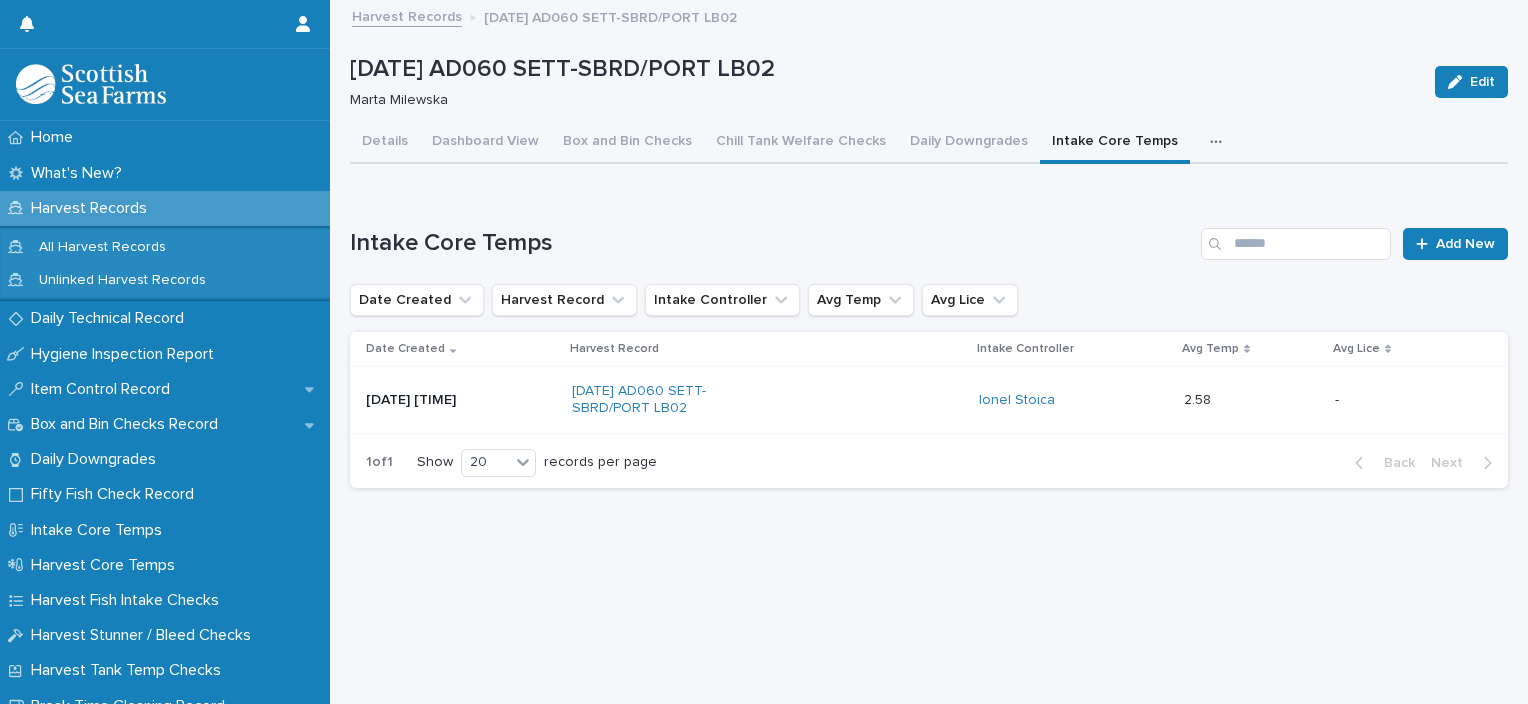 scroll, scrollTop: 0, scrollLeft: 0, axis: both 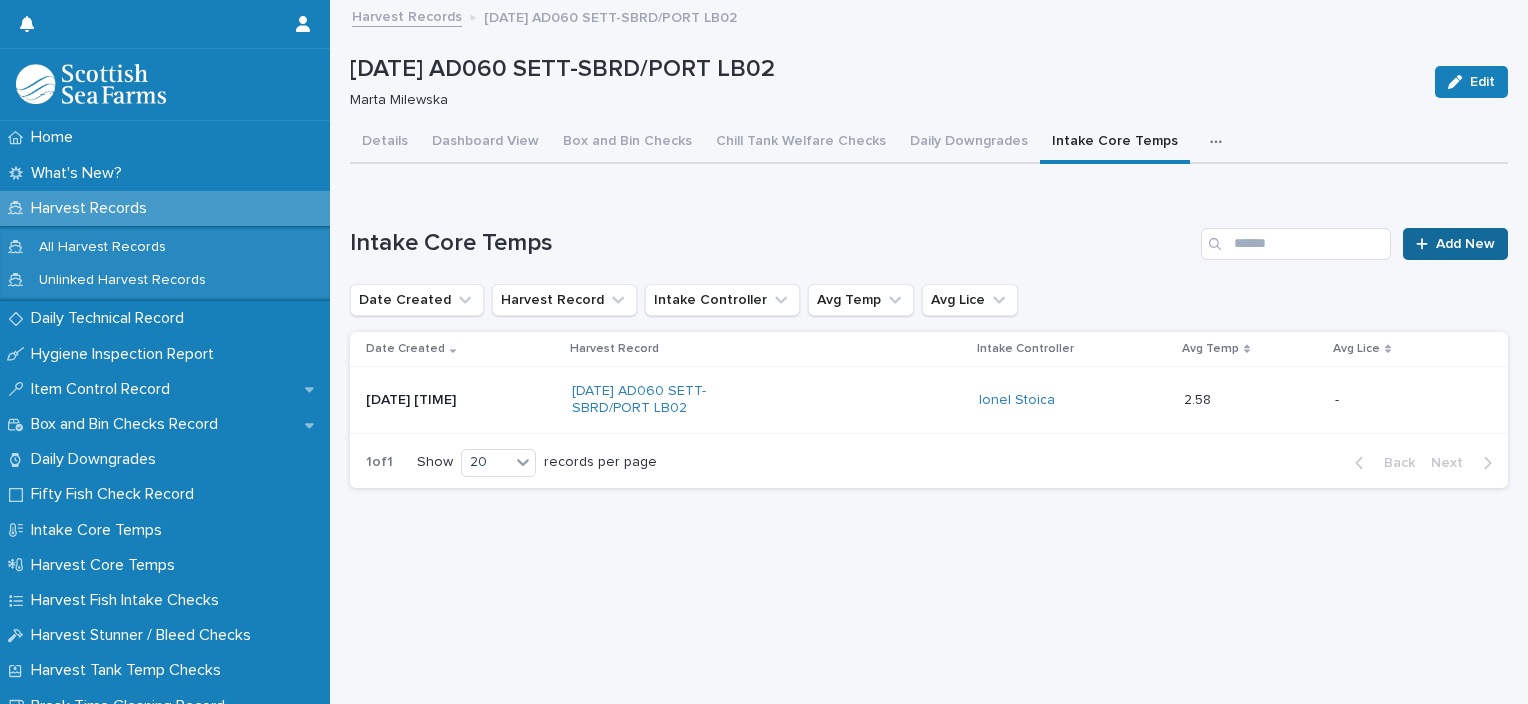 click on "Add New" at bounding box center [1455, 244] 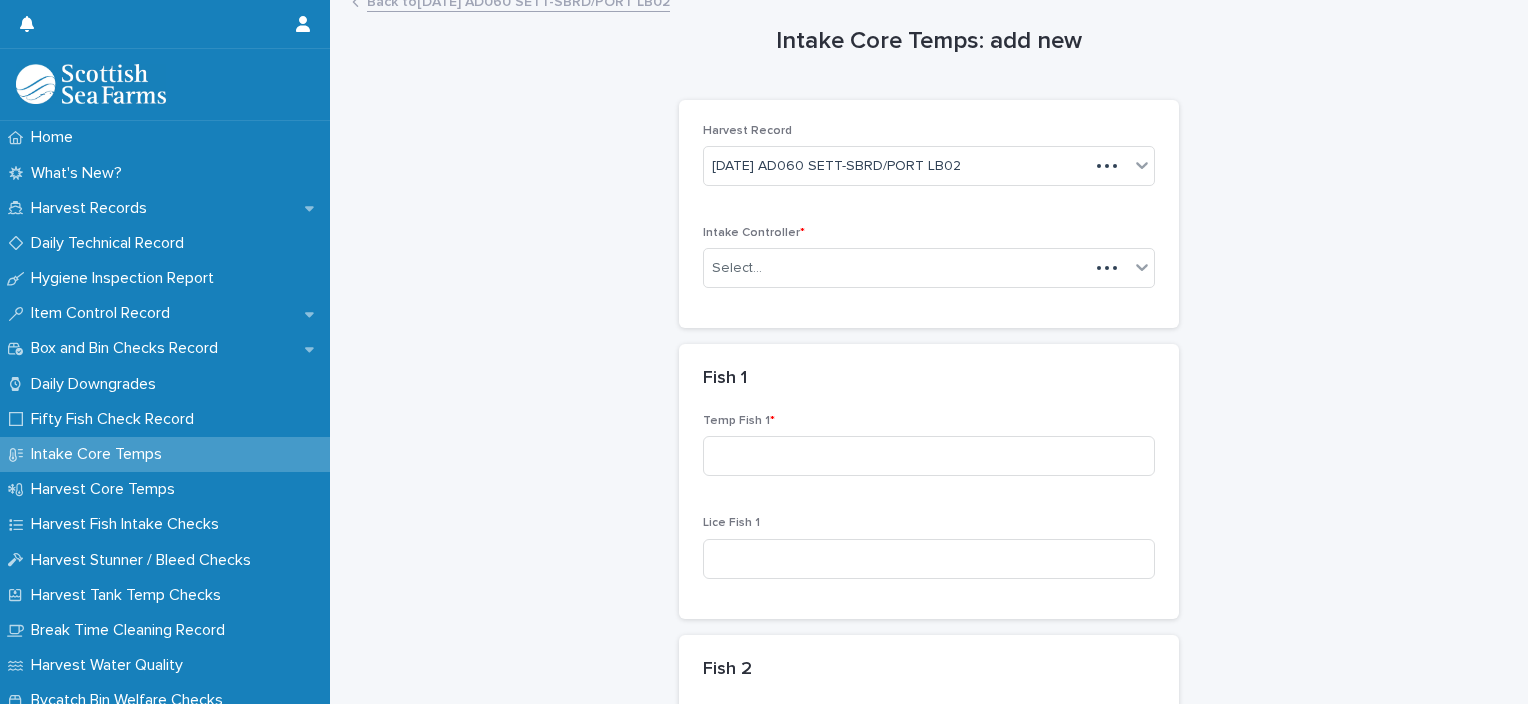 scroll, scrollTop: 16, scrollLeft: 0, axis: vertical 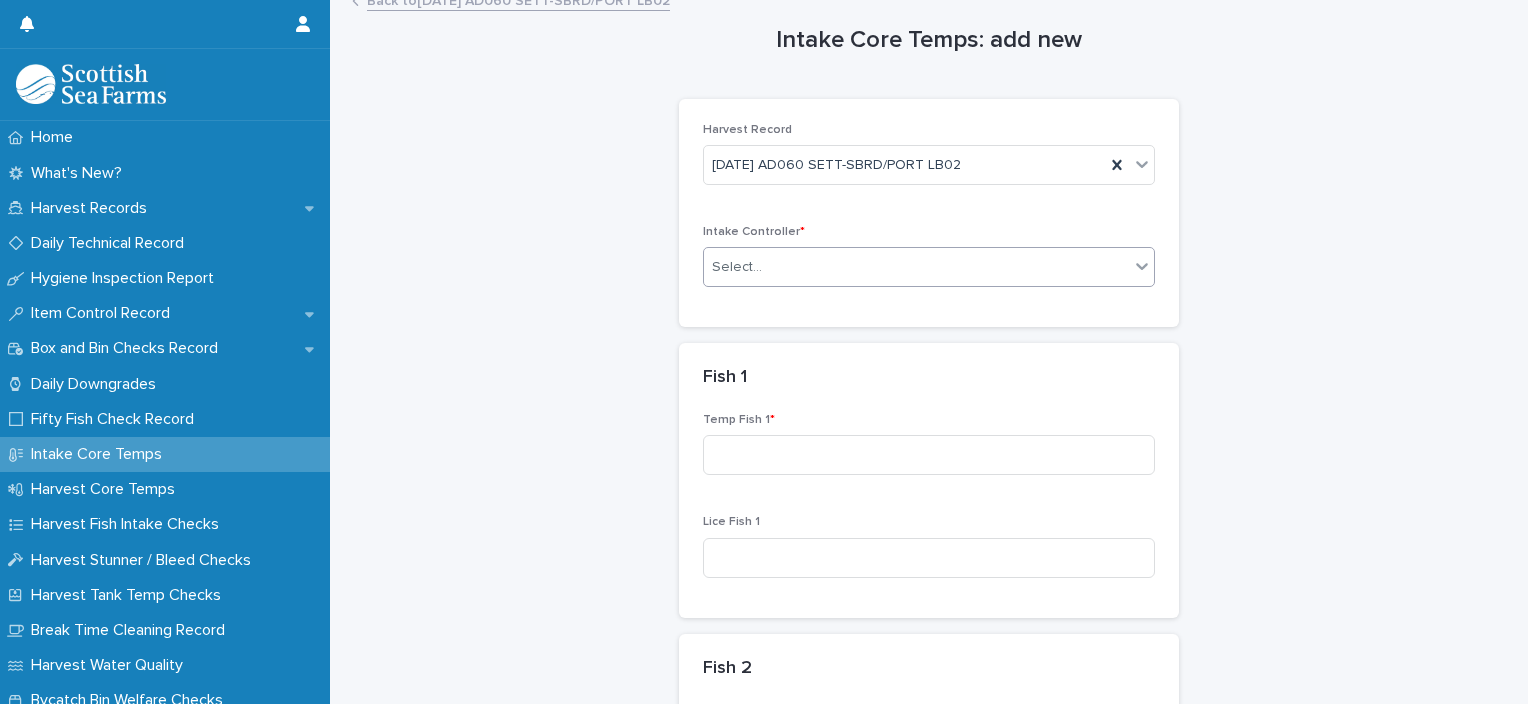 click on "Select..." at bounding box center (916, 267) 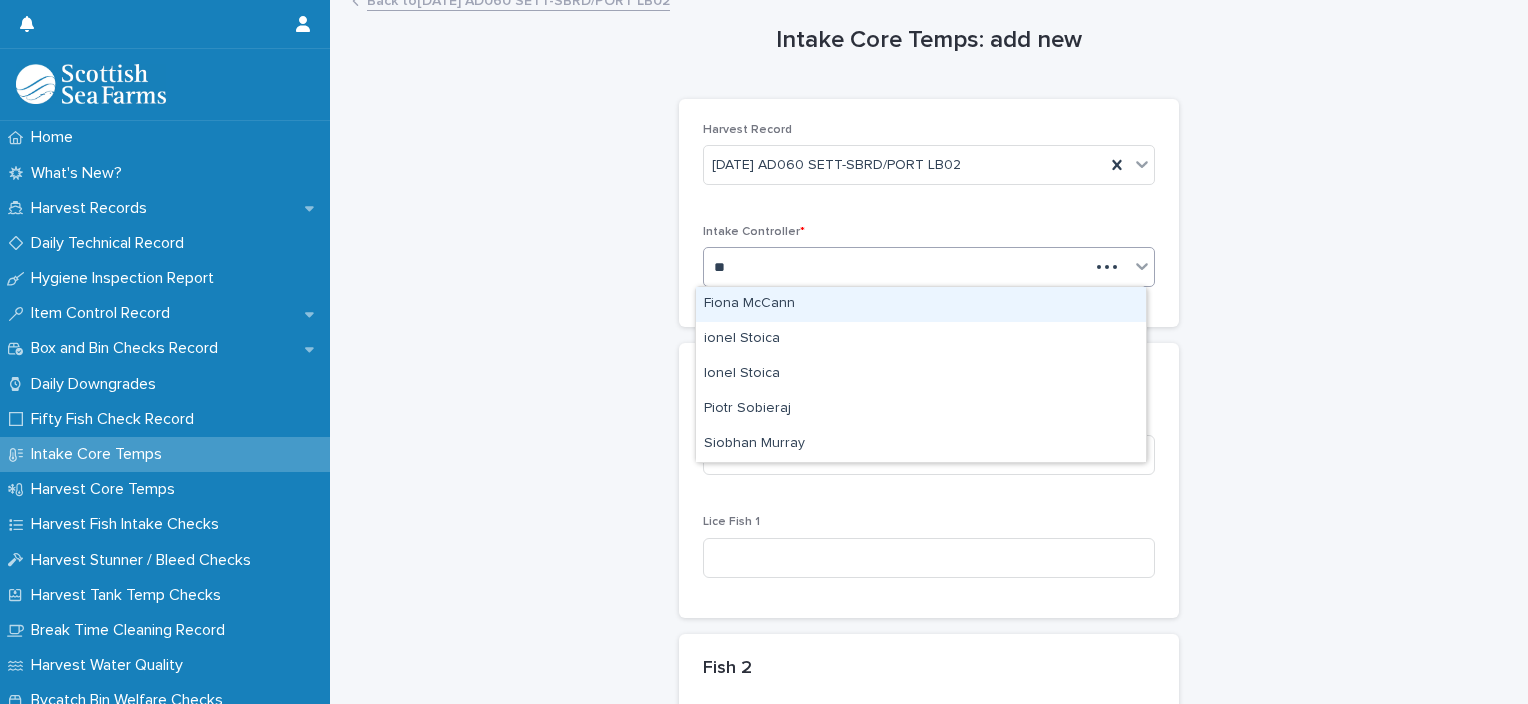 type on "***" 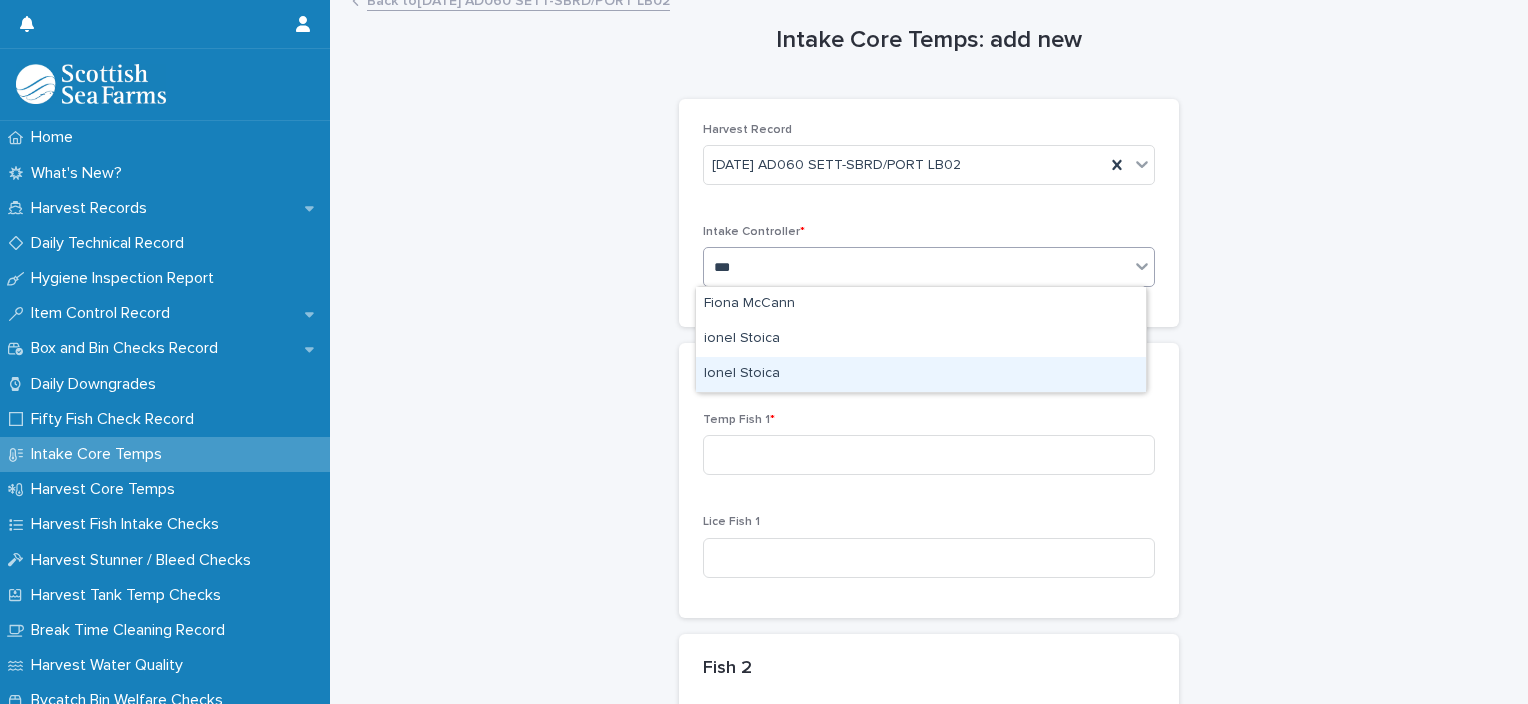 click on "Ionel Stoica" at bounding box center (921, 374) 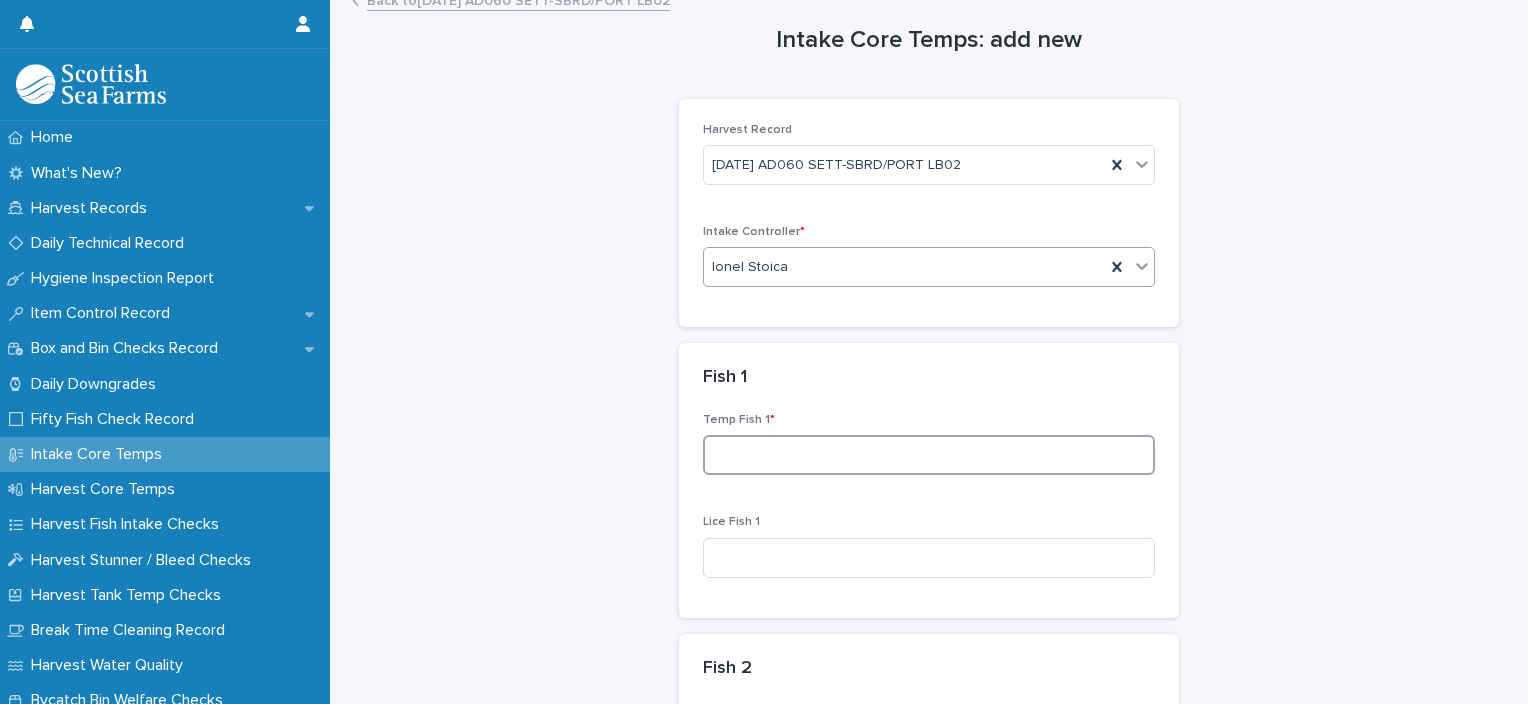 click at bounding box center [929, 455] 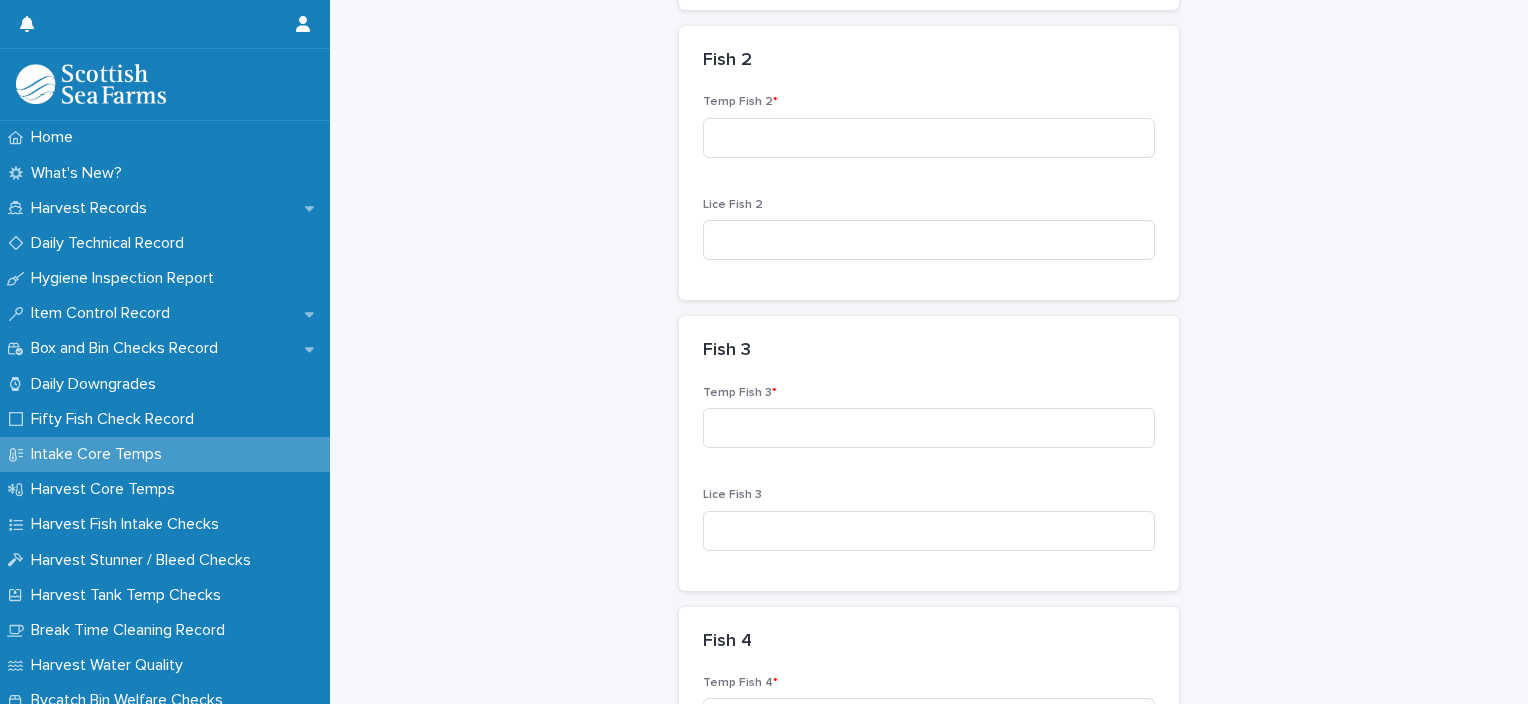scroll, scrollTop: 716, scrollLeft: 0, axis: vertical 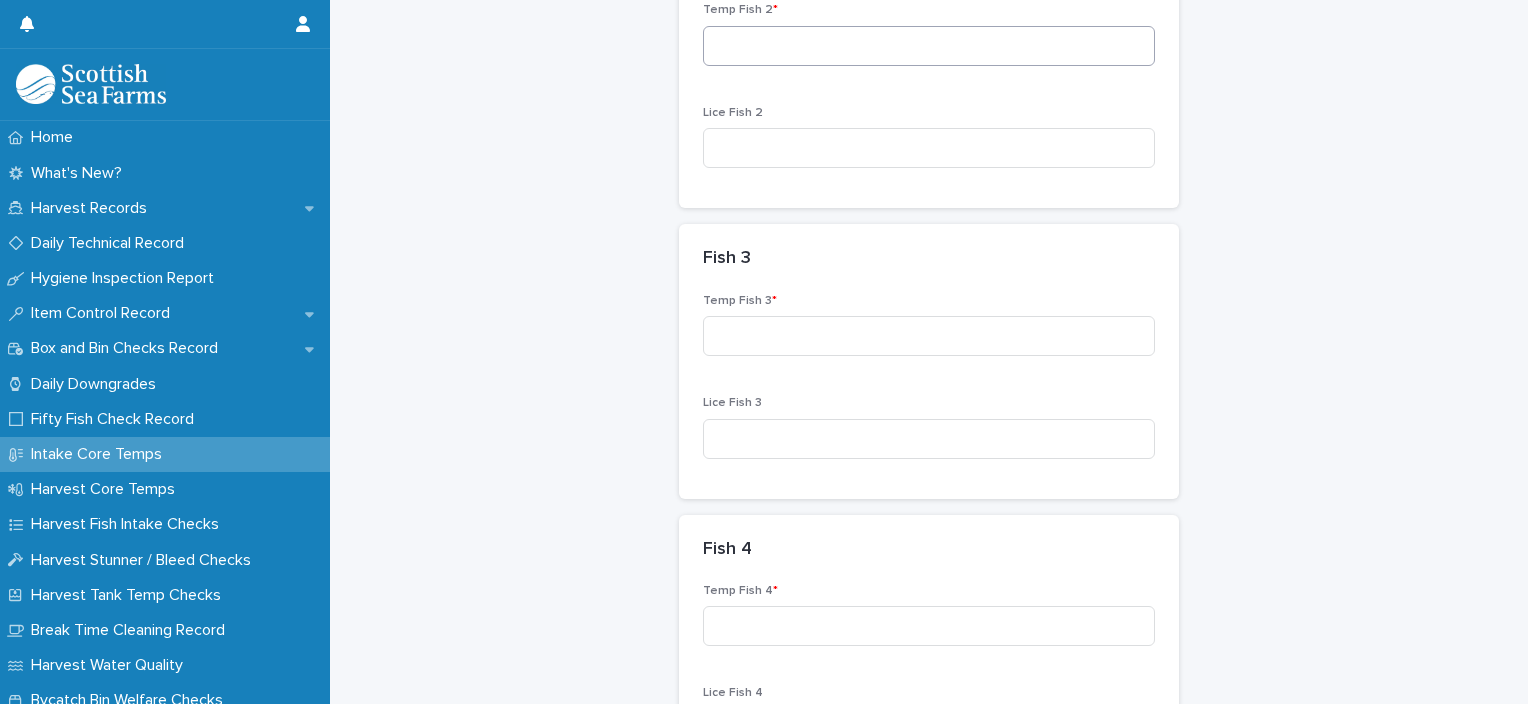 type on "***" 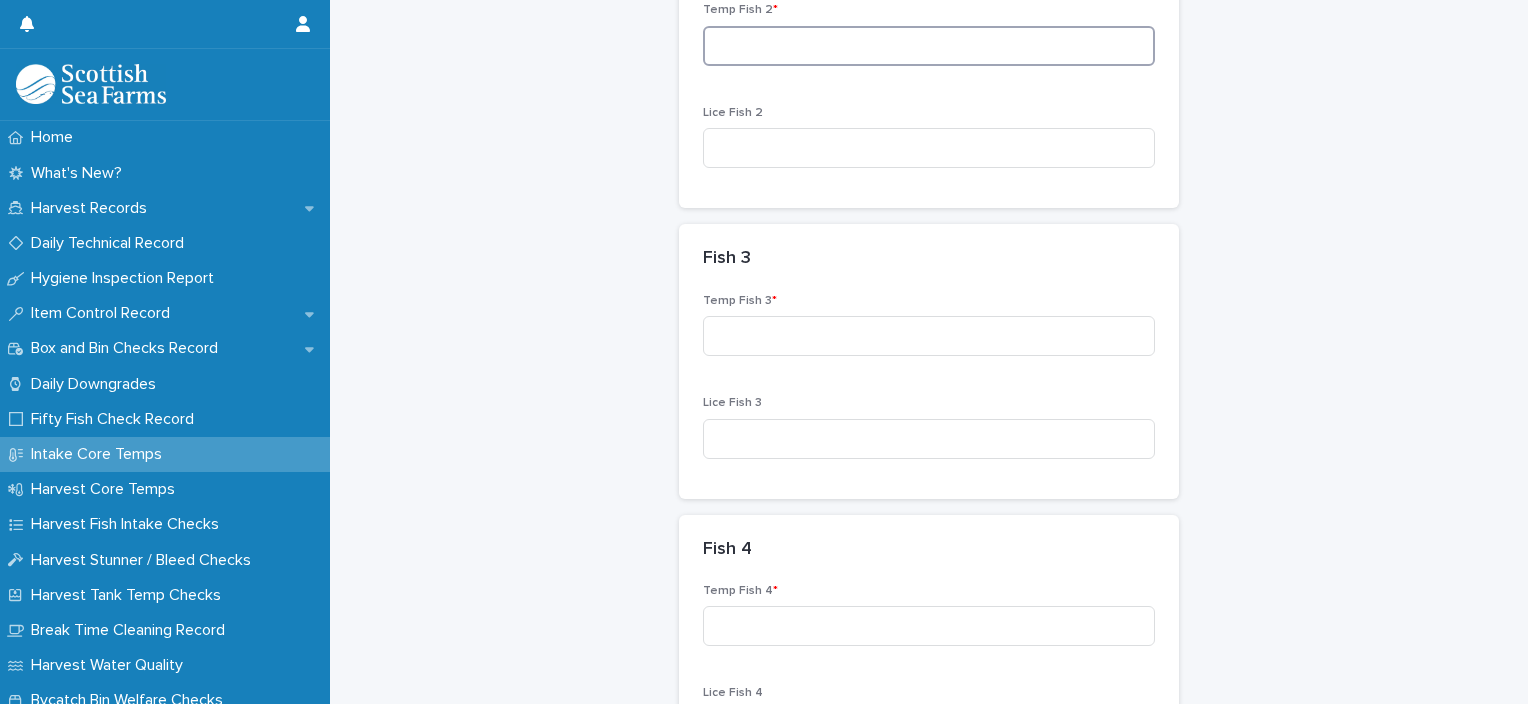 click at bounding box center (929, 46) 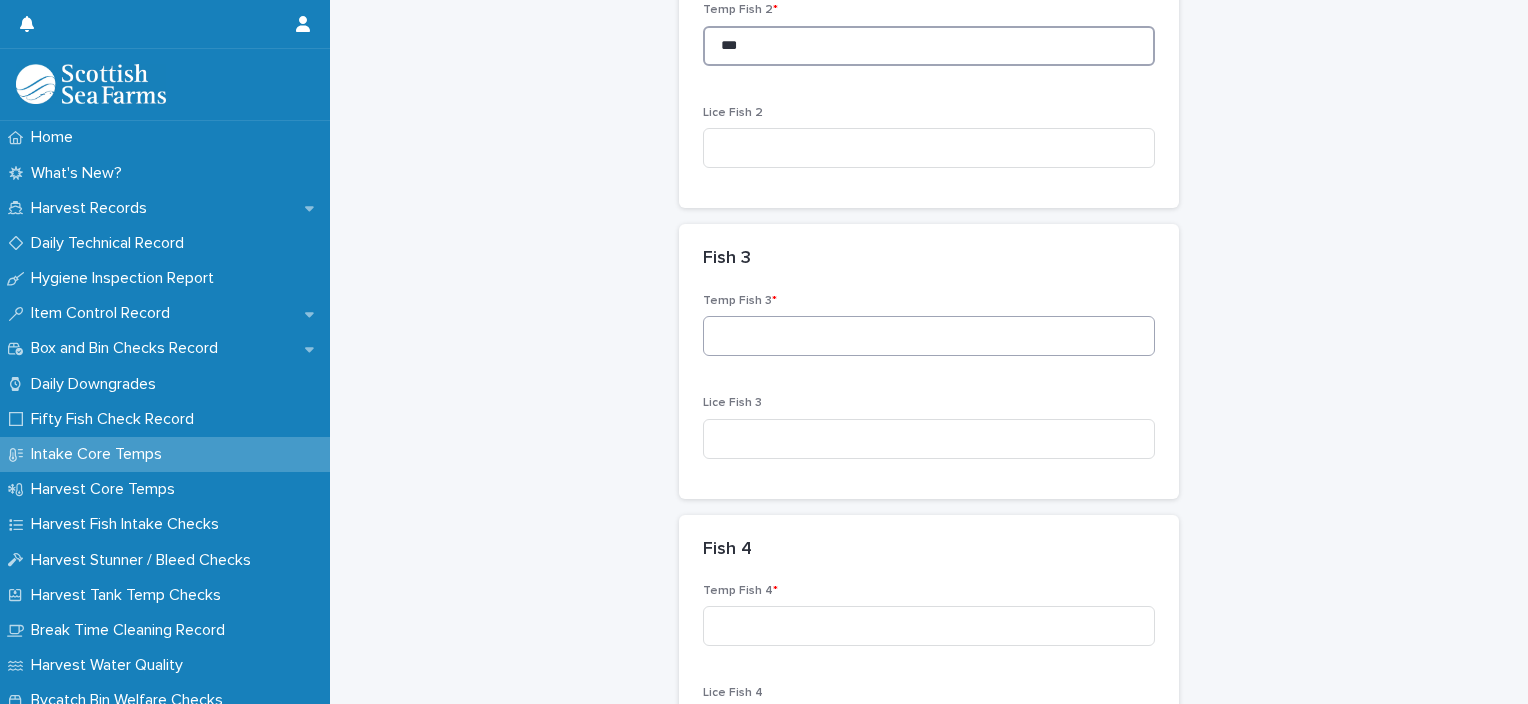 type on "***" 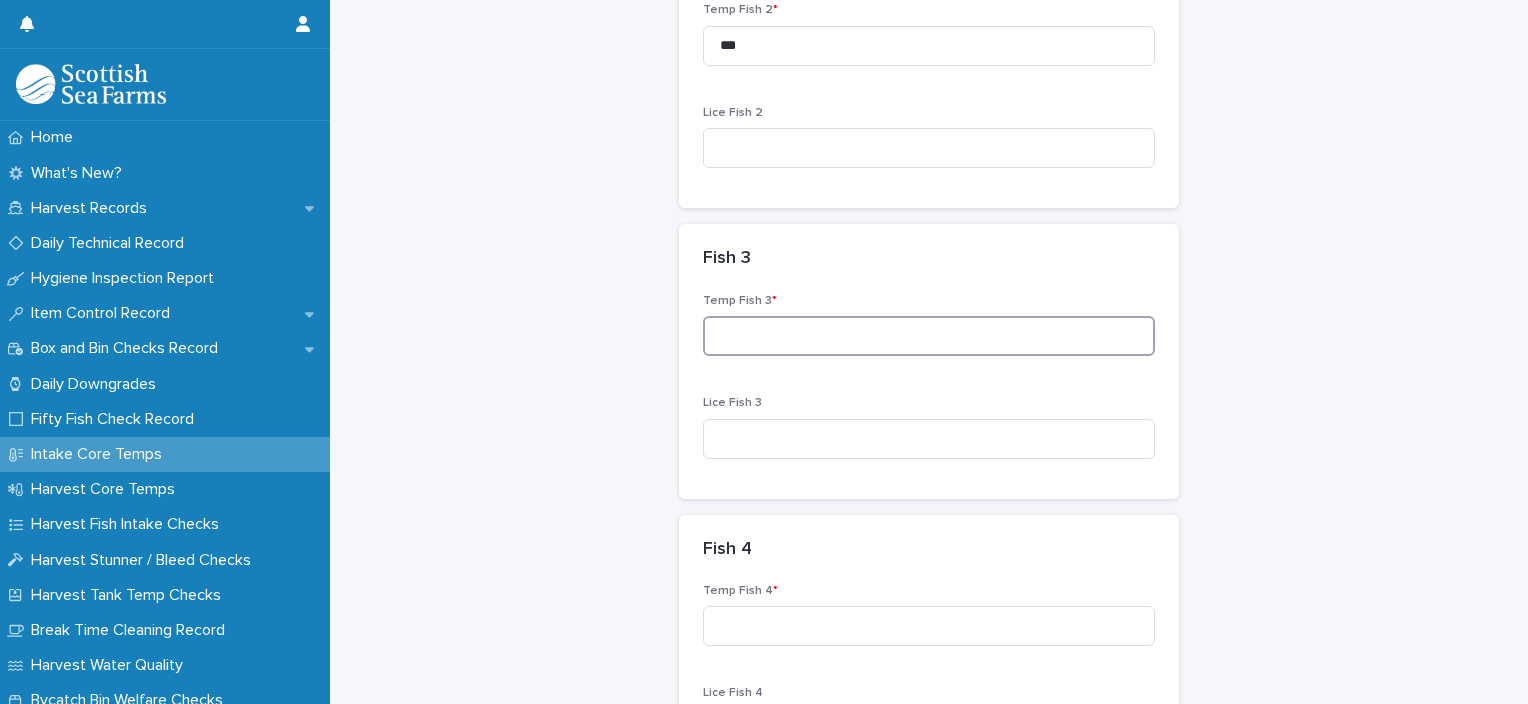 click at bounding box center [929, 336] 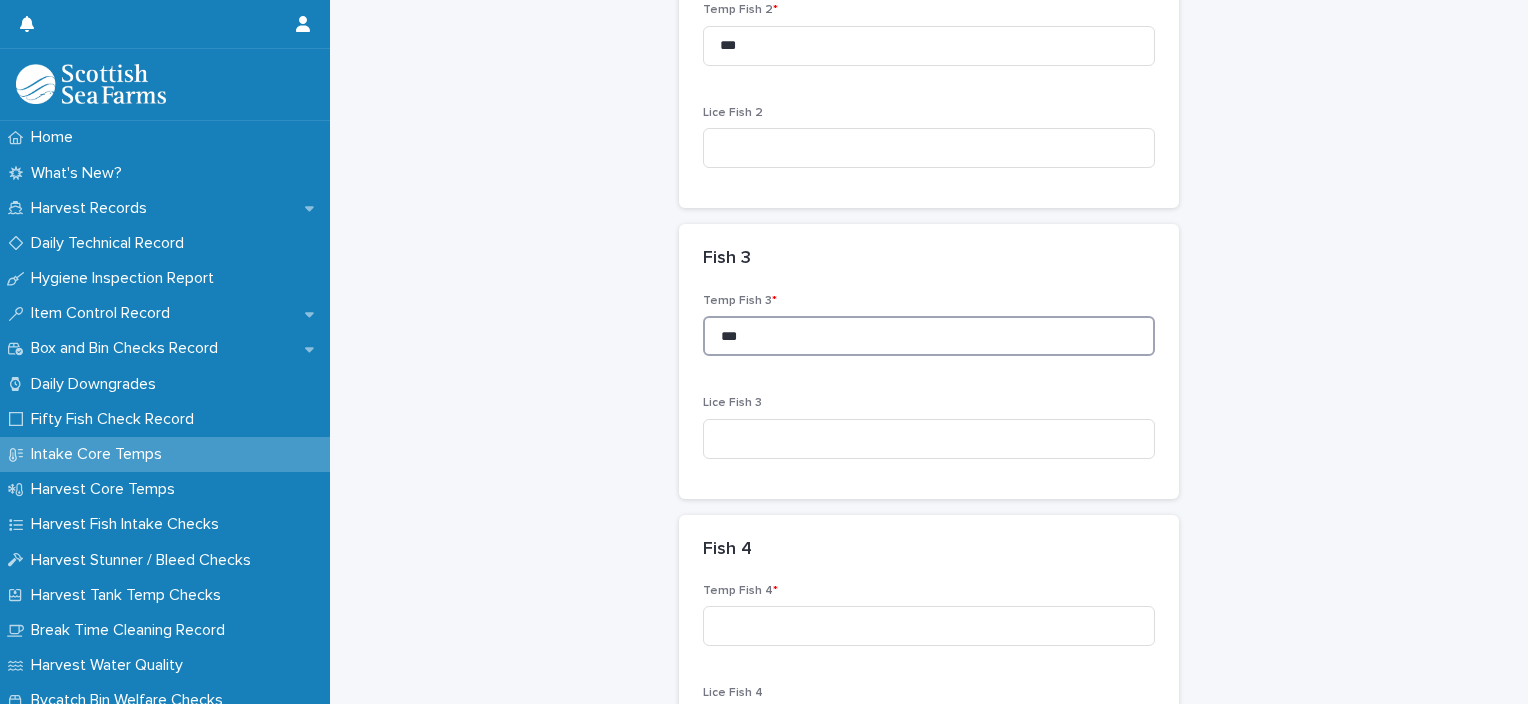 type on "***" 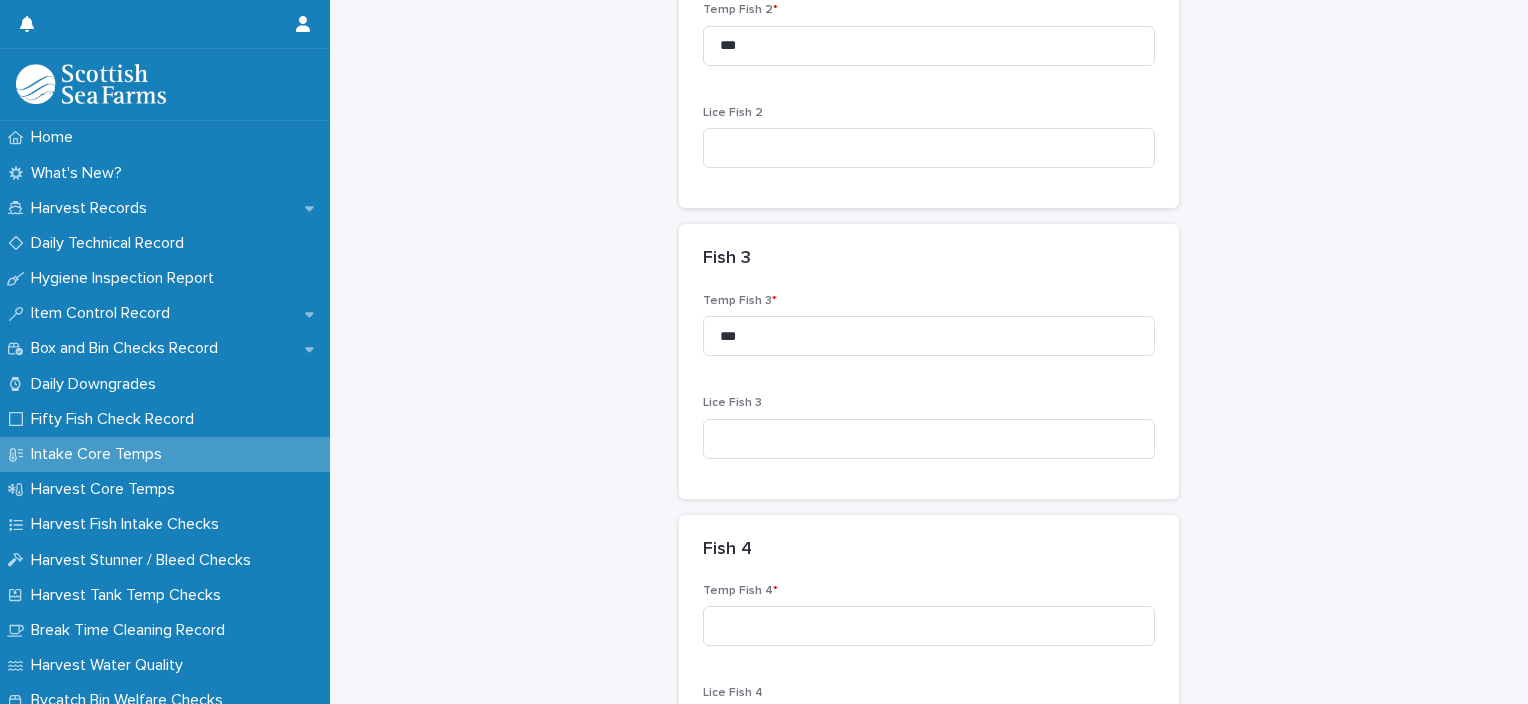 click on "Temp Fish 4 *" at bounding box center (929, 623) 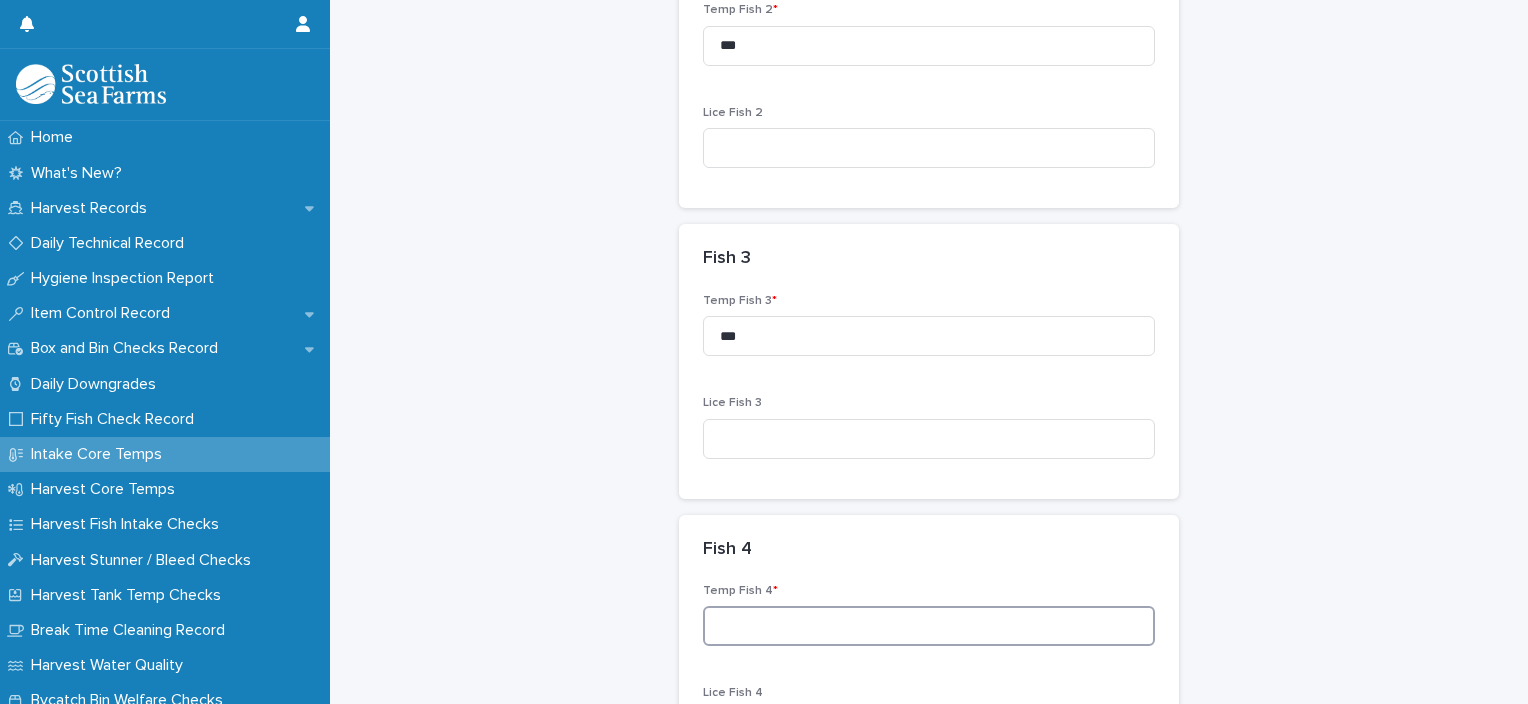 click at bounding box center [929, 626] 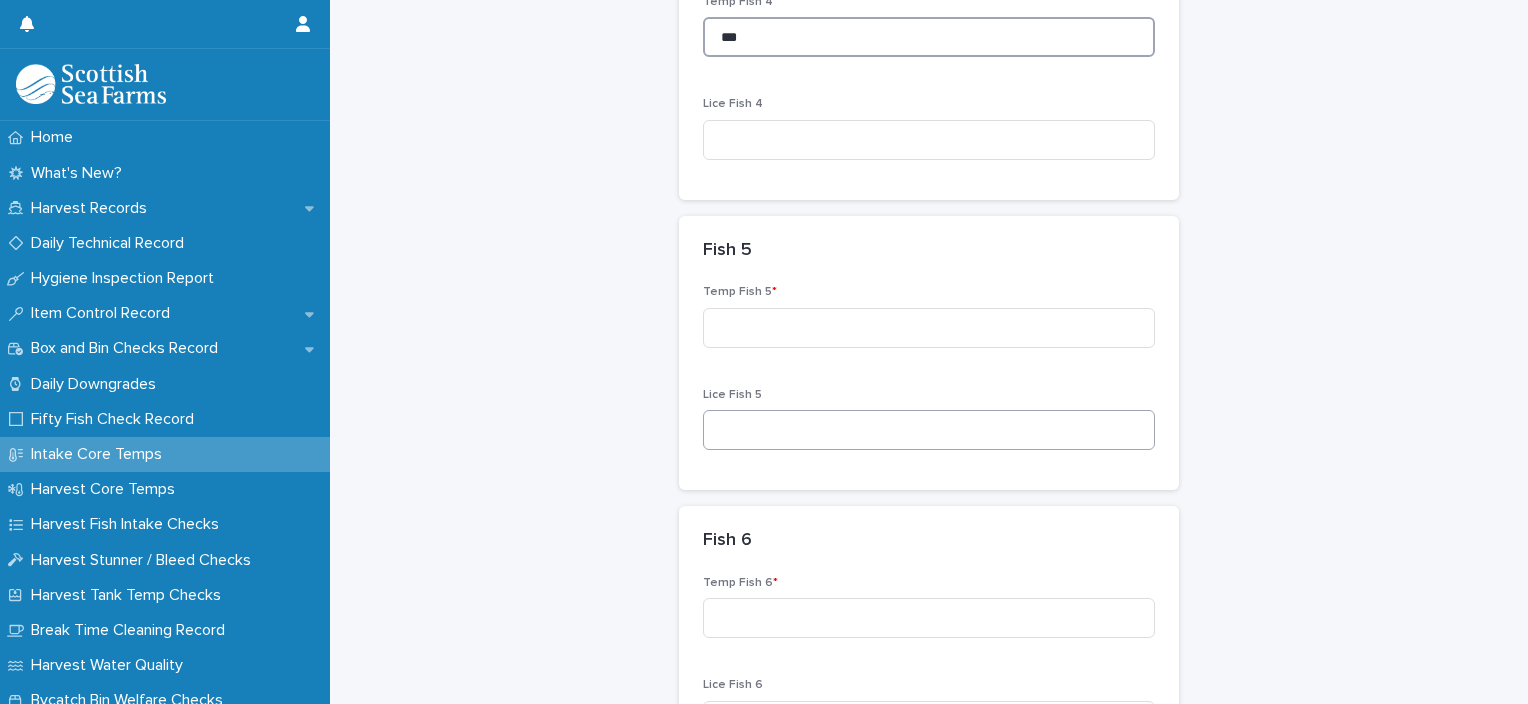 scroll, scrollTop: 1316, scrollLeft: 0, axis: vertical 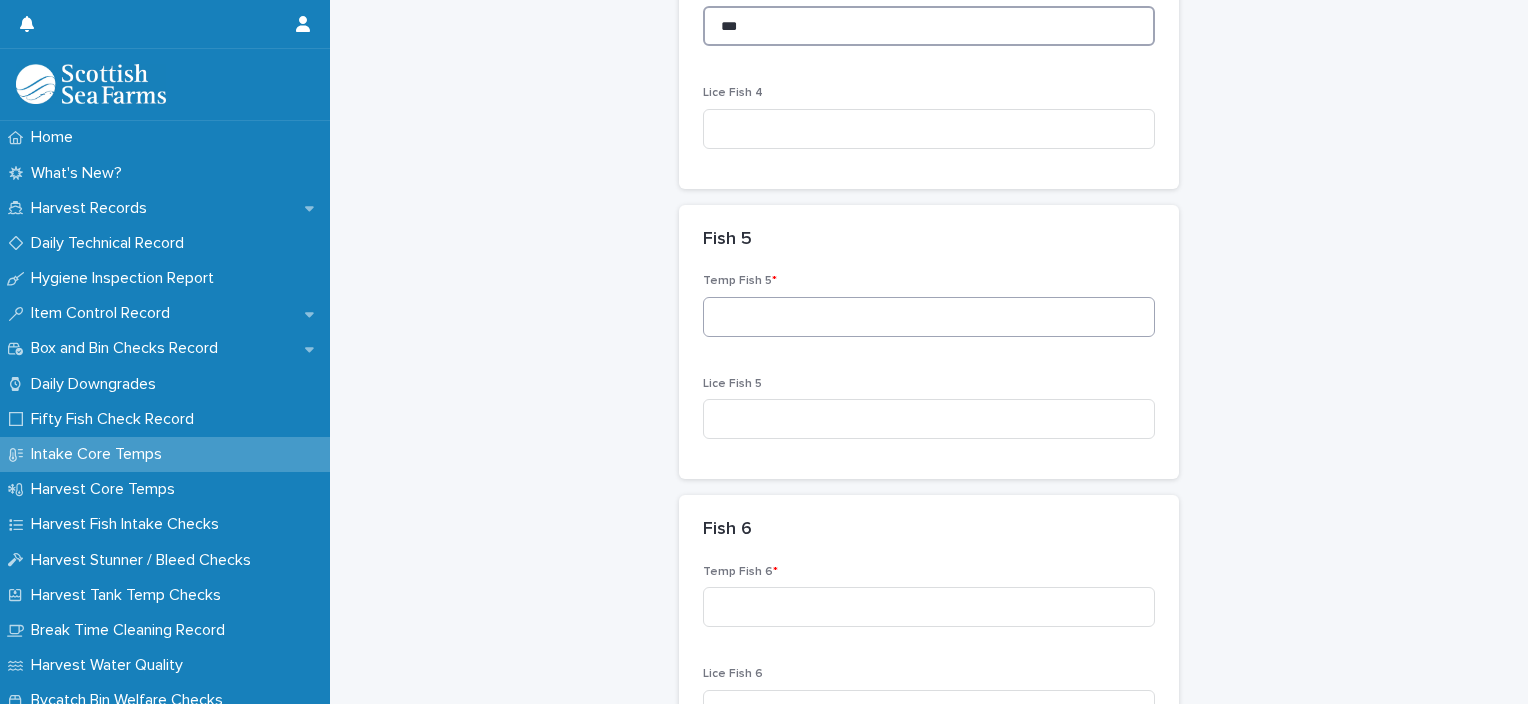 type on "***" 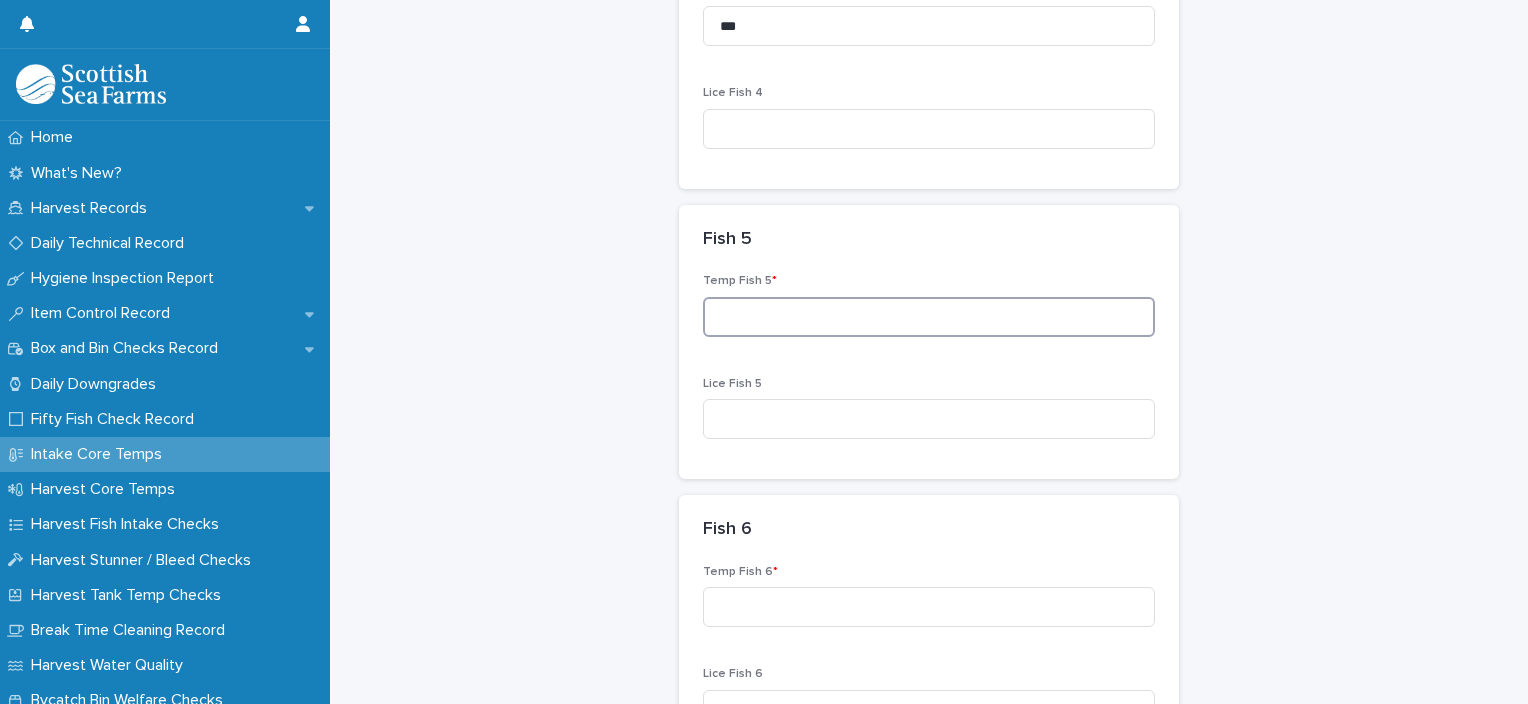 click at bounding box center [929, 317] 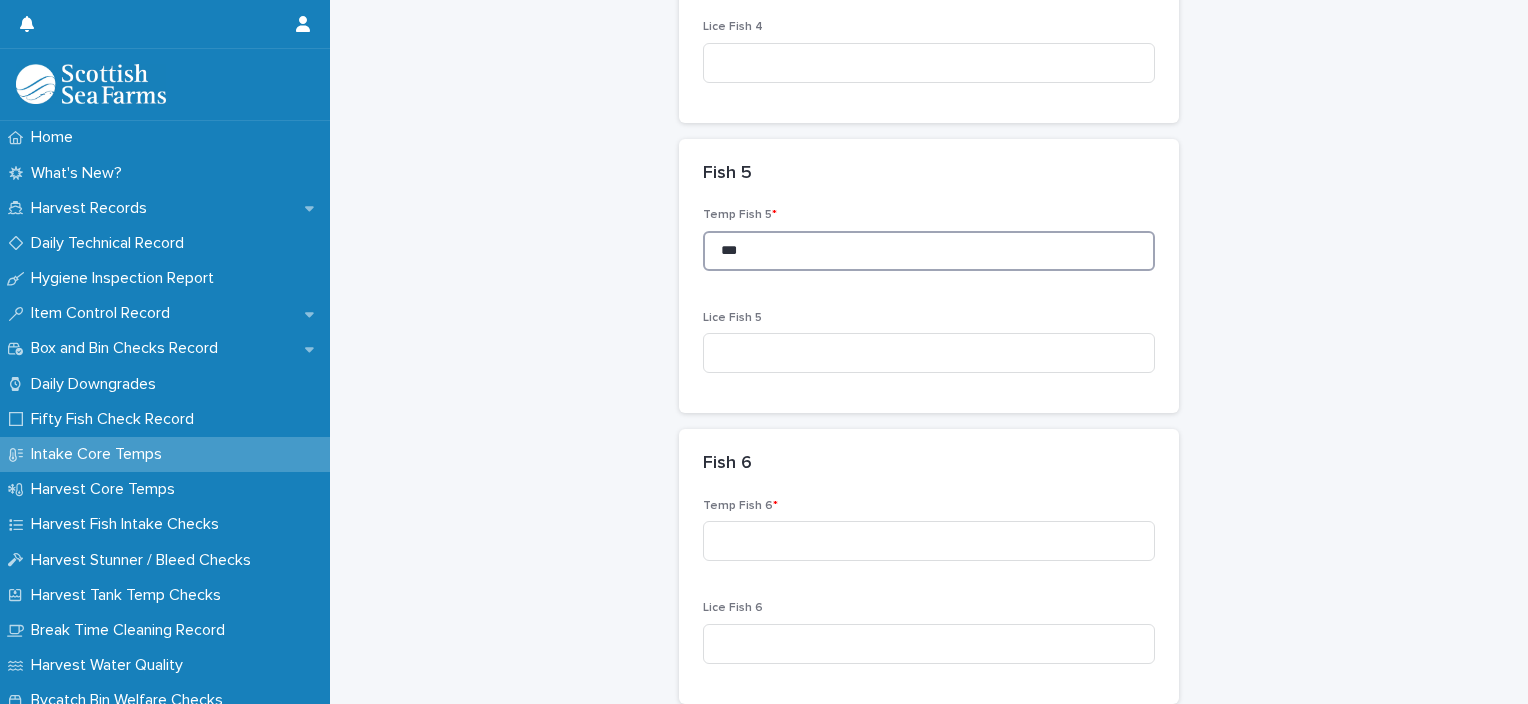 scroll, scrollTop: 1416, scrollLeft: 0, axis: vertical 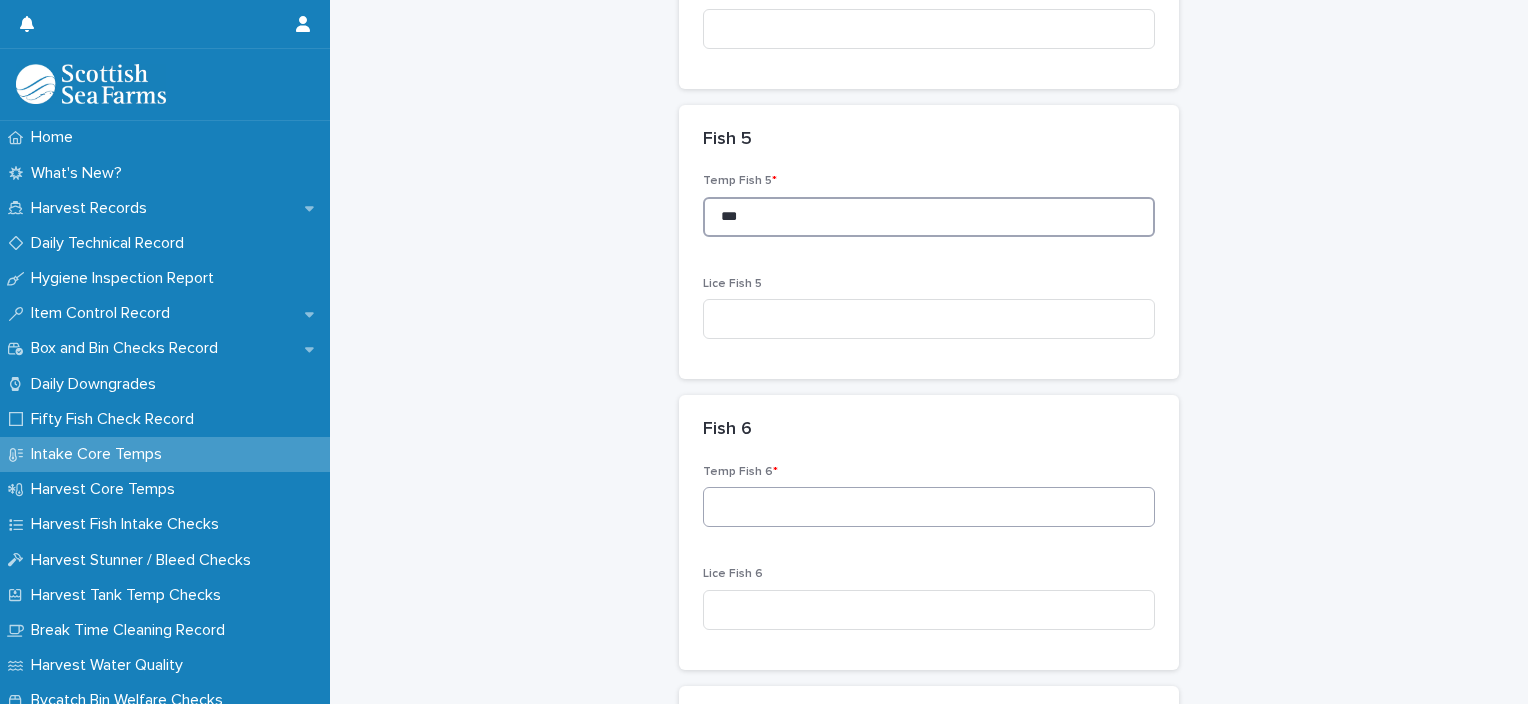 type on "***" 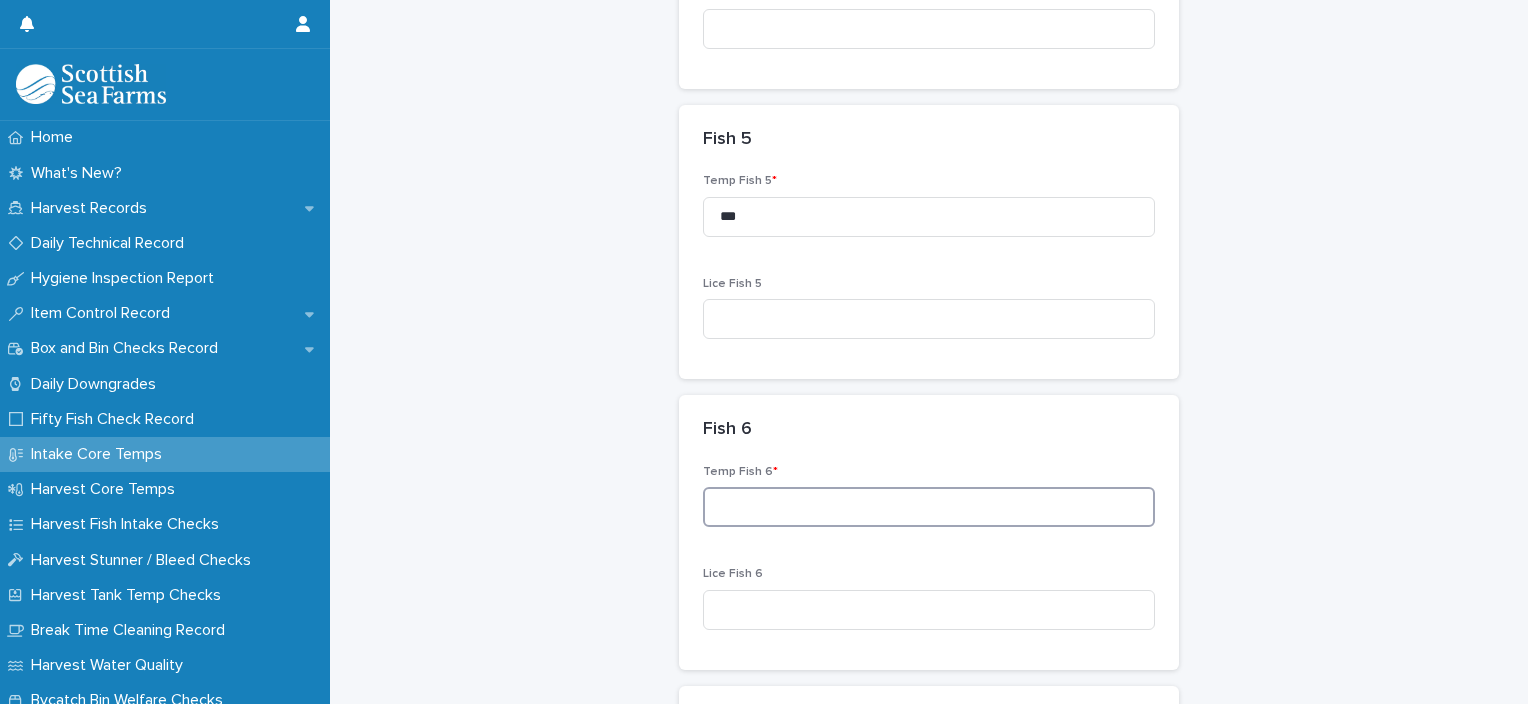 click at bounding box center [929, 507] 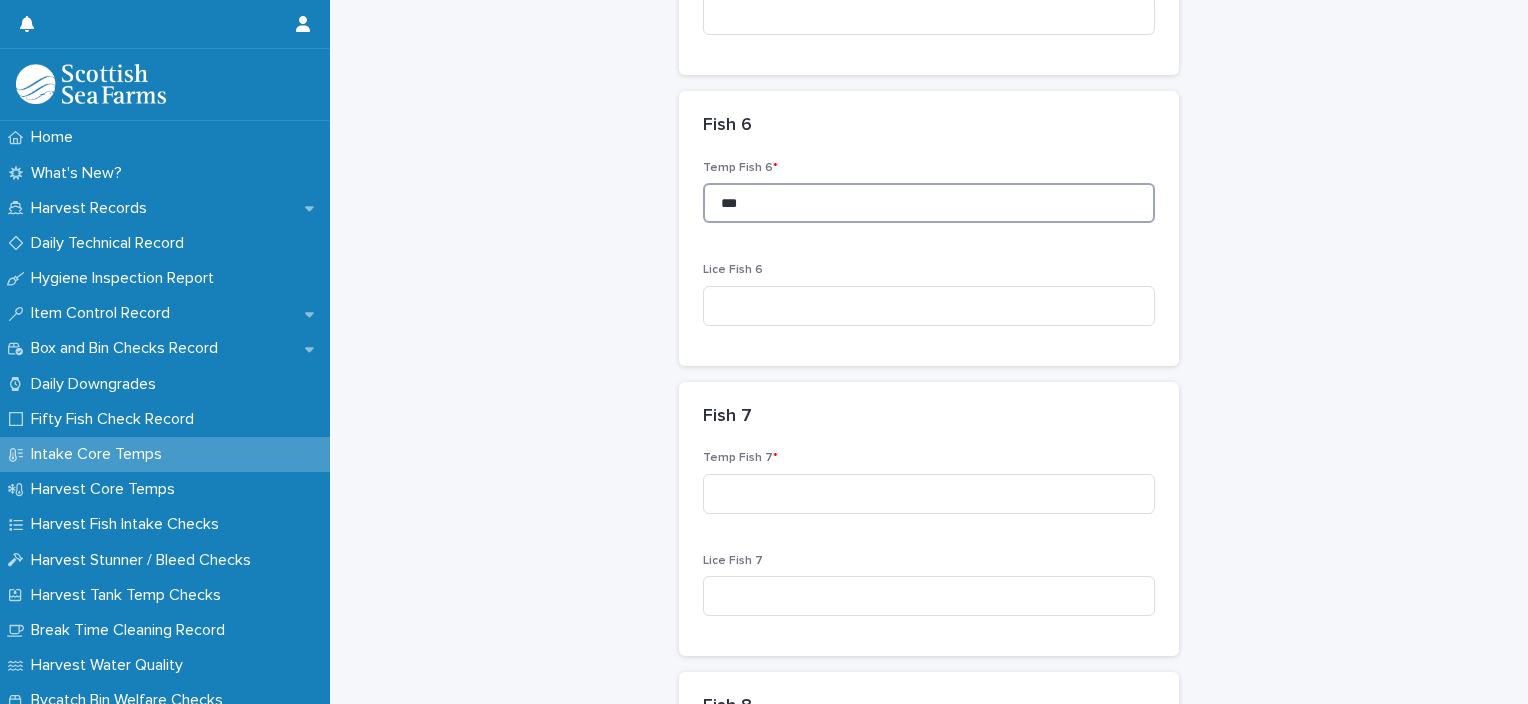 scroll, scrollTop: 1816, scrollLeft: 0, axis: vertical 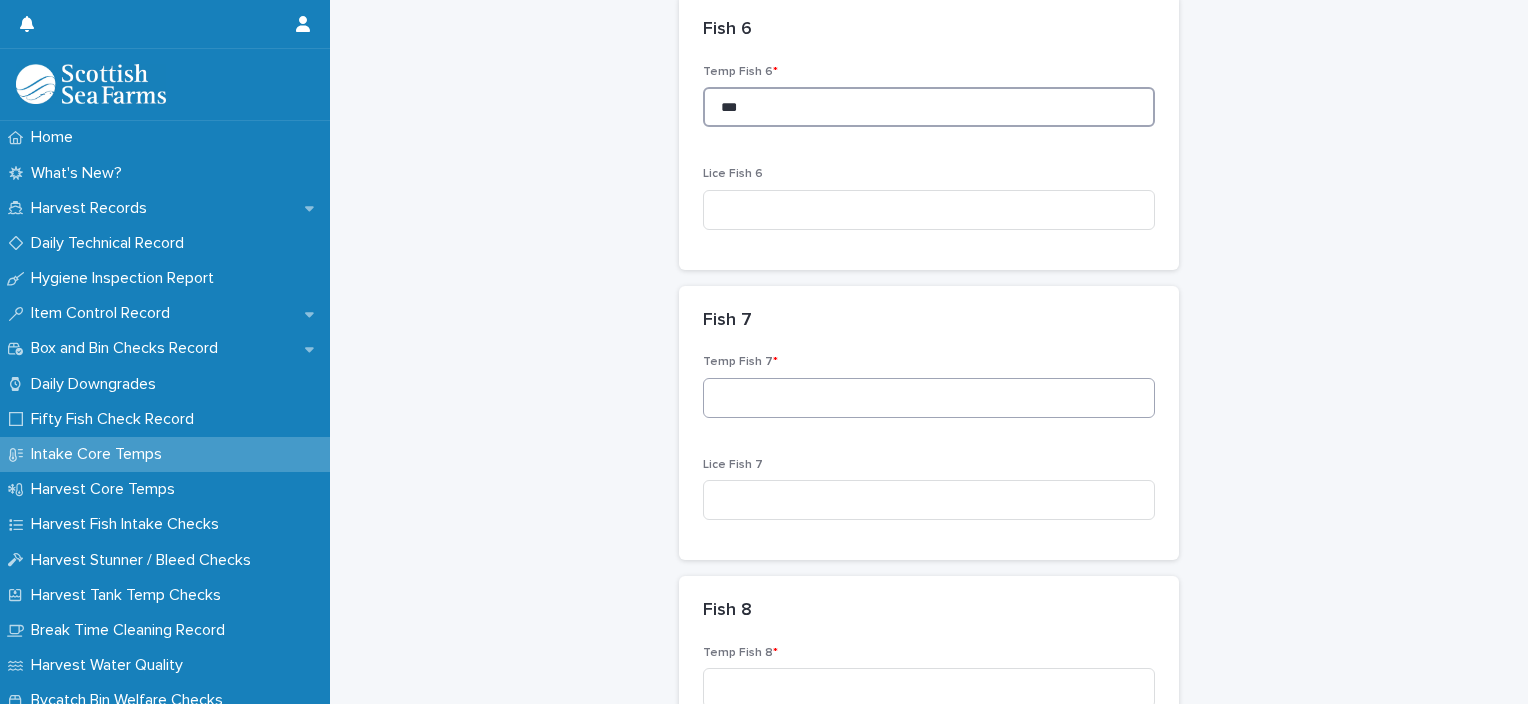 type on "***" 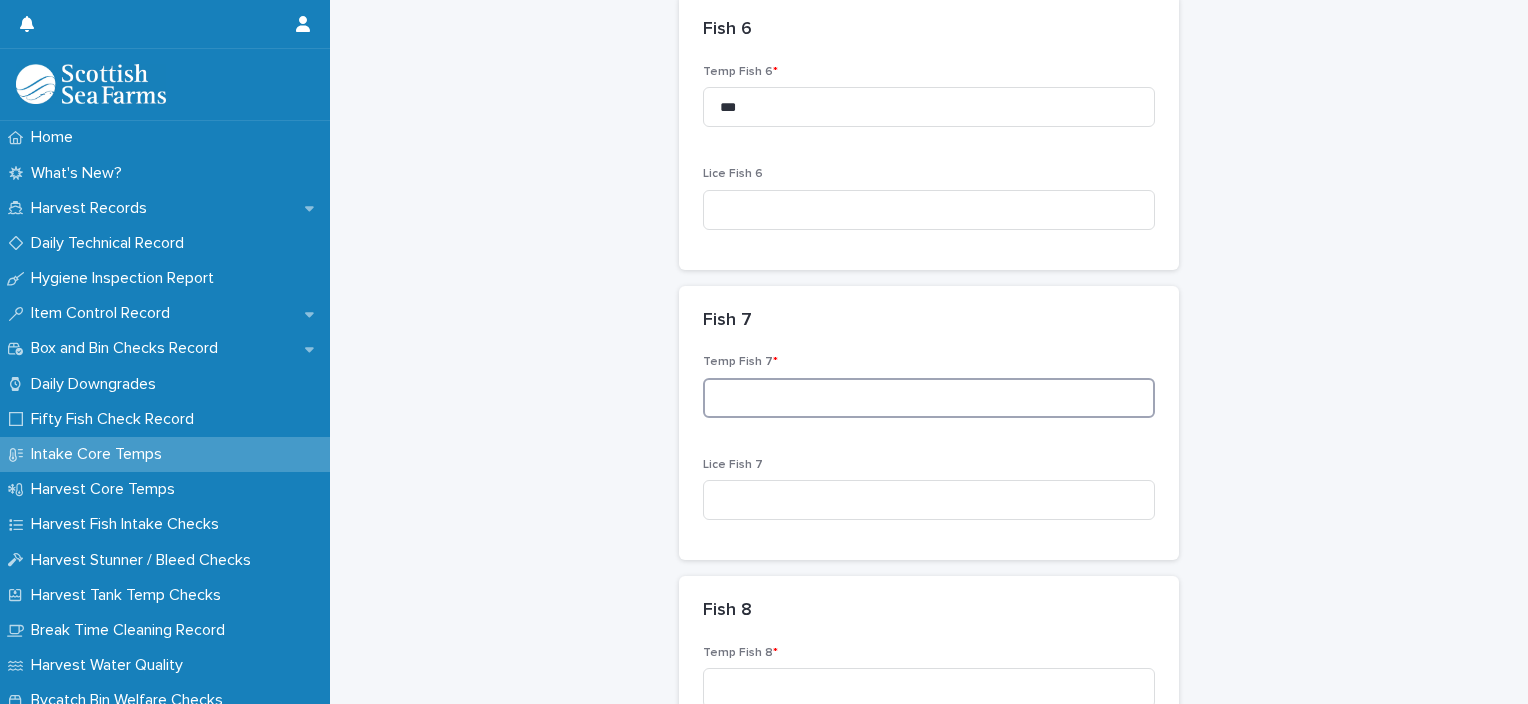 click at bounding box center [929, 398] 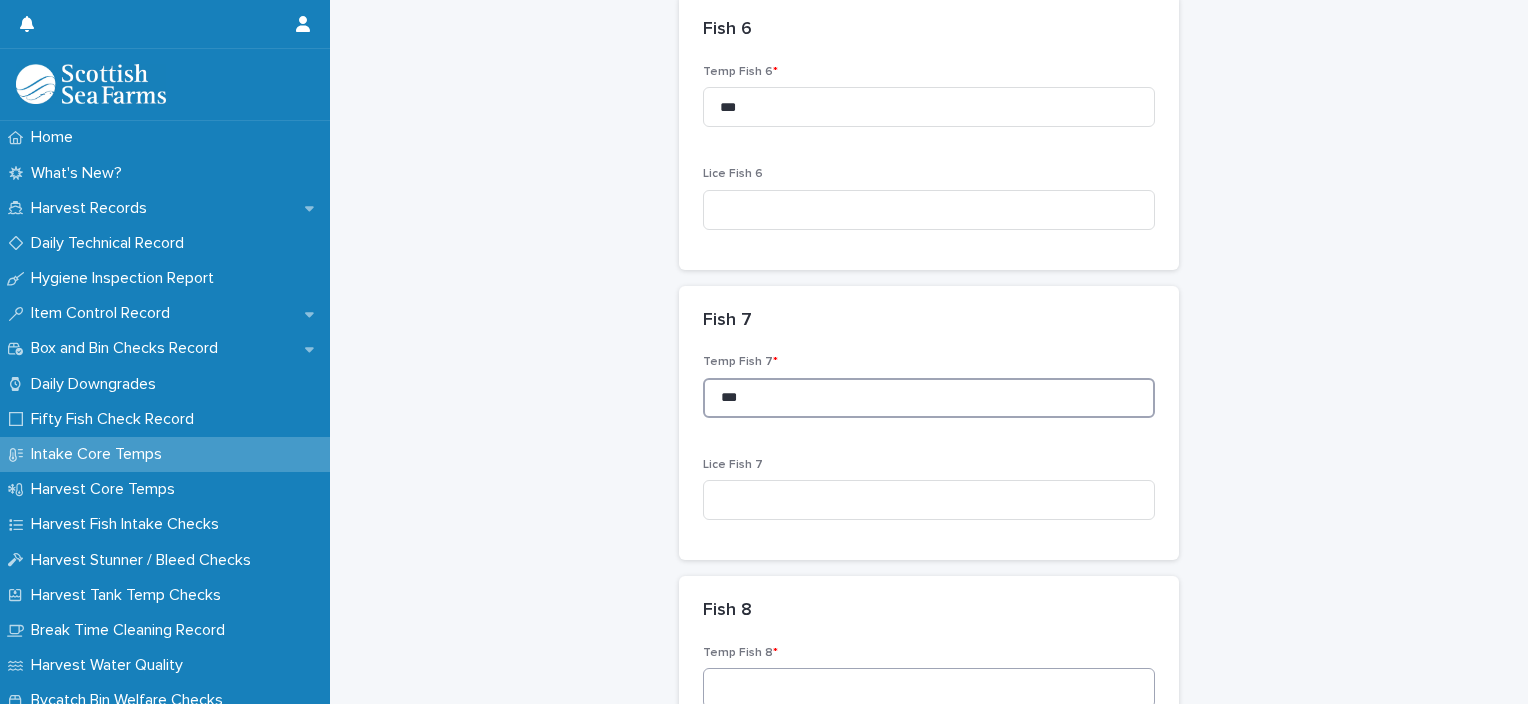 type on "***" 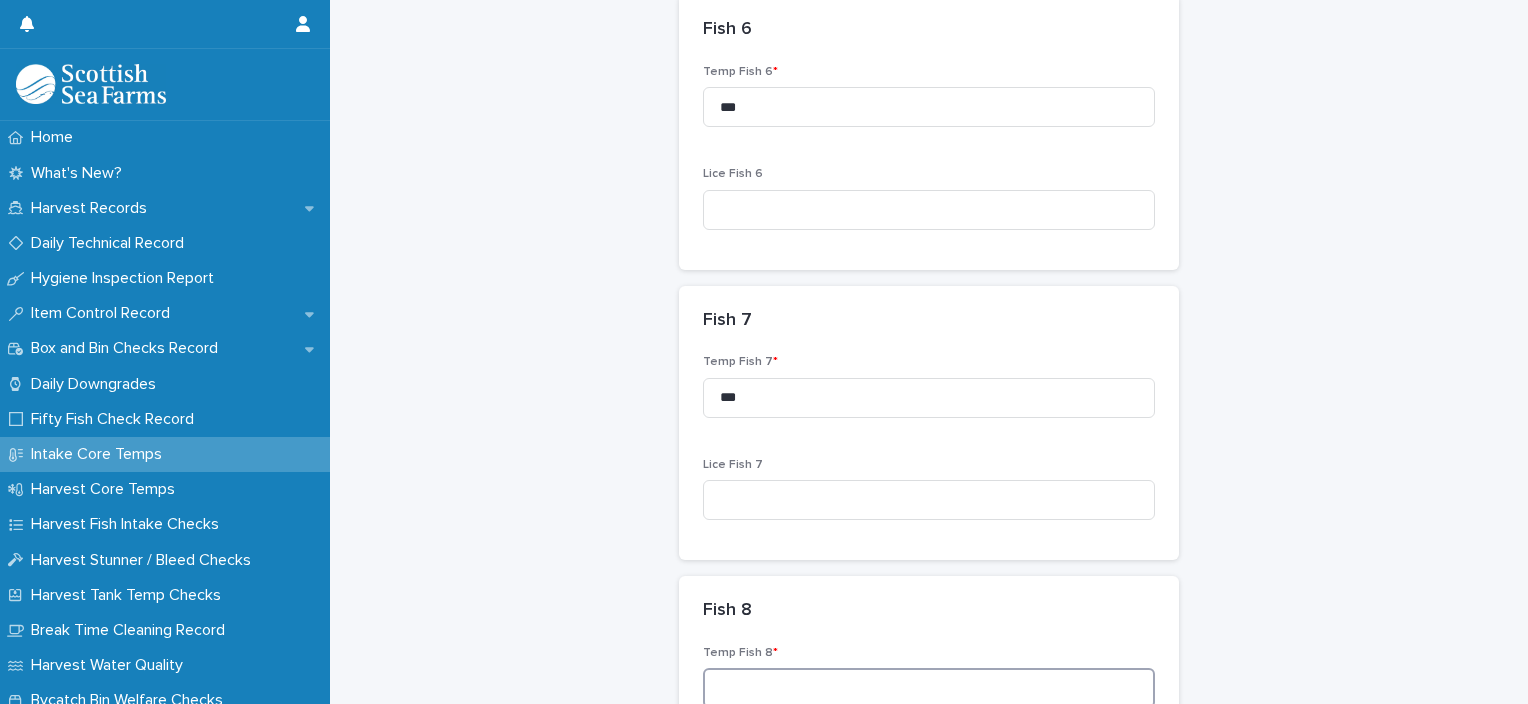 click at bounding box center (929, 688) 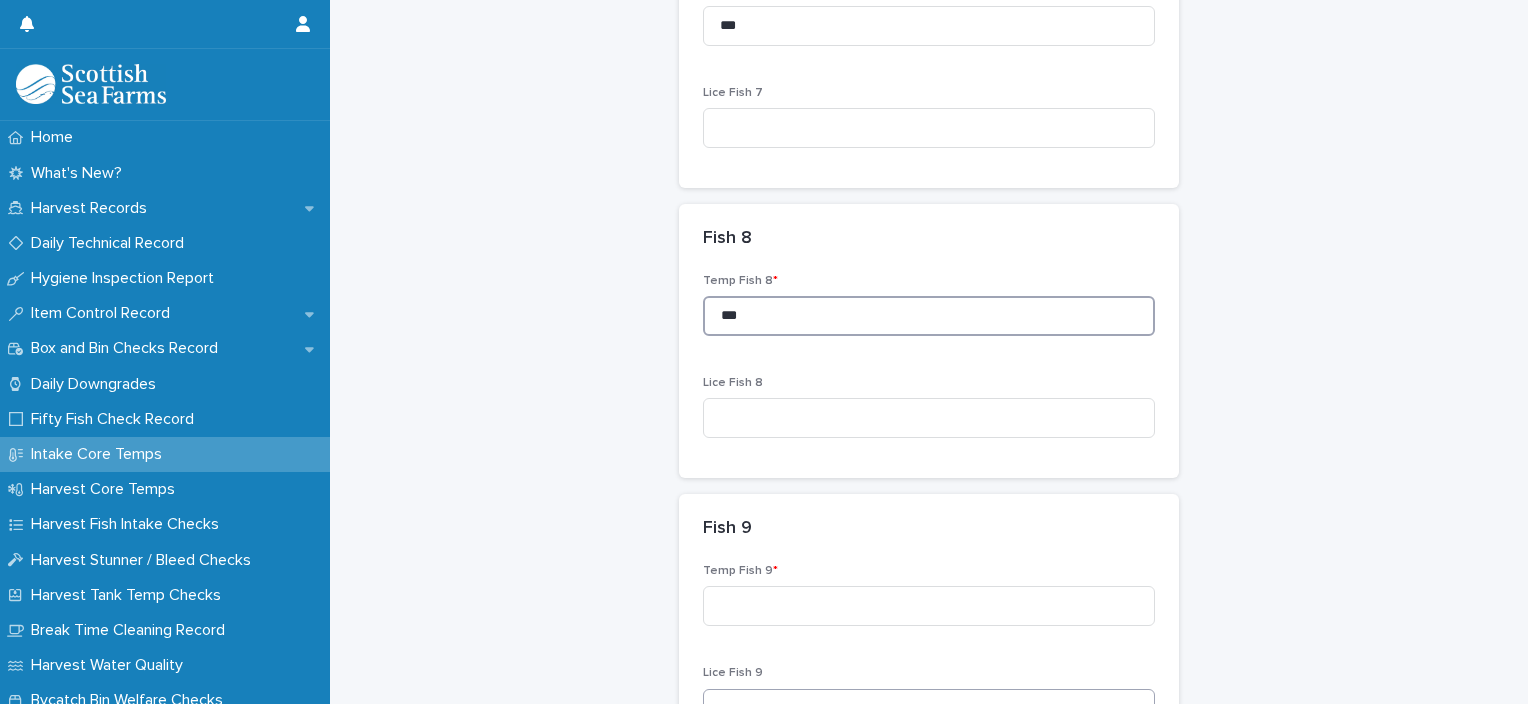 scroll, scrollTop: 2316, scrollLeft: 0, axis: vertical 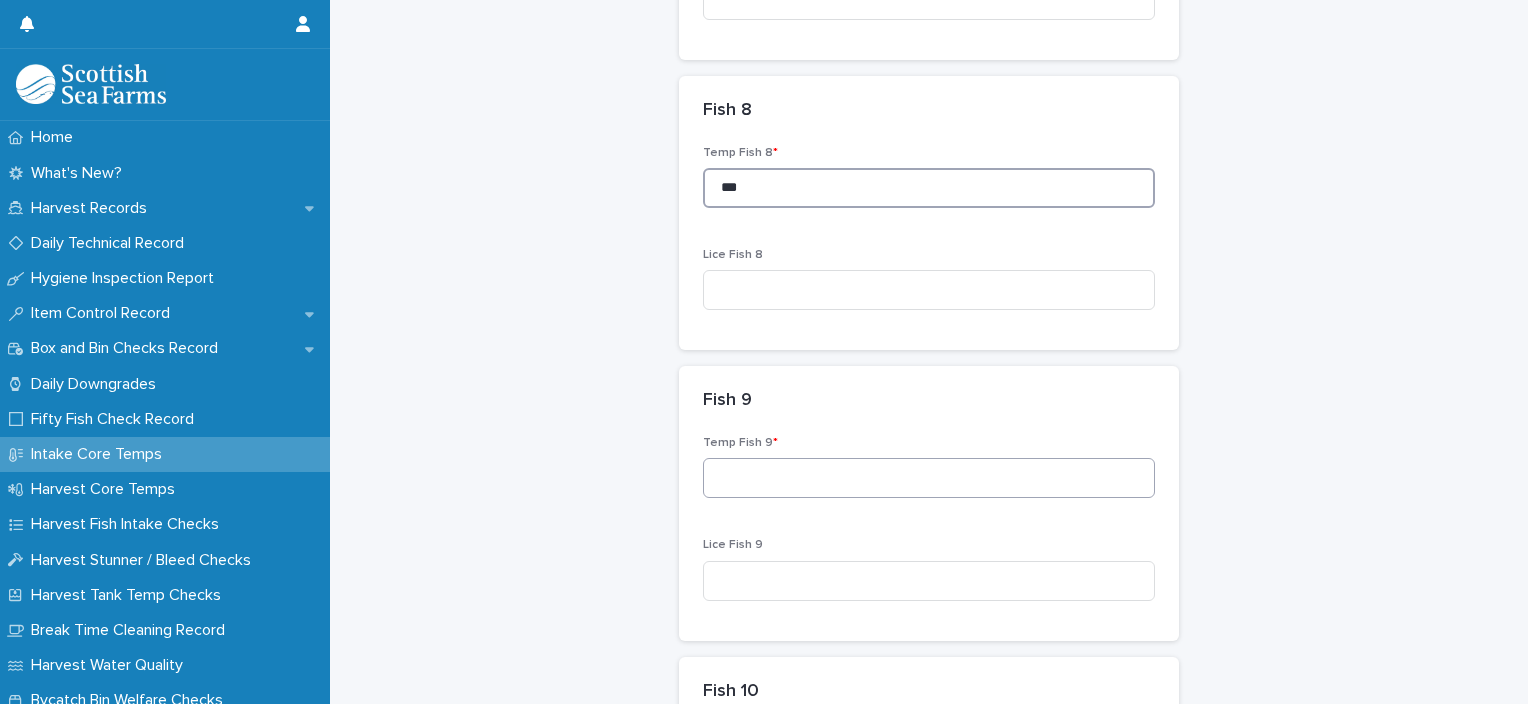 type on "***" 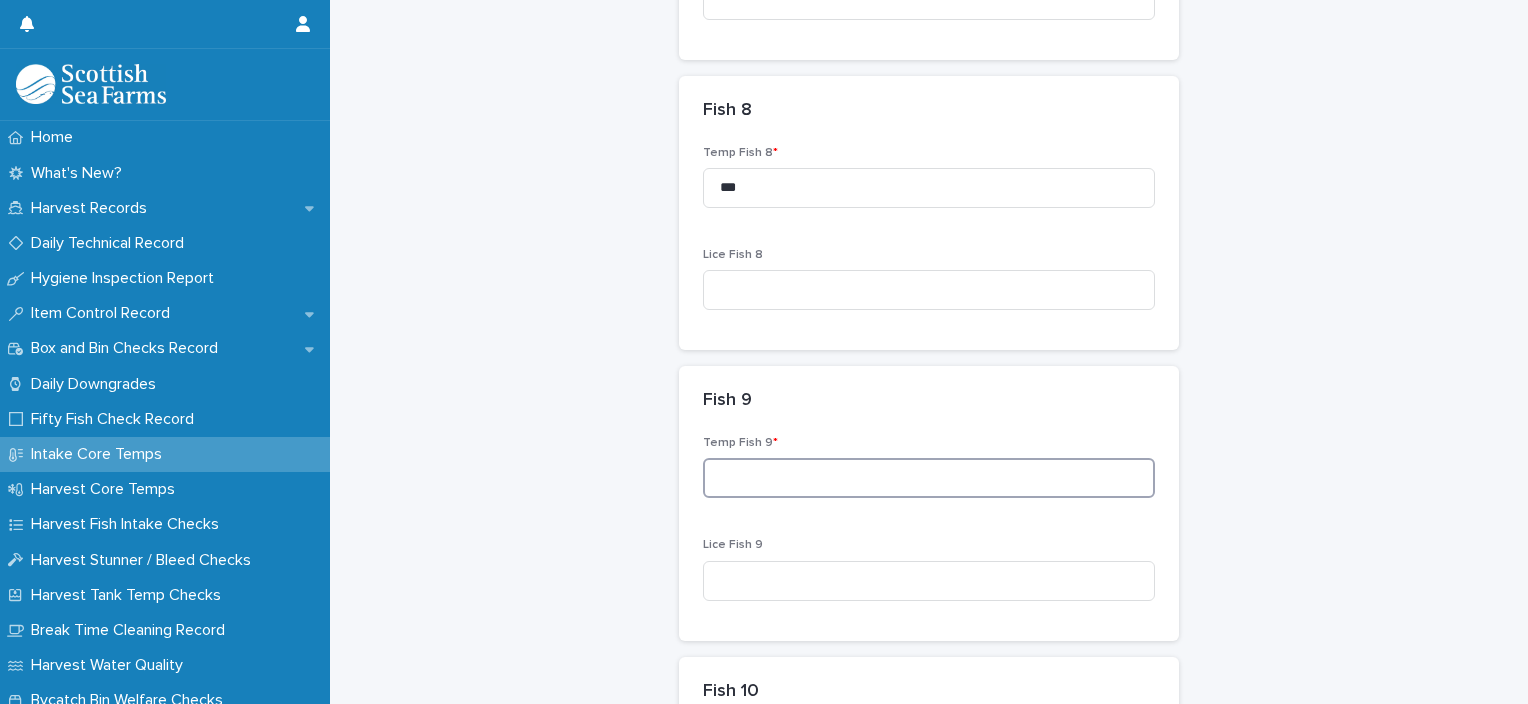 click at bounding box center [929, 478] 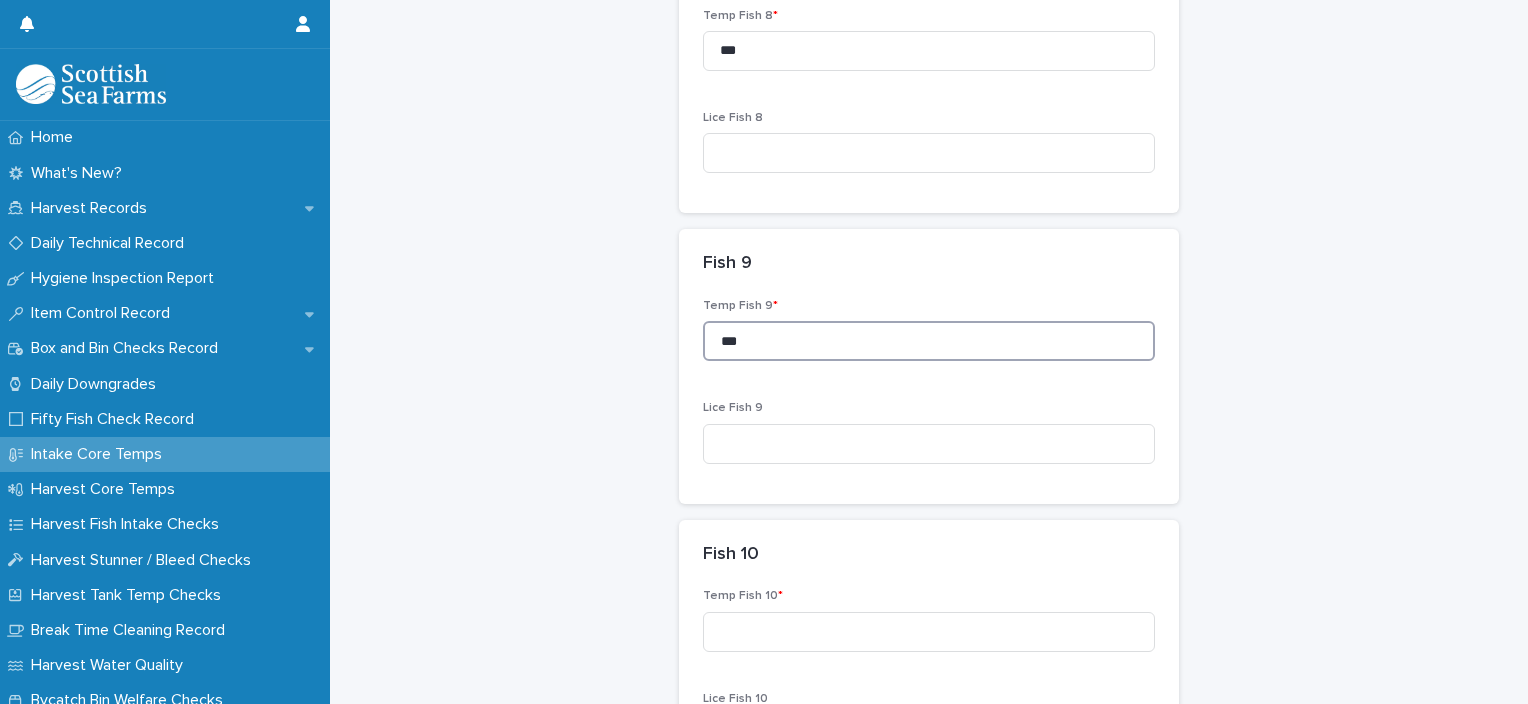 scroll, scrollTop: 2616, scrollLeft: 0, axis: vertical 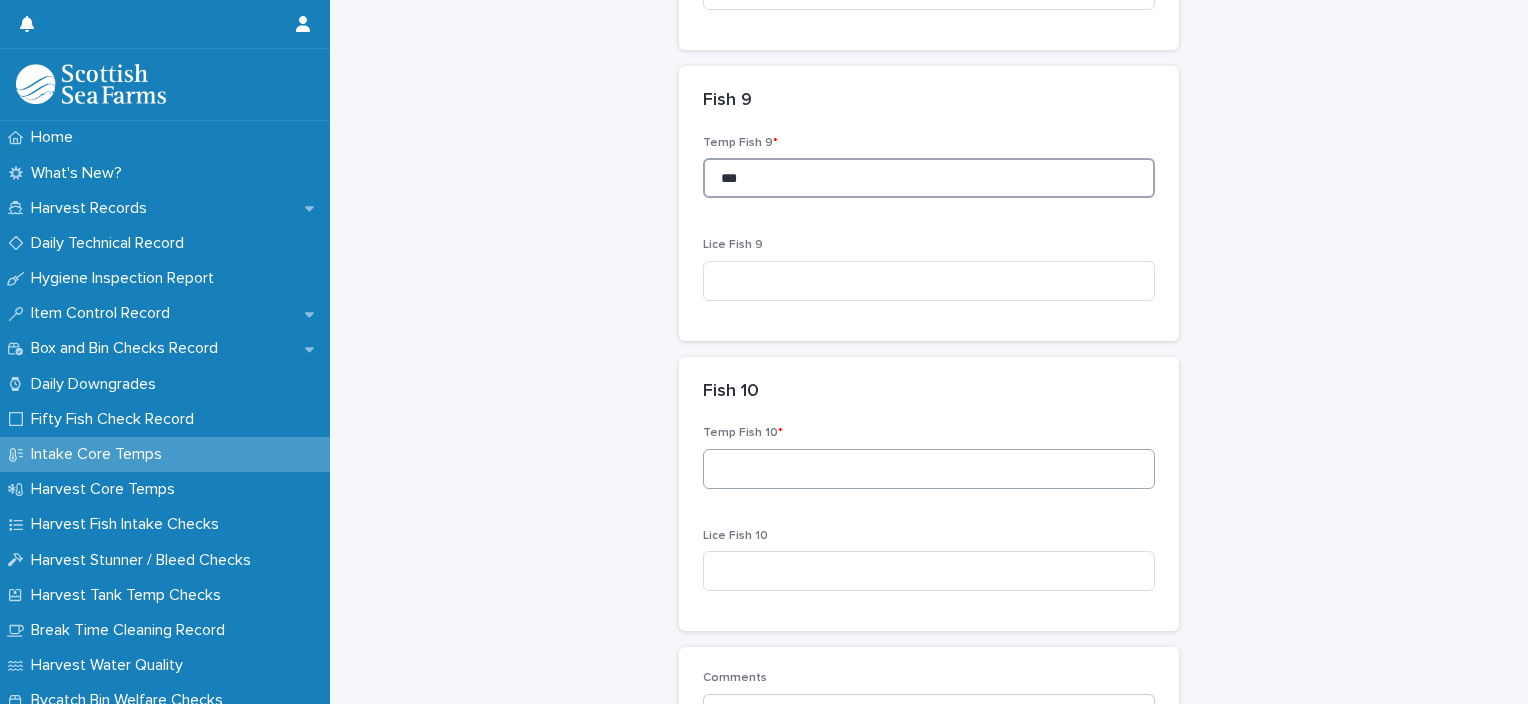 type on "***" 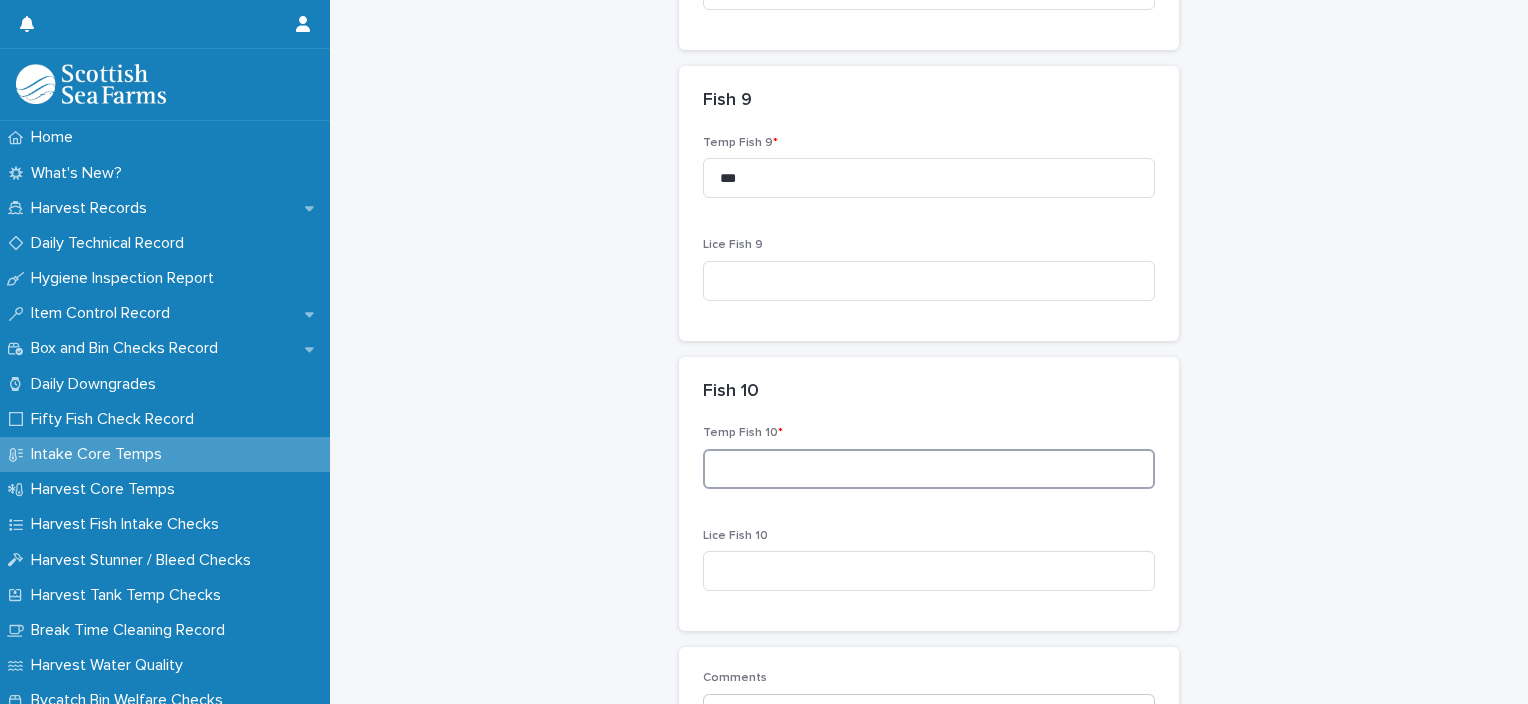 click at bounding box center (929, 469) 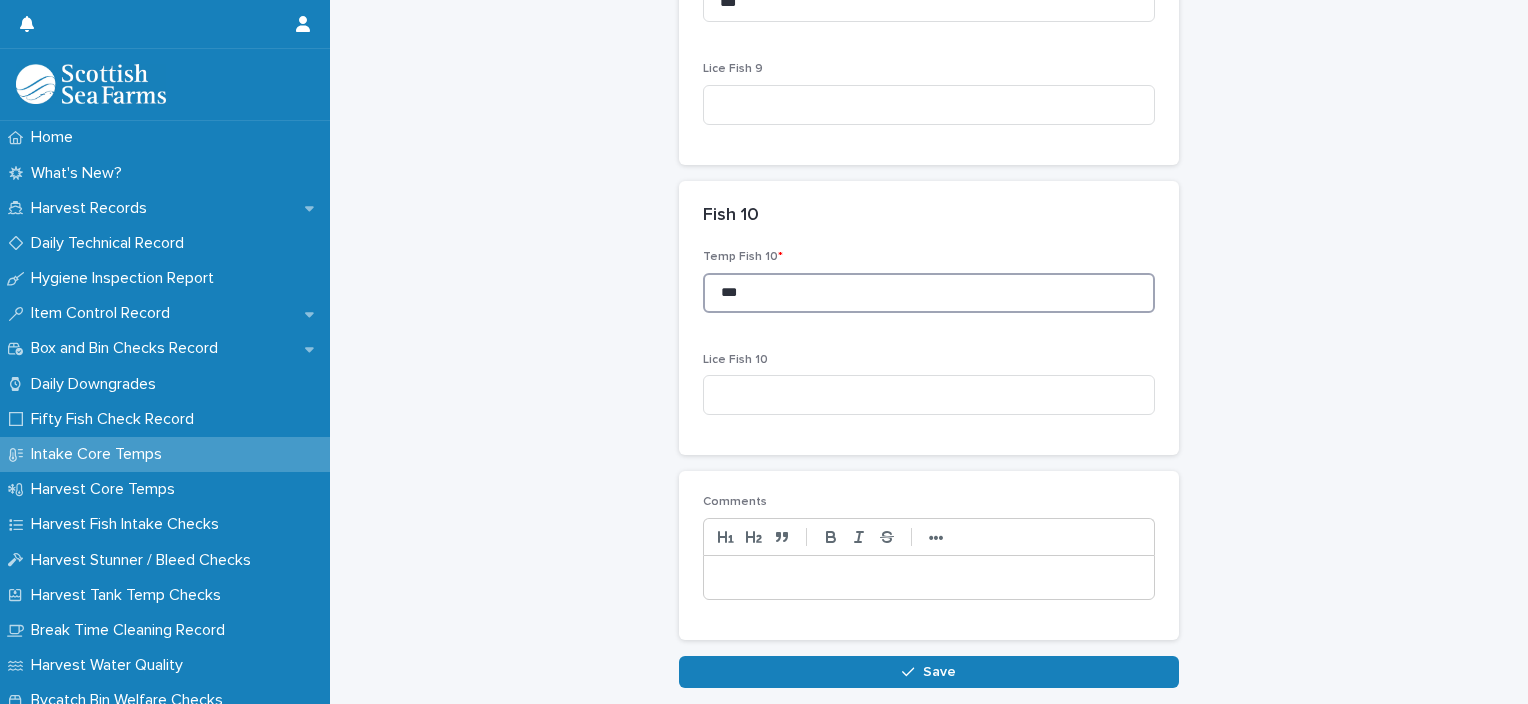 scroll, scrollTop: 2890, scrollLeft: 0, axis: vertical 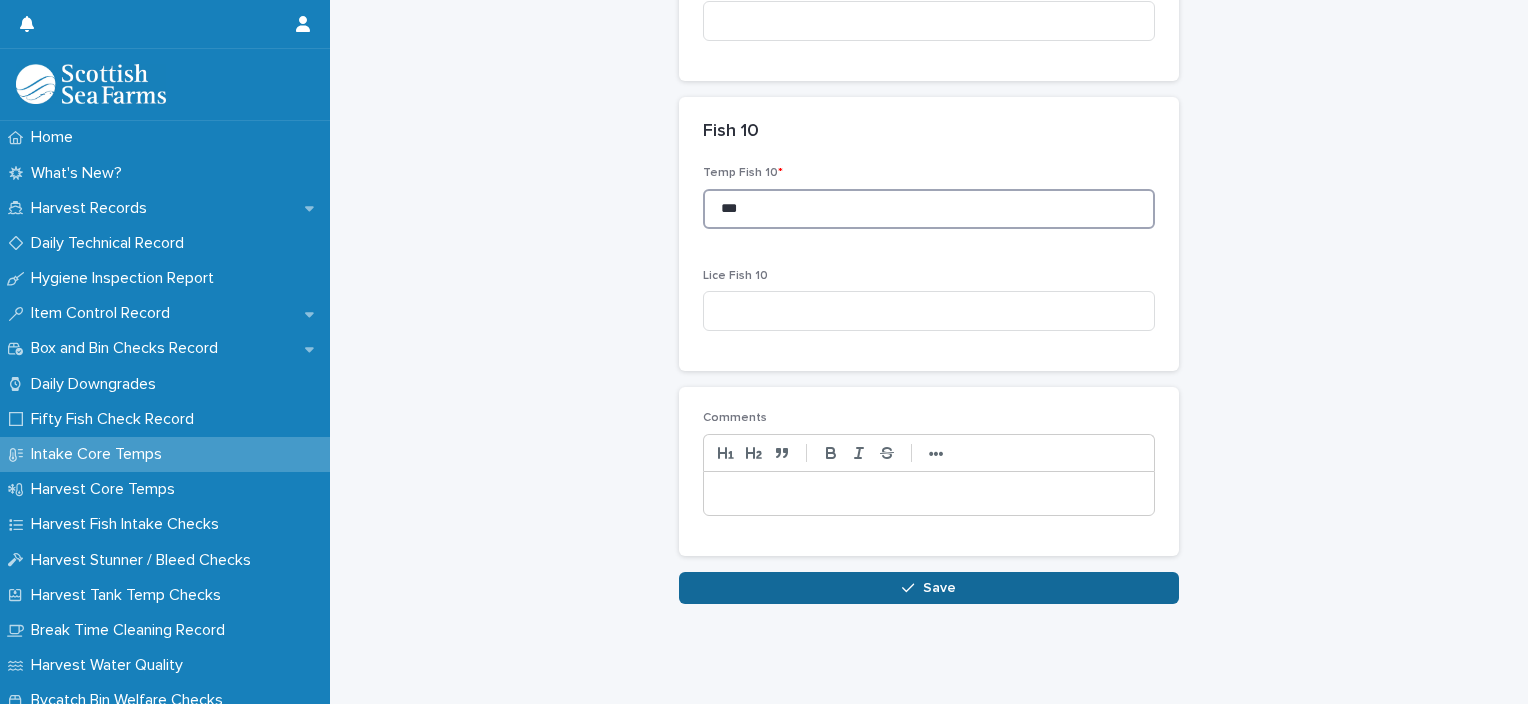 type on "***" 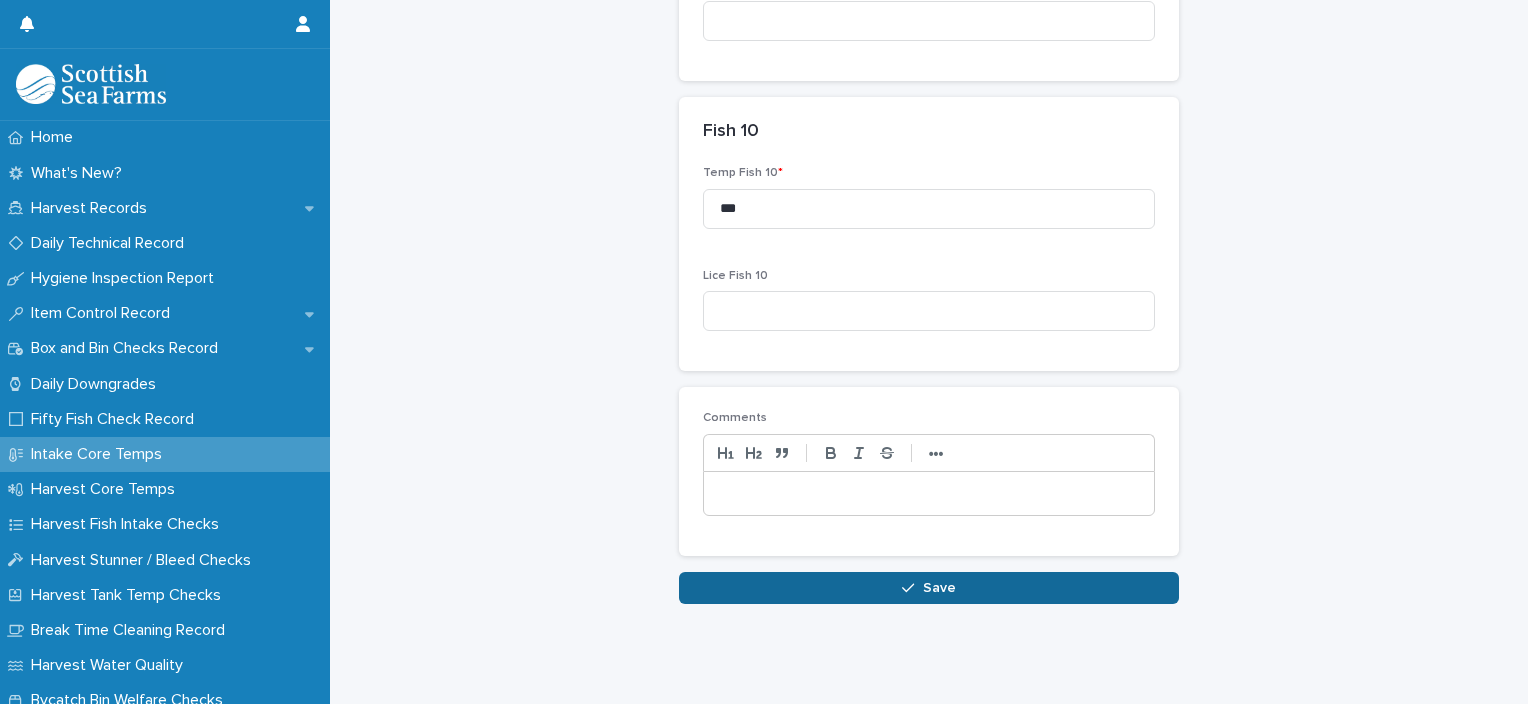 click on "Save" at bounding box center [929, 588] 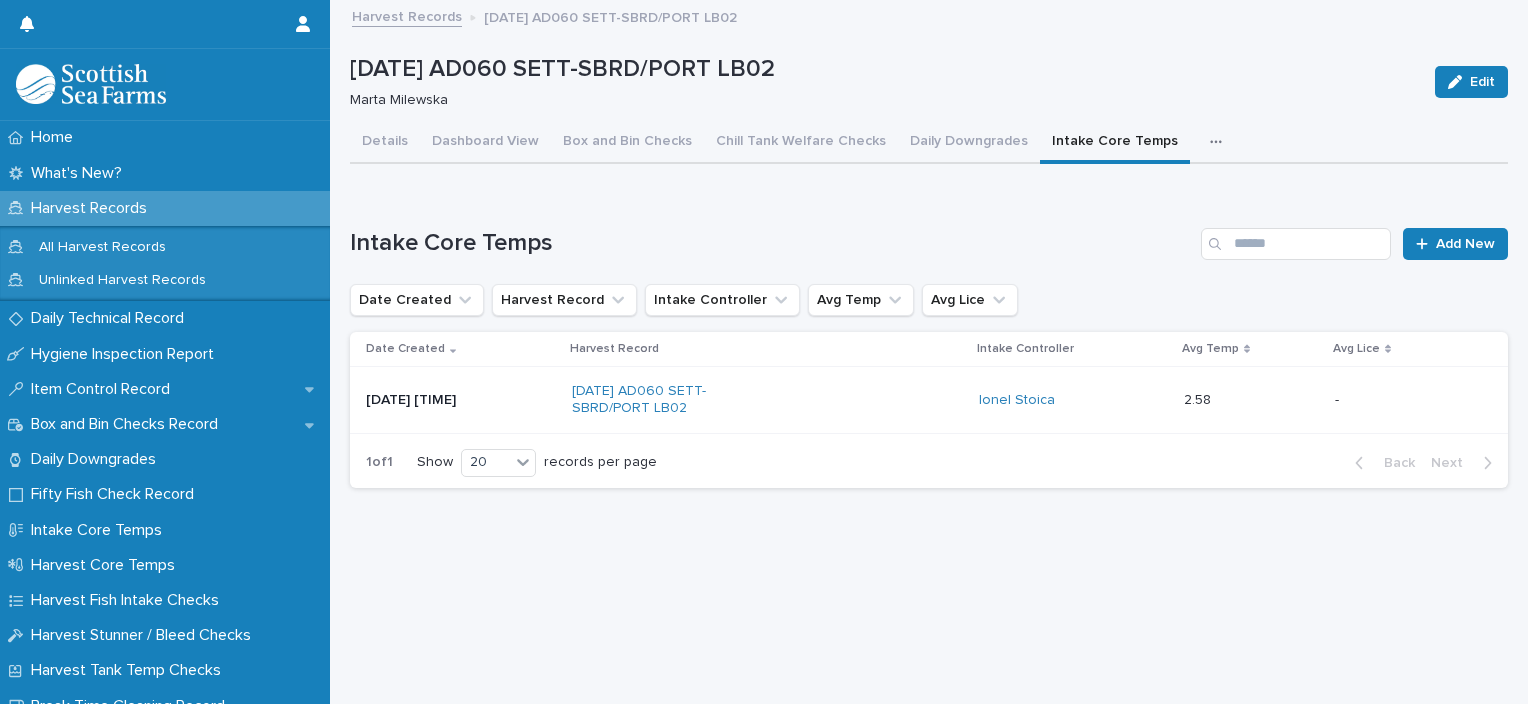 scroll, scrollTop: 15, scrollLeft: 0, axis: vertical 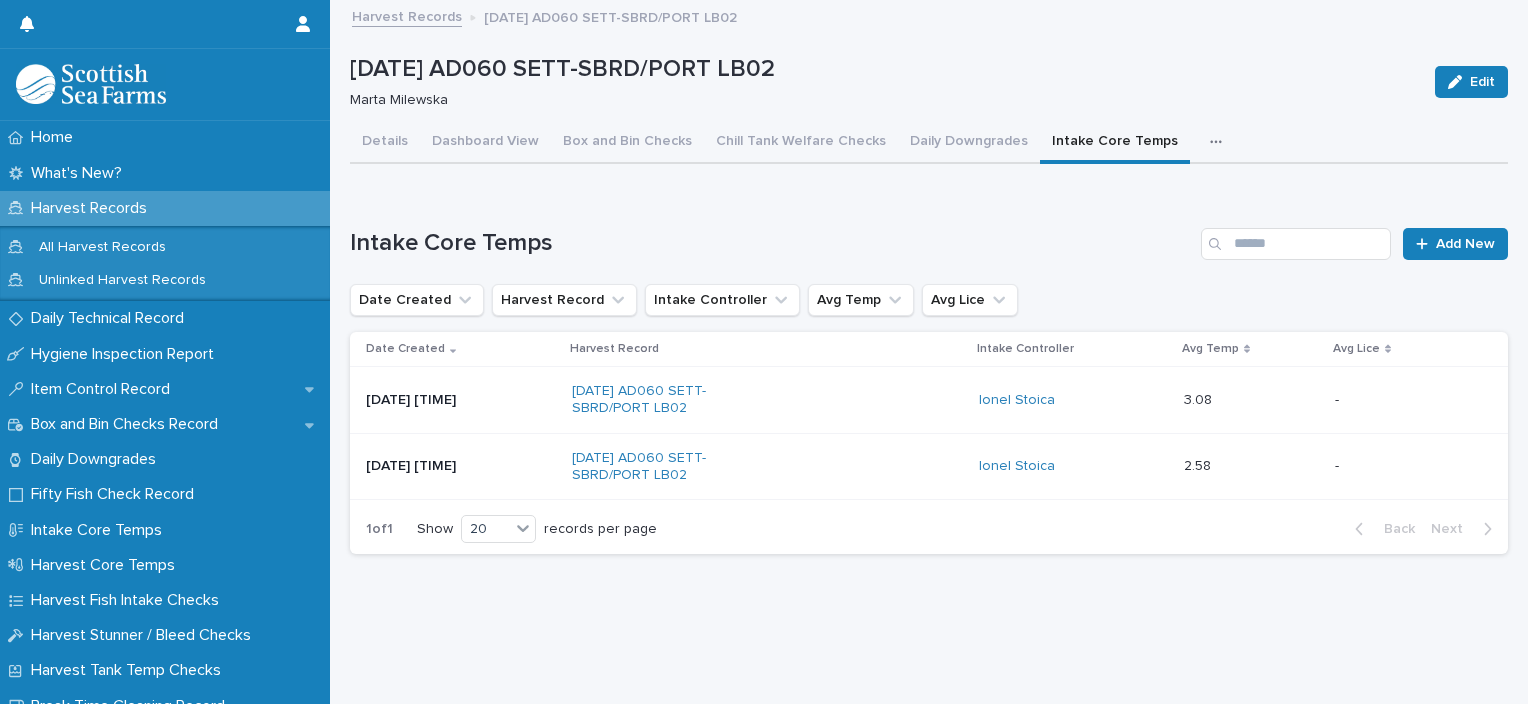 click at bounding box center (1220, 142) 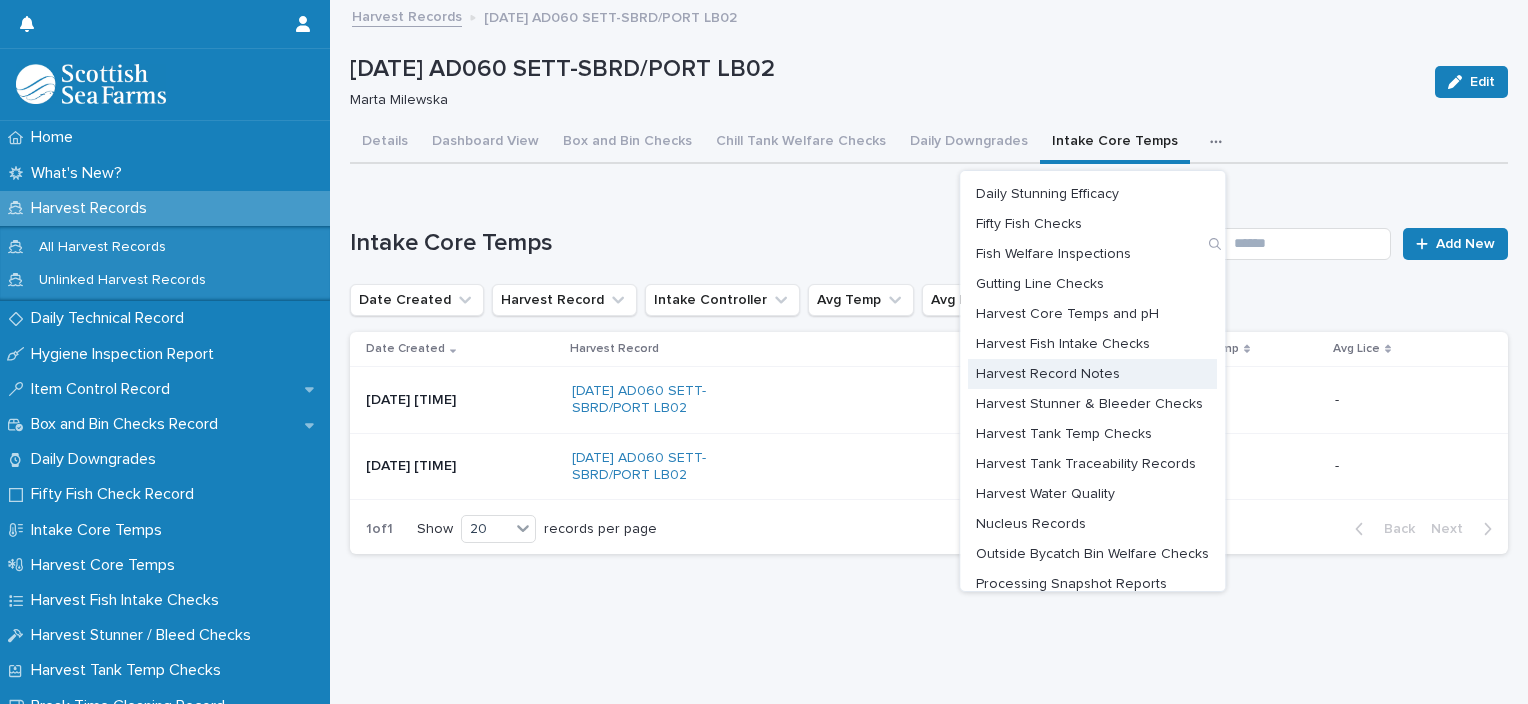 click on "Harvest Record Notes" at bounding box center (1048, 374) 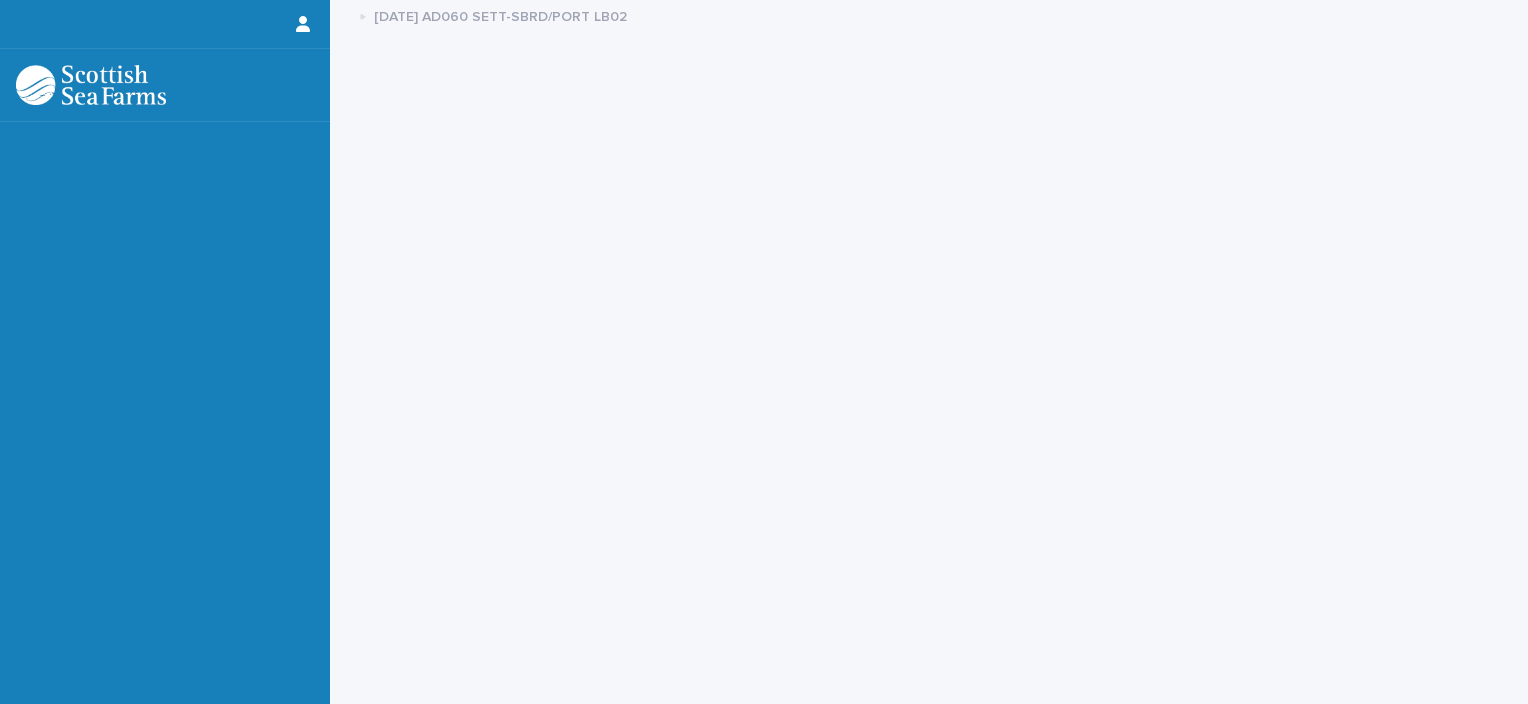 scroll, scrollTop: 0, scrollLeft: 0, axis: both 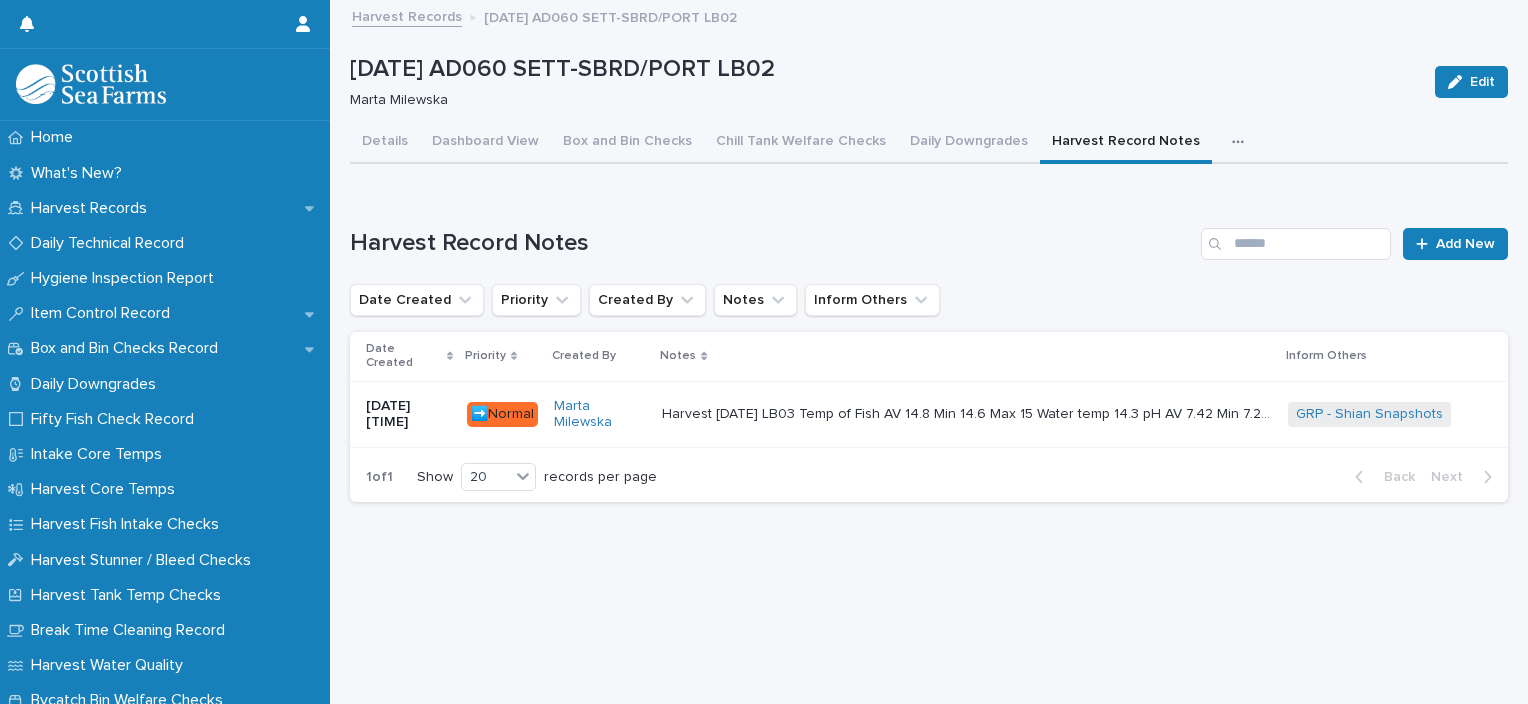 click on "Harvest
[DATE]
LB03
Temp of Fish
AV 14.8
Min 14.6
Max 15
Water temp
14.3
pH
AV 7.42
Min 7.26
Max 7.56
Sea lice❗
AV 16
Min 8
Max 26
I noticed ,deformed and mature fish, soft fish some snout damage  . Pic attached
Harvest
[DATE]
LB03
Temp of Fish
AV 14.8
Min 14.6
Max 15
Water temp
14.3
pH
AV 7.42
Min 7.26
Max 7.56
Sea lice❗
AV 16
Min 8
Max 26
I noticed ,deformed and mature fish, soft fish some snout damage  . Pic attached" at bounding box center [967, 414] 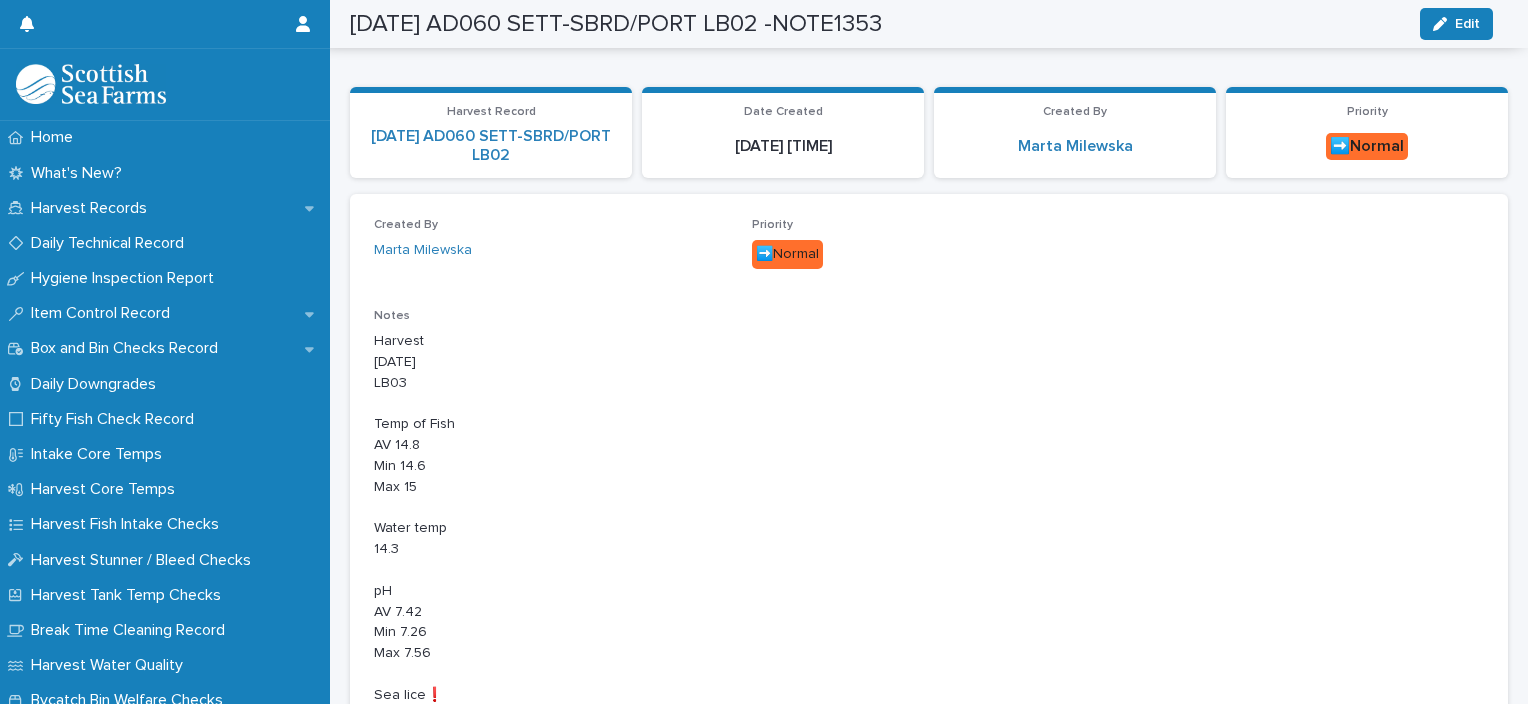 scroll, scrollTop: 0, scrollLeft: 0, axis: both 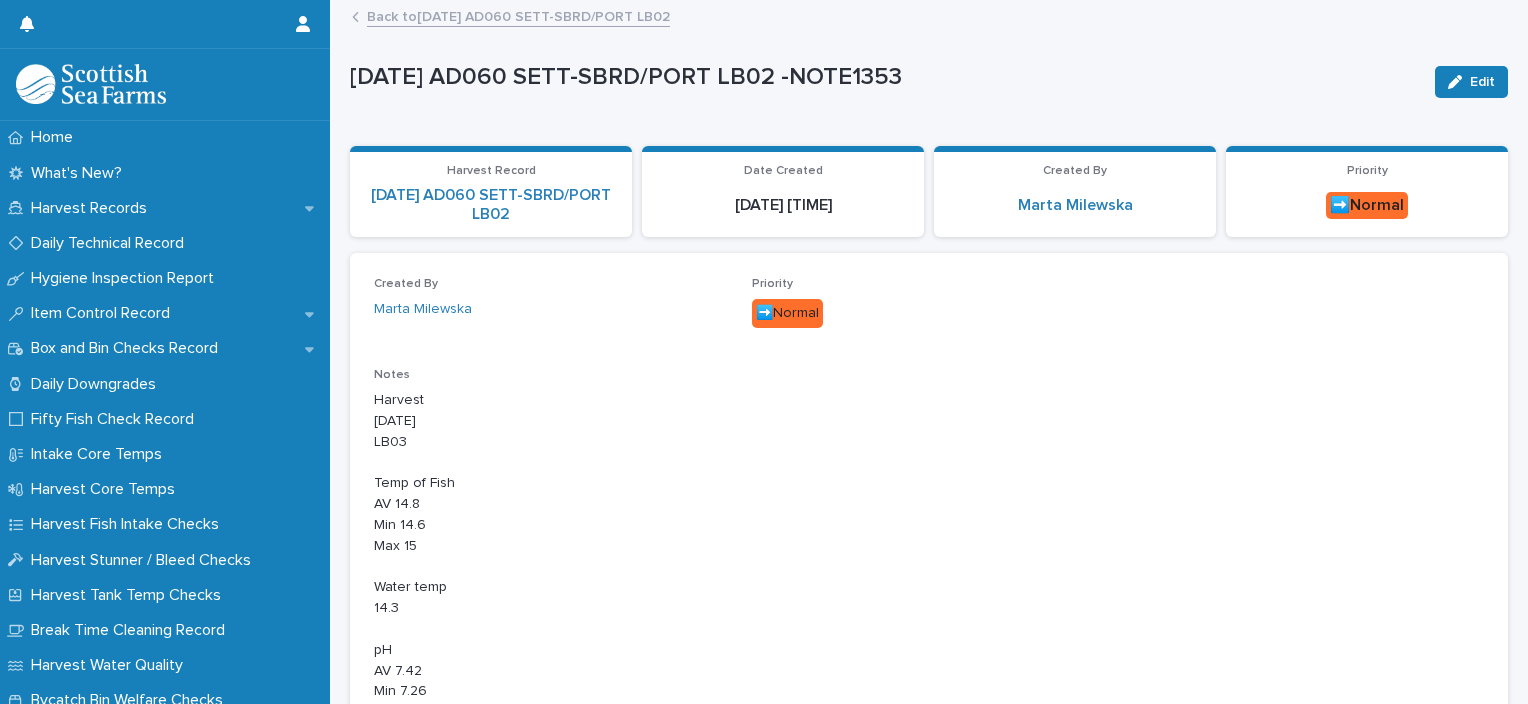 click on "Back to  08-08-2025 AD060 SETT-SBRD/PORT LB02" at bounding box center (518, 15) 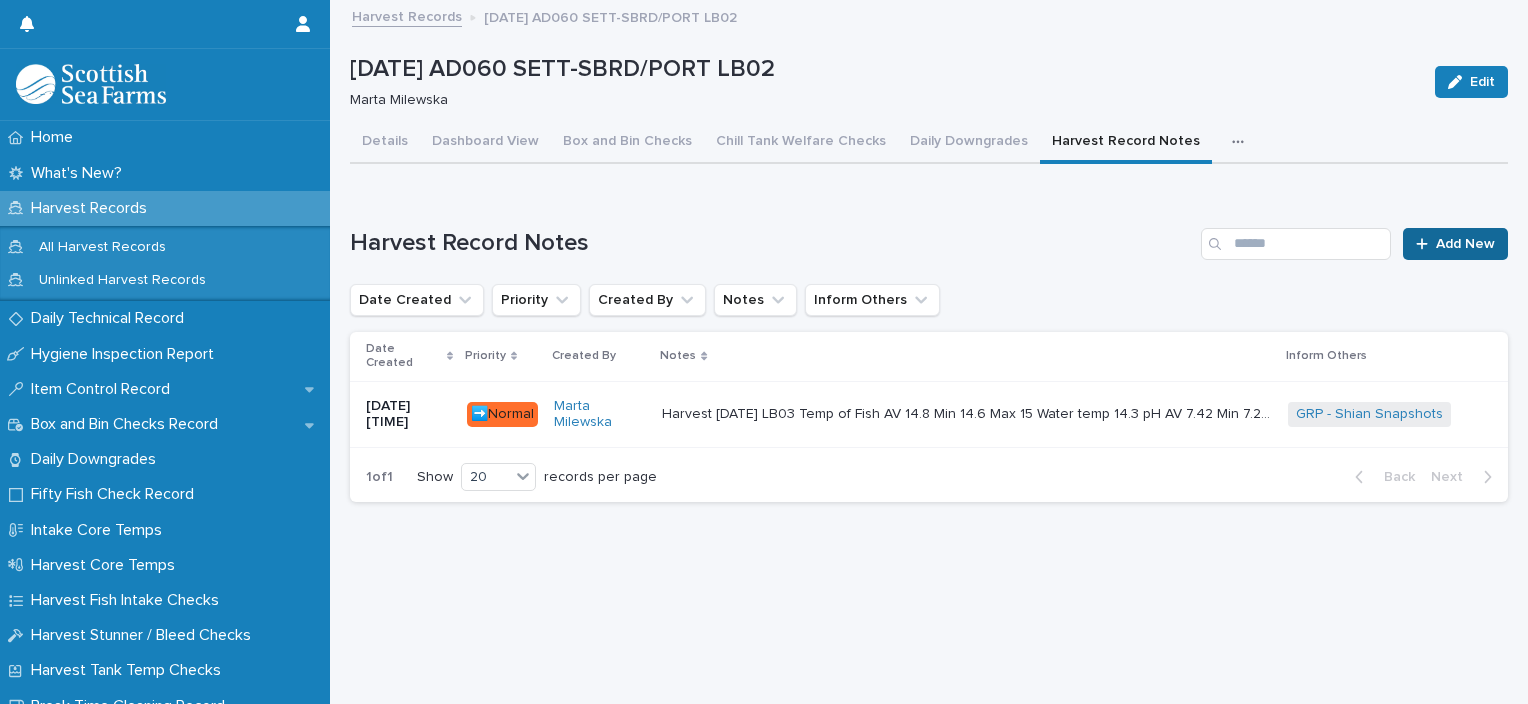click on "Add New" at bounding box center [1465, 244] 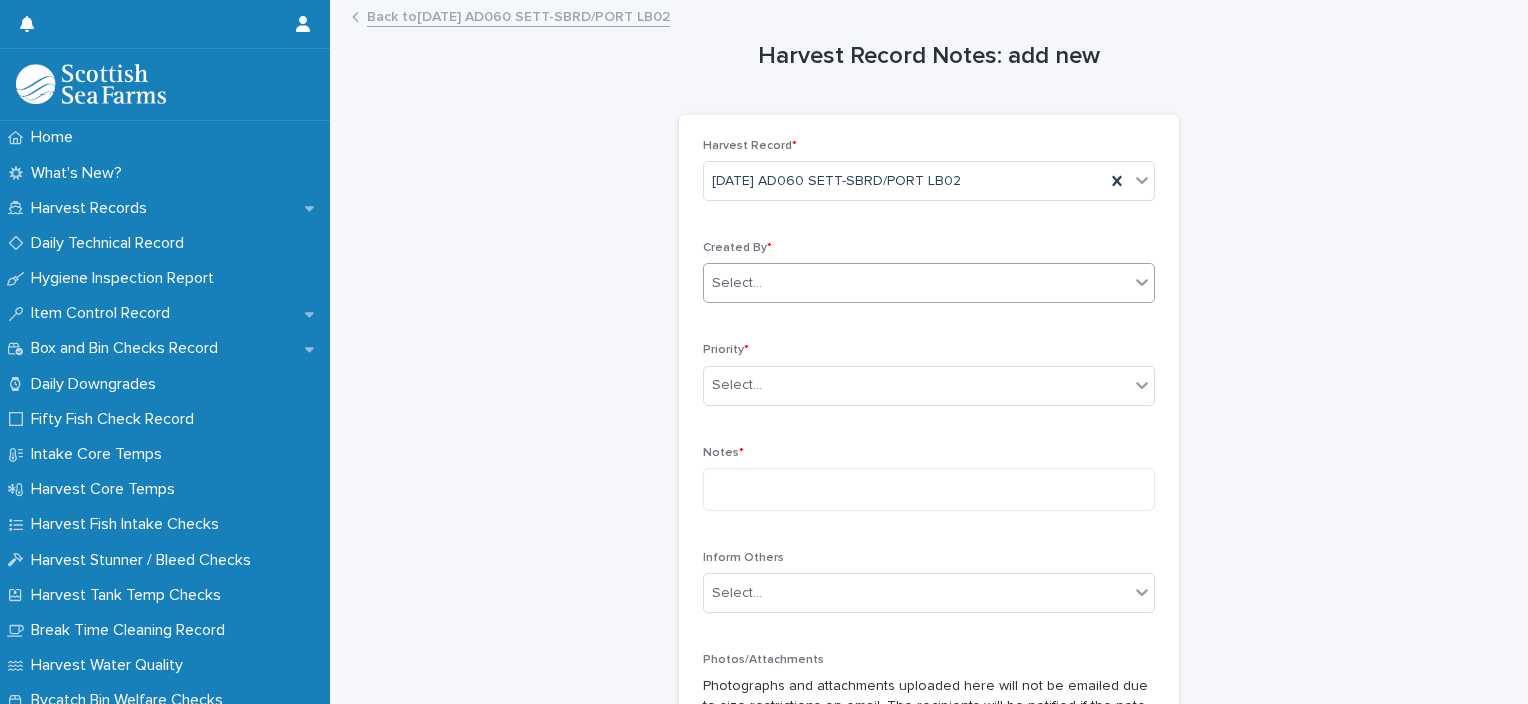 click on "Select..." at bounding box center (916, 283) 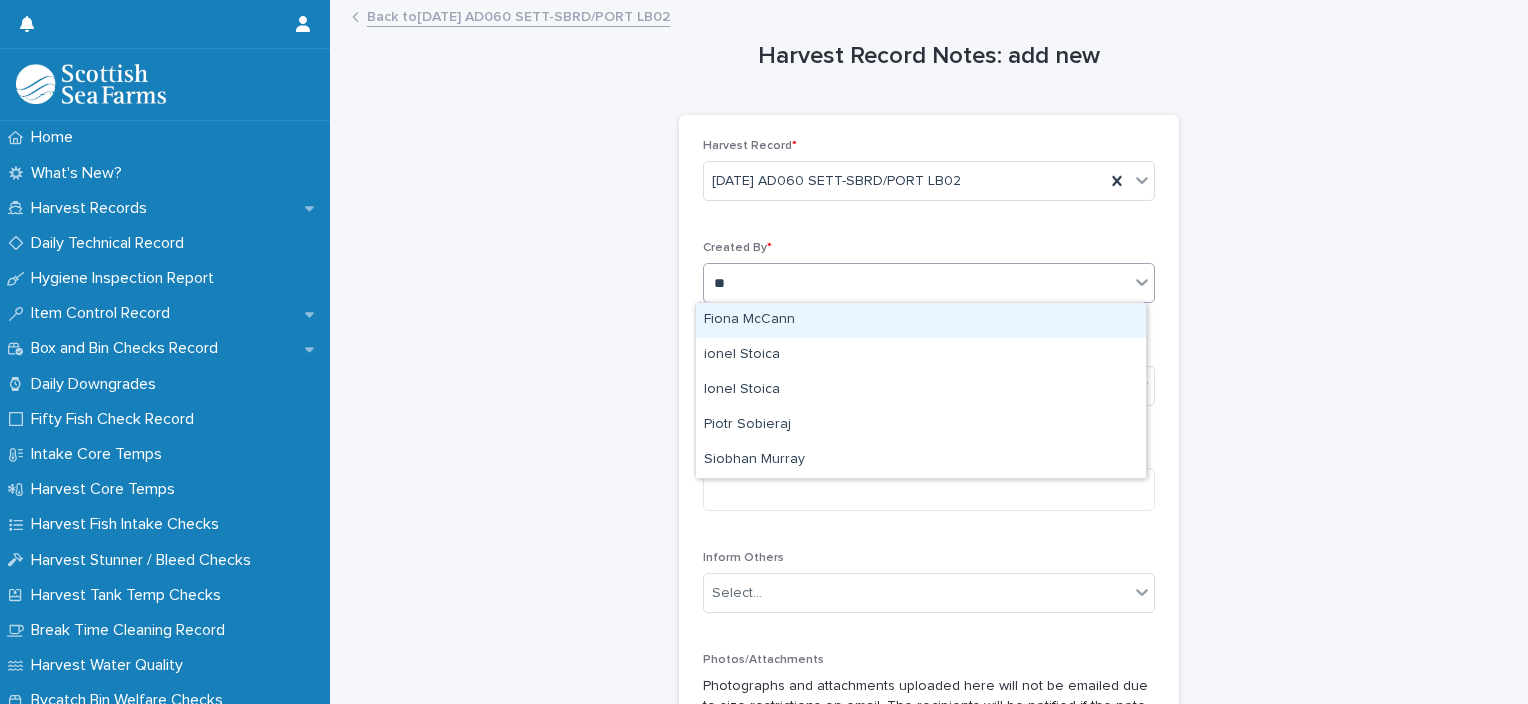 type on "***" 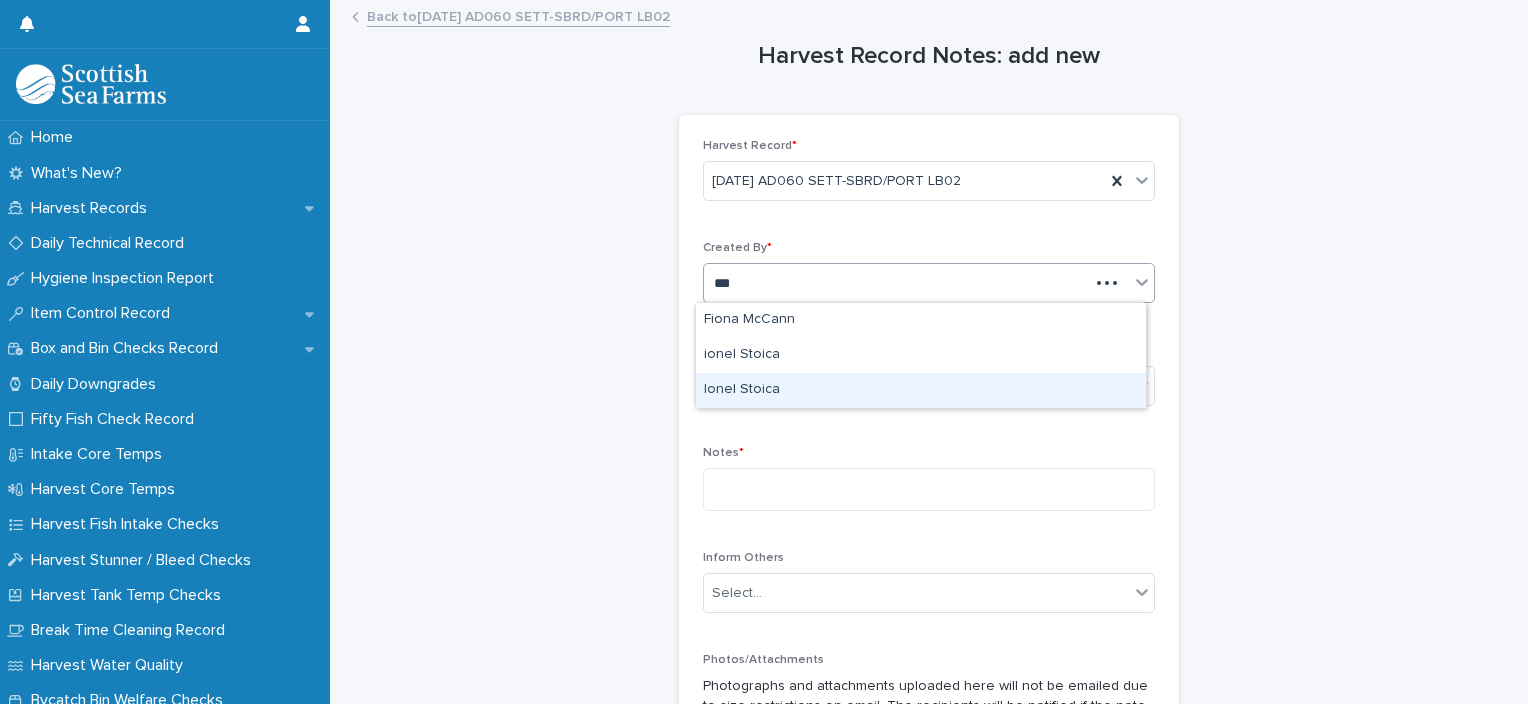 click on "Ionel Stoica" at bounding box center [921, 390] 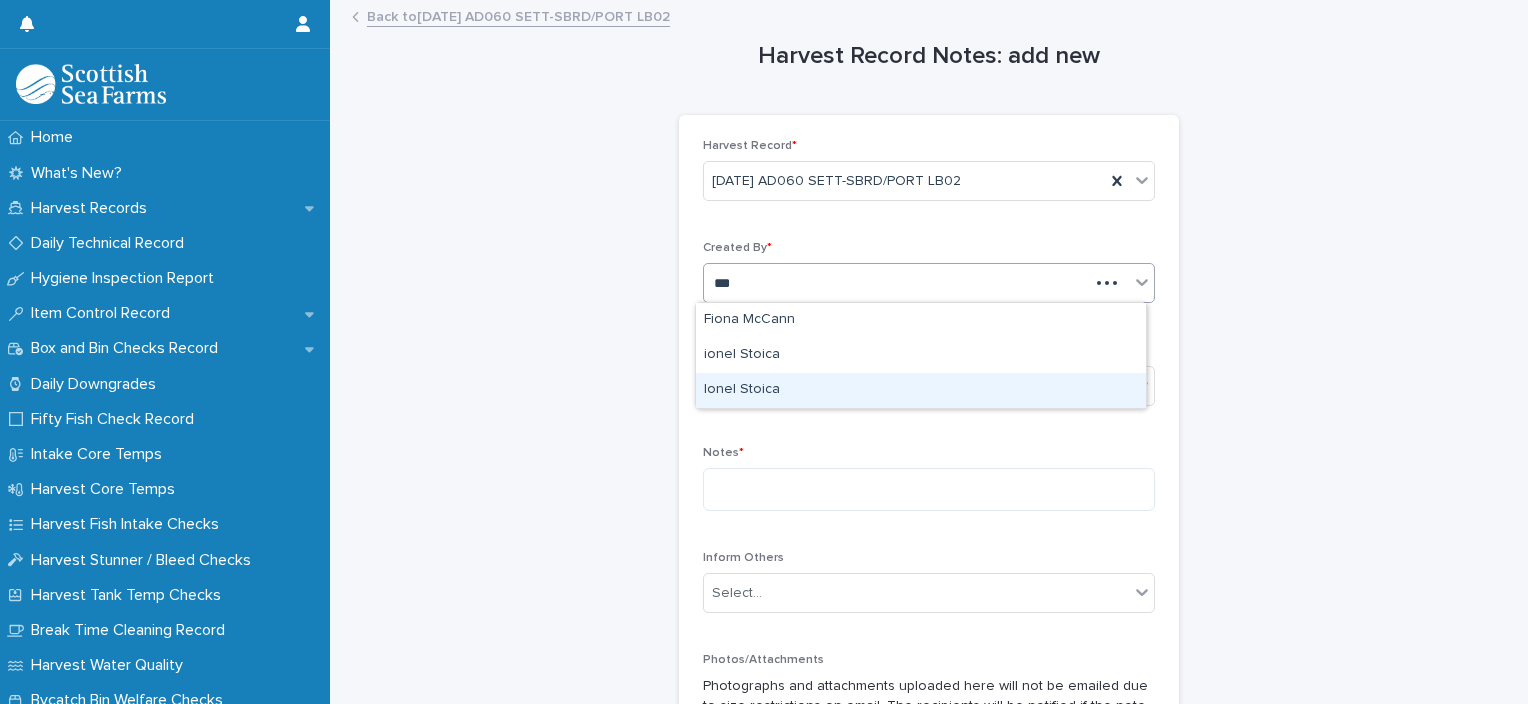 type 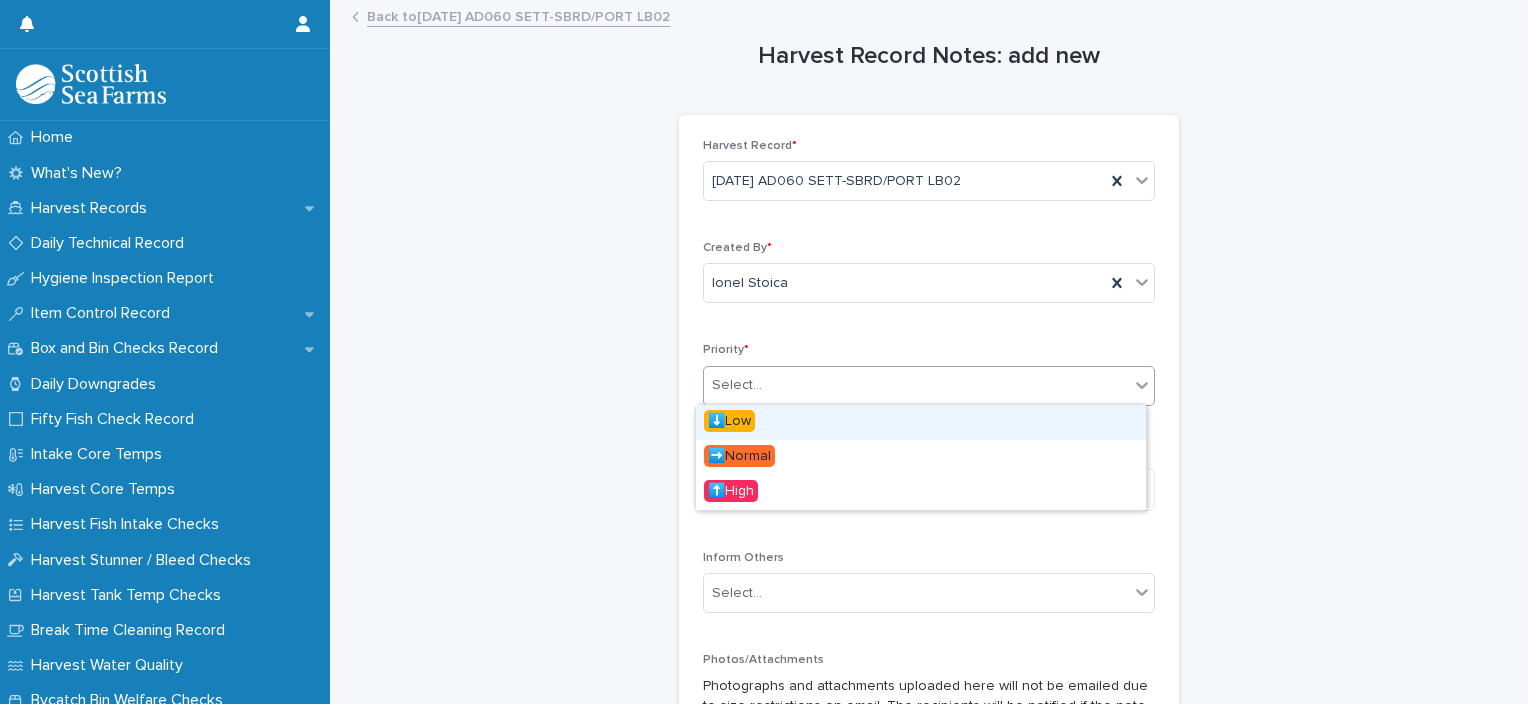 click on "Select..." at bounding box center [737, 385] 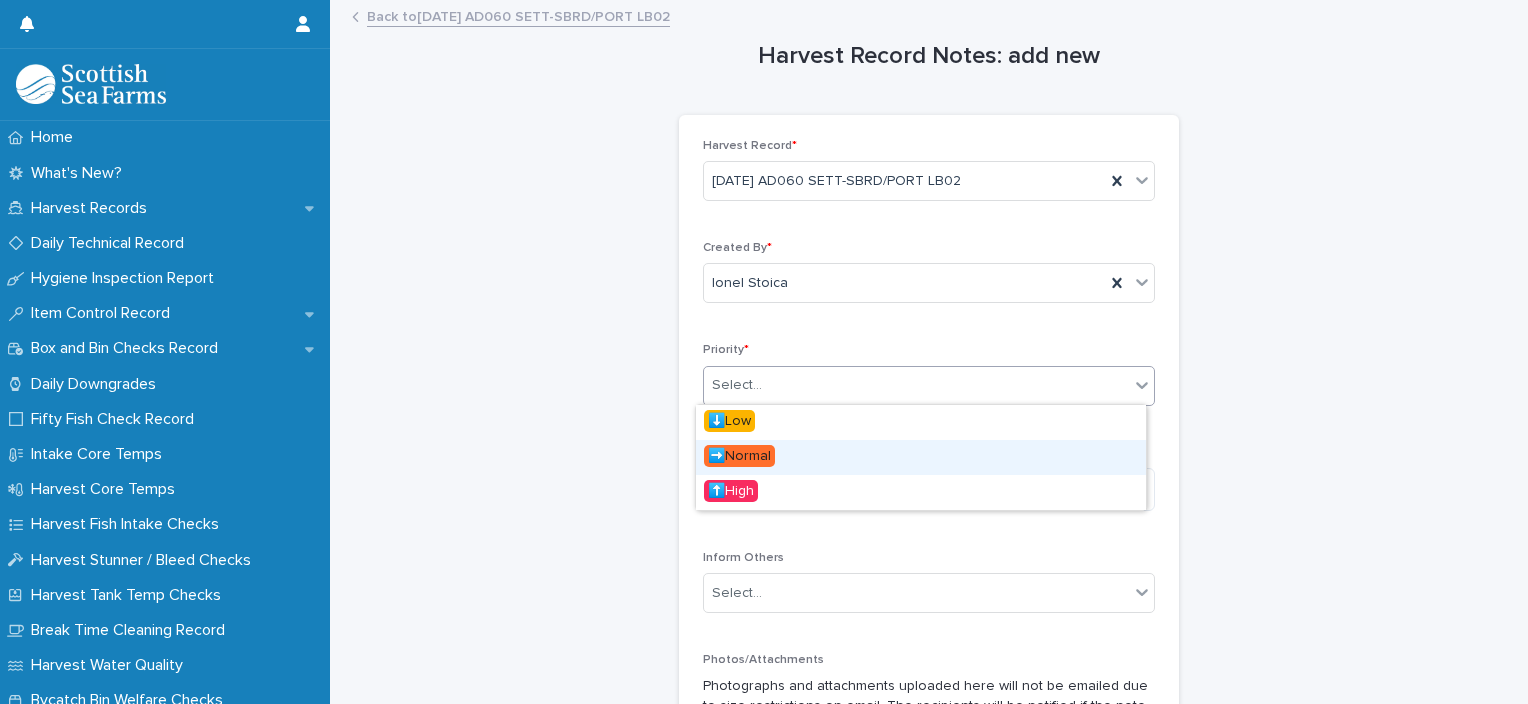 click on "➡️Normal" at bounding box center [921, 457] 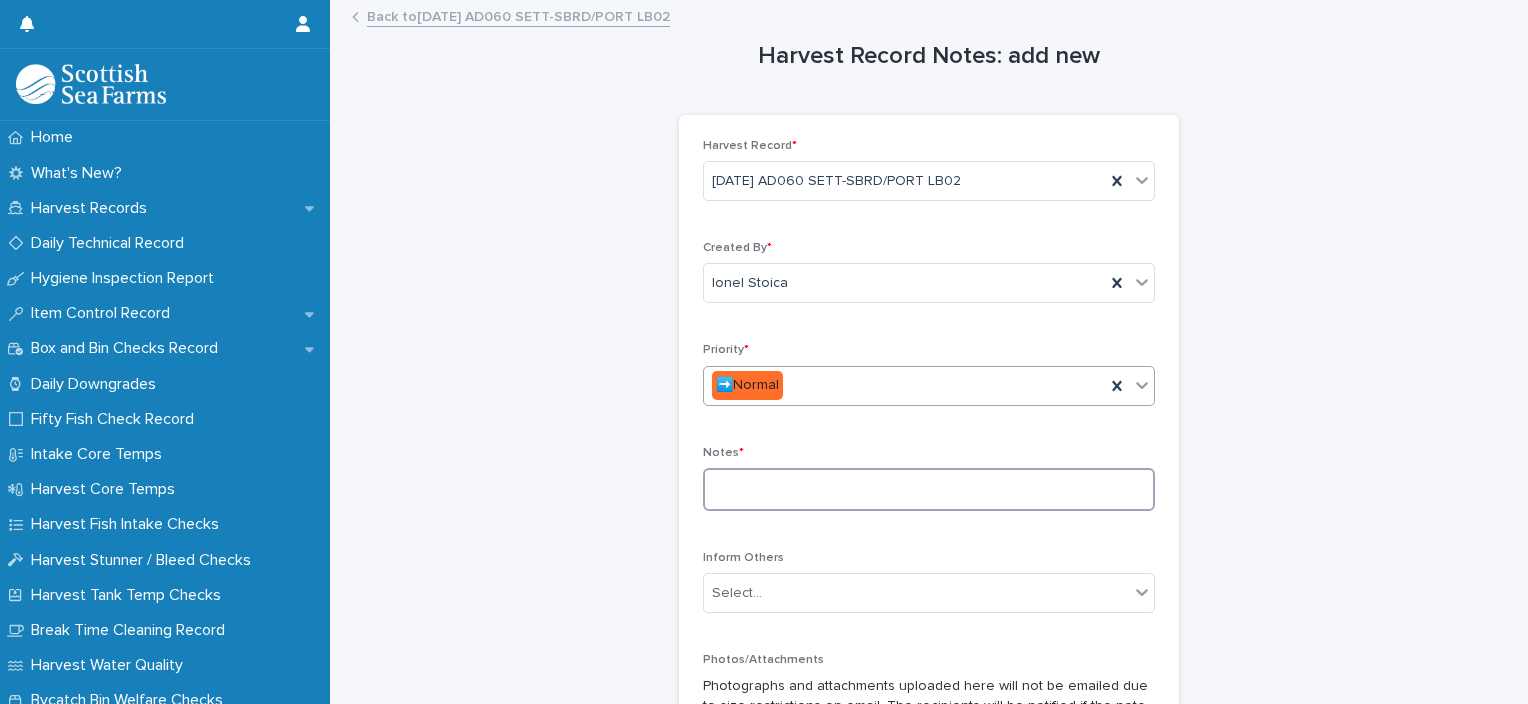 click at bounding box center [929, 489] 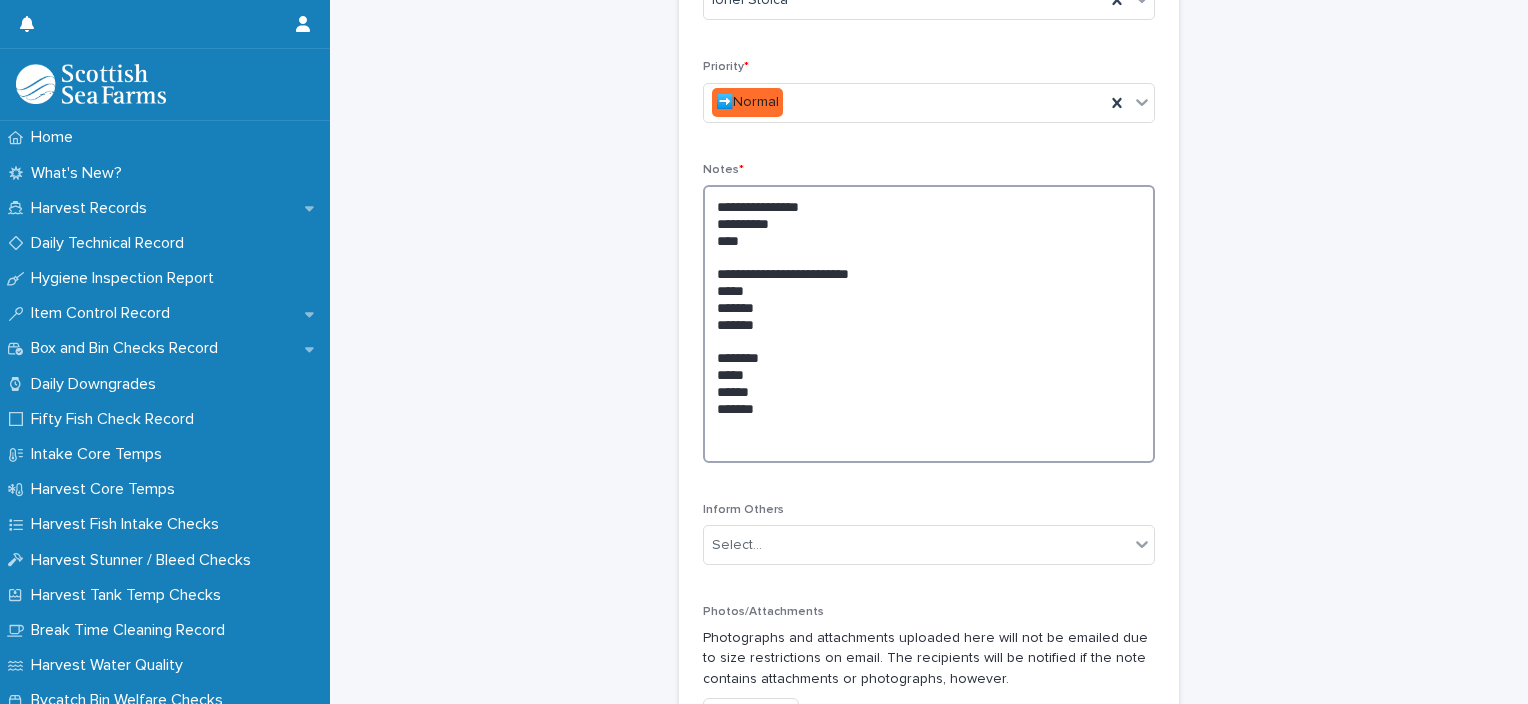 scroll, scrollTop: 327, scrollLeft: 0, axis: vertical 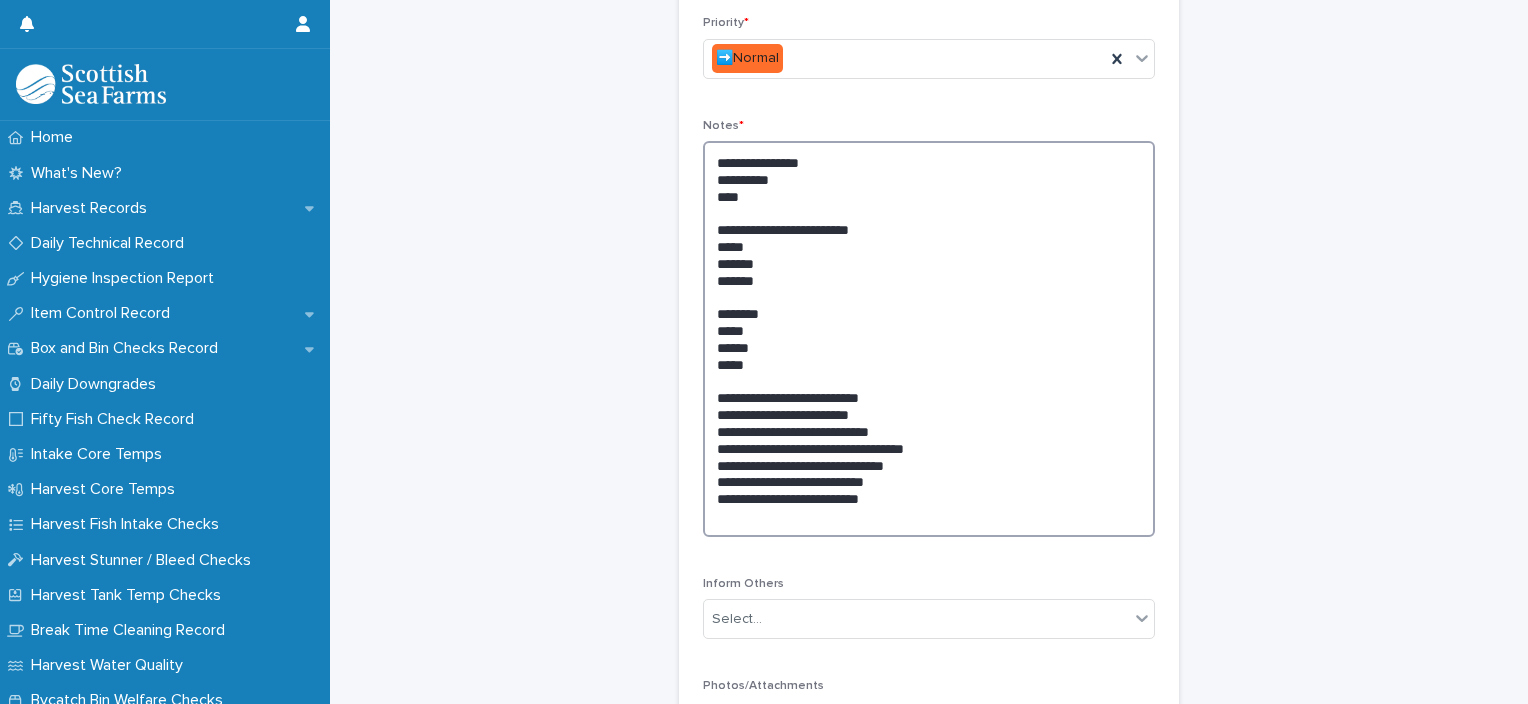 click on "**********" at bounding box center [929, 339] 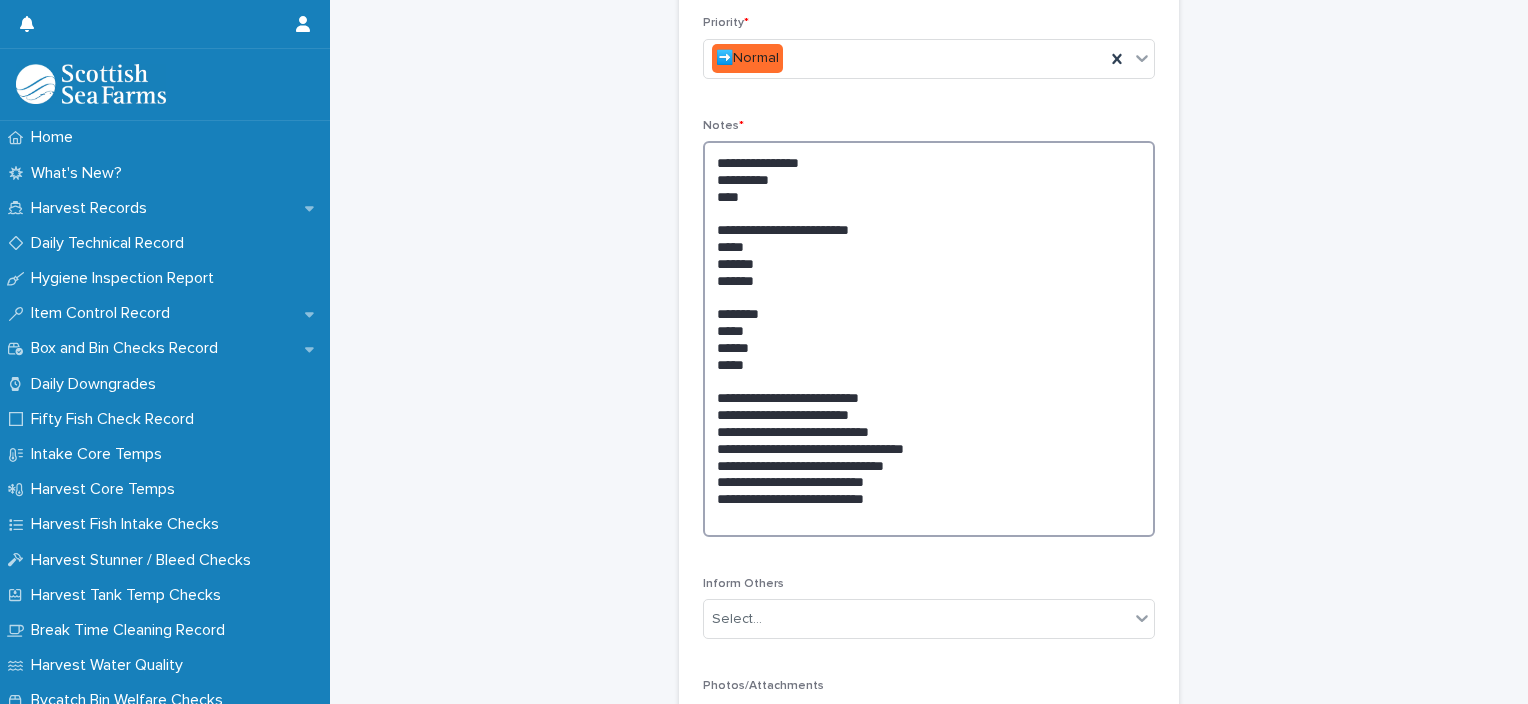click on "**********" at bounding box center [929, 339] 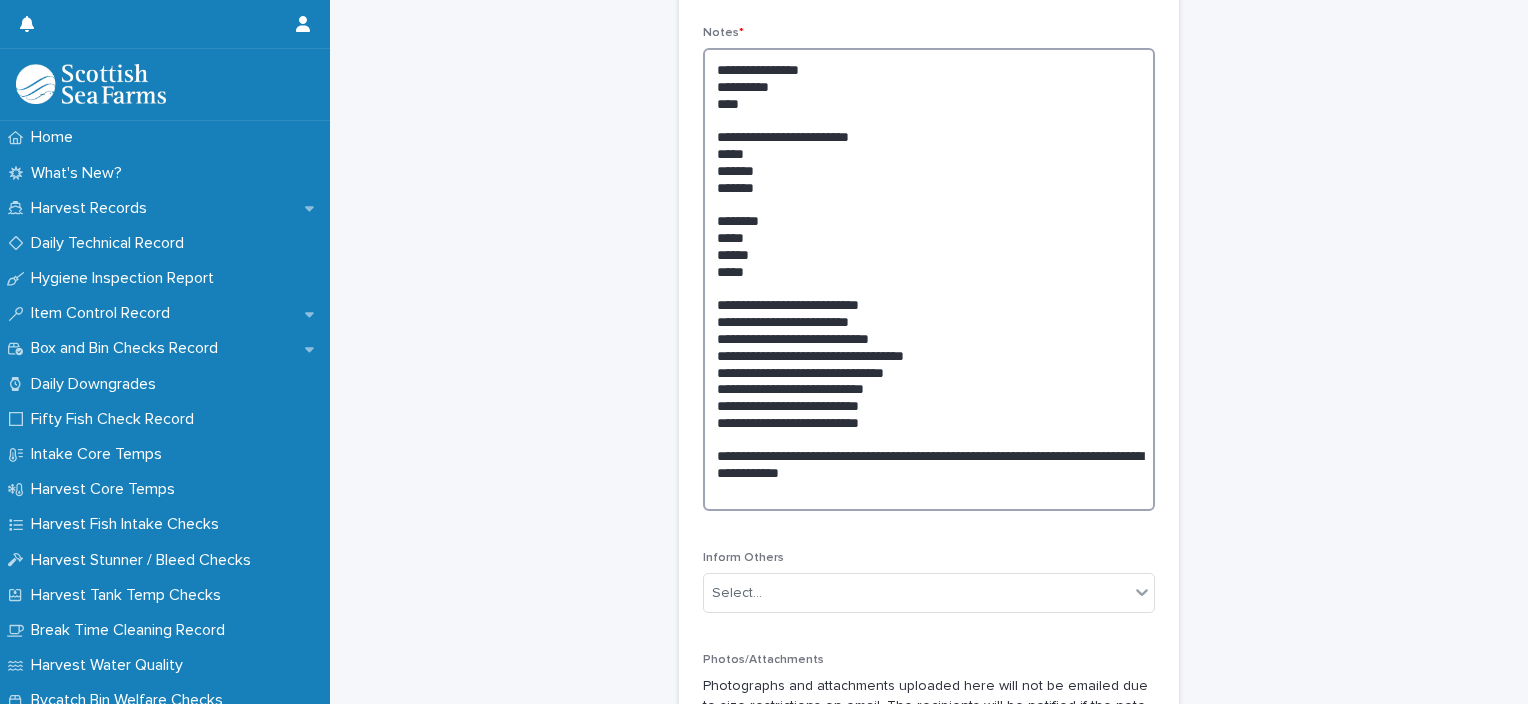 scroll, scrollTop: 527, scrollLeft: 0, axis: vertical 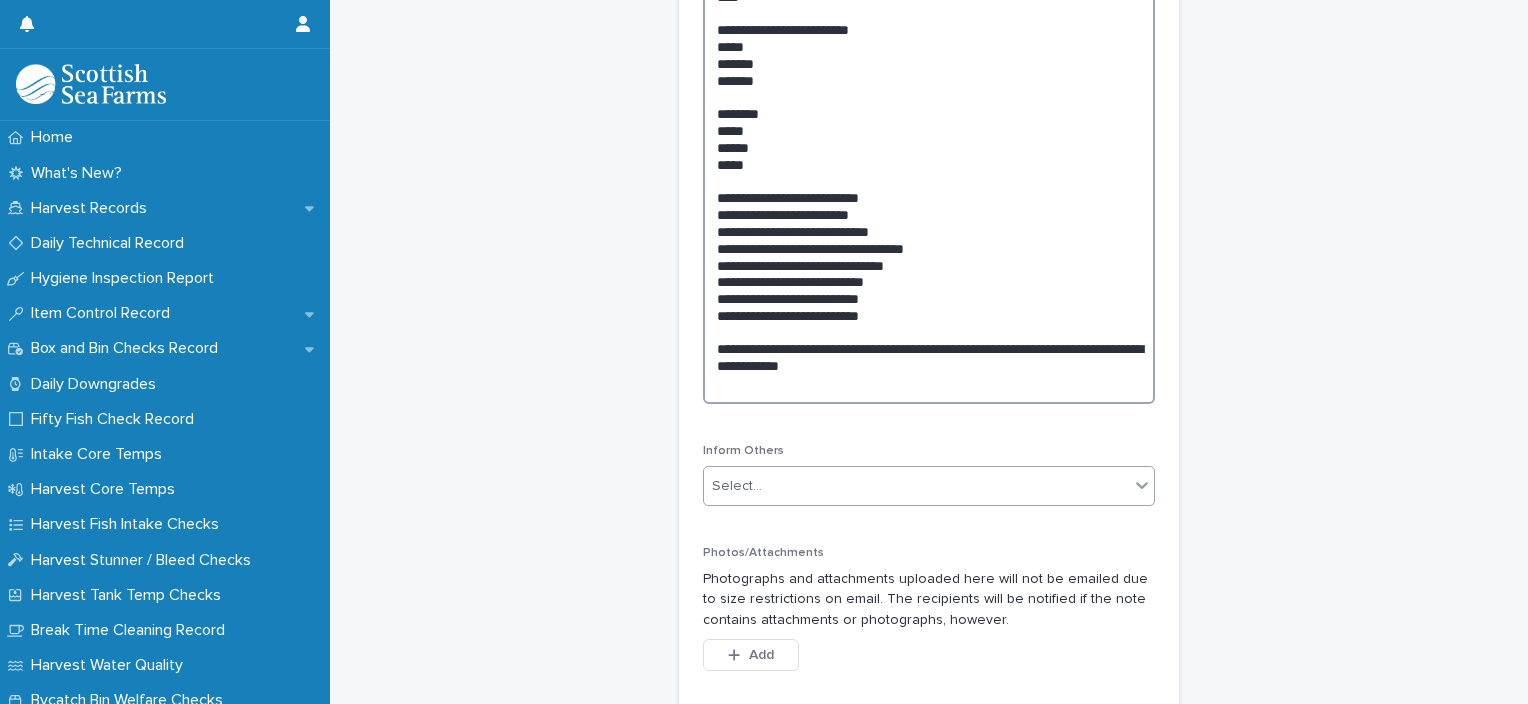 type on "**********" 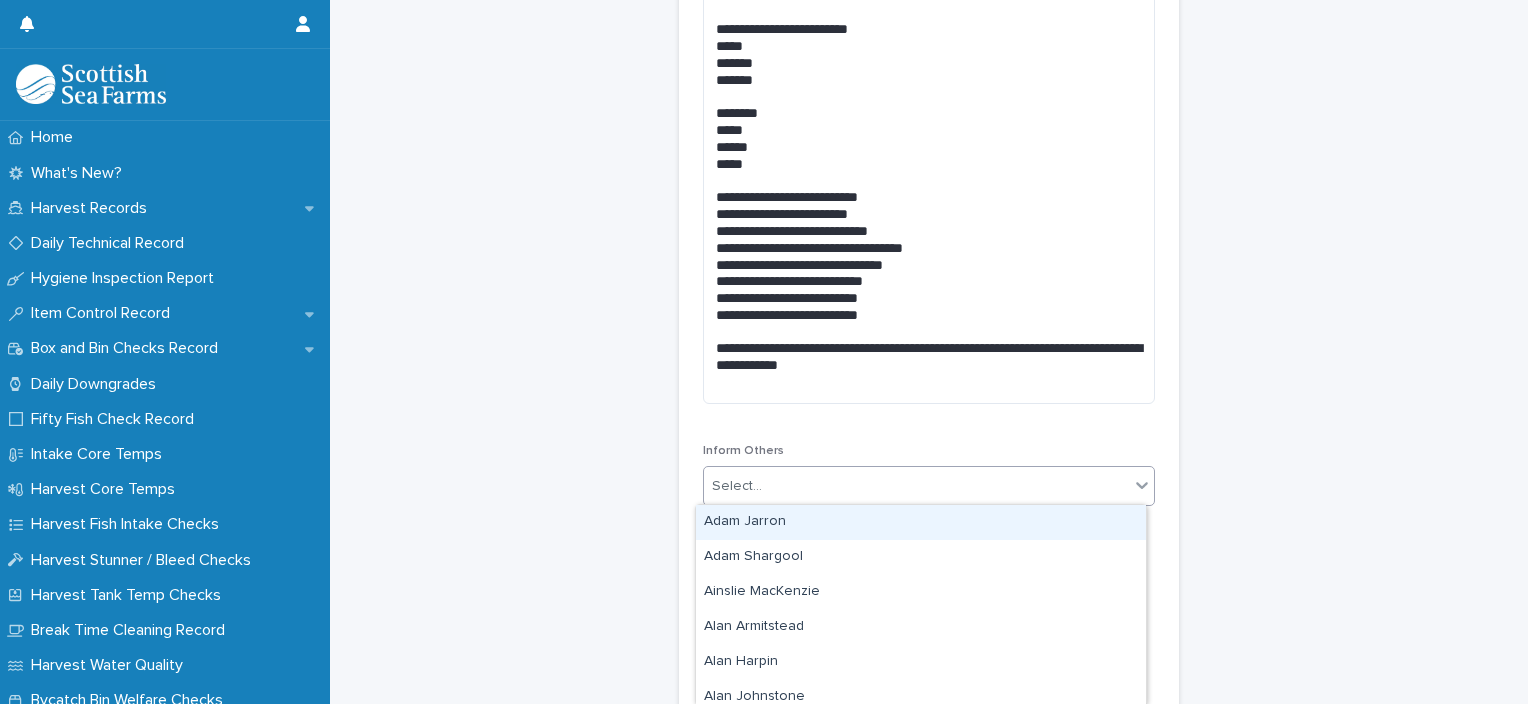 click on "Select..." at bounding box center (916, 486) 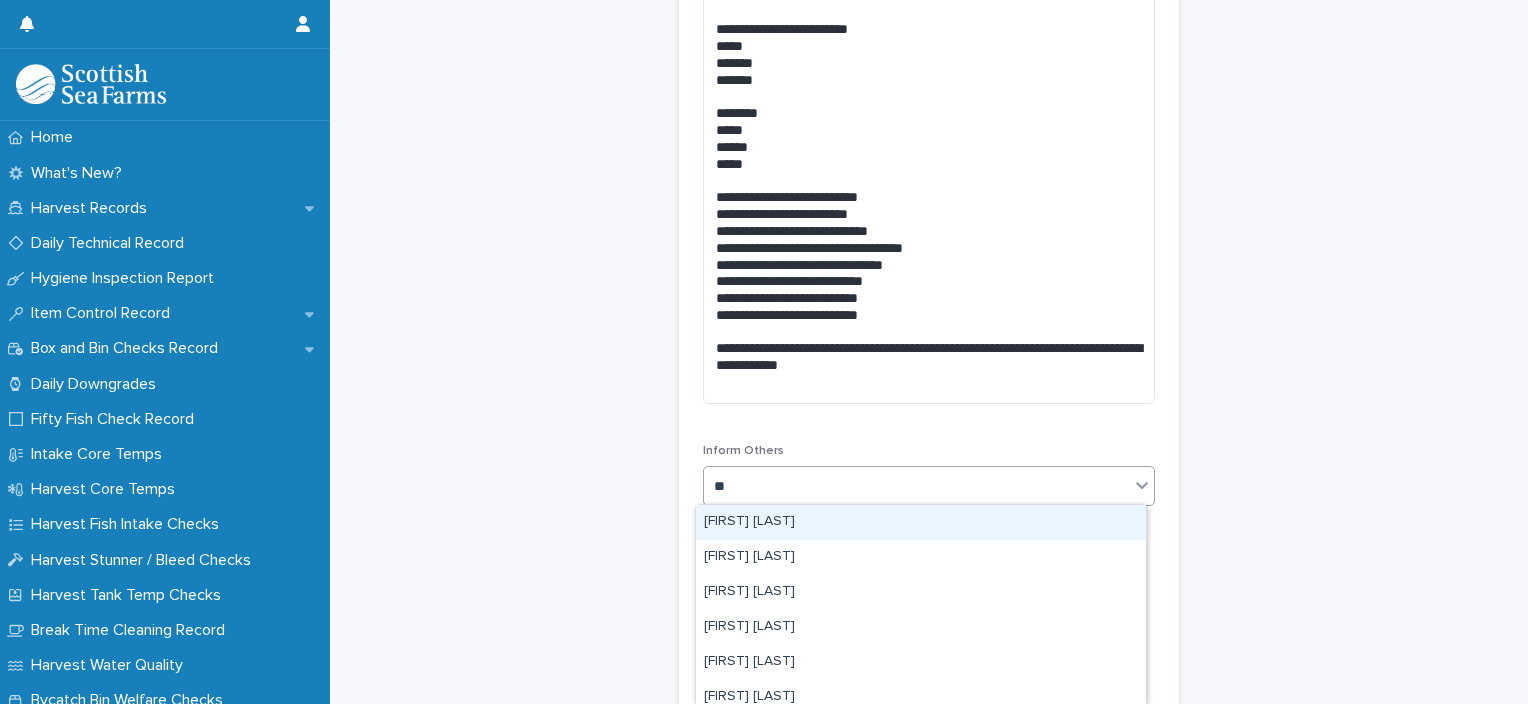 type on "***" 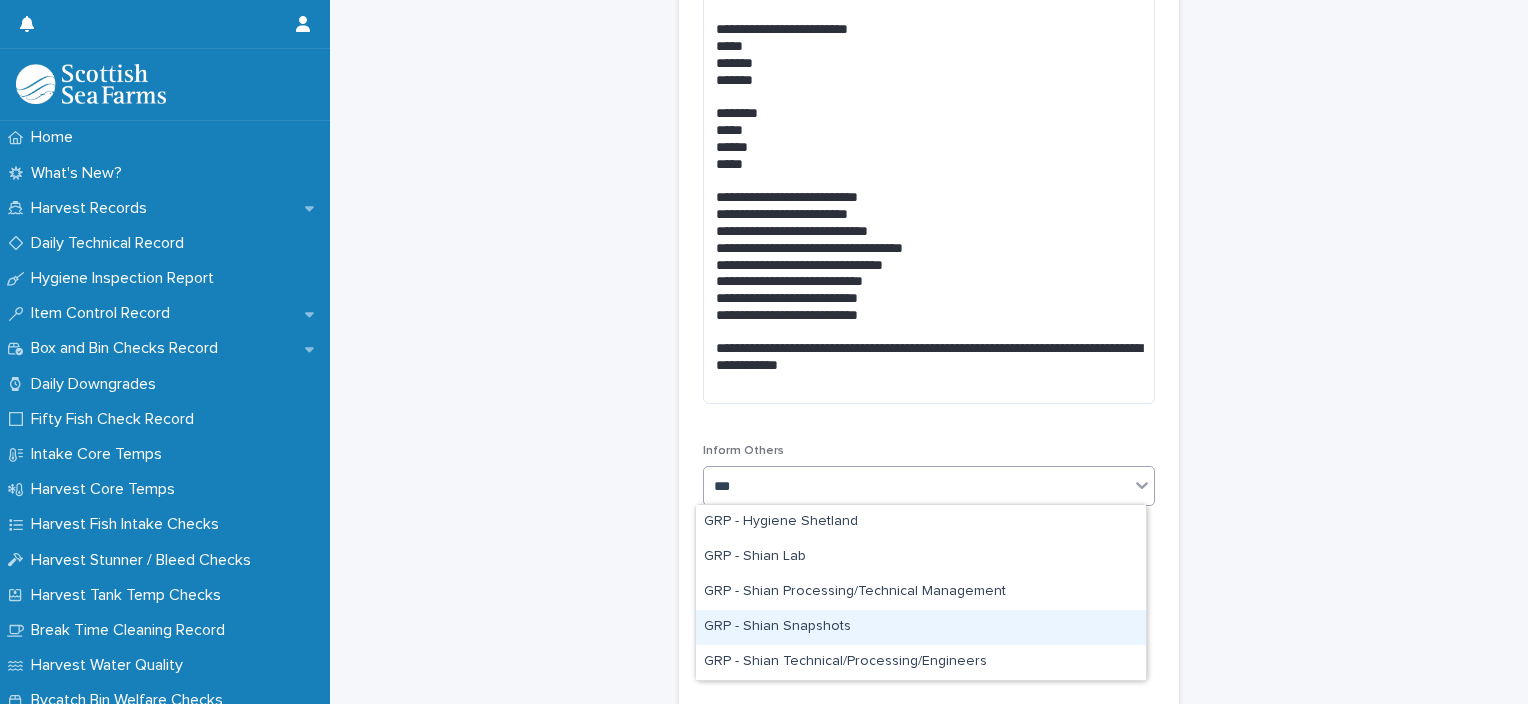 click on "GRP - Shian Snapshots" at bounding box center [921, 627] 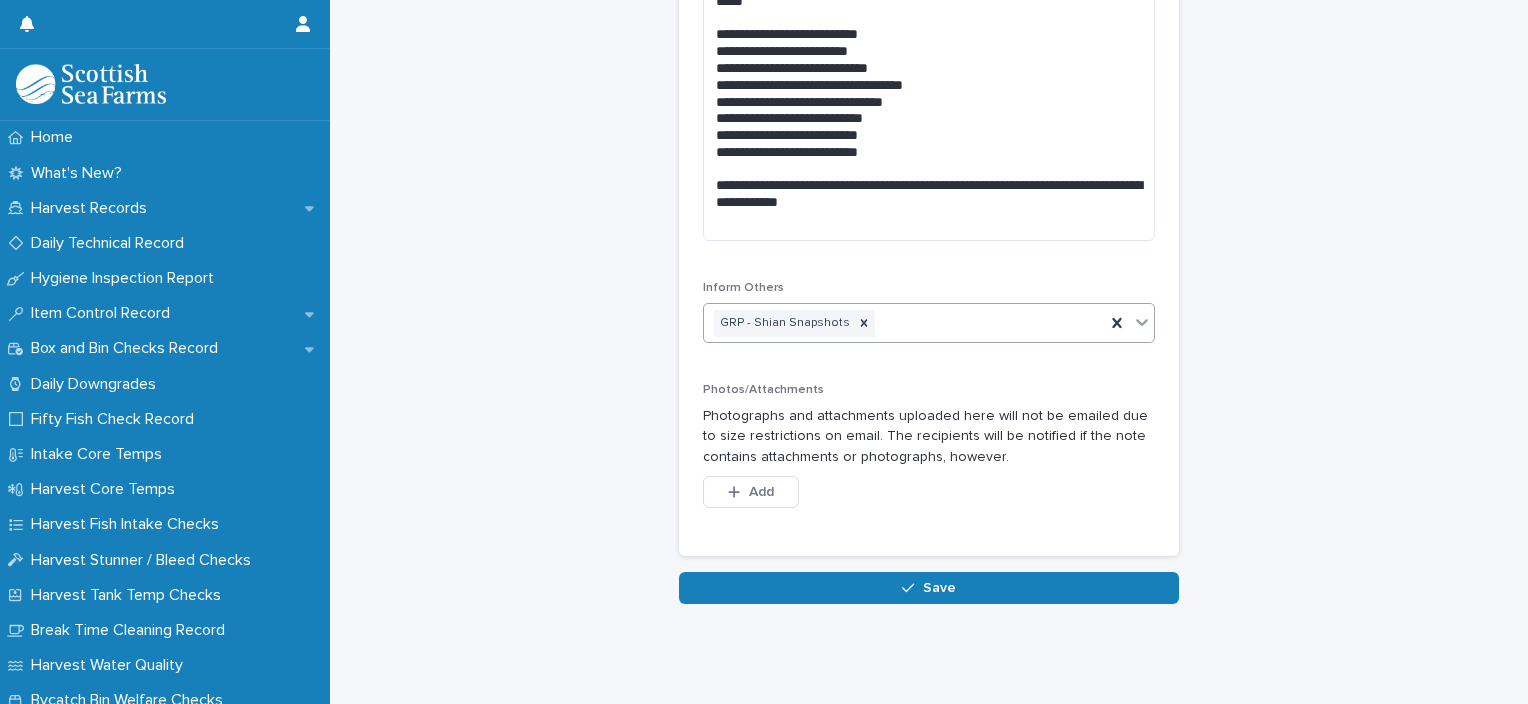 scroll, scrollTop: 703, scrollLeft: 0, axis: vertical 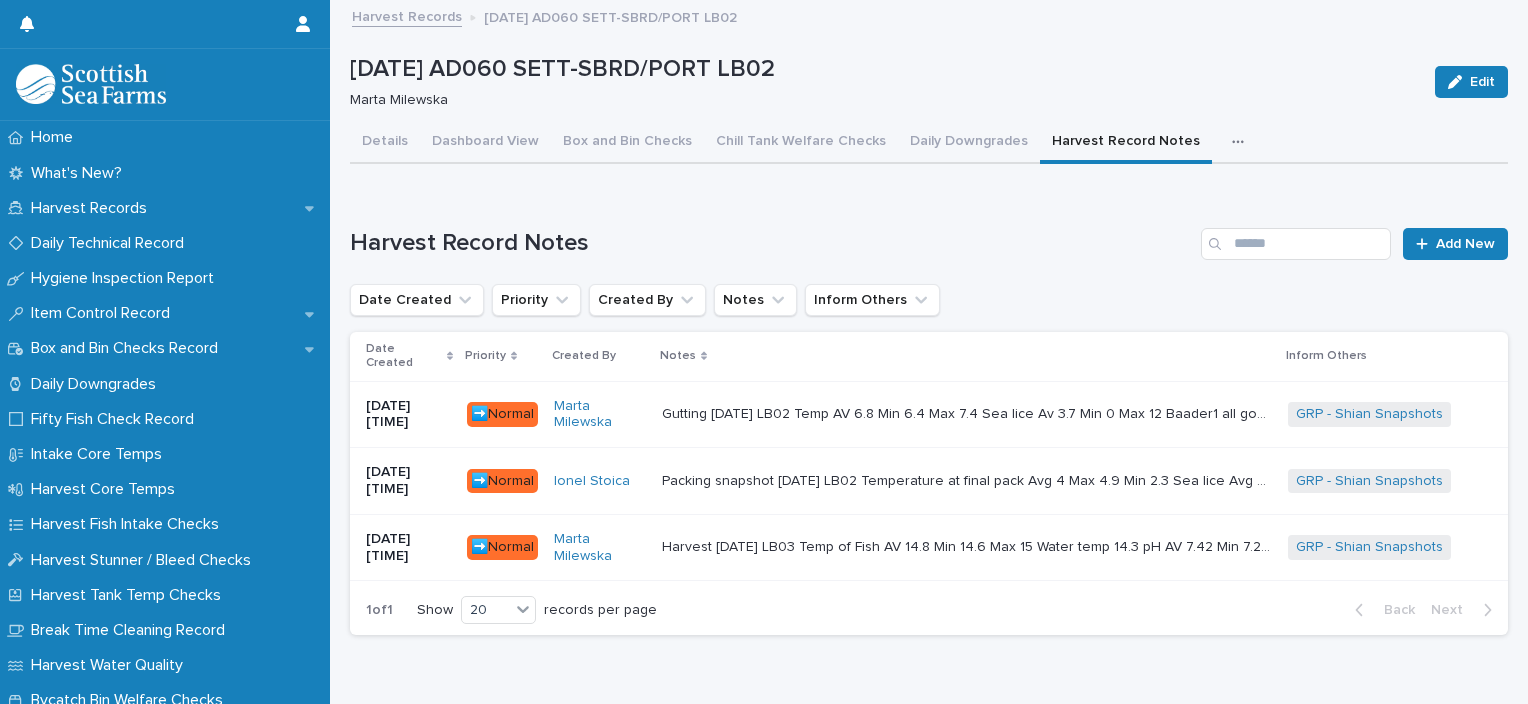 click on "Gutting
08-08-2025
LB02
Temp
AV 6.8
Min 6.4
Max 7.4
Sea lice
Av 3.7
Min 0
Max 12
Baader1
all good
Baader 2
2/50 cleaning issues
1/50 Baader dam
Baader 3
2/50 cleaning issues
Baader 4
all good
I noticed some fish damaged by lice bruis/vacc , mature fish , soft and defomed  pic attached
Gutting
08-08-2025
LB02
Temp
AV 6.8
Min 6.4
Max 7.4
Sea lice
Av 3.7
Min 0
Max 12
Baader1
all good
Baader 2
2/50 cleaning issues
1/50 Baader dam
Baader 3
2/50 cleaning issues
Baader 4
all good
I noticed some fish damaged by lice bruis/vacc , mature fish , soft and defomed  pic attached" at bounding box center (967, 414) 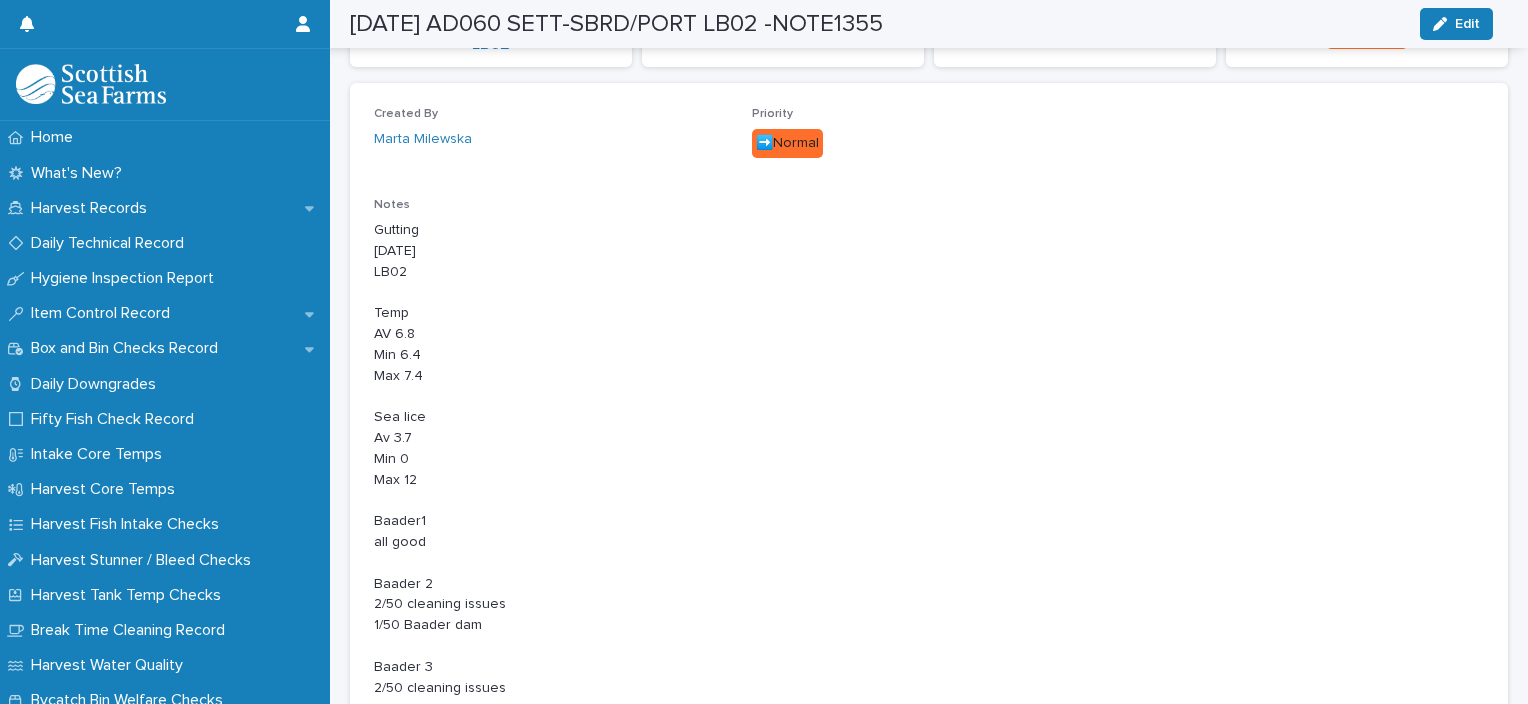 scroll, scrollTop: 0, scrollLeft: 0, axis: both 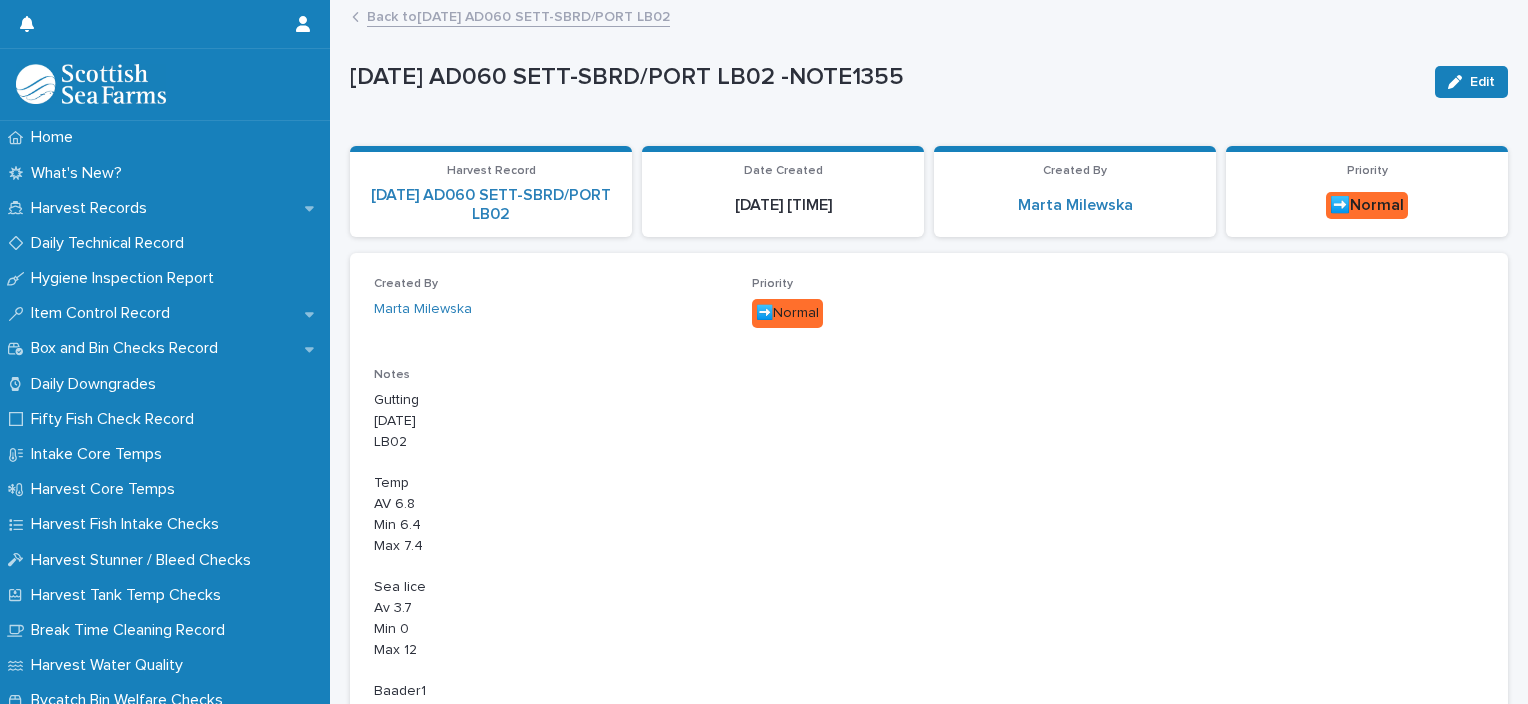 click on "Back to  [DATE] AD060 SETT-SBRD/PORT LB02" at bounding box center [518, 15] 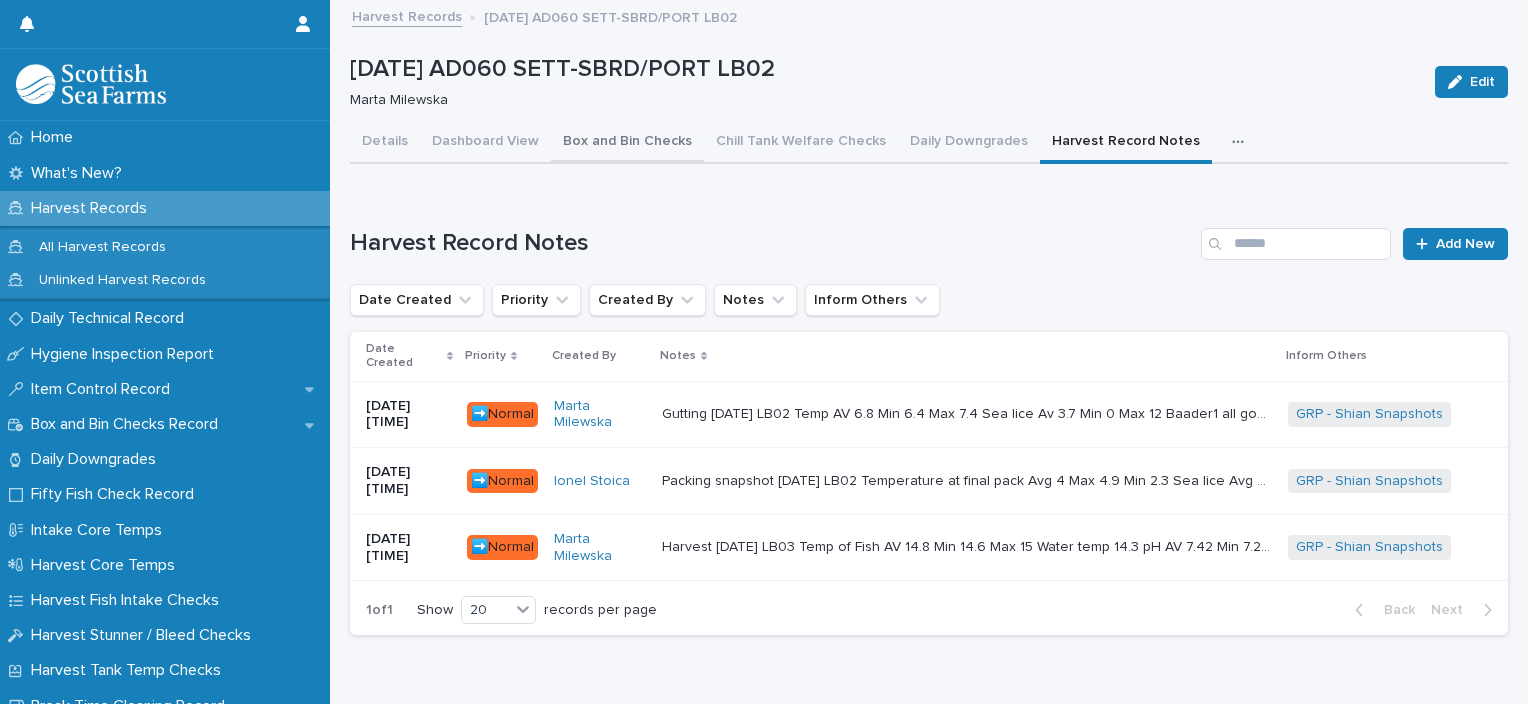 click on "Box and Bin Checks" at bounding box center (627, 143) 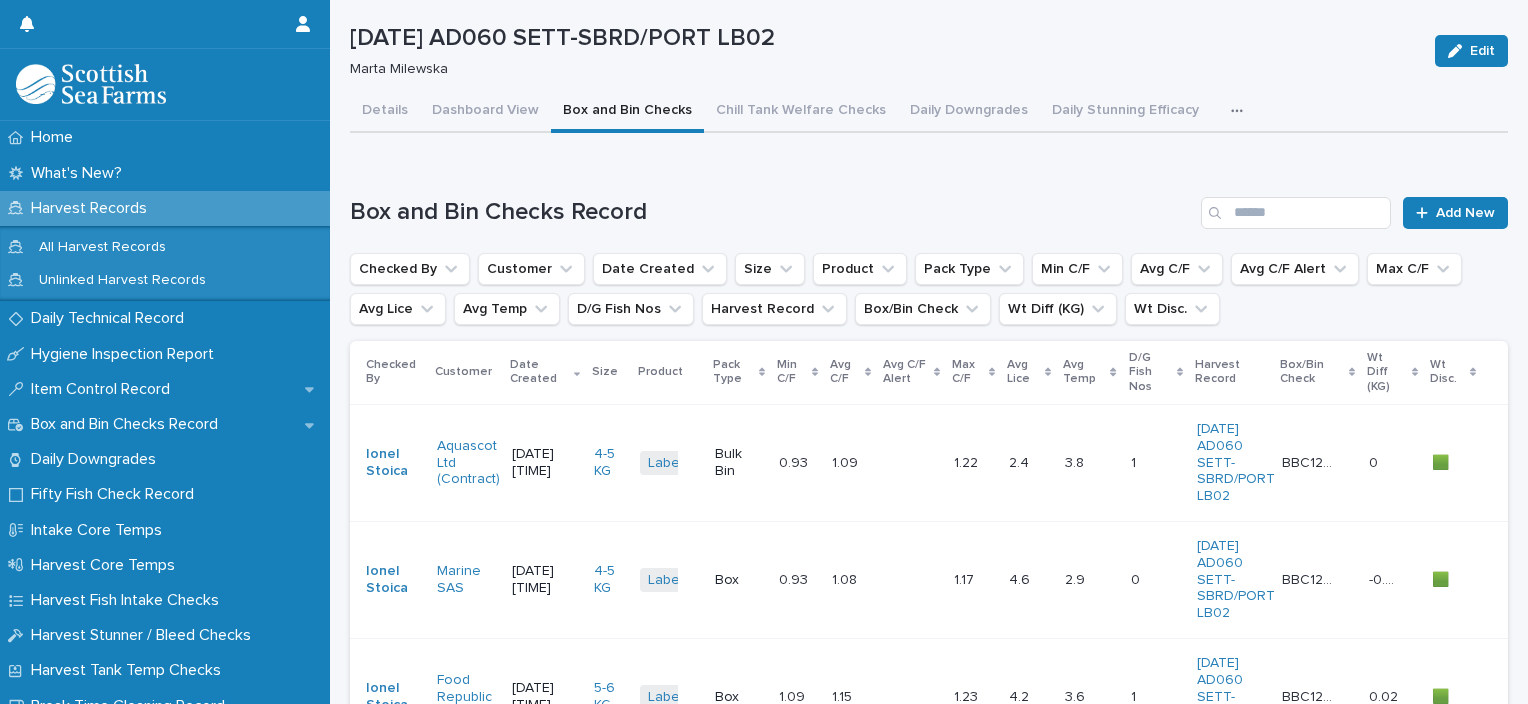 scroll, scrollTop: 0, scrollLeft: 0, axis: both 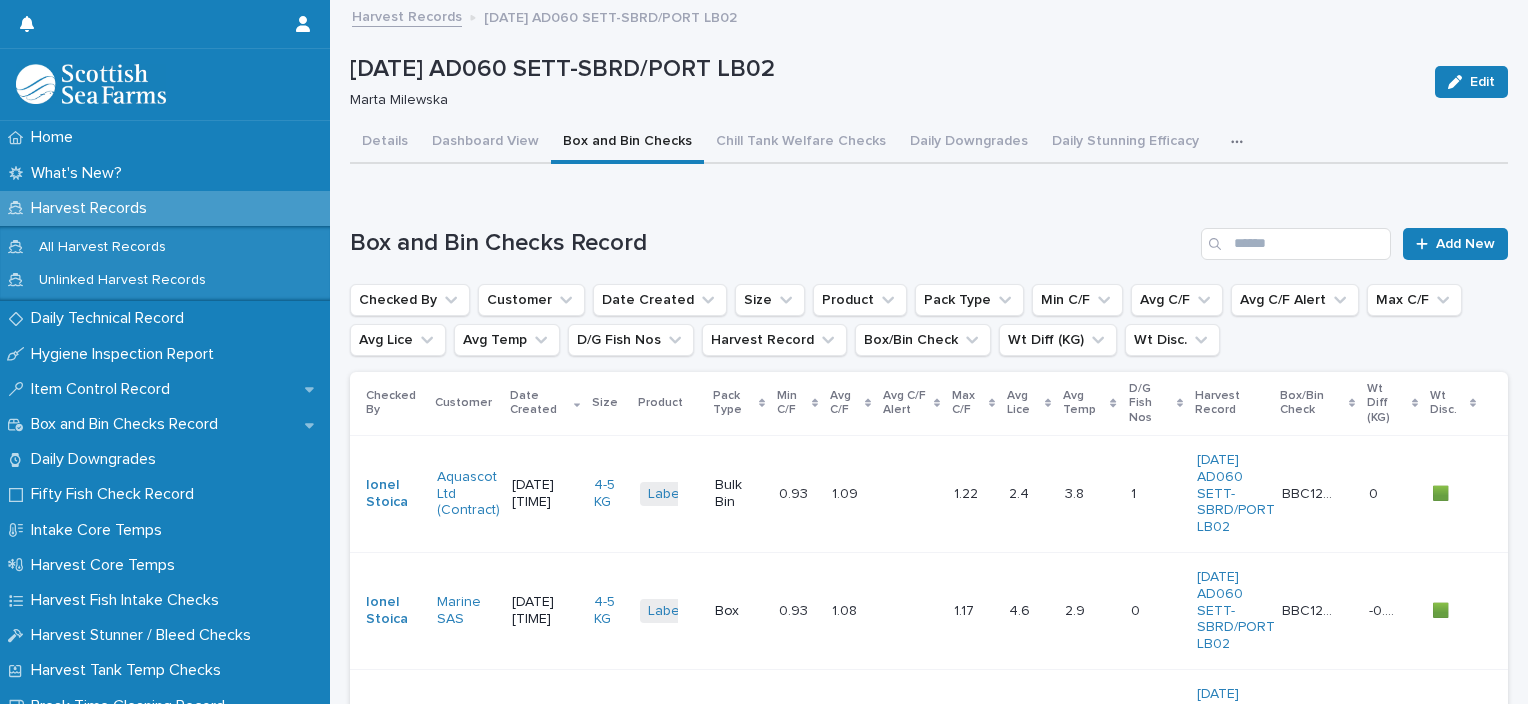 click 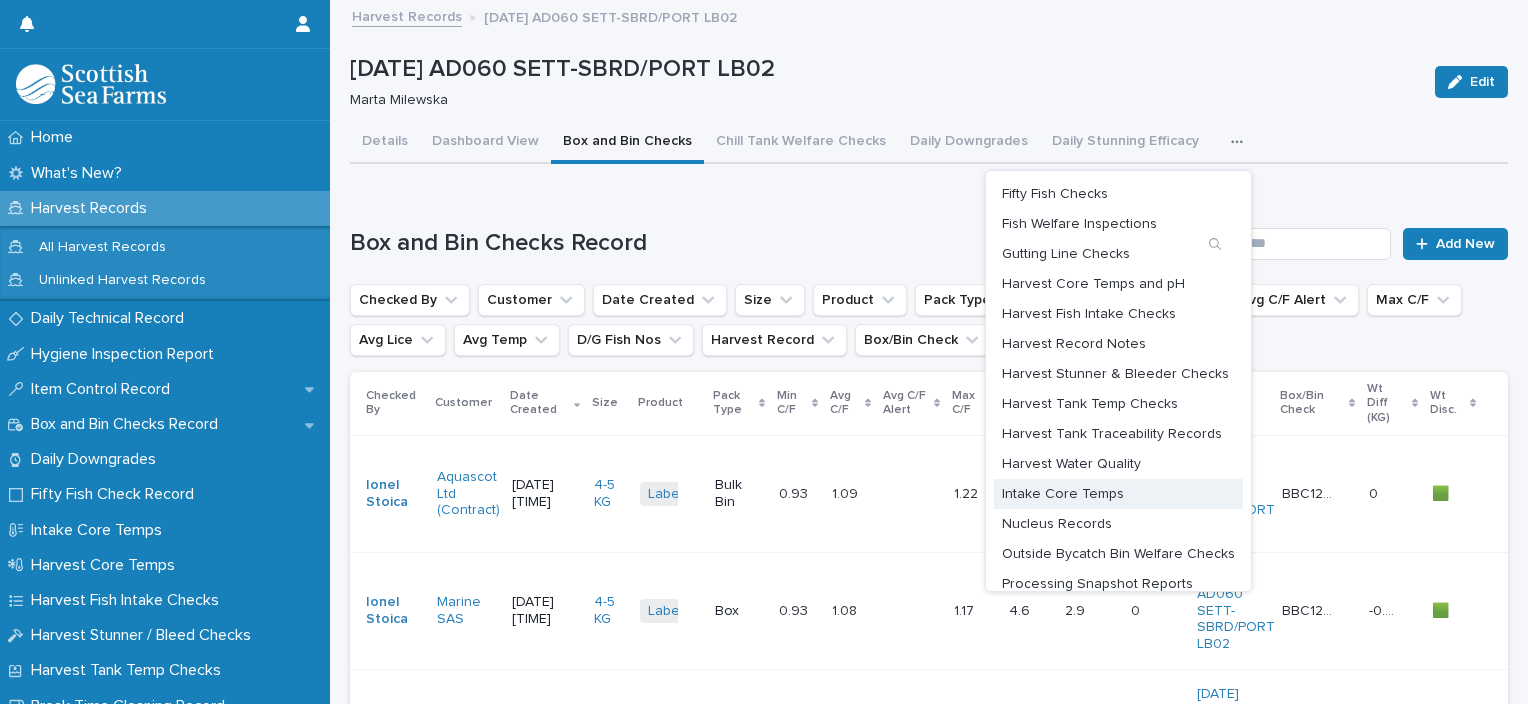 click on "Intake Core Temps" at bounding box center (1063, 494) 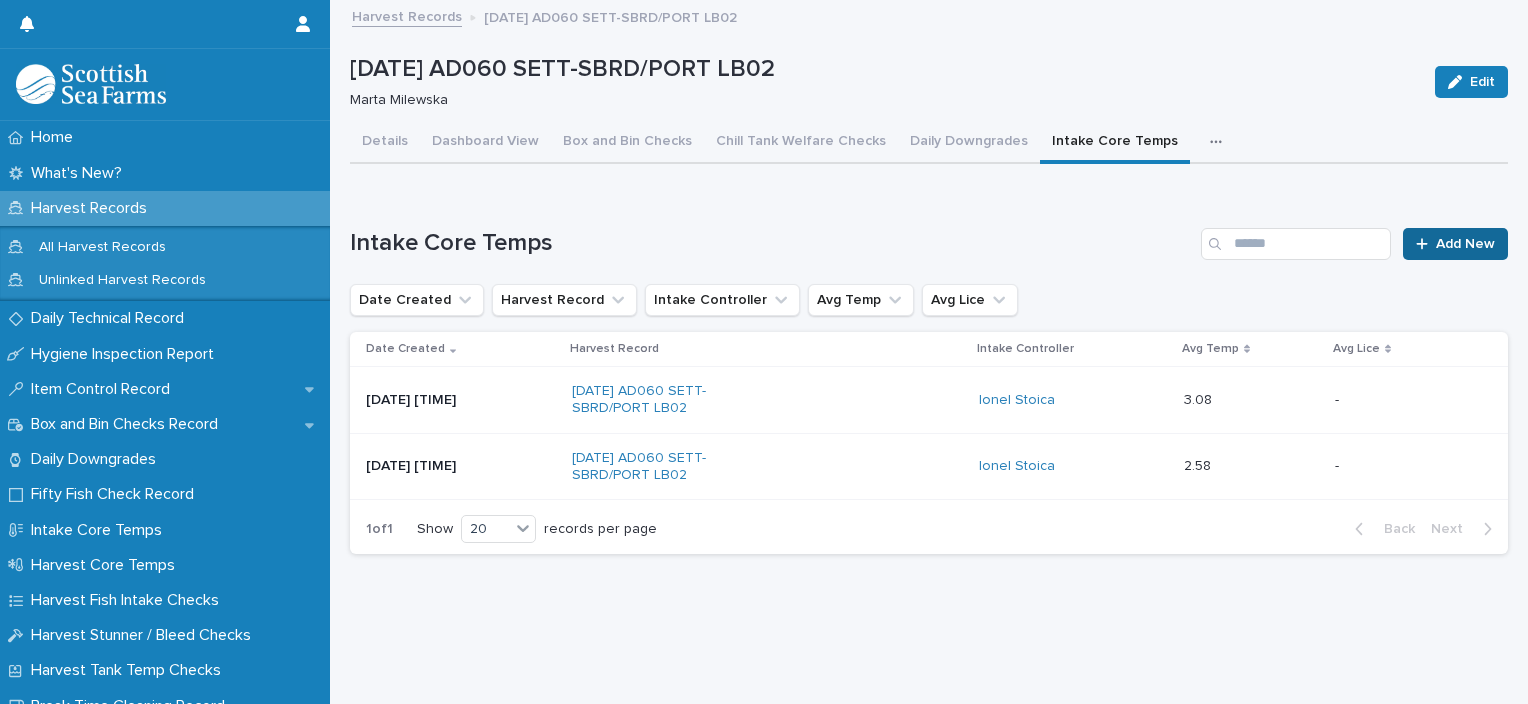 click on "Add New" at bounding box center (1465, 244) 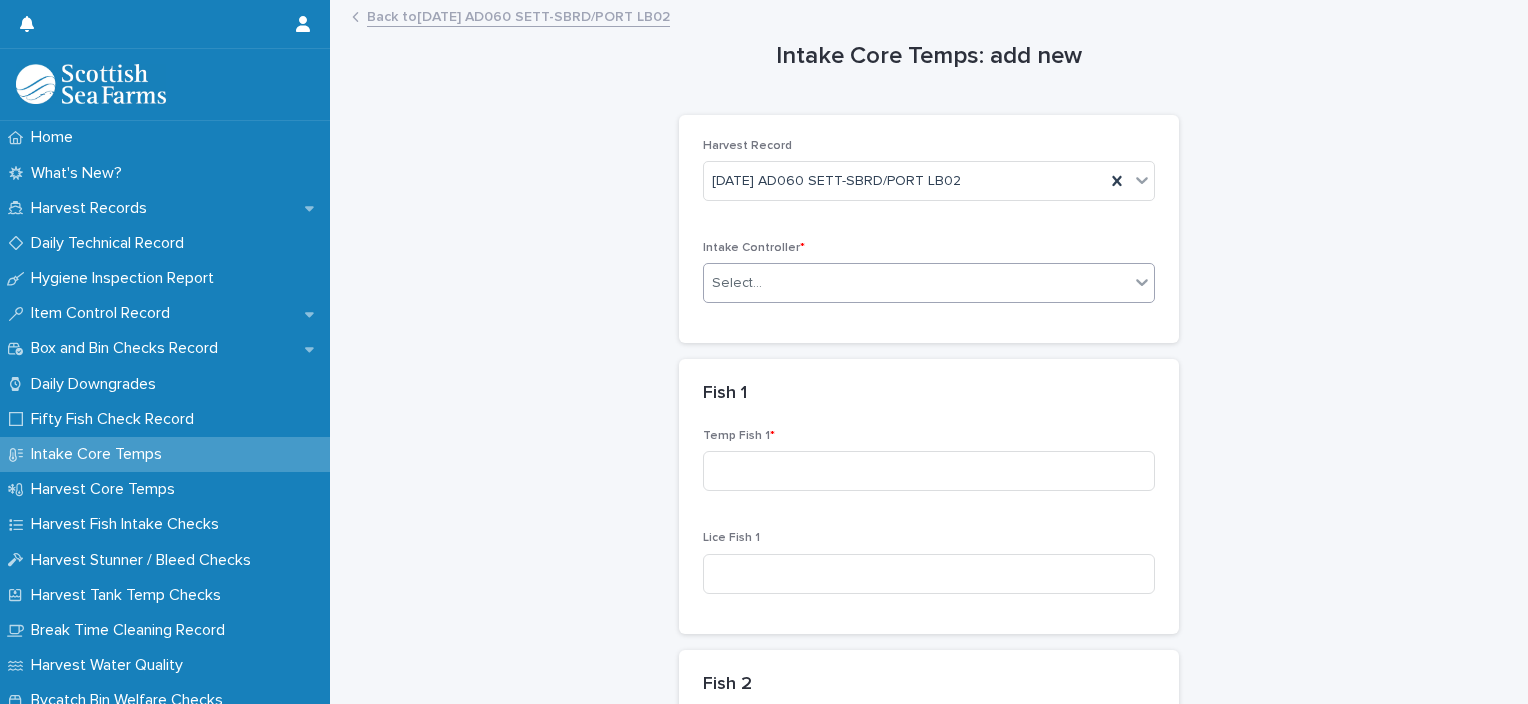 click on "Select..." at bounding box center (916, 283) 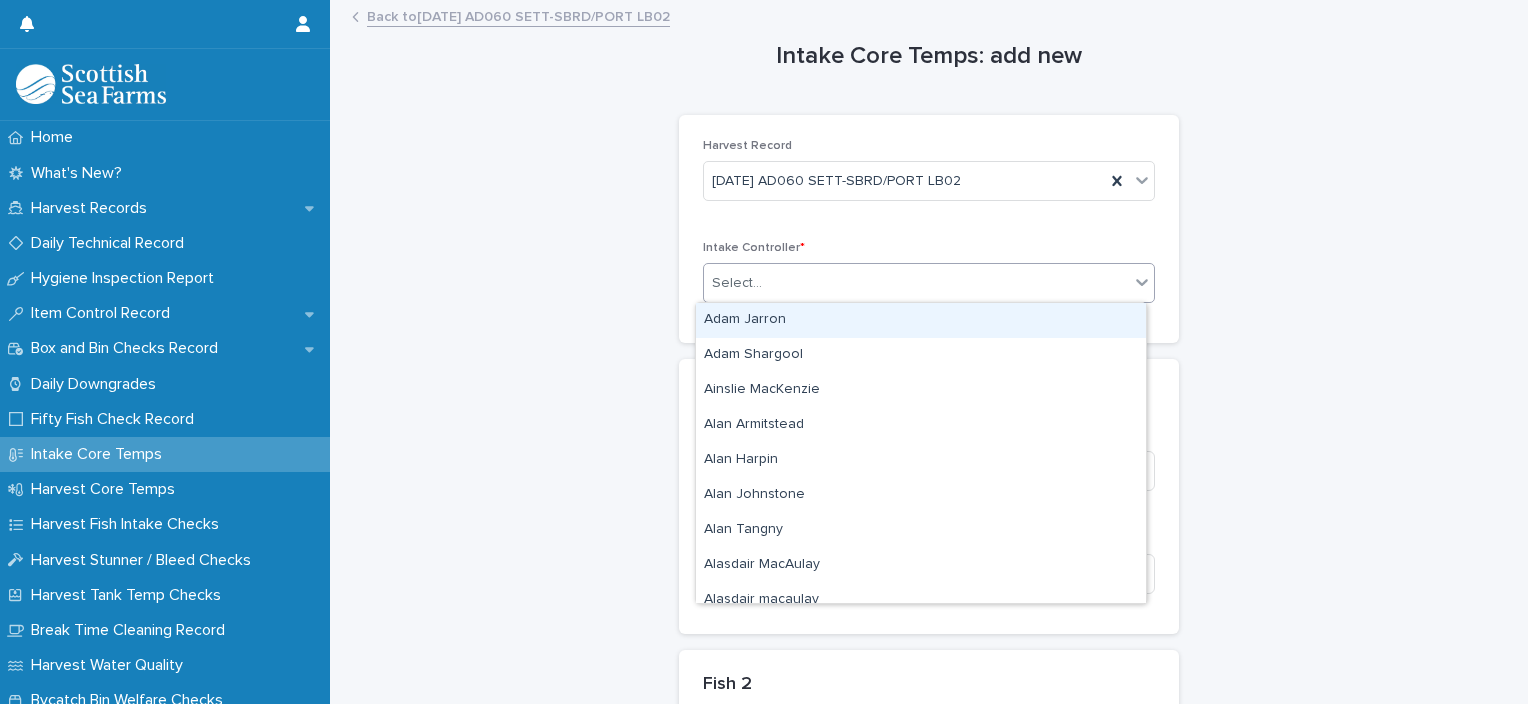 type on "*" 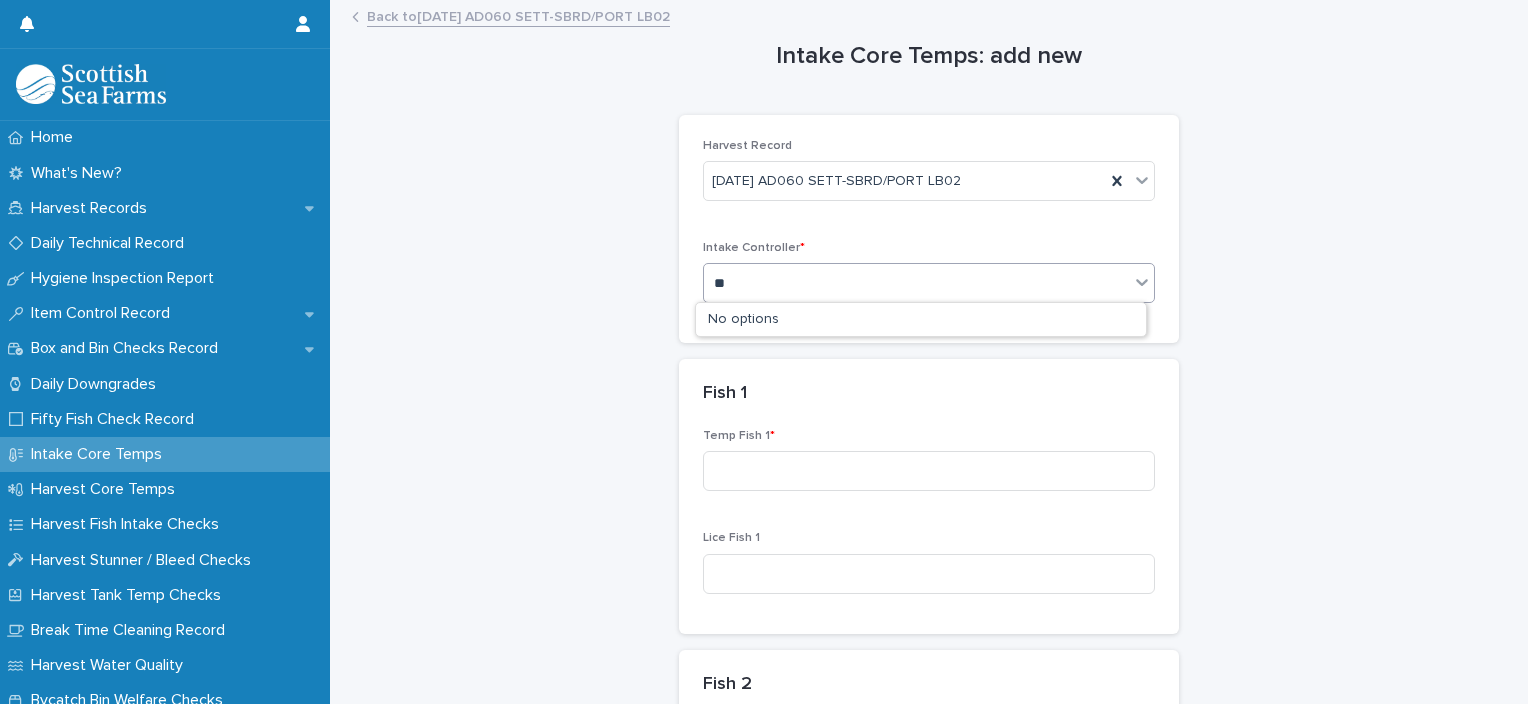 type on "*" 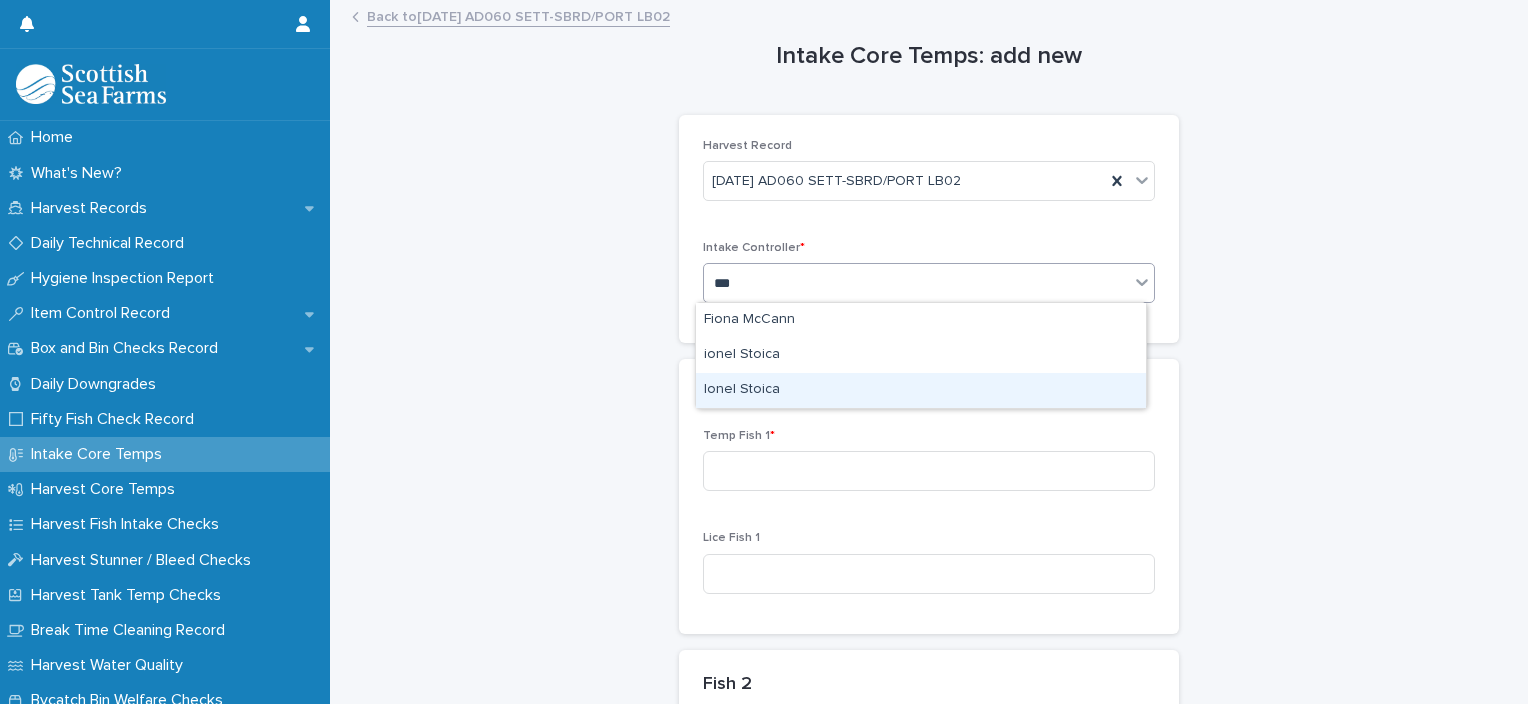 drag, startPoint x: 789, startPoint y: 371, endPoint x: 790, endPoint y: 384, distance: 13.038404 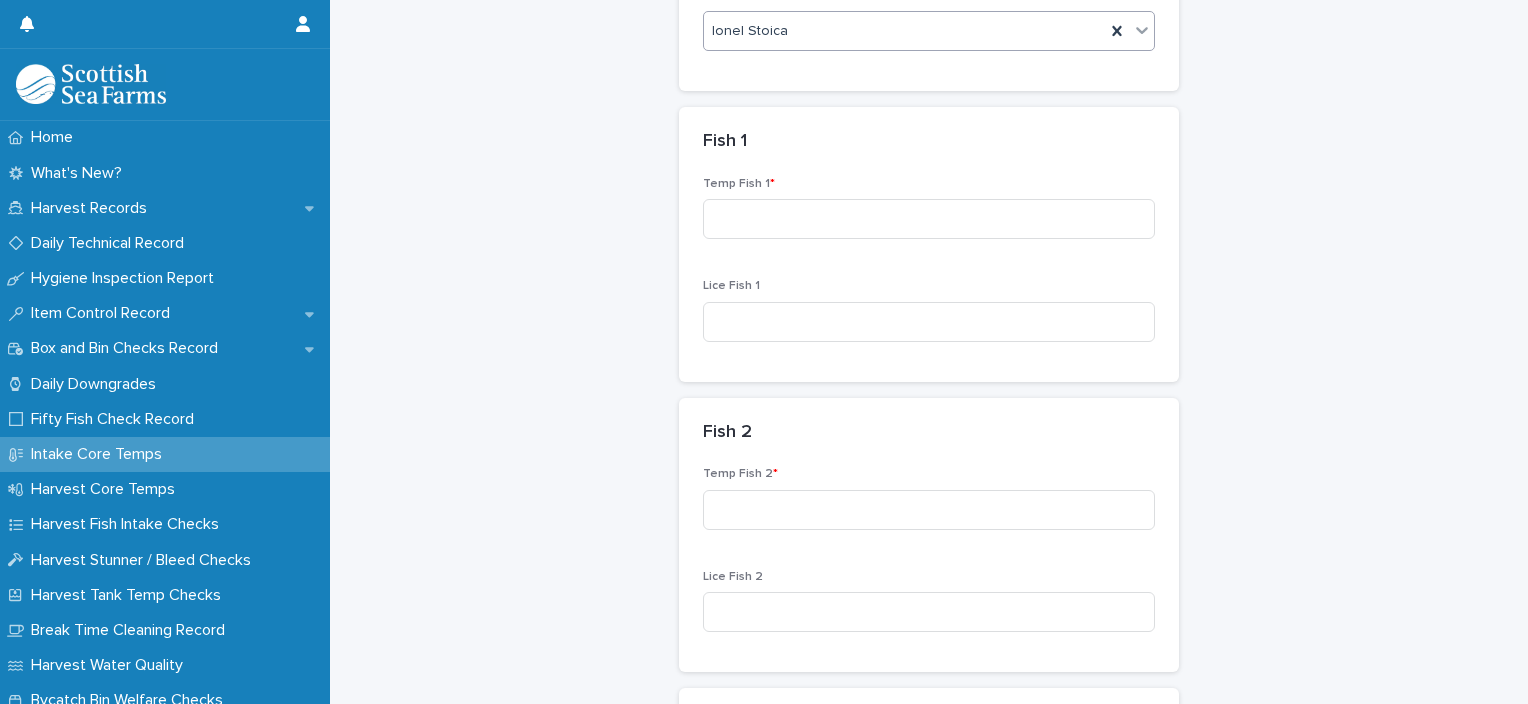 scroll, scrollTop: 300, scrollLeft: 0, axis: vertical 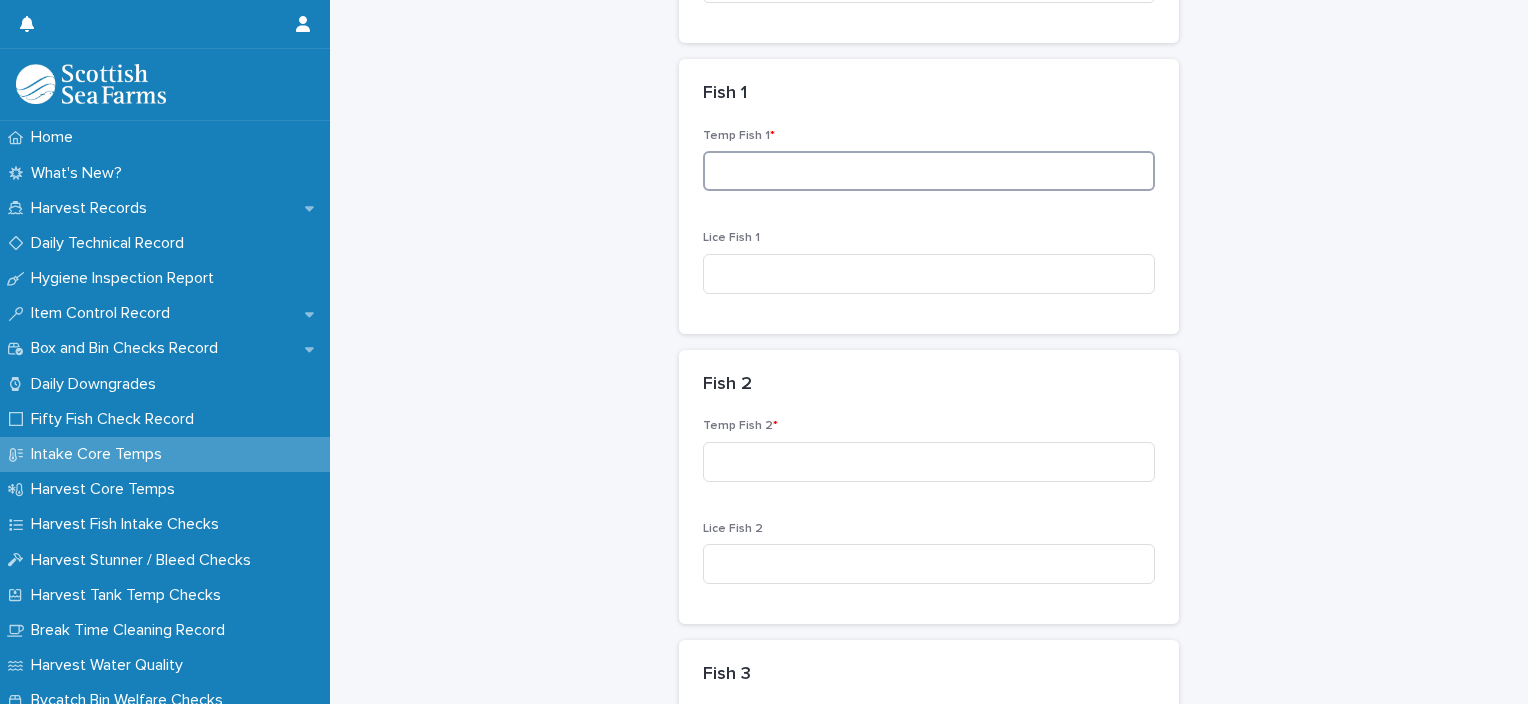 click at bounding box center (929, 171) 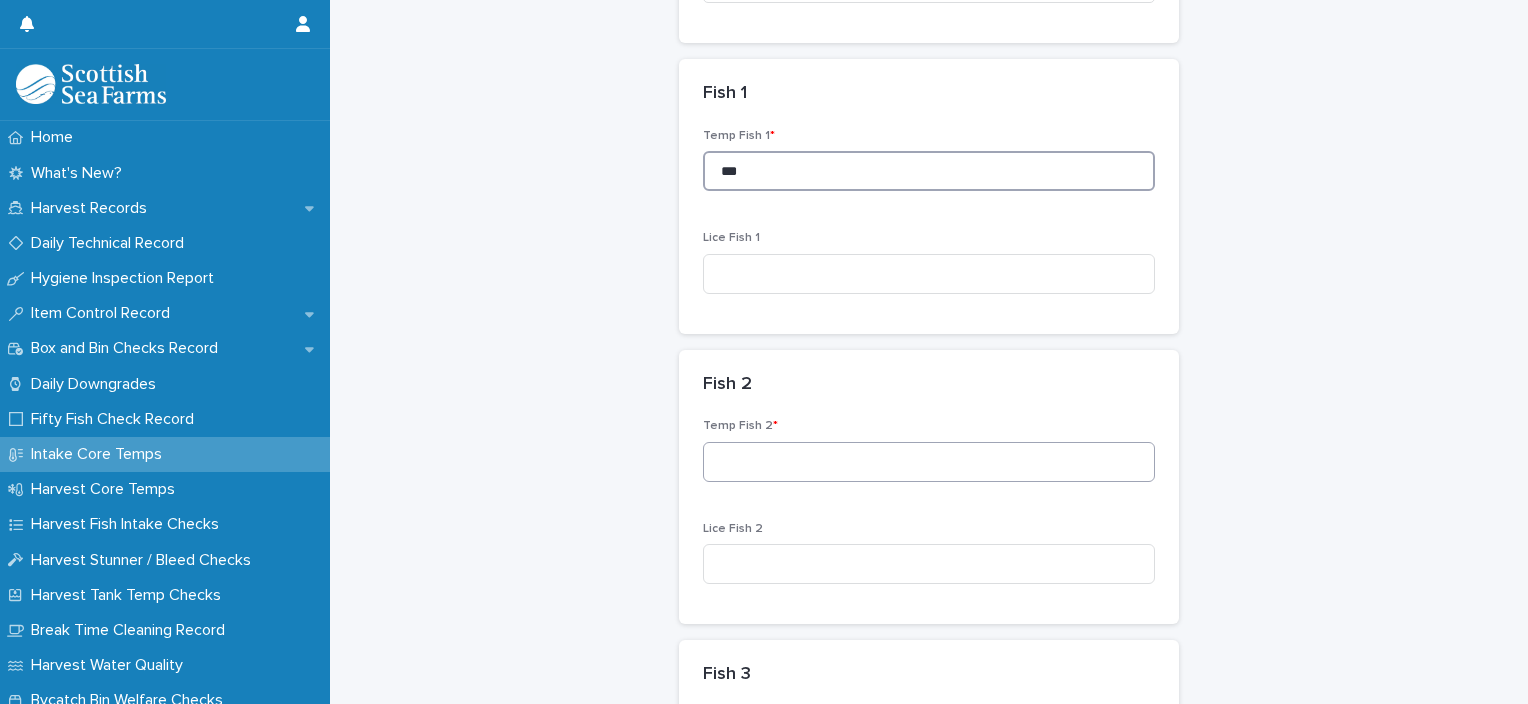 type on "***" 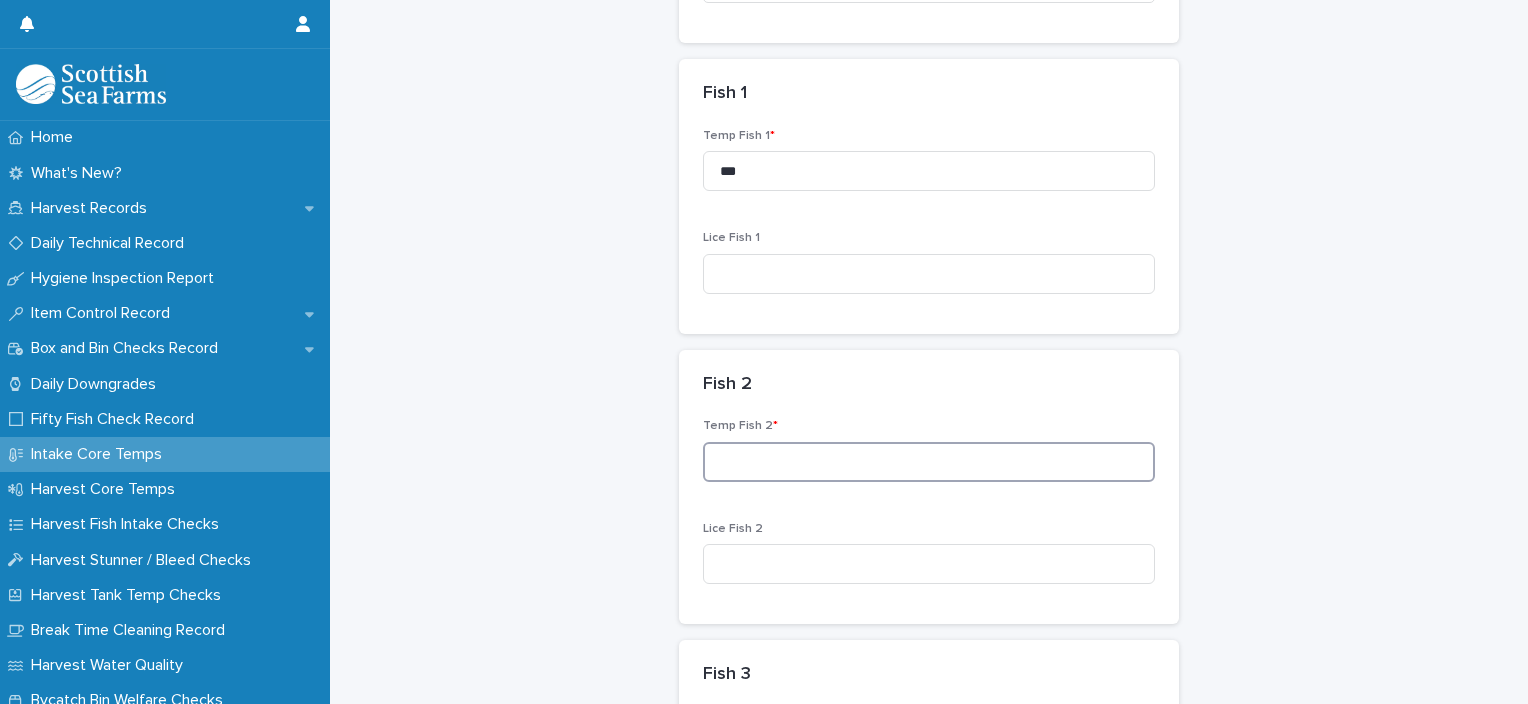click at bounding box center [929, 462] 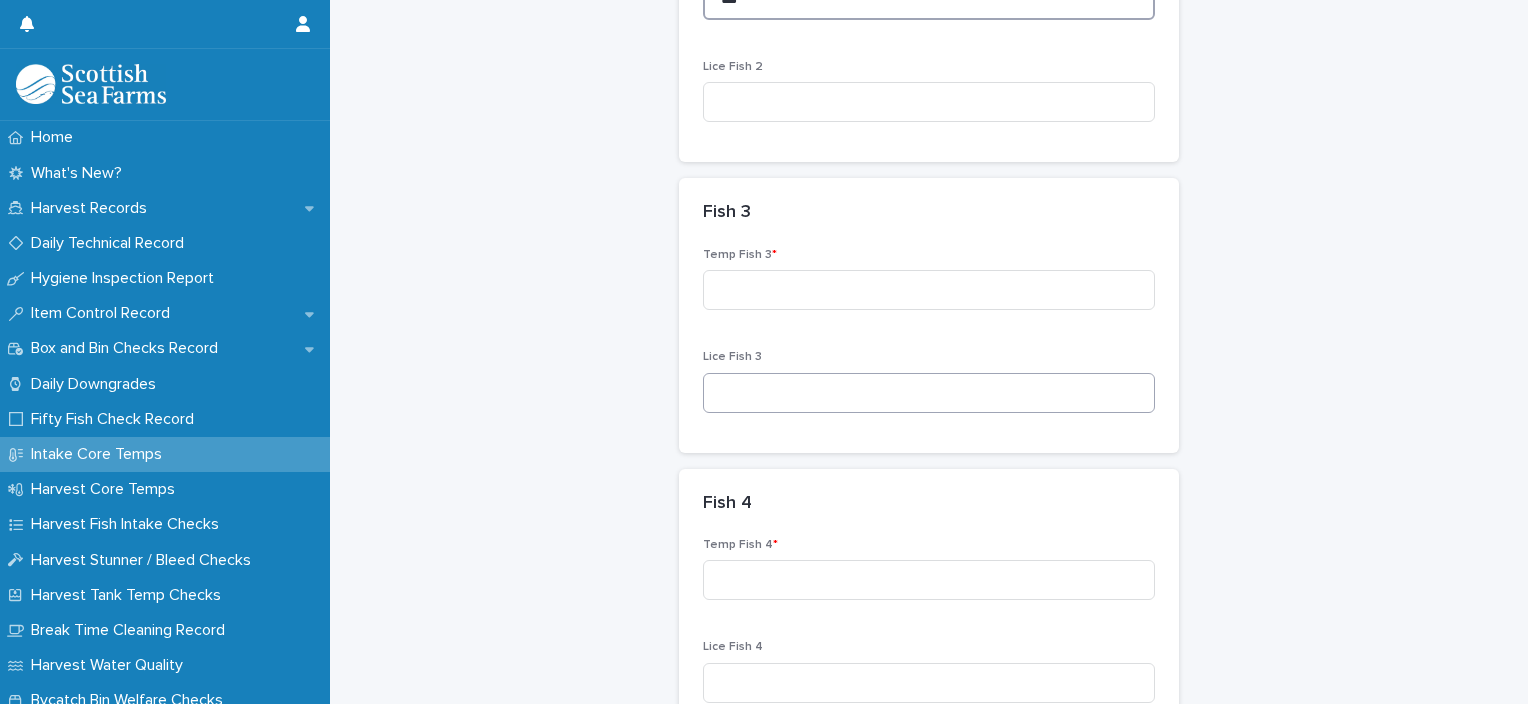 scroll, scrollTop: 800, scrollLeft: 0, axis: vertical 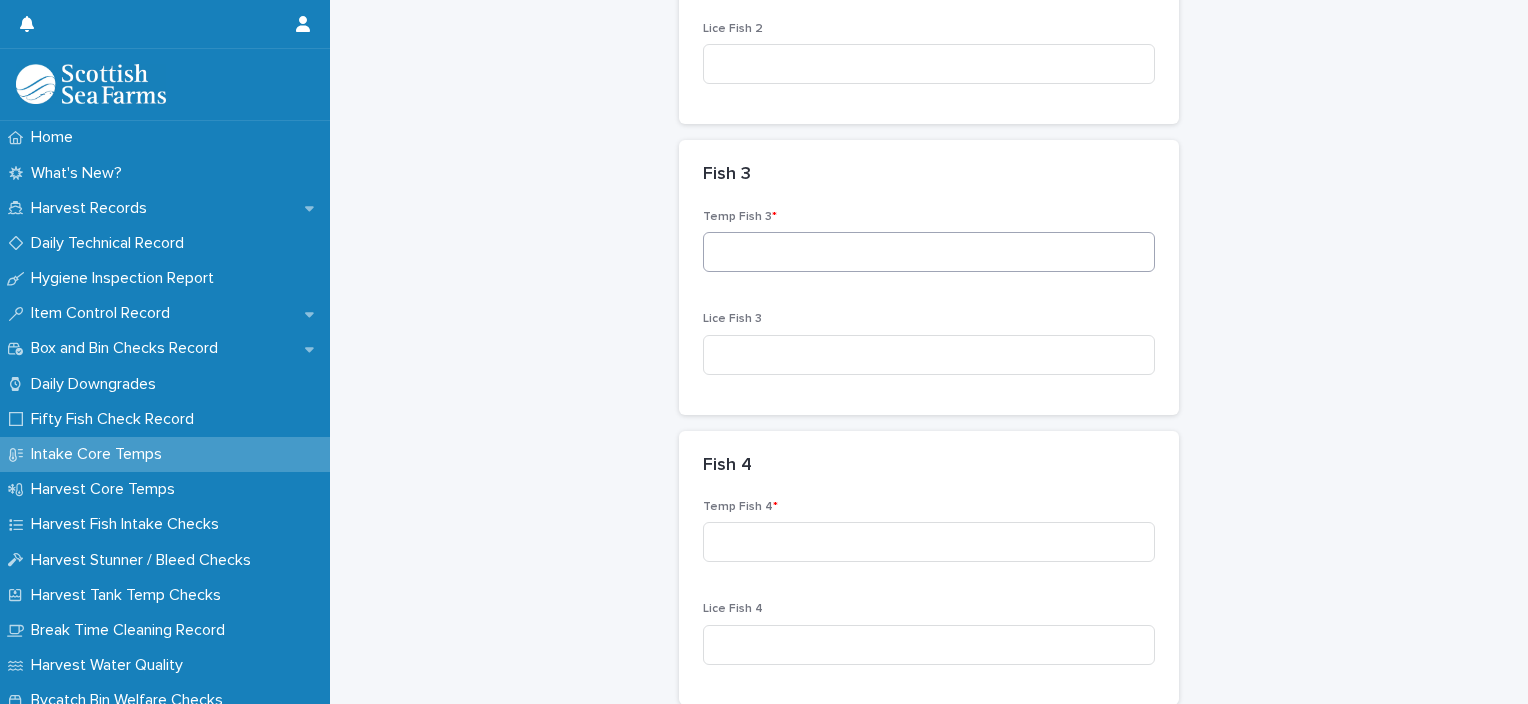 type on "***" 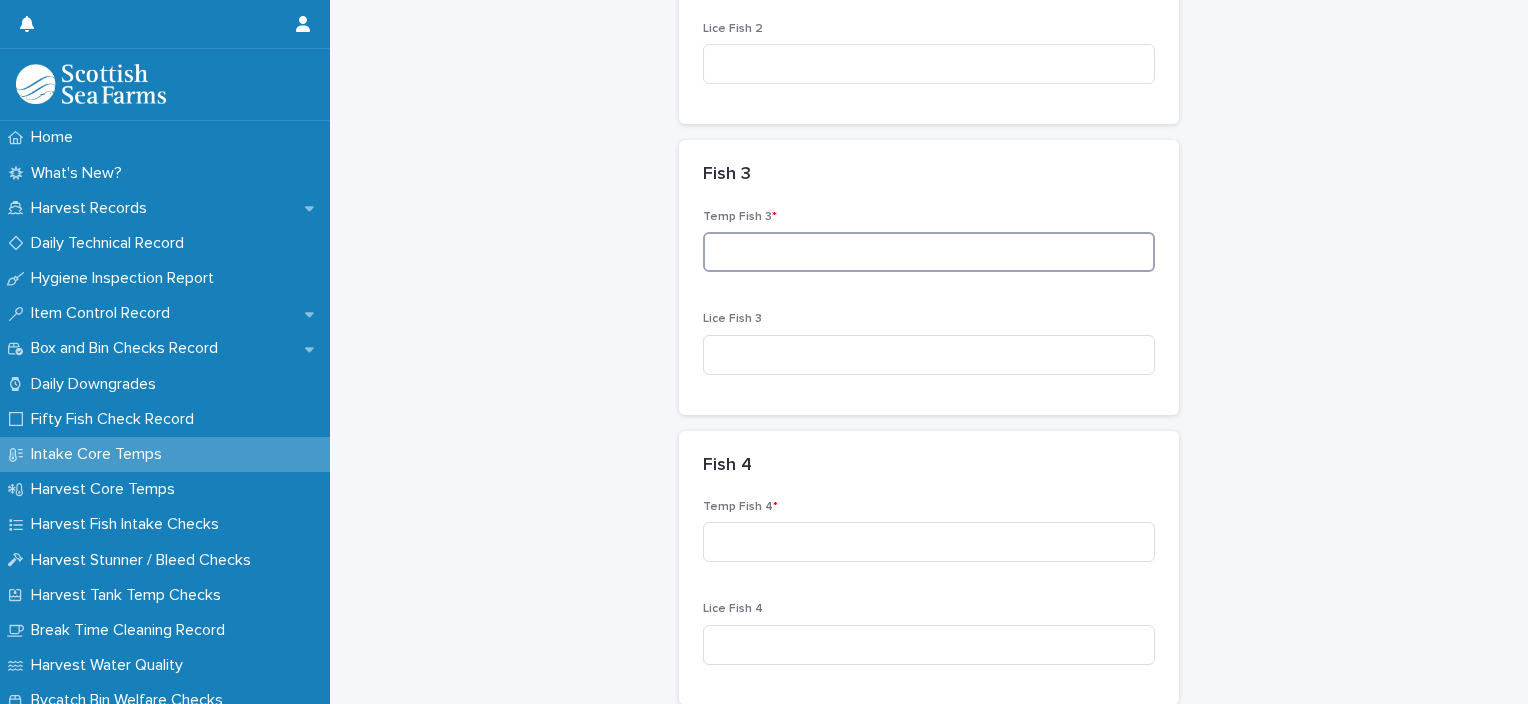 click at bounding box center [929, 252] 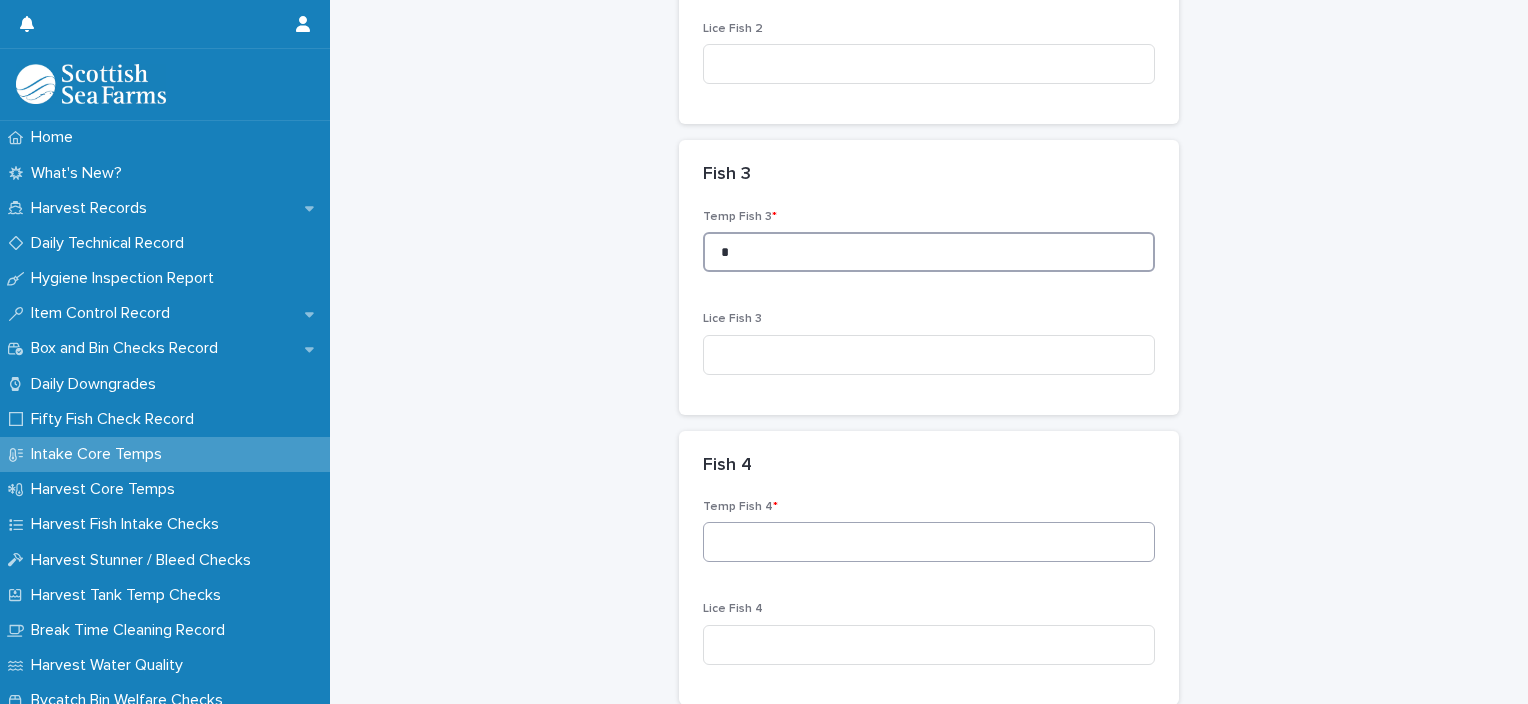 type on "*" 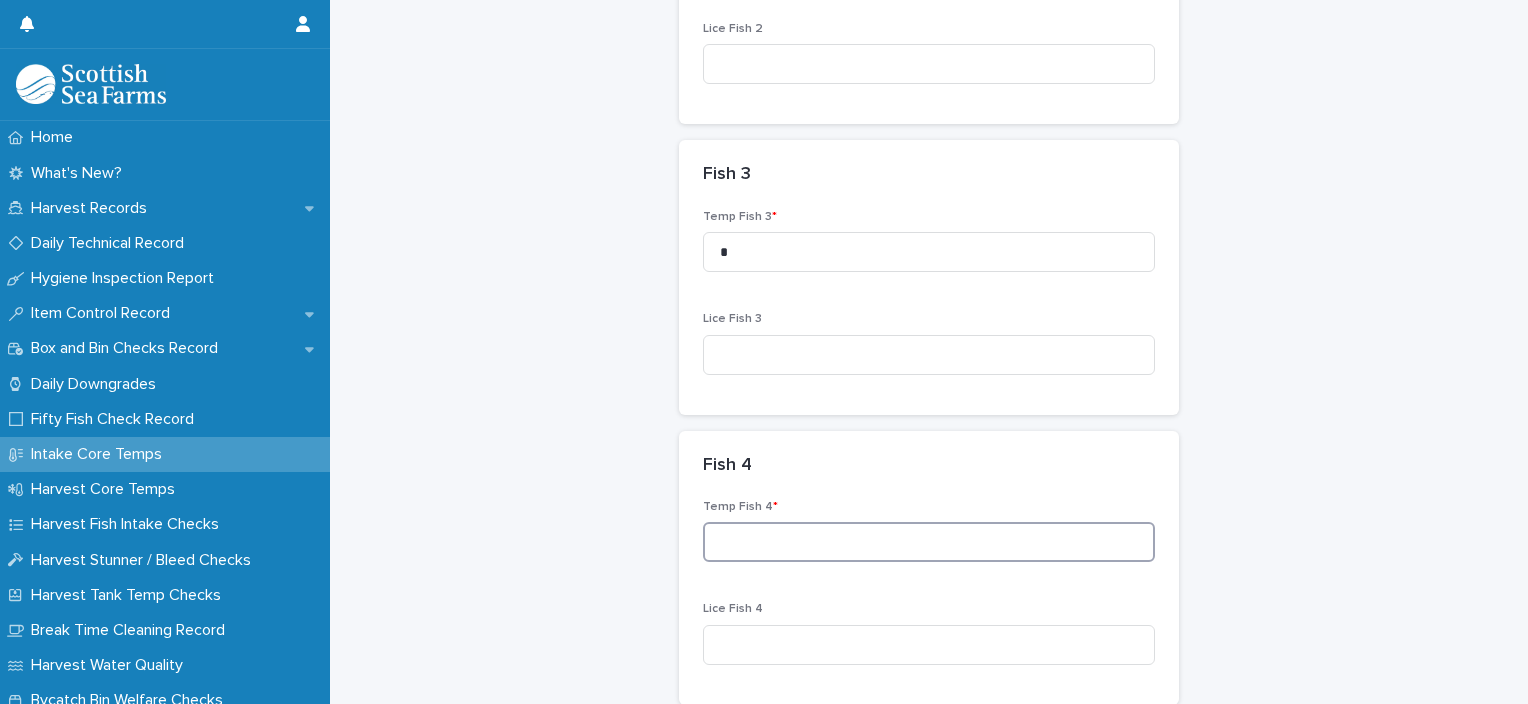 click at bounding box center (929, 542) 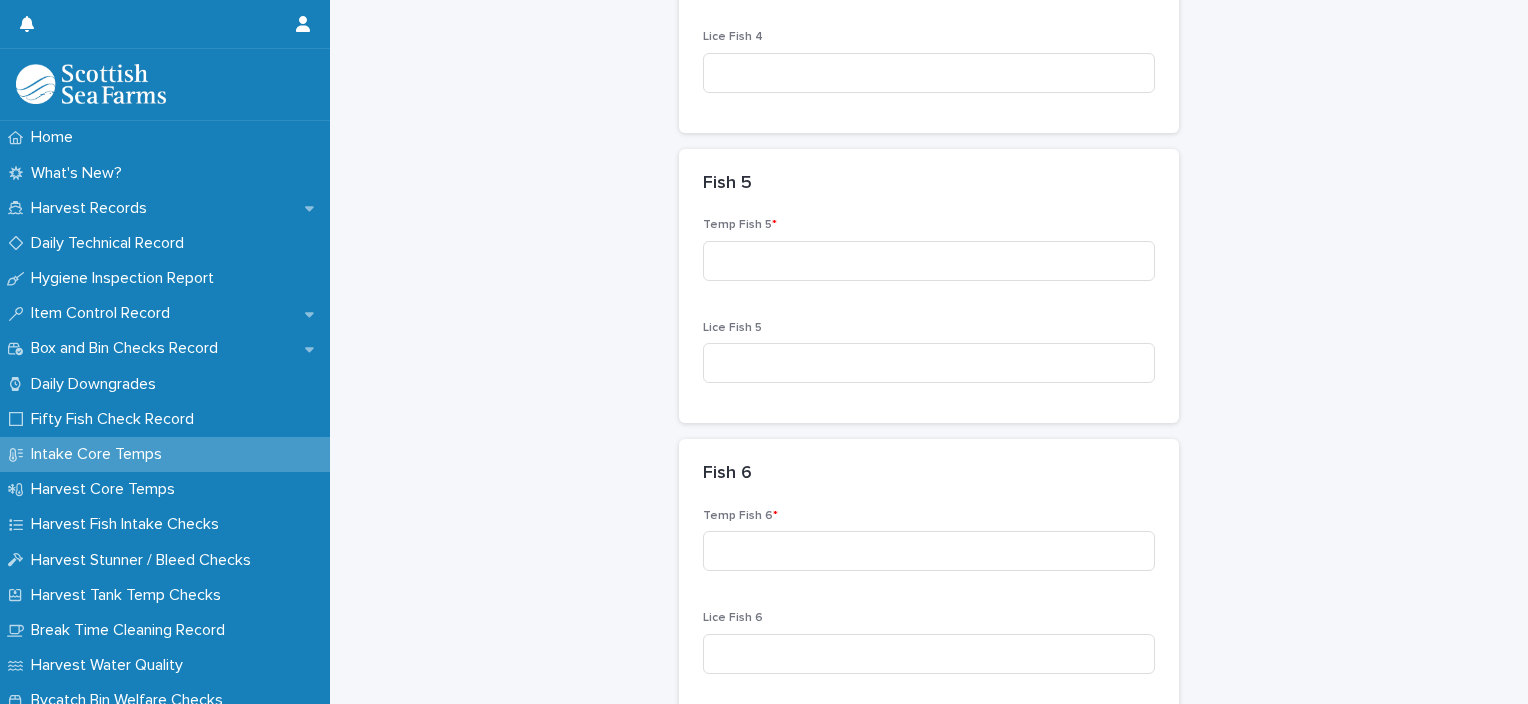 scroll, scrollTop: 1400, scrollLeft: 0, axis: vertical 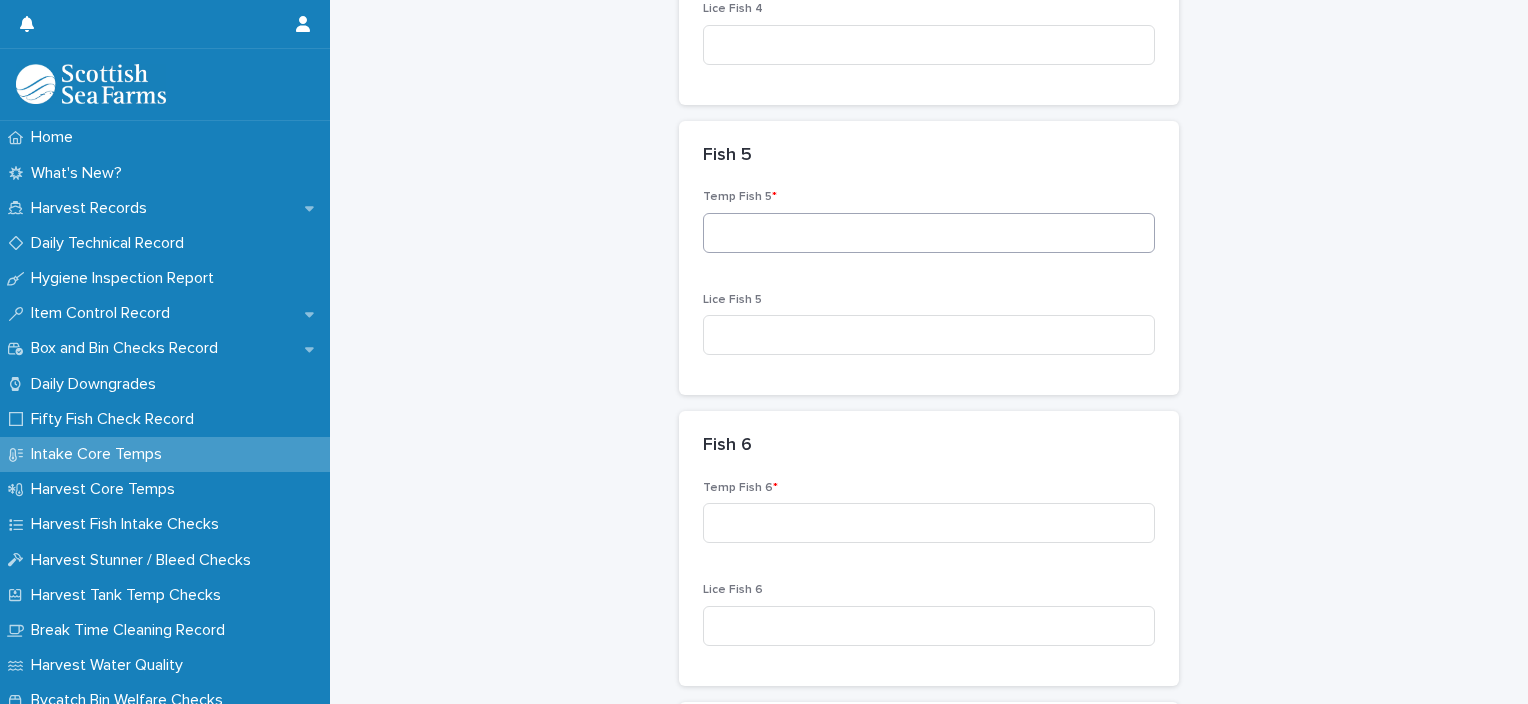 type on "***" 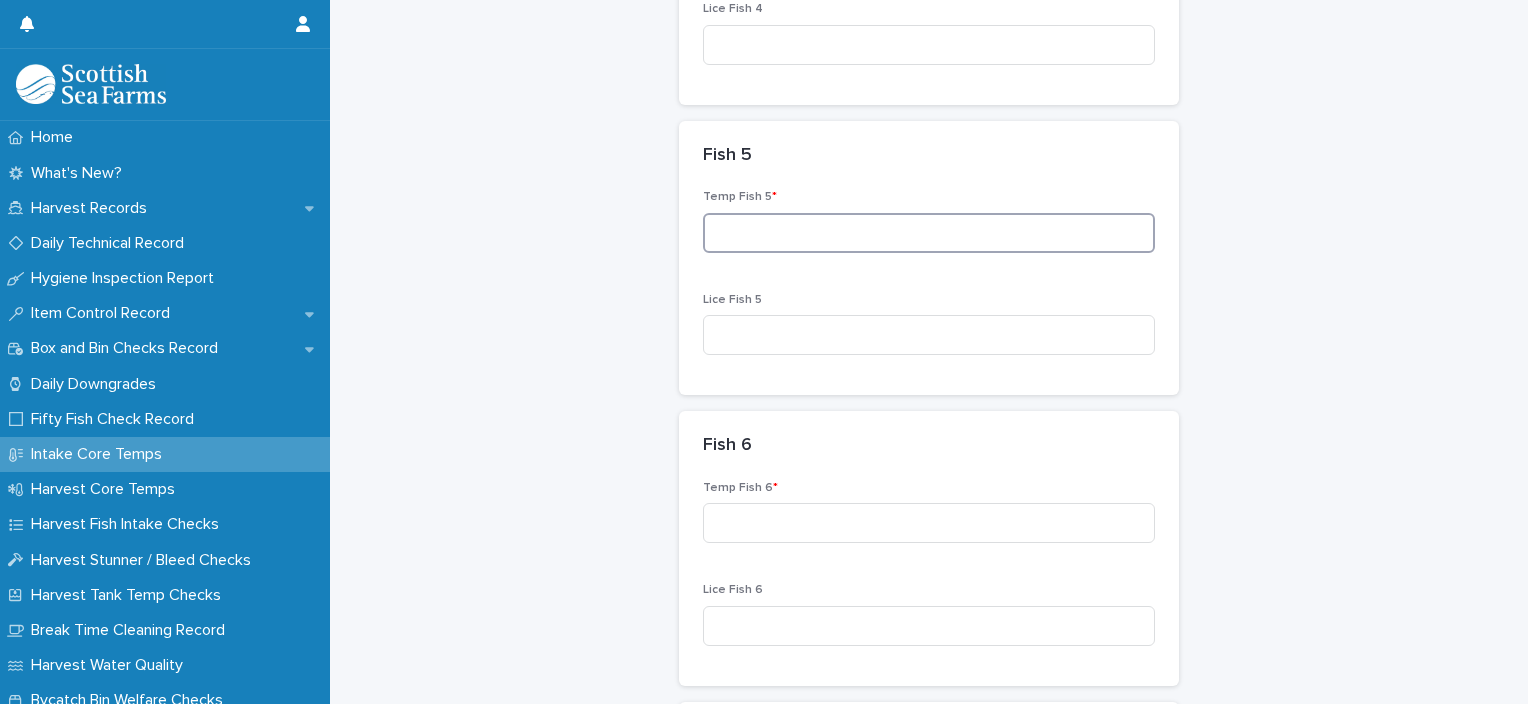 click at bounding box center [929, 233] 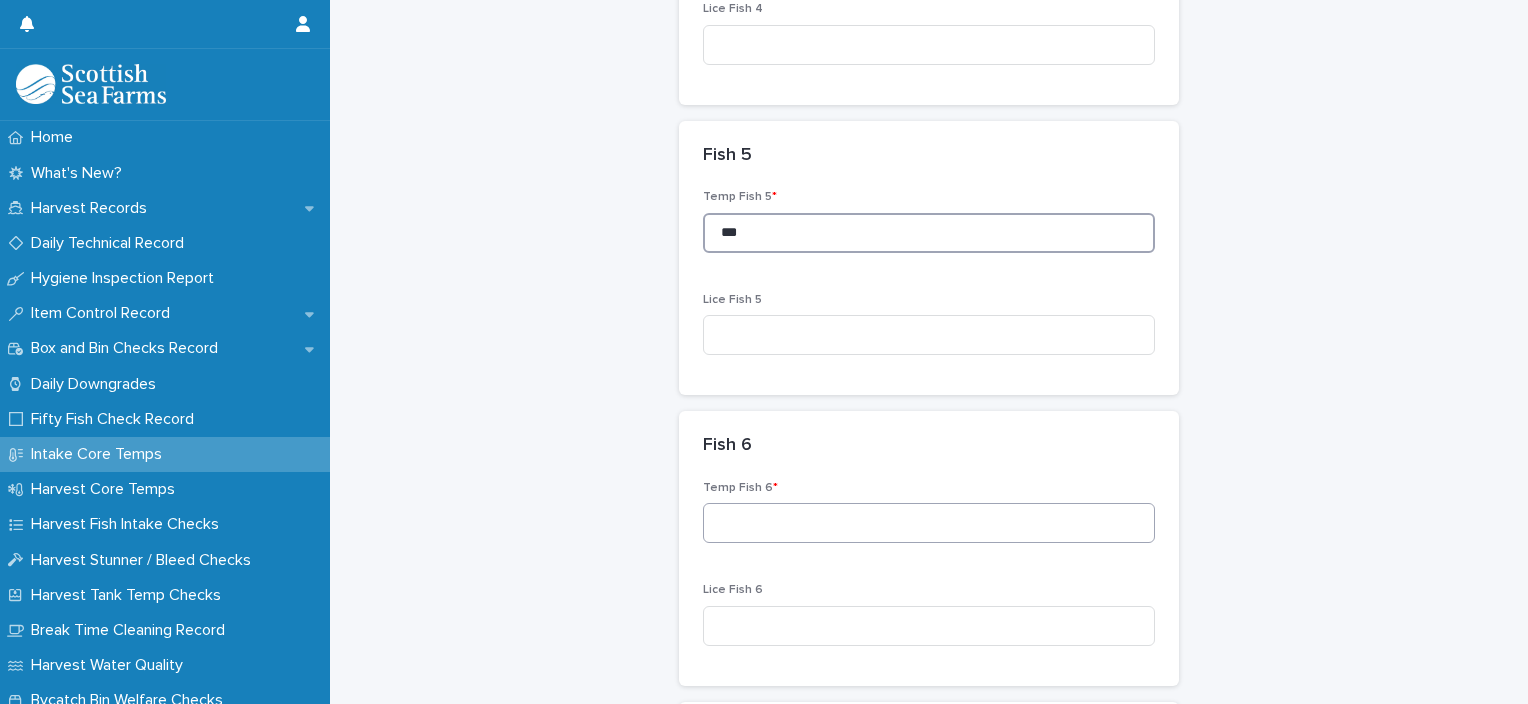 type on "***" 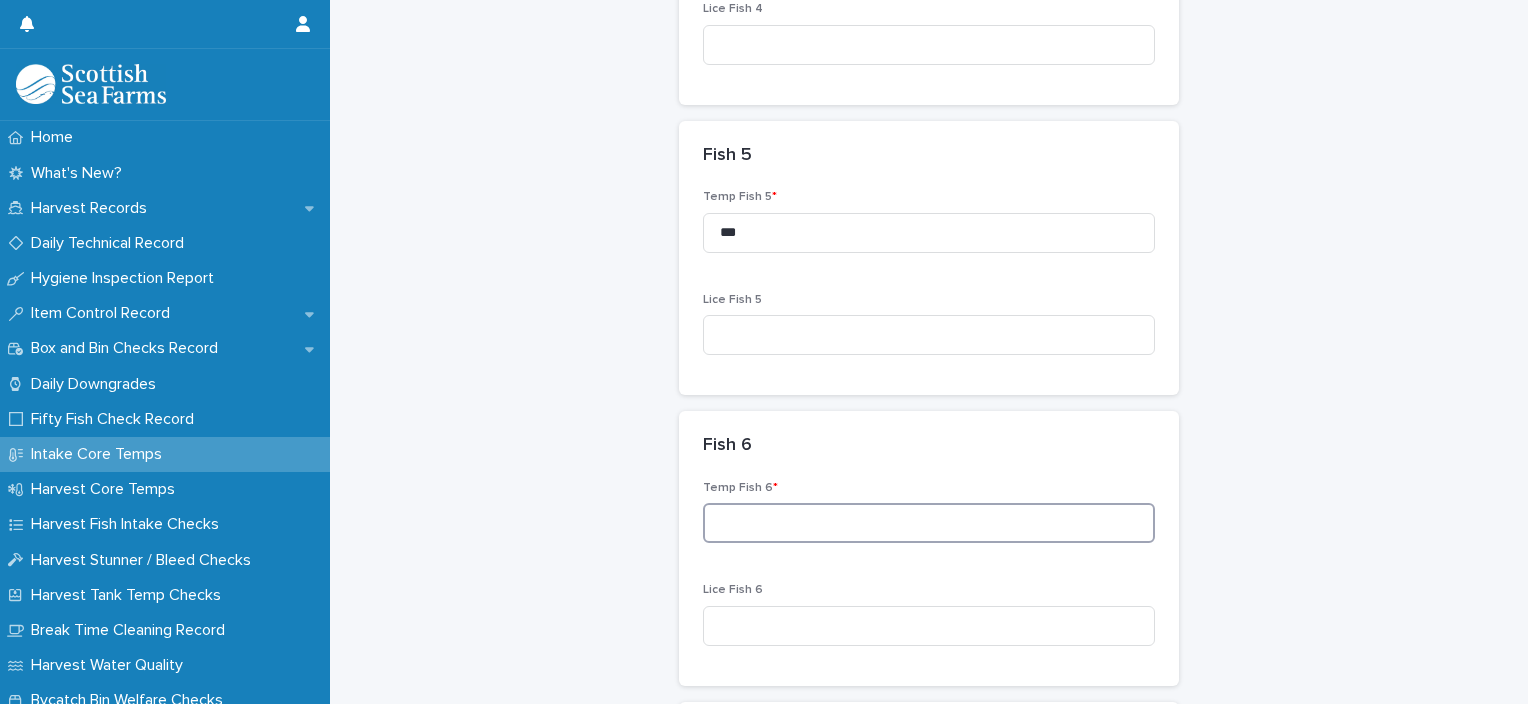 click at bounding box center (929, 523) 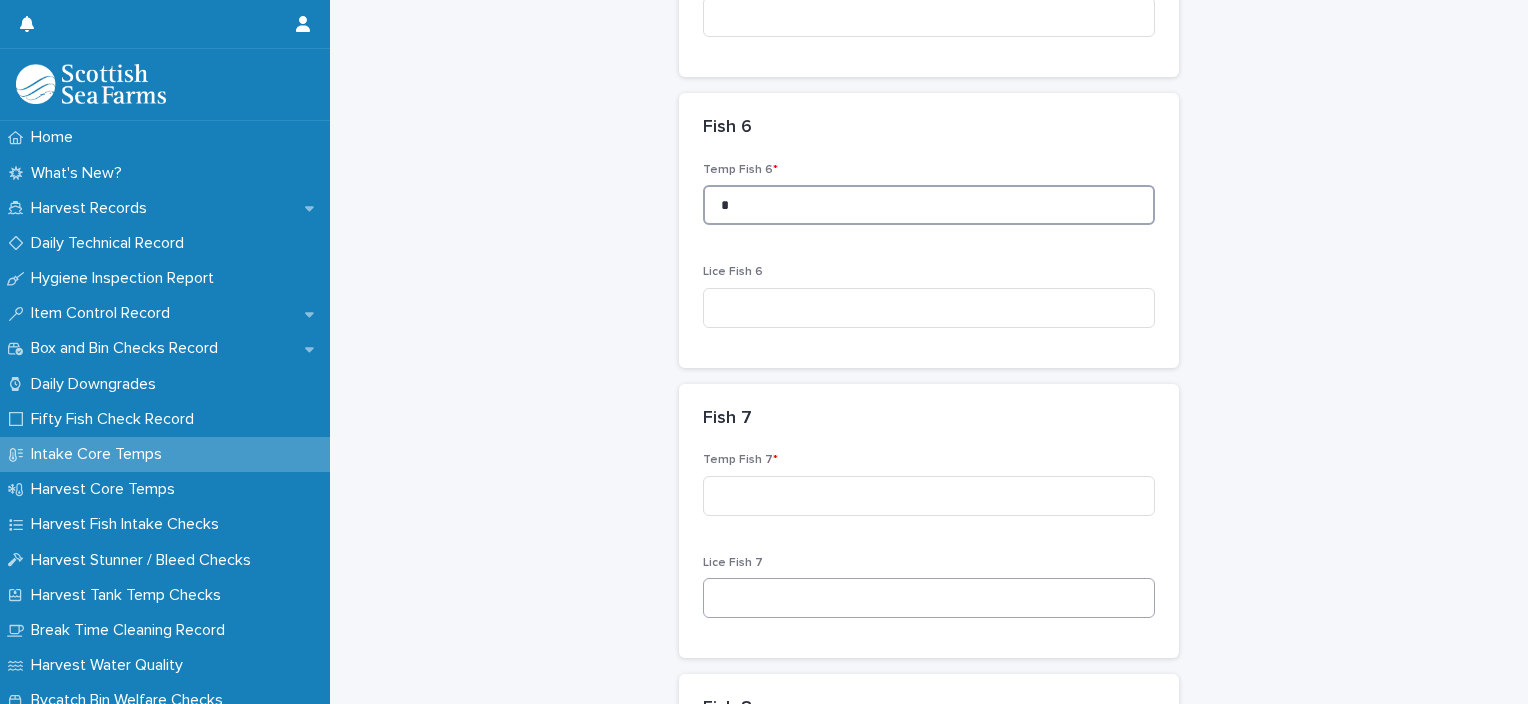 scroll, scrollTop: 1900, scrollLeft: 0, axis: vertical 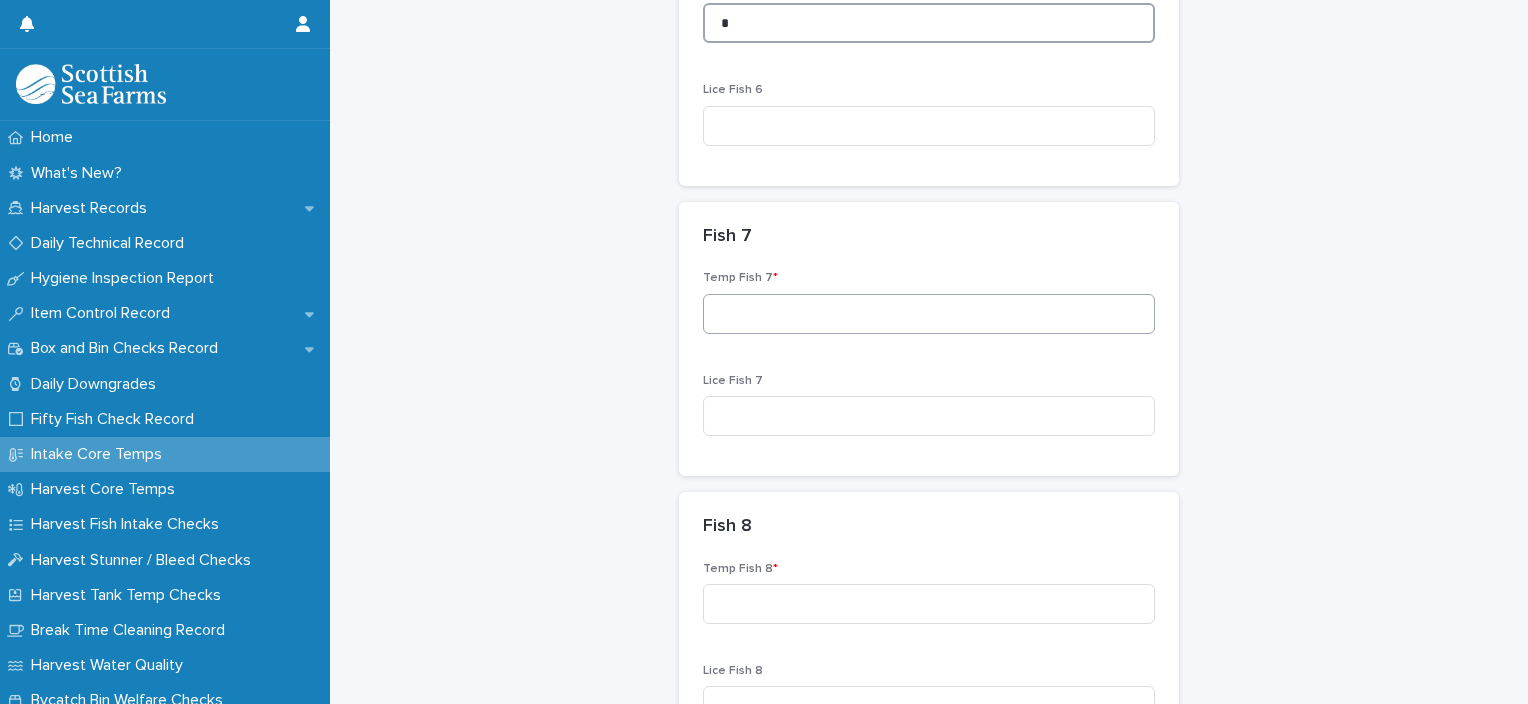 type on "*" 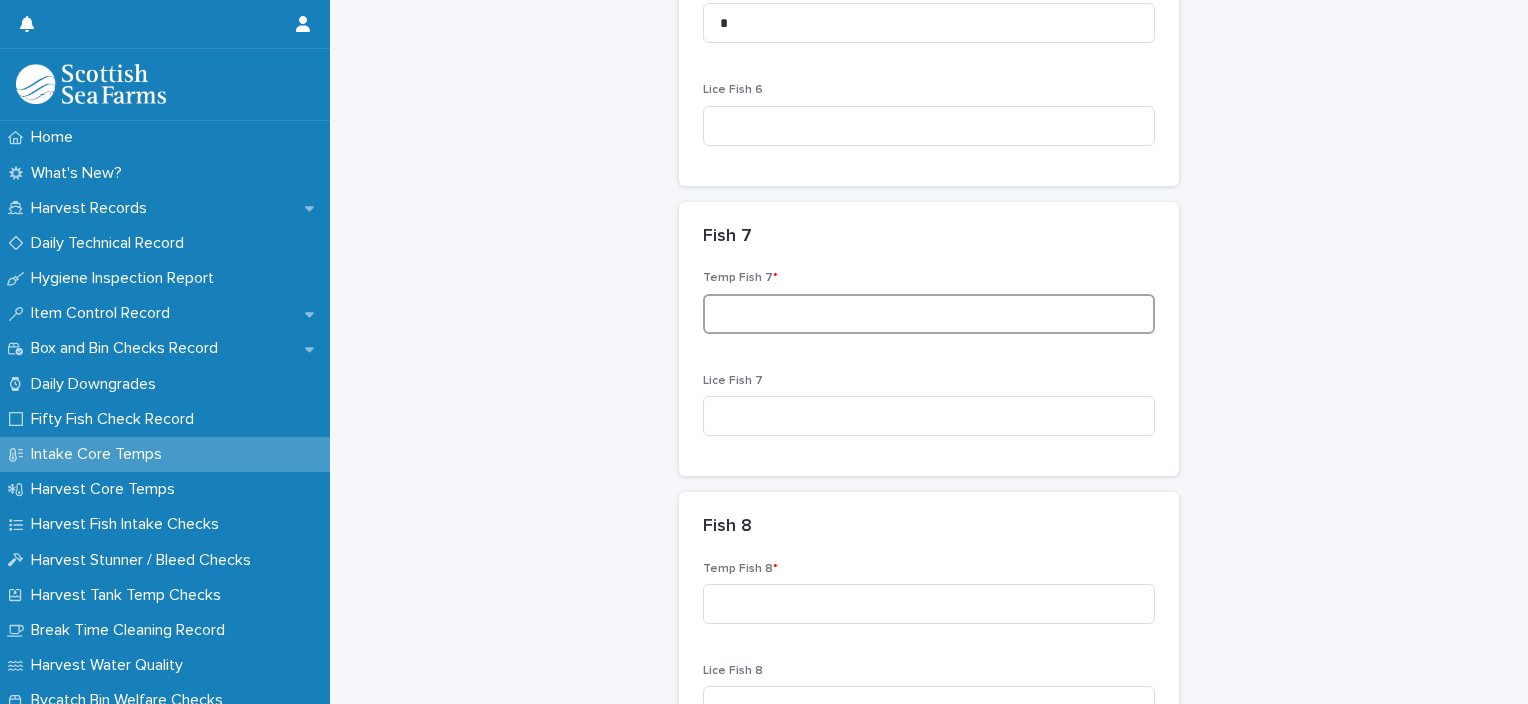 click at bounding box center [929, 314] 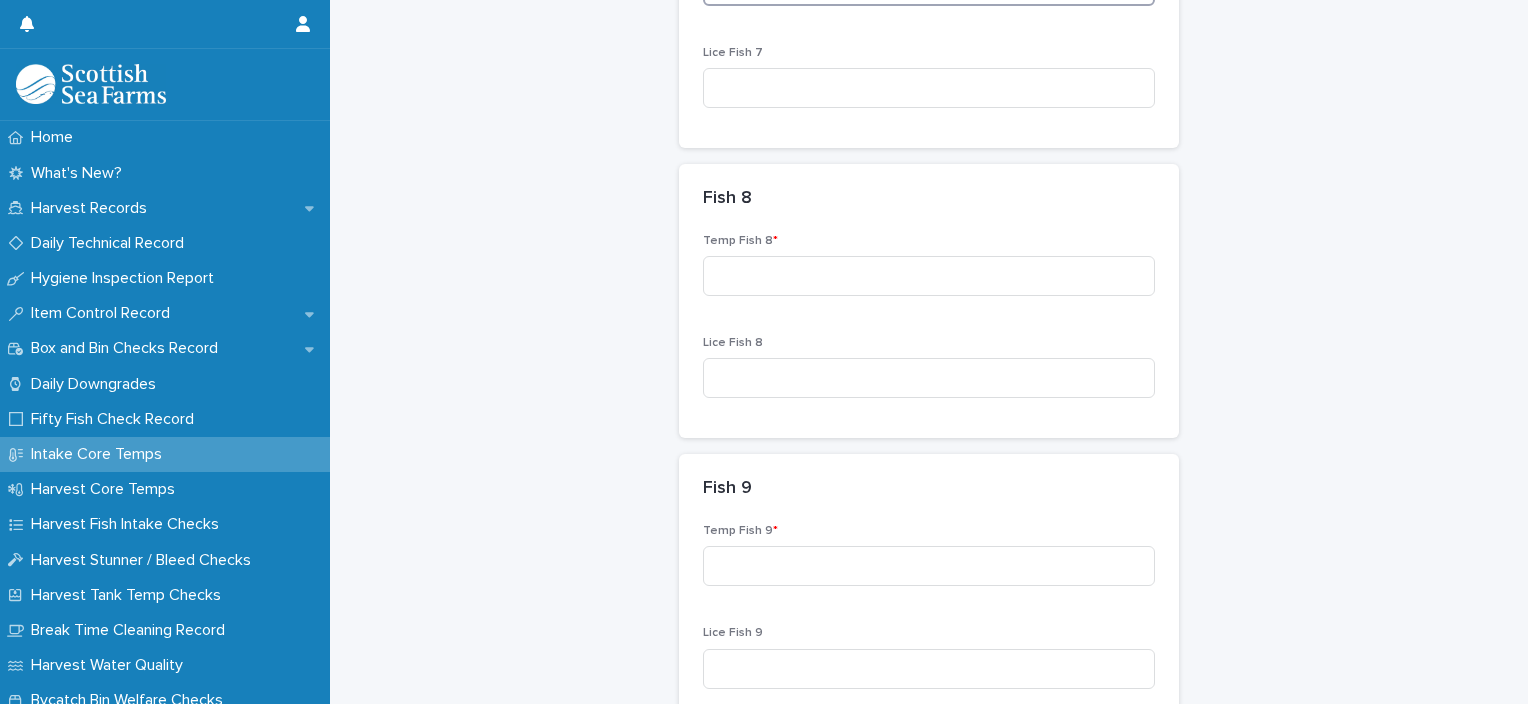 scroll, scrollTop: 2300, scrollLeft: 0, axis: vertical 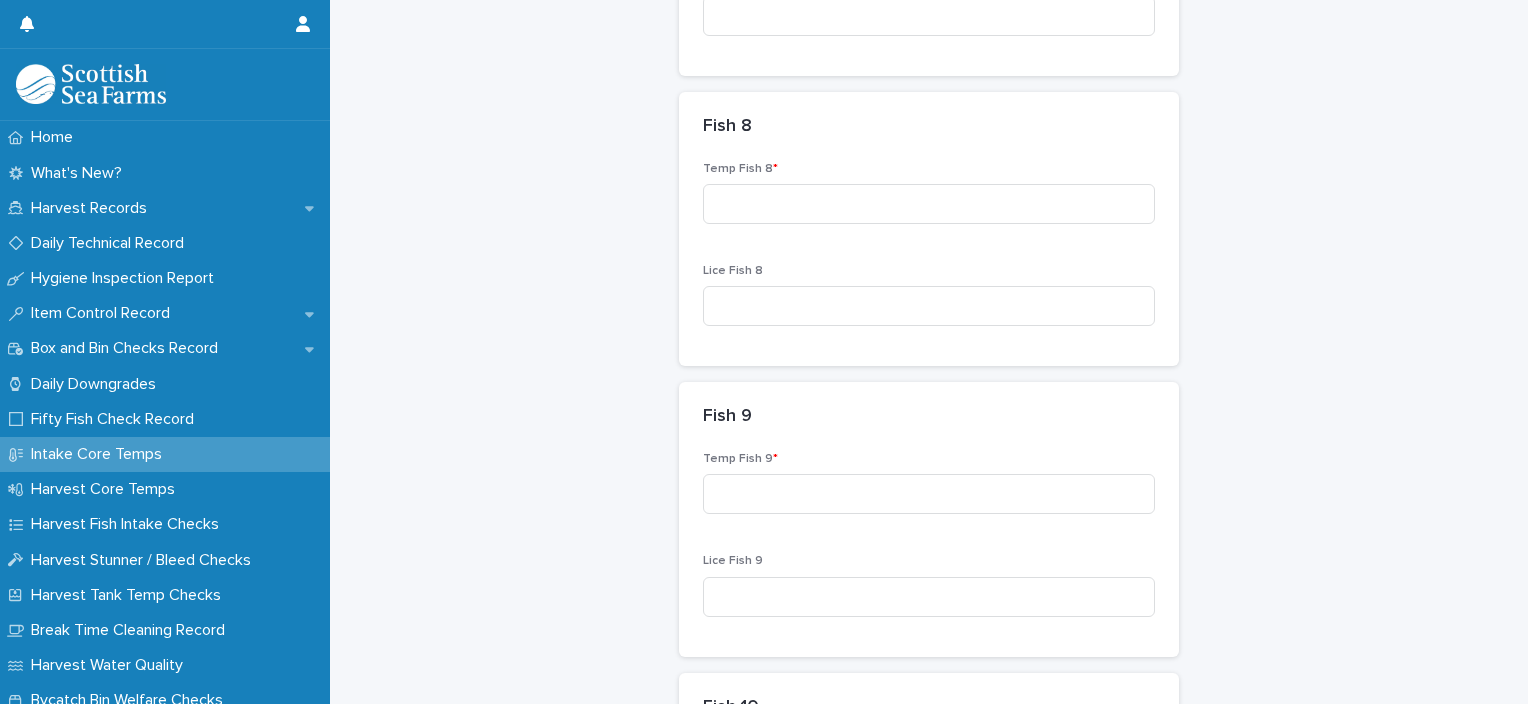 type on "***" 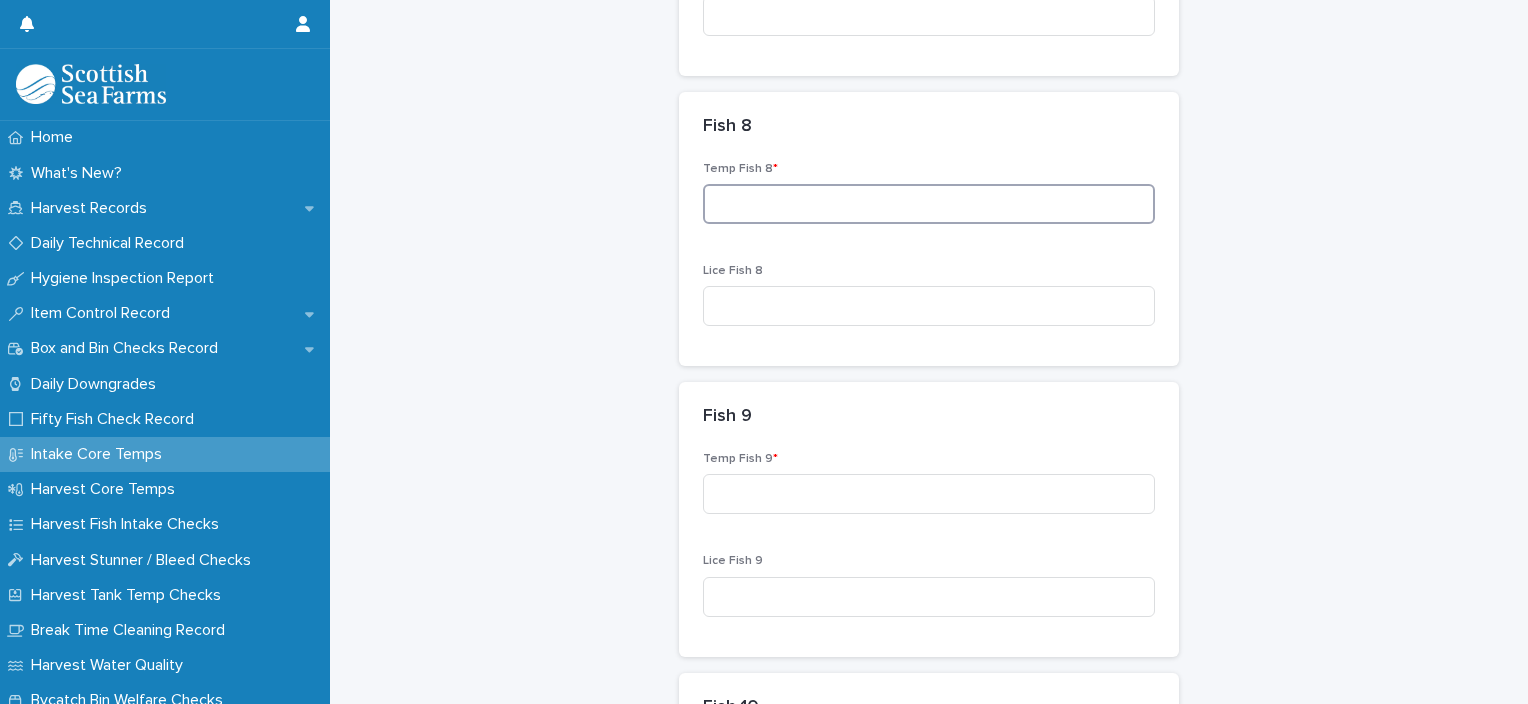 click at bounding box center [929, 204] 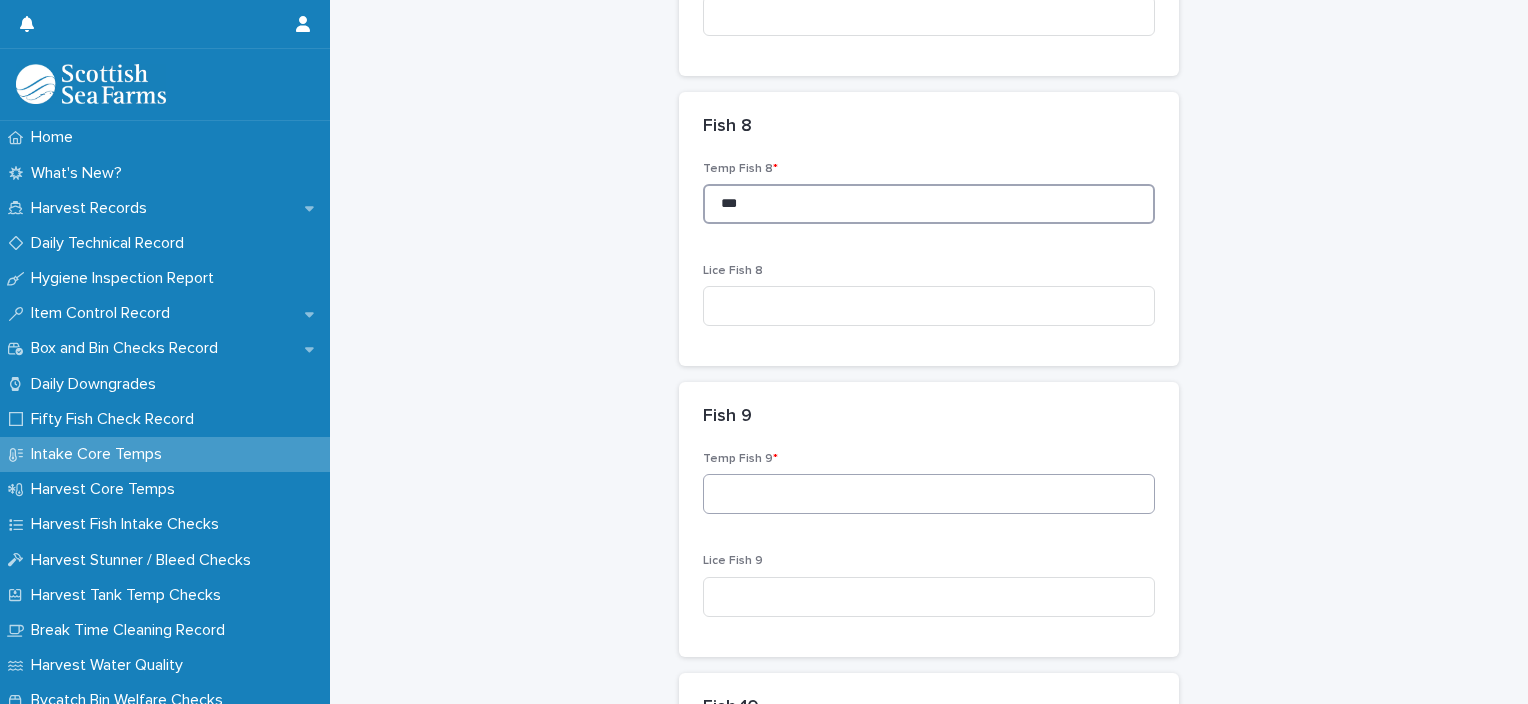 type on "***" 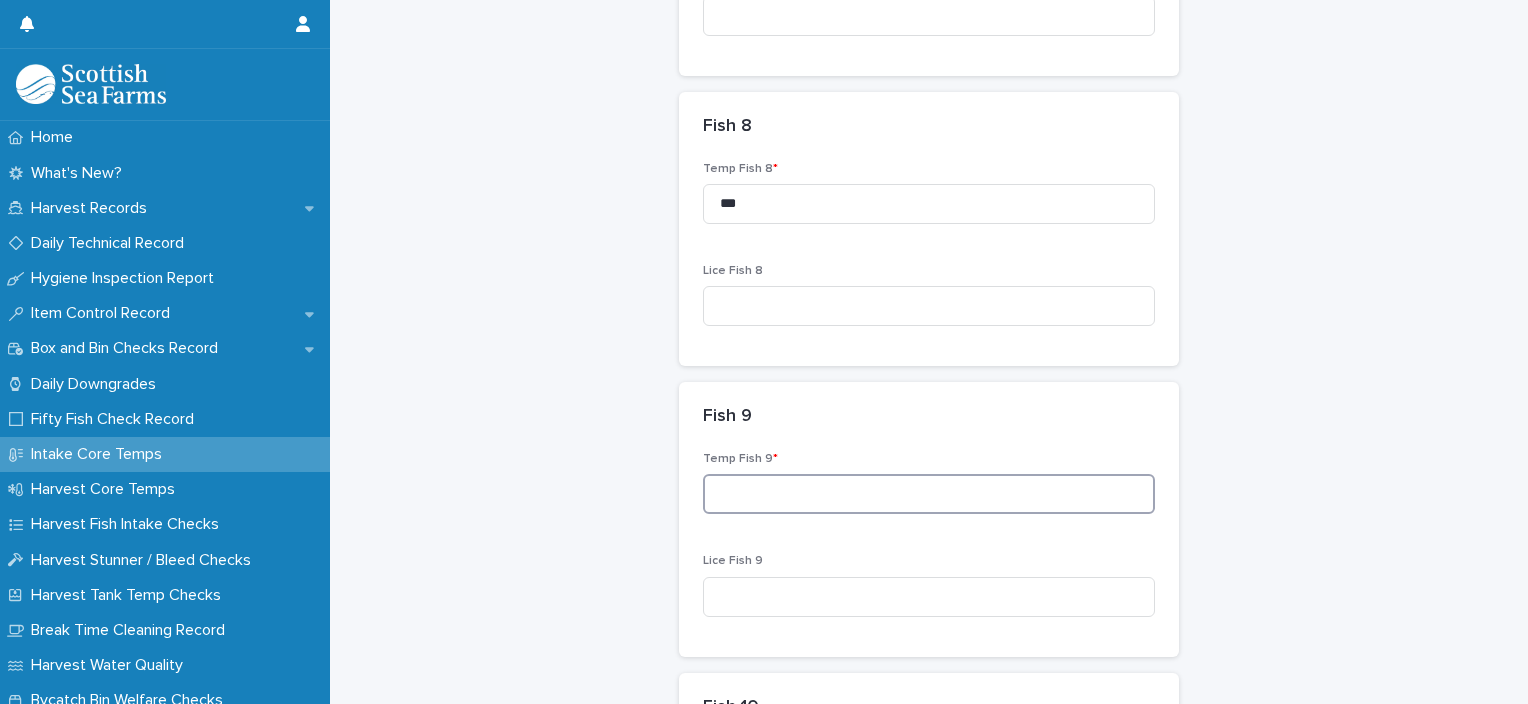 click at bounding box center [929, 494] 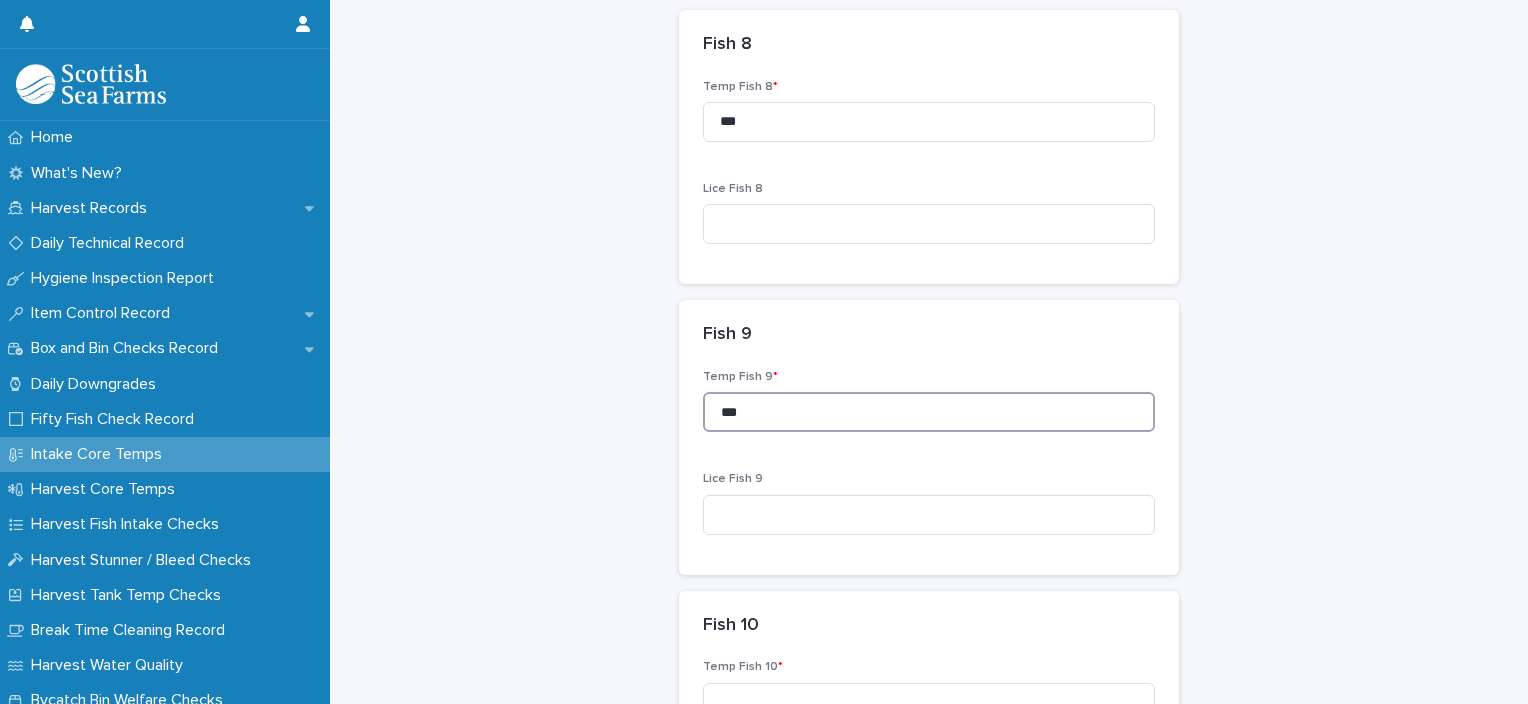 scroll, scrollTop: 2500, scrollLeft: 0, axis: vertical 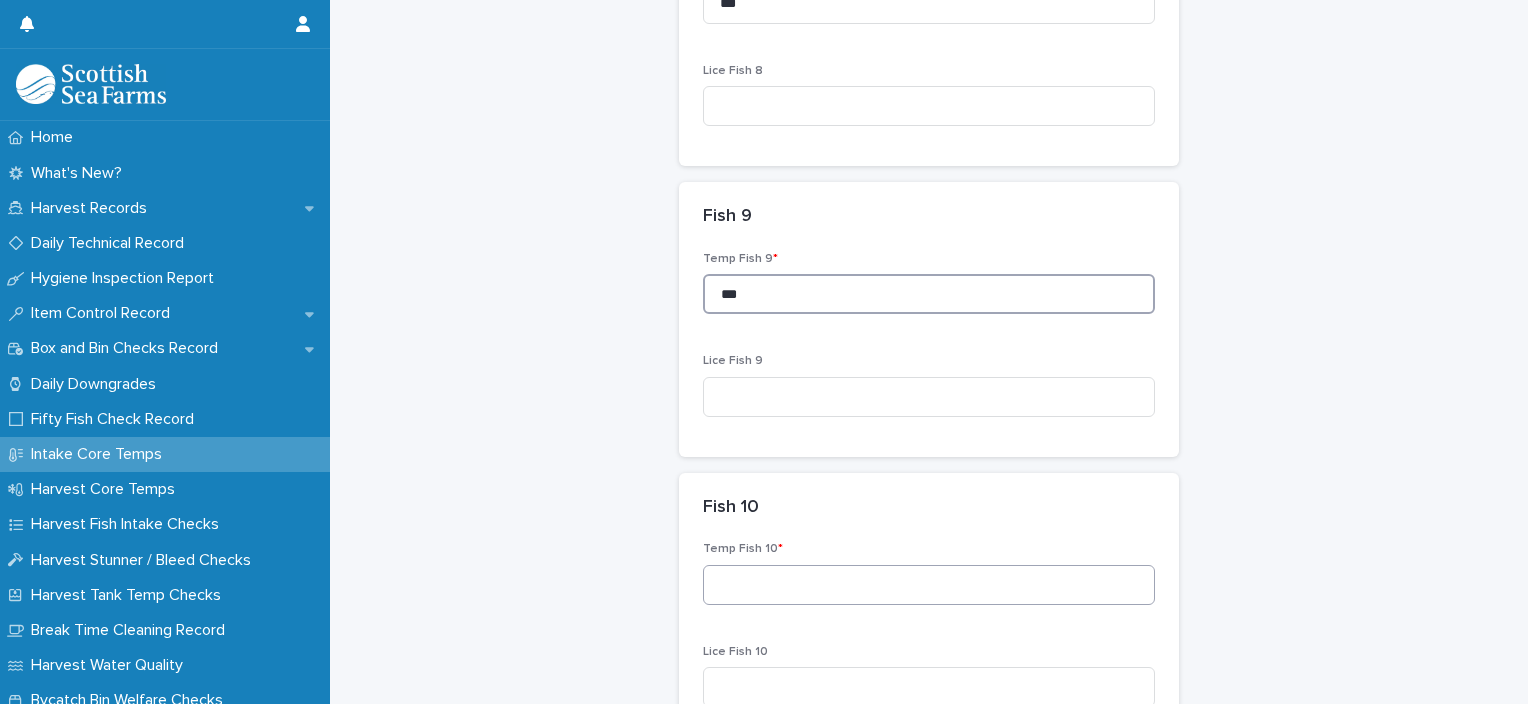 type on "***" 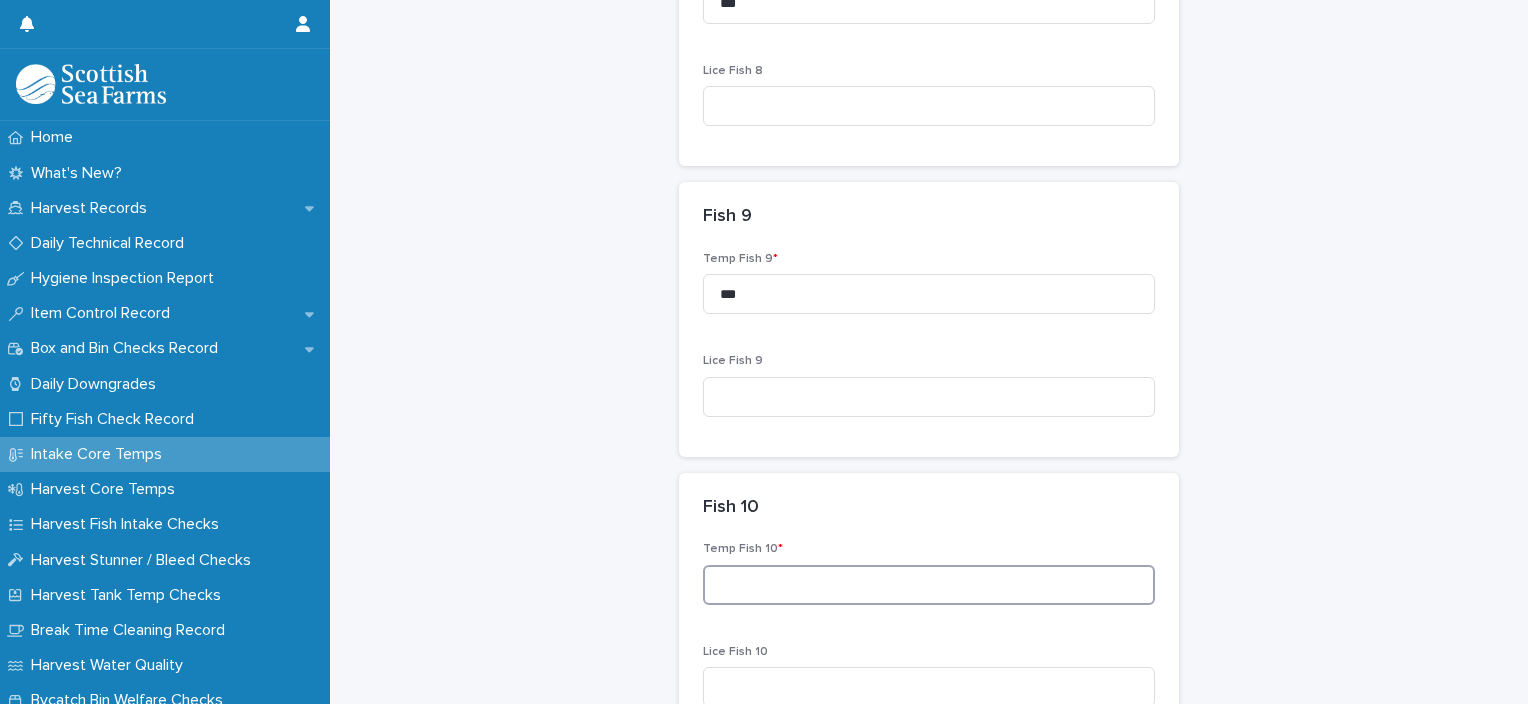click at bounding box center (929, 585) 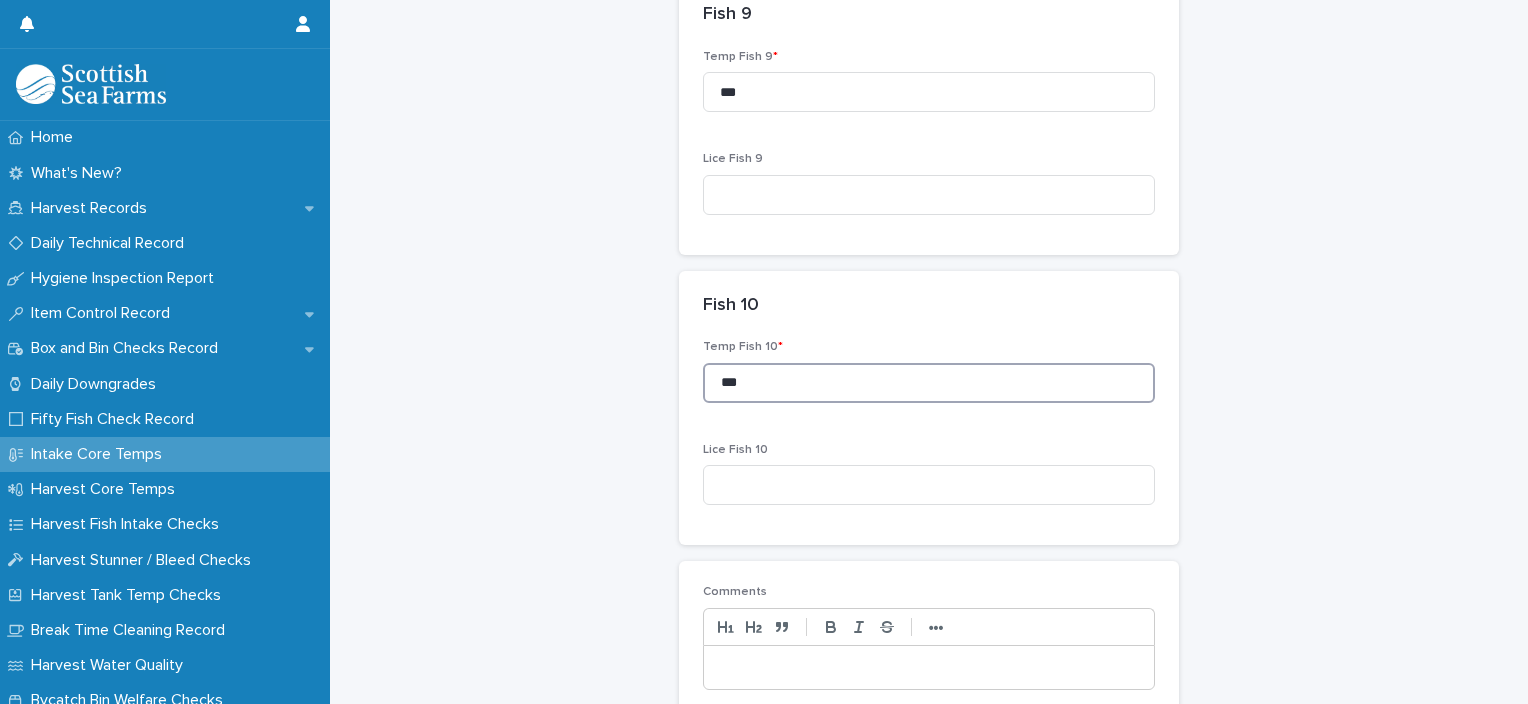 scroll, scrollTop: 2800, scrollLeft: 0, axis: vertical 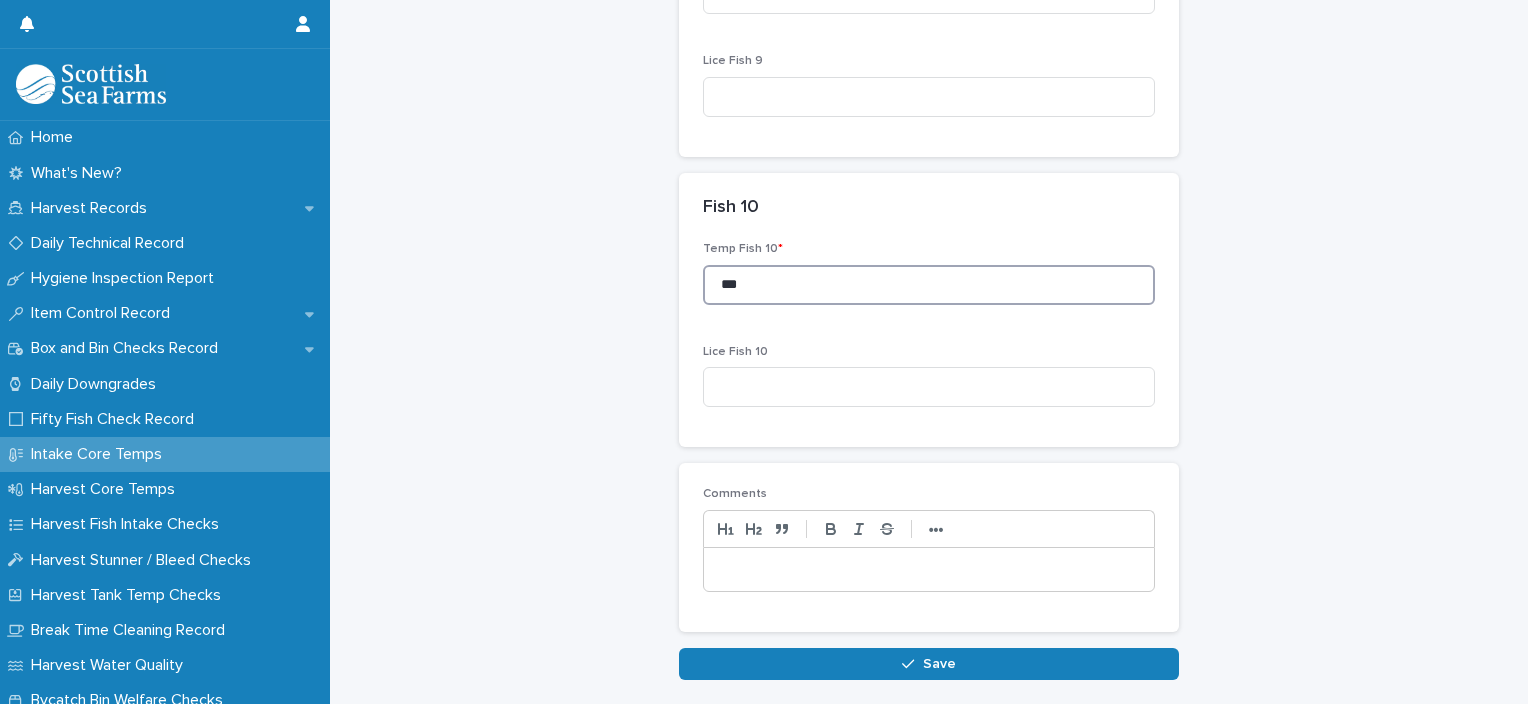 type on "***" 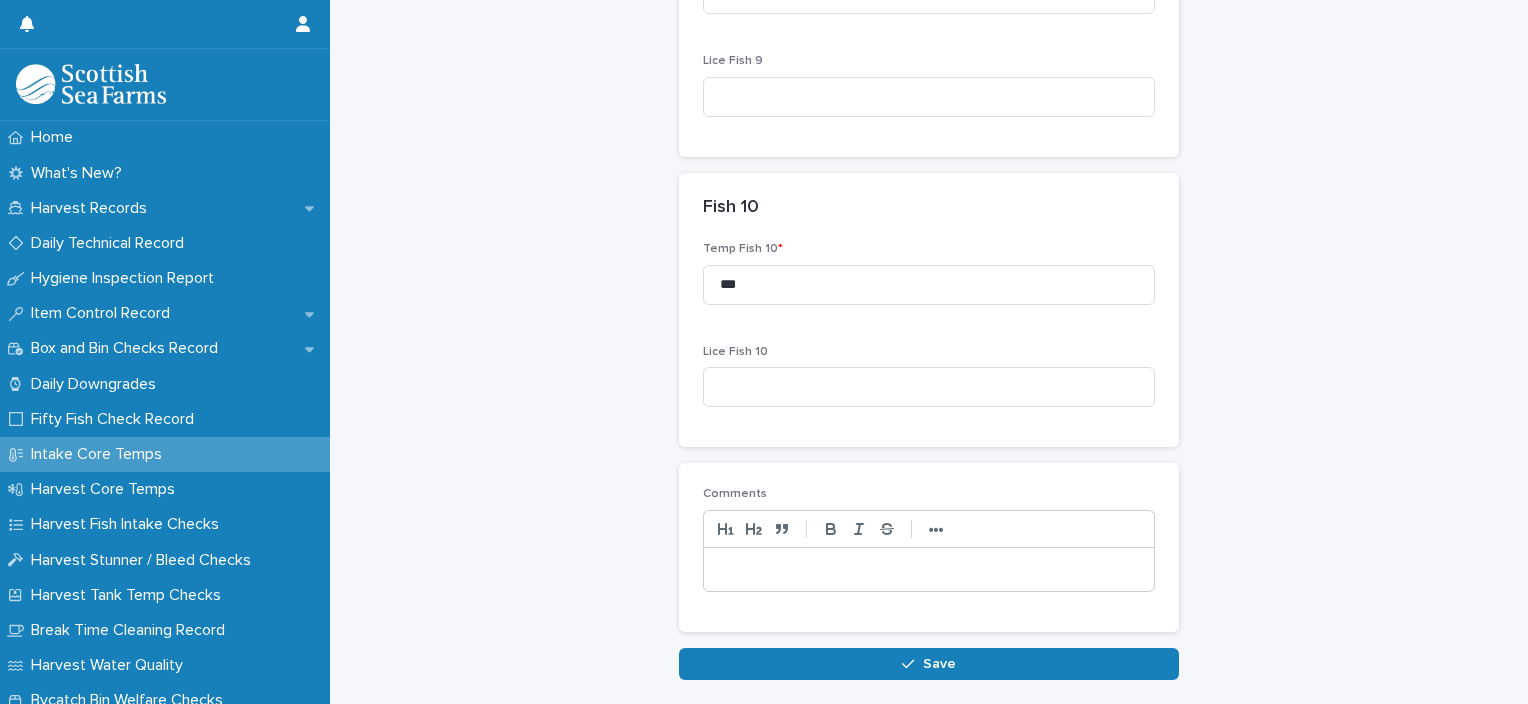 click at bounding box center [929, 570] 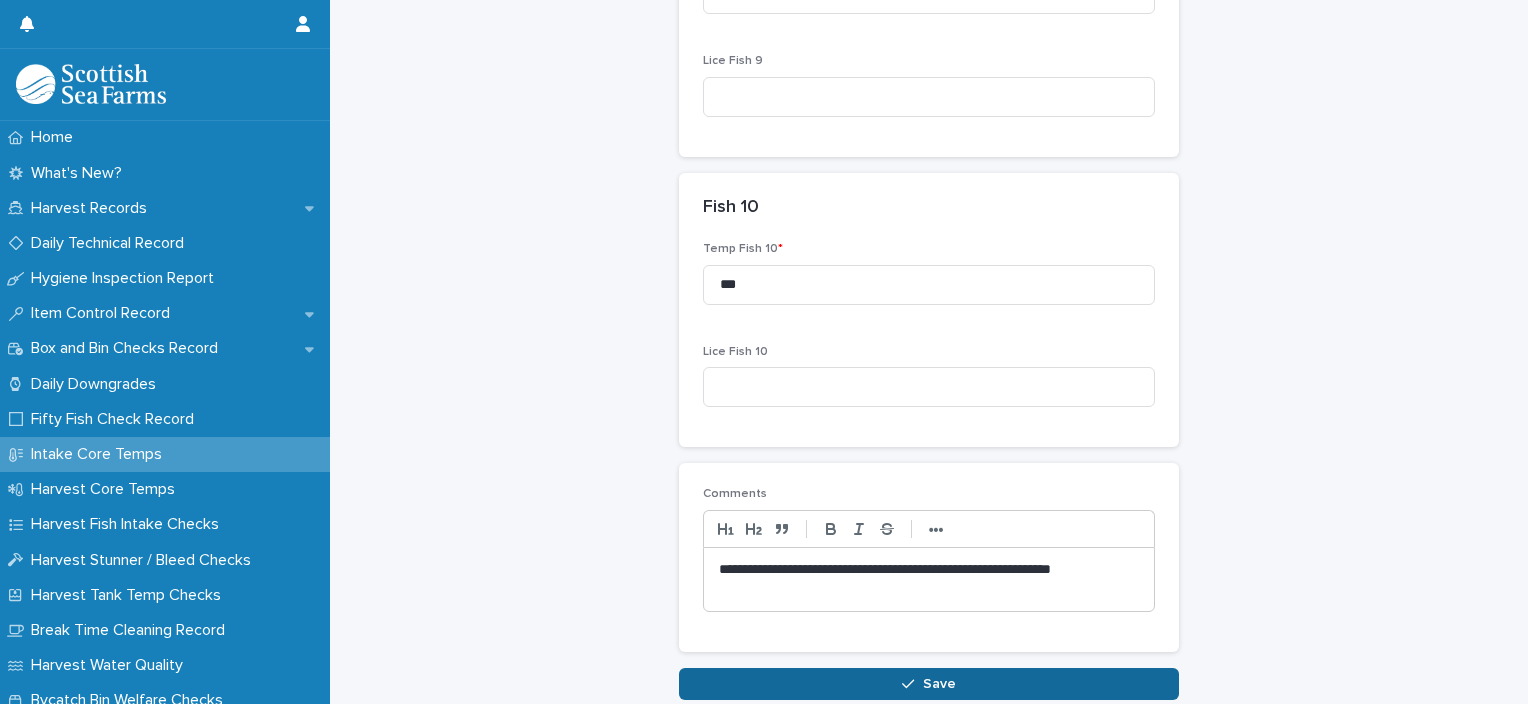 click on "Save" at bounding box center [929, 684] 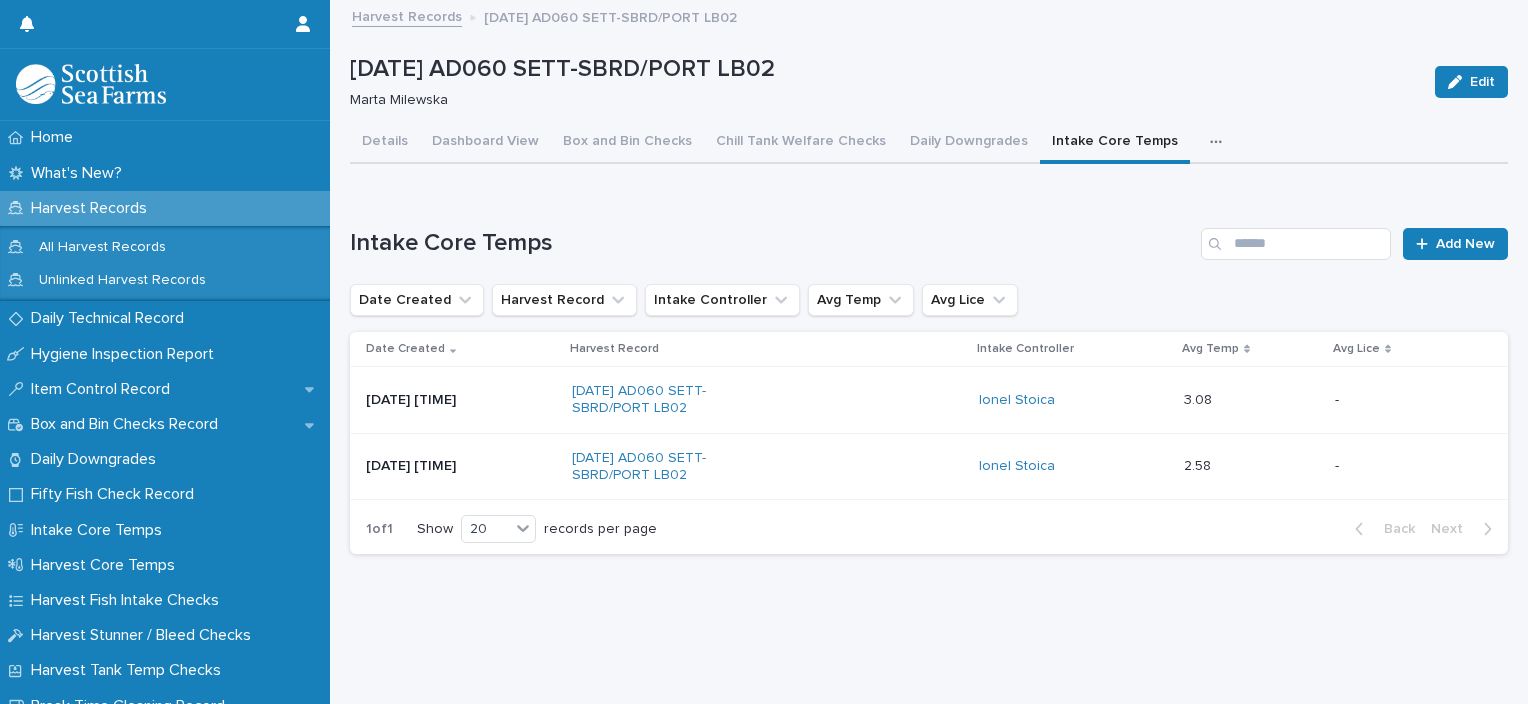 scroll, scrollTop: 46, scrollLeft: 0, axis: vertical 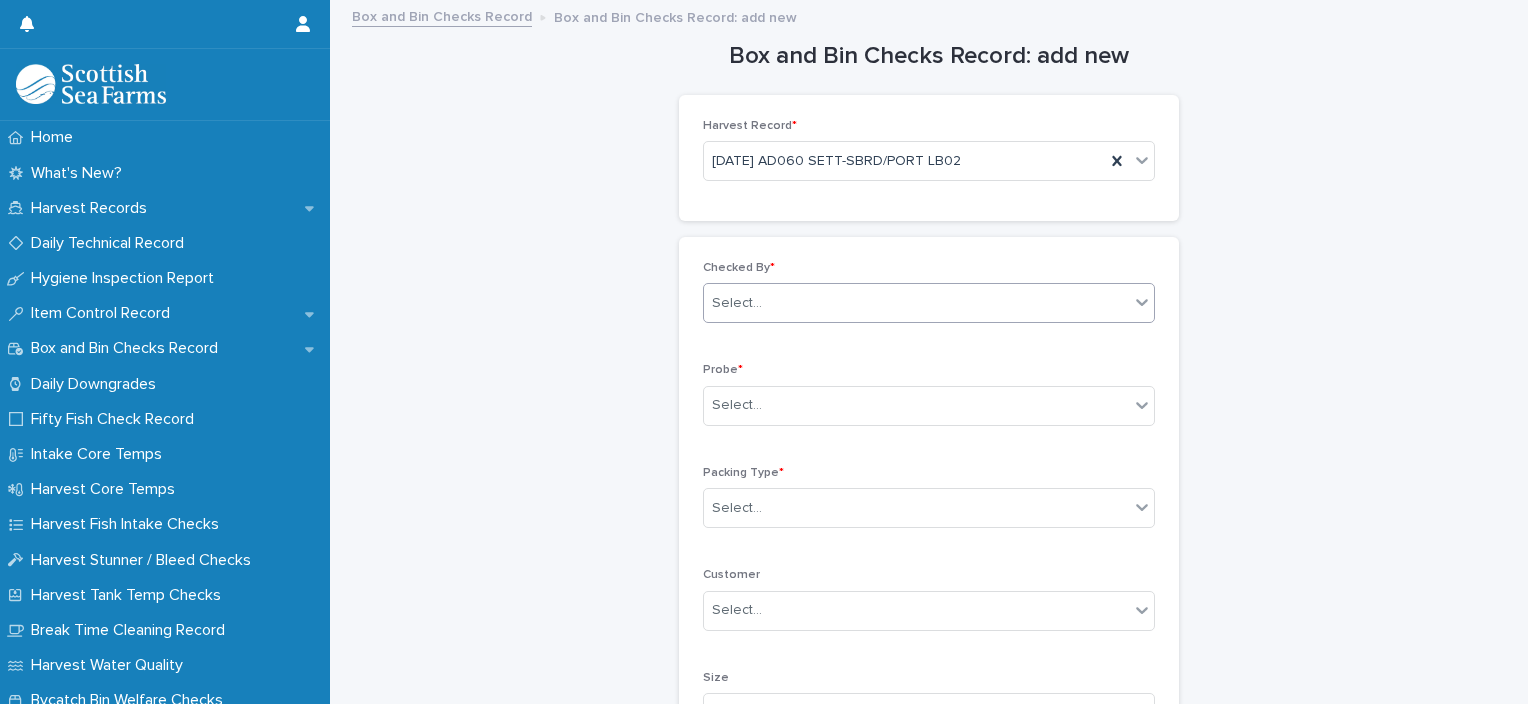click on "Select..." at bounding box center (916, 303) 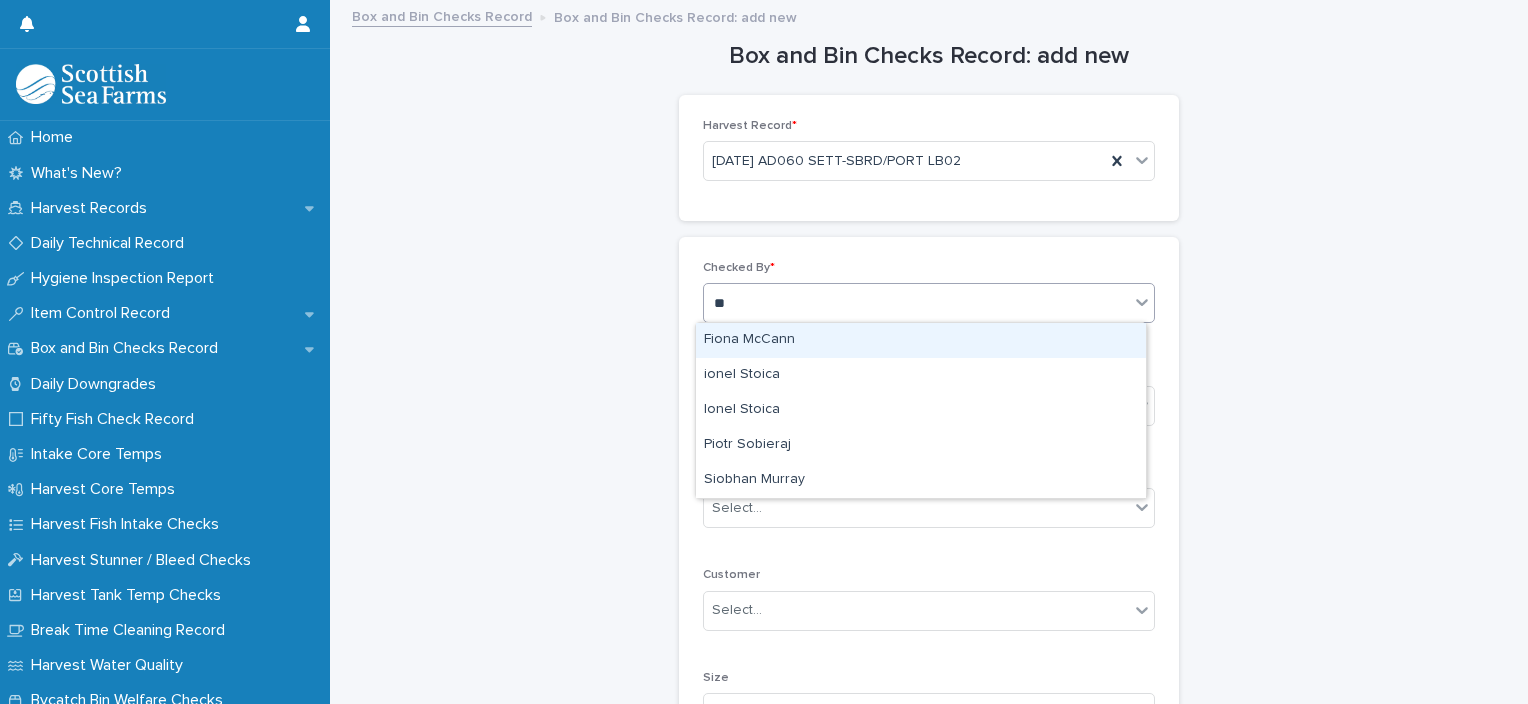 type on "***" 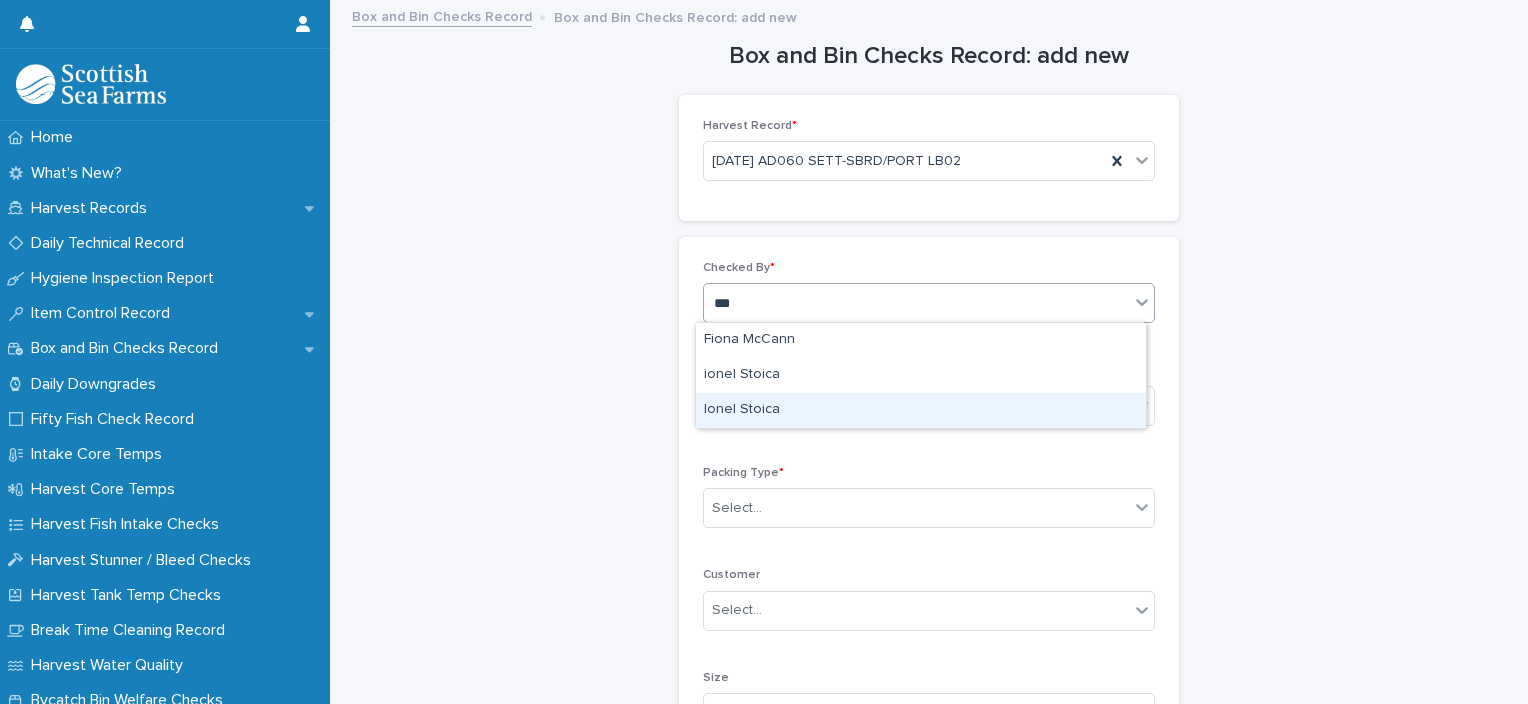 click on "Ionel Stoica" at bounding box center [921, 410] 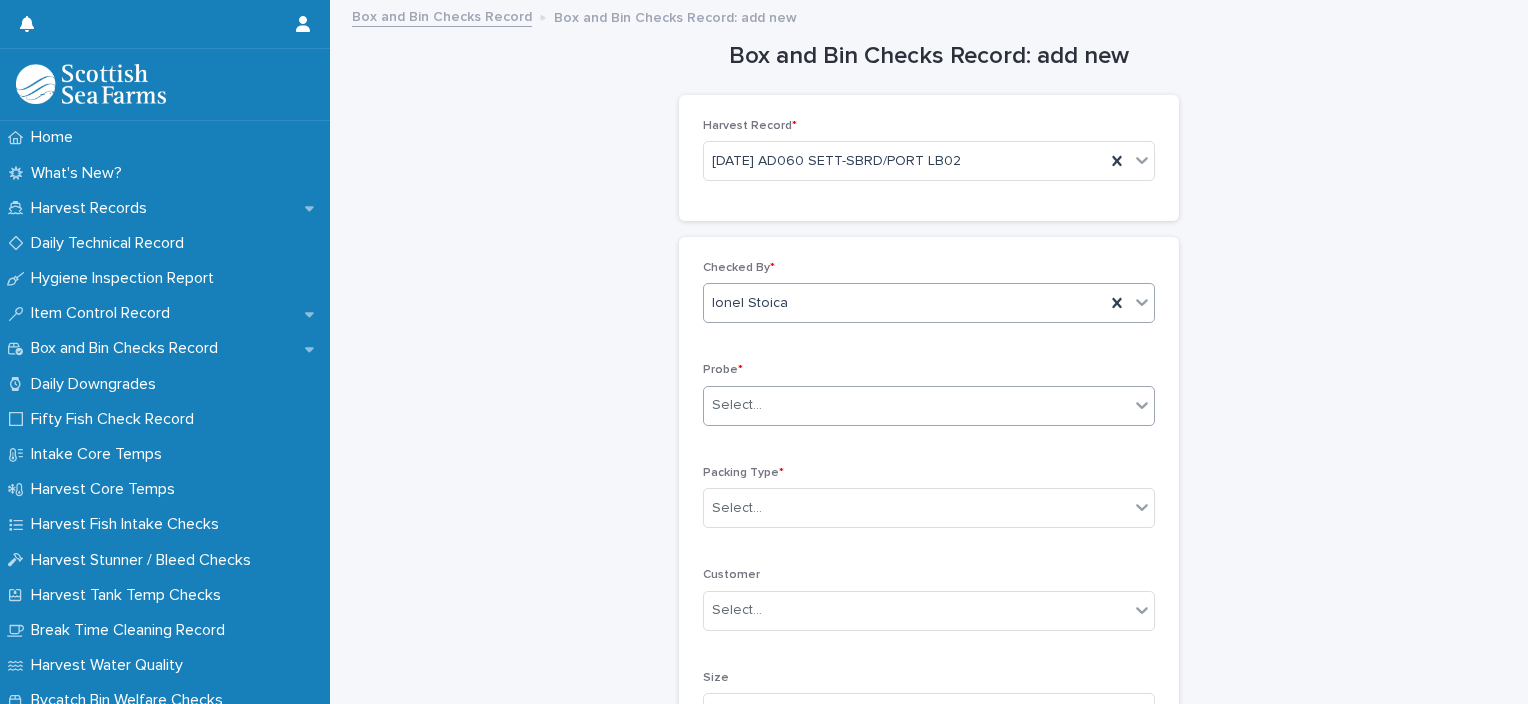 click on "Select..." at bounding box center (916, 405) 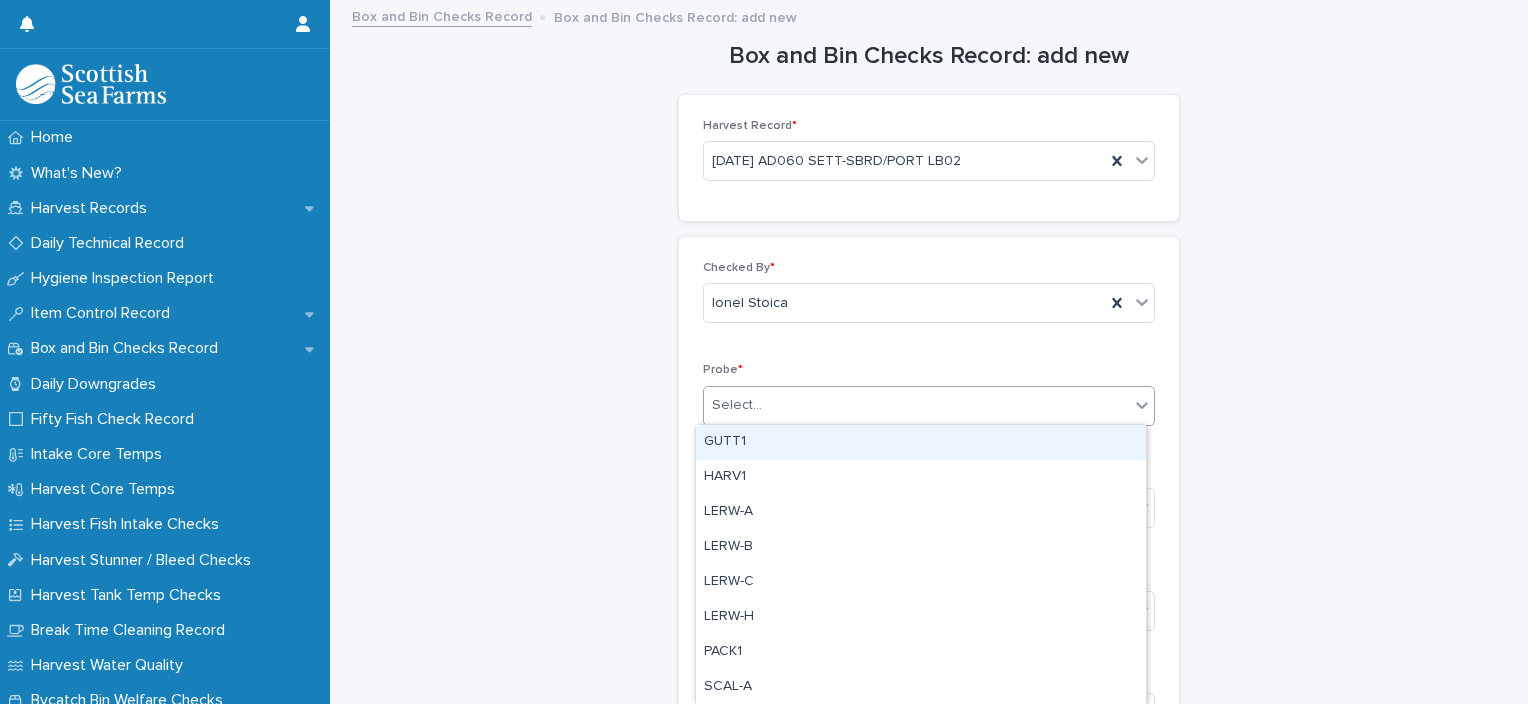 type on "*" 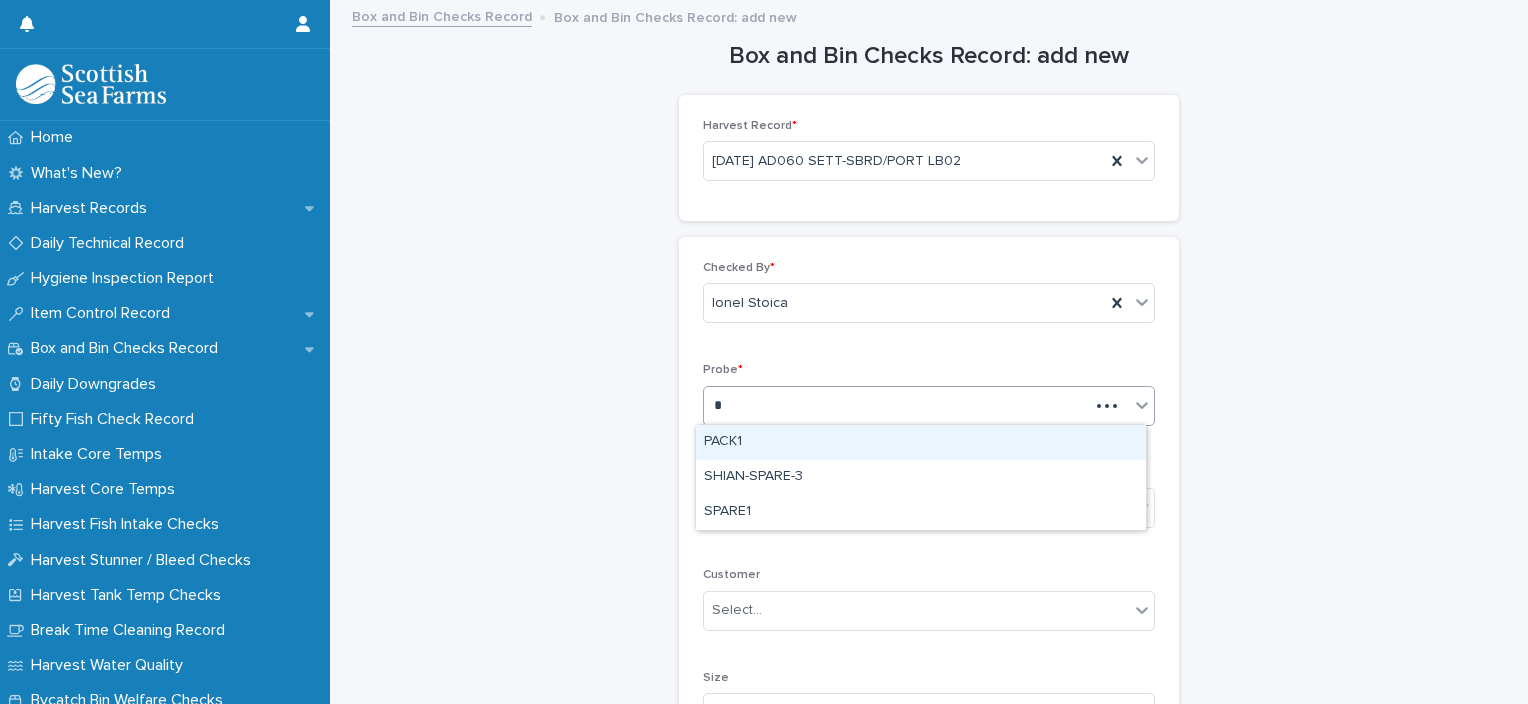 click on "PACK1" at bounding box center (921, 442) 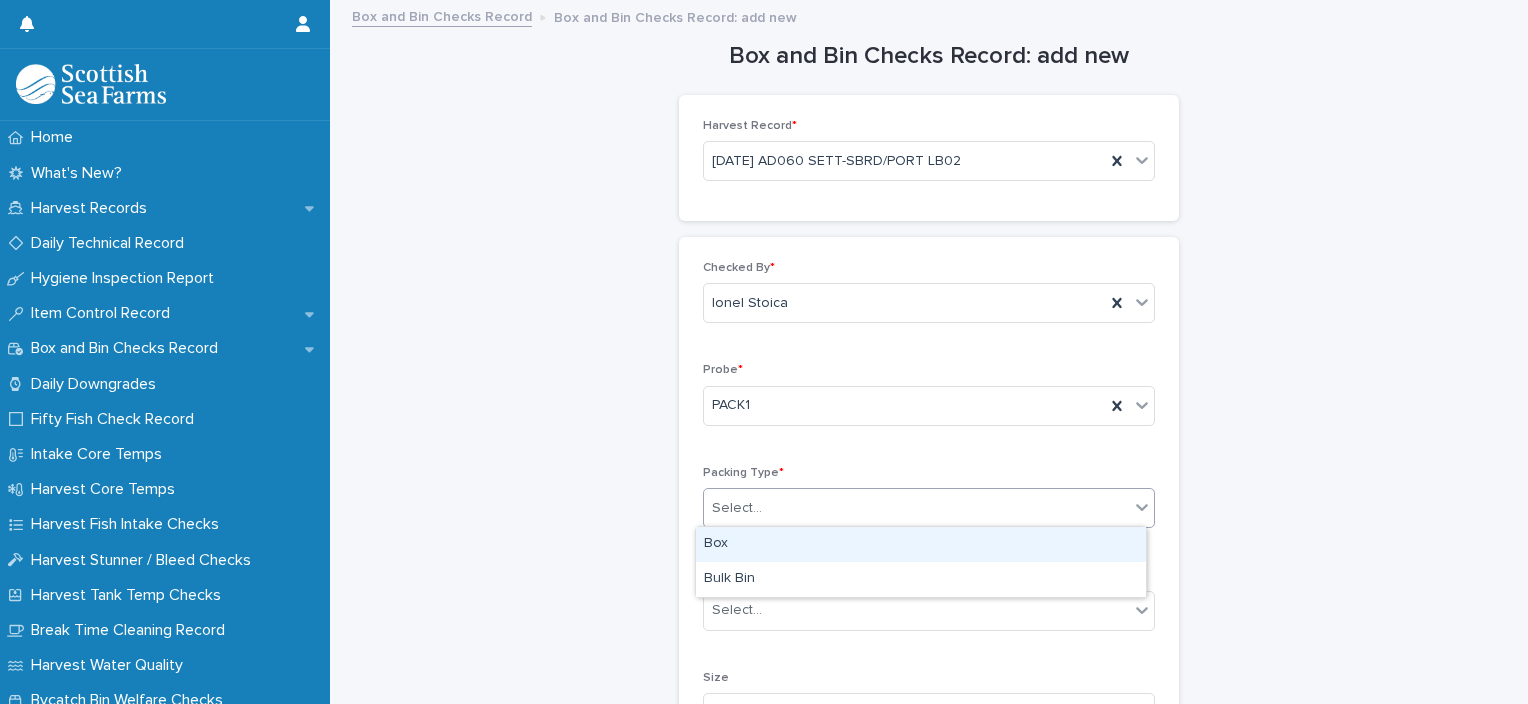 click on "Select..." at bounding box center (916, 508) 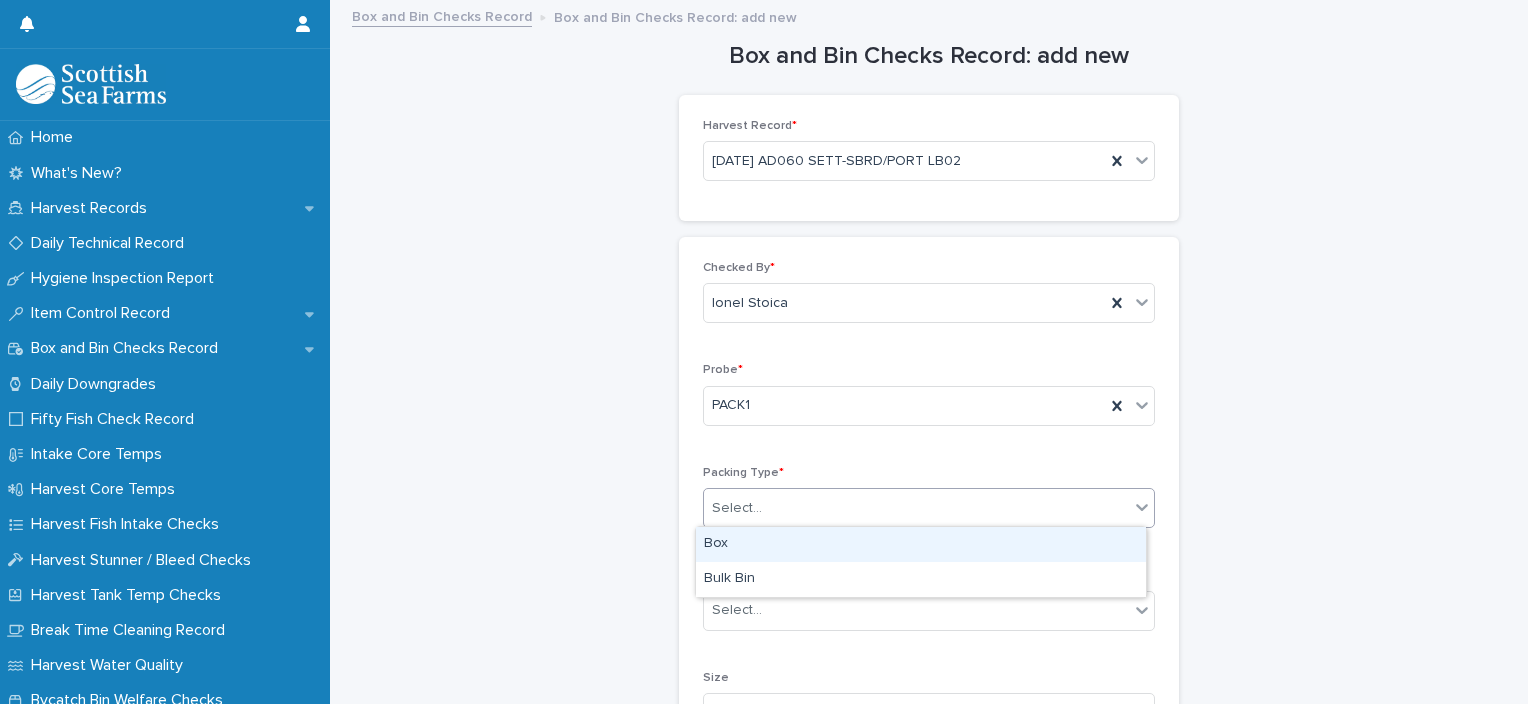 click on "Box" at bounding box center (921, 544) 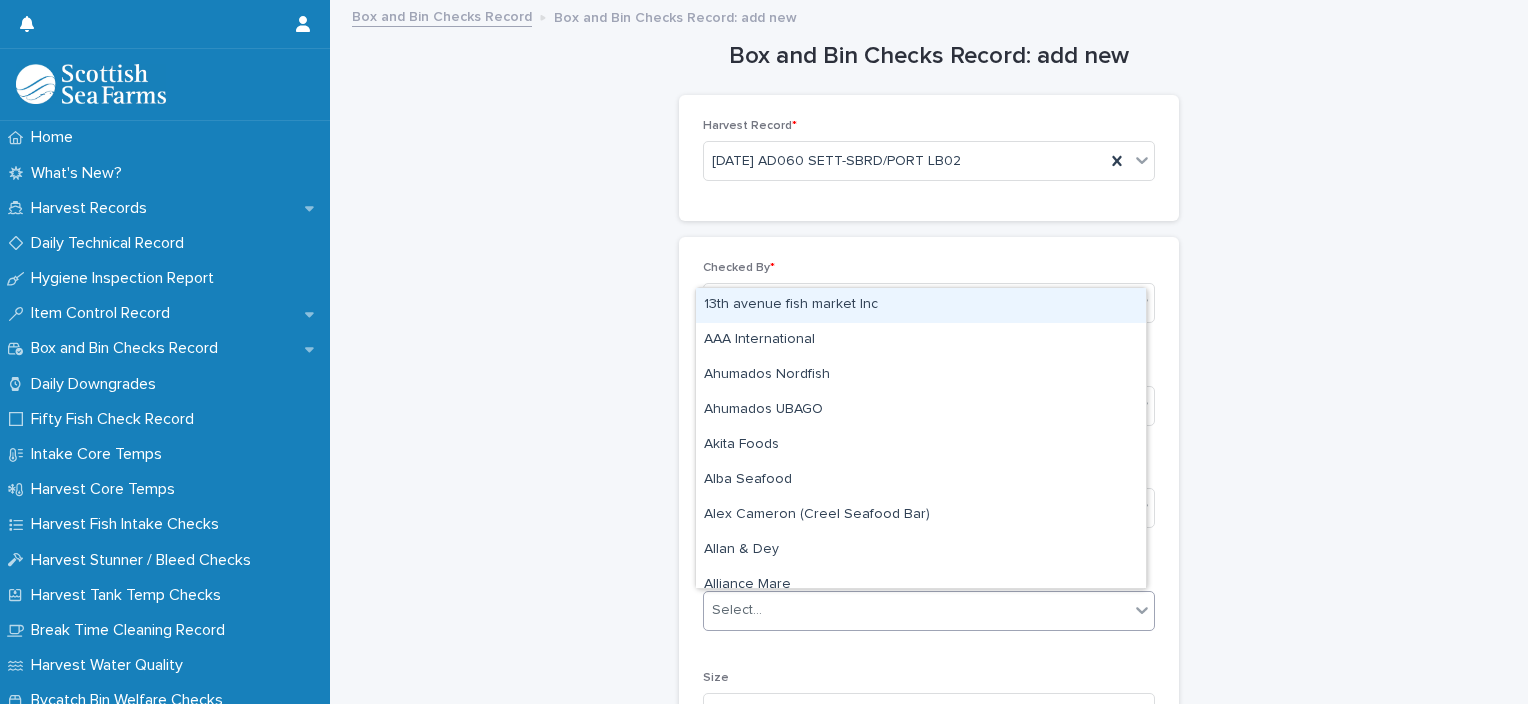 click on "Select..." at bounding box center (916, 610) 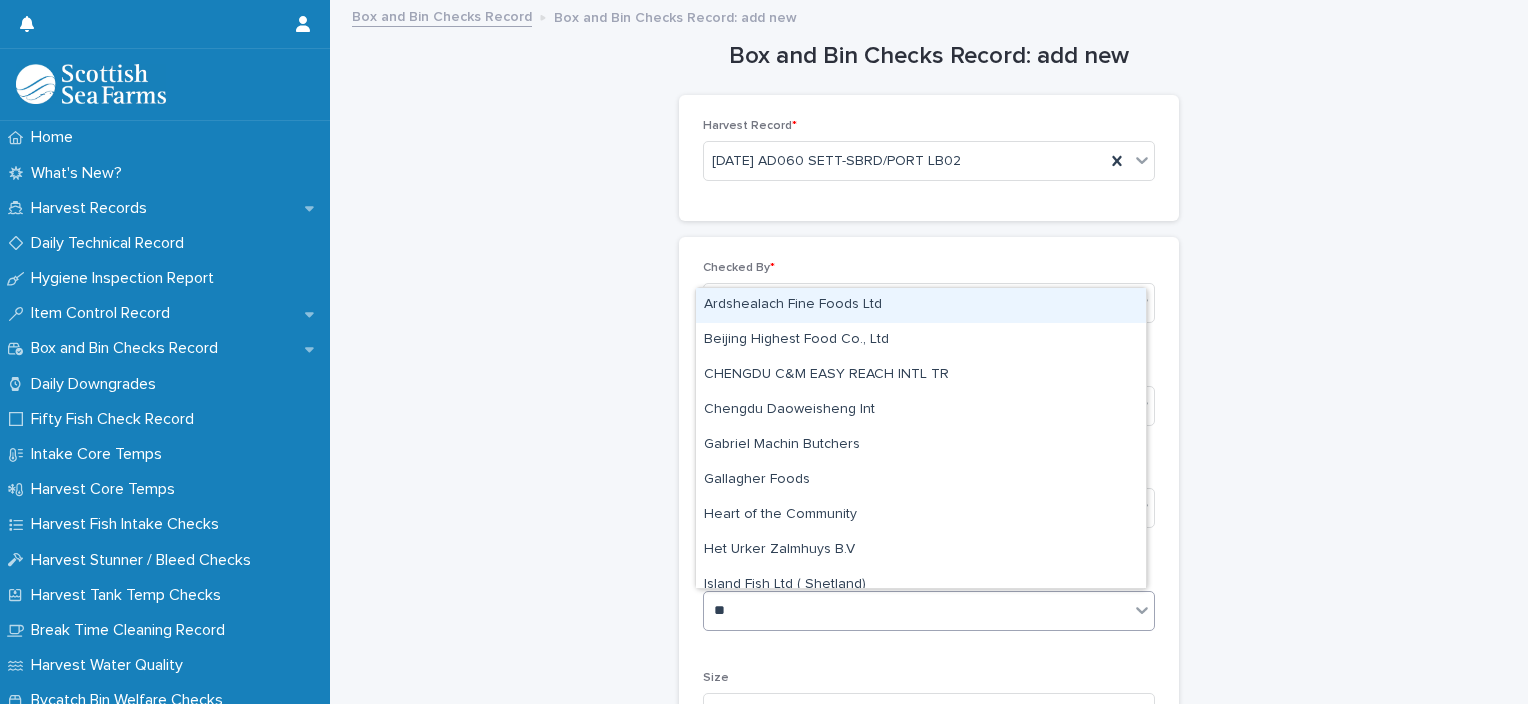 type on "***" 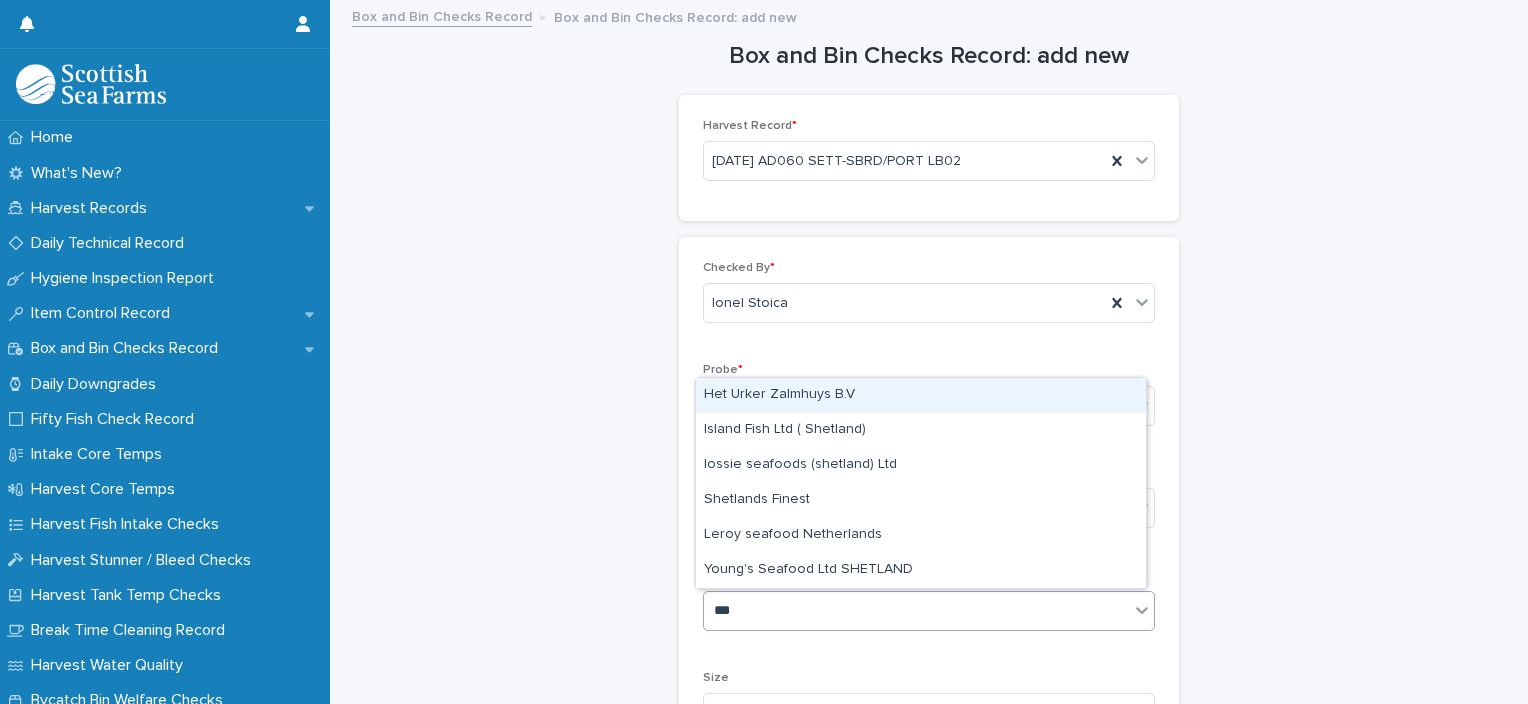 click on "Het Urker Zalmhuys B.V" at bounding box center (921, 395) 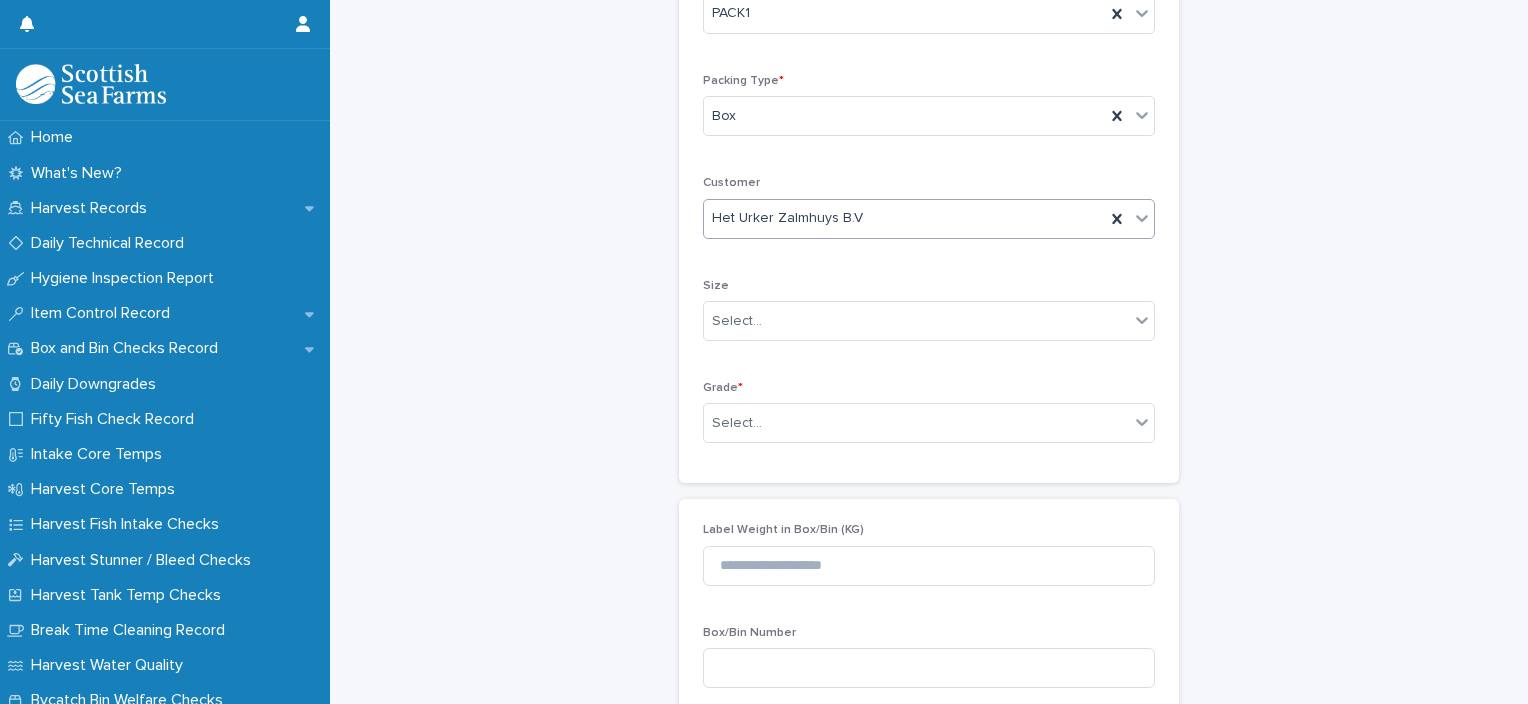 scroll, scrollTop: 400, scrollLeft: 0, axis: vertical 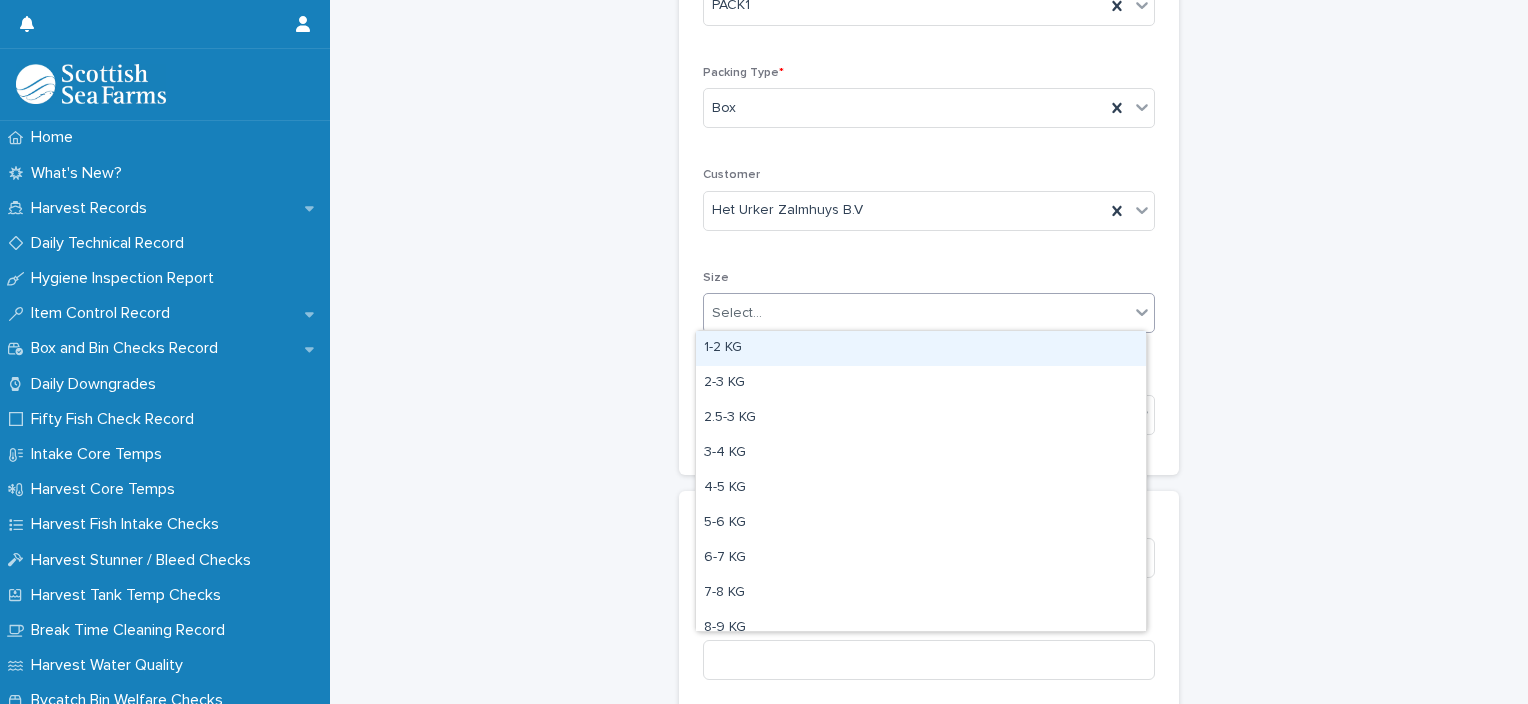 click on "Select..." at bounding box center (916, 313) 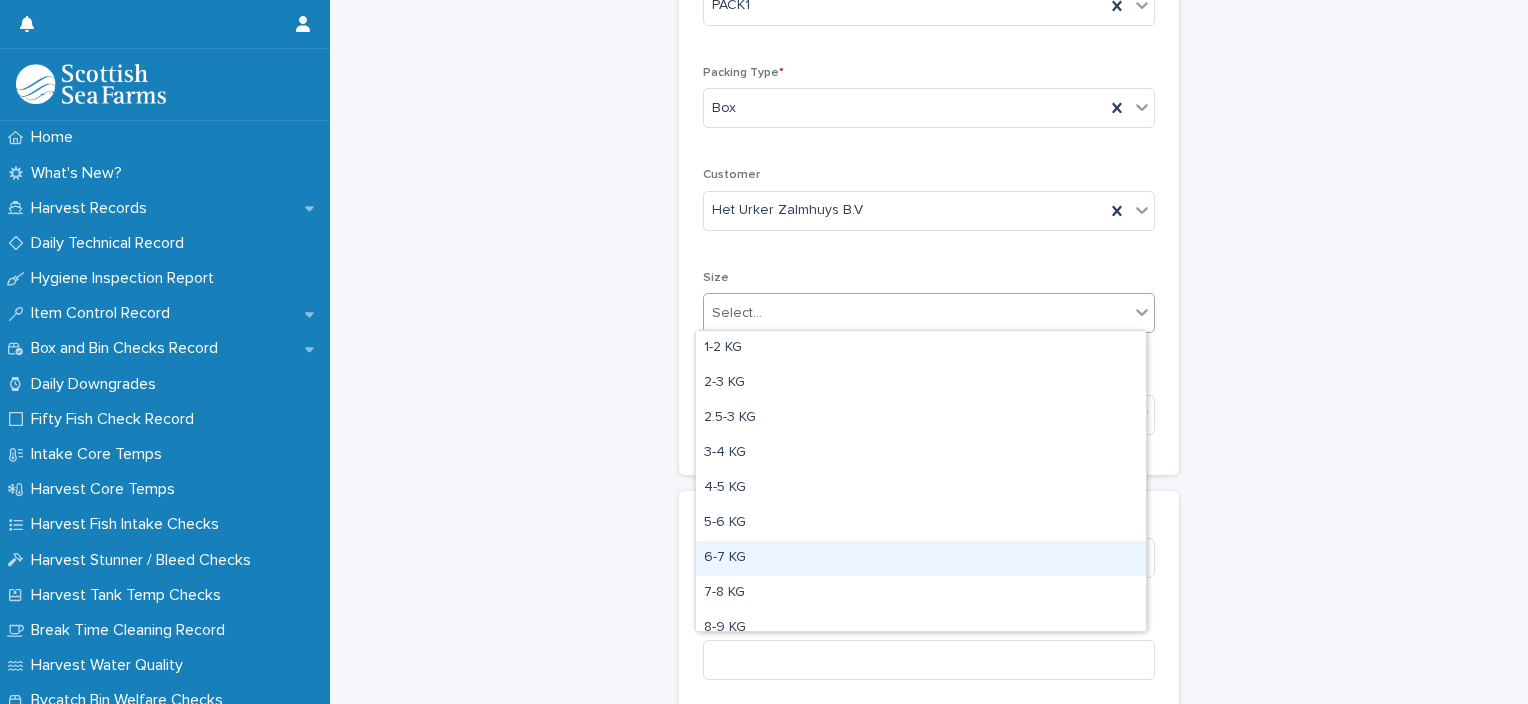 click on "6-7 KG" at bounding box center (921, 558) 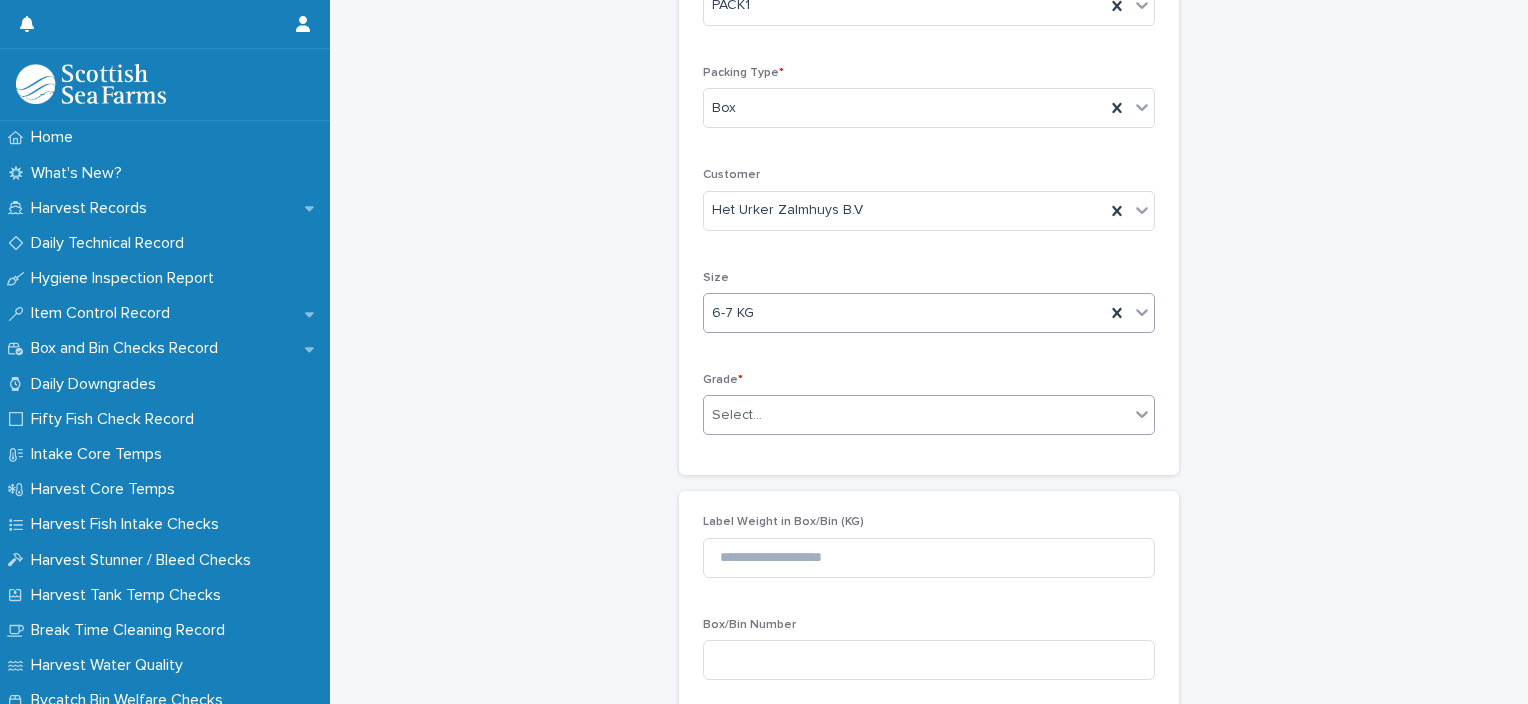 click on "Select..." at bounding box center [916, 415] 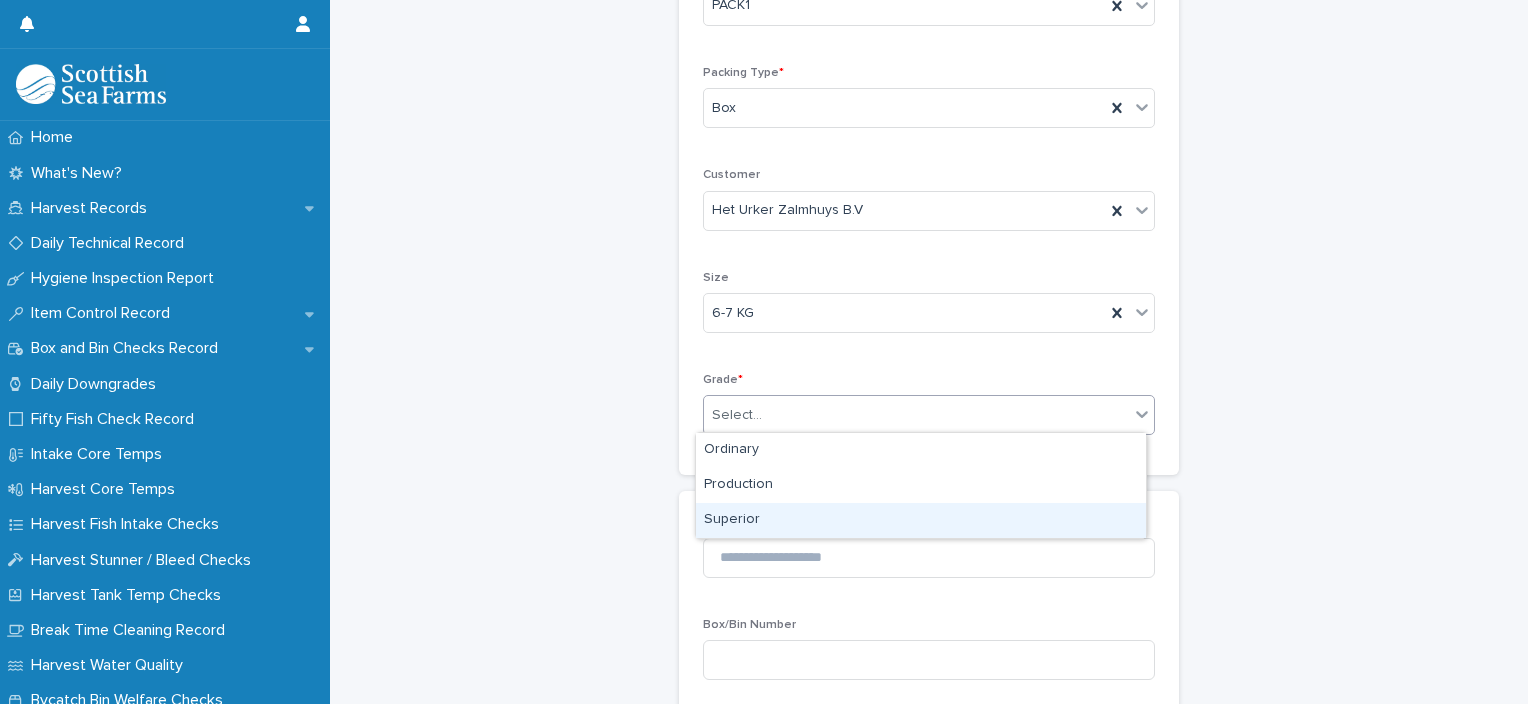click on "Superior" at bounding box center (921, 520) 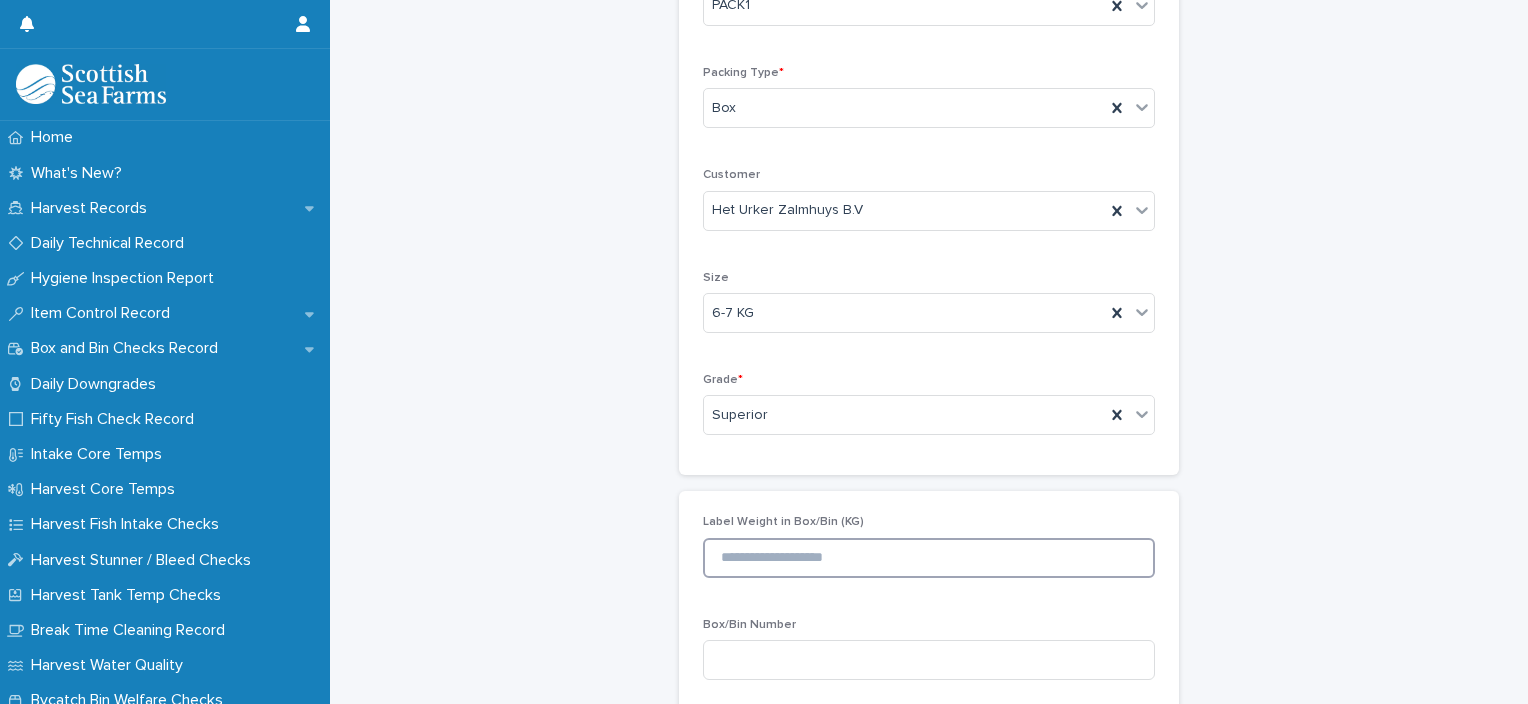 click at bounding box center (929, 558) 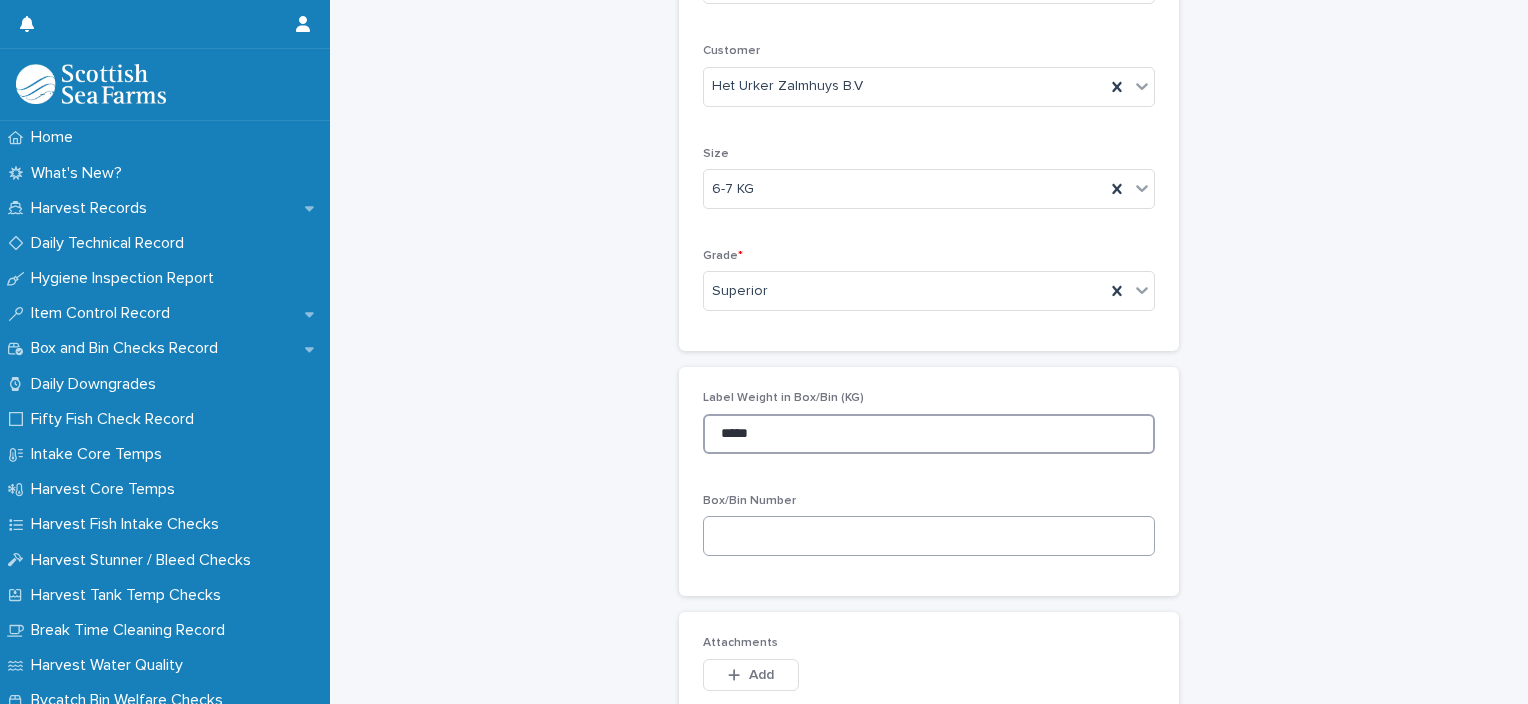 scroll, scrollTop: 700, scrollLeft: 0, axis: vertical 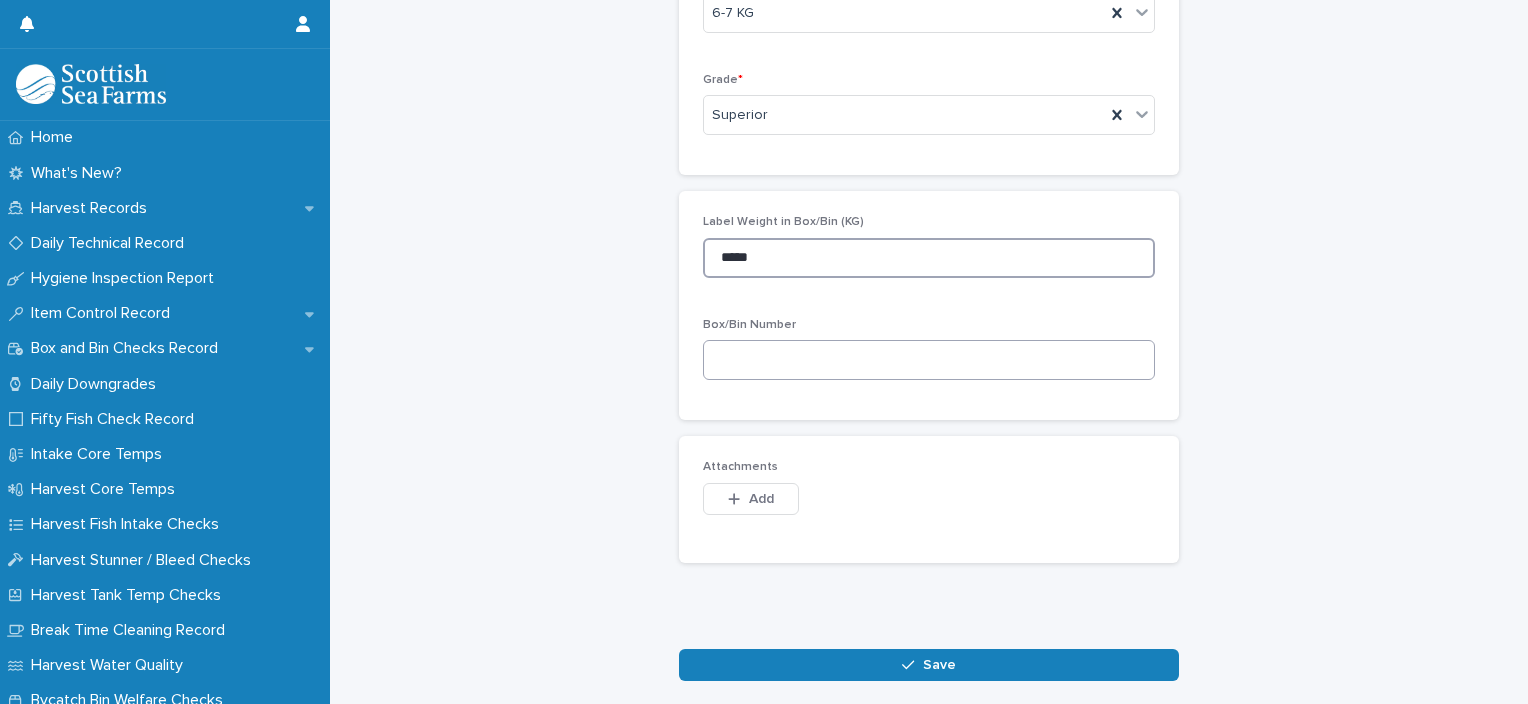 type on "*****" 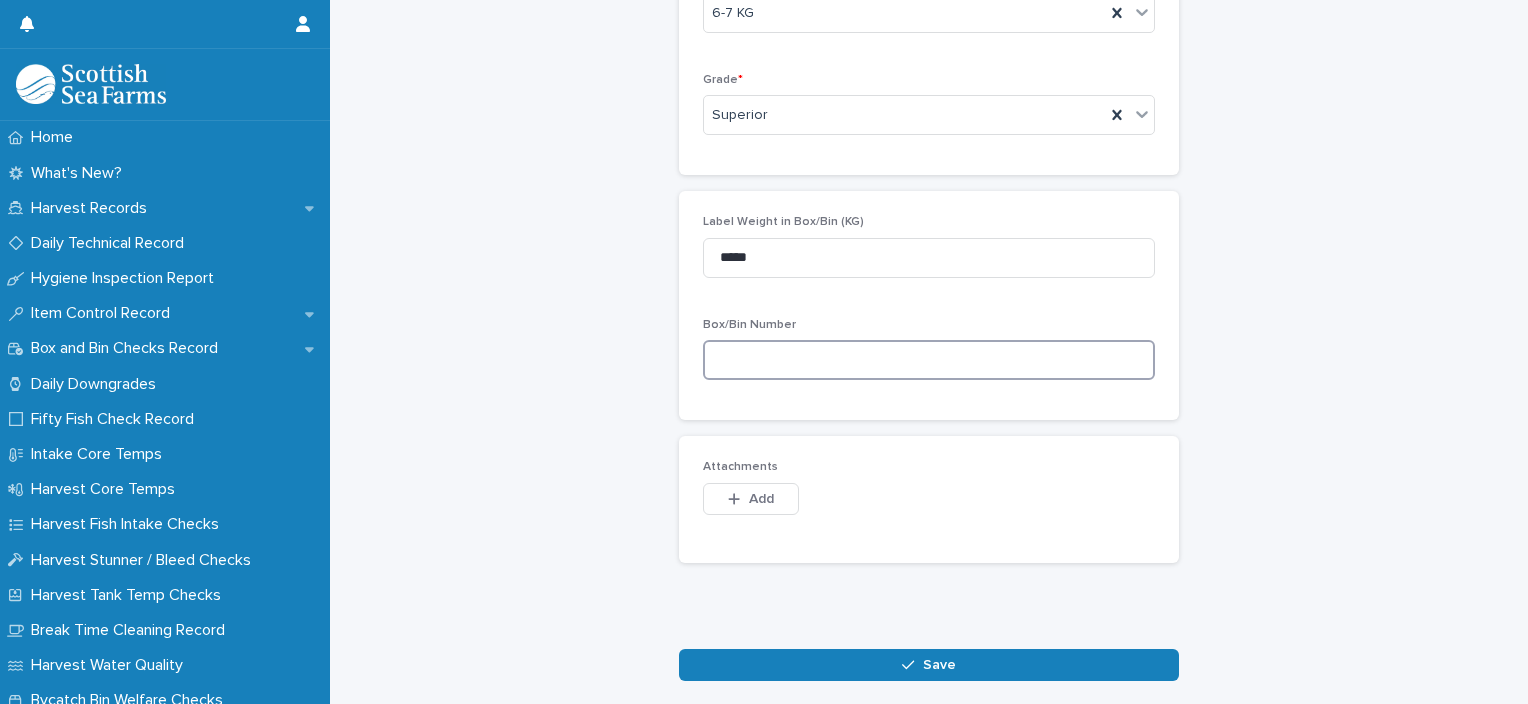 click at bounding box center [929, 360] 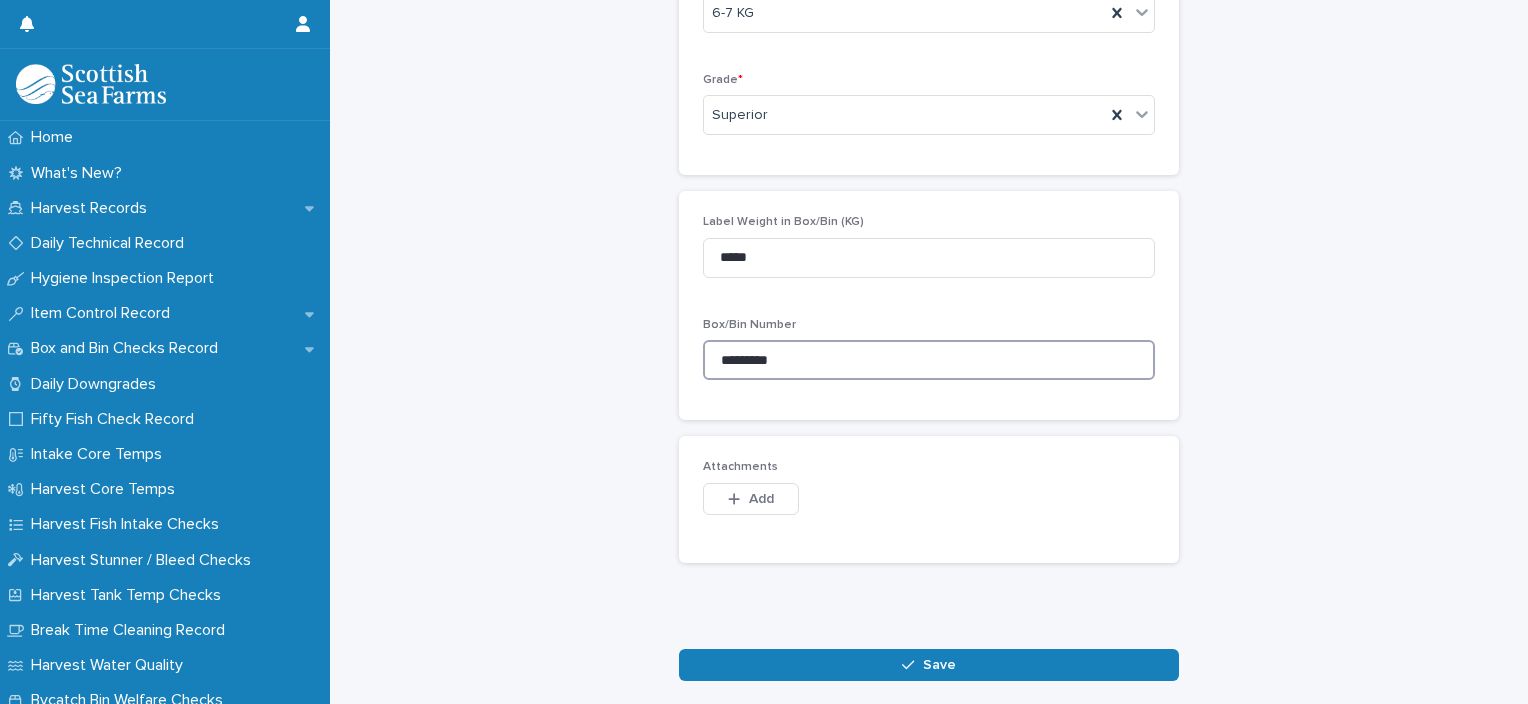 drag, startPoint x: 792, startPoint y: 360, endPoint x: 704, endPoint y: 362, distance: 88.02273 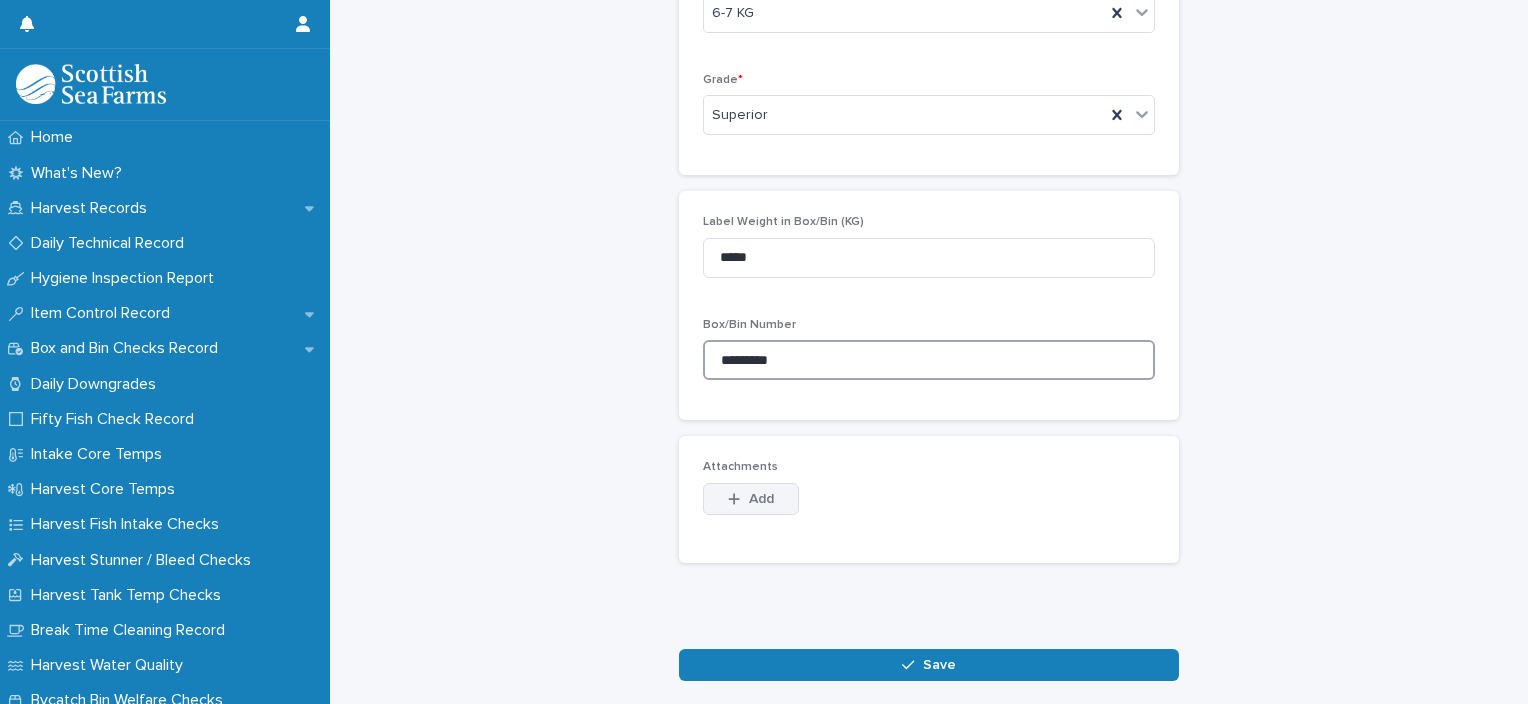 type on "*********" 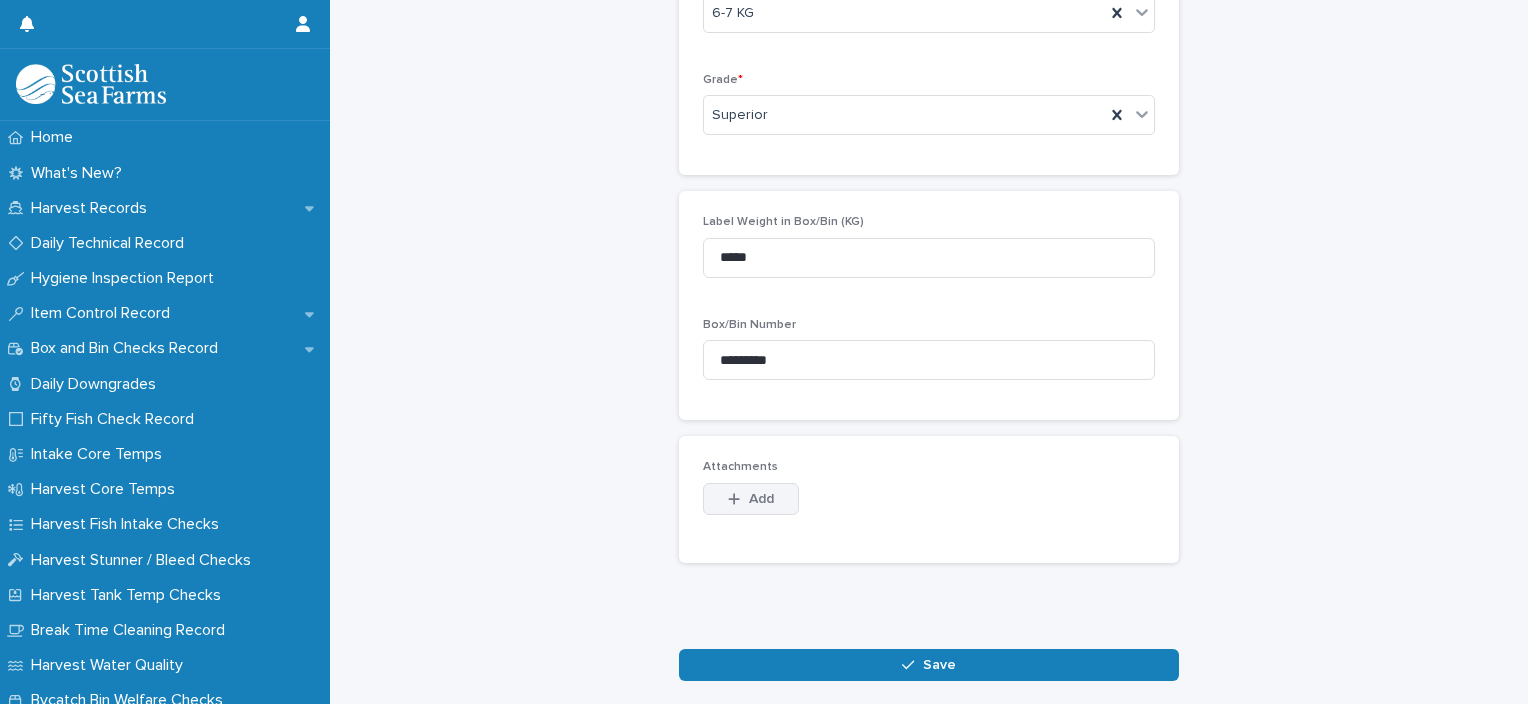 click on "Add" at bounding box center [751, 499] 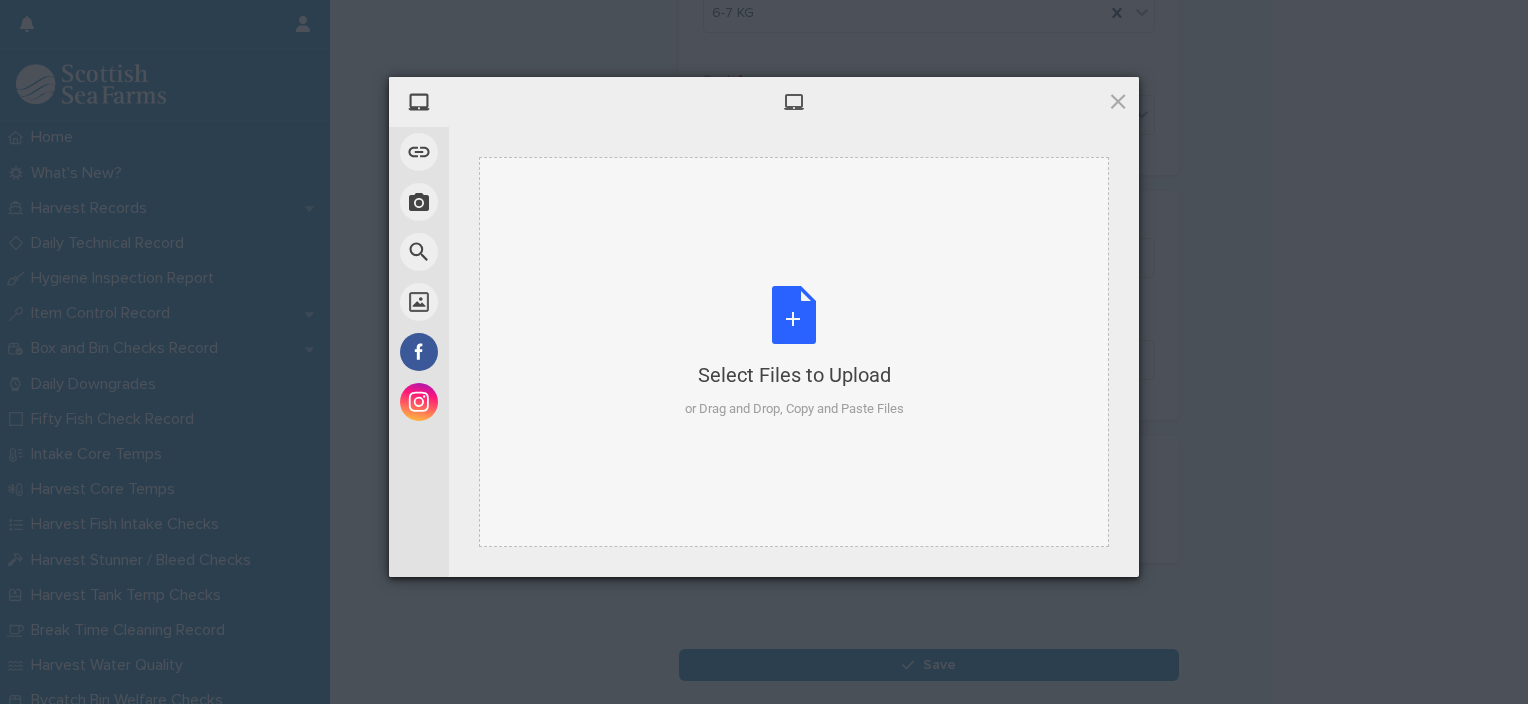click on "Select Files to Upload
or Drag and Drop, Copy and Paste Files" at bounding box center [794, 352] 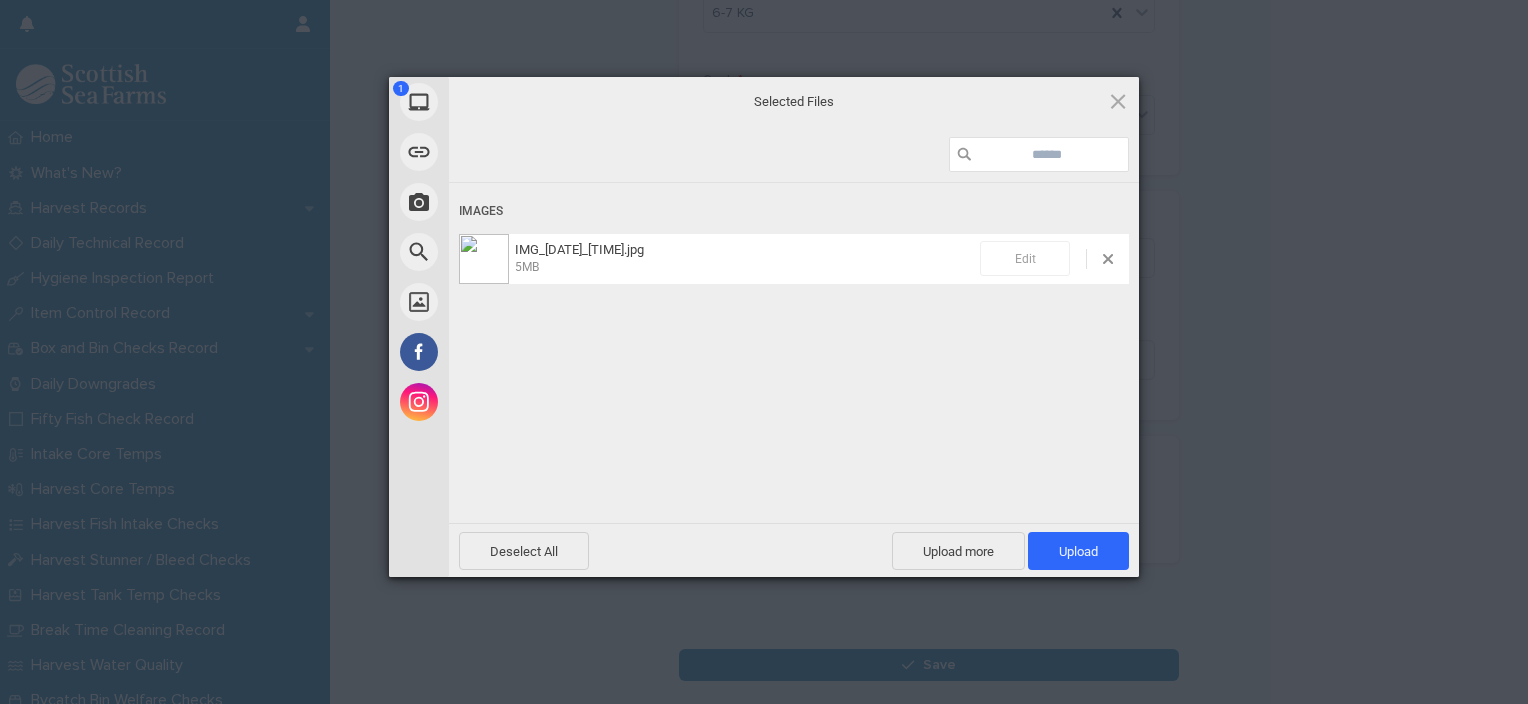 click on "Edit" at bounding box center (1025, 258) 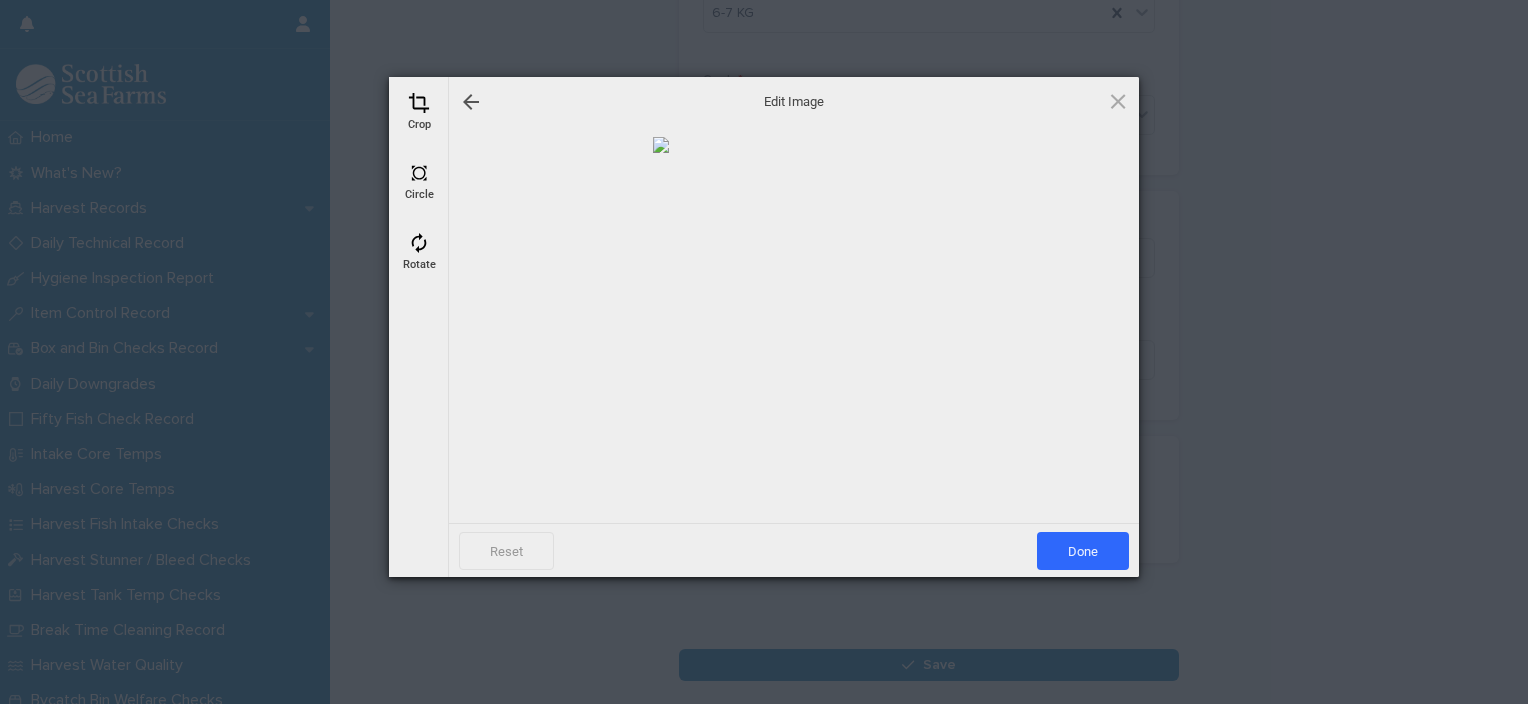 click at bounding box center (419, 103) 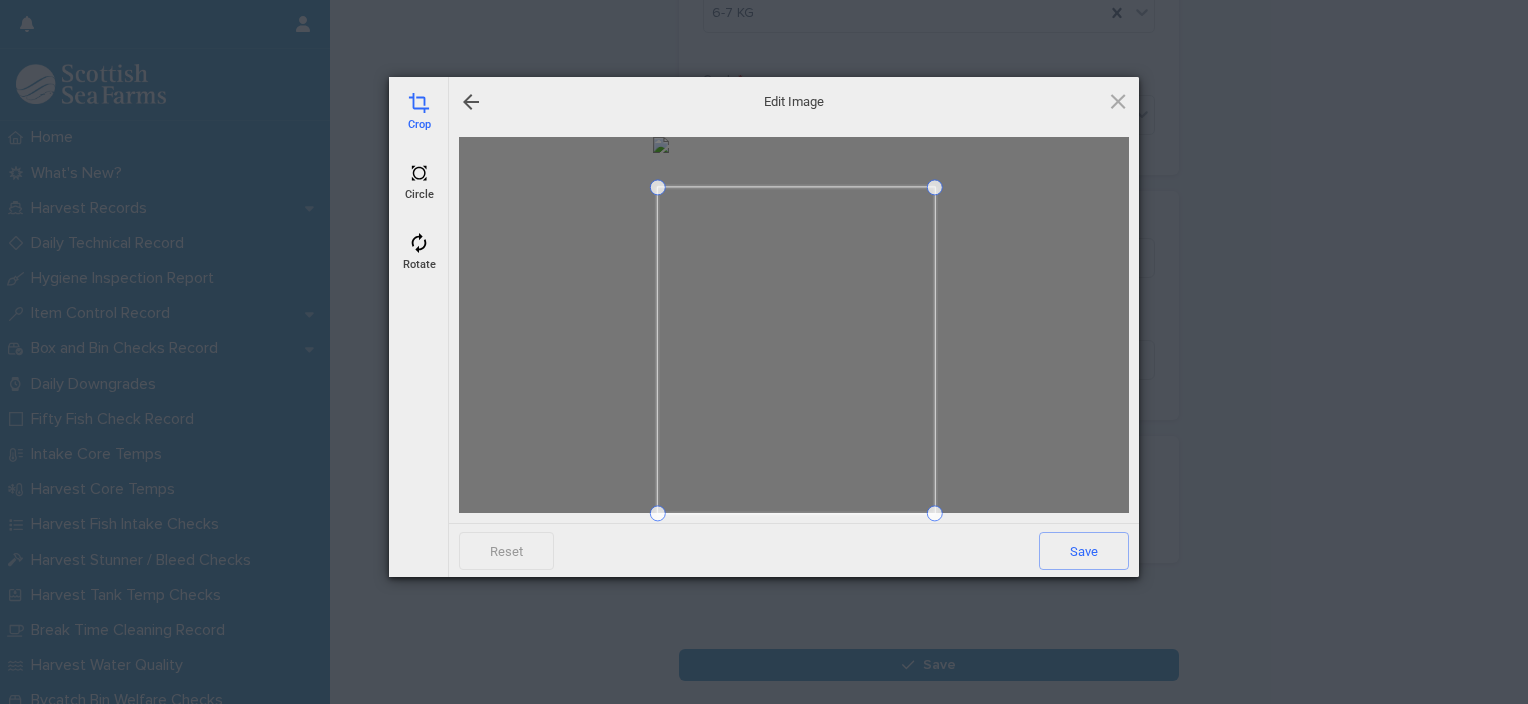 click at bounding box center [658, 187] 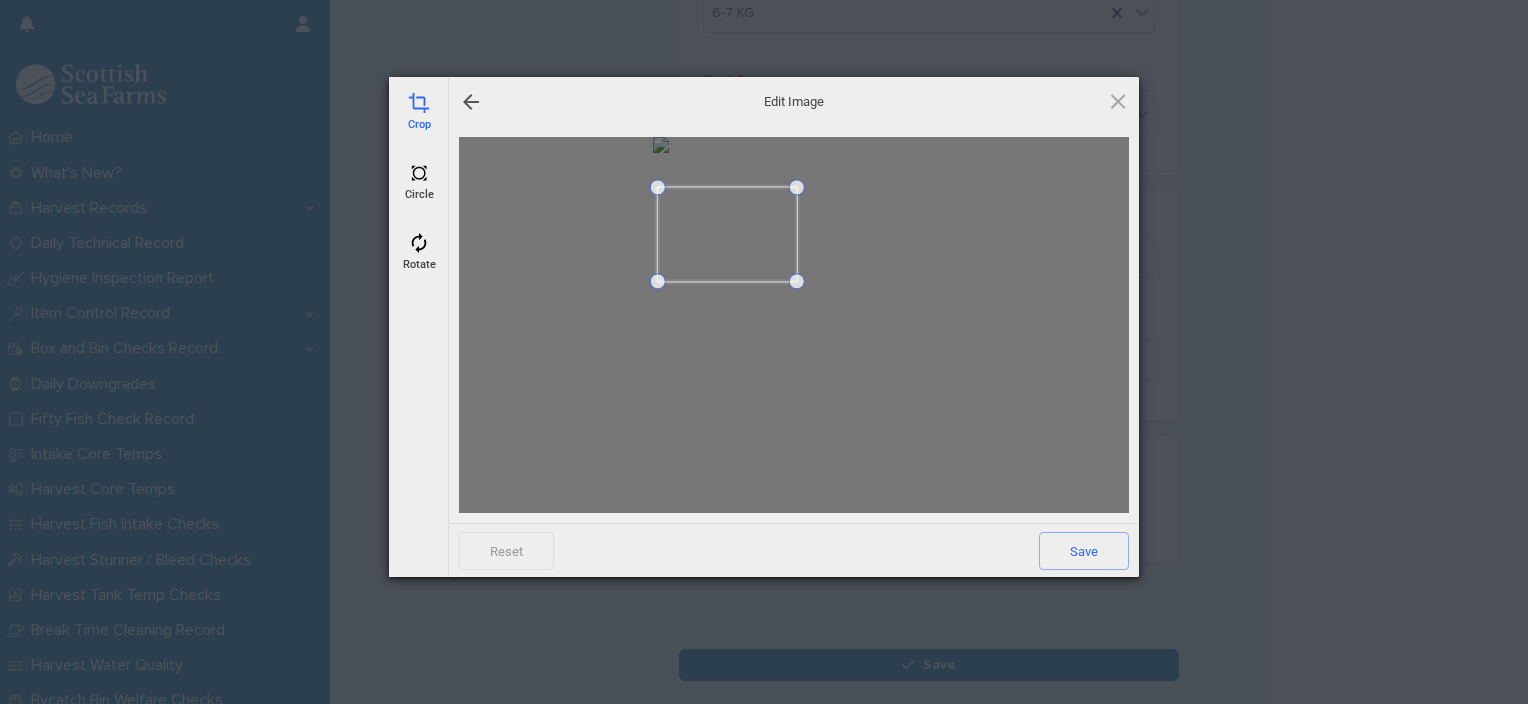 click at bounding box center (797, 281) 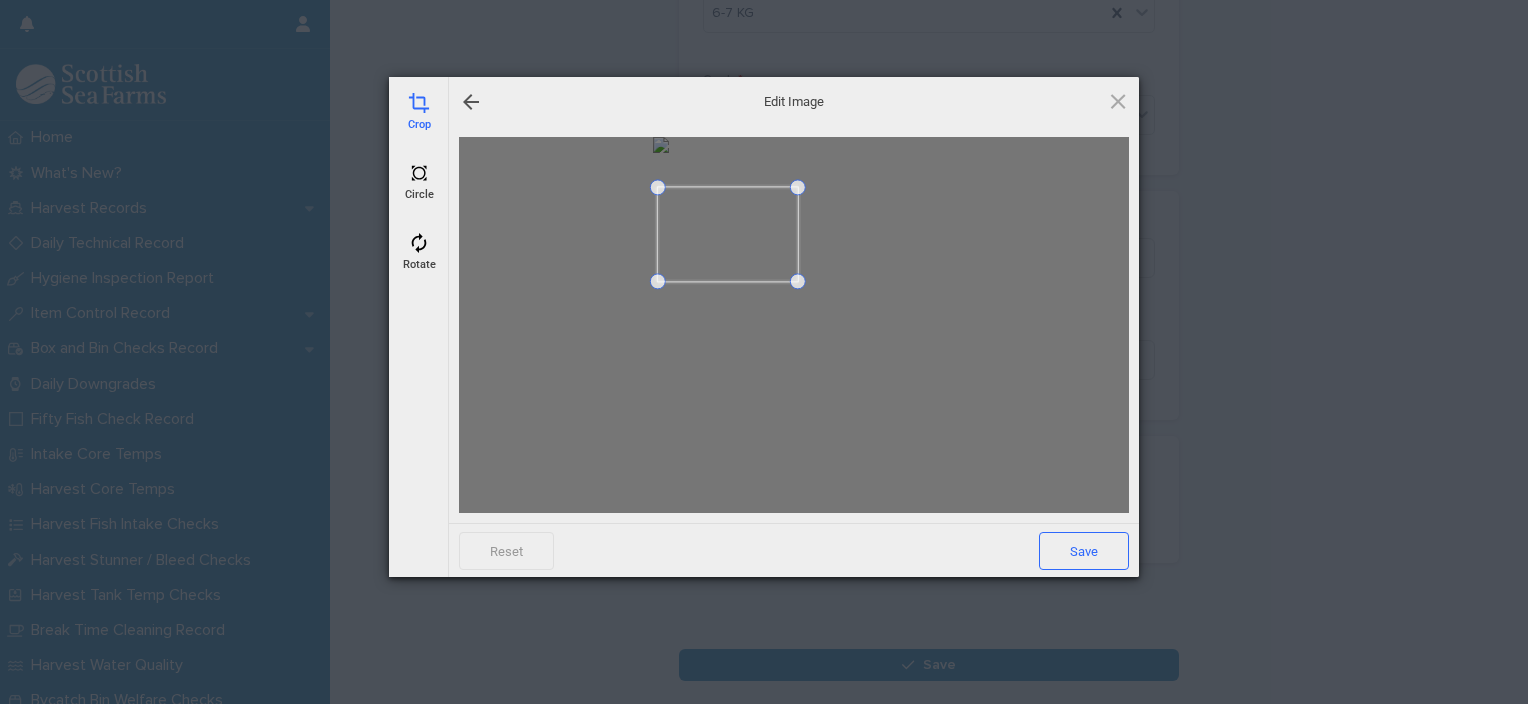 click on "Save" at bounding box center (1084, 551) 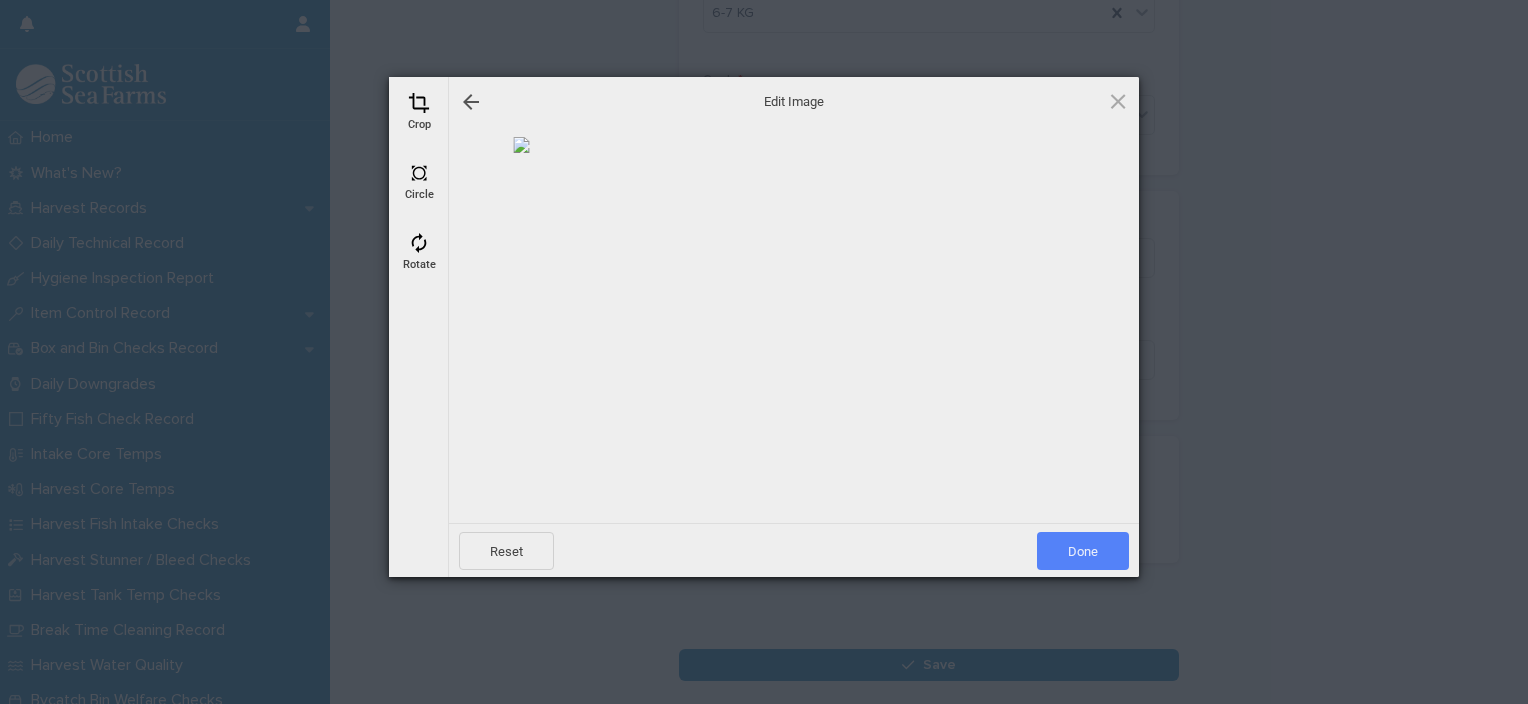click on "Done" at bounding box center (1083, 551) 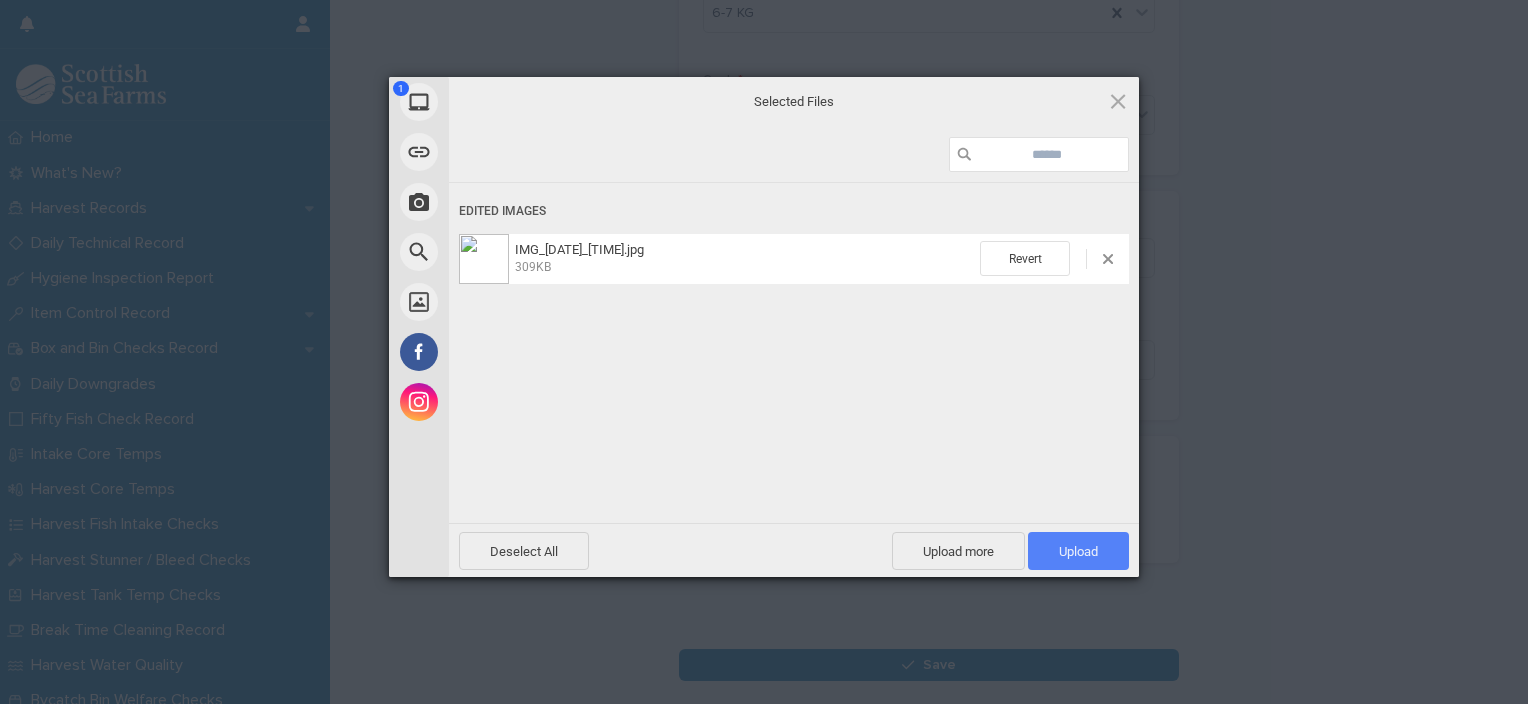 click on "Upload
1" at bounding box center [1078, 551] 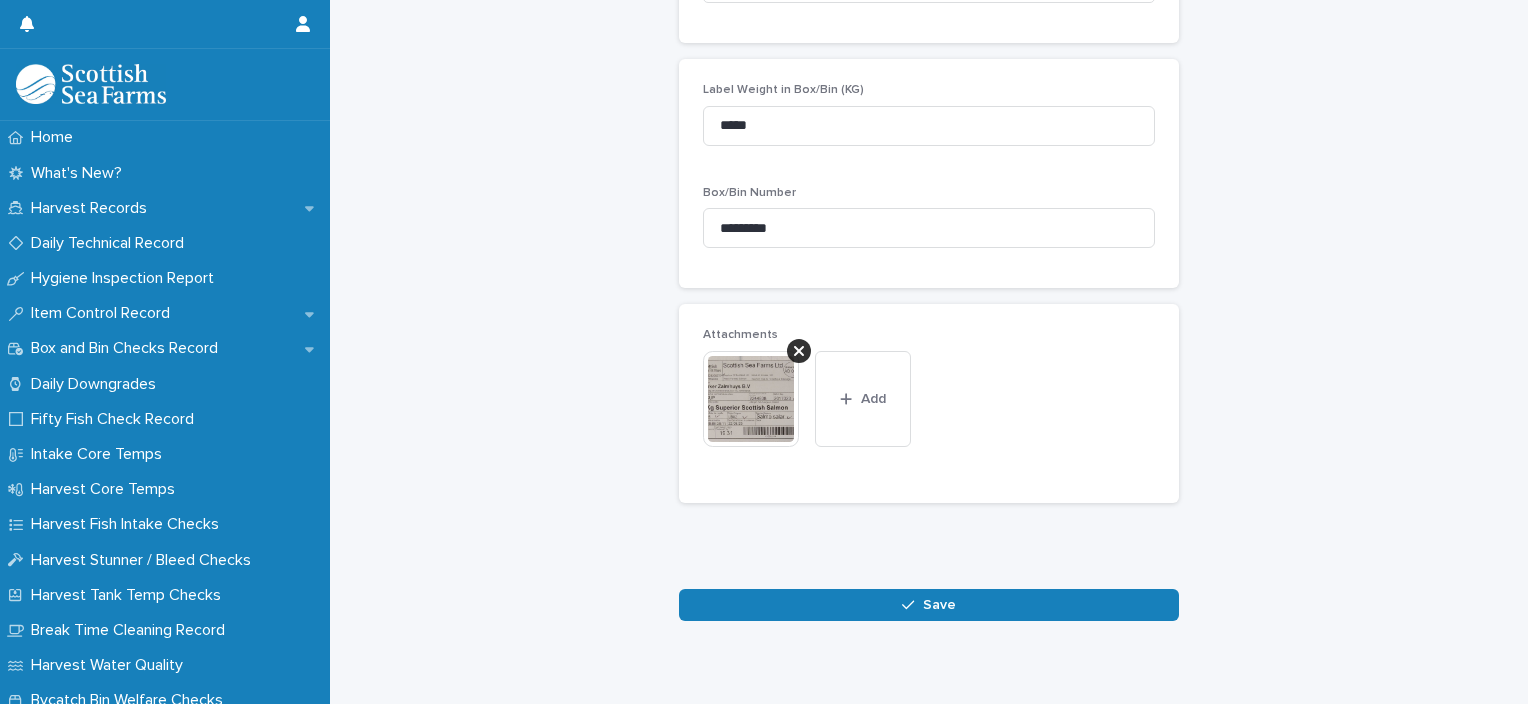 scroll, scrollTop: 860, scrollLeft: 0, axis: vertical 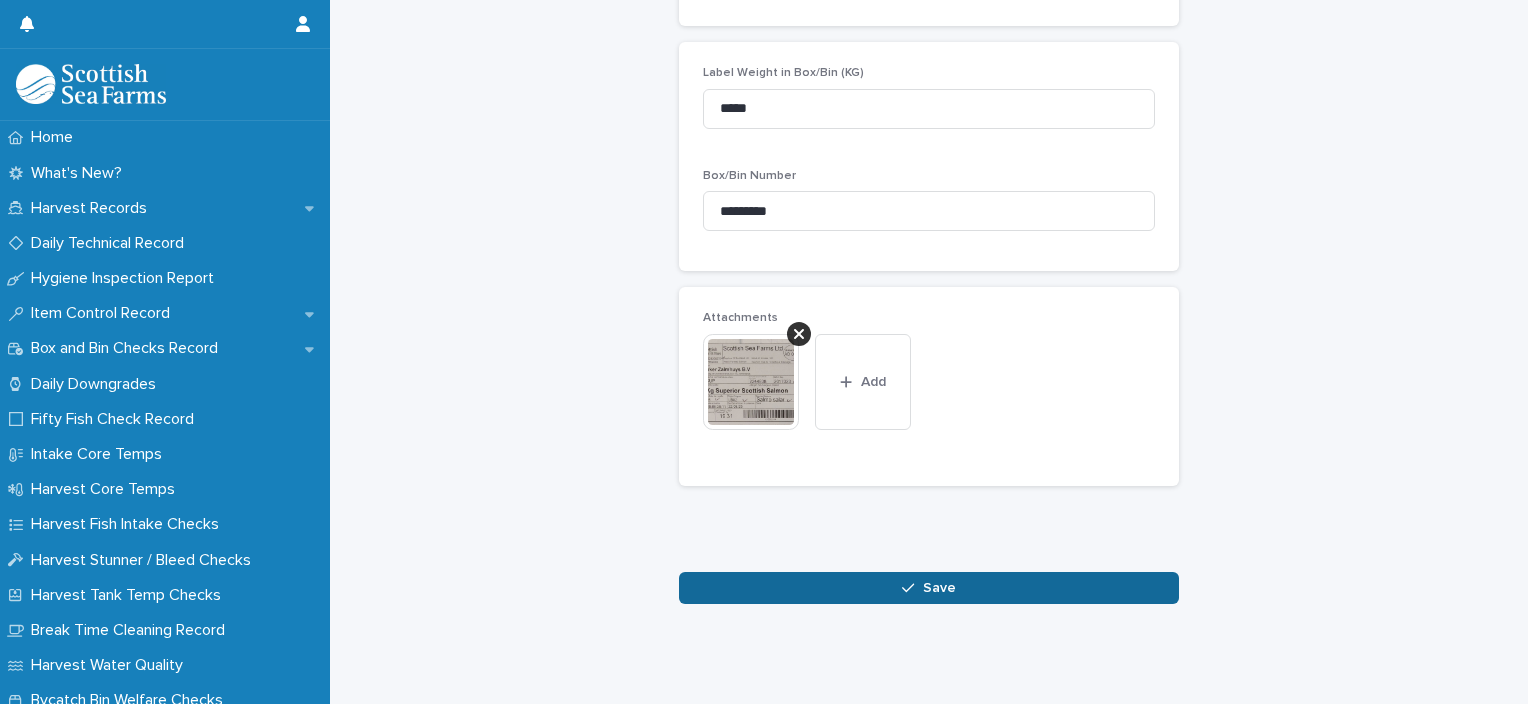 click on "Save" at bounding box center [929, 588] 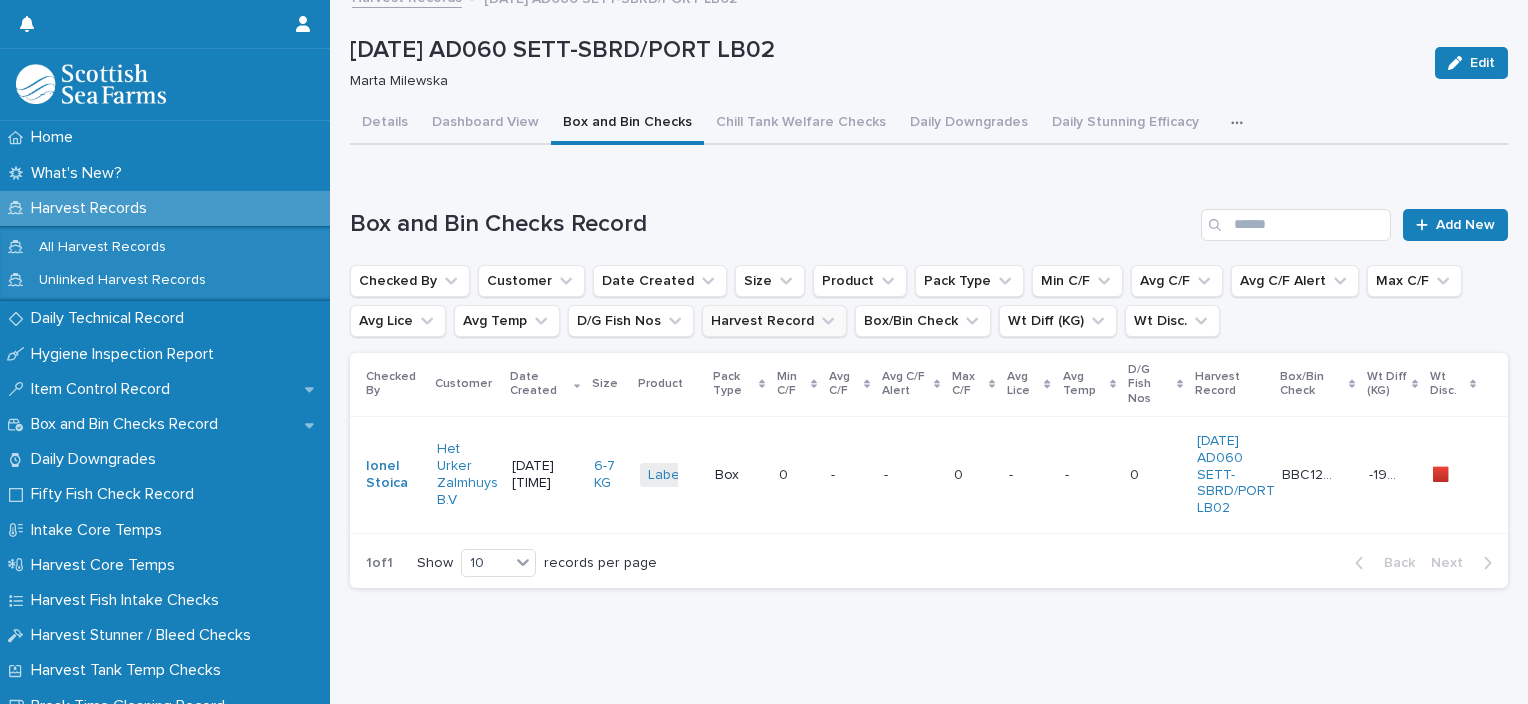 scroll, scrollTop: 0, scrollLeft: 0, axis: both 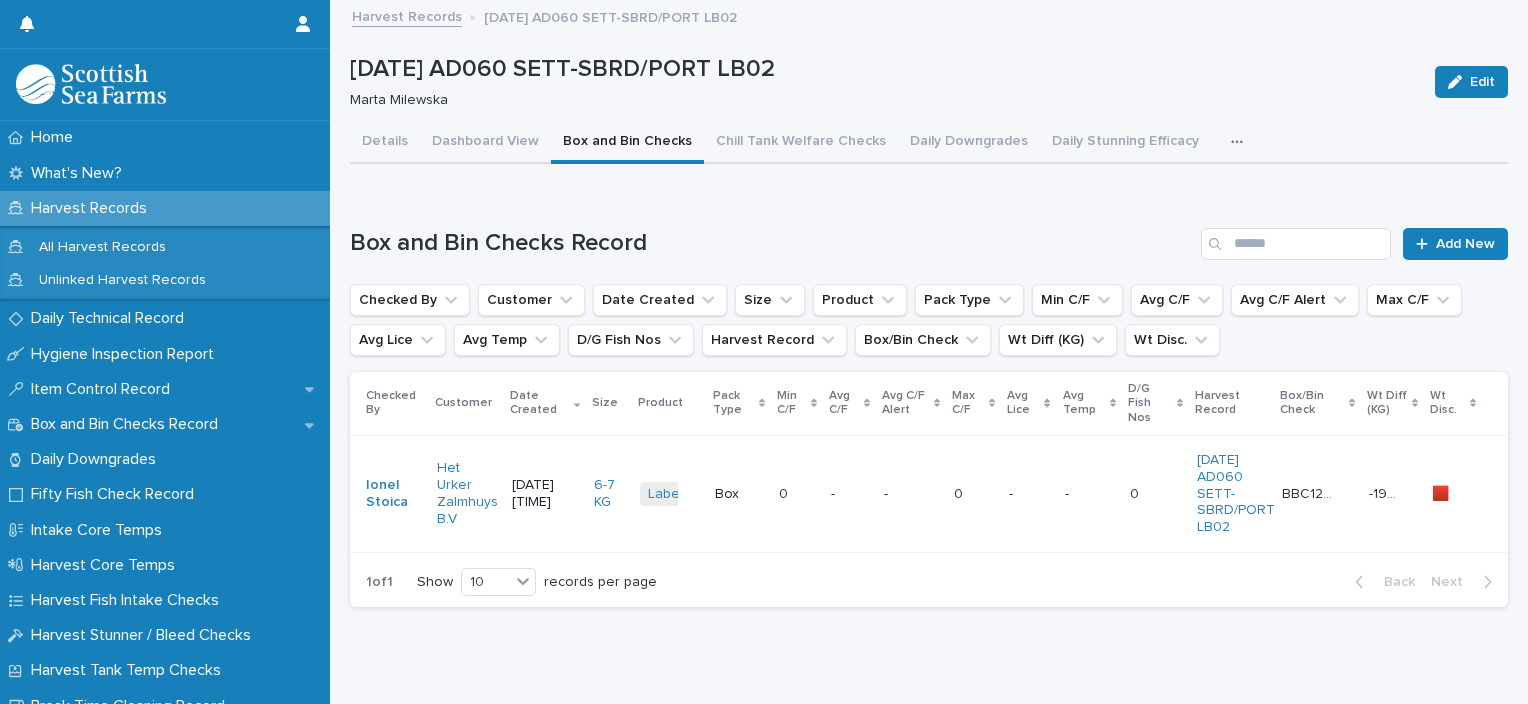 click on "- -" at bounding box center [910, 493] 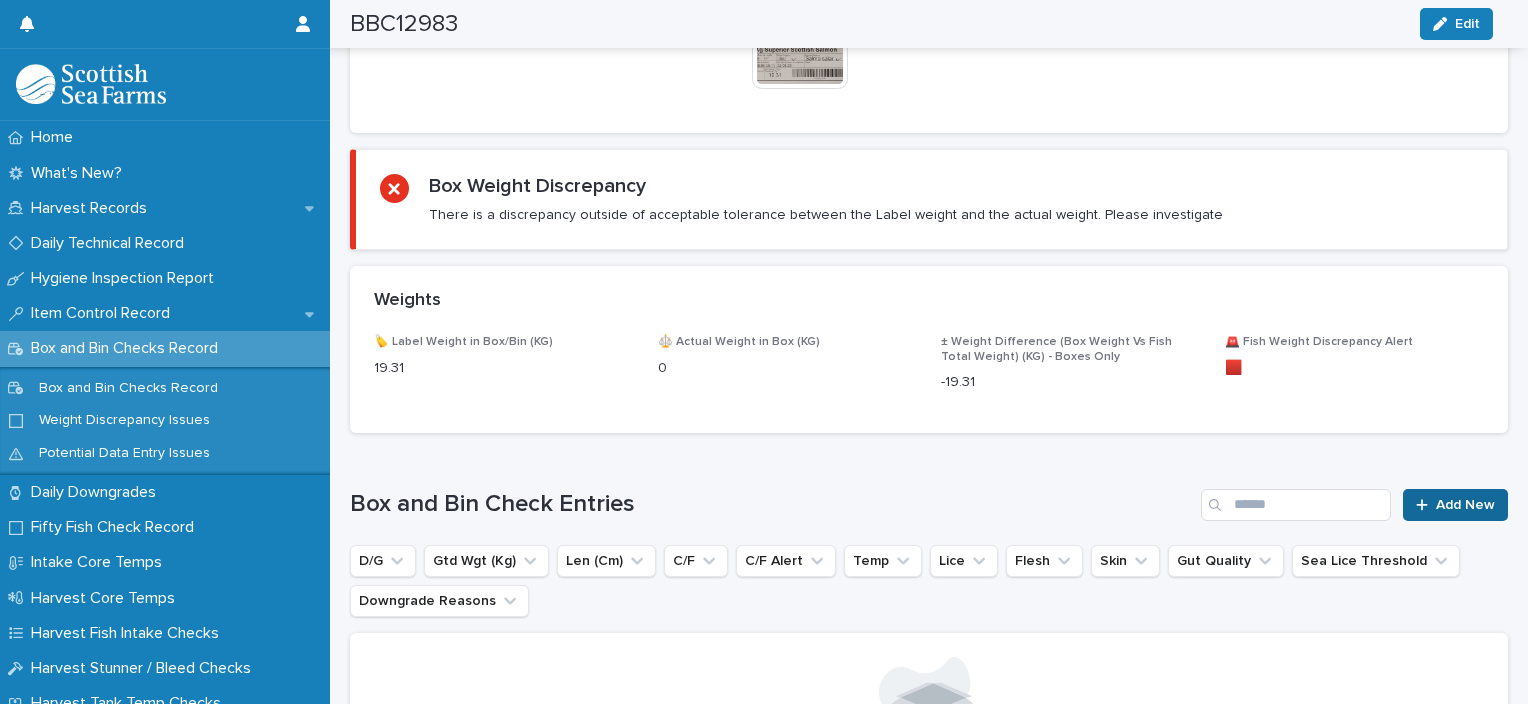 click 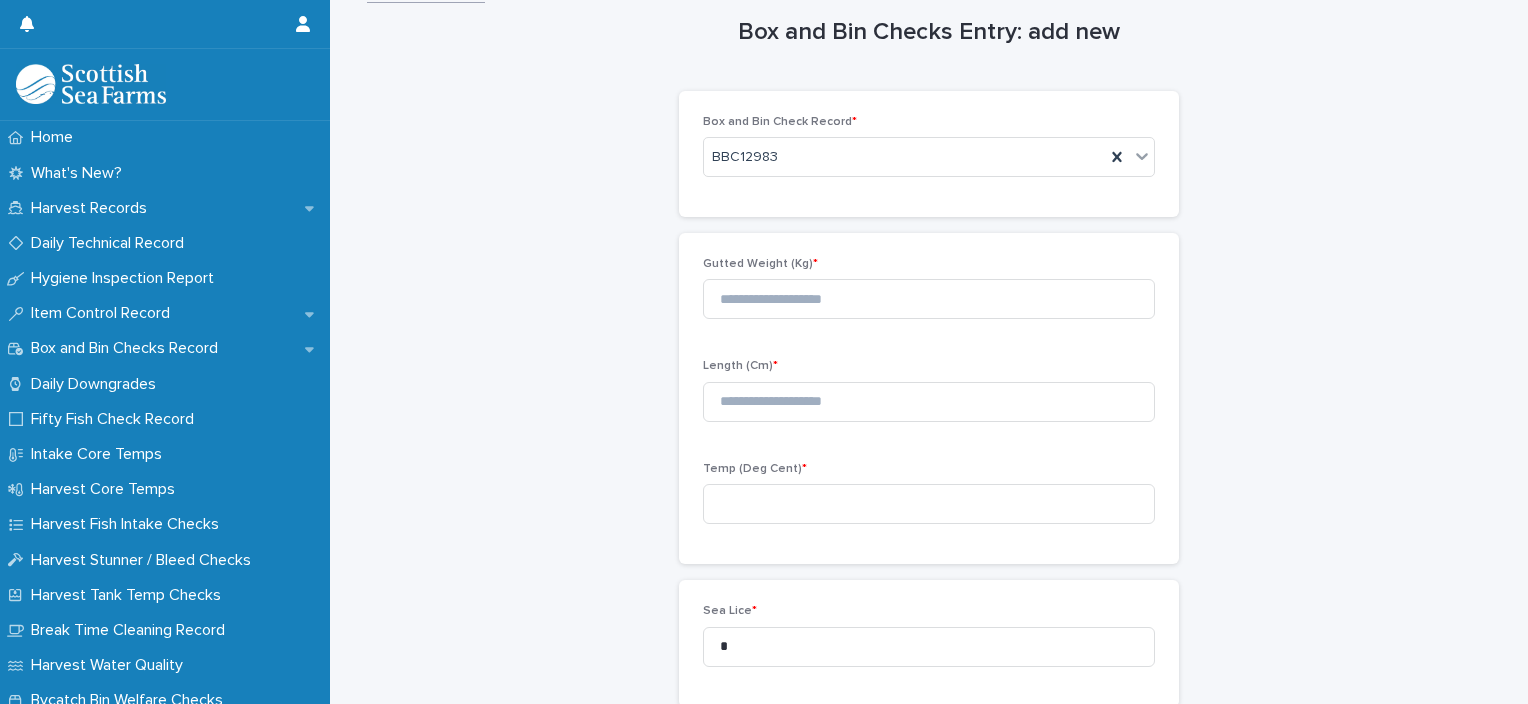 scroll, scrollTop: 11, scrollLeft: 0, axis: vertical 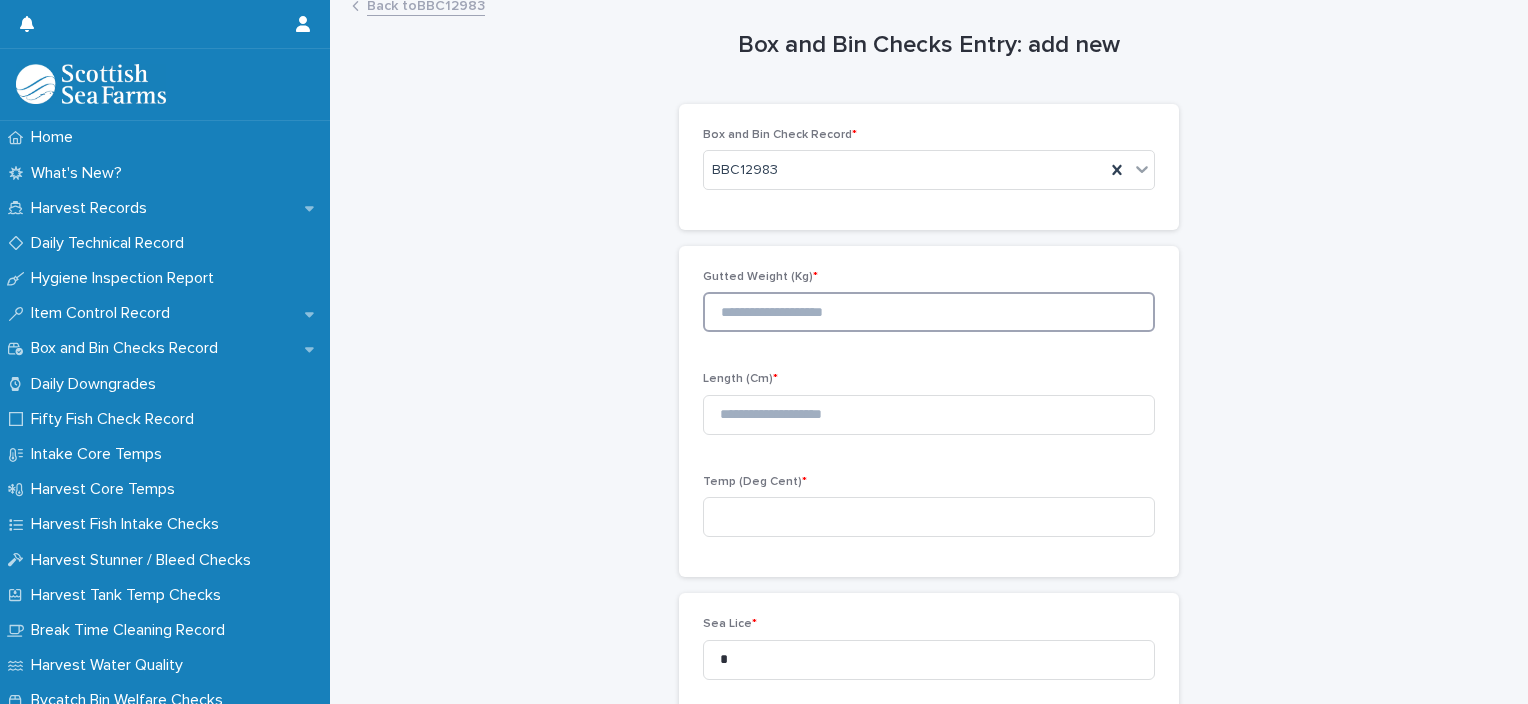 click at bounding box center (929, 312) 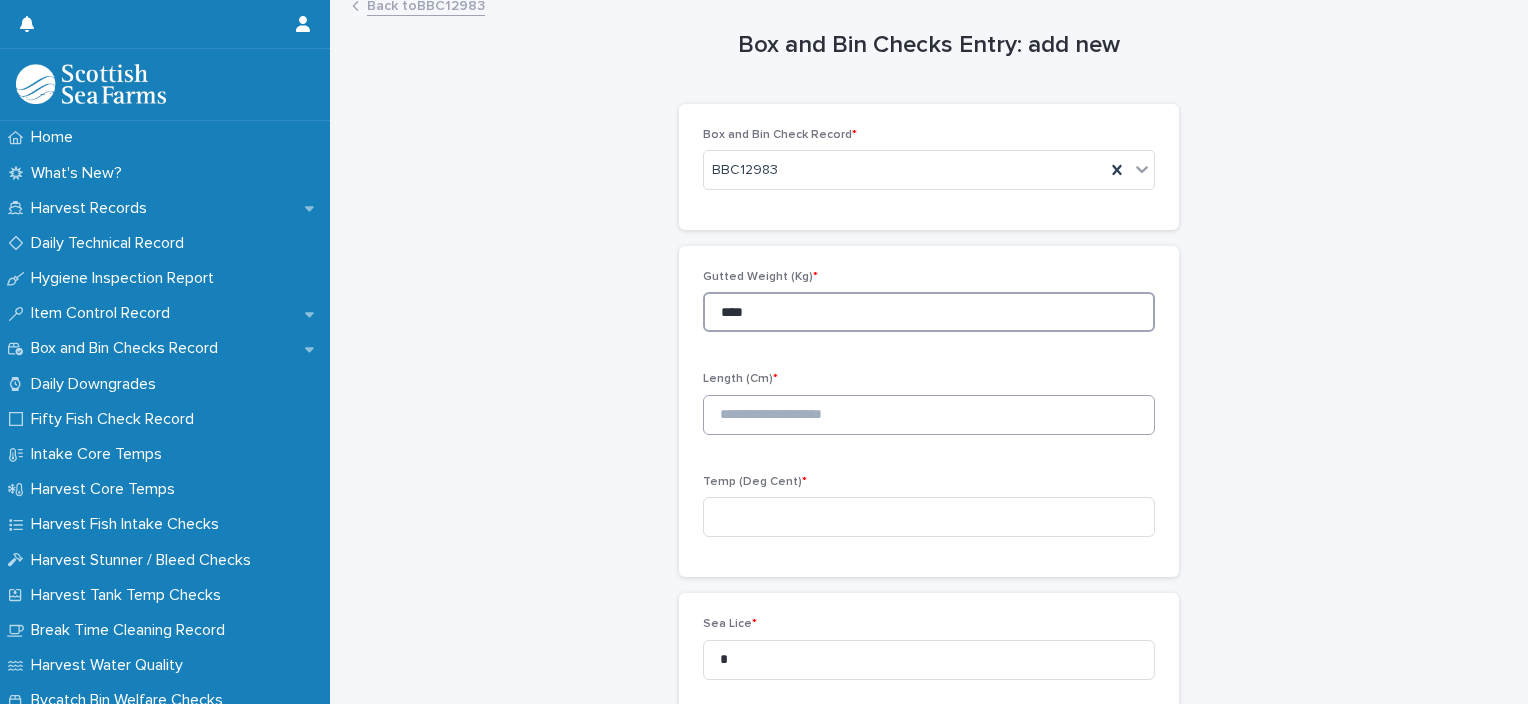 type on "****" 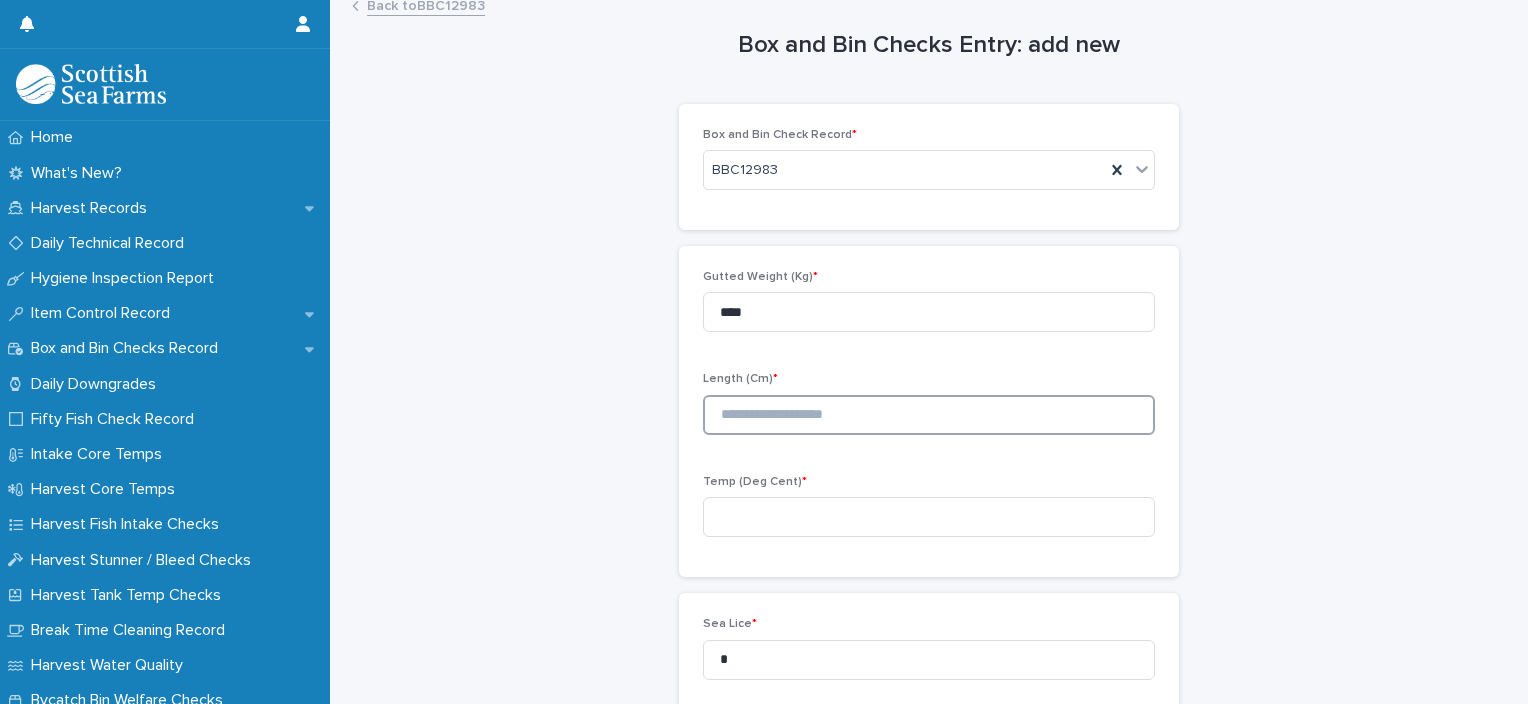 click at bounding box center [929, 415] 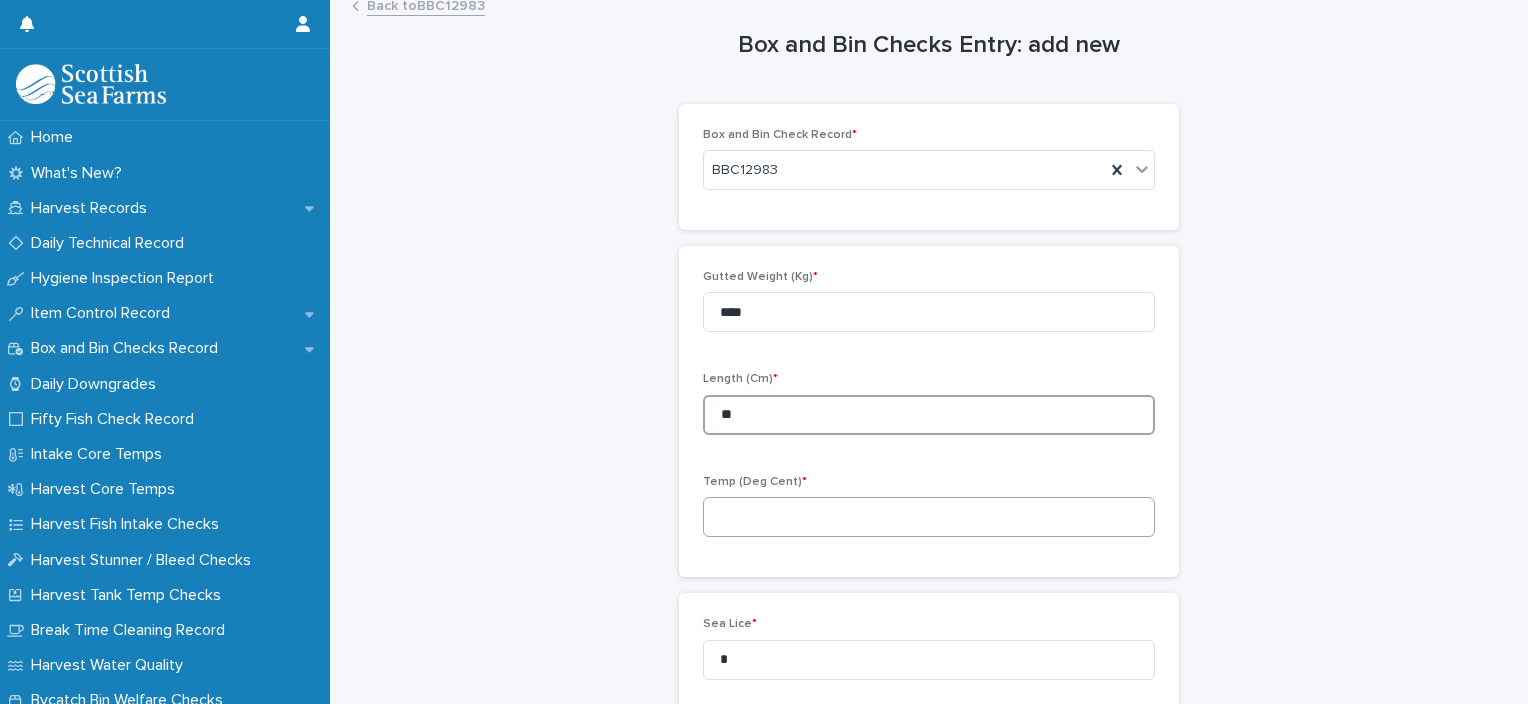 type on "**" 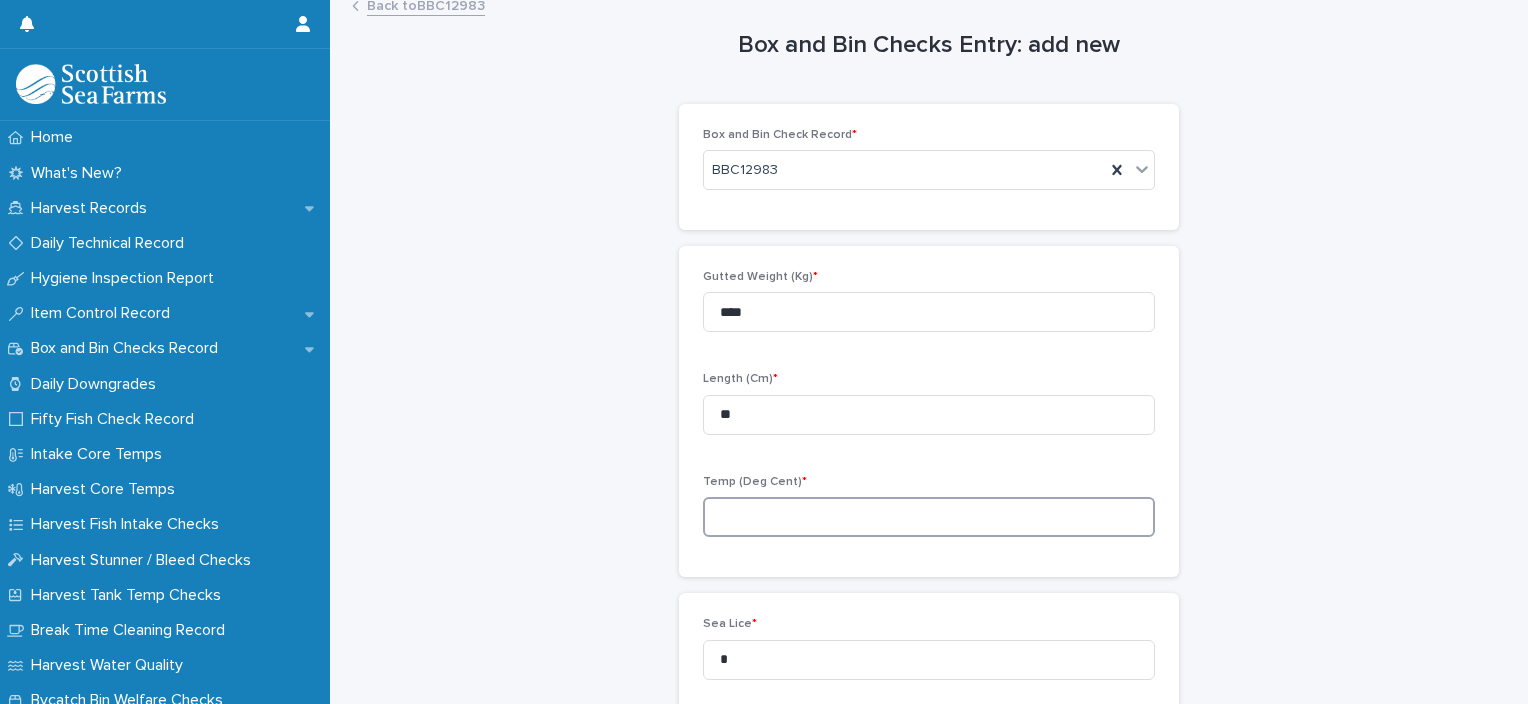 click at bounding box center [929, 517] 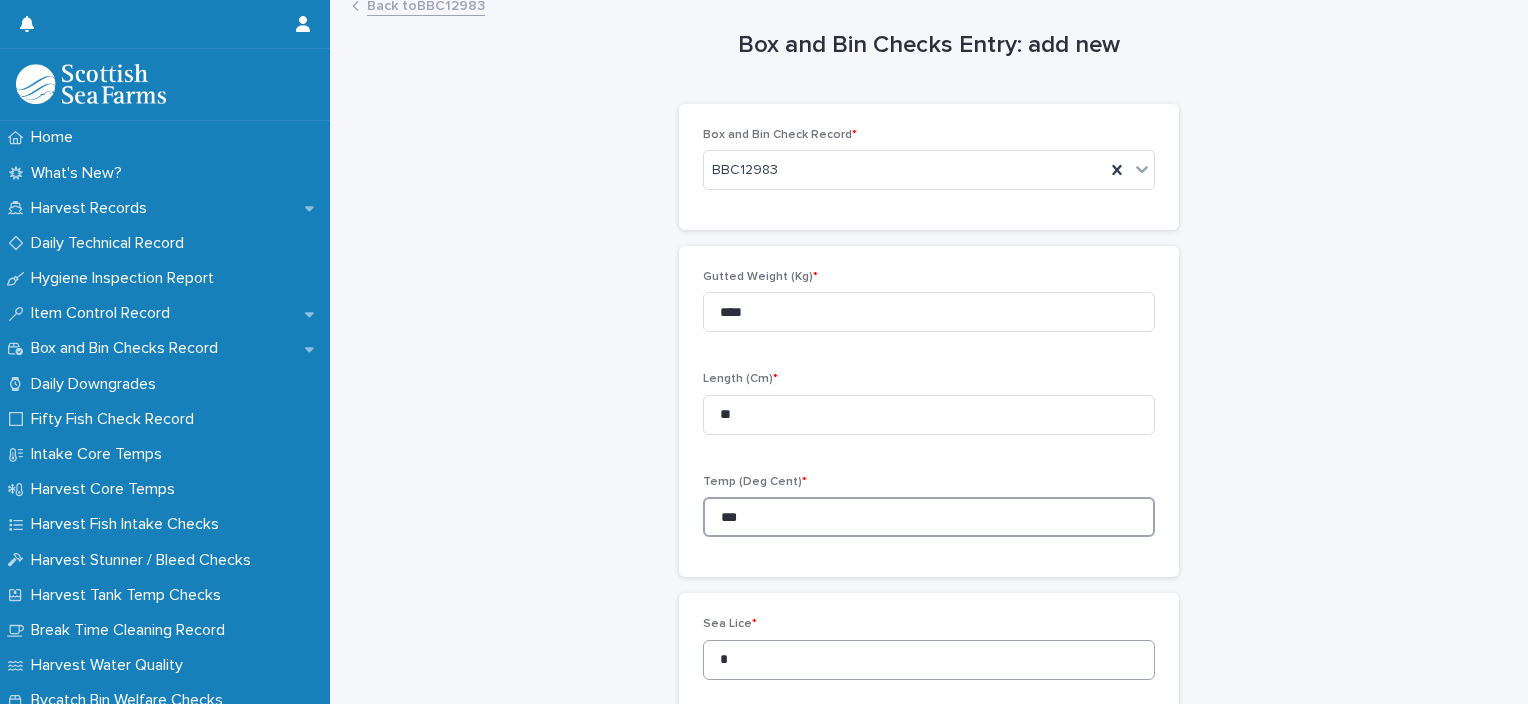 type on "***" 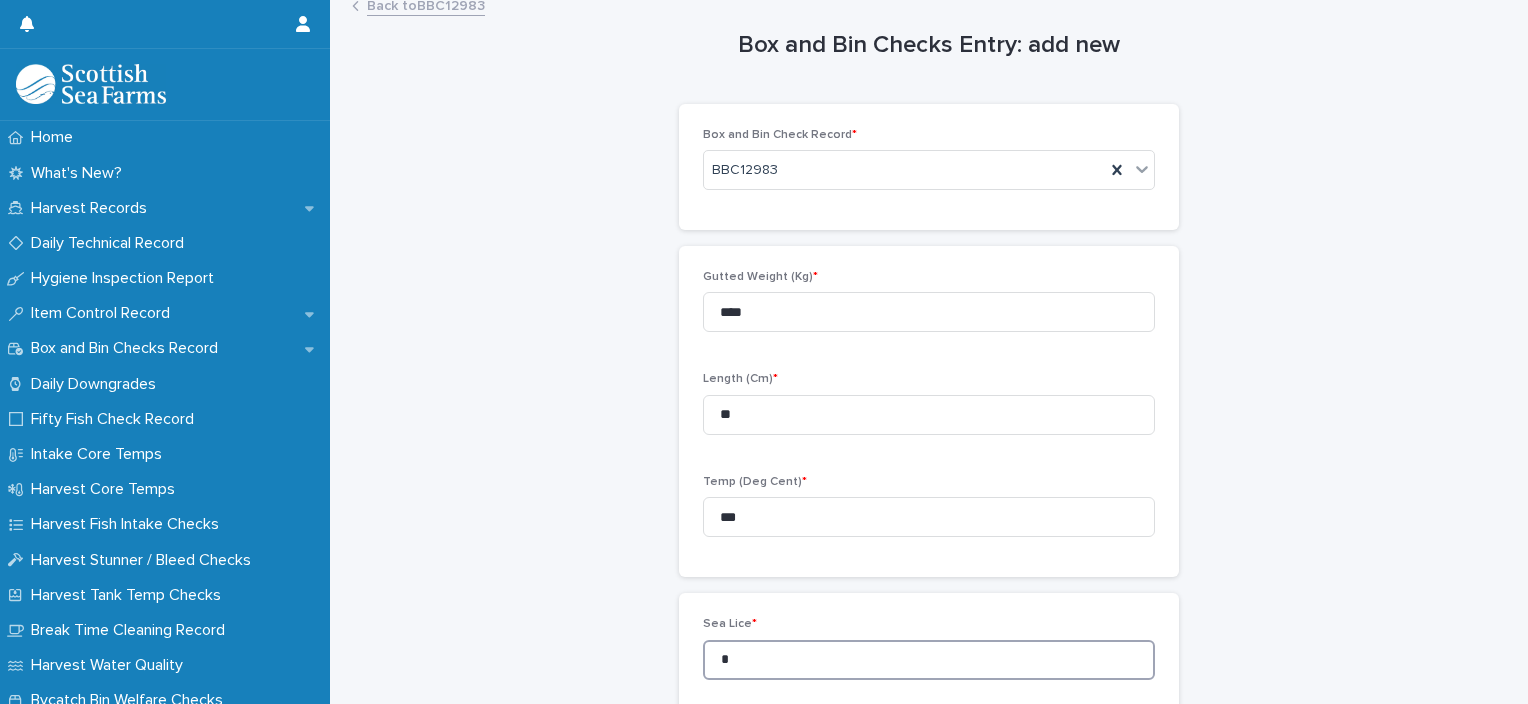 drag, startPoint x: 739, startPoint y: 655, endPoint x: 707, endPoint y: 656, distance: 32.01562 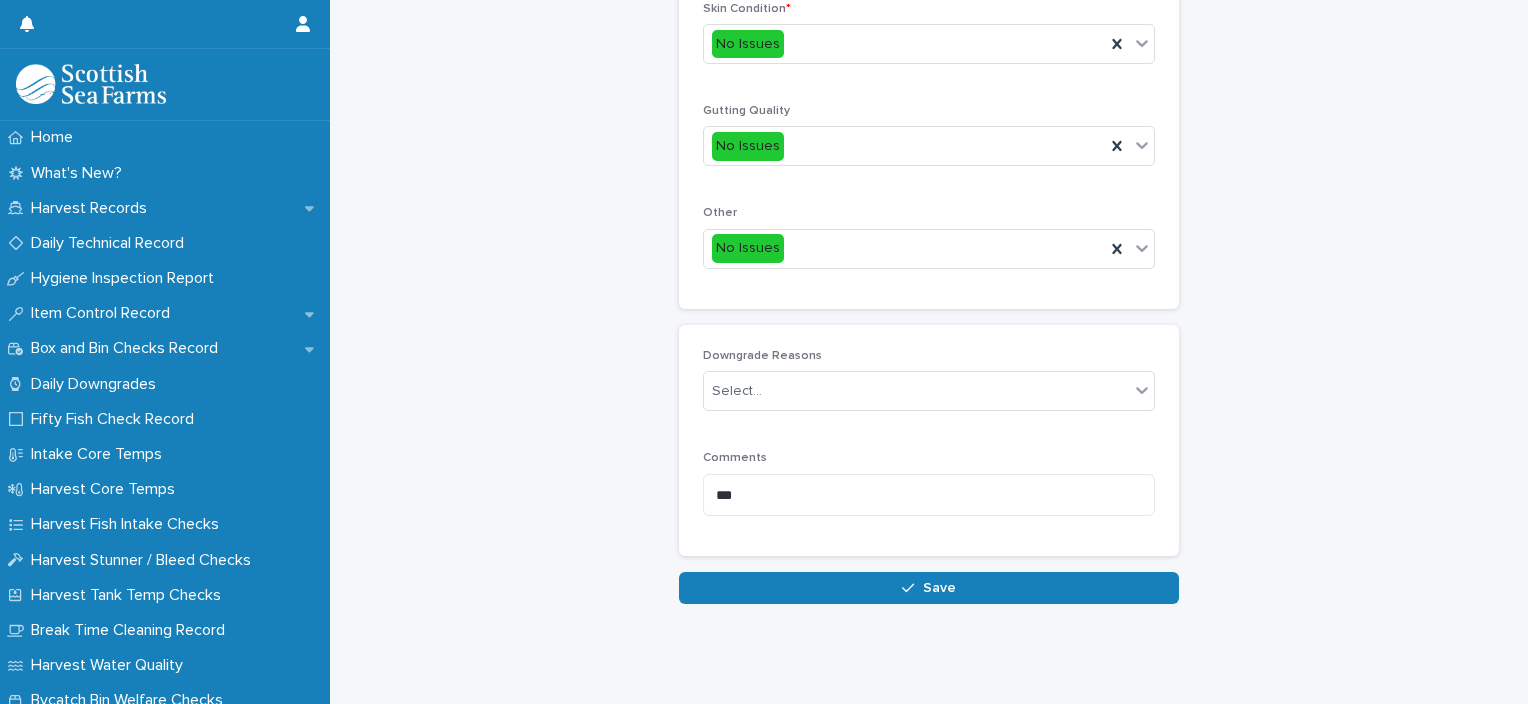 scroll, scrollTop: 948, scrollLeft: 0, axis: vertical 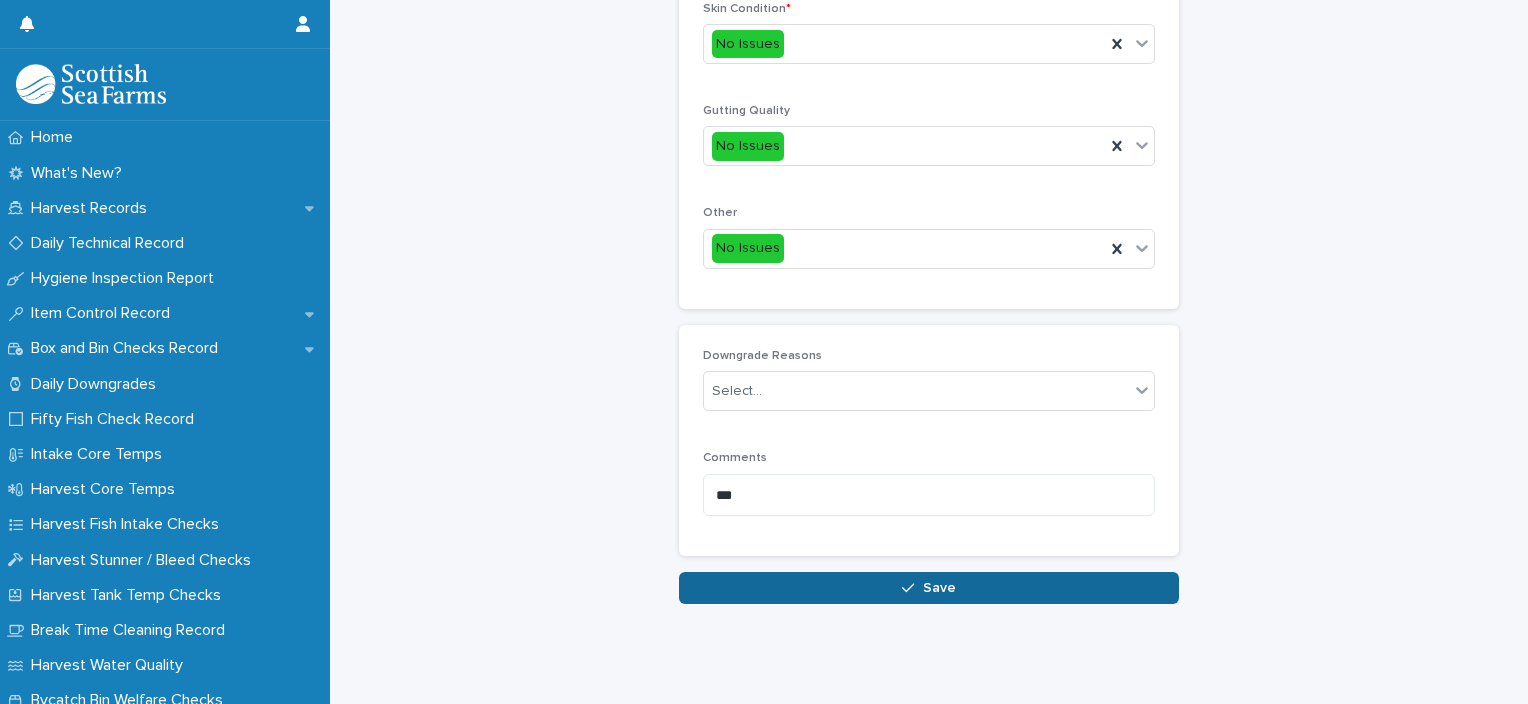 type on "*" 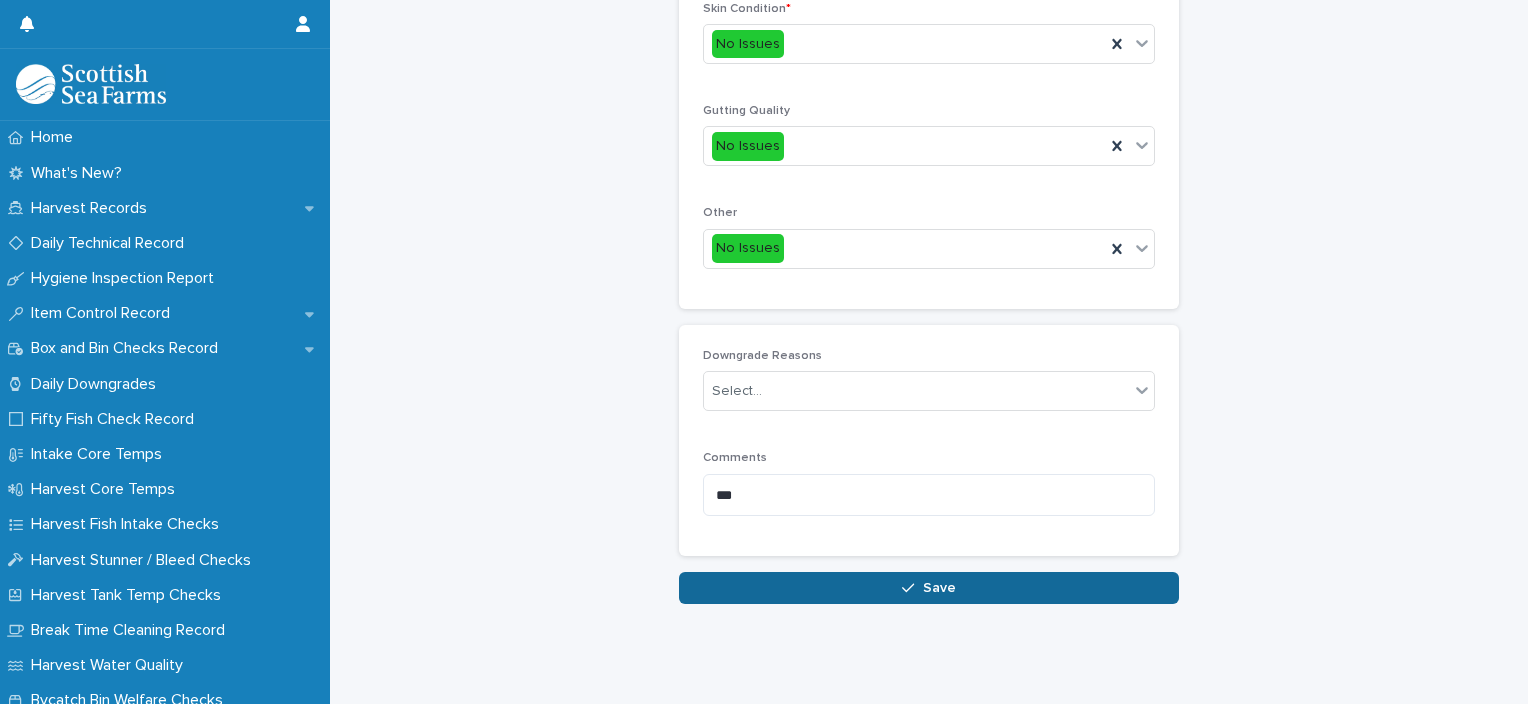 click on "Save" at bounding box center [929, 588] 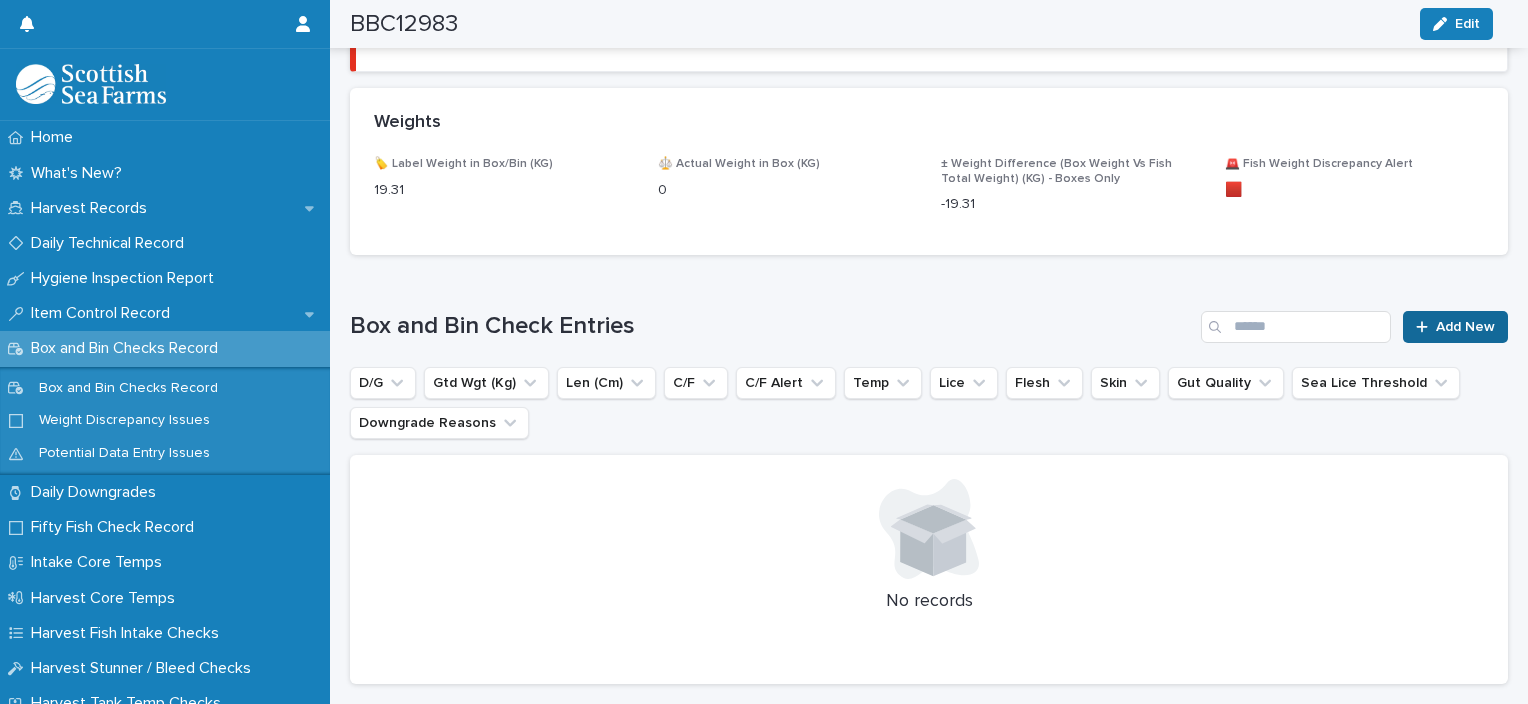 click on "Add New" at bounding box center (1465, 327) 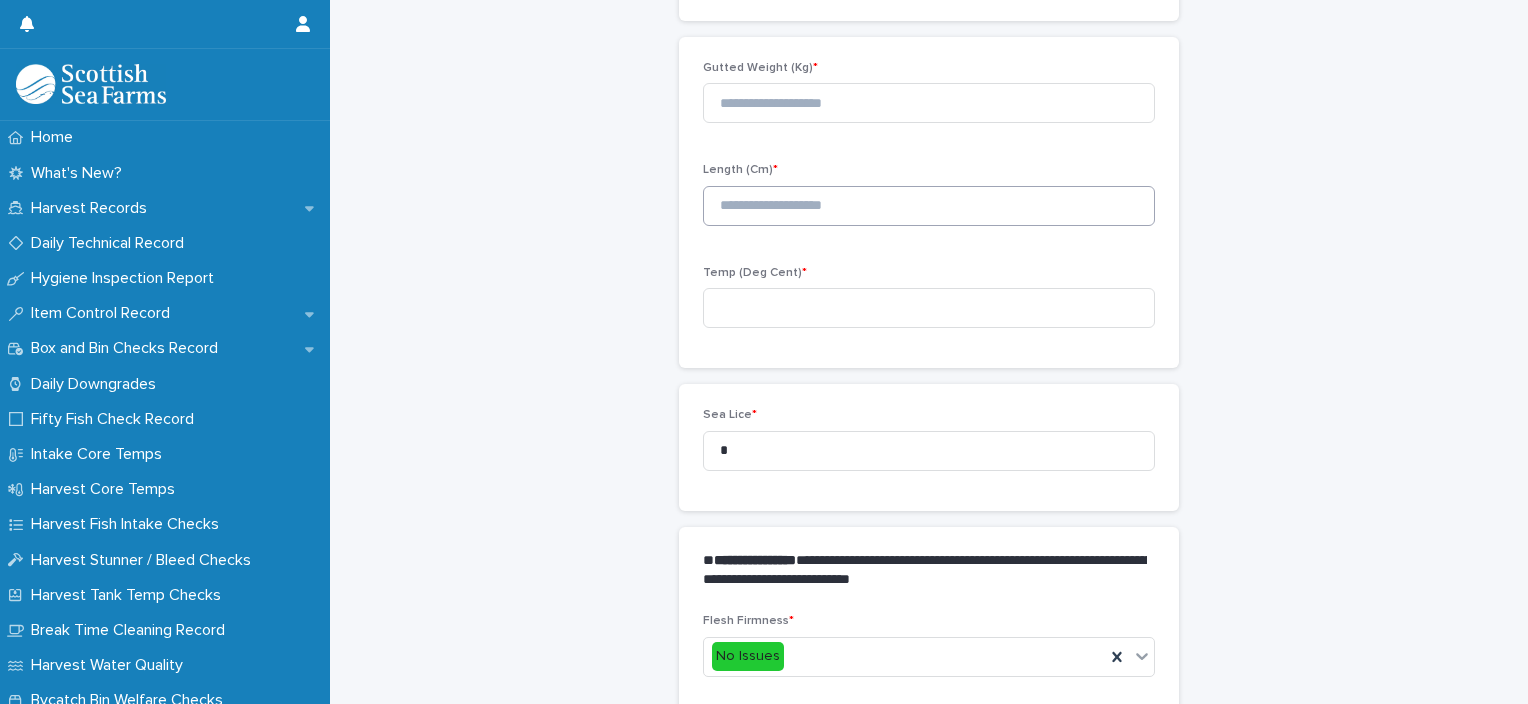 scroll, scrollTop: 211, scrollLeft: 0, axis: vertical 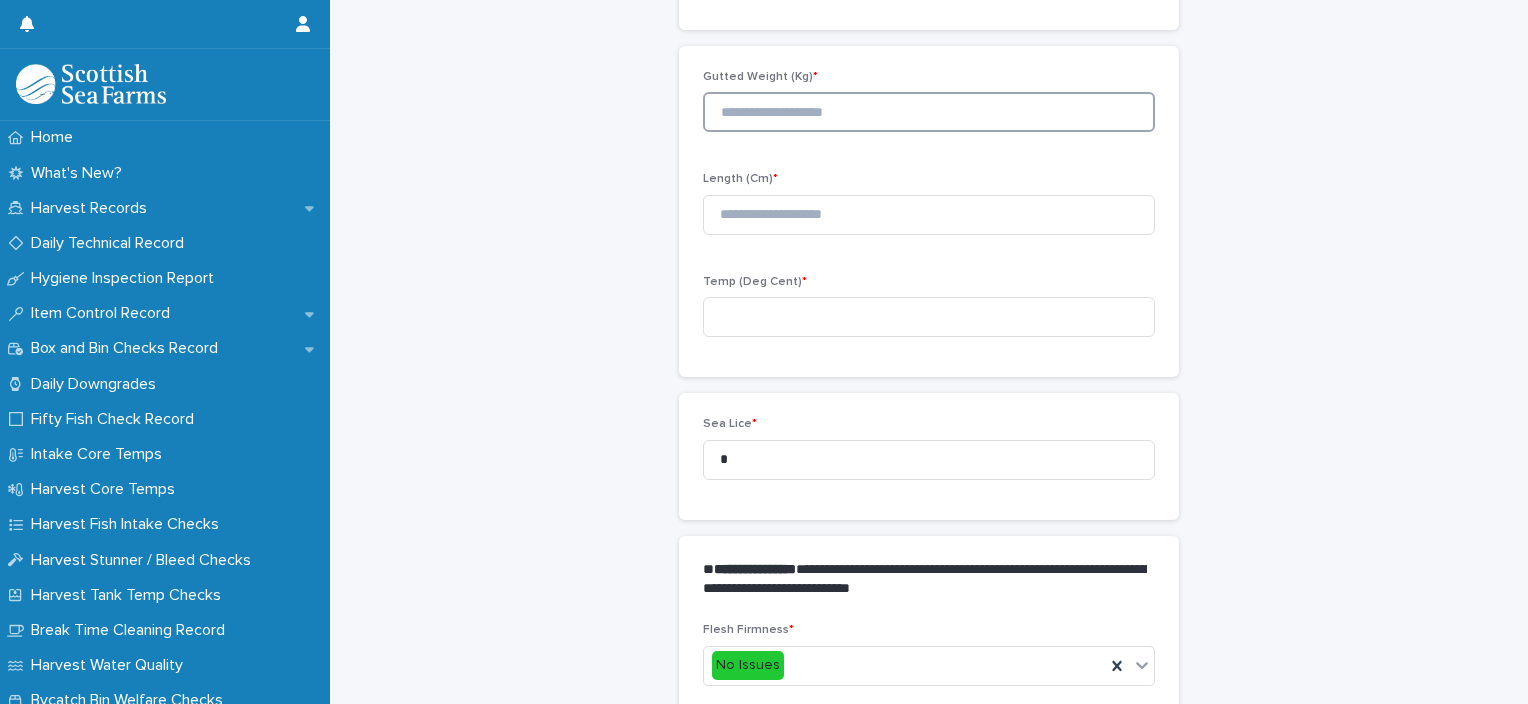 click at bounding box center (929, 112) 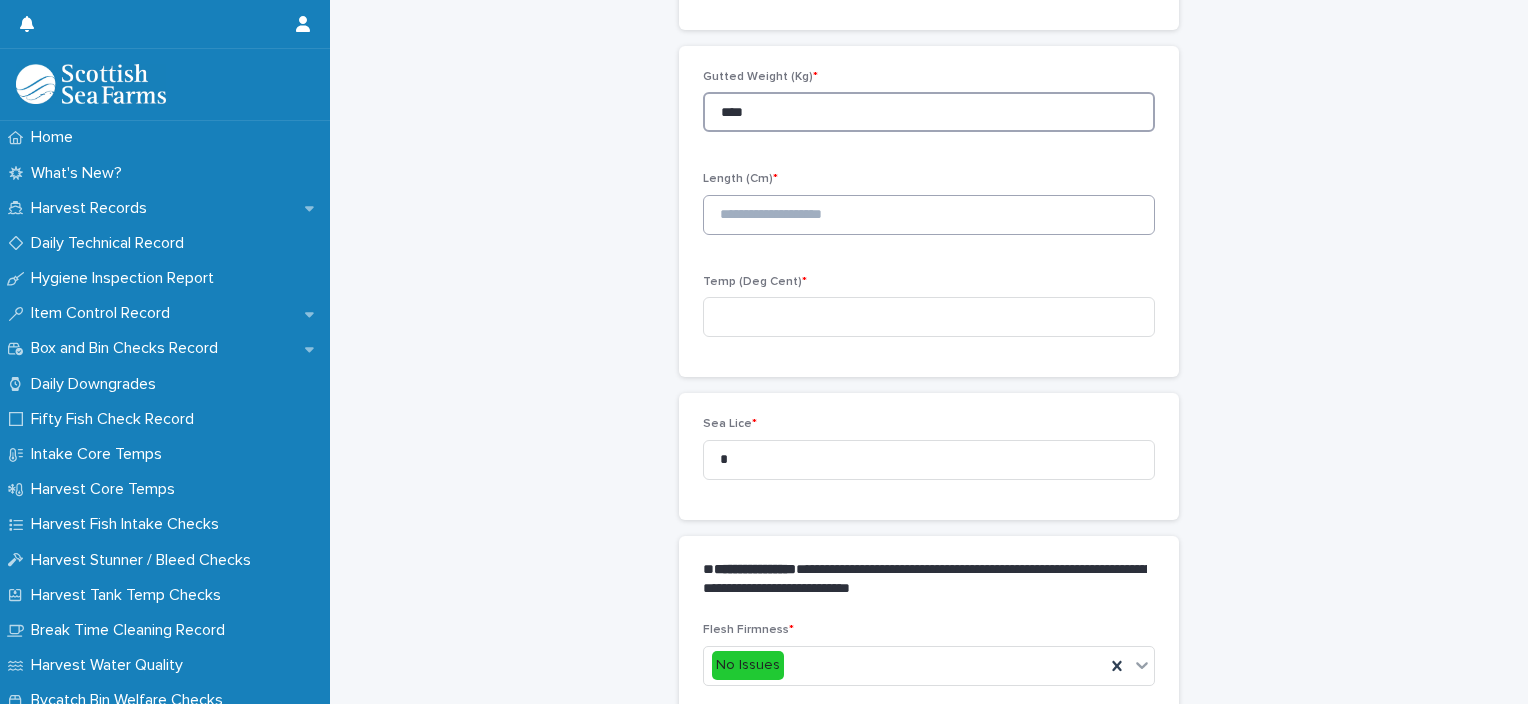 type on "****" 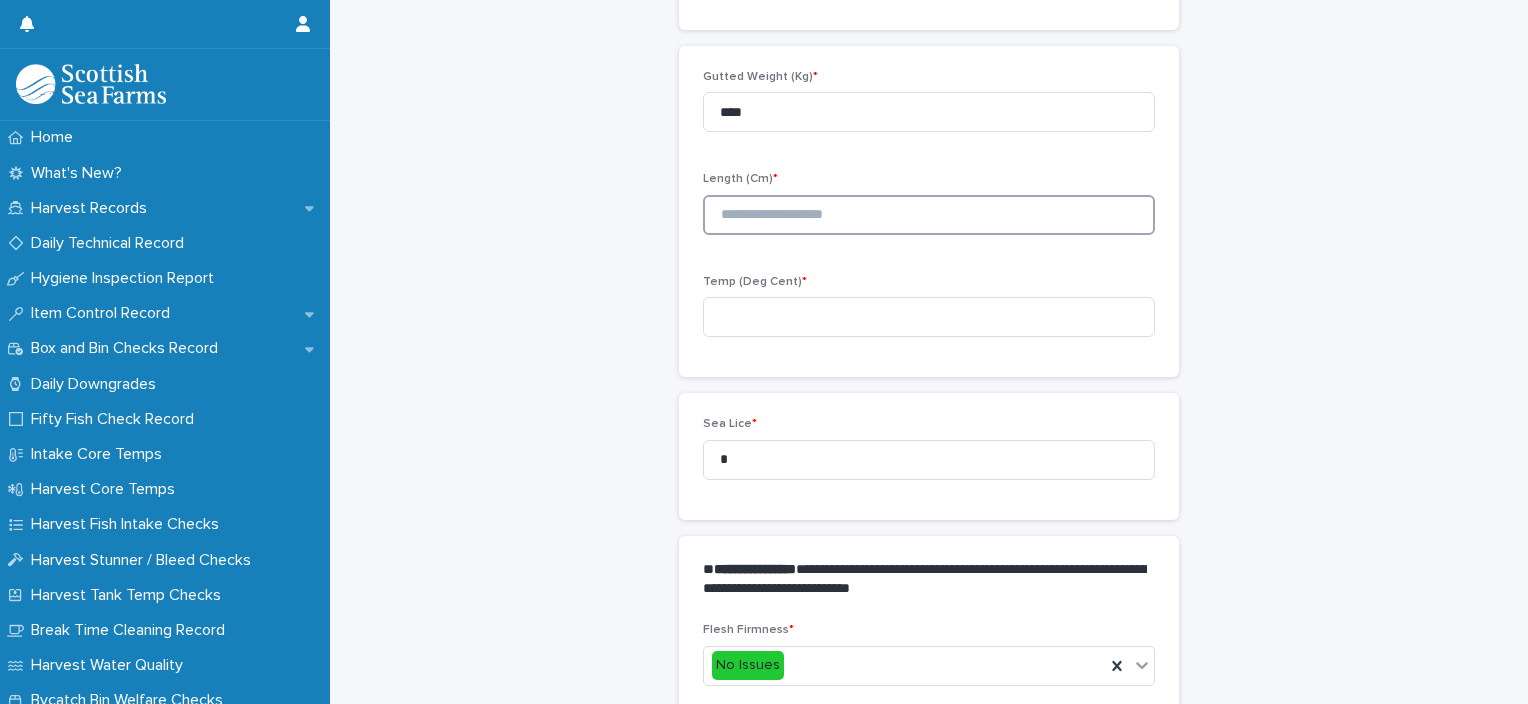 click at bounding box center [929, 215] 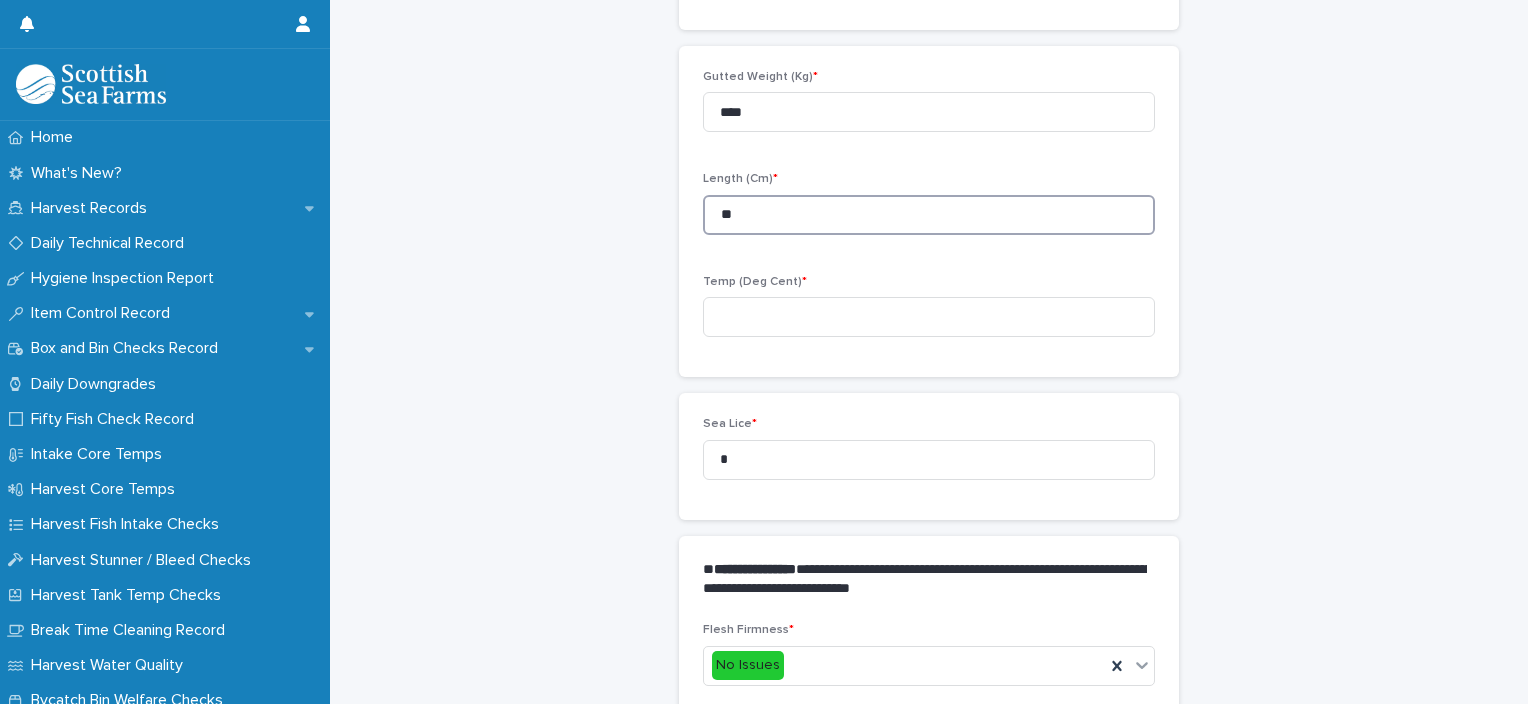 type on "**" 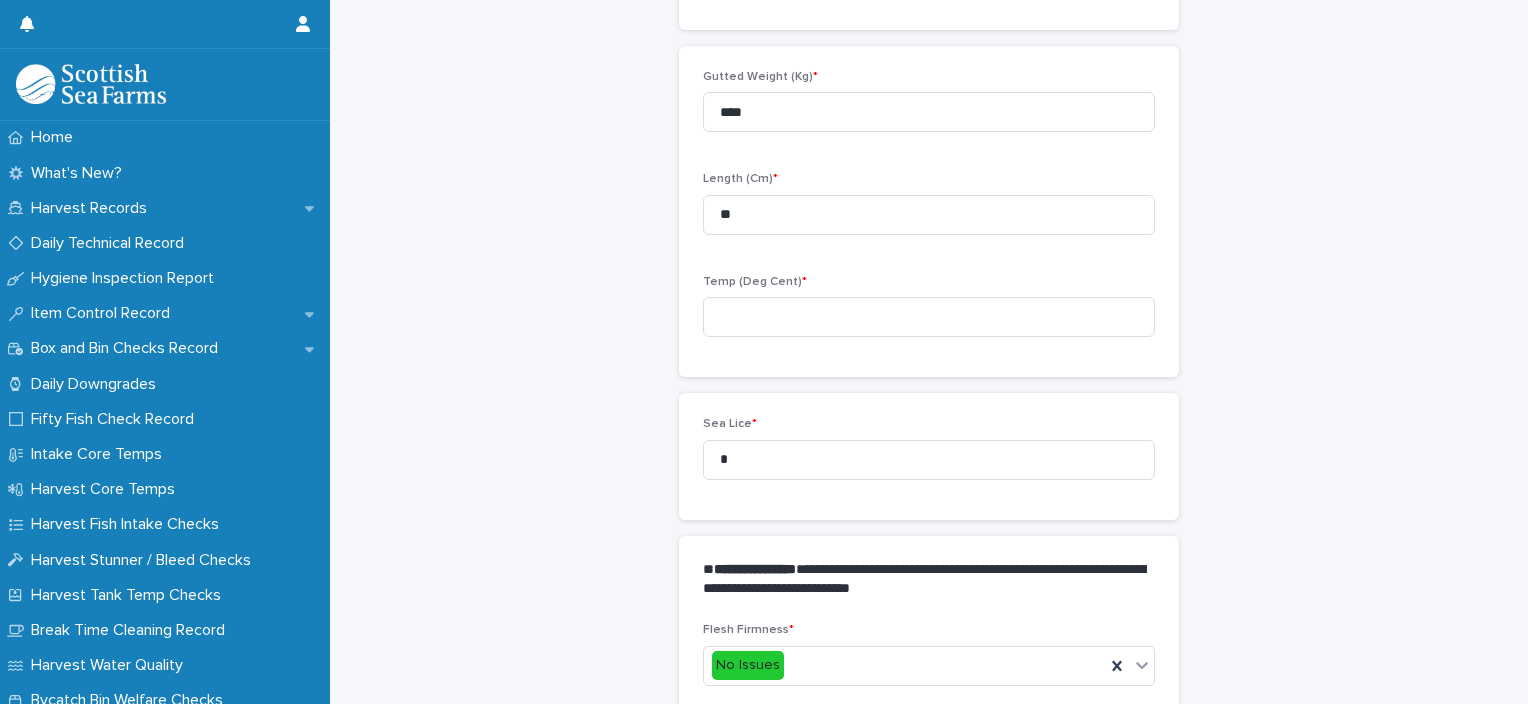 click on "Temp (Deg Cent) *" at bounding box center [929, 314] 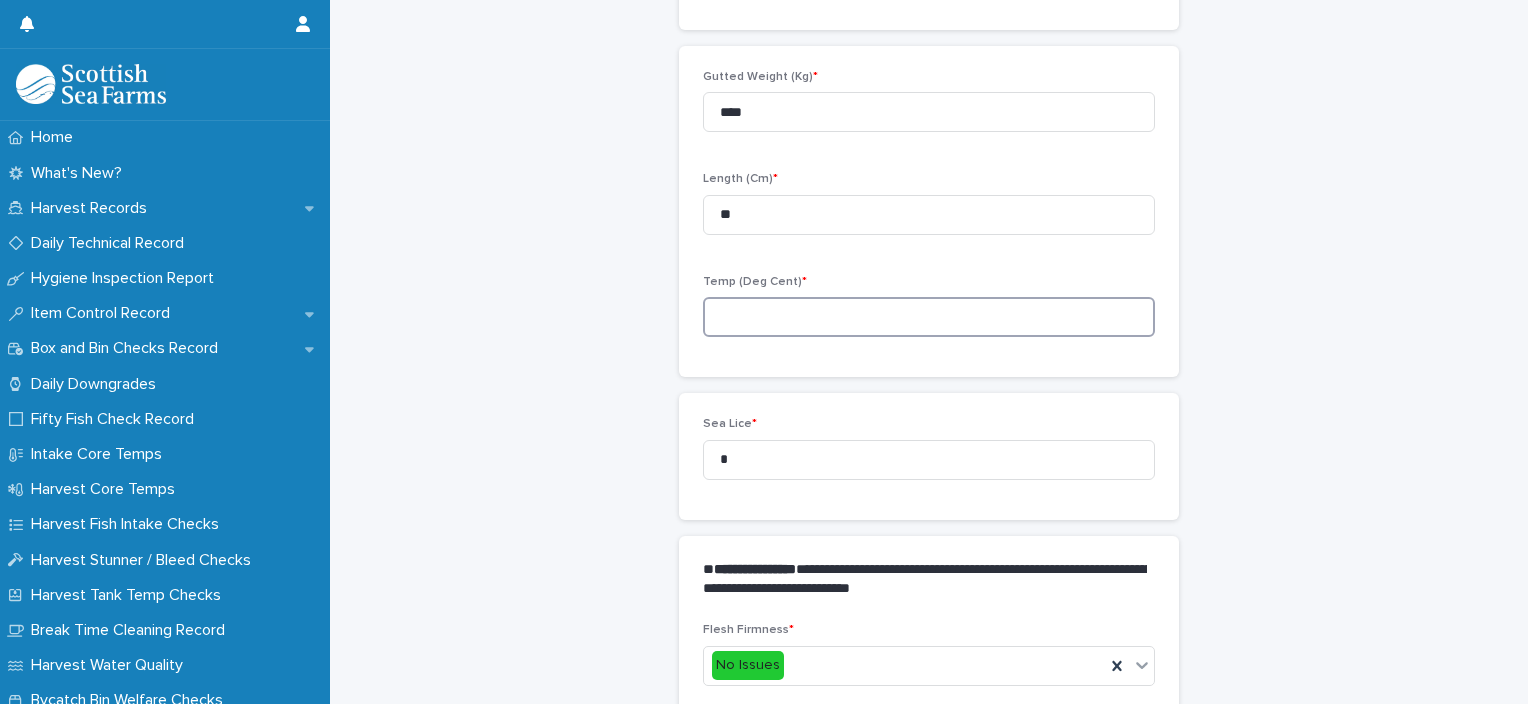 click at bounding box center [929, 317] 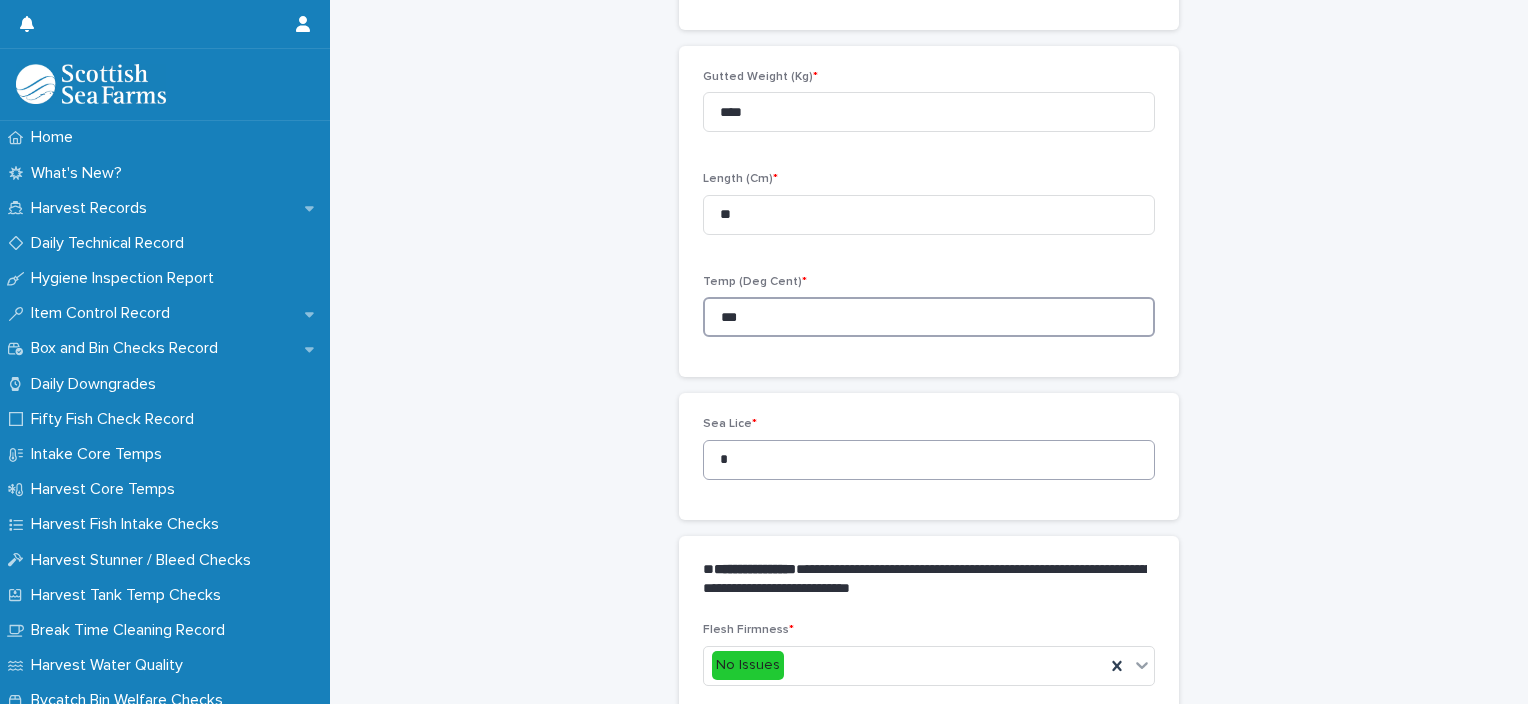 type on "***" 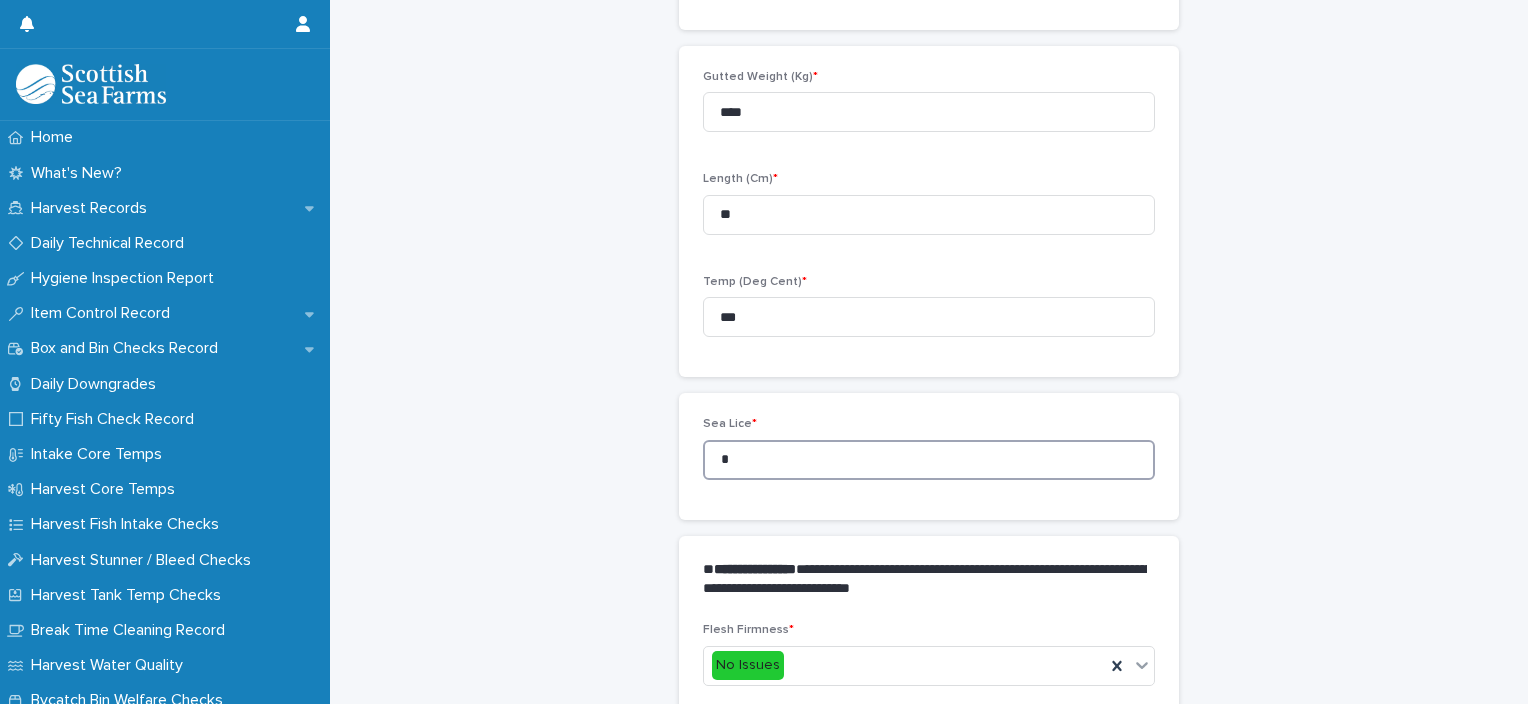 drag, startPoint x: 731, startPoint y: 456, endPoint x: 684, endPoint y: 456, distance: 47 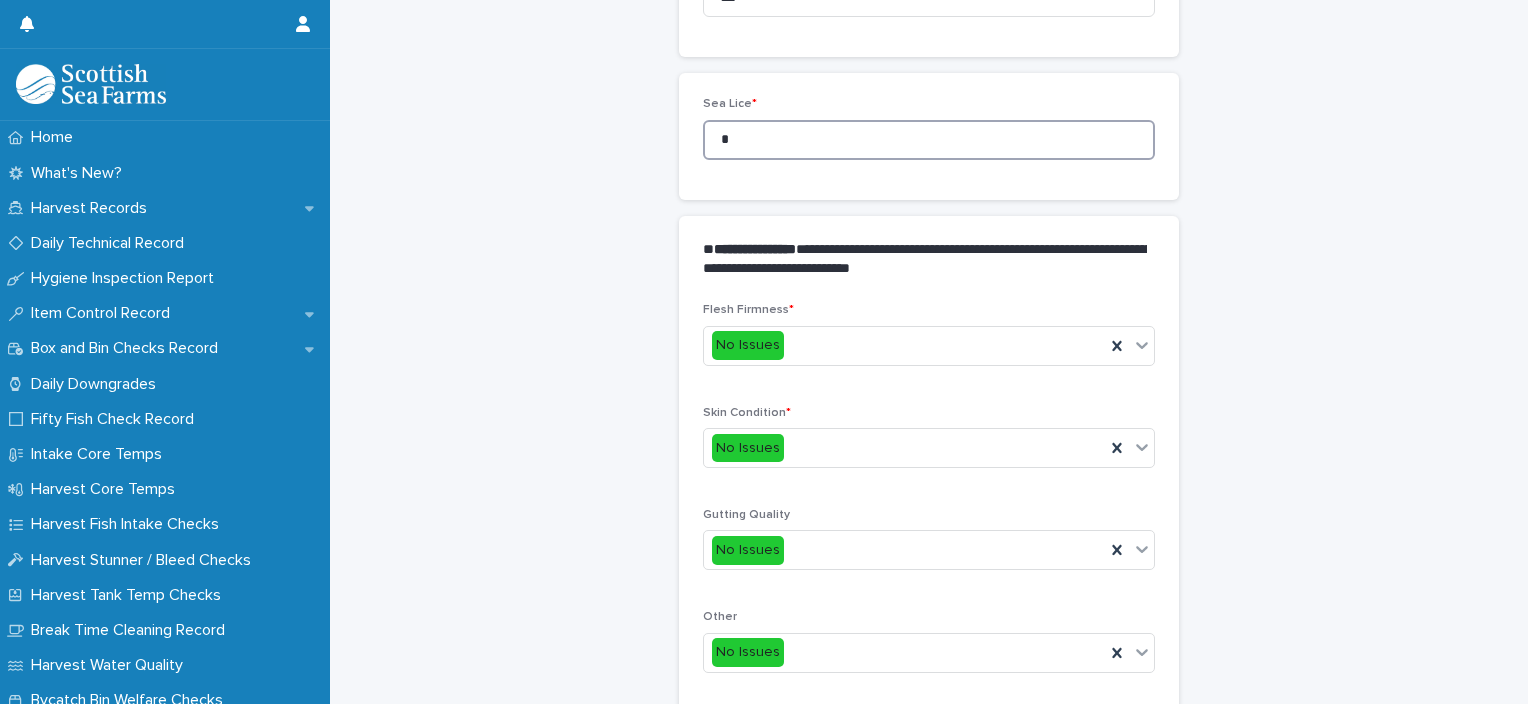 scroll, scrollTop: 911, scrollLeft: 0, axis: vertical 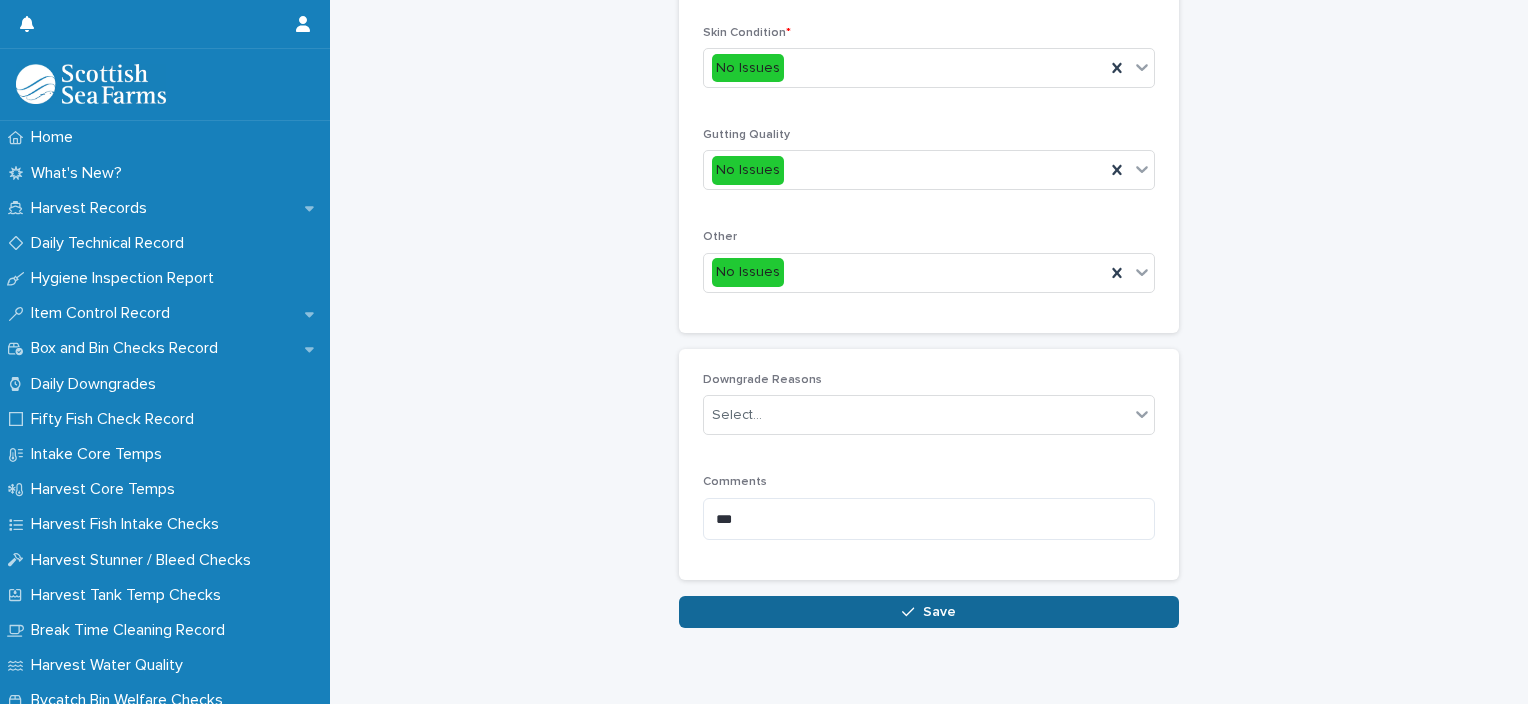 type on "*" 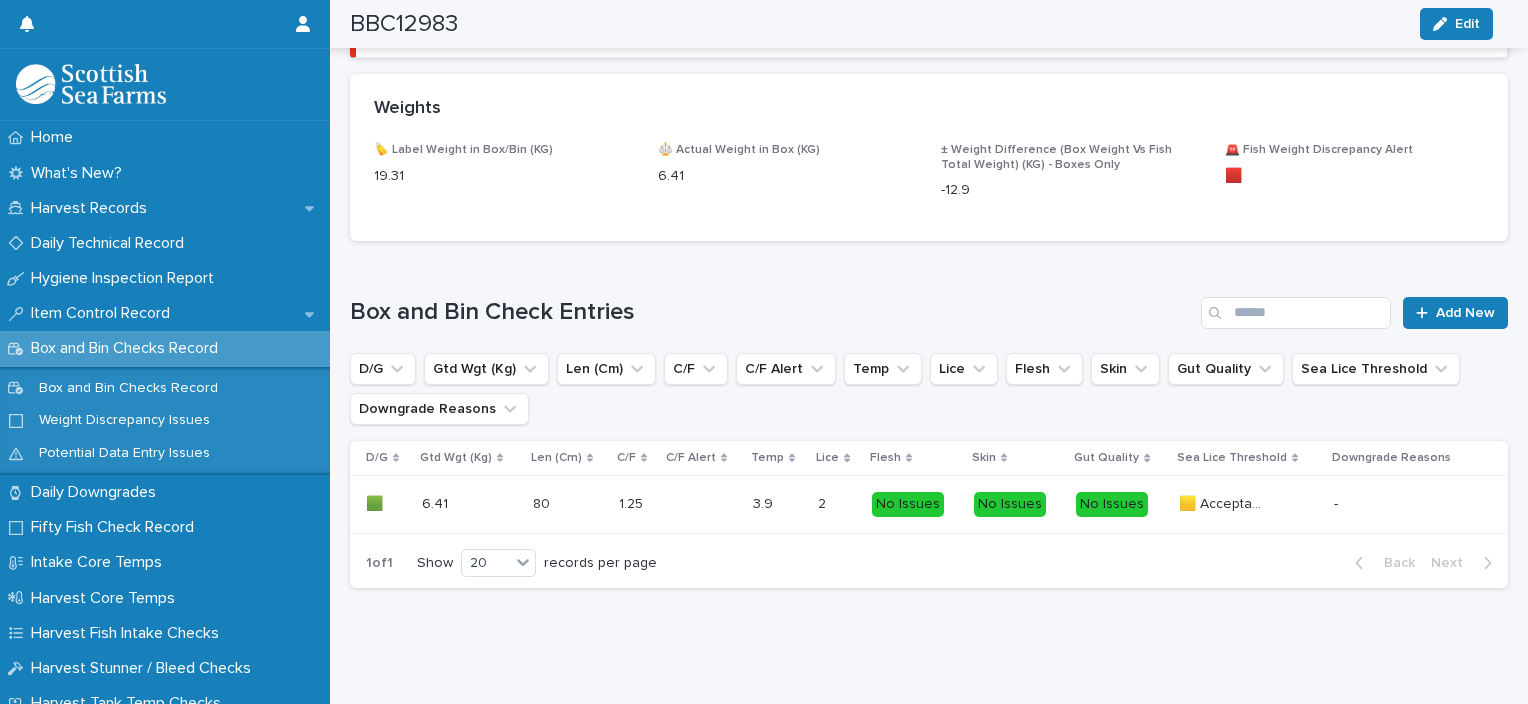 click on "Loading... Saving… Box and Bin Check Entries Add New D/G Gtd Wgt (Kg) Len (Cm) C/F C/F Alert Temp Lice Flesh  Skin Gut Quality Sea Lice Threshold Downgrade Reasons D/G Gtd Wgt (Kg) Len (Cm) C/F C/F Alert Temp Lice Flesh  Skin Gut Quality Sea Lice Threshold Downgrade Reasons 🟩 🟩   6.41 6.41   80 80   1.25 1.25         3.9 3.9   2 2   No Issues No Issues No Issues 🟨 Acceptable 🟨 Acceptable   - 1  of  1 Show 20 records per page Back Next" at bounding box center (929, 430) 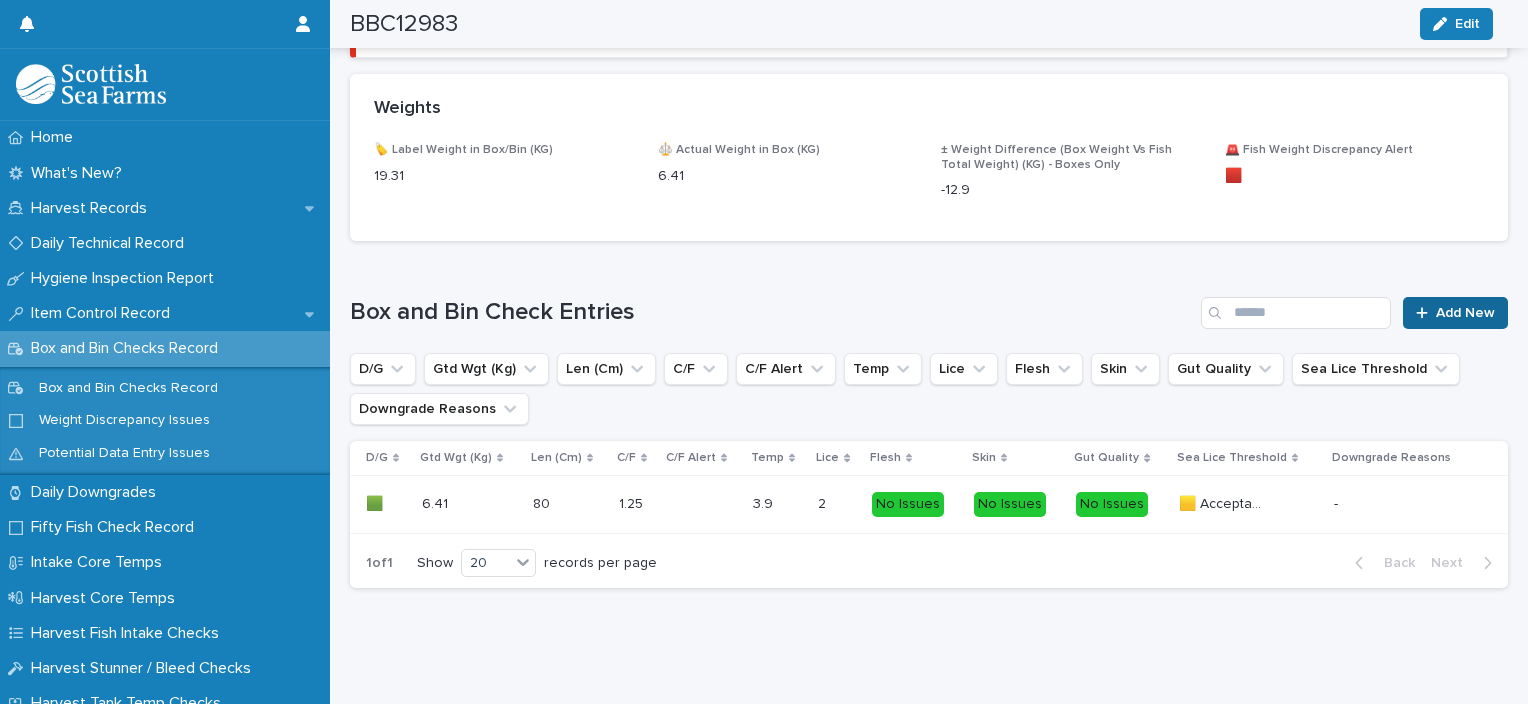 click on "Add New" at bounding box center [1465, 313] 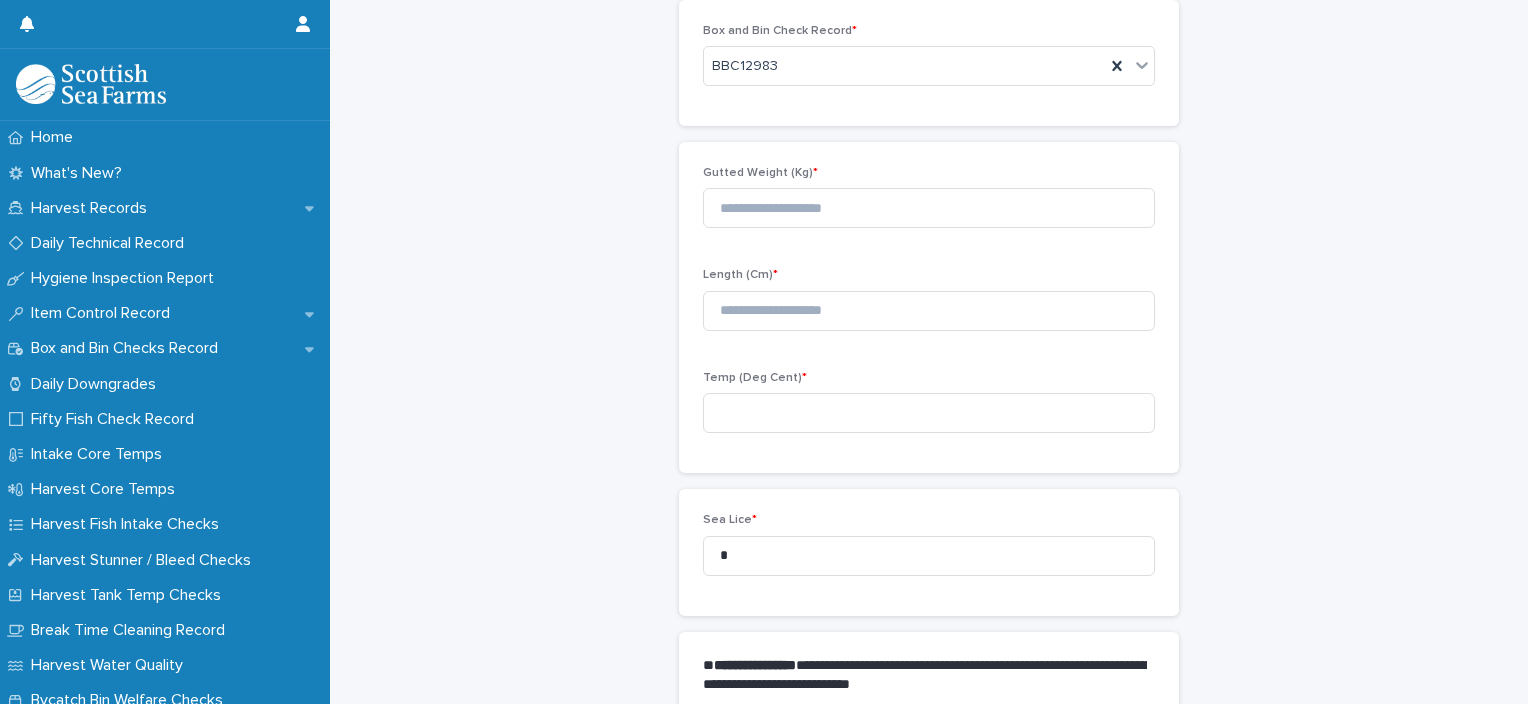 scroll, scrollTop: 111, scrollLeft: 0, axis: vertical 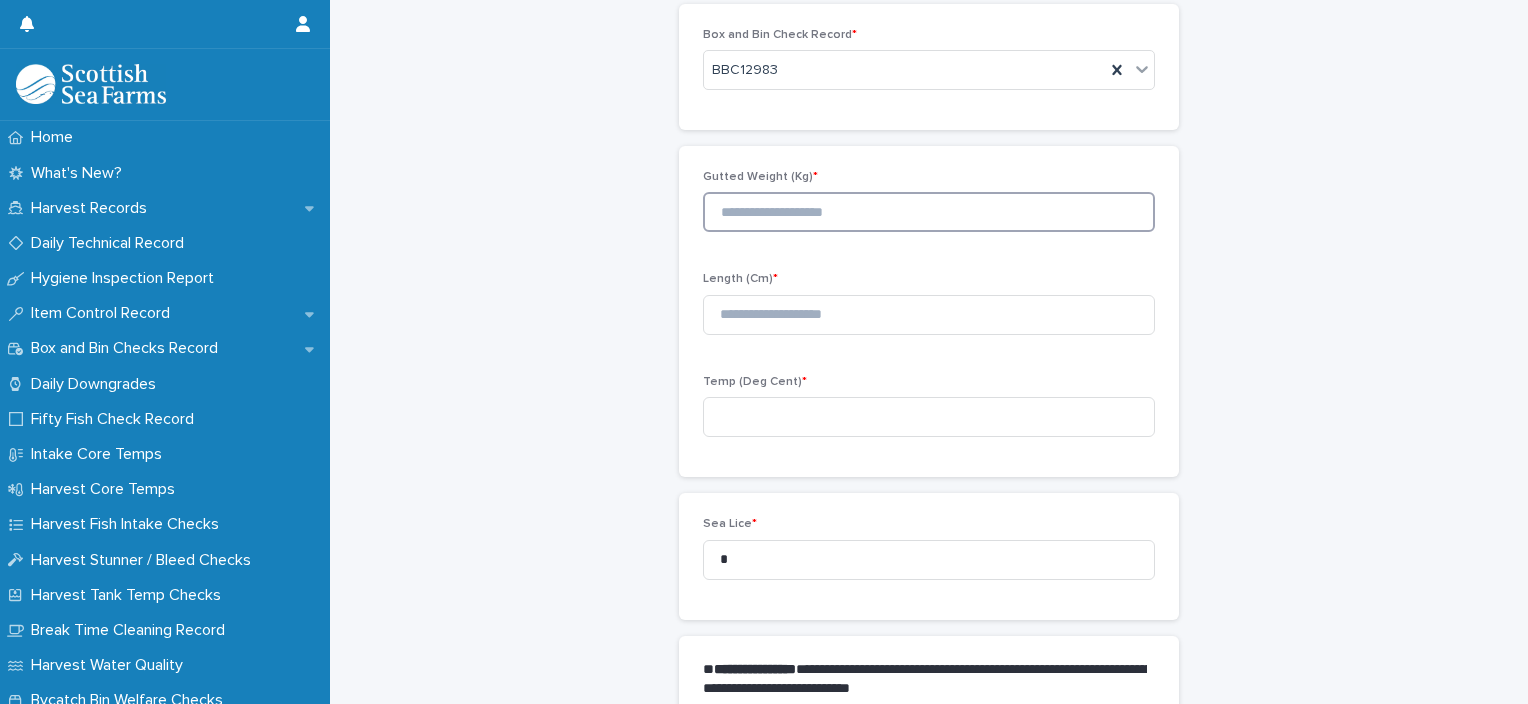 click at bounding box center (929, 212) 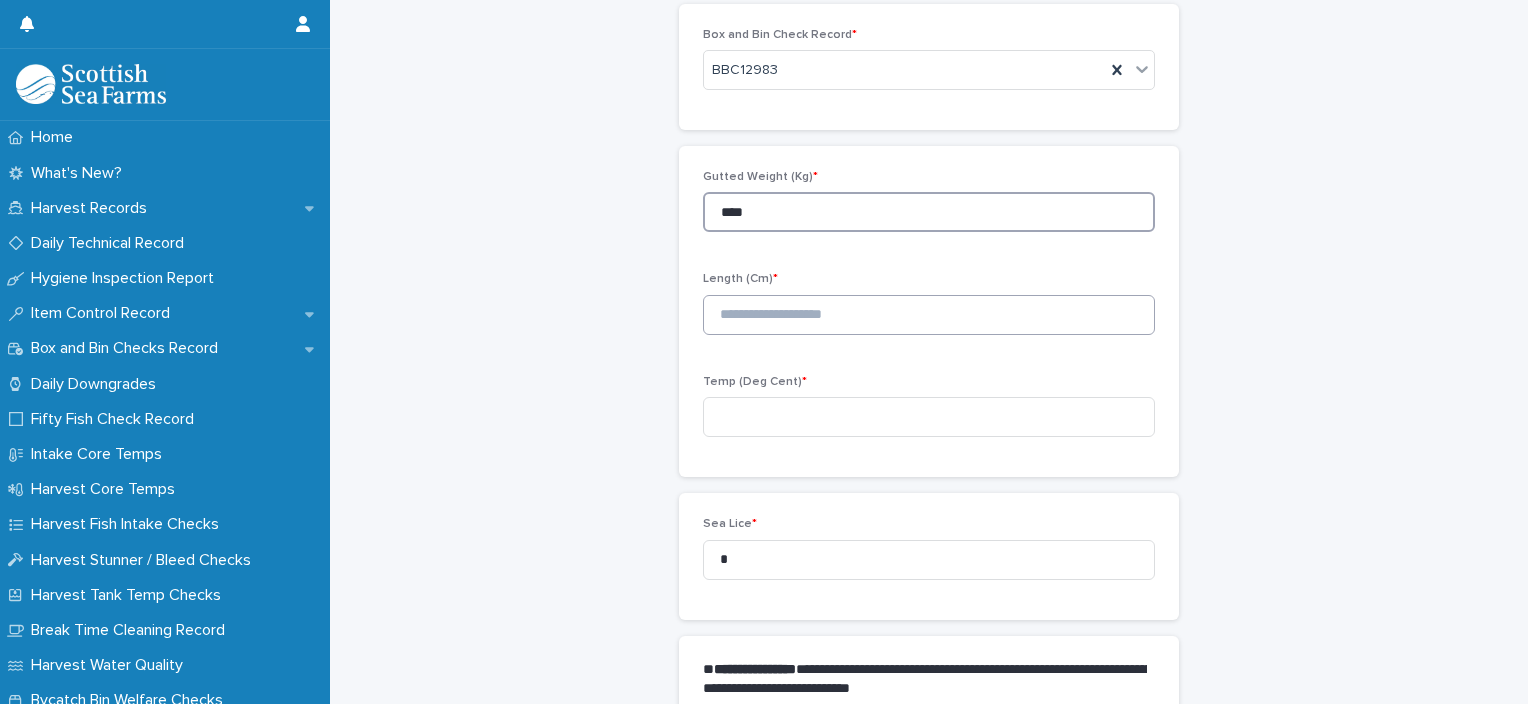 type on "****" 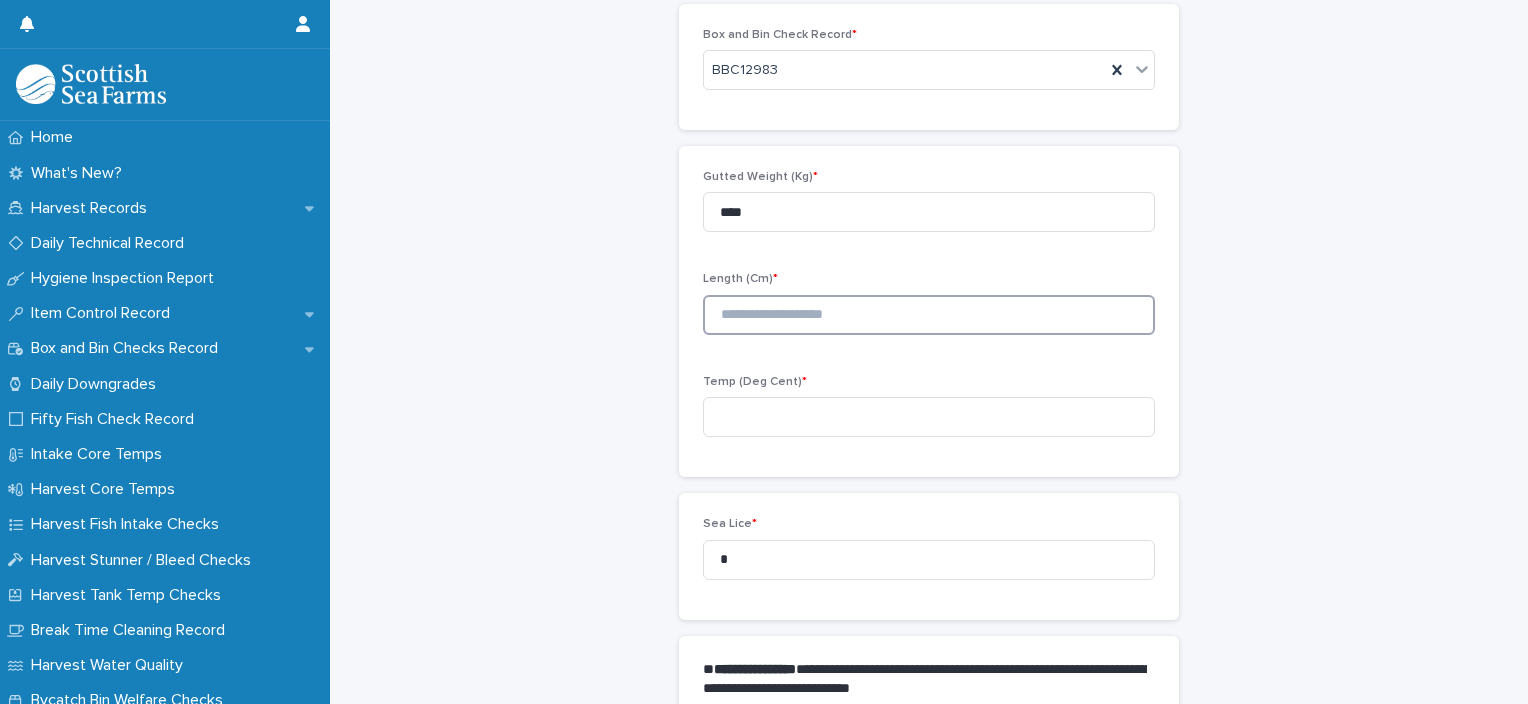 click at bounding box center (929, 315) 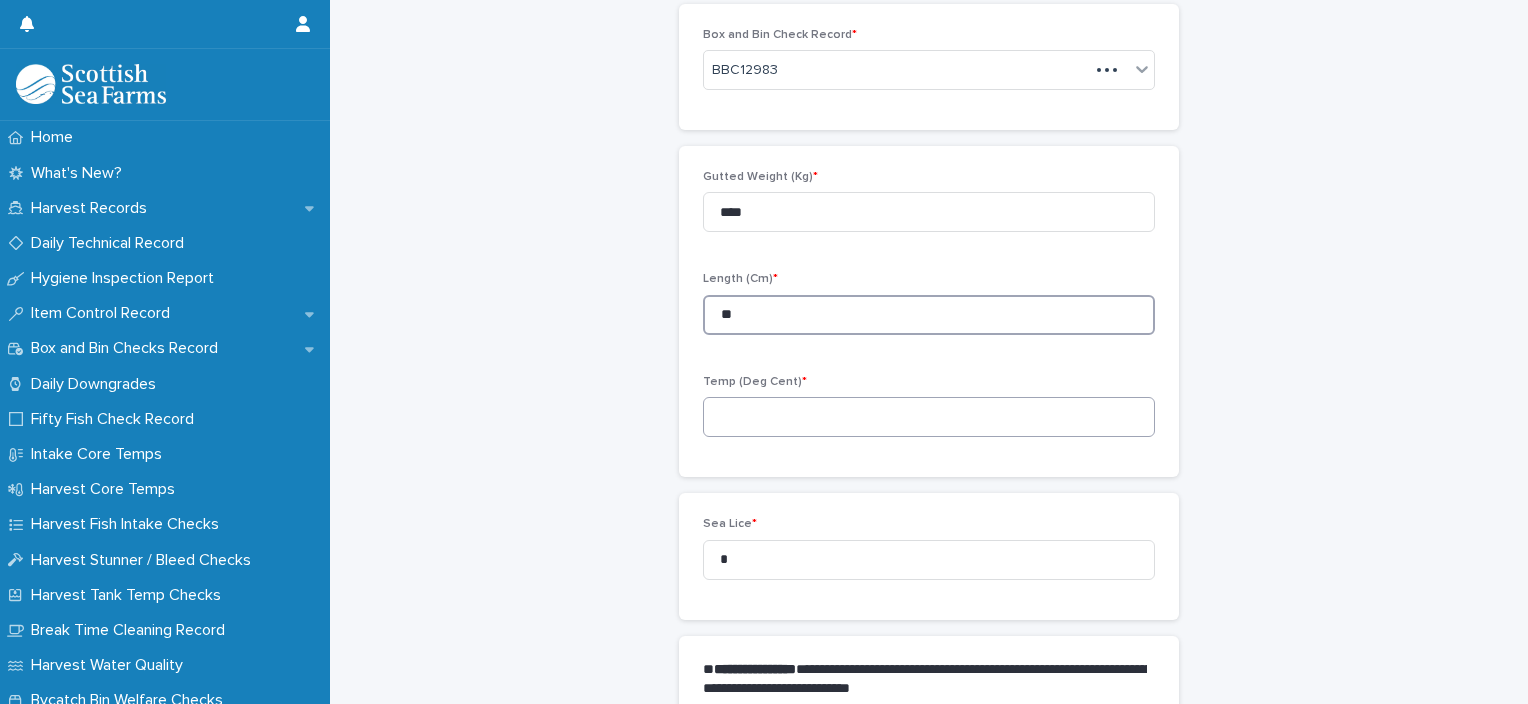 type on "**" 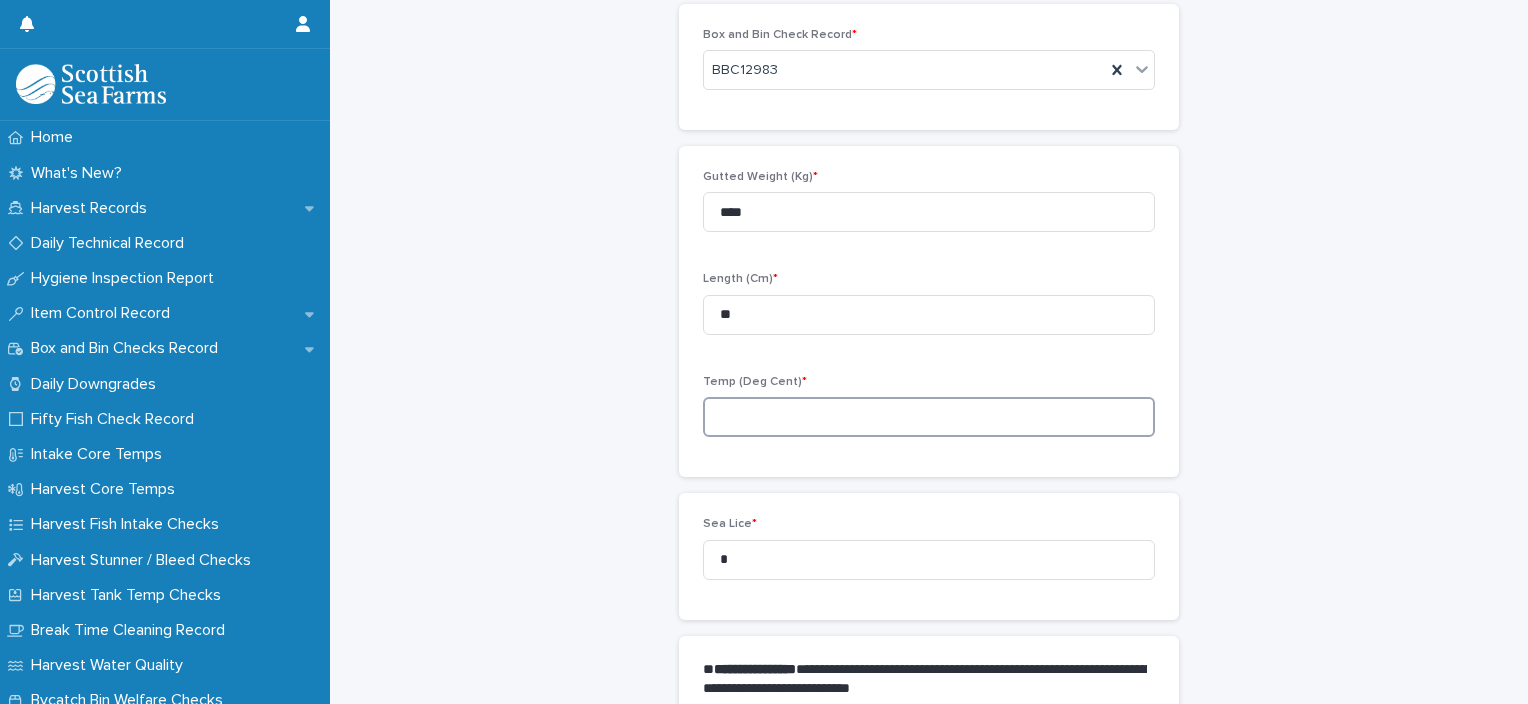 click at bounding box center (929, 417) 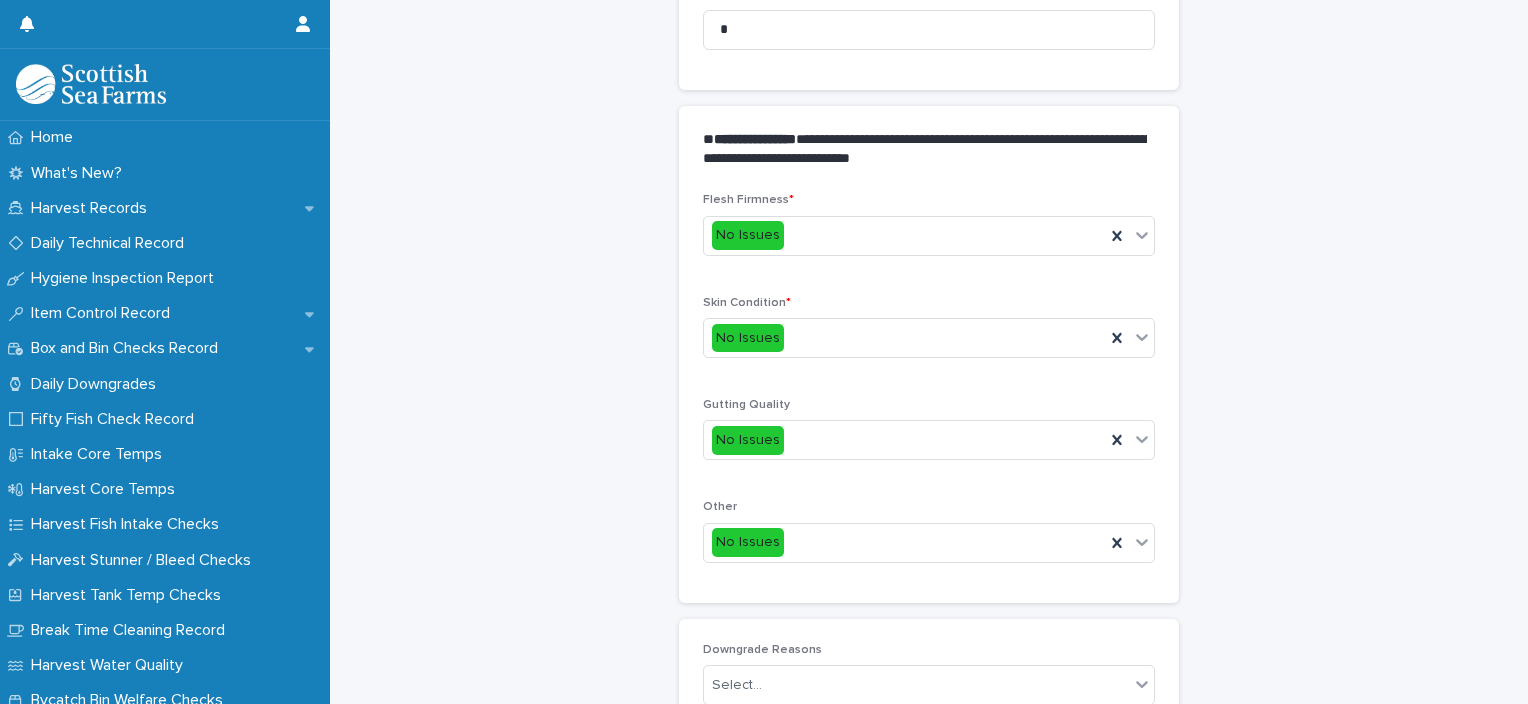 scroll, scrollTop: 611, scrollLeft: 0, axis: vertical 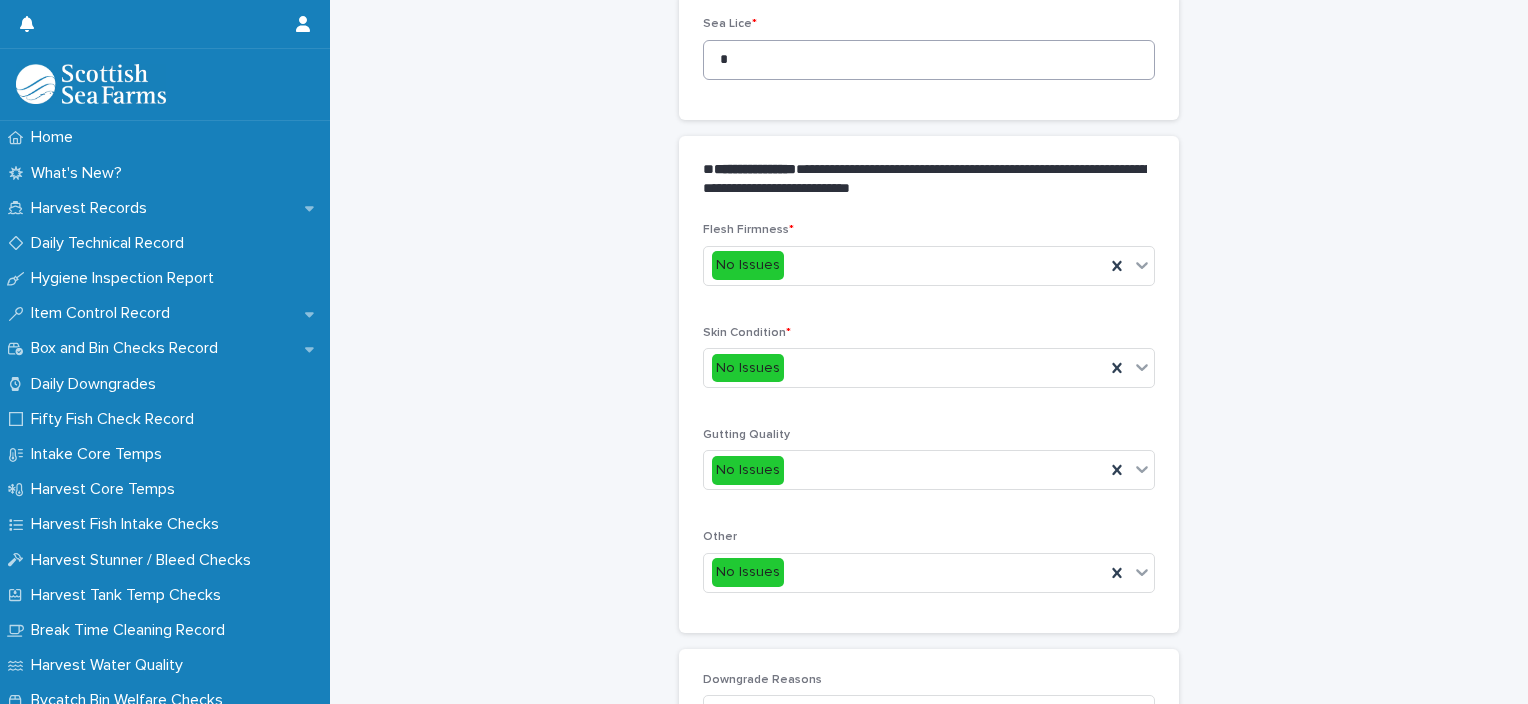 type on "**" 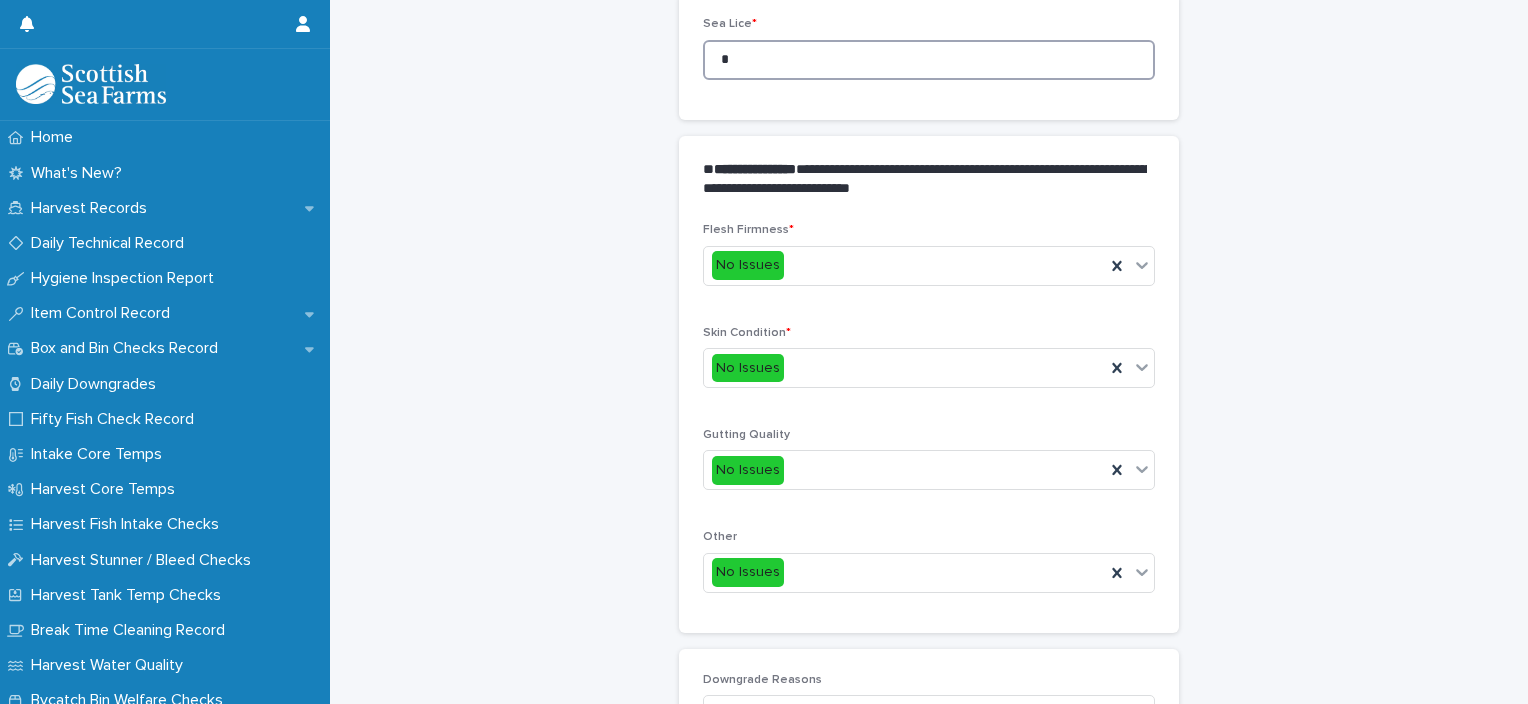 drag, startPoint x: 752, startPoint y: 68, endPoint x: 657, endPoint y: 57, distance: 95.63472 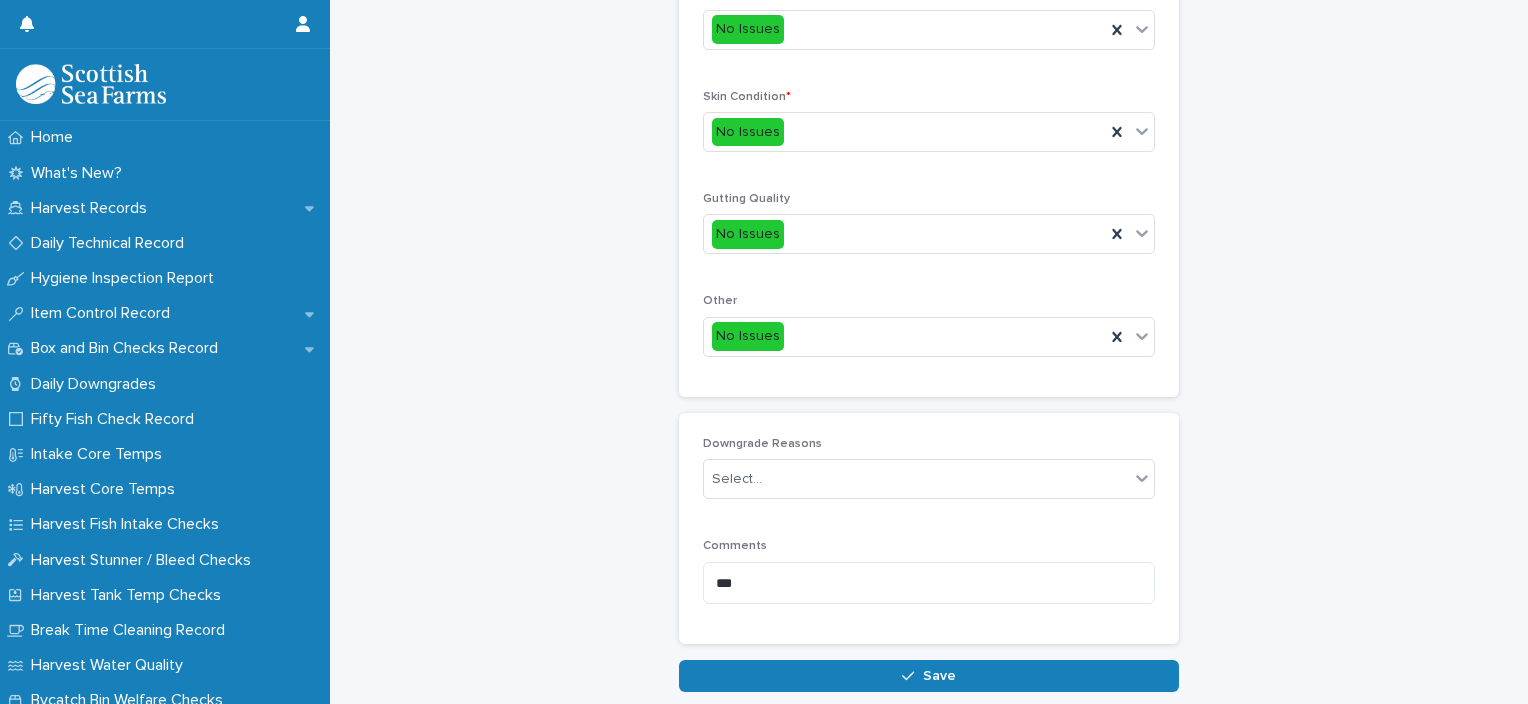 scroll, scrollTop: 948, scrollLeft: 0, axis: vertical 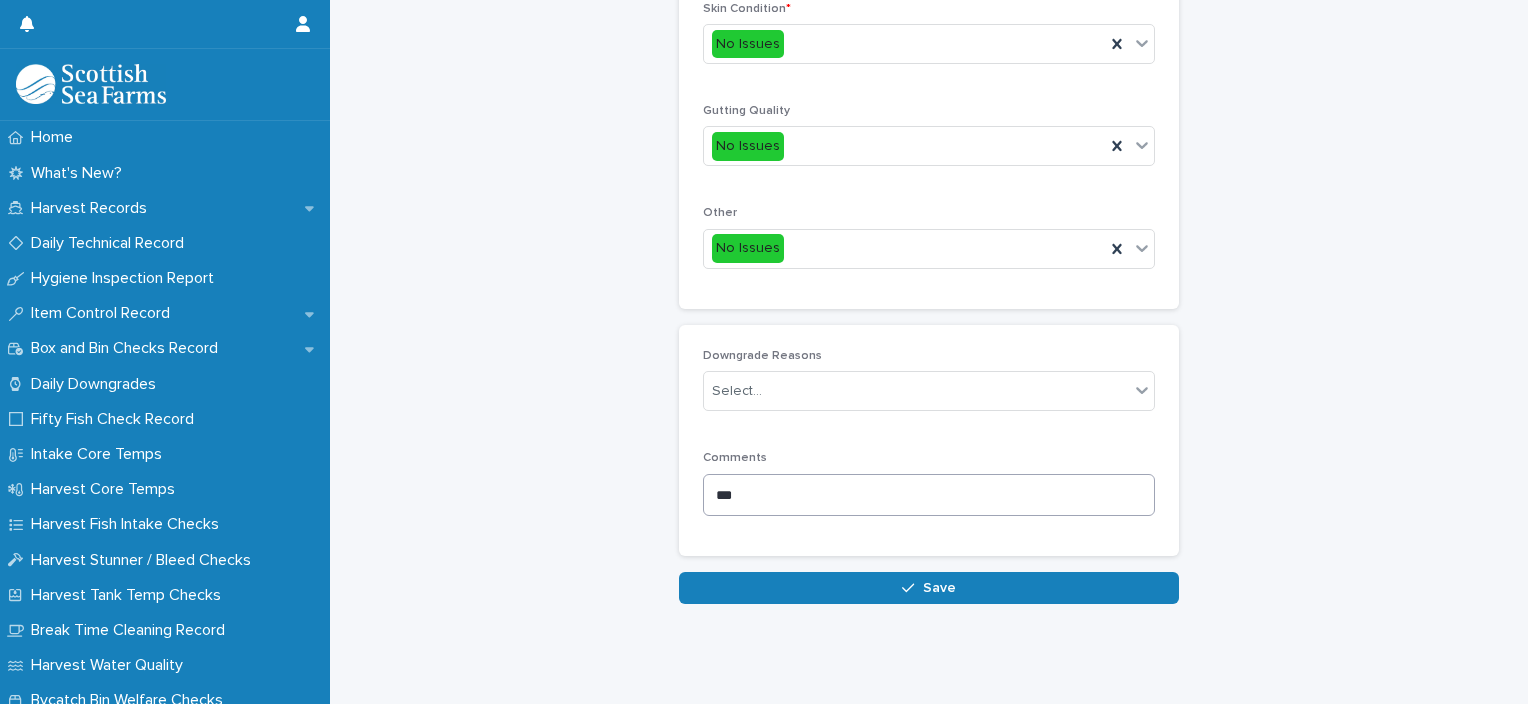 type on "**" 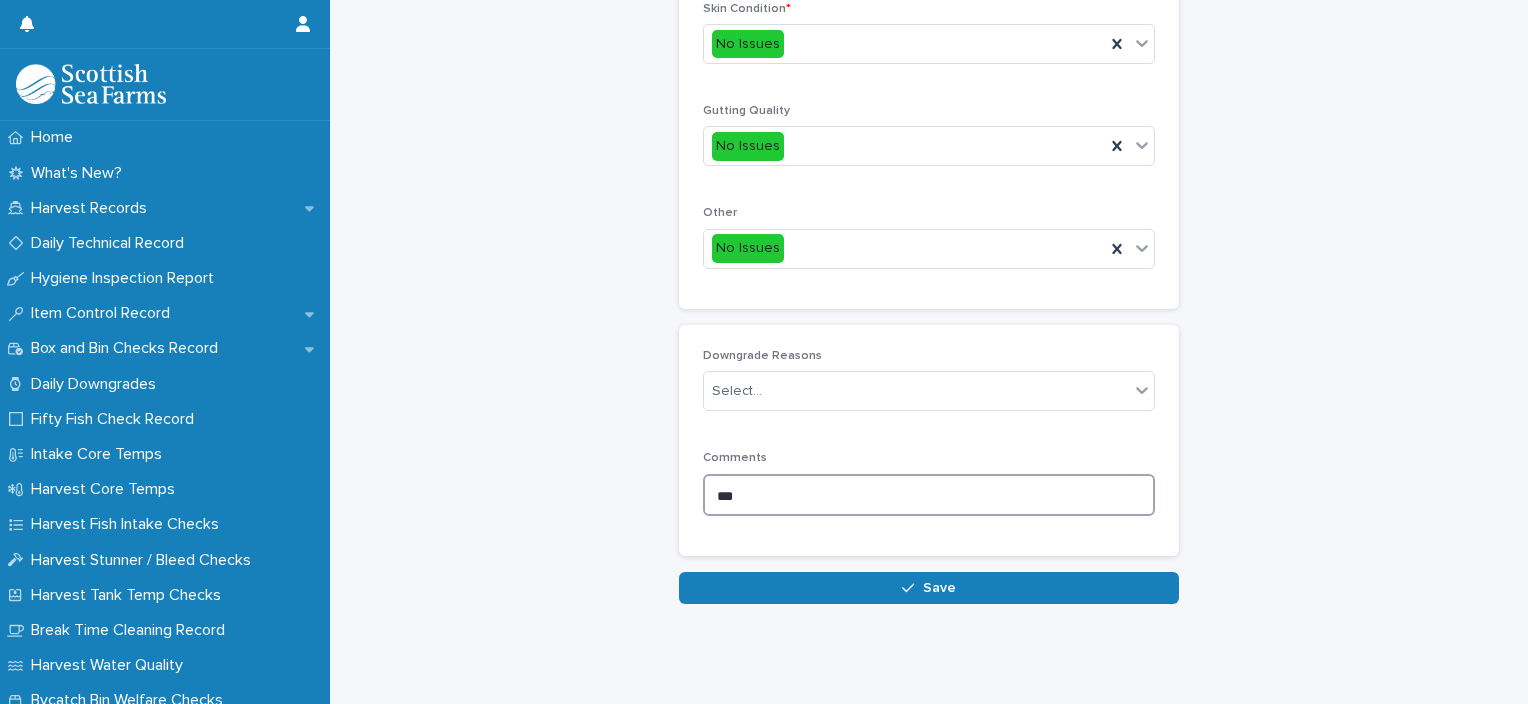 drag, startPoint x: 728, startPoint y: 492, endPoint x: 618, endPoint y: 495, distance: 110.0409 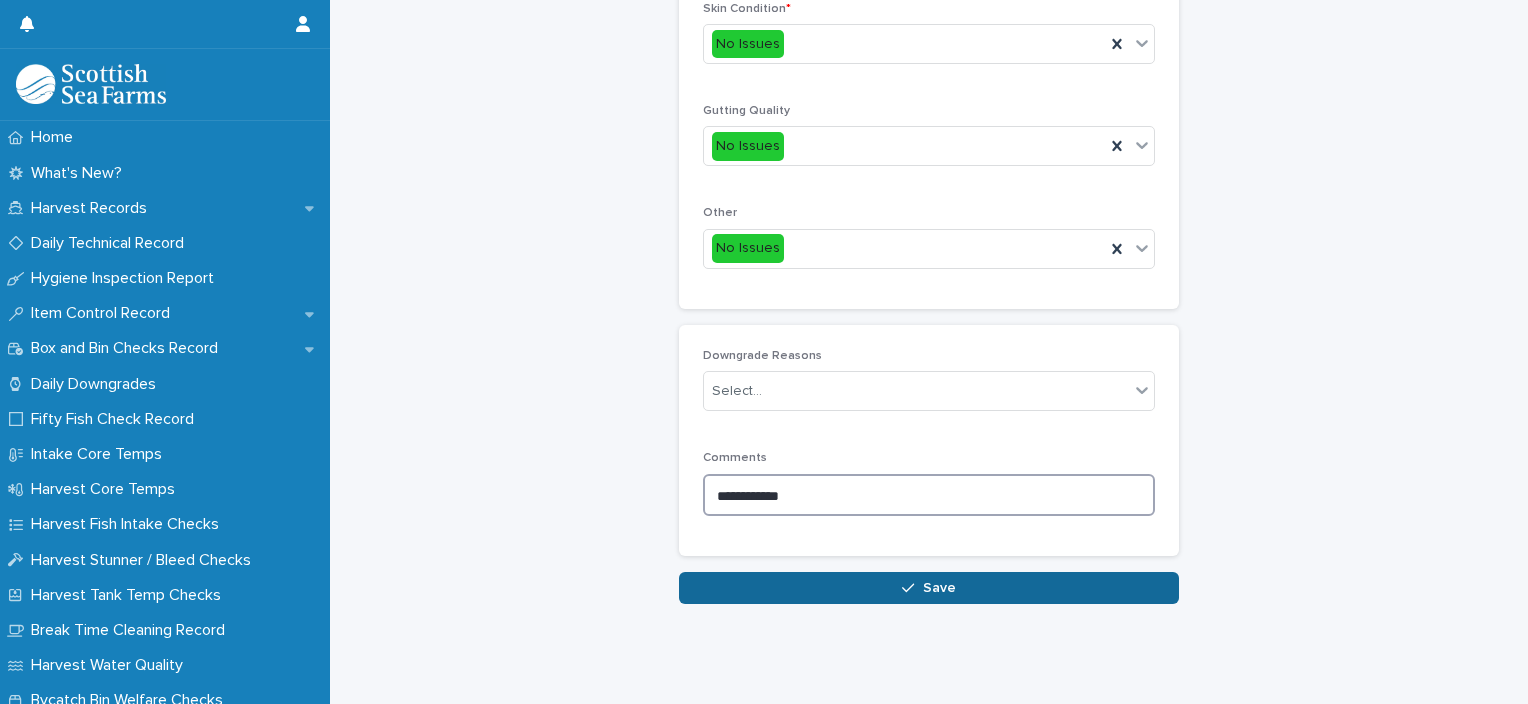 type on "**********" 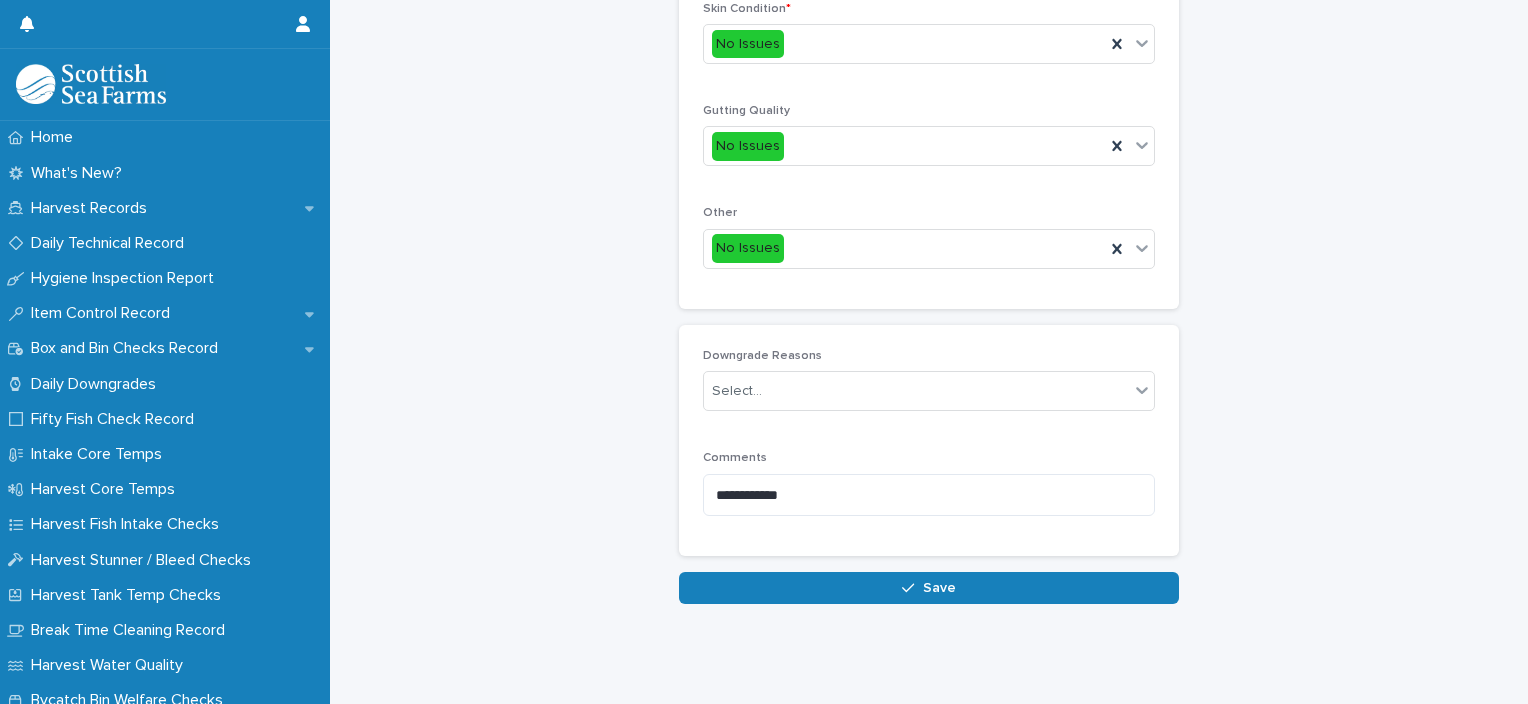 click on "Save" at bounding box center (929, 588) 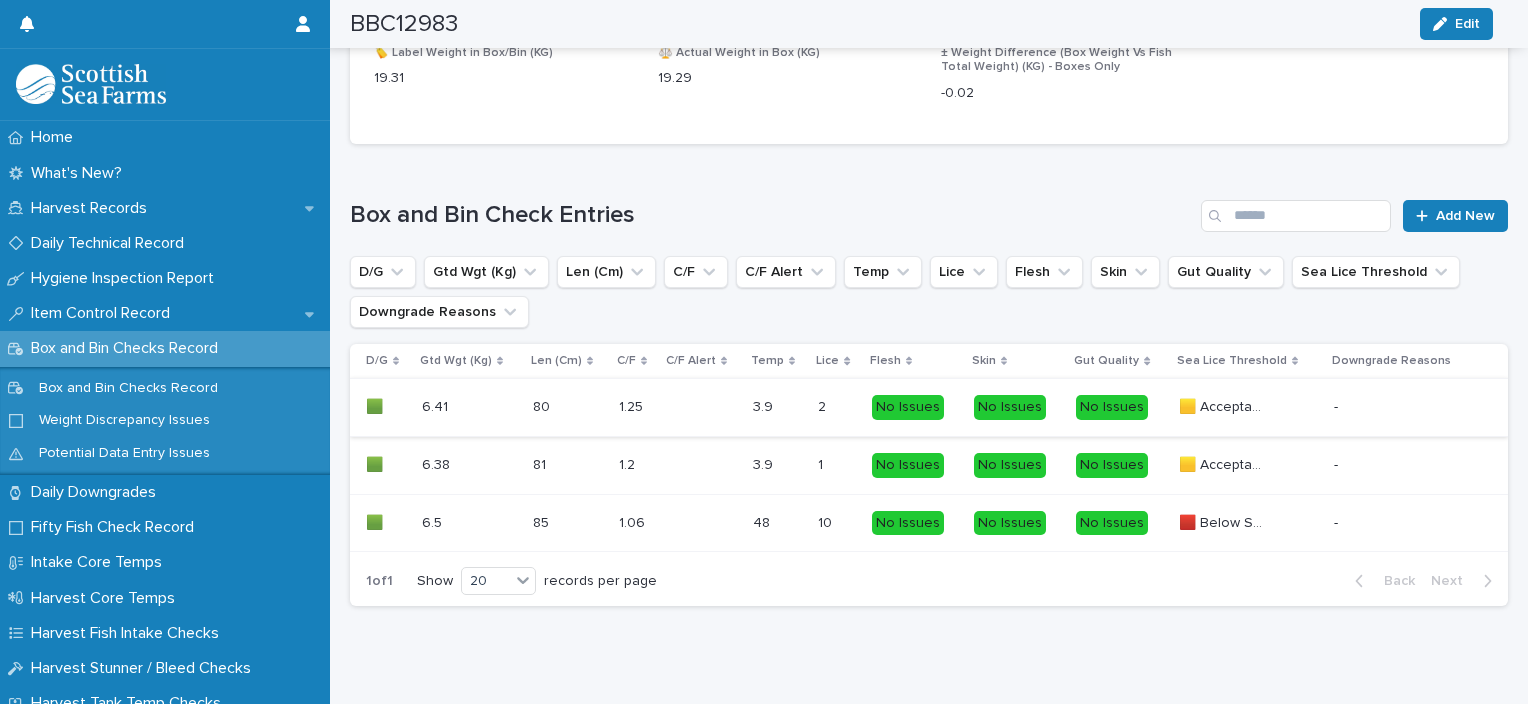 scroll, scrollTop: 1202, scrollLeft: 0, axis: vertical 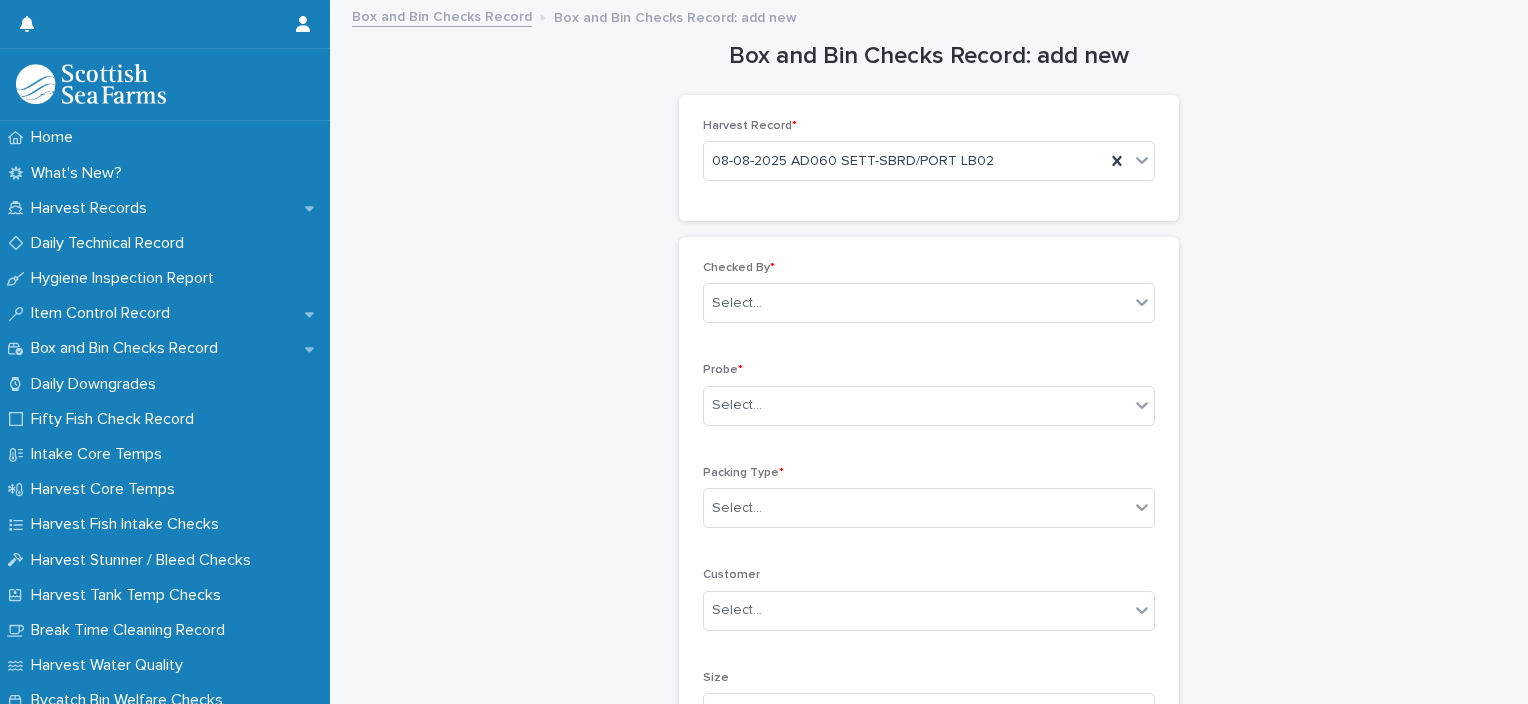 click on "Checked By * Select..." at bounding box center [929, 300] 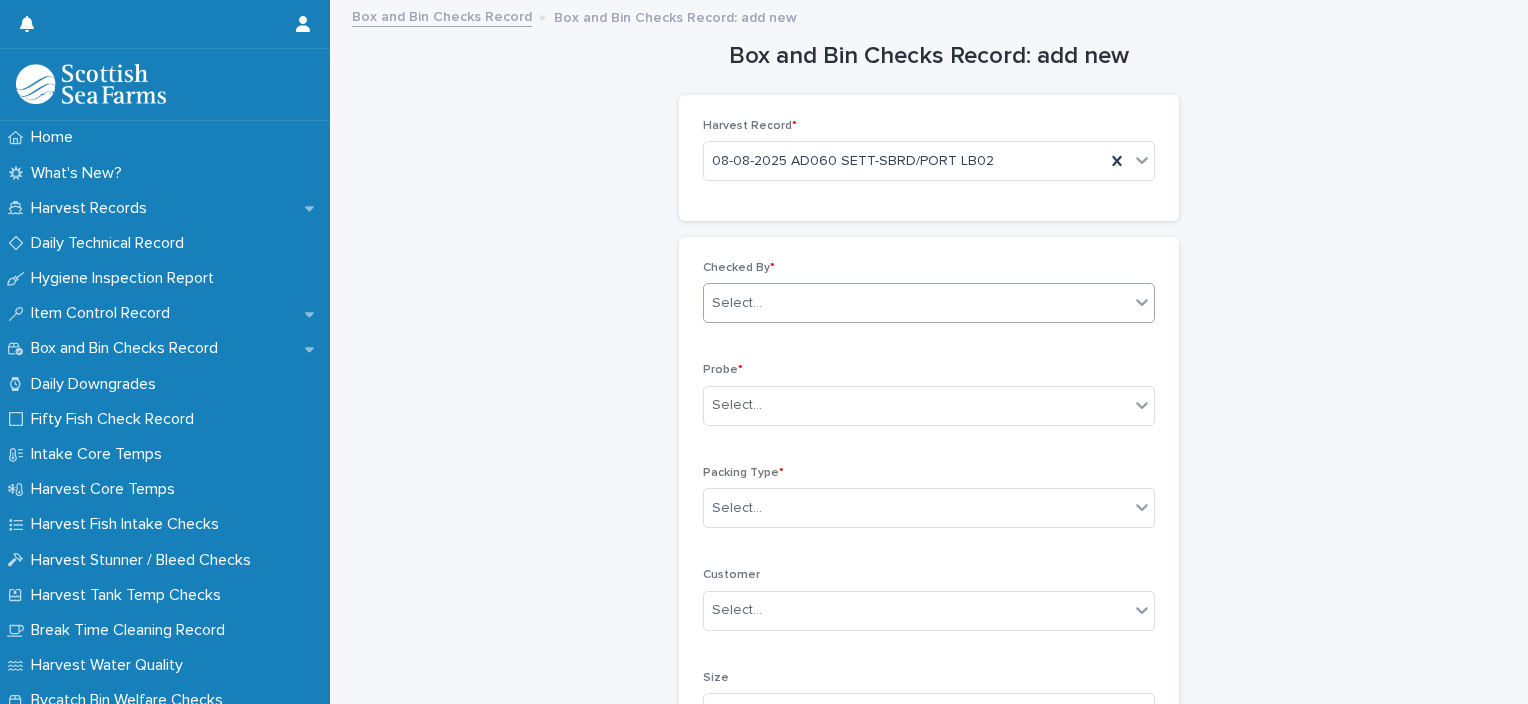 click on "Select..." at bounding box center (916, 303) 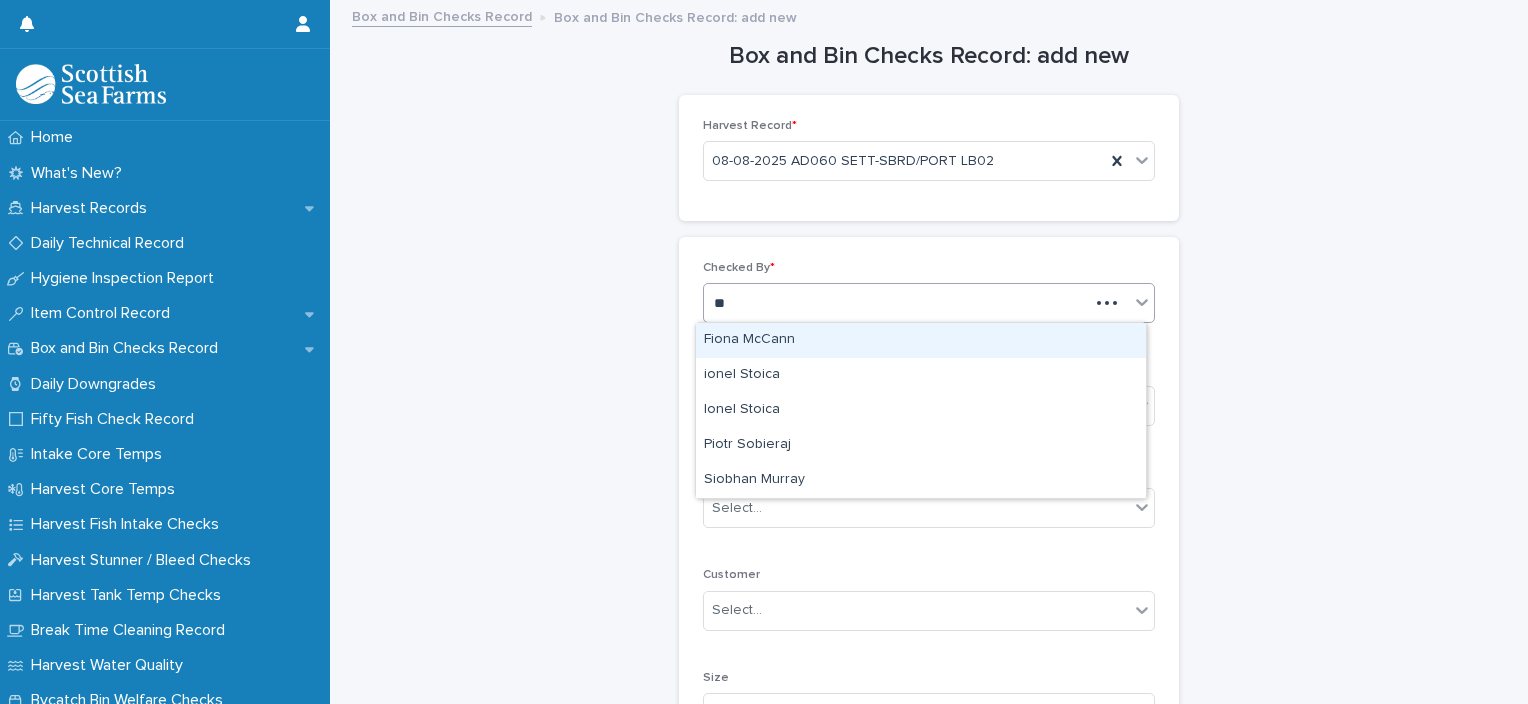 type on "***" 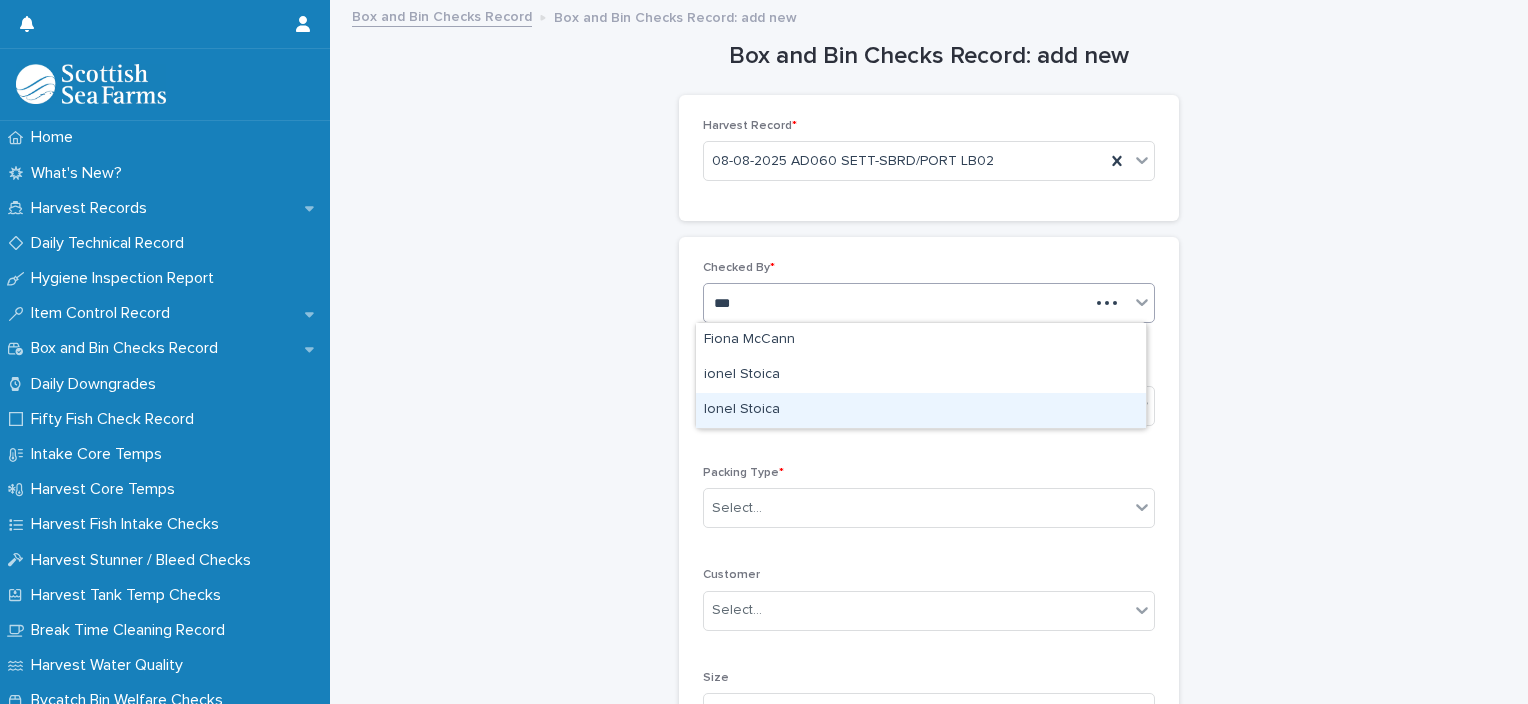 click on "Ionel Stoica" at bounding box center [921, 410] 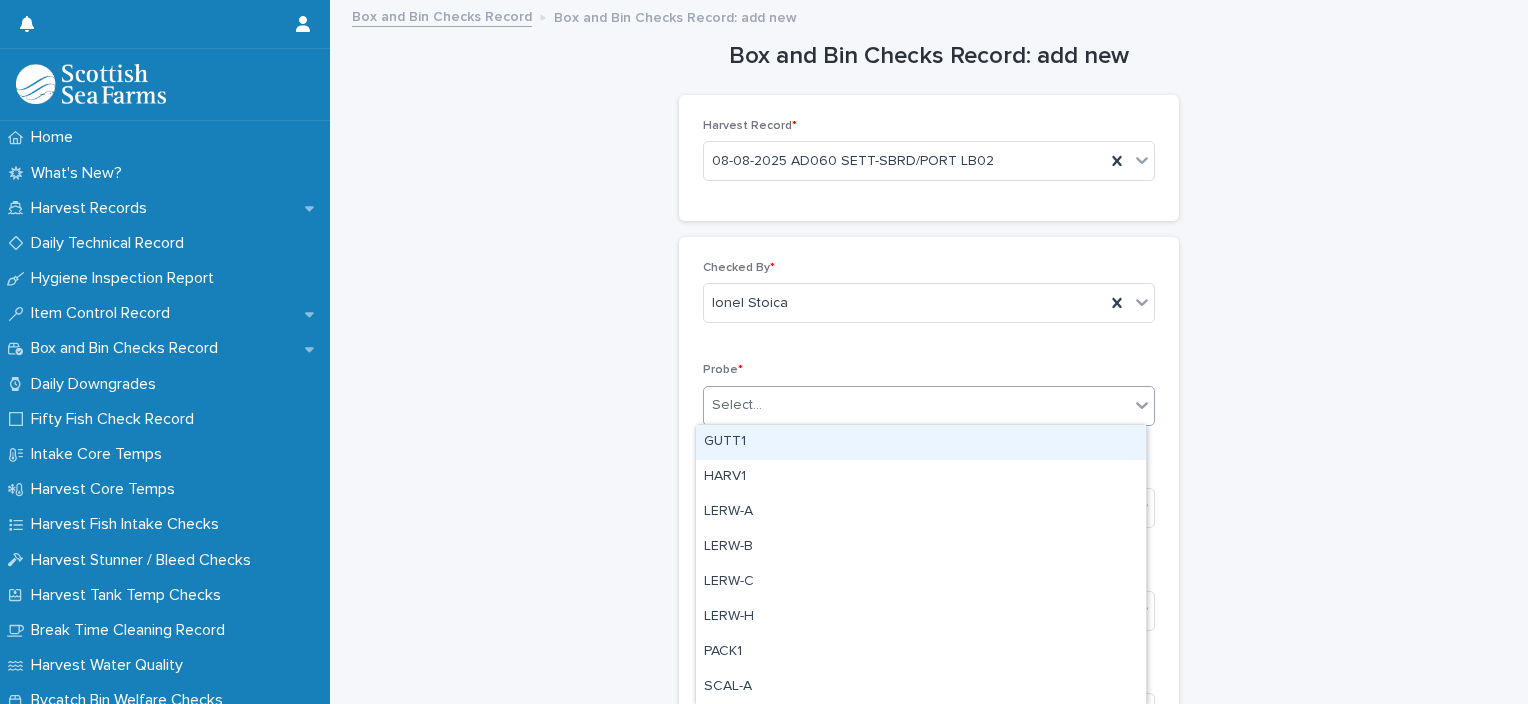 click on "Select..." at bounding box center [916, 405] 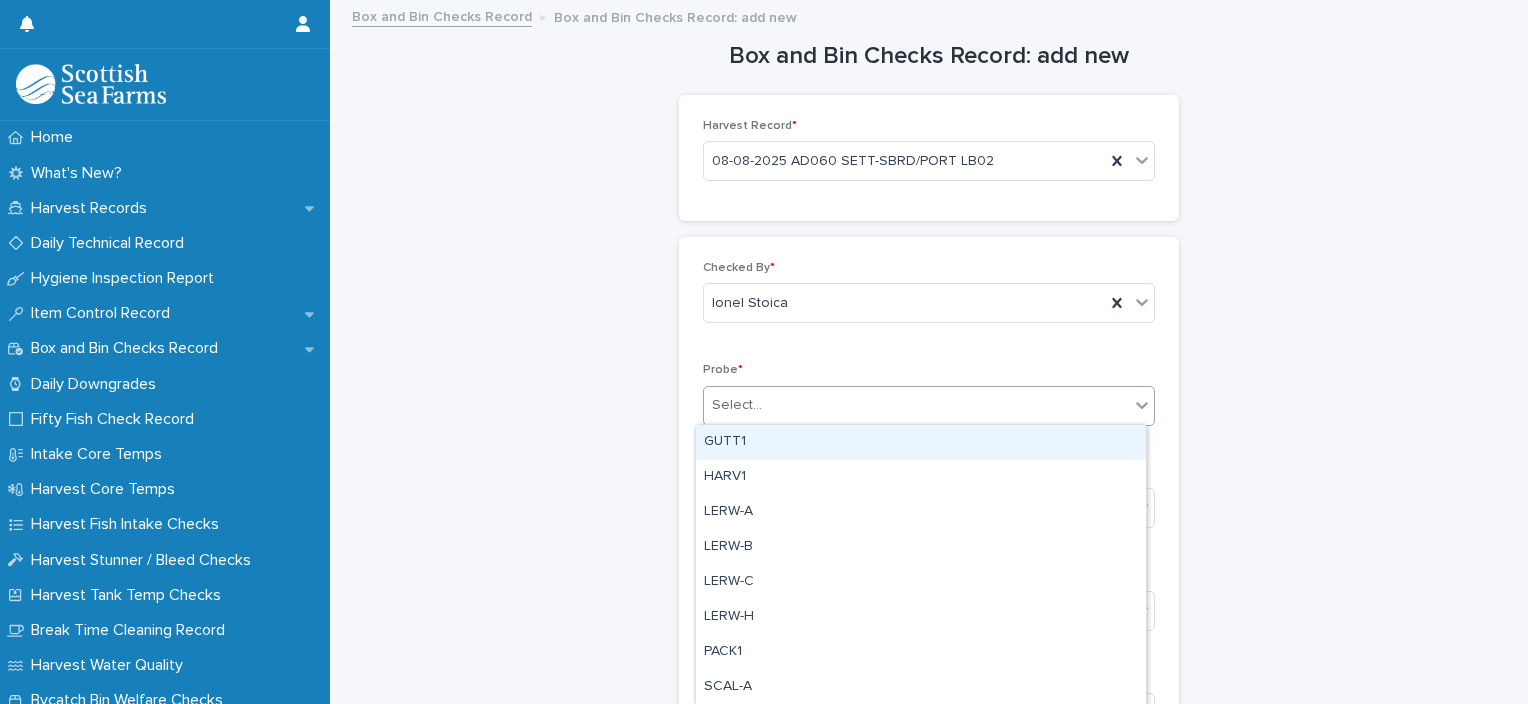 type on "*" 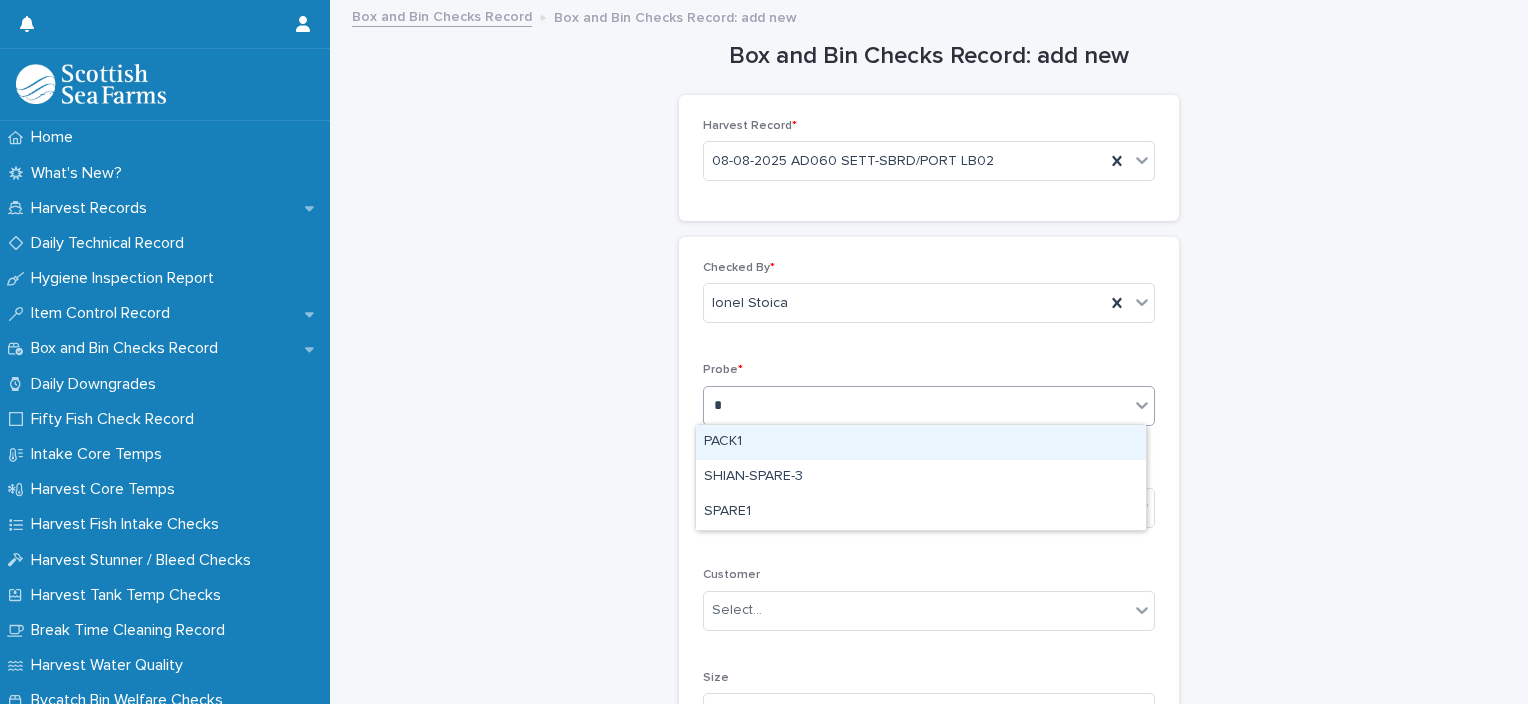 click on "PACK1" at bounding box center (921, 442) 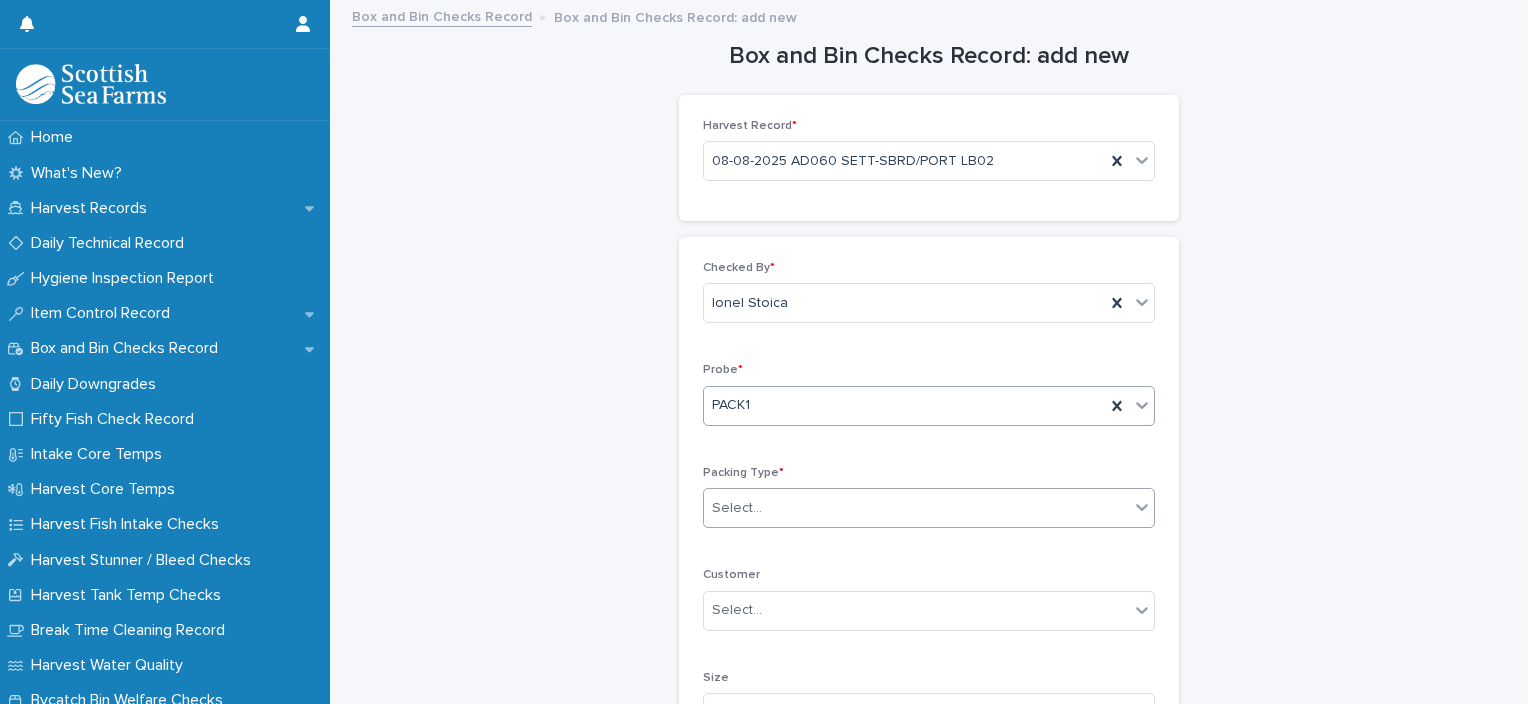 click on "Select..." at bounding box center [916, 508] 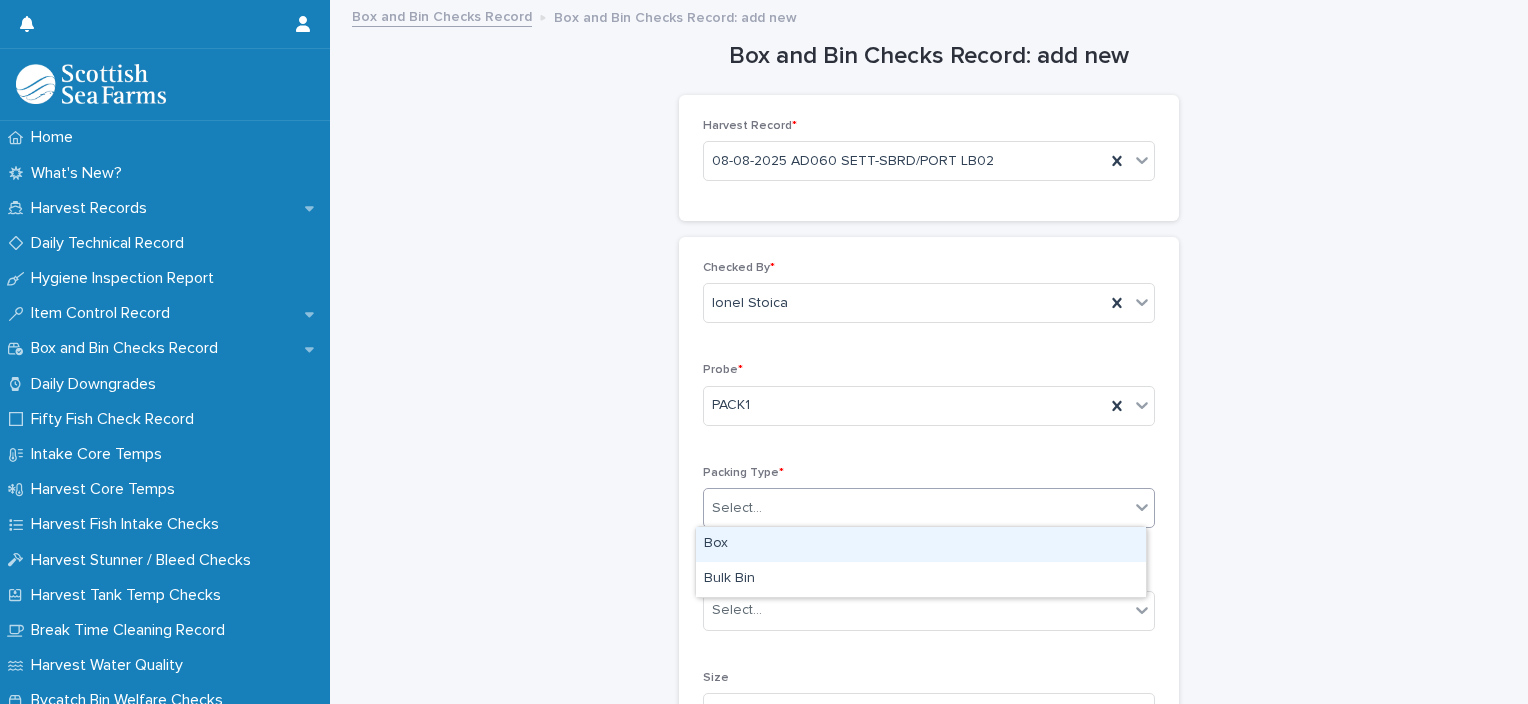 click on "Box" at bounding box center (921, 544) 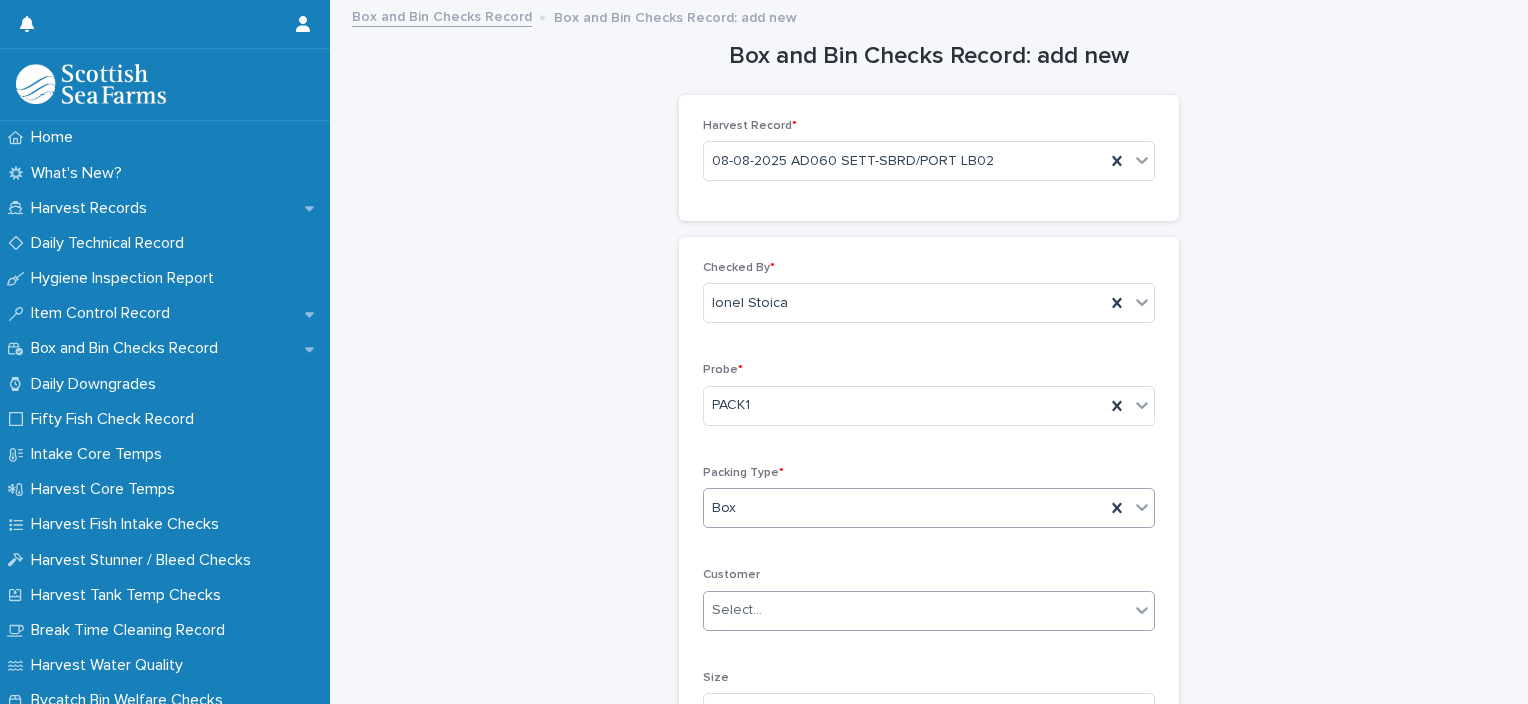 click on "Select..." at bounding box center (916, 610) 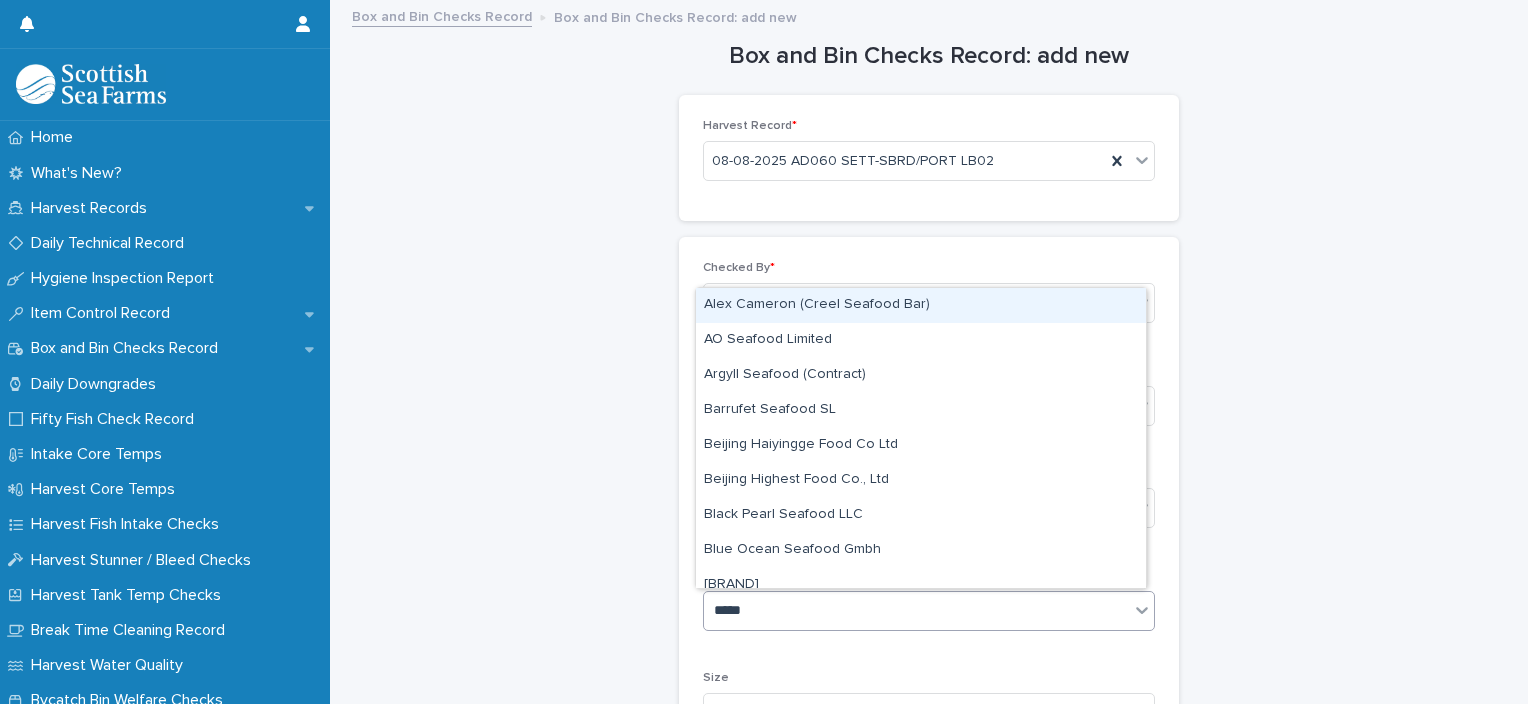type on "******" 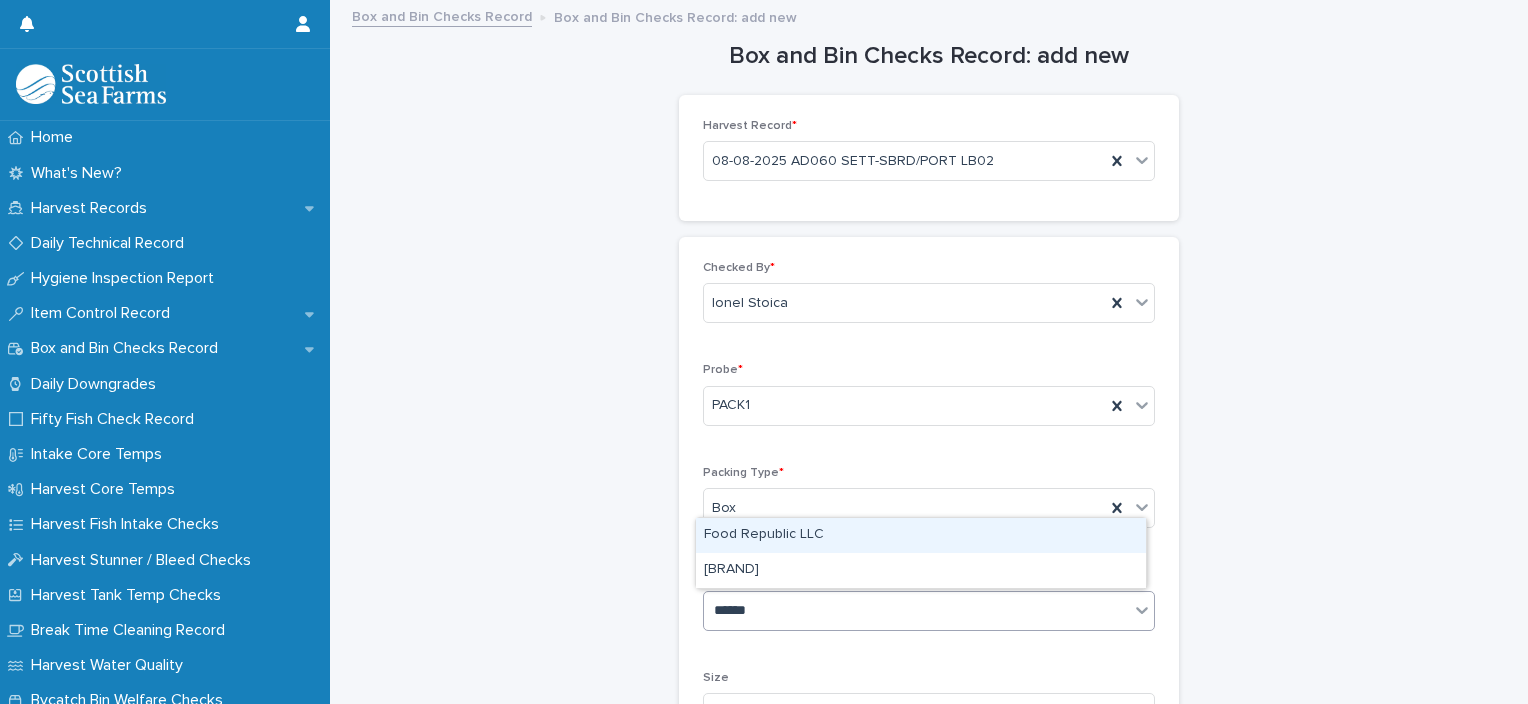 click on "Food Republic LLC" at bounding box center (921, 535) 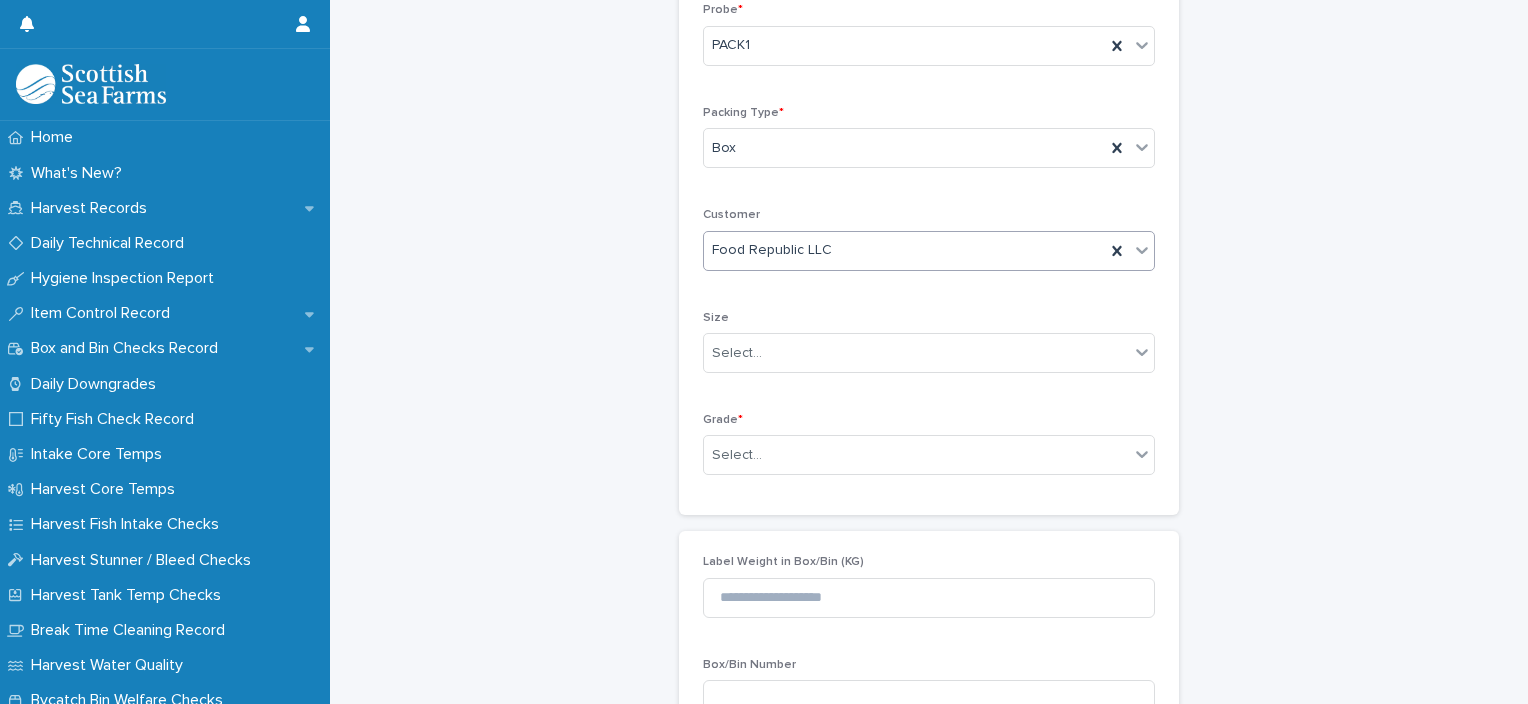 scroll, scrollTop: 400, scrollLeft: 0, axis: vertical 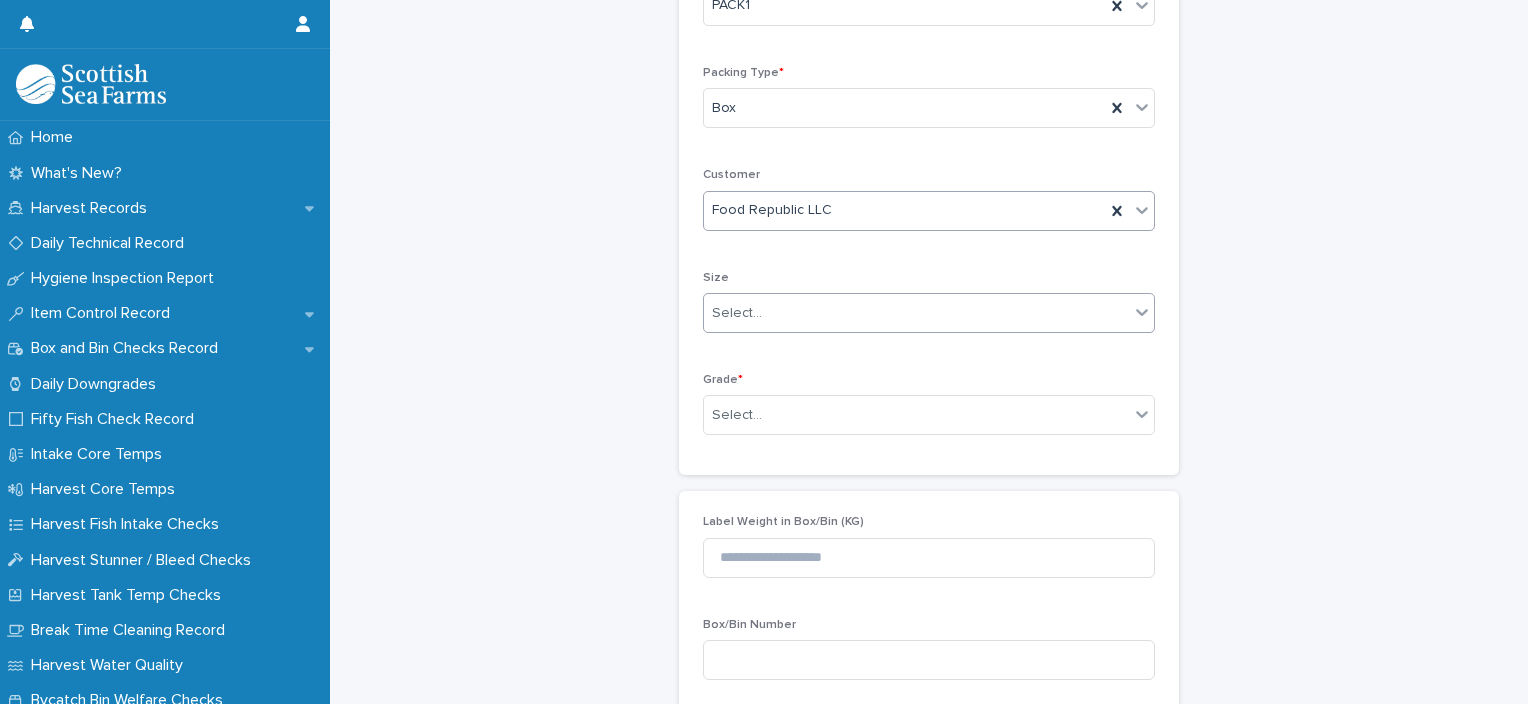 click on "Select..." at bounding box center [916, 313] 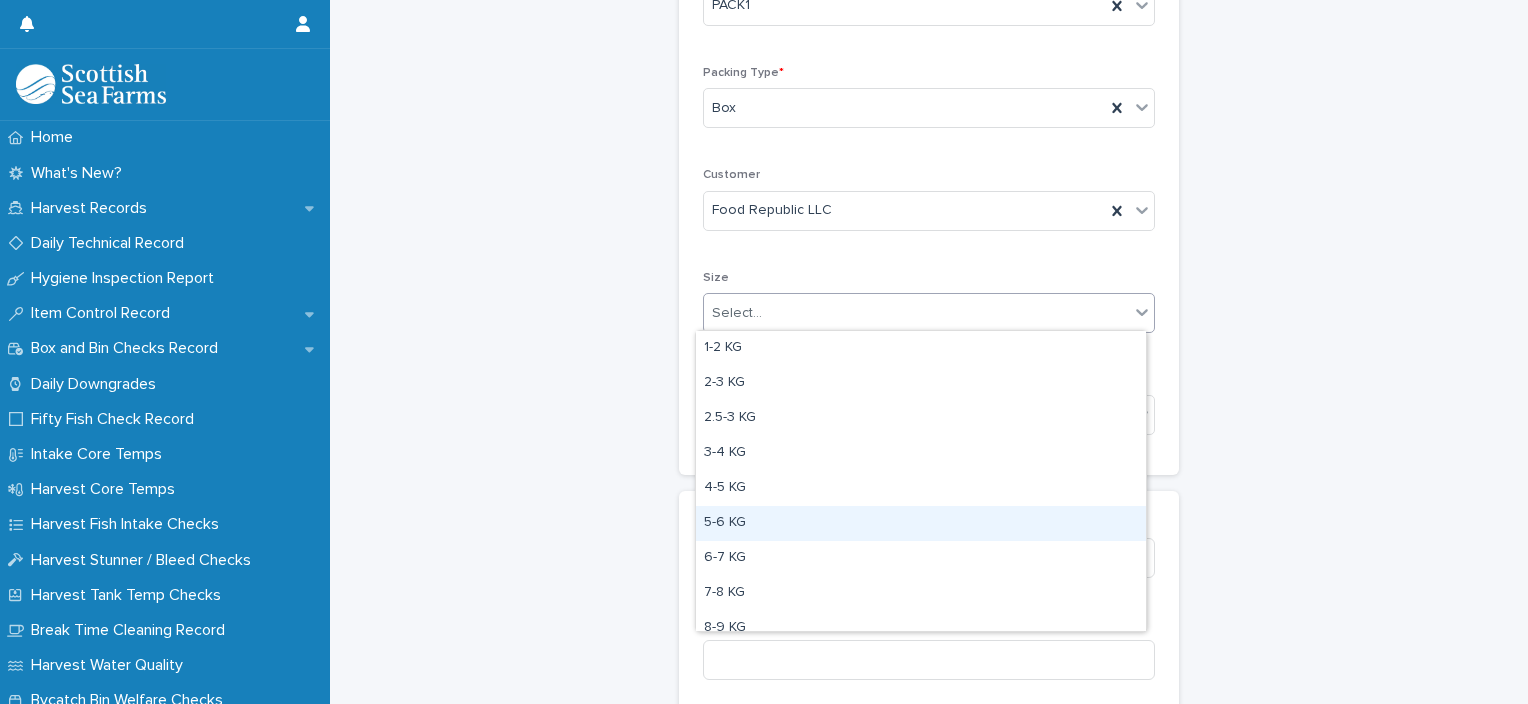 click on "5-6 KG" at bounding box center (921, 523) 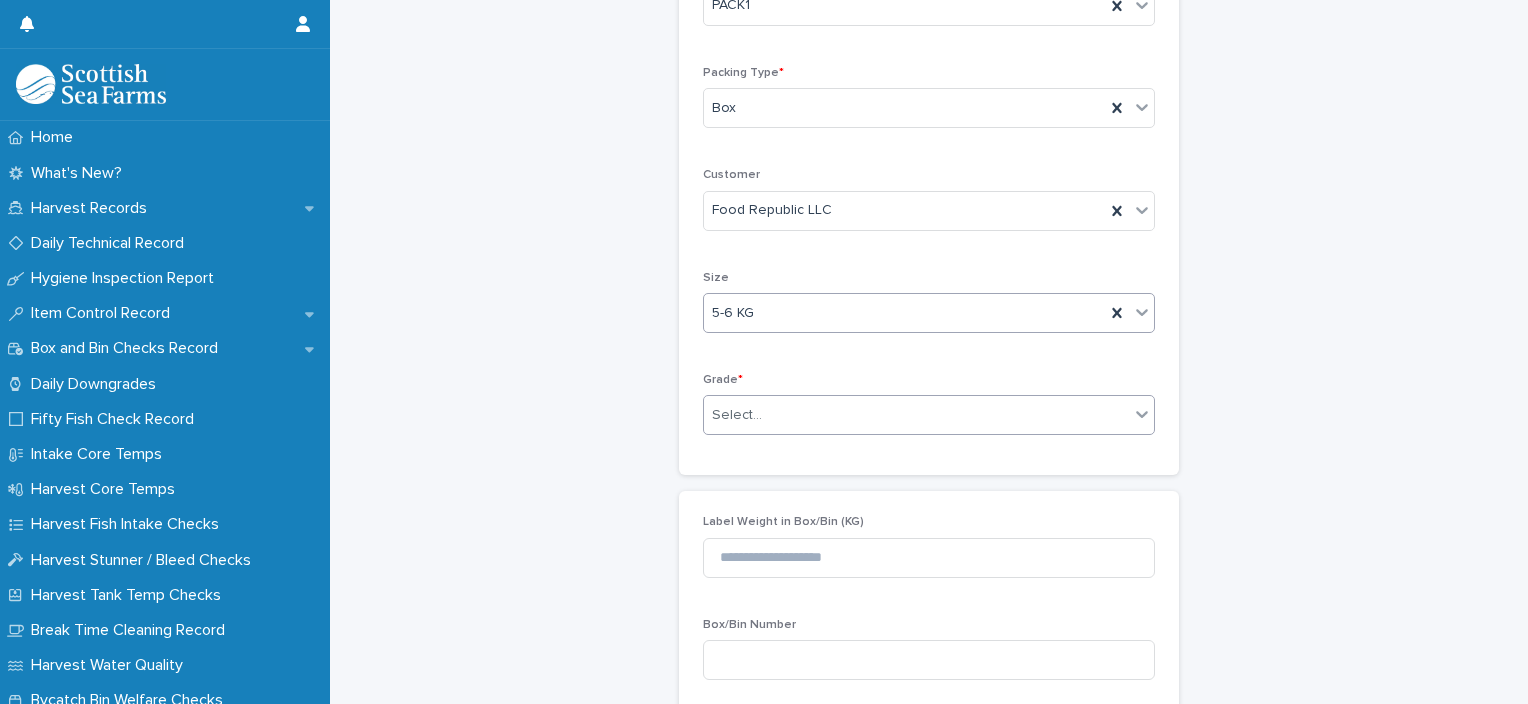 click at bounding box center [765, 415] 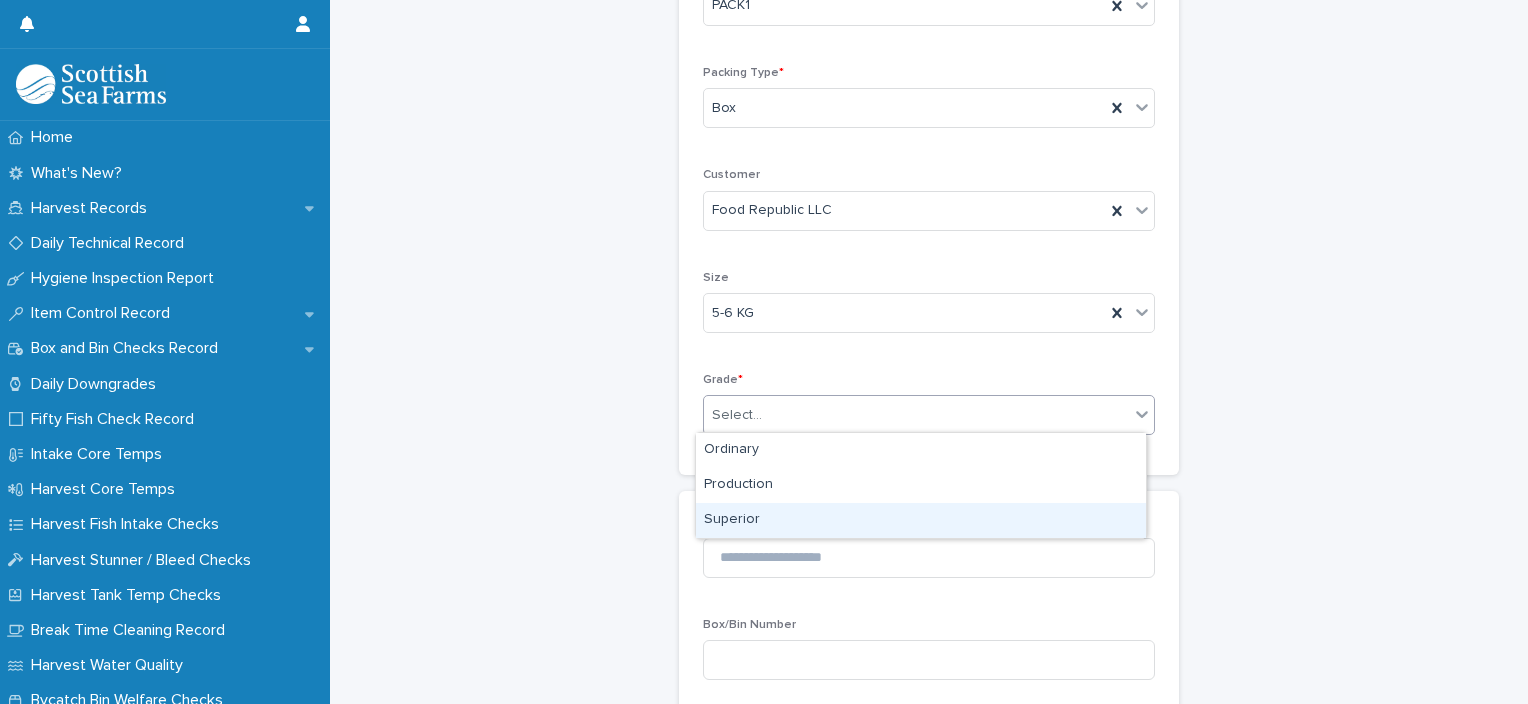 click on "Superior" at bounding box center (921, 520) 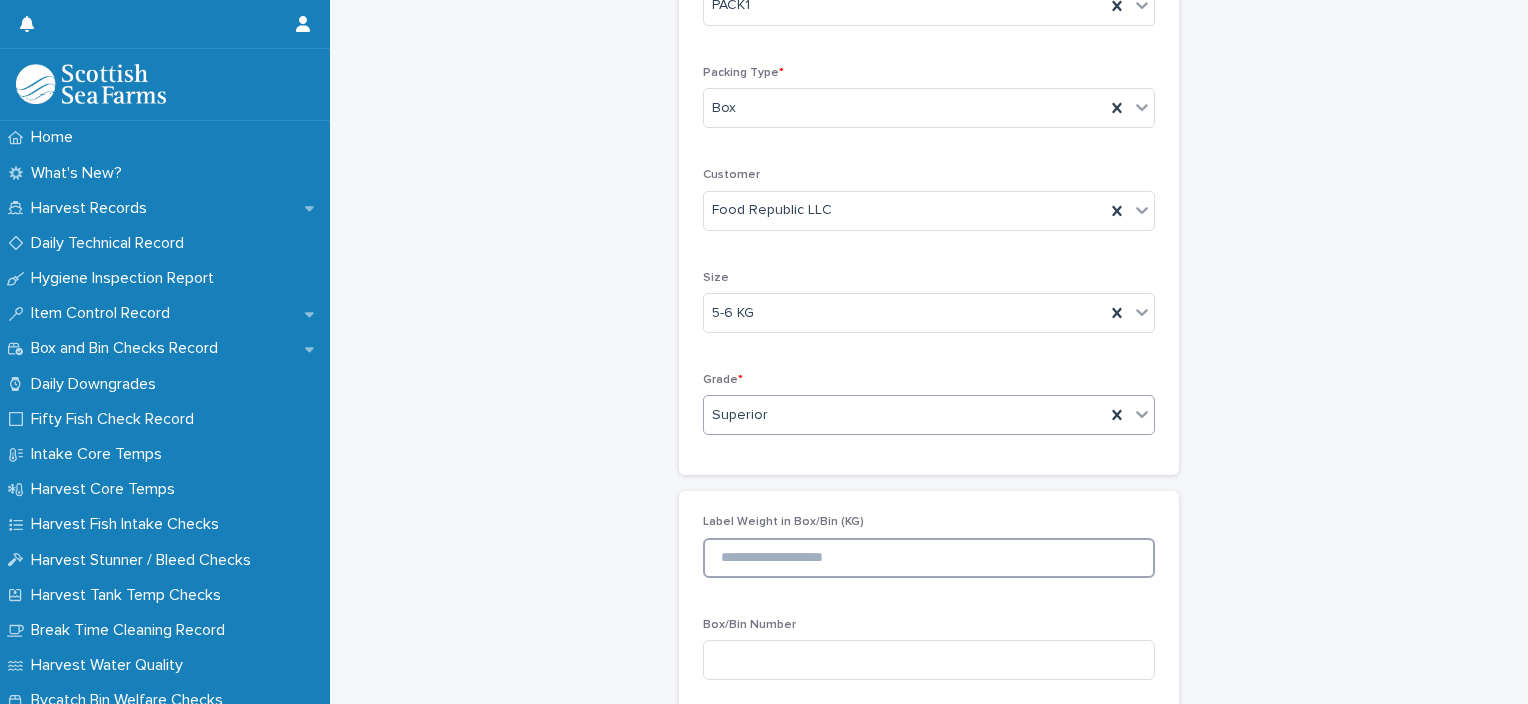 click at bounding box center (929, 558) 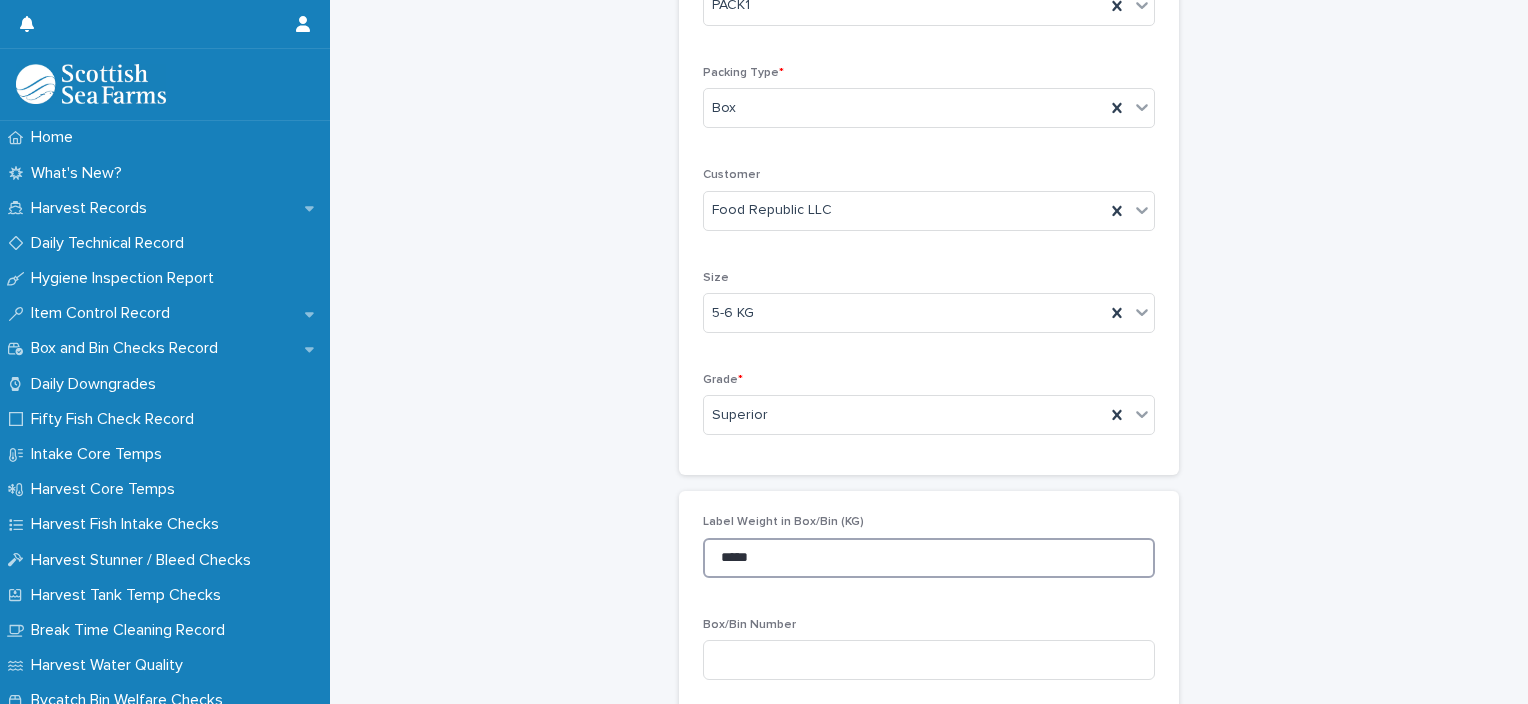 scroll, scrollTop: 600, scrollLeft: 0, axis: vertical 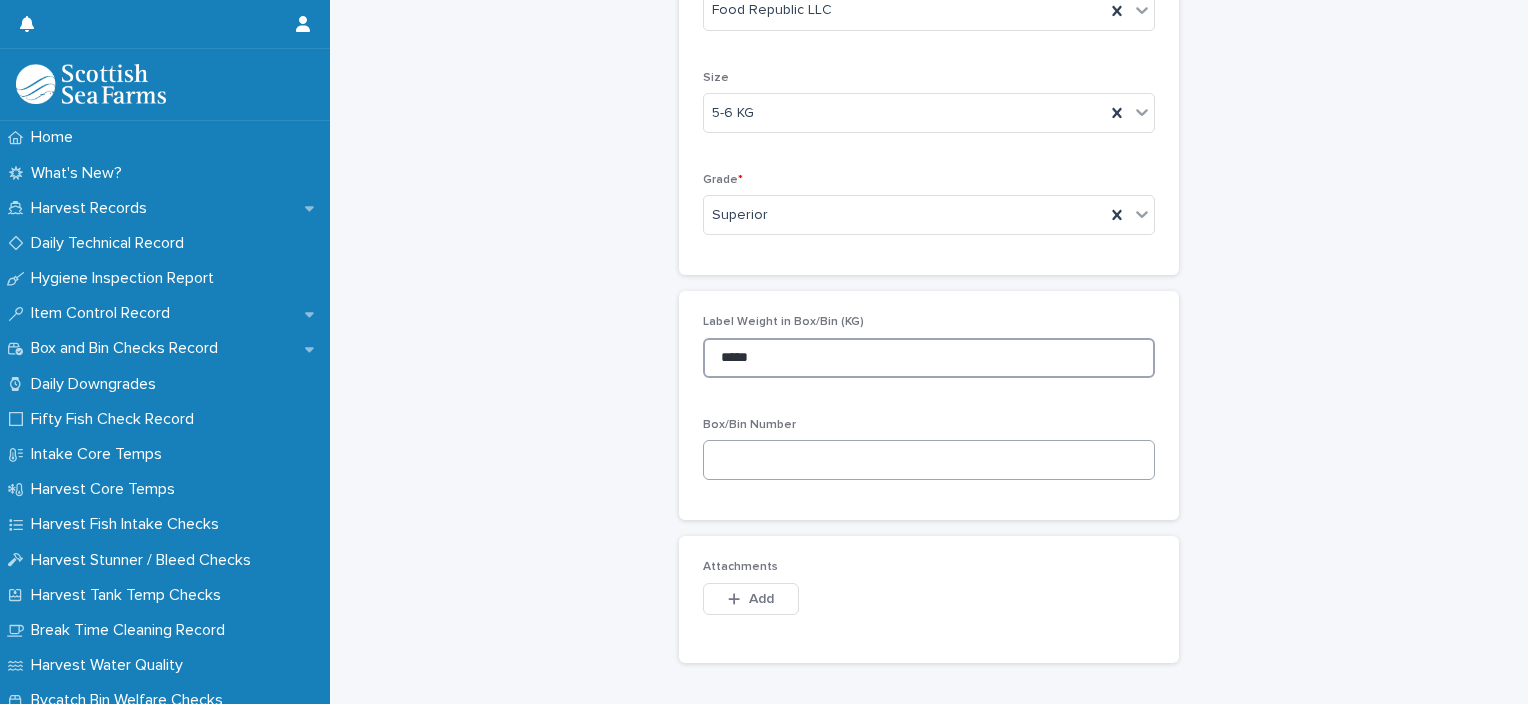 type on "*****" 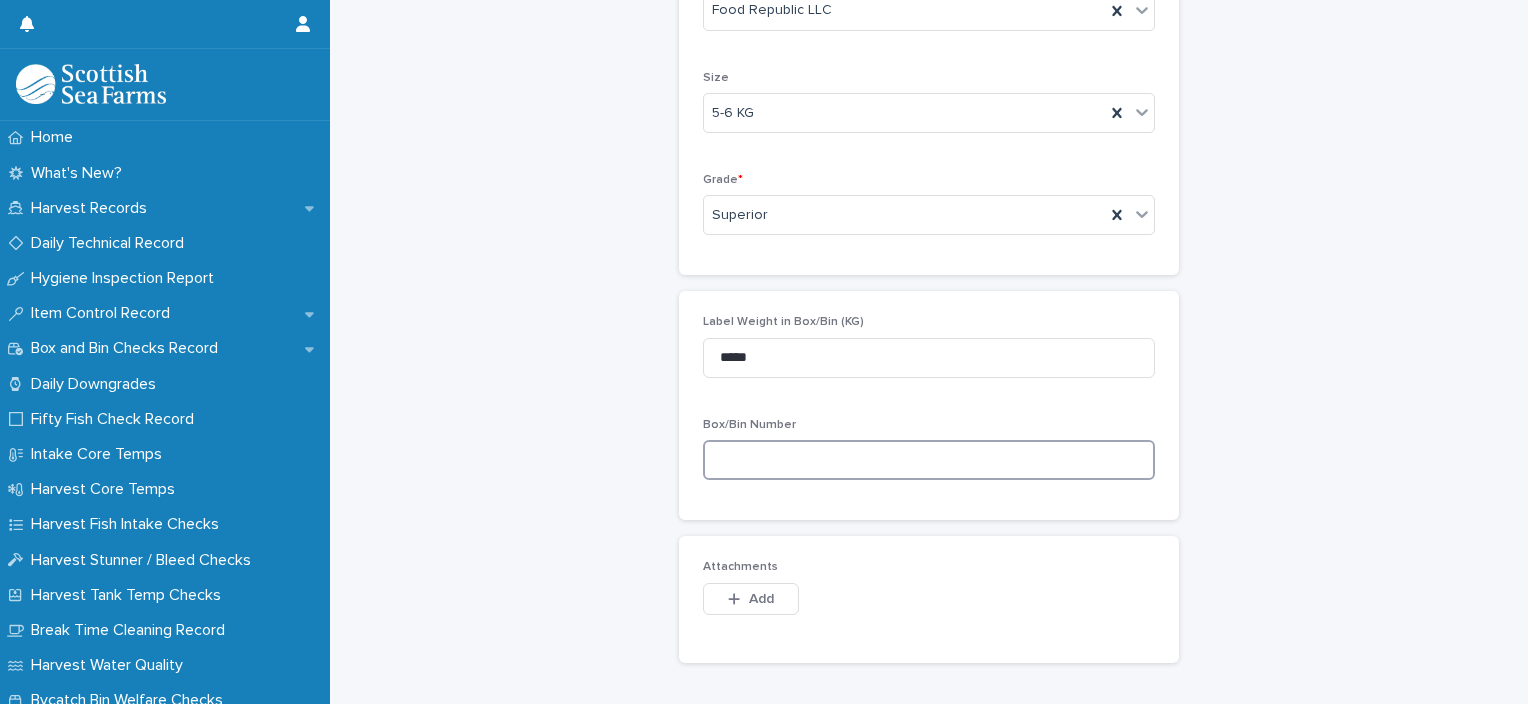 click at bounding box center (929, 460) 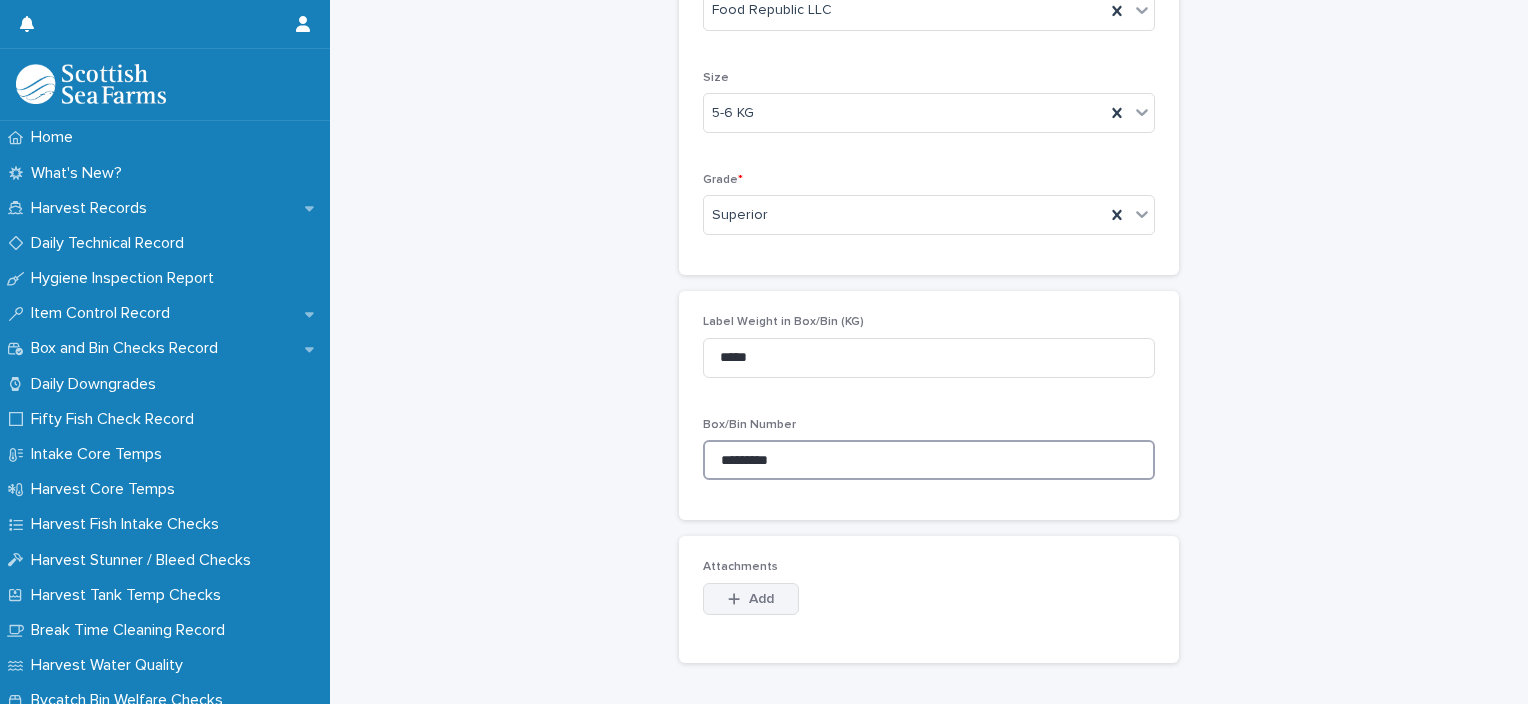 type on "*********" 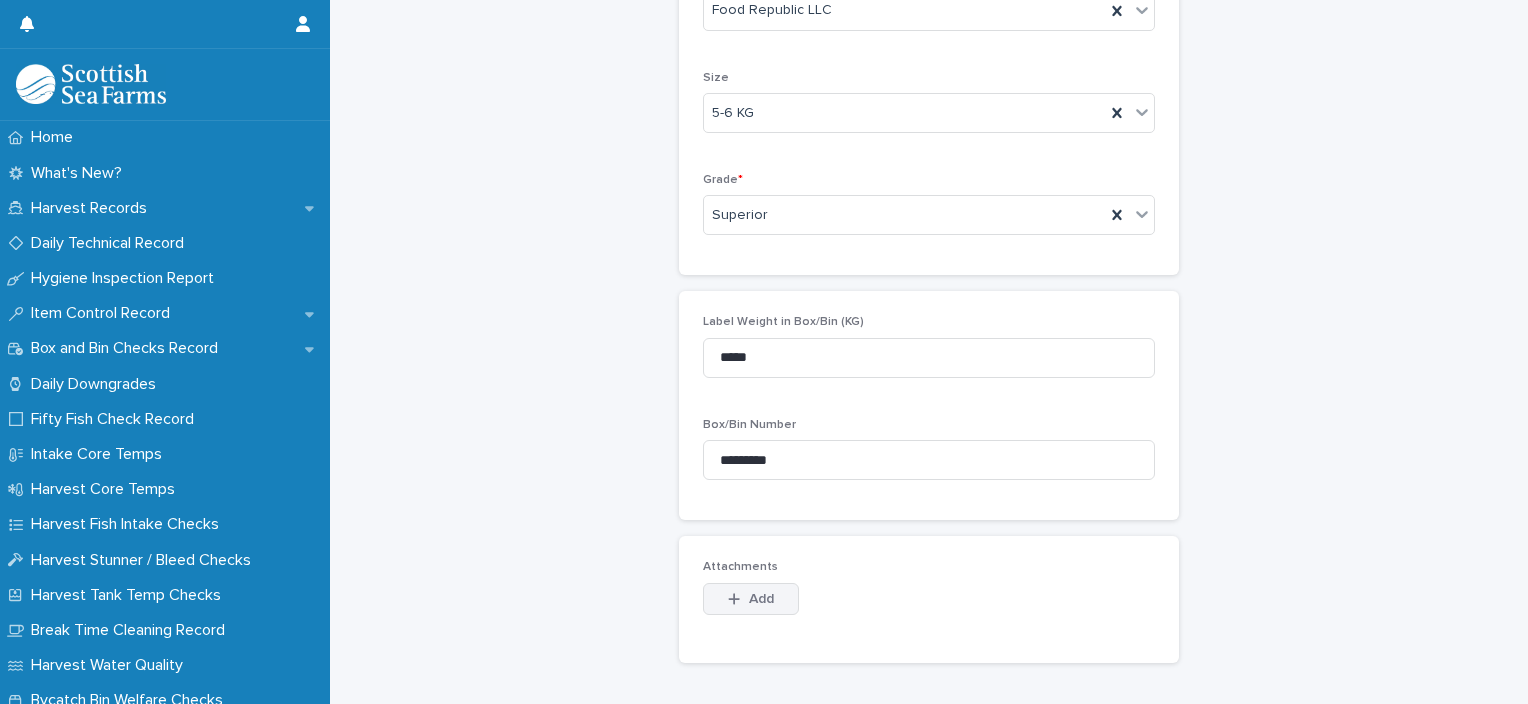 click on "Add" at bounding box center (751, 599) 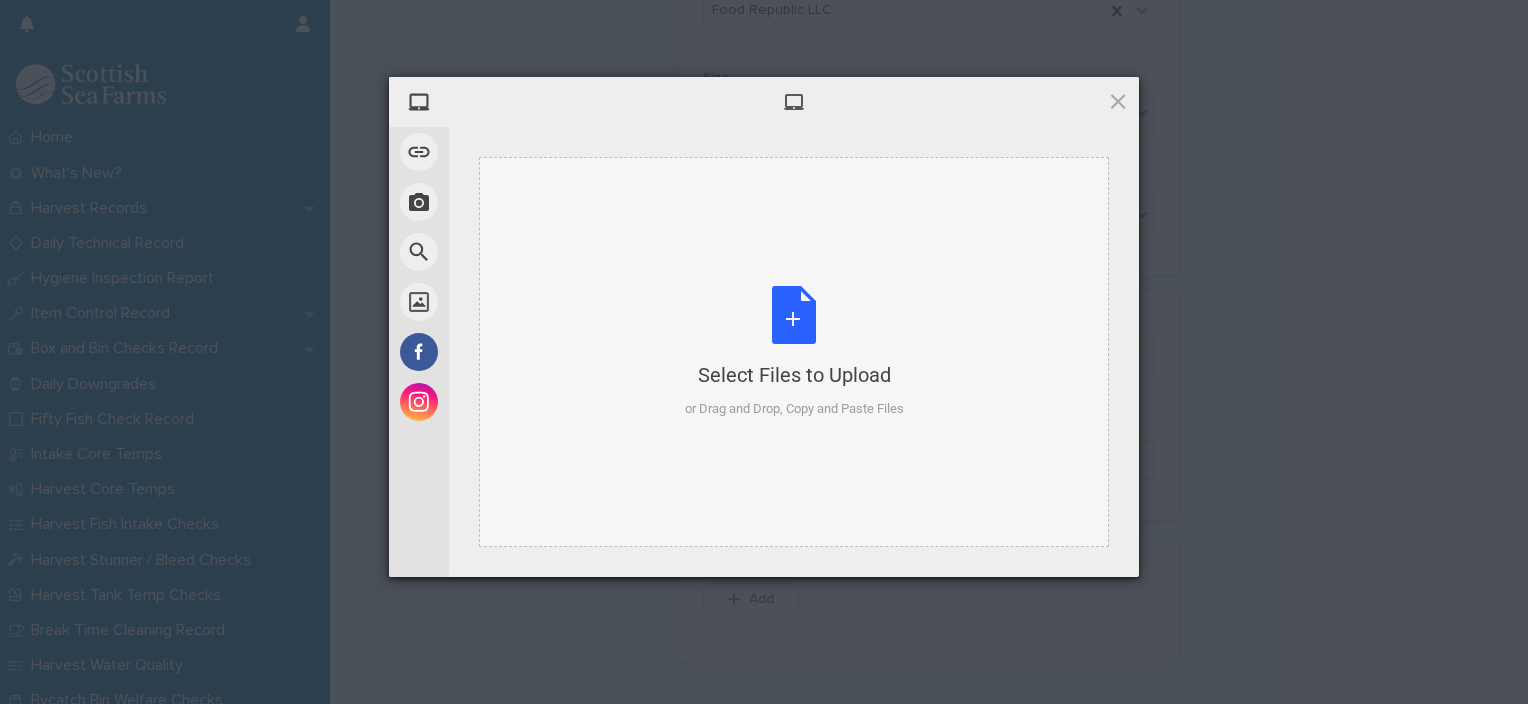 click on "Select Files to Upload
or Drag and Drop, Copy and Paste Files" at bounding box center (794, 352) 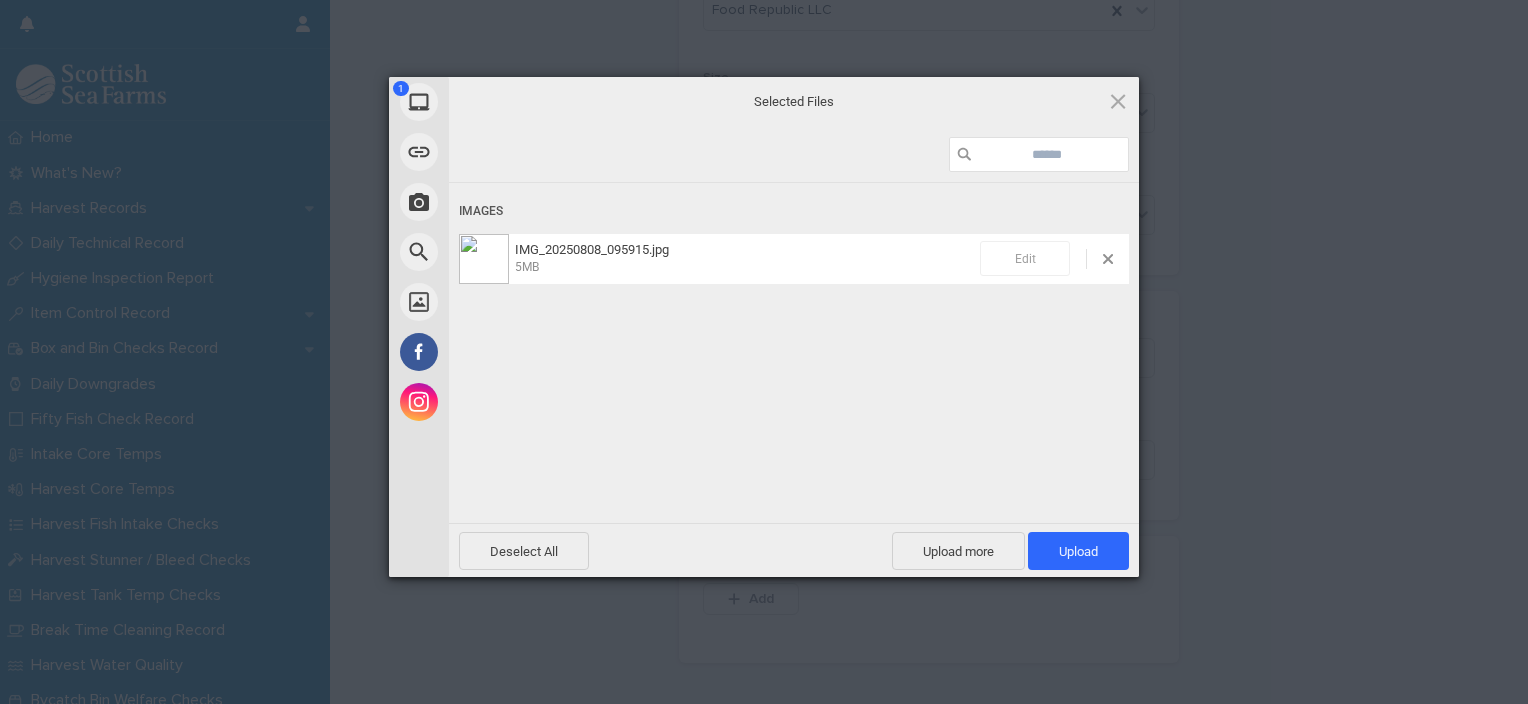 click on "Edit" at bounding box center (1025, 258) 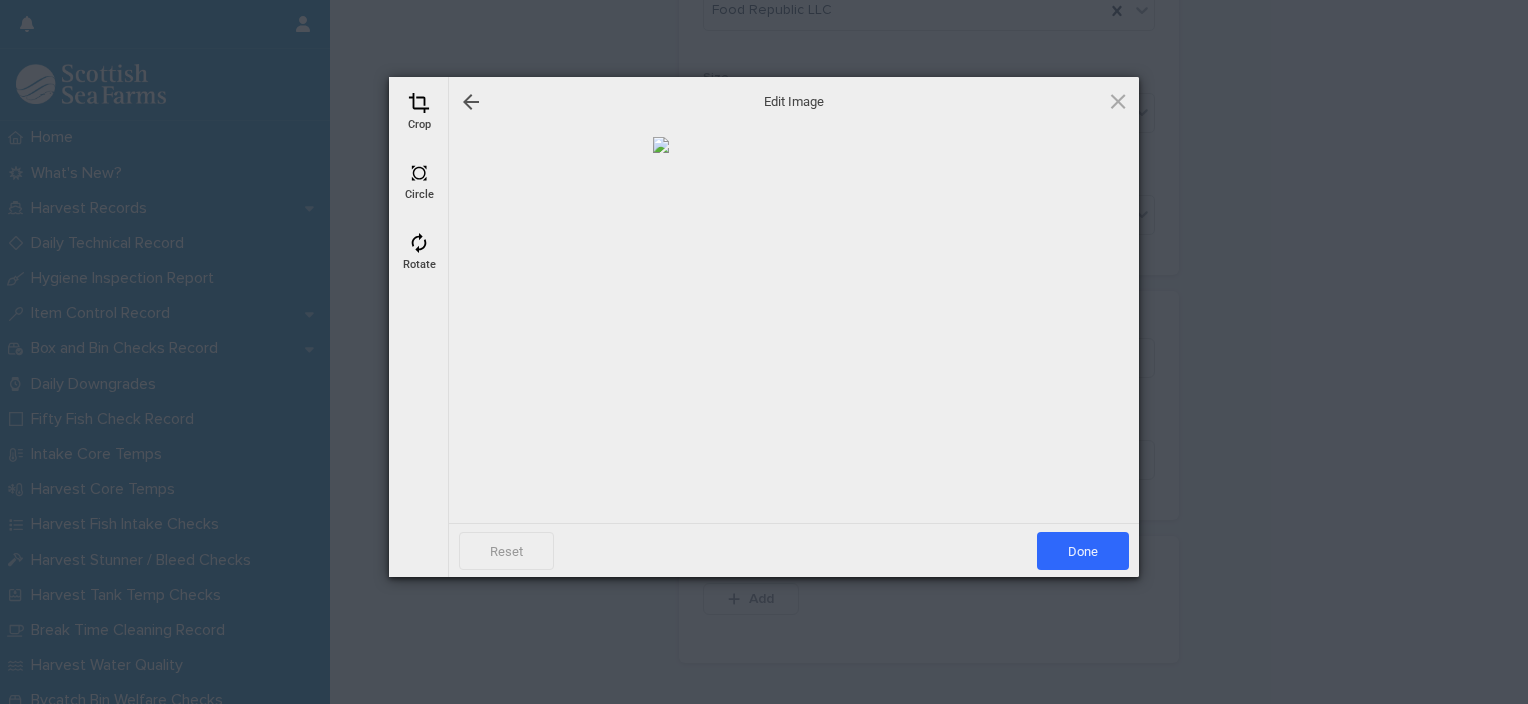 click at bounding box center (419, 103) 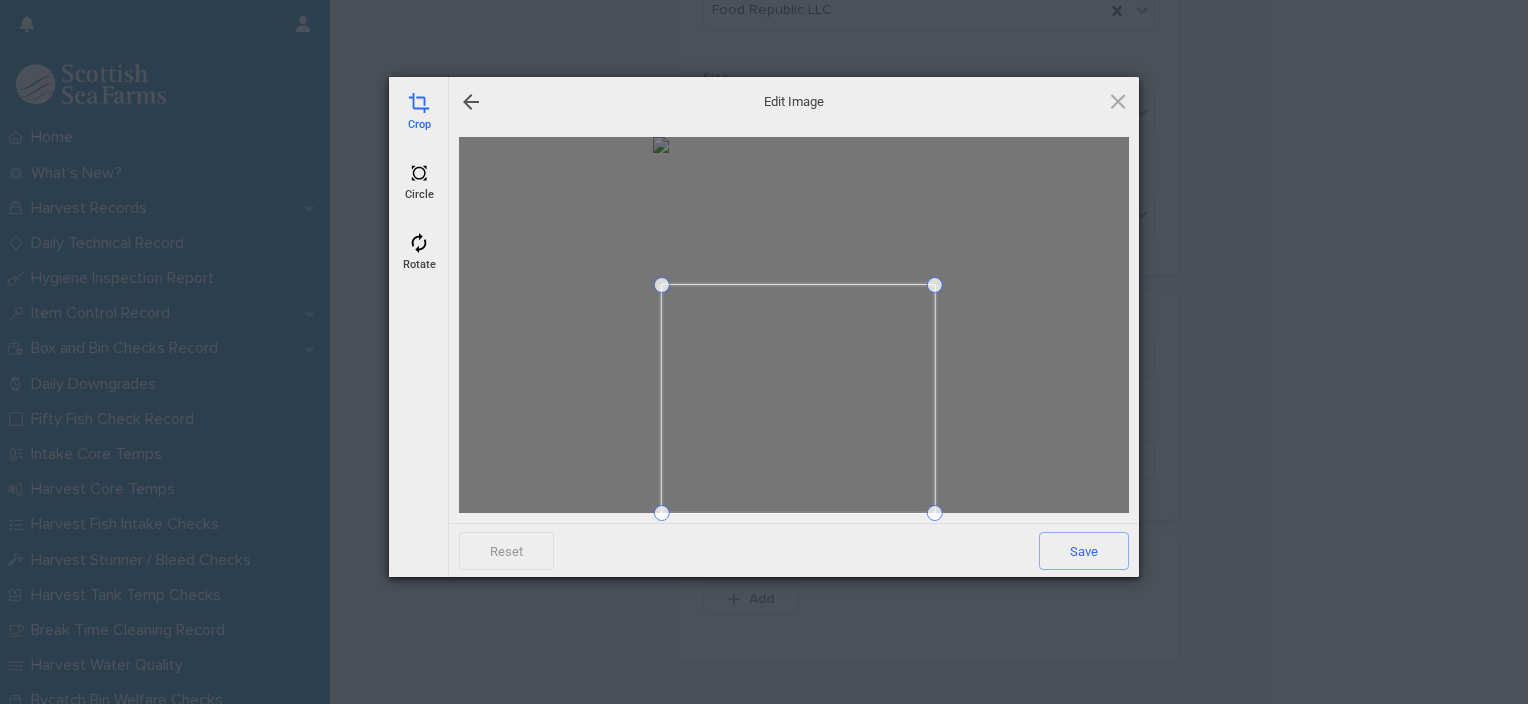 click at bounding box center (662, 285) 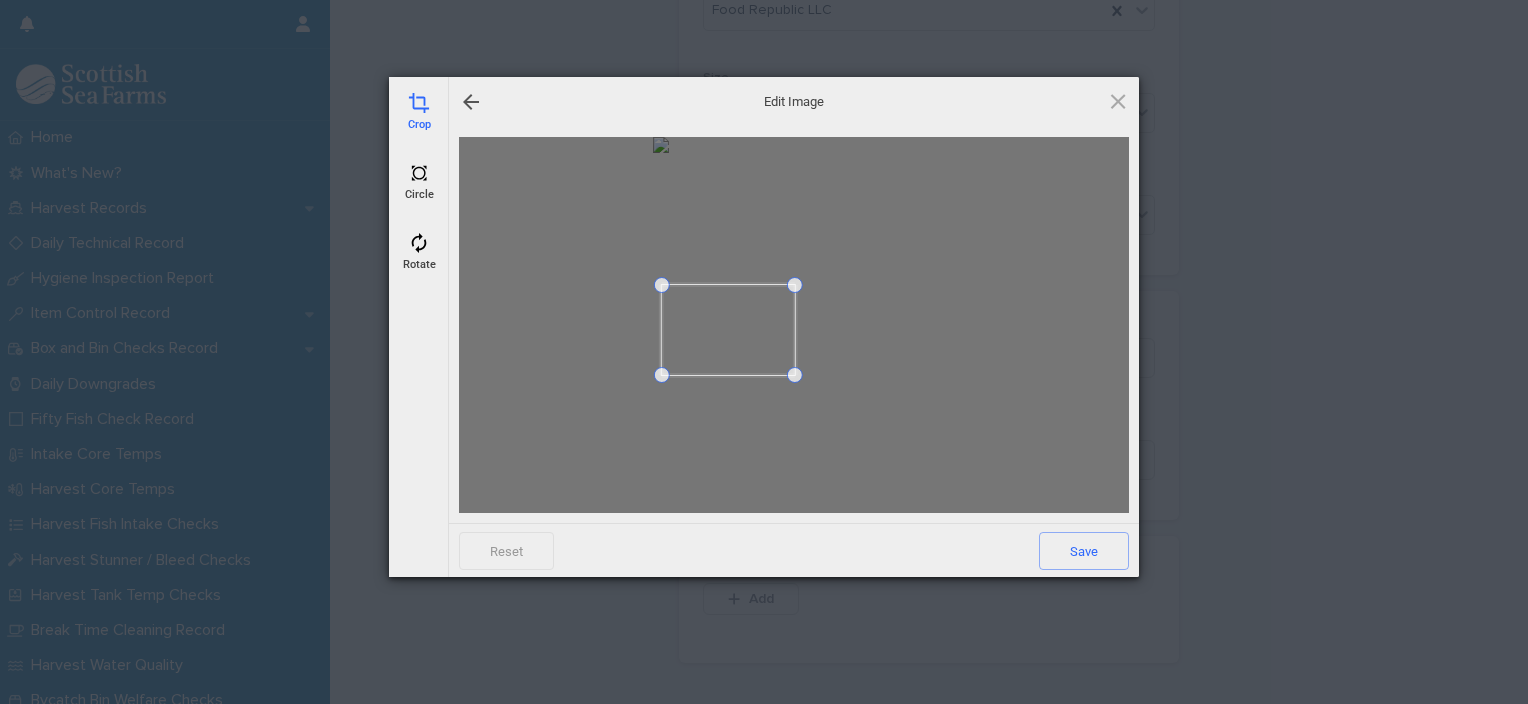 click at bounding box center (795, 375) 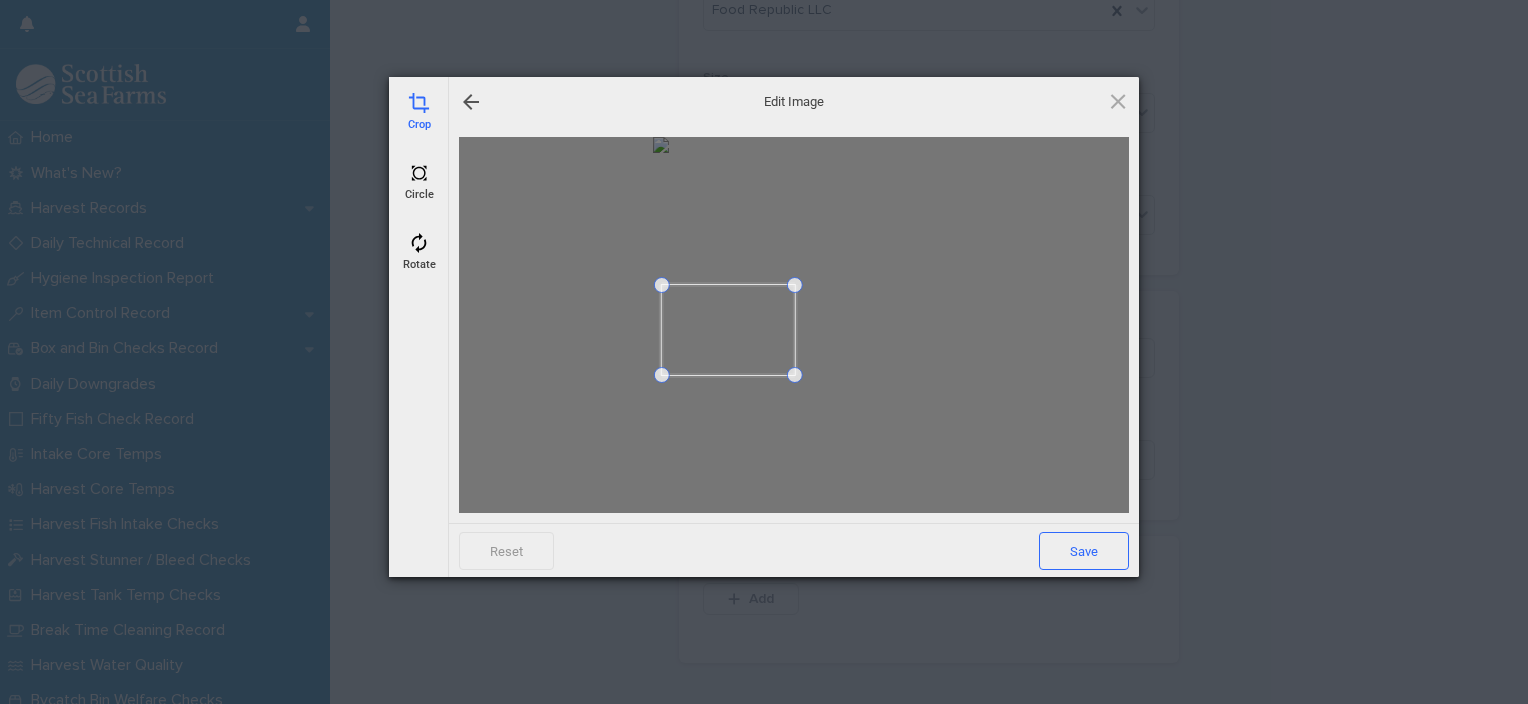 click on "Save" at bounding box center (1084, 551) 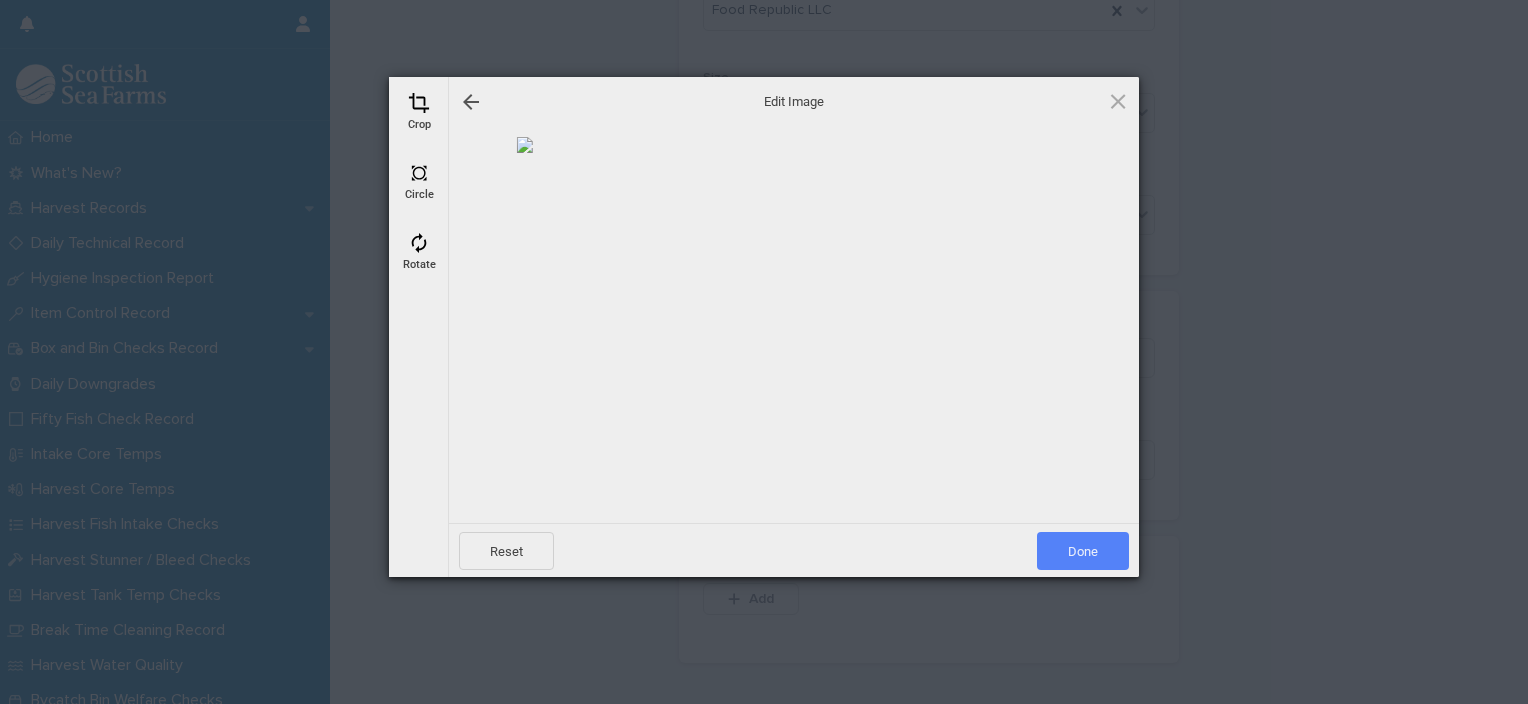 click on "Done" at bounding box center [1083, 551] 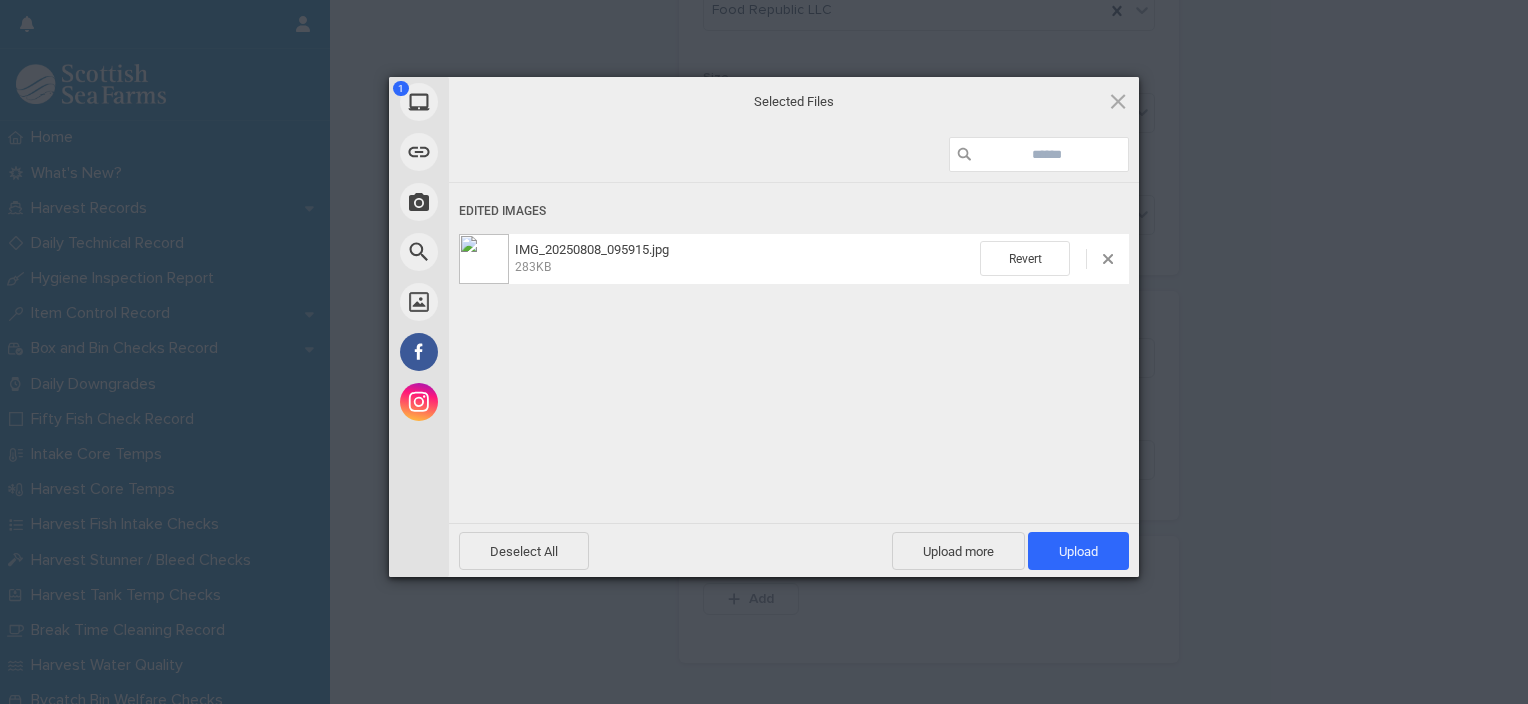 click on "Upload
1" at bounding box center [1078, 551] 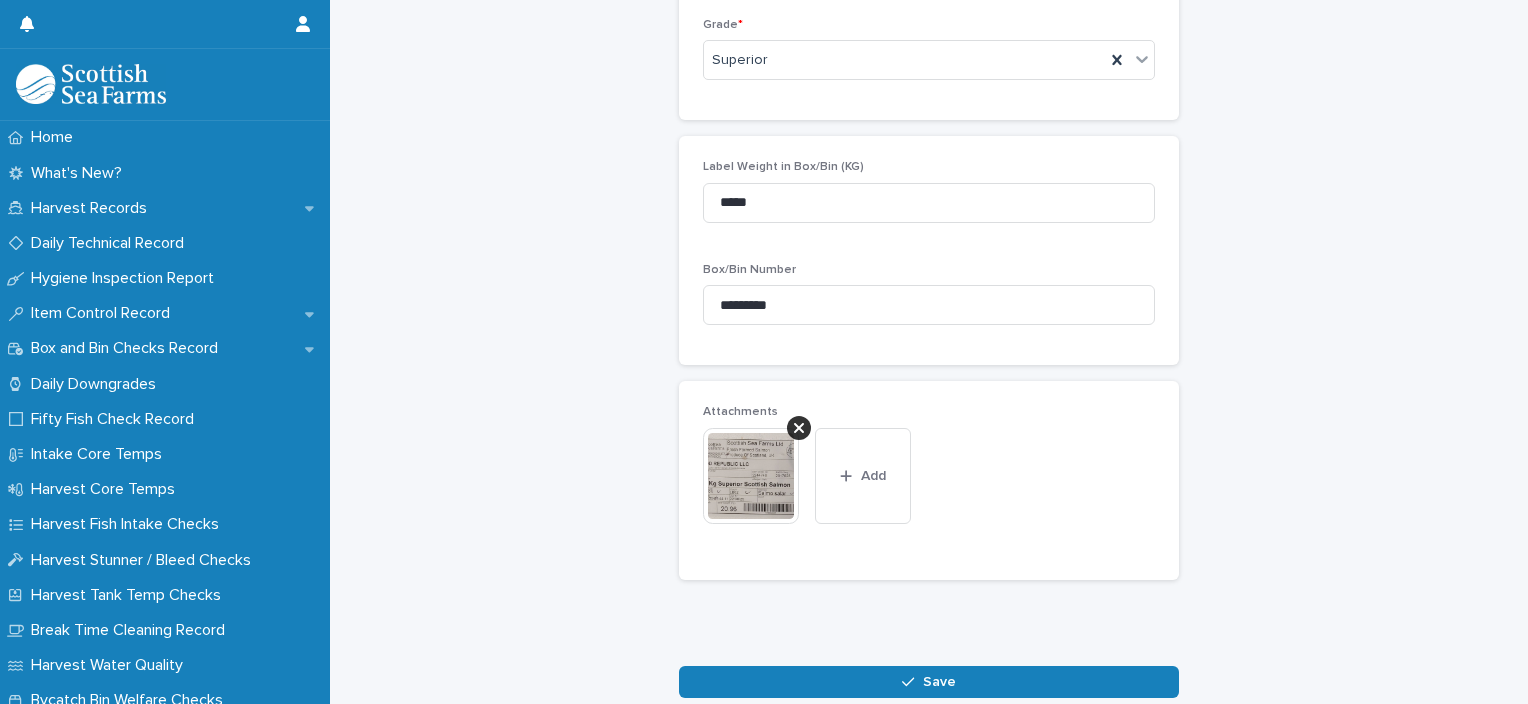 scroll, scrollTop: 860, scrollLeft: 0, axis: vertical 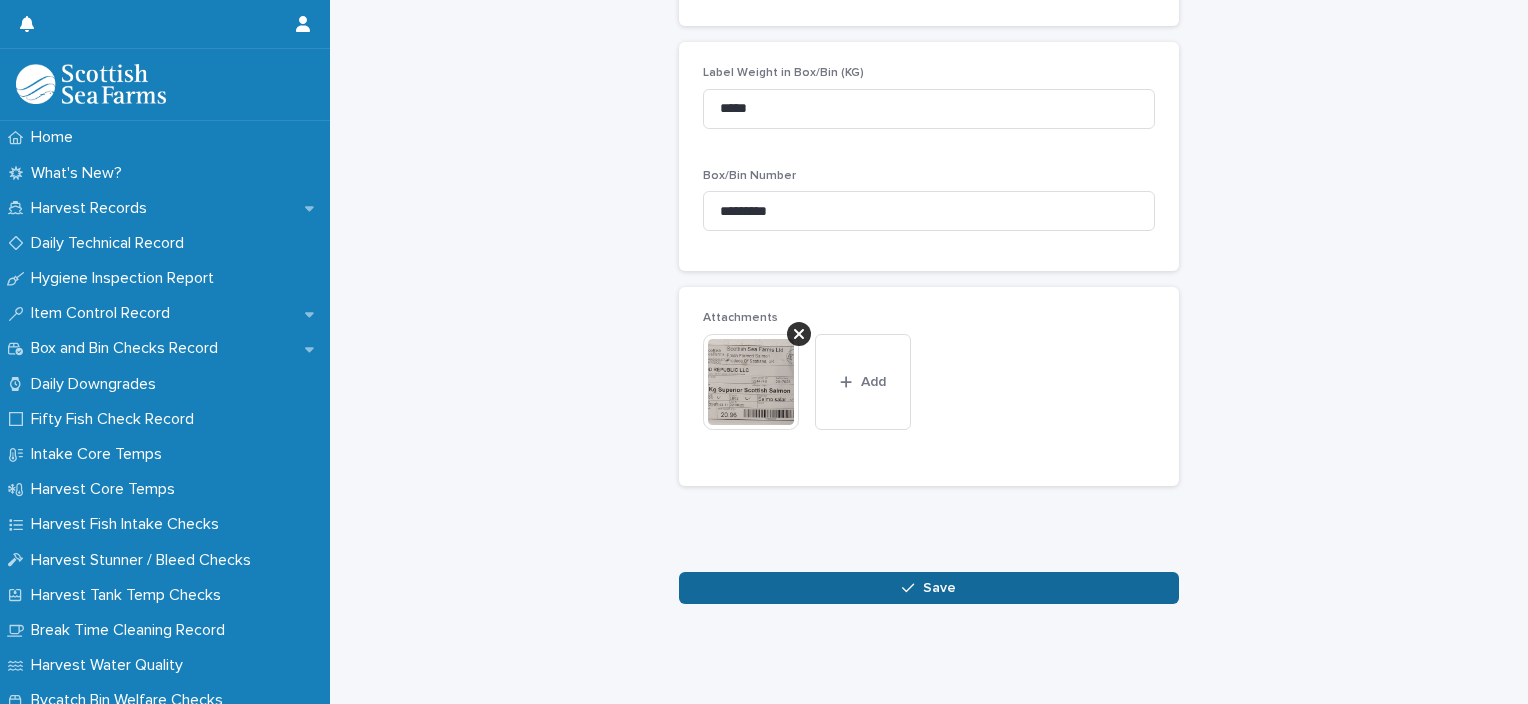 click on "Save" at bounding box center [929, 588] 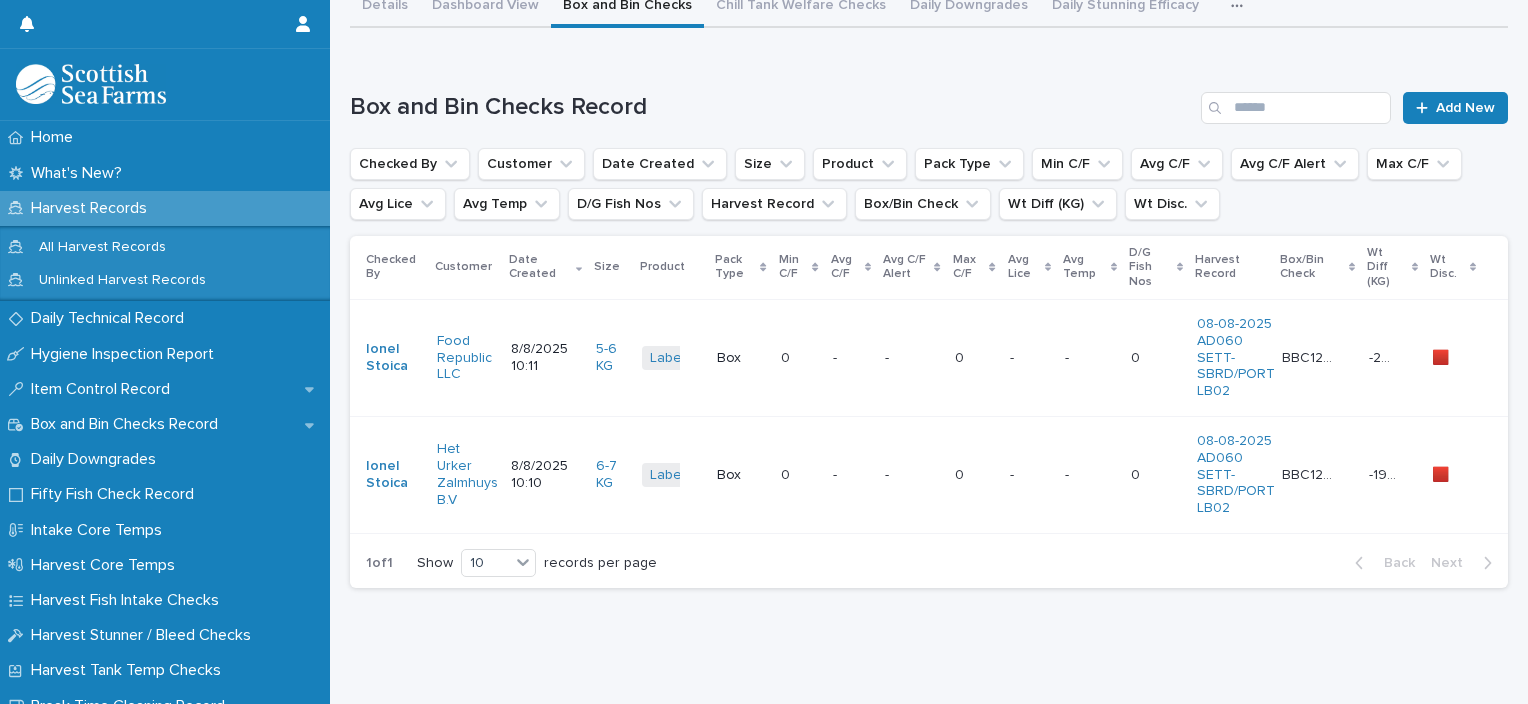 scroll, scrollTop: 0, scrollLeft: 0, axis: both 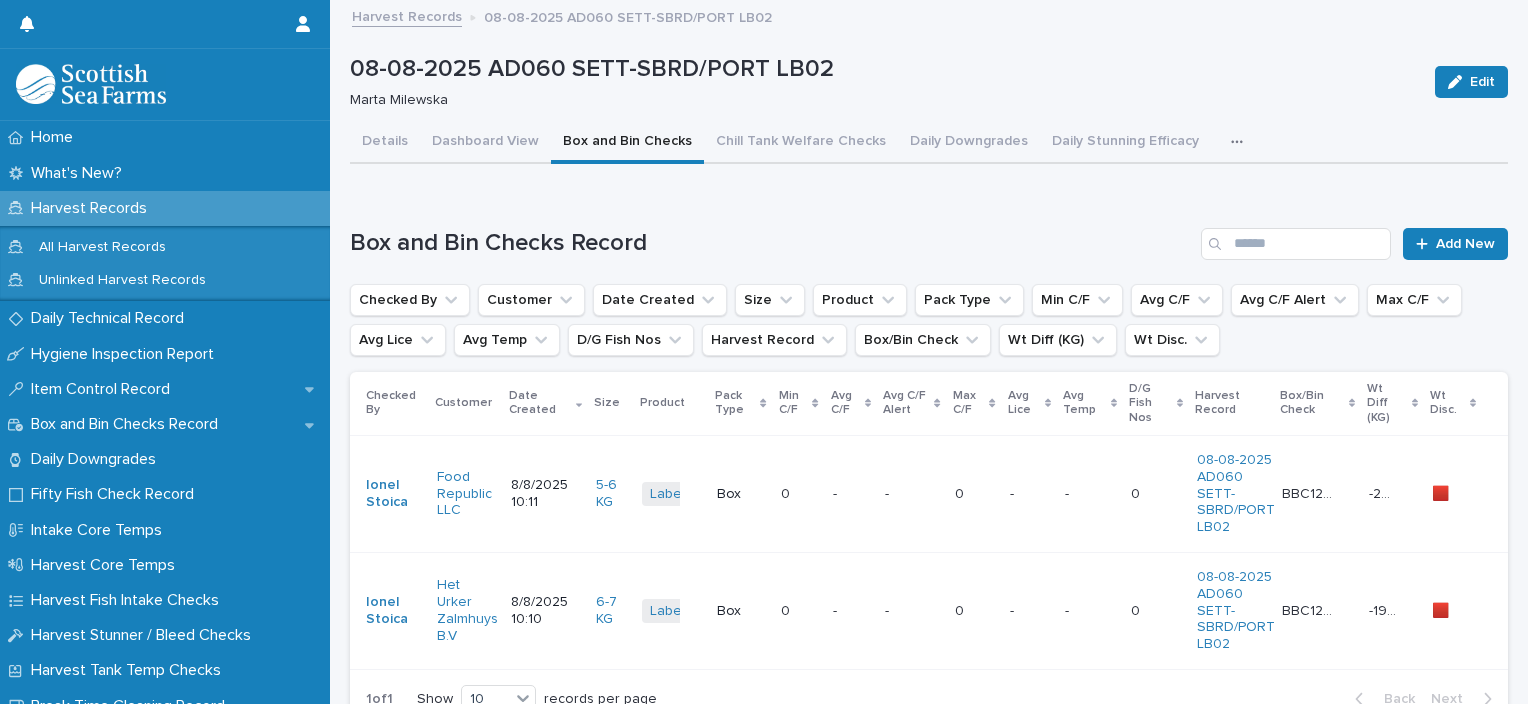 click on "- -" at bounding box center (911, 493) 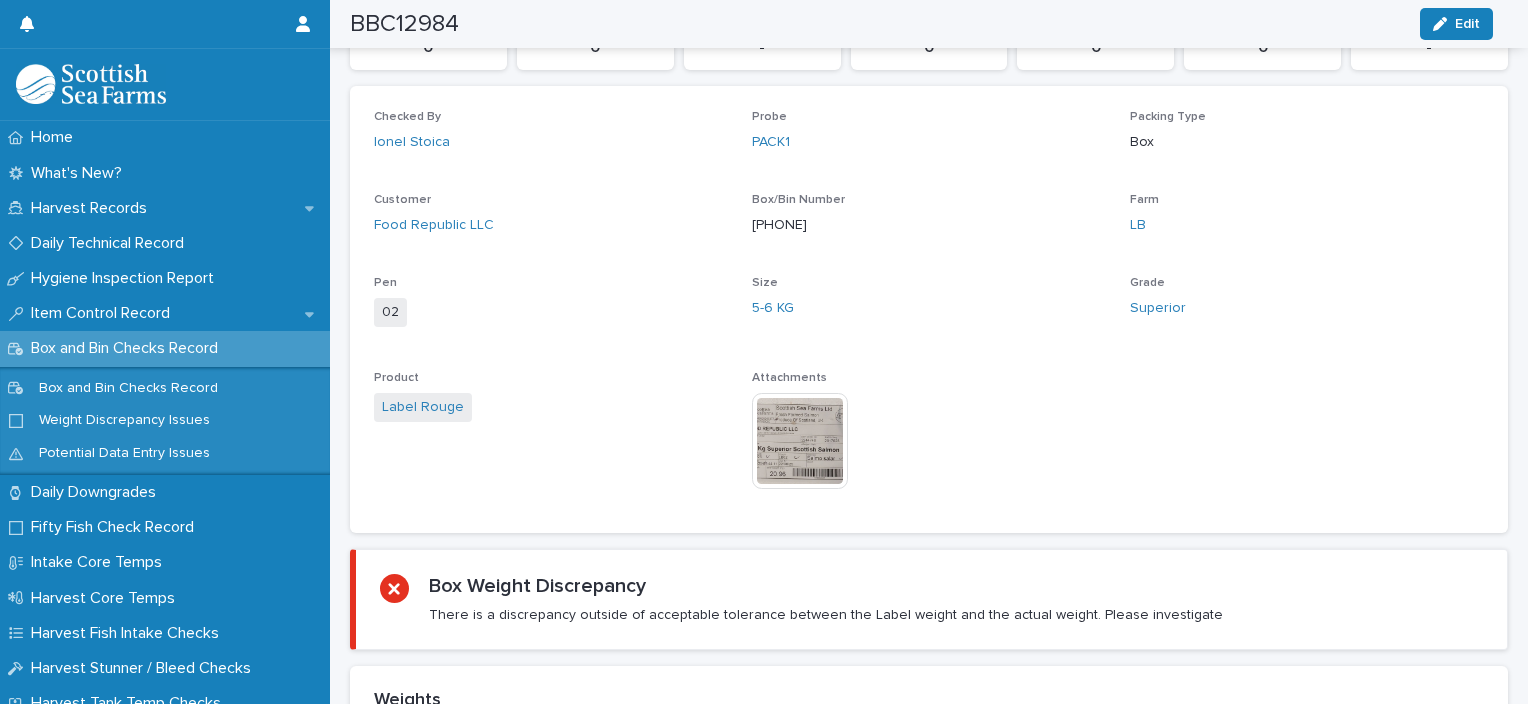 scroll, scrollTop: 900, scrollLeft: 0, axis: vertical 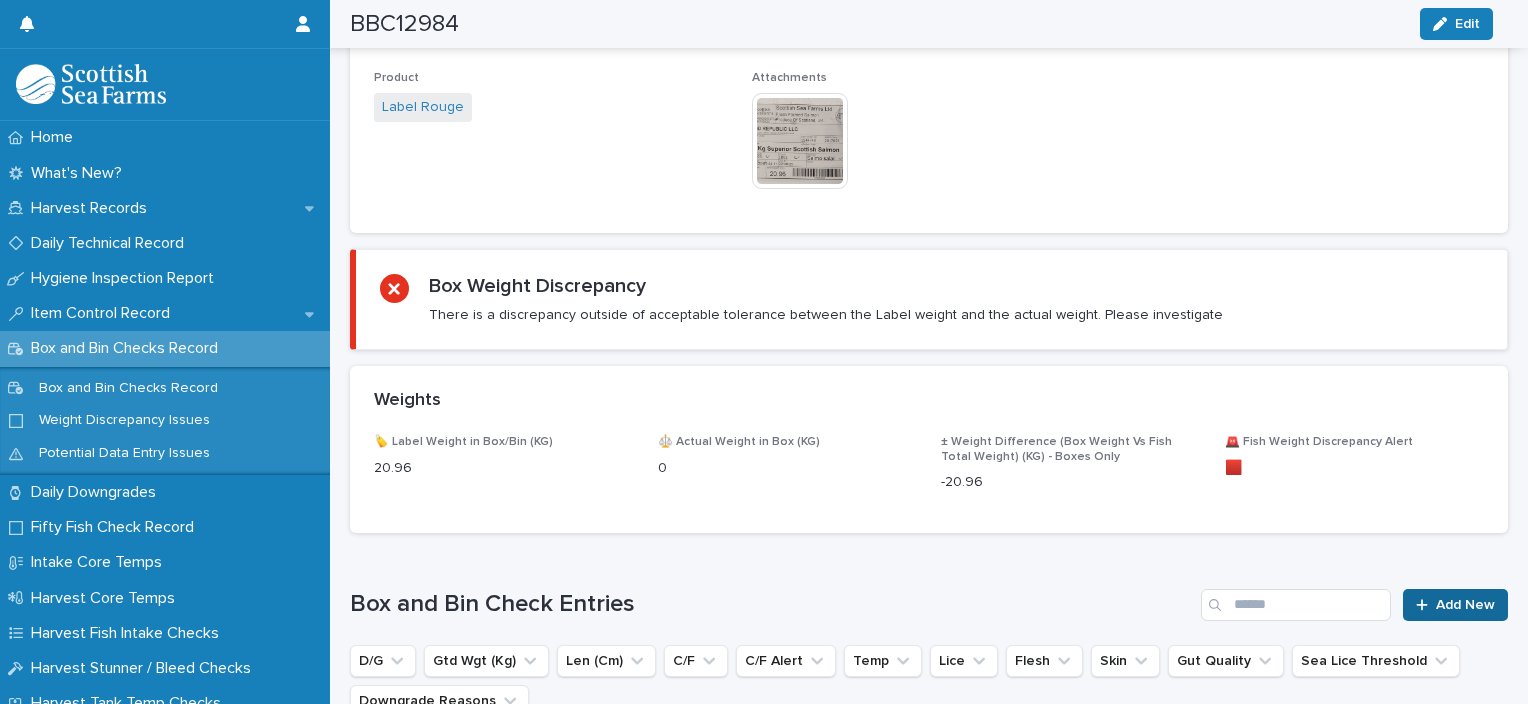 click on "Add New" at bounding box center (1465, 605) 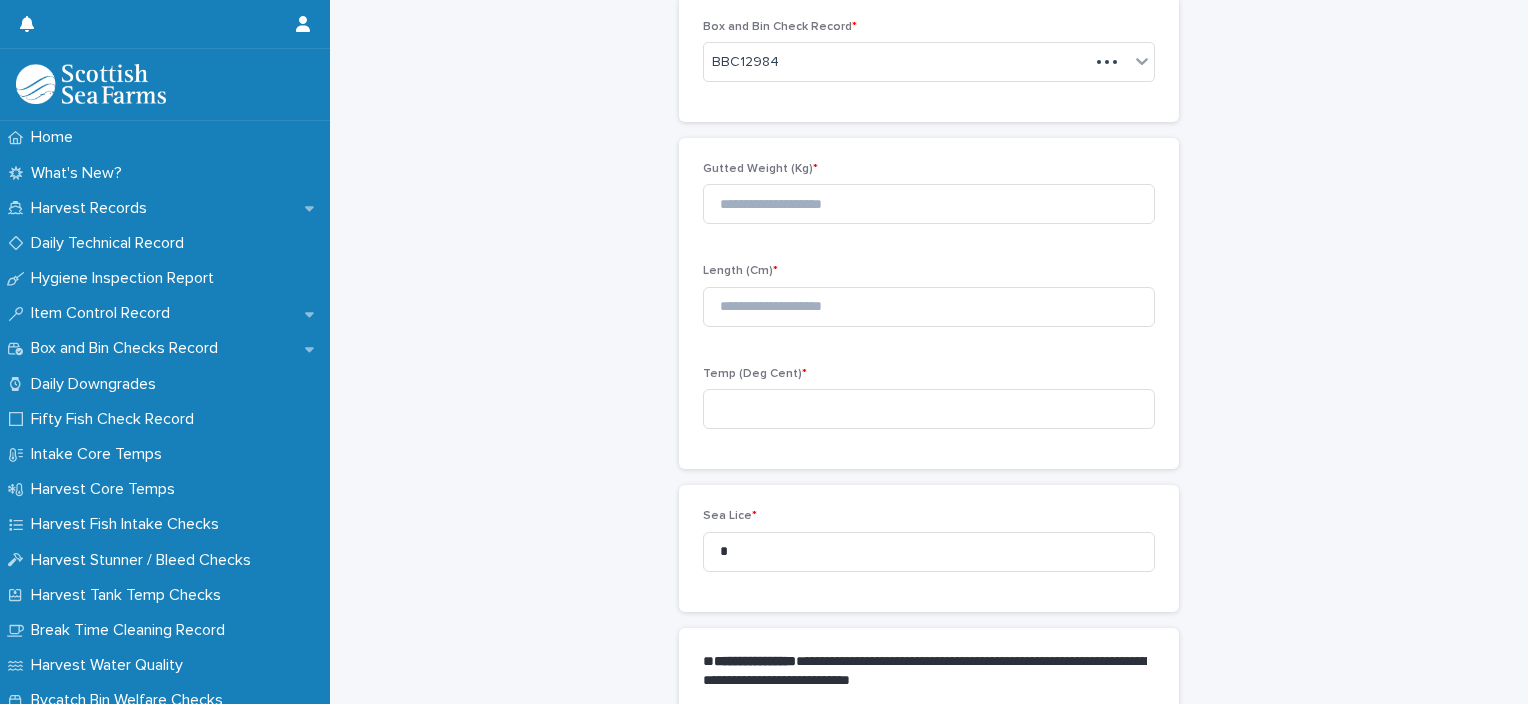 scroll, scrollTop: 101, scrollLeft: 0, axis: vertical 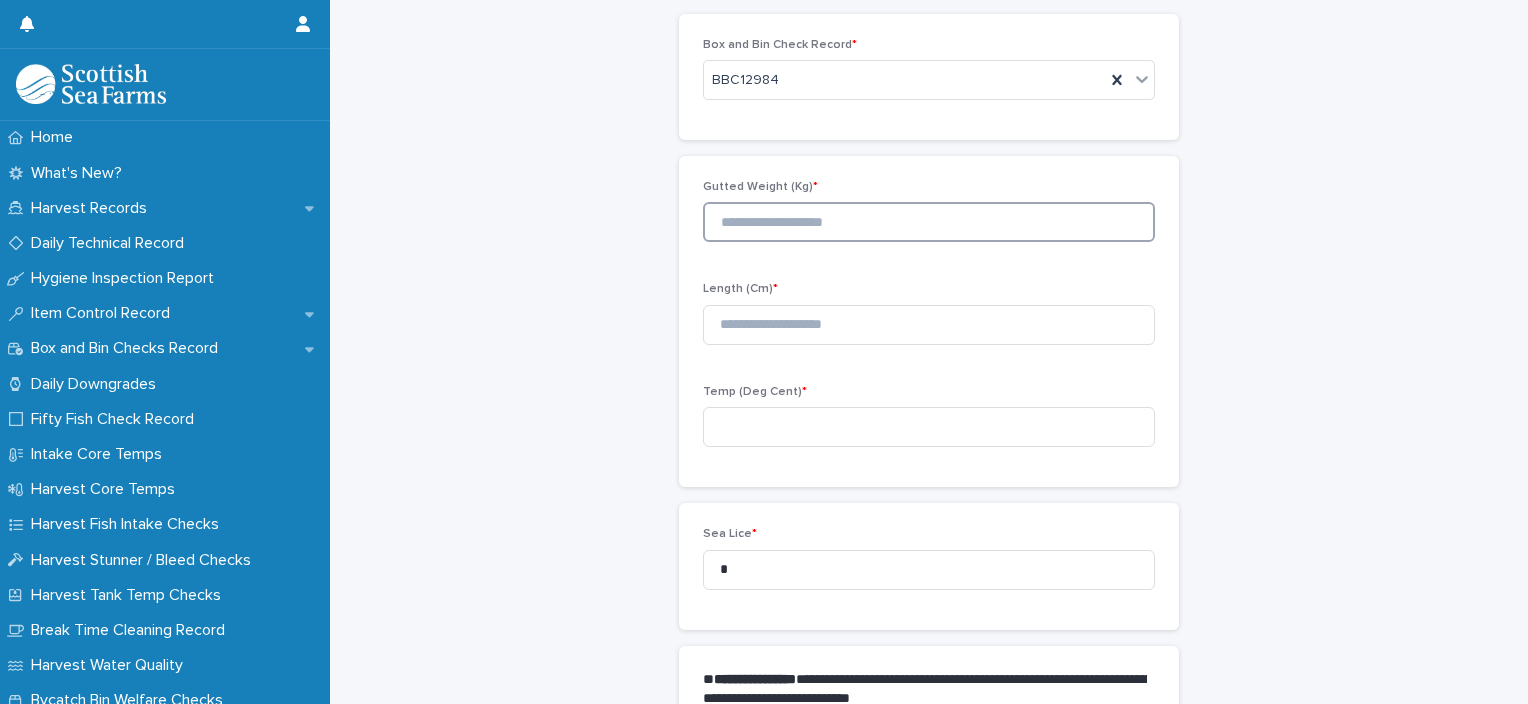 click at bounding box center (929, 222) 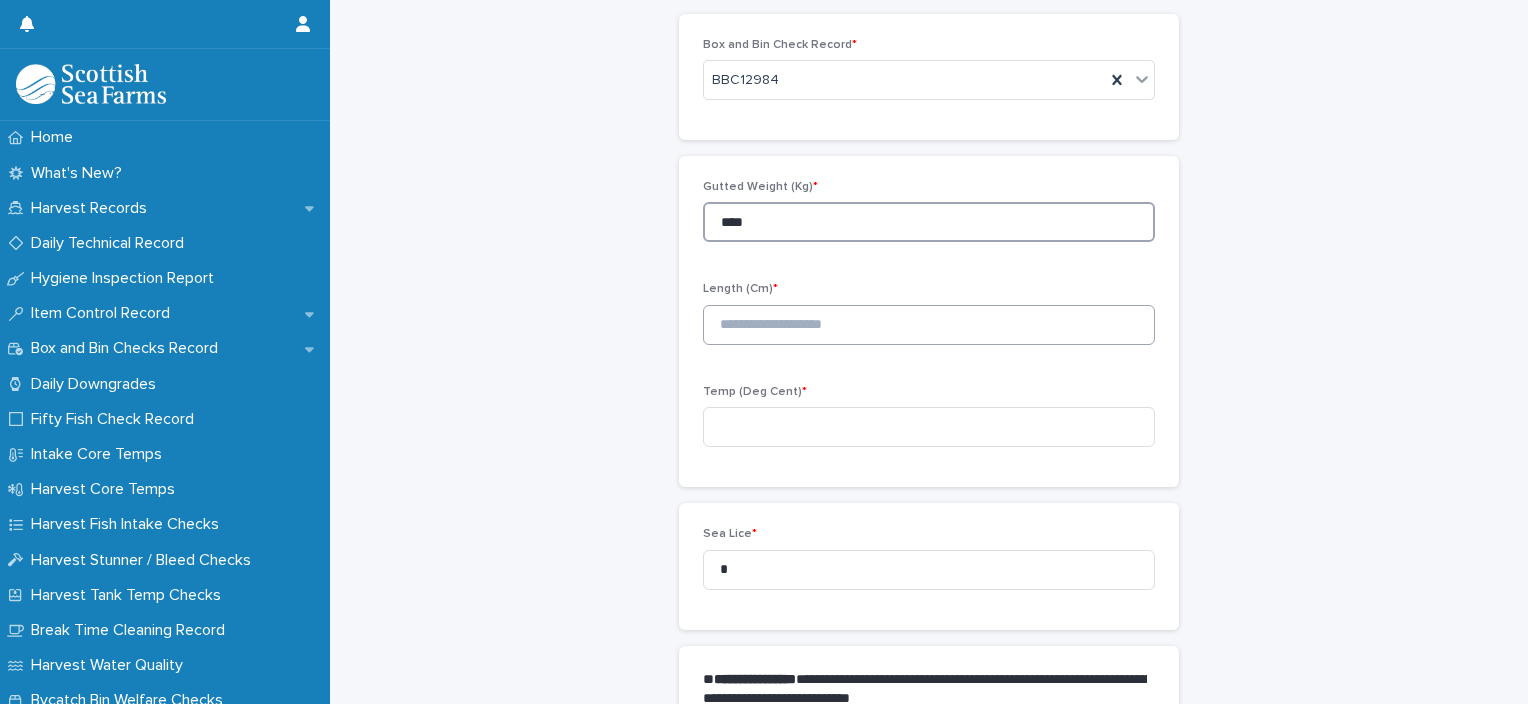 type on "****" 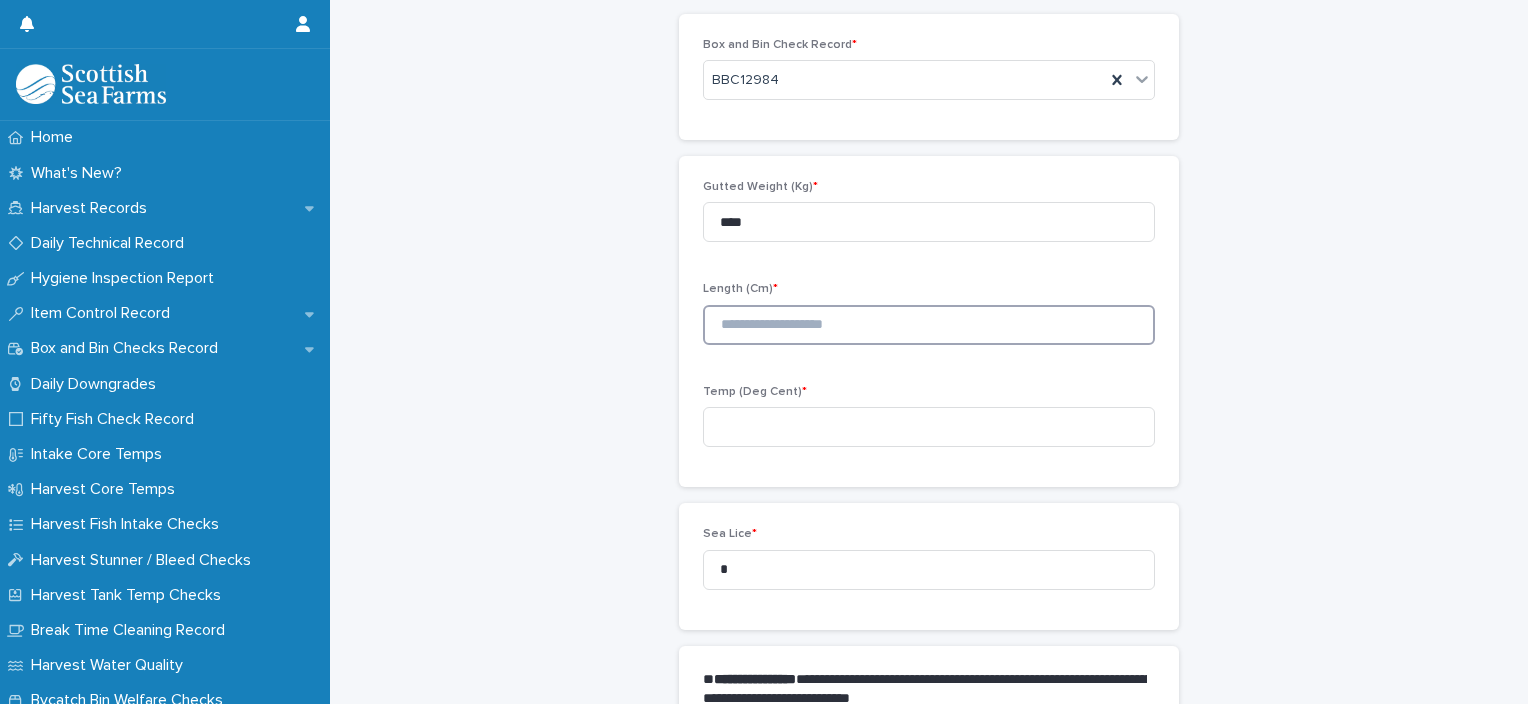click at bounding box center [929, 325] 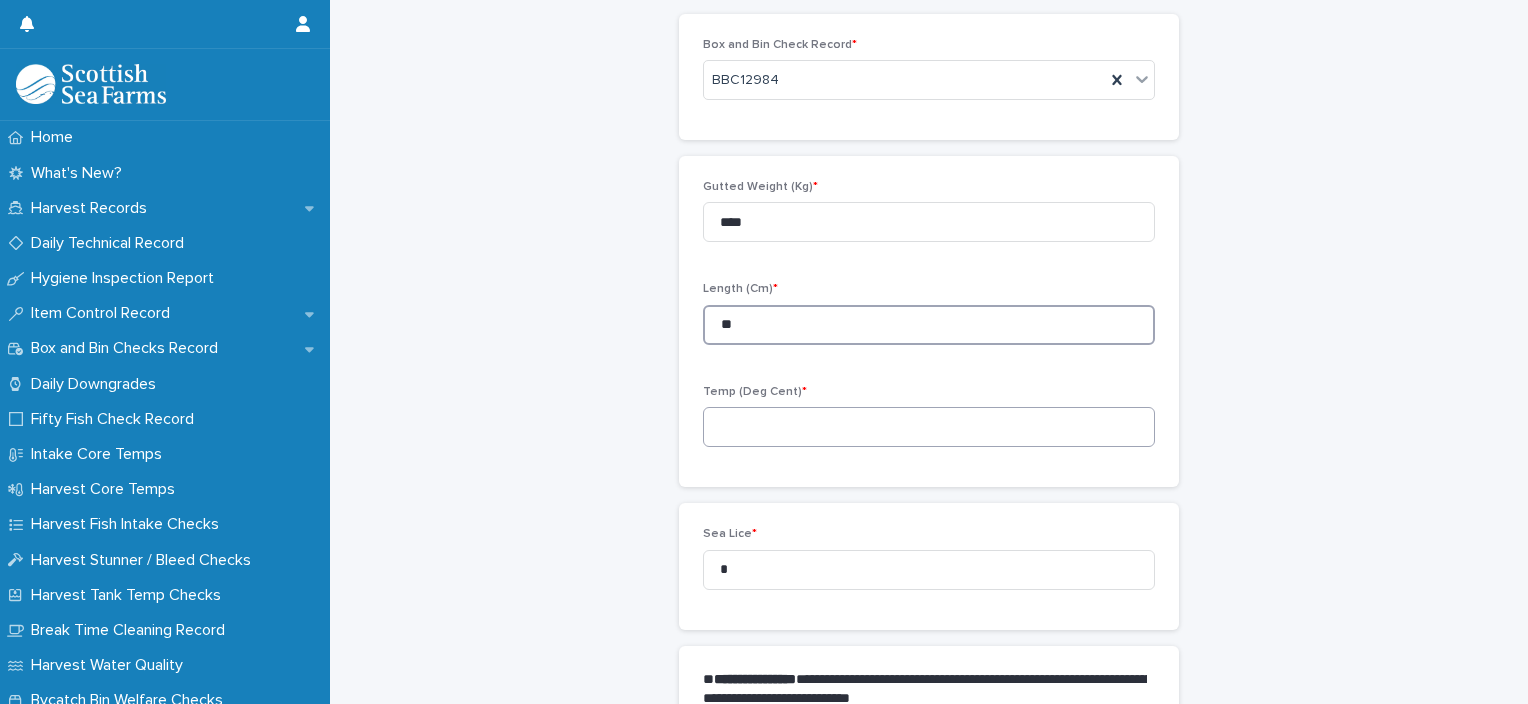 type on "**" 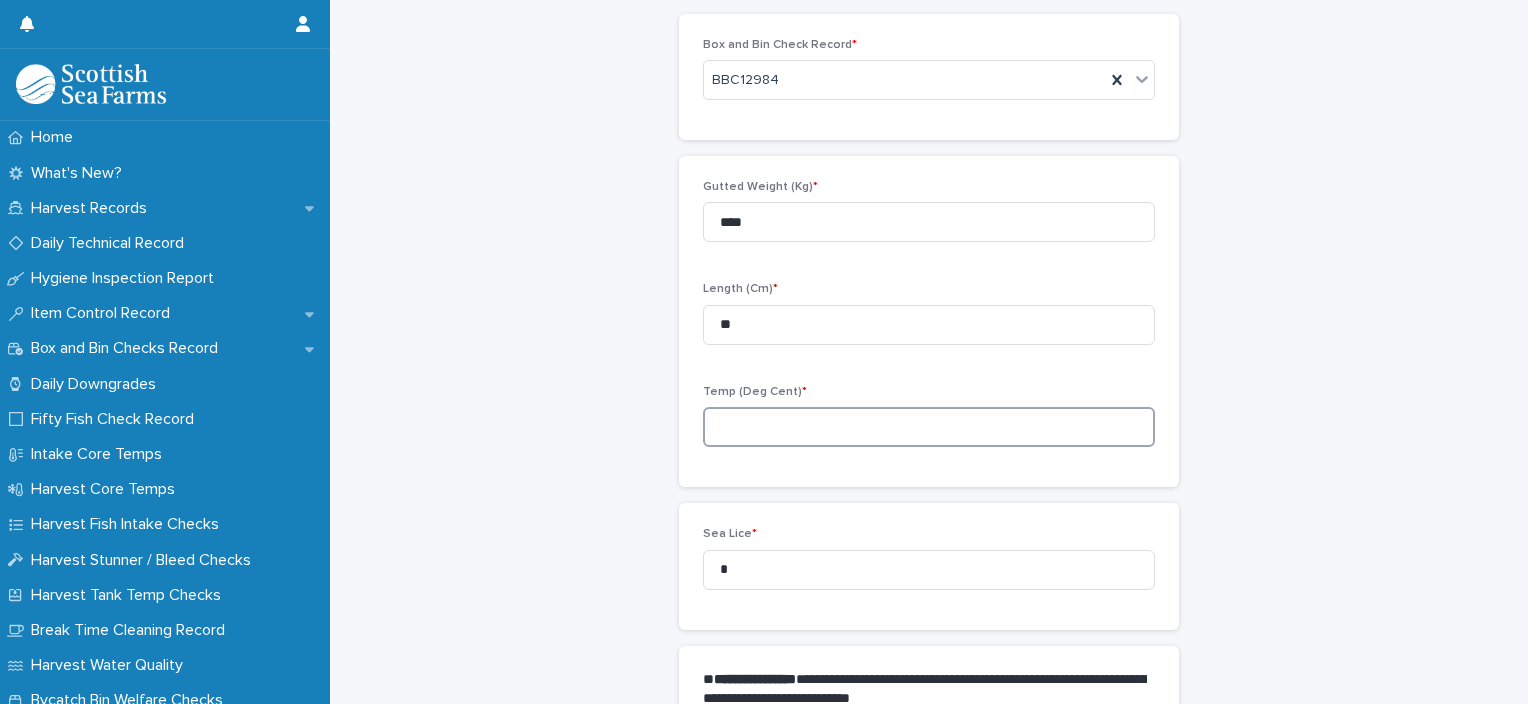 click at bounding box center [929, 427] 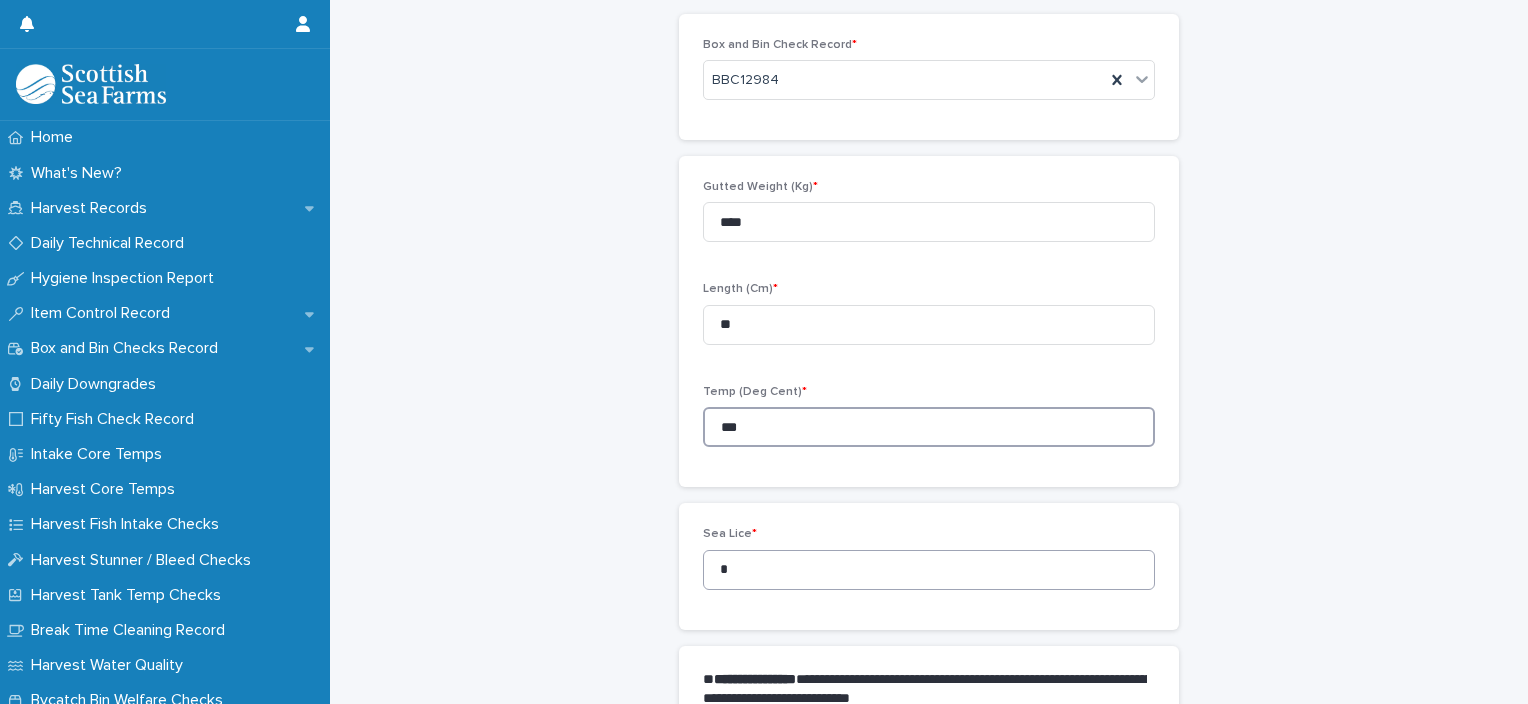 type on "***" 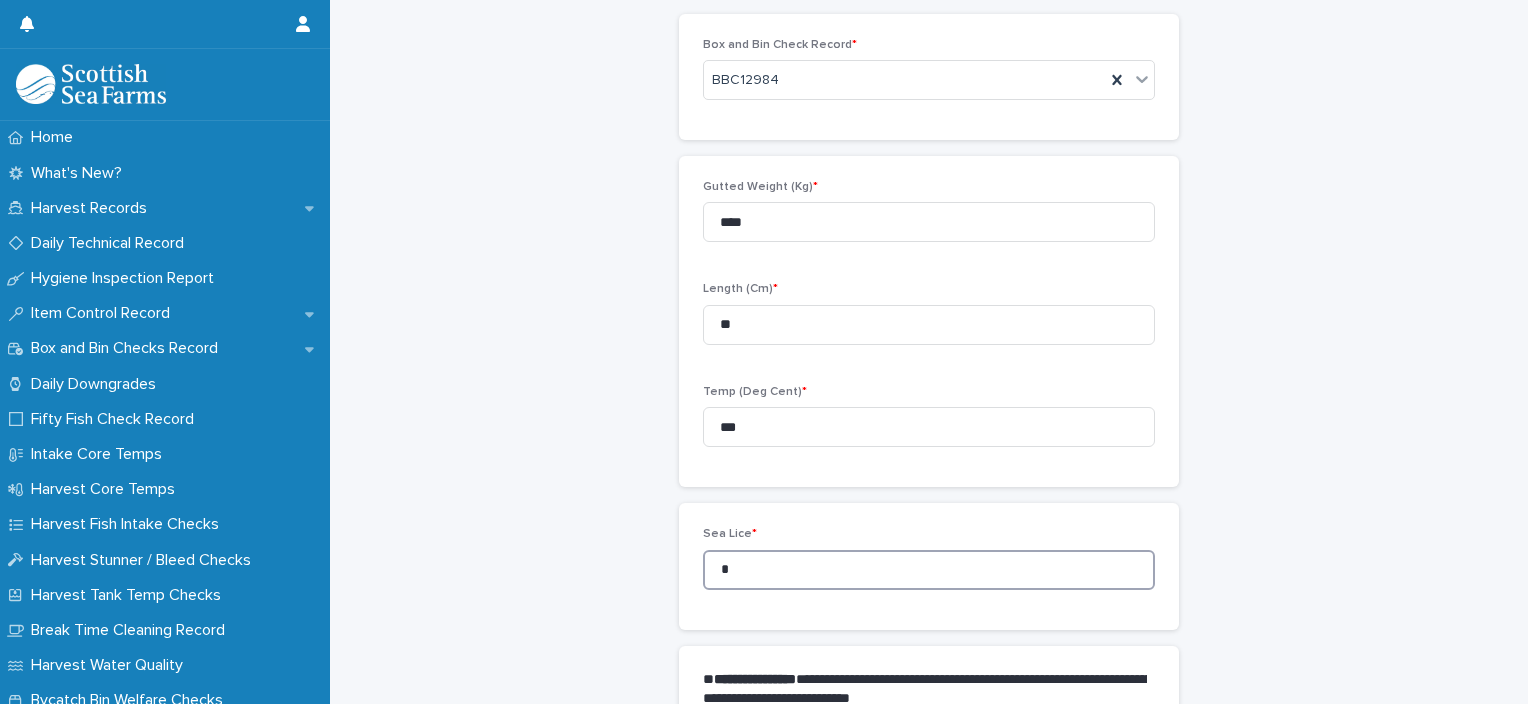 drag, startPoint x: 745, startPoint y: 572, endPoint x: 672, endPoint y: 583, distance: 73.82411 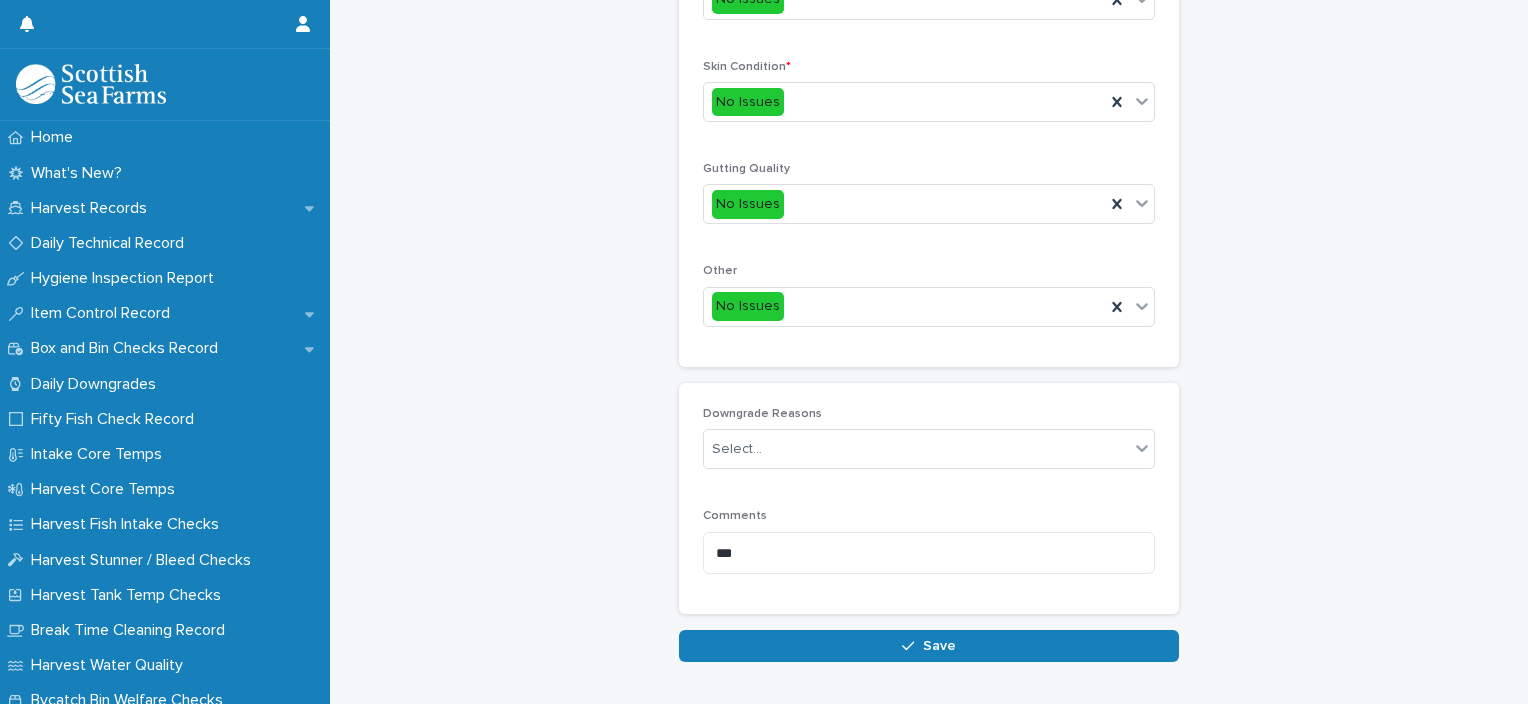 scroll, scrollTop: 948, scrollLeft: 0, axis: vertical 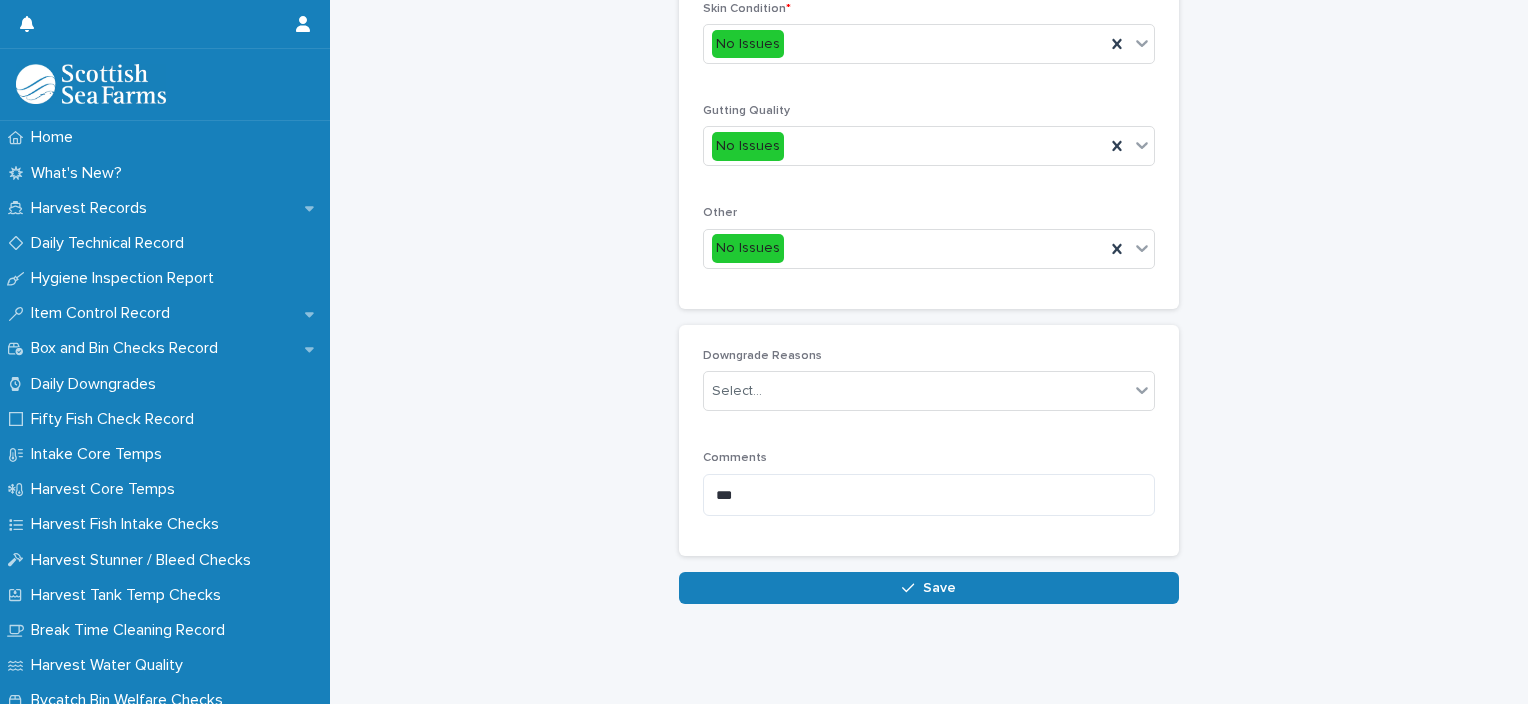 type on "*" 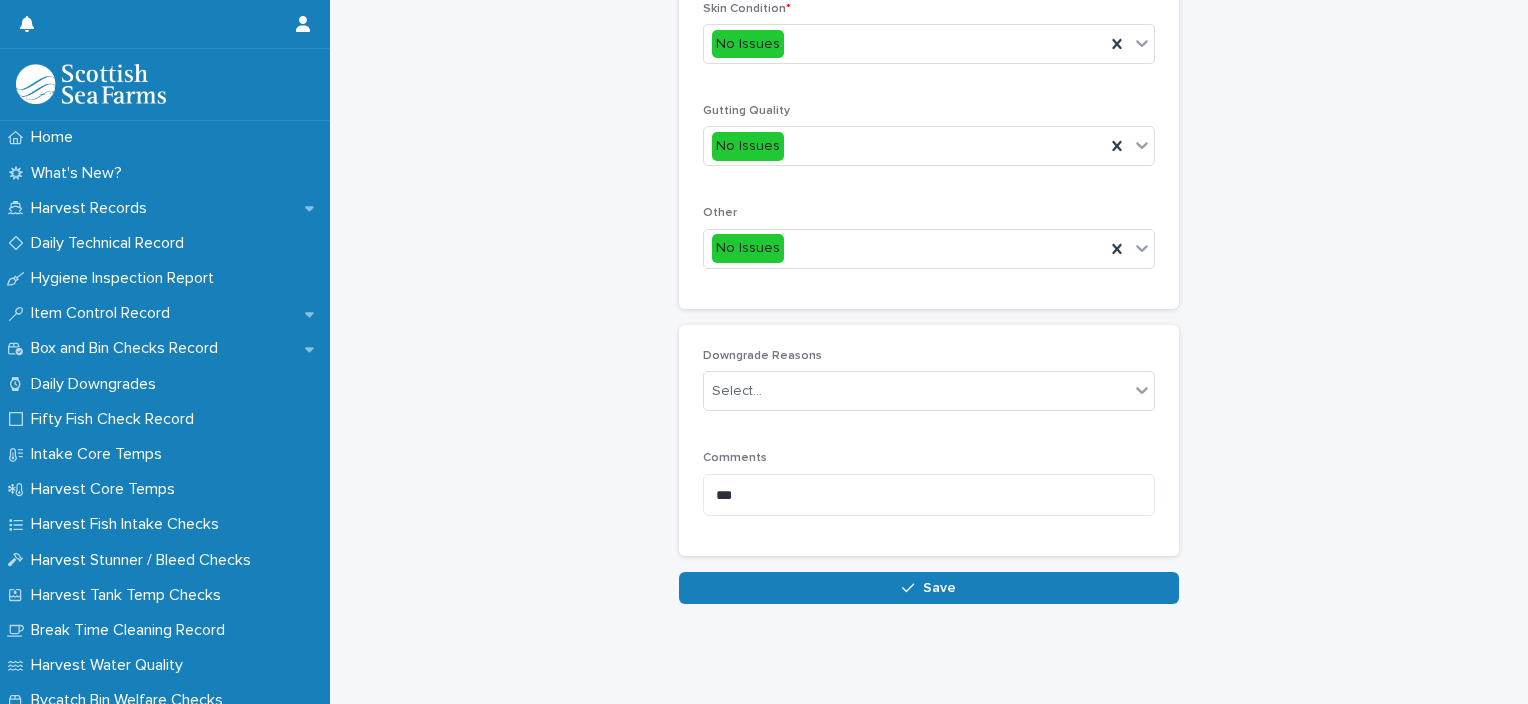 click on "**********" at bounding box center [929, -140] 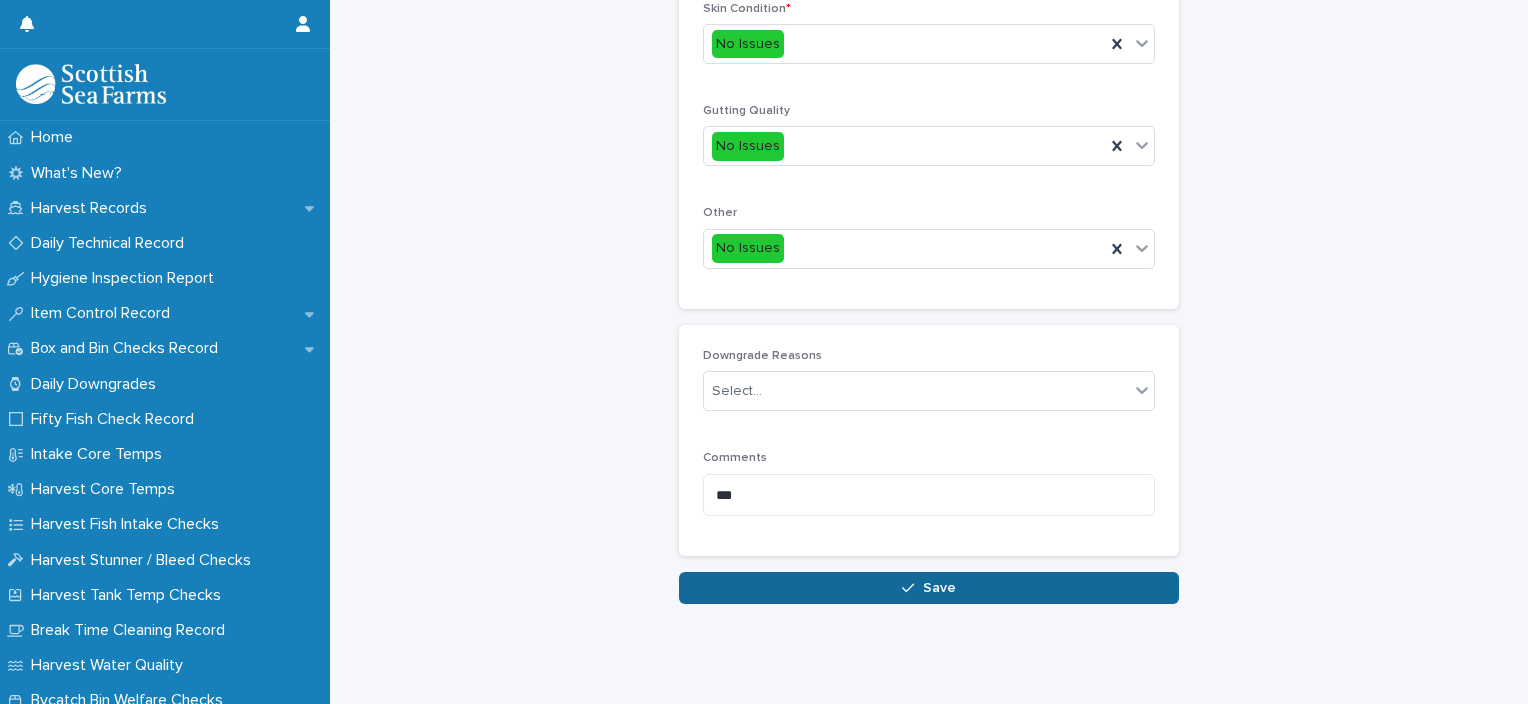 click on "Save" at bounding box center [929, 588] 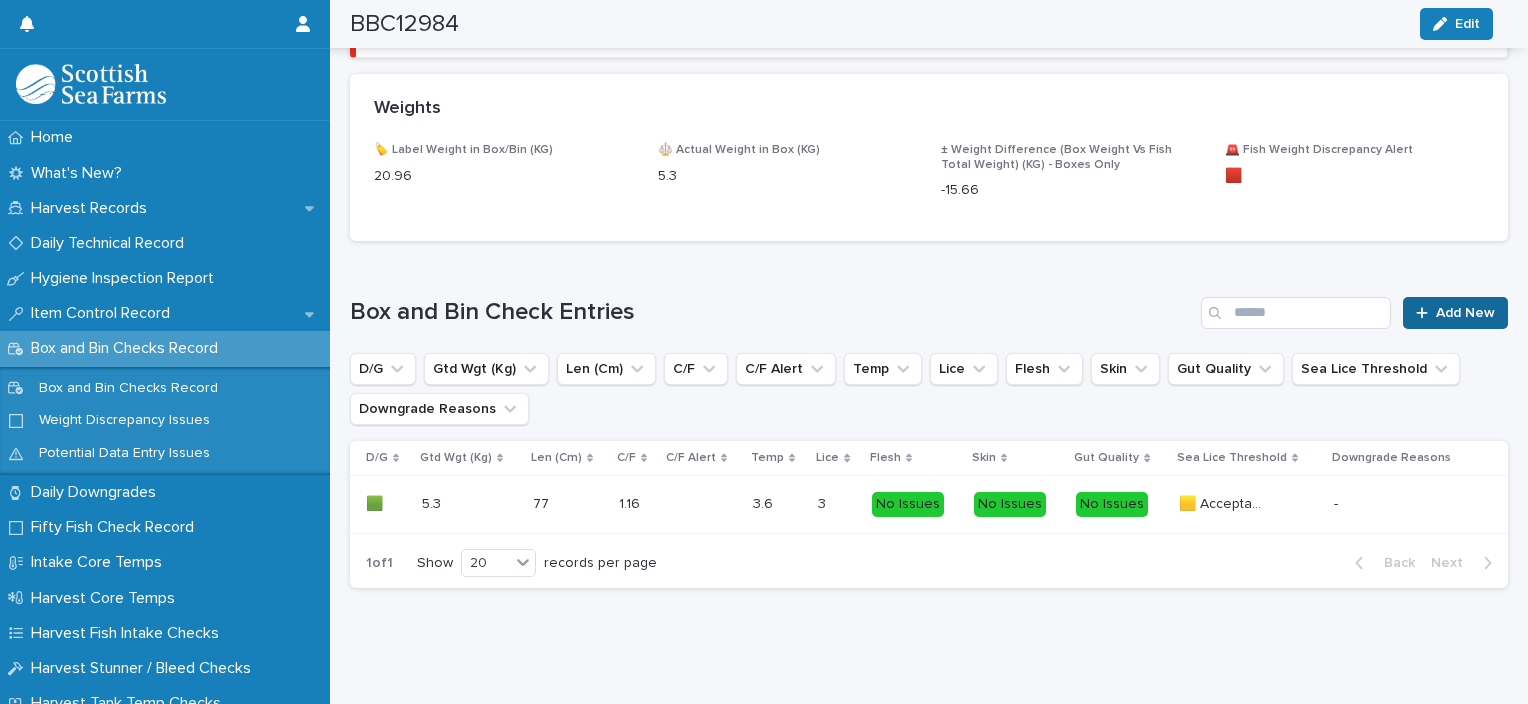 click on "Add New" at bounding box center [1465, 313] 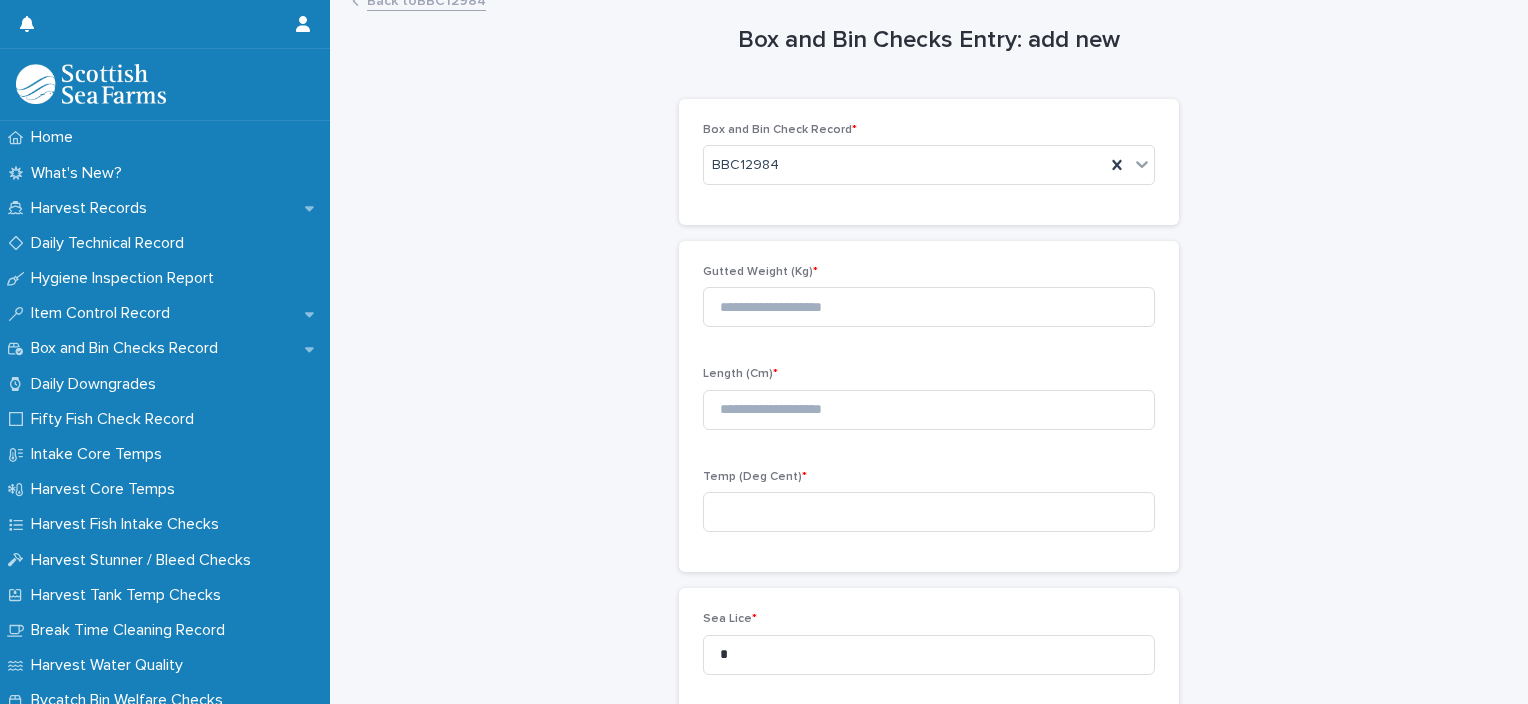 scroll, scrollTop: 11, scrollLeft: 0, axis: vertical 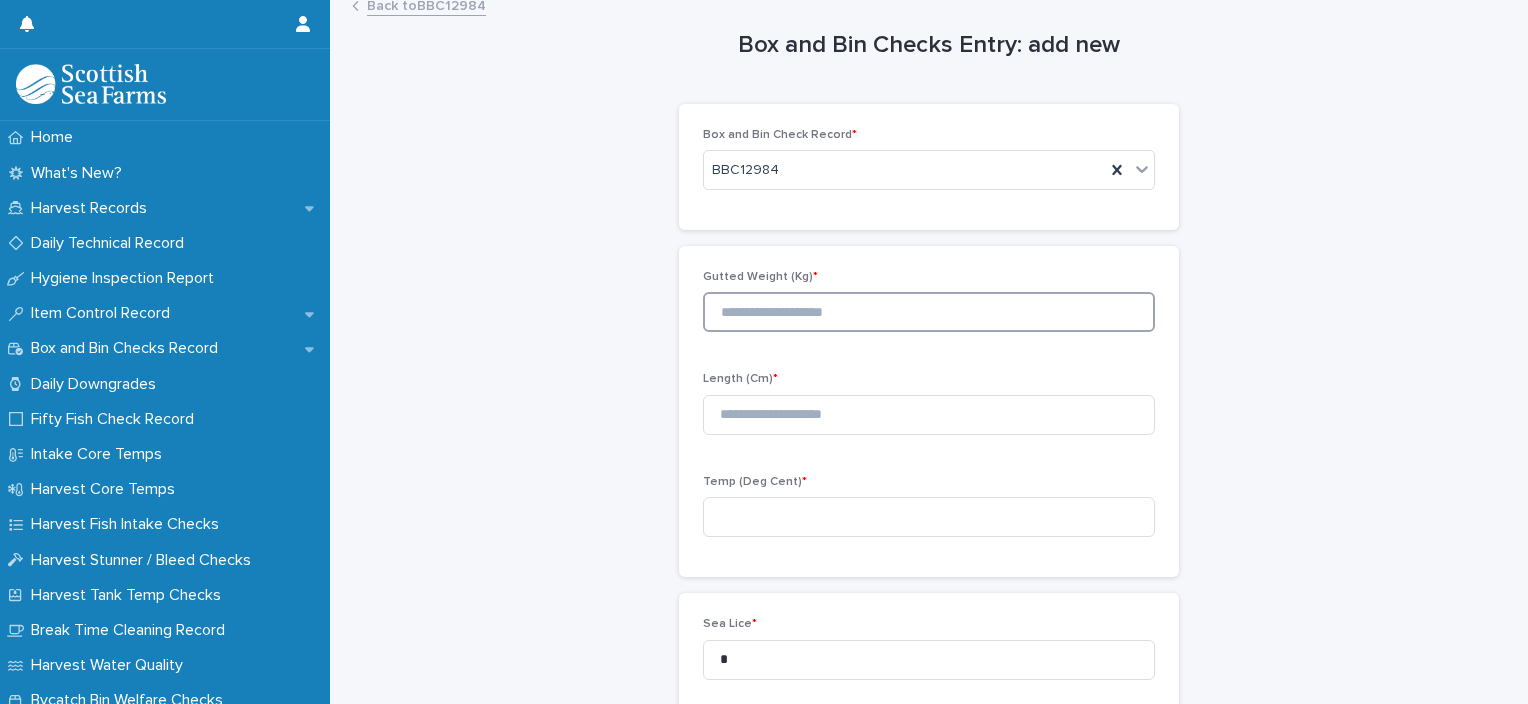 click at bounding box center (929, 312) 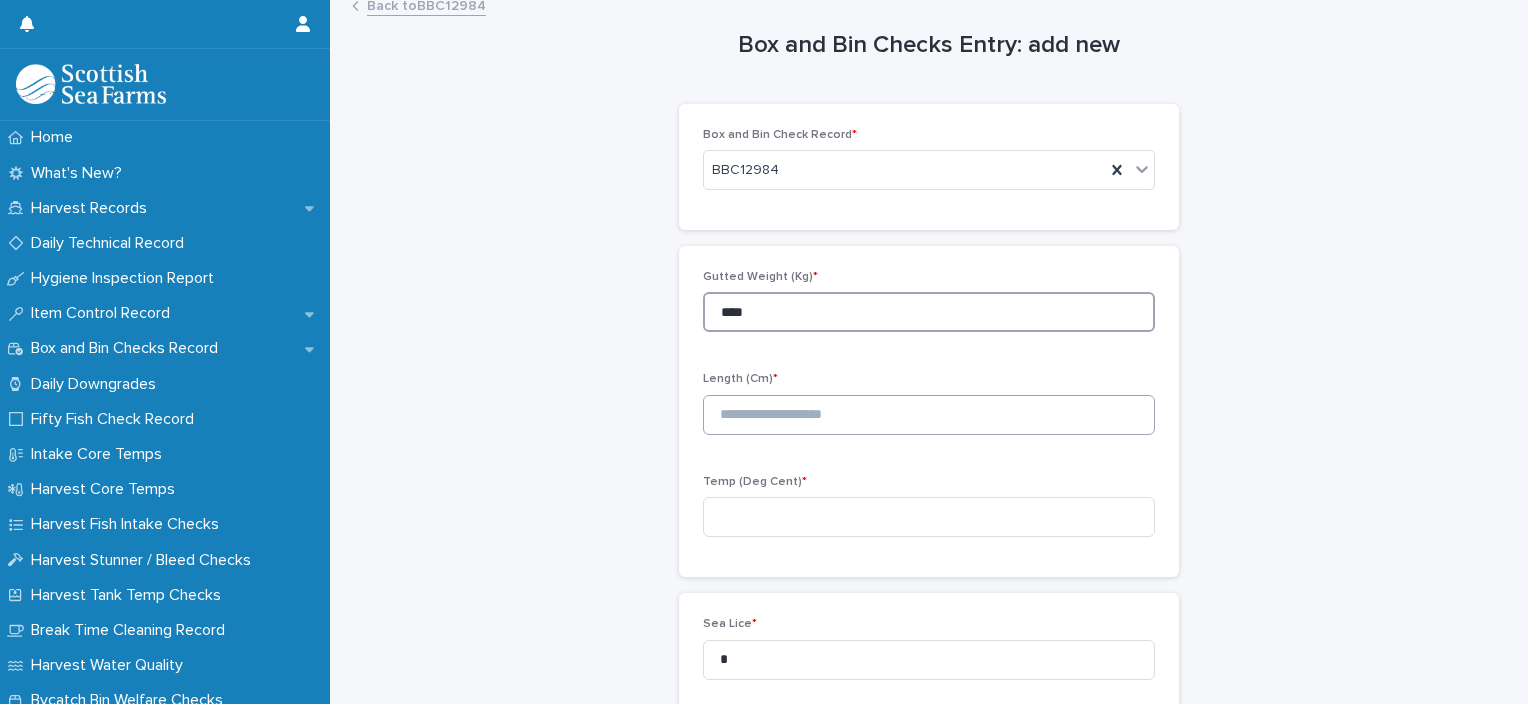 type on "****" 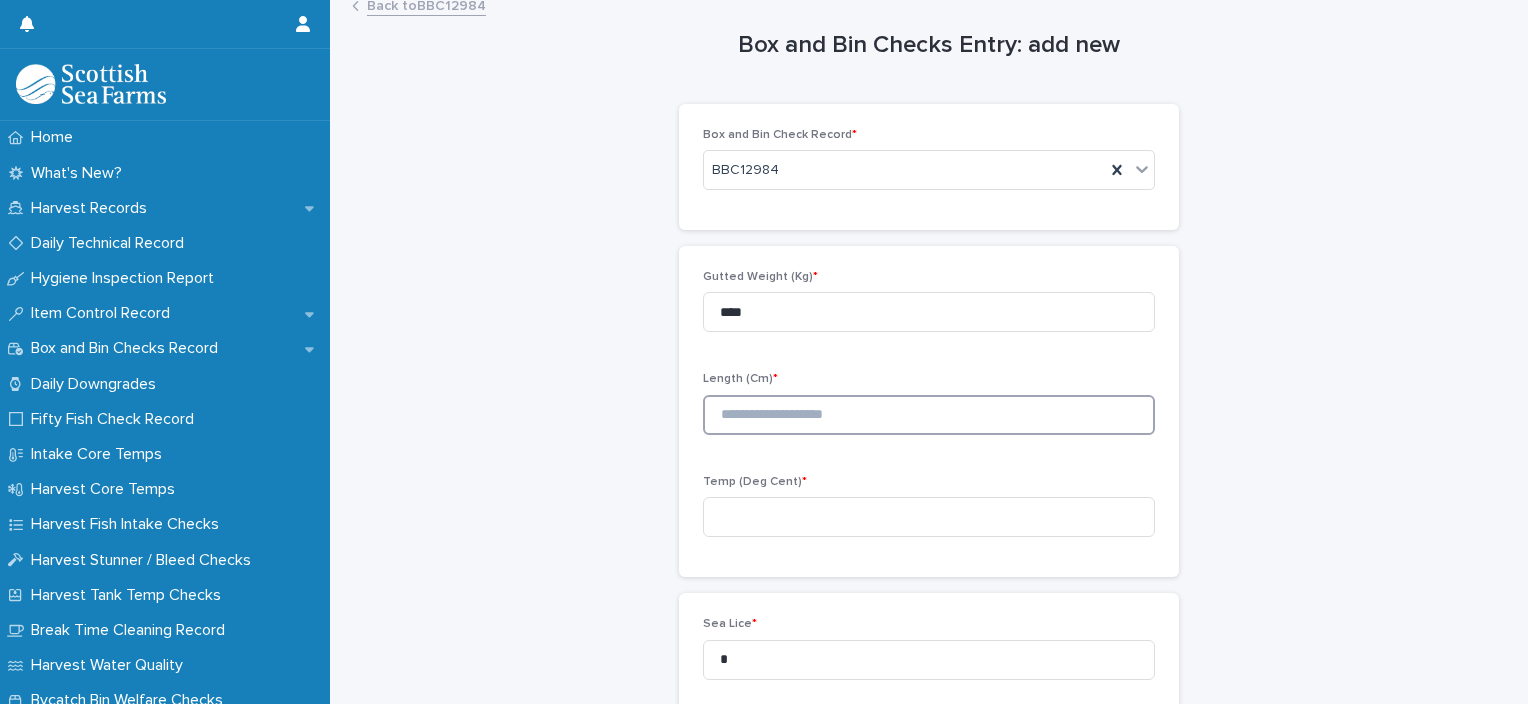 click at bounding box center [929, 415] 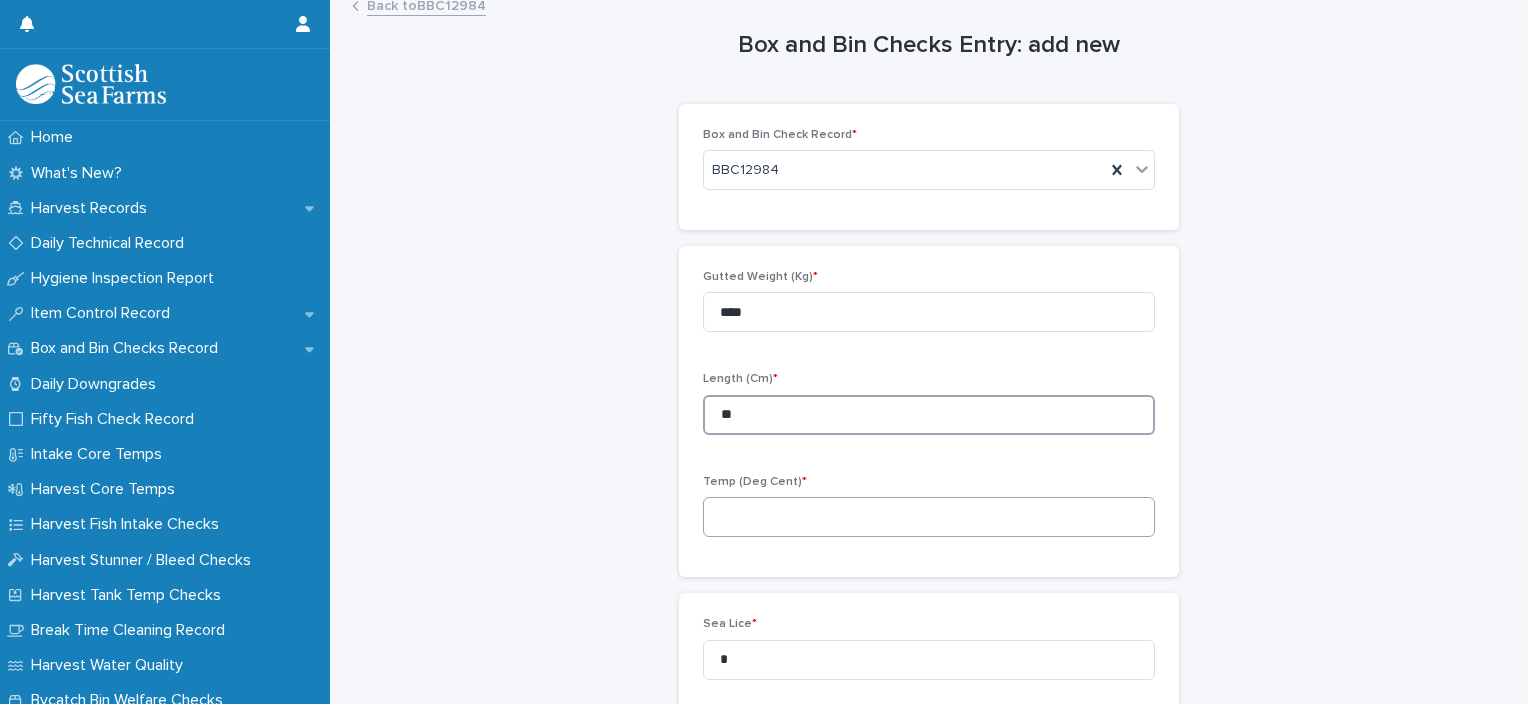 type on "**" 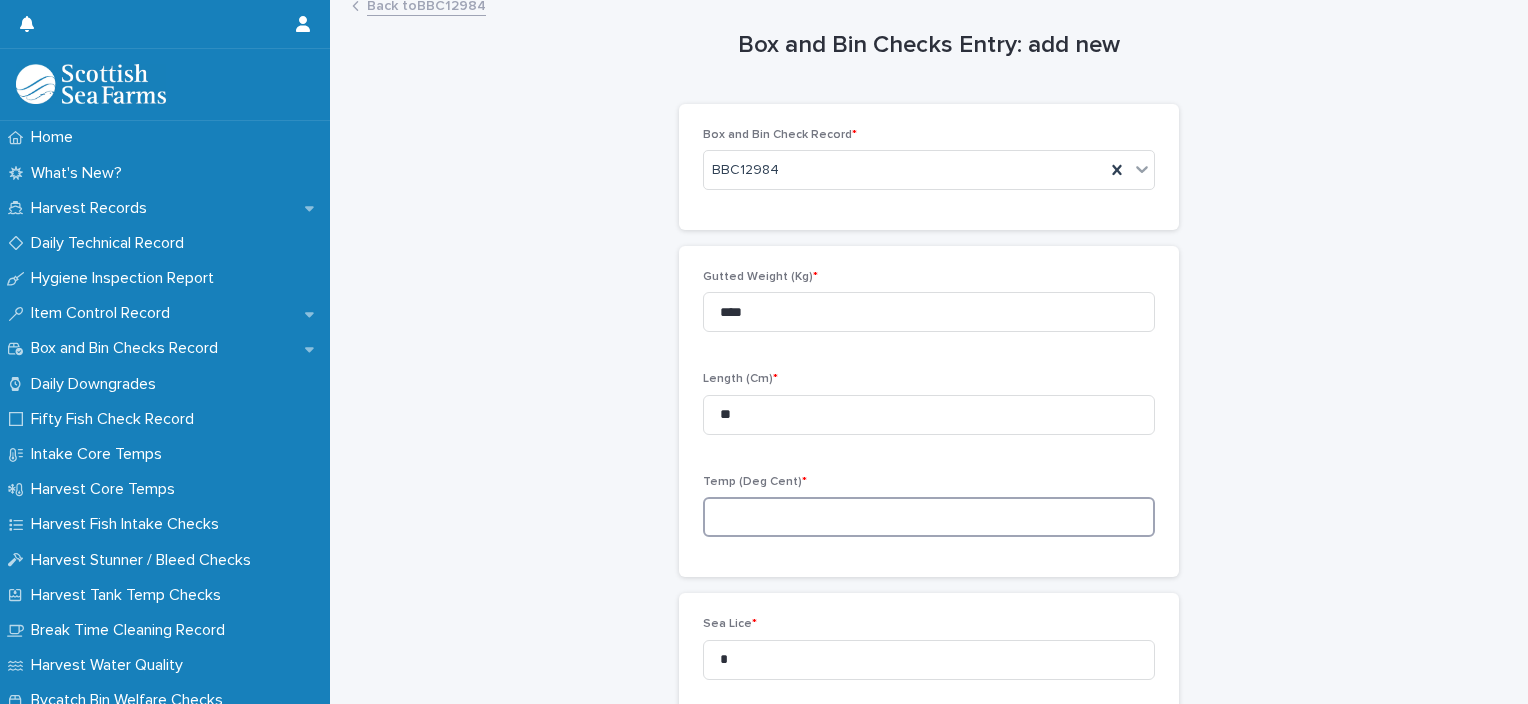 click at bounding box center (929, 517) 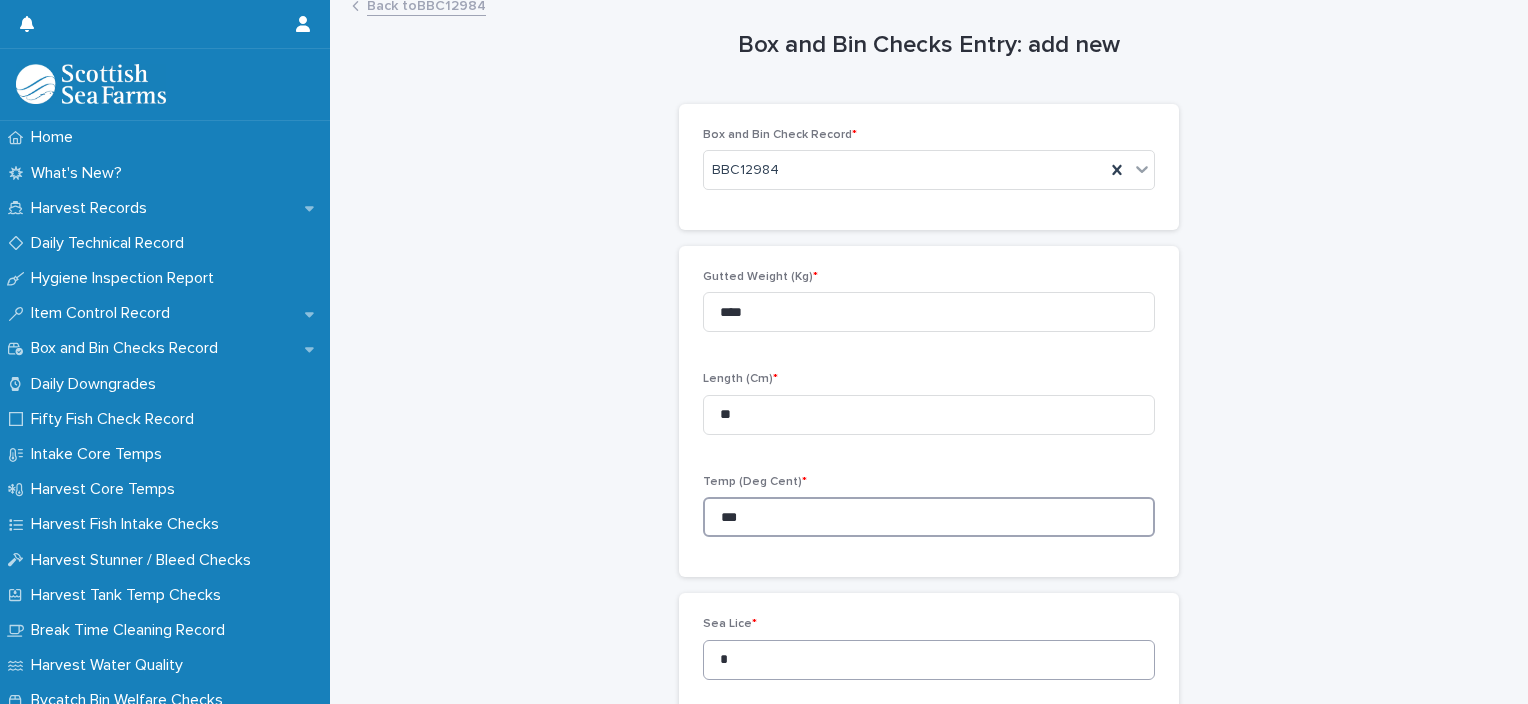 type on "***" 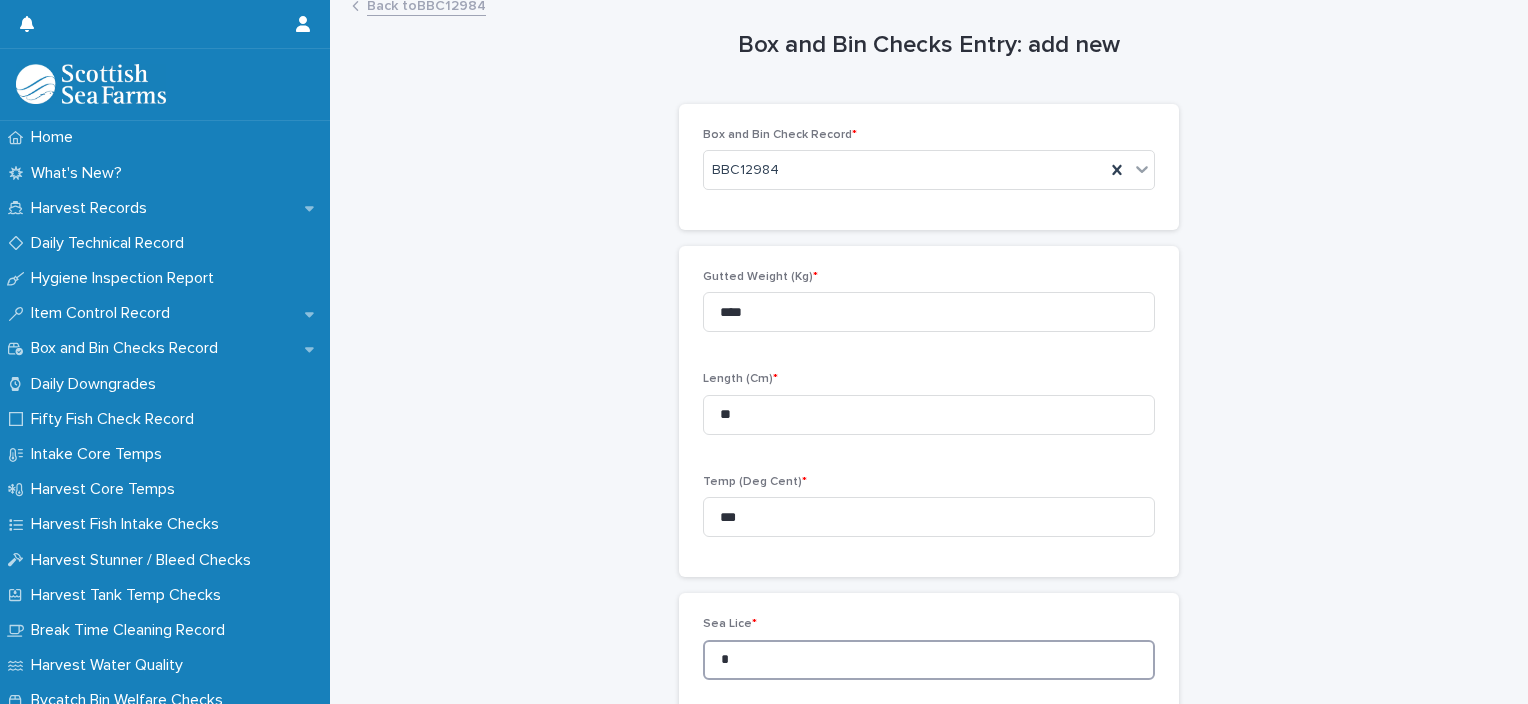 drag, startPoint x: 709, startPoint y: 672, endPoint x: 690, endPoint y: 672, distance: 19 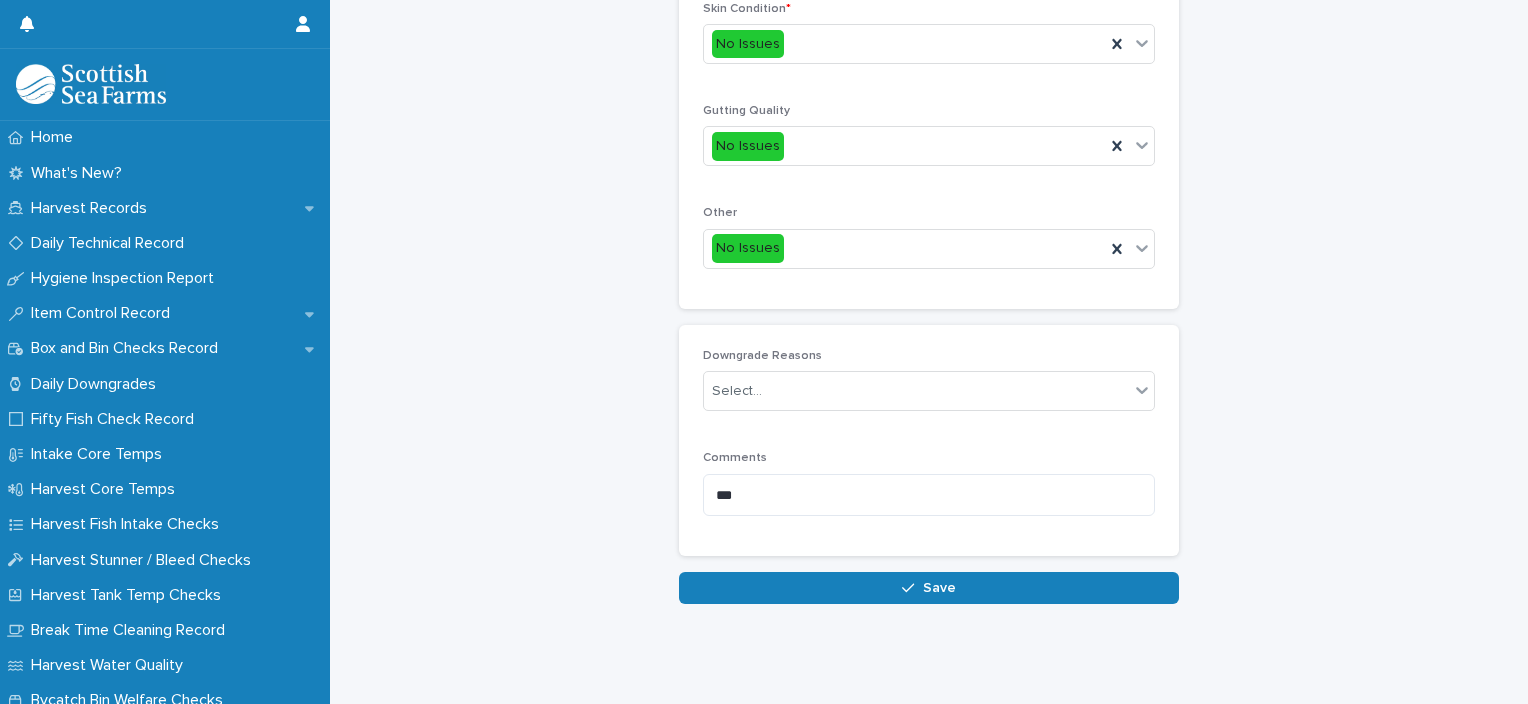 scroll, scrollTop: 948, scrollLeft: 0, axis: vertical 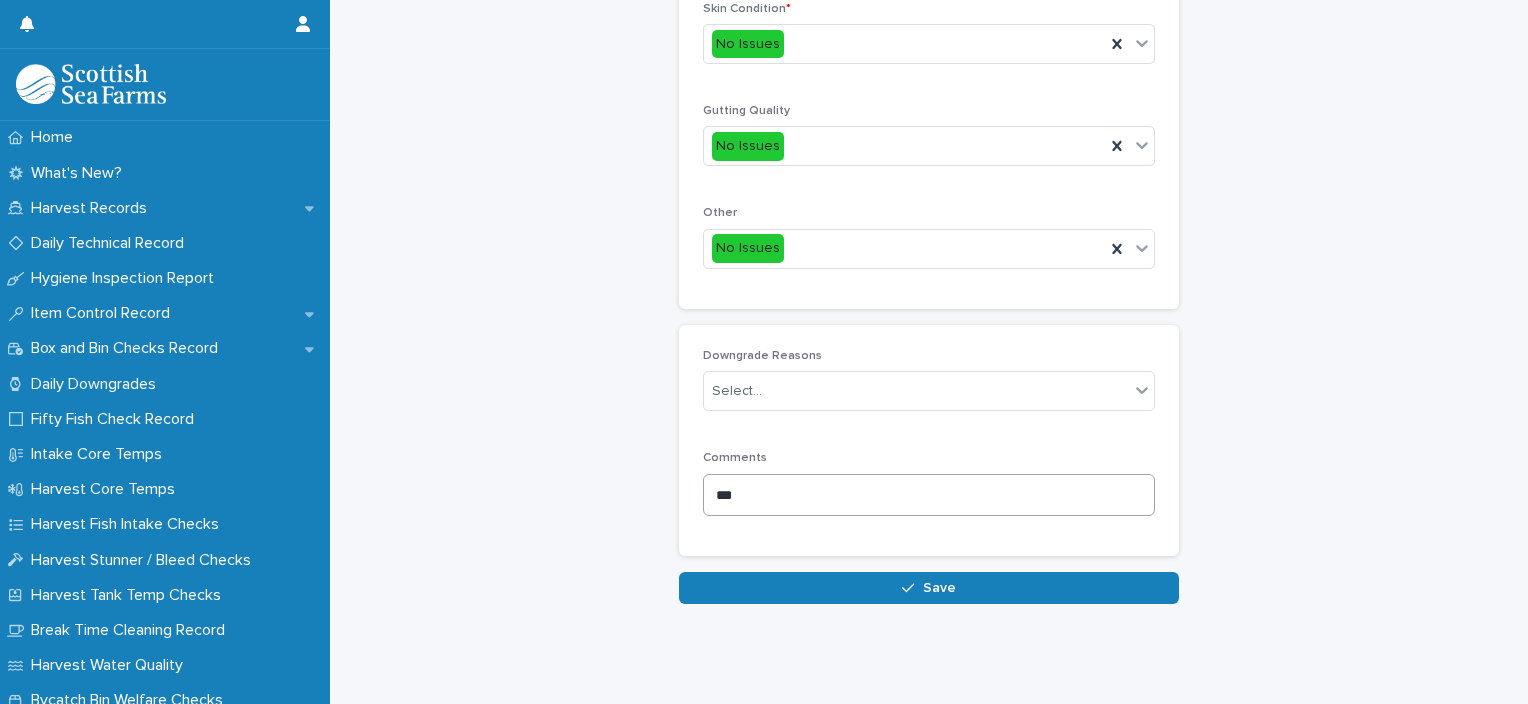 type on "*" 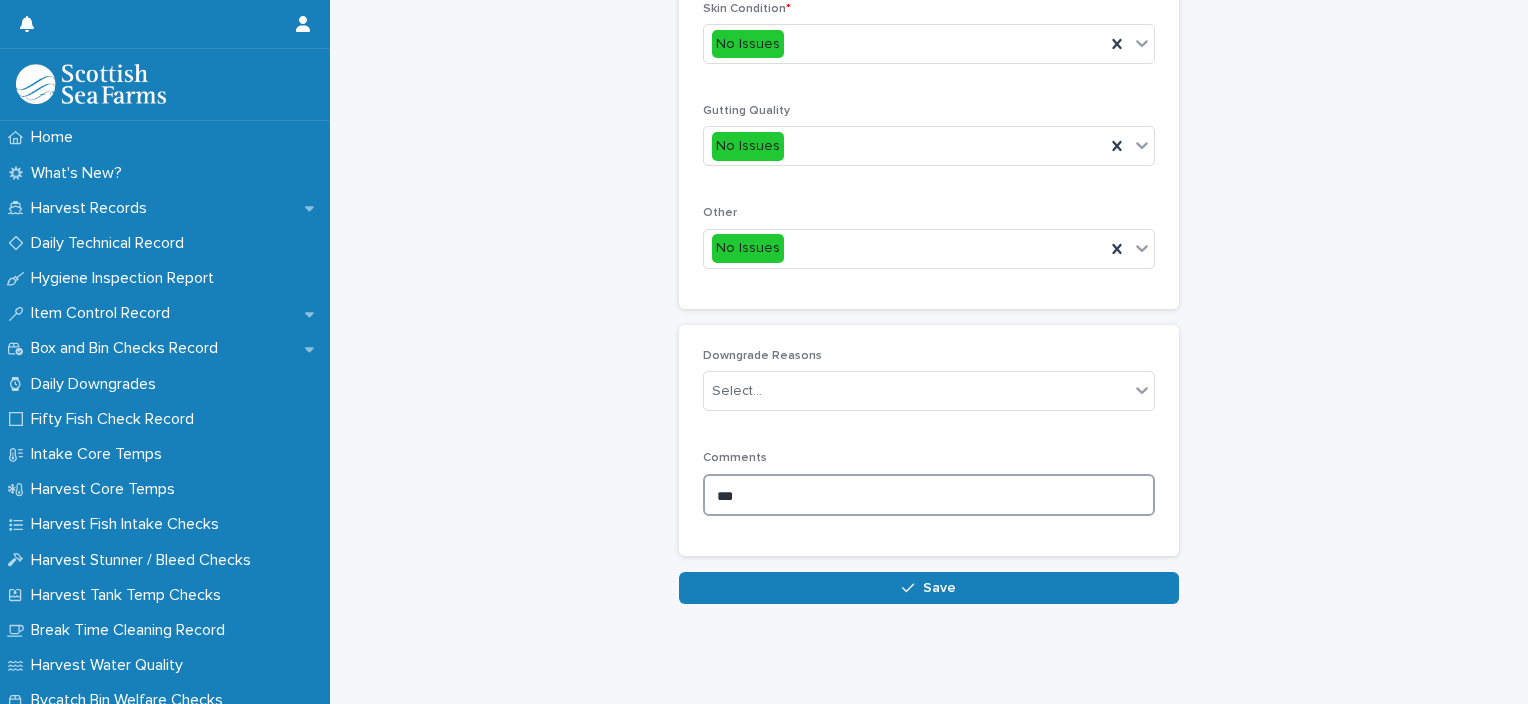 drag, startPoint x: 695, startPoint y: 497, endPoint x: 609, endPoint y: 500, distance: 86.05231 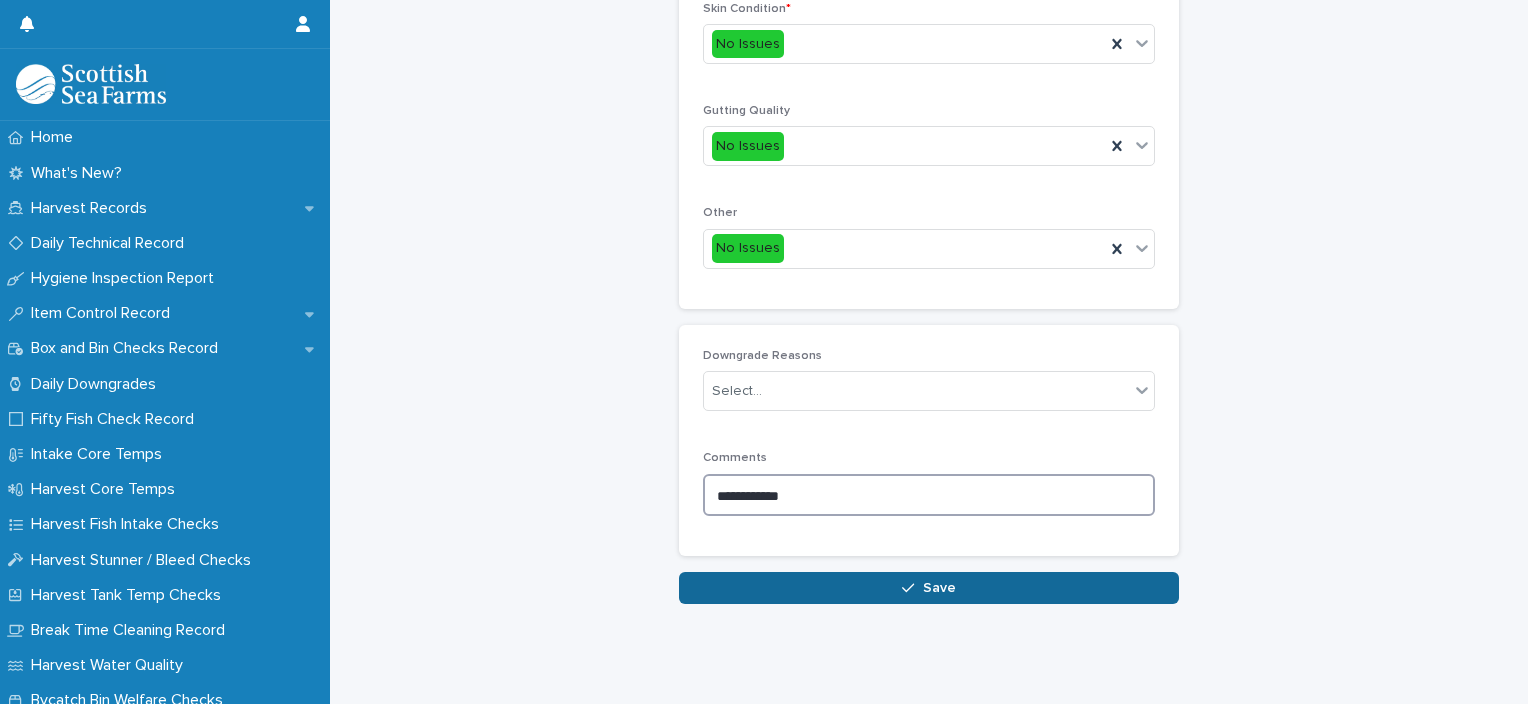type on "**********" 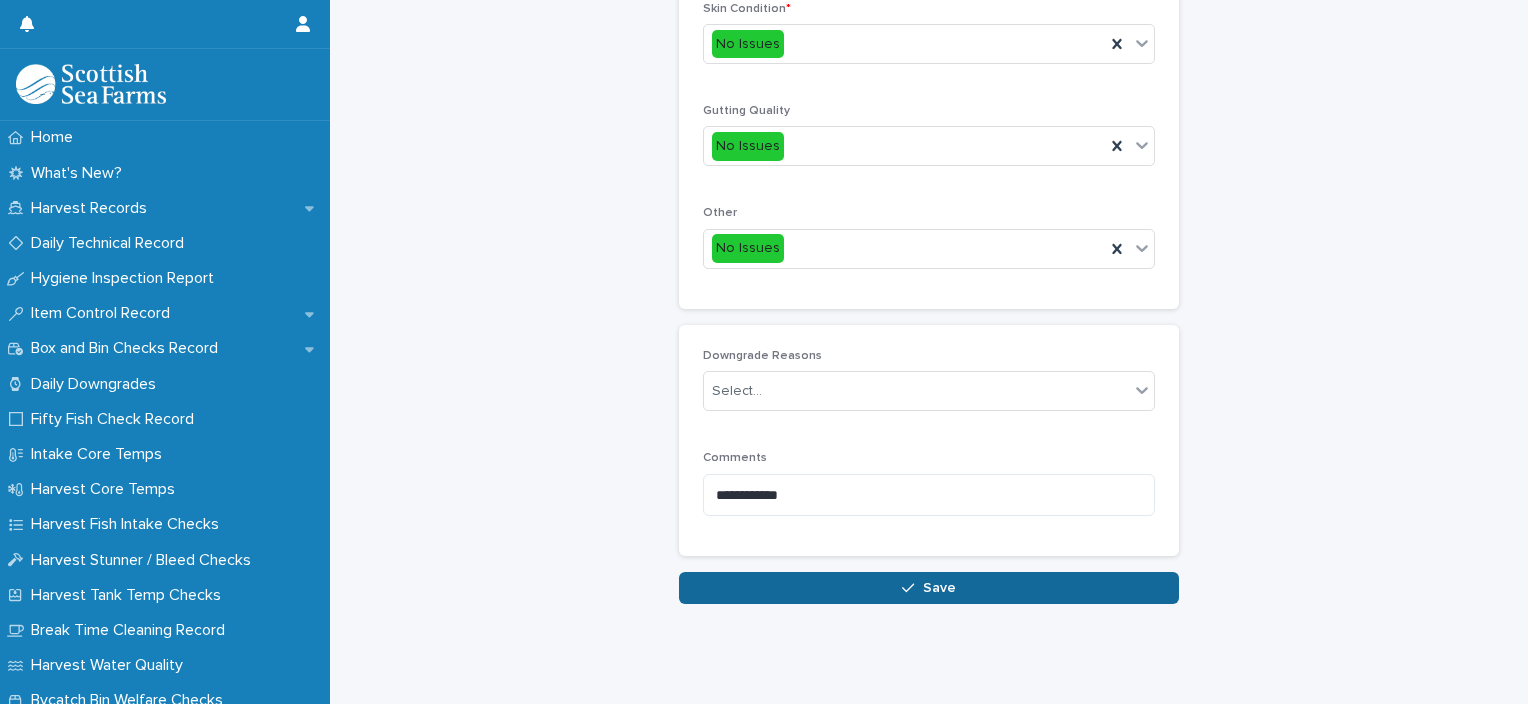 click on "Save" at bounding box center (929, 588) 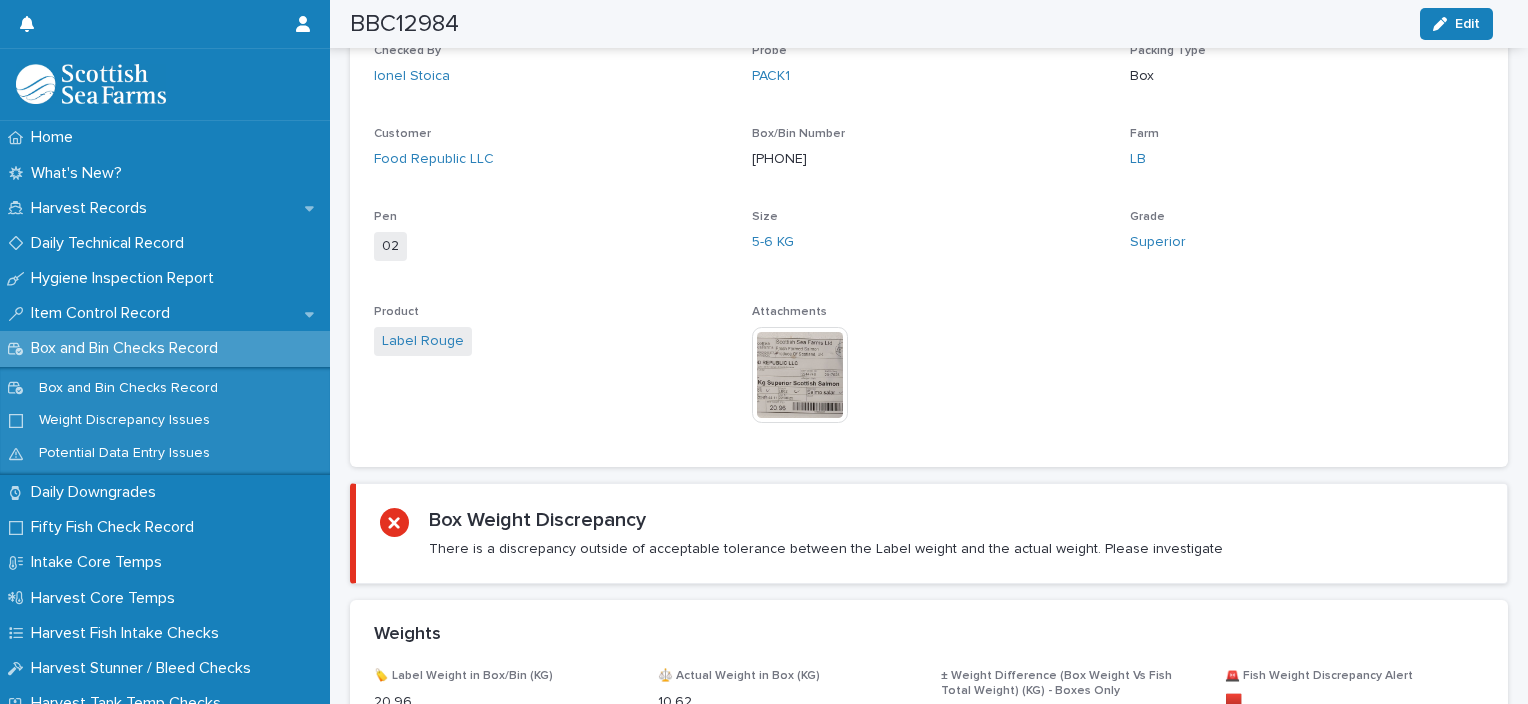 scroll, scrollTop: 1260, scrollLeft: 0, axis: vertical 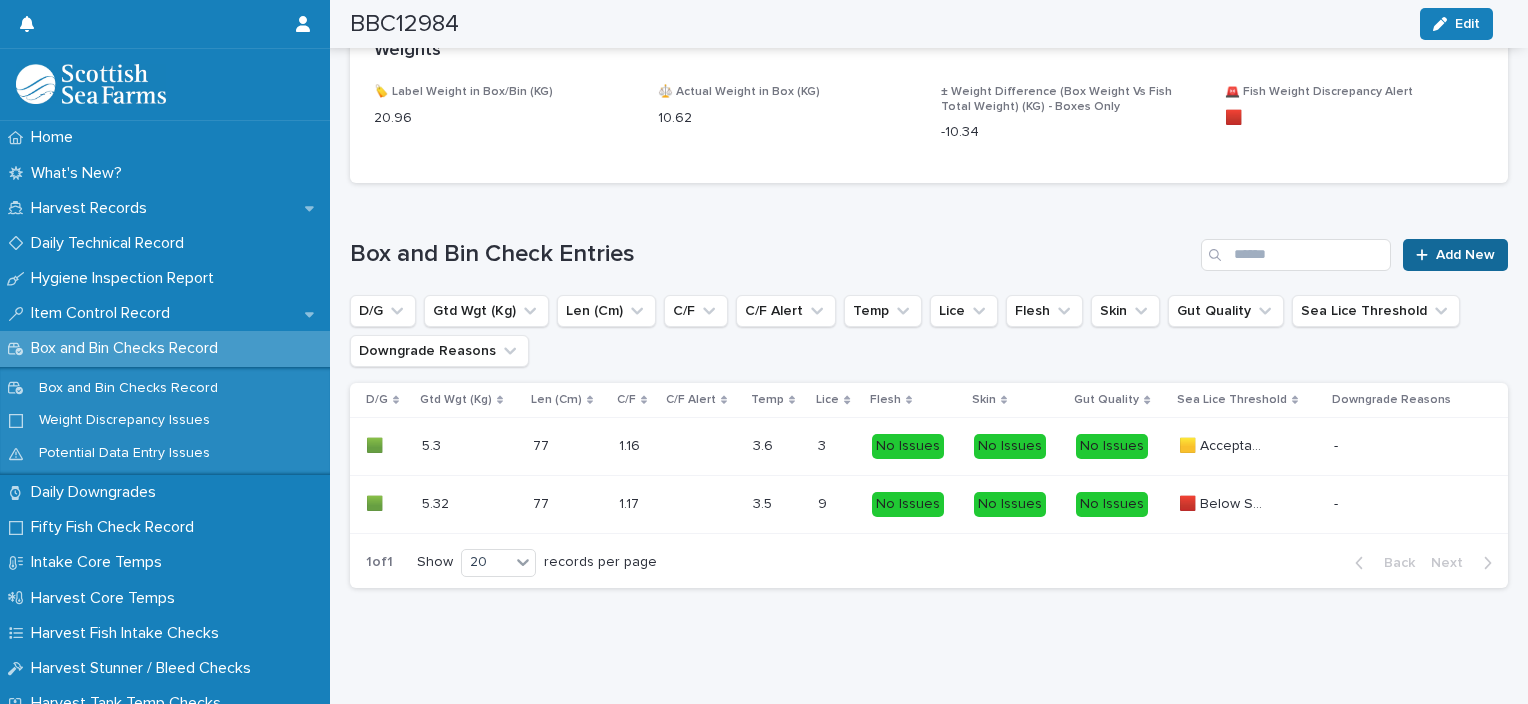 click on "Add New" at bounding box center [1455, 255] 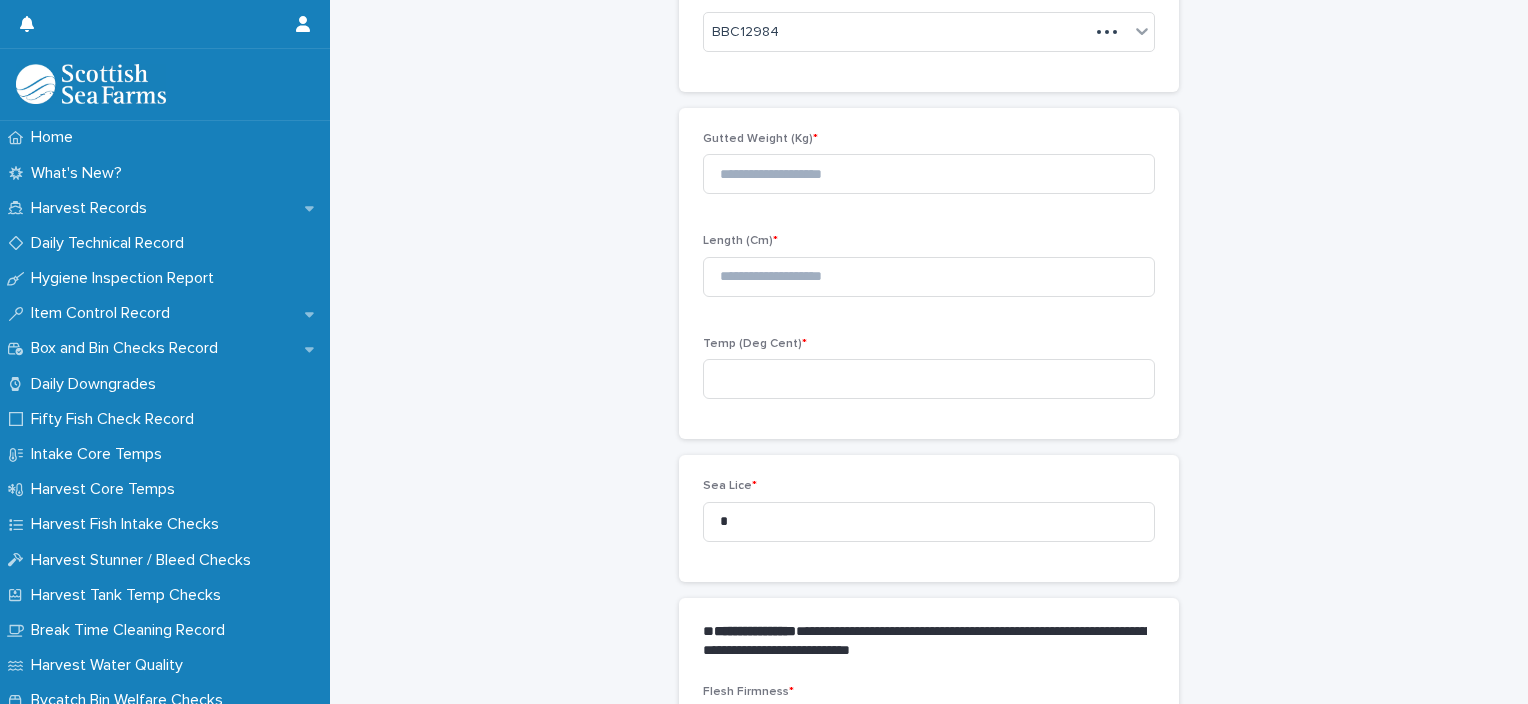 scroll, scrollTop: 111, scrollLeft: 0, axis: vertical 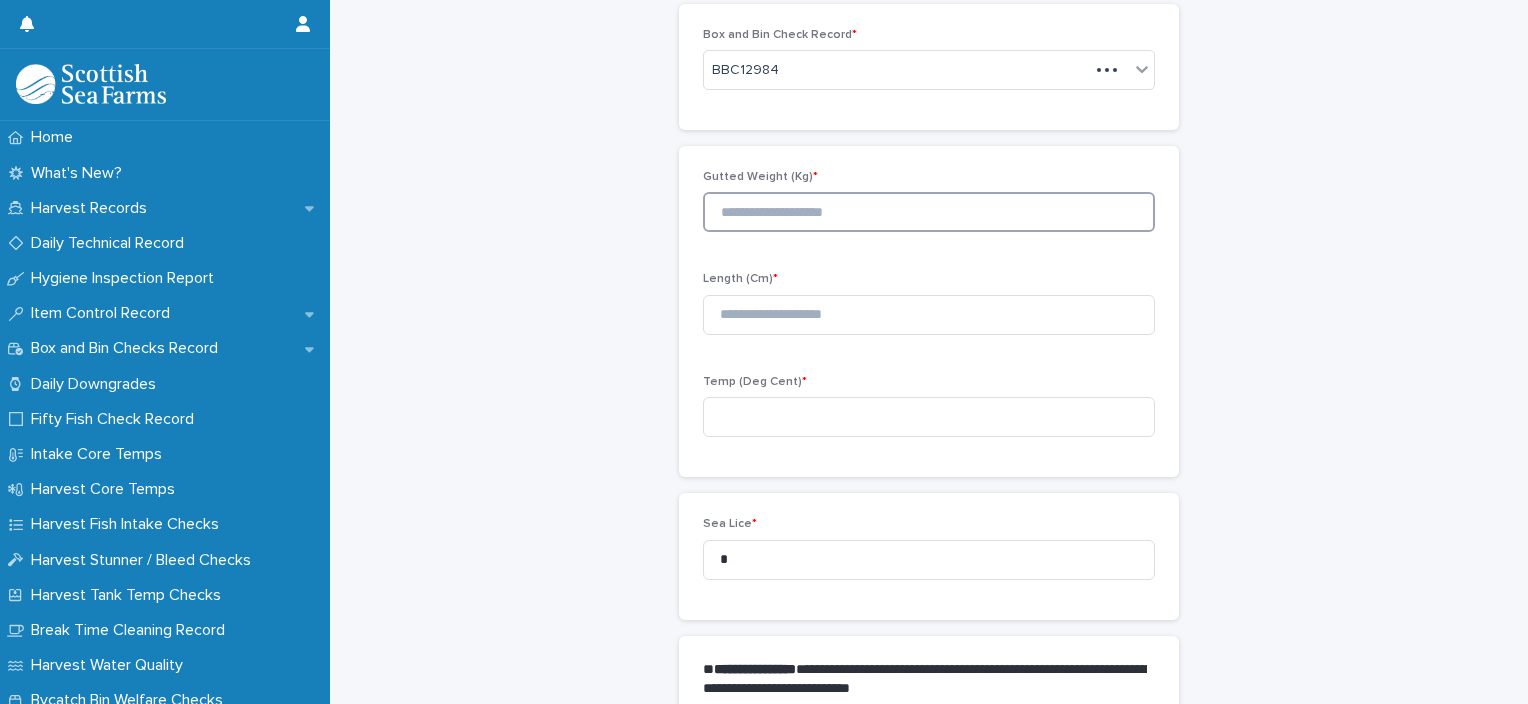 click at bounding box center (929, 212) 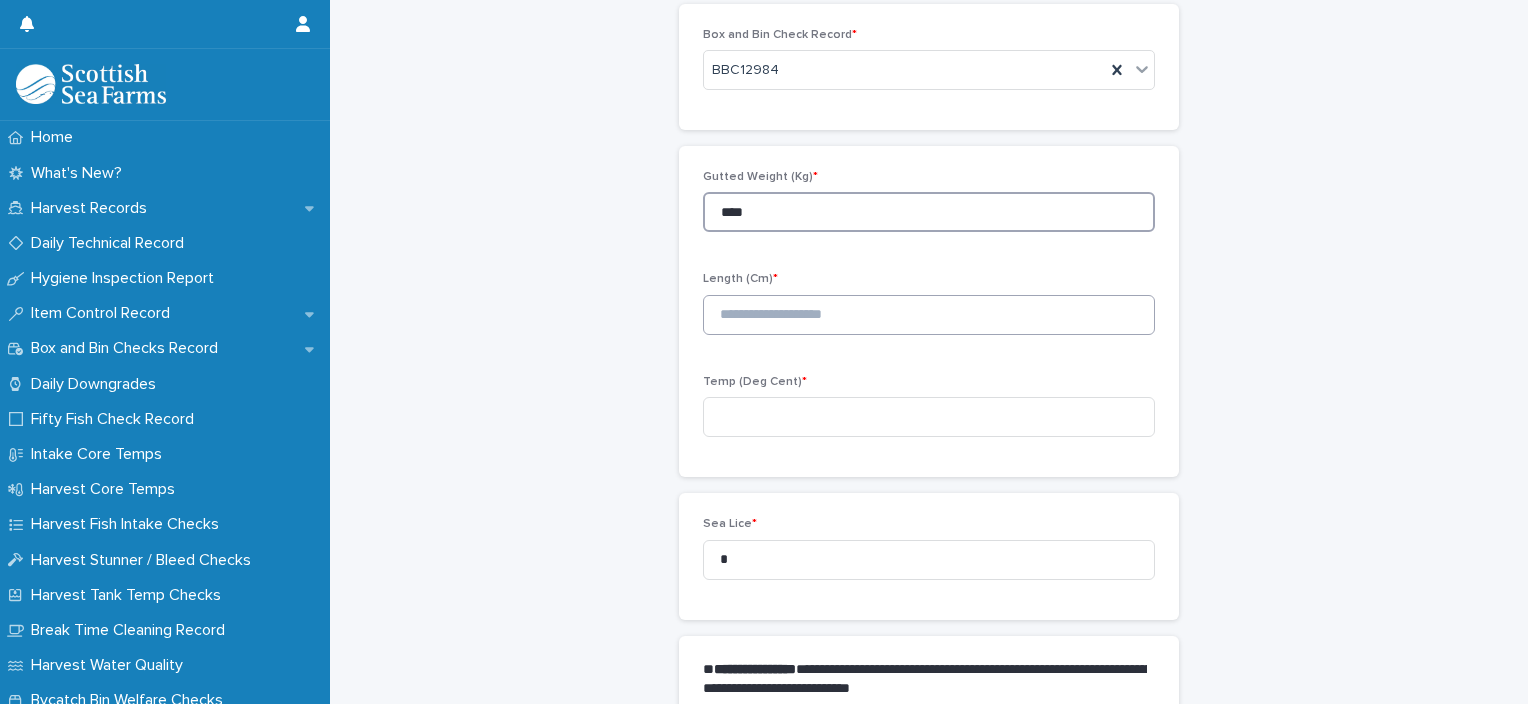 type on "****" 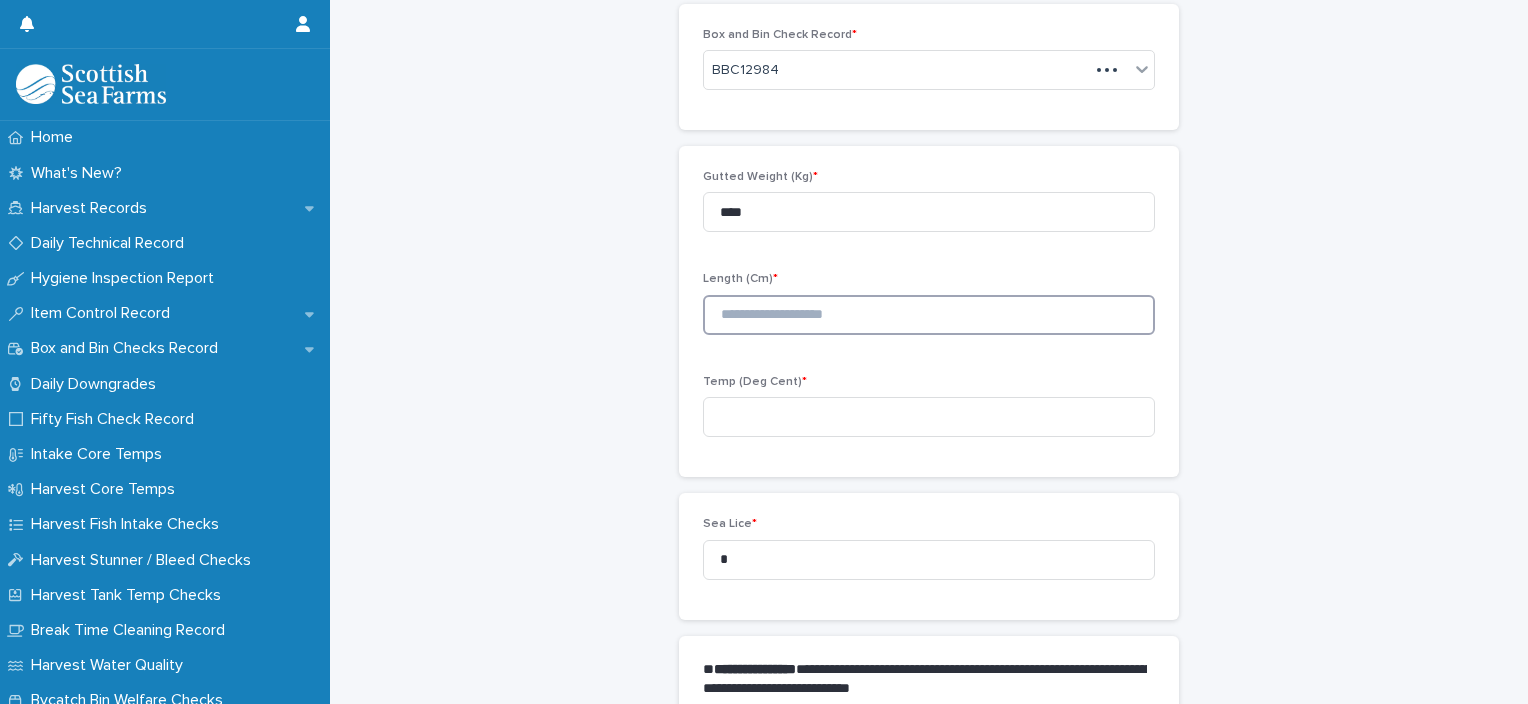 drag, startPoint x: 730, startPoint y: 300, endPoint x: 736, endPoint y: 316, distance: 17.088007 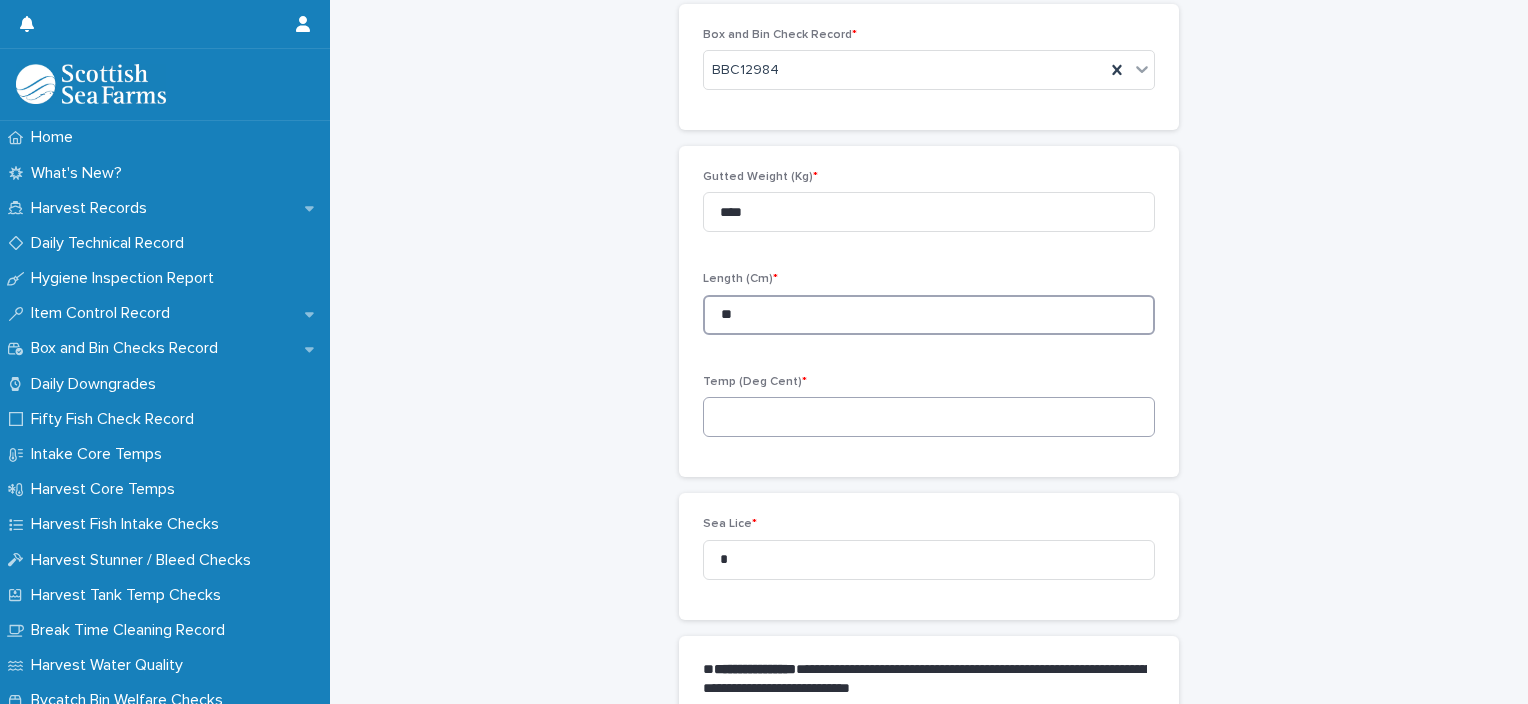 type on "**" 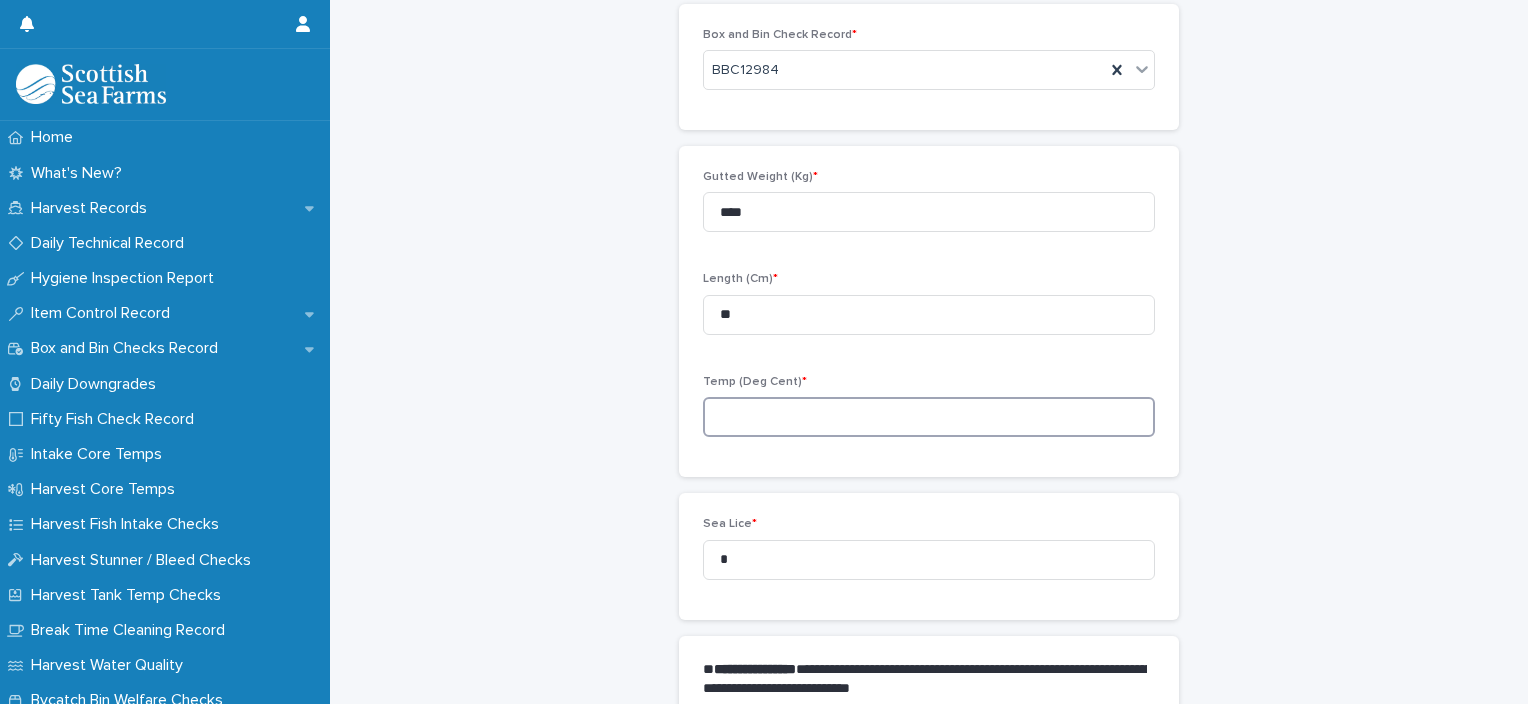 click at bounding box center (929, 417) 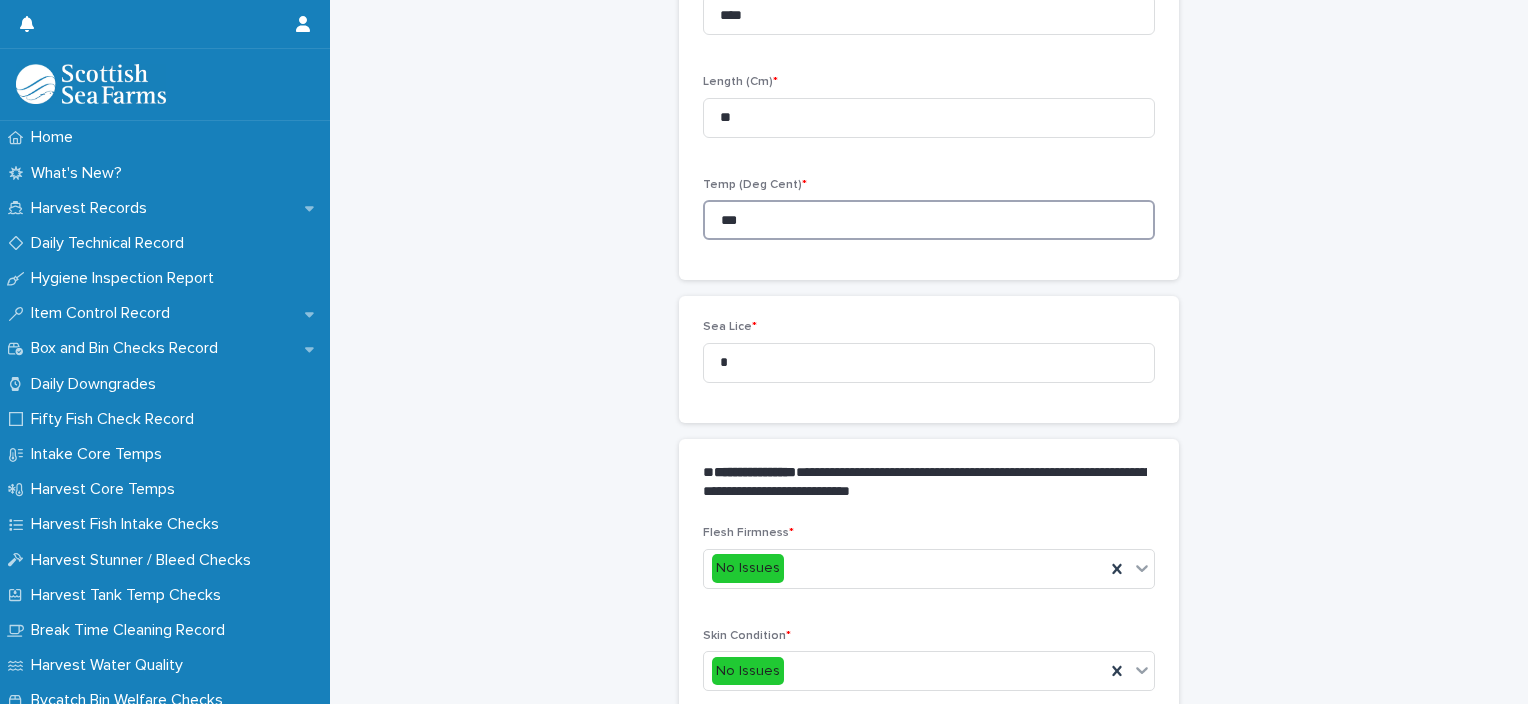 scroll, scrollTop: 311, scrollLeft: 0, axis: vertical 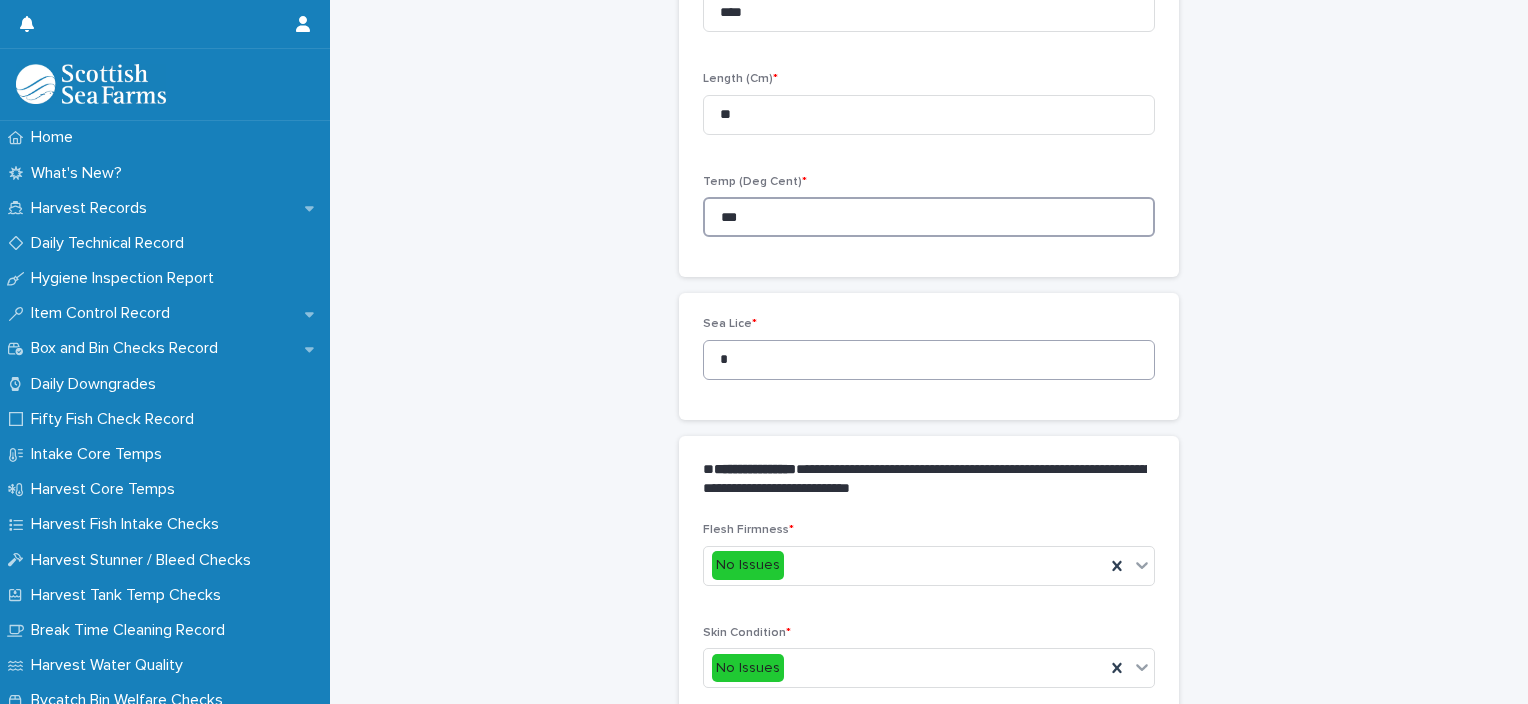 type on "***" 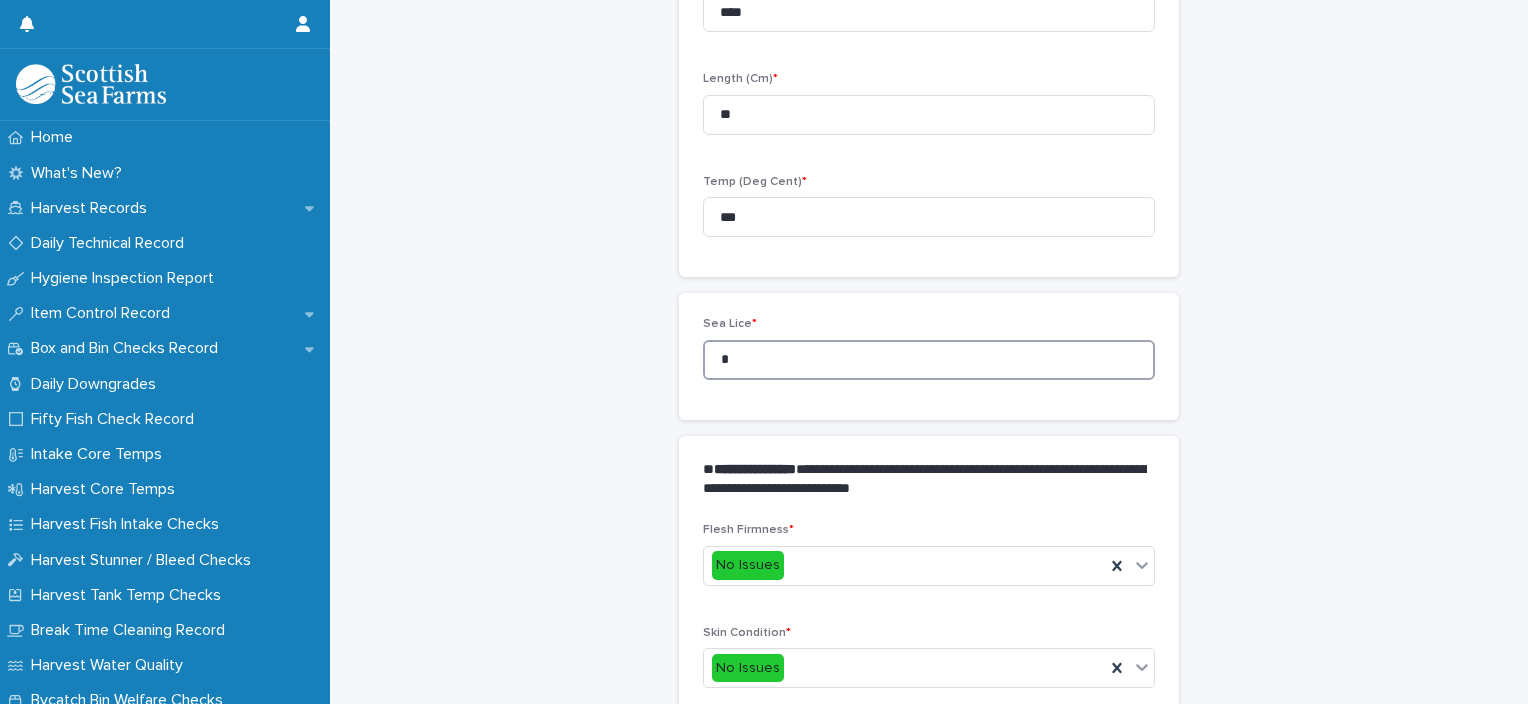 drag, startPoint x: 748, startPoint y: 353, endPoint x: 657, endPoint y: 371, distance: 92.76314 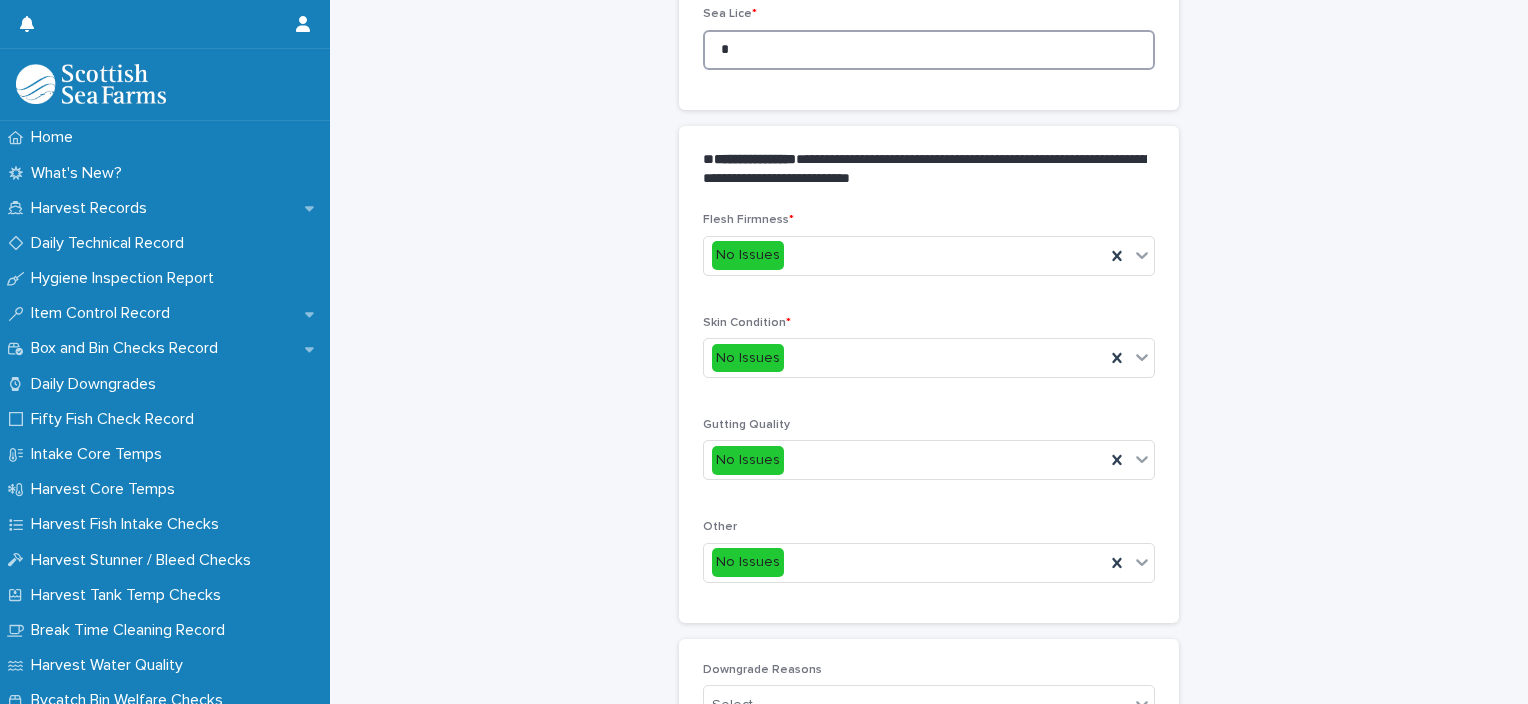 scroll, scrollTop: 948, scrollLeft: 0, axis: vertical 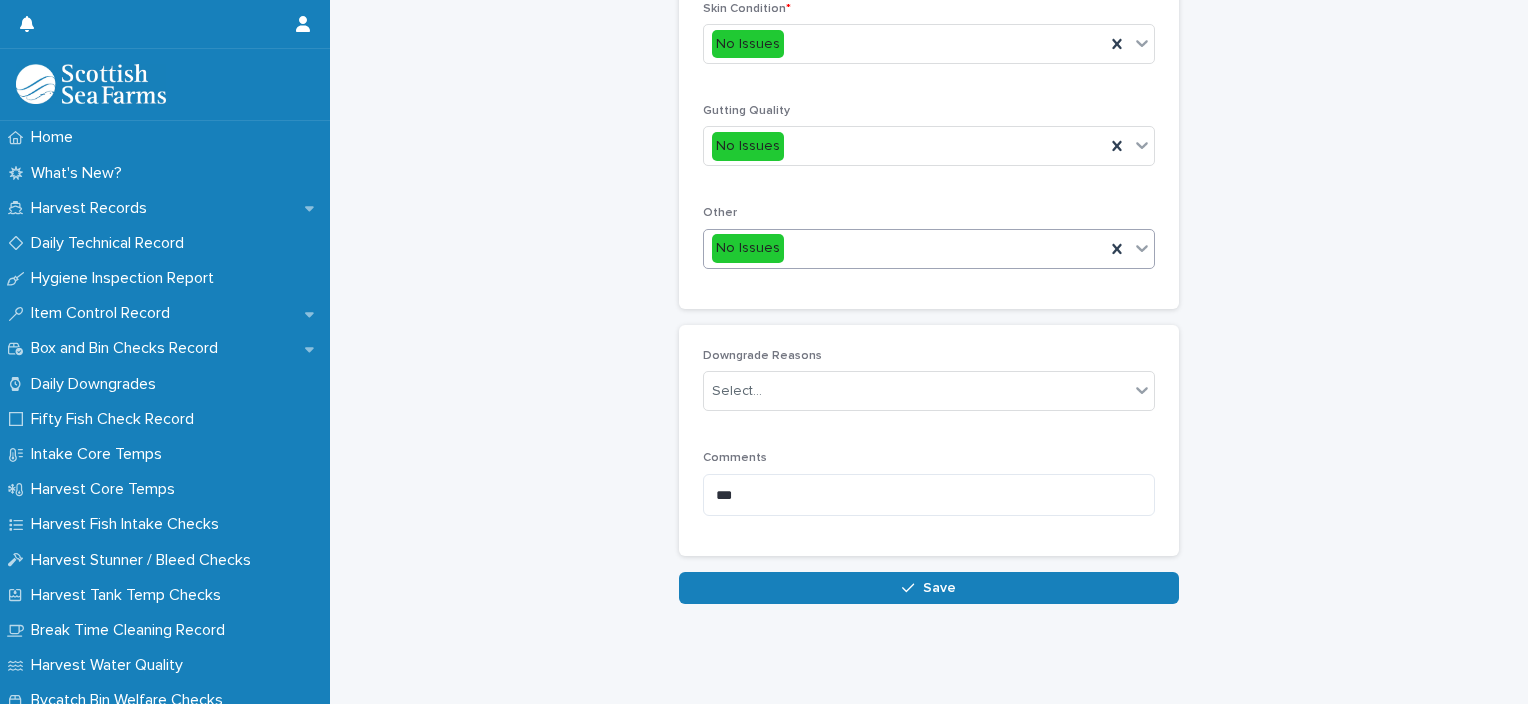 type on "*" 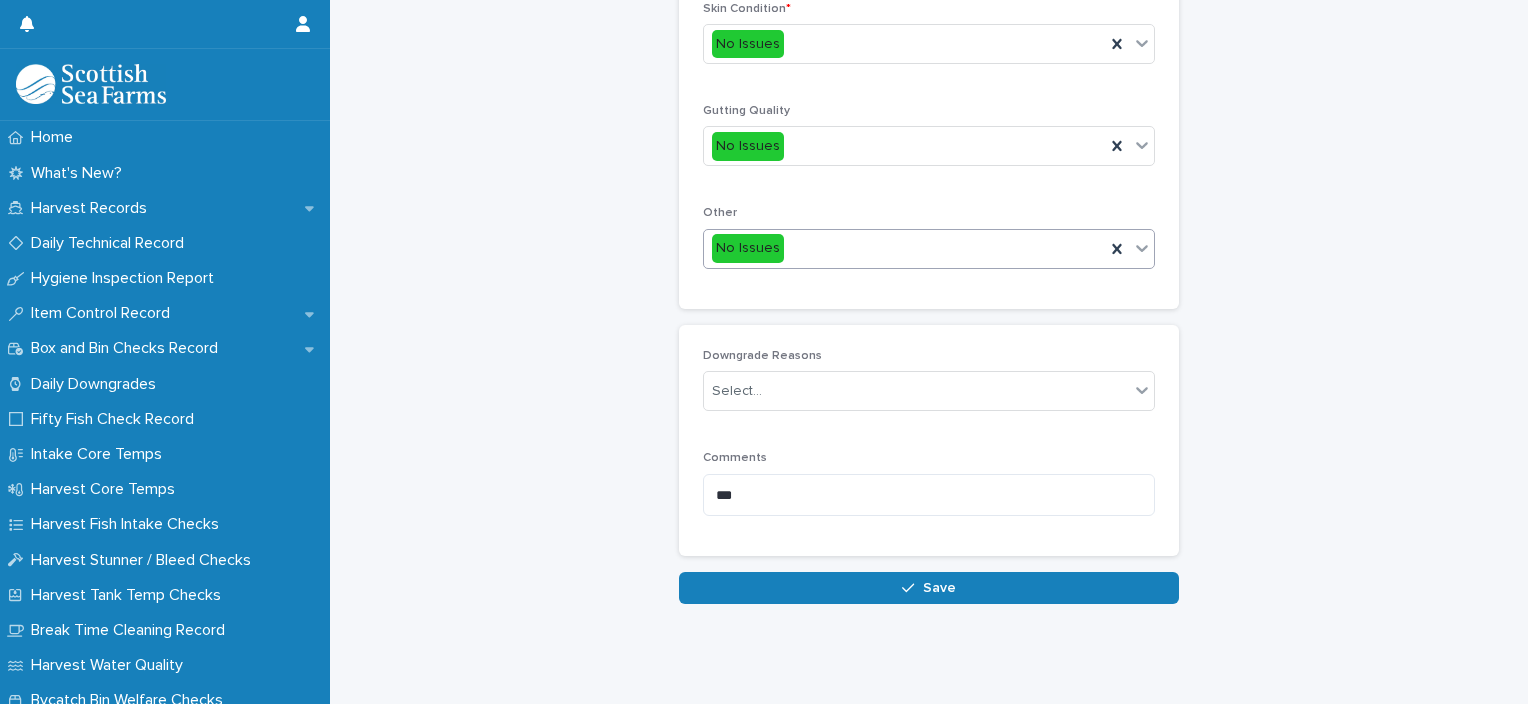 click on "No Issues" at bounding box center [904, 248] 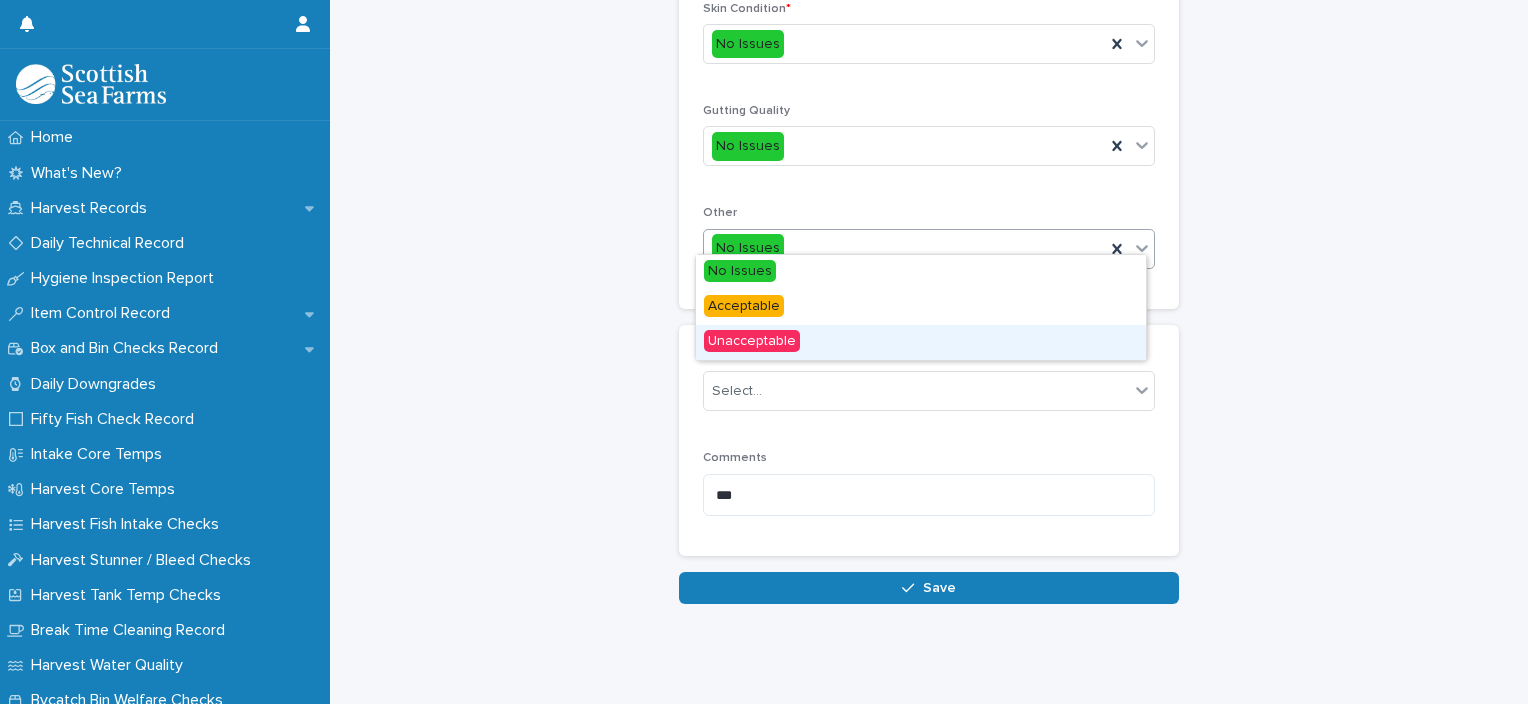 click on "Unacceptable" at bounding box center [921, 342] 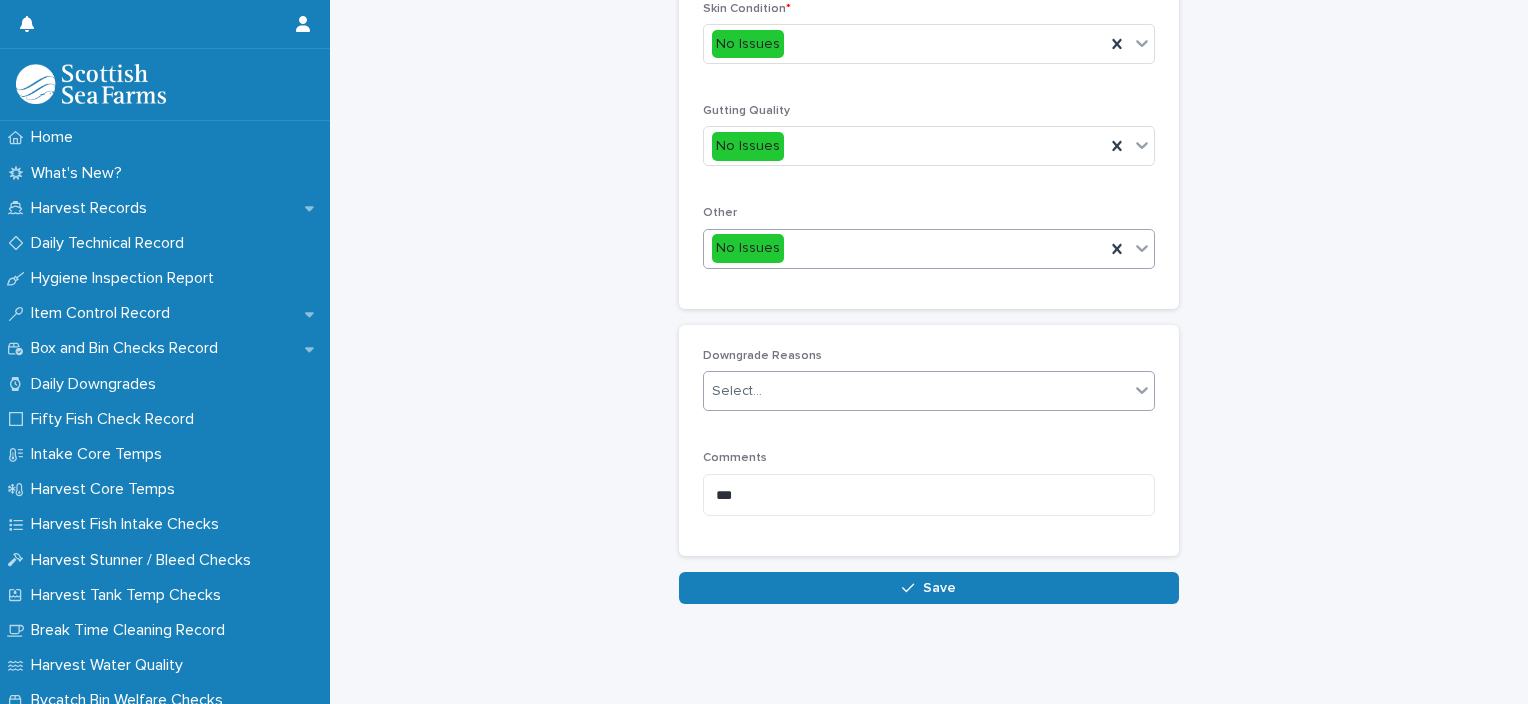click on "Select..." at bounding box center [916, 391] 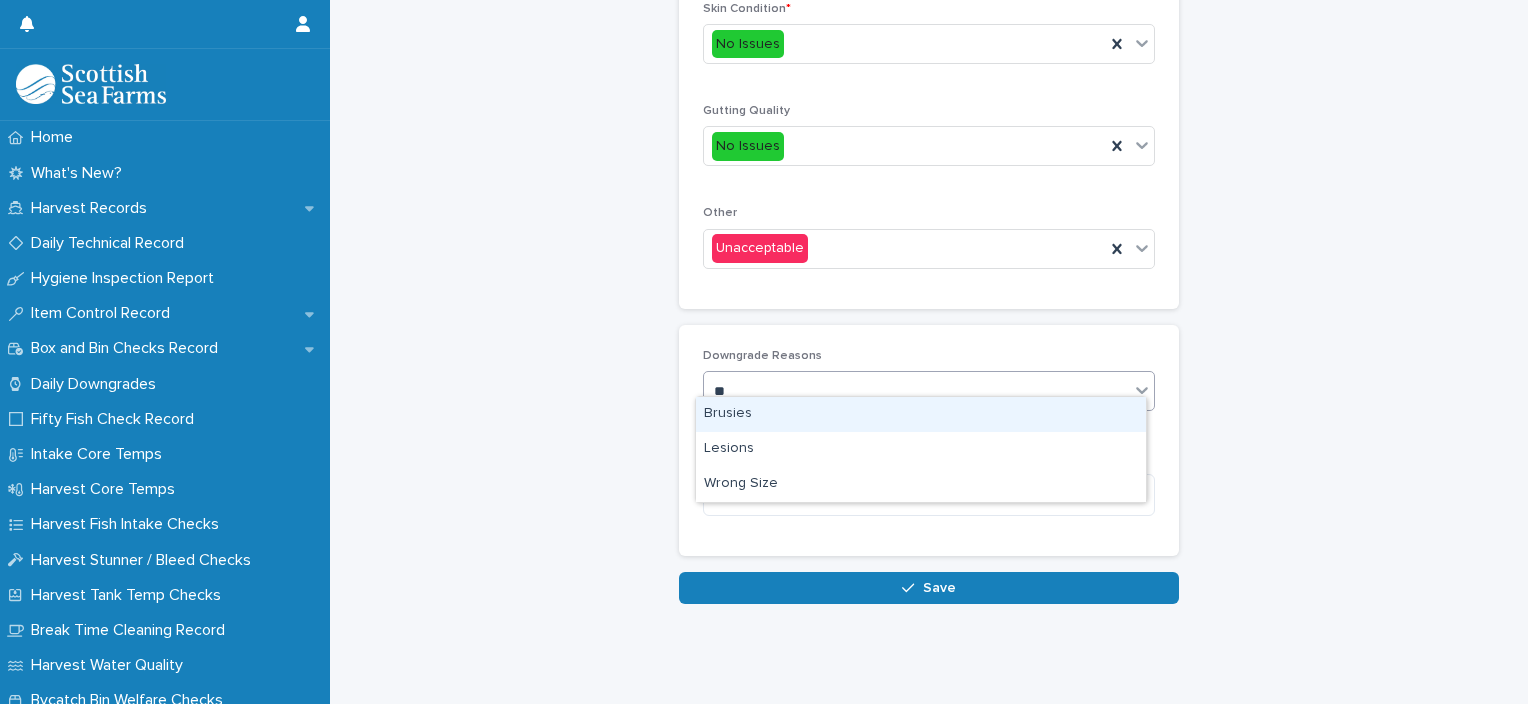 type on "***" 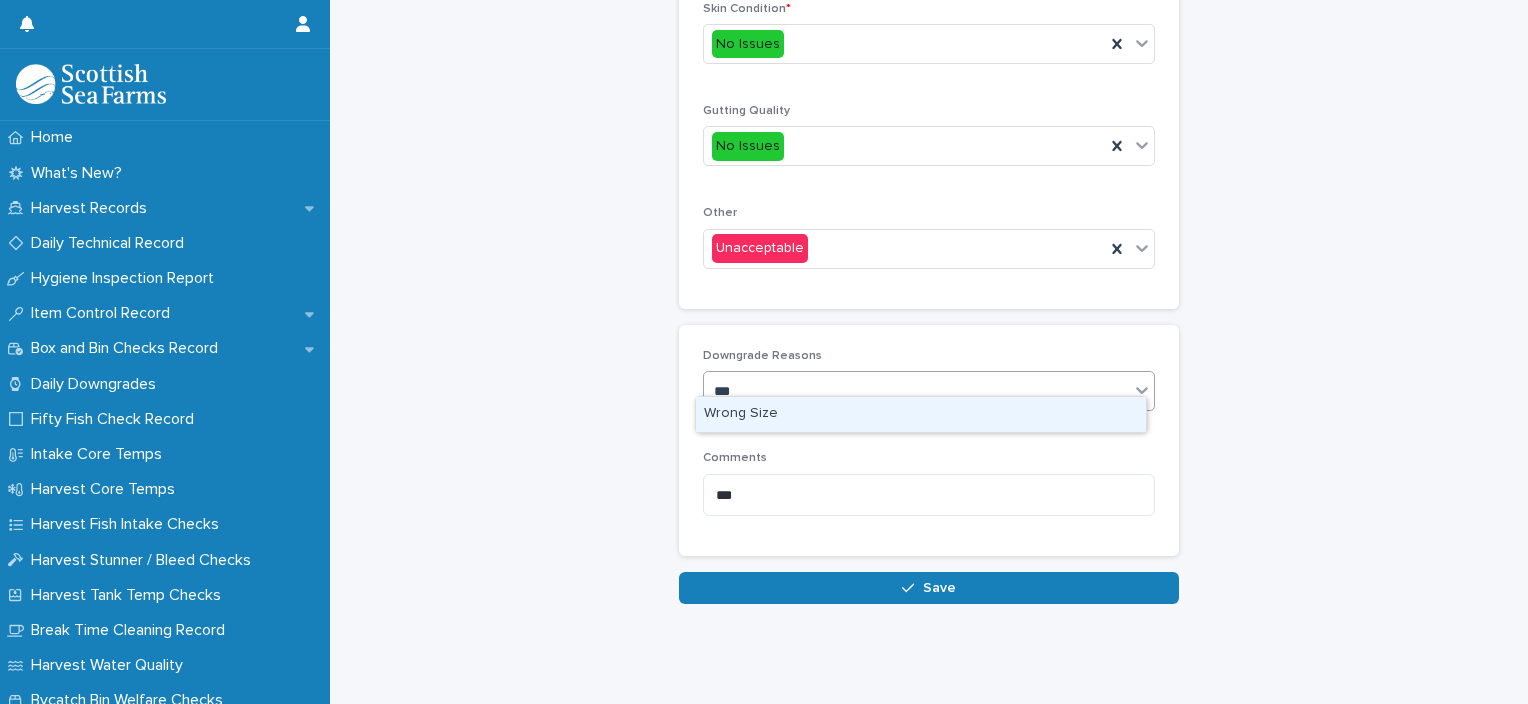 click on "Wrong Size" at bounding box center [921, 414] 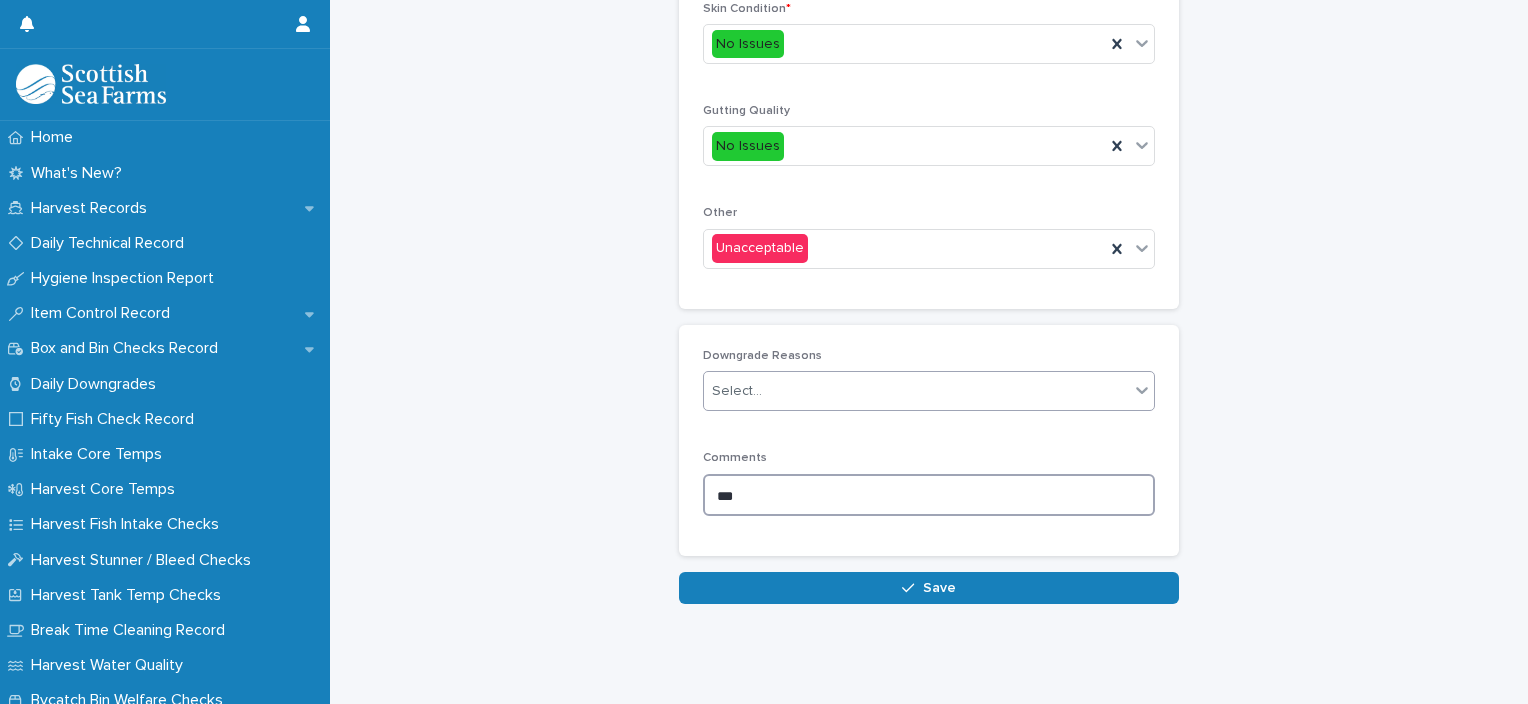 drag, startPoint x: 748, startPoint y: 494, endPoint x: 668, endPoint y: 501, distance: 80.305664 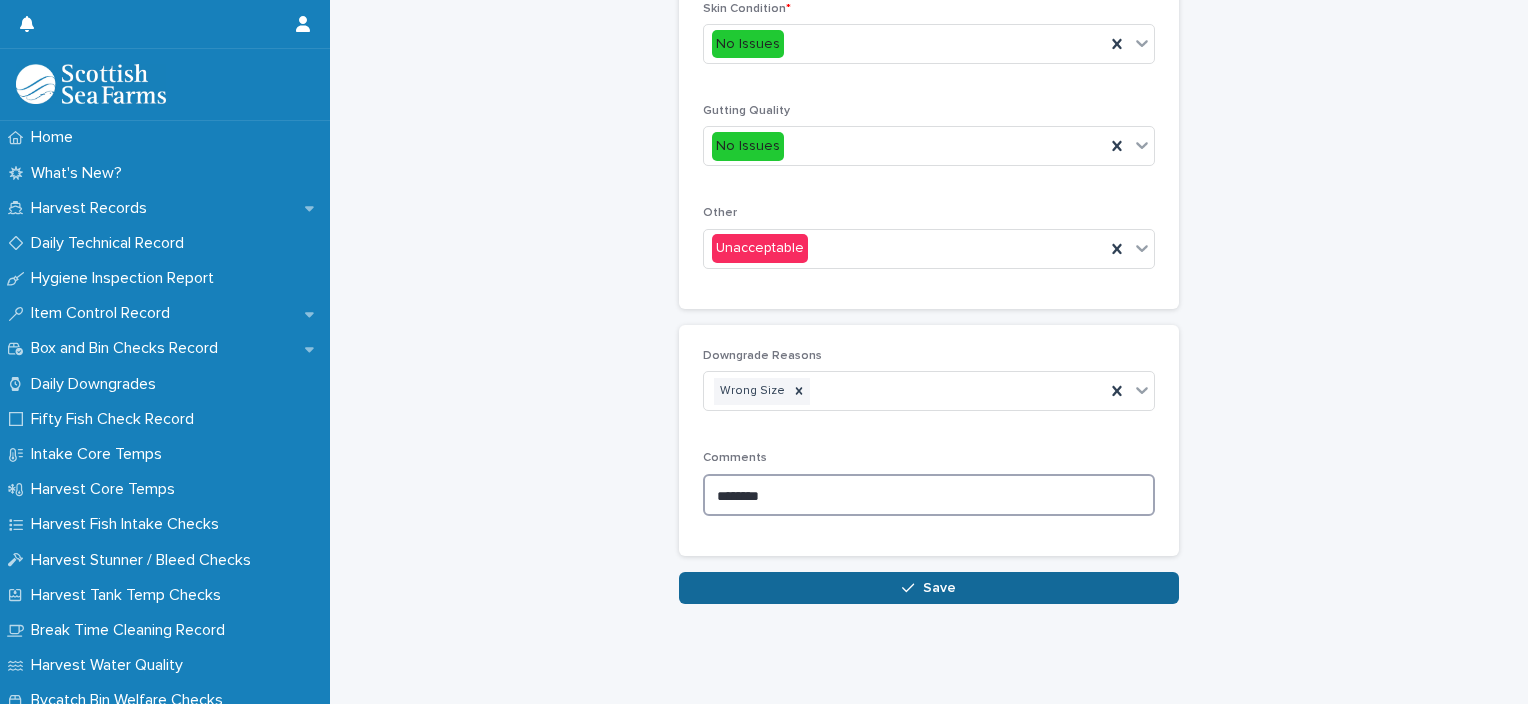 type on "********" 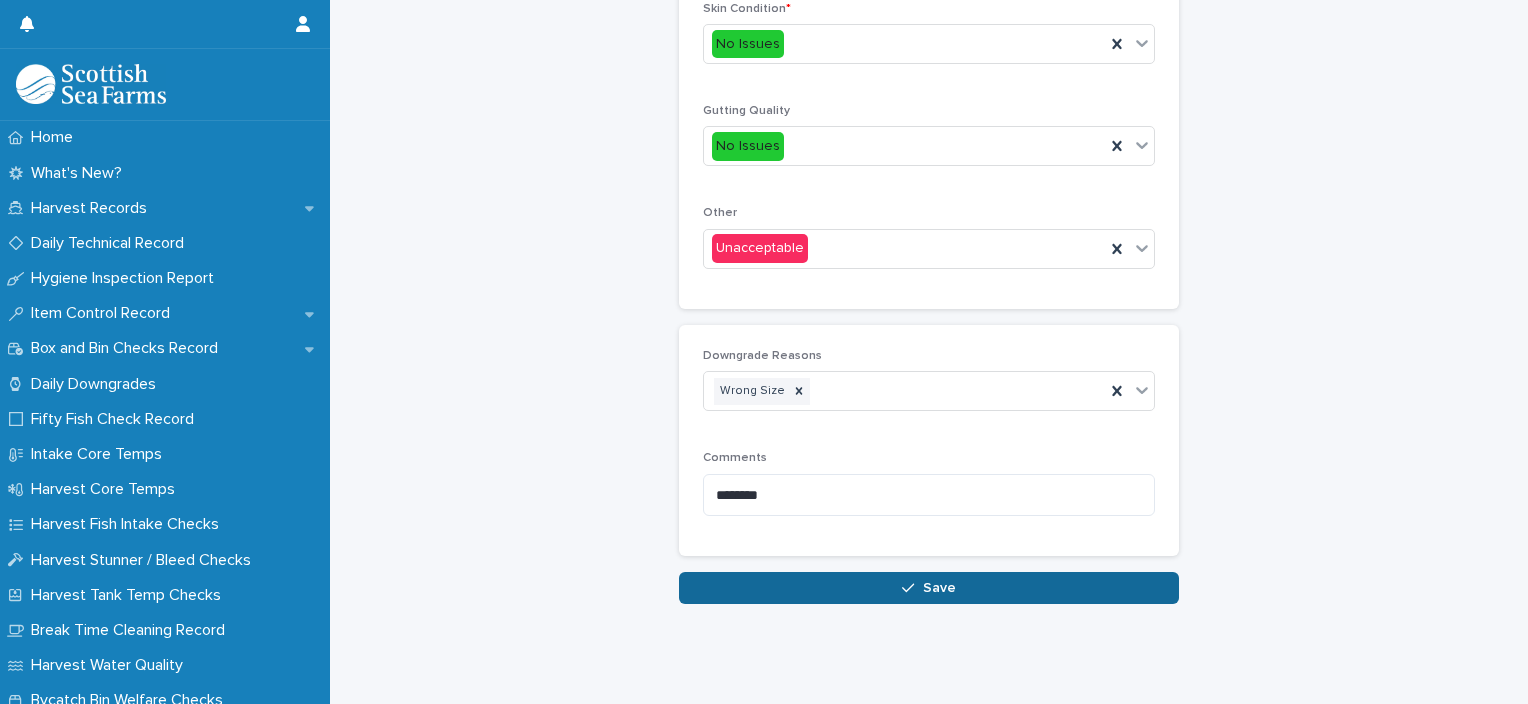 click on "Save" at bounding box center (929, 588) 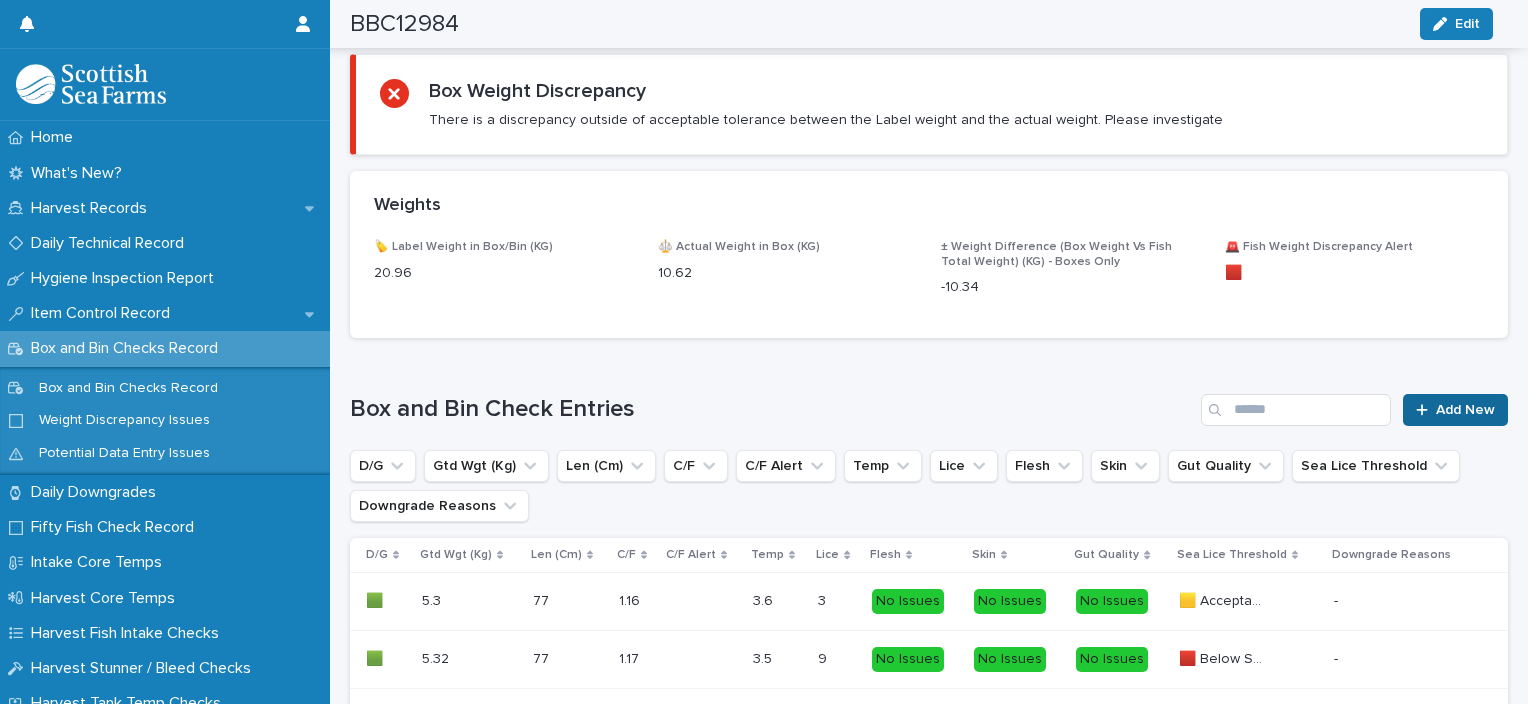 click on "Add New" at bounding box center (1455, 410) 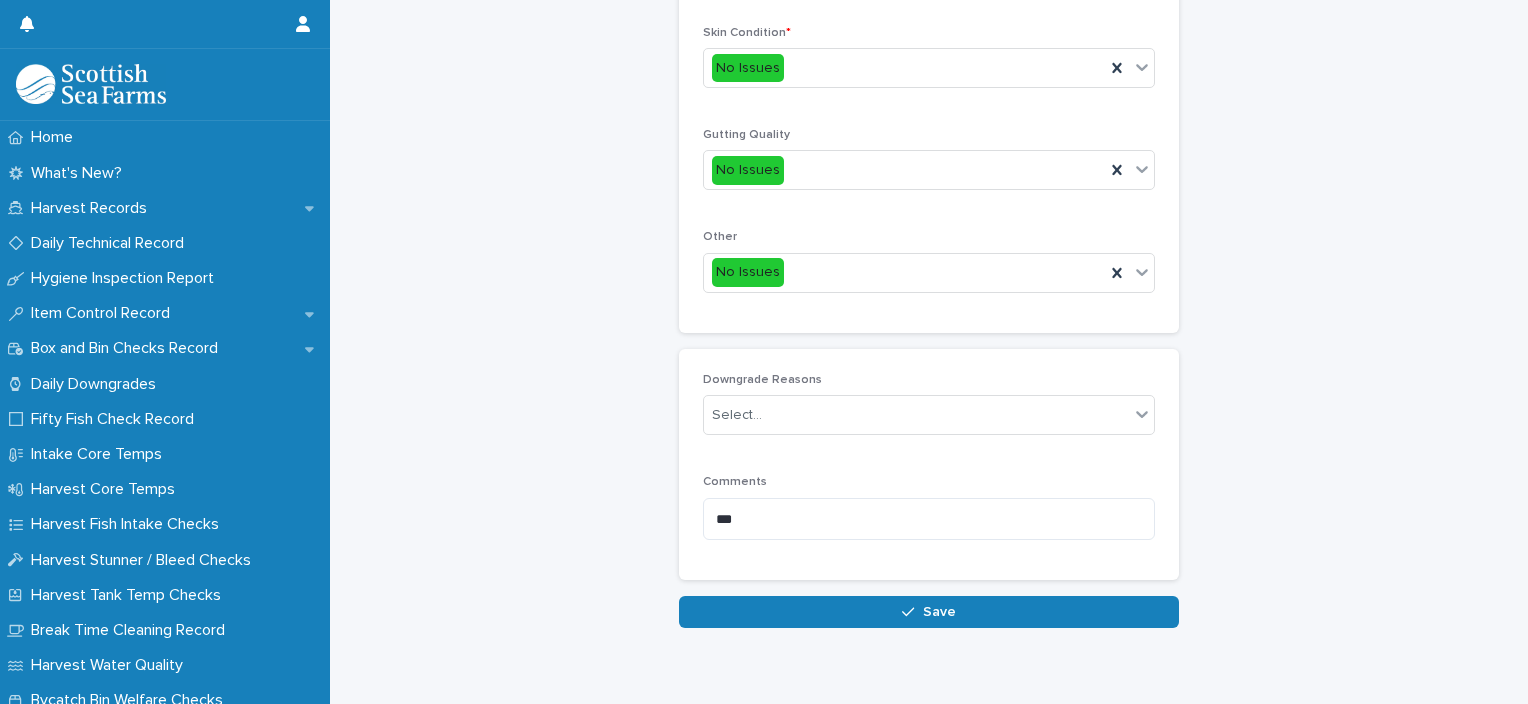 scroll, scrollTop: 111, scrollLeft: 0, axis: vertical 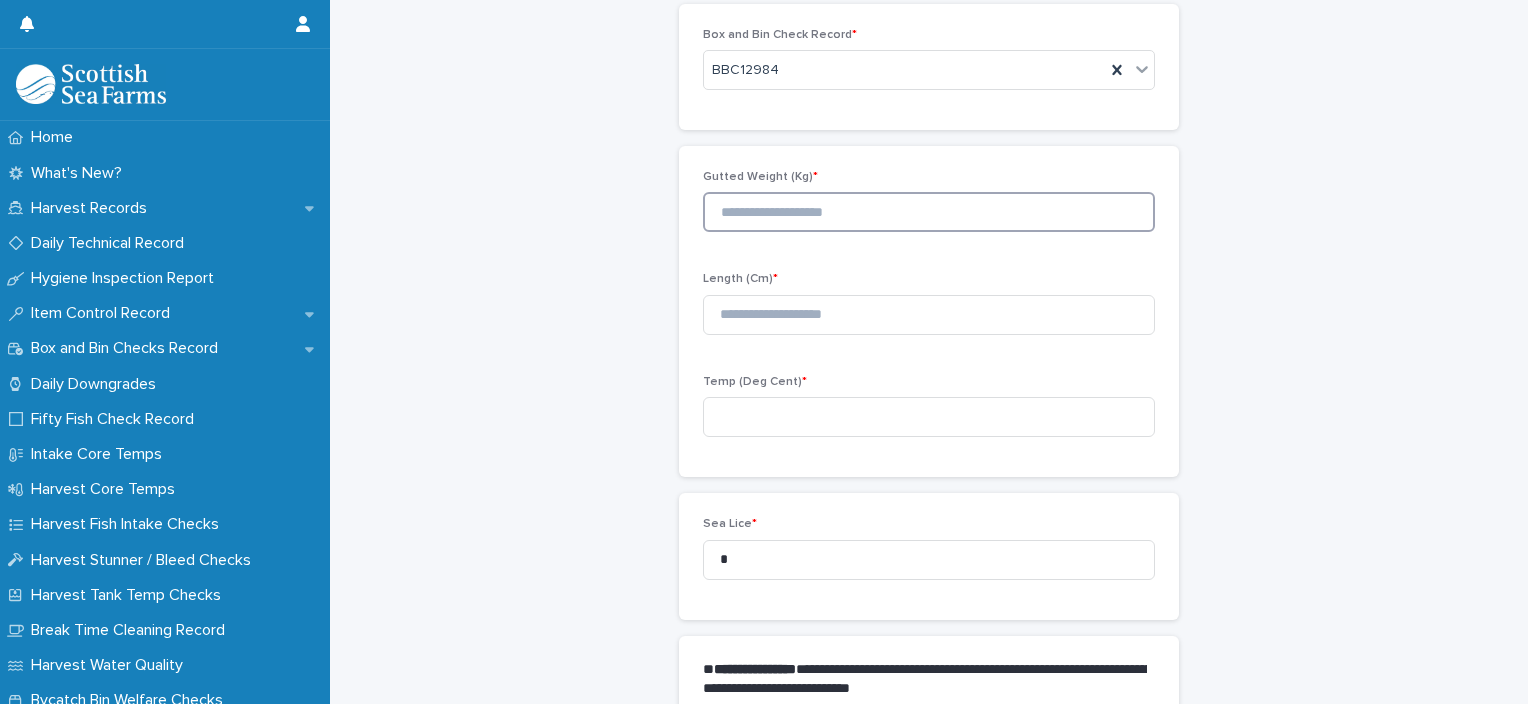 click at bounding box center (929, 212) 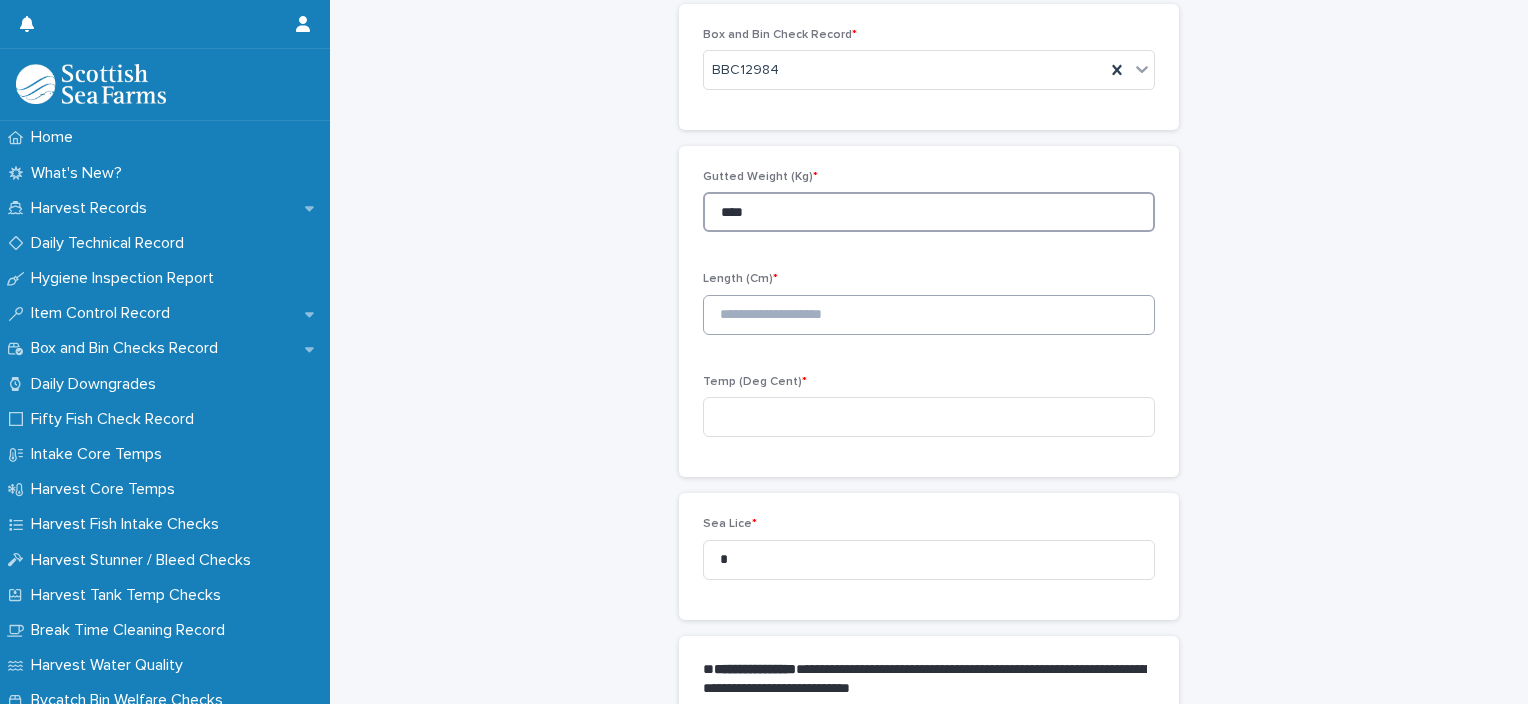 type on "****" 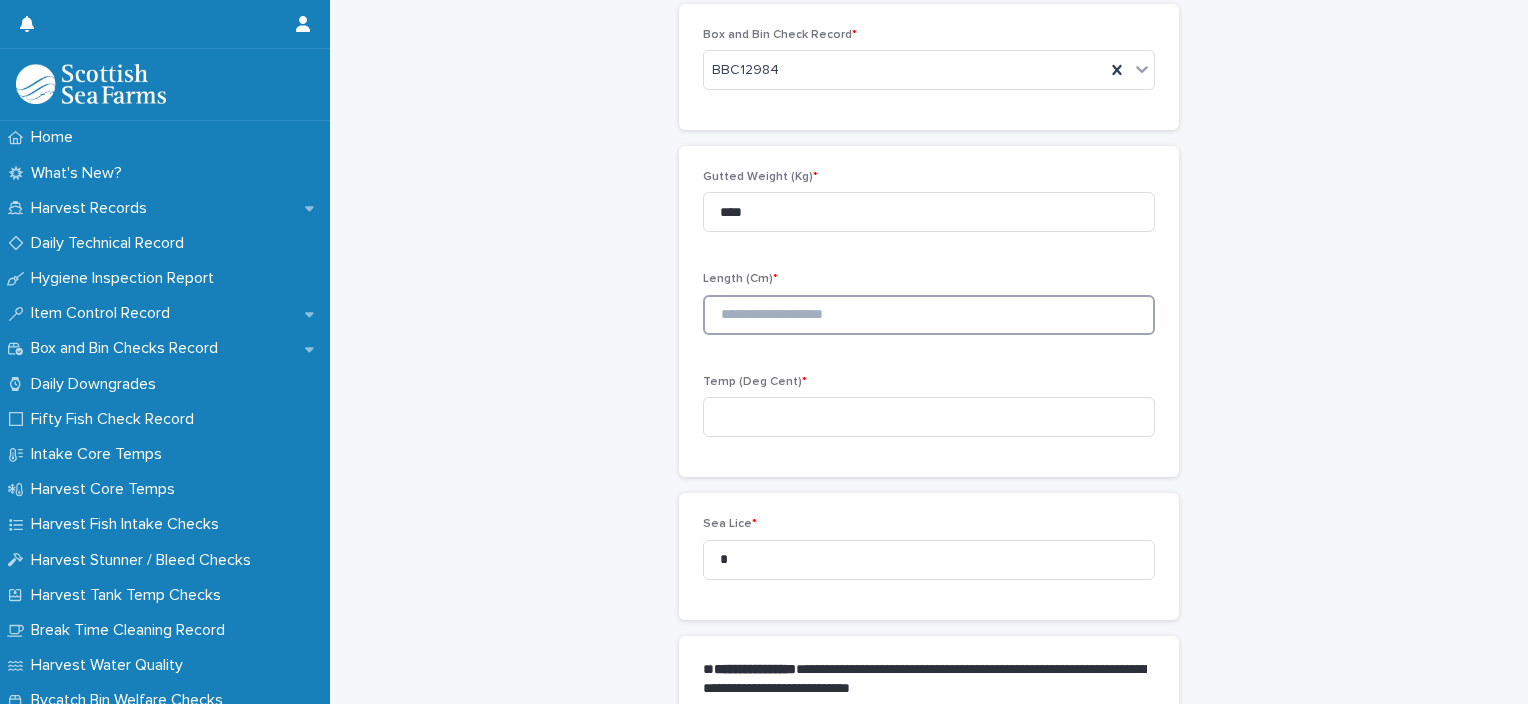 click at bounding box center [929, 315] 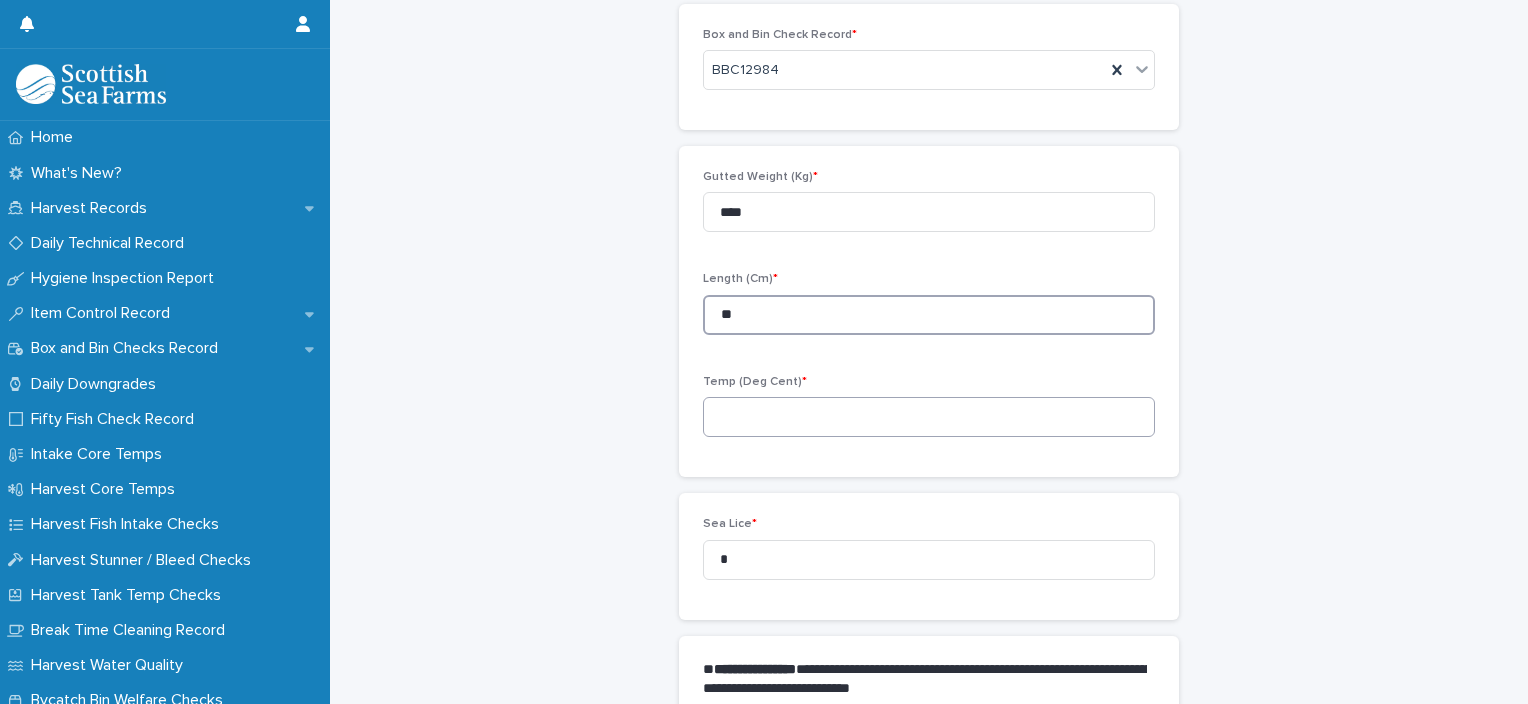type on "**" 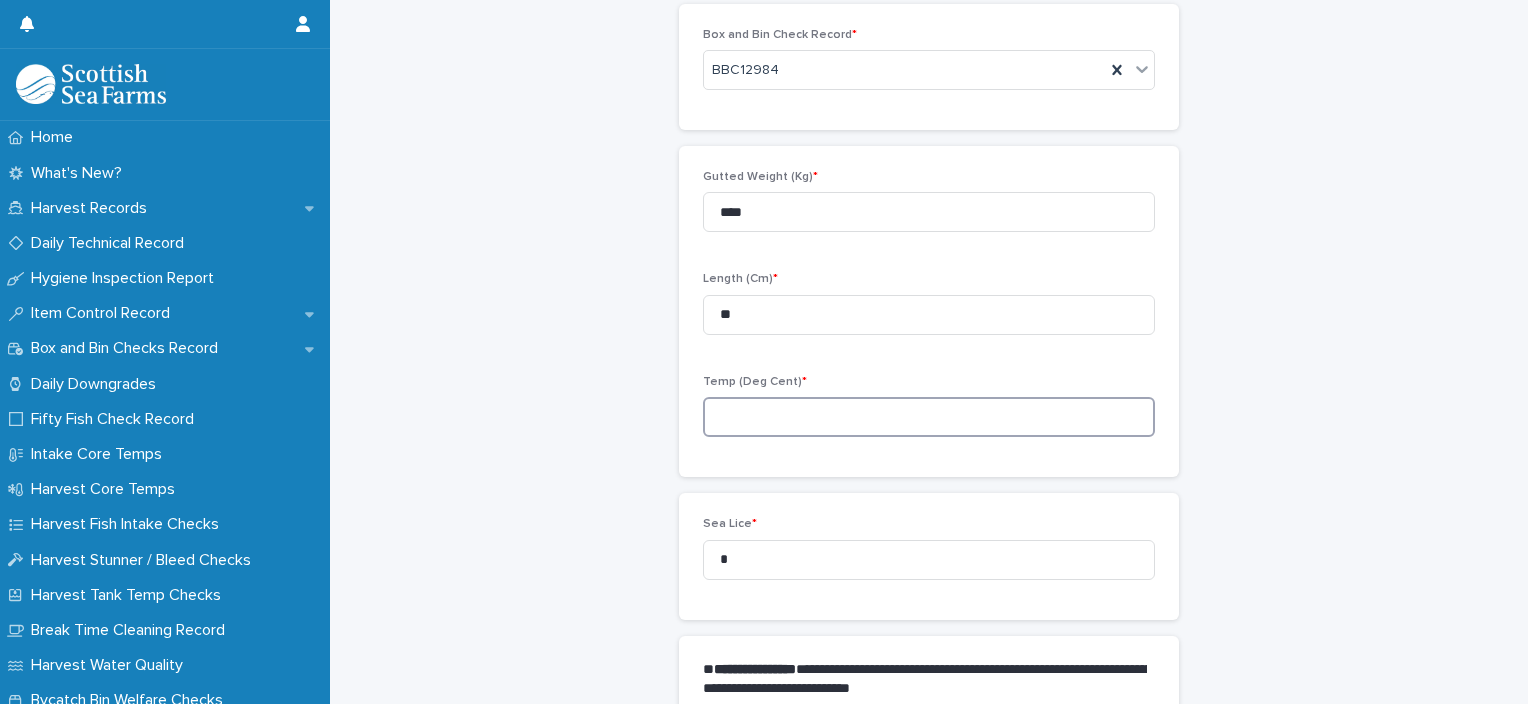 click at bounding box center (929, 417) 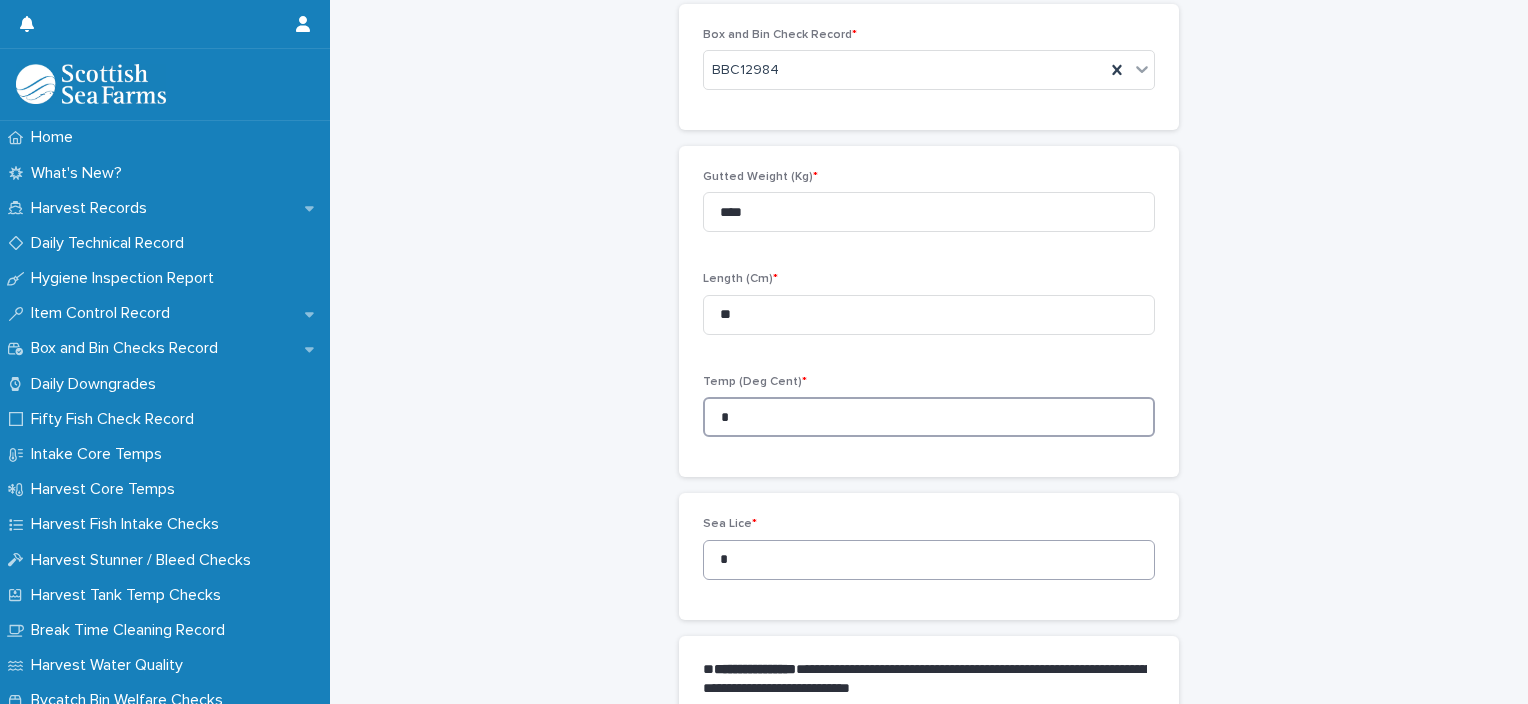 type on "*" 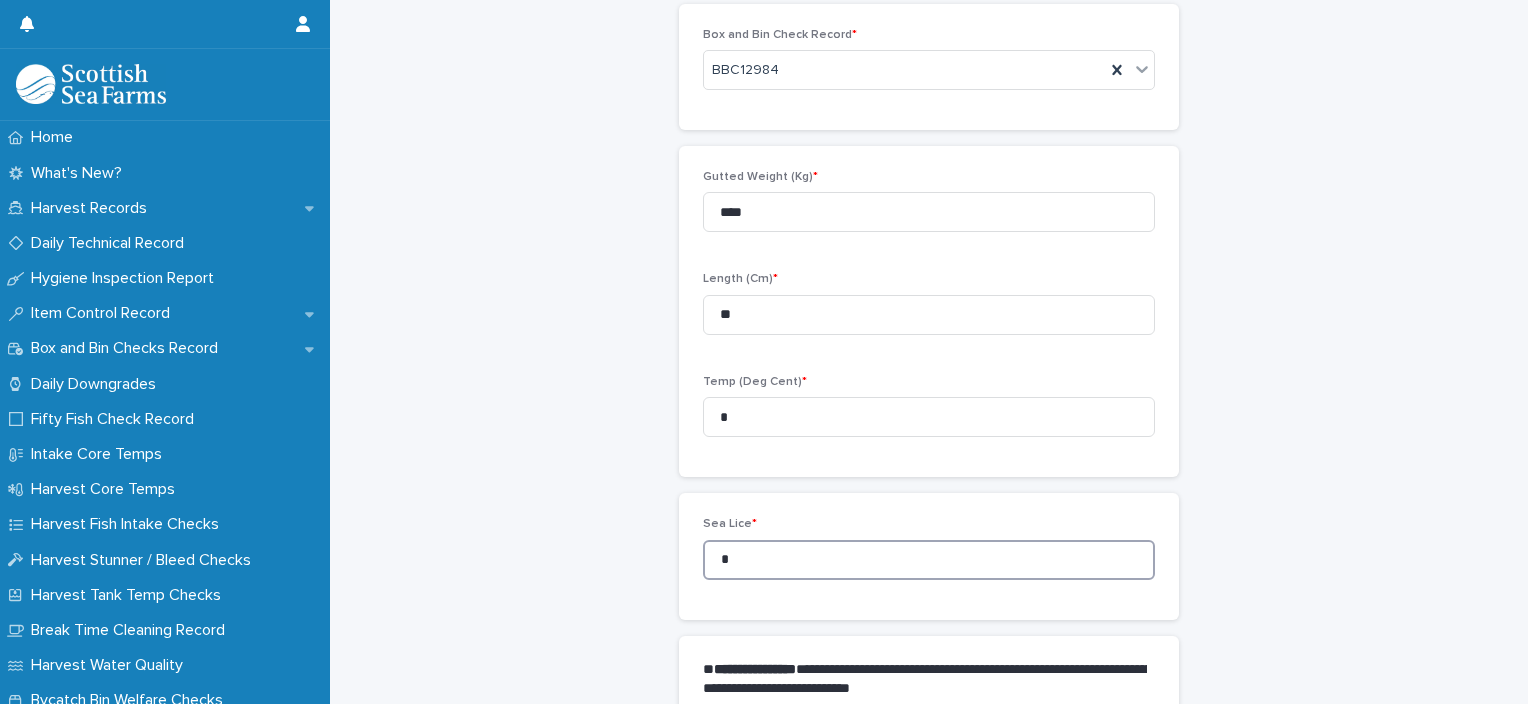 drag, startPoint x: 775, startPoint y: 562, endPoint x: 678, endPoint y: 572, distance: 97.5141 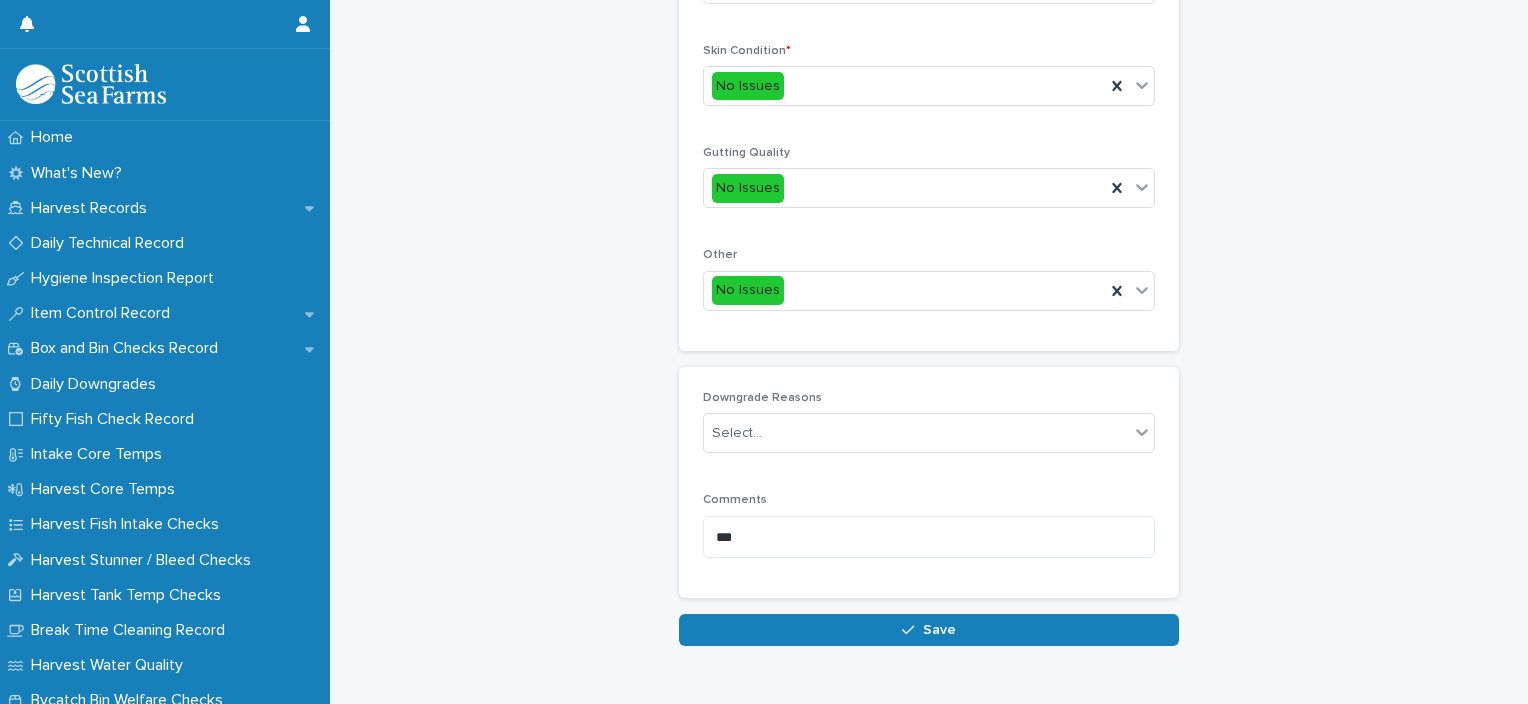 scroll, scrollTop: 948, scrollLeft: 0, axis: vertical 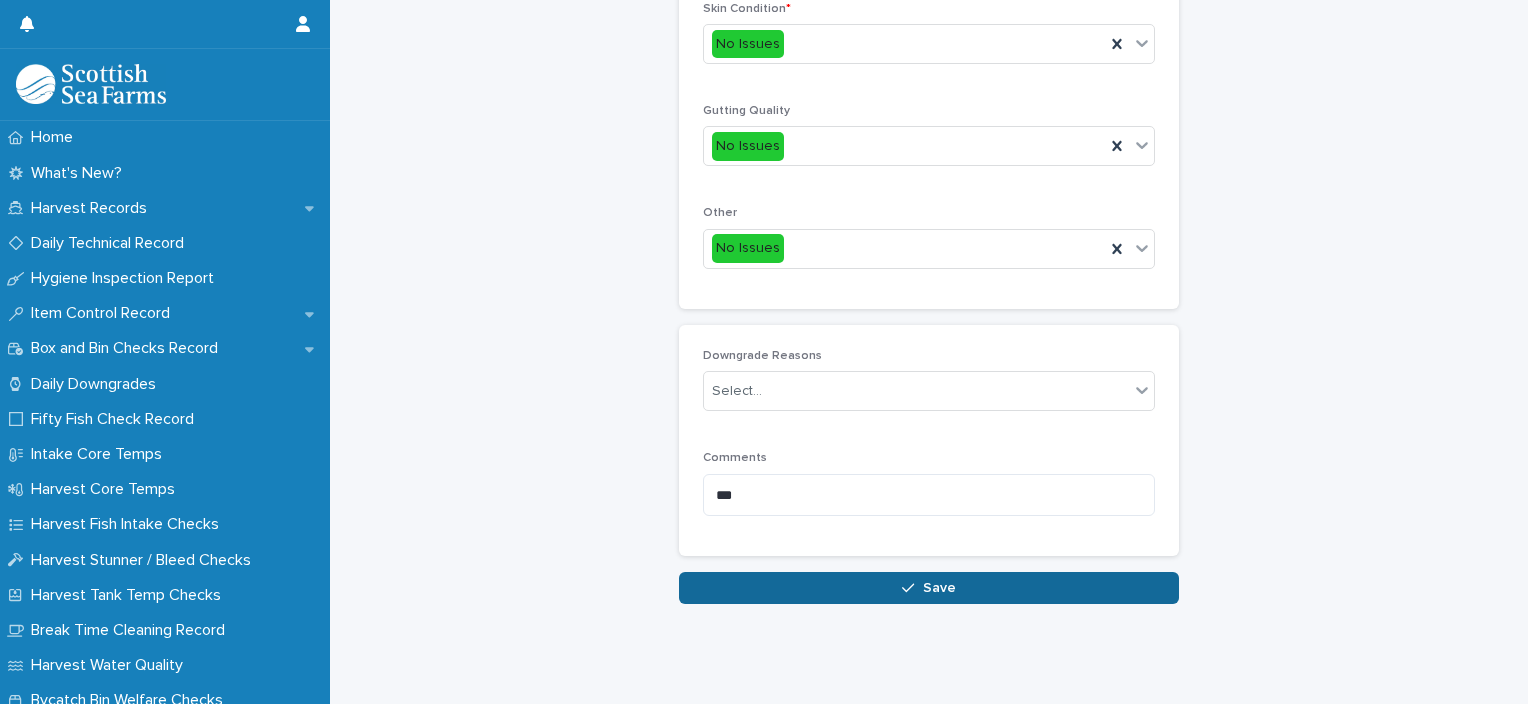 type on "*" 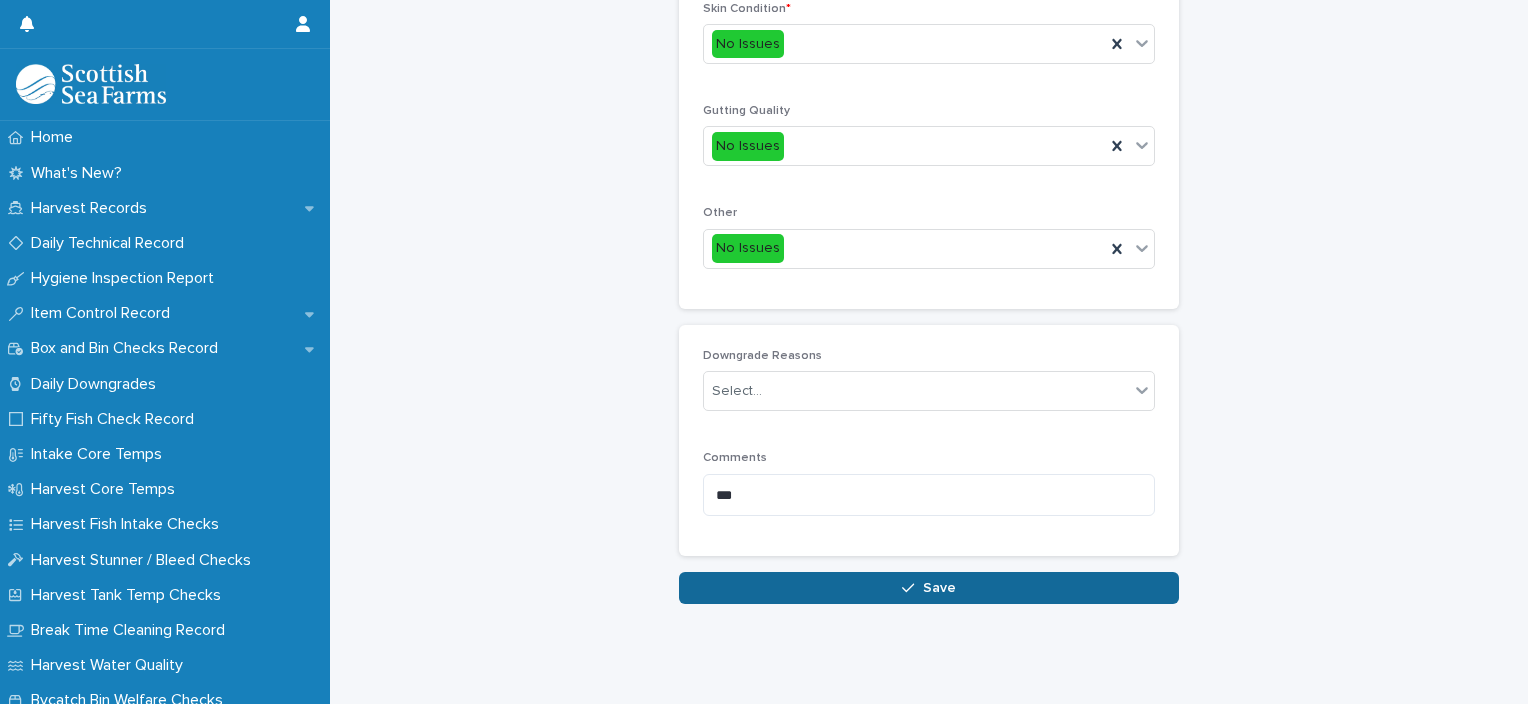 click on "Save" at bounding box center (929, 588) 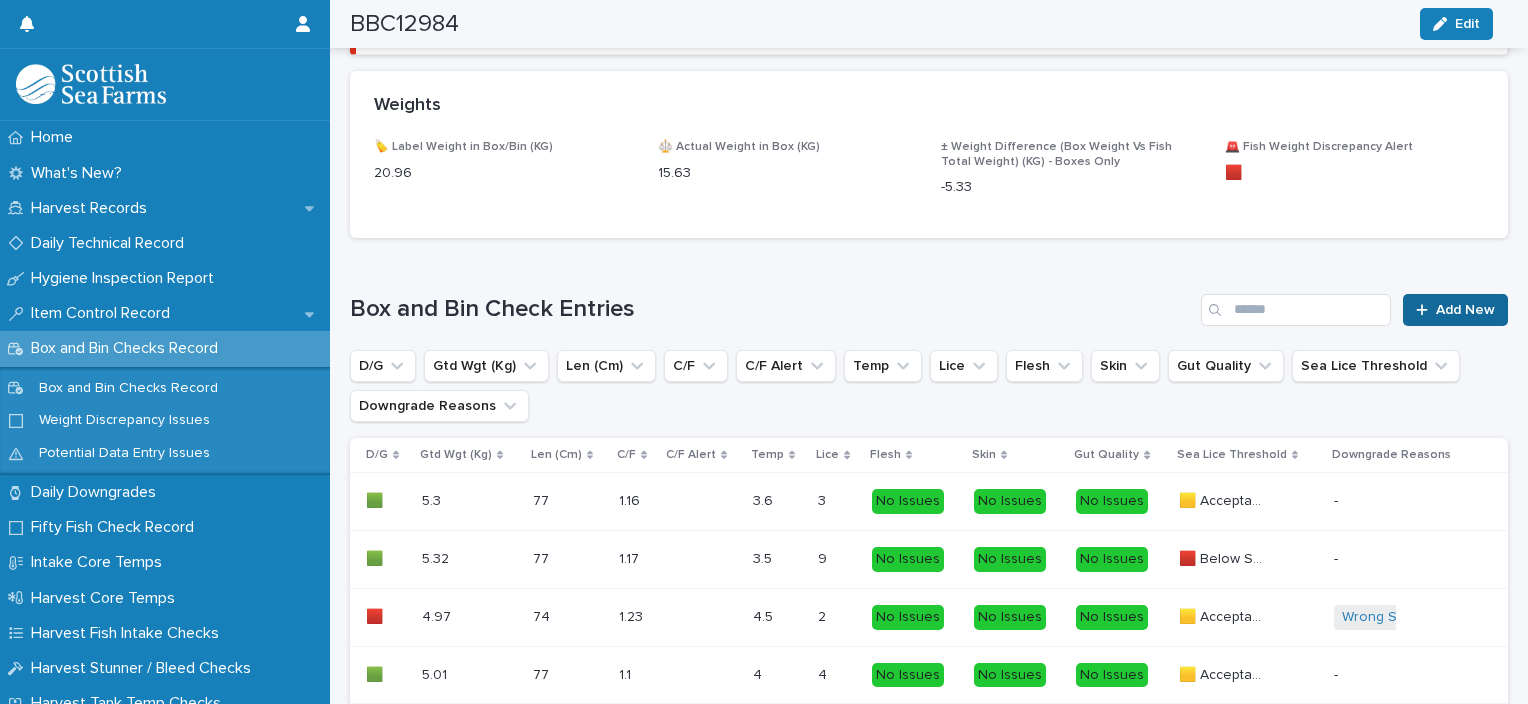 click on "Add New" at bounding box center (1465, 310) 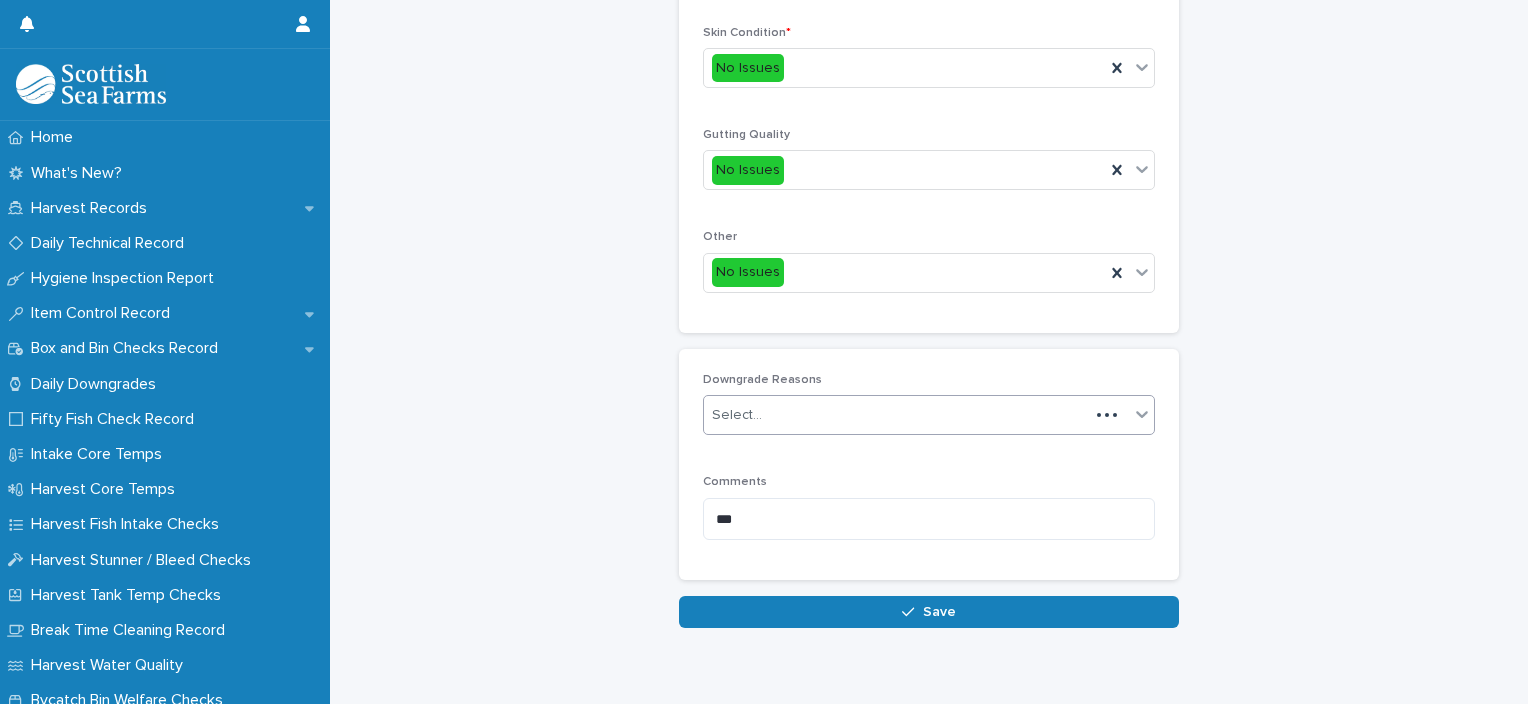 scroll, scrollTop: 211, scrollLeft: 0, axis: vertical 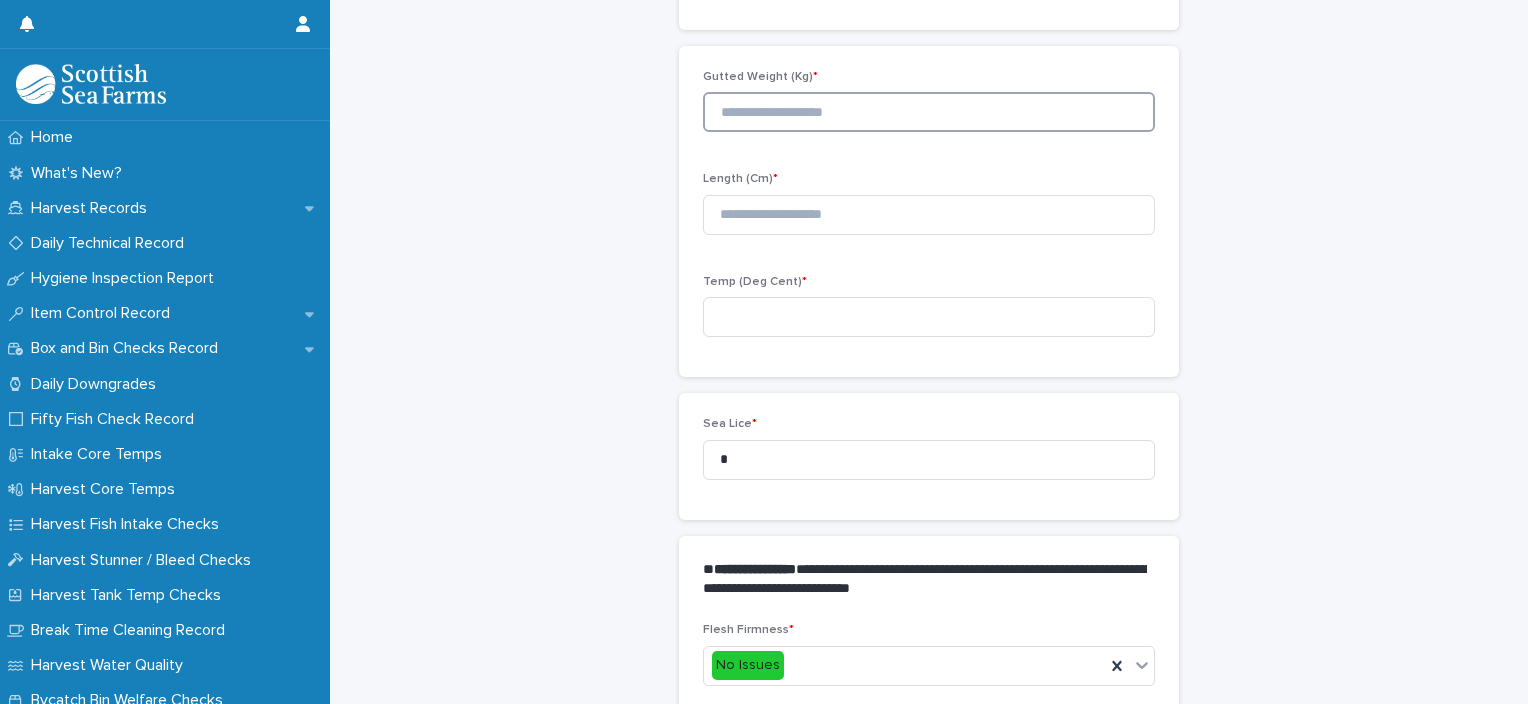 click at bounding box center (929, 112) 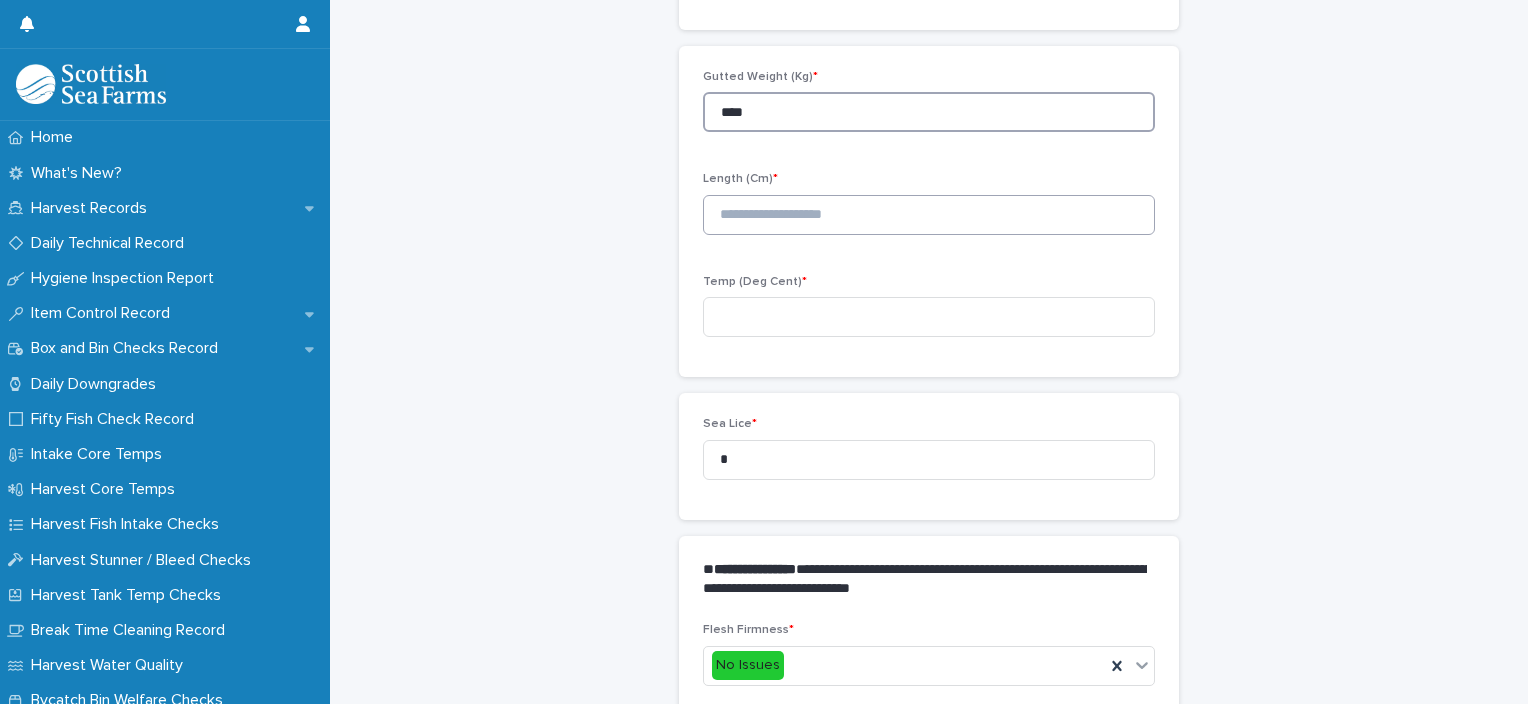 type on "****" 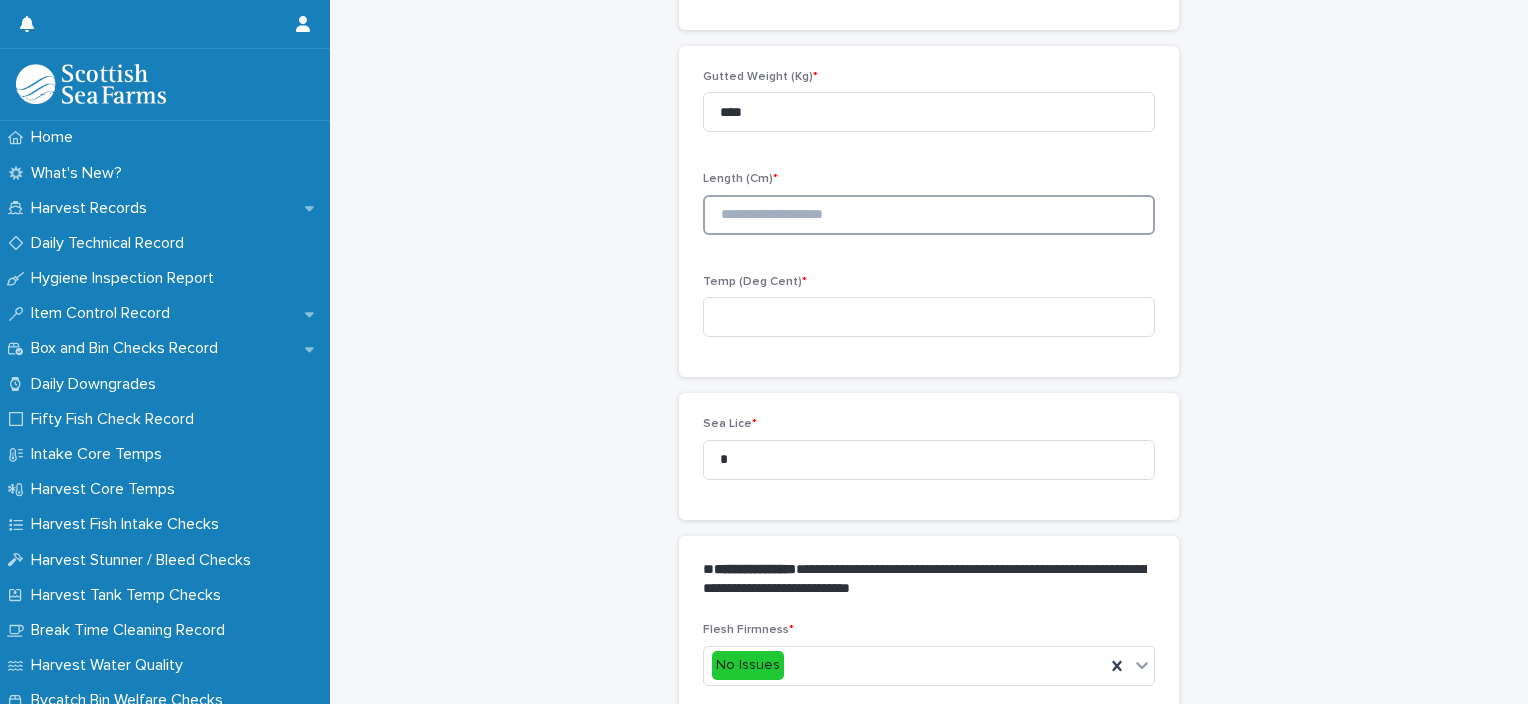 click at bounding box center (929, 215) 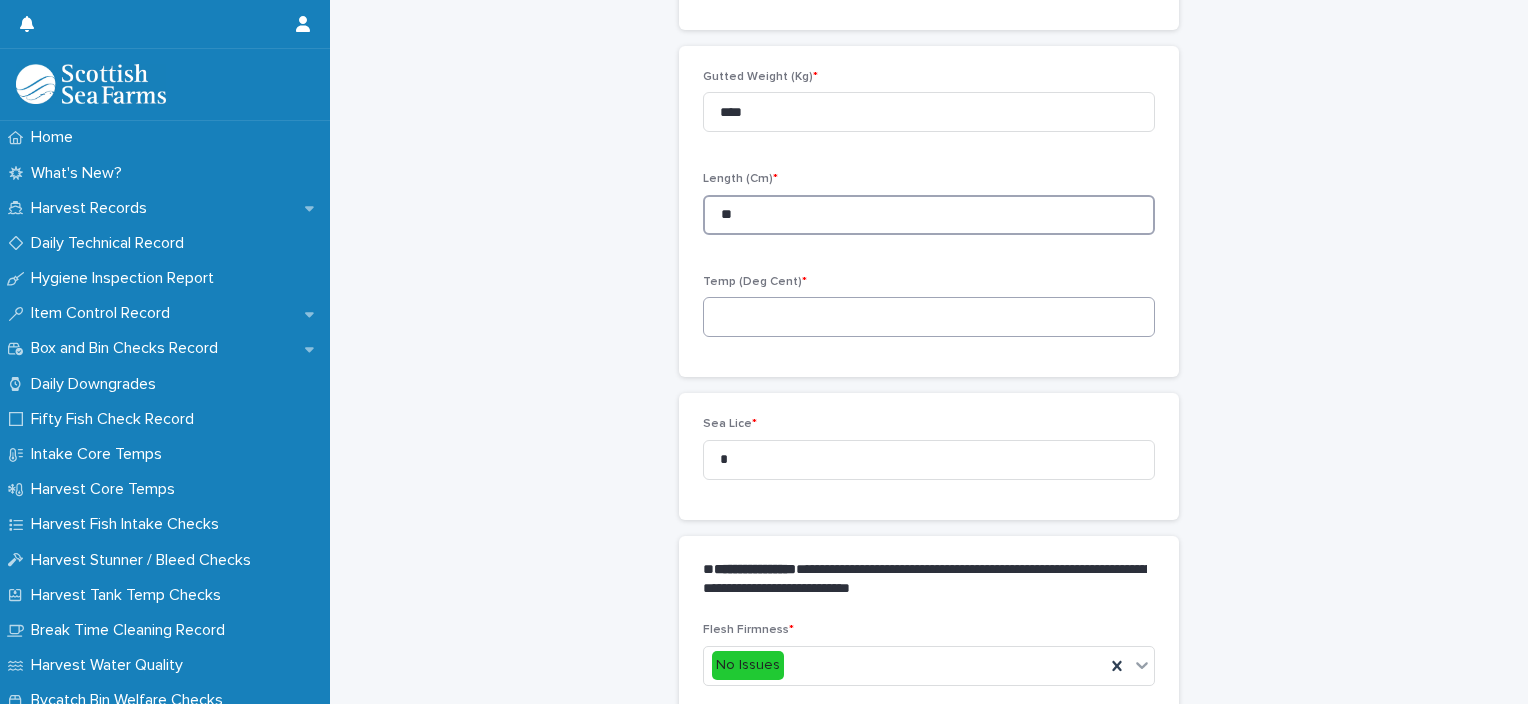 type on "**" 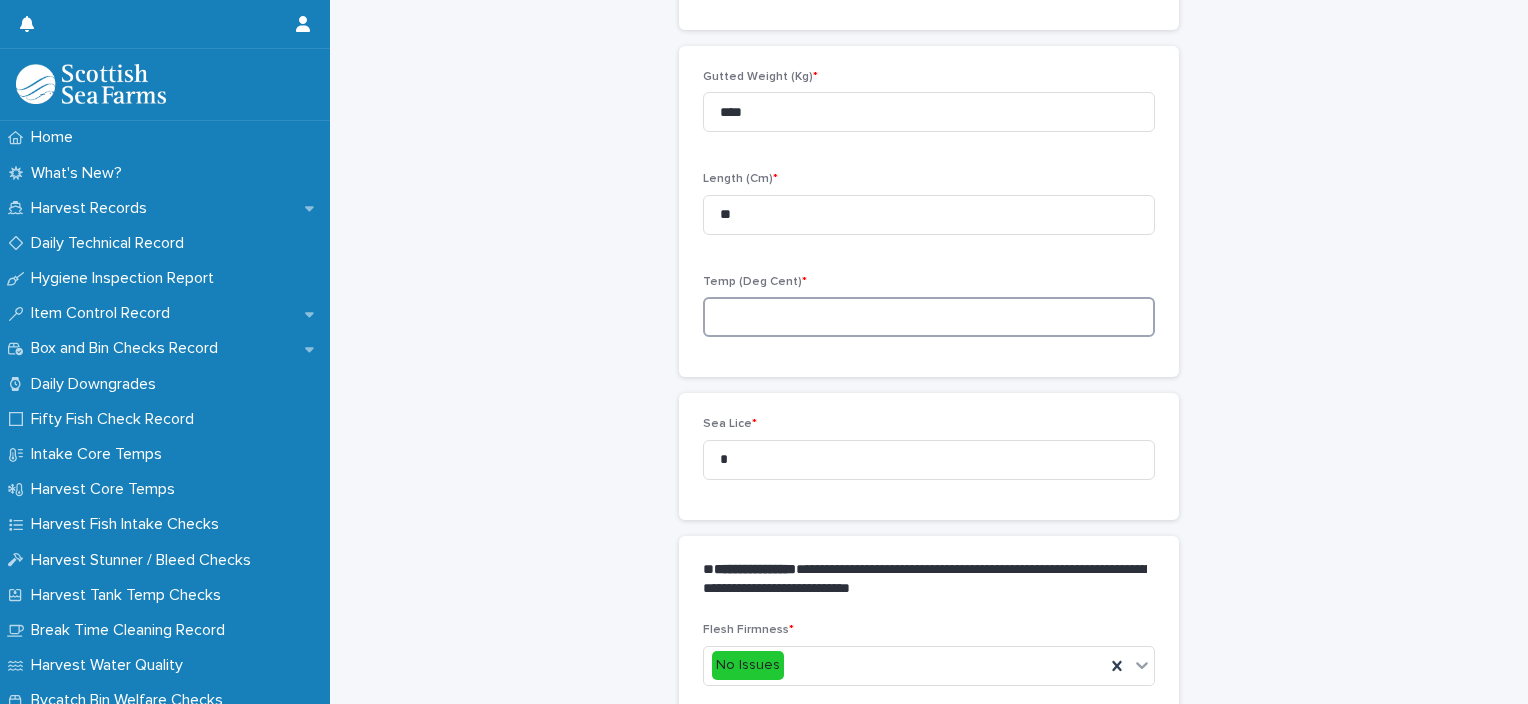 click at bounding box center [929, 317] 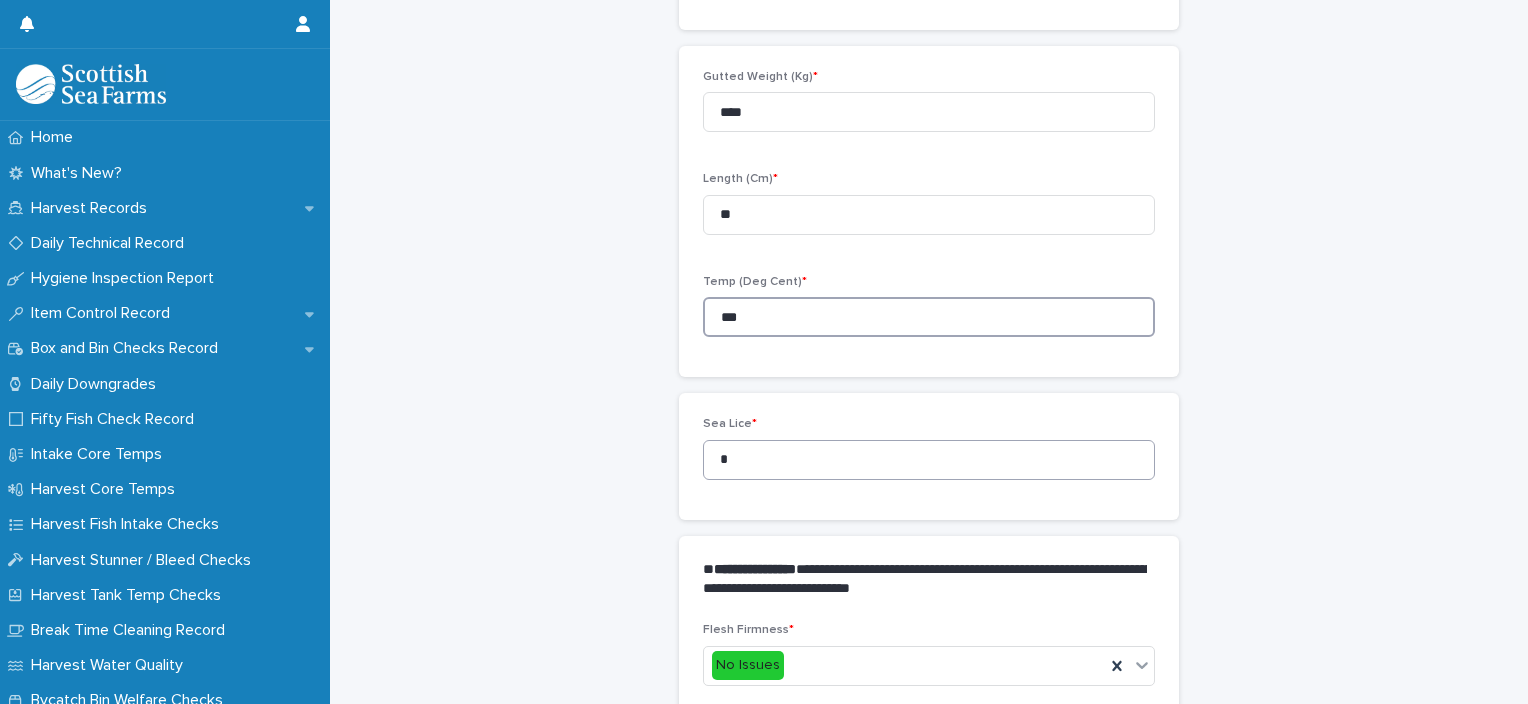 type on "***" 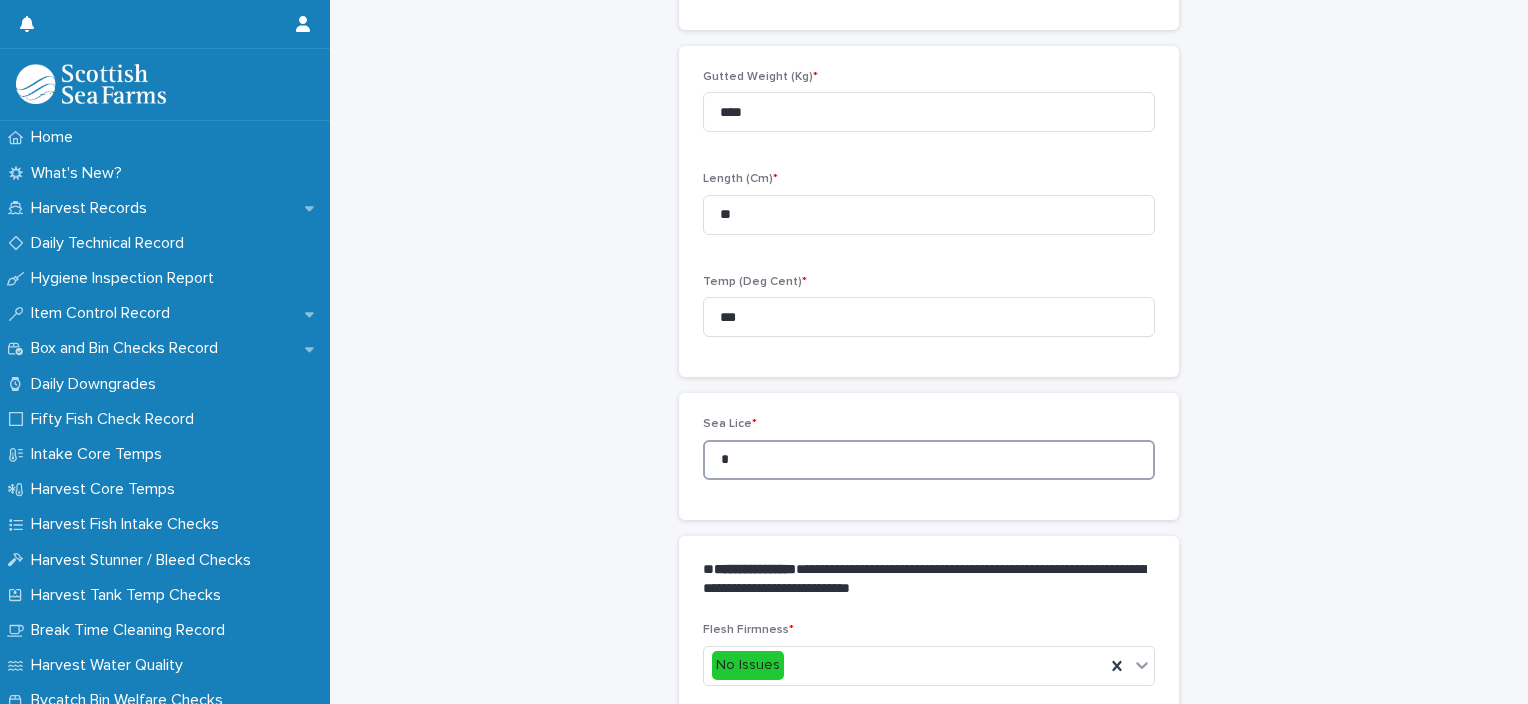 drag, startPoint x: 744, startPoint y: 466, endPoint x: 661, endPoint y: 472, distance: 83.21658 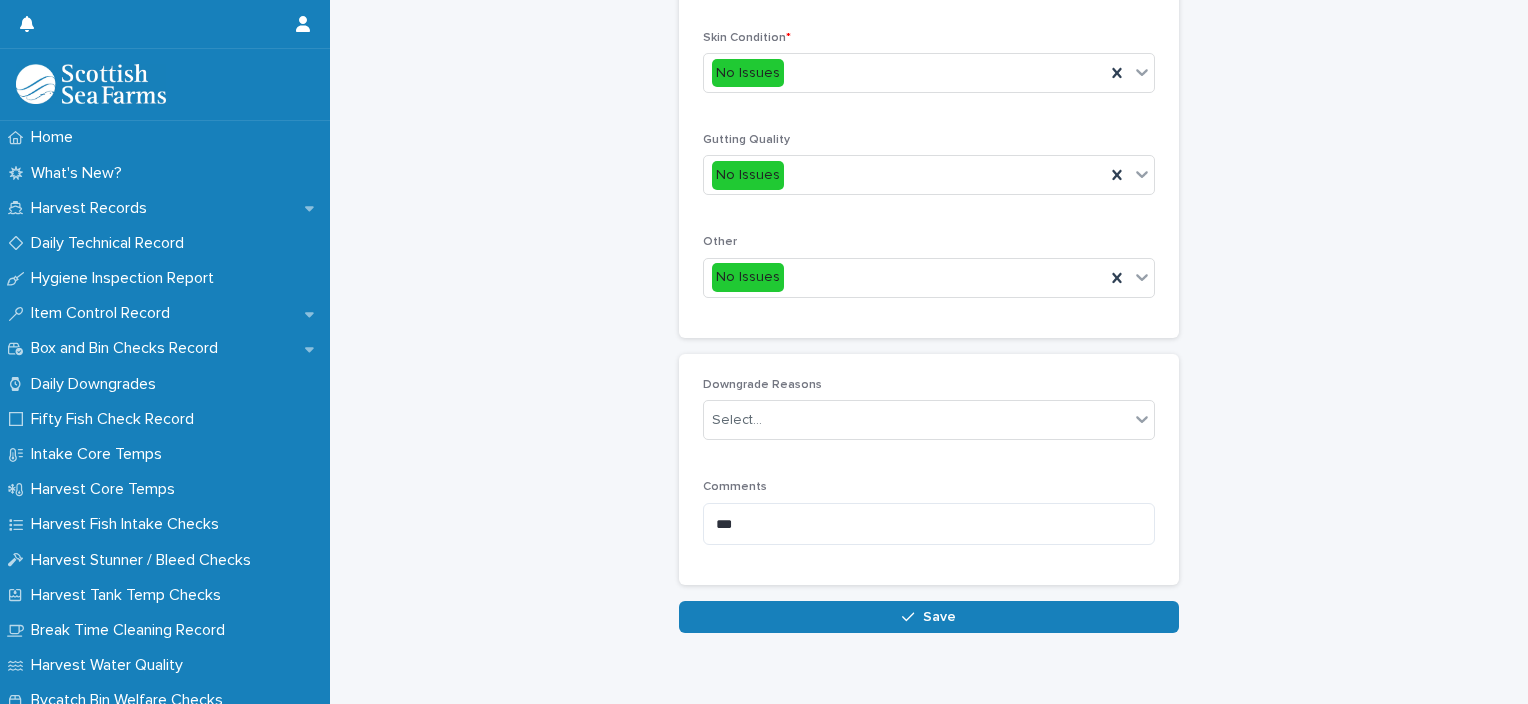scroll, scrollTop: 948, scrollLeft: 0, axis: vertical 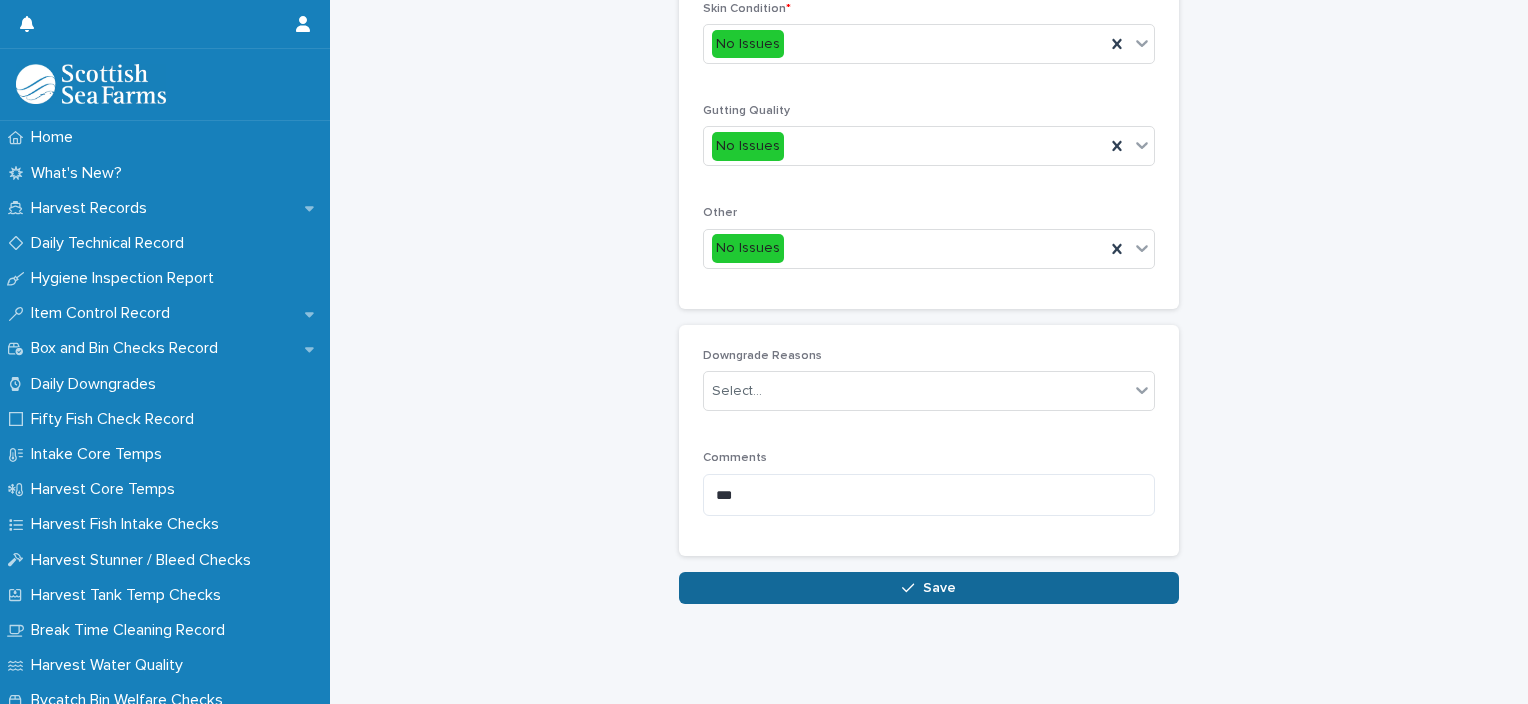 type on "*" 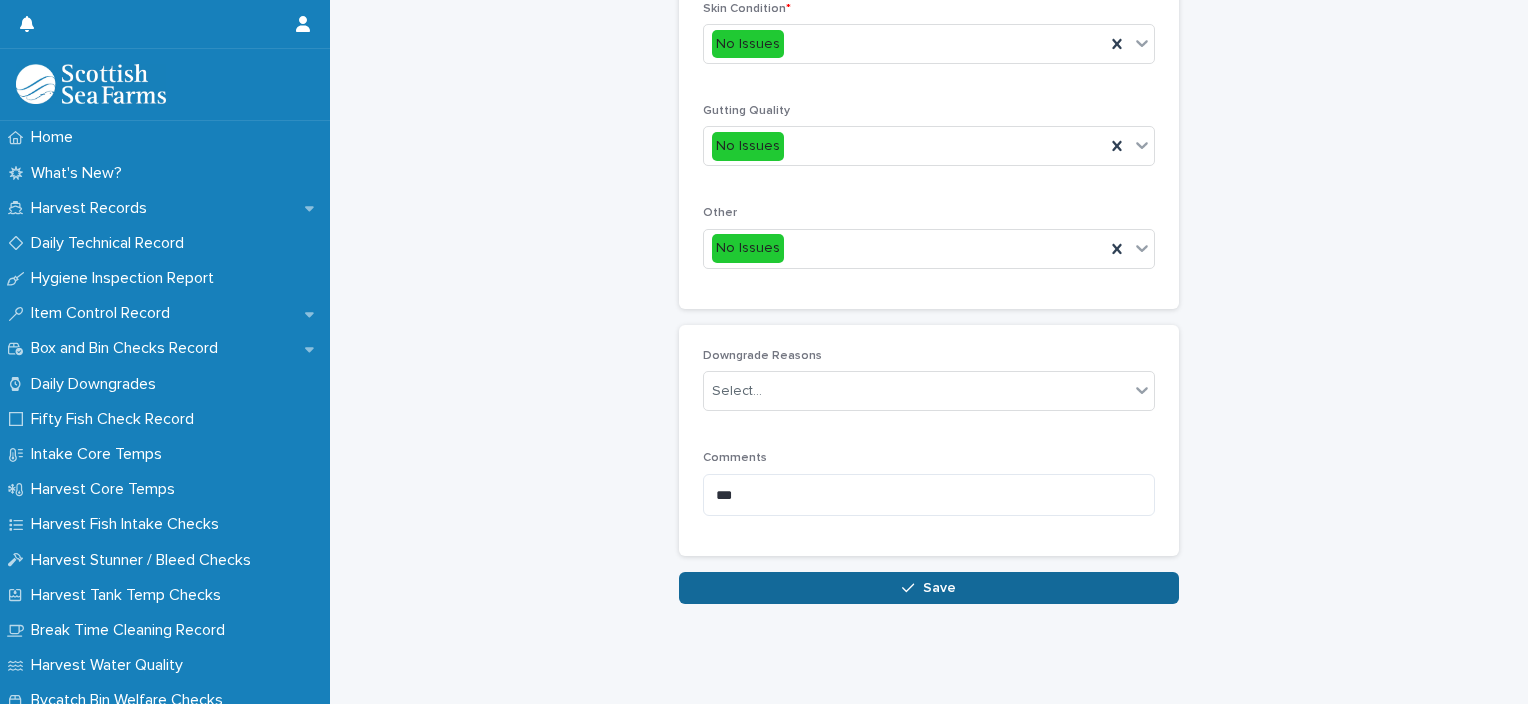 click on "Save" at bounding box center [929, 588] 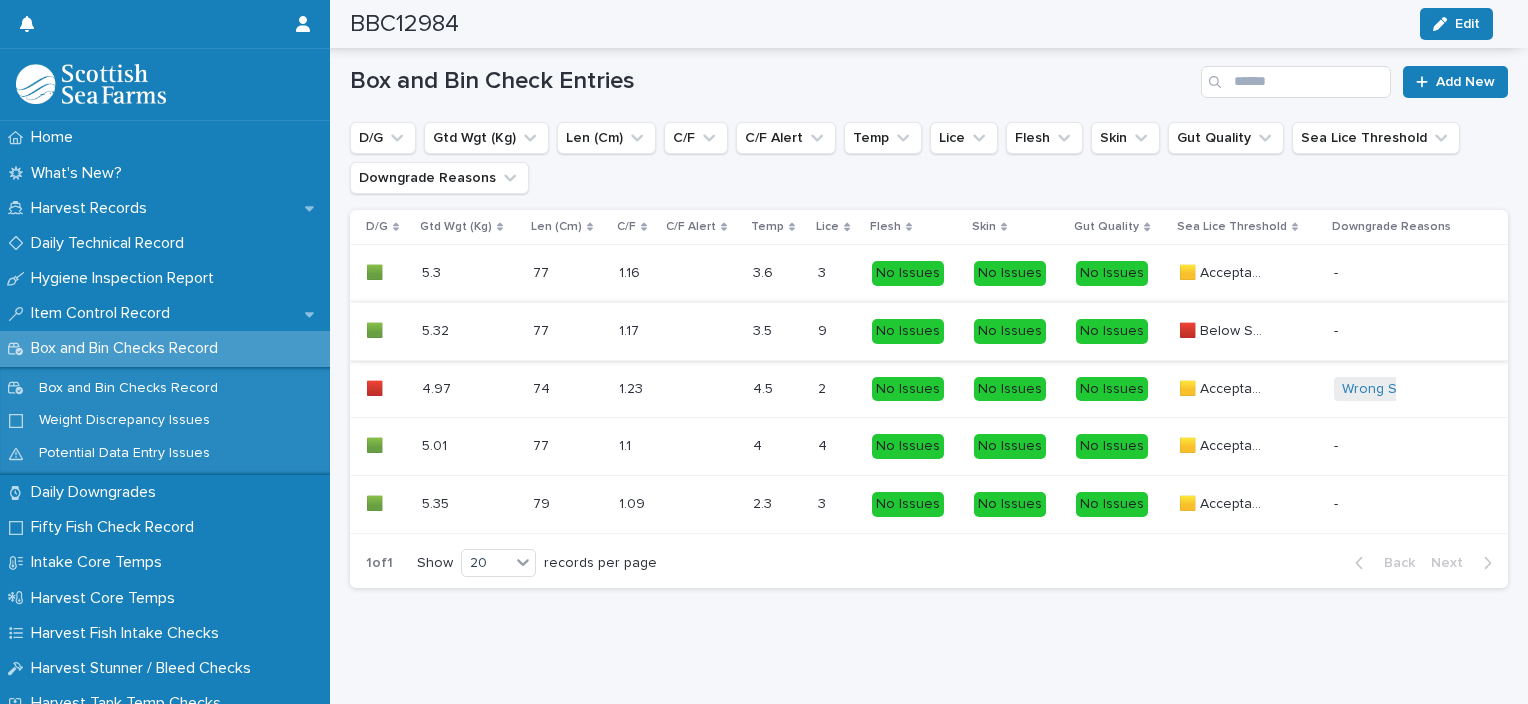 scroll, scrollTop: 1317, scrollLeft: 0, axis: vertical 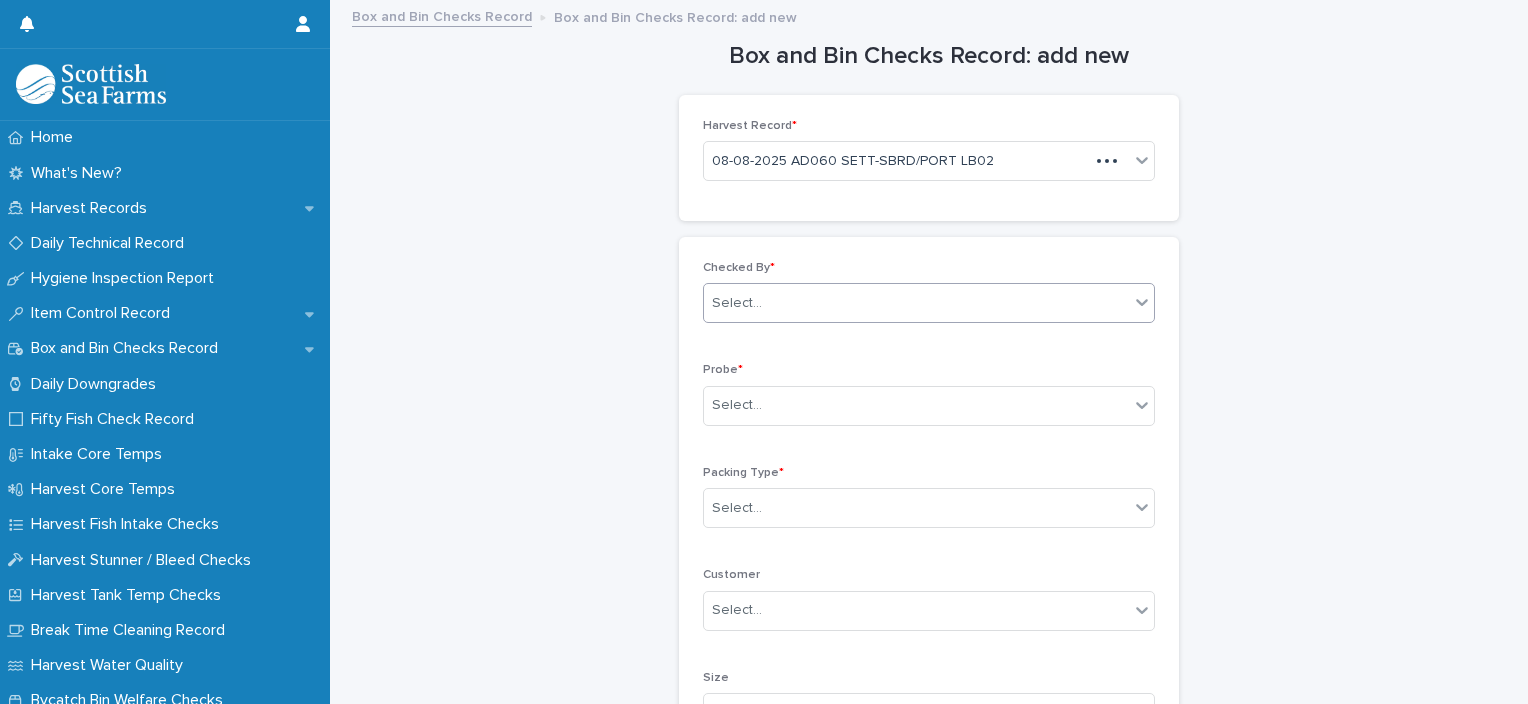 click on "Select..." at bounding box center (916, 303) 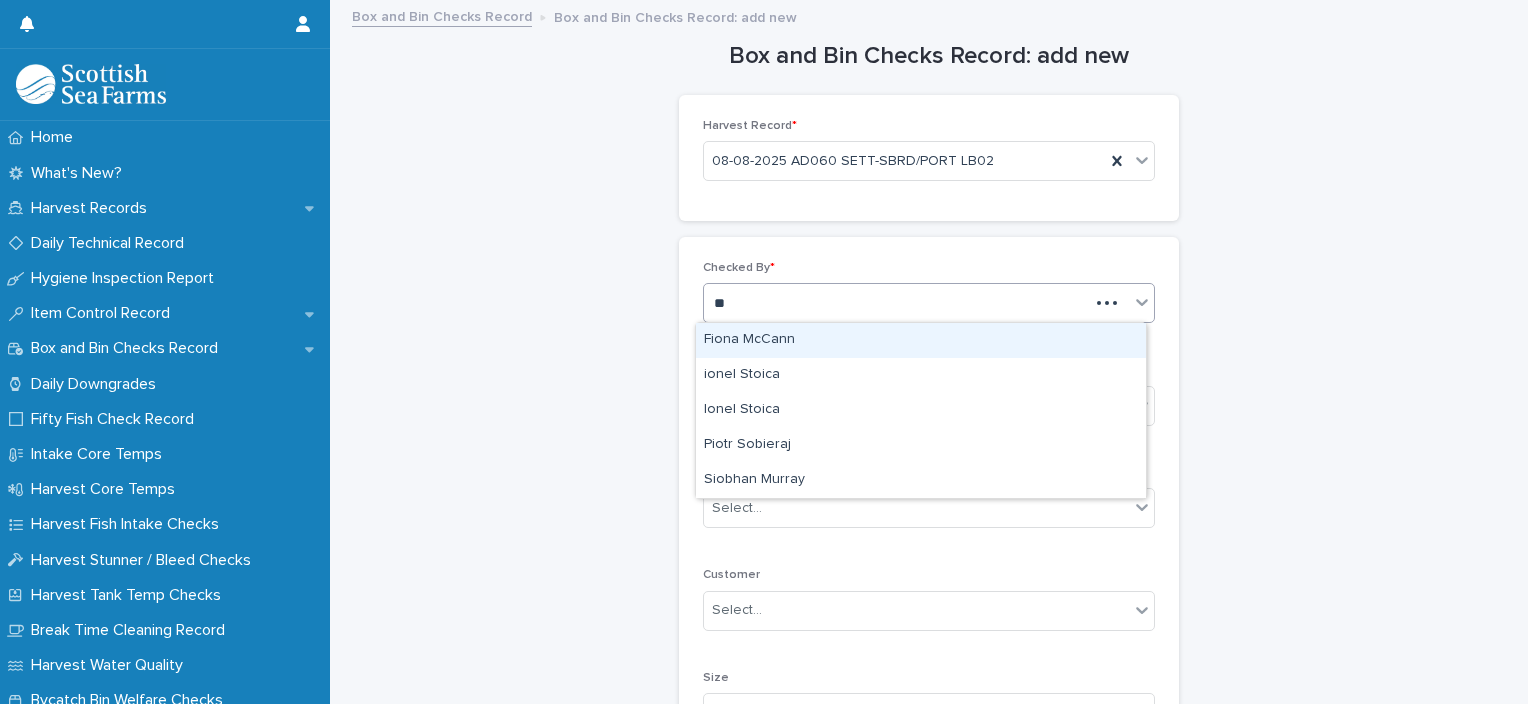 type on "***" 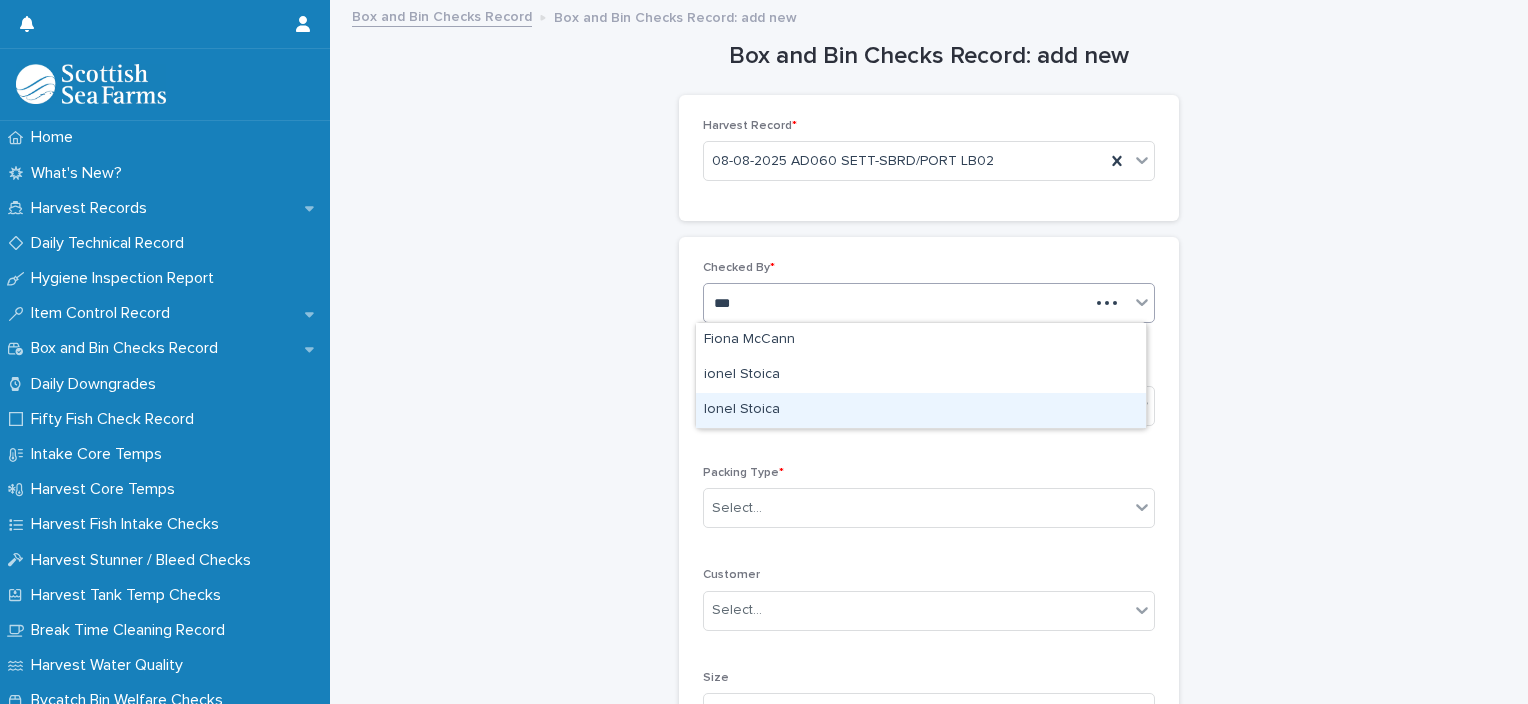 click on "Ionel Stoica" at bounding box center [921, 410] 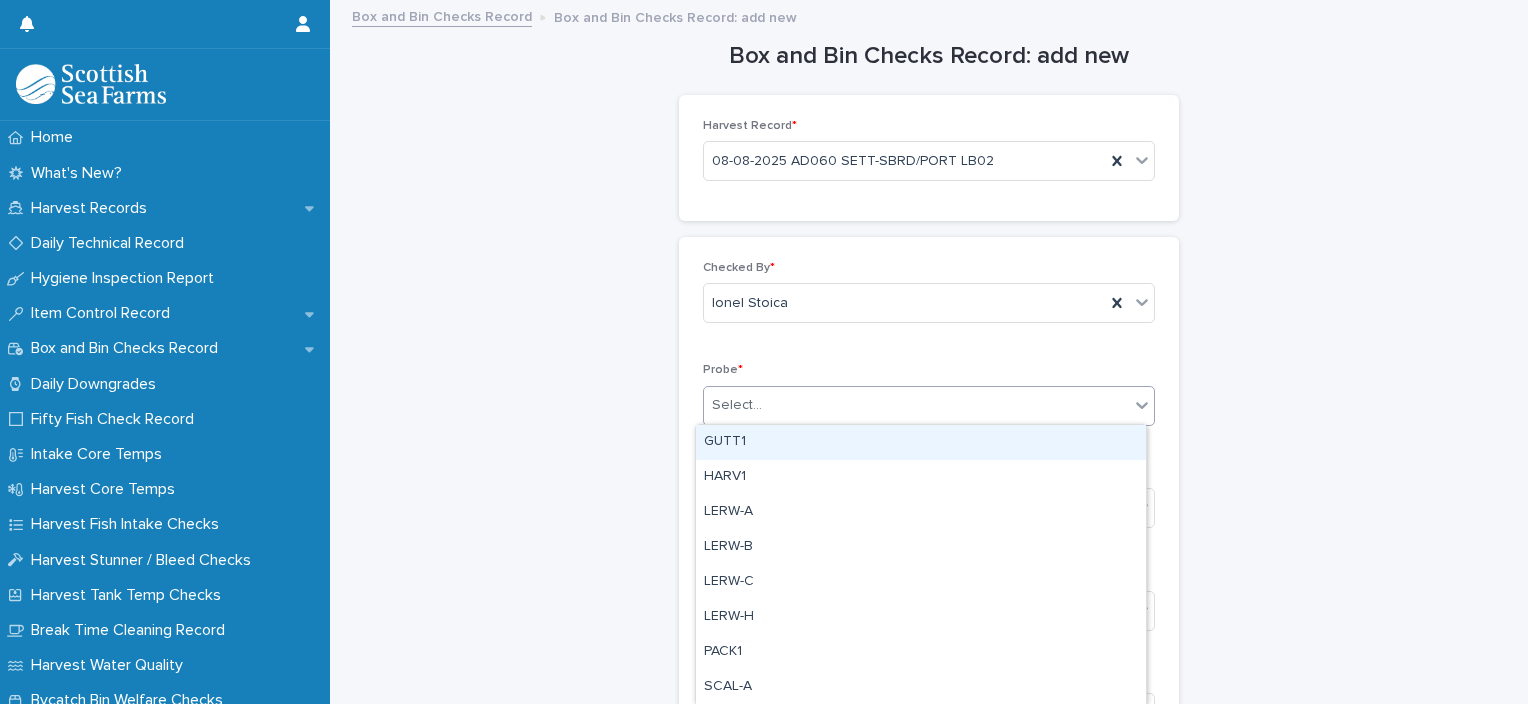 click on "Select..." at bounding box center [737, 405] 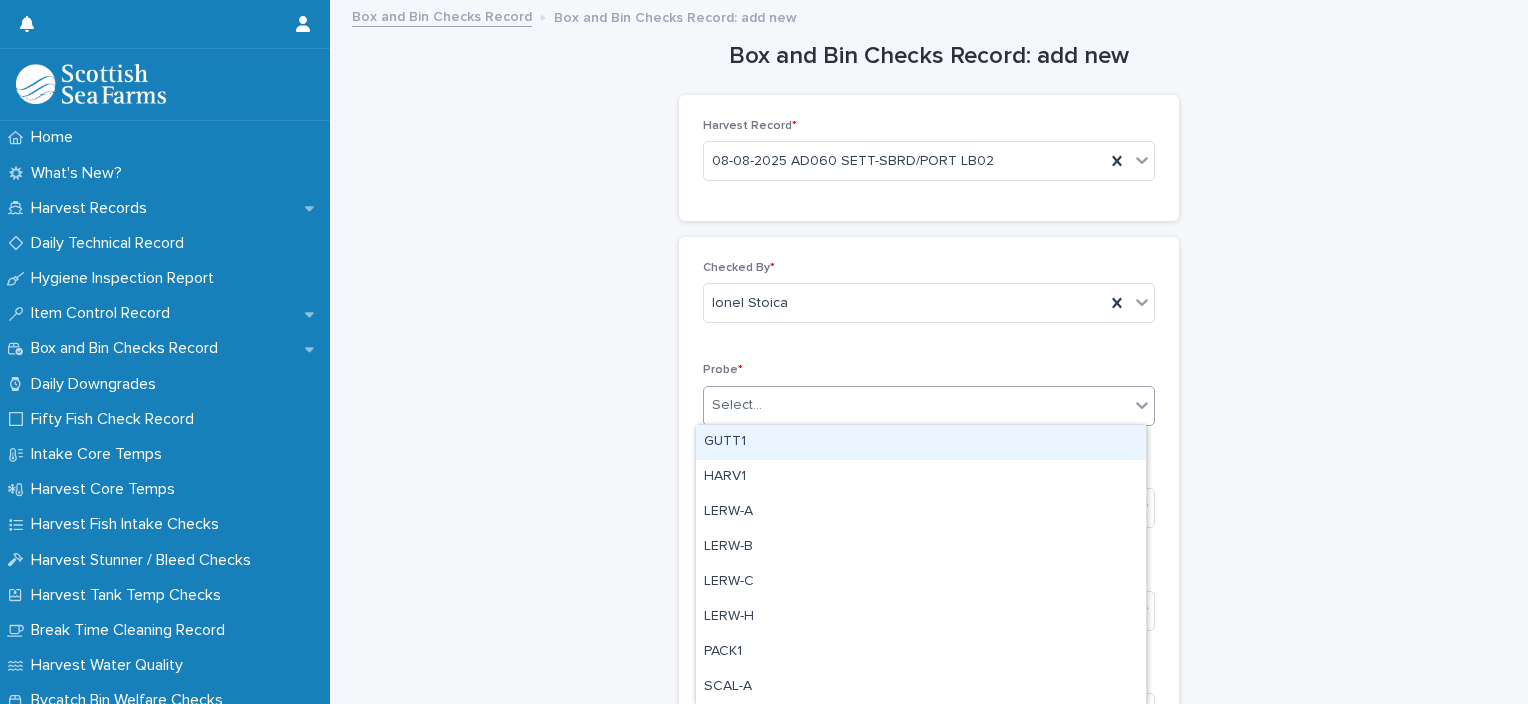 type on "*" 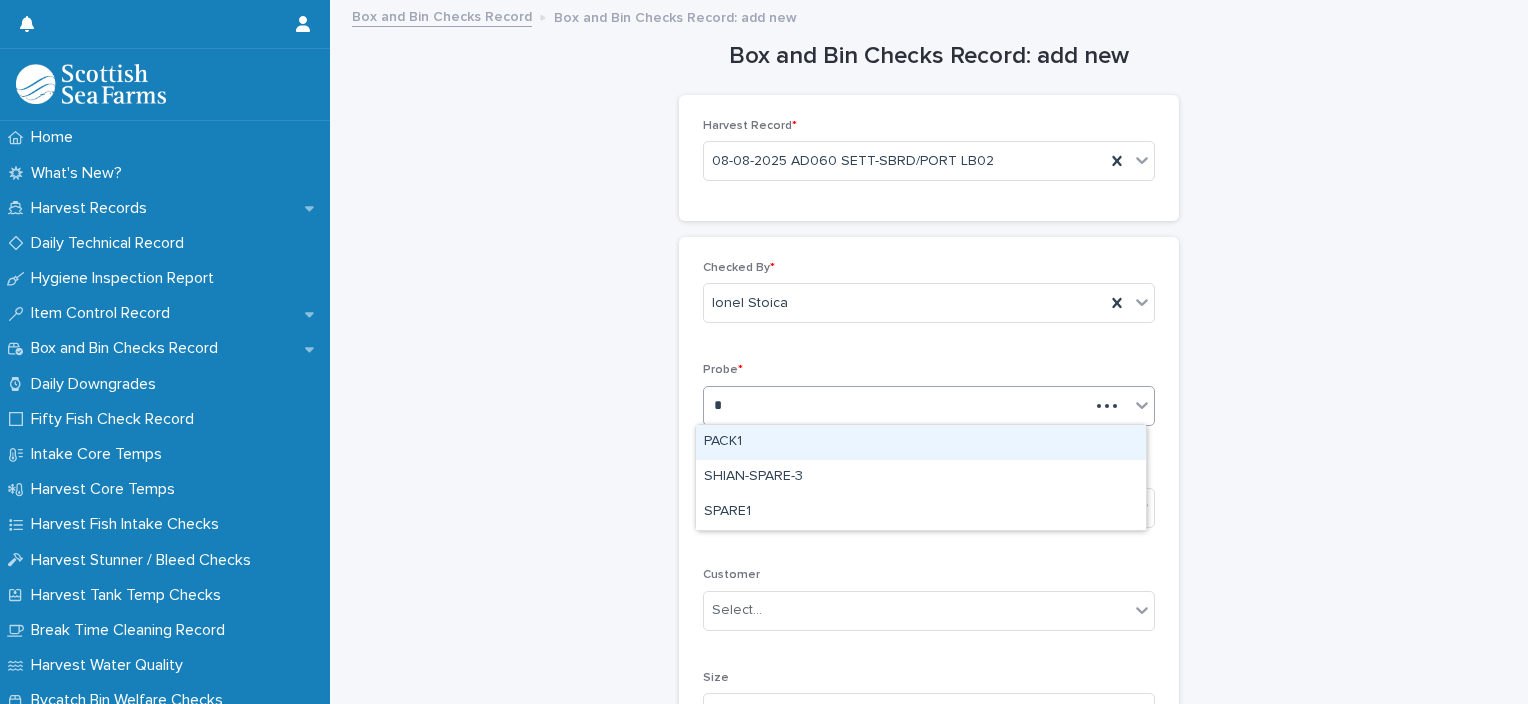 click on "PACK1" at bounding box center [921, 442] 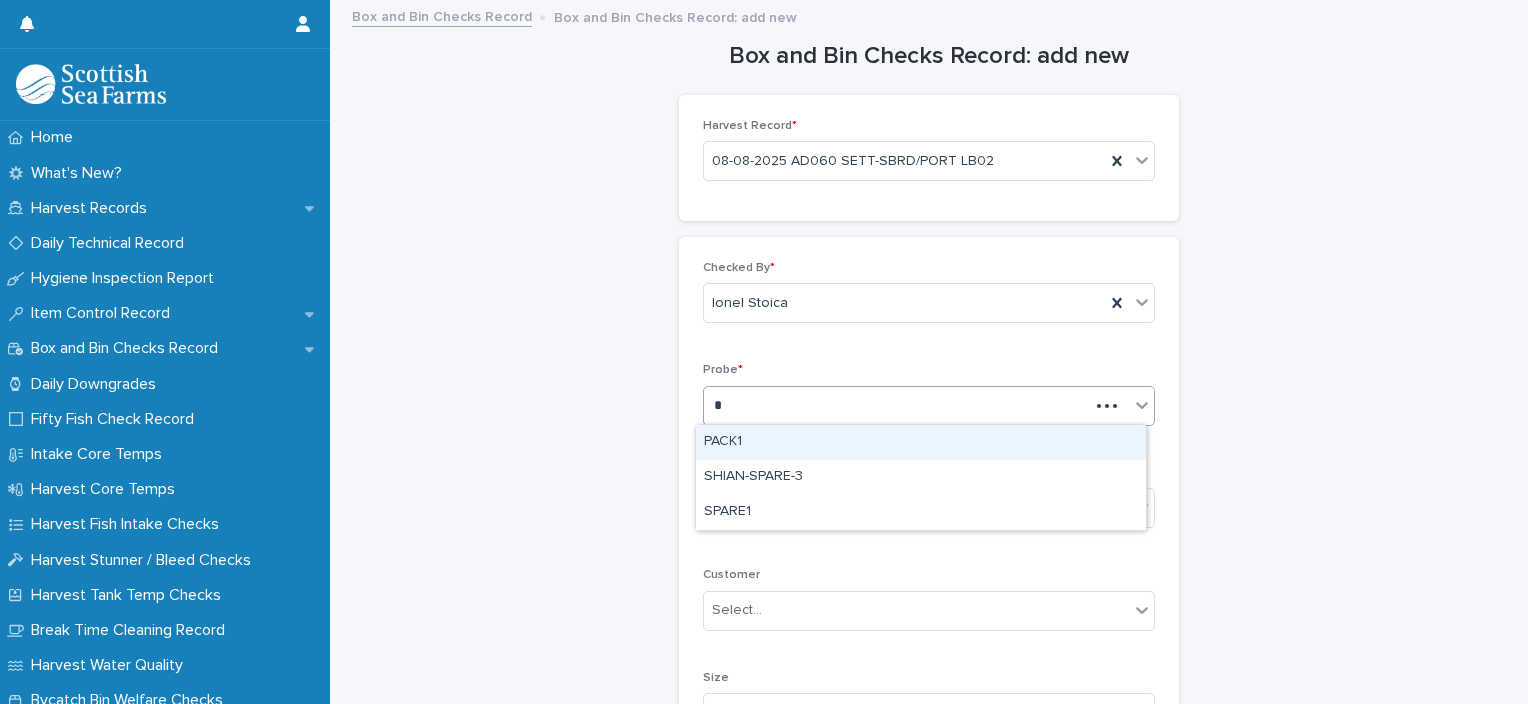 type 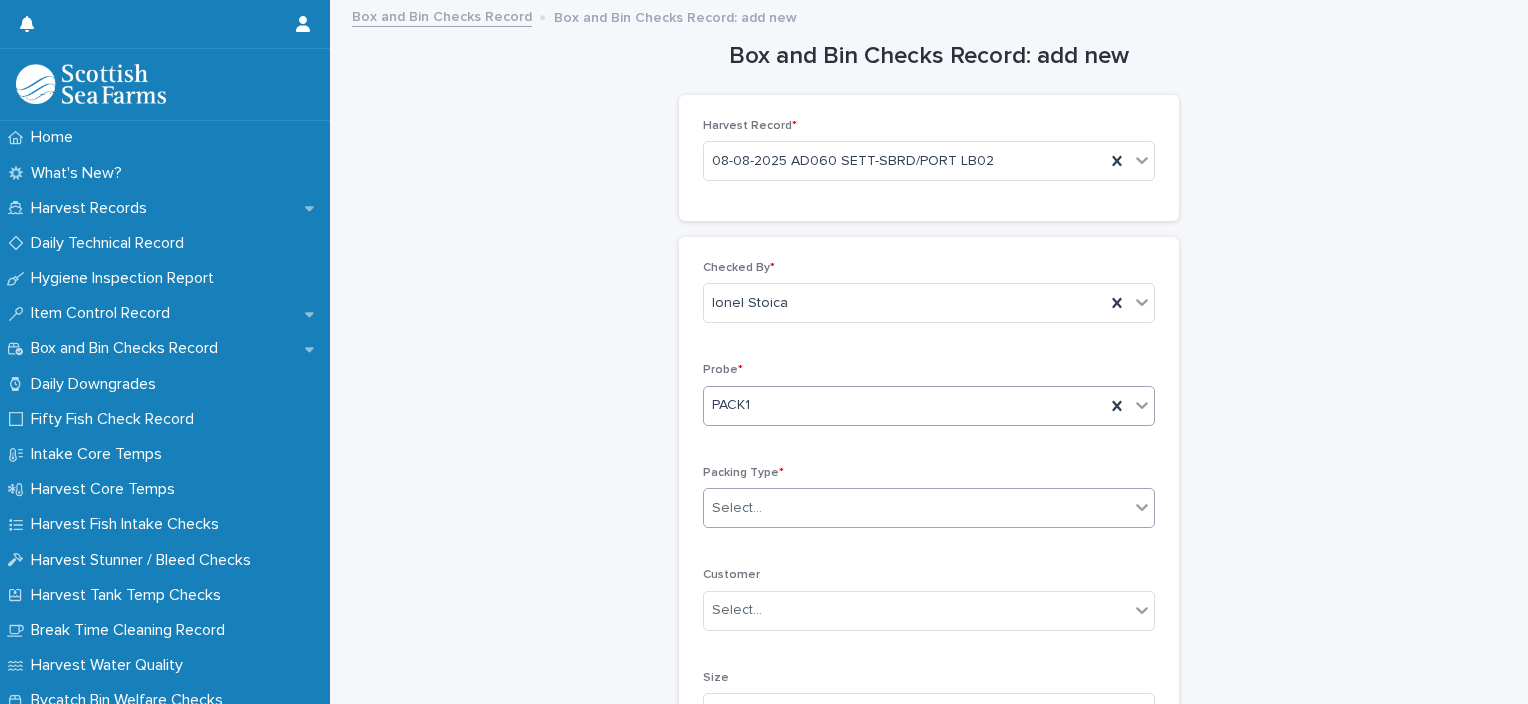 click on "Select..." at bounding box center (737, 508) 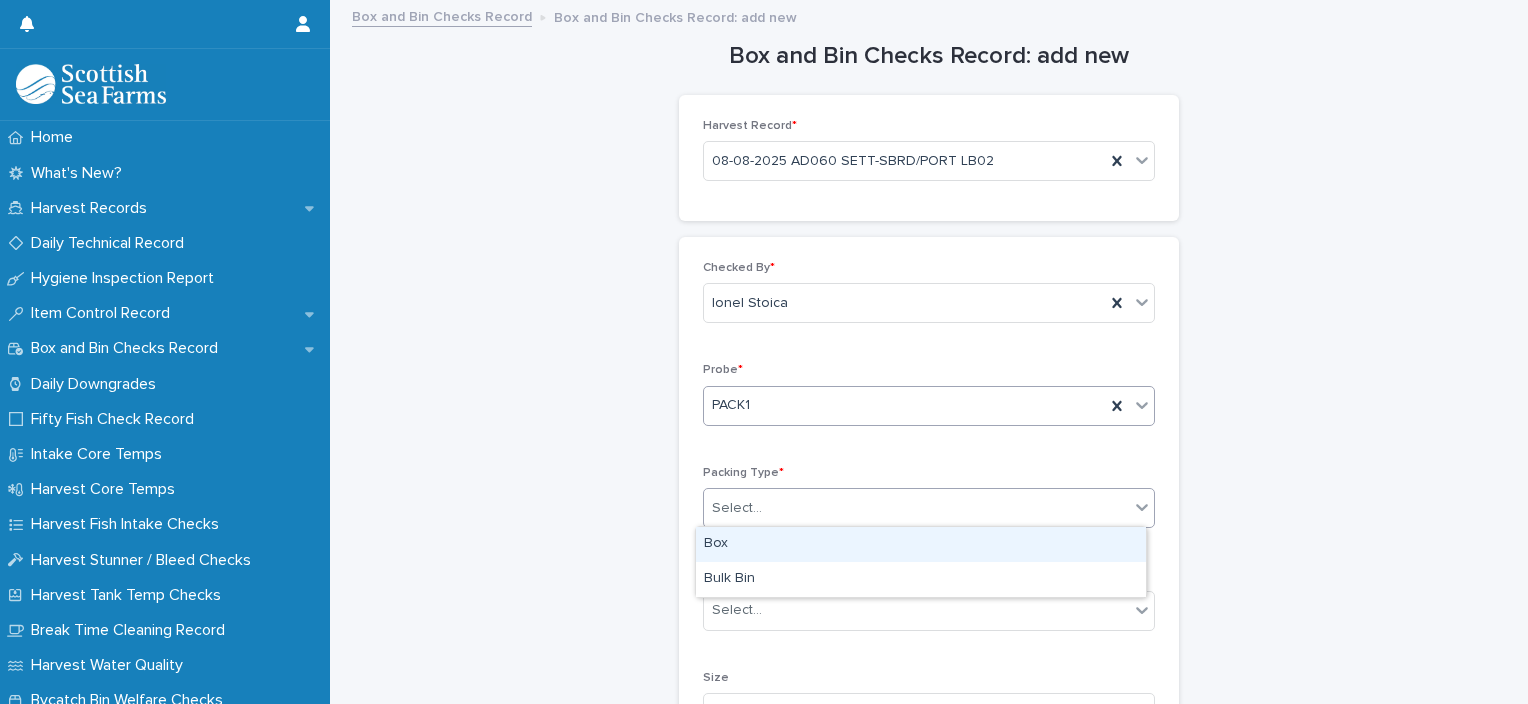 click on "Box" at bounding box center (921, 544) 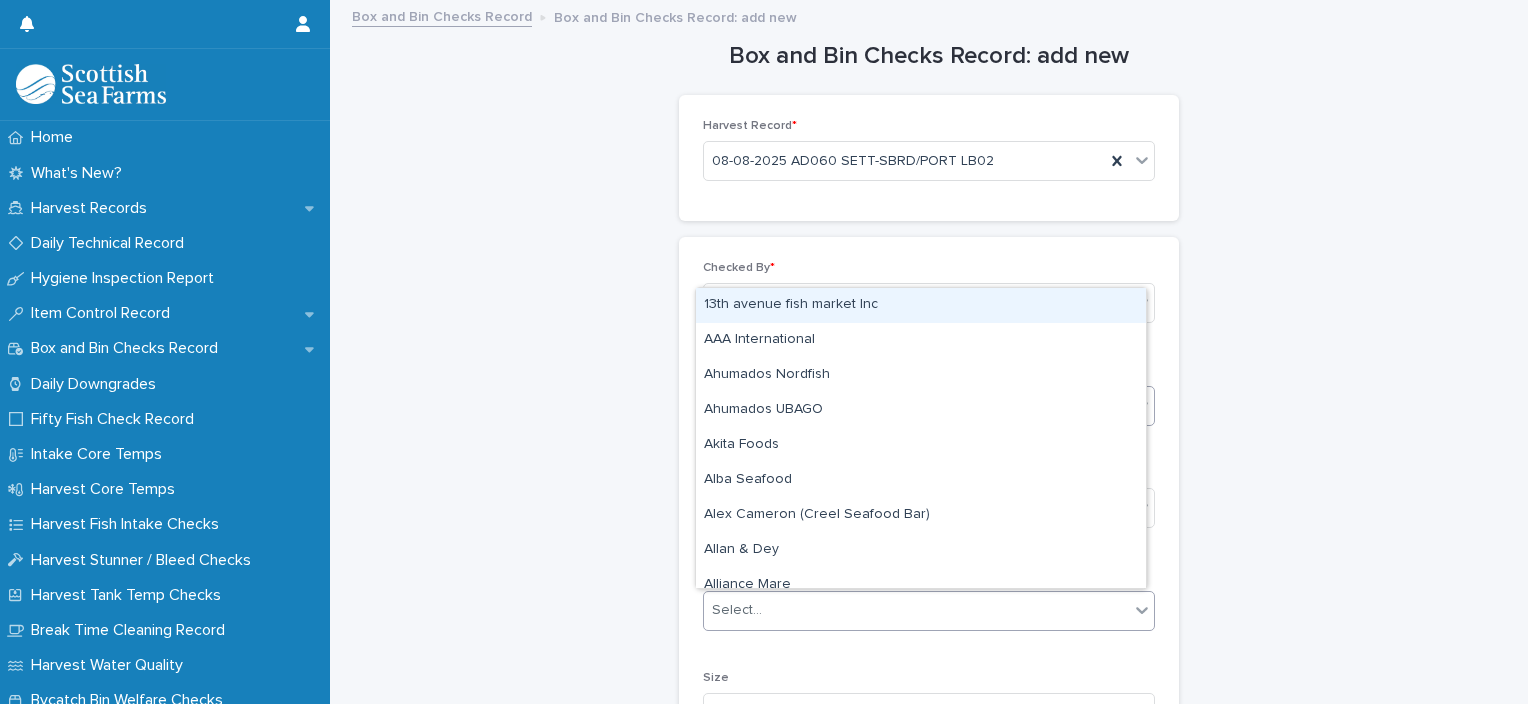 click on "Select..." at bounding box center [916, 610] 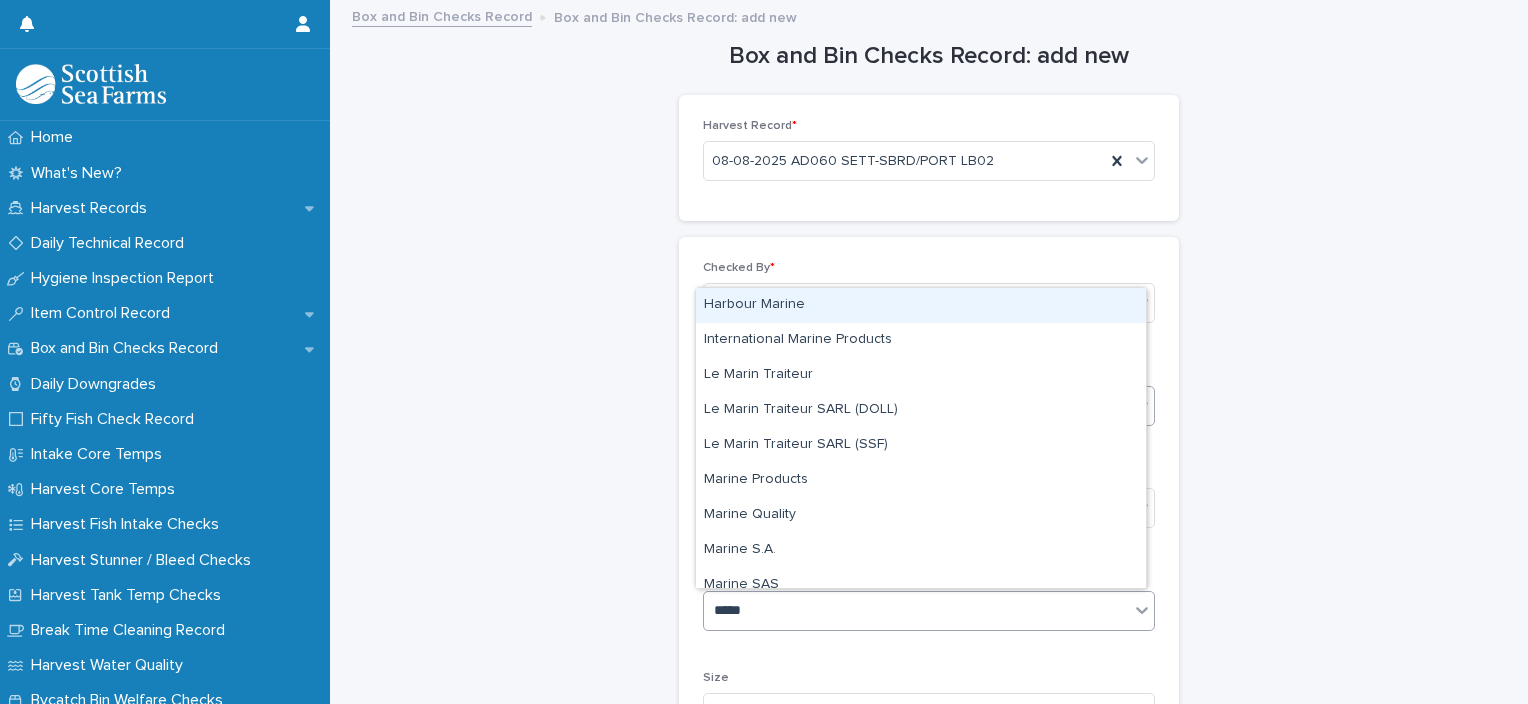 type on "******" 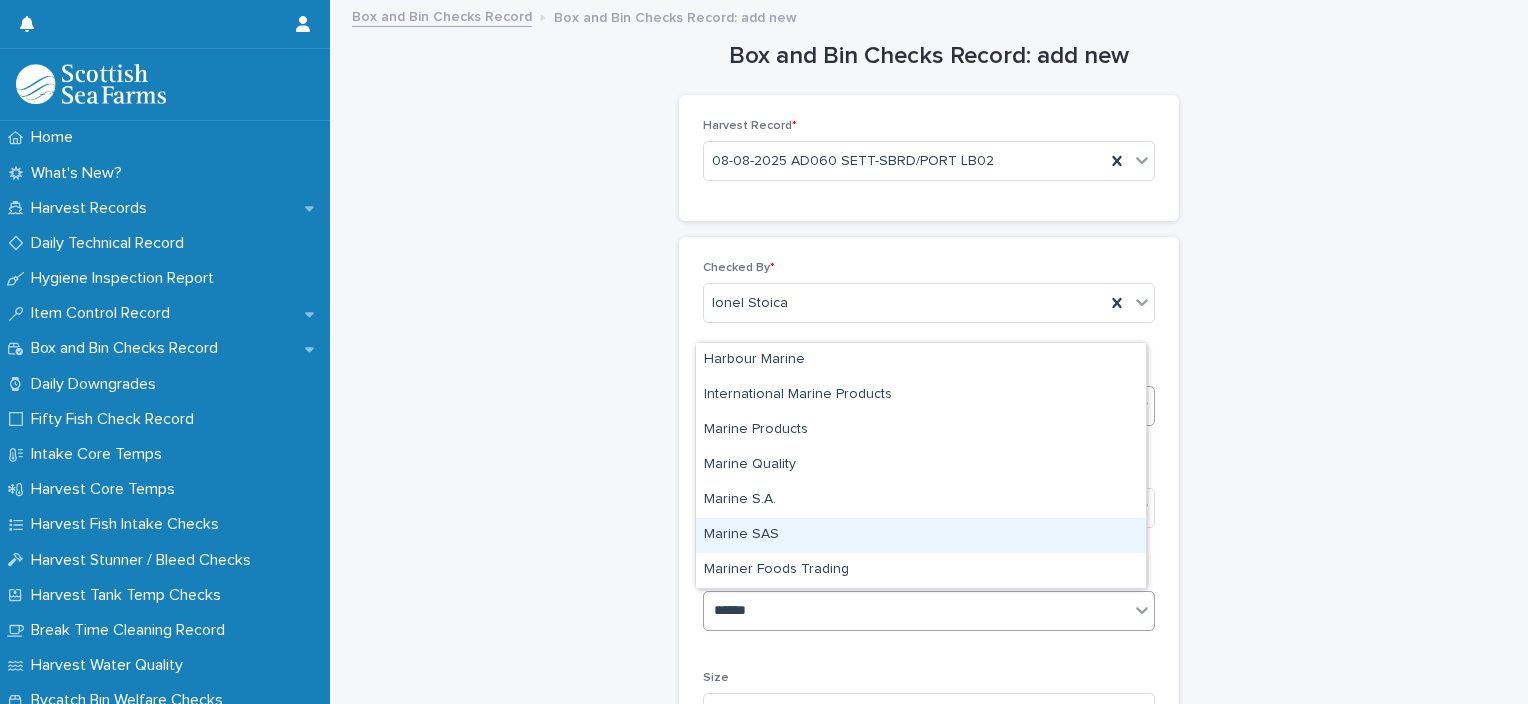 click on "Marine SAS" at bounding box center [921, 535] 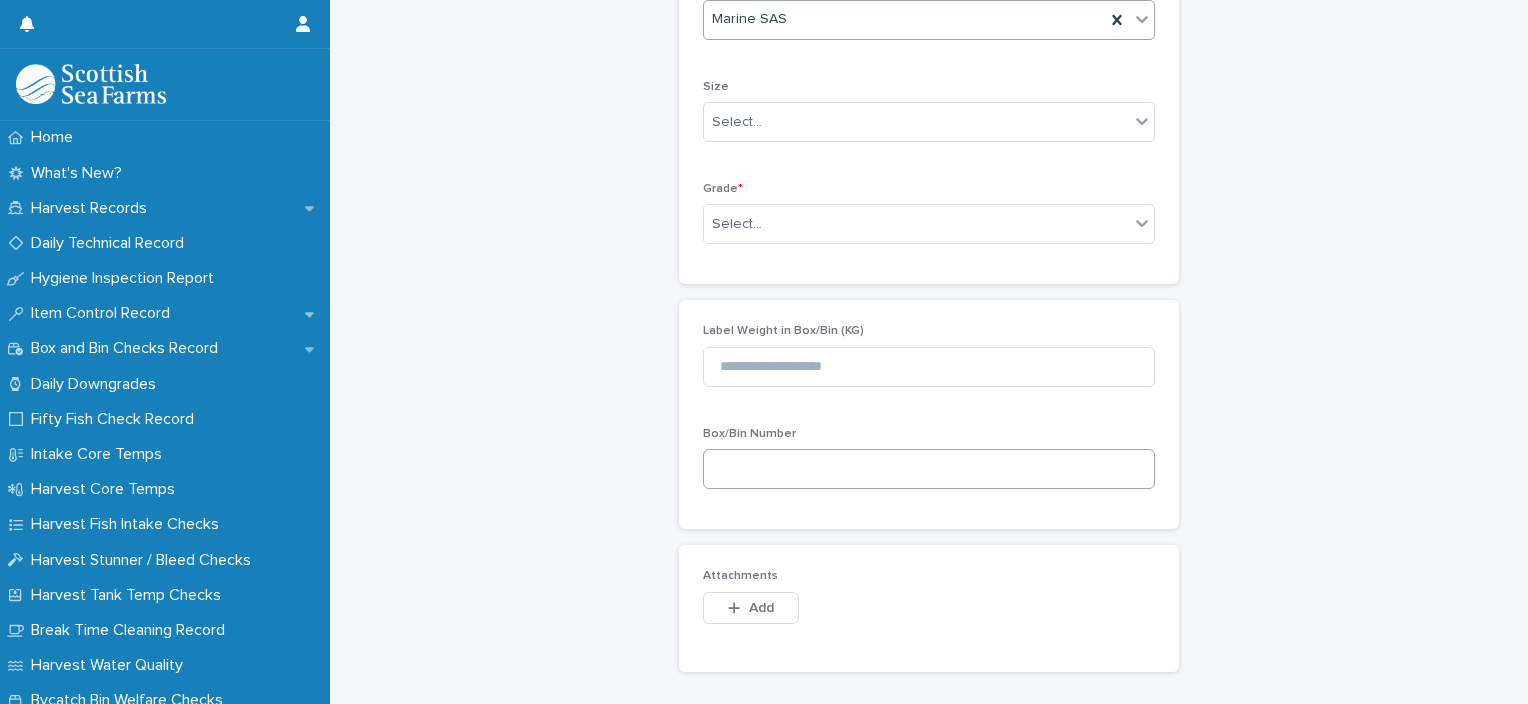 scroll, scrollTop: 600, scrollLeft: 0, axis: vertical 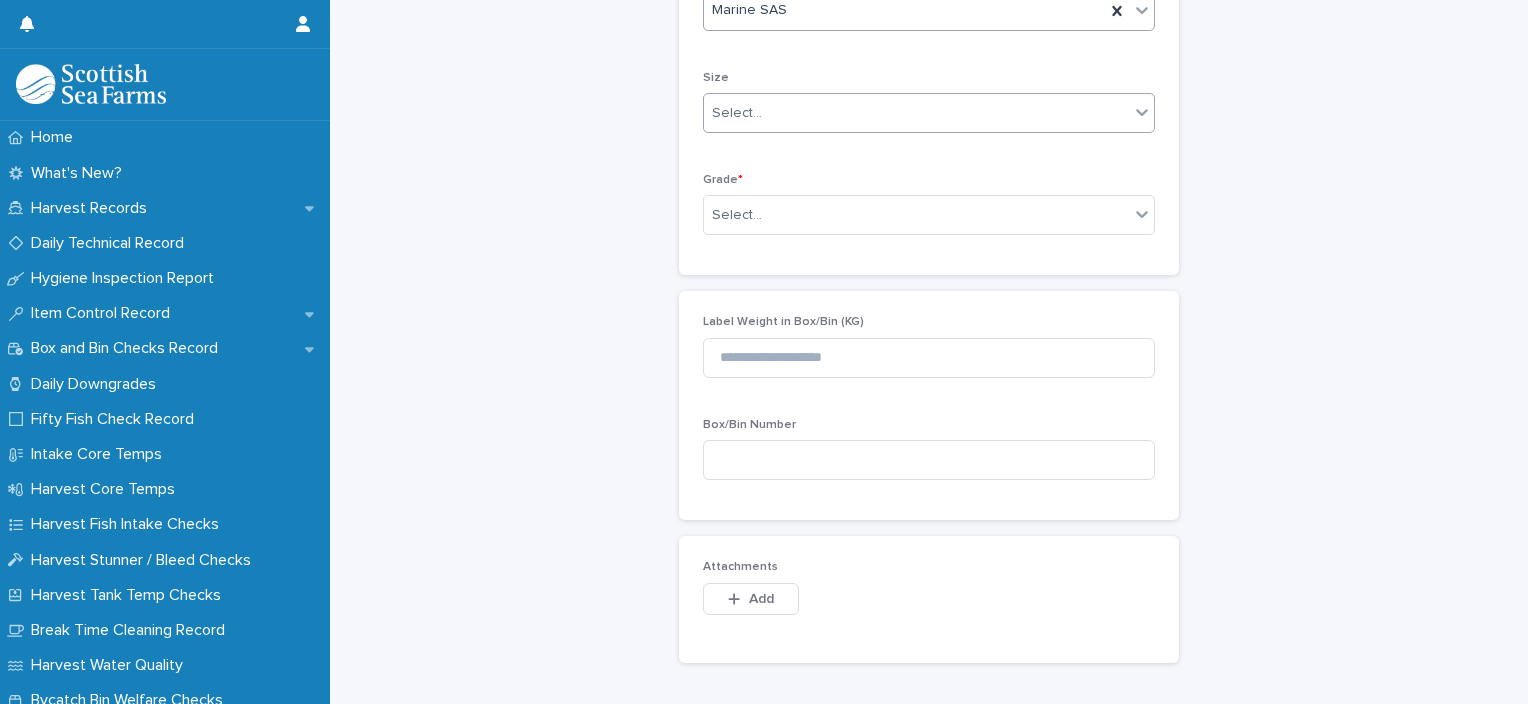 click on "Select..." at bounding box center [916, 113] 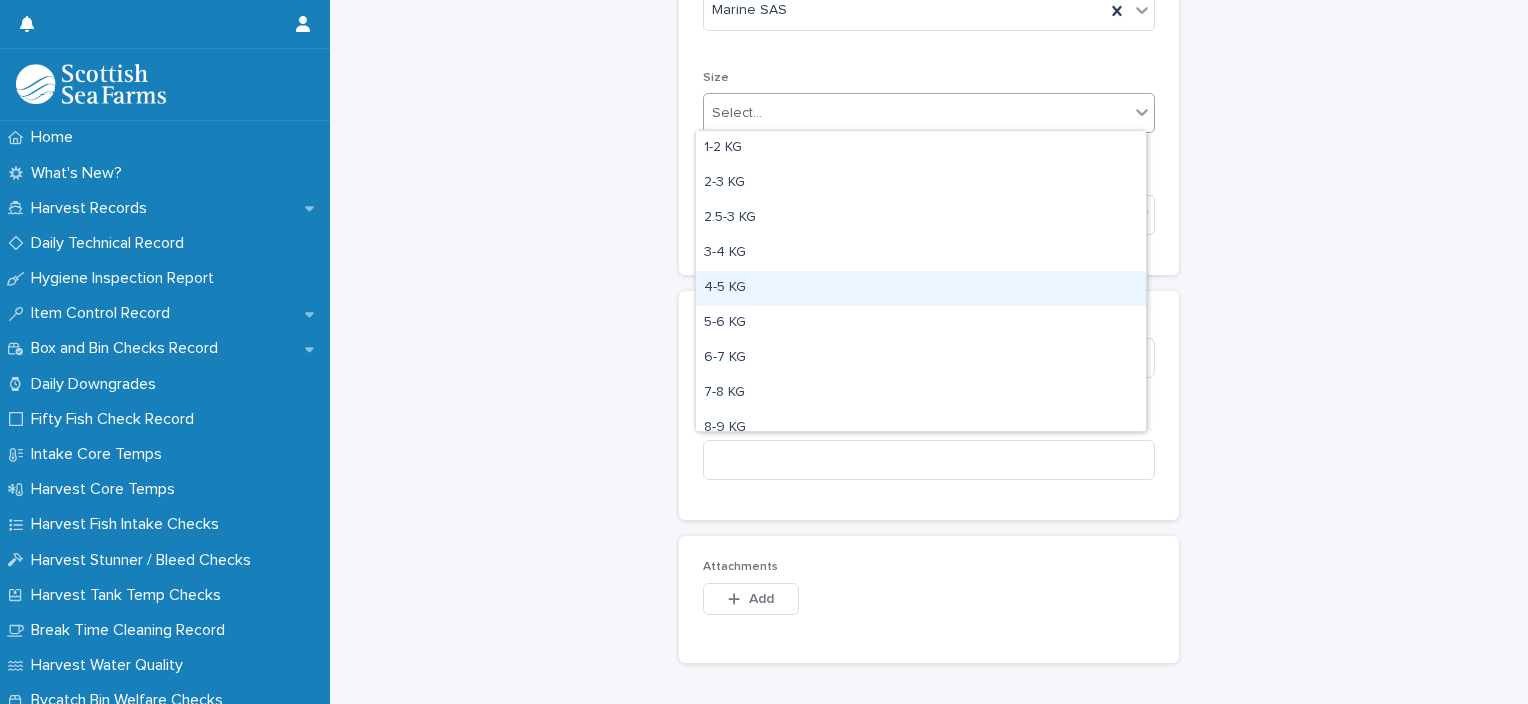 click on "4-5 KG" at bounding box center (921, 288) 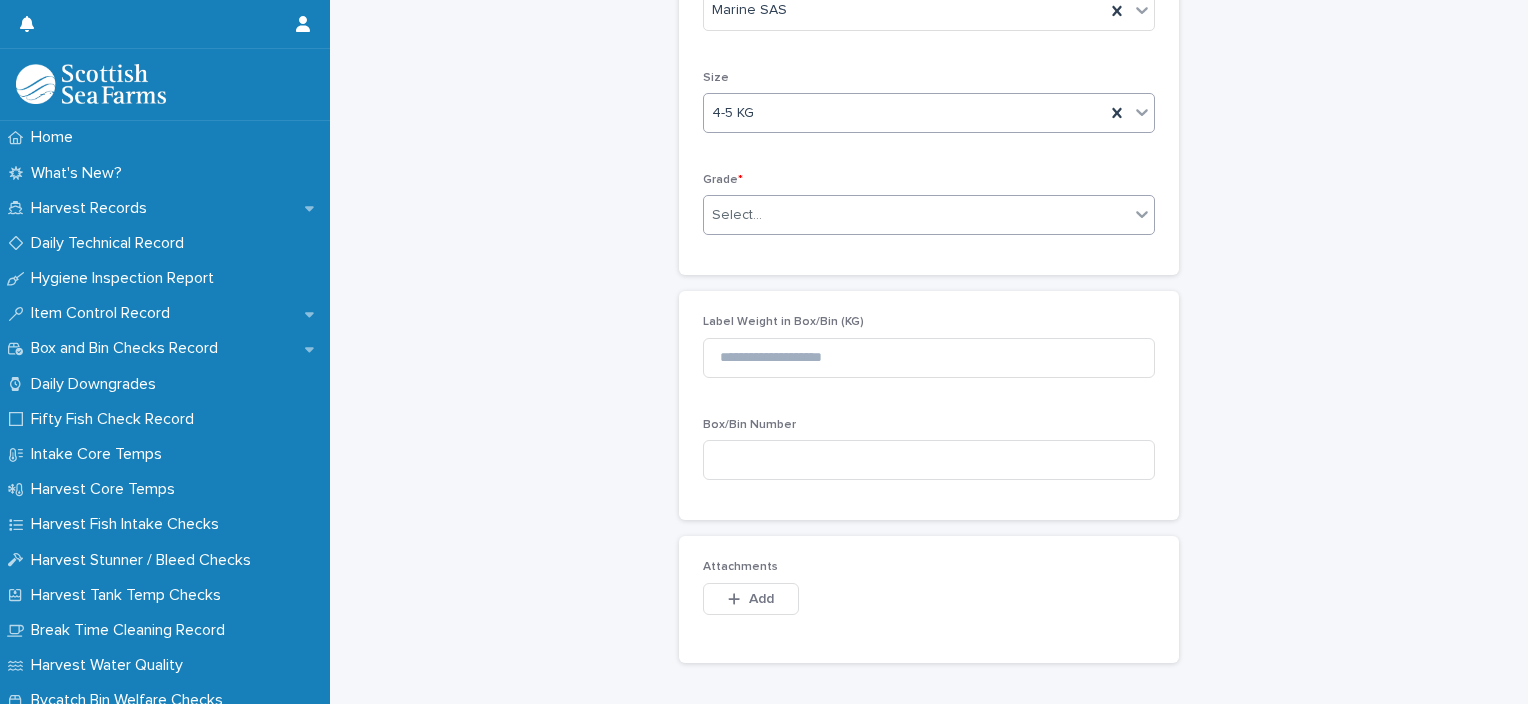 click at bounding box center (765, 215) 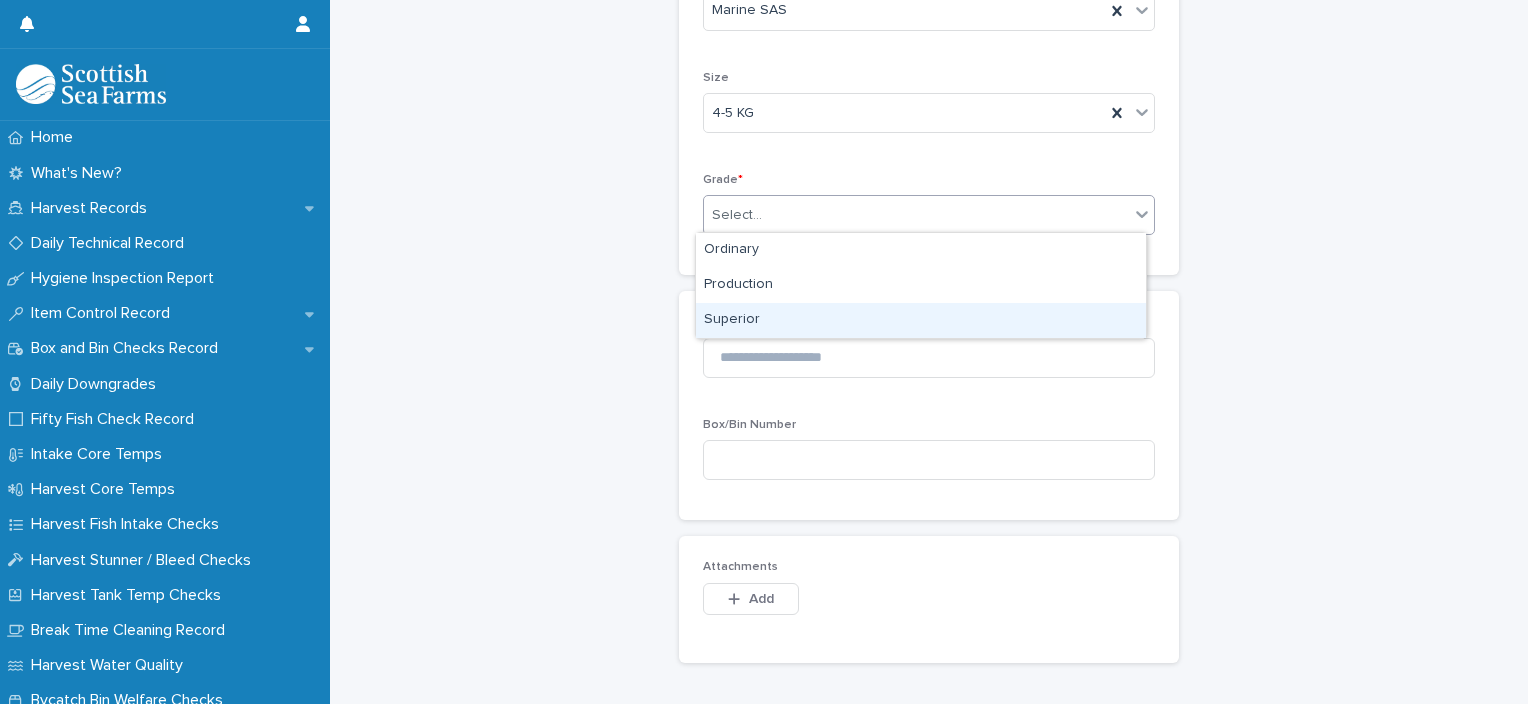 click on "Superior" at bounding box center [921, 320] 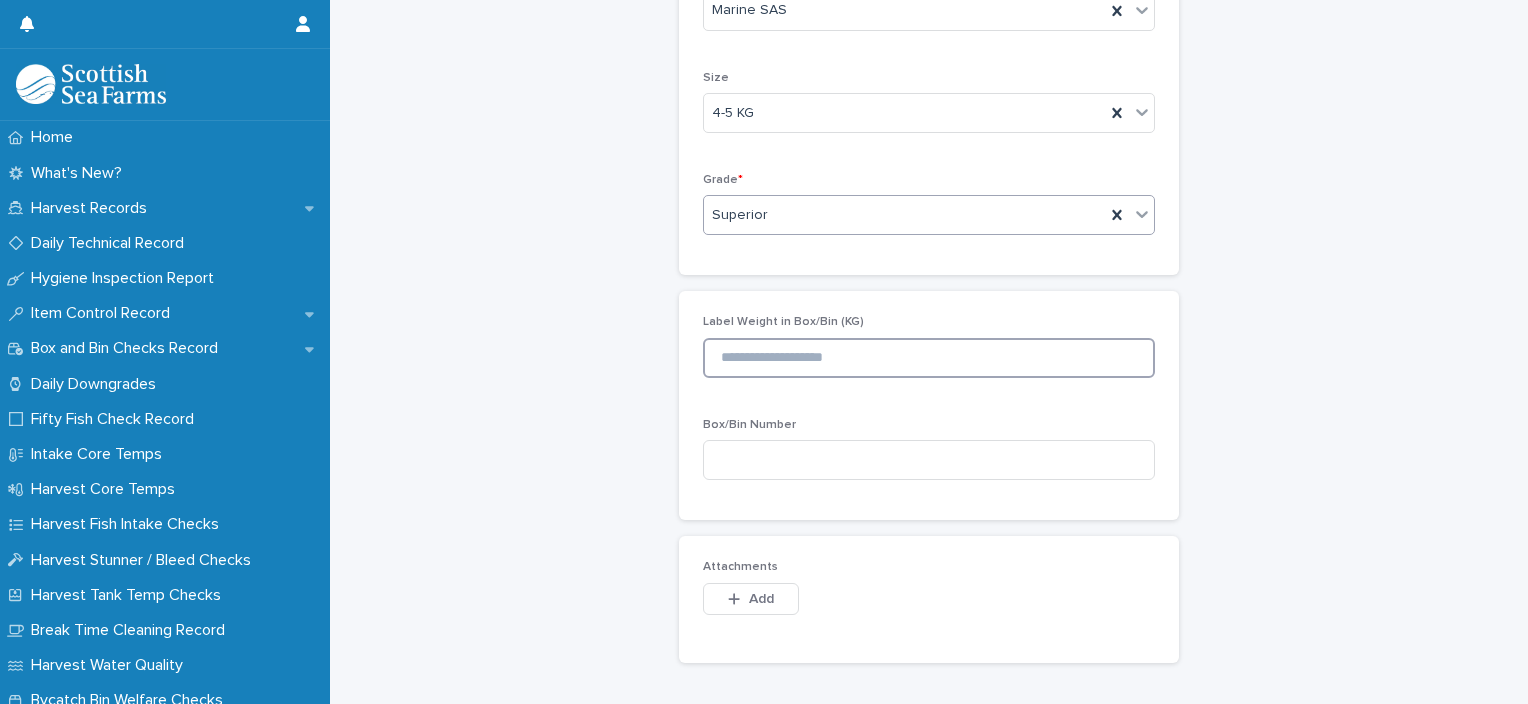 click at bounding box center [929, 358] 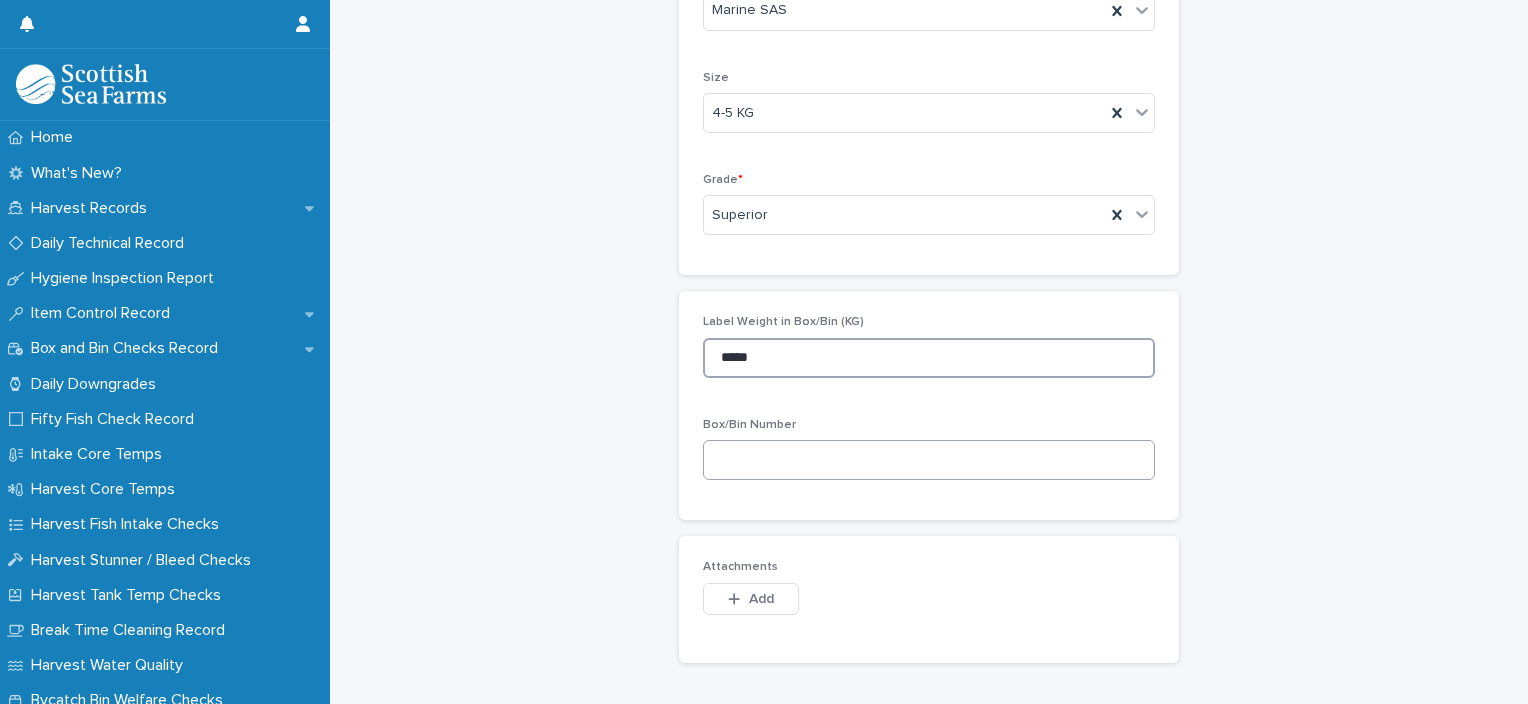 type on "*****" 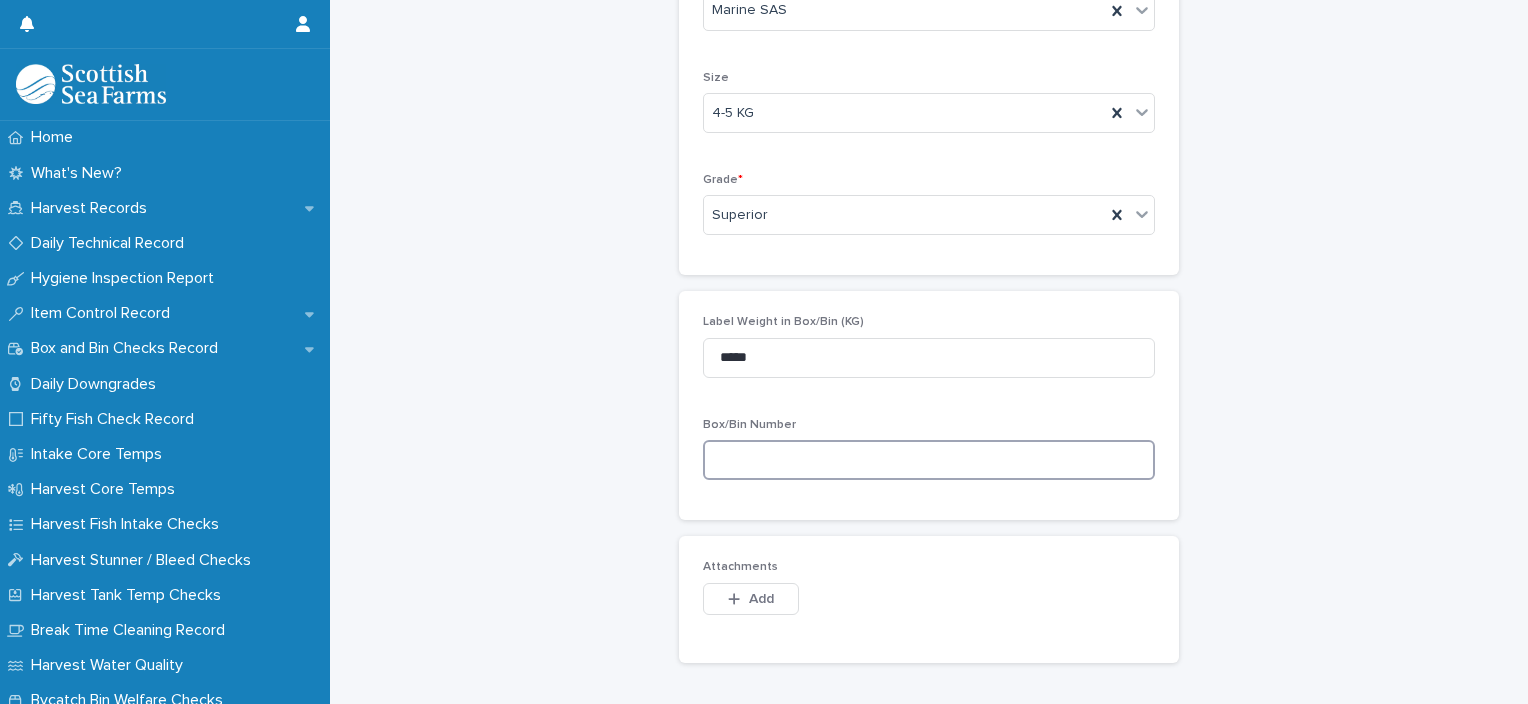 click at bounding box center [929, 460] 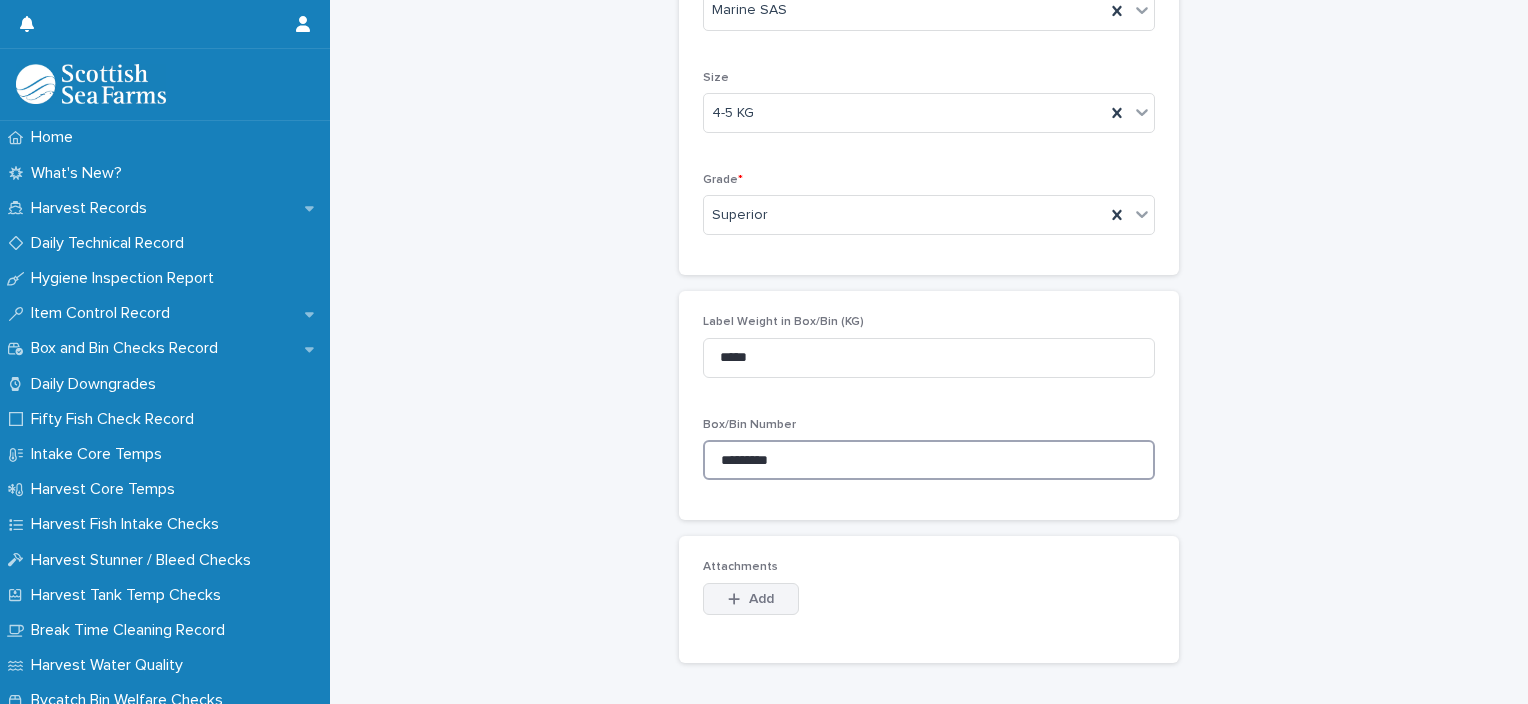 type on "*********" 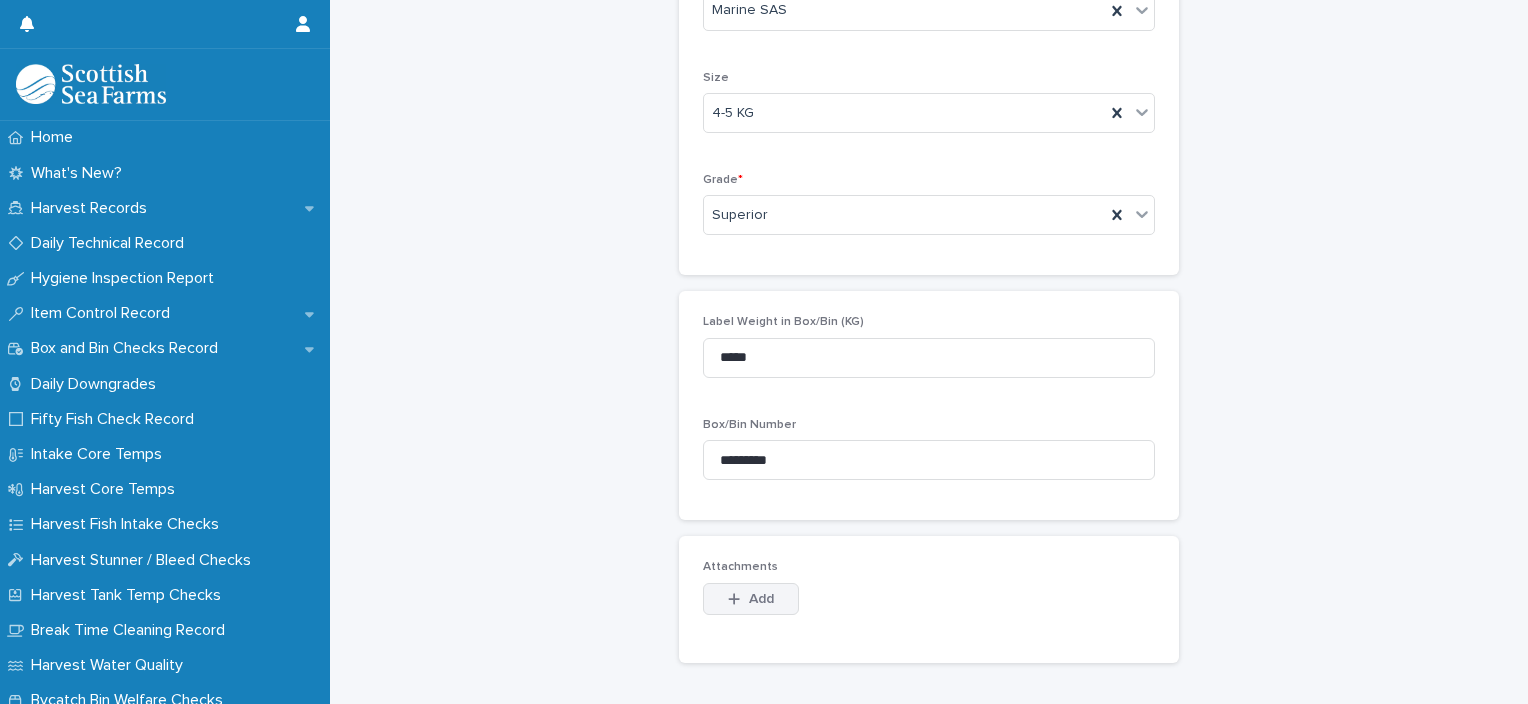 click on "Add" at bounding box center (751, 599) 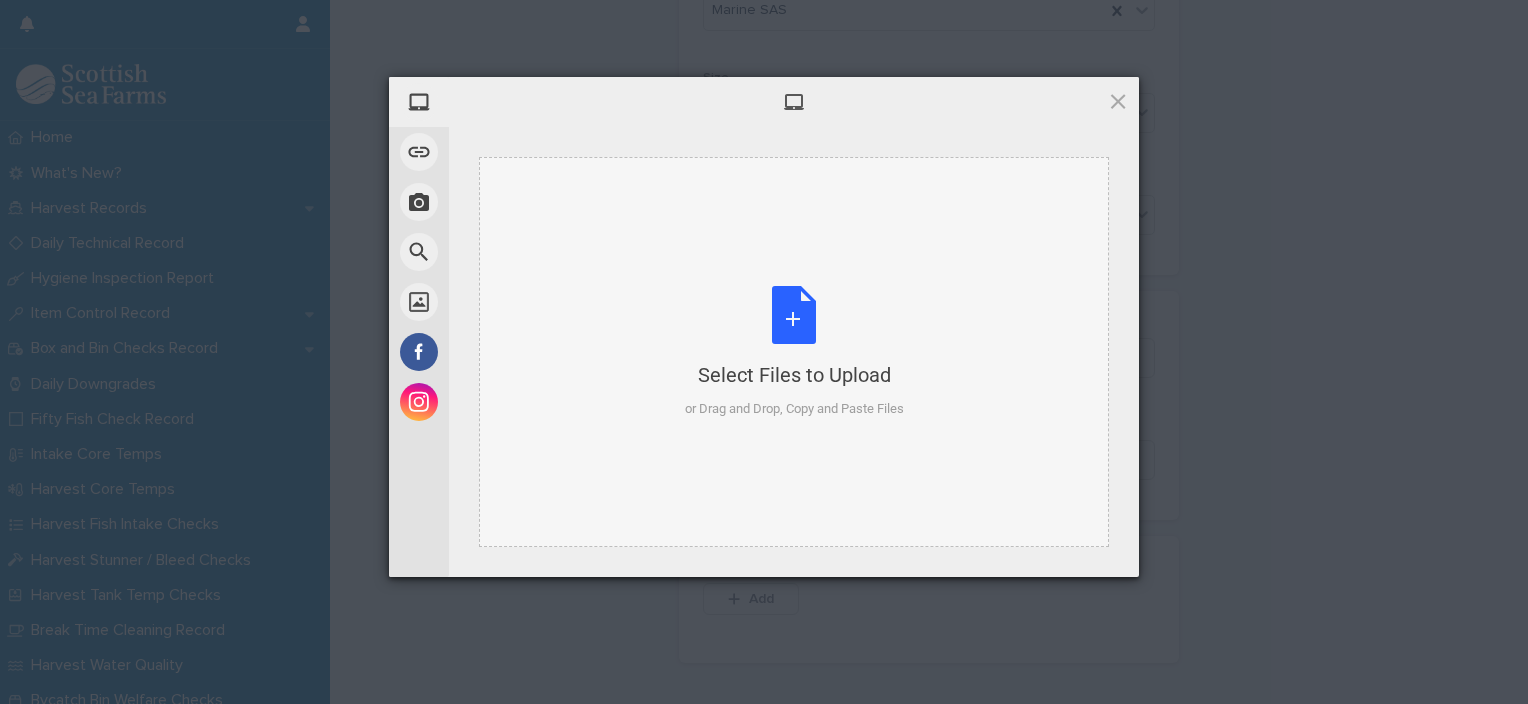 click on "Select Files to Upload
or Drag and Drop, Copy and Paste Files" at bounding box center [794, 352] 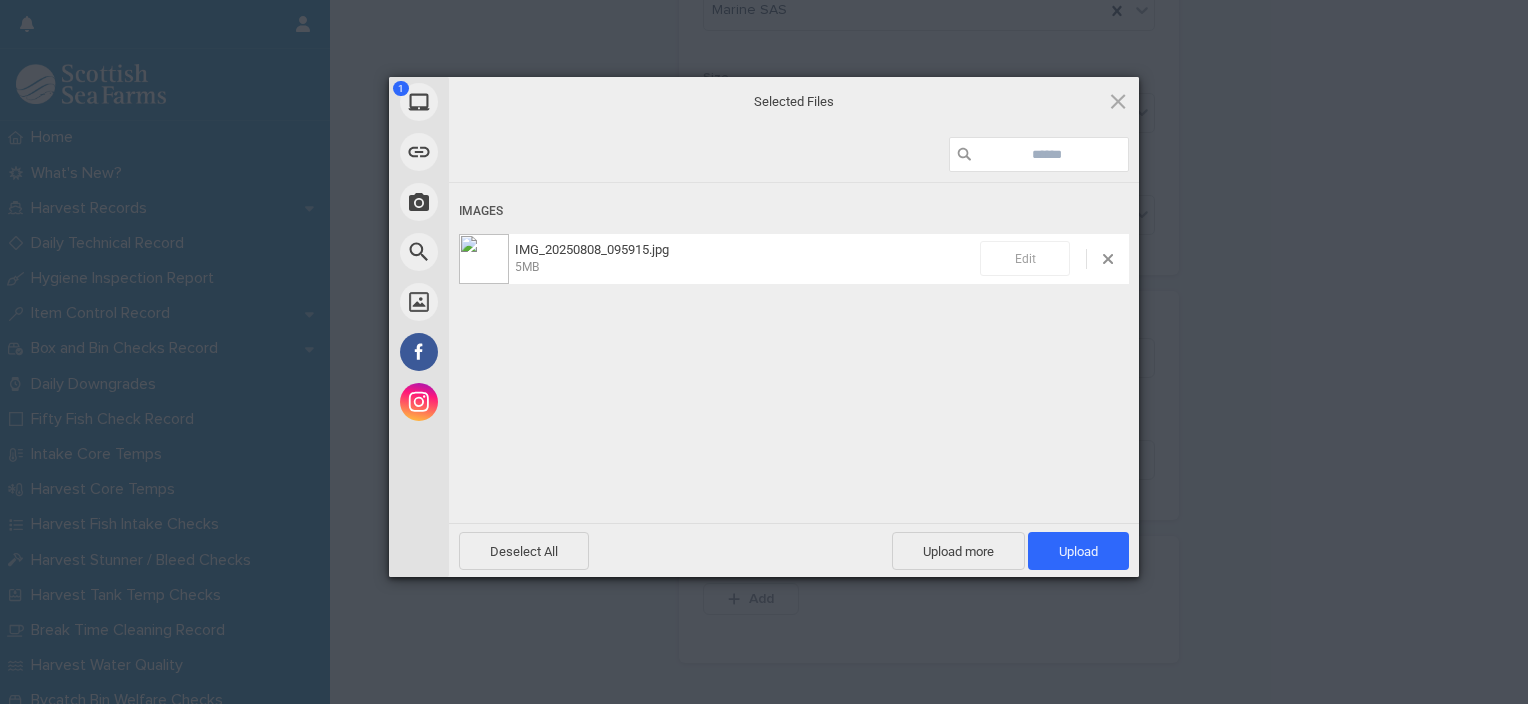click on "Edit" at bounding box center [1025, 258] 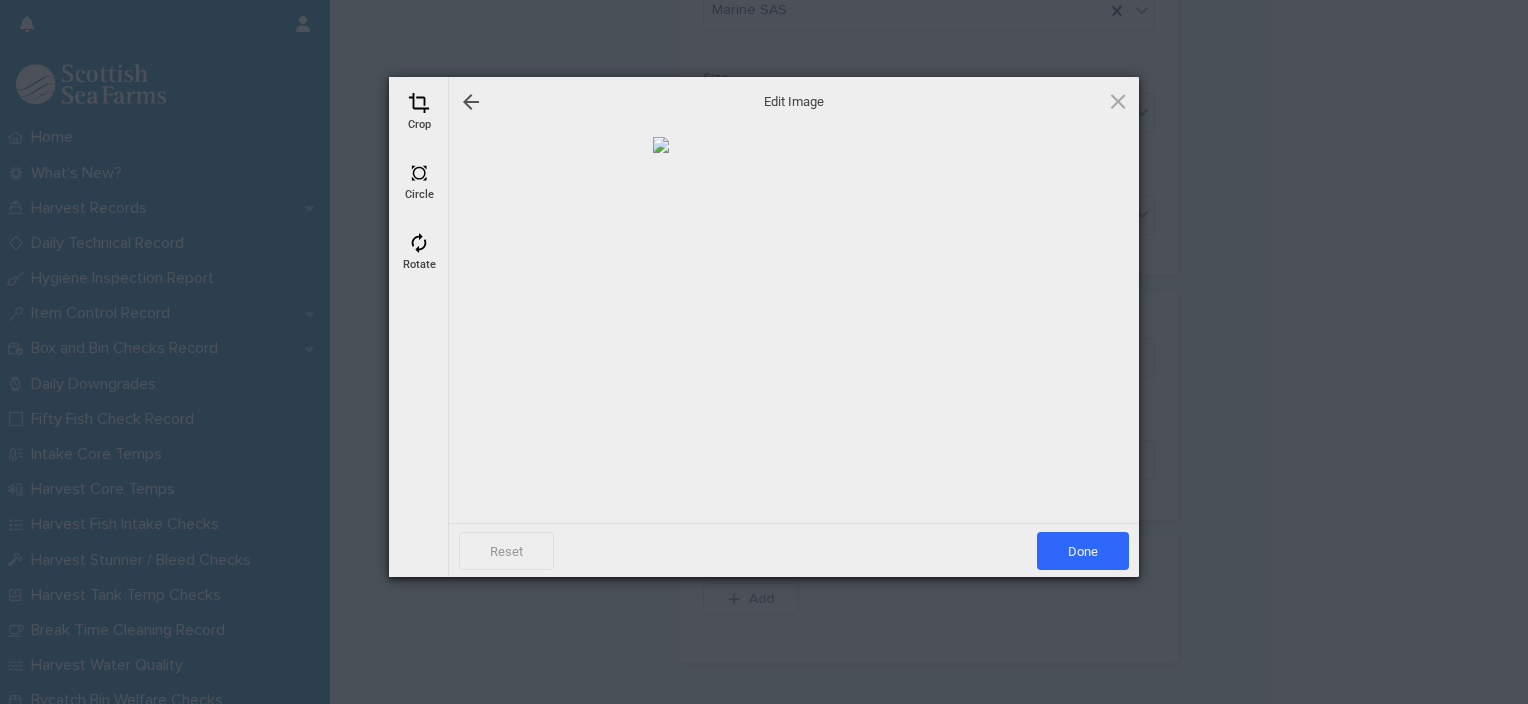 click on "Crop" at bounding box center [419, 112] 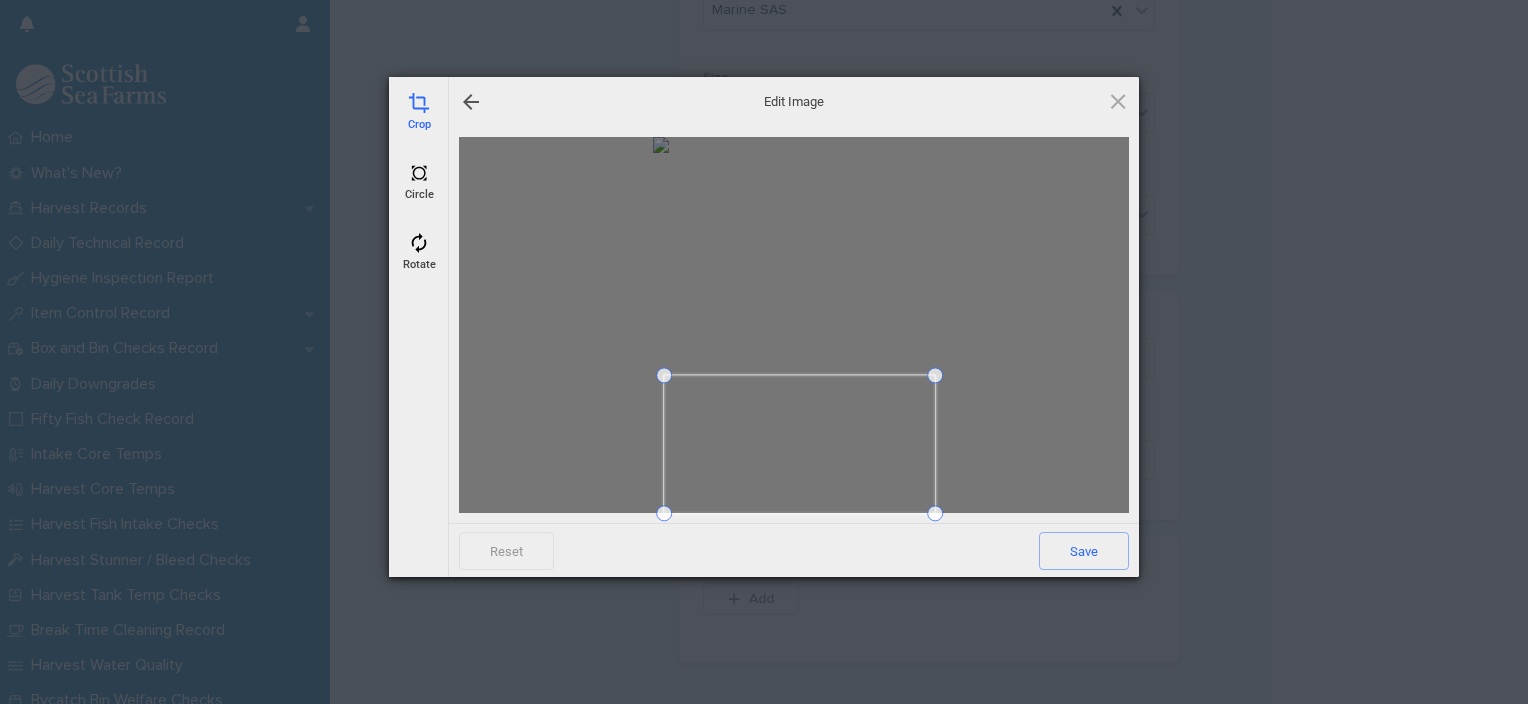 click at bounding box center [664, 375] 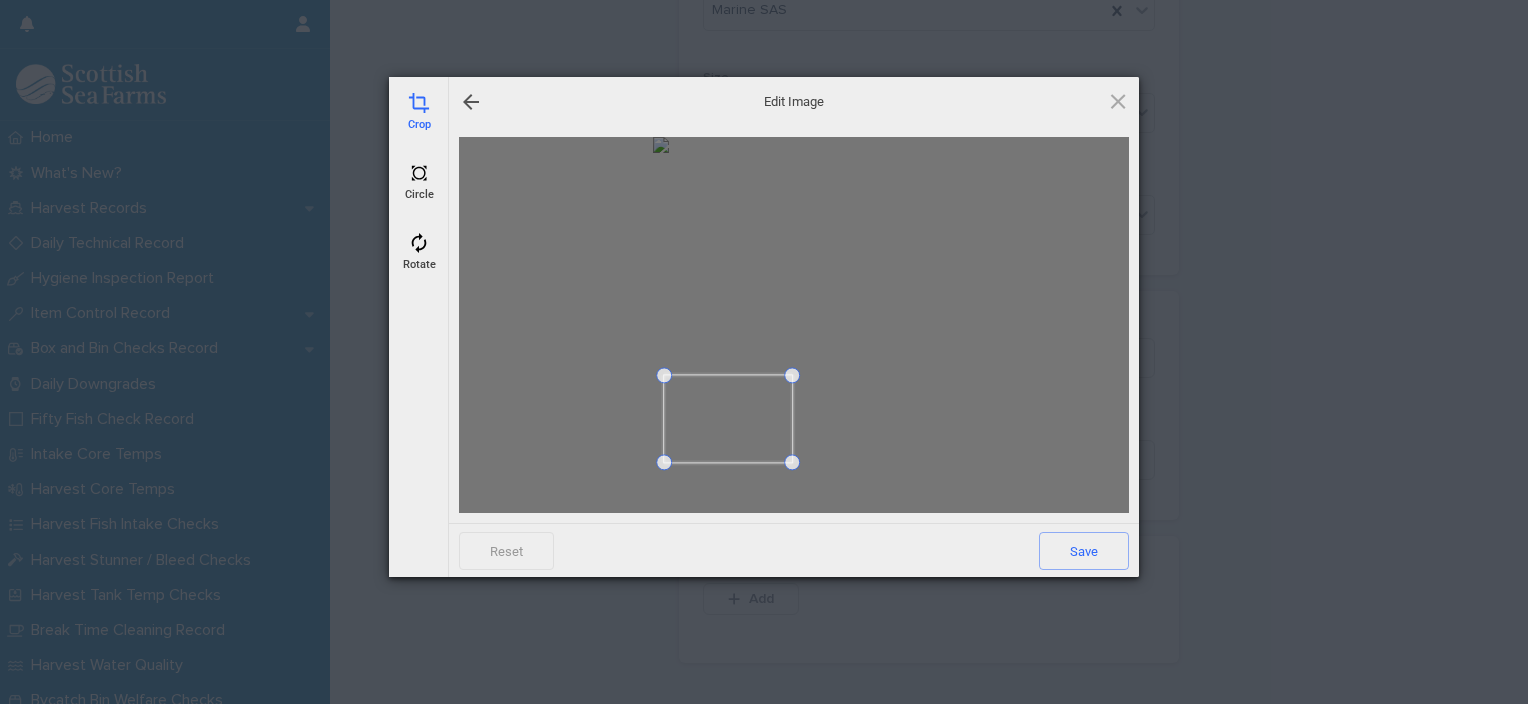 click at bounding box center [793, 463] 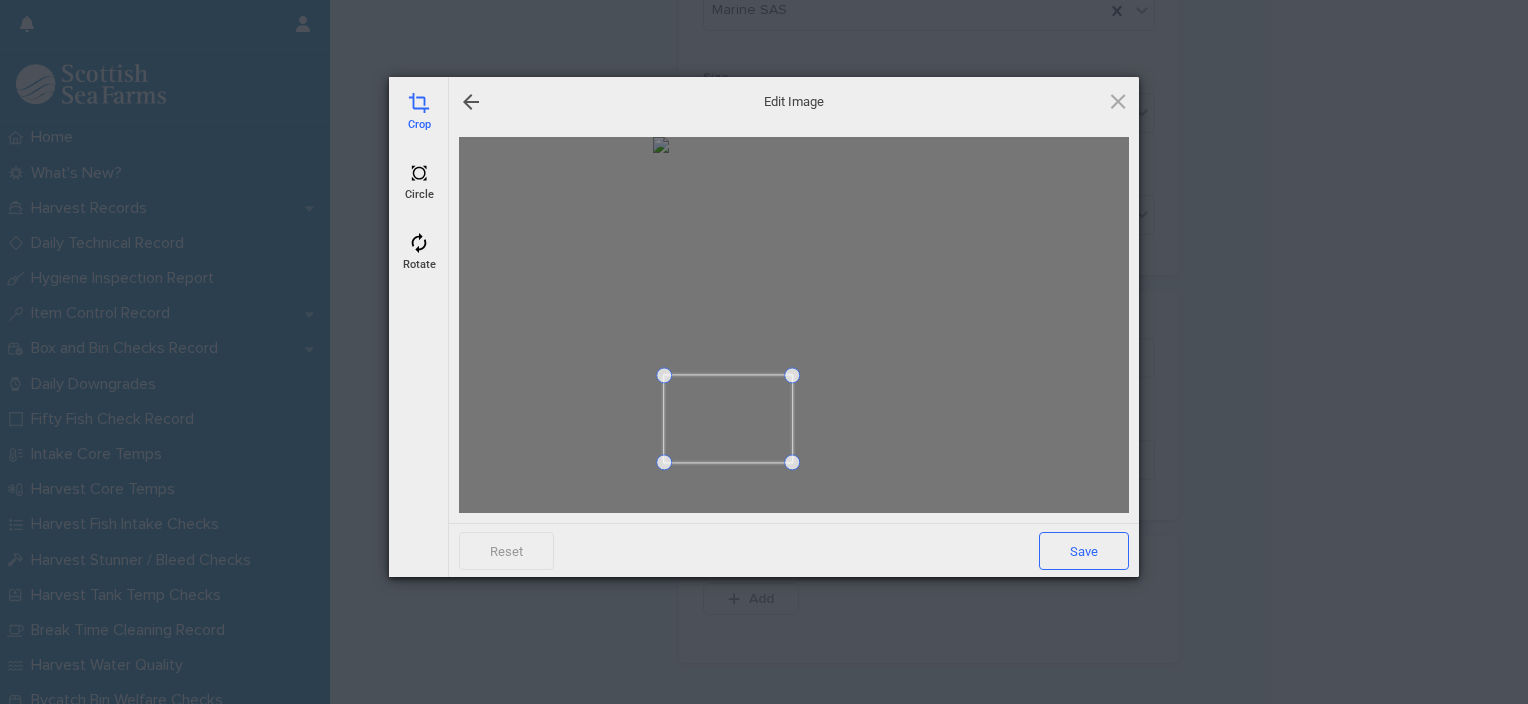 click on "Save" at bounding box center [1084, 551] 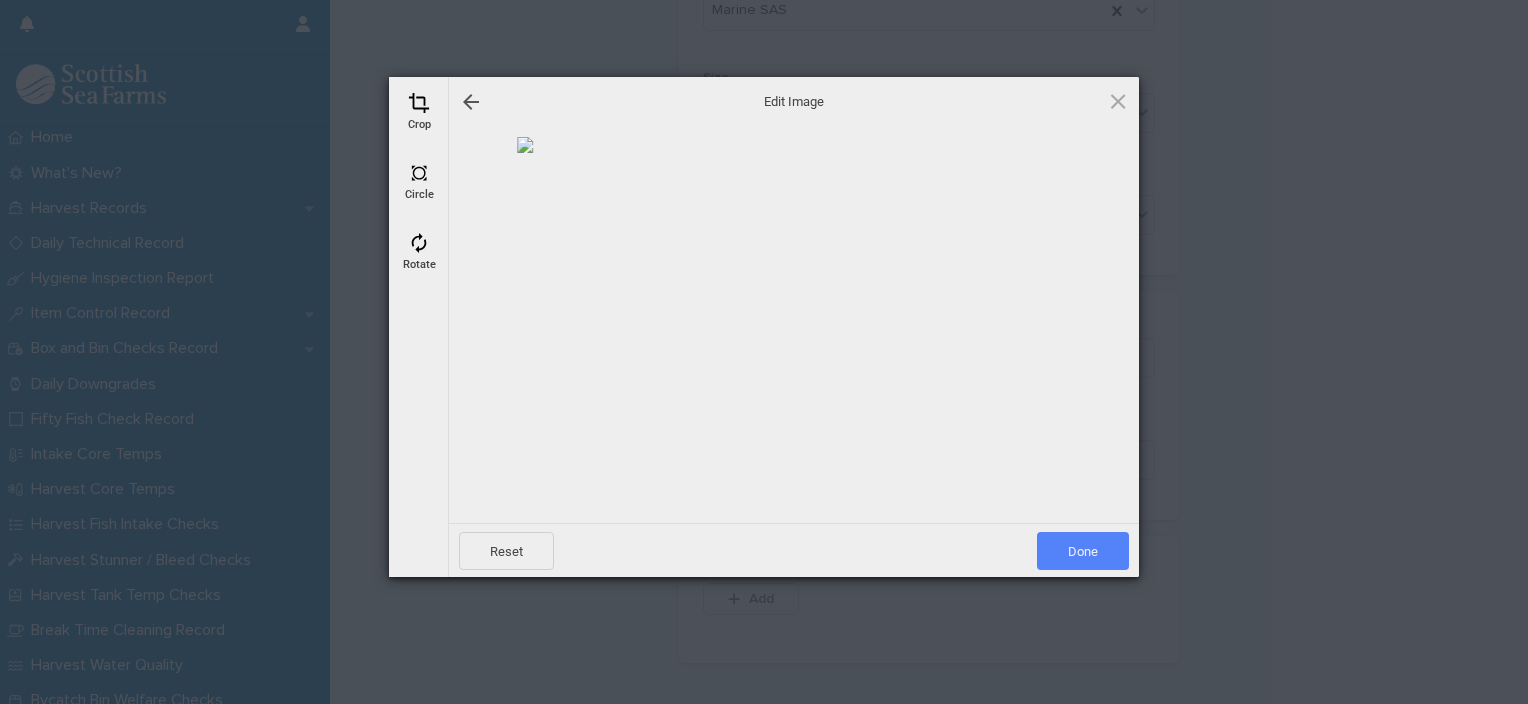 click on "Done" at bounding box center (1083, 551) 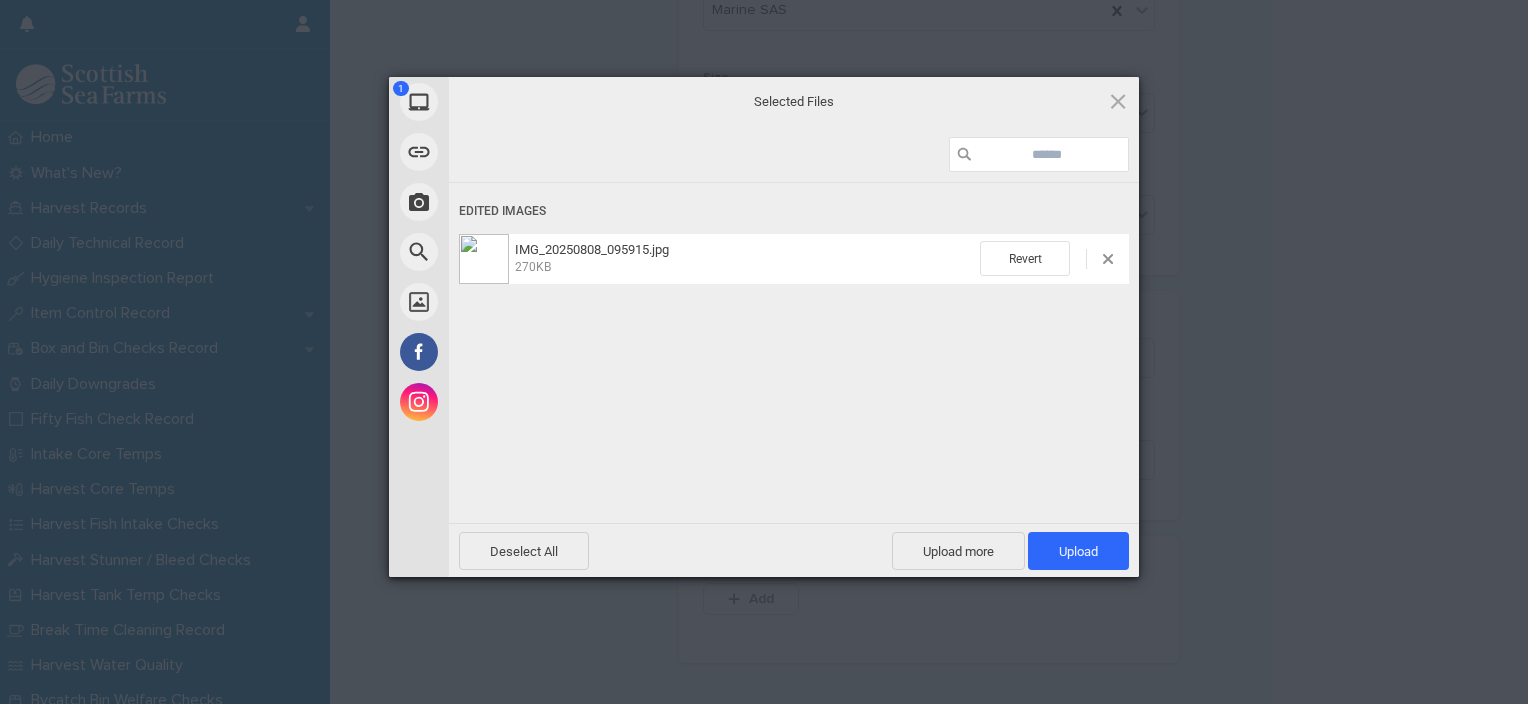 click on "Upload
1" at bounding box center [1078, 551] 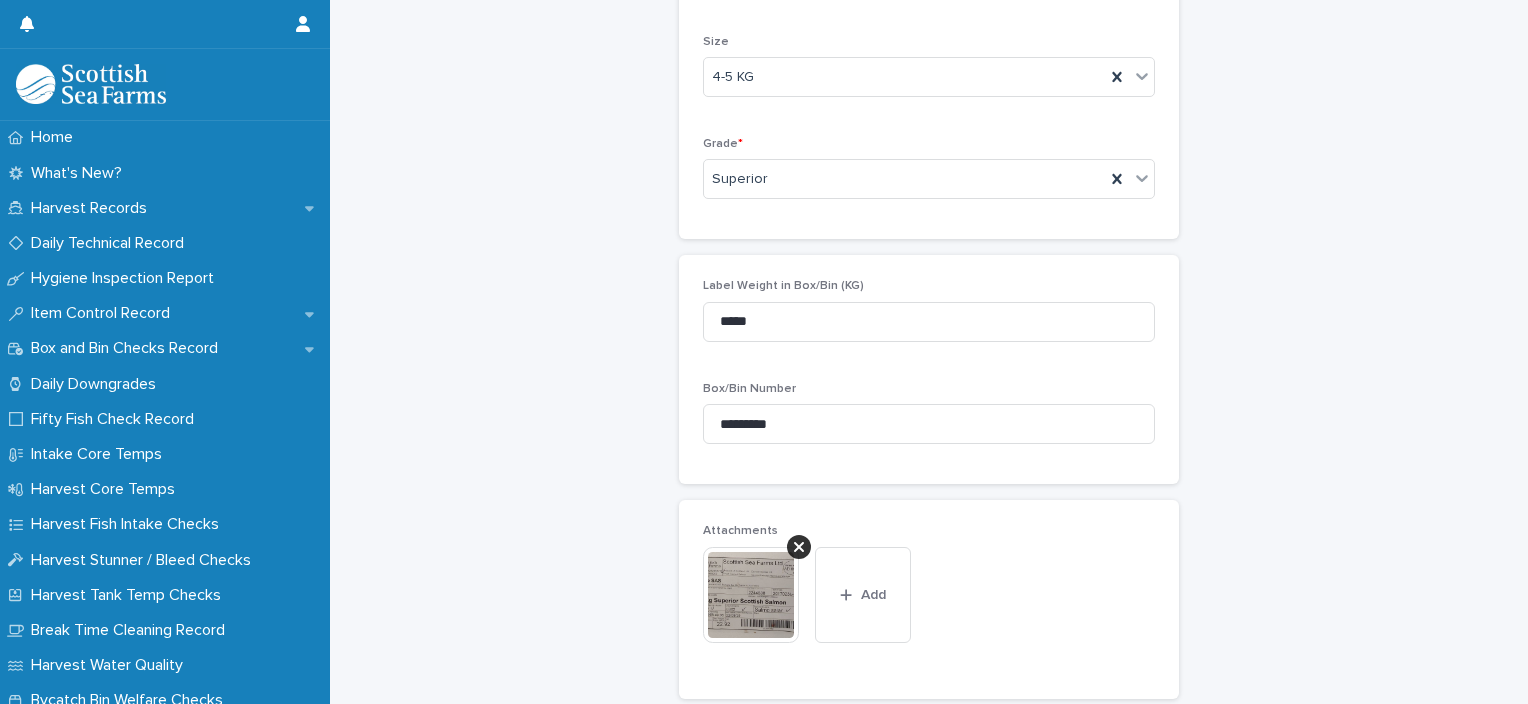 scroll, scrollTop: 860, scrollLeft: 0, axis: vertical 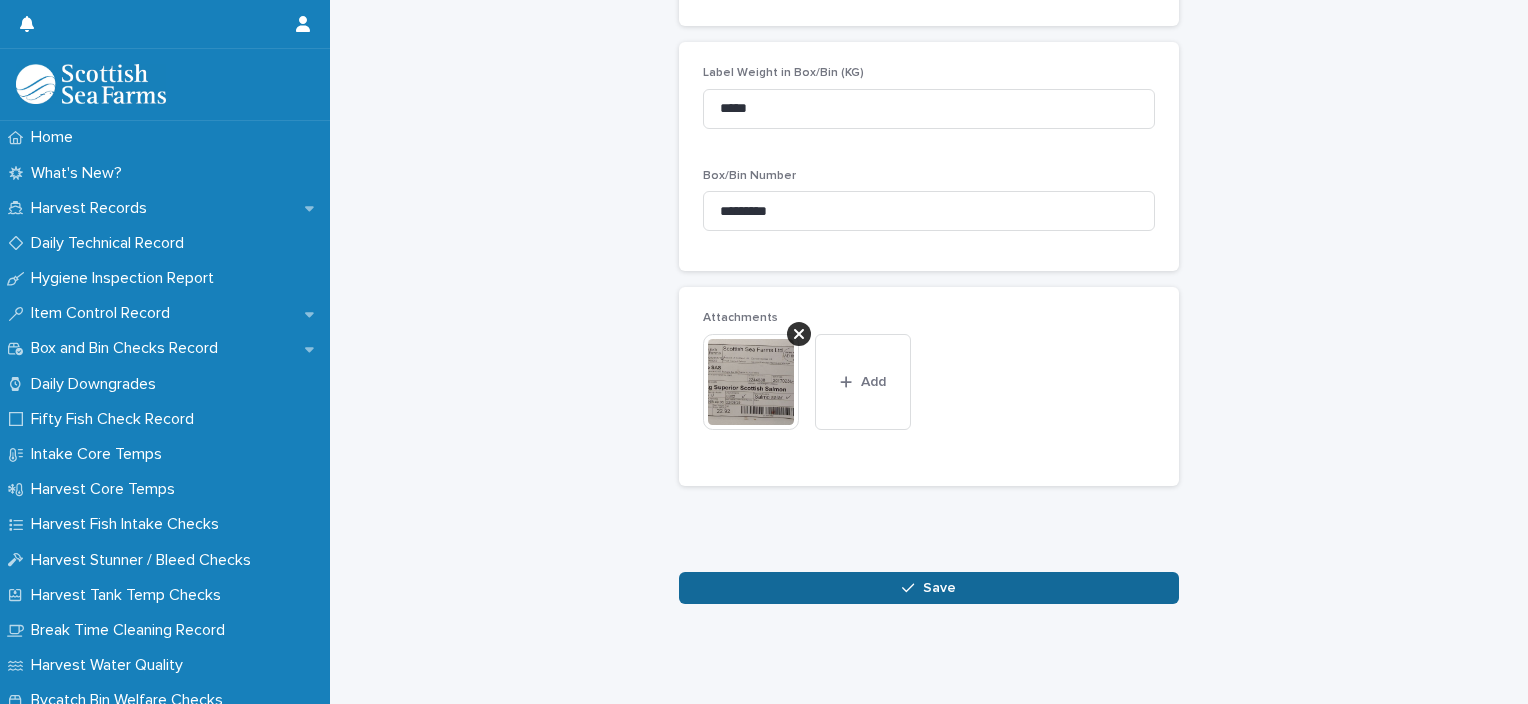 click on "Save" at bounding box center (929, 588) 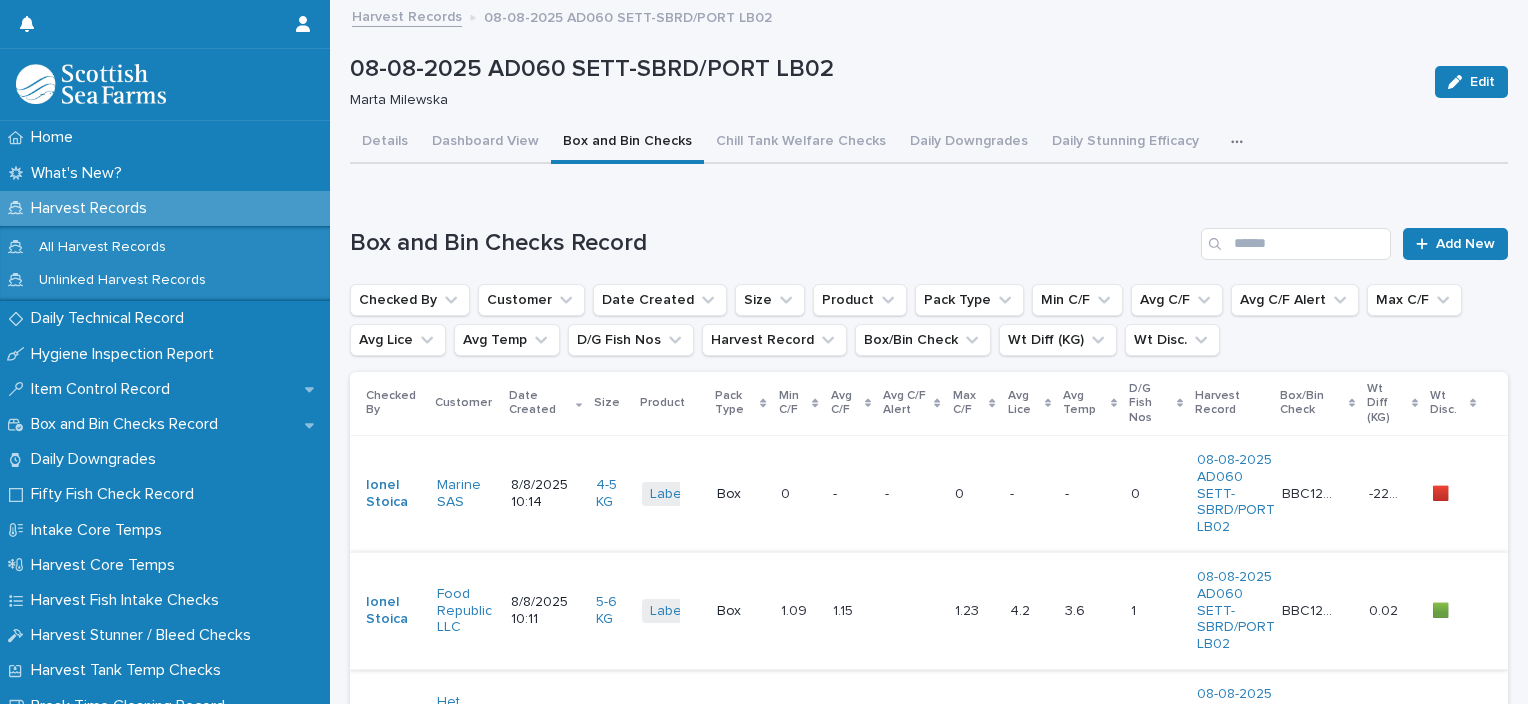 scroll, scrollTop: 200, scrollLeft: 0, axis: vertical 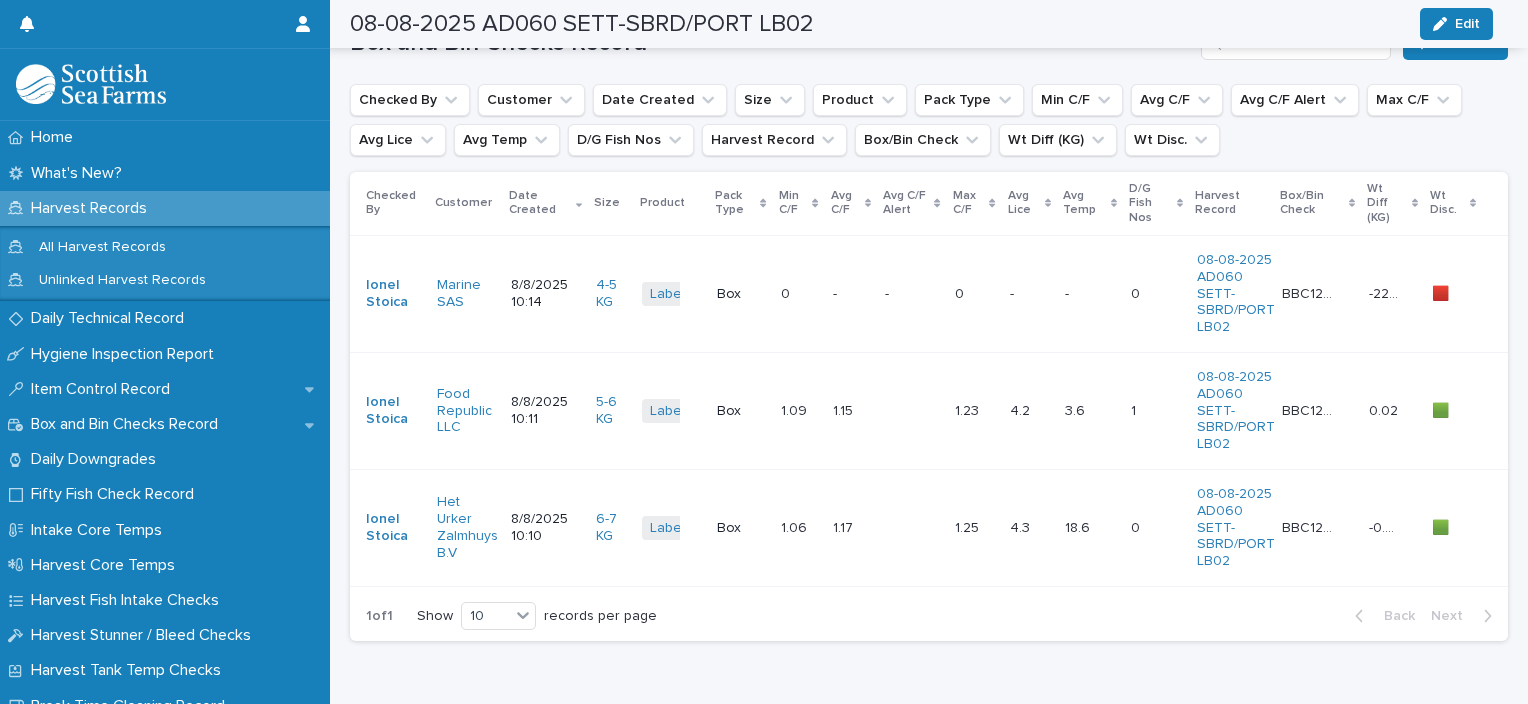 click on "- -" at bounding box center [851, 293] 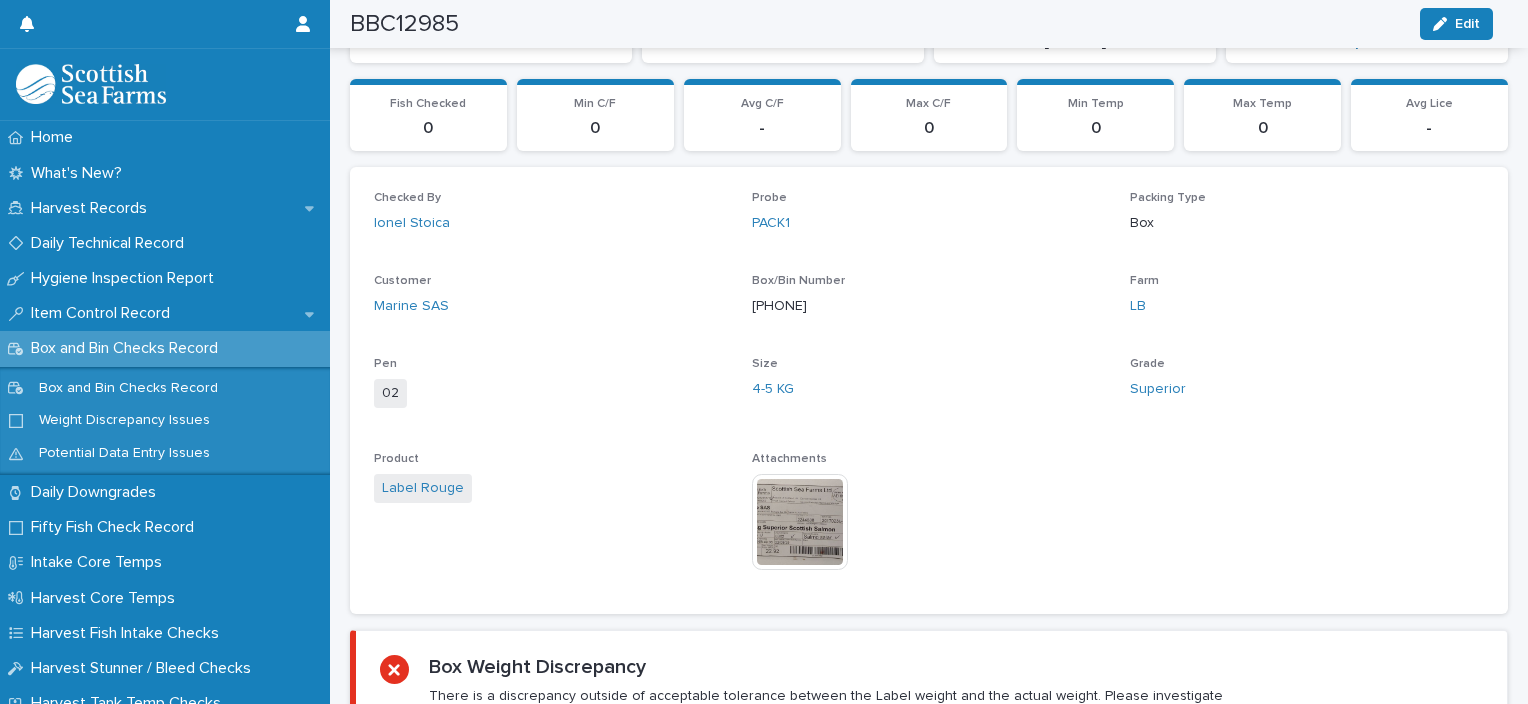 scroll, scrollTop: 901, scrollLeft: 0, axis: vertical 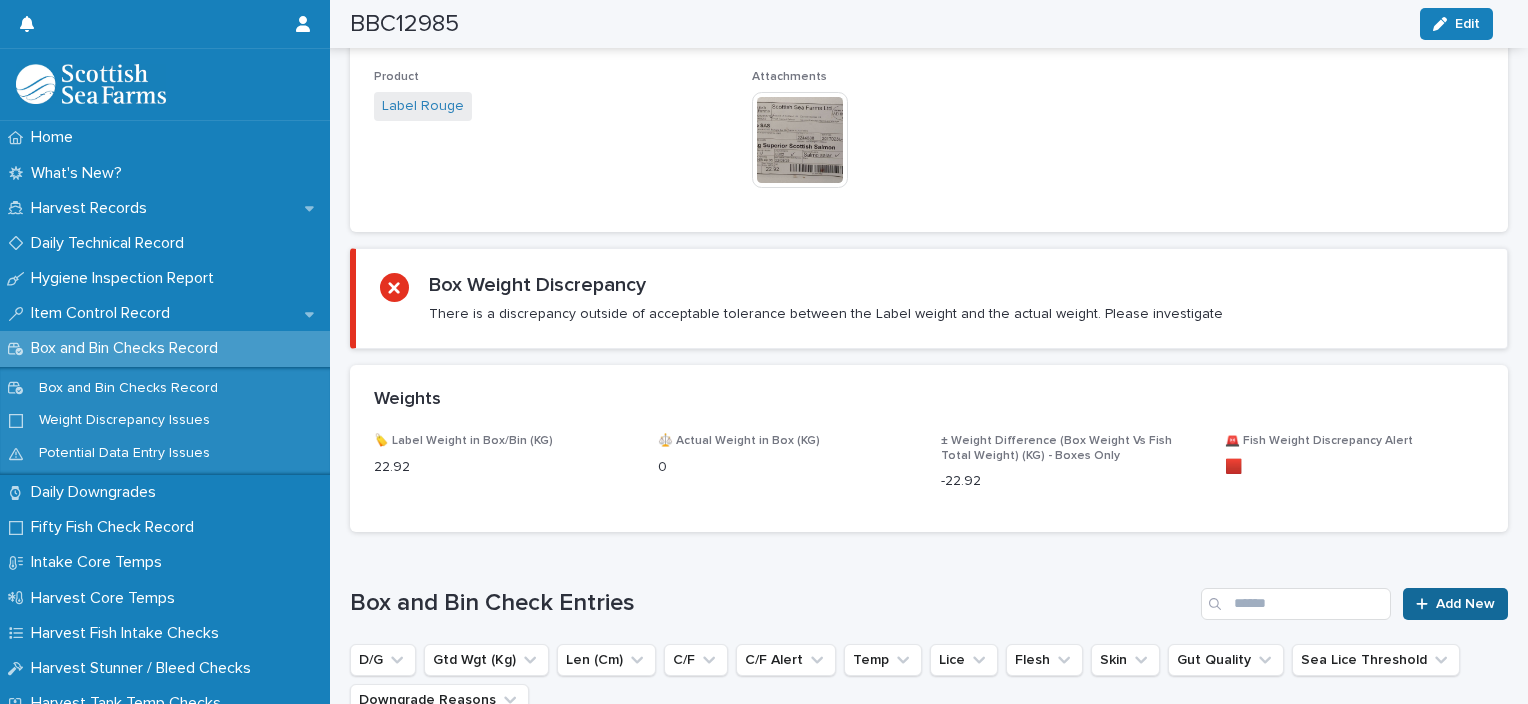 click on "Add New" at bounding box center [1465, 604] 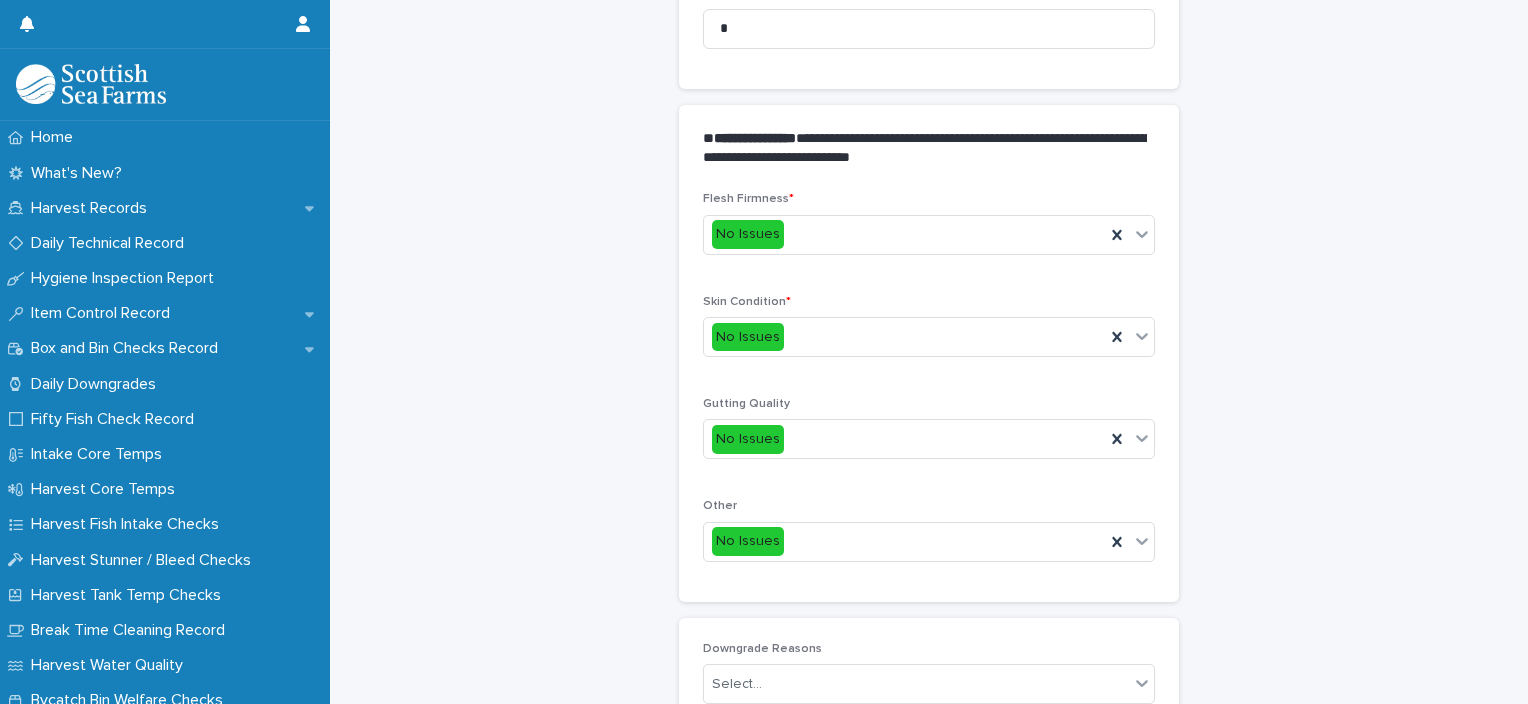 scroll, scrollTop: 203, scrollLeft: 0, axis: vertical 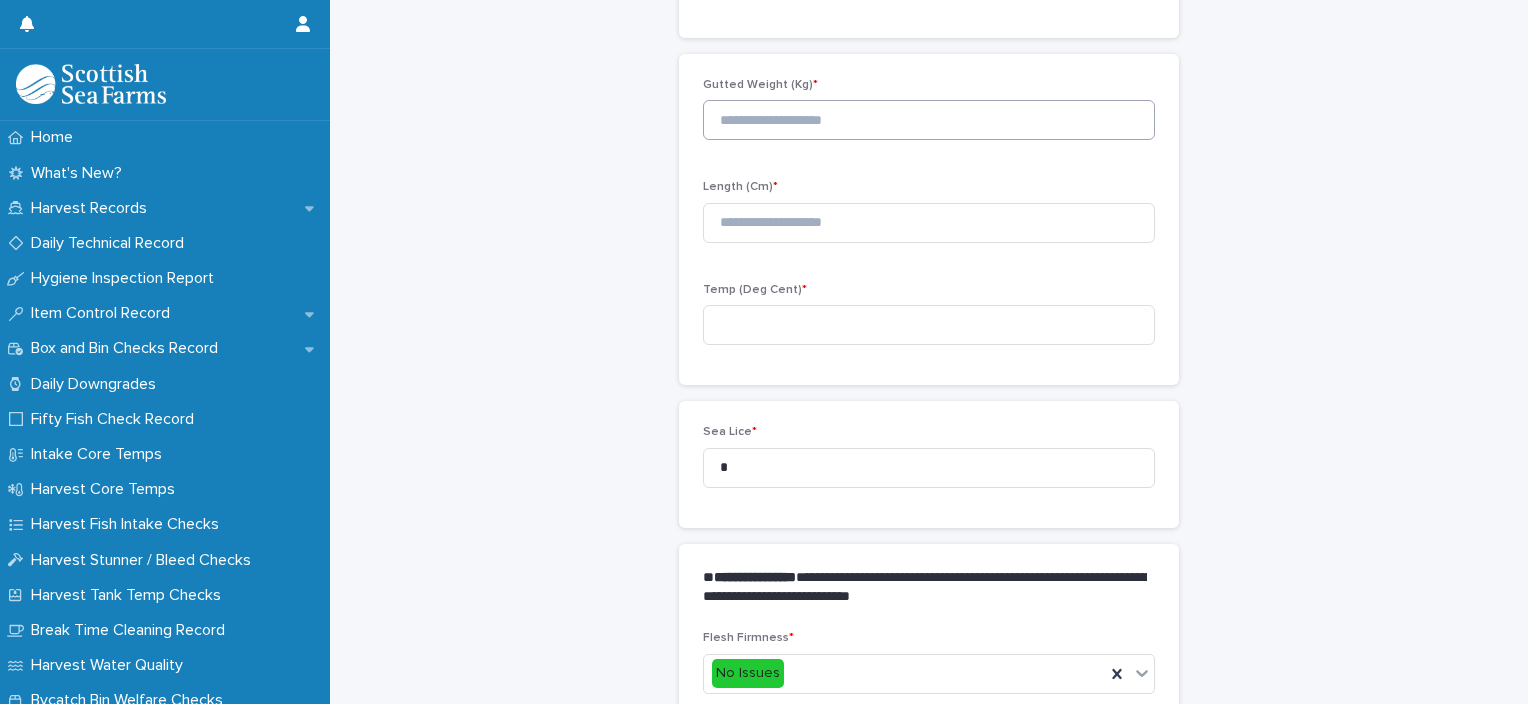 drag, startPoint x: 886, startPoint y: 147, endPoint x: 876, endPoint y: 132, distance: 18.027756 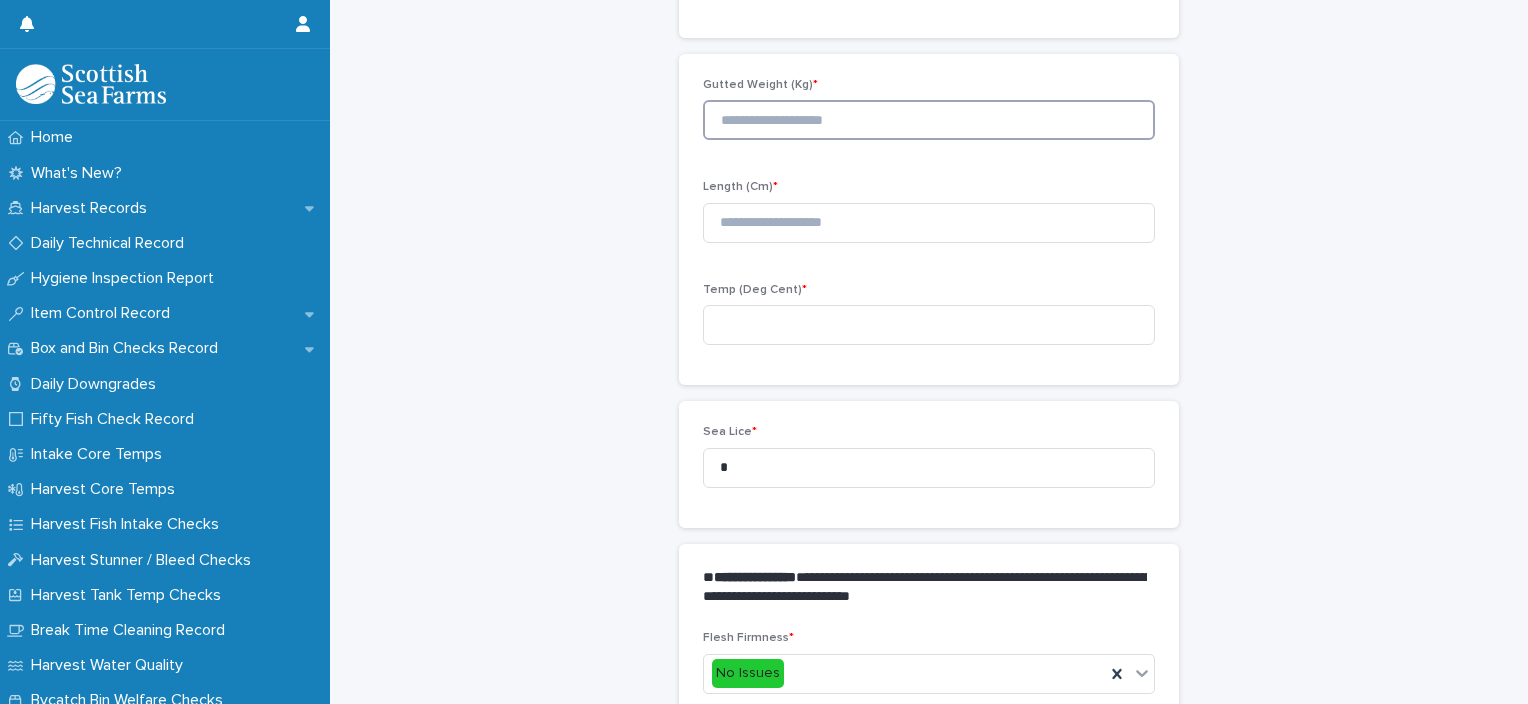 click at bounding box center [929, 120] 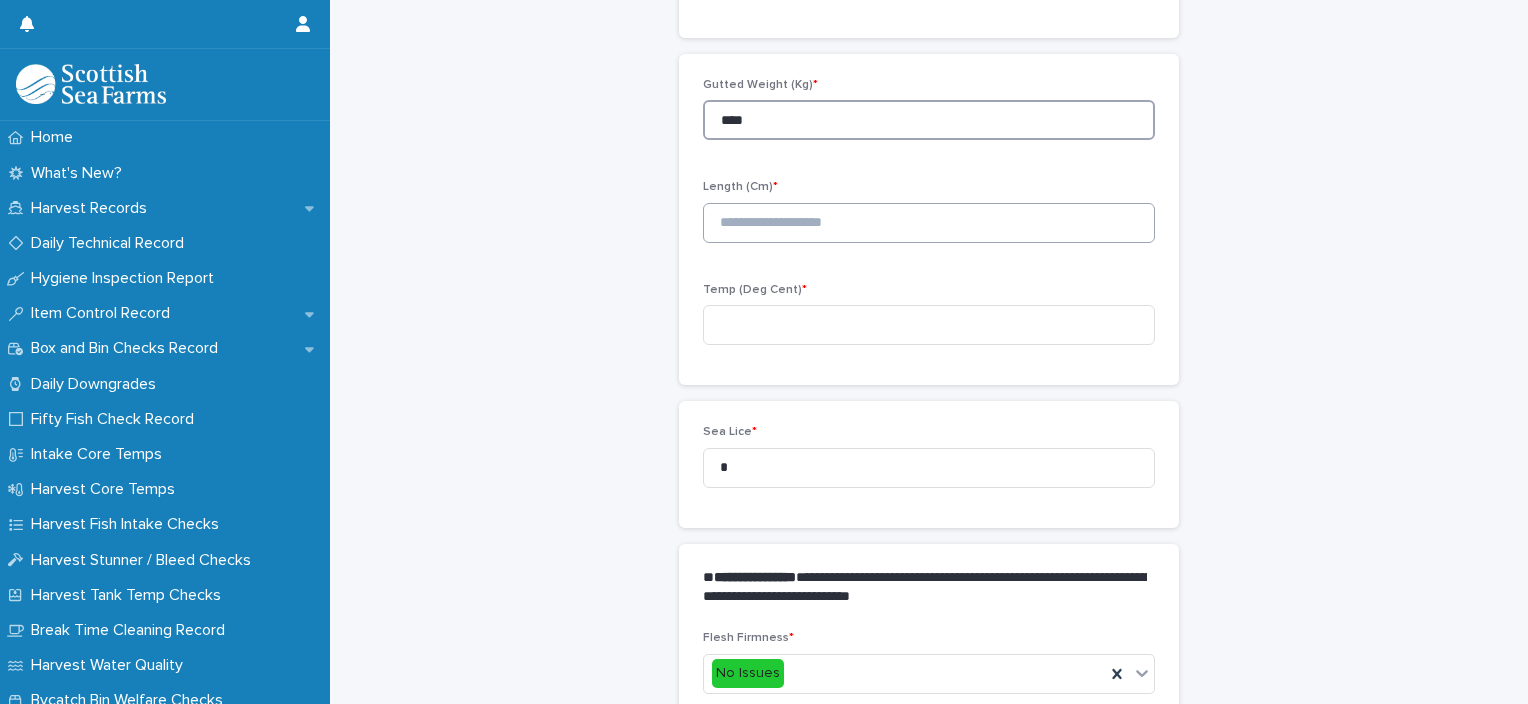 type on "****" 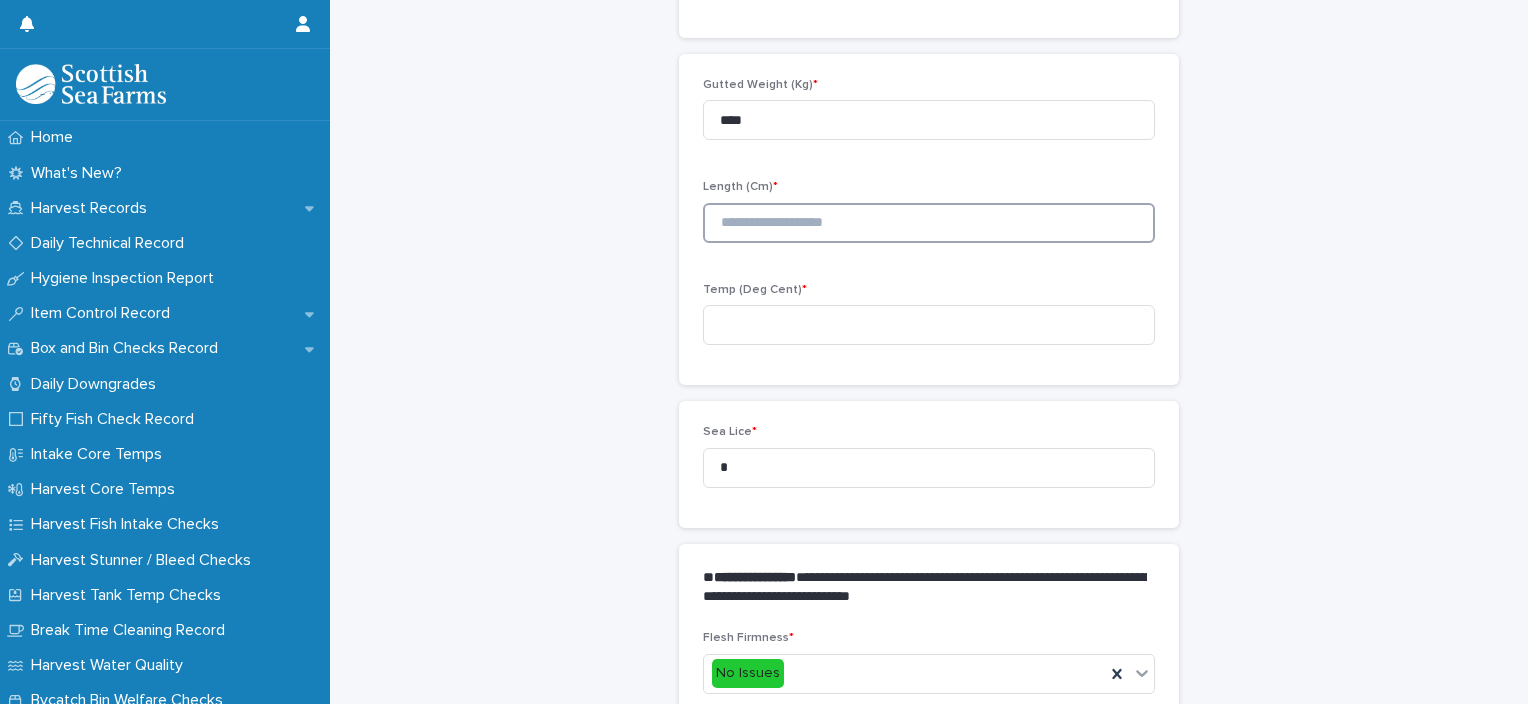 click at bounding box center (929, 223) 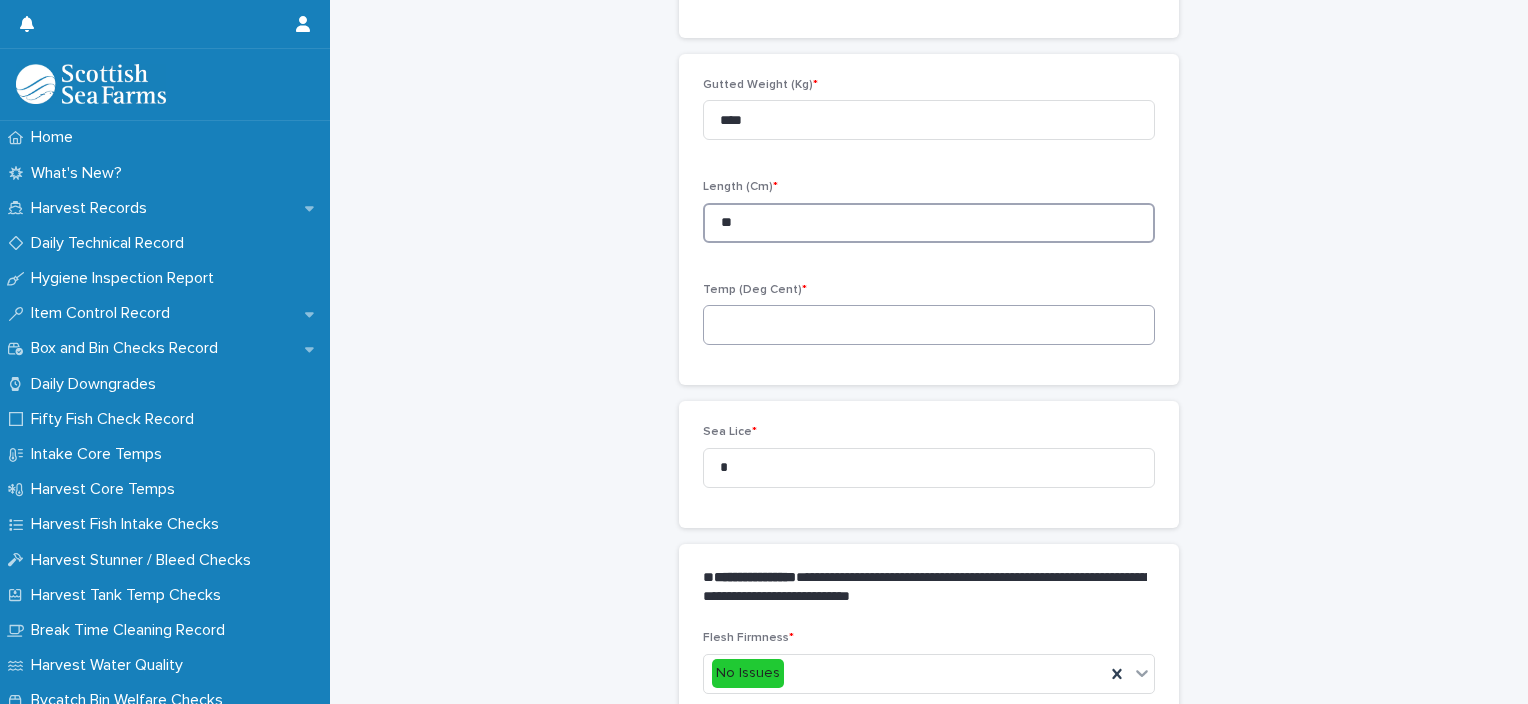 type on "**" 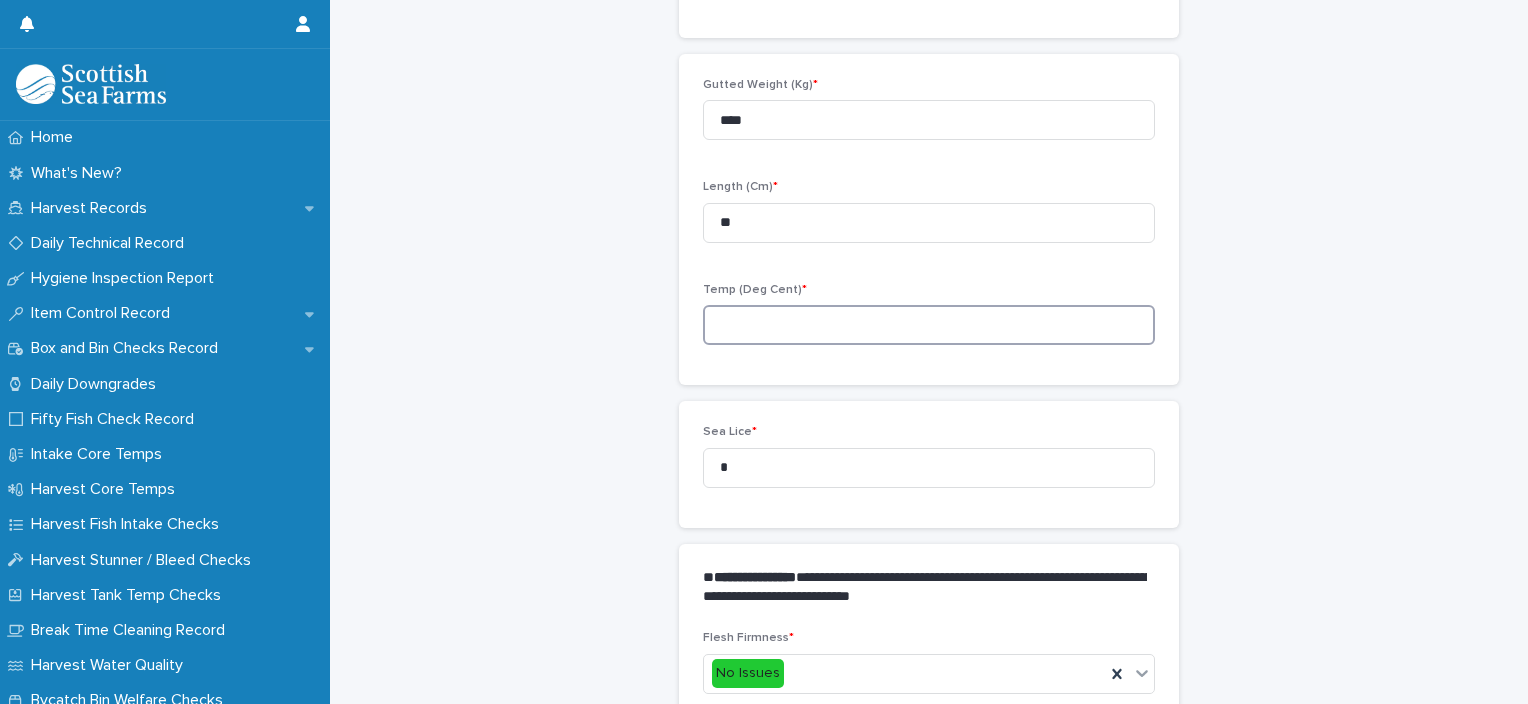 click at bounding box center (929, 325) 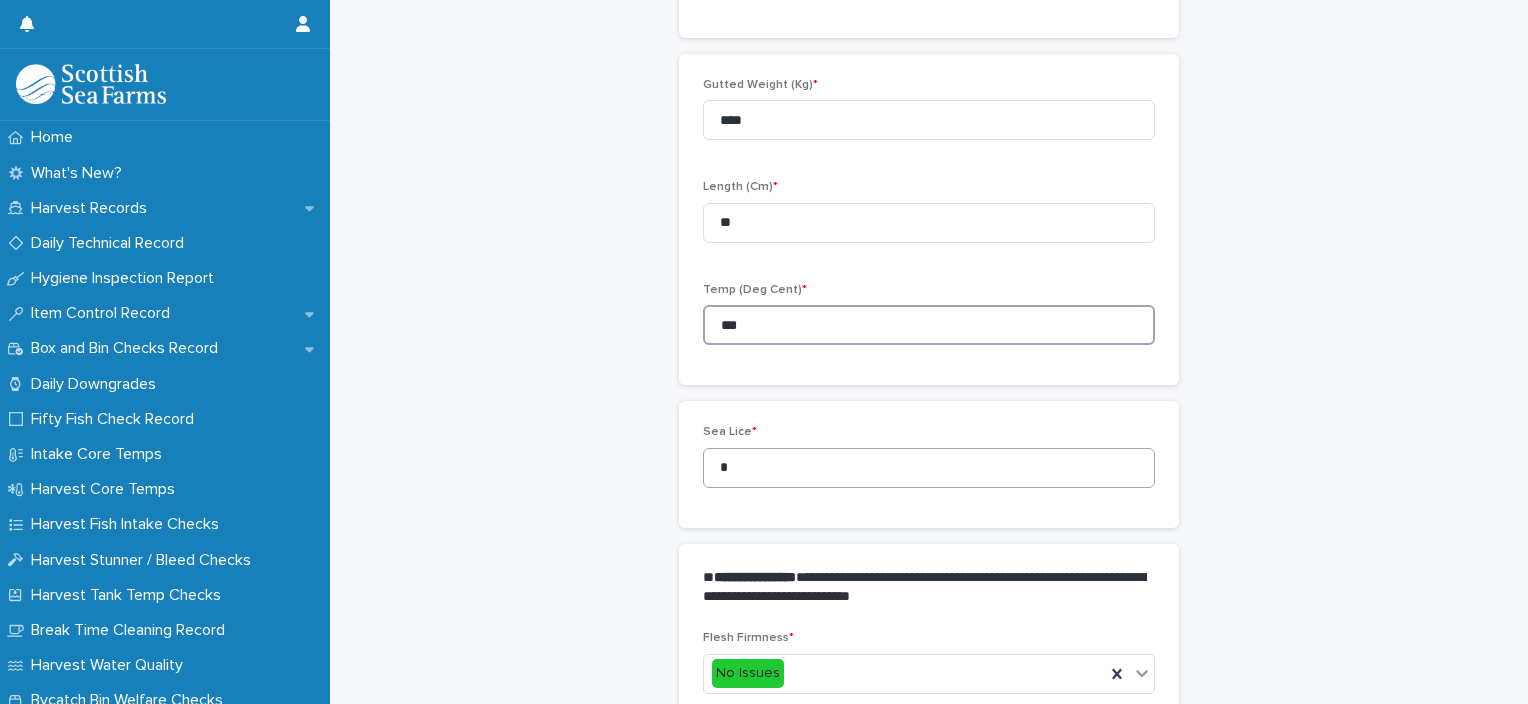 type on "***" 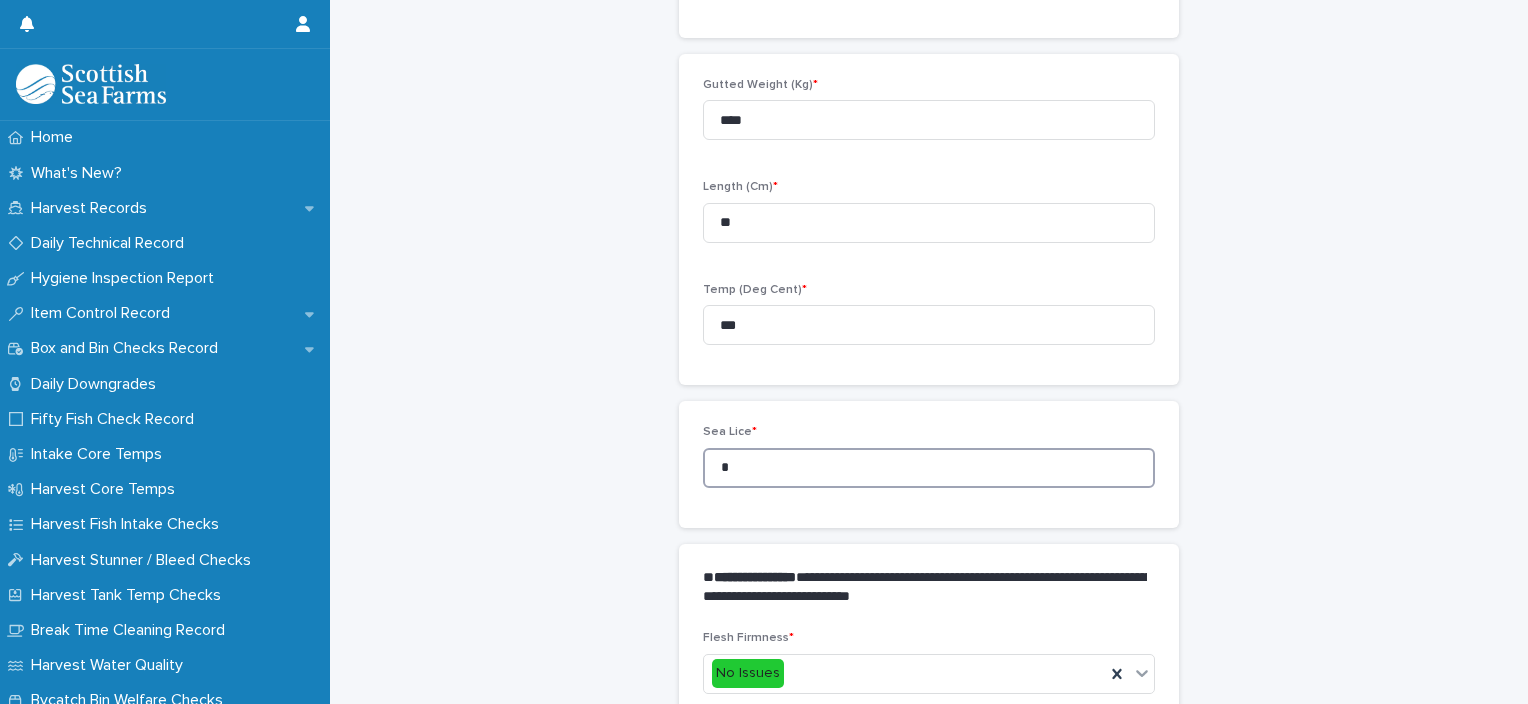 drag, startPoint x: 756, startPoint y: 456, endPoint x: 695, endPoint y: 469, distance: 62.369865 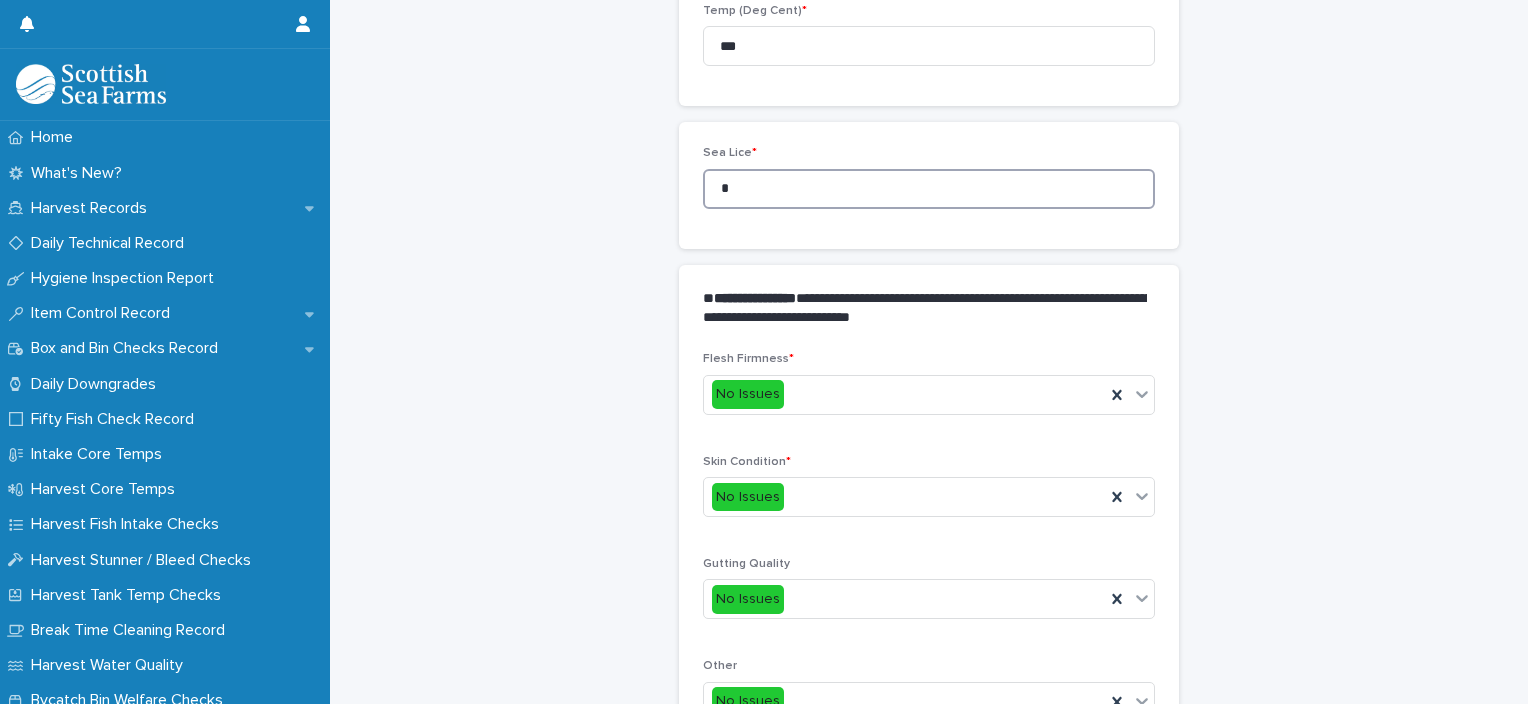 scroll, scrollTop: 948, scrollLeft: 0, axis: vertical 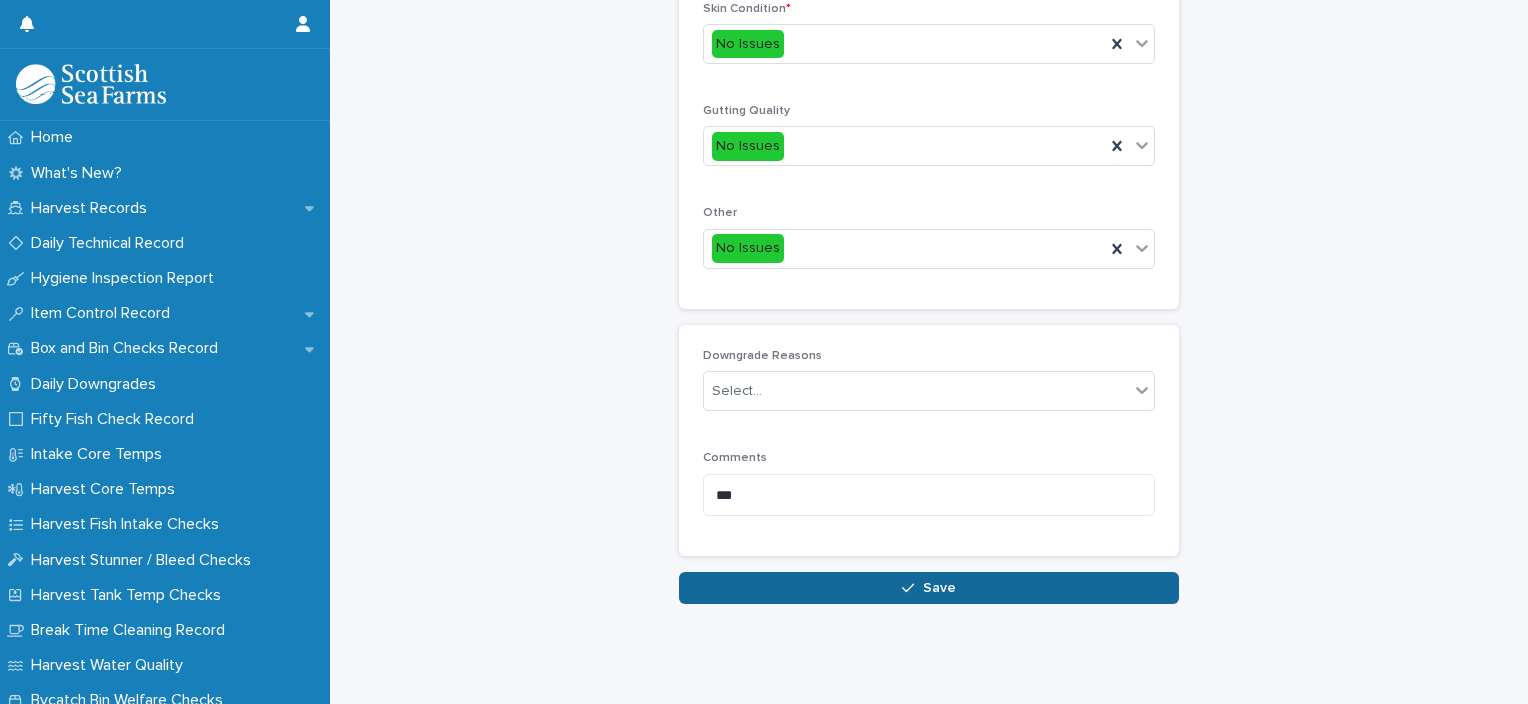 type on "*" 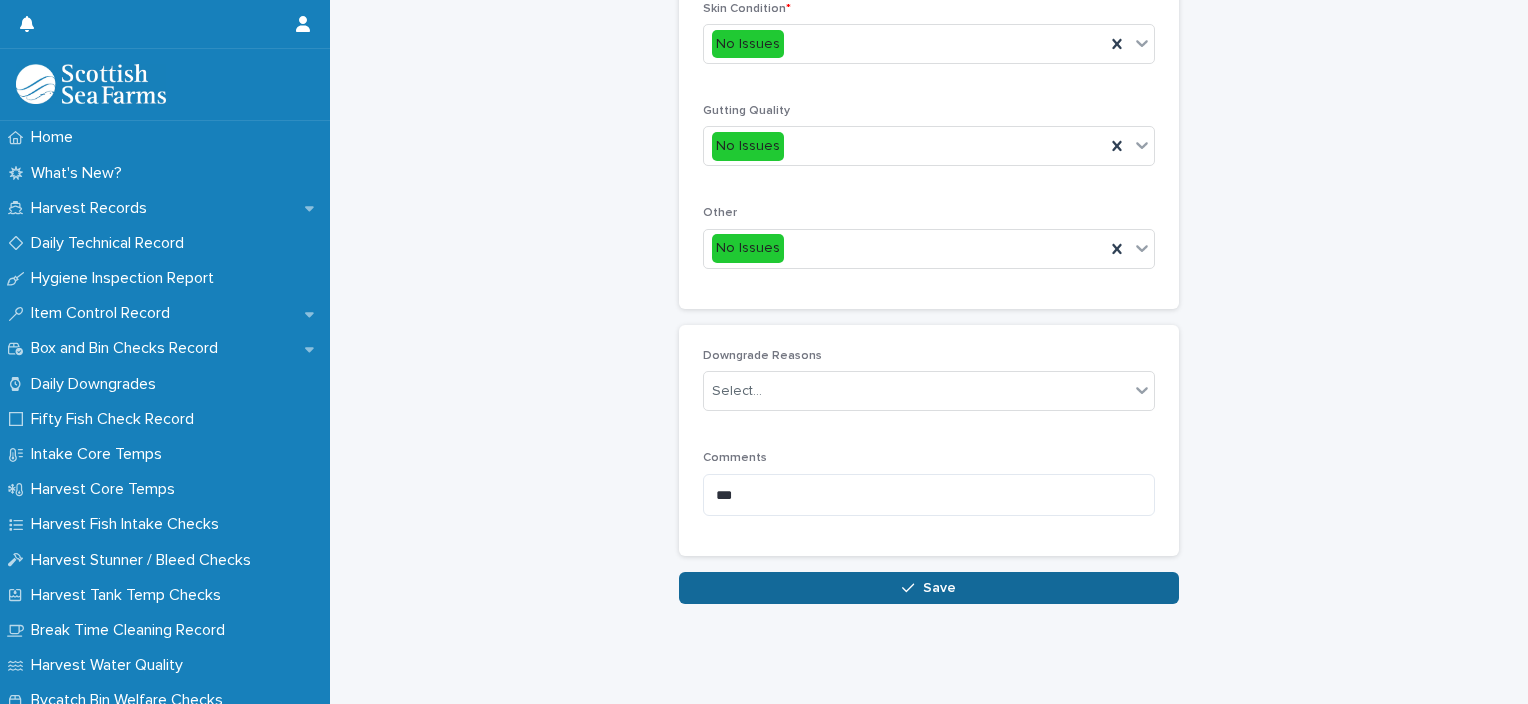 click on "Save" at bounding box center [929, 588] 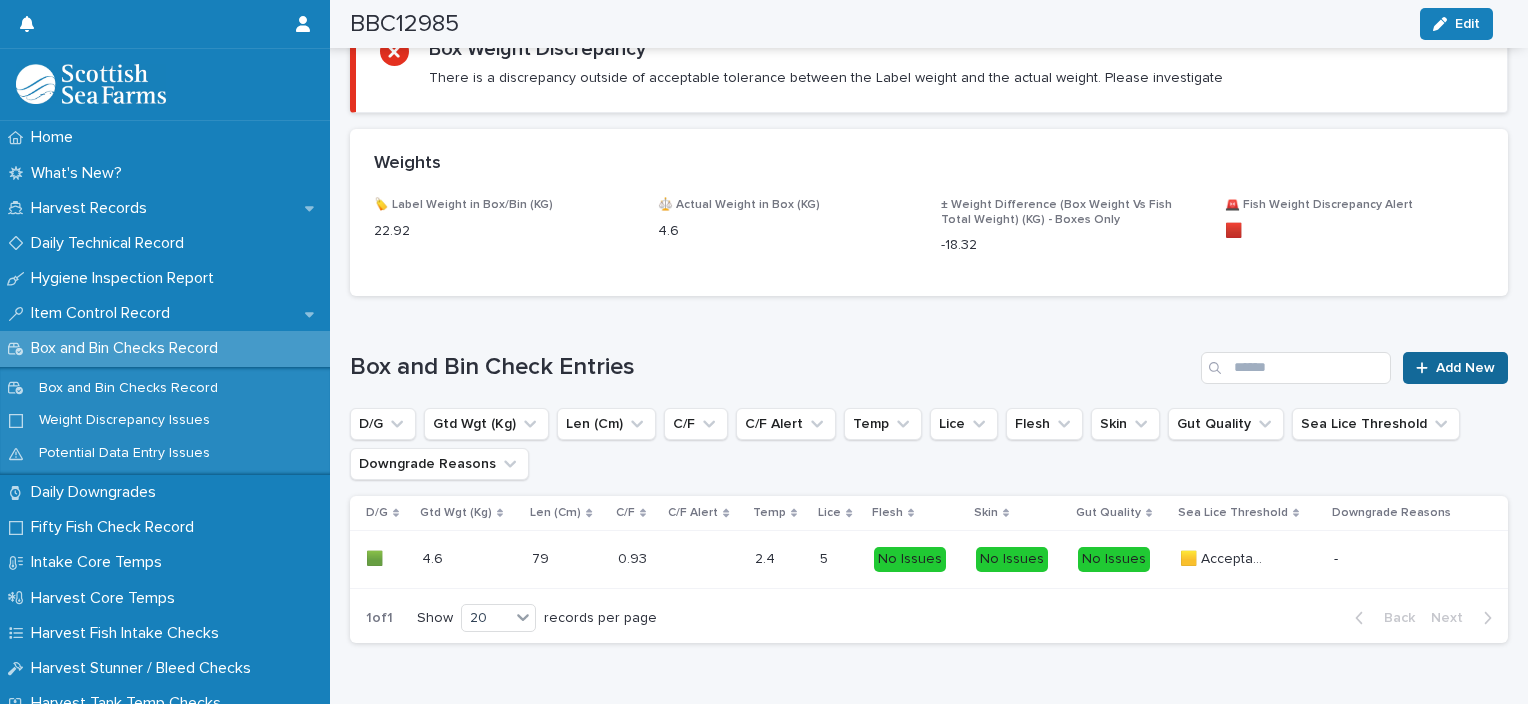 click on "Add New" at bounding box center (1465, 368) 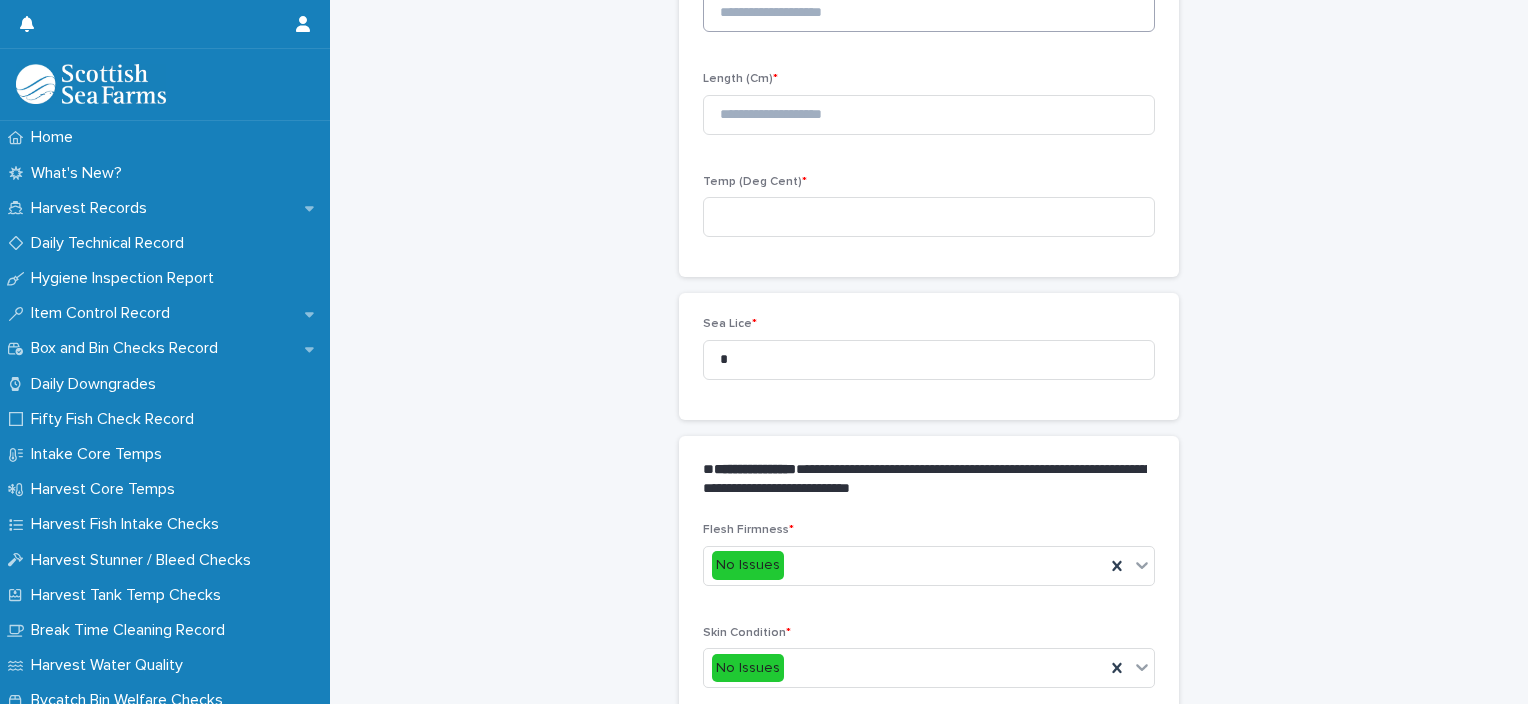 scroll, scrollTop: 211, scrollLeft: 0, axis: vertical 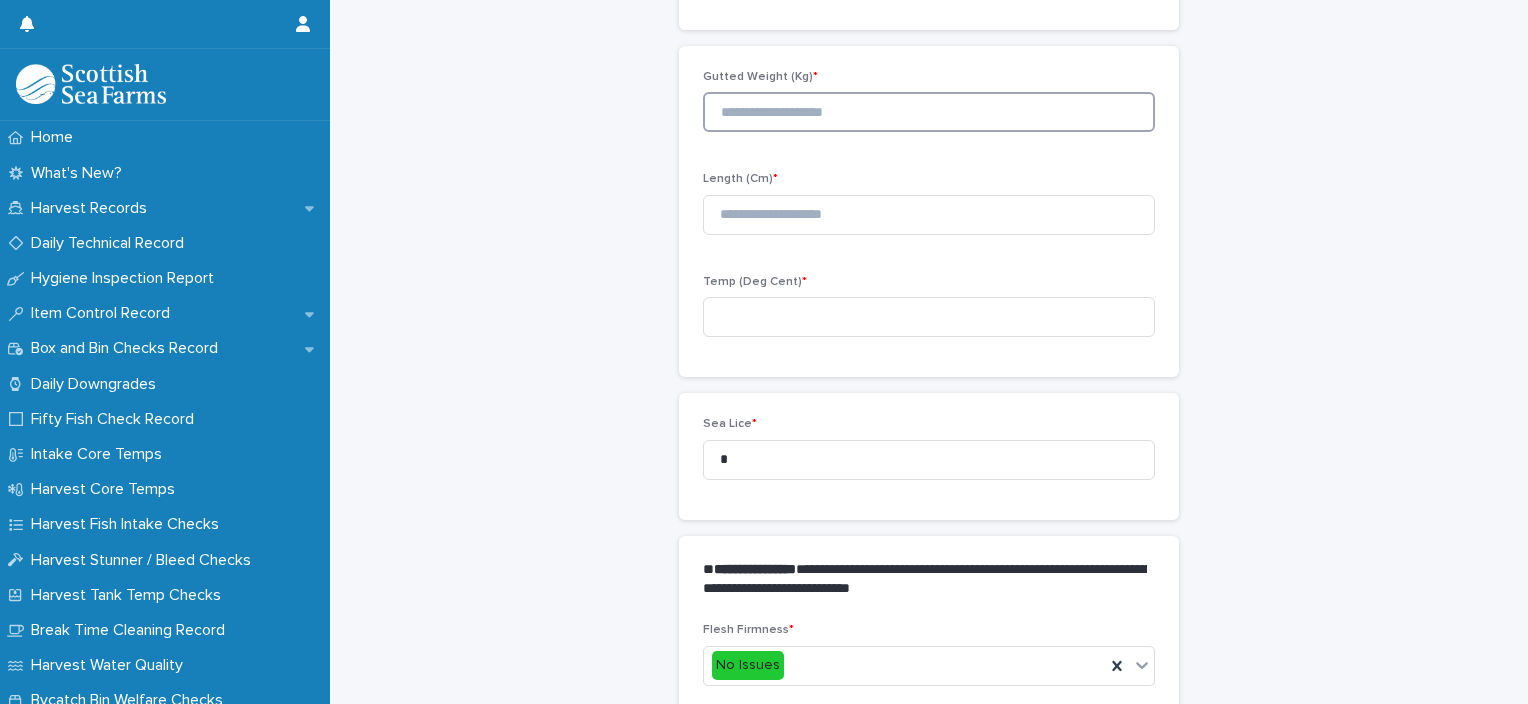click at bounding box center (929, 112) 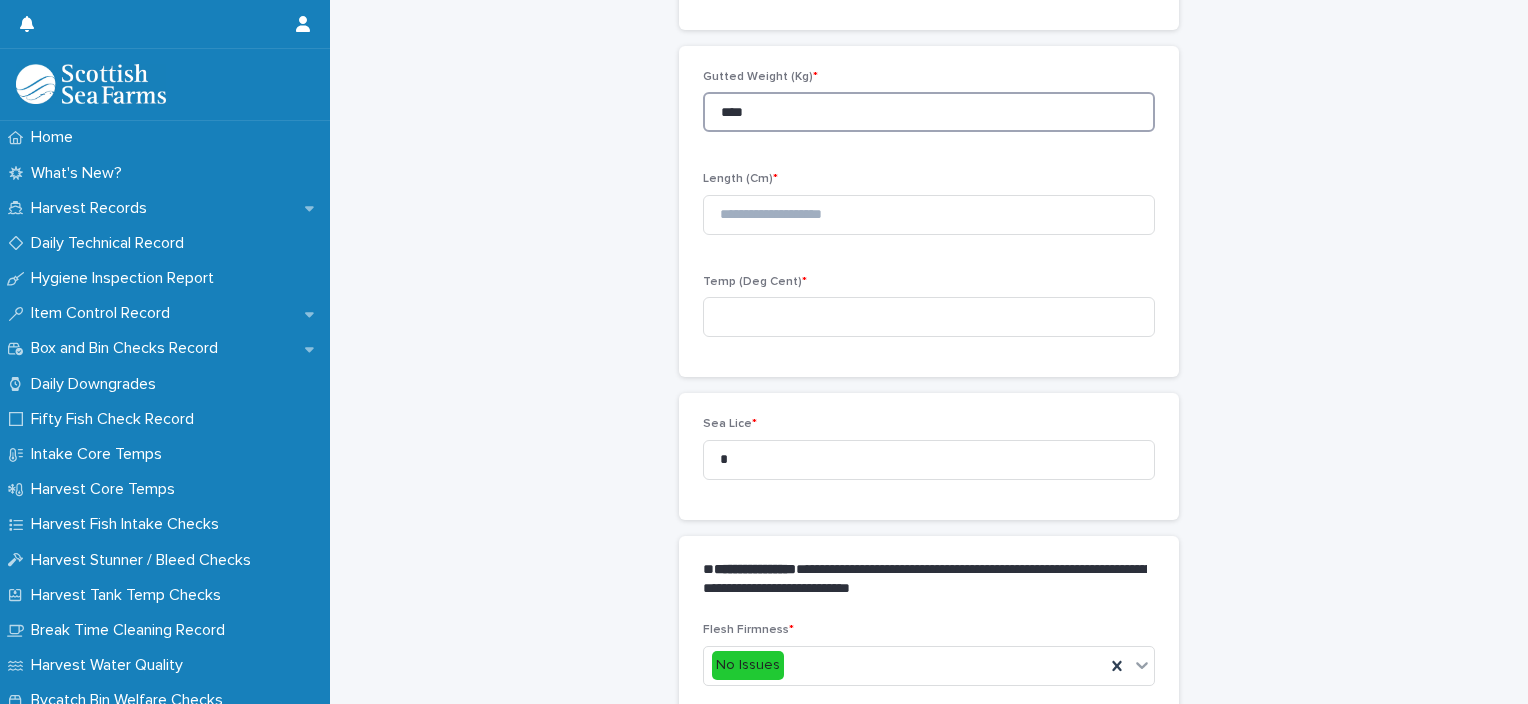 type on "****" 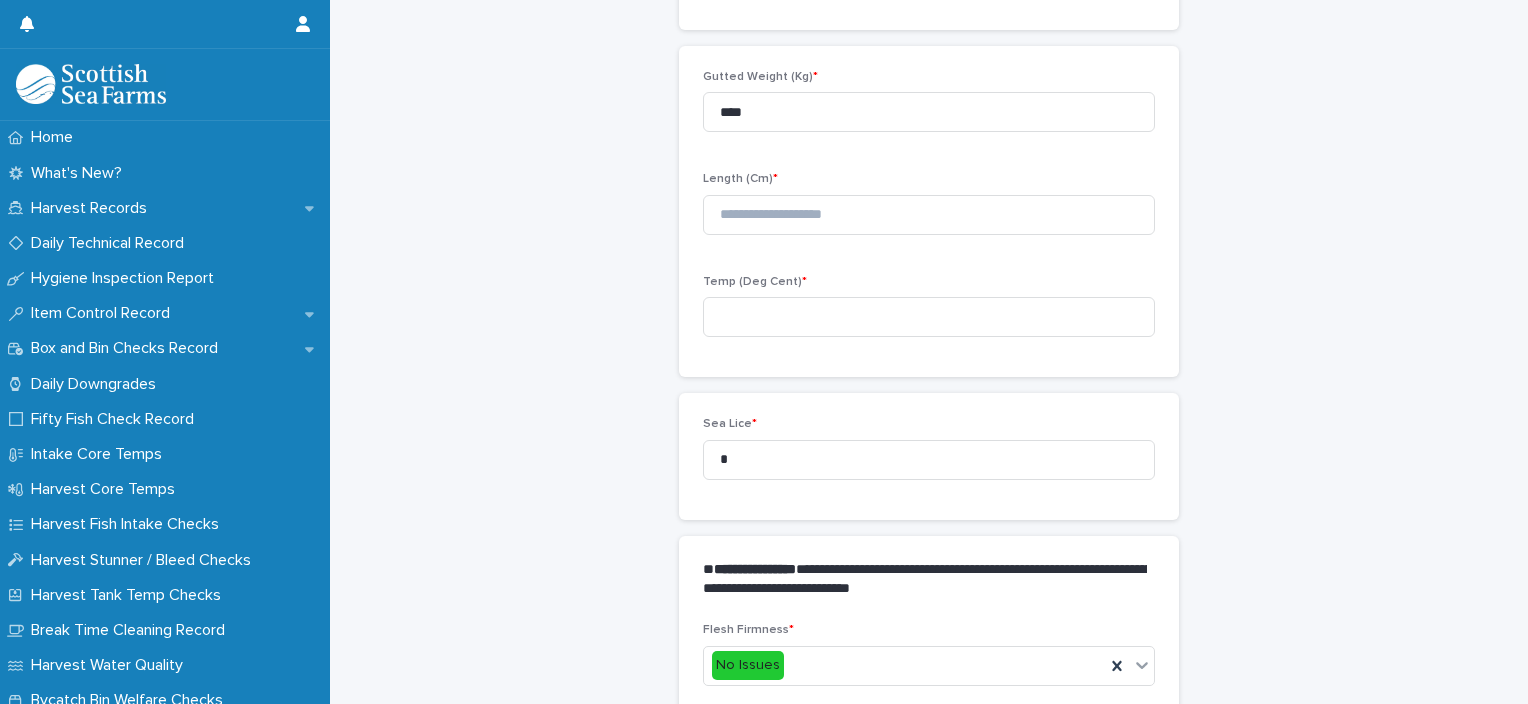 click on "Length (Cm) *" at bounding box center (929, 211) 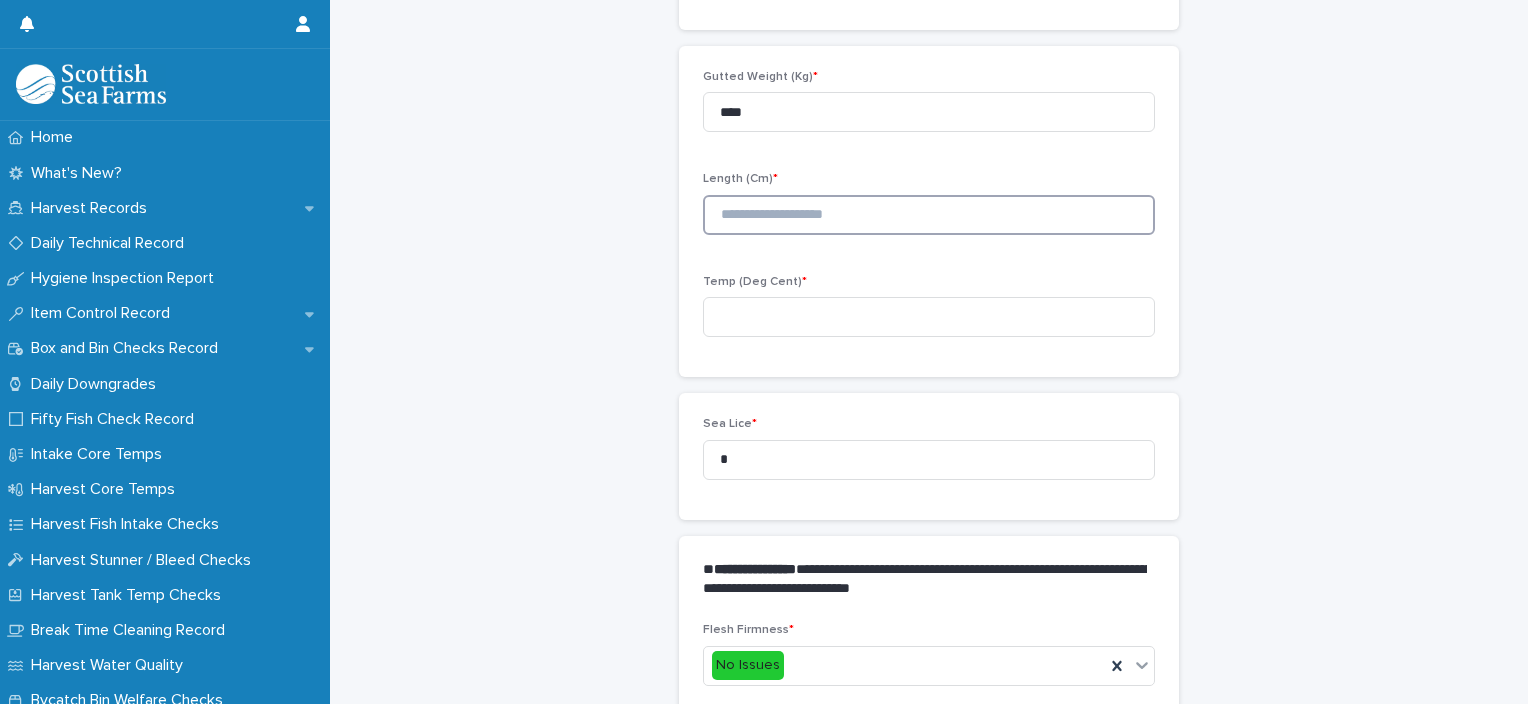 click at bounding box center [929, 215] 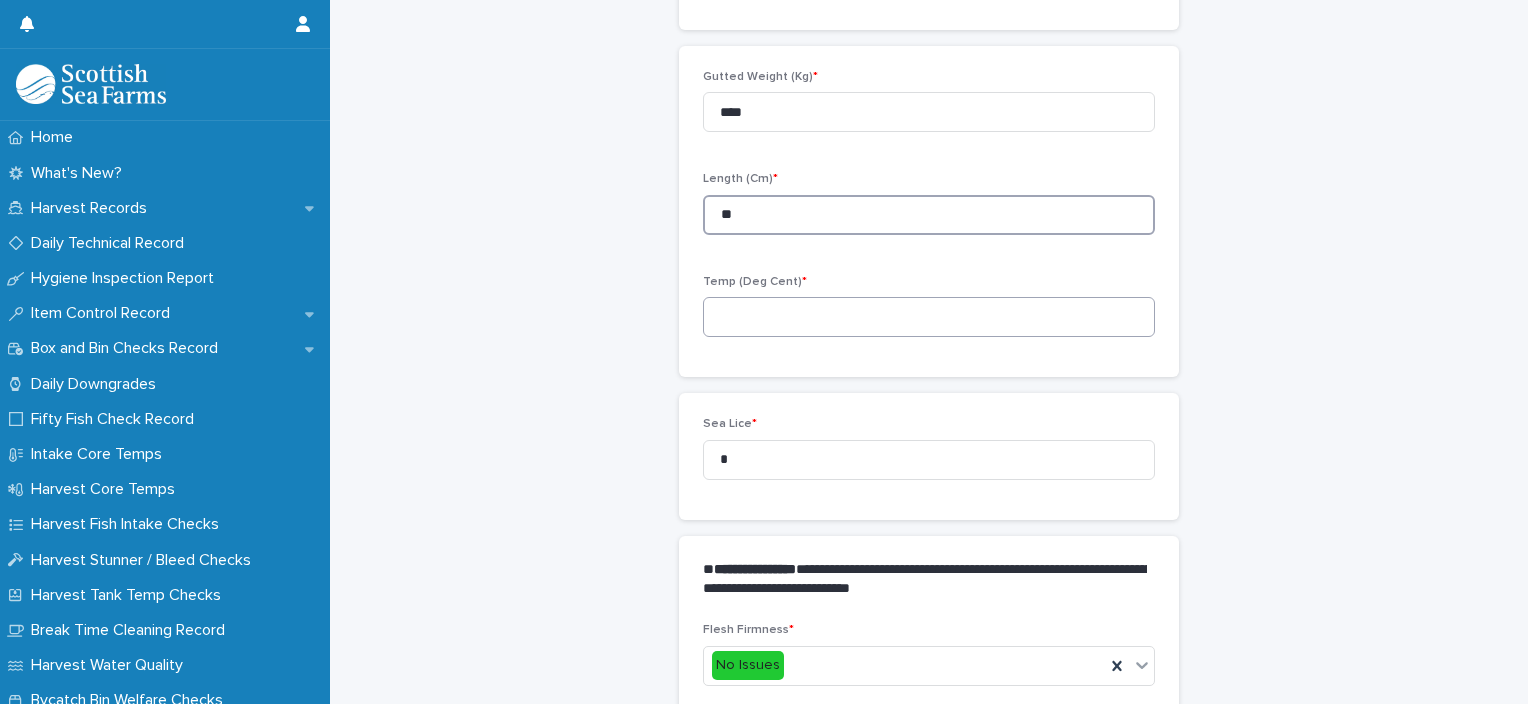 type on "**" 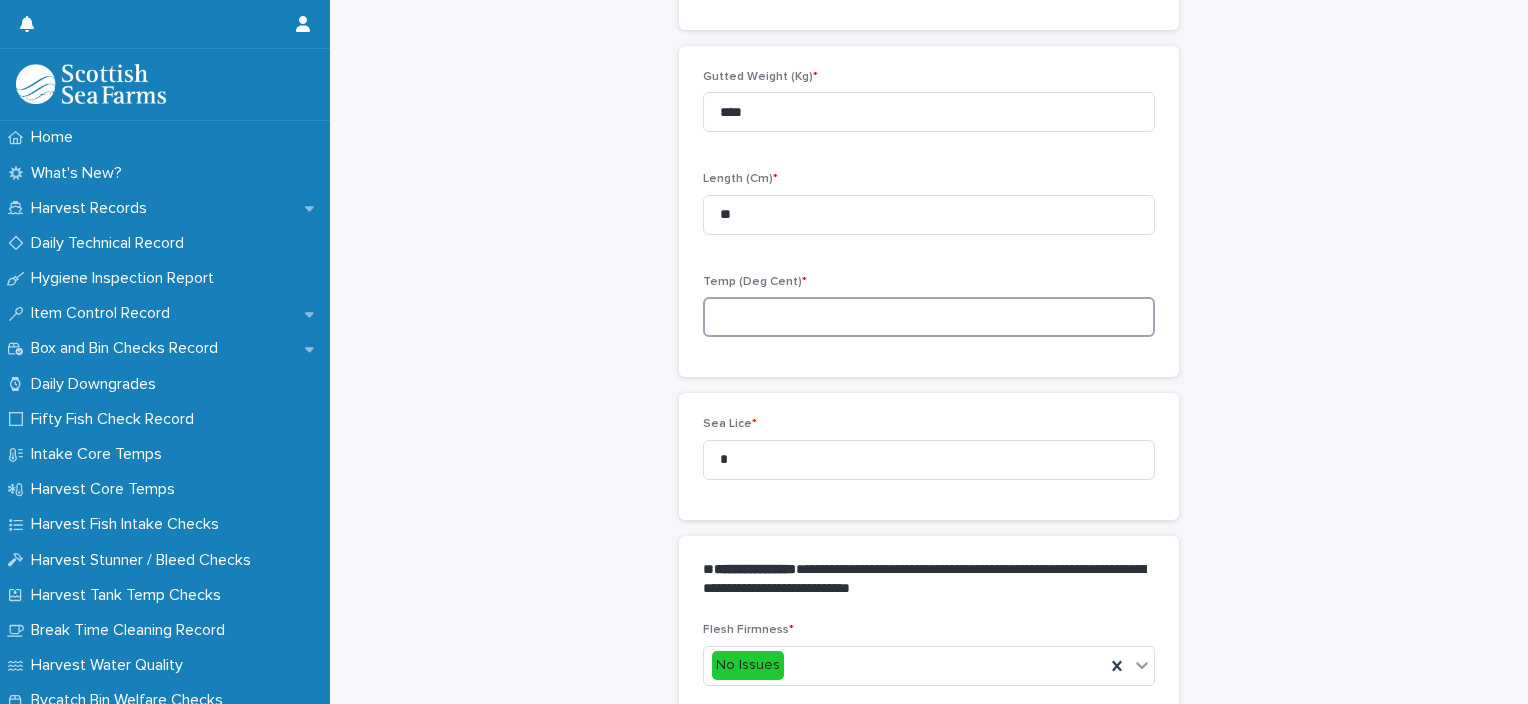 click at bounding box center (929, 317) 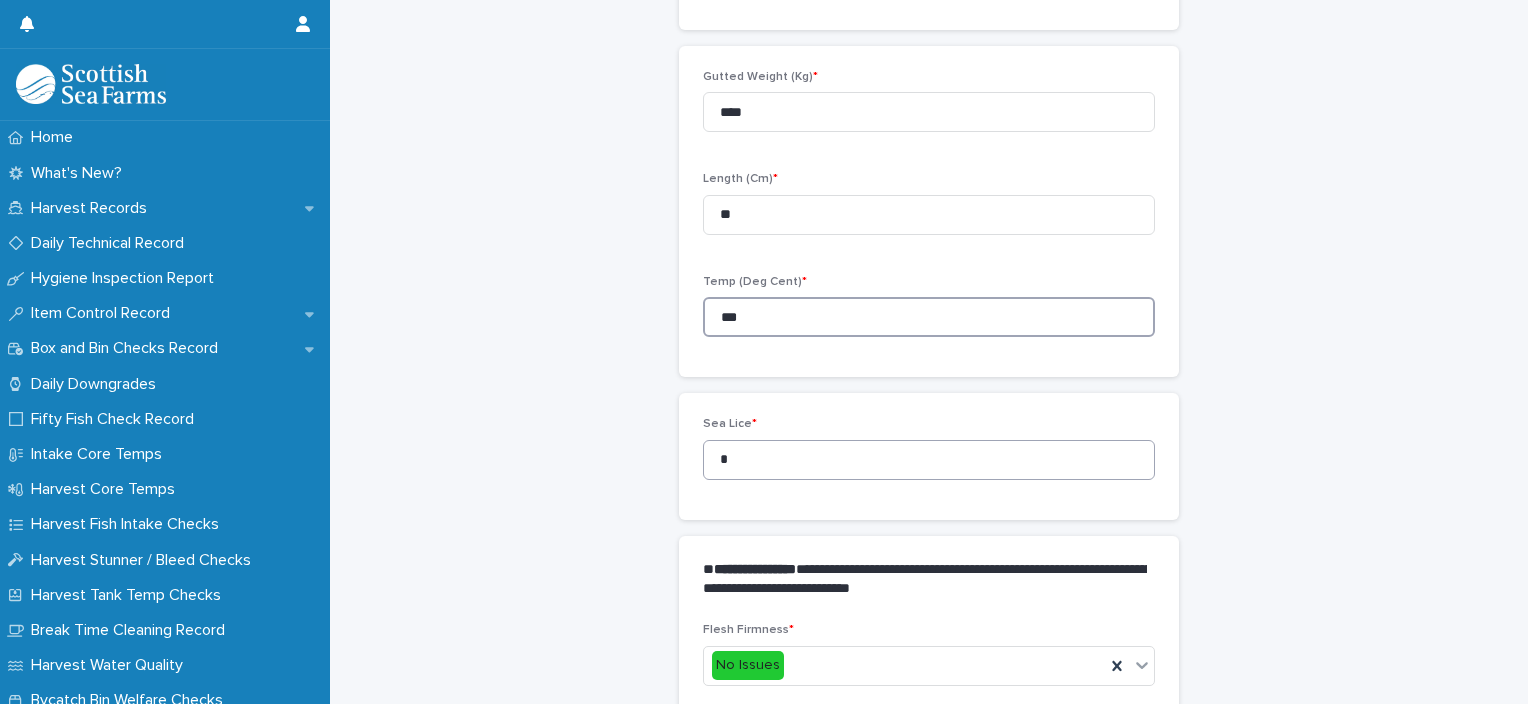 type on "***" 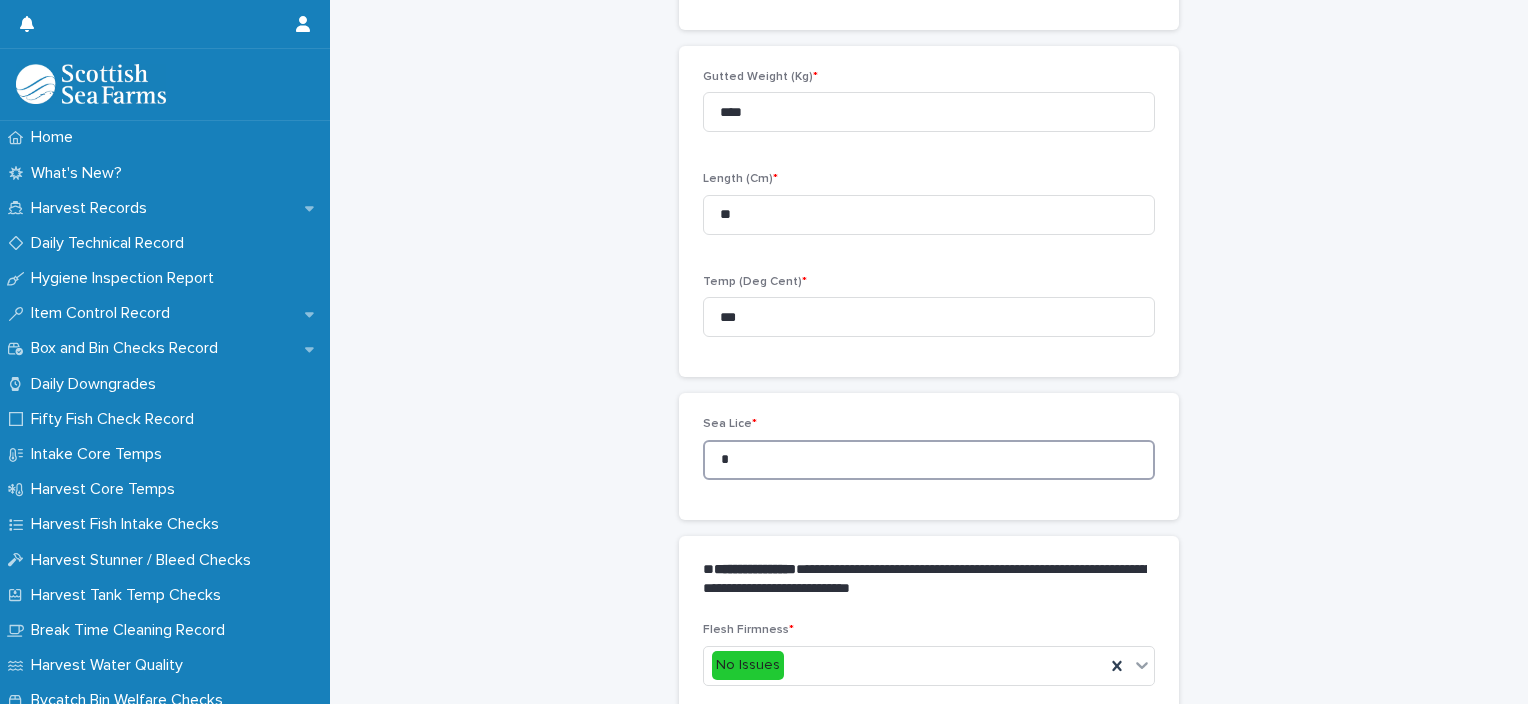 click on "*" at bounding box center (929, 460) 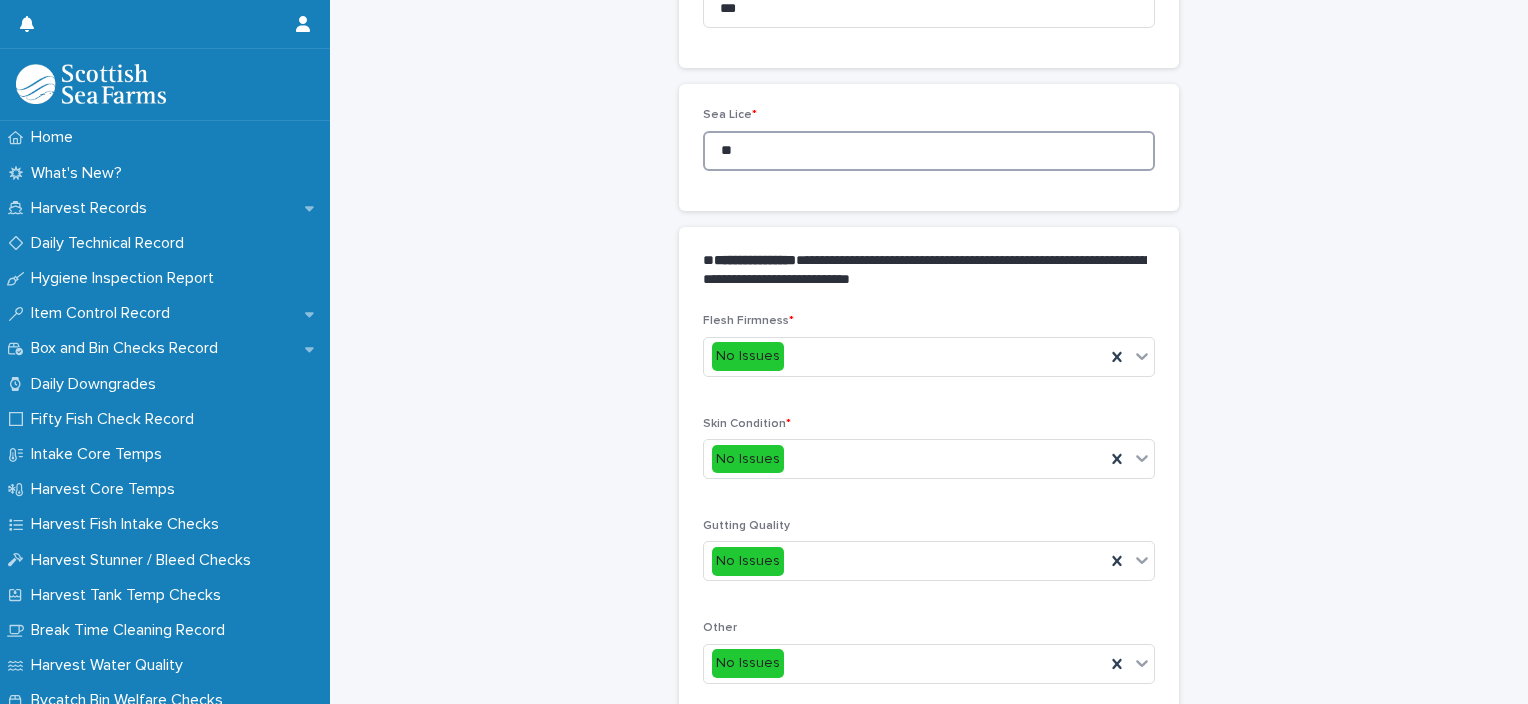 scroll, scrollTop: 811, scrollLeft: 0, axis: vertical 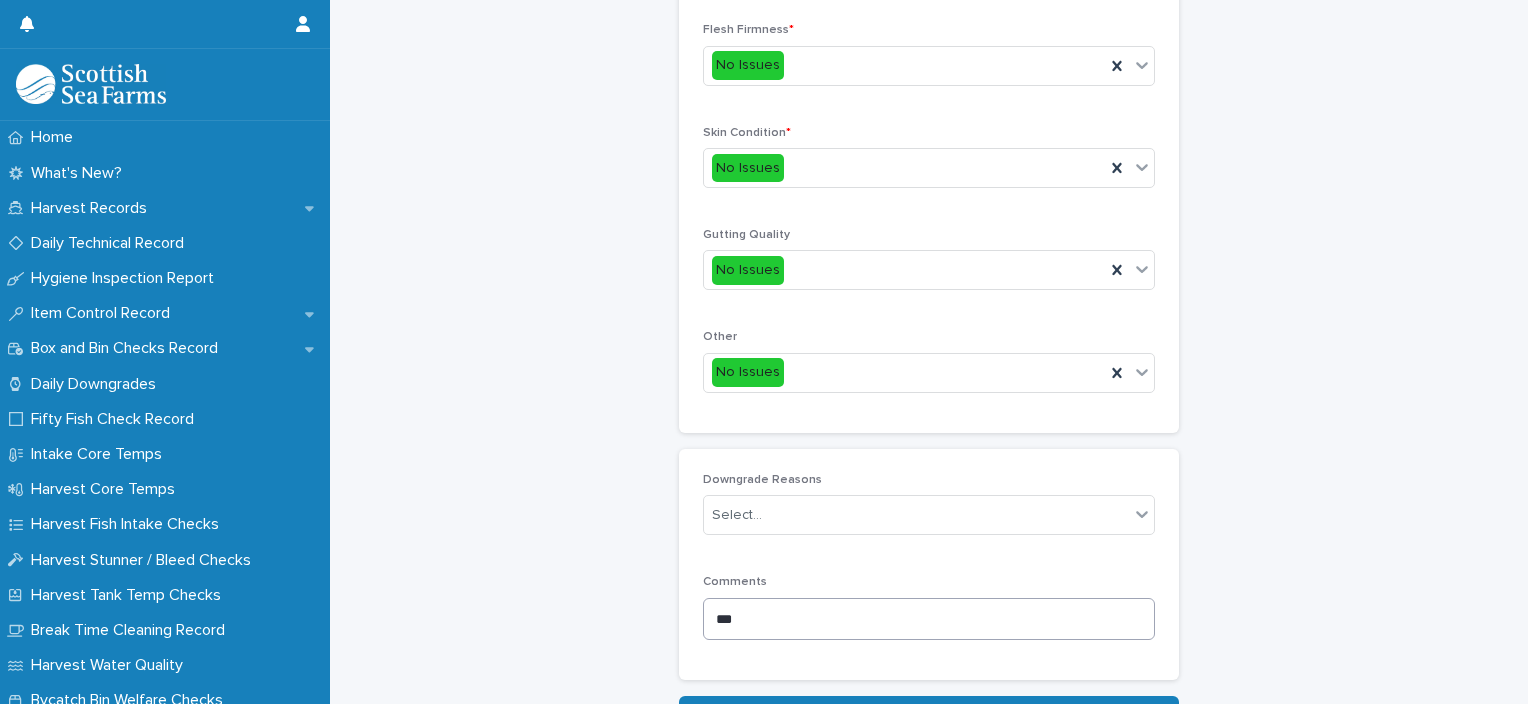 type on "**" 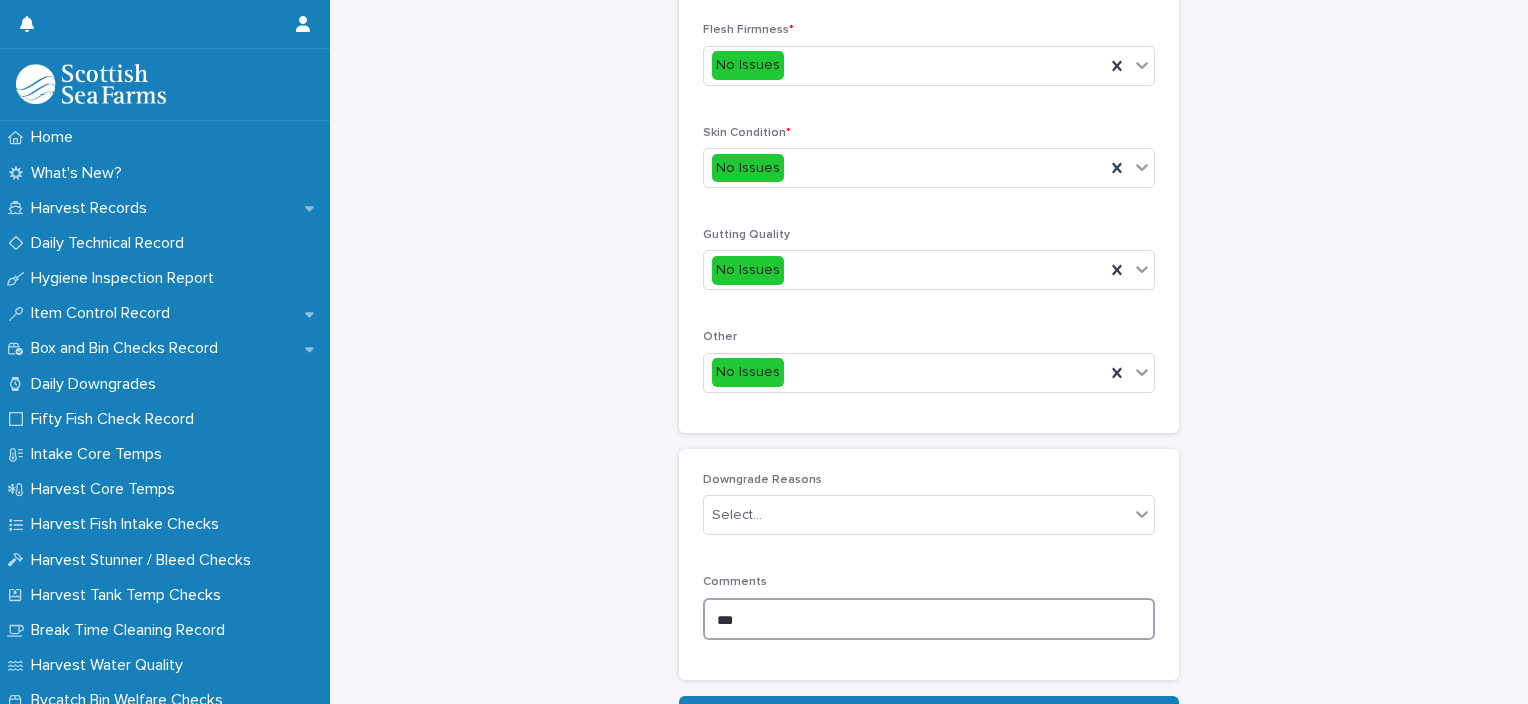 drag, startPoint x: 706, startPoint y: 633, endPoint x: 663, endPoint y: 636, distance: 43.104523 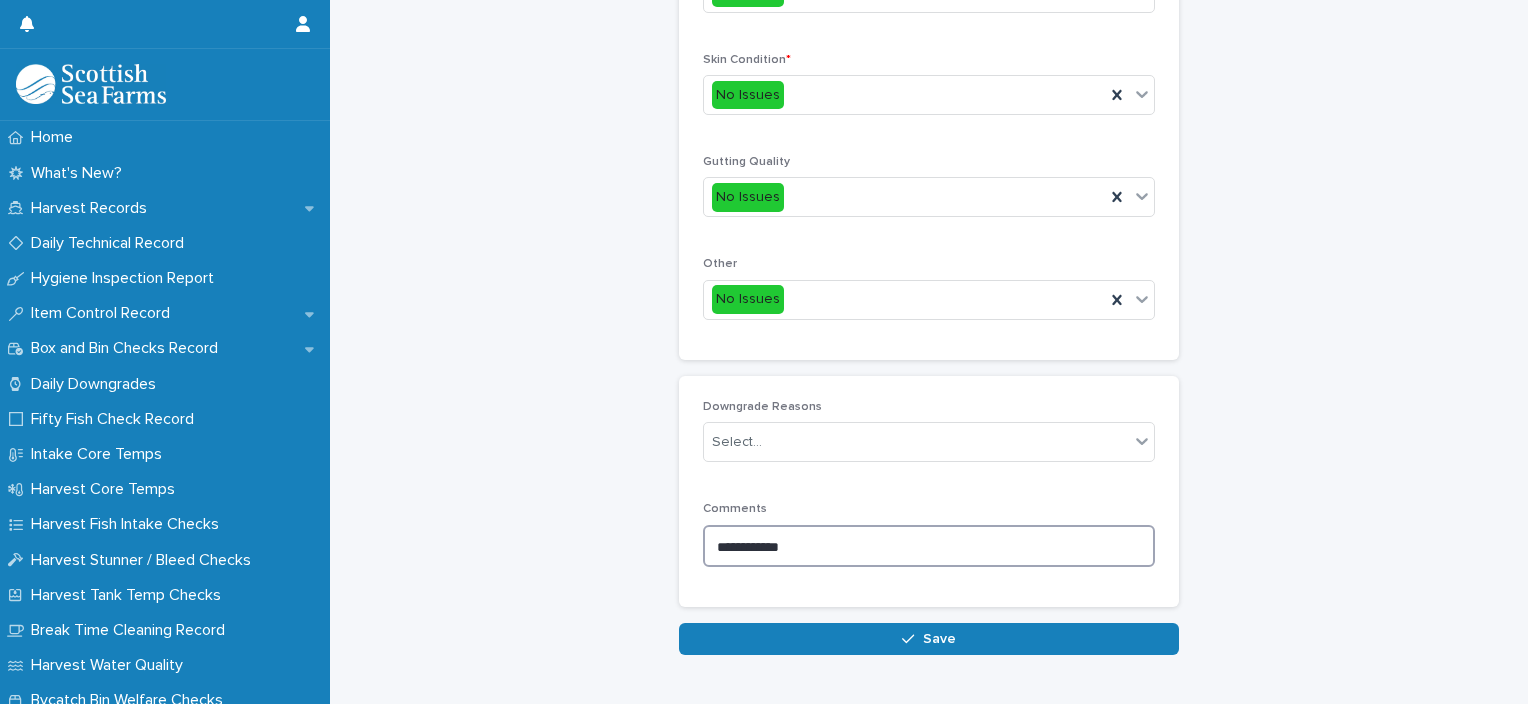 scroll, scrollTop: 948, scrollLeft: 0, axis: vertical 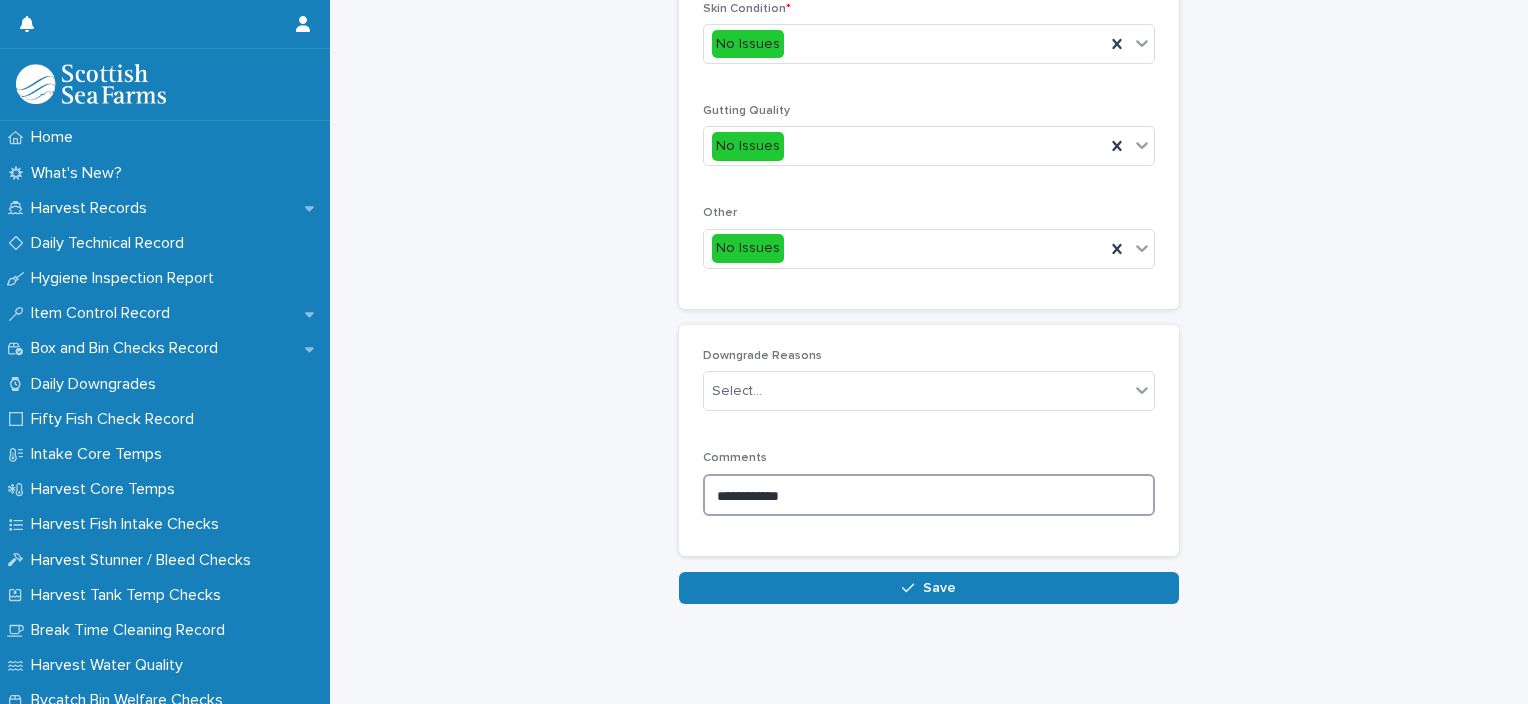 type on "**********" 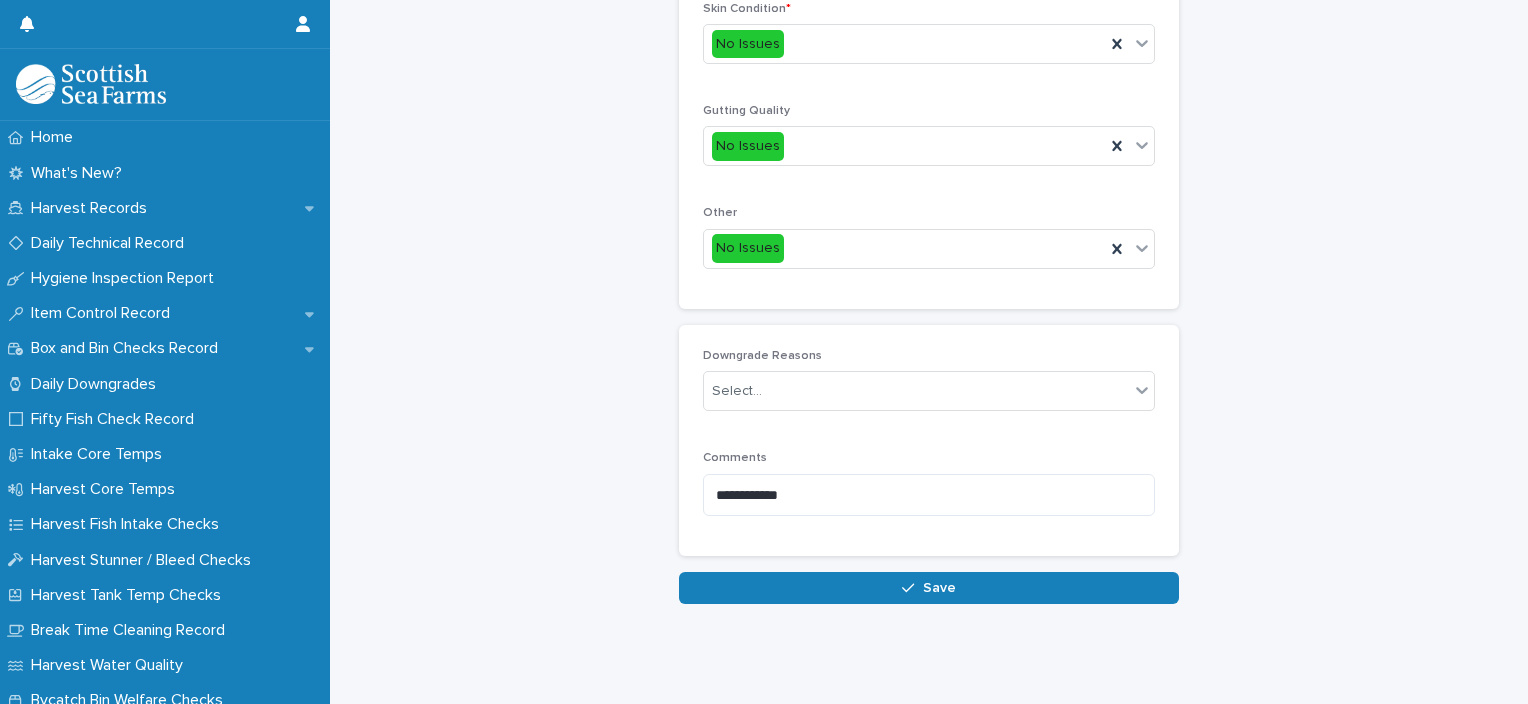 click on "Save" at bounding box center (929, 588) 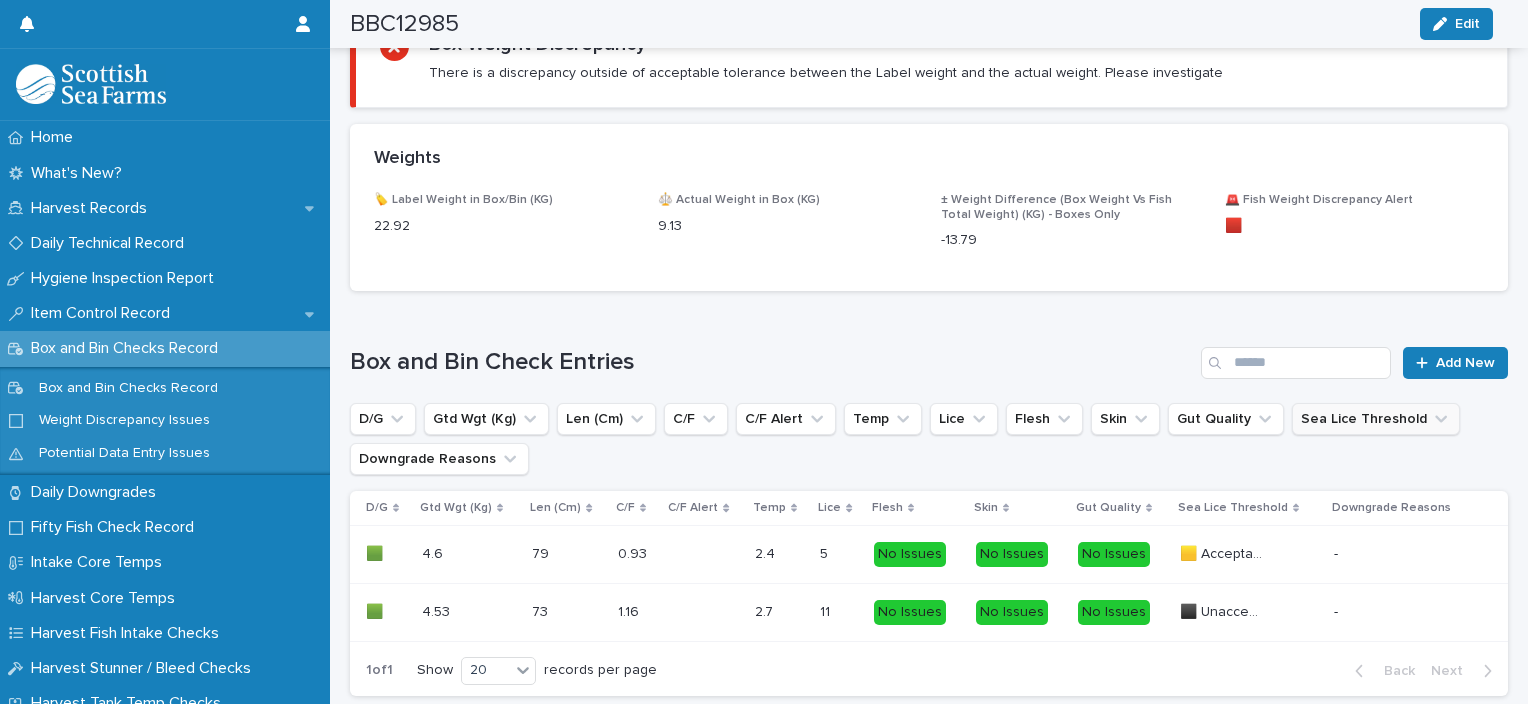 scroll, scrollTop: 1166, scrollLeft: 0, axis: vertical 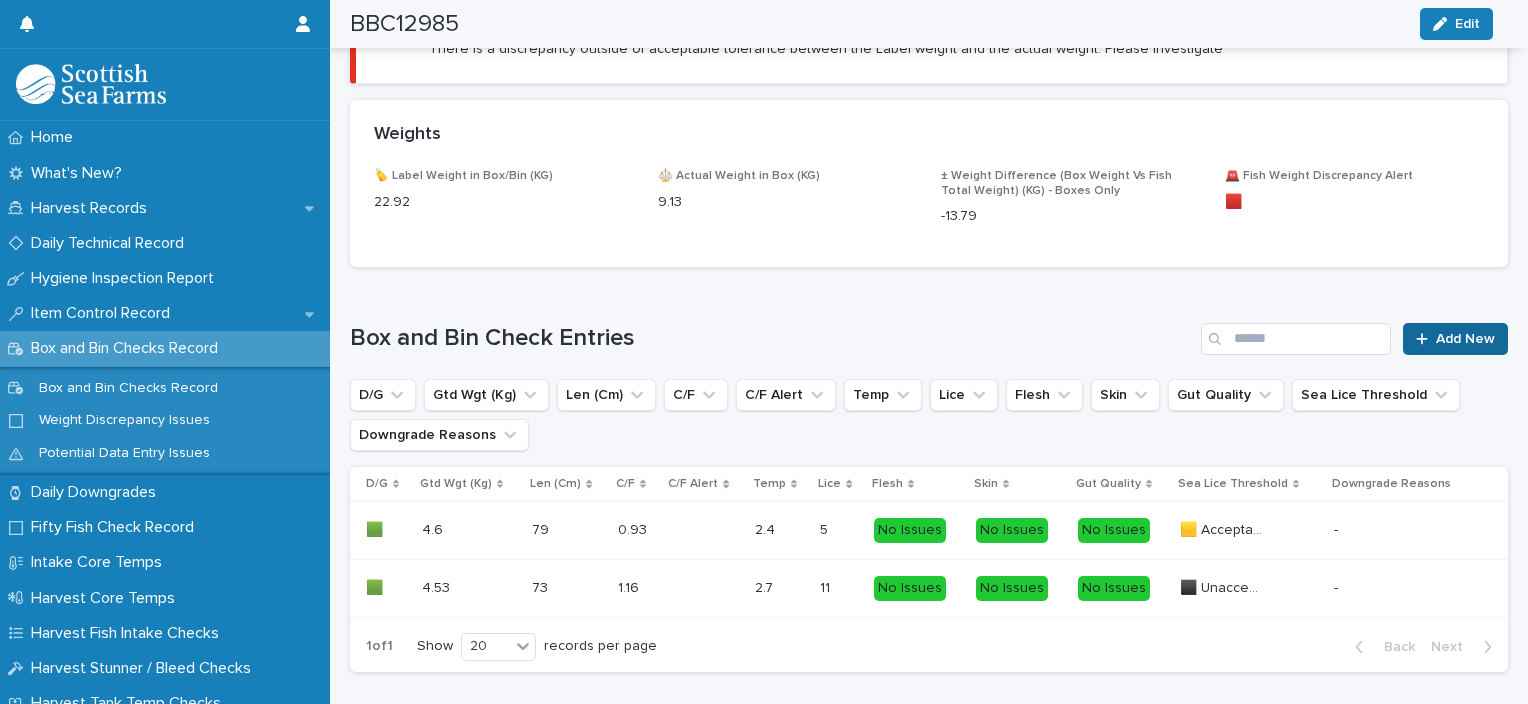 click on "Add New" at bounding box center (1465, 339) 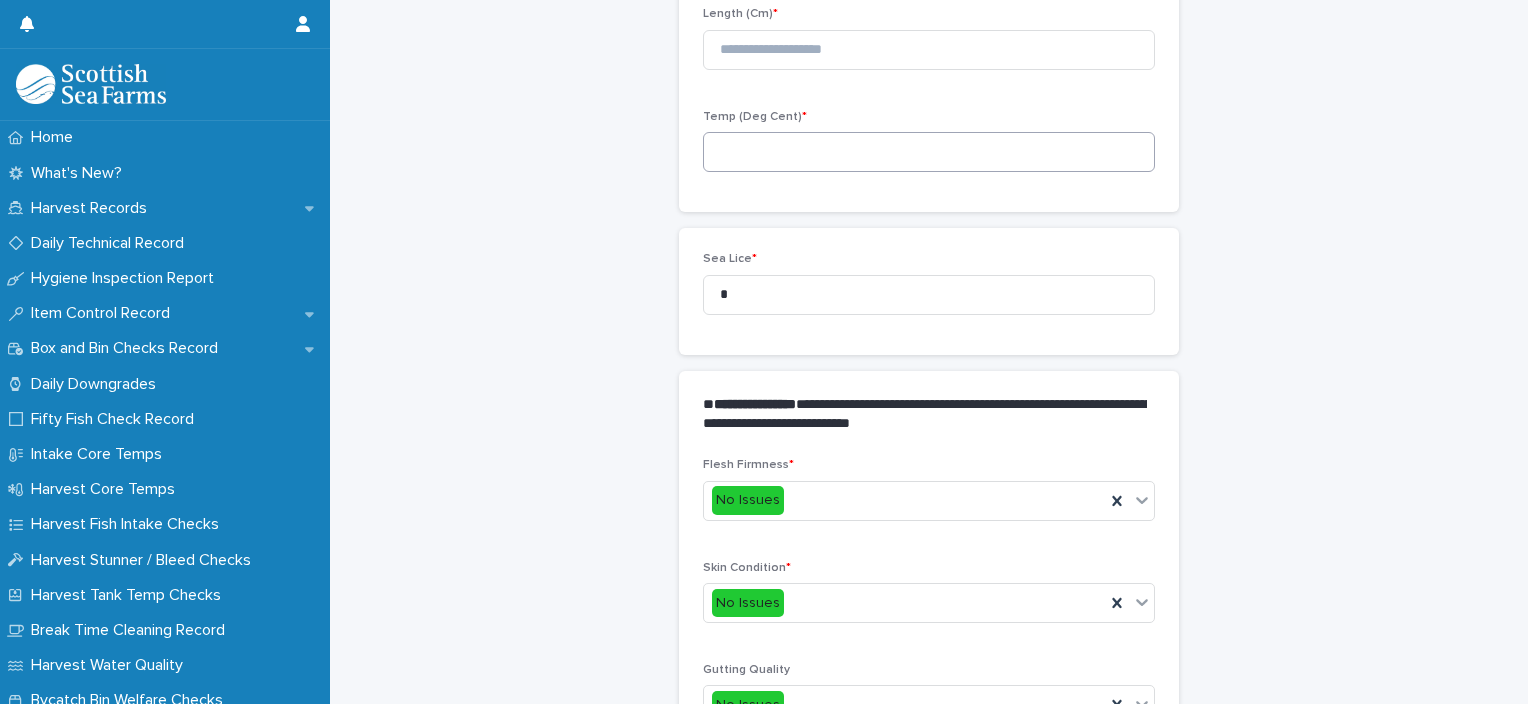 scroll, scrollTop: 211, scrollLeft: 0, axis: vertical 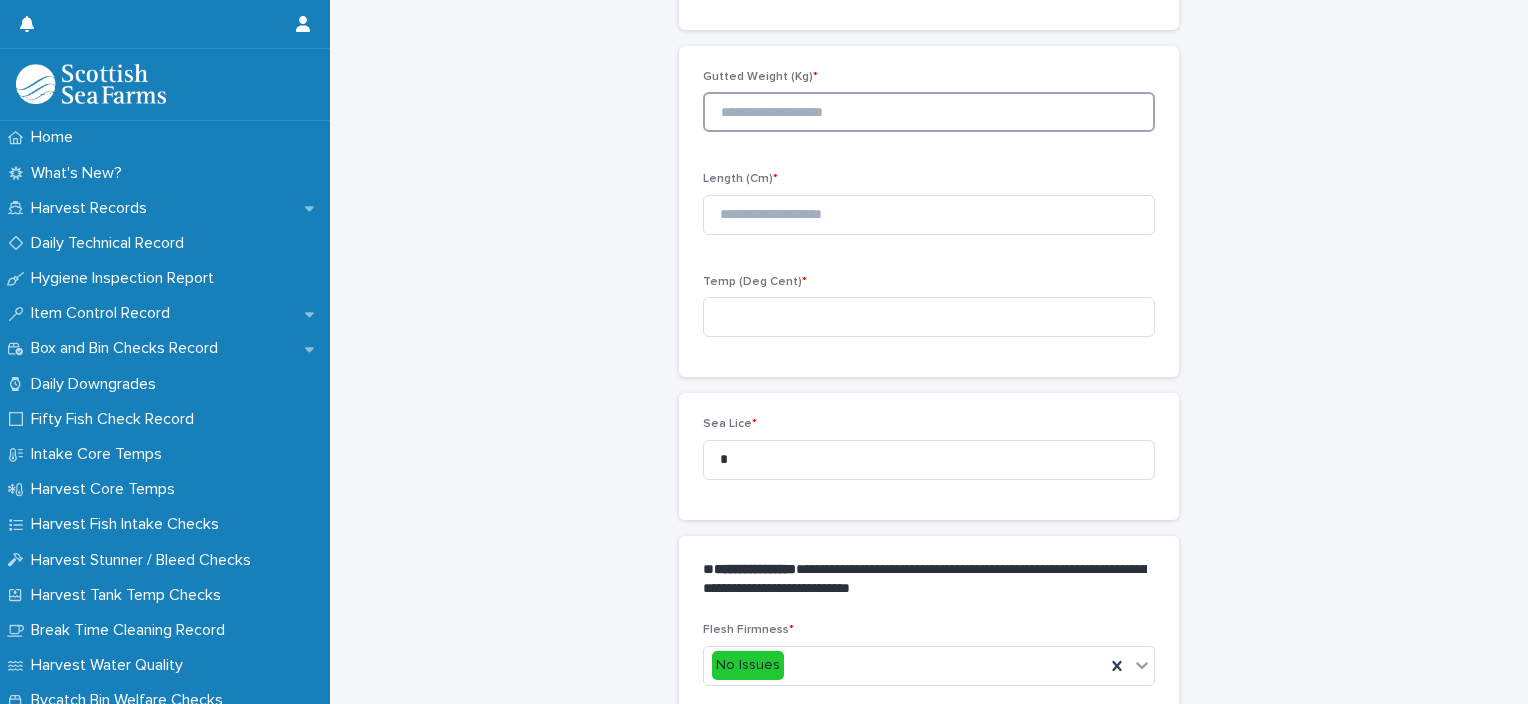 click at bounding box center [929, 112] 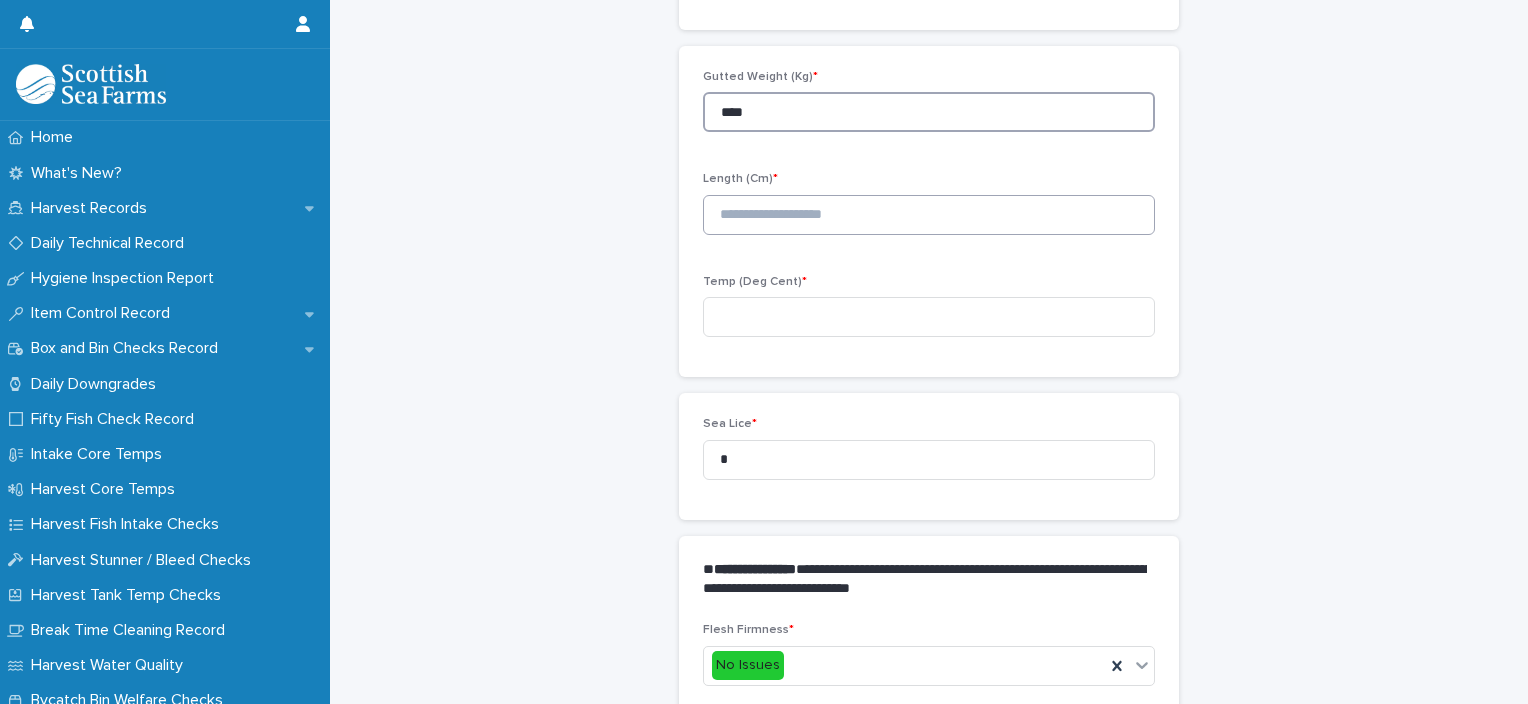 type on "****" 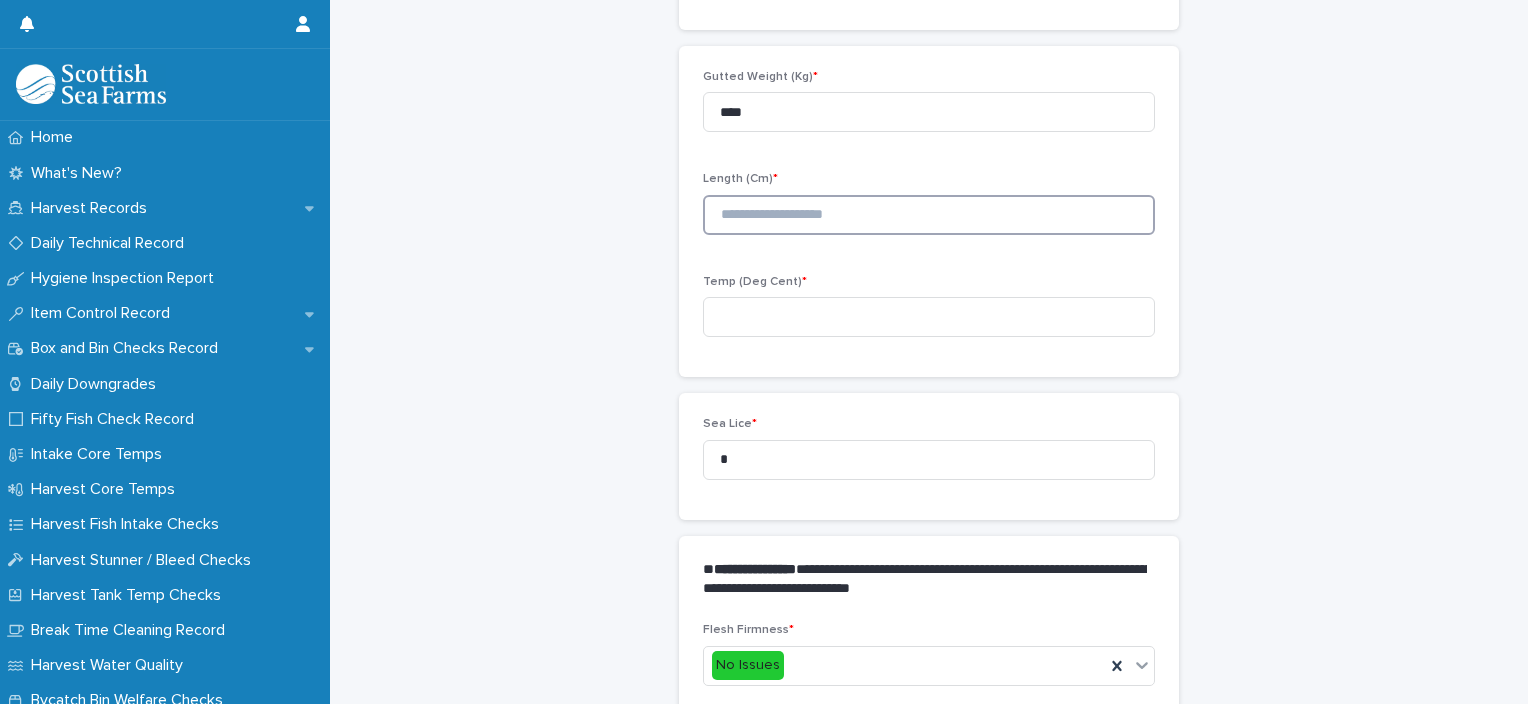 click at bounding box center (929, 215) 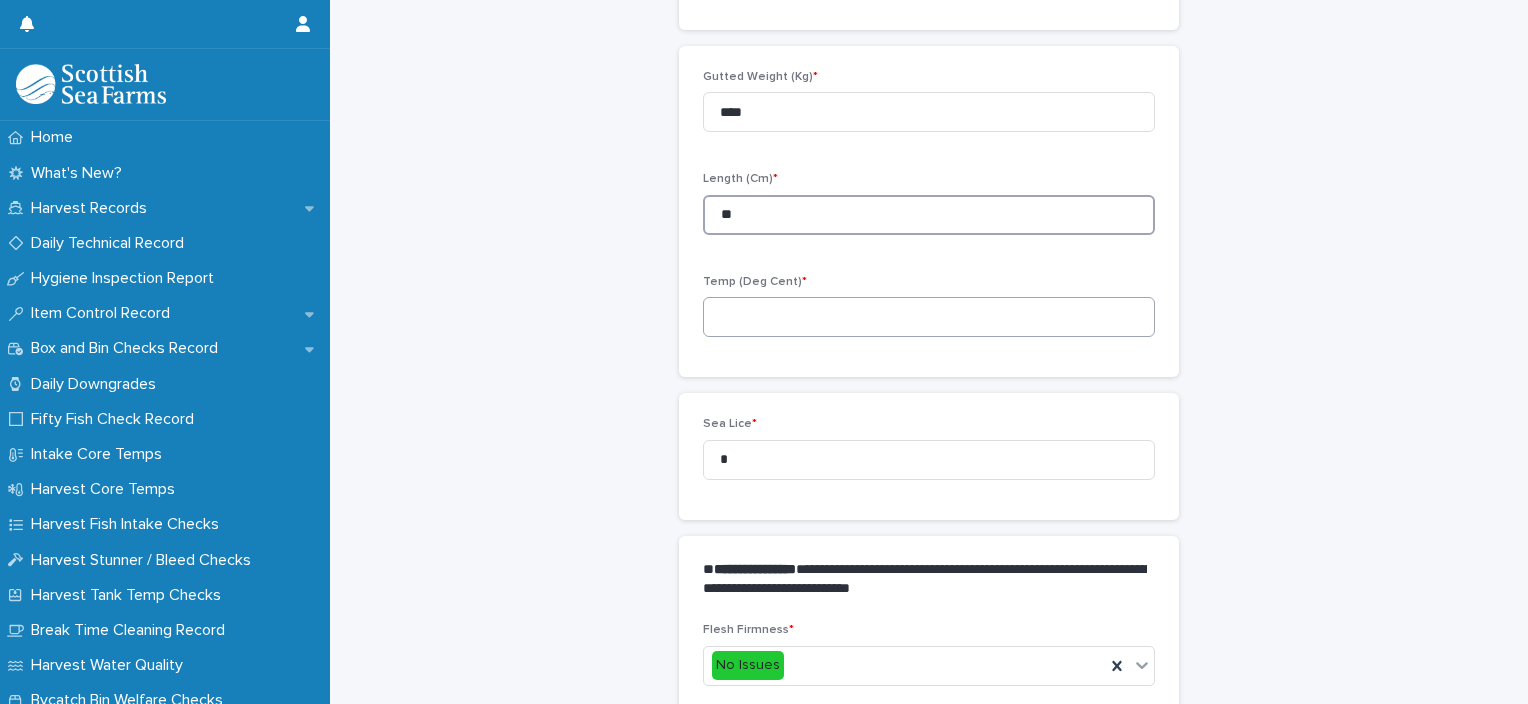 type on "**" 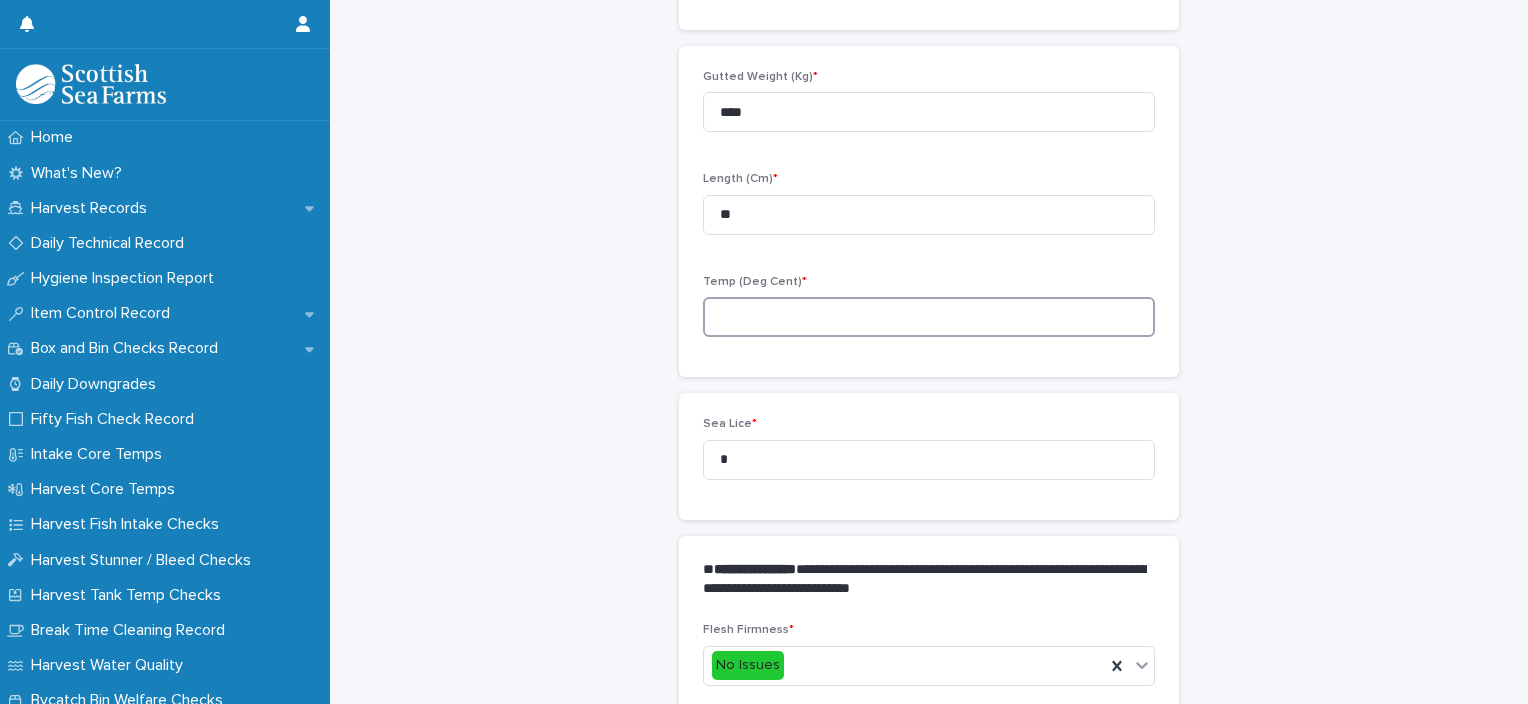 click at bounding box center (929, 317) 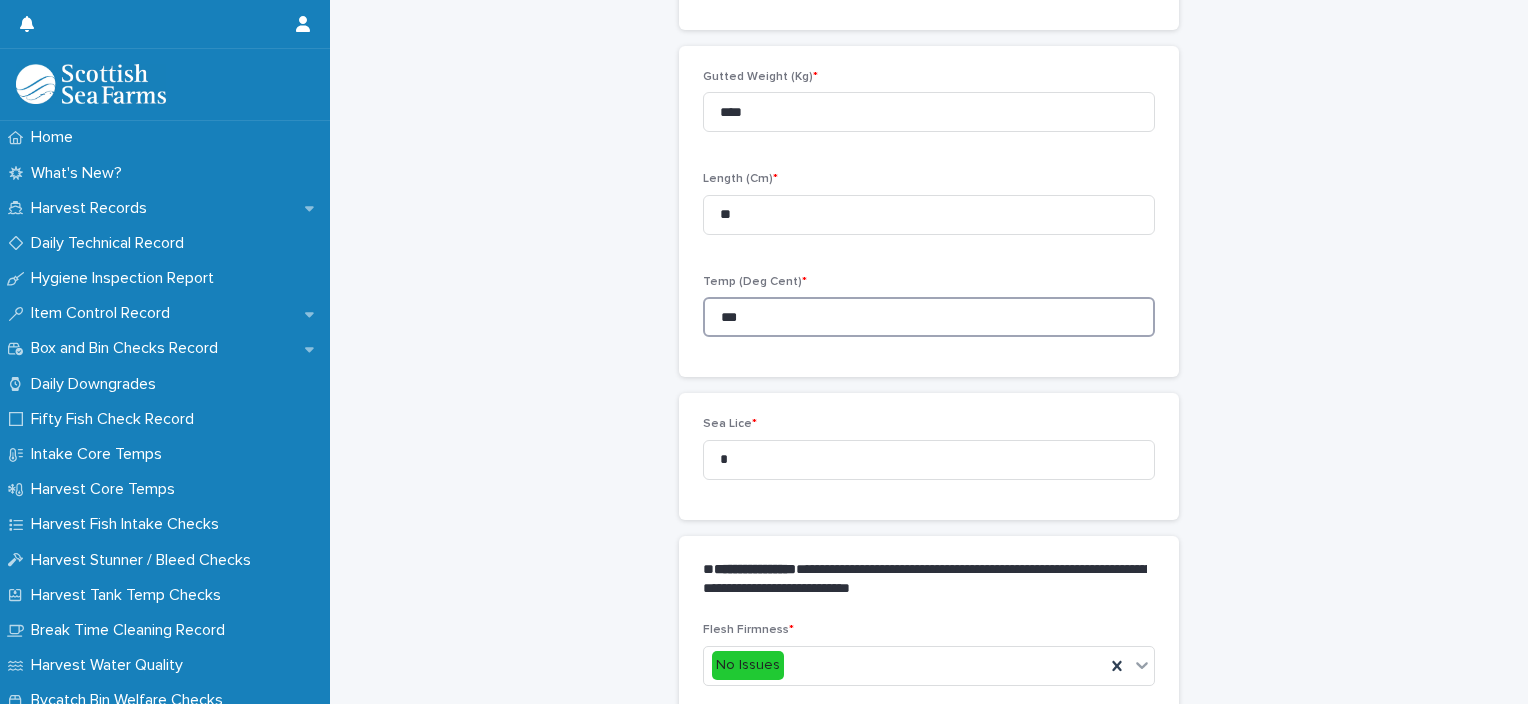 type on "***" 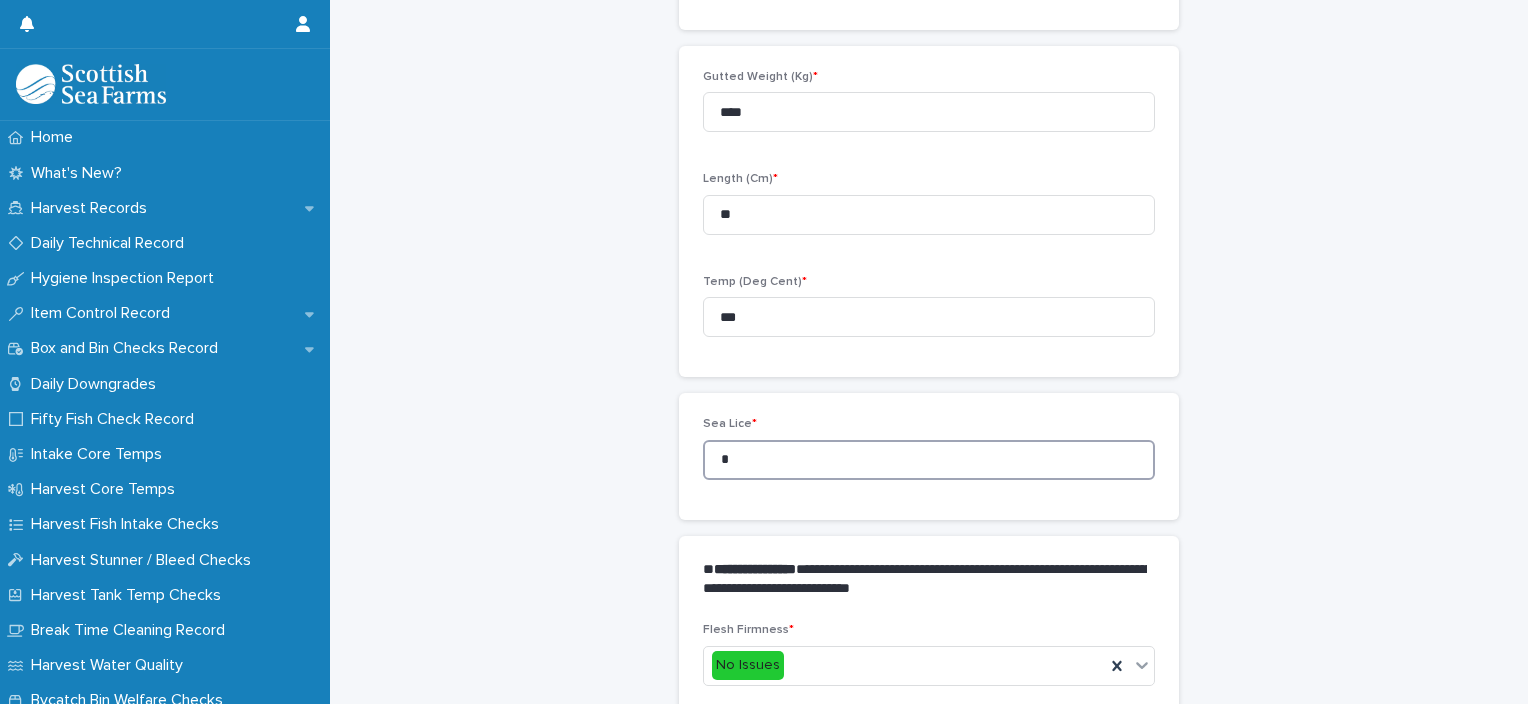 drag, startPoint x: 684, startPoint y: 475, endPoint x: 668, endPoint y: 474, distance: 16.03122 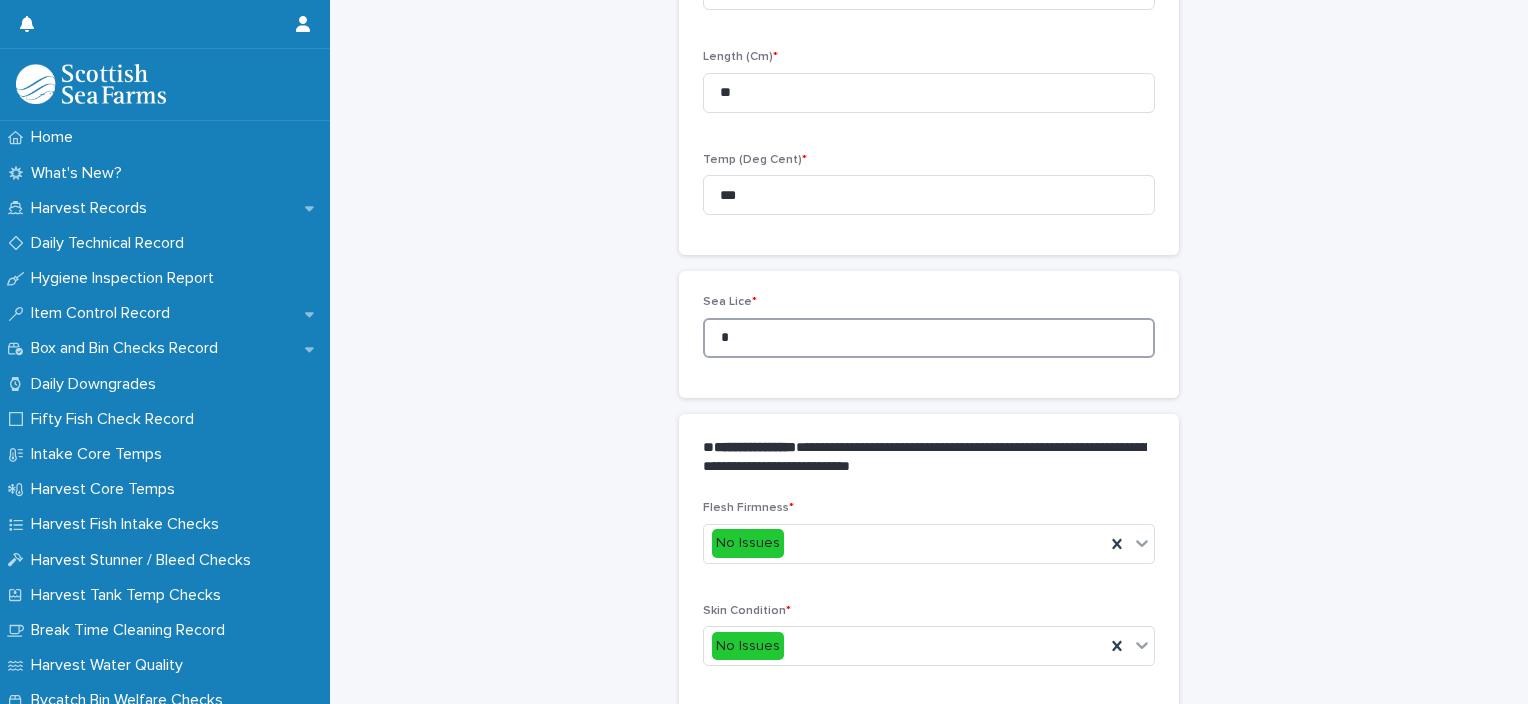 scroll, scrollTop: 911, scrollLeft: 0, axis: vertical 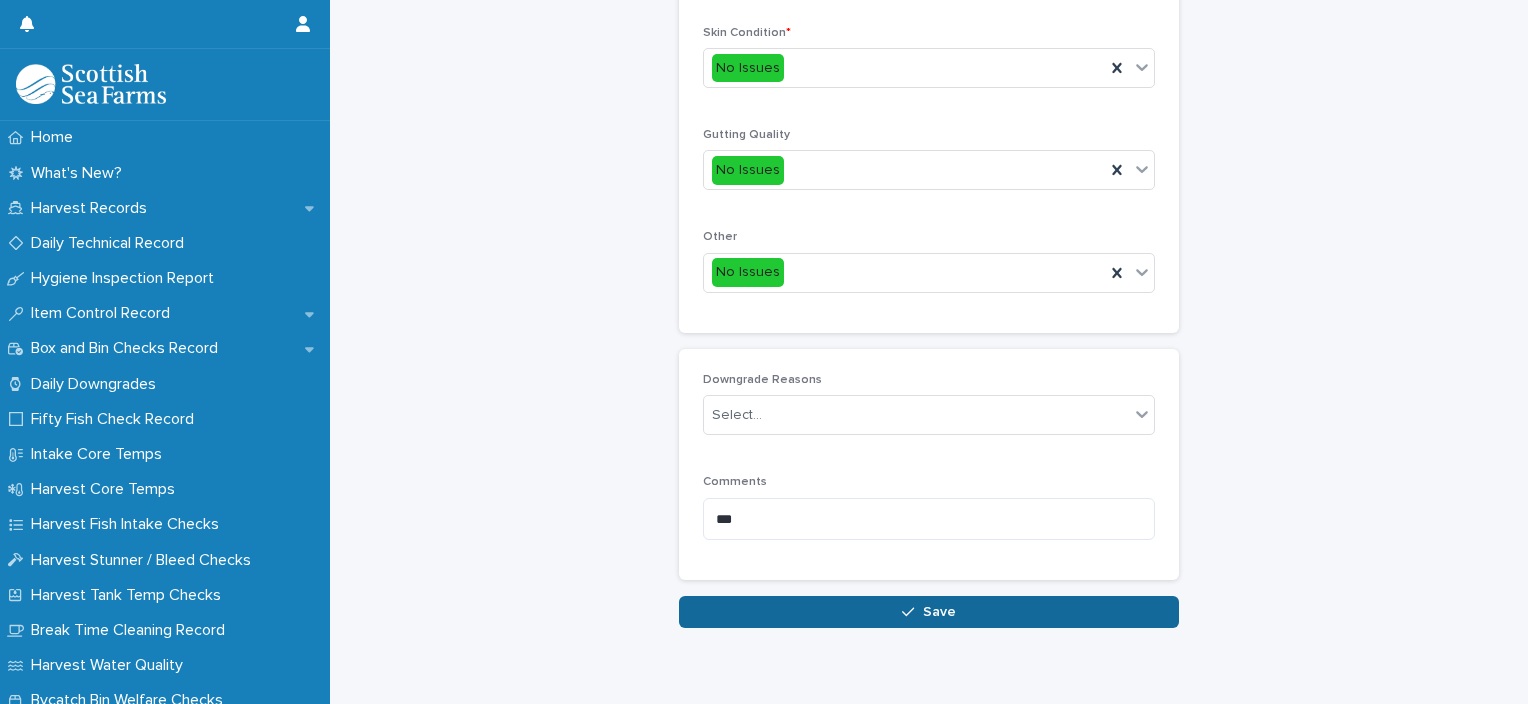 type on "*" 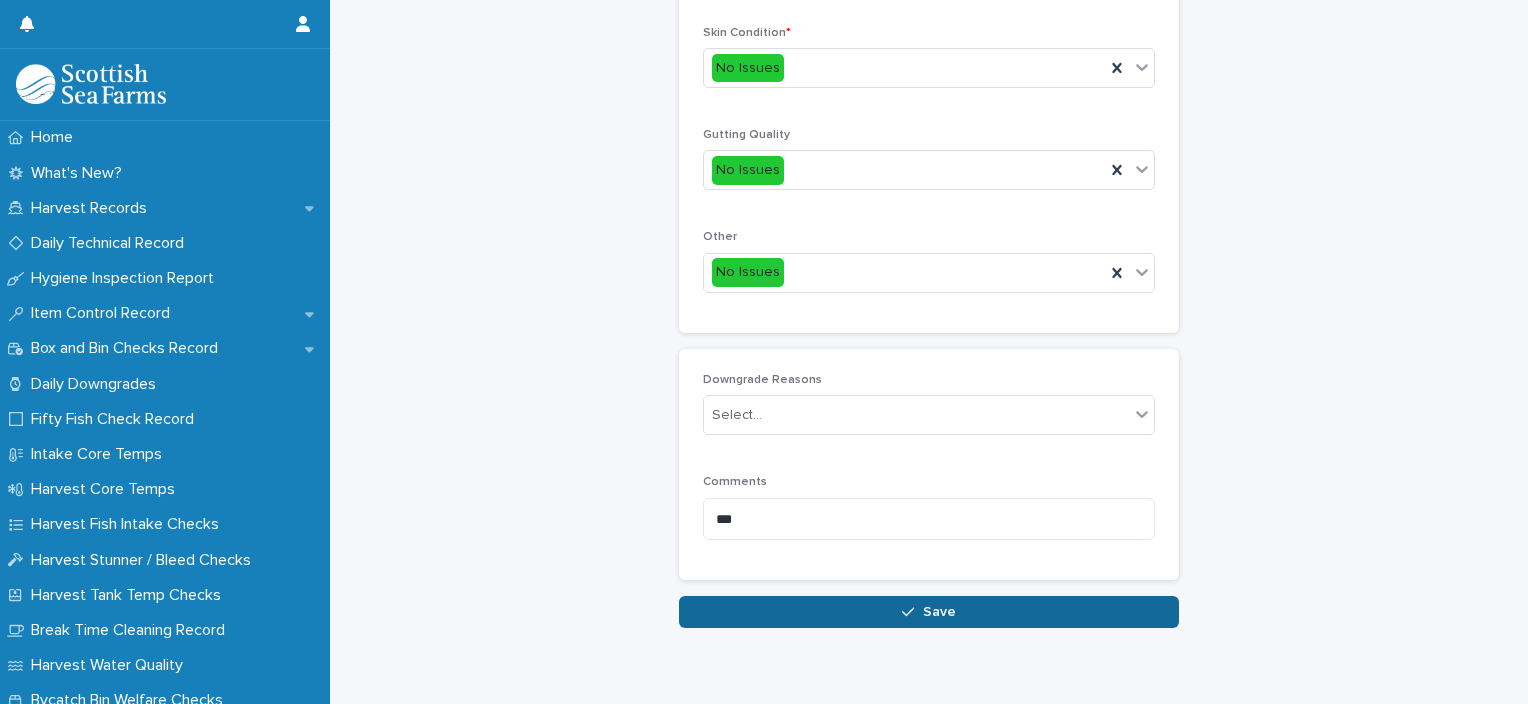 click on "Save" at bounding box center (929, 612) 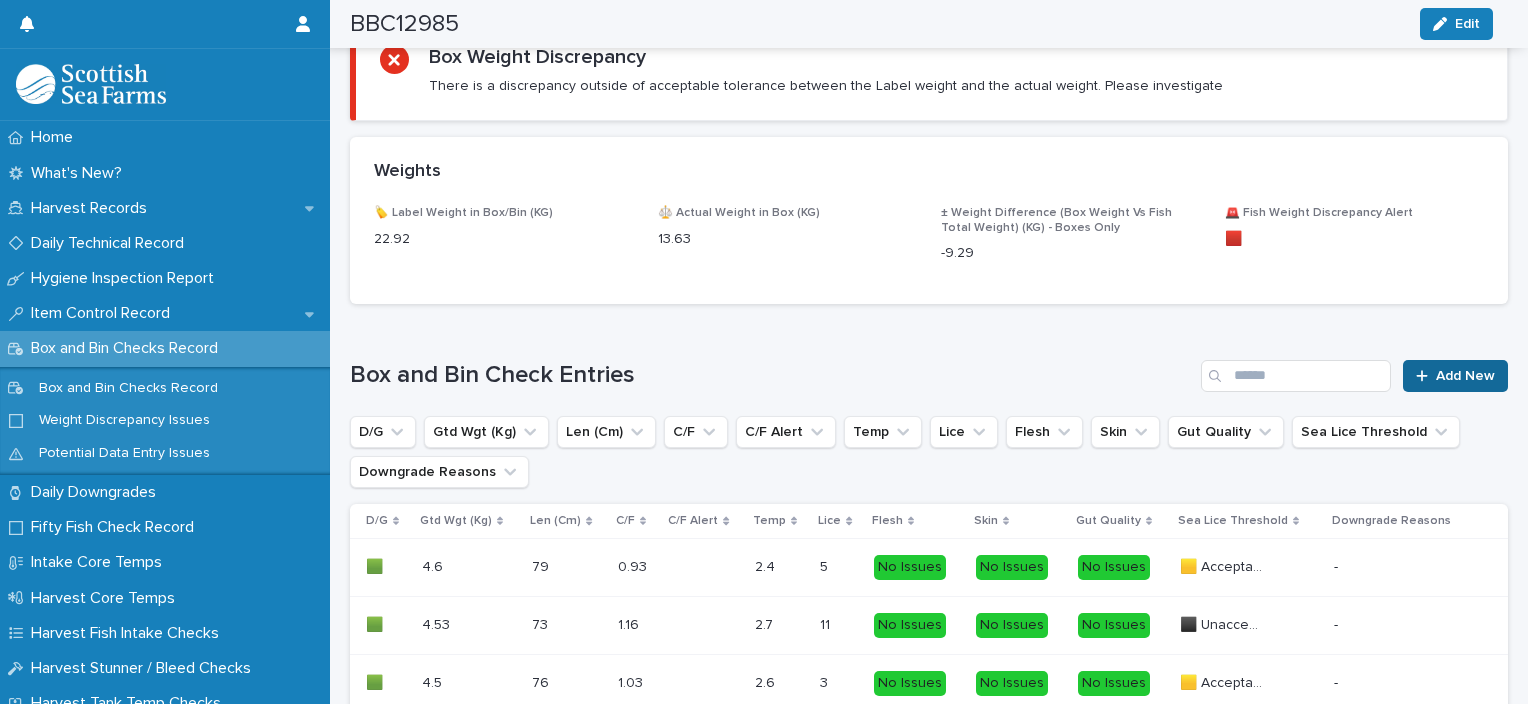 click on "Add New" at bounding box center [1465, 376] 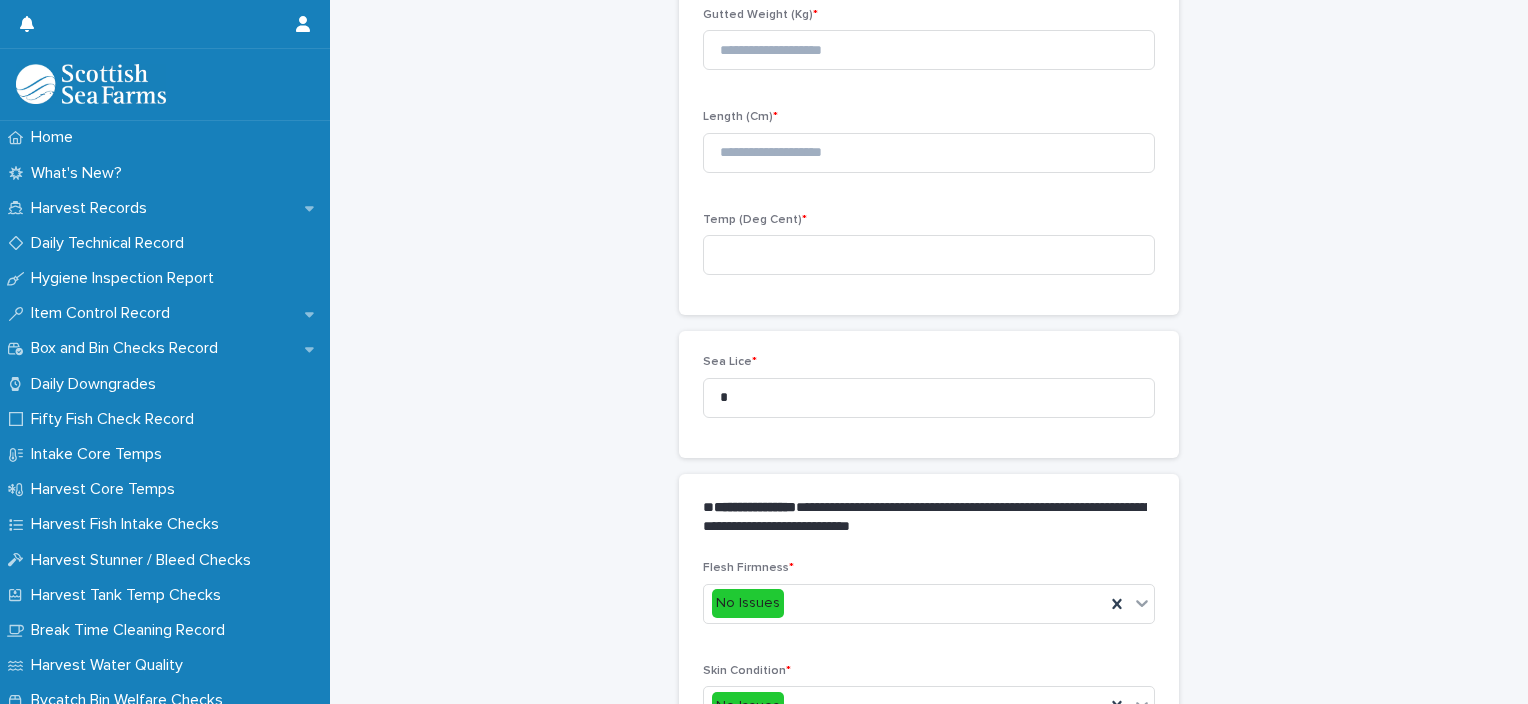 scroll, scrollTop: 211, scrollLeft: 0, axis: vertical 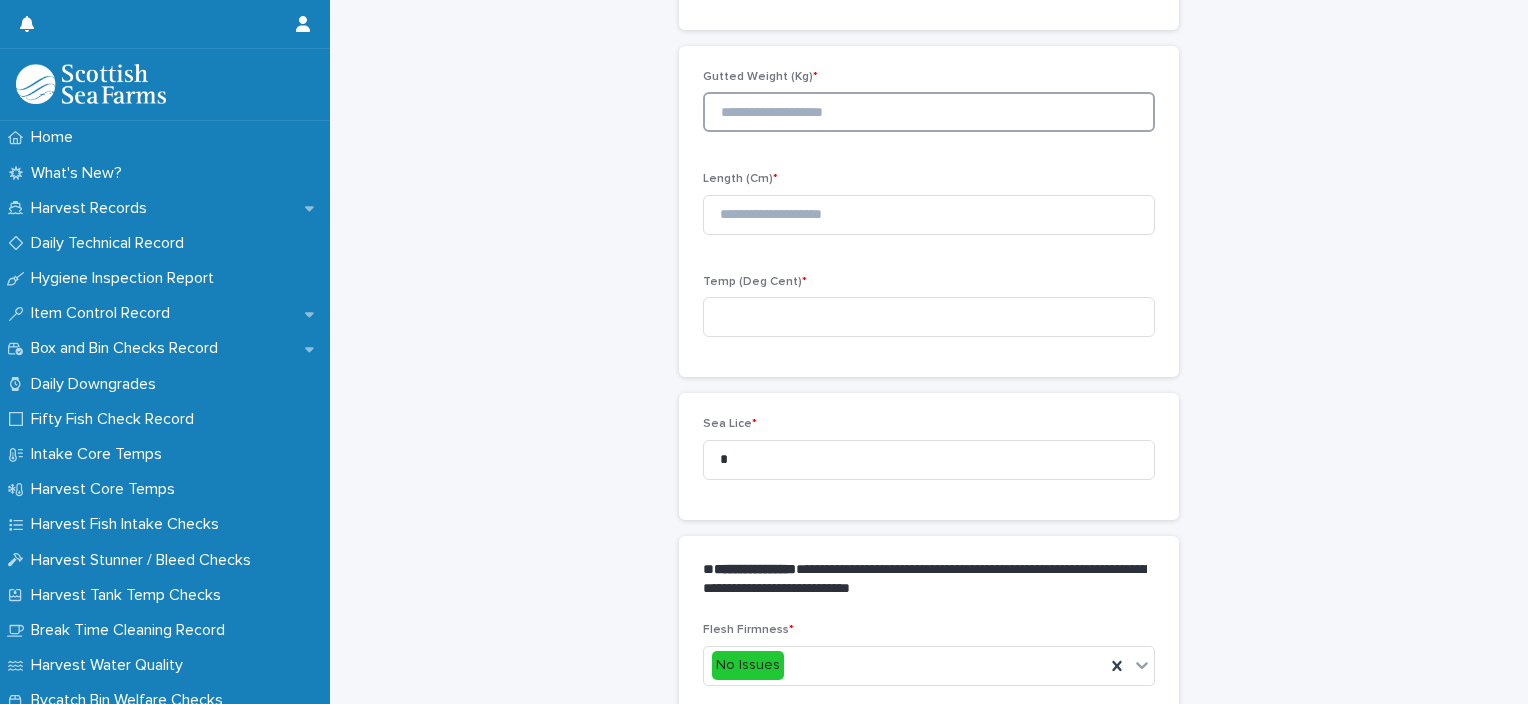 click at bounding box center [929, 112] 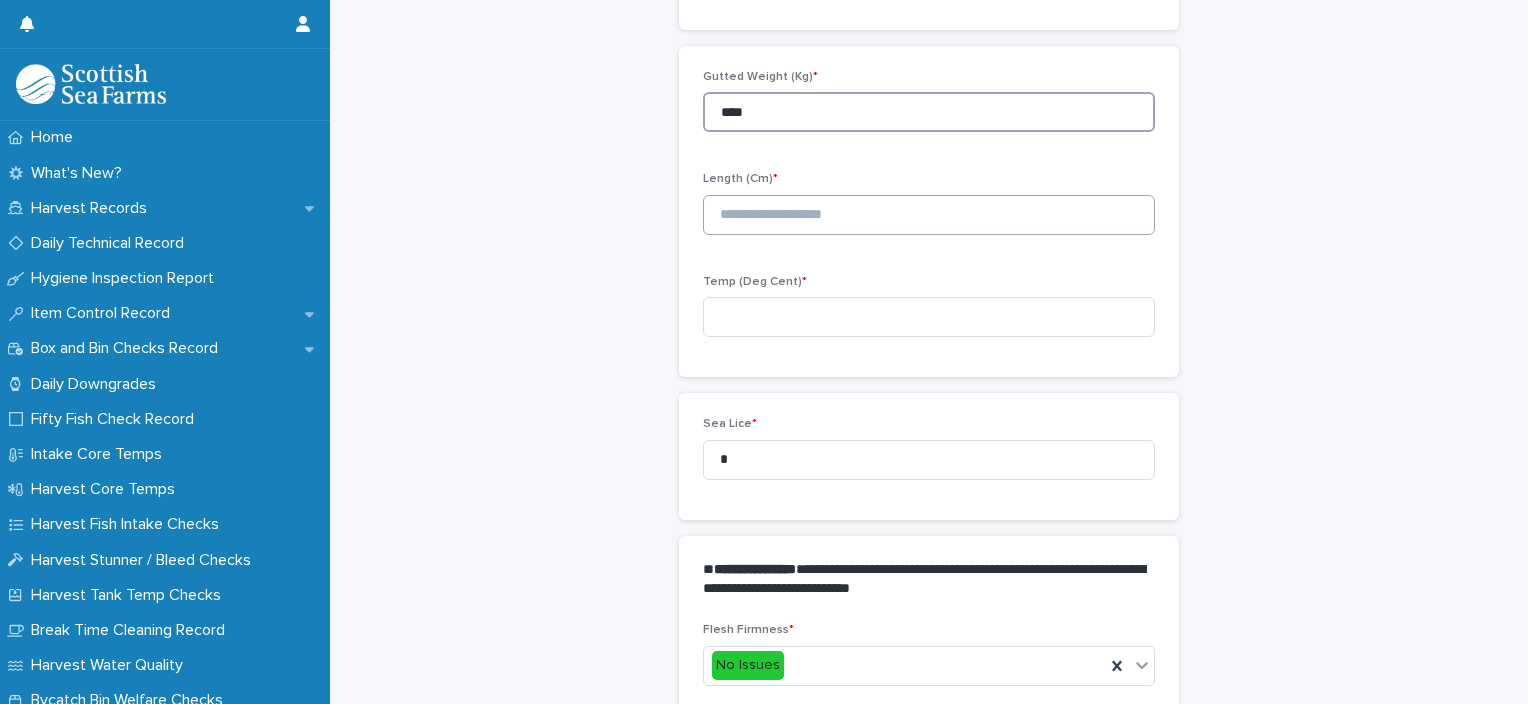 type on "****" 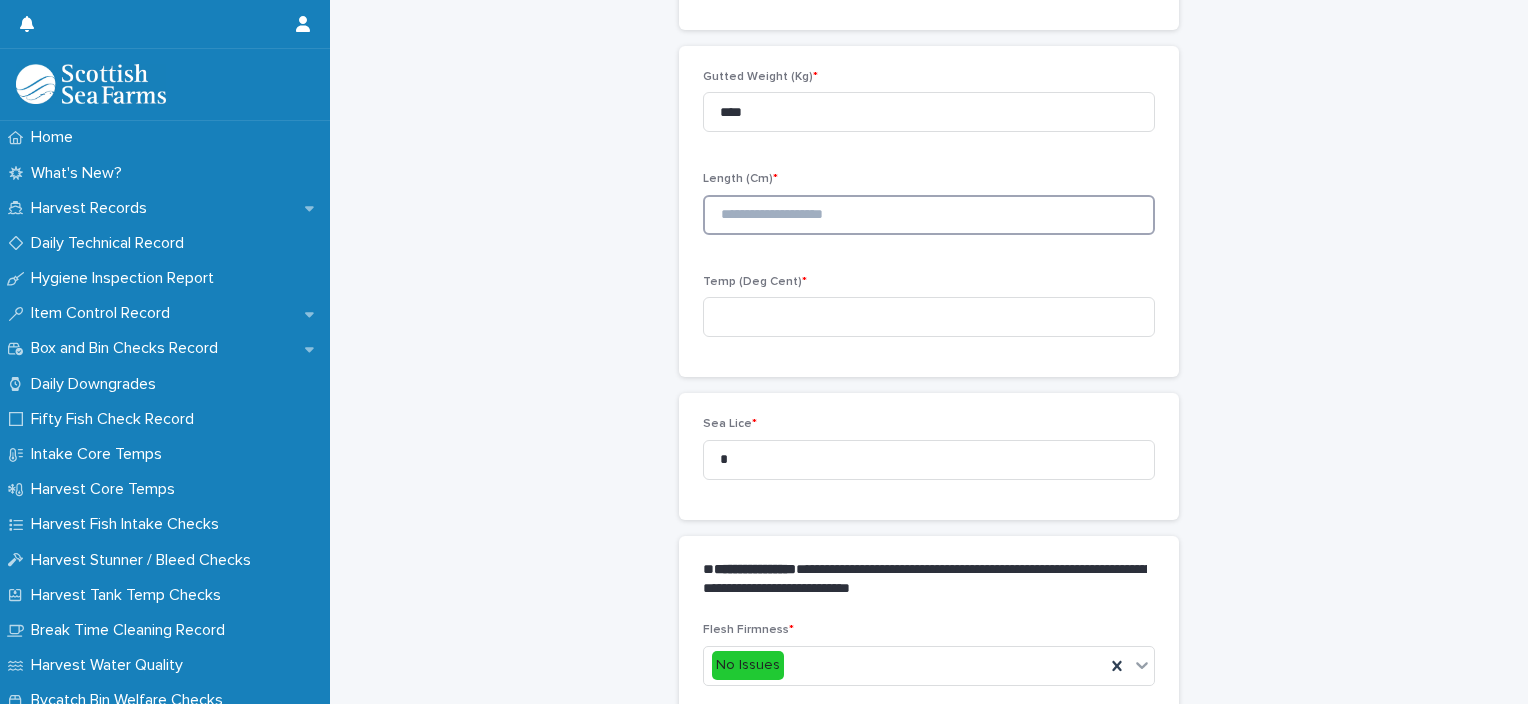 click at bounding box center (929, 215) 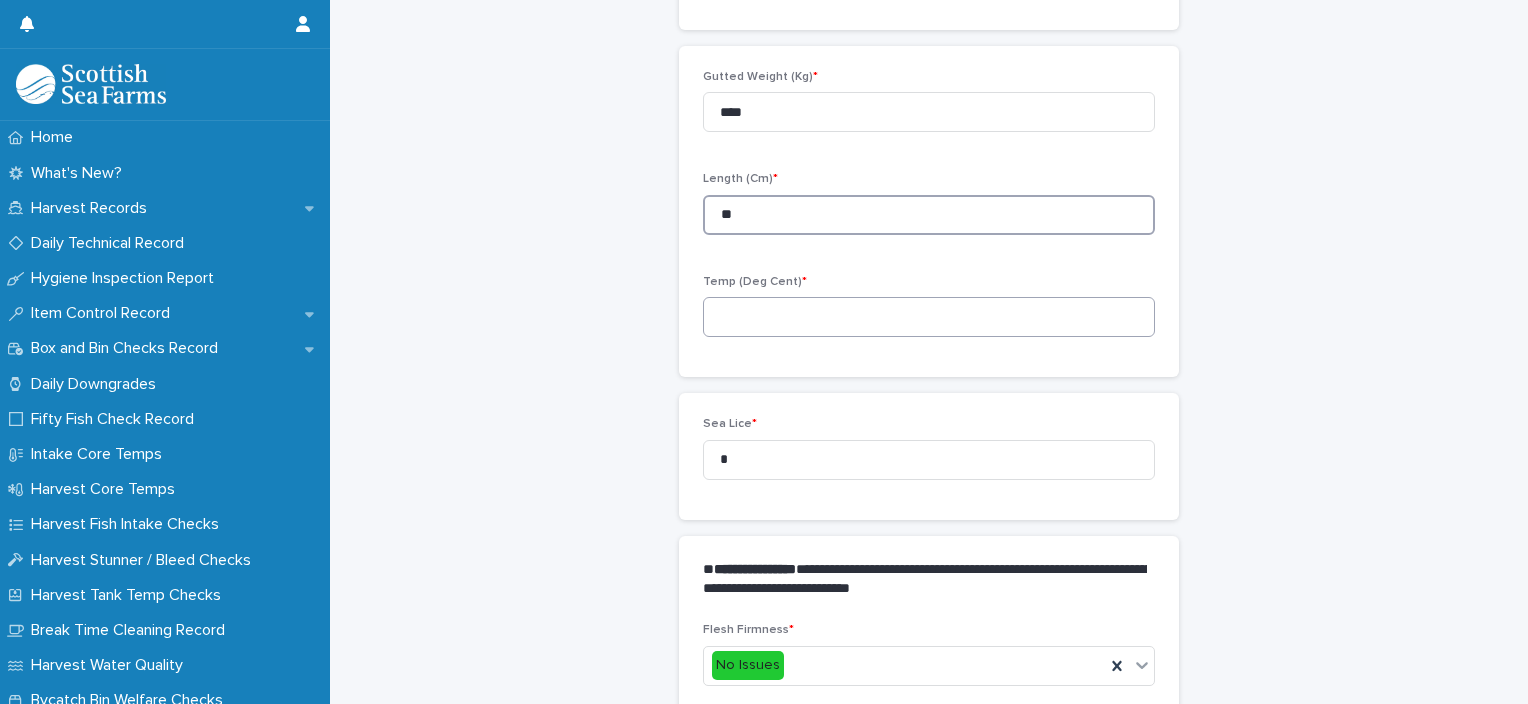 type on "**" 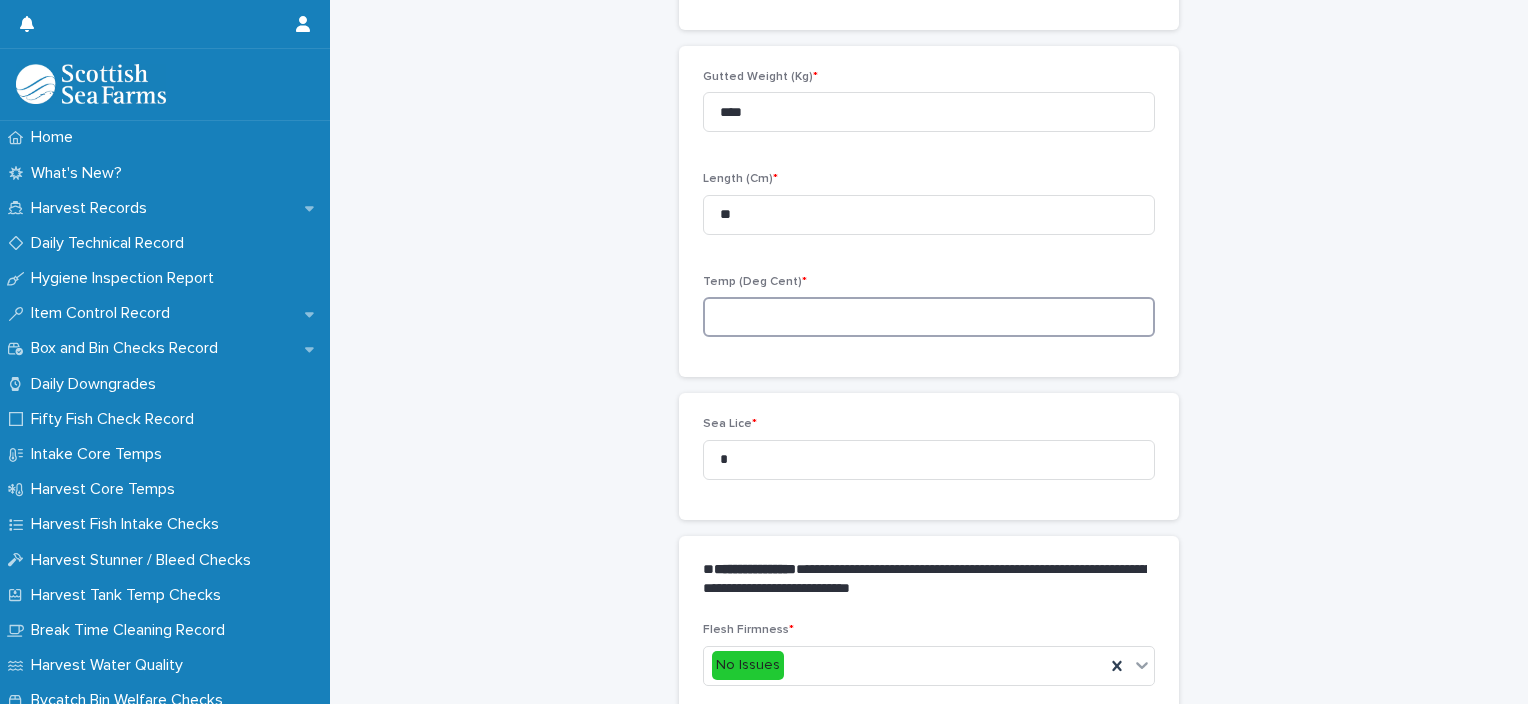 click at bounding box center (929, 317) 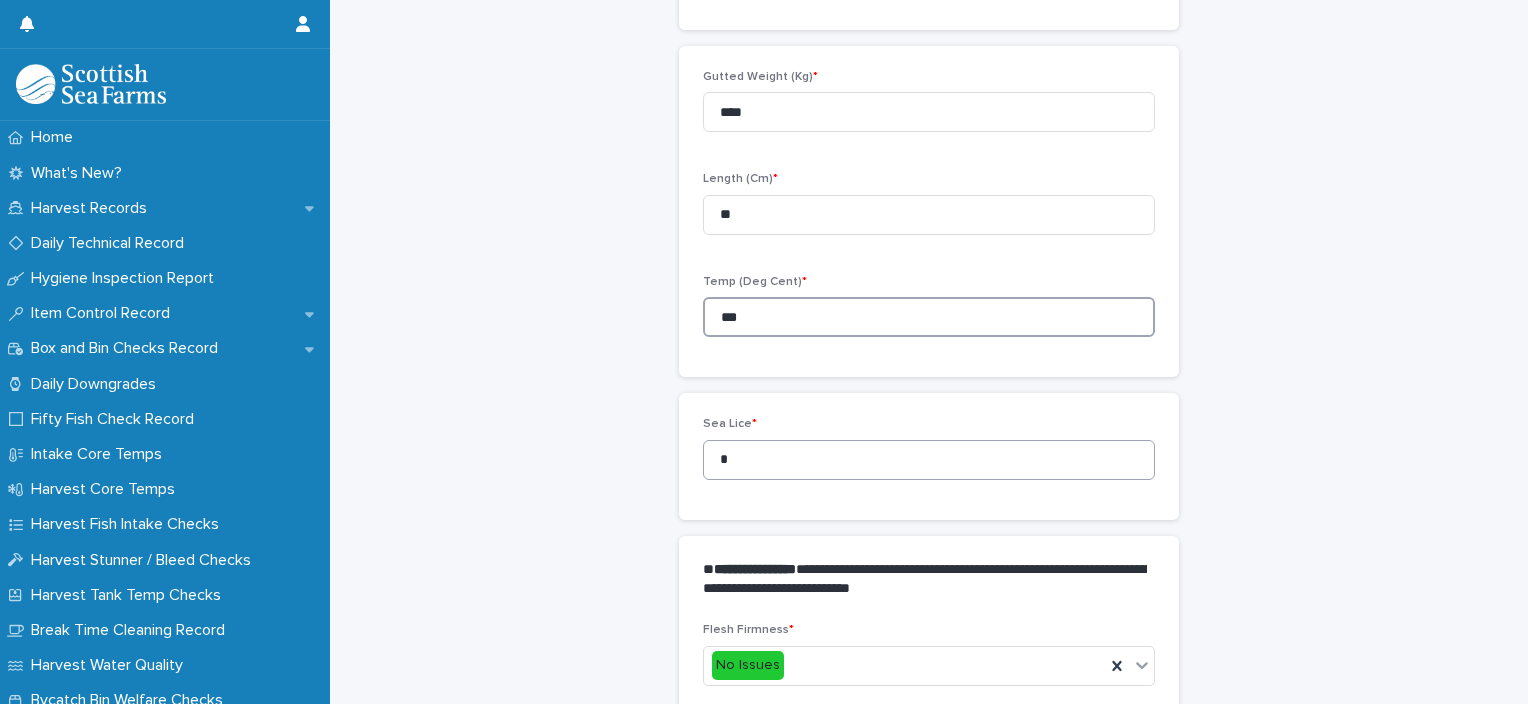 type on "***" 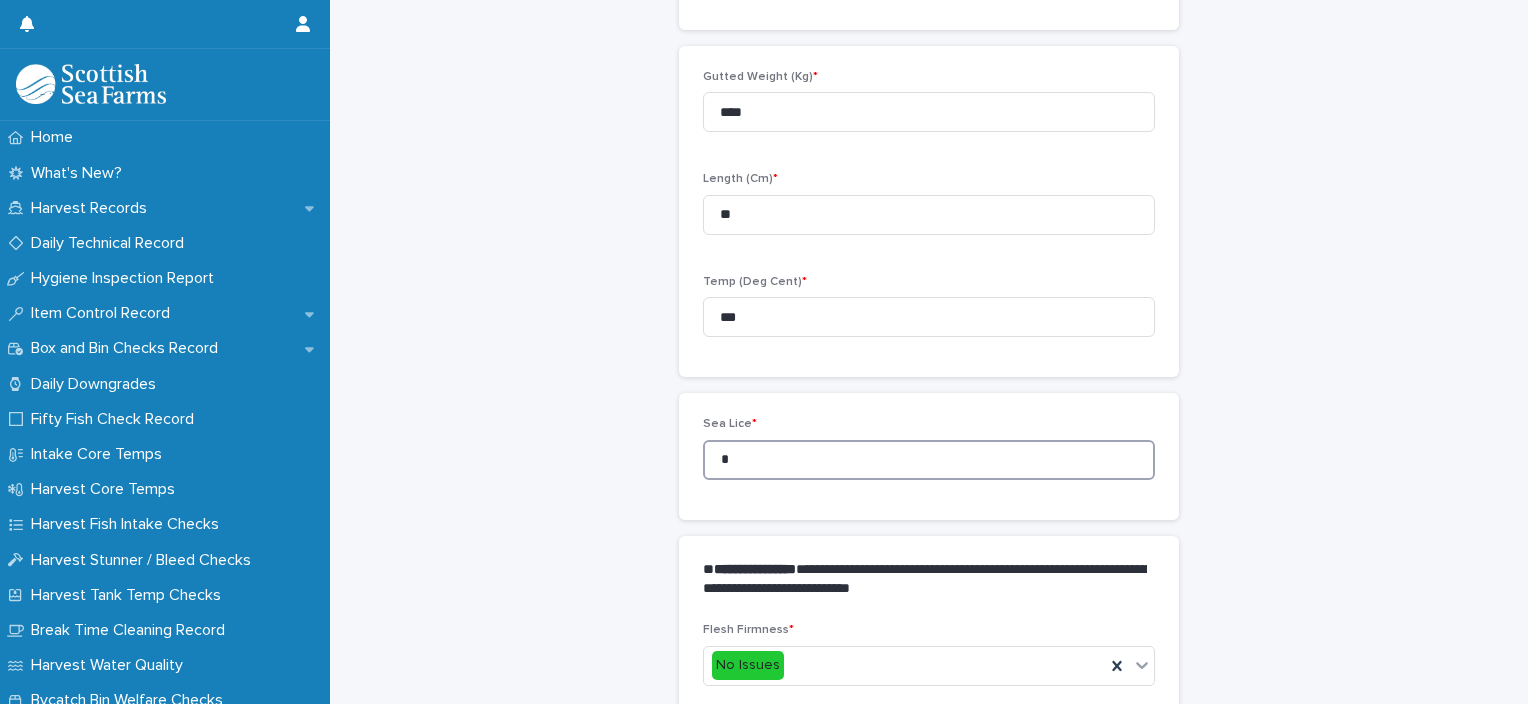 click on "Sea Lice * *" at bounding box center (929, 456) 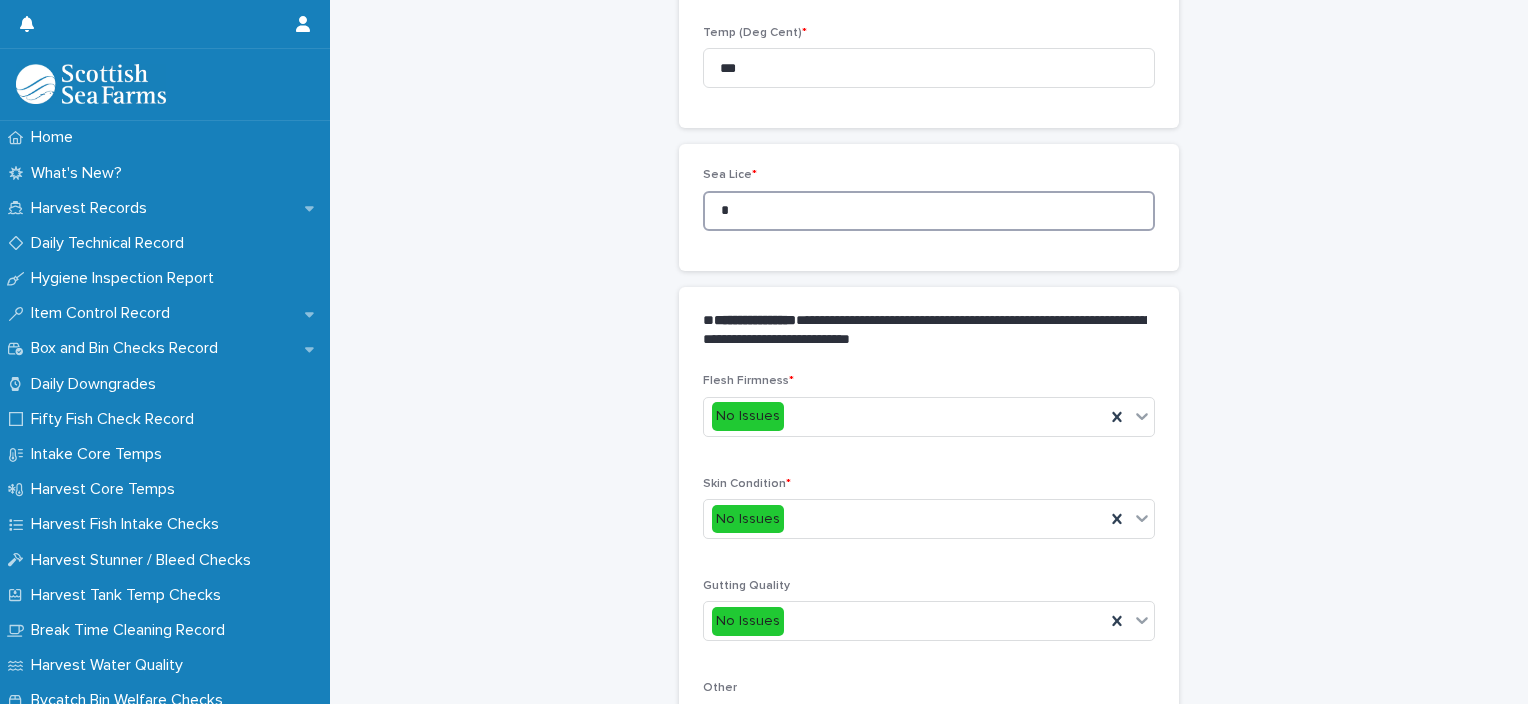 scroll, scrollTop: 948, scrollLeft: 0, axis: vertical 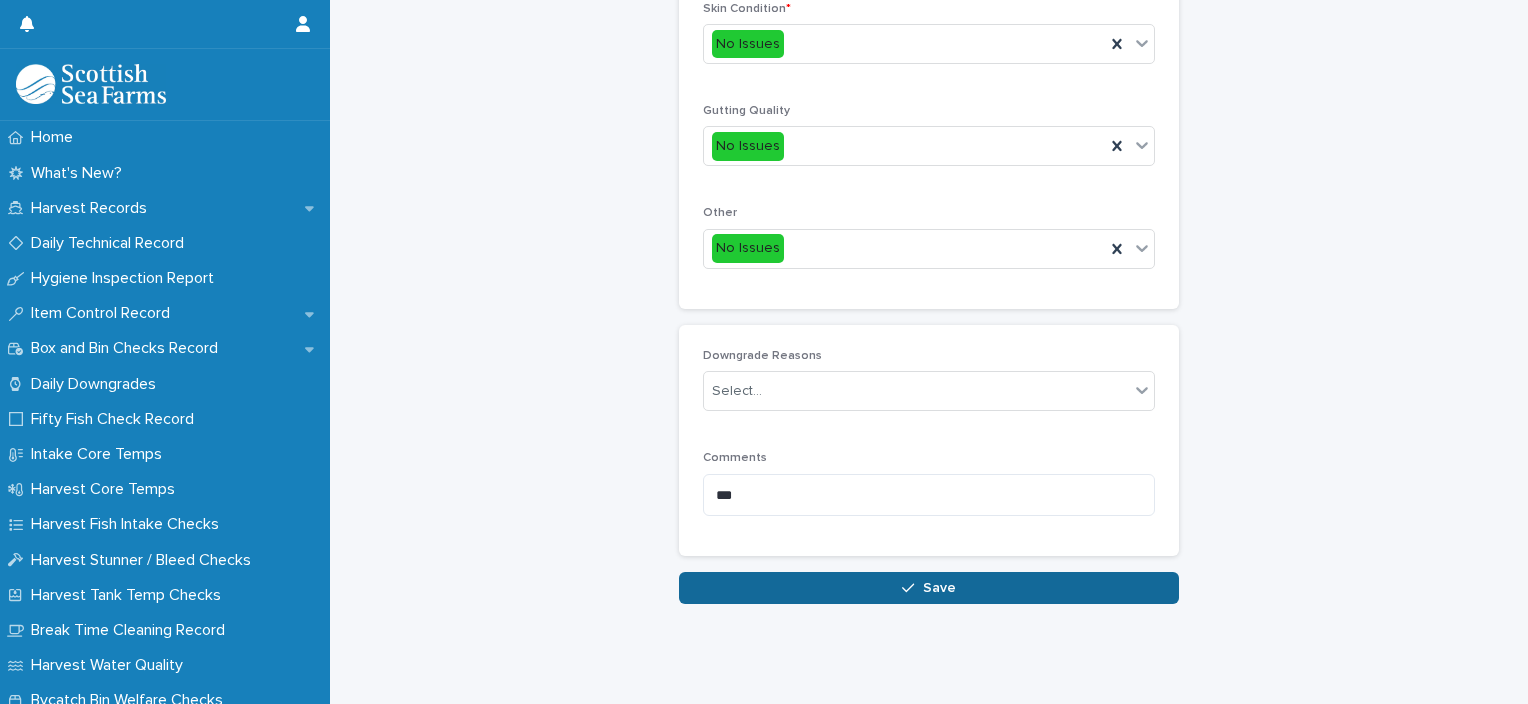 type on "*" 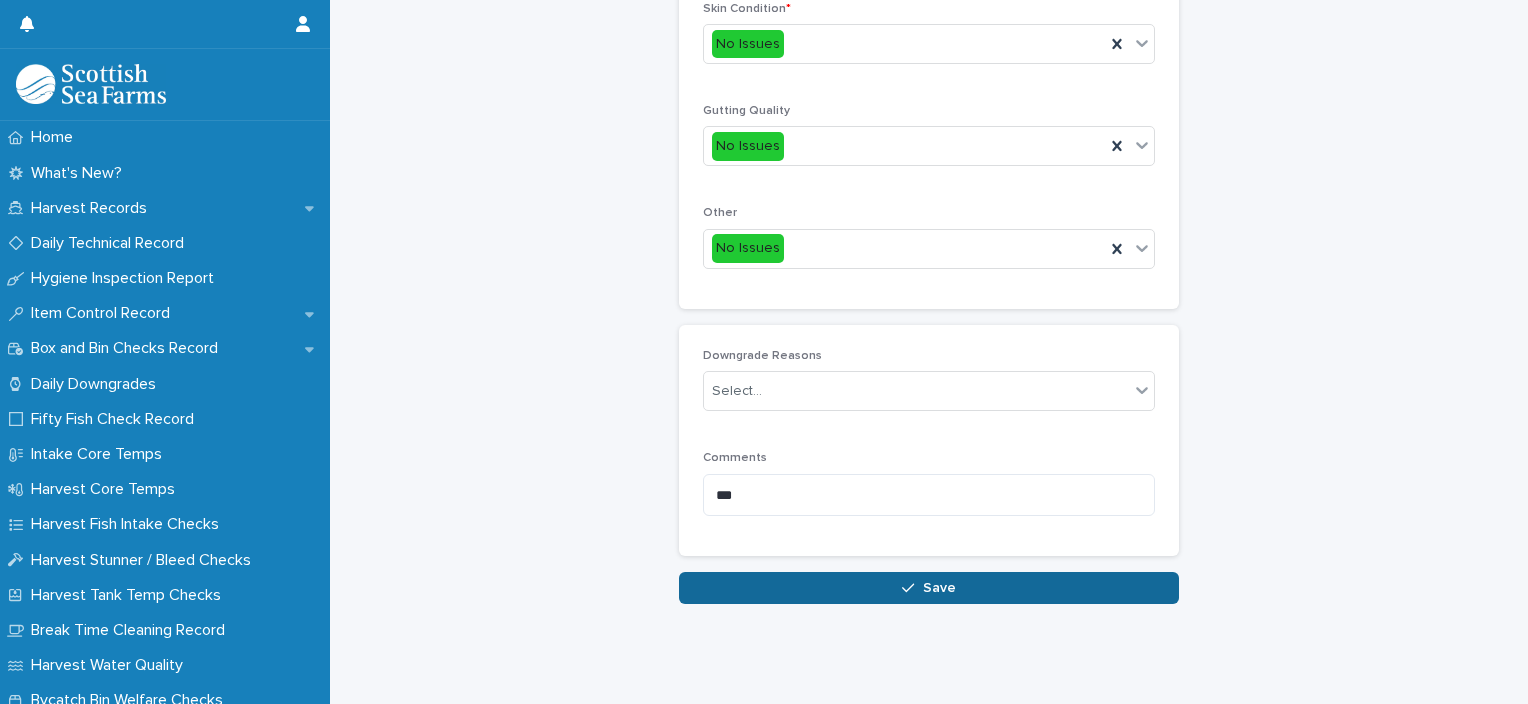 click on "Save" at bounding box center (929, 588) 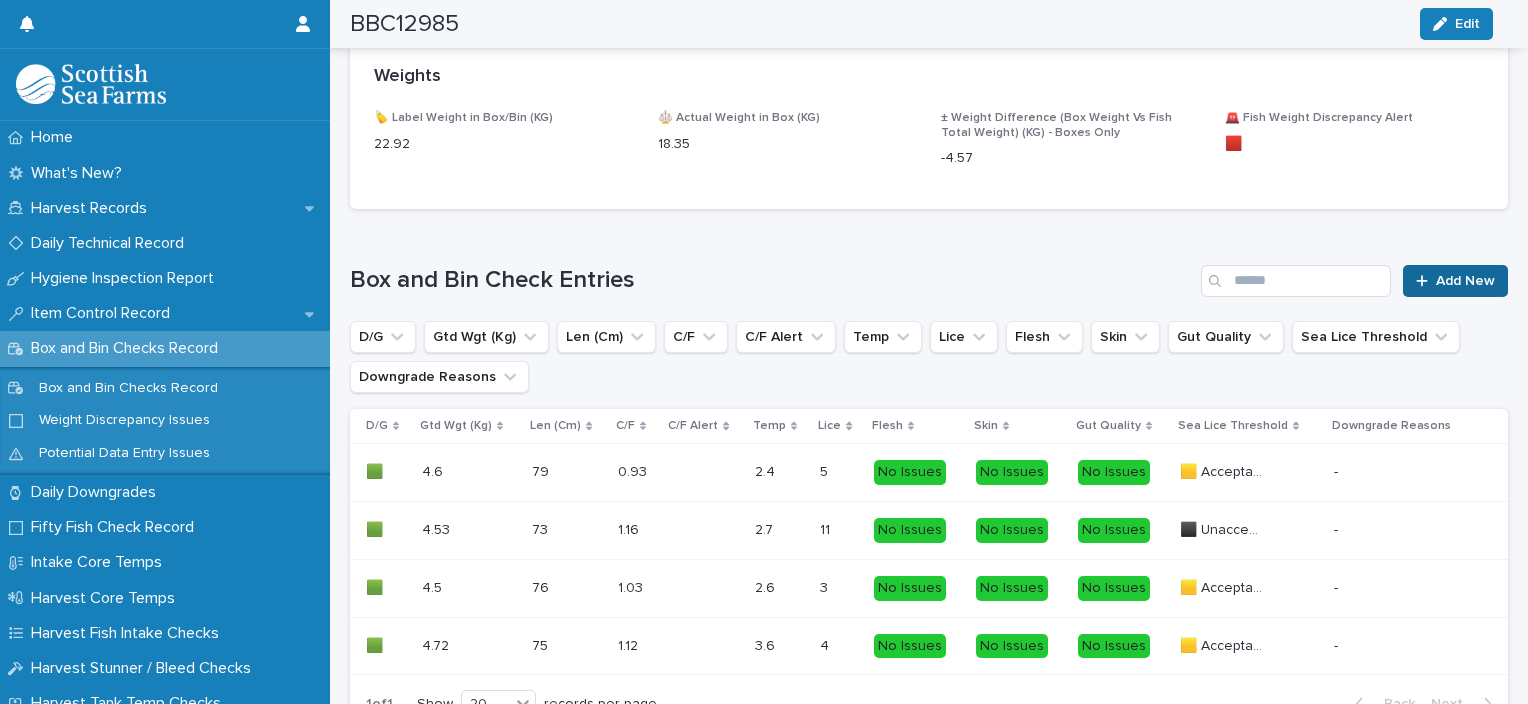 click on "Add New" at bounding box center (1455, 281) 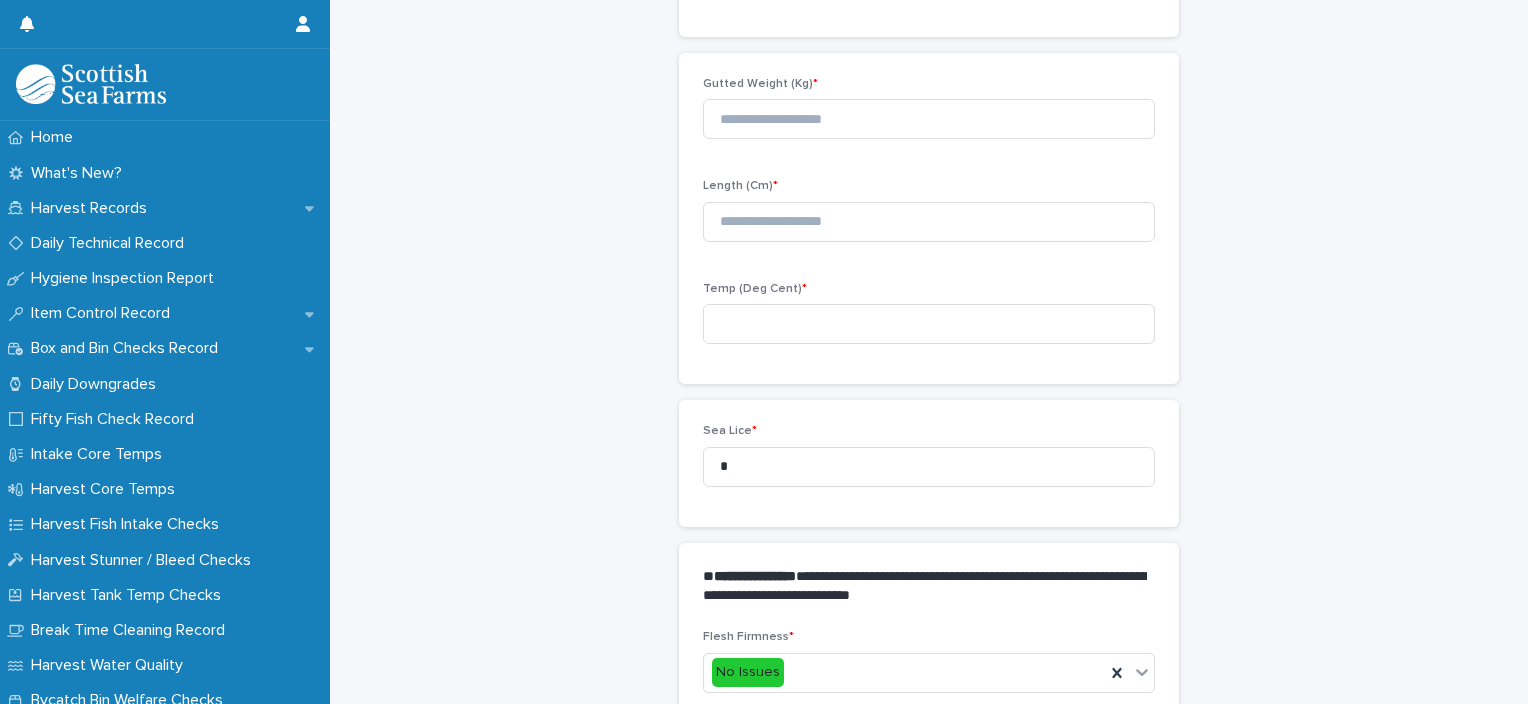 scroll, scrollTop: 111, scrollLeft: 0, axis: vertical 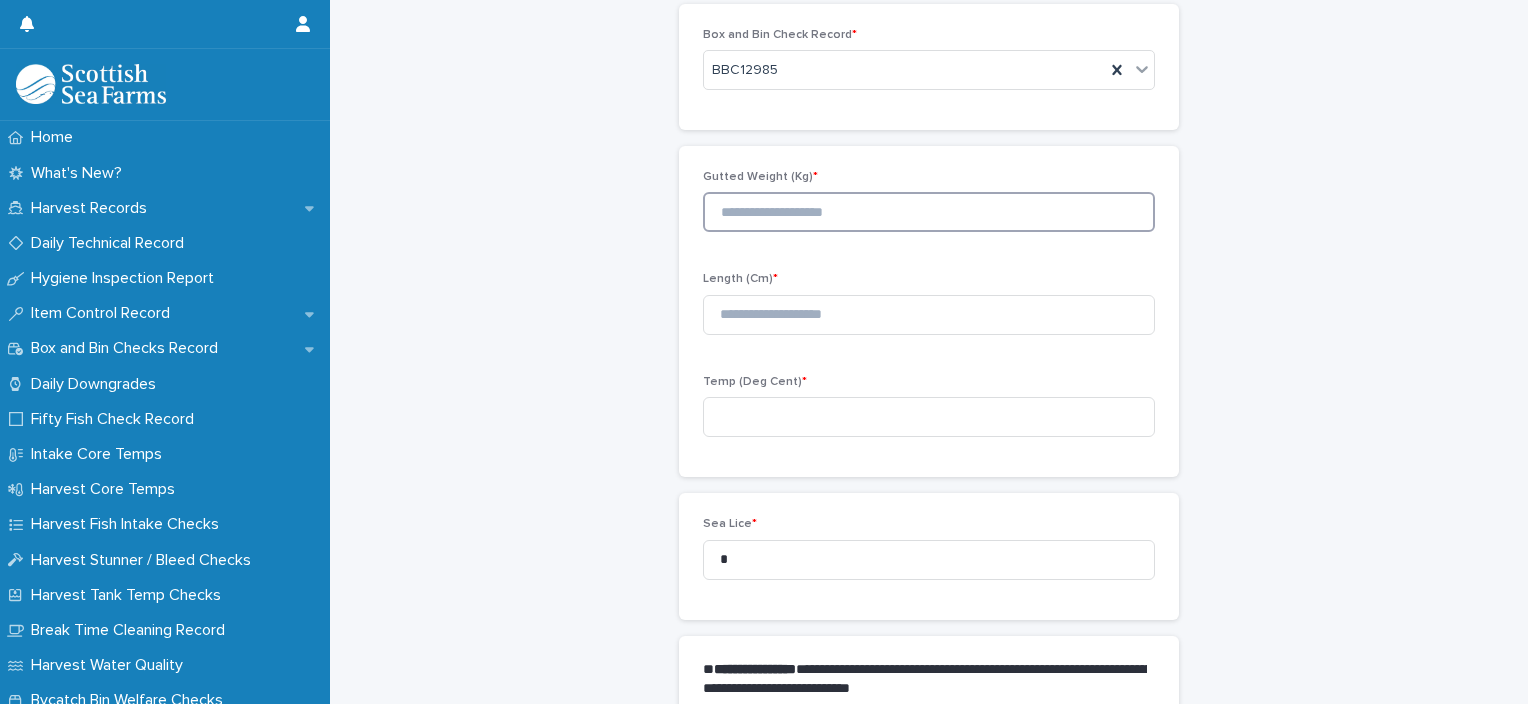 click at bounding box center [929, 212] 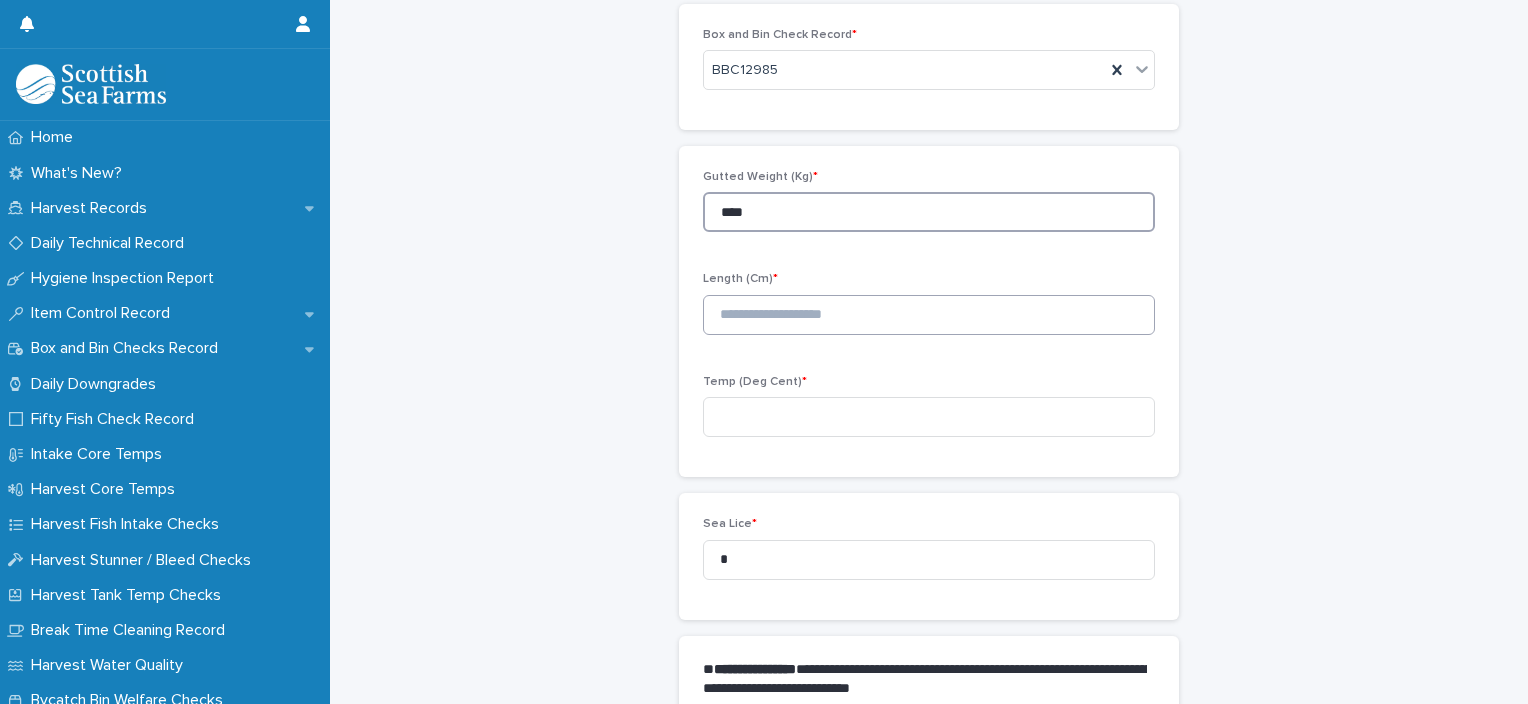 type on "****" 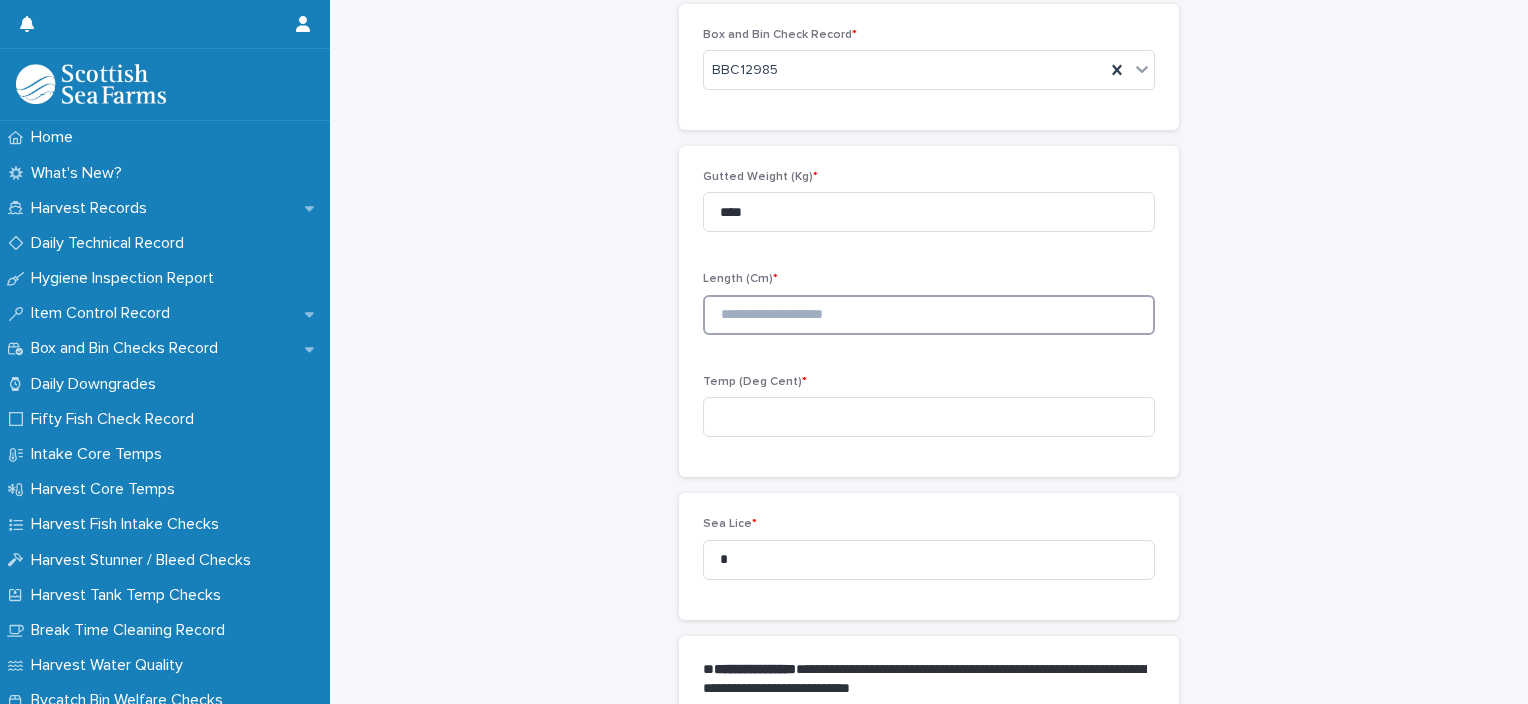 click at bounding box center (929, 315) 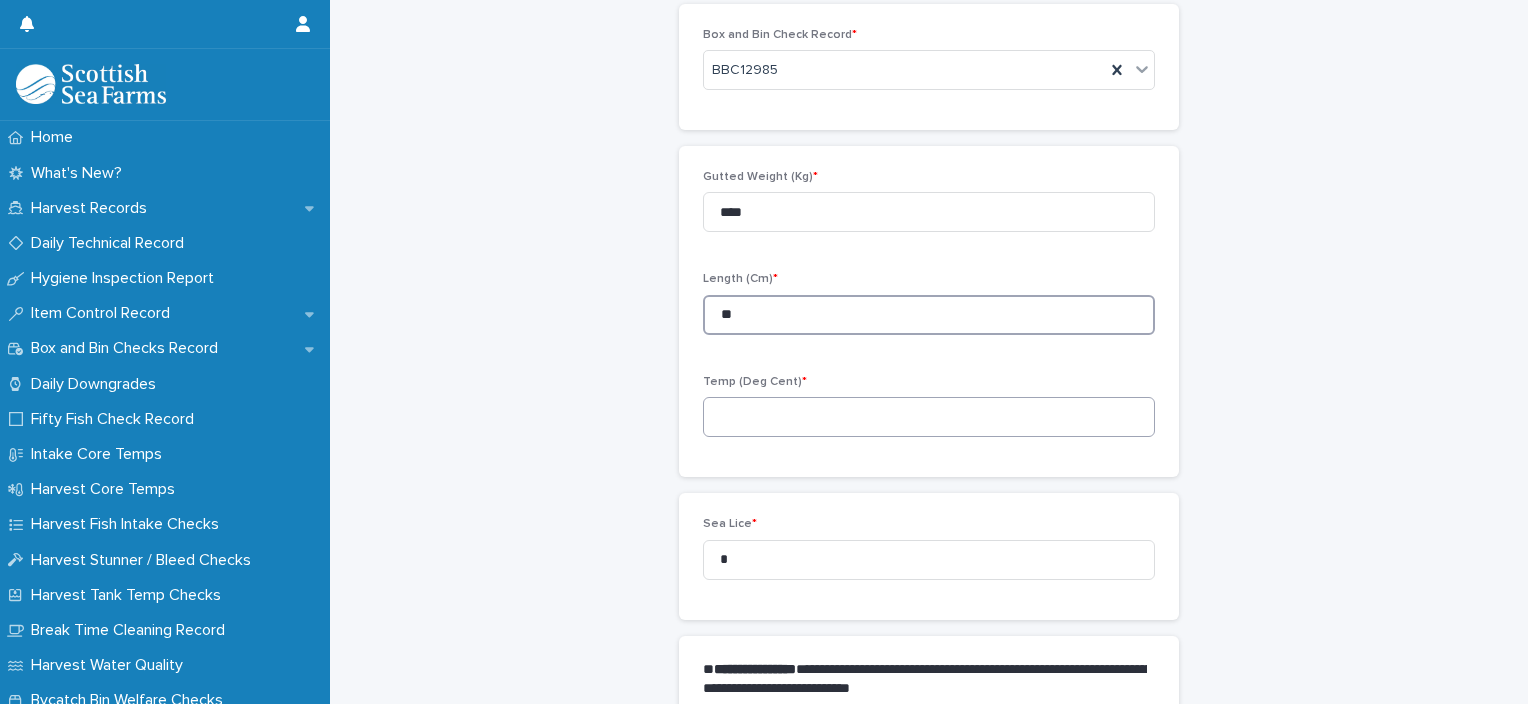 type on "**" 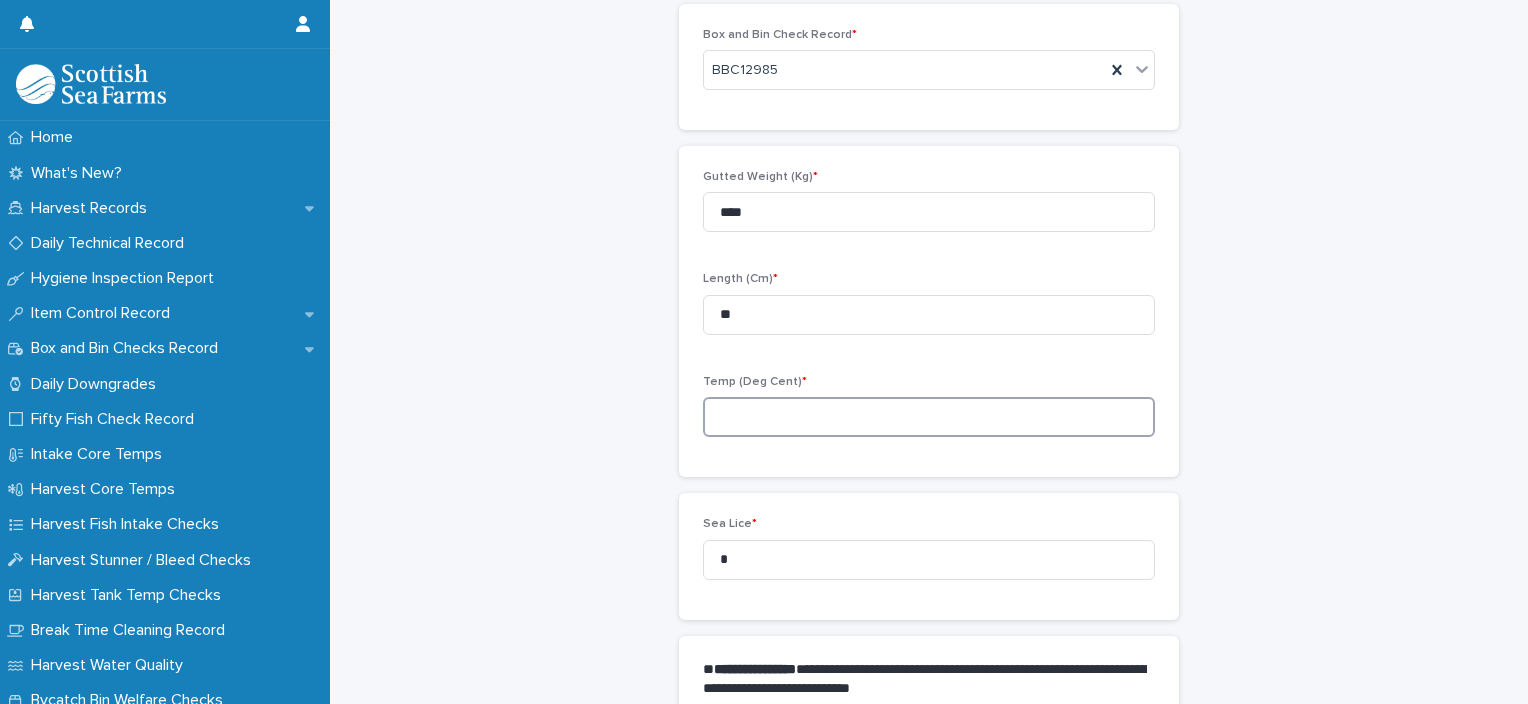 click at bounding box center [929, 417] 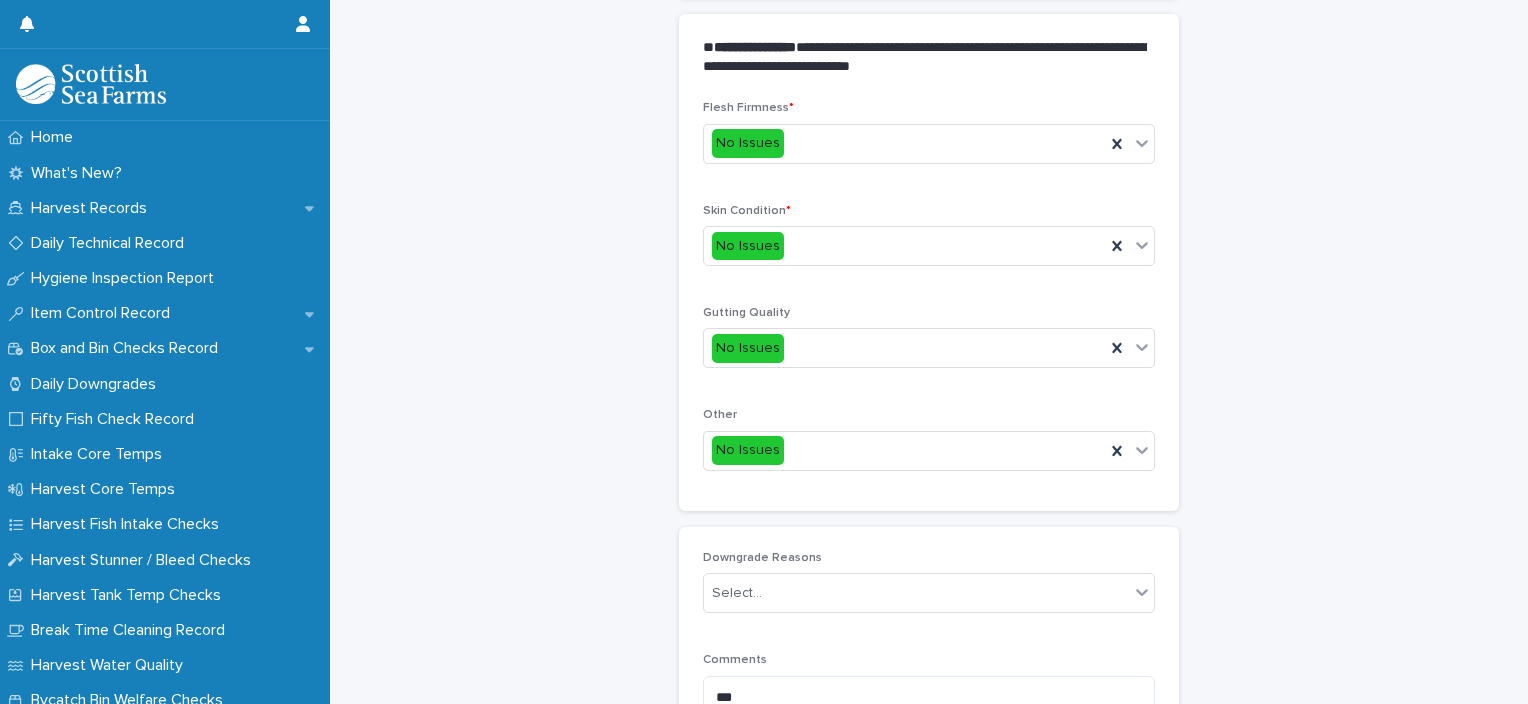 scroll, scrollTop: 911, scrollLeft: 0, axis: vertical 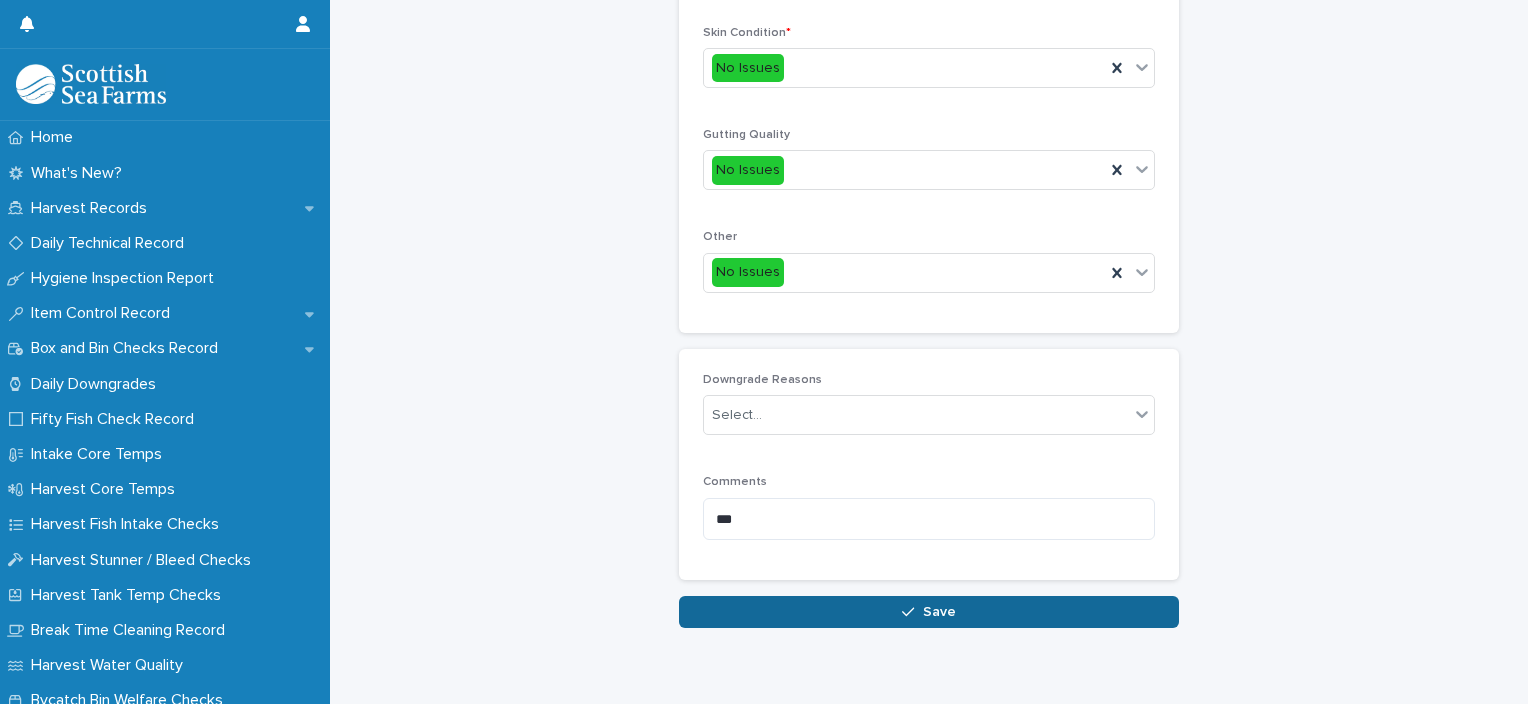 type on "***" 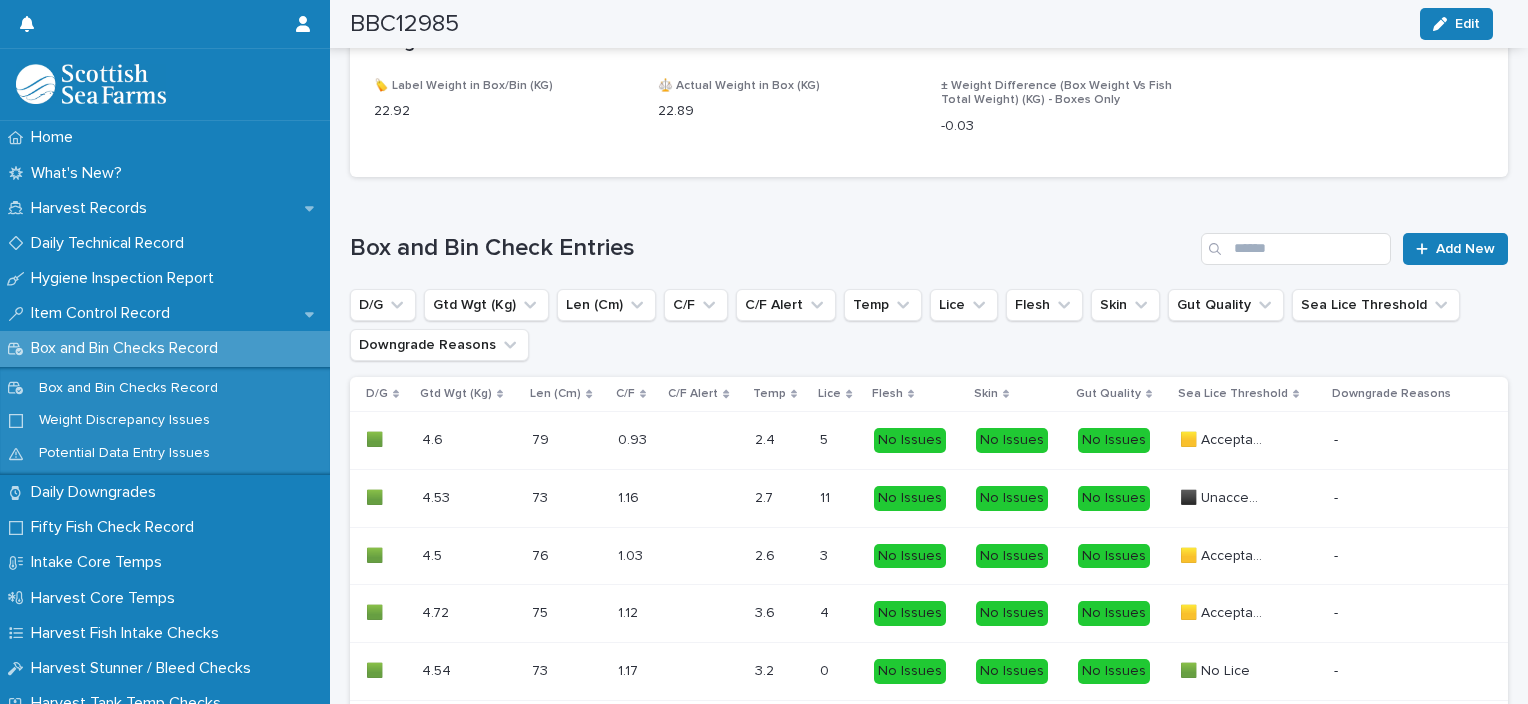scroll, scrollTop: 1257, scrollLeft: 0, axis: vertical 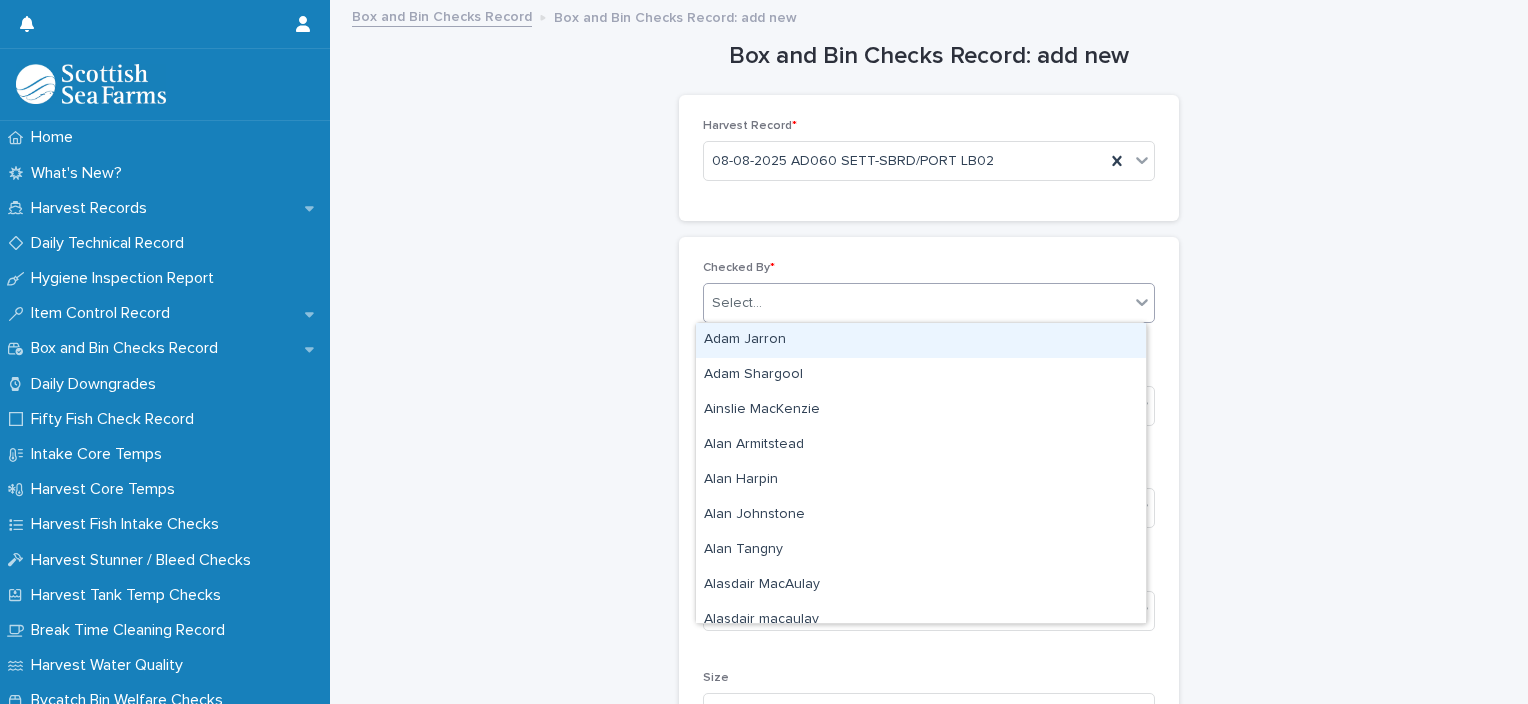 click on "Select..." at bounding box center (916, 303) 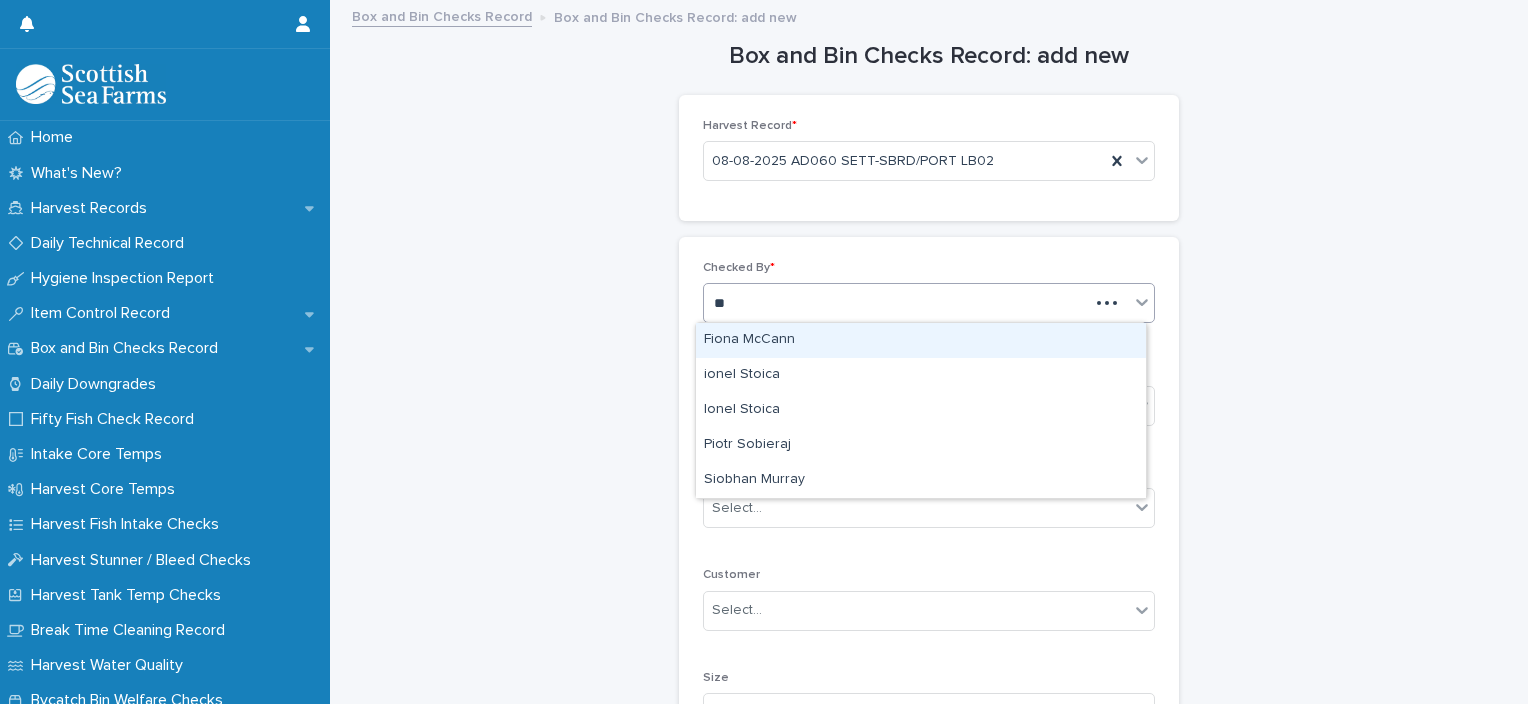 type on "***" 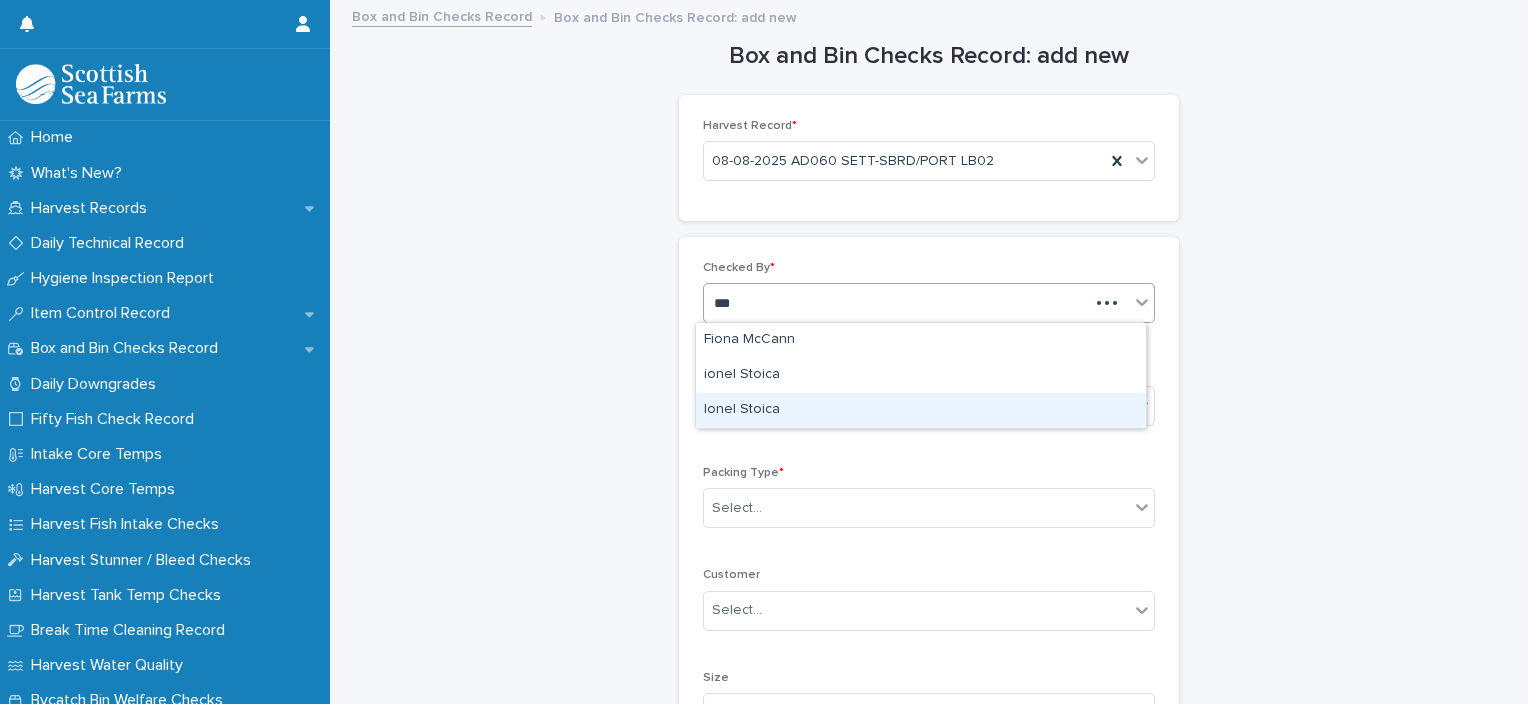 click on "Ionel Stoica" at bounding box center [921, 410] 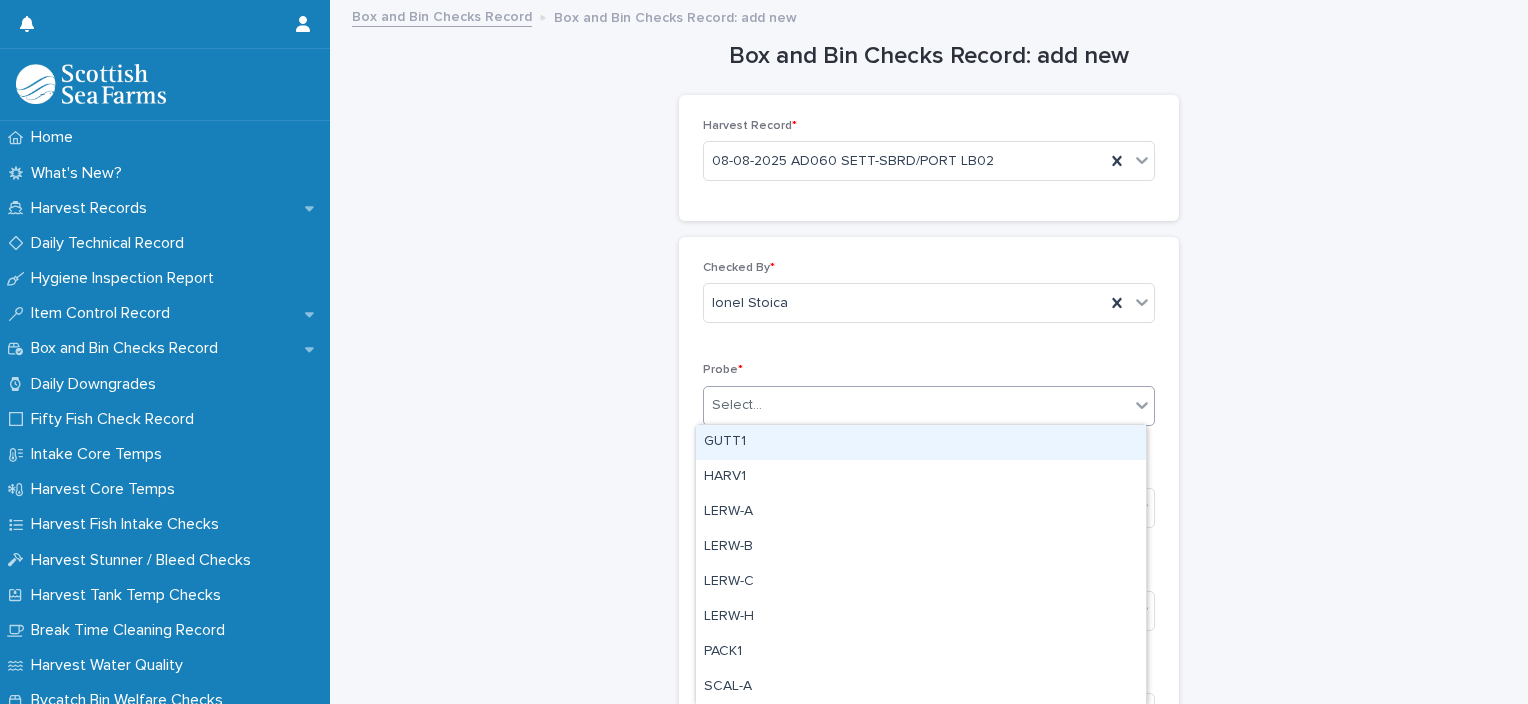 click on "Select..." at bounding box center (916, 405) 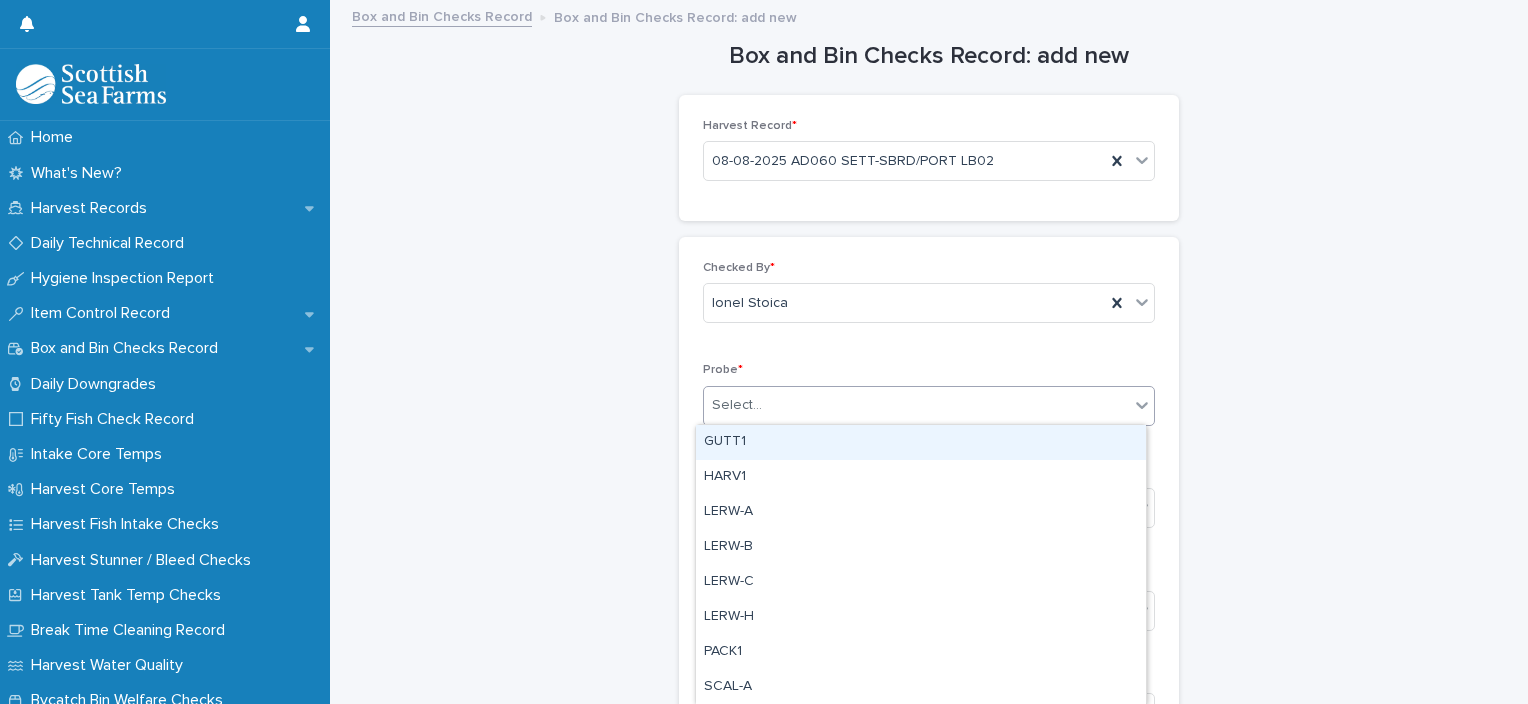 type on "*" 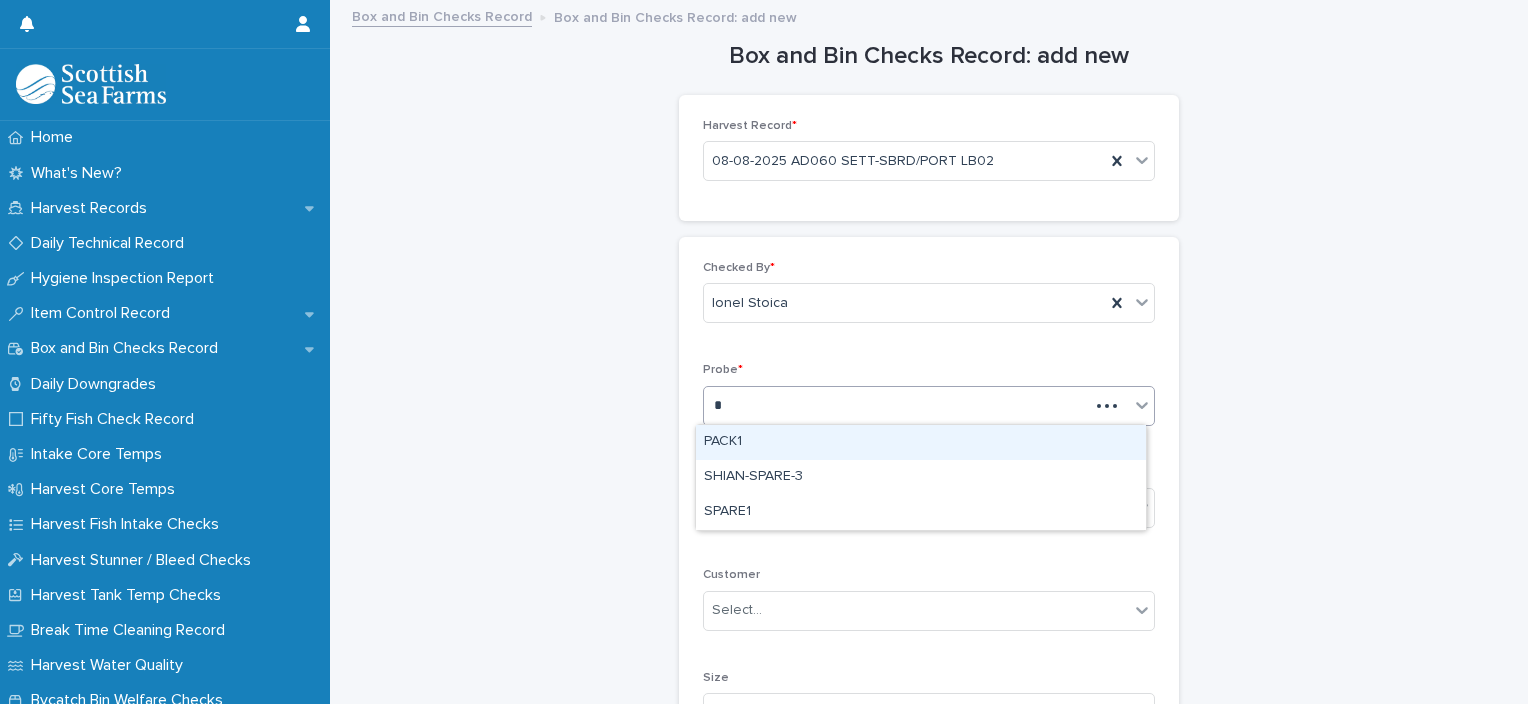 click on "PACK1" at bounding box center (921, 442) 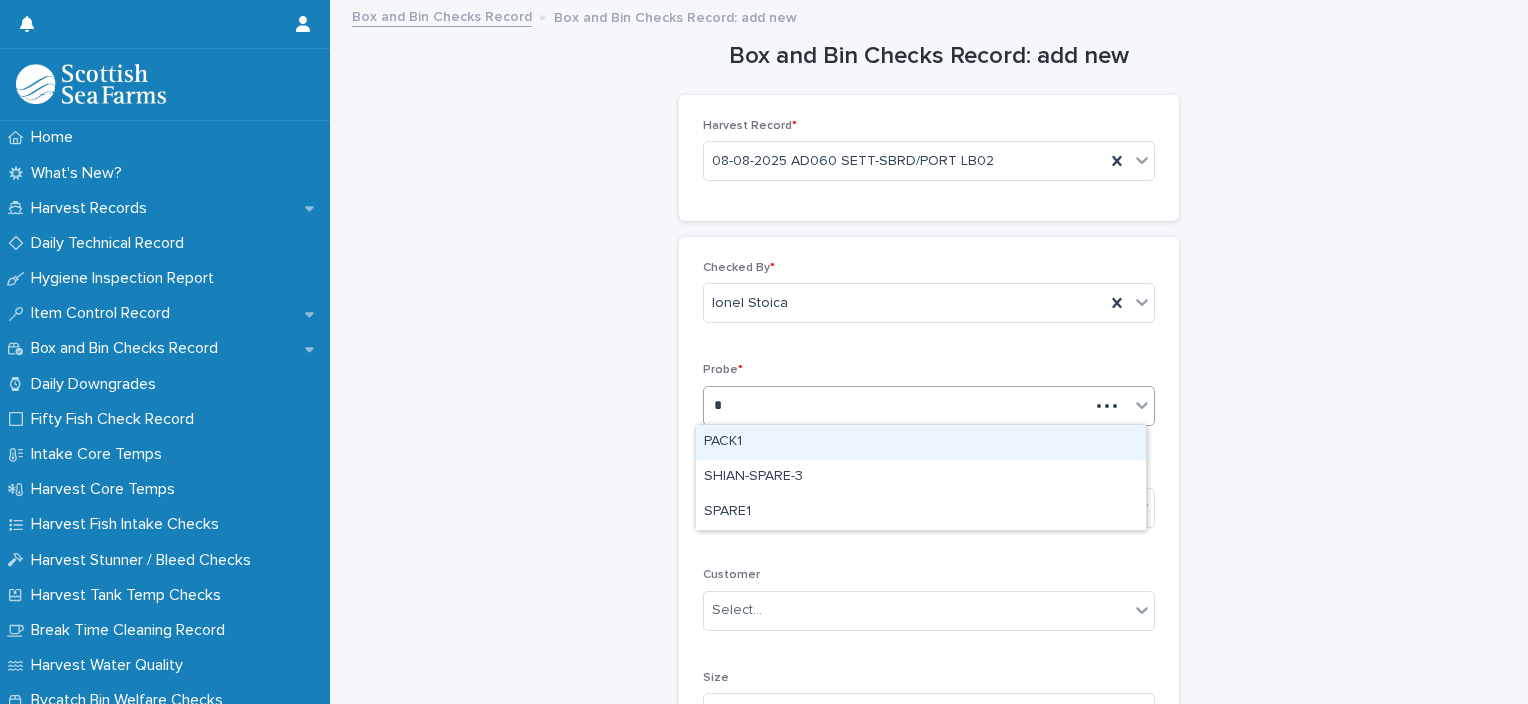 type 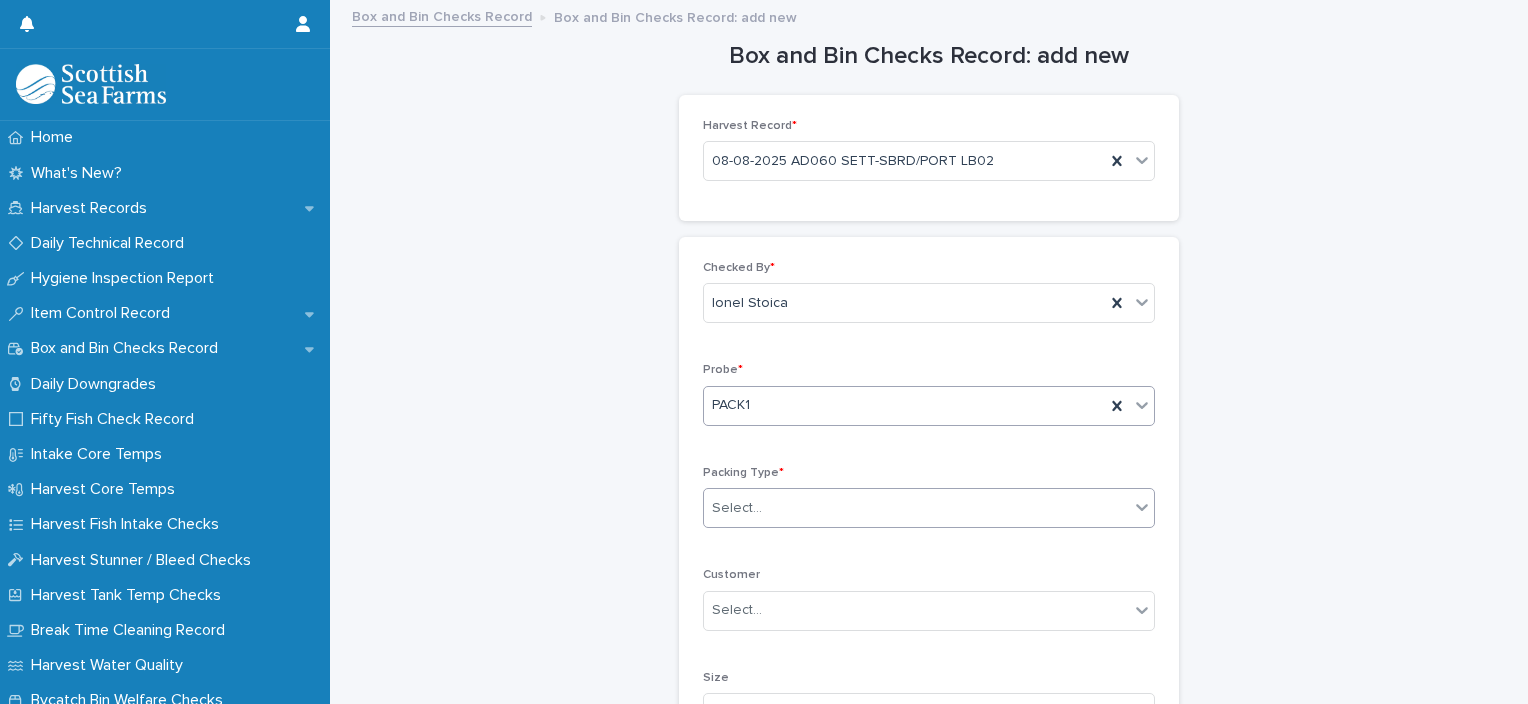 click on "Select..." at bounding box center [916, 508] 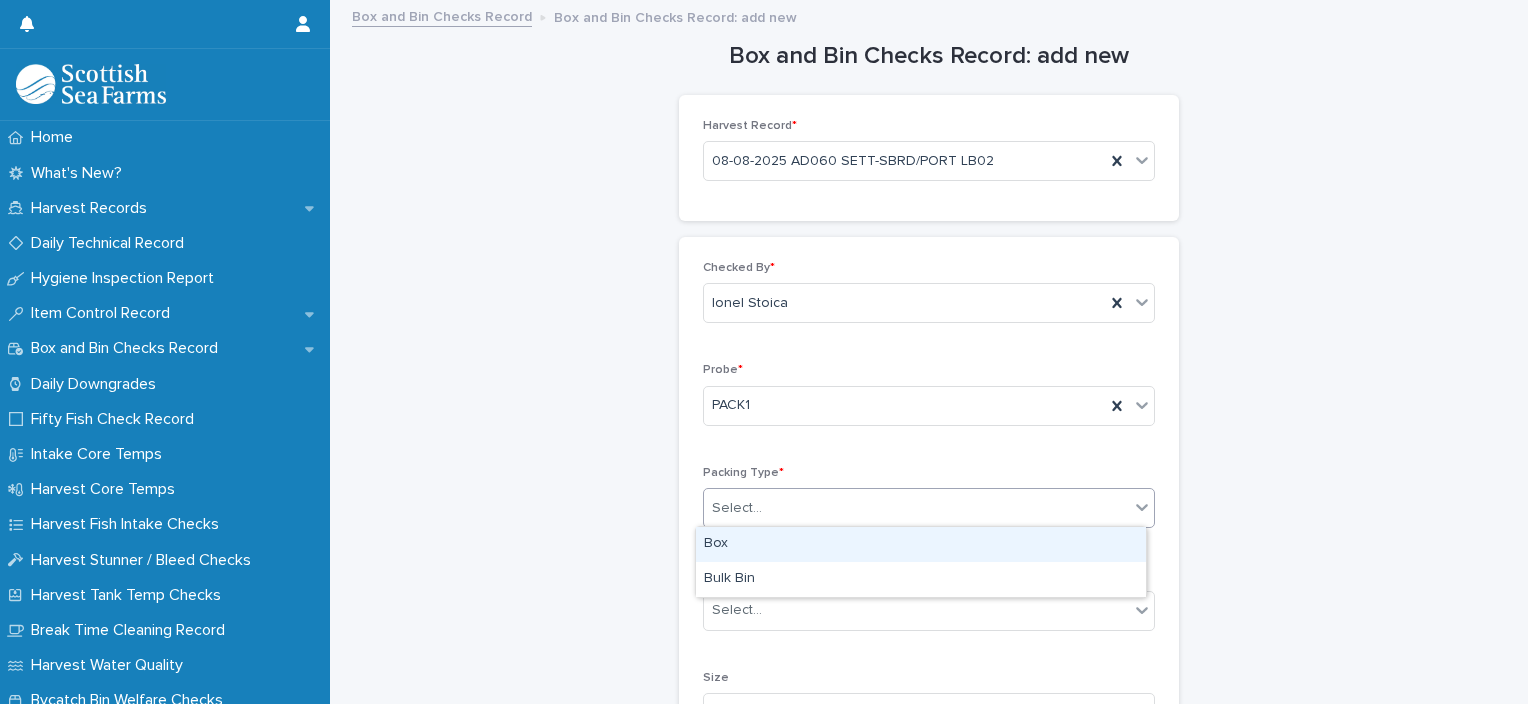 click on "Box" at bounding box center (921, 544) 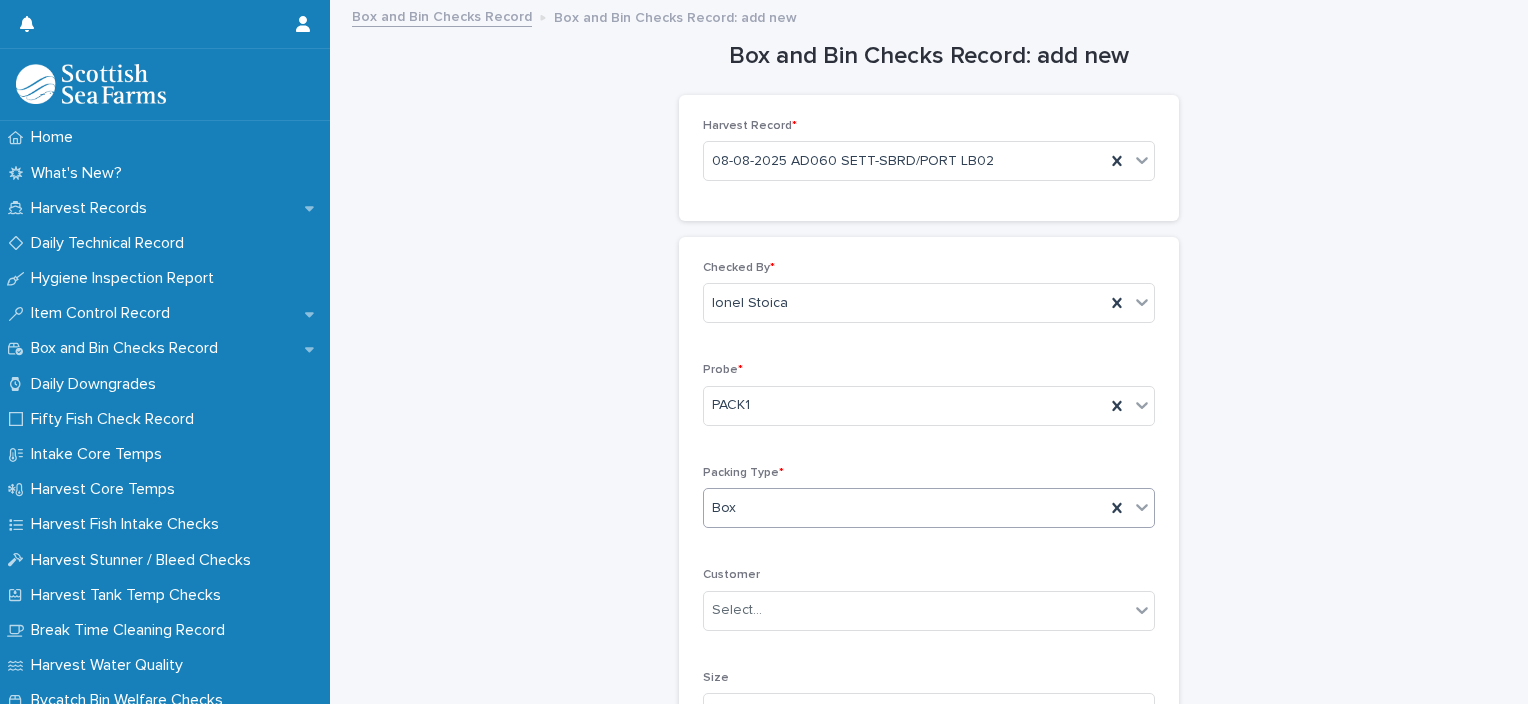 click on "Box" at bounding box center [904, 508] 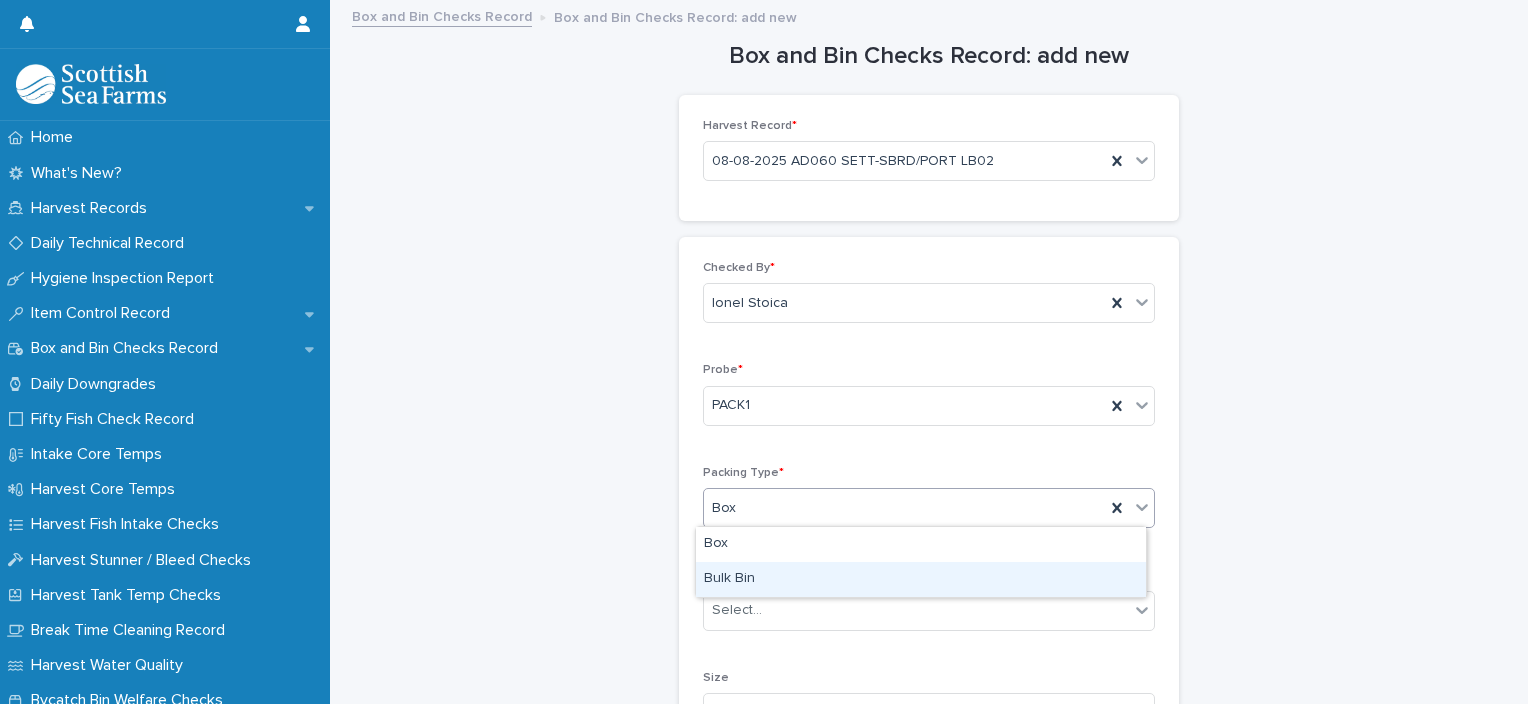 click on "Bulk Bin" at bounding box center [921, 579] 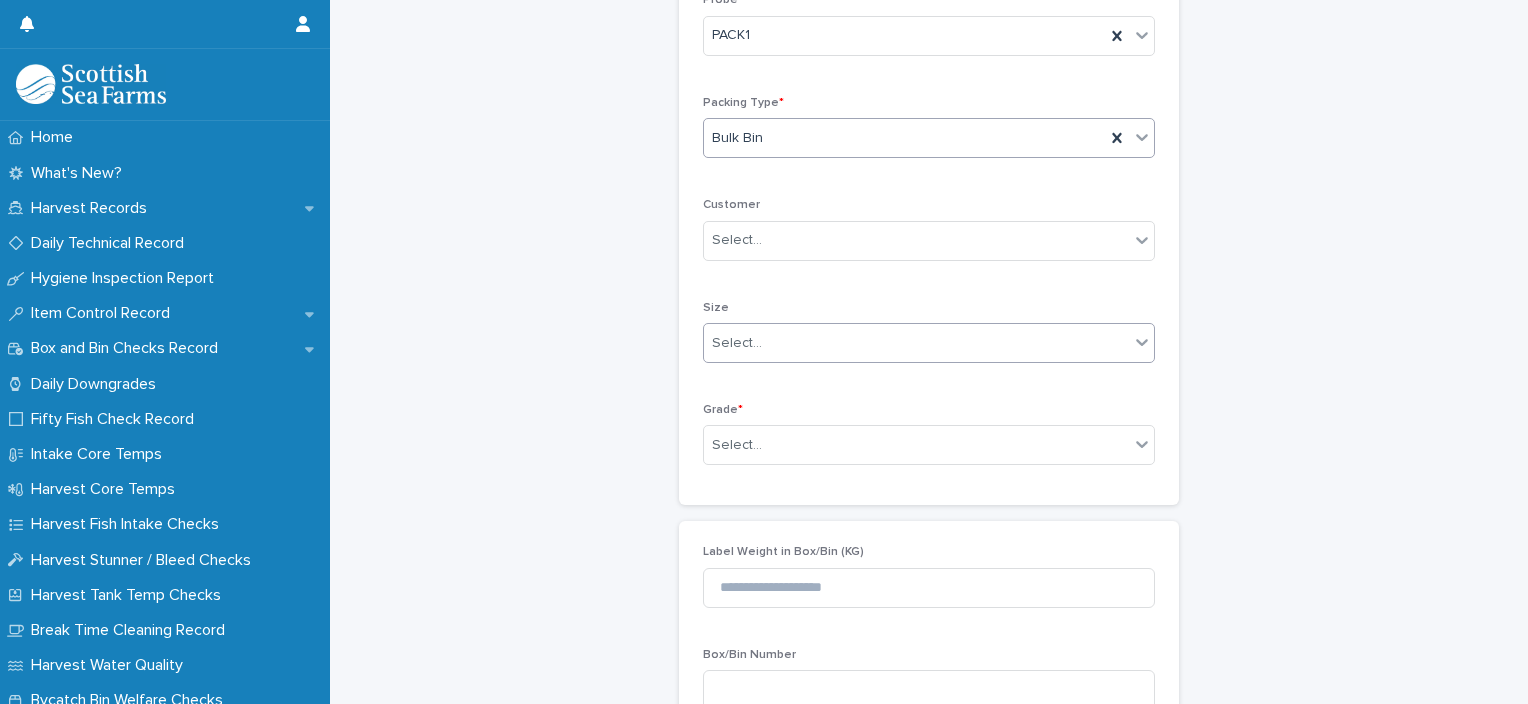 scroll, scrollTop: 400, scrollLeft: 0, axis: vertical 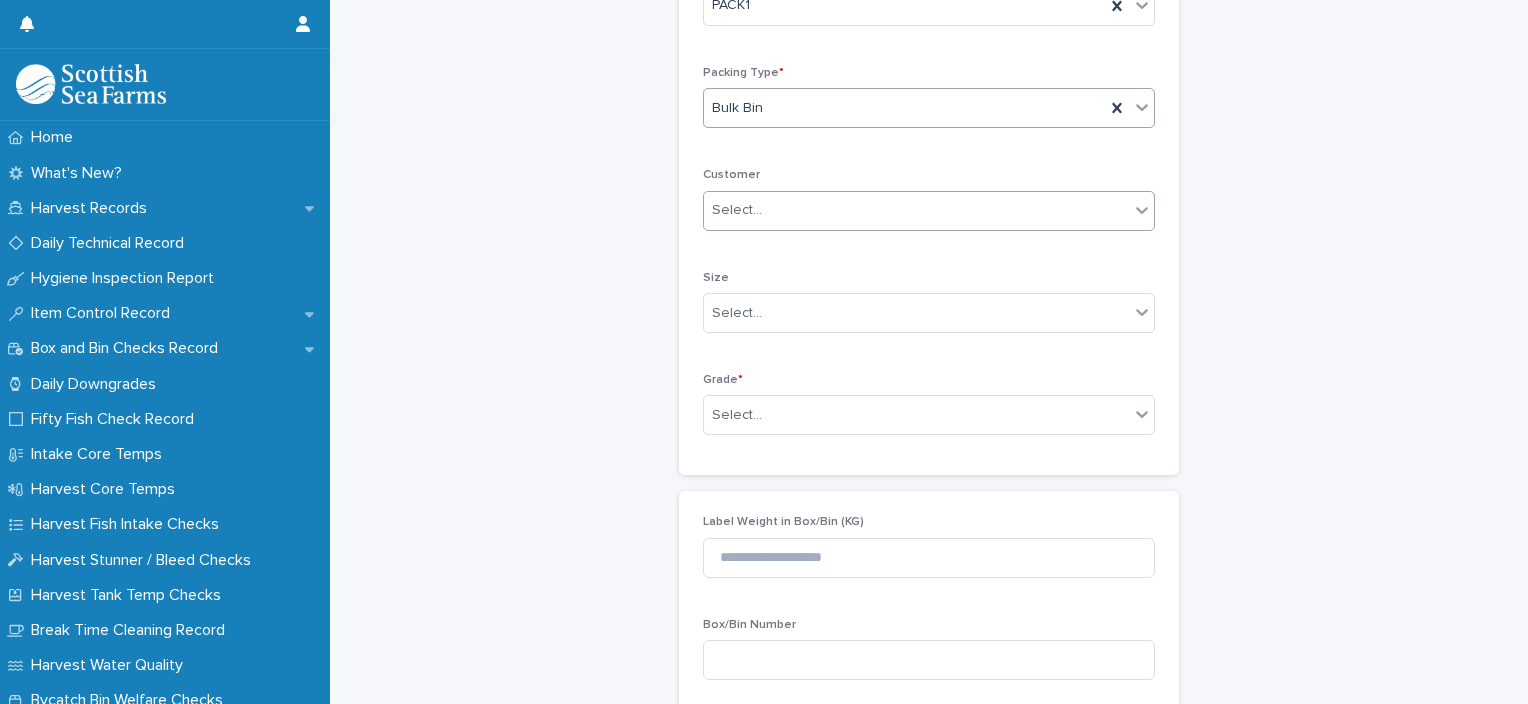 click on "Select..." at bounding box center (916, 210) 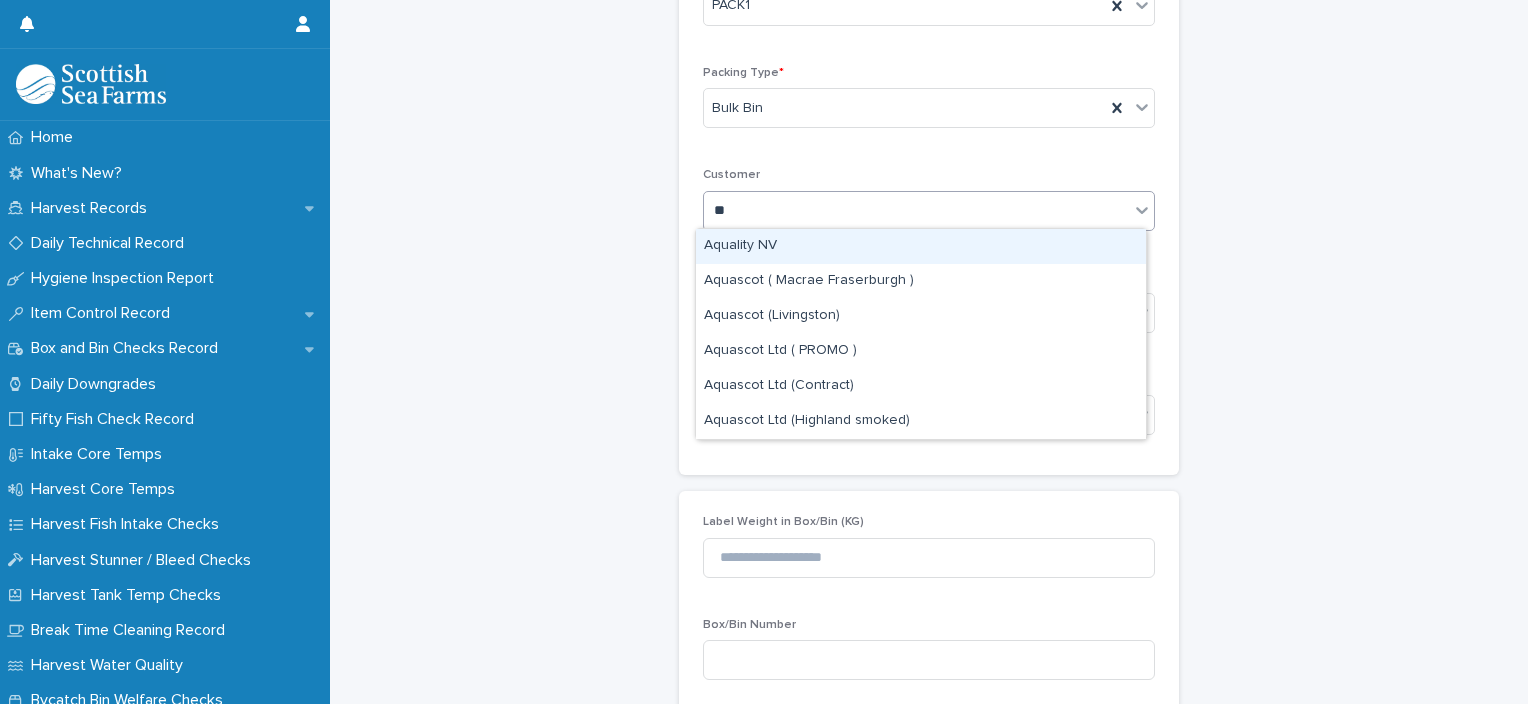 type on "***" 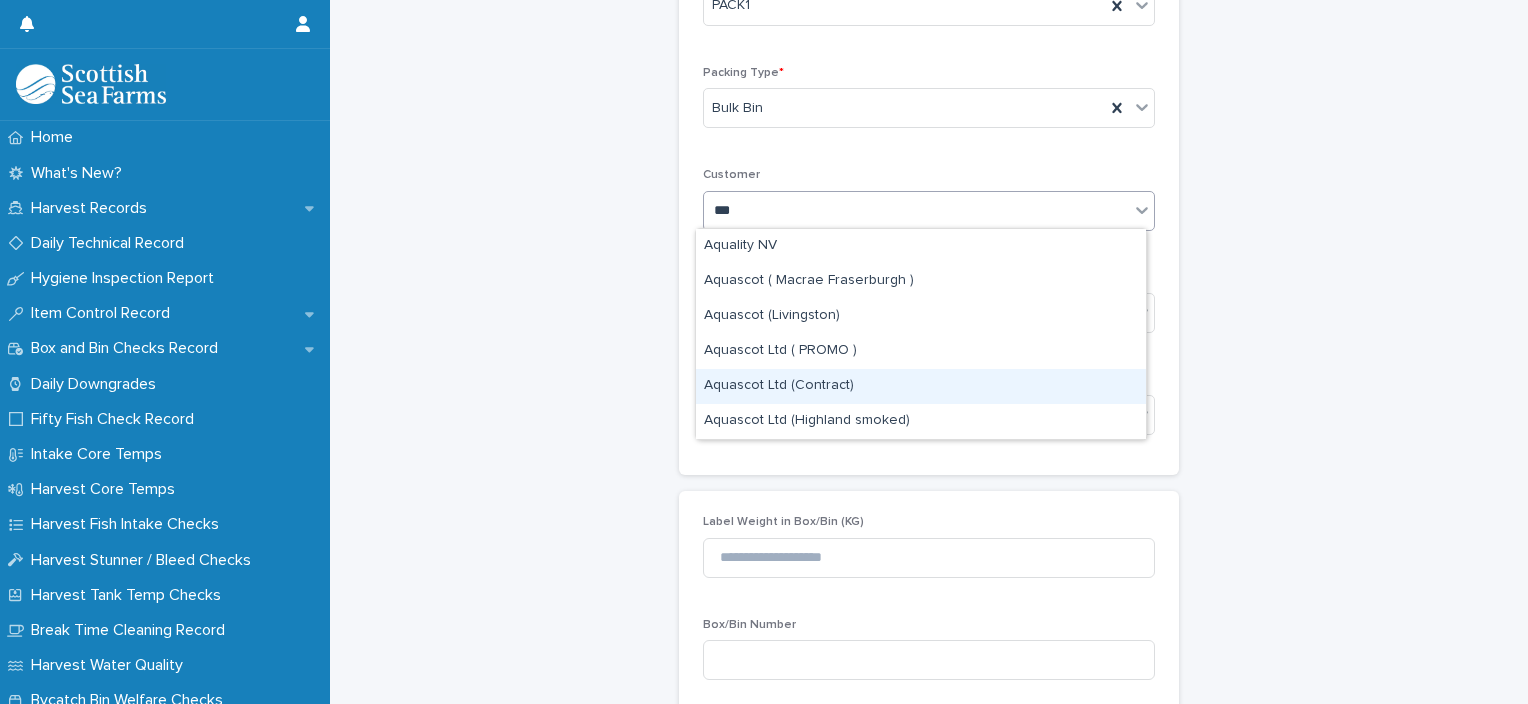 click on "Aquascot Ltd (Contract)" at bounding box center (921, 386) 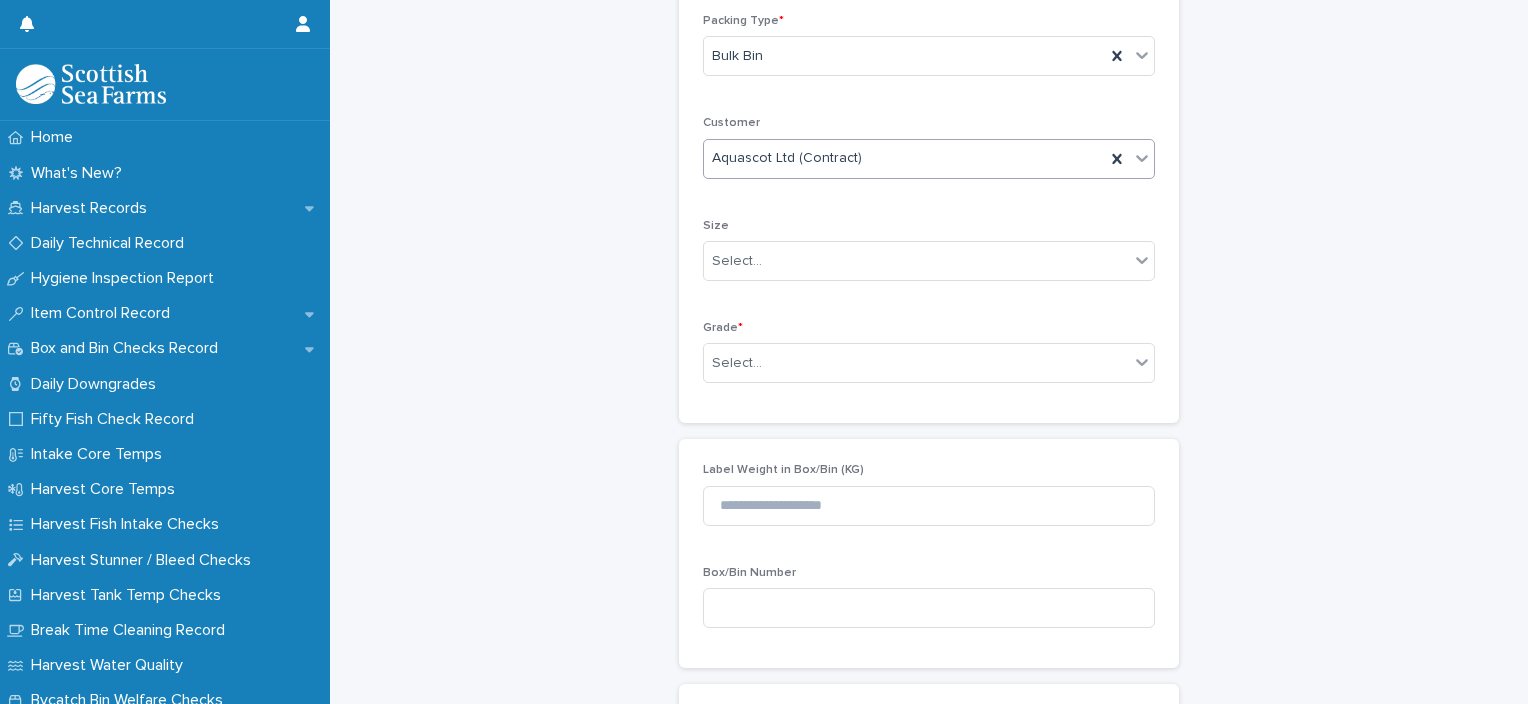 scroll, scrollTop: 500, scrollLeft: 0, axis: vertical 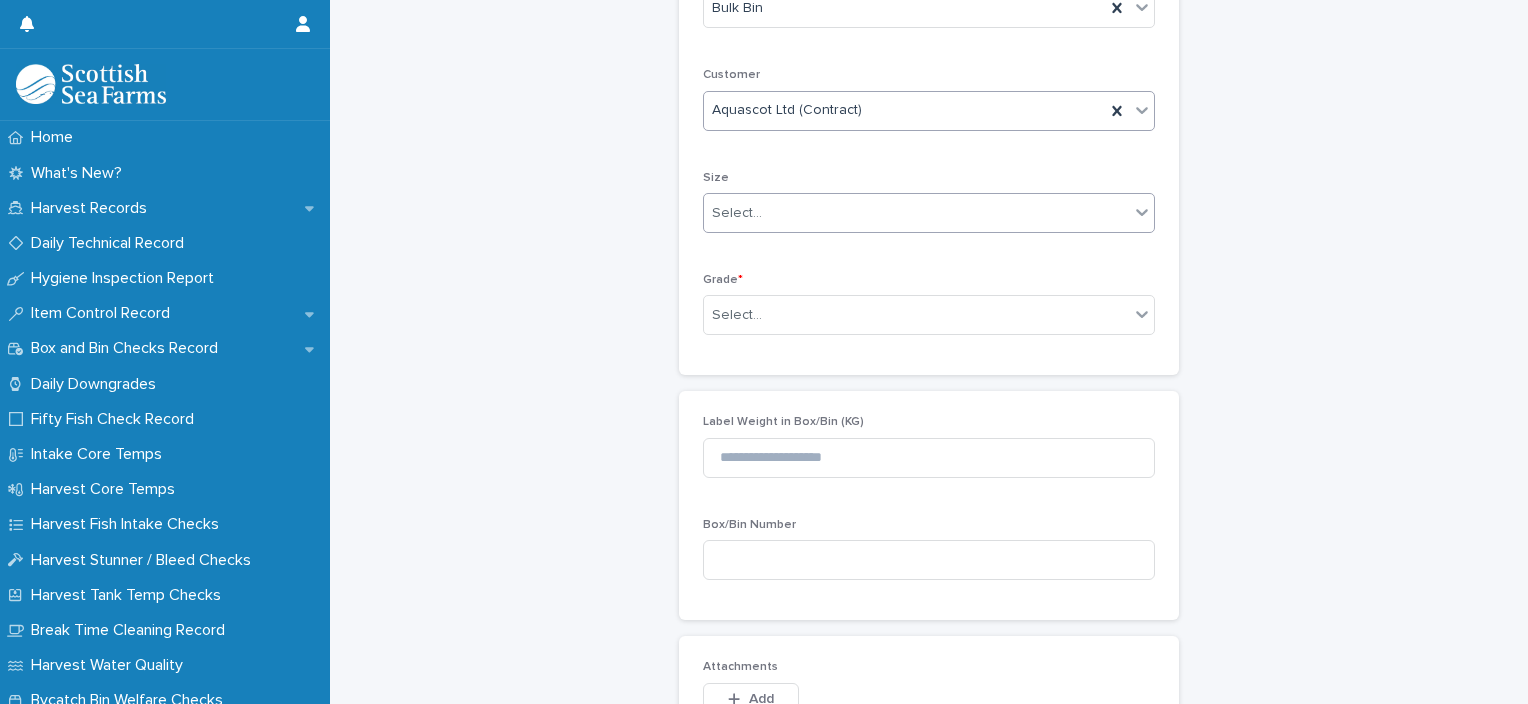 click on "Select..." at bounding box center [916, 213] 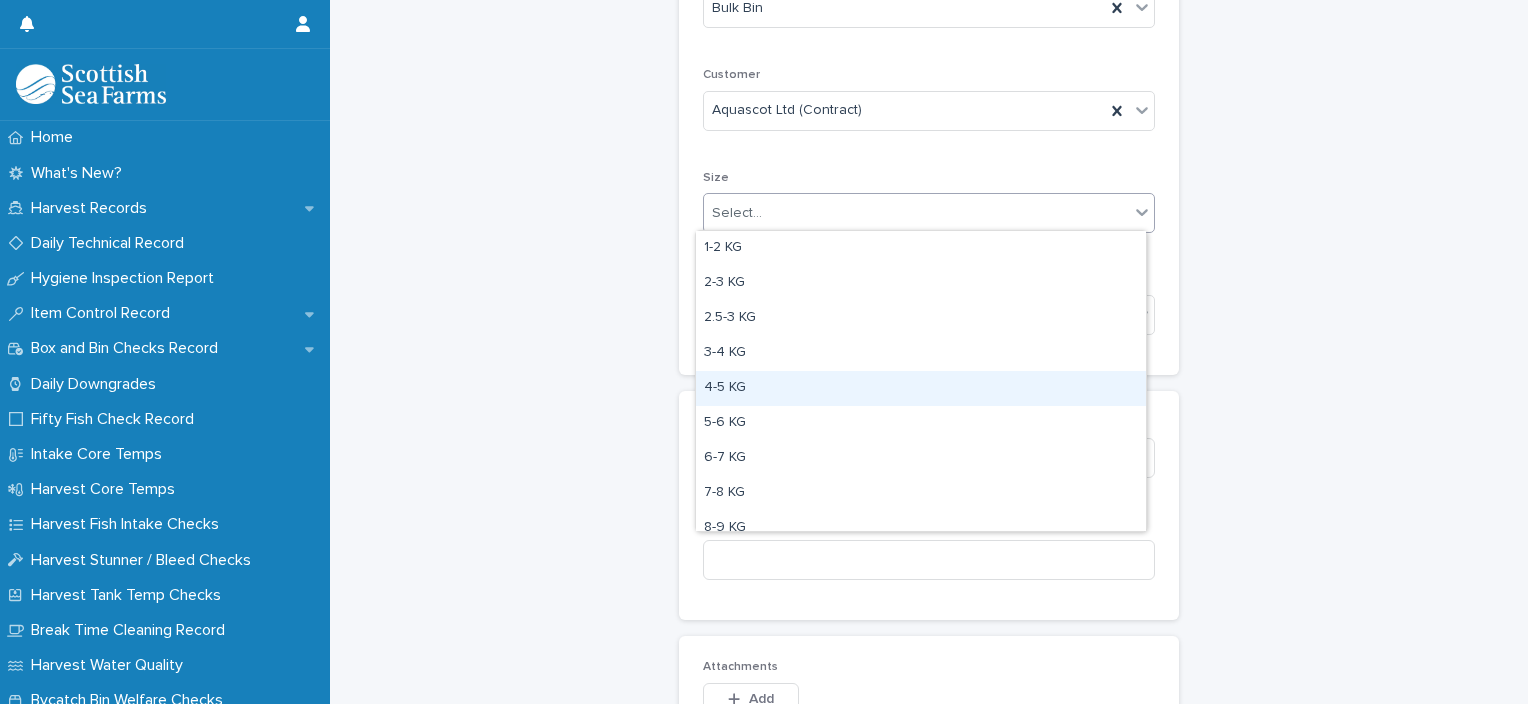 click on "4-5 KG" at bounding box center [921, 388] 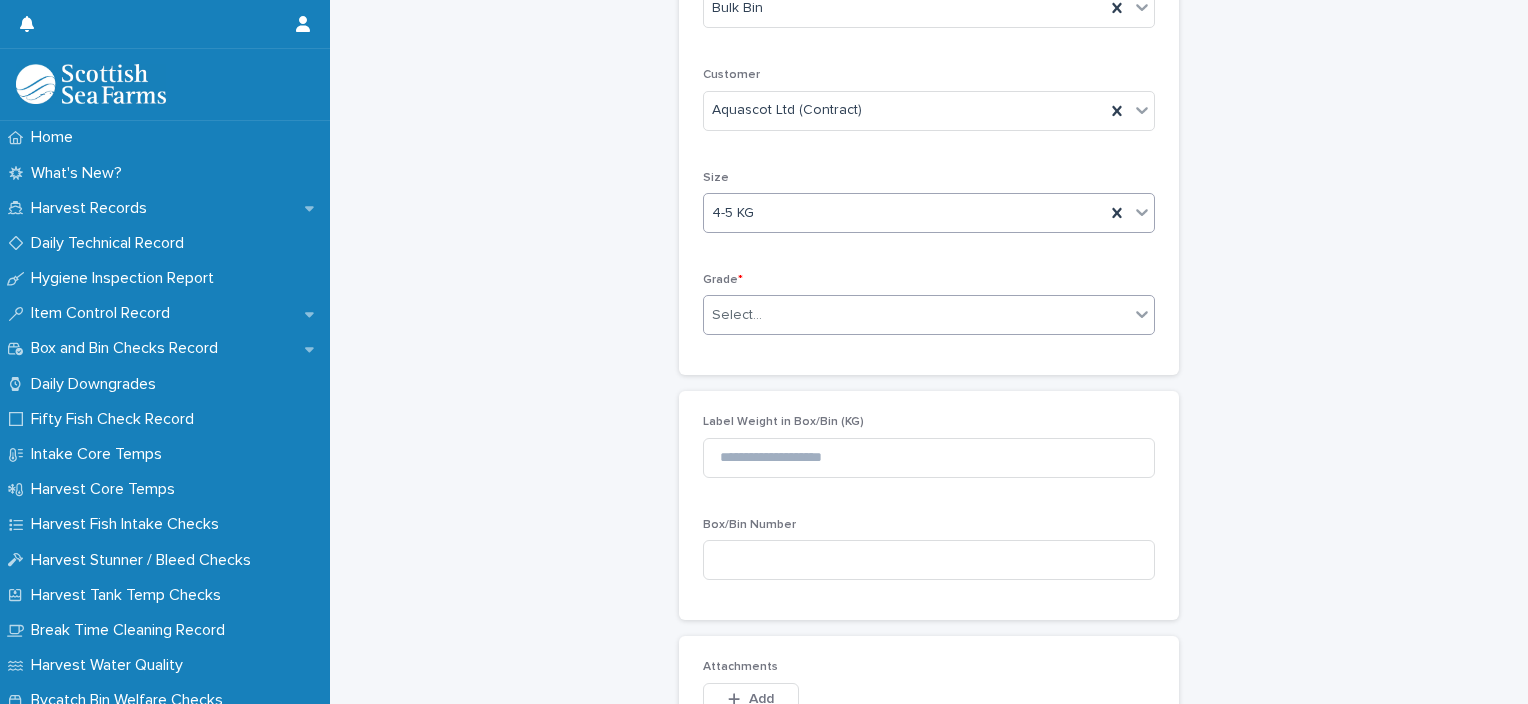 click on "Select..." at bounding box center [737, 315] 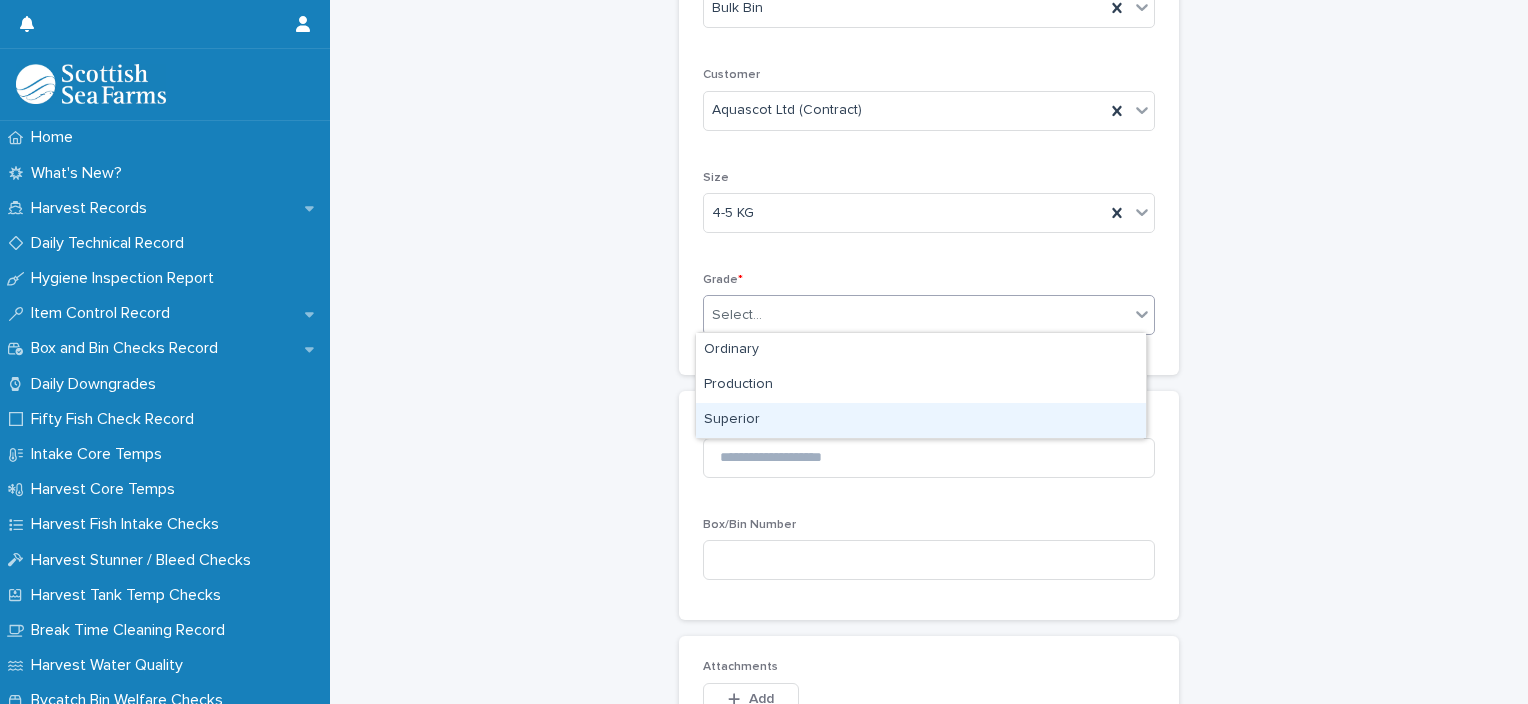 click on "Superior" at bounding box center [921, 420] 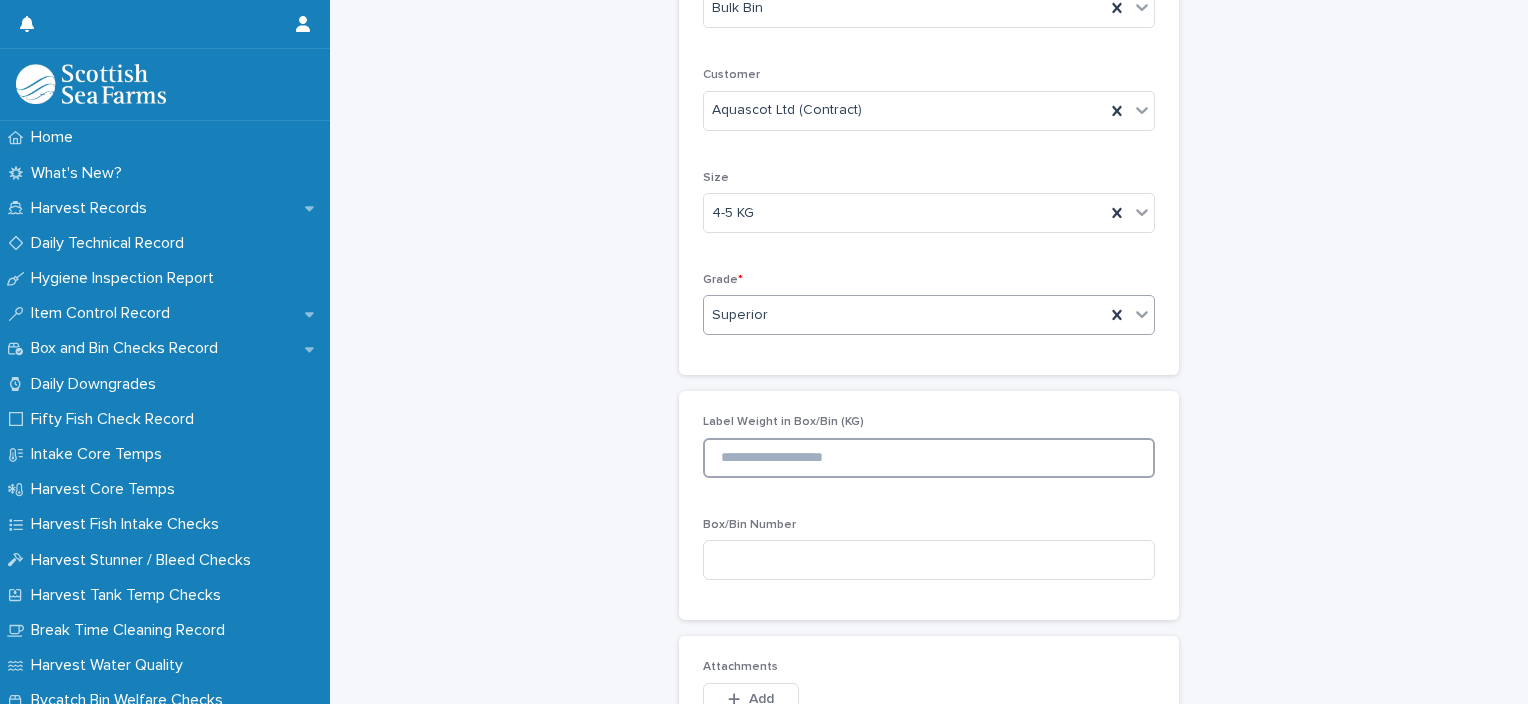 click at bounding box center (929, 458) 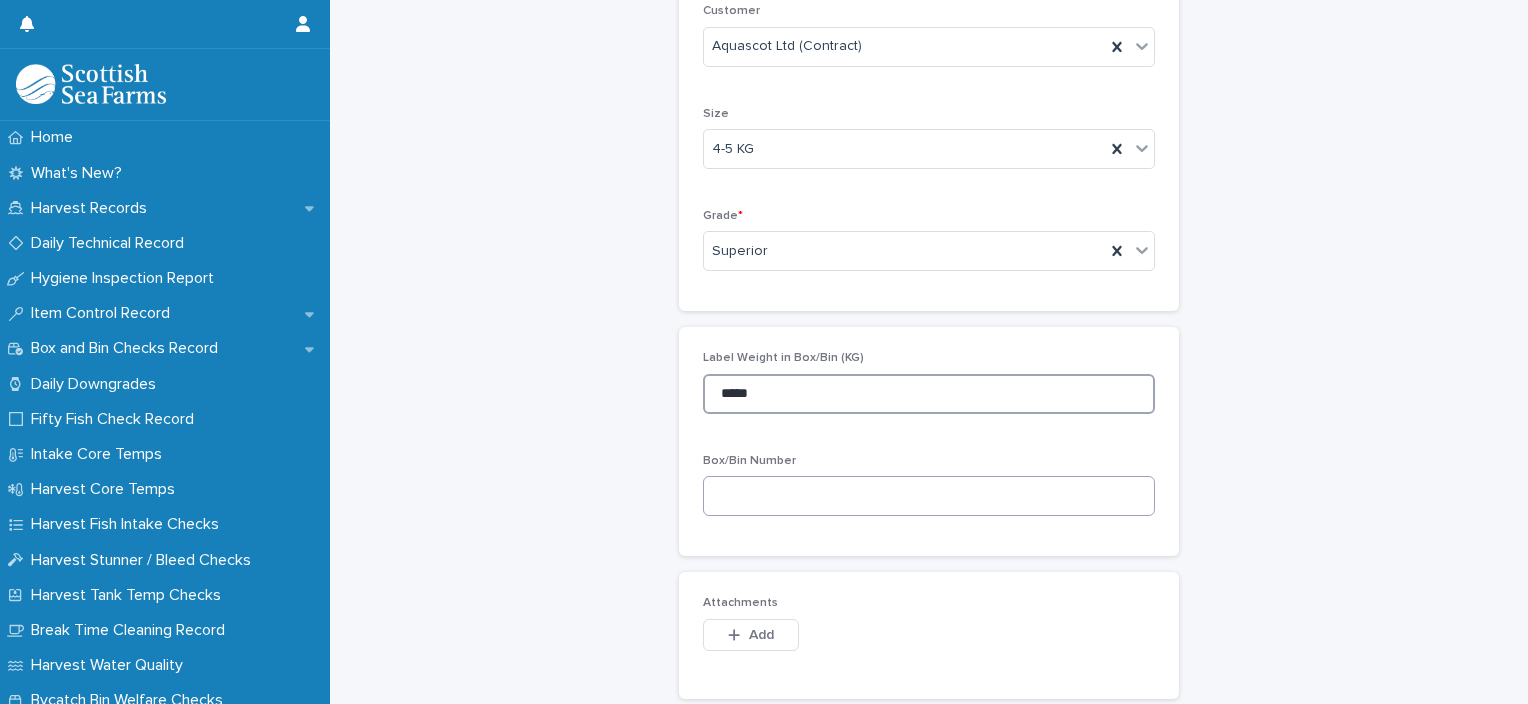 scroll, scrollTop: 600, scrollLeft: 0, axis: vertical 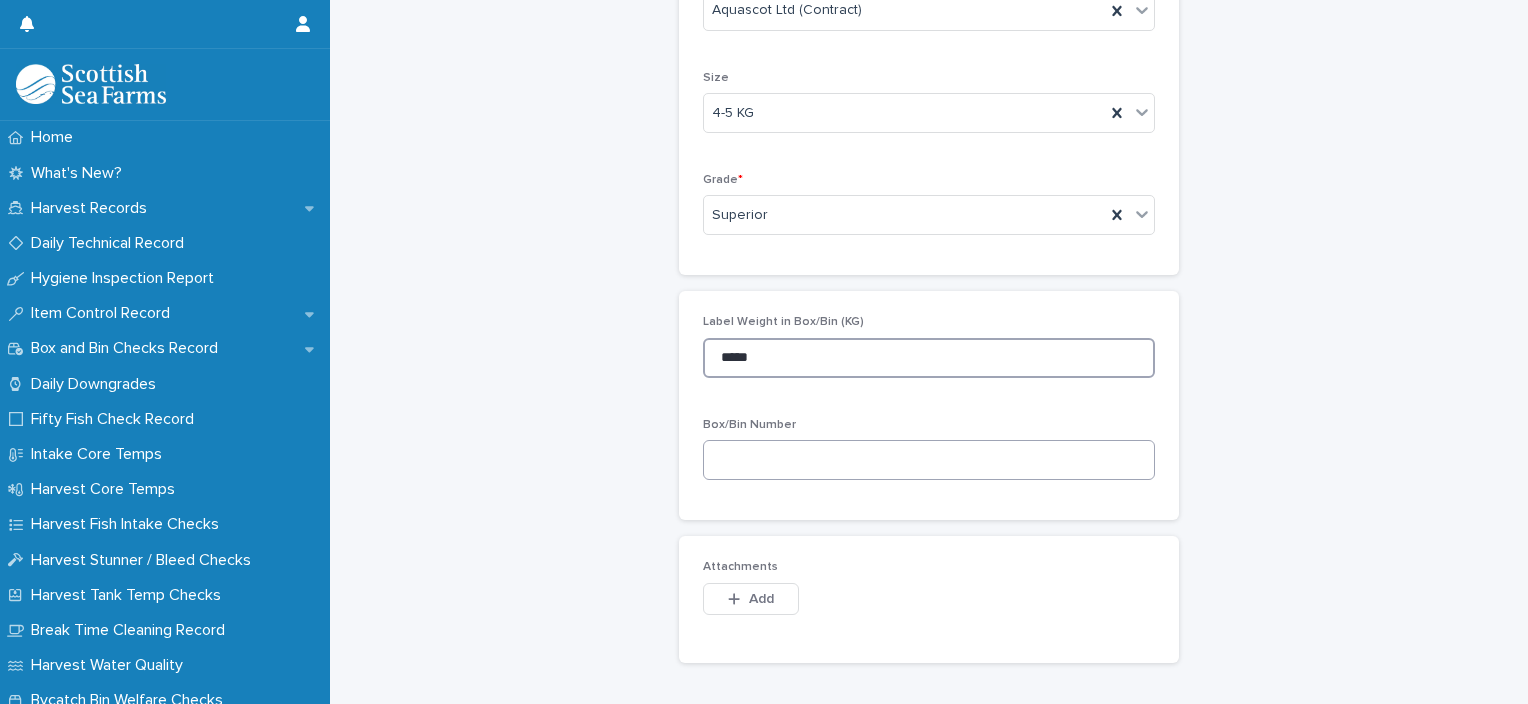 type on "*****" 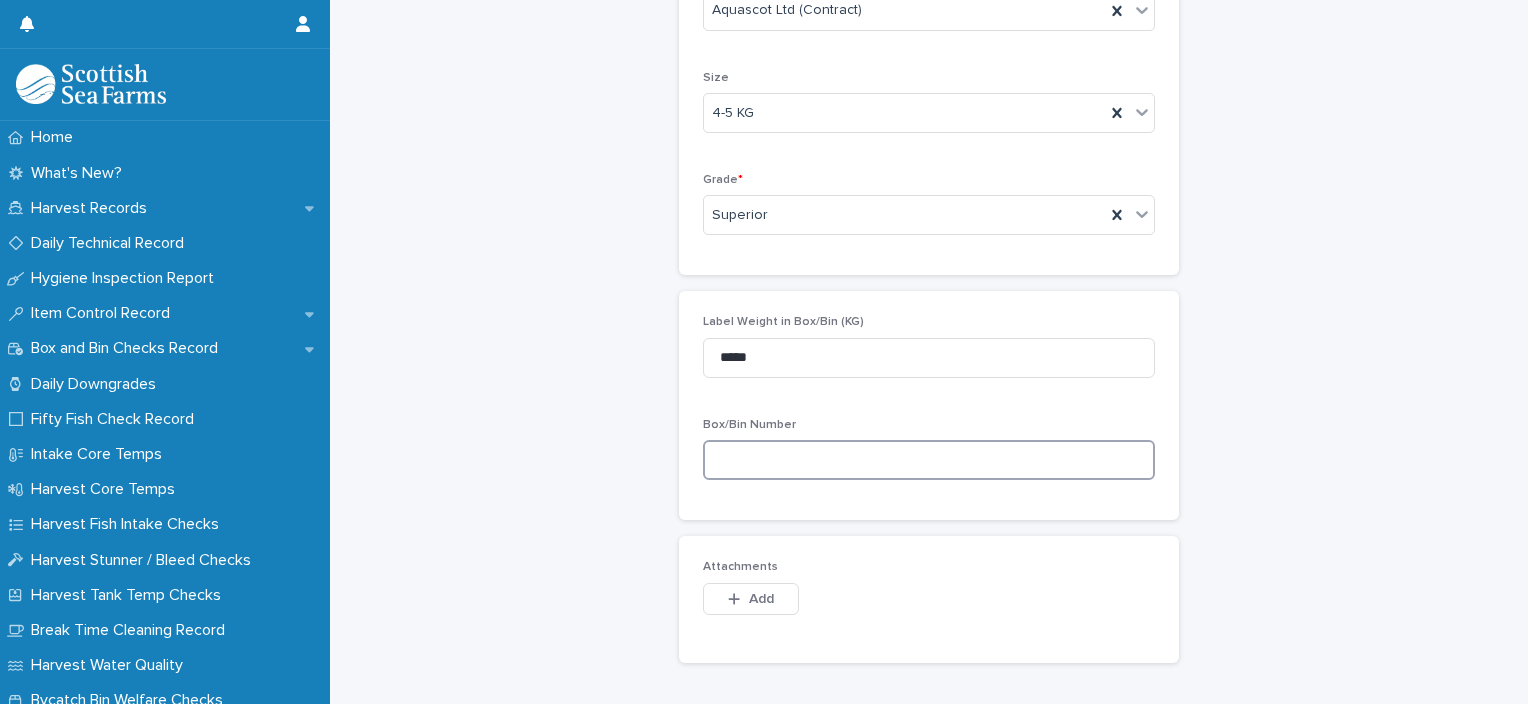 click at bounding box center [929, 460] 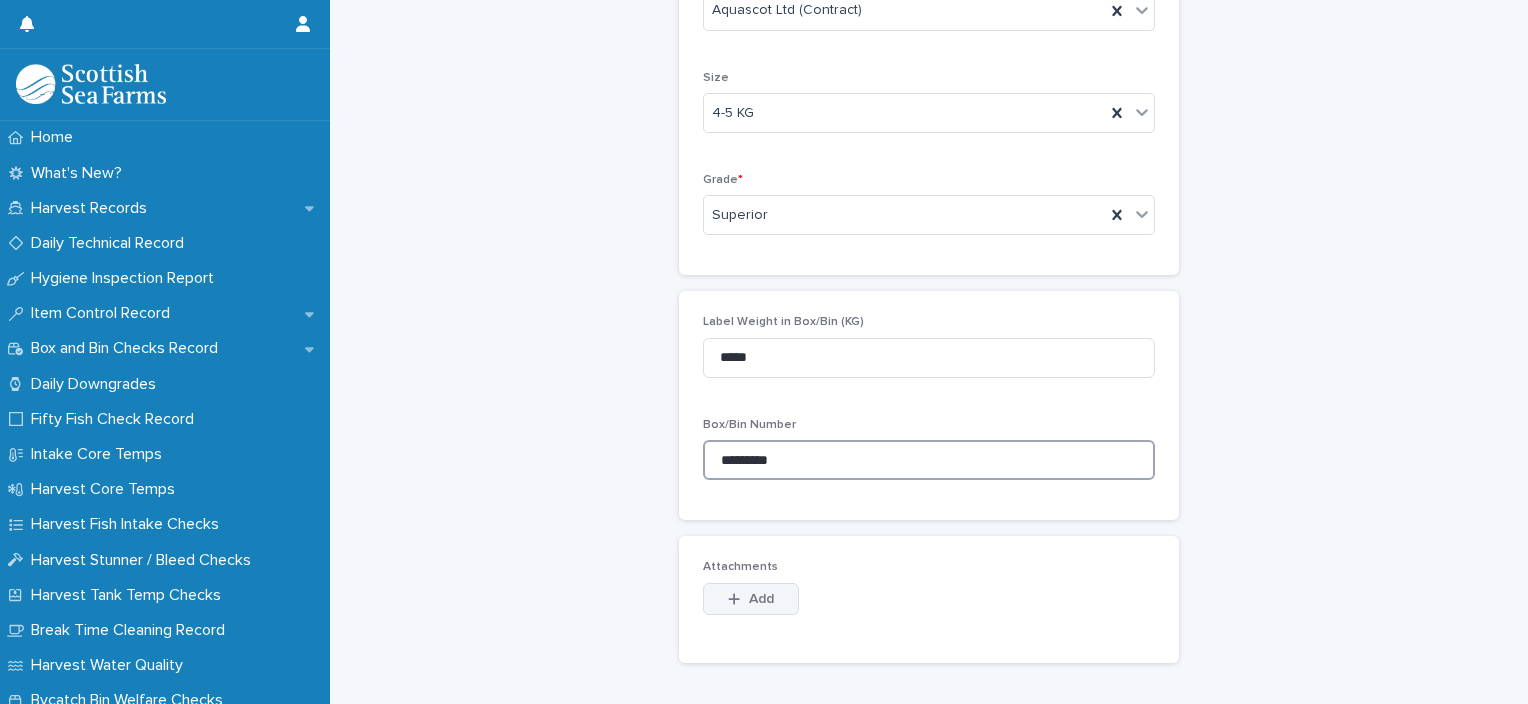 type on "*********" 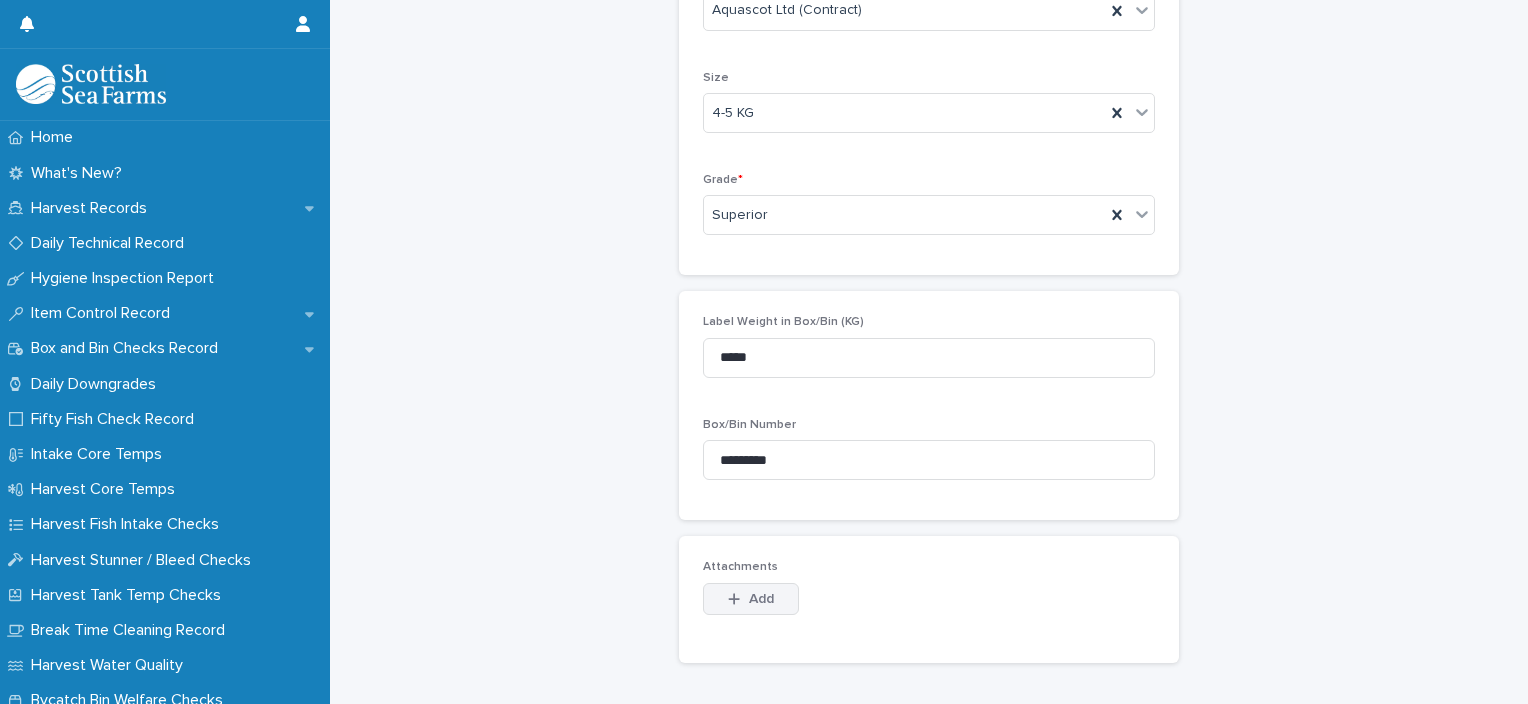 click on "Add" at bounding box center [751, 599] 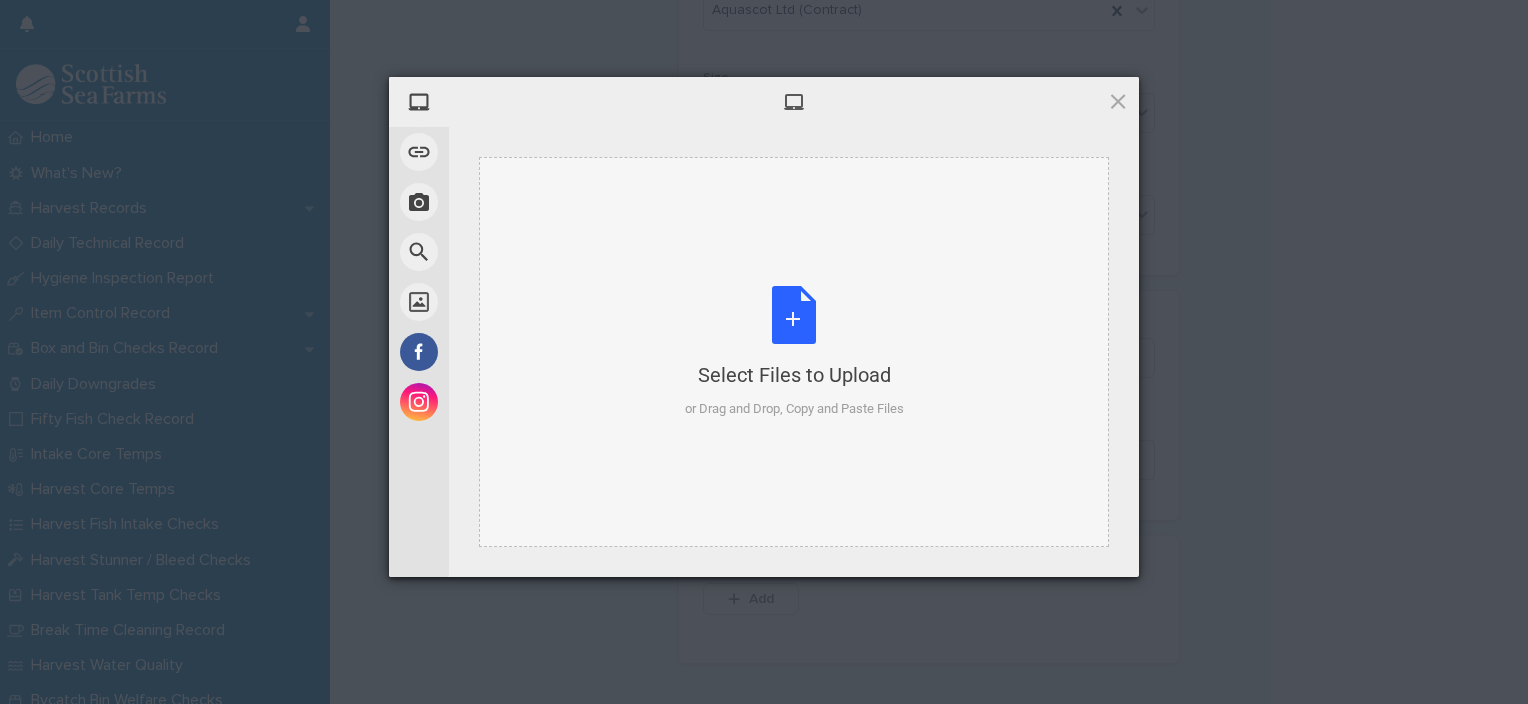 click on "Select Files to Upload
or Drag and Drop, Copy and Paste Files" at bounding box center [794, 352] 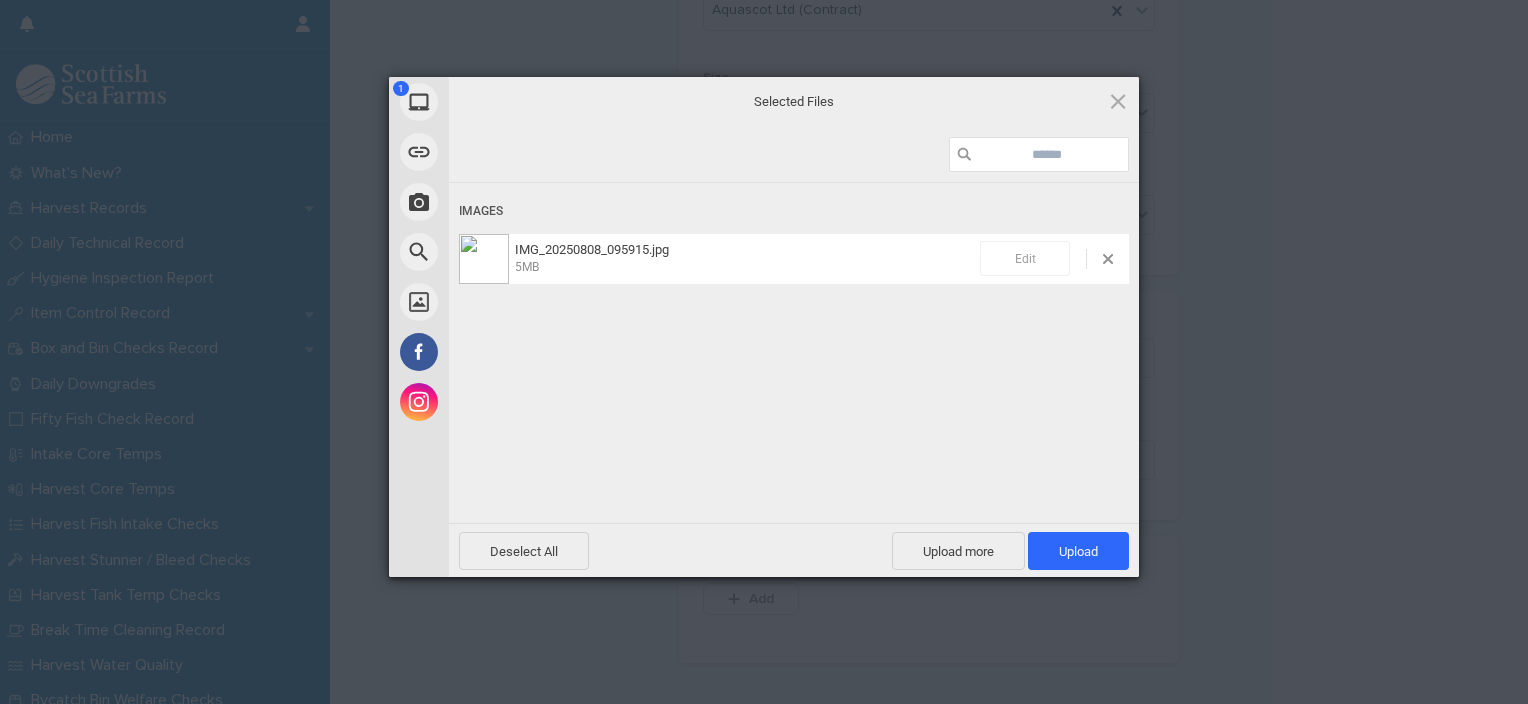 click on "Edit" at bounding box center [1025, 258] 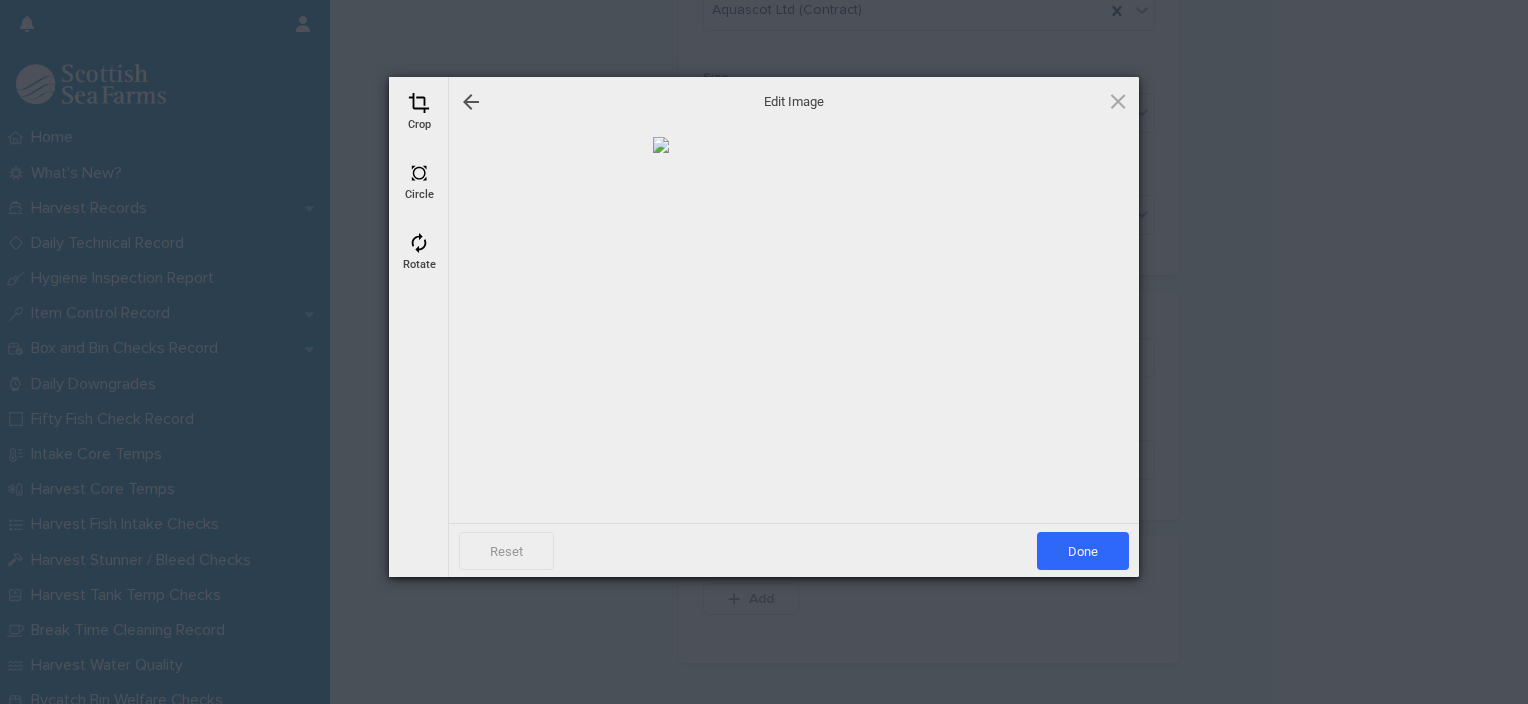 click on "Crop" at bounding box center [419, 112] 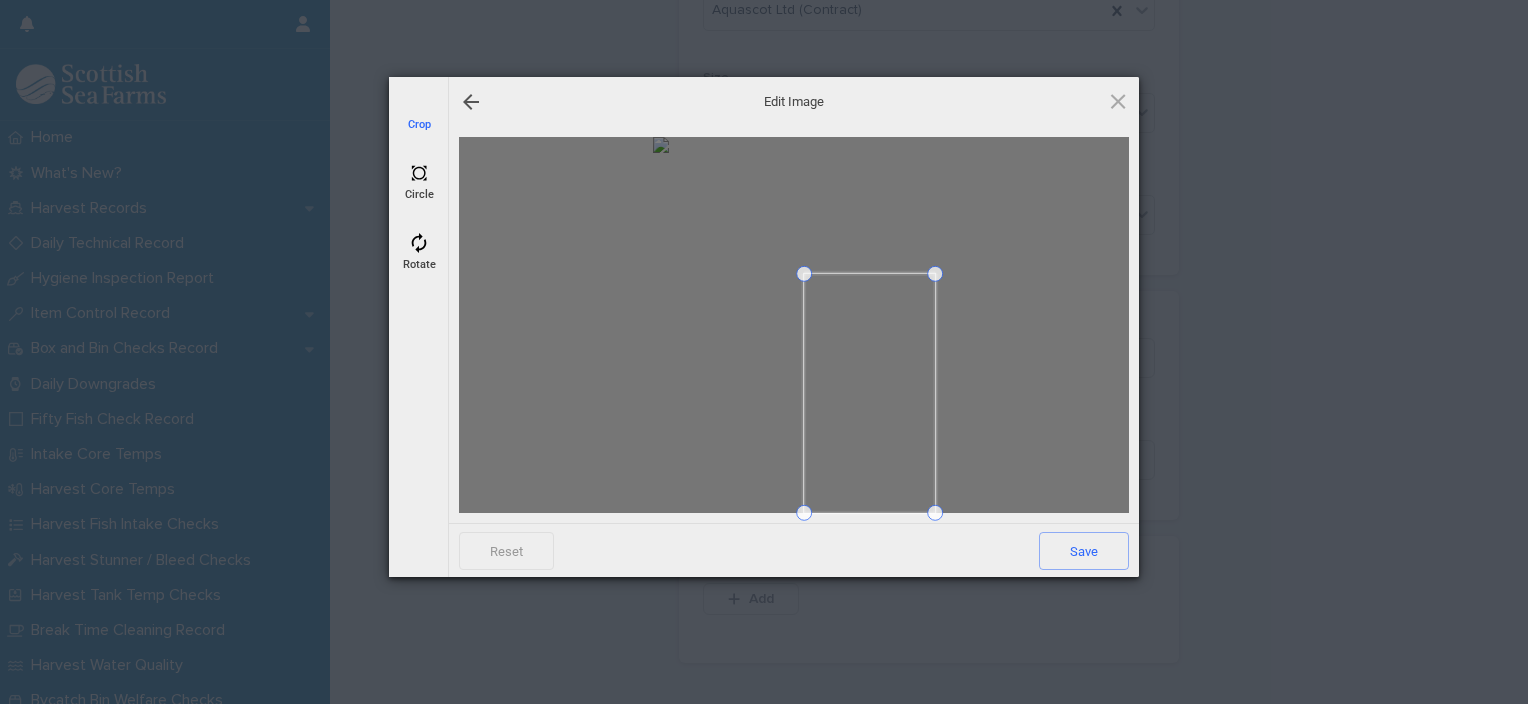 click at bounding box center [804, 274] 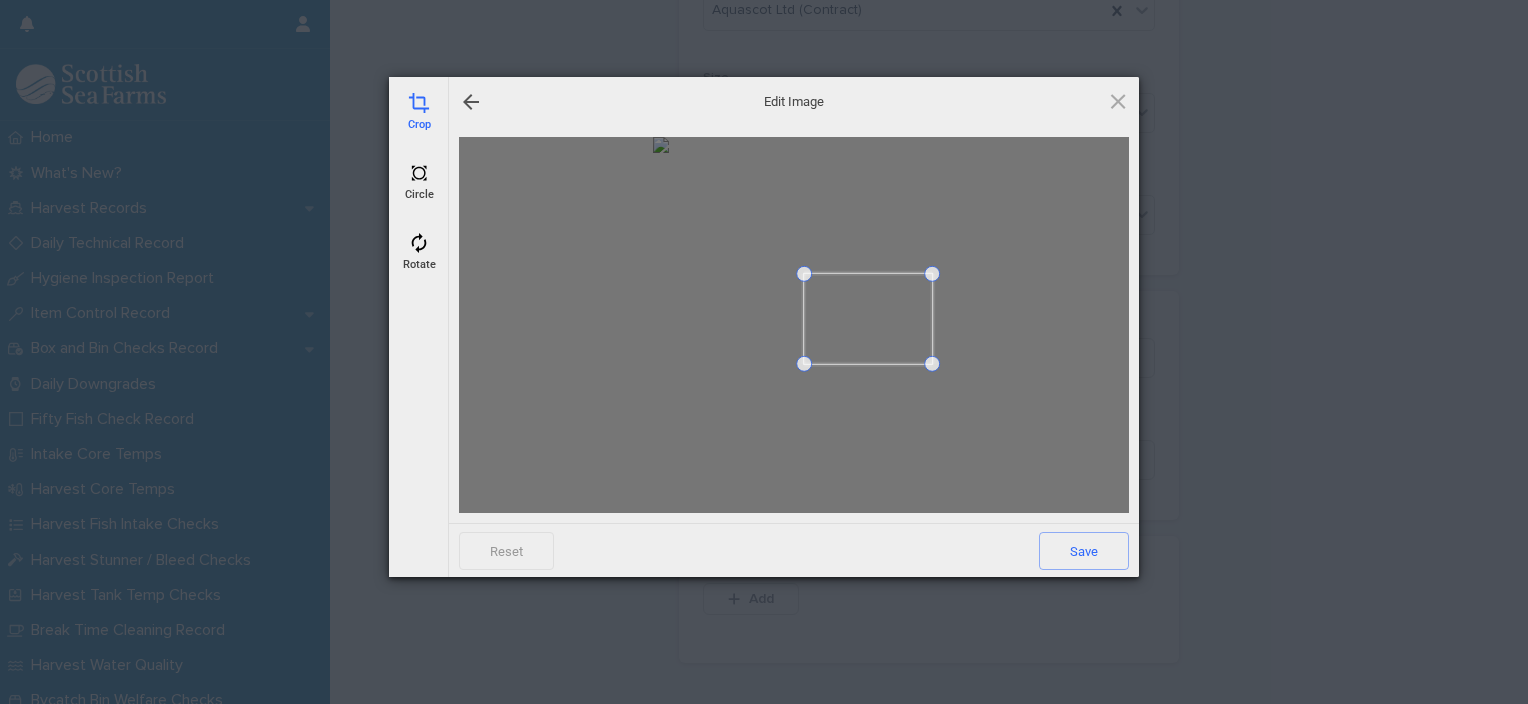 click at bounding box center [933, 364] 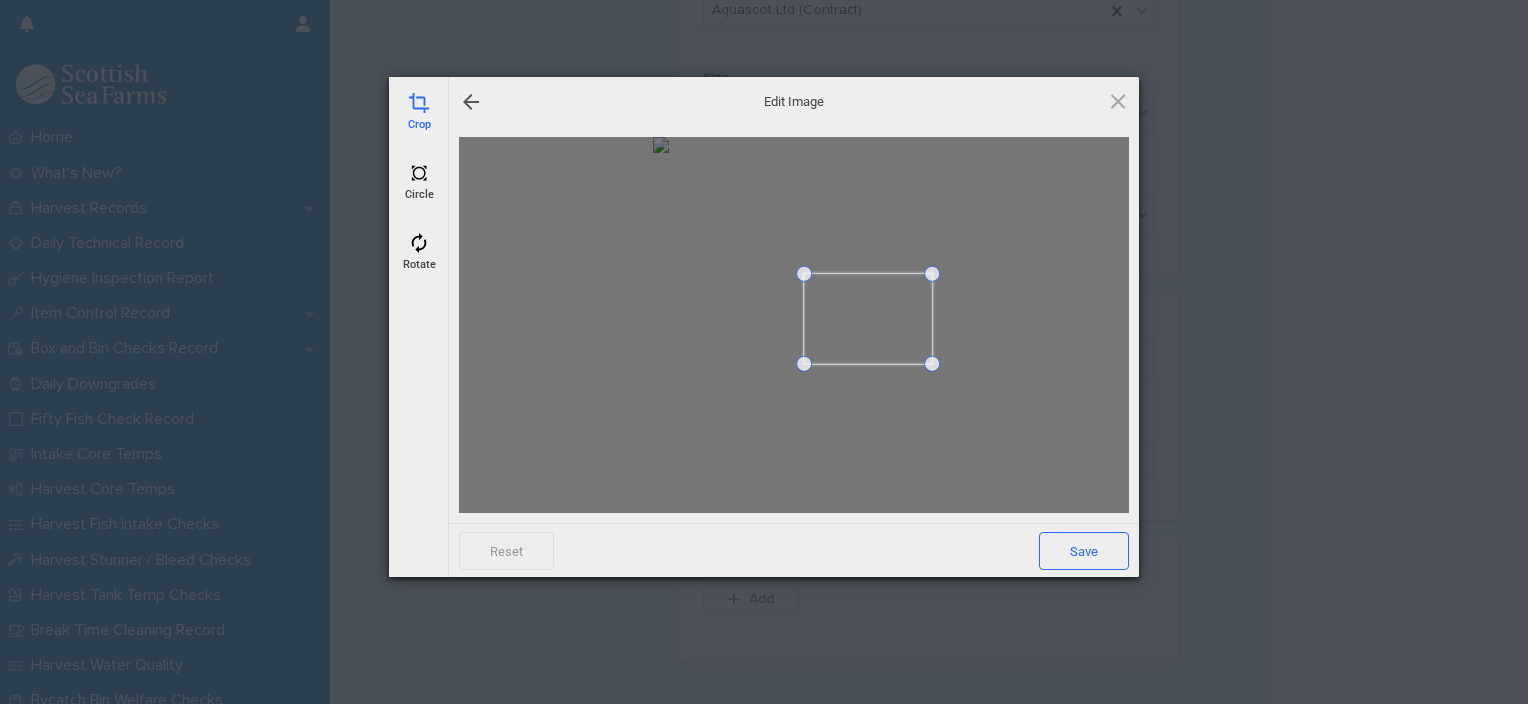 click on "Save" at bounding box center [1084, 551] 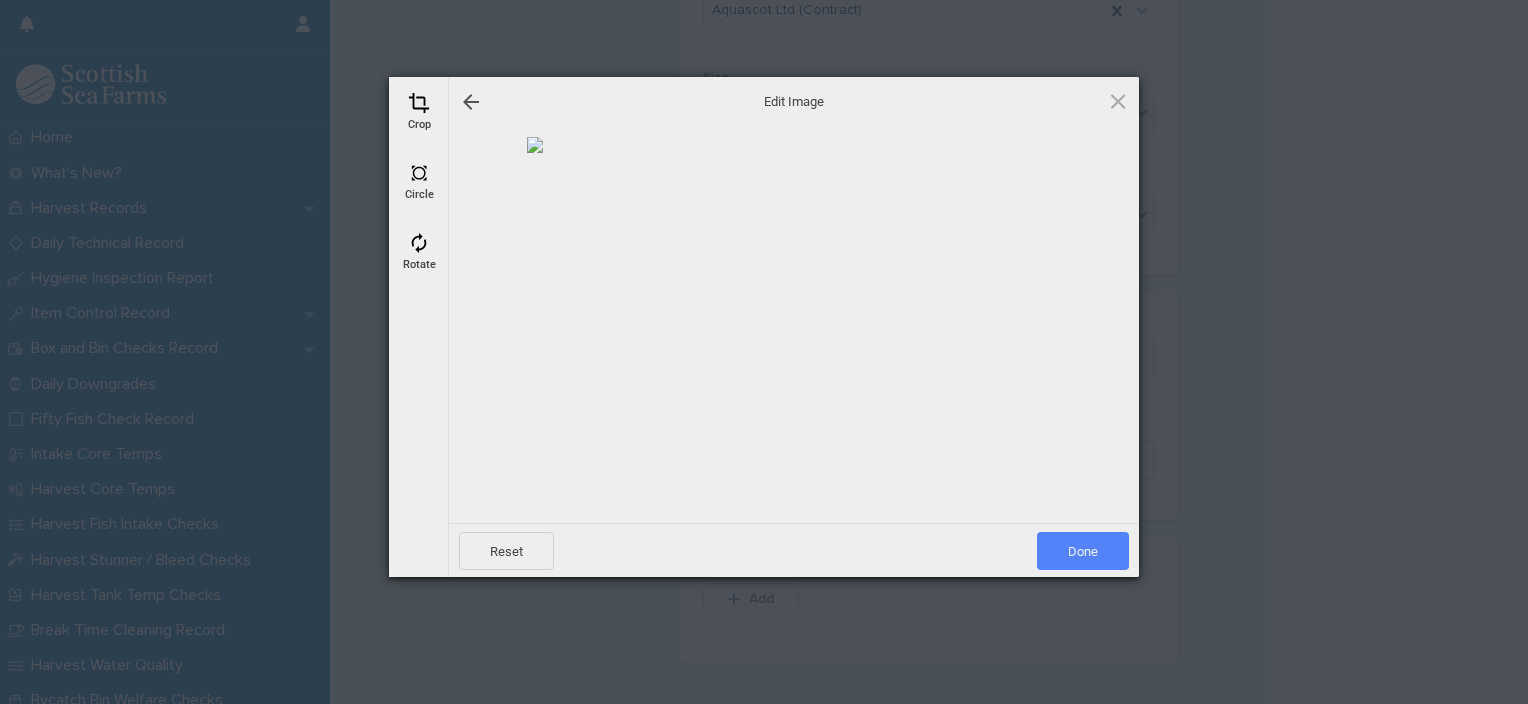 click on "Done" at bounding box center (1083, 551) 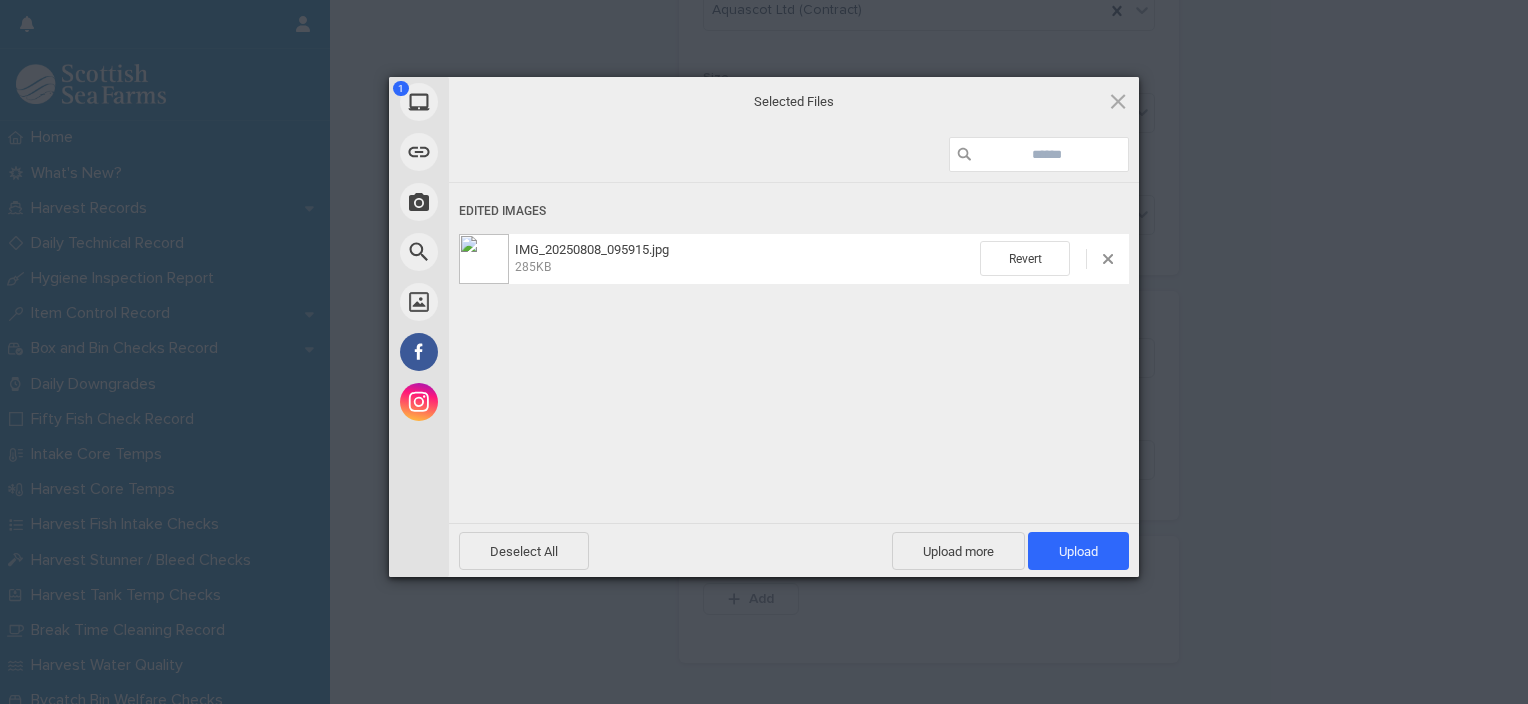click on "Upload
1" at bounding box center [1078, 551] 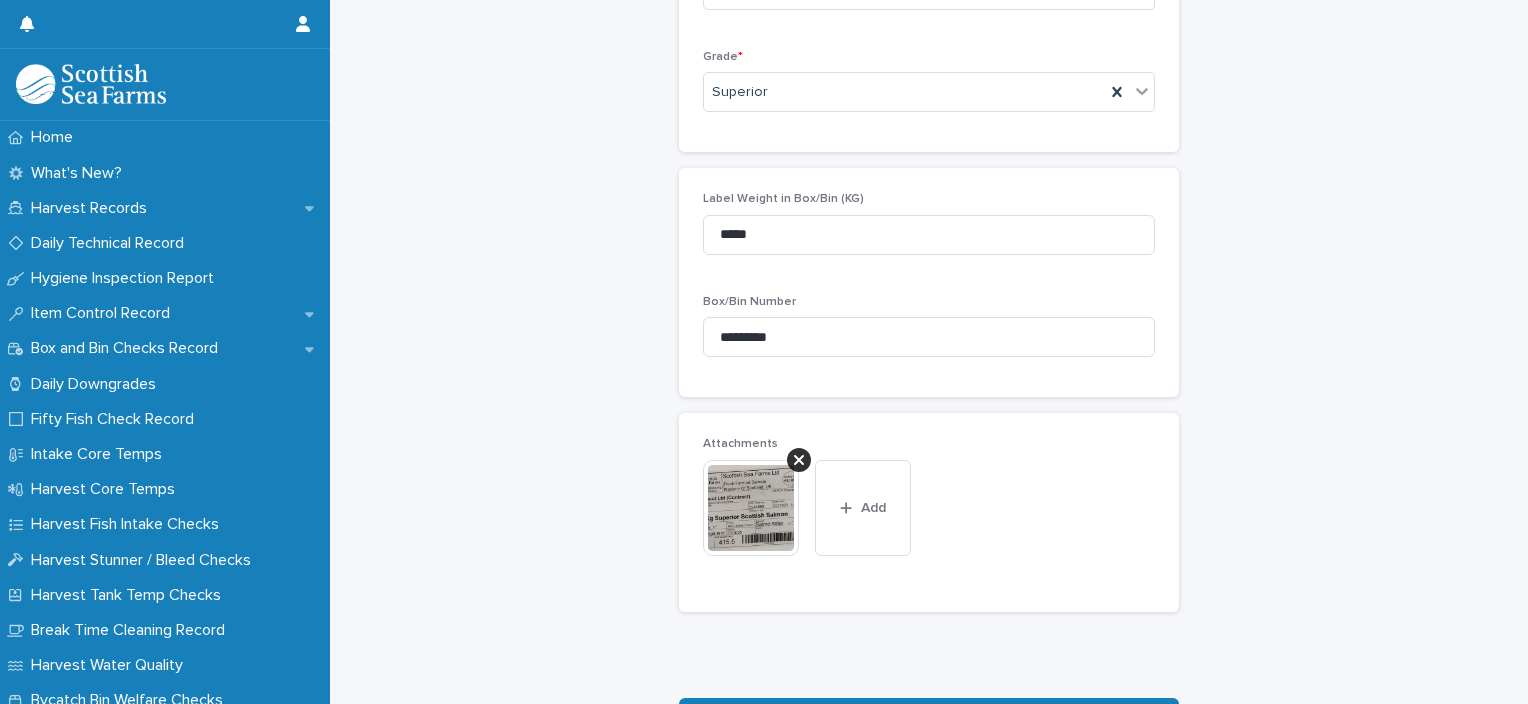 scroll, scrollTop: 860, scrollLeft: 0, axis: vertical 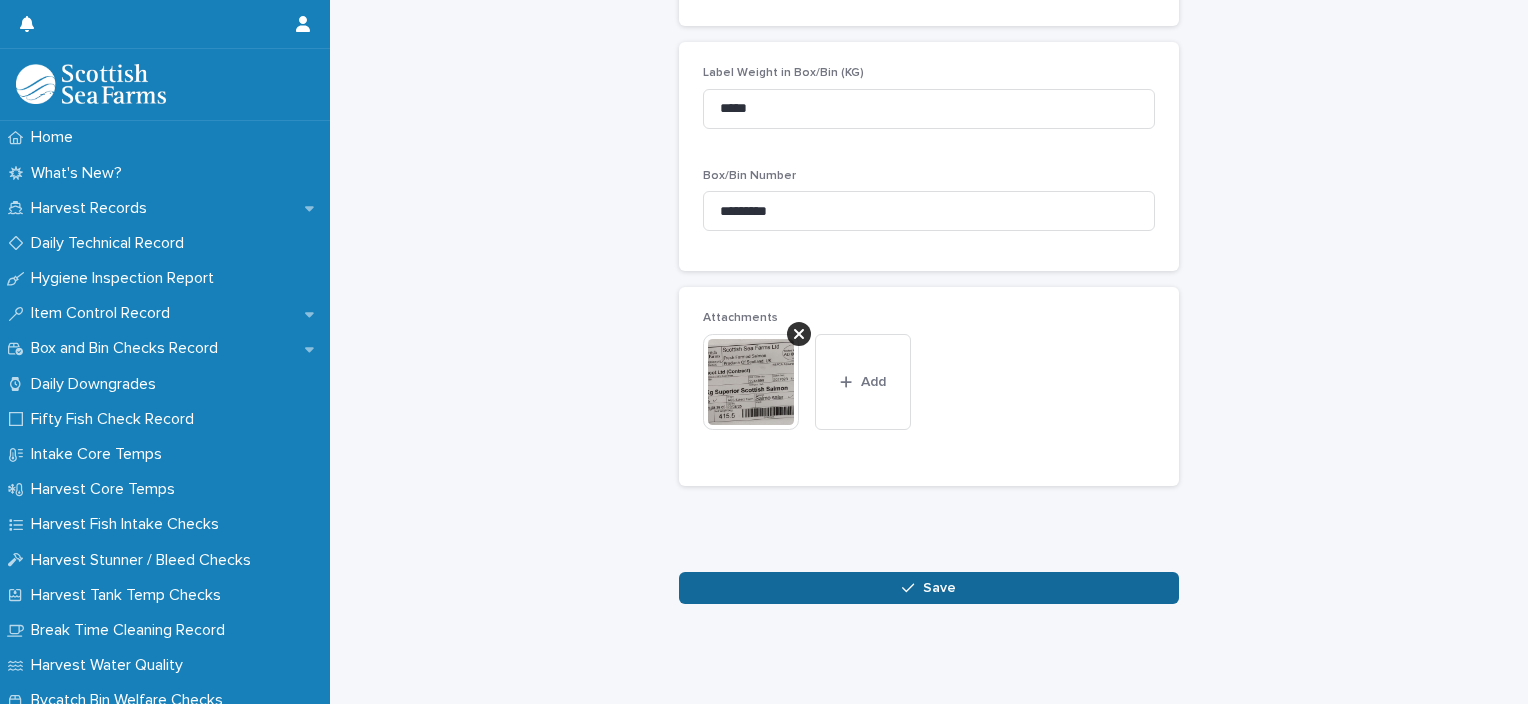 click on "Box and Bin Checks Record: add new Loading... Saving… Loading... Saving… Harvest Record * [DATE] AD060 SETT-SBRD/PORT LB02 Checked By * [PERSON] Probe * PACK1 Packing Type * Bulk Bin Customer [CUSTOMER] Size 4-5 KG Grade * Superior Label Weight in Box/Bin (KG) ***** Box/Bin Number ********* Attachments This file cannot be opened Download File Add Loading... Saving… Sorry, there was an error saving your record. Please try again. Please fill out the required fields above. Save" at bounding box center (929, -122) 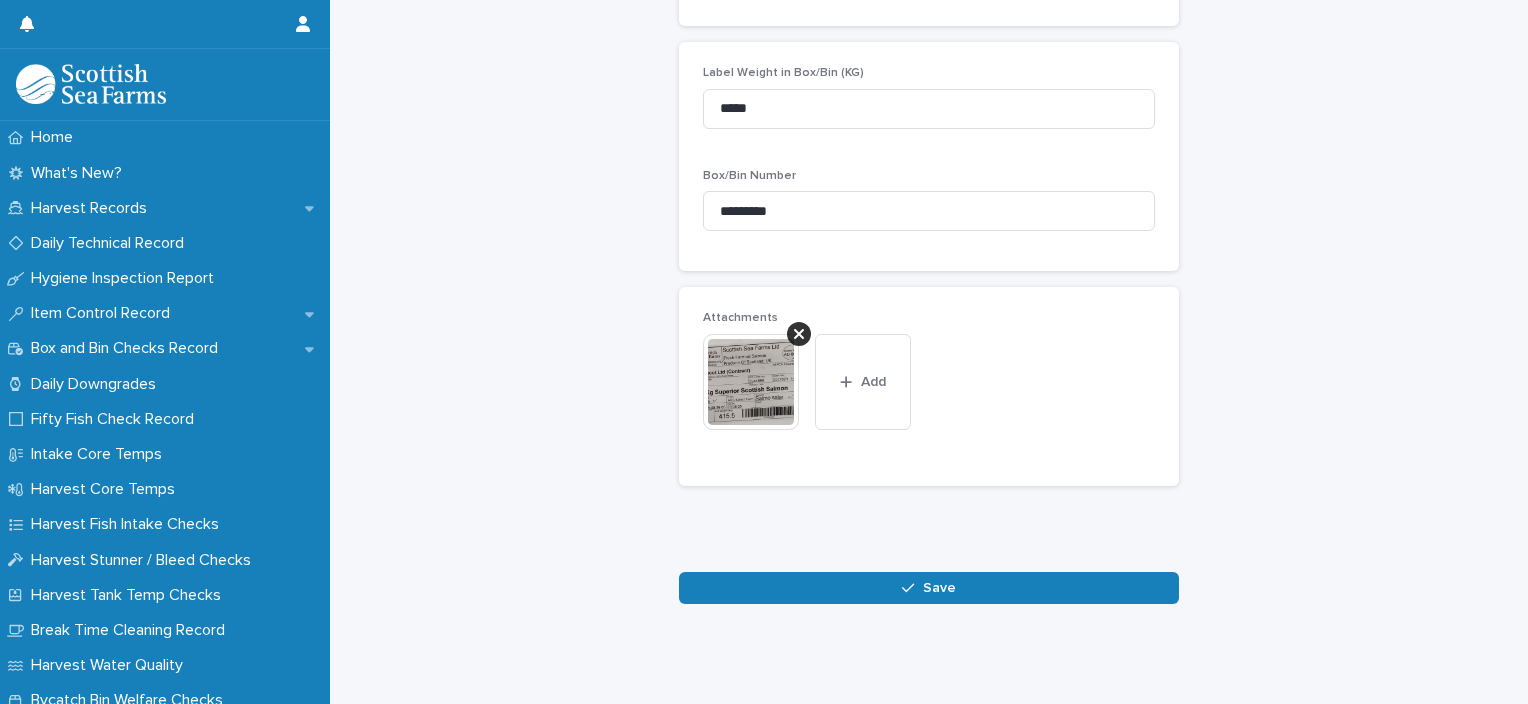 drag, startPoint x: 971, startPoint y: 556, endPoint x: 976, endPoint y: 566, distance: 11.18034 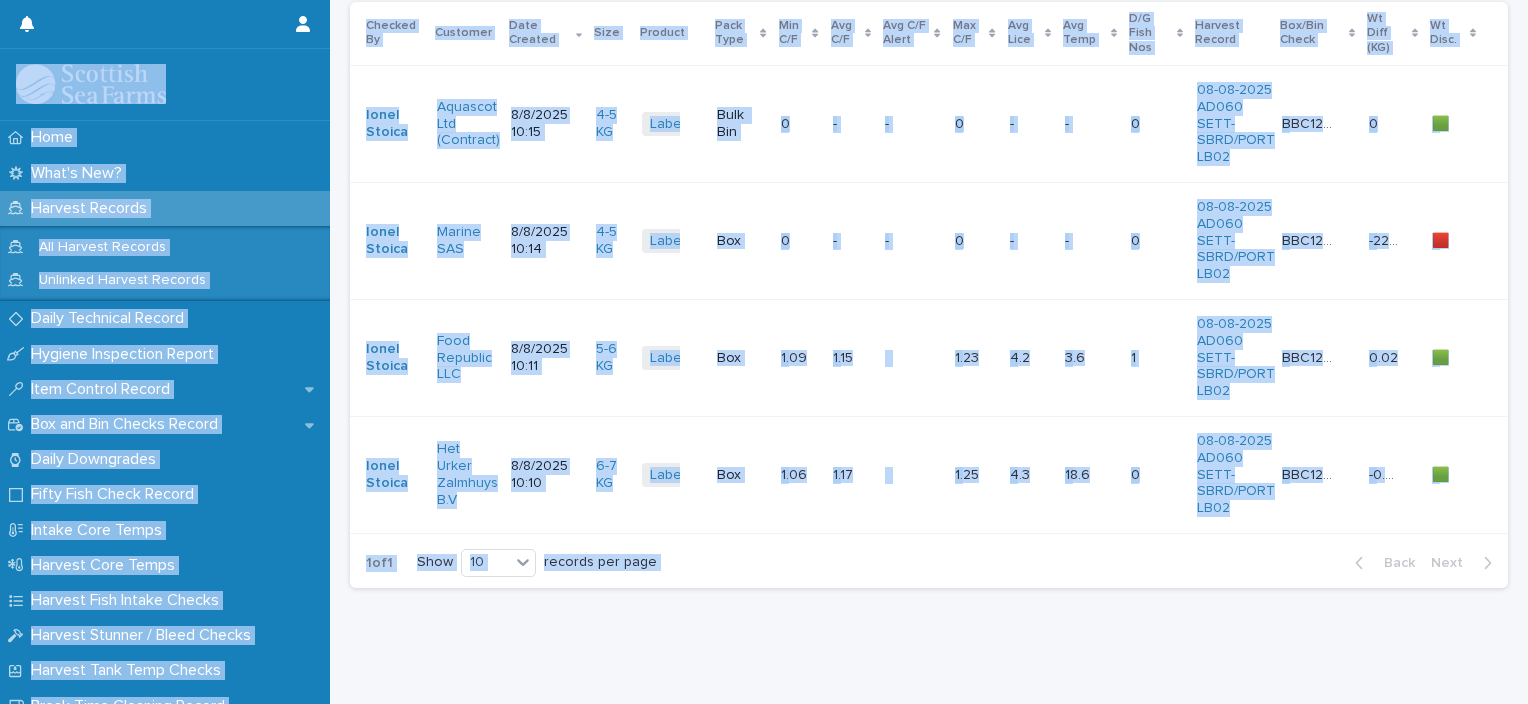 scroll, scrollTop: 0, scrollLeft: 0, axis: both 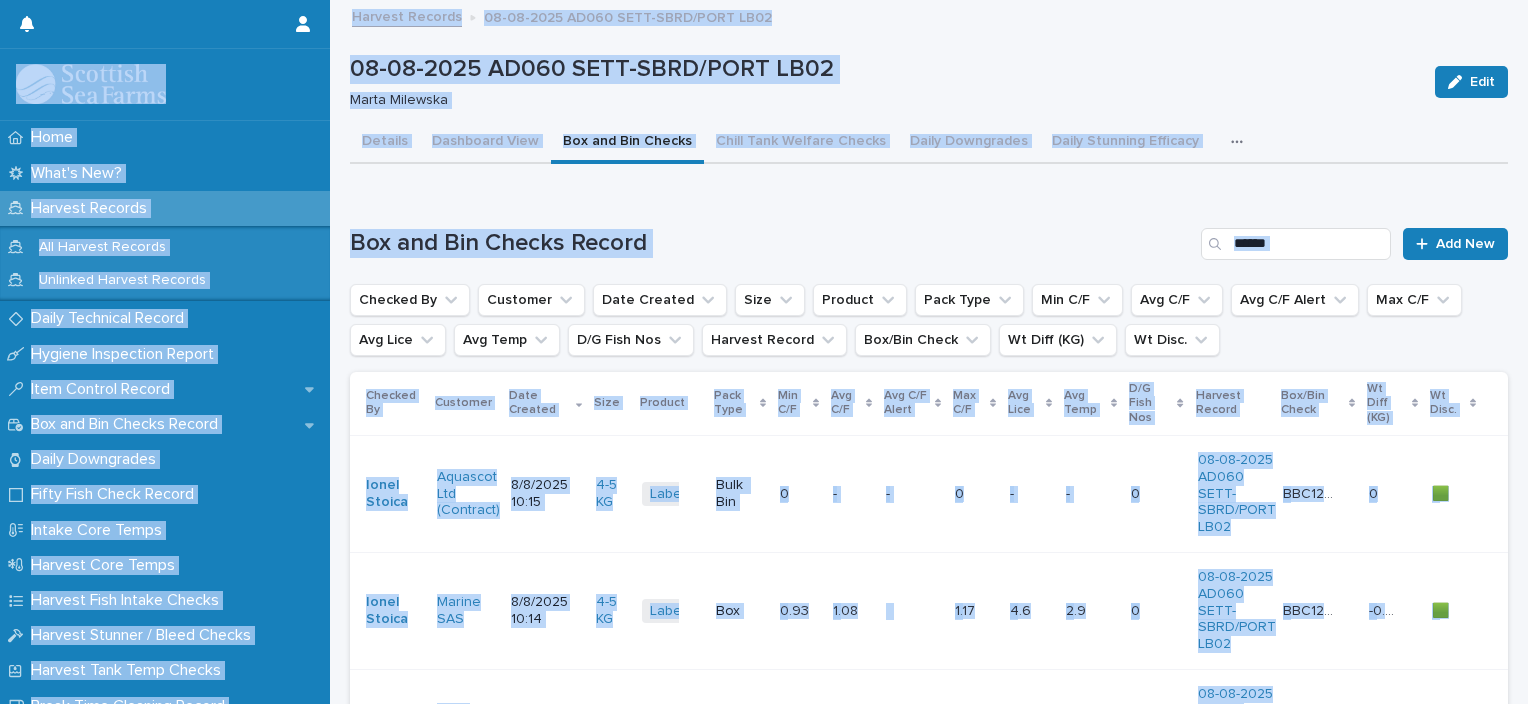 click on "Harvest Records [DATE] AD060 SETT-SBRD/PORT LB02" at bounding box center (938, 18) 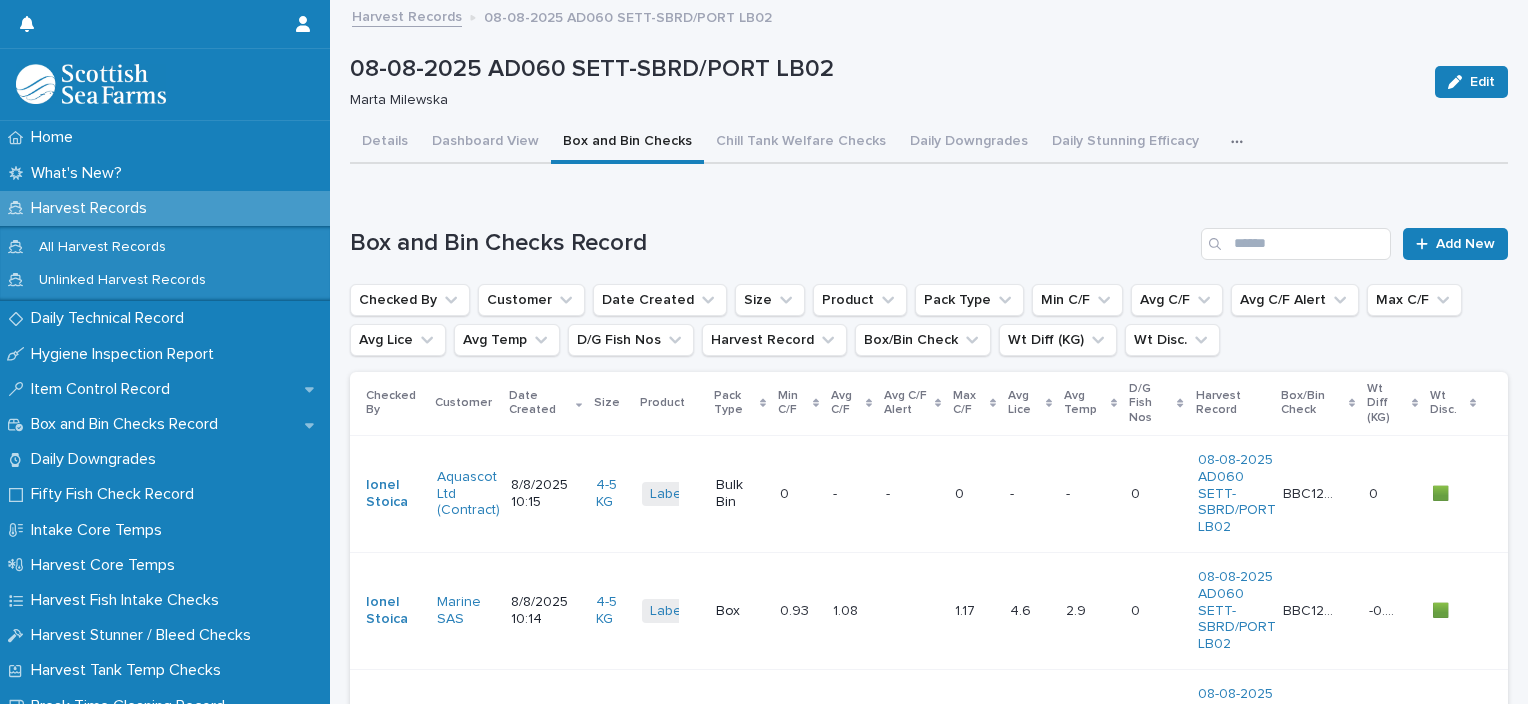 click on "- -" at bounding box center [912, 493] 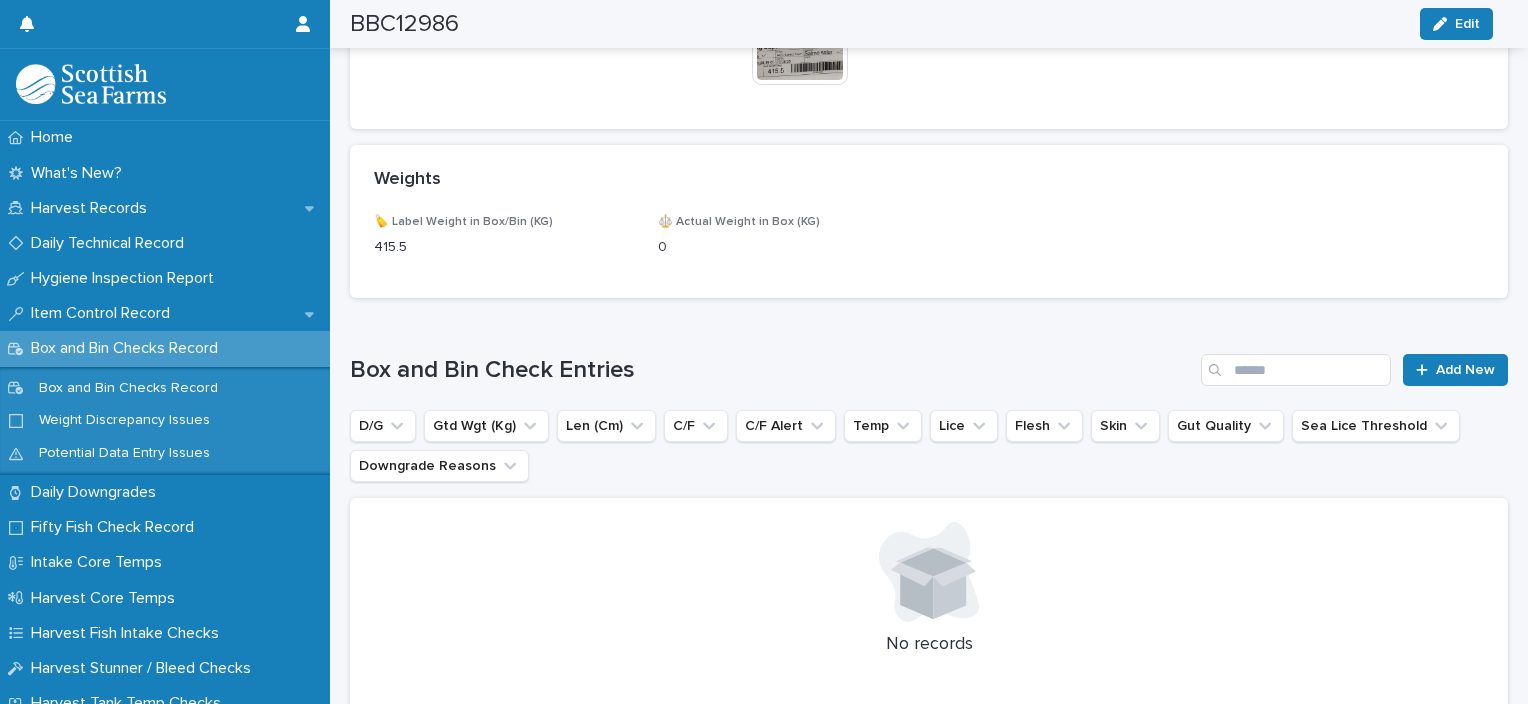 scroll, scrollTop: 1056, scrollLeft: 0, axis: vertical 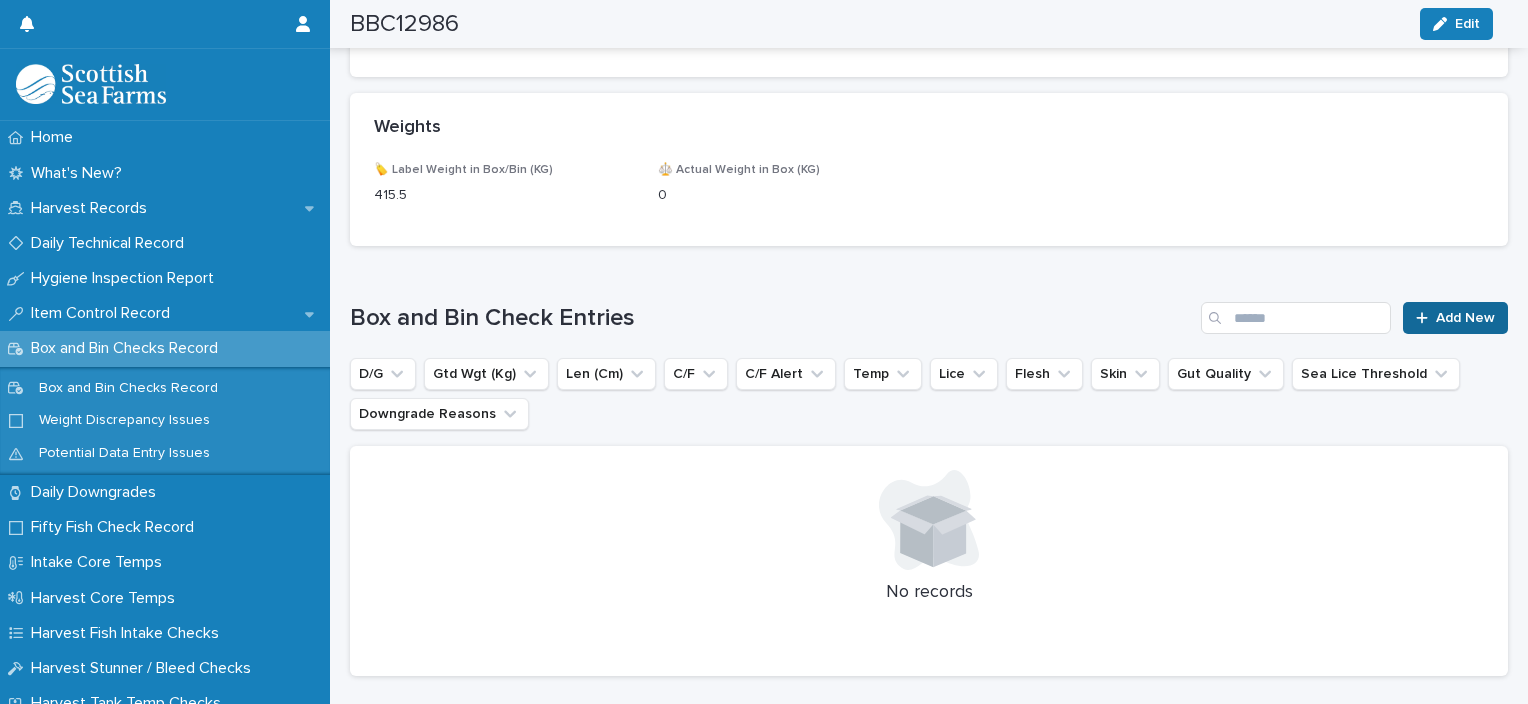 click on "Add New" at bounding box center (1465, 318) 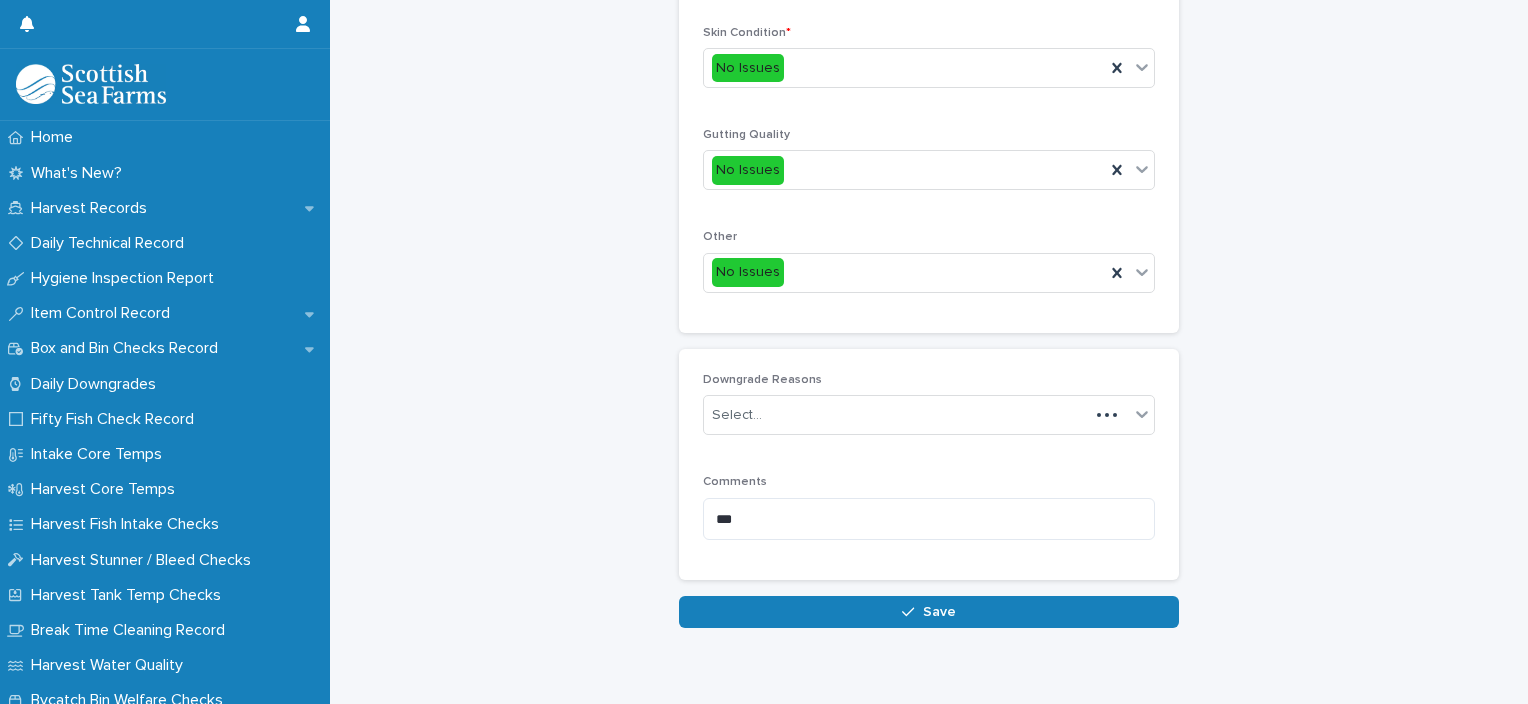scroll, scrollTop: 311, scrollLeft: 0, axis: vertical 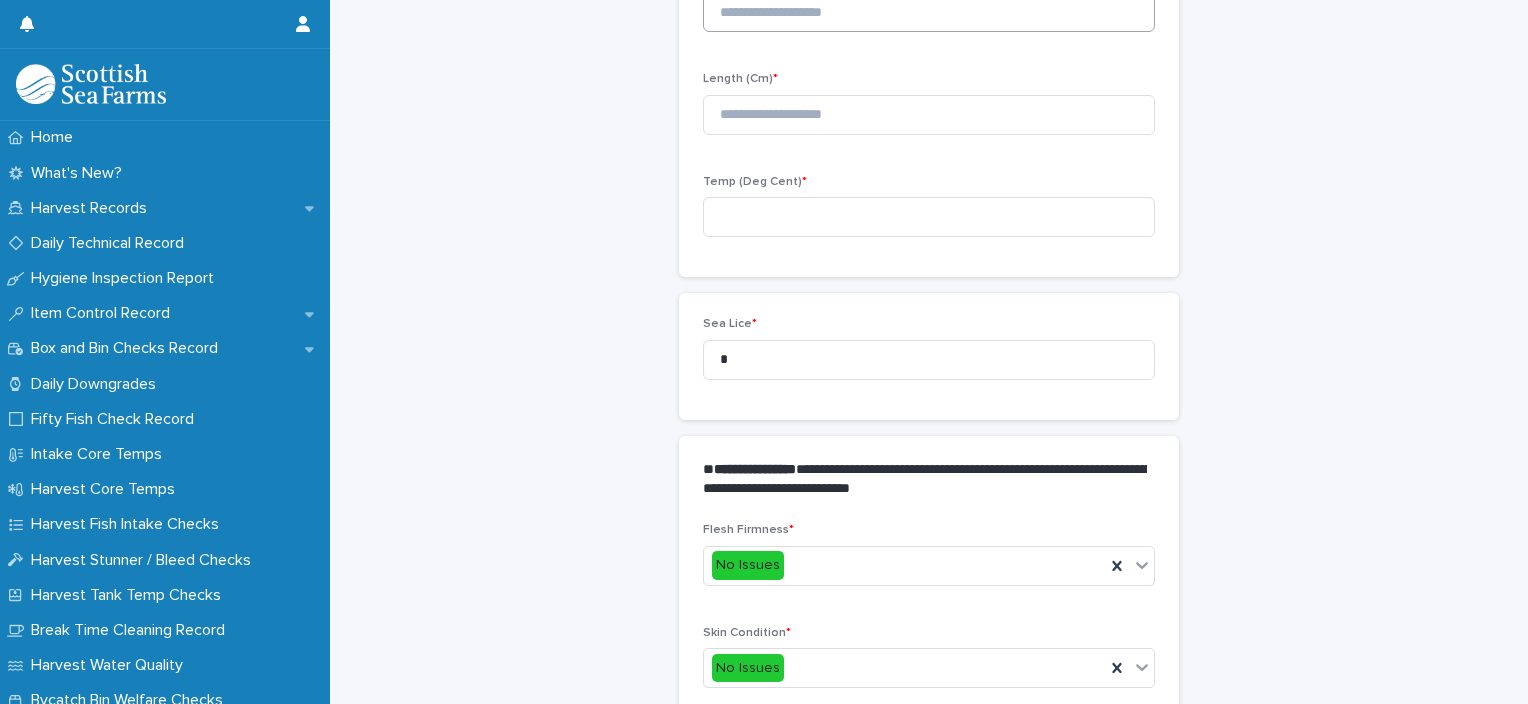 click on "Gutted Weight (Kg) *" at bounding box center [929, 9] 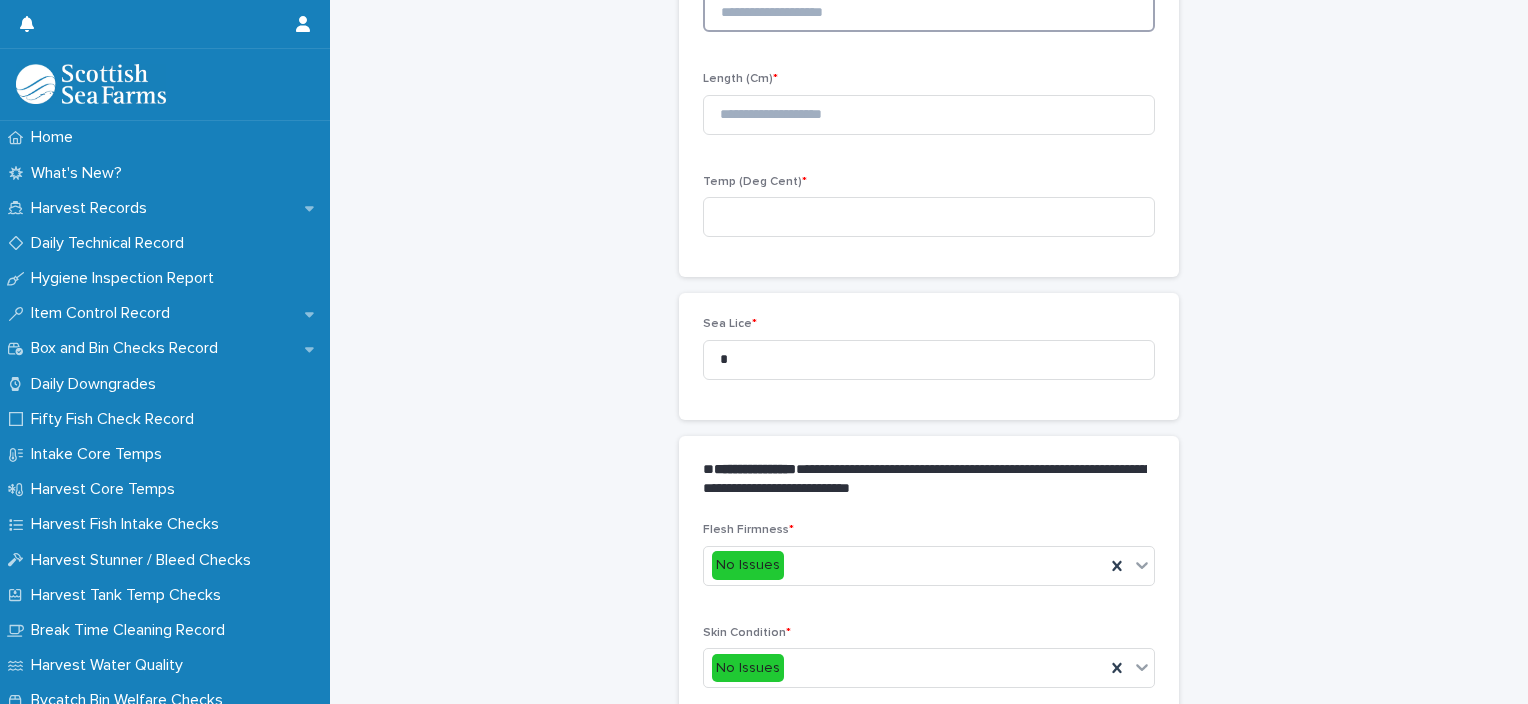 click at bounding box center (929, 12) 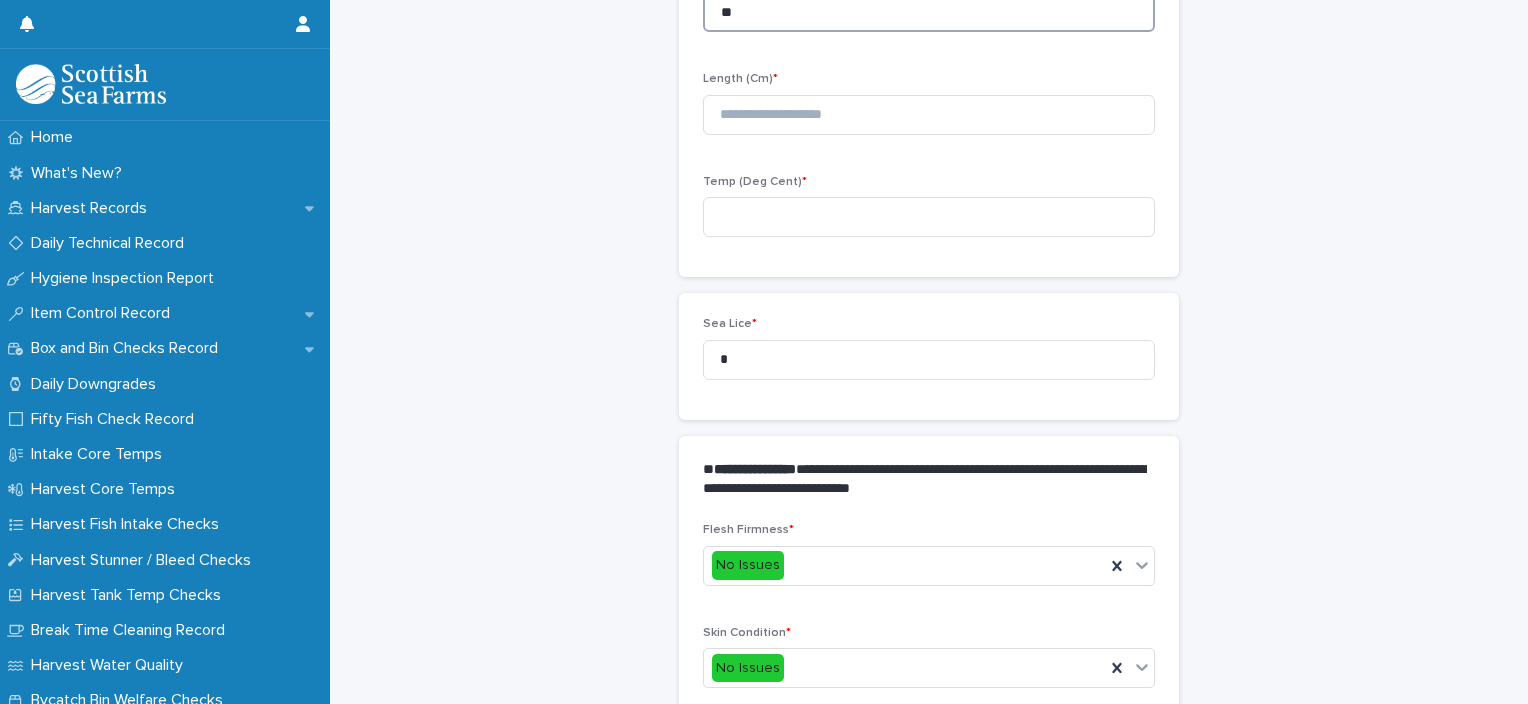 type on "*" 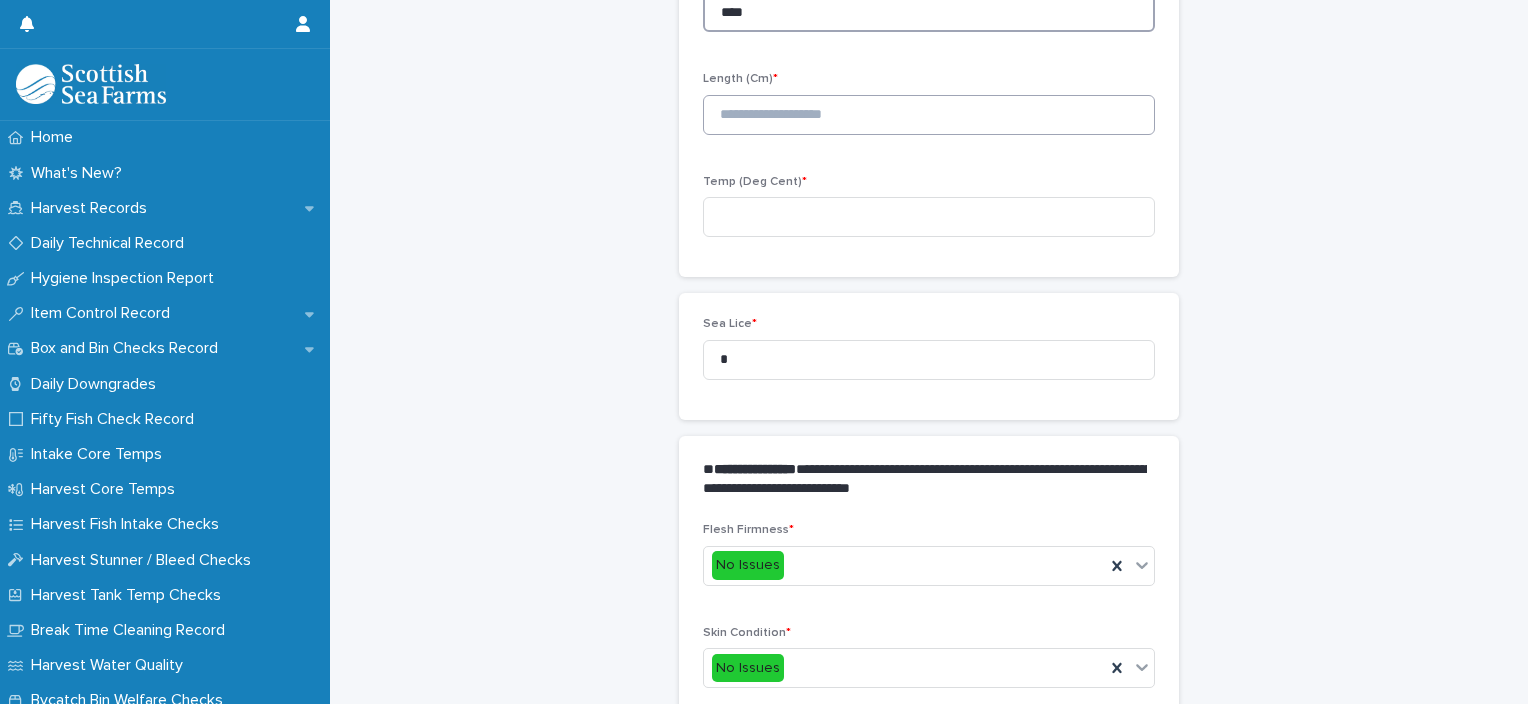 type on "****" 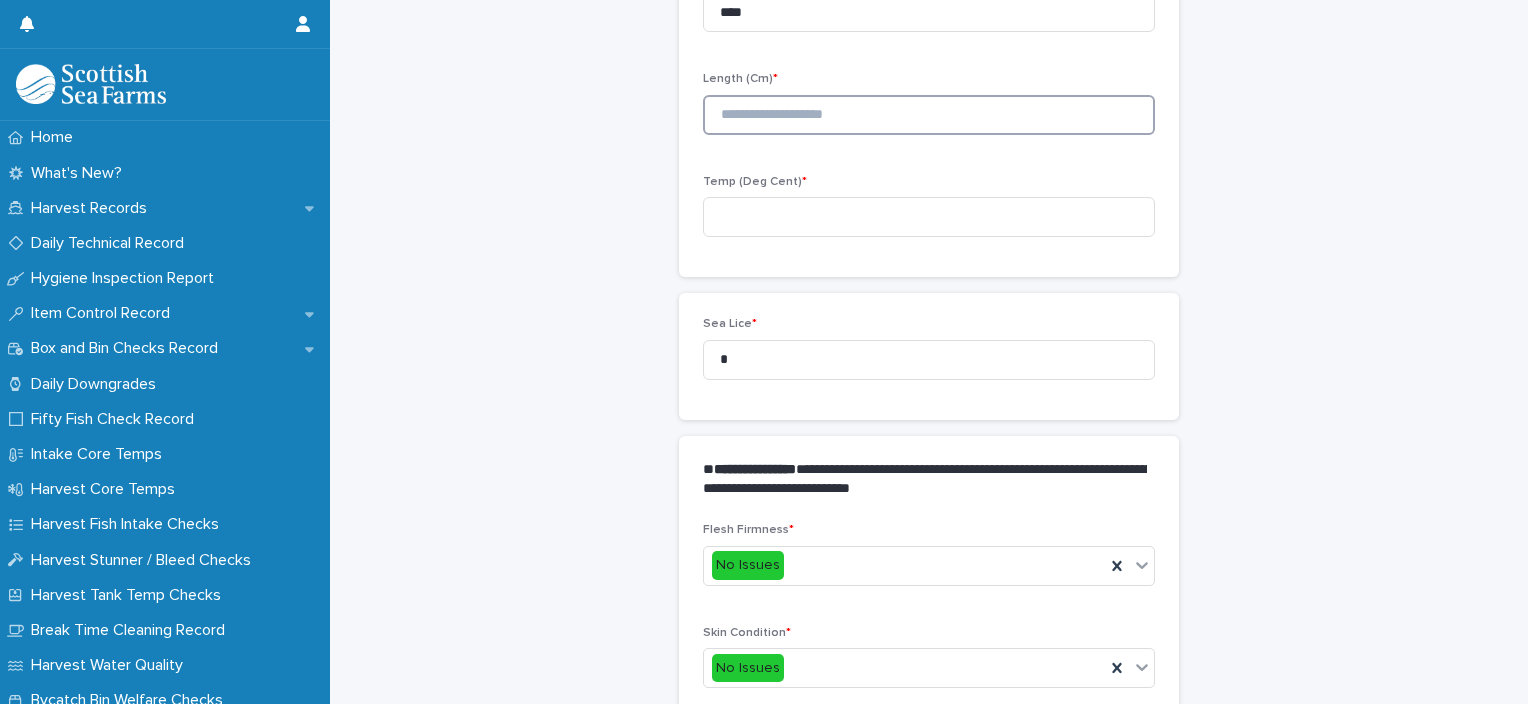 click at bounding box center (929, 115) 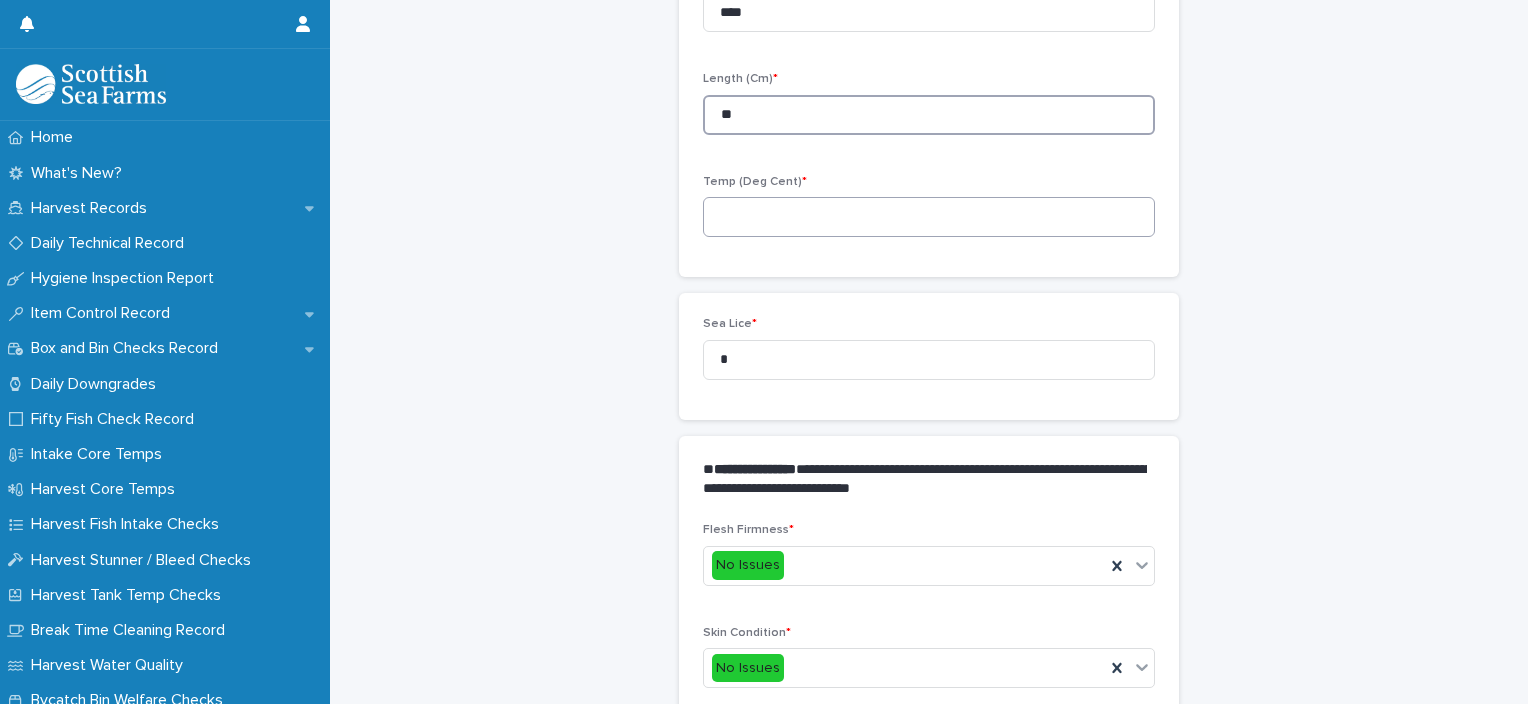 type on "**" 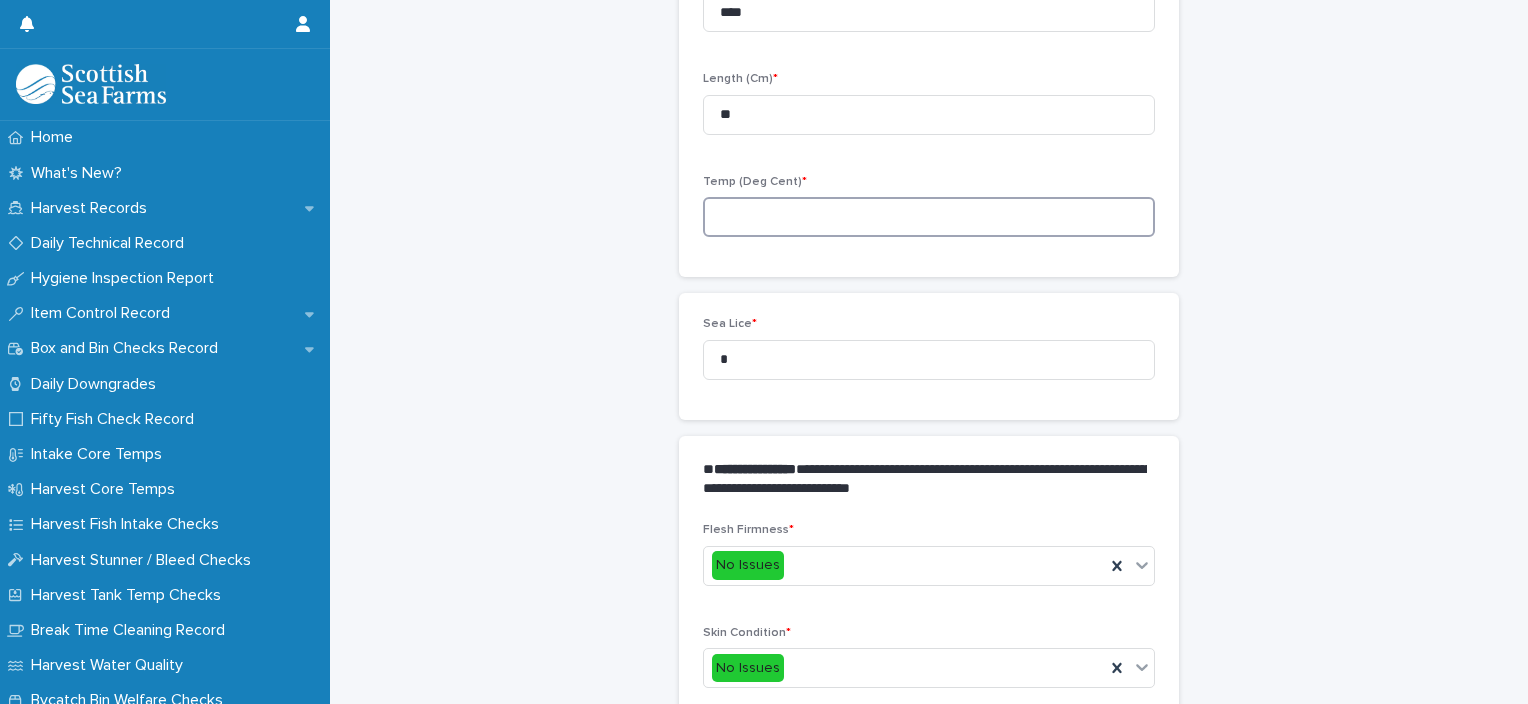 click at bounding box center [929, 217] 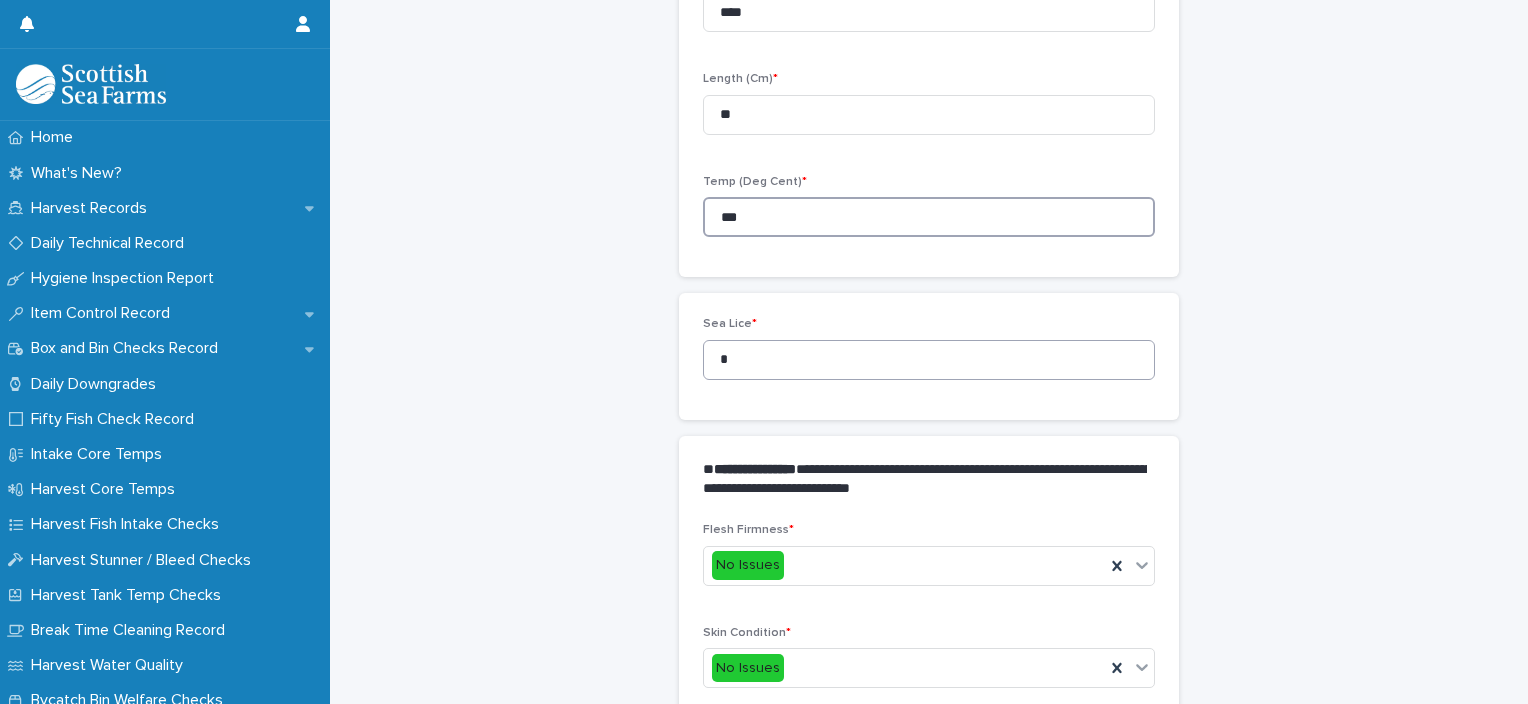 type on "***" 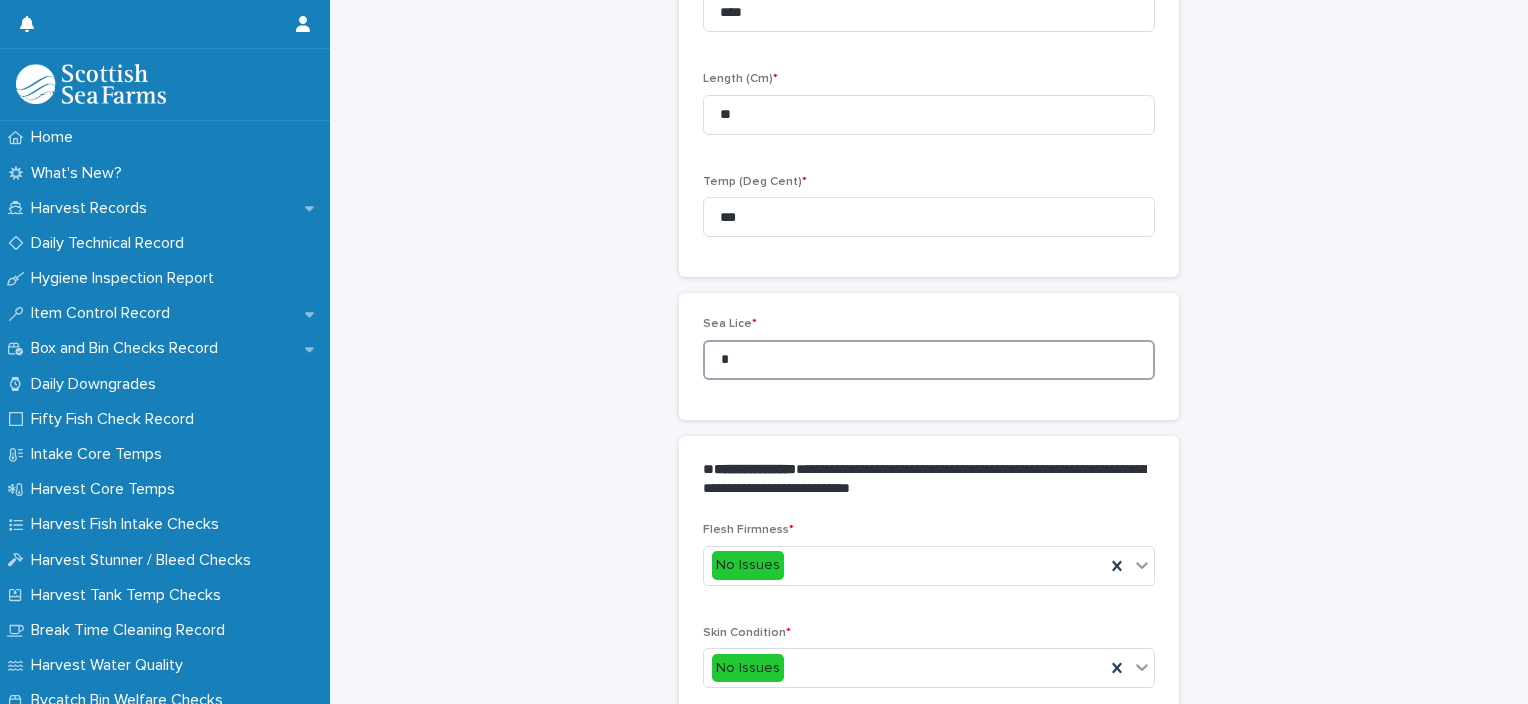 drag, startPoint x: 716, startPoint y: 358, endPoint x: 683, endPoint y: 364, distance: 33.54102 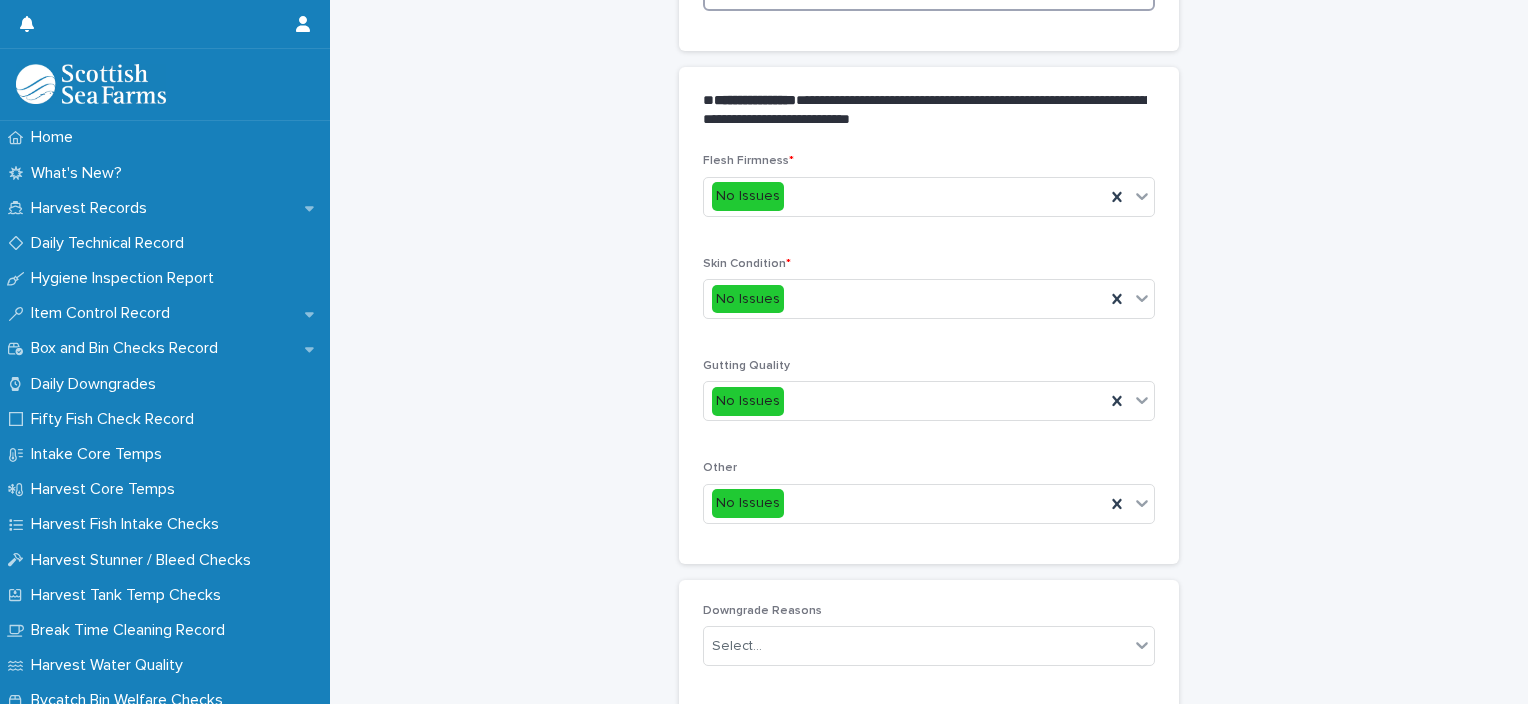 scroll, scrollTop: 948, scrollLeft: 0, axis: vertical 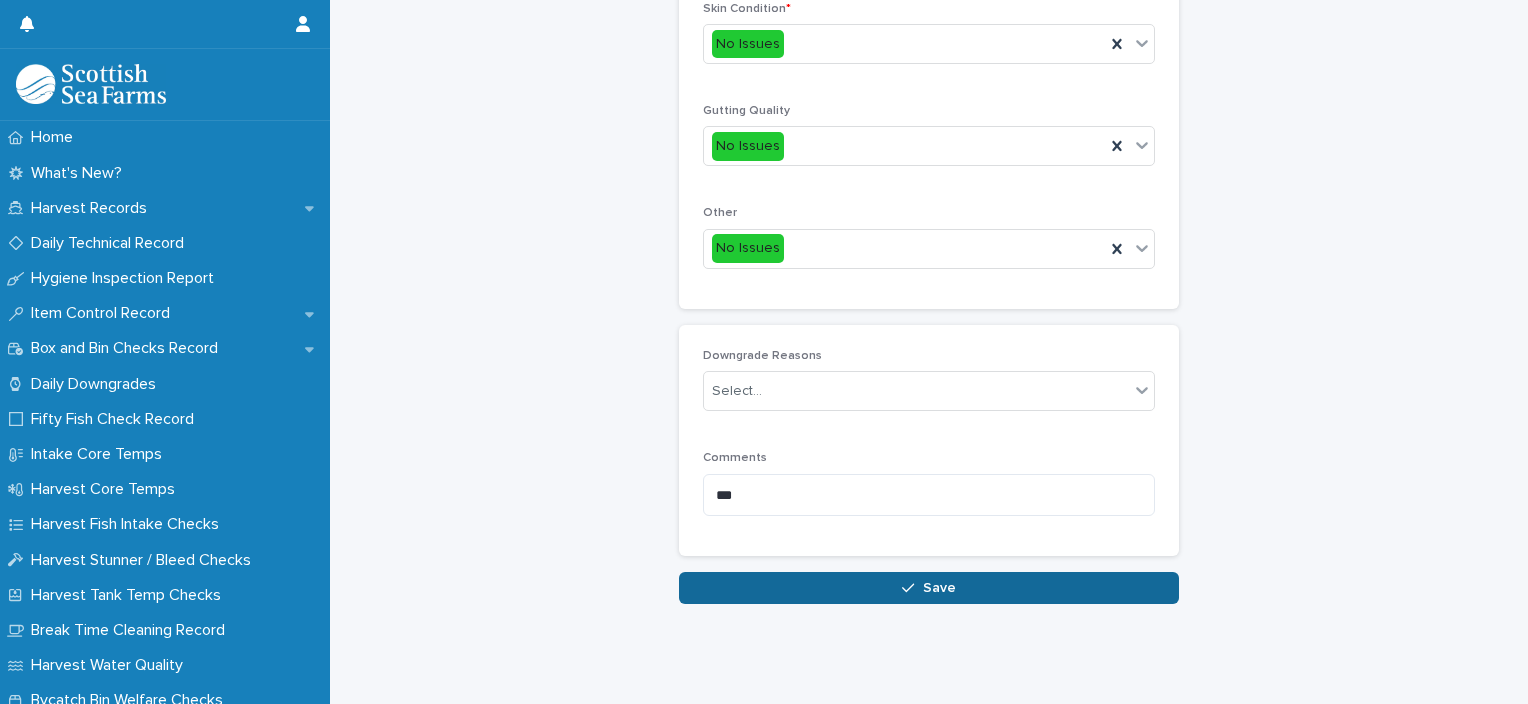 type on "*" 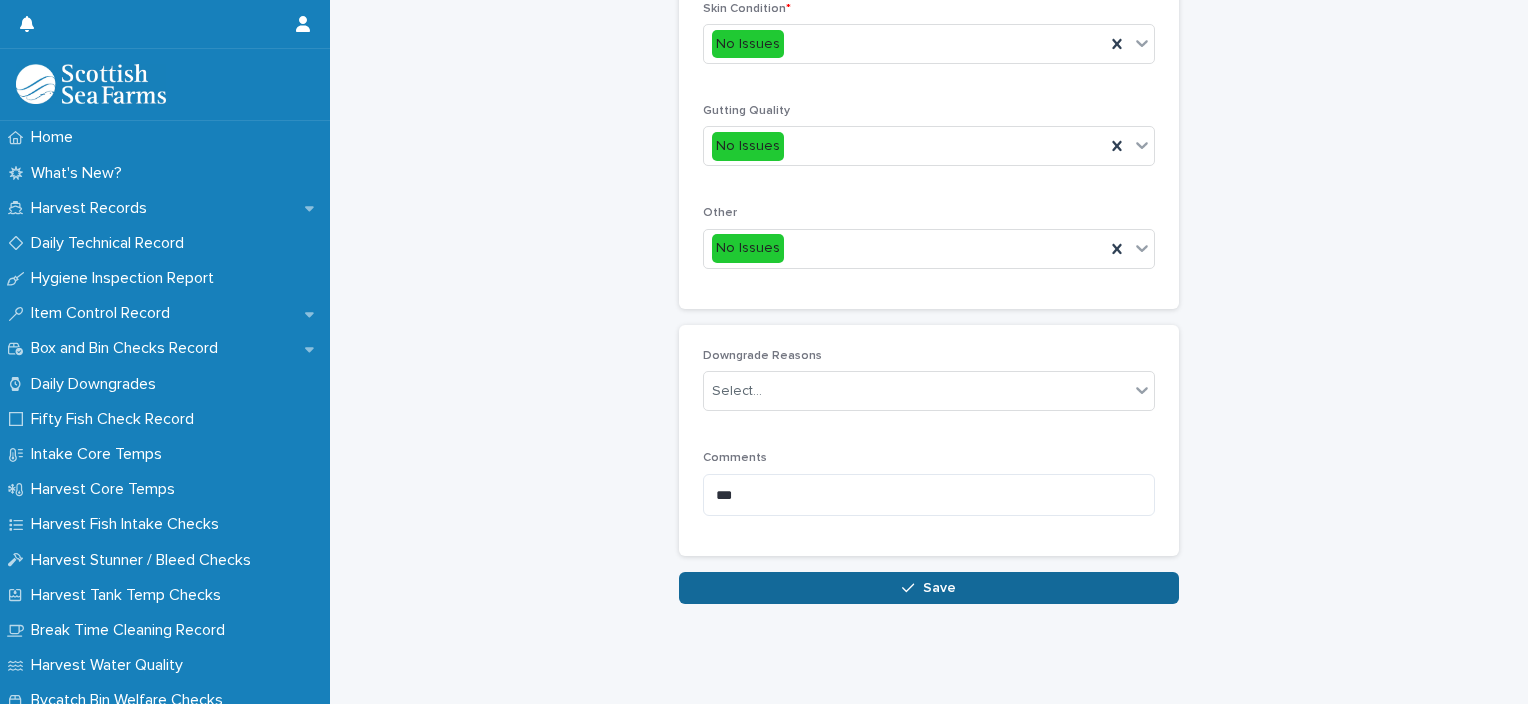 click on "Save" at bounding box center (939, 588) 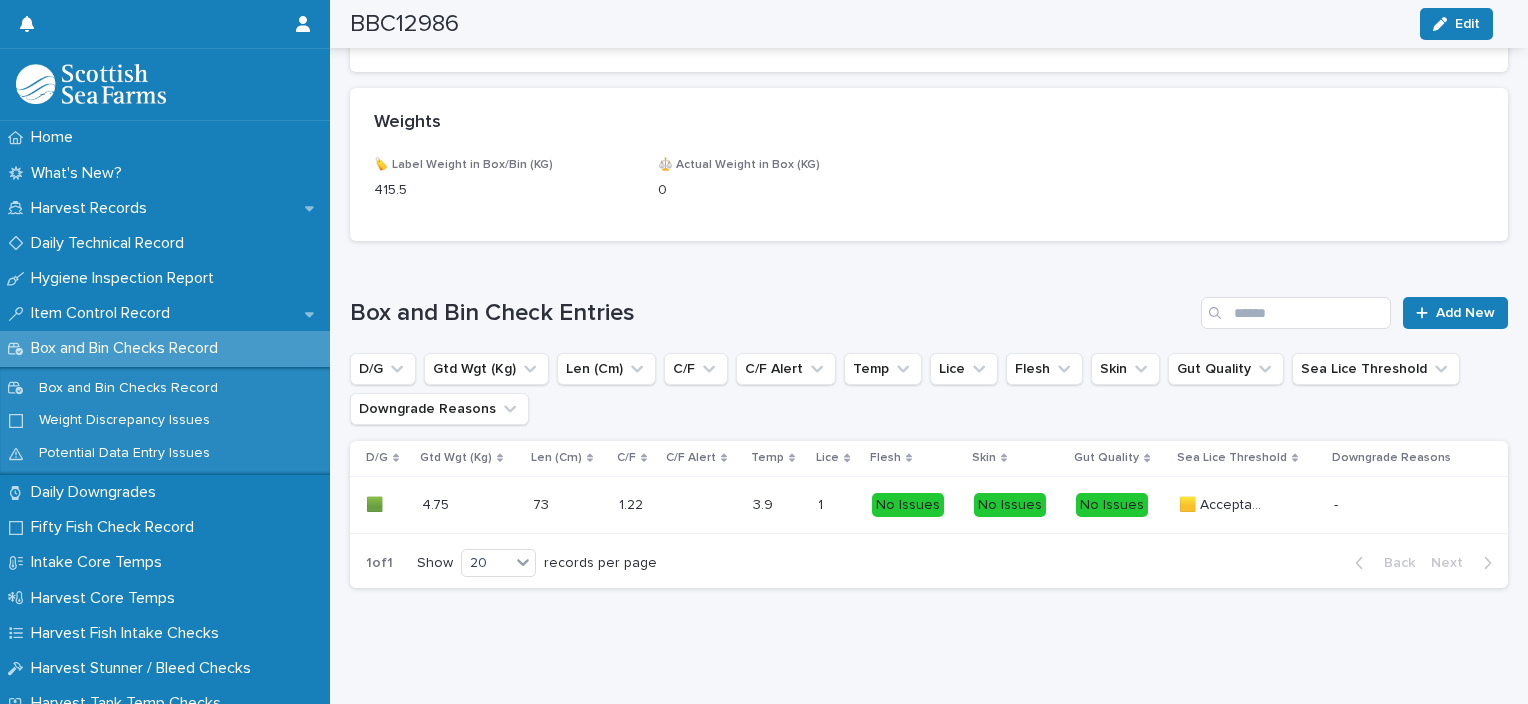 drag, startPoint x: 1449, startPoint y: 218, endPoint x: 1449, endPoint y: 232, distance: 14 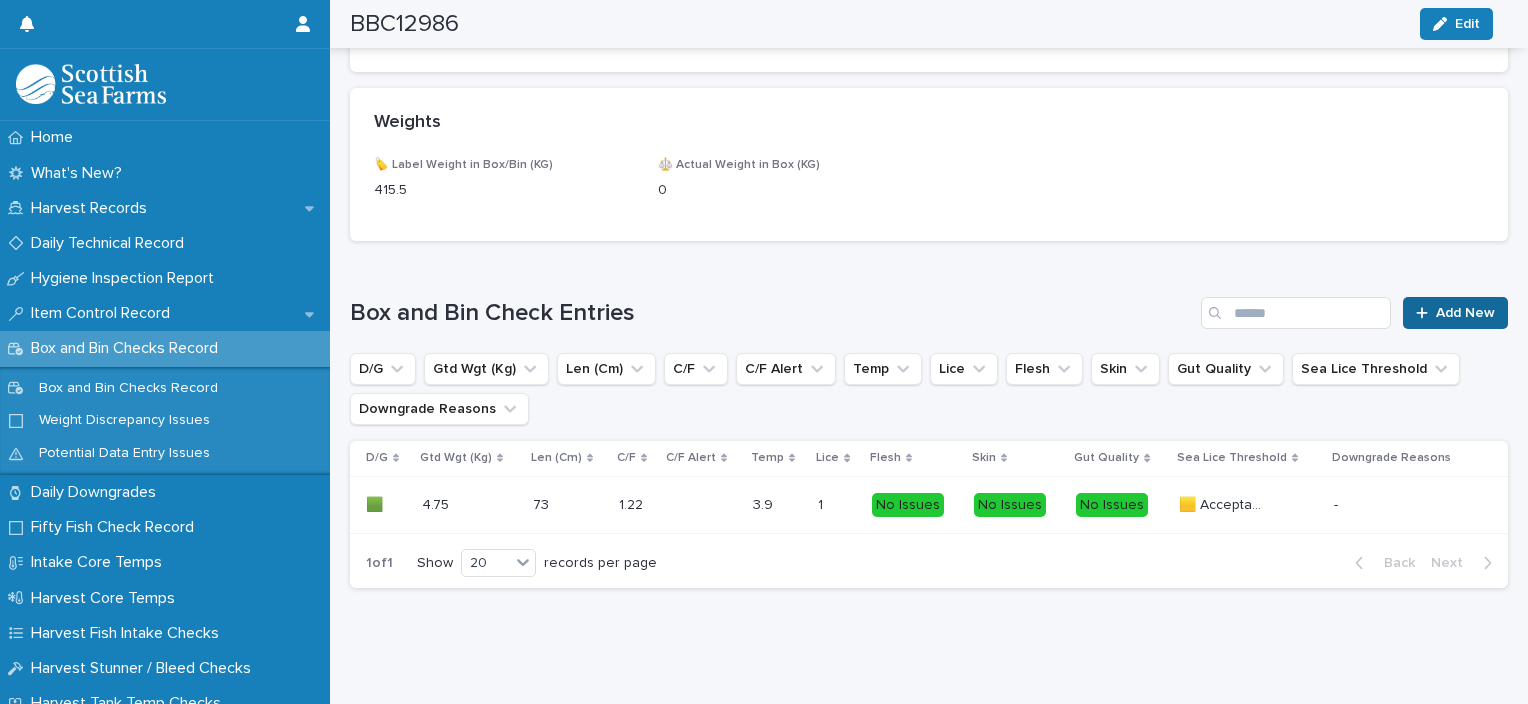click on "Add New" at bounding box center [1455, 313] 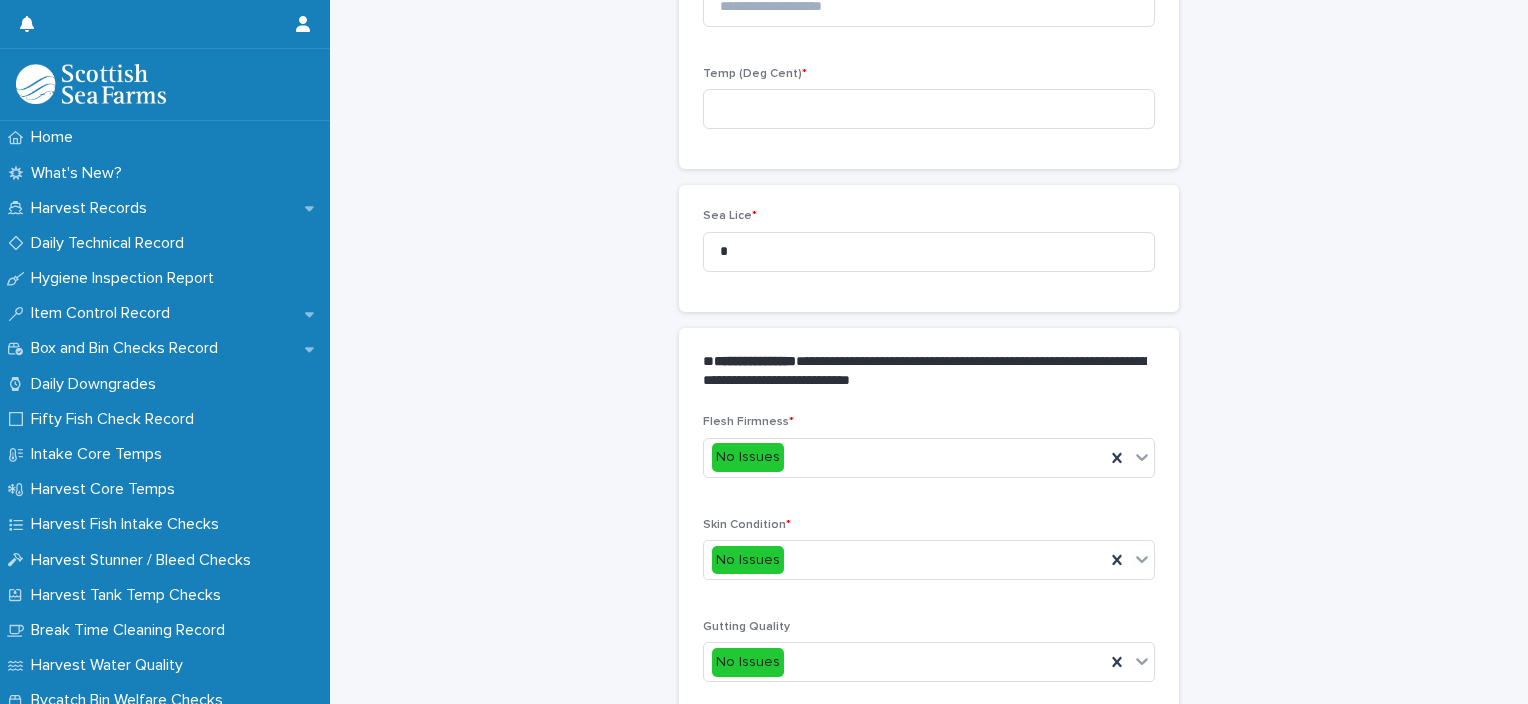 scroll, scrollTop: 111, scrollLeft: 0, axis: vertical 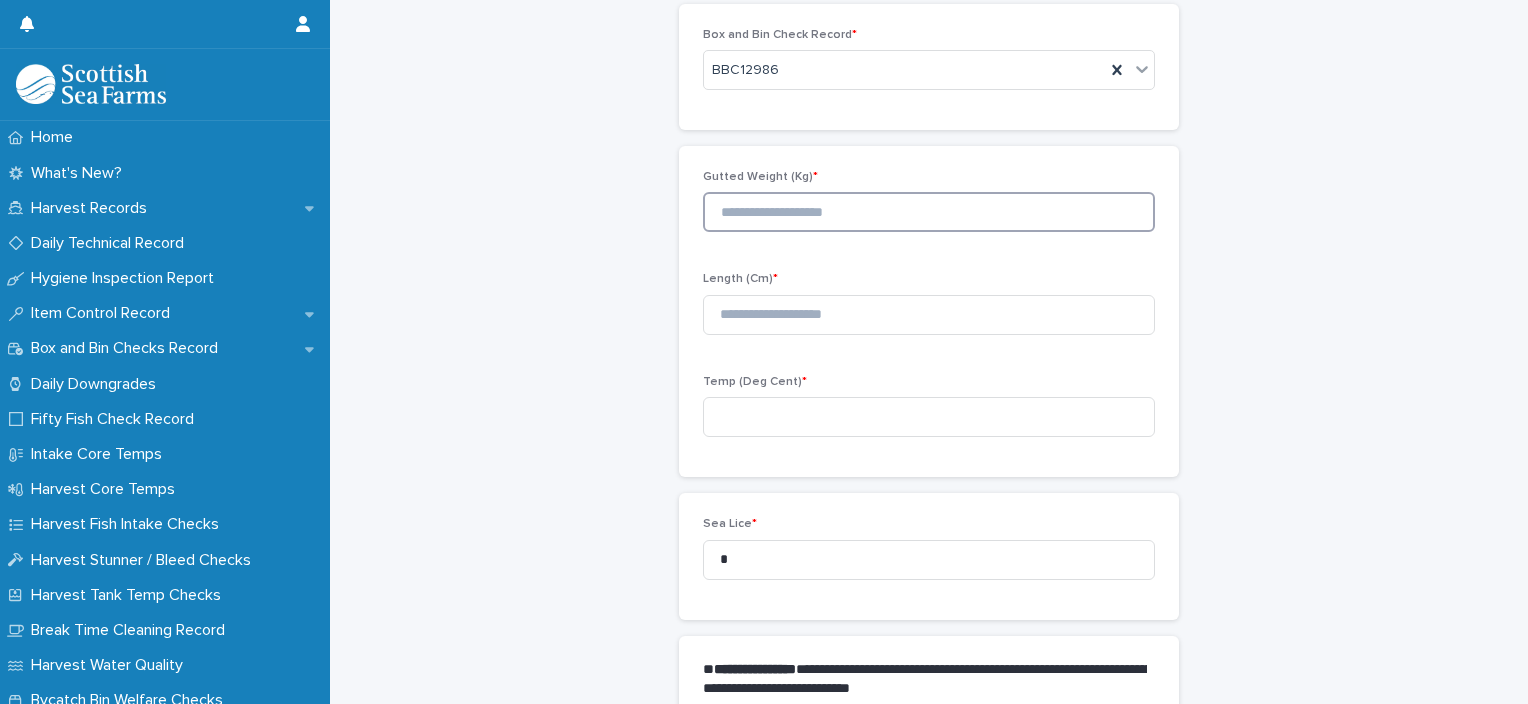 click at bounding box center [929, 212] 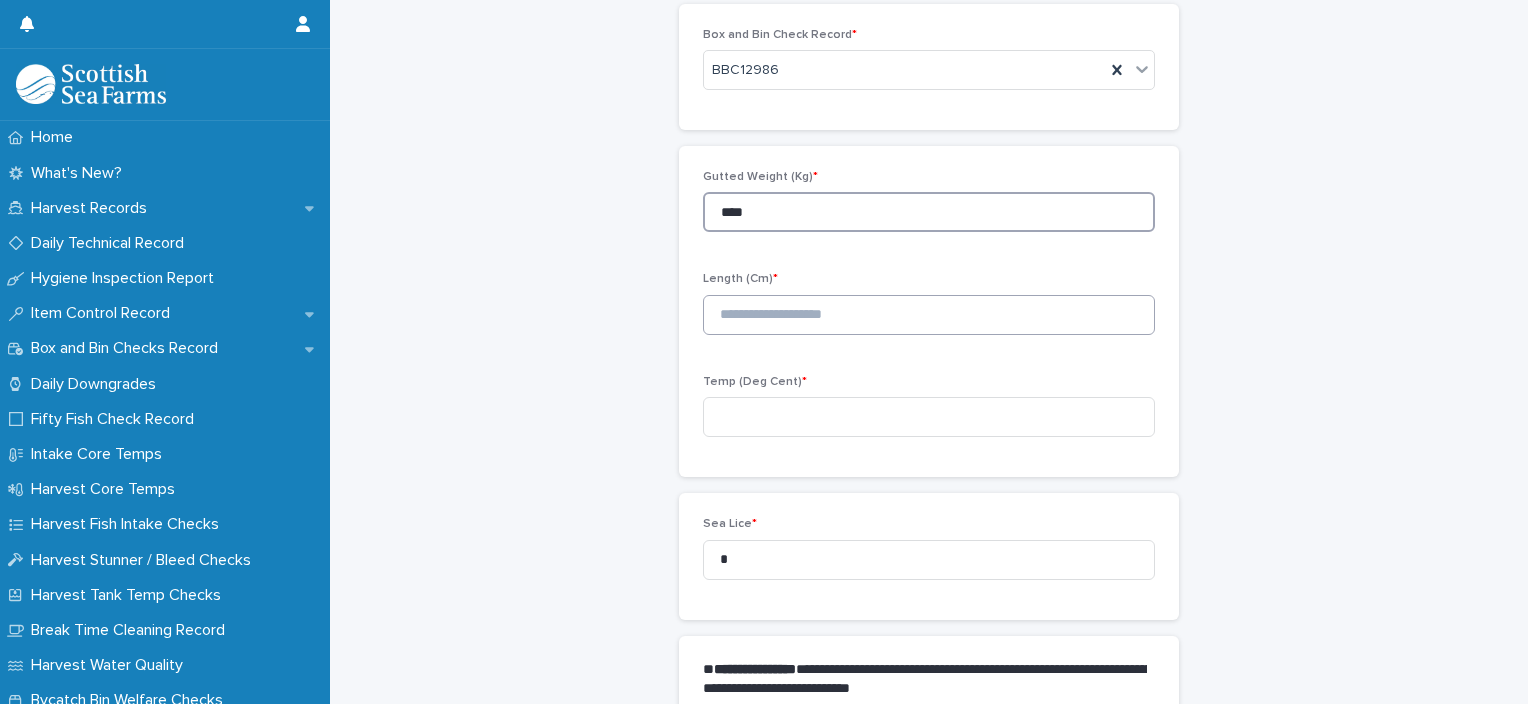 type on "****" 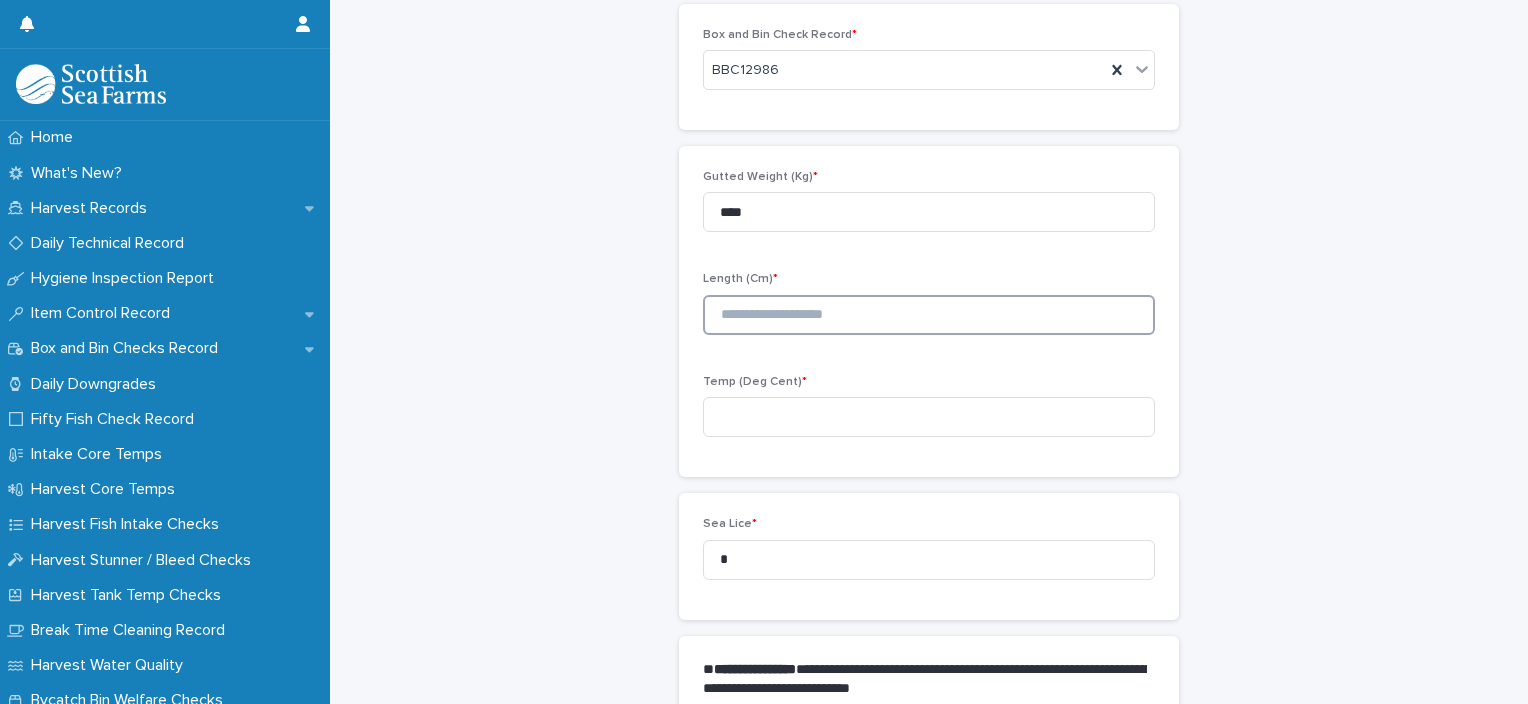 click at bounding box center (929, 315) 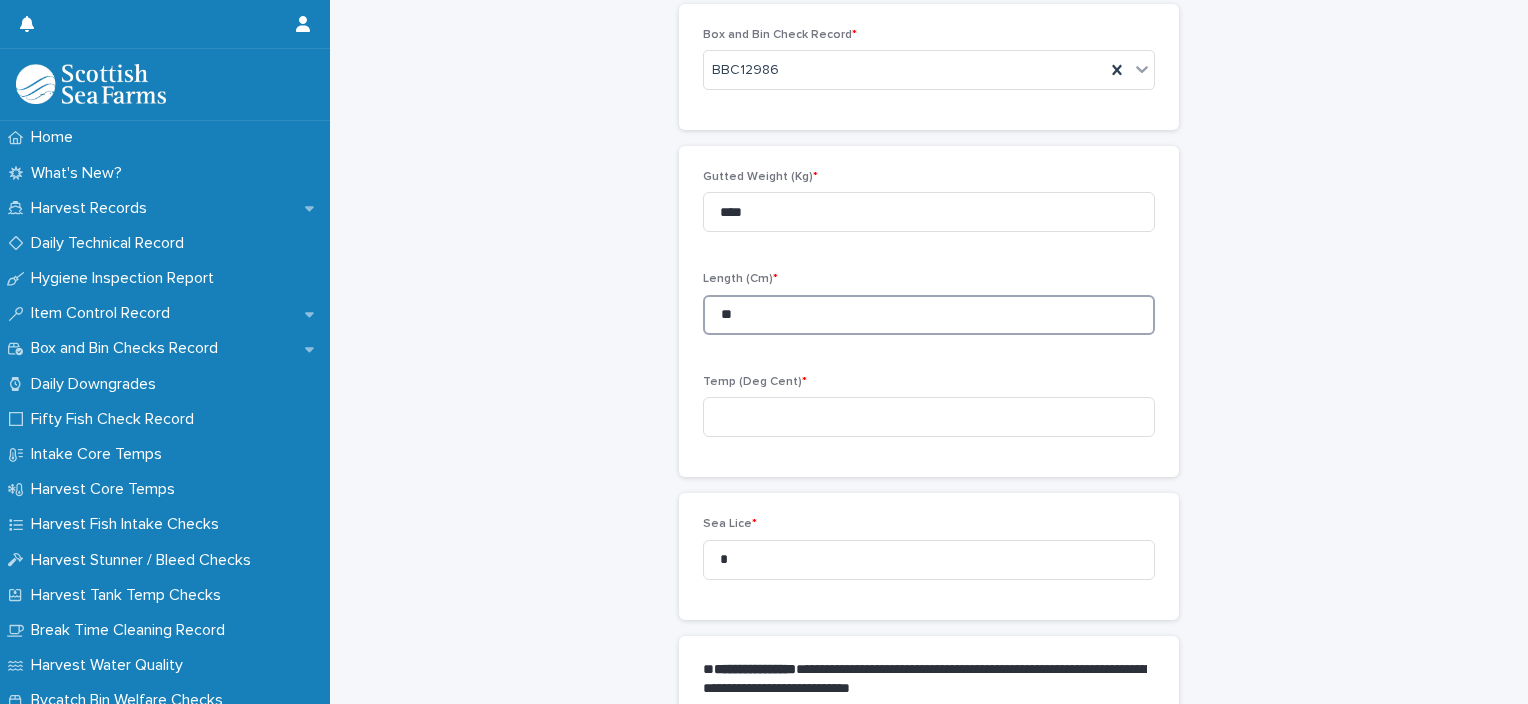 type on "**" 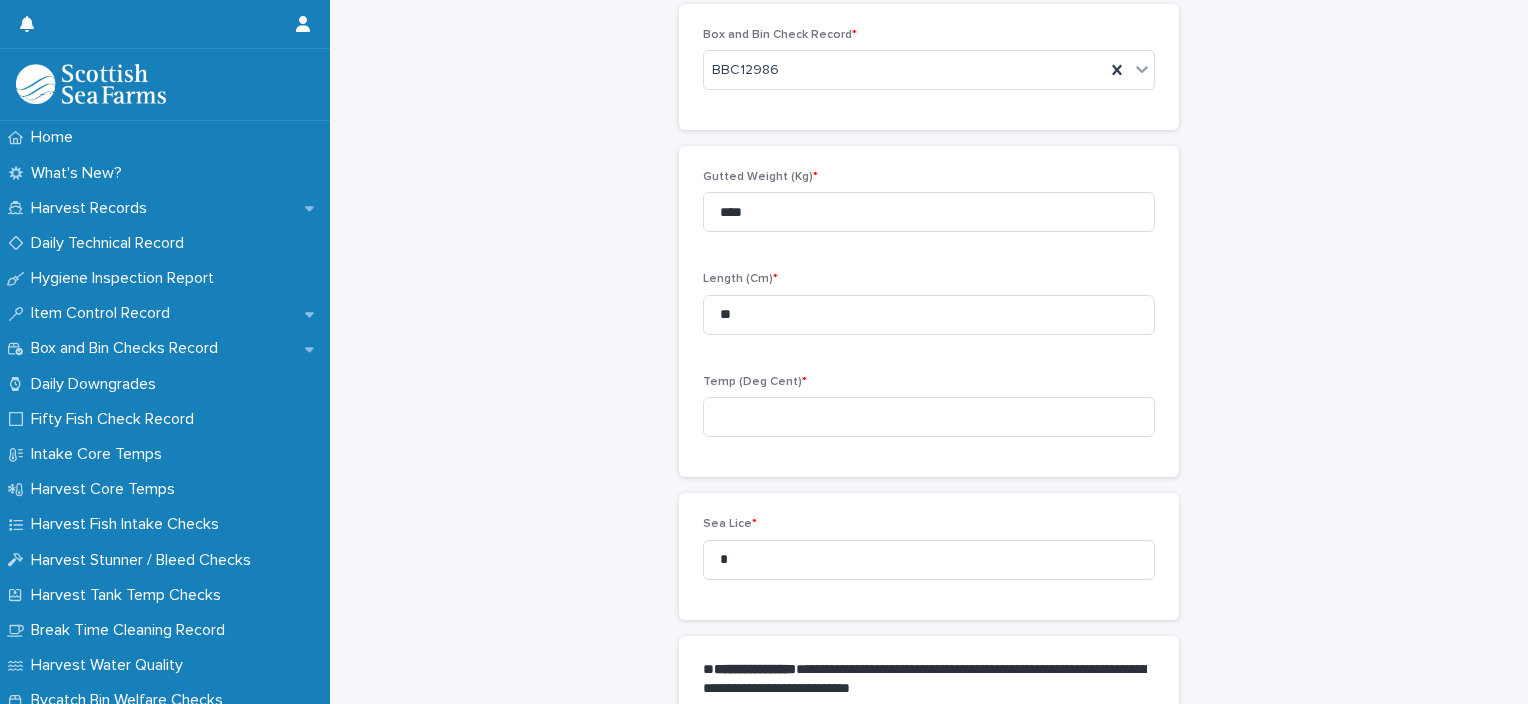 click on "Temp (Deg Cent) *" at bounding box center [929, 414] 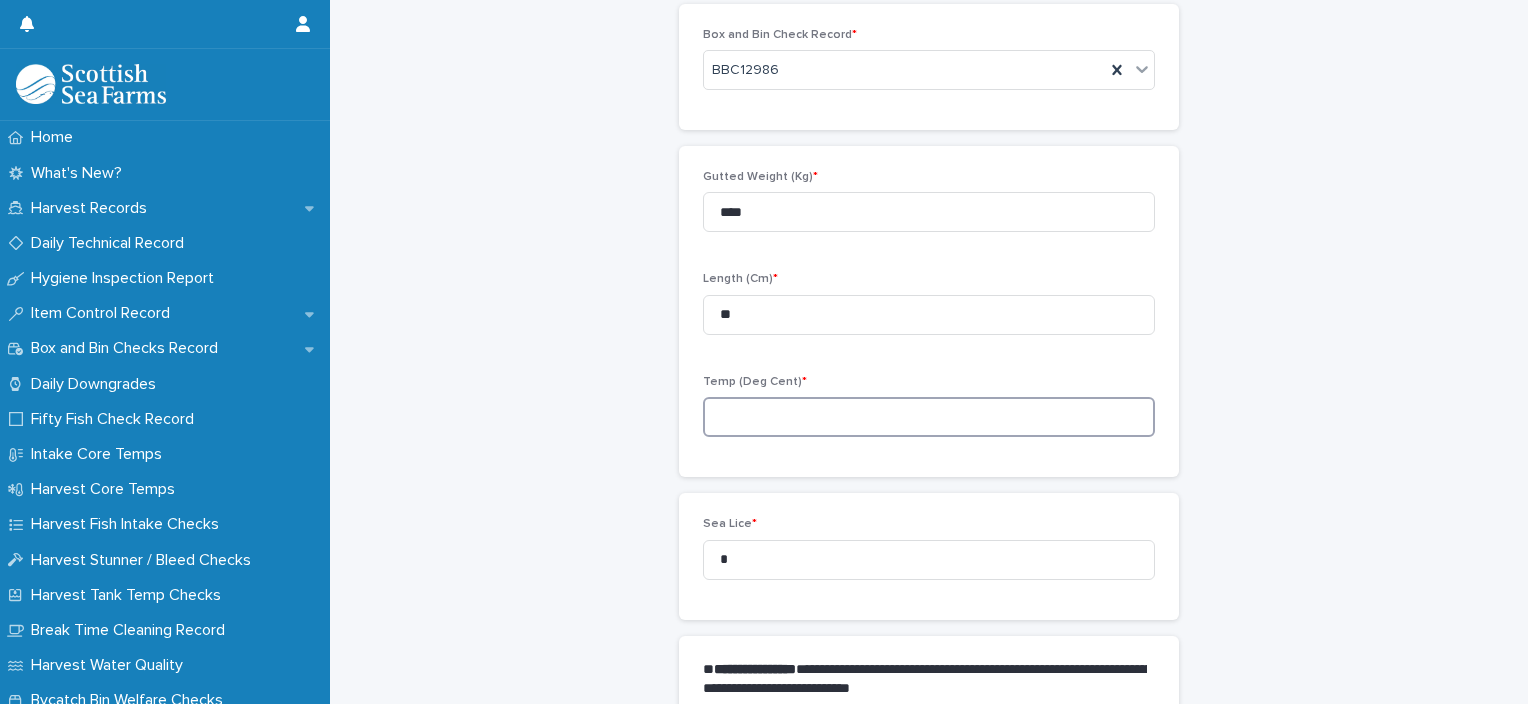 click at bounding box center (929, 417) 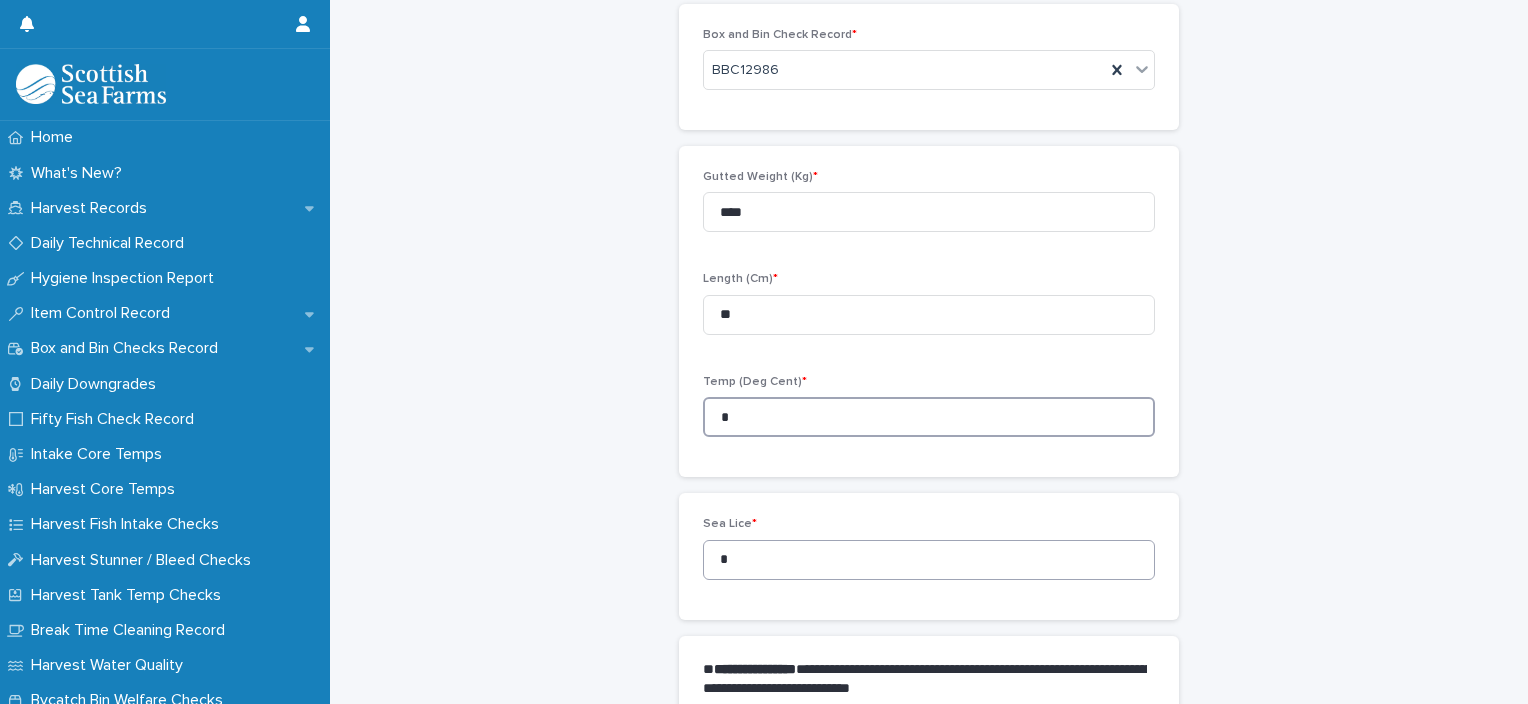type on "*" 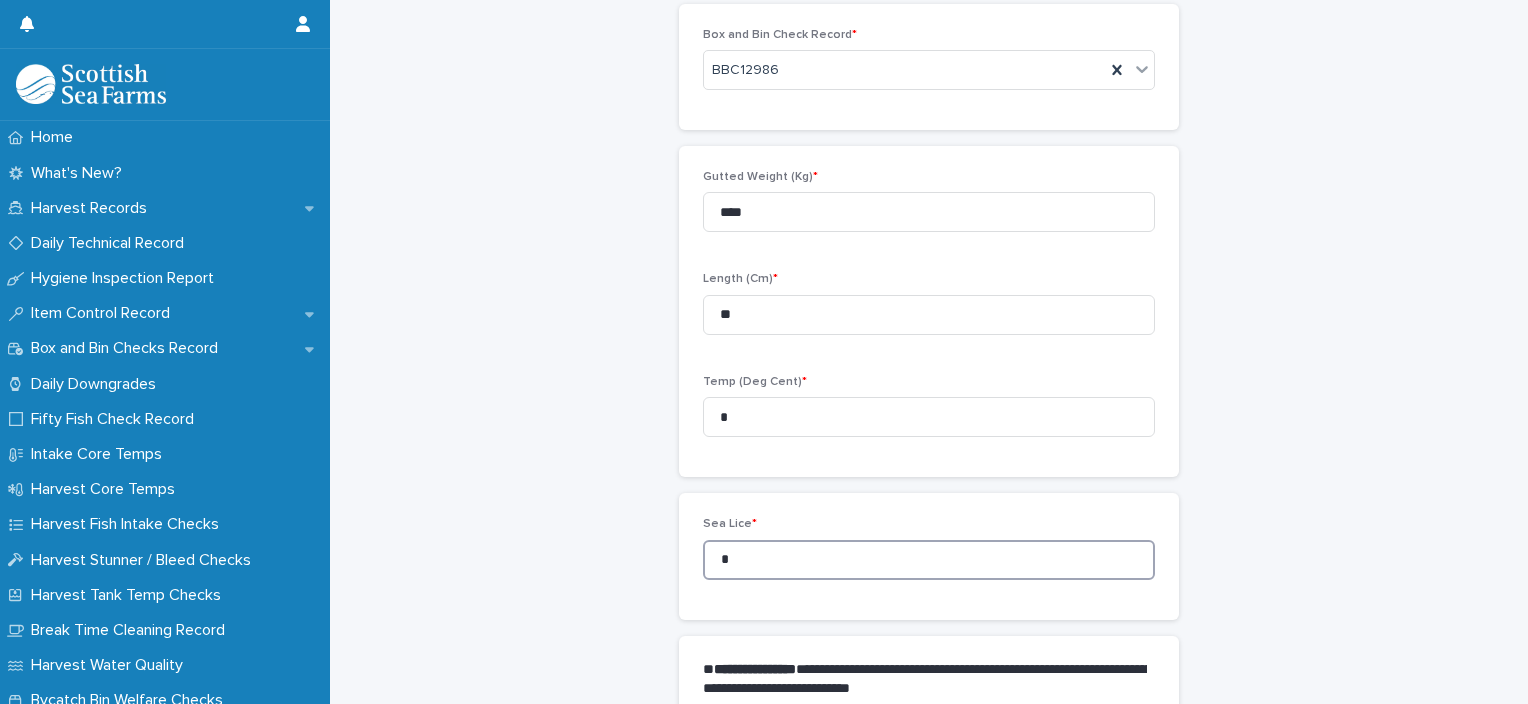 drag, startPoint x: 773, startPoint y: 564, endPoint x: 704, endPoint y: 581, distance: 71.063354 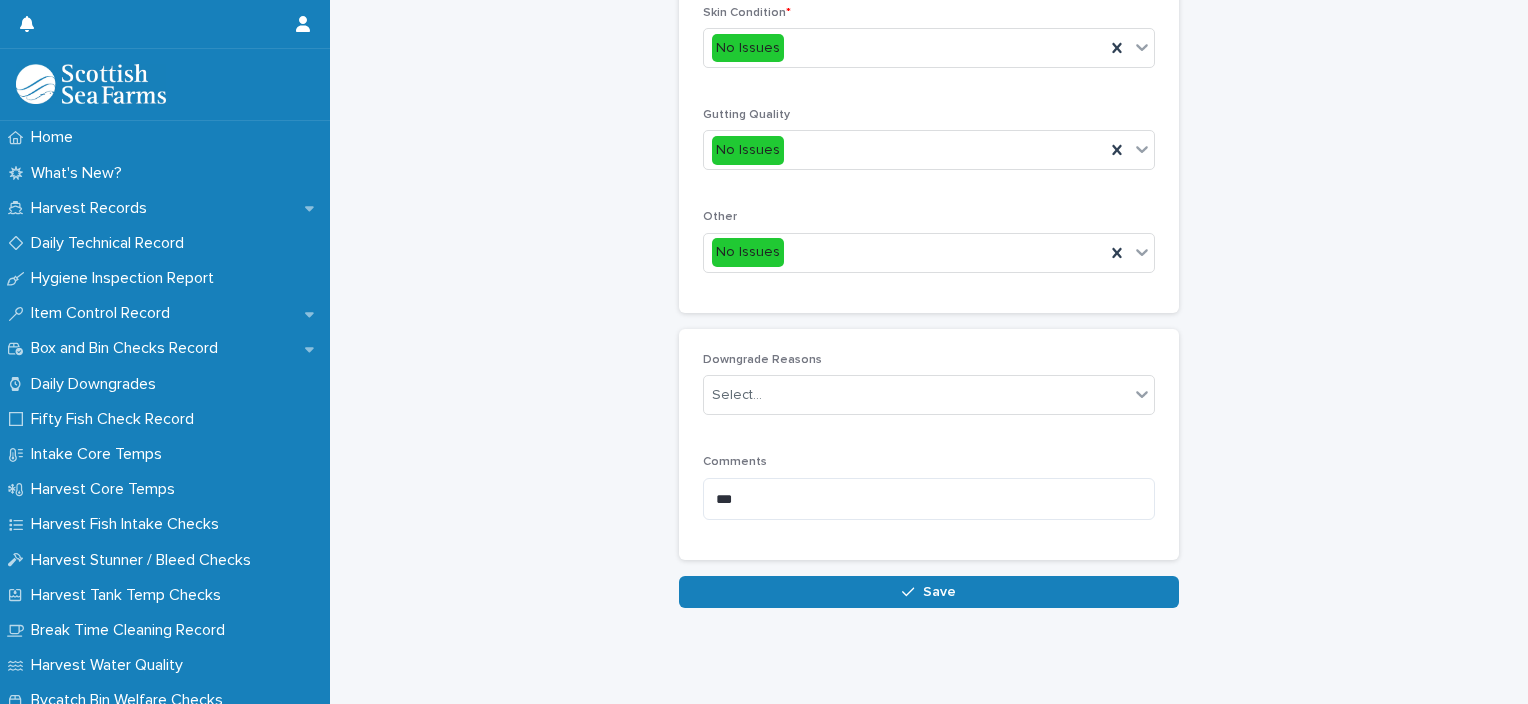scroll, scrollTop: 948, scrollLeft: 0, axis: vertical 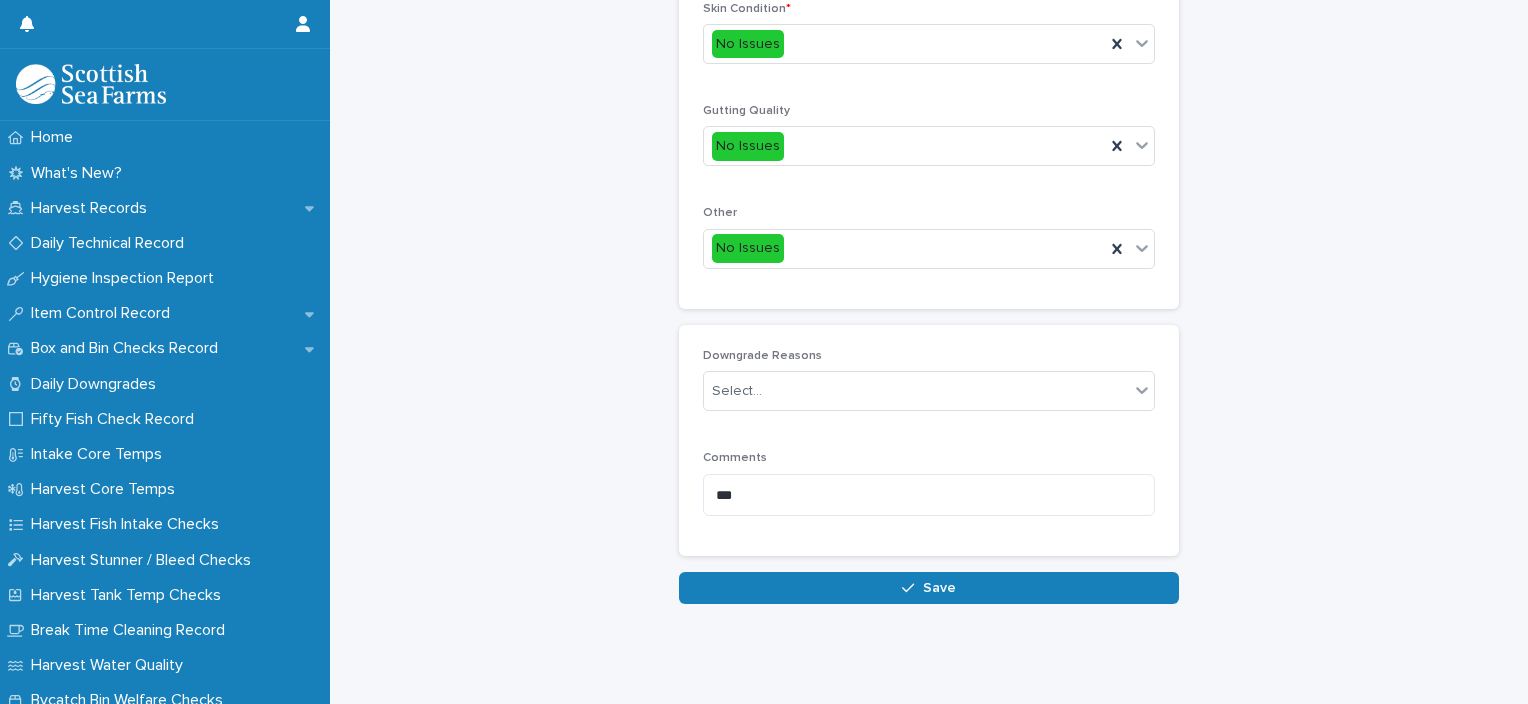 type on "*" 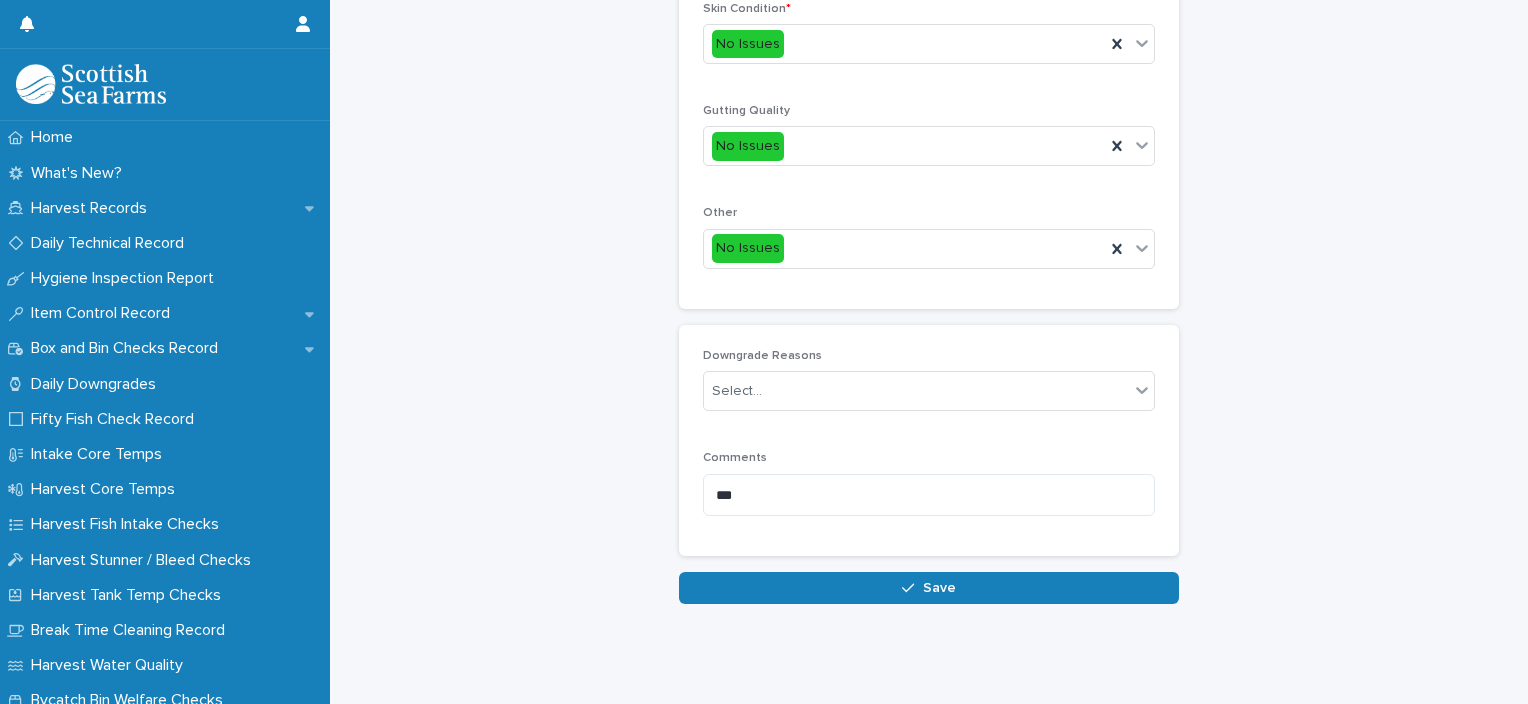 click on "**********" at bounding box center [929, -140] 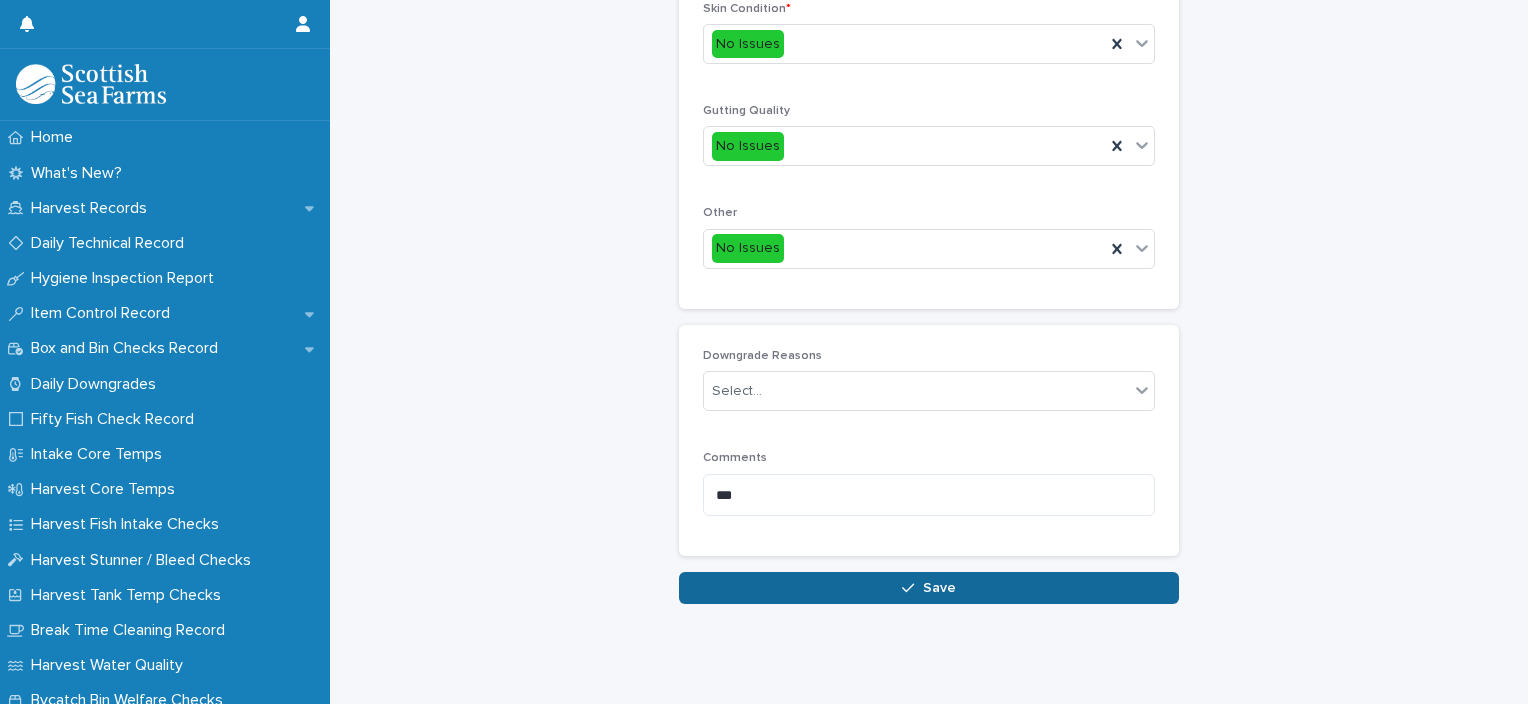 click on "Save" at bounding box center [929, 588] 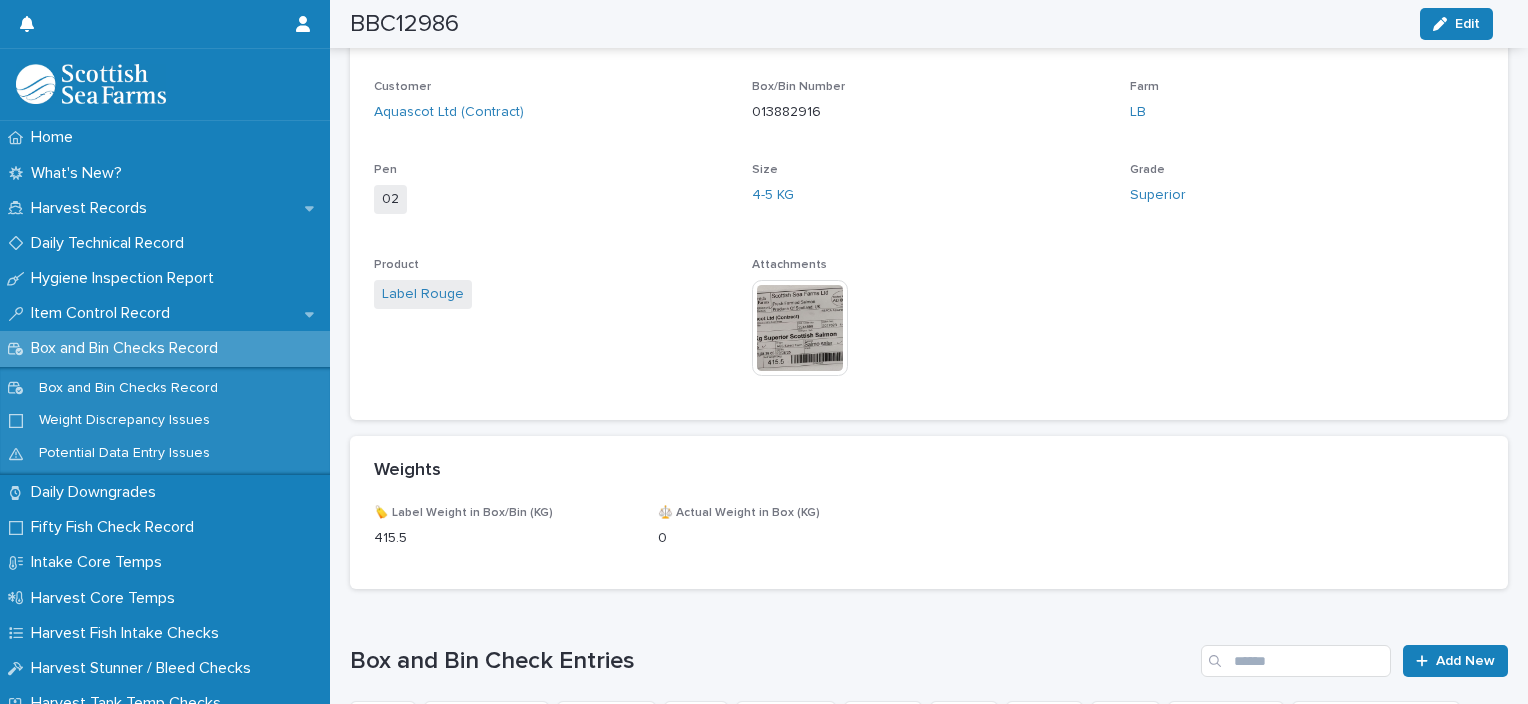scroll, scrollTop: 1072, scrollLeft: 0, axis: vertical 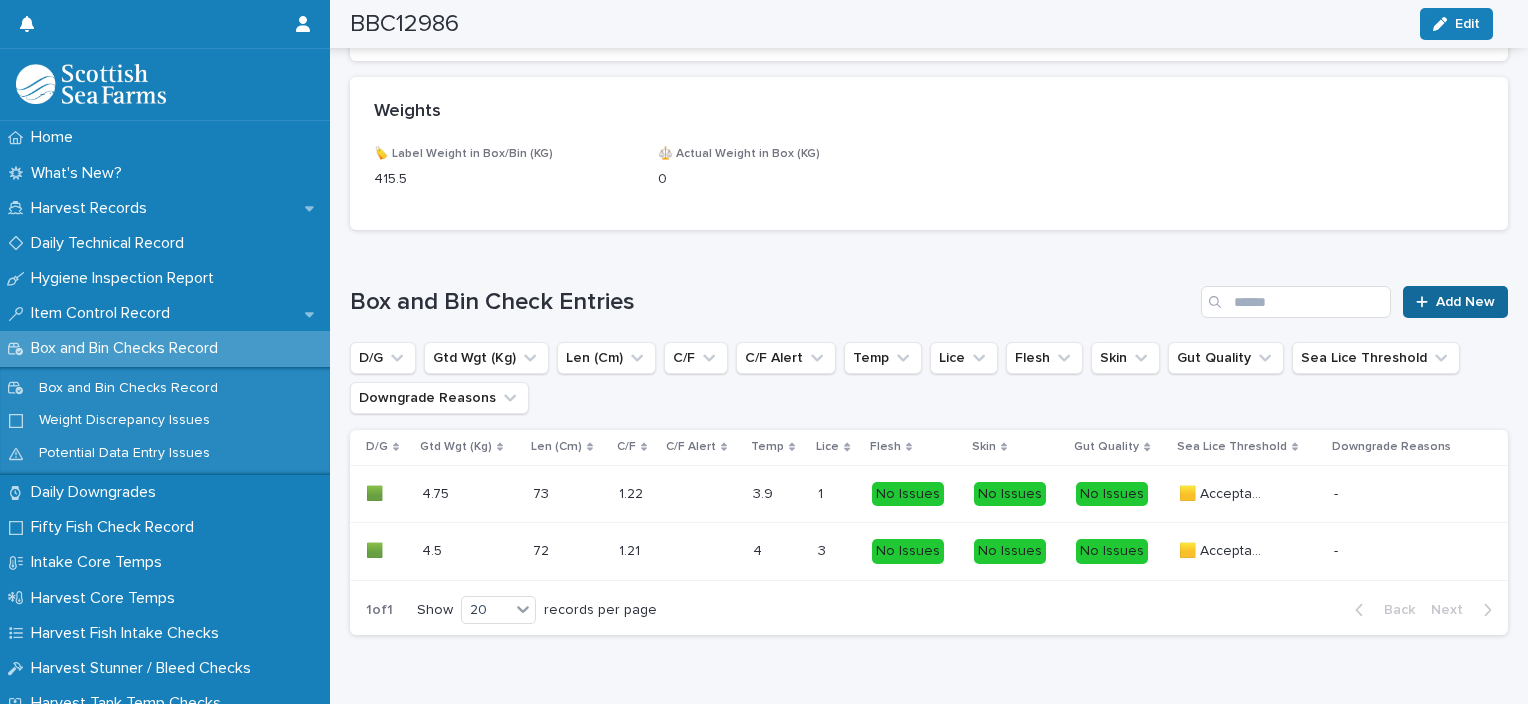 click on "Loading... Saving… Box and Bin Check Entries Add New D/G Gtd Wgt (Kg) Len (Cm) C/F C/F Alert Temp Lice Flesh  Skin Gut Quality Sea Lice Threshold Downgrade Reasons D/G Gtd Wgt (Kg) Len (Cm) C/F C/F Alert Temp Lice Flesh  Skin Gut Quality Sea Lice Threshold Downgrade Reasons 🟩 🟩   4.75 4.75   73 73   1.22 1.22         3.9 3.9   1 1   No Issues No Issues No Issues 🟨 Acceptable 🟨 Acceptable   - 🟩 🟩   4.5 4.5   72 72   1.21 1.21         4 4   3 3   No Issues No Issues No Issues 🟨 Acceptable 🟨 Acceptable   - 1  of  1 Show 20 records per page Back Next" at bounding box center (929, 448) 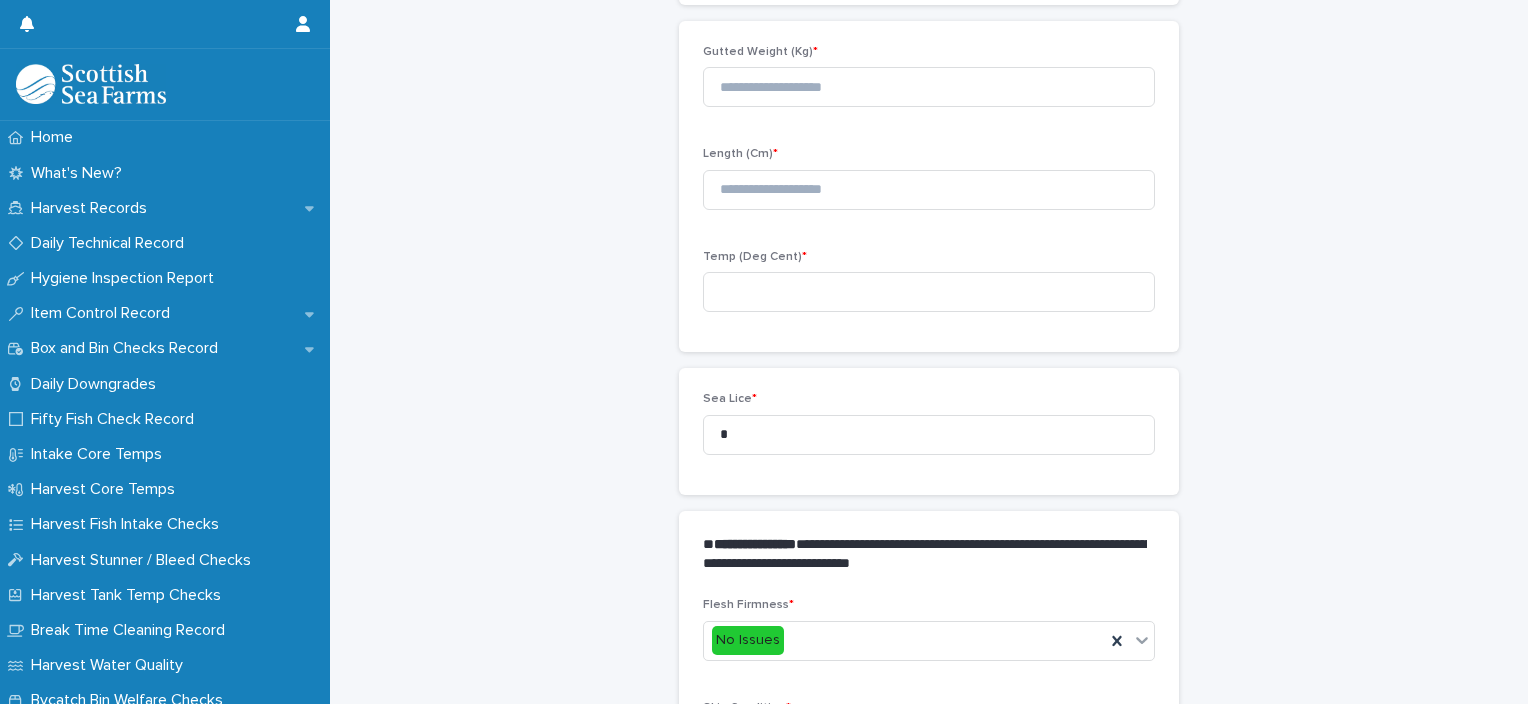 scroll, scrollTop: 211, scrollLeft: 0, axis: vertical 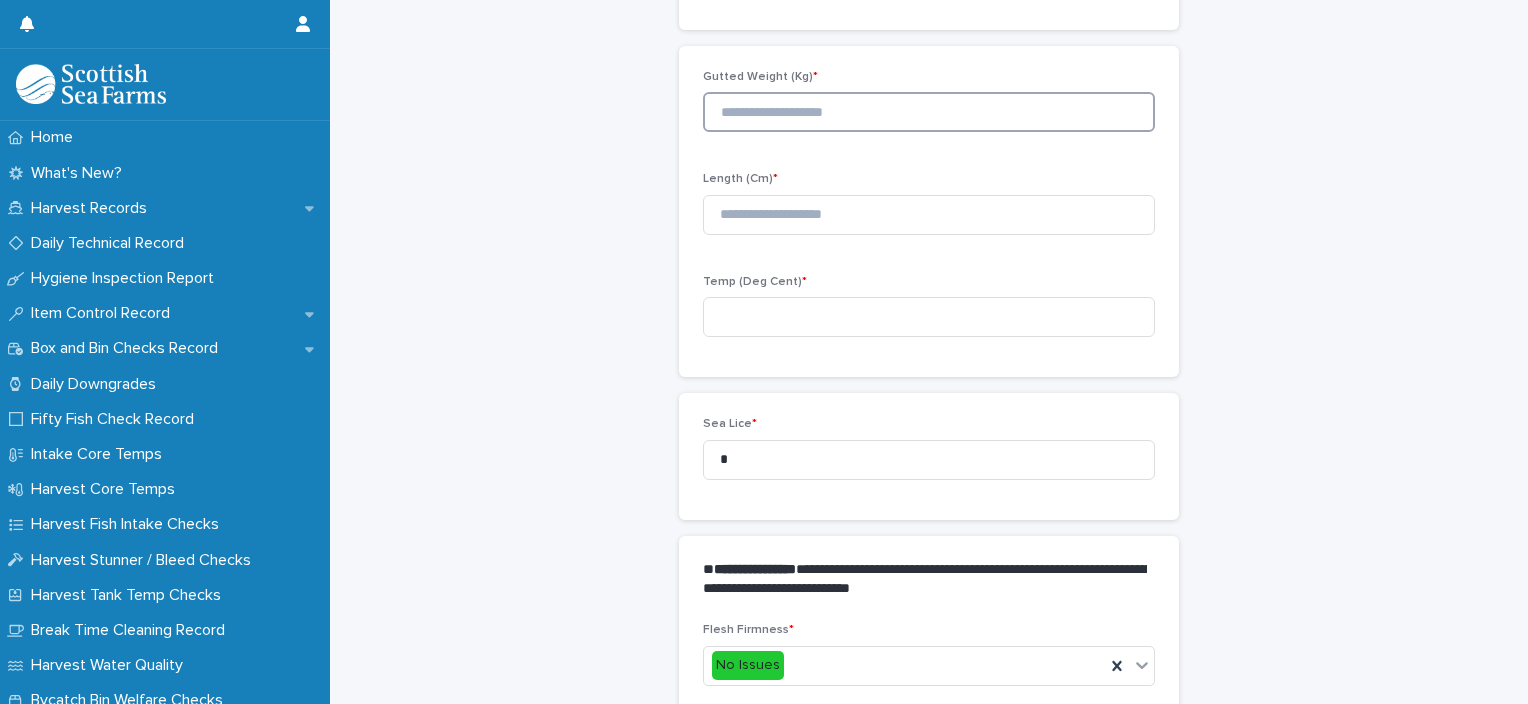 click at bounding box center (929, 112) 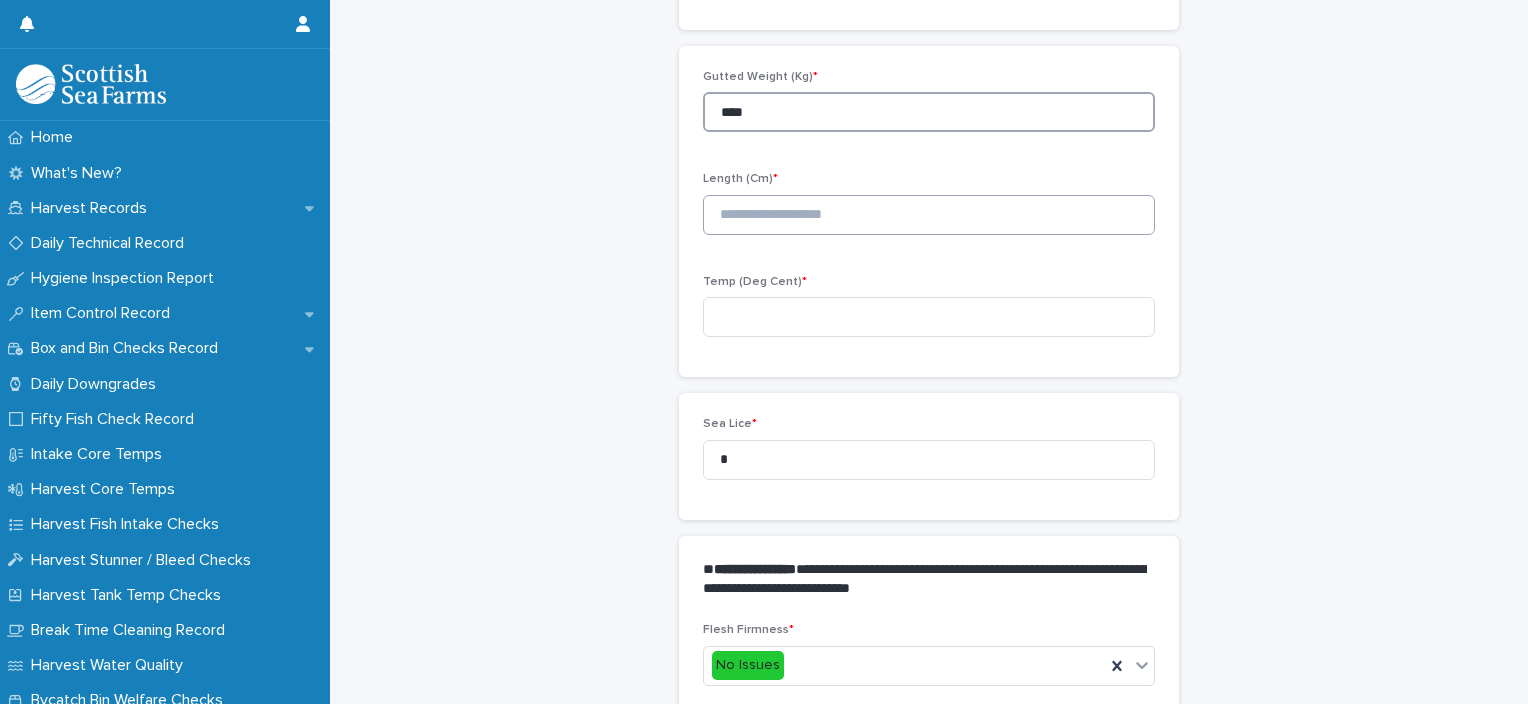 type on "****" 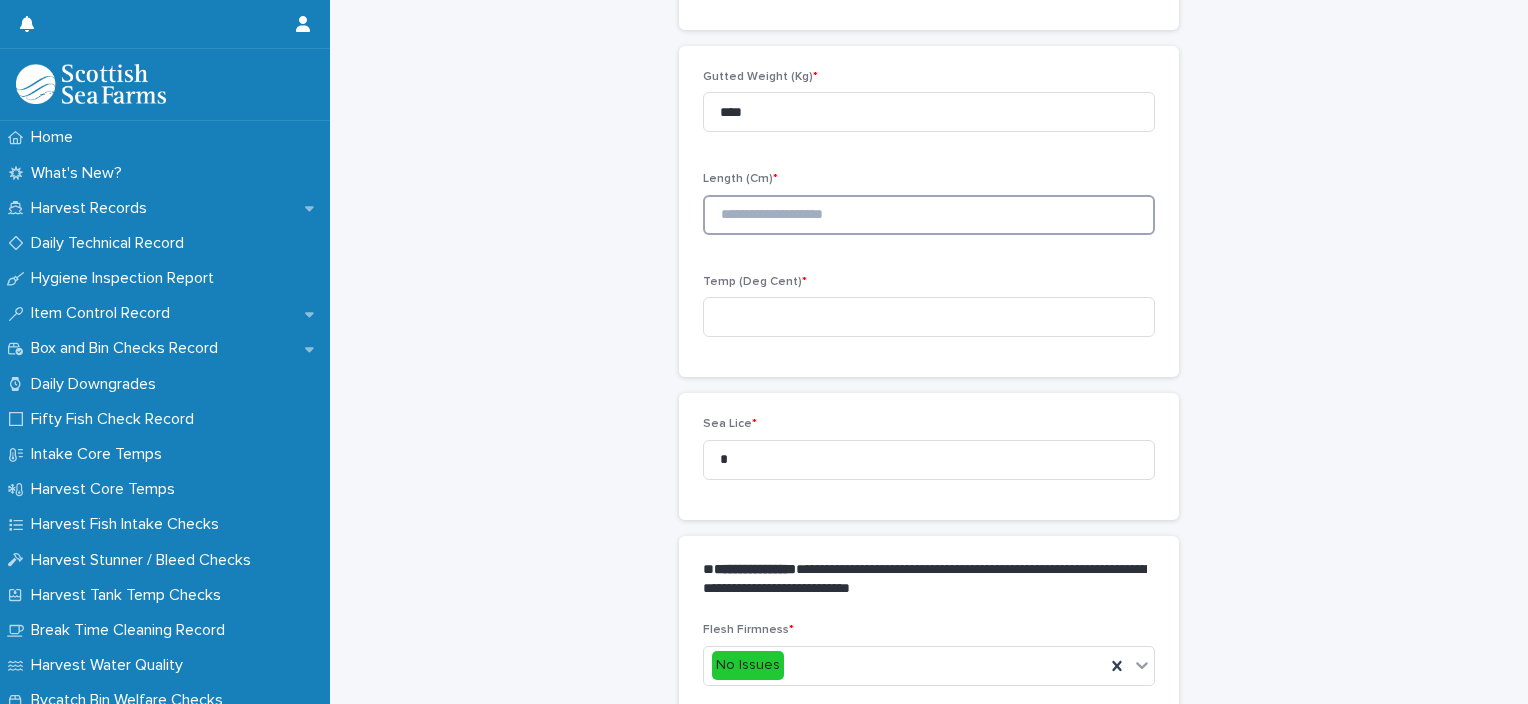 click at bounding box center (929, 215) 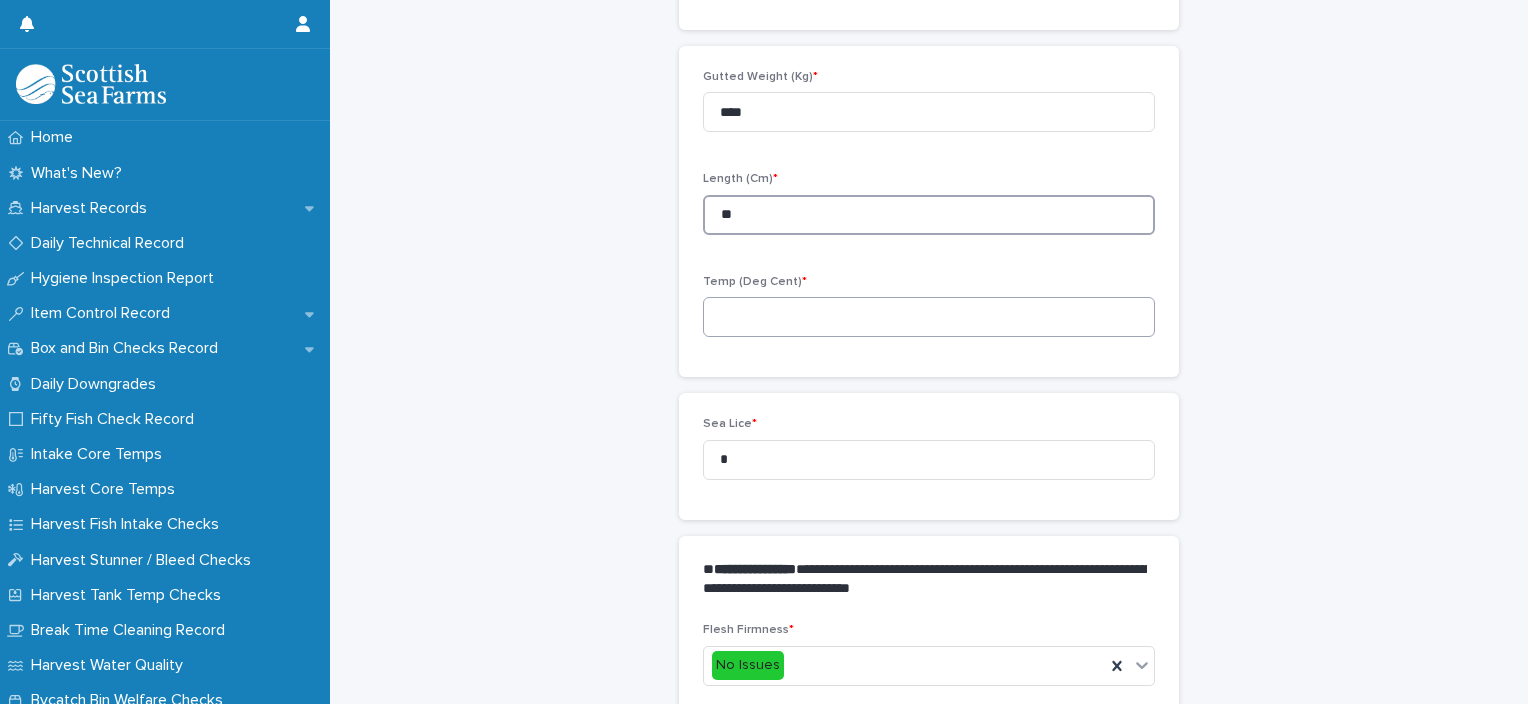 type on "**" 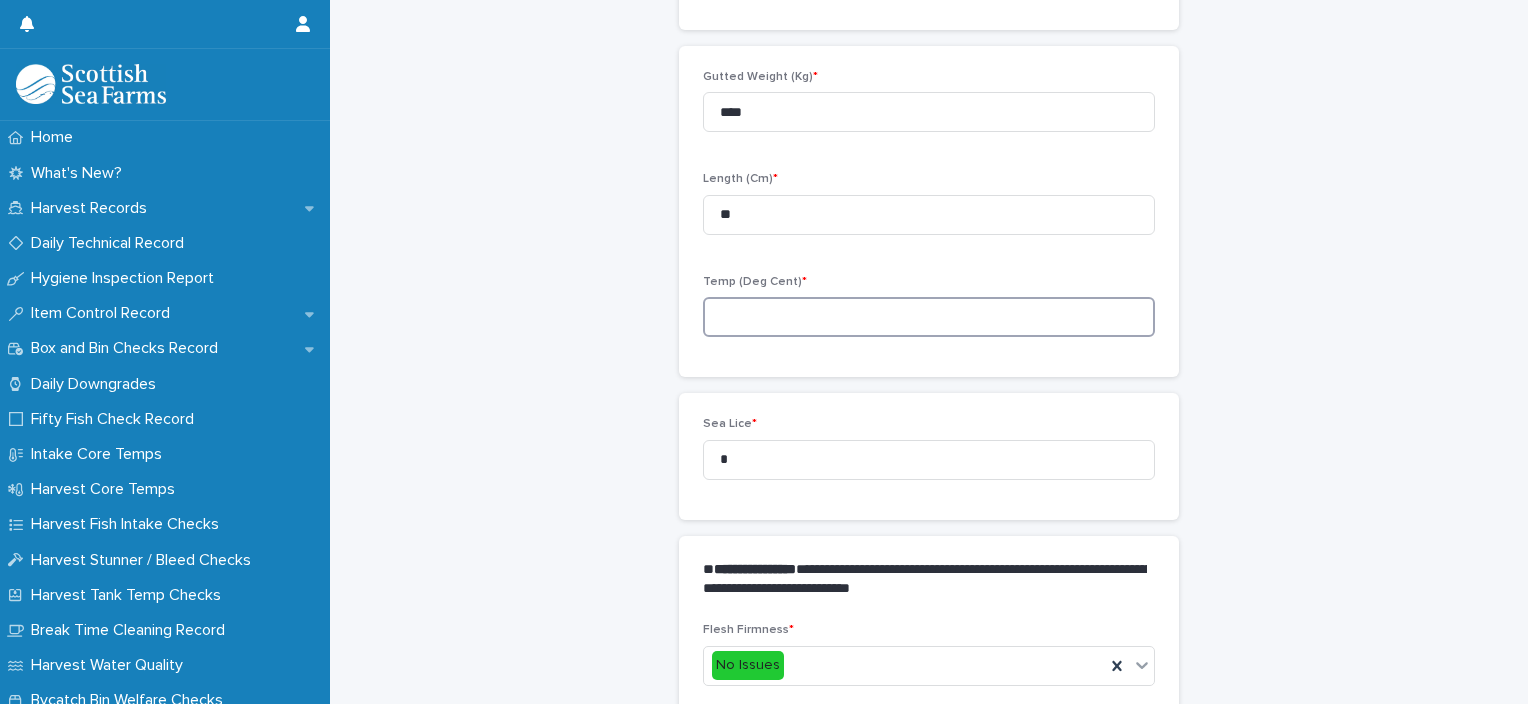 drag, startPoint x: 770, startPoint y: 306, endPoint x: 778, endPoint y: 313, distance: 10.630146 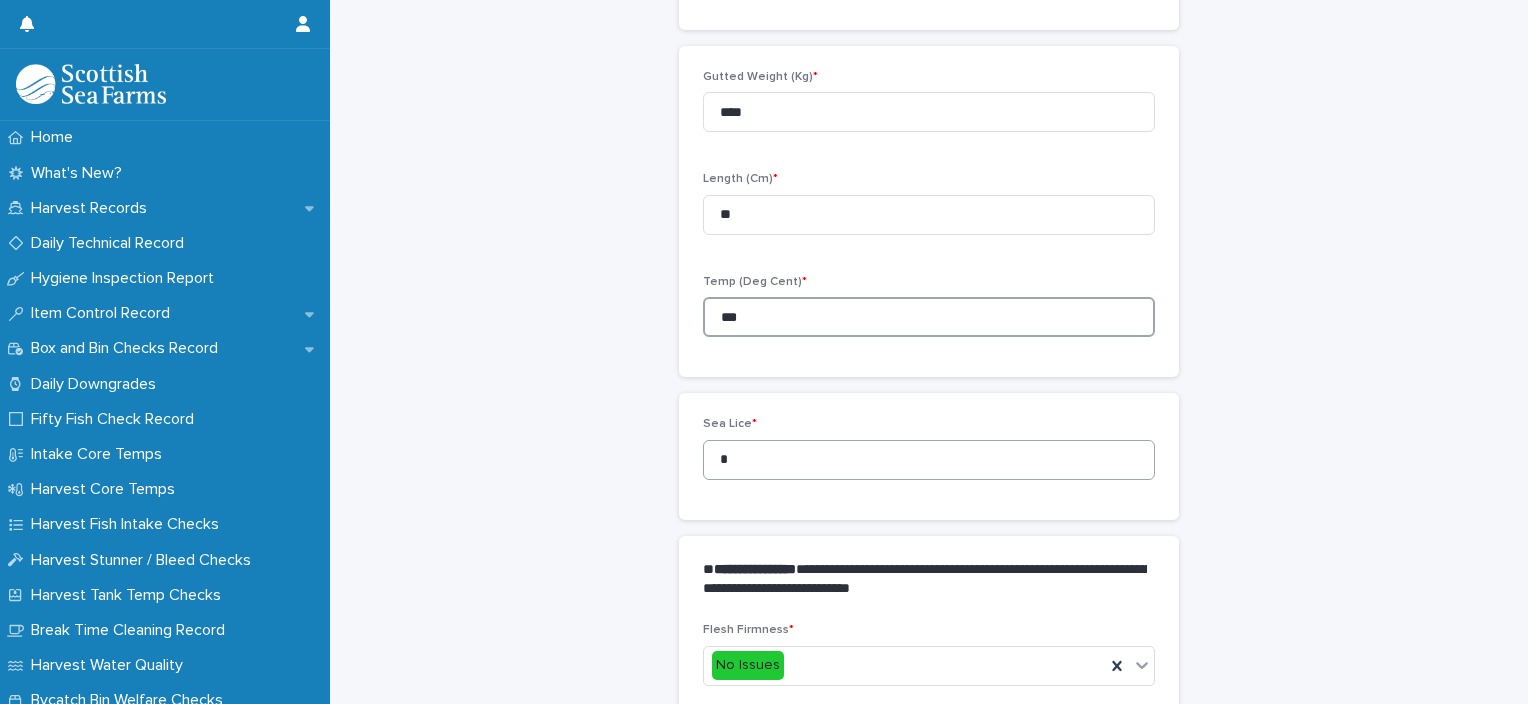 type on "***" 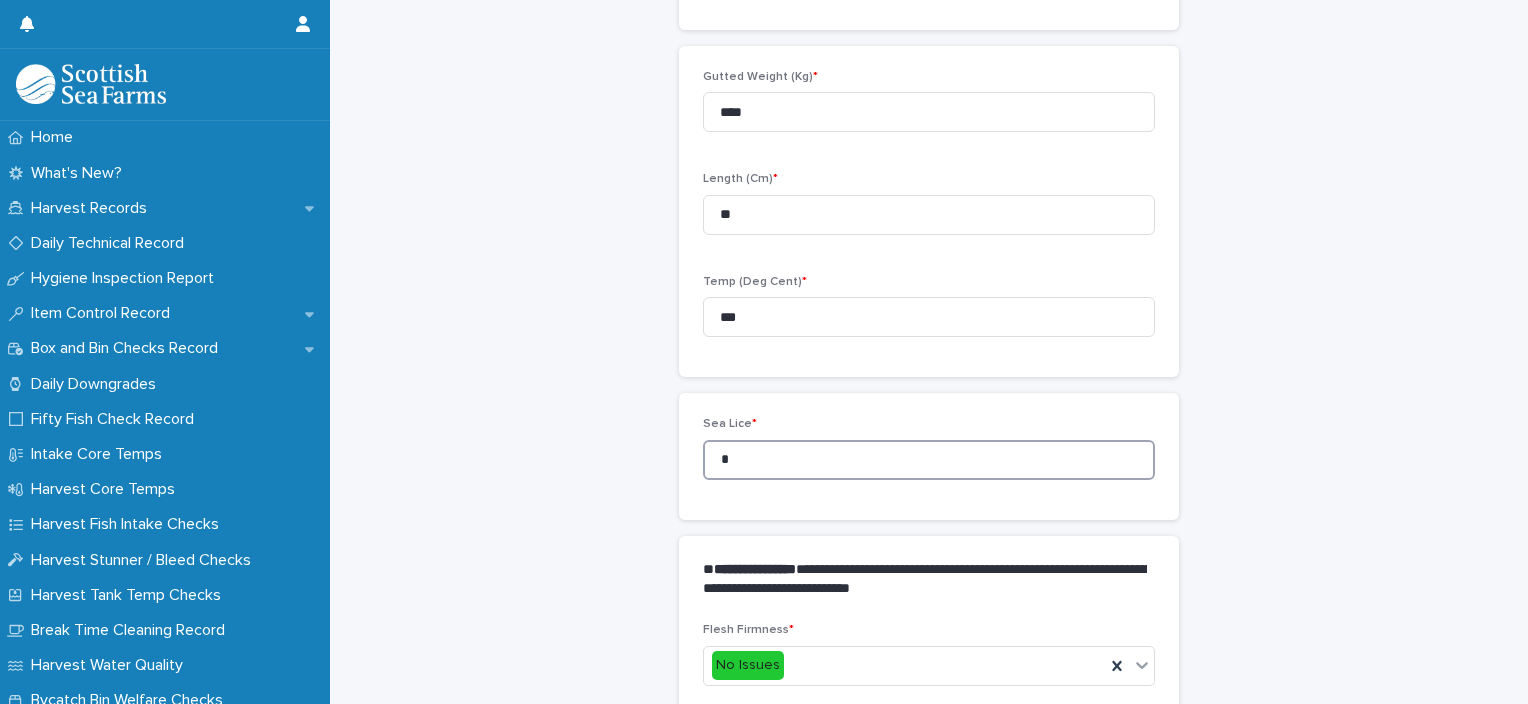 drag, startPoint x: 720, startPoint y: 469, endPoint x: 704, endPoint y: 469, distance: 16 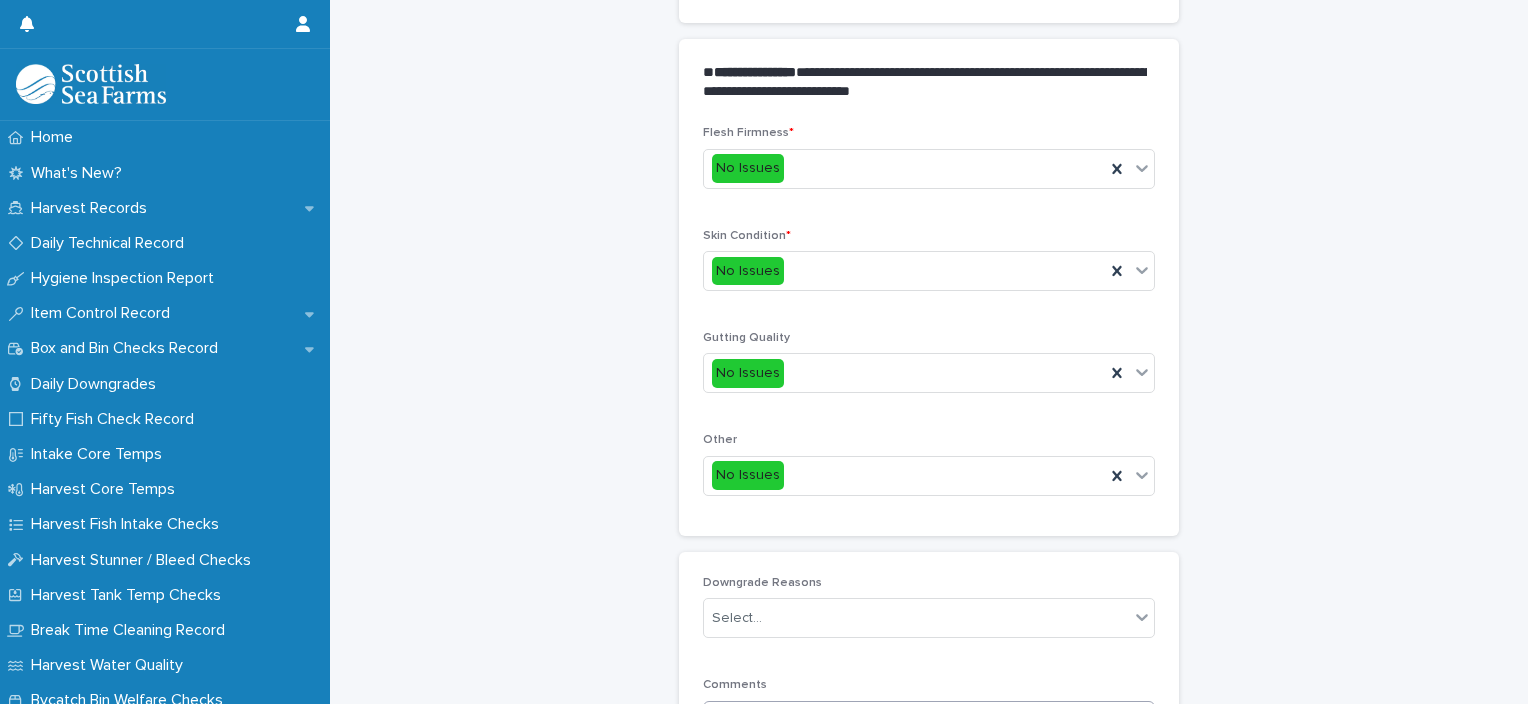 scroll, scrollTop: 911, scrollLeft: 0, axis: vertical 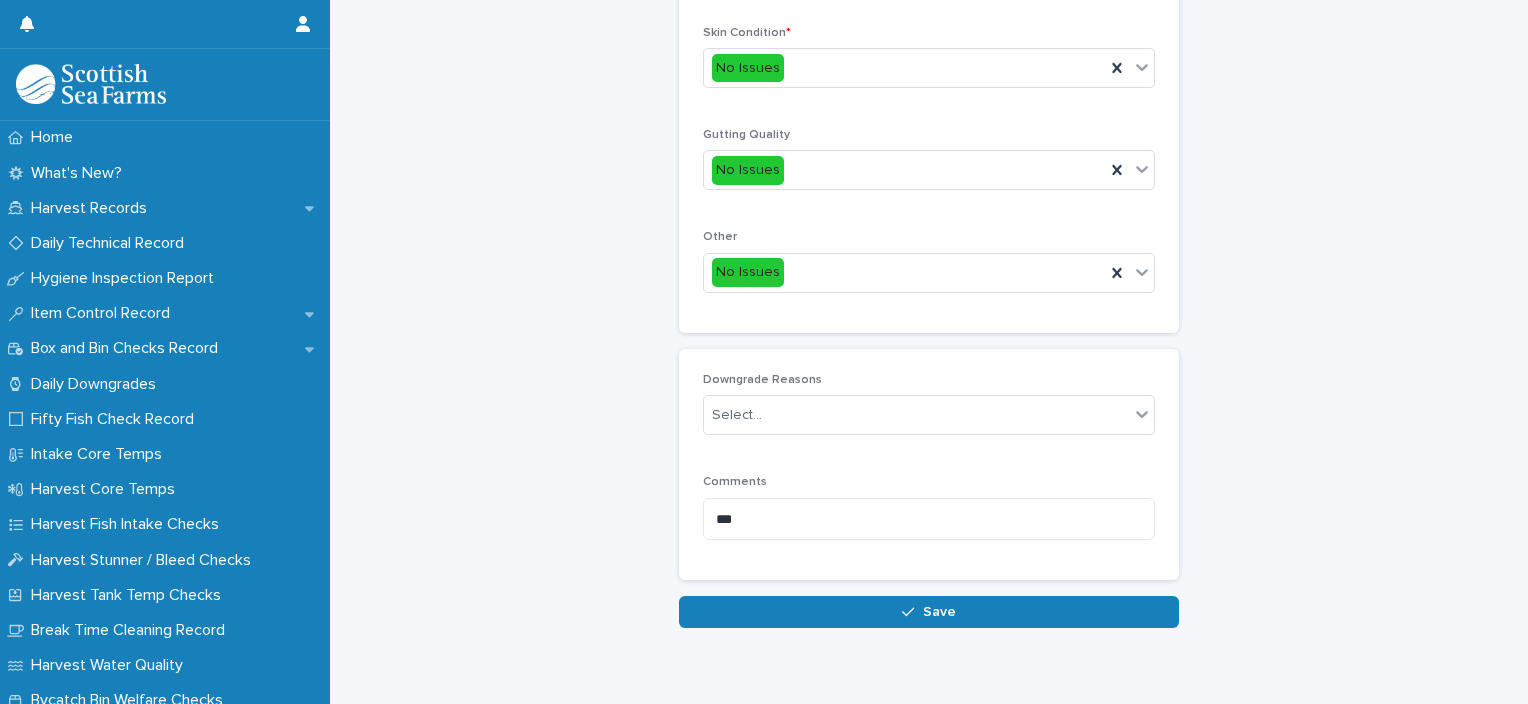 type on "*" 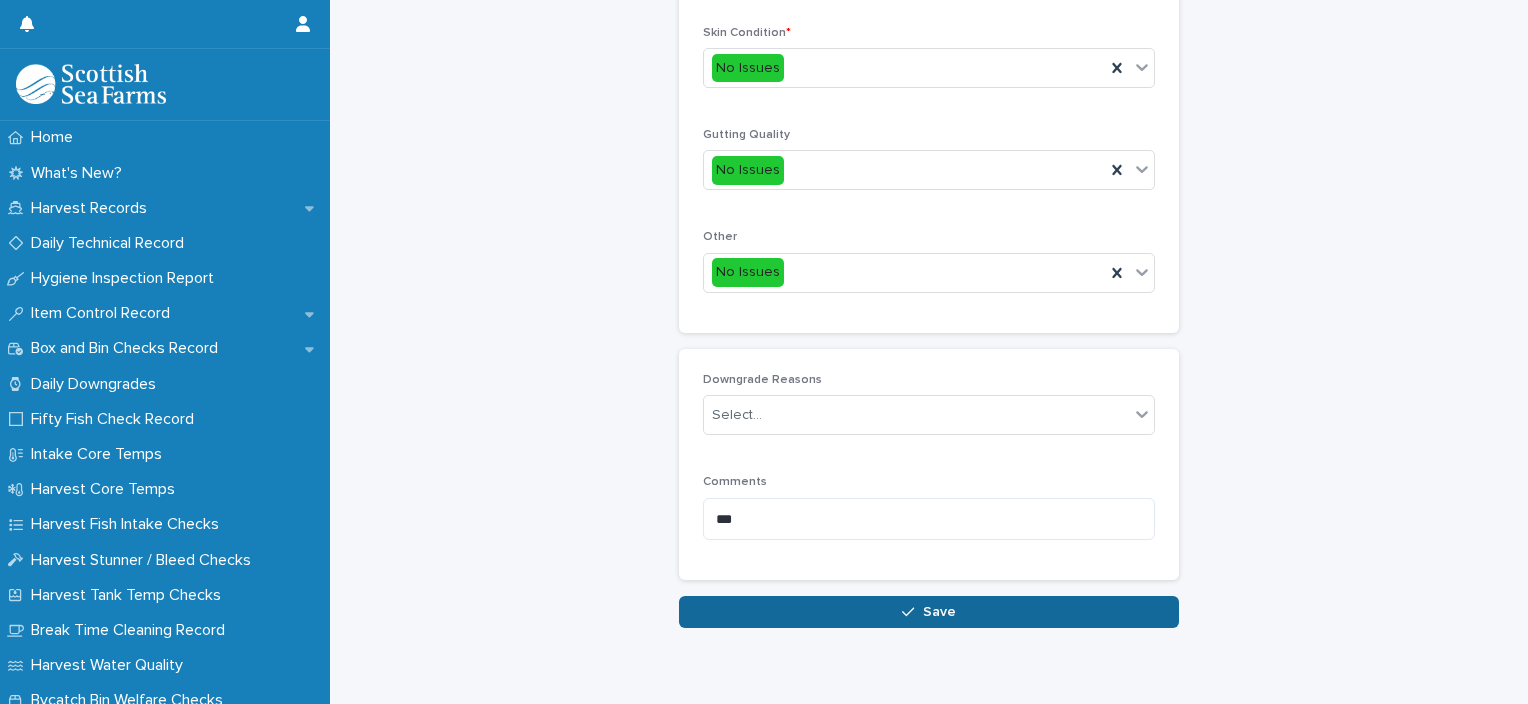 drag, startPoint x: 924, startPoint y: 588, endPoint x: 930, endPoint y: 600, distance: 13.416408 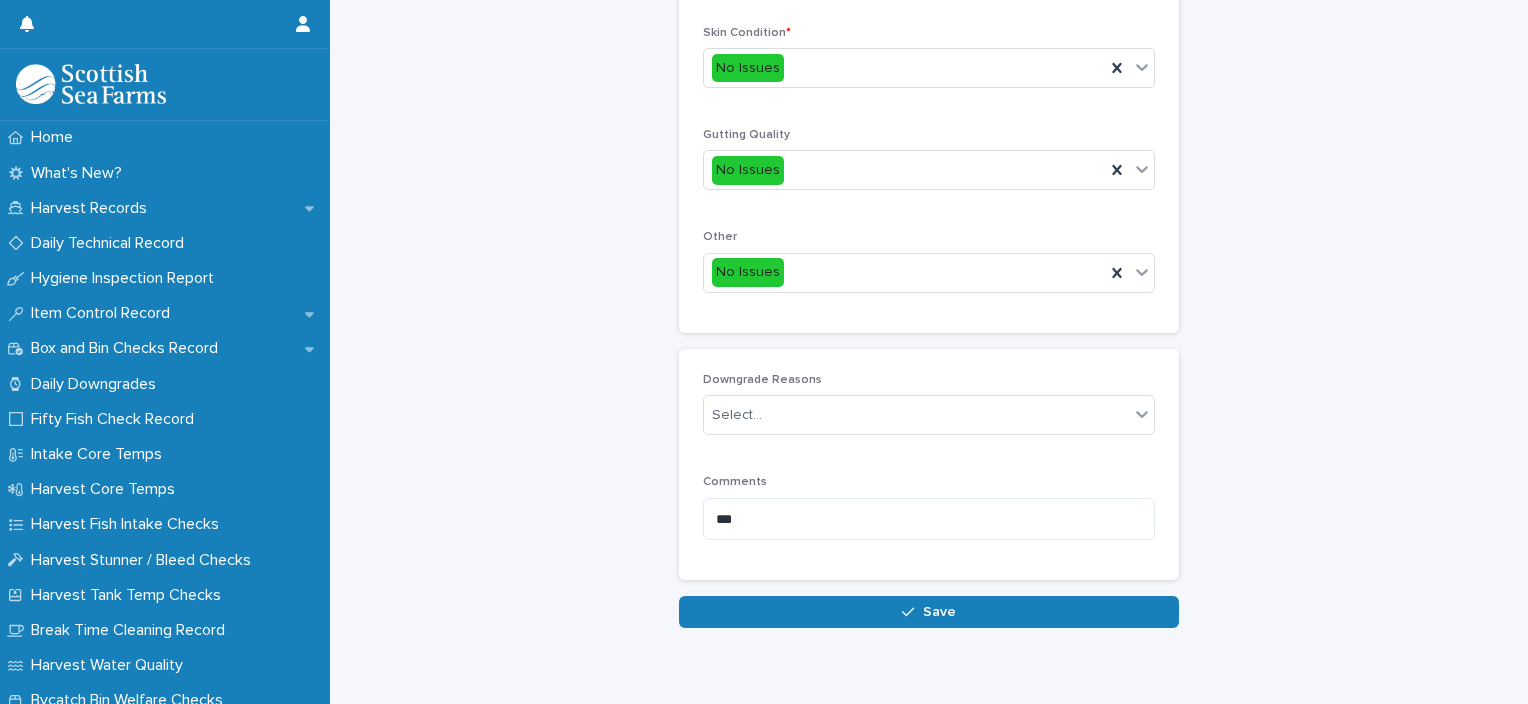 click on "Save" at bounding box center (939, 612) 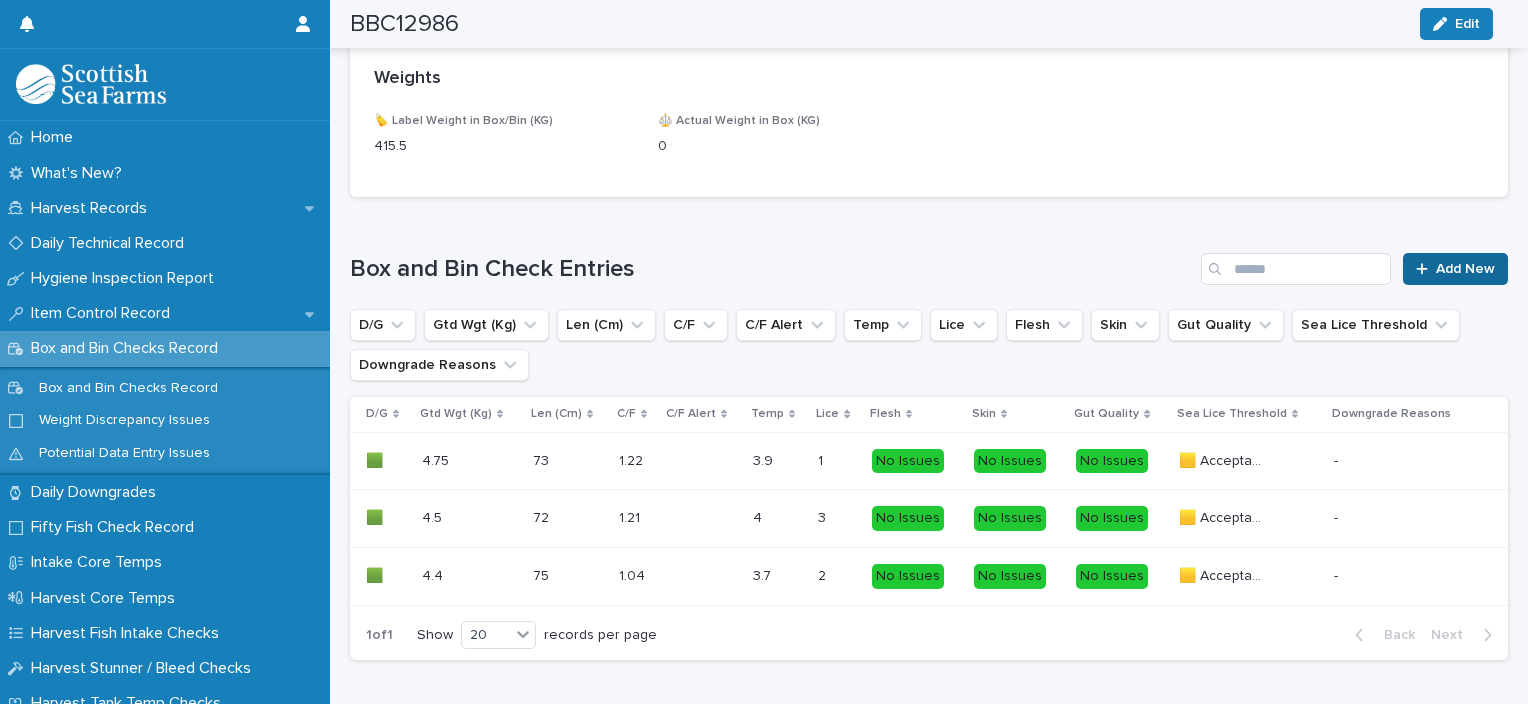 click on "Add New" at bounding box center [1455, 269] 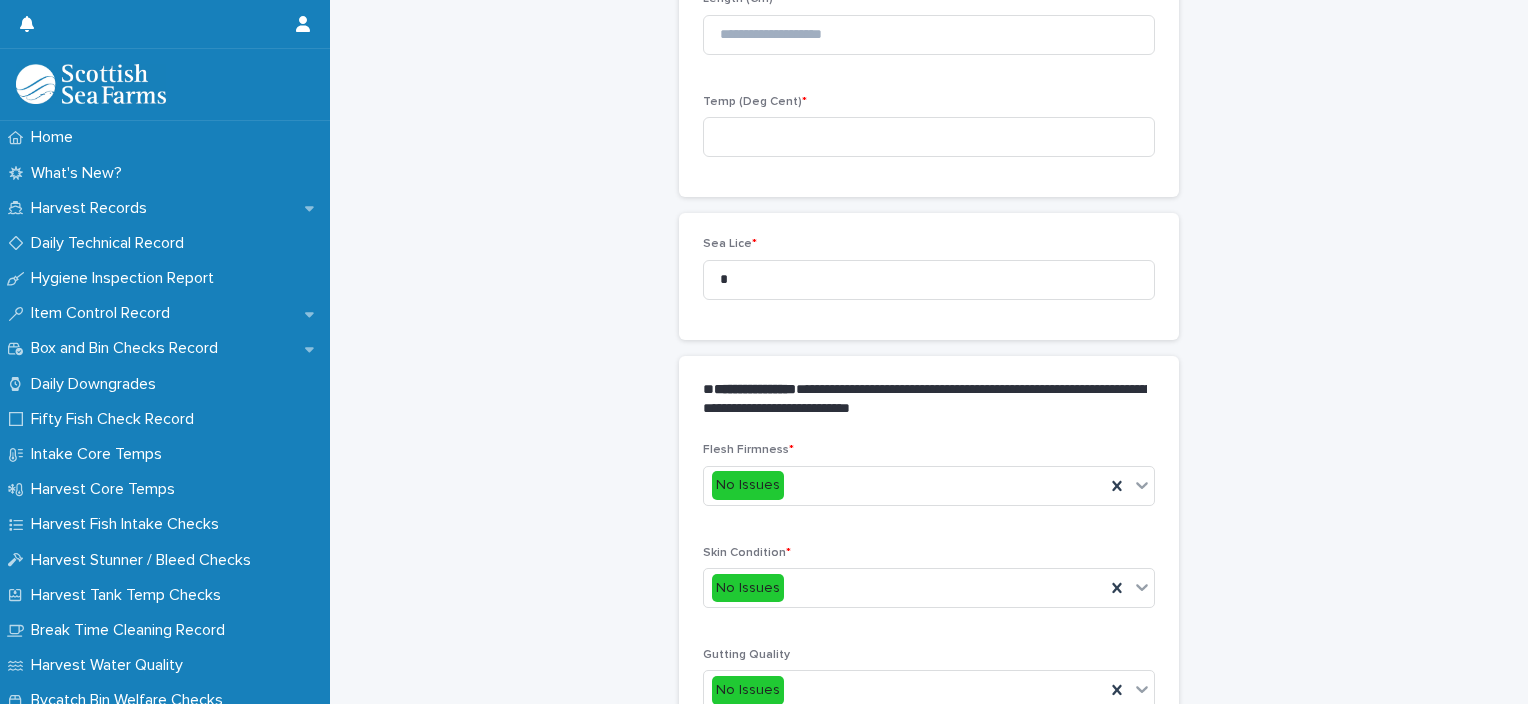 scroll, scrollTop: 311, scrollLeft: 0, axis: vertical 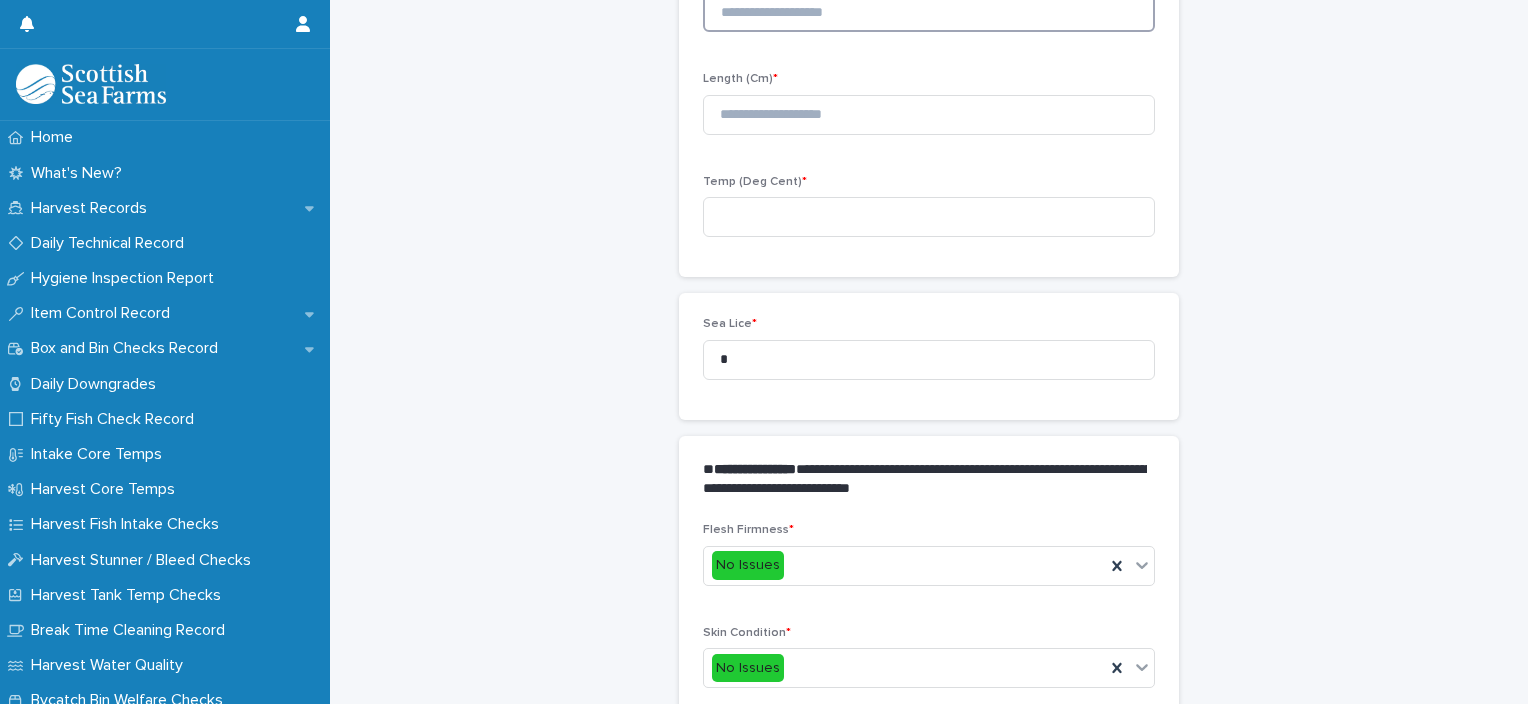 click at bounding box center (929, 12) 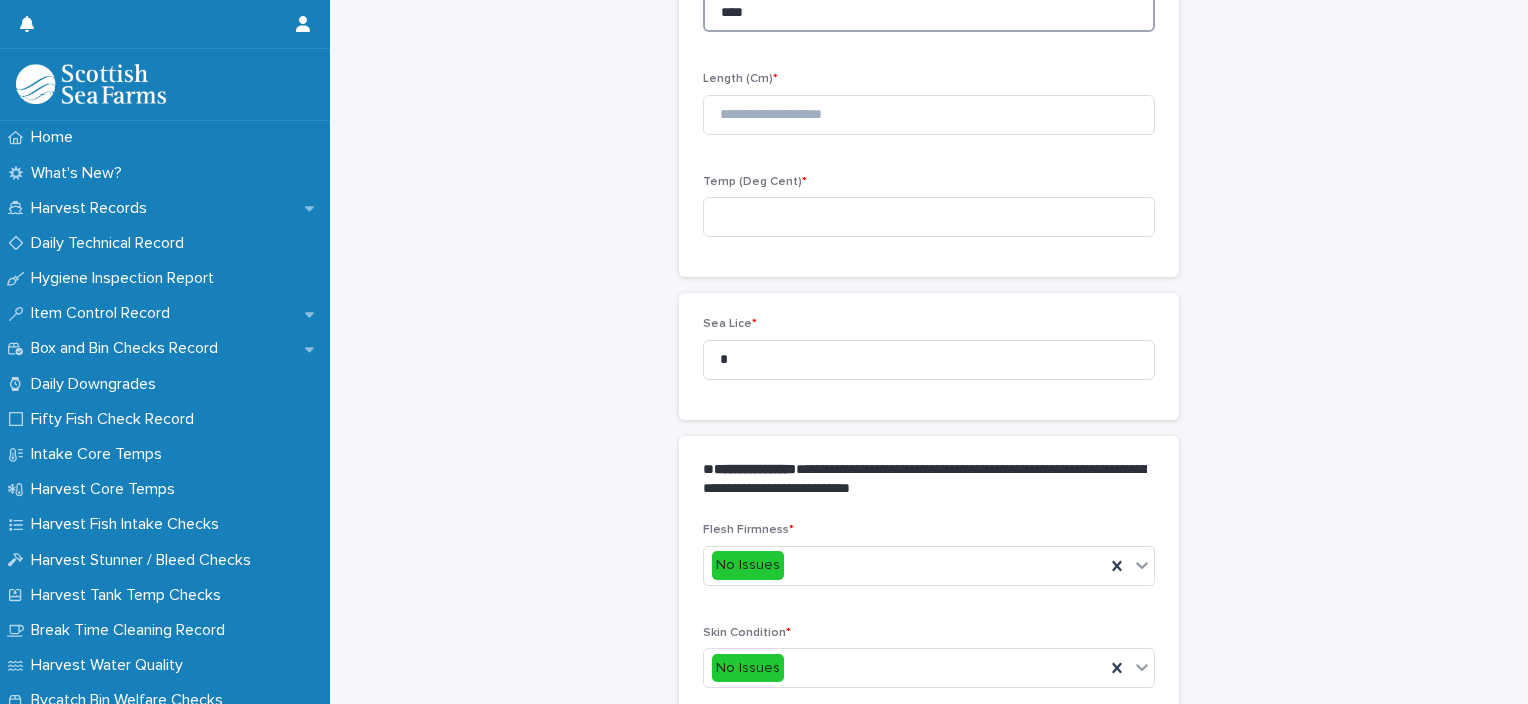 type on "****" 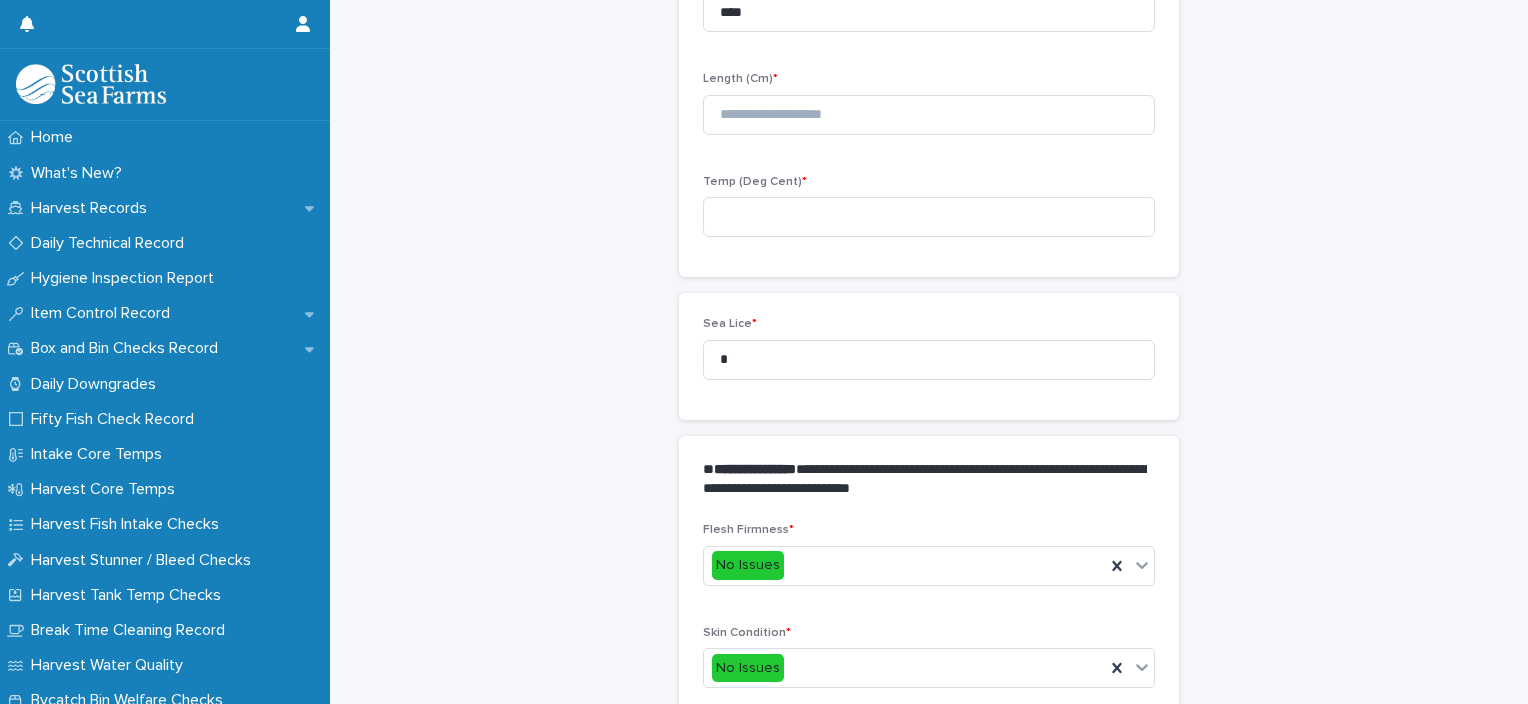 click on "Length (Cm) *" at bounding box center (929, 111) 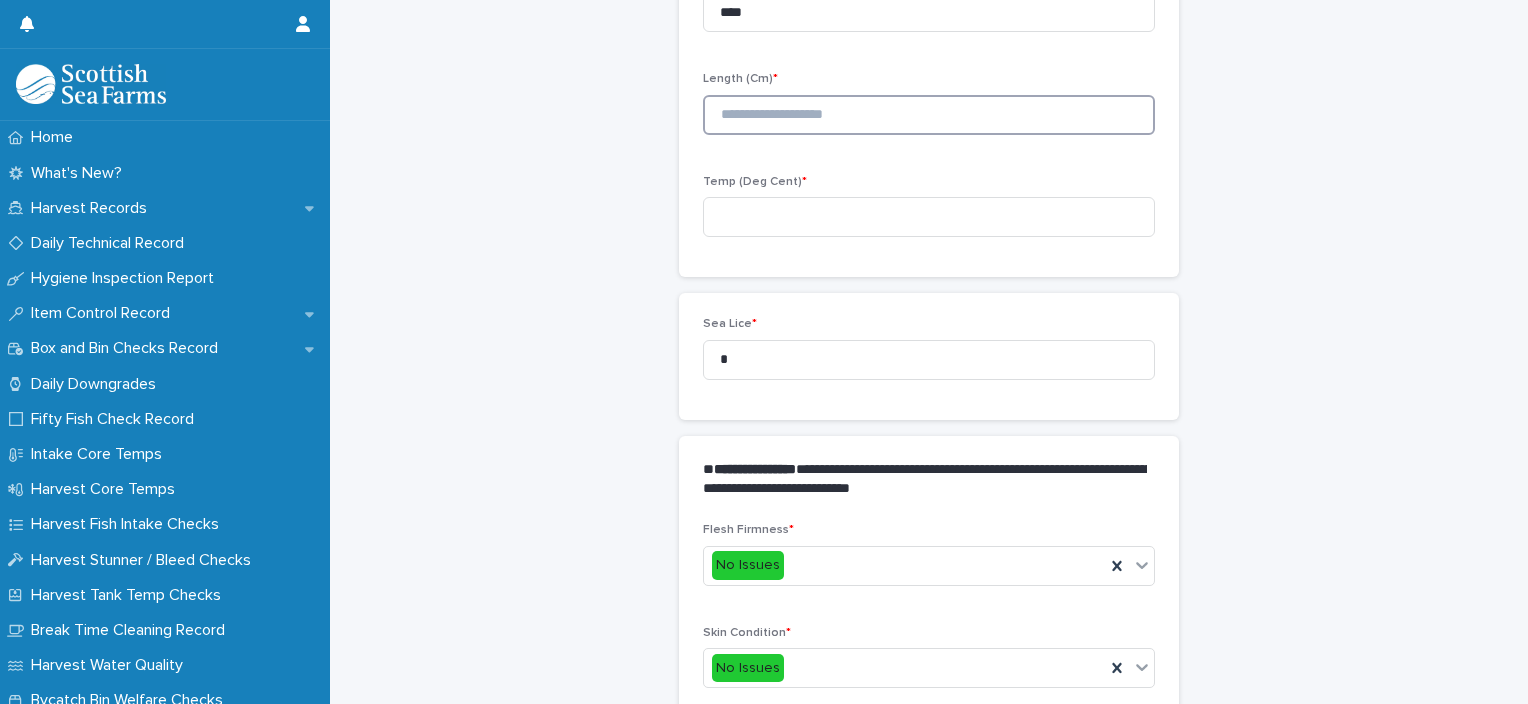 click at bounding box center (929, 115) 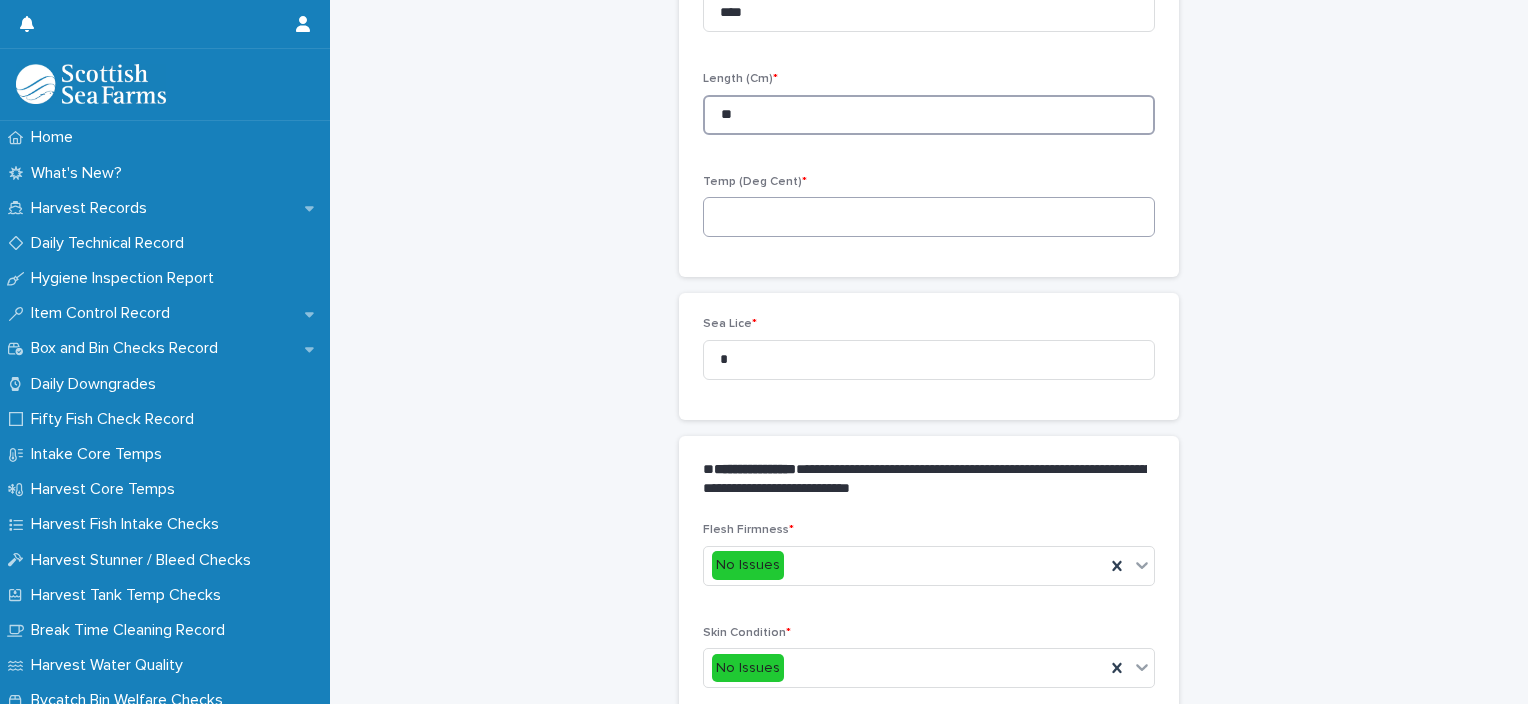 type on "**" 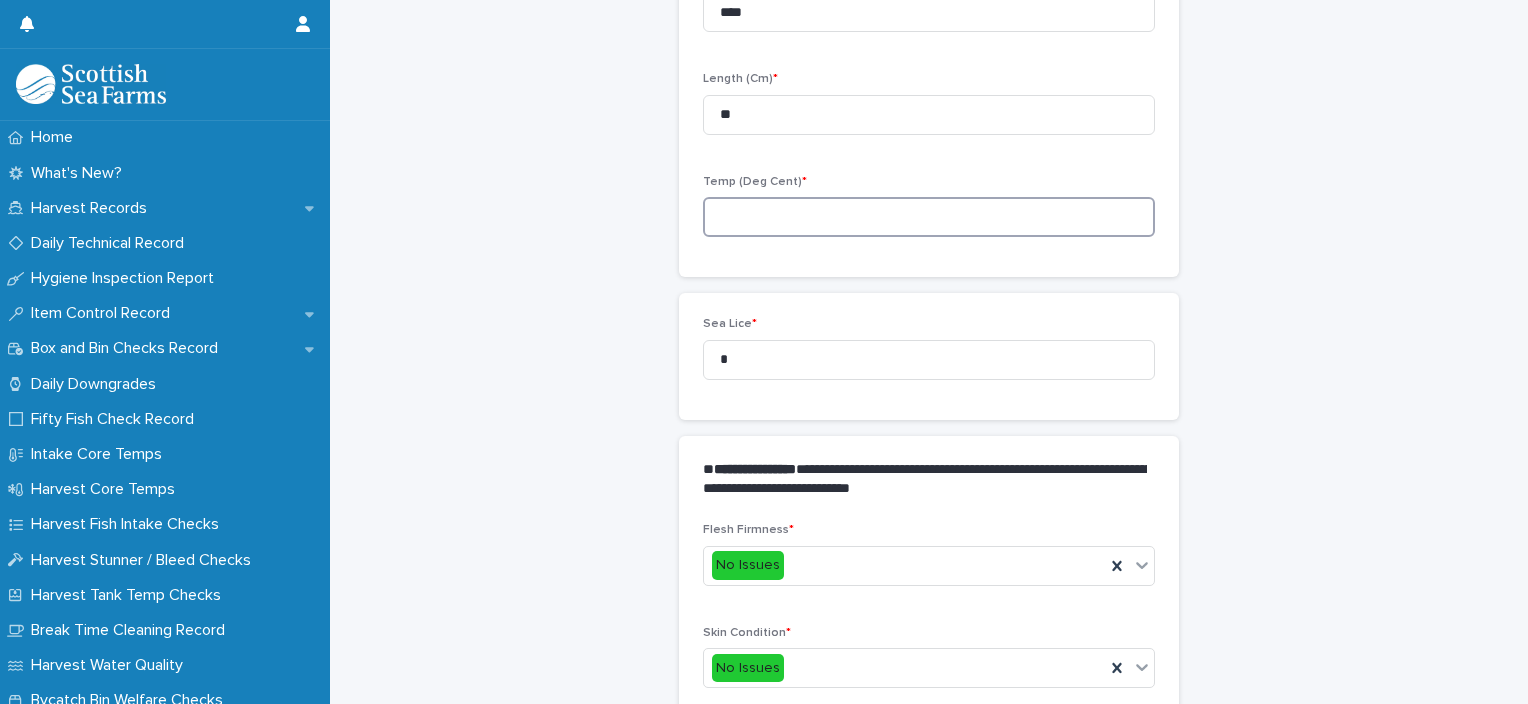 click at bounding box center [929, 217] 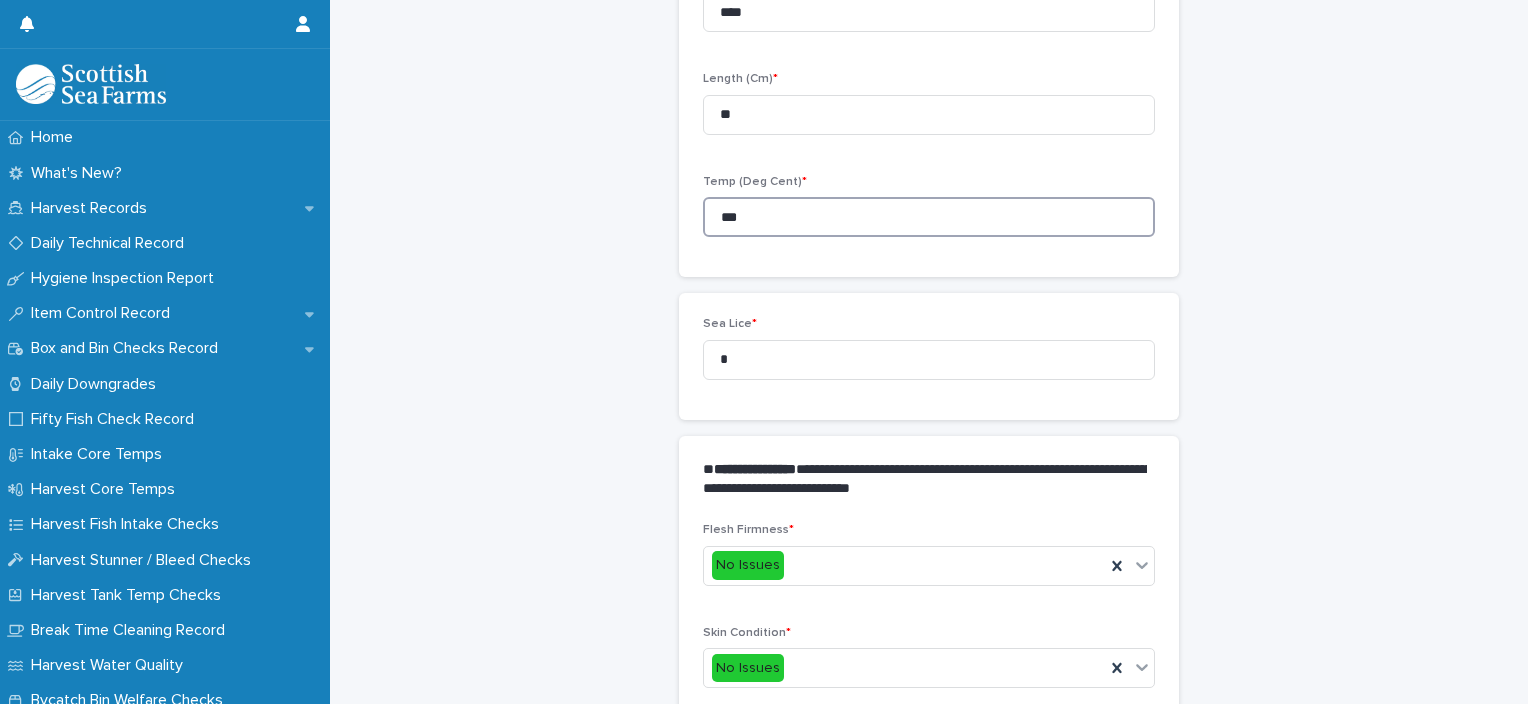 type on "***" 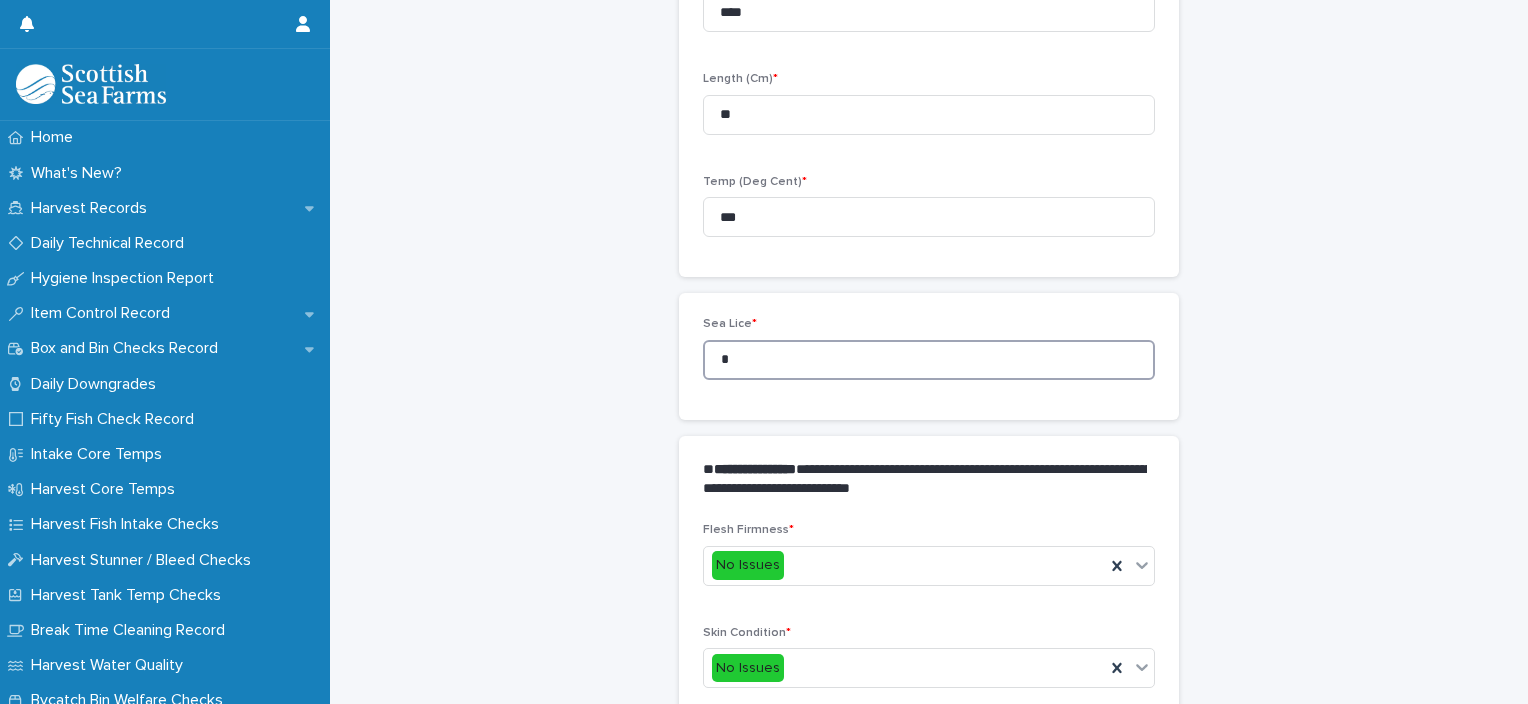 click on "Sea Lice * *" at bounding box center [929, 356] 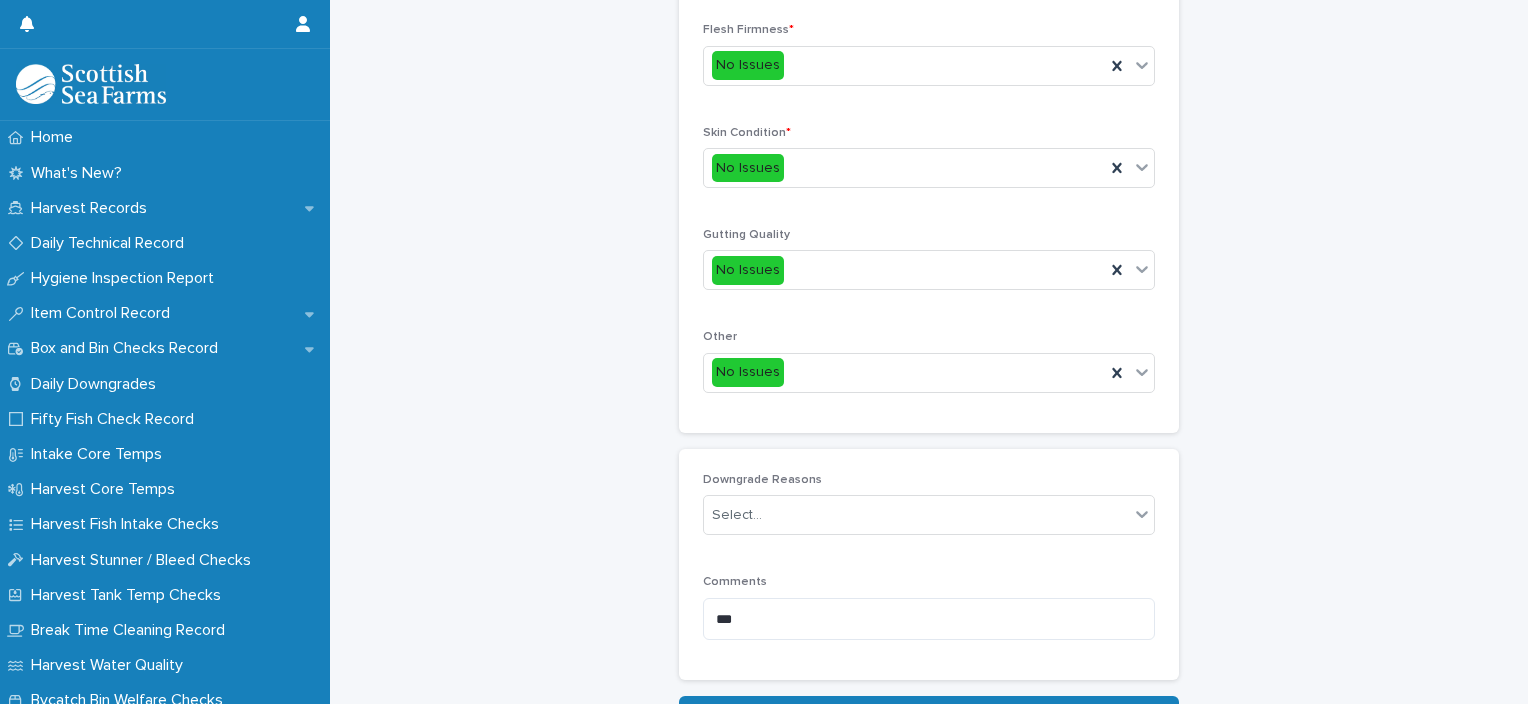 scroll, scrollTop: 911, scrollLeft: 0, axis: vertical 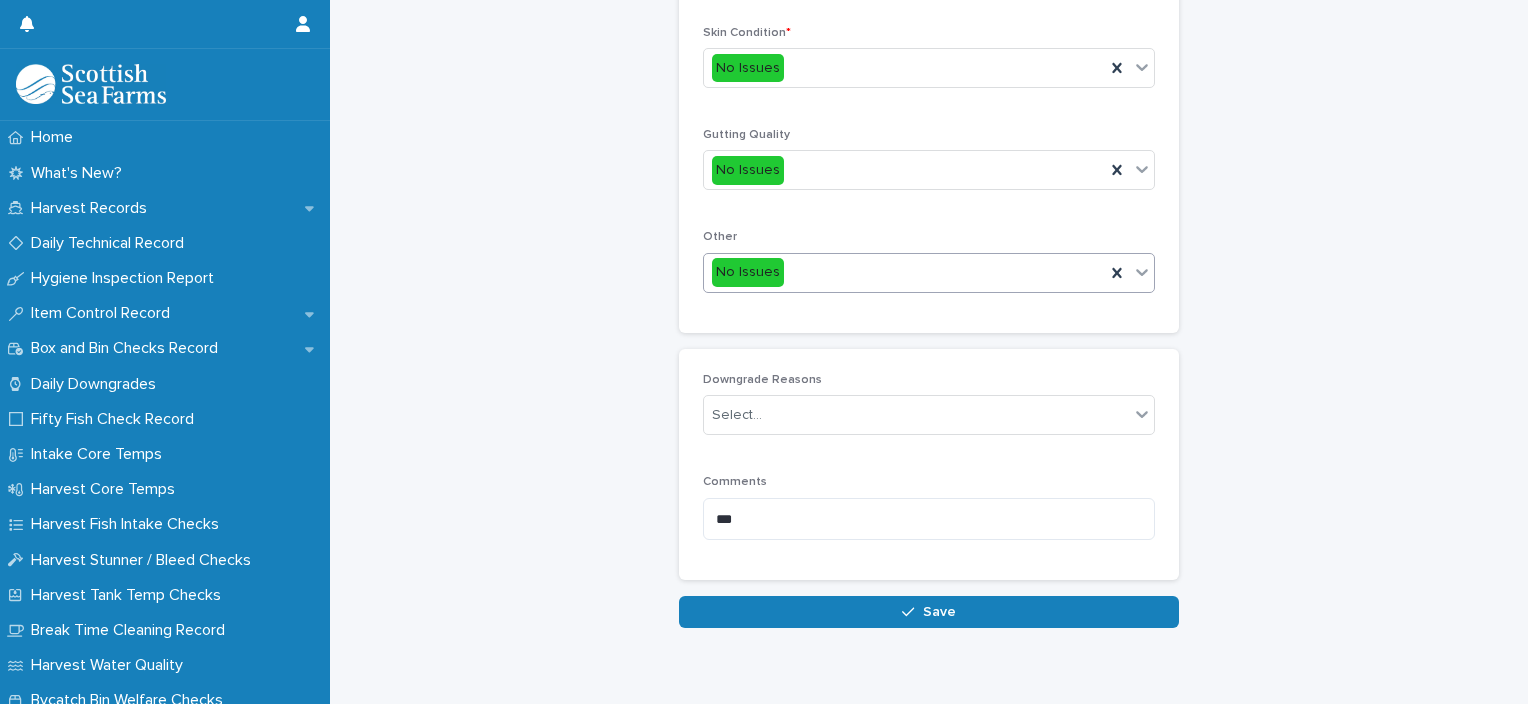 type on "*" 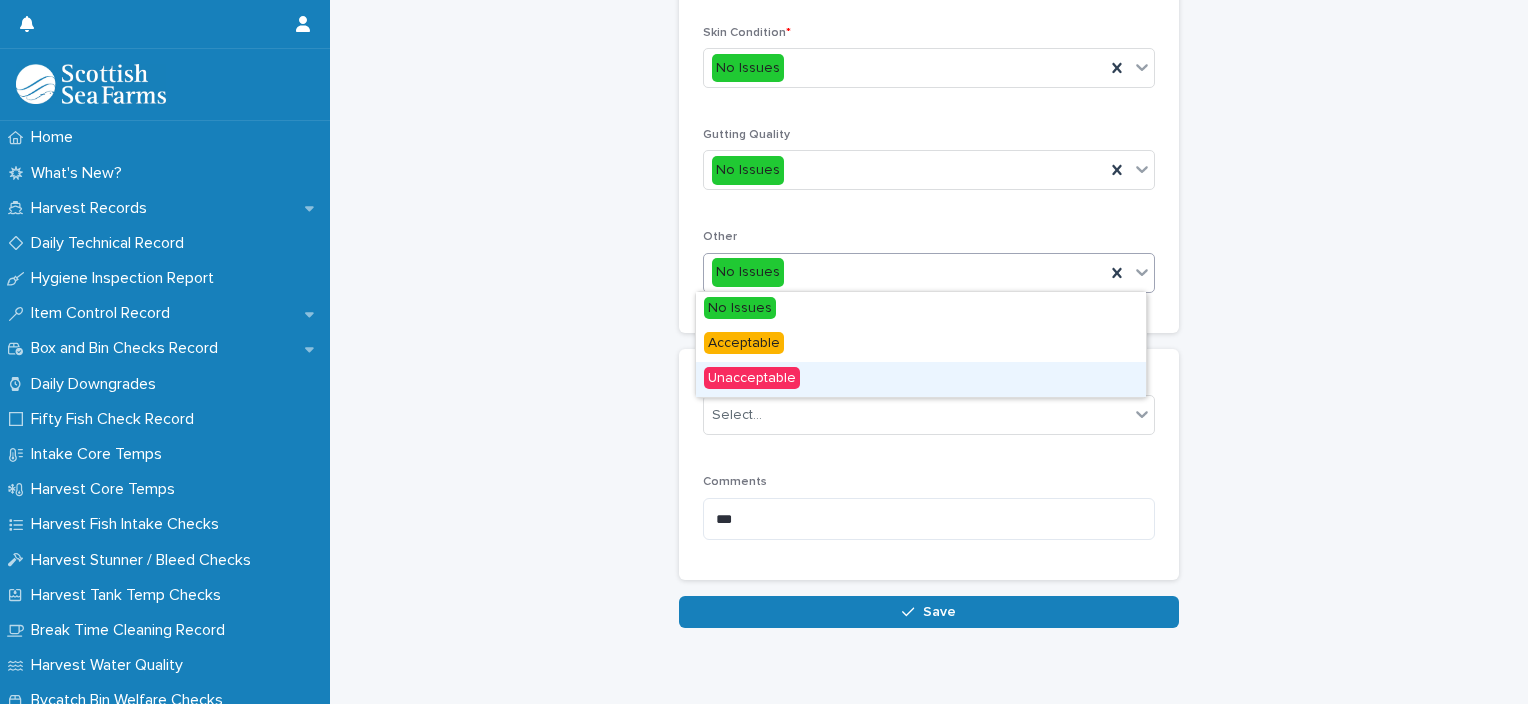click on "Unacceptable" at bounding box center (921, 379) 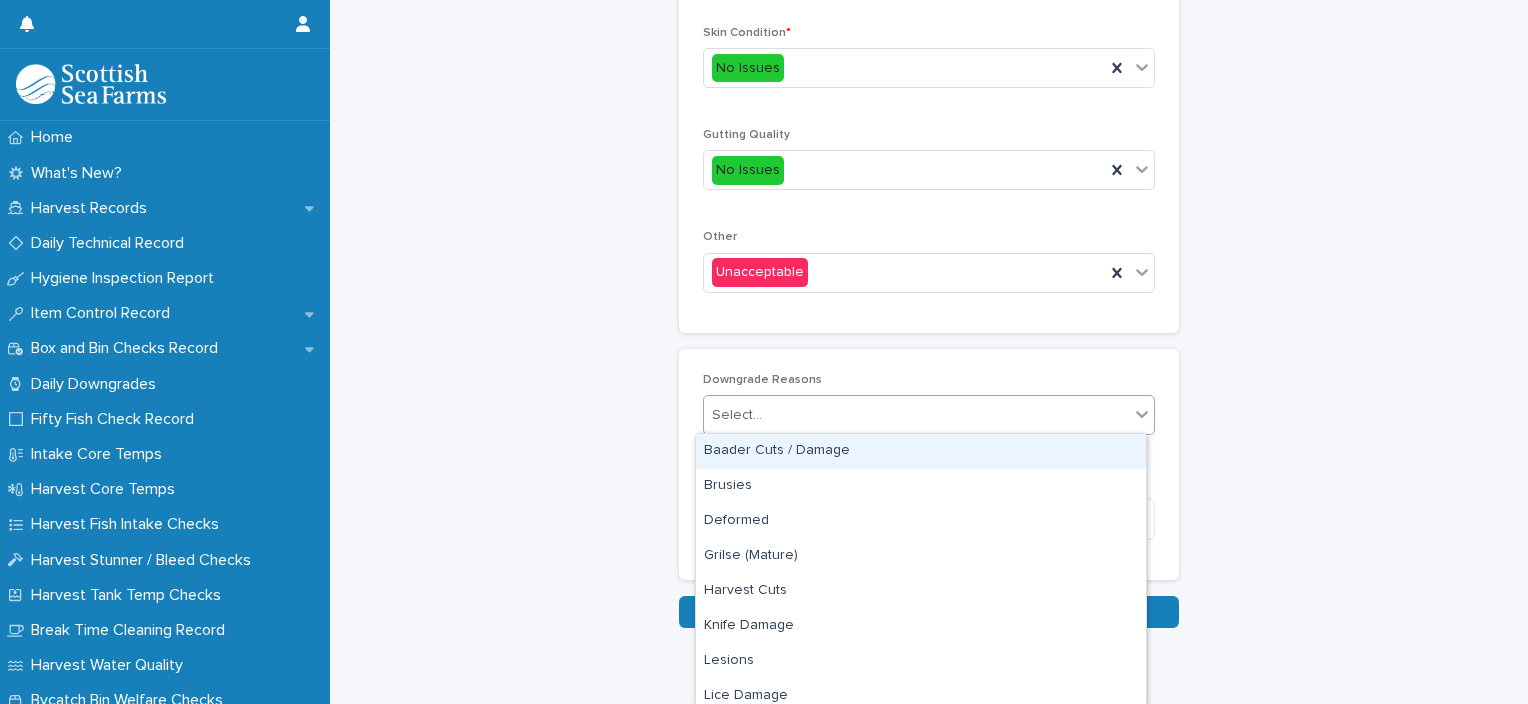 click on "Select..." at bounding box center (916, 415) 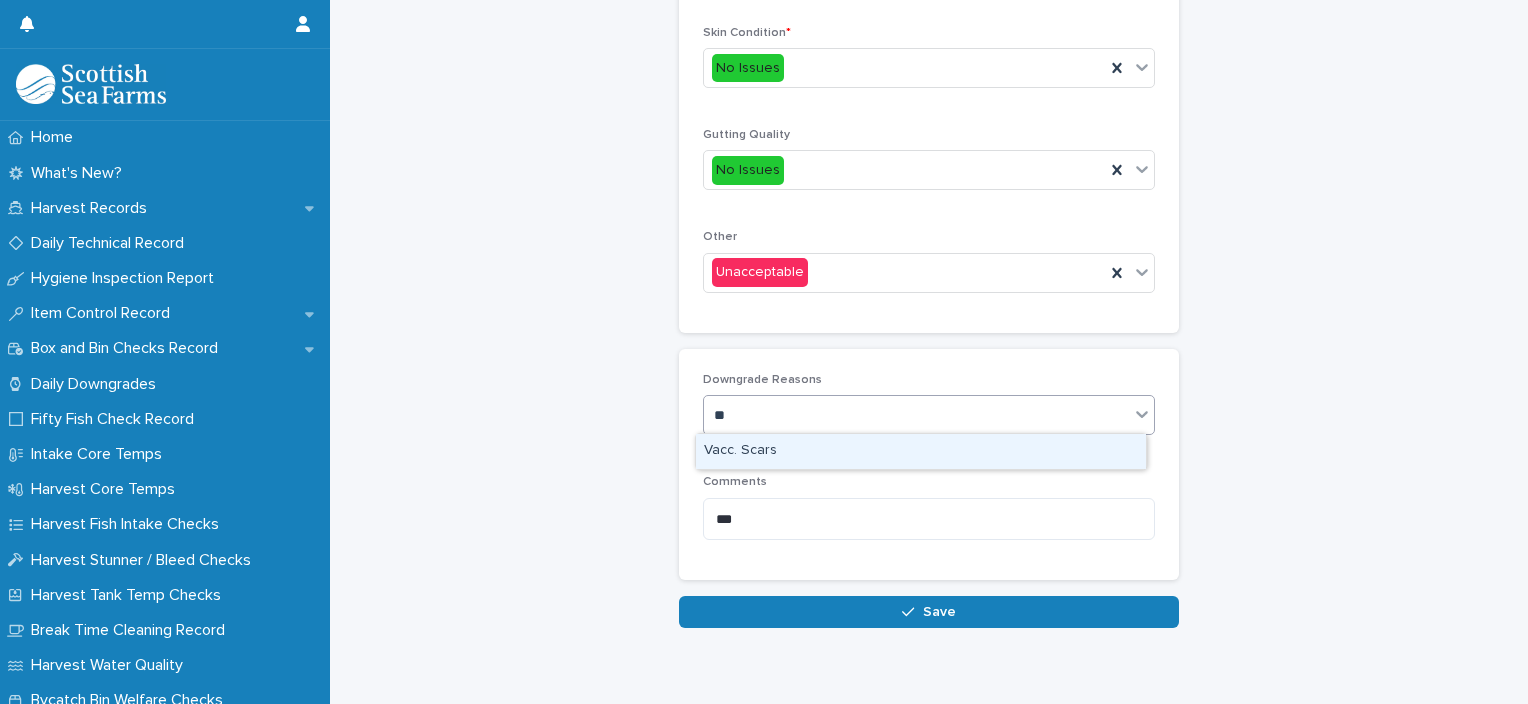 type on "***" 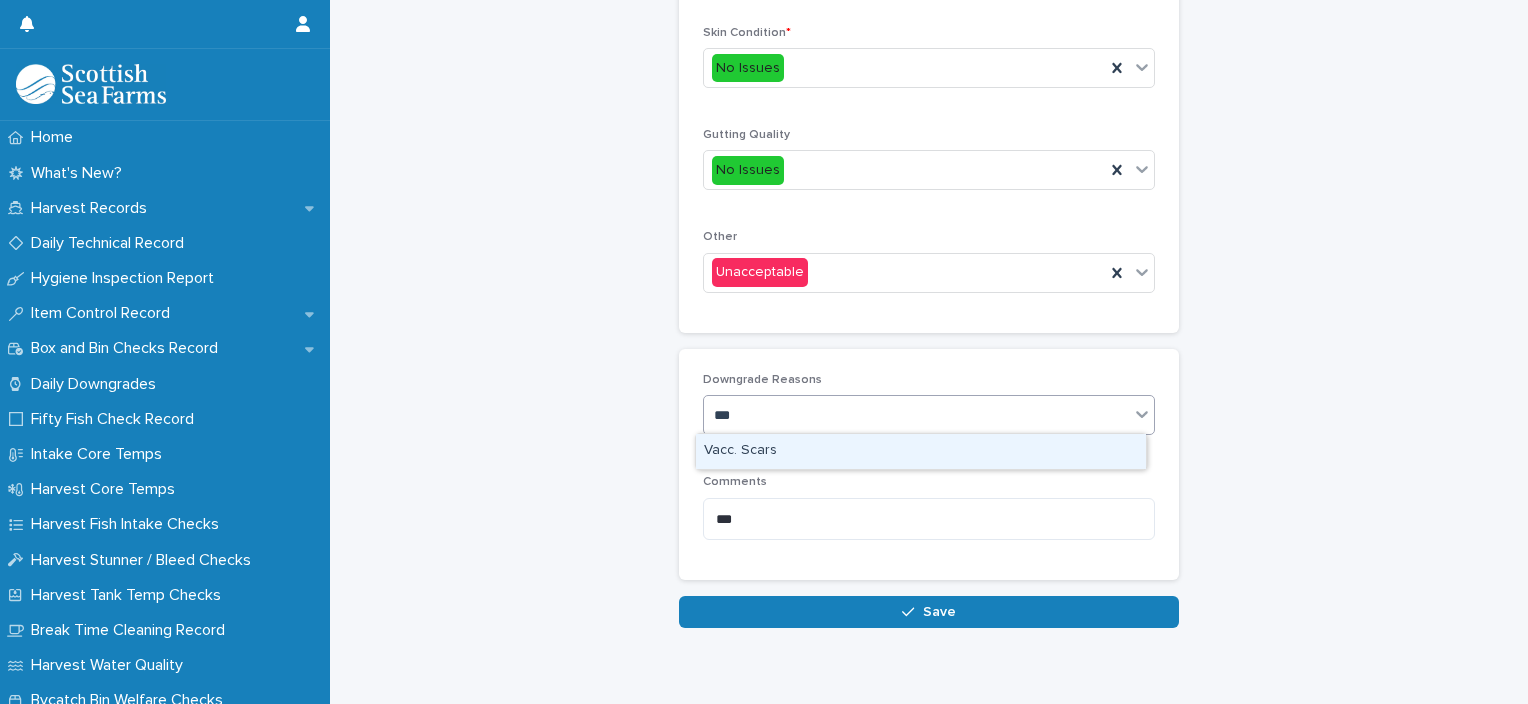 click on "Vacc. Scars" at bounding box center [921, 451] 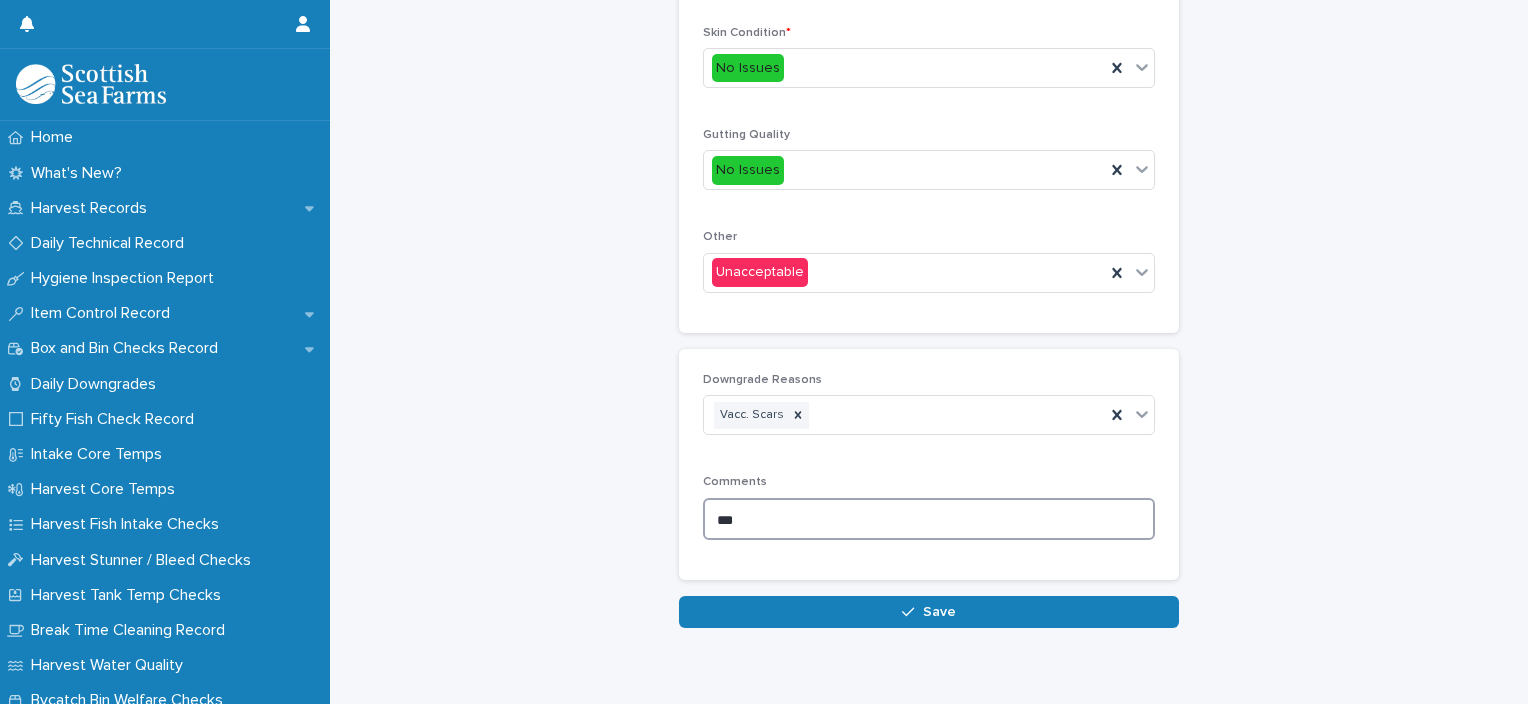 drag, startPoint x: 756, startPoint y: 510, endPoint x: 672, endPoint y: 520, distance: 84.59315 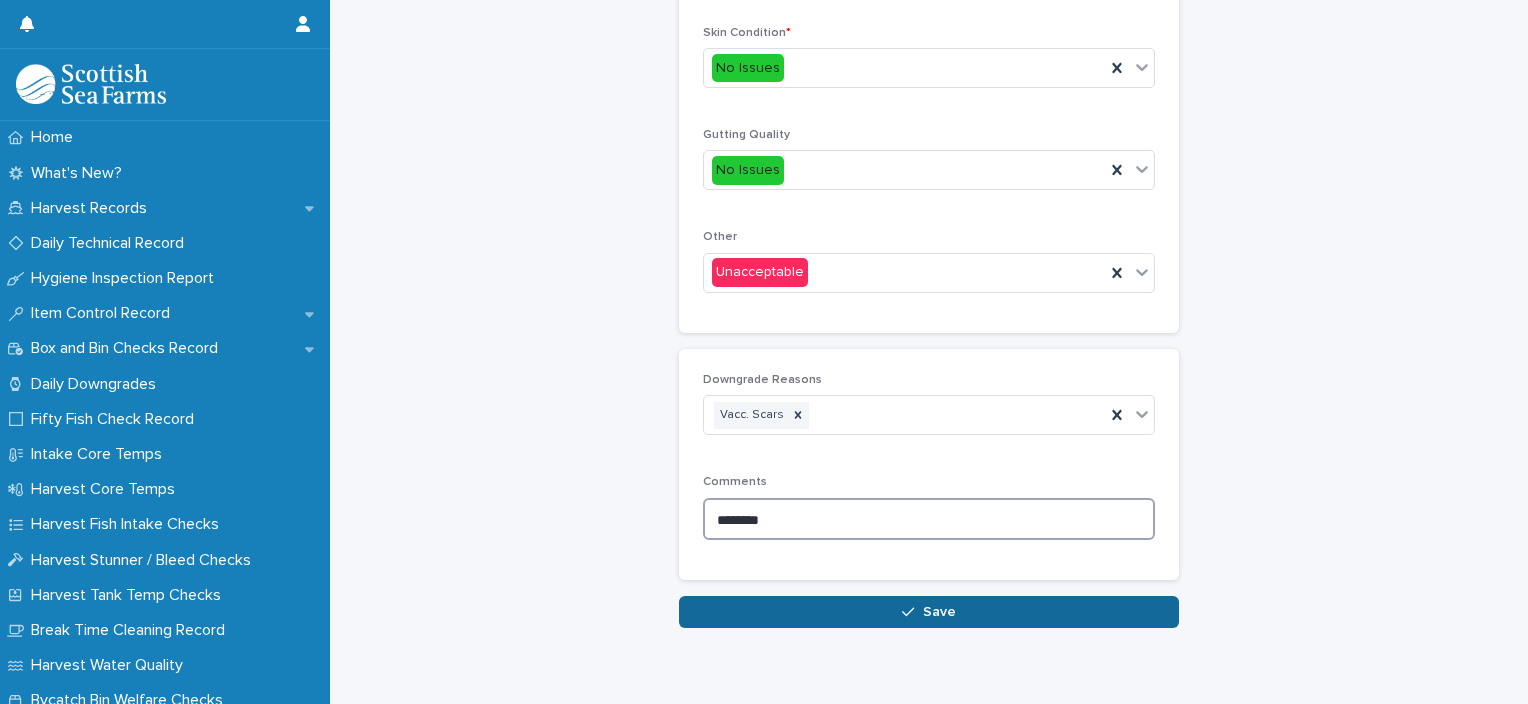 type on "********" 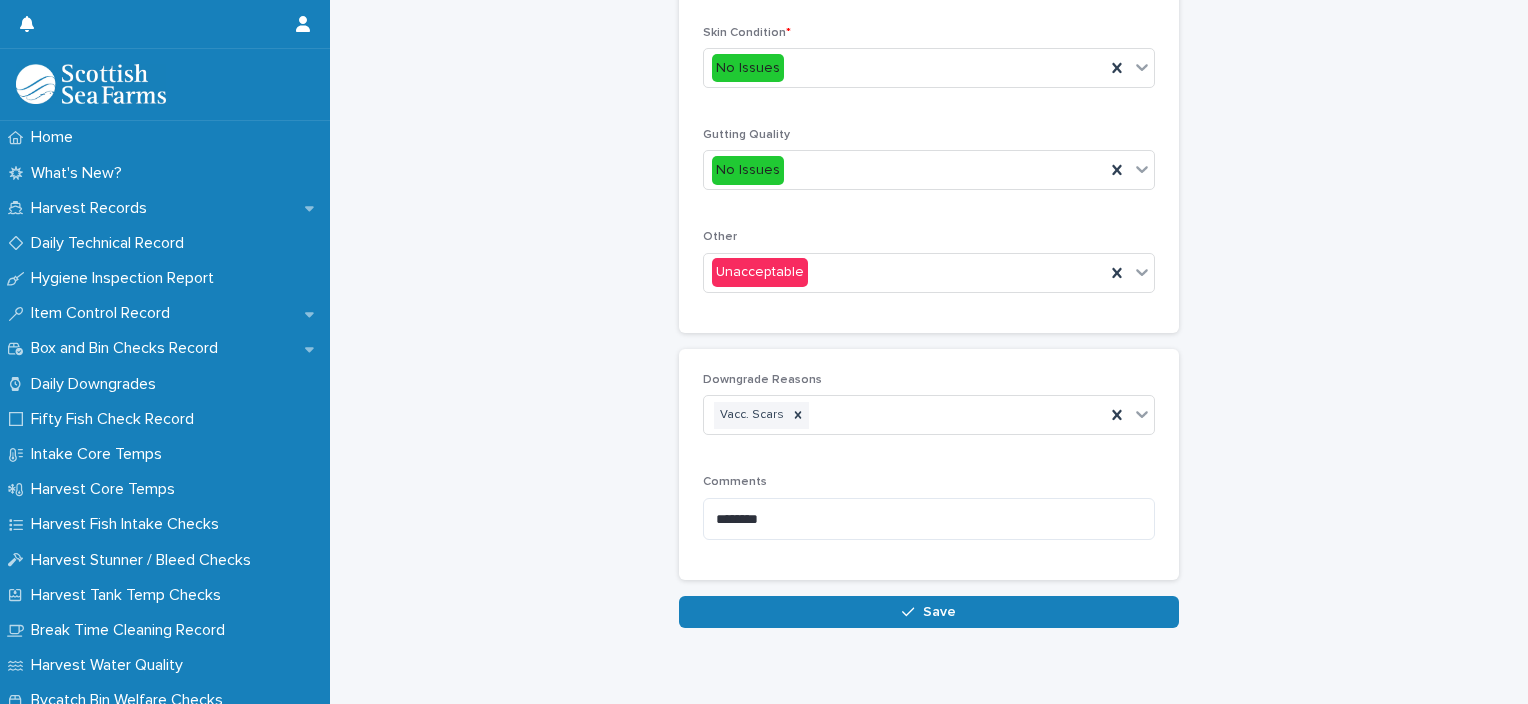 click on "Save" at bounding box center [929, 612] 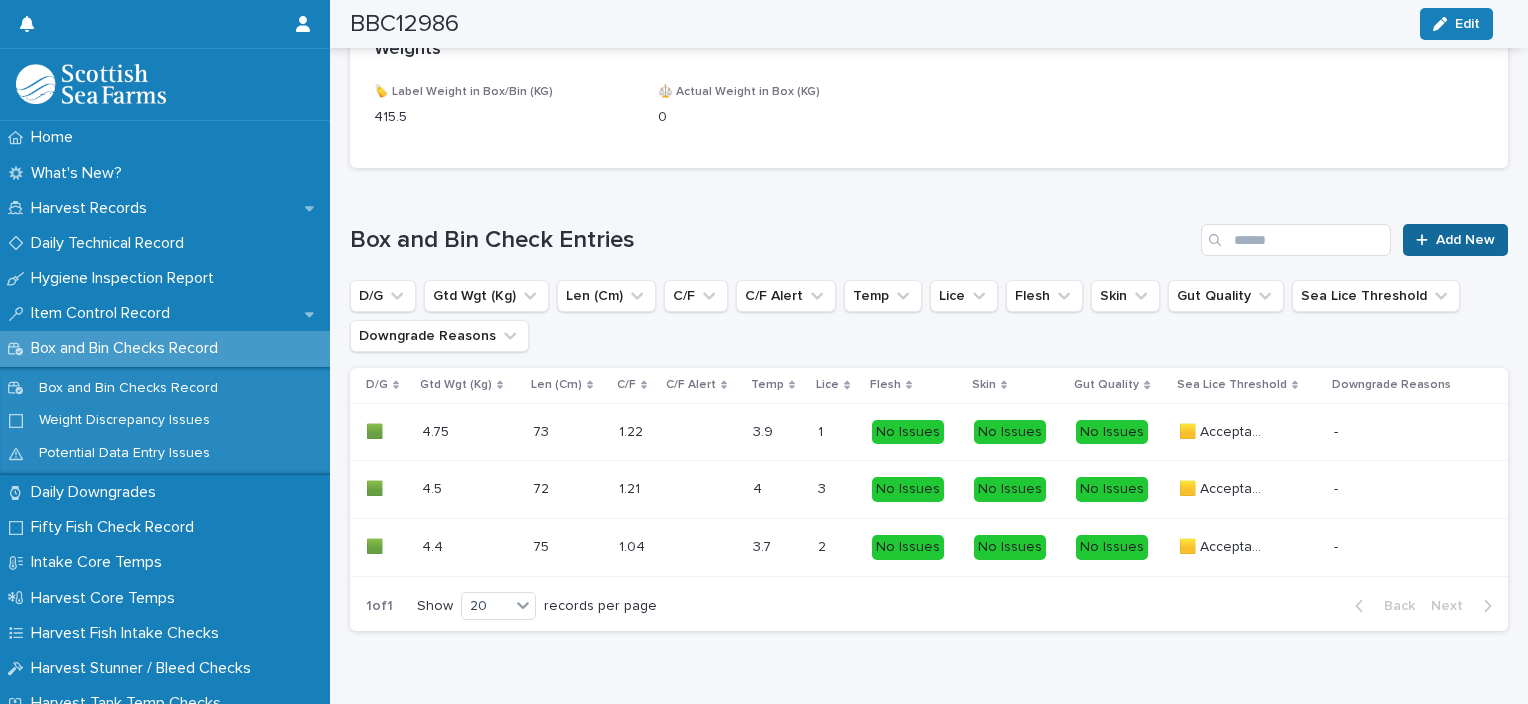 click on "Add New" at bounding box center [1465, 240] 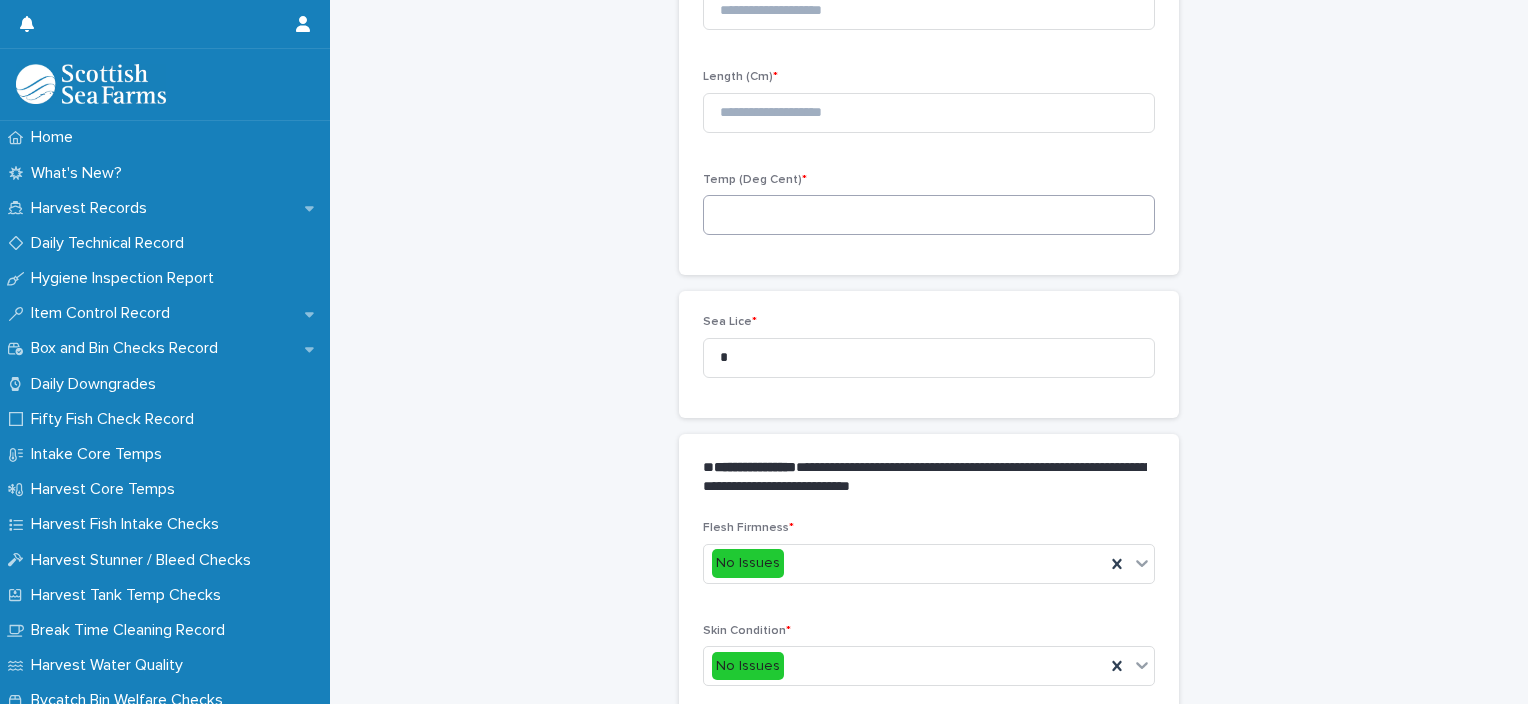 scroll, scrollTop: 311, scrollLeft: 0, axis: vertical 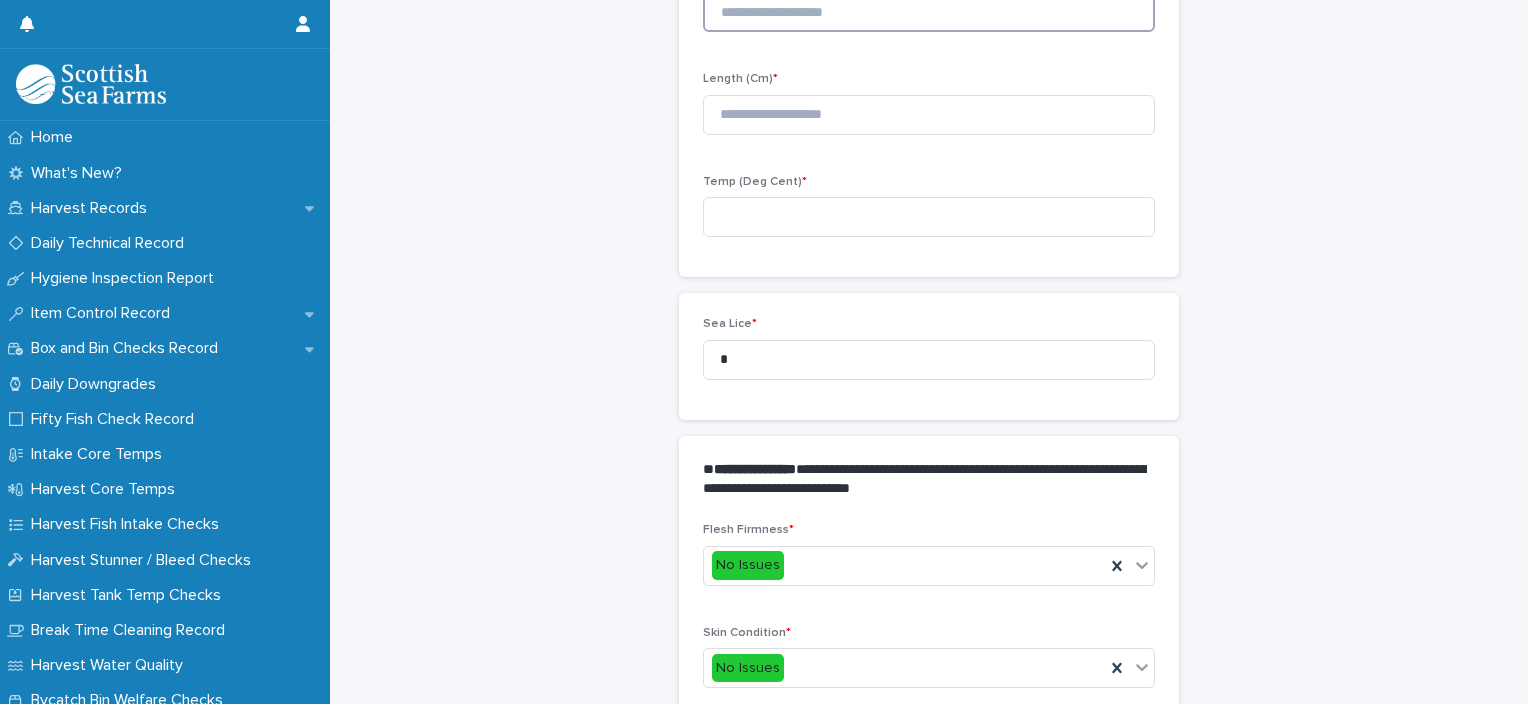 click at bounding box center (929, 12) 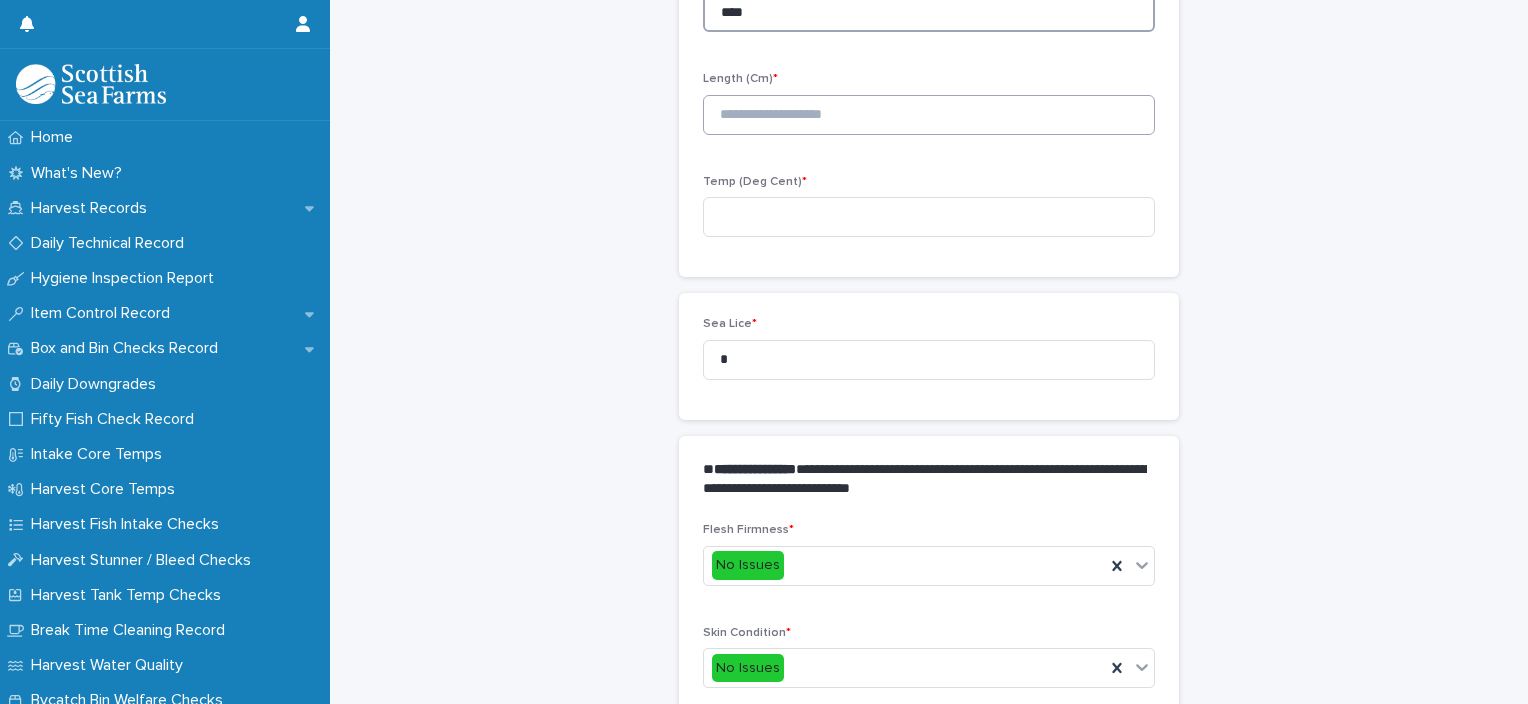 type on "****" 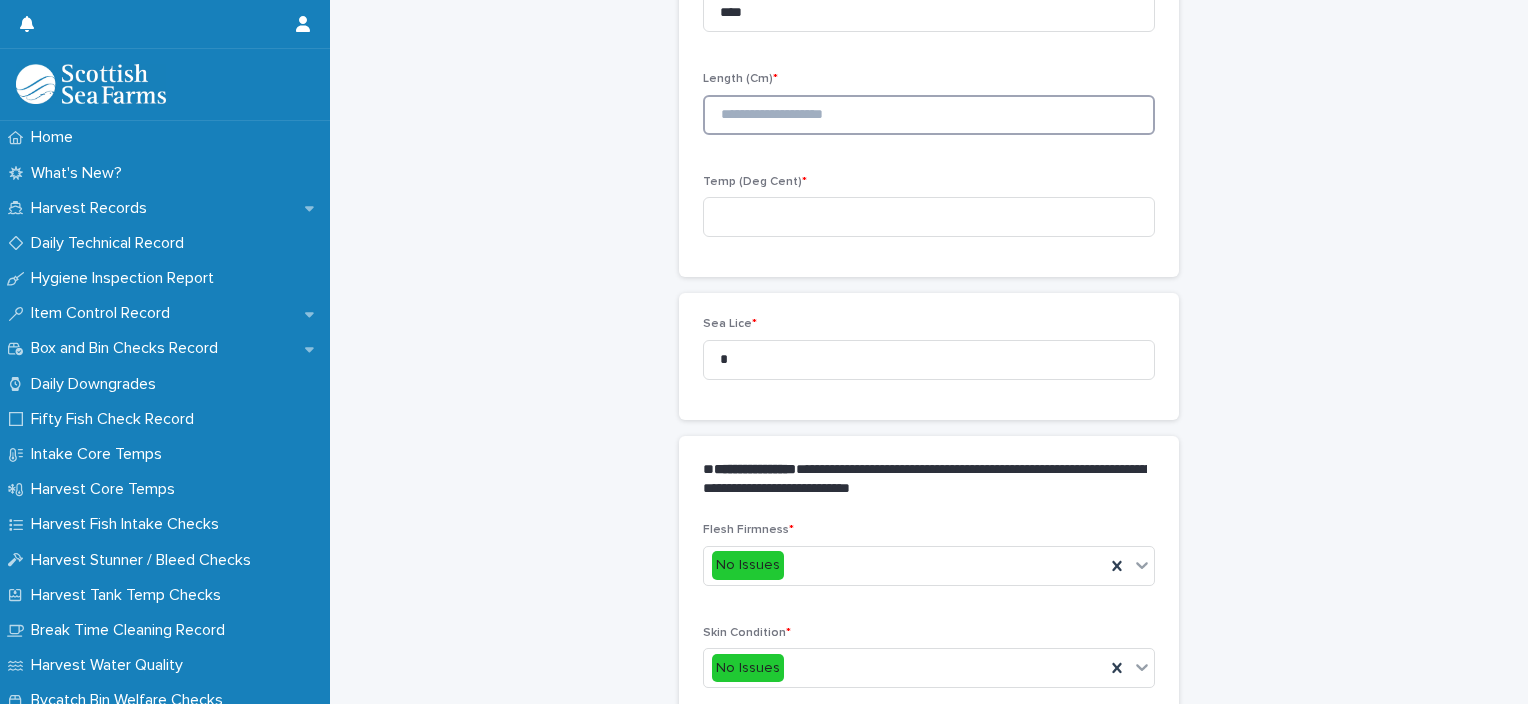 click at bounding box center [929, 115] 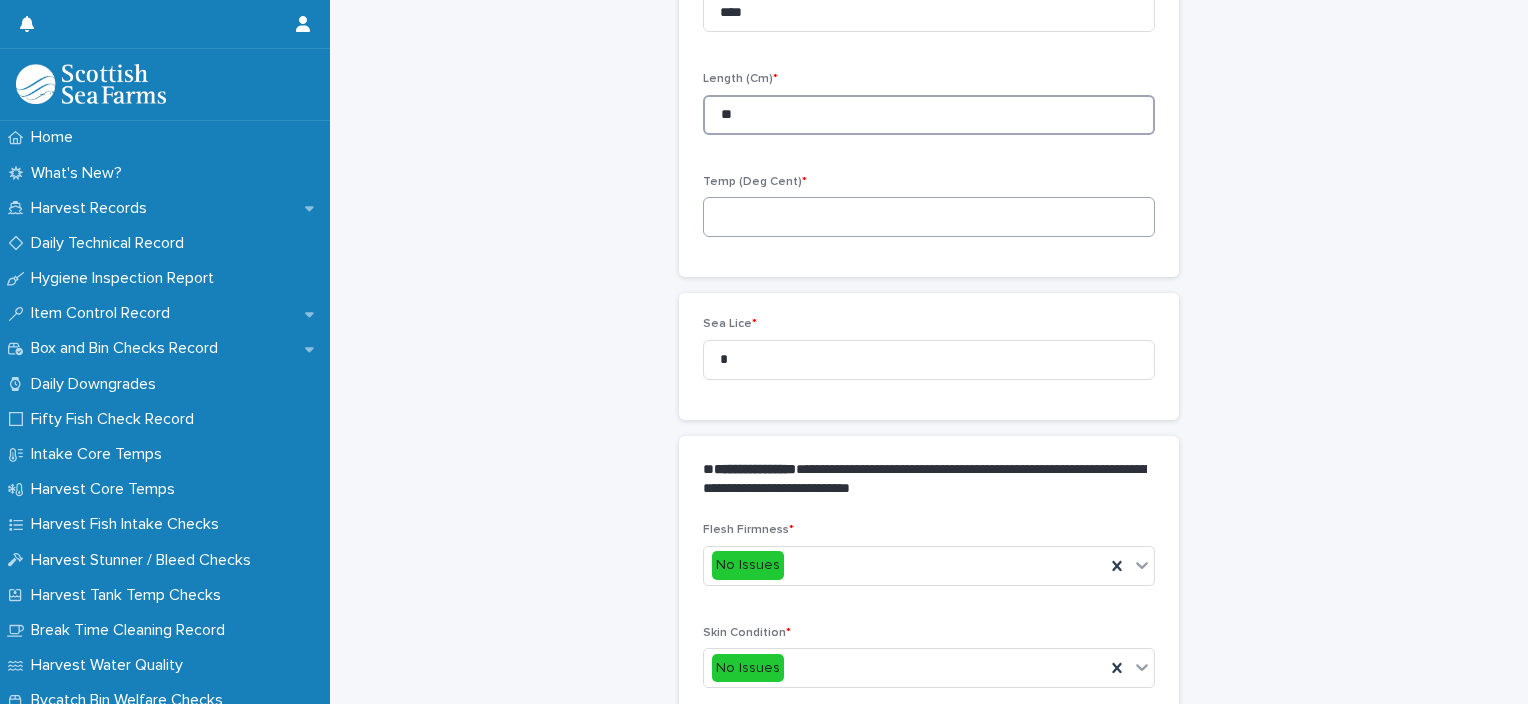 type on "**" 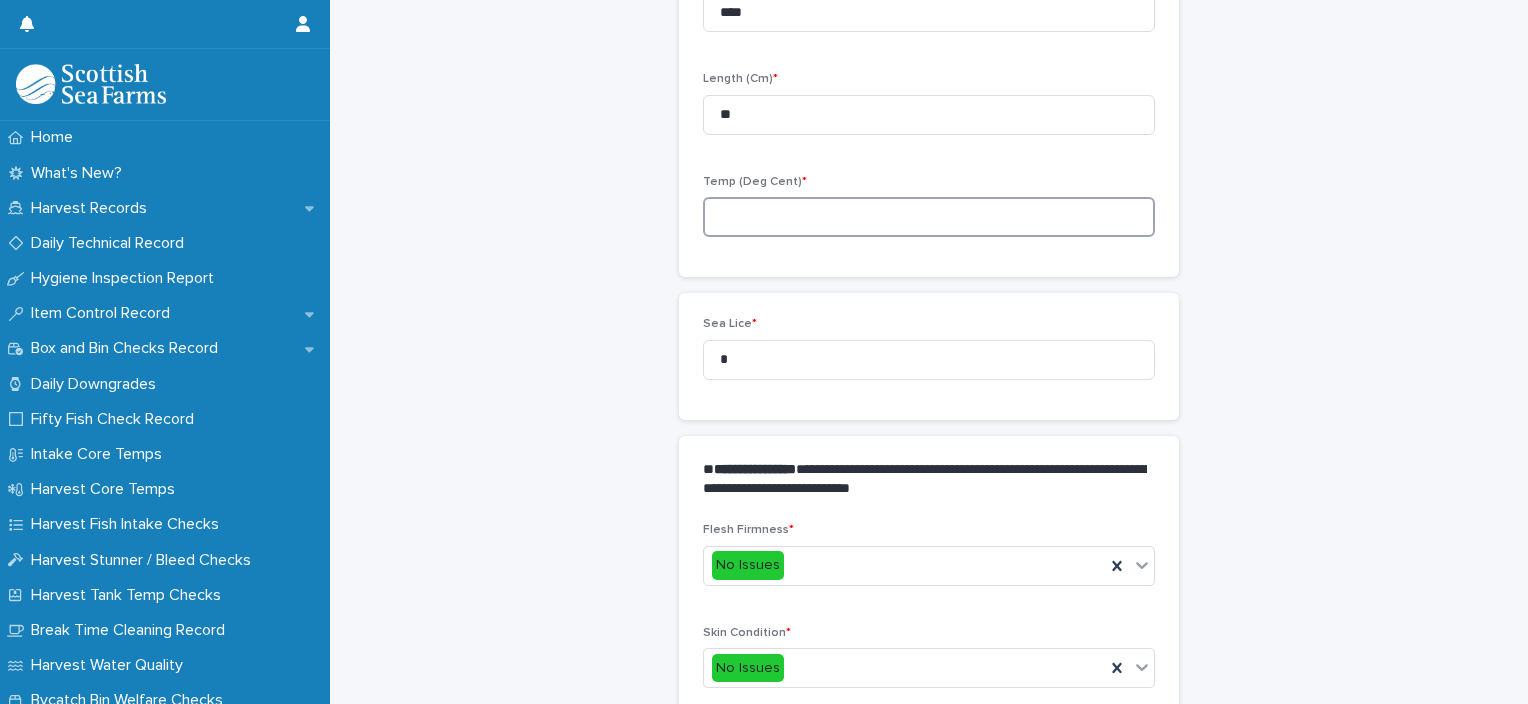 click at bounding box center [929, 217] 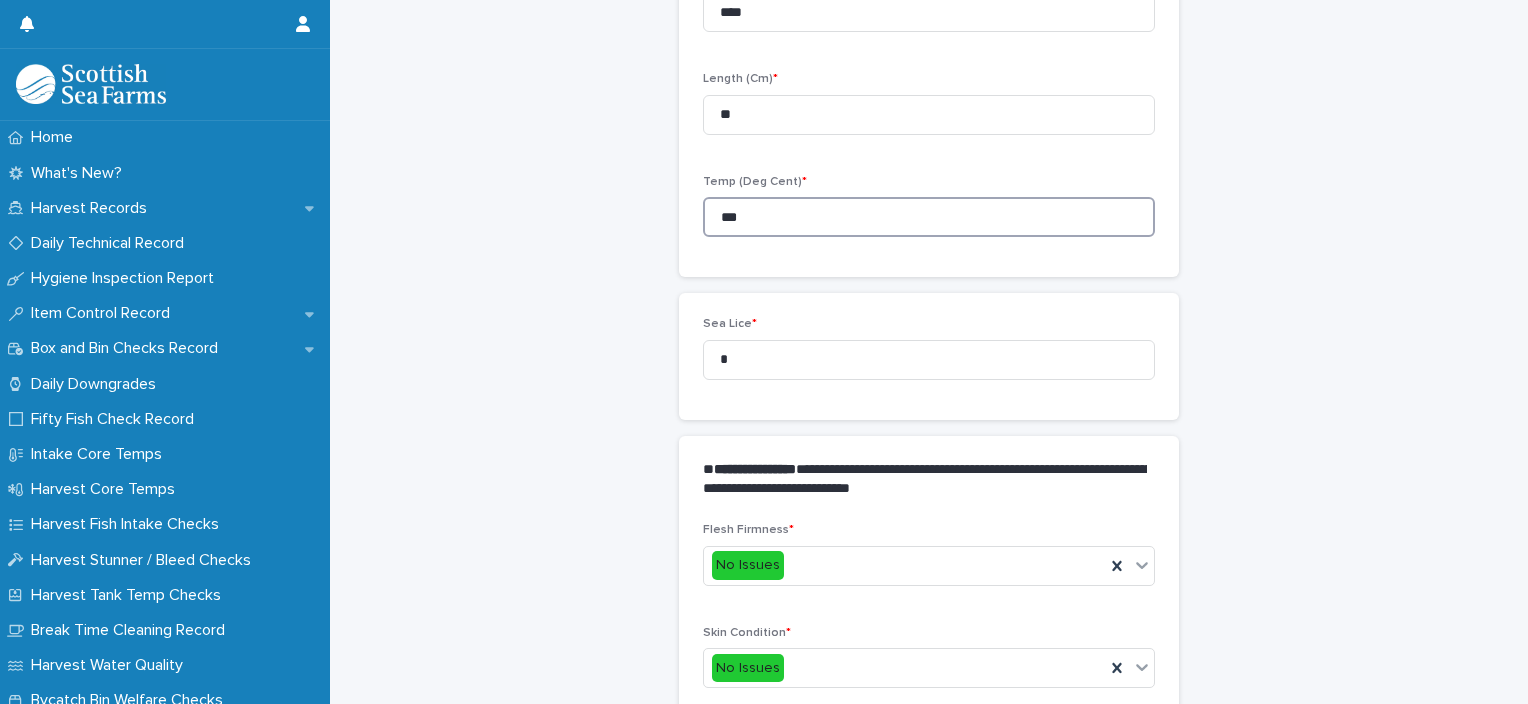 type on "***" 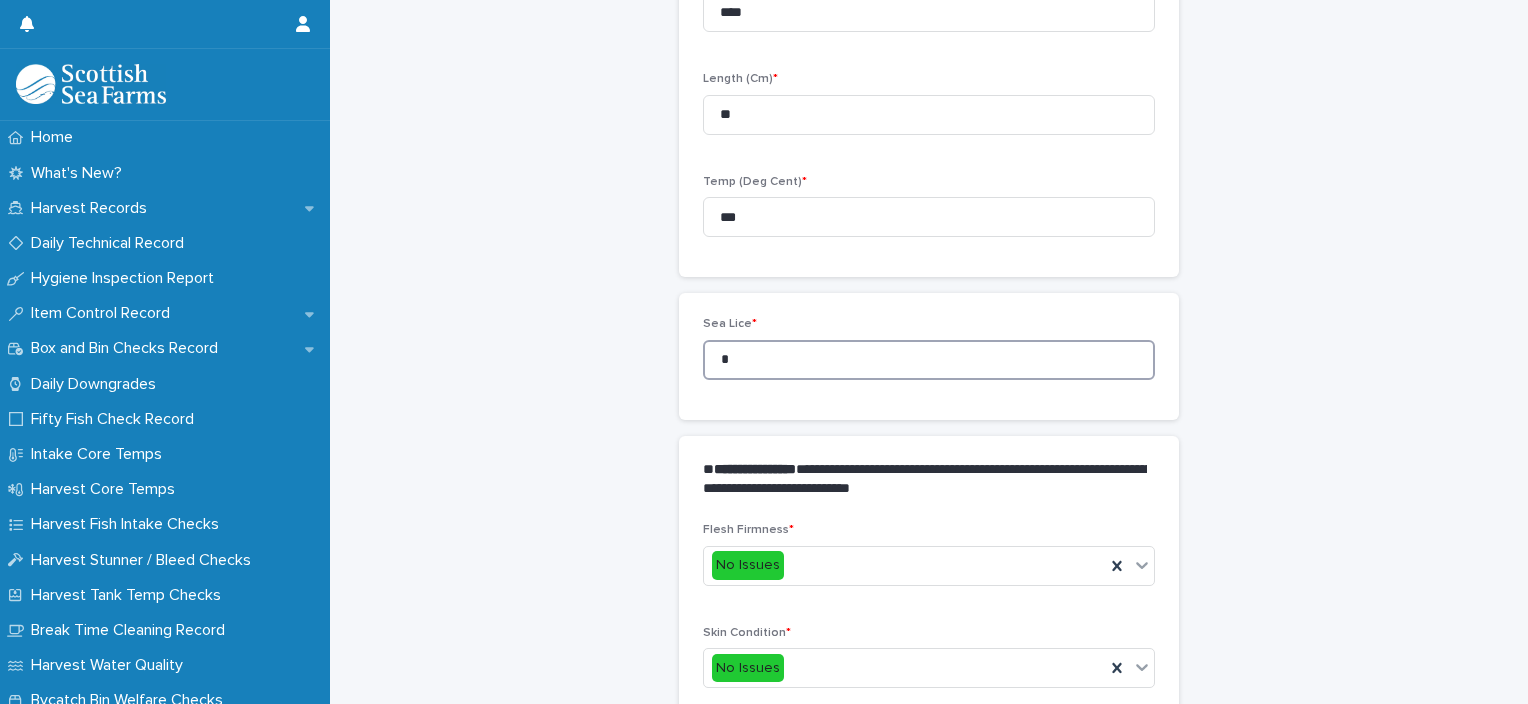click on "Sea Lice * *" at bounding box center [929, 356] 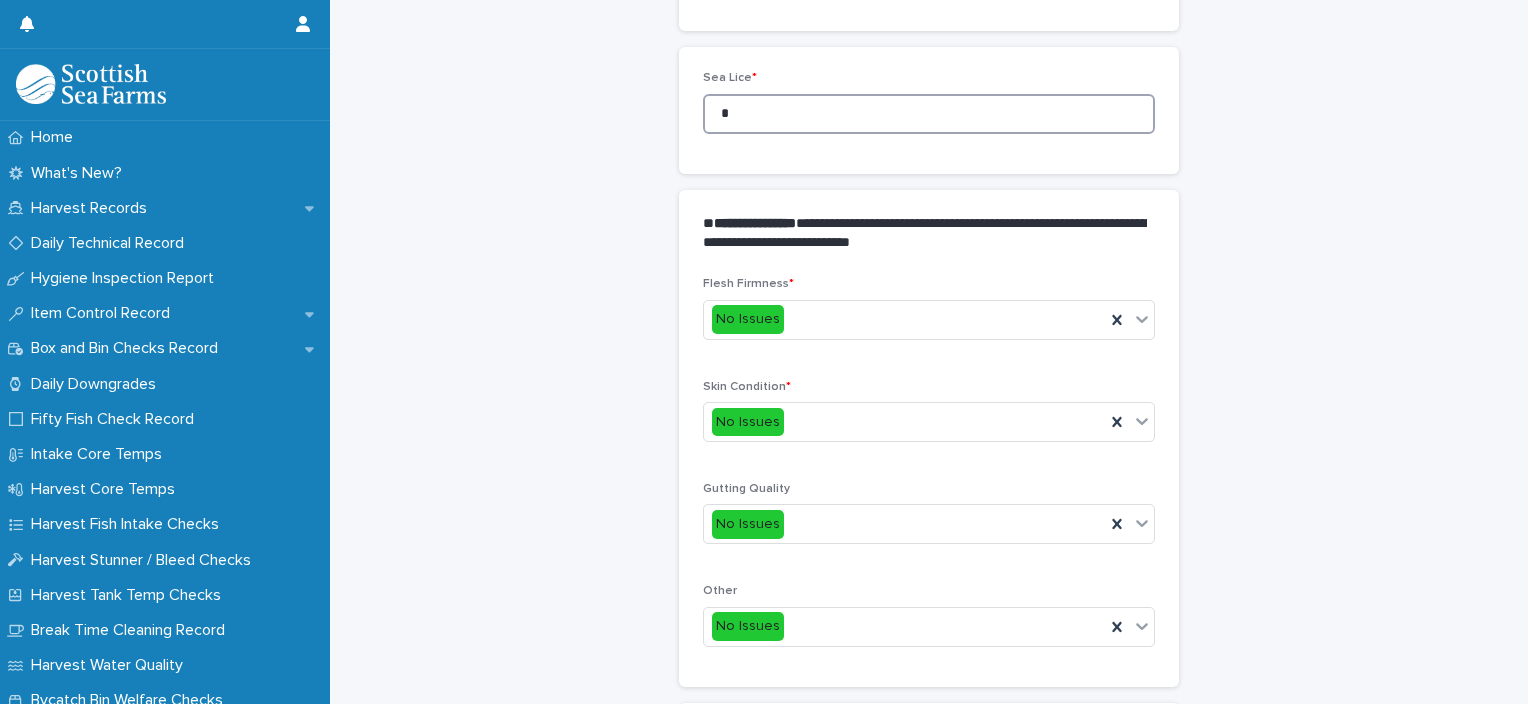 scroll, scrollTop: 948, scrollLeft: 0, axis: vertical 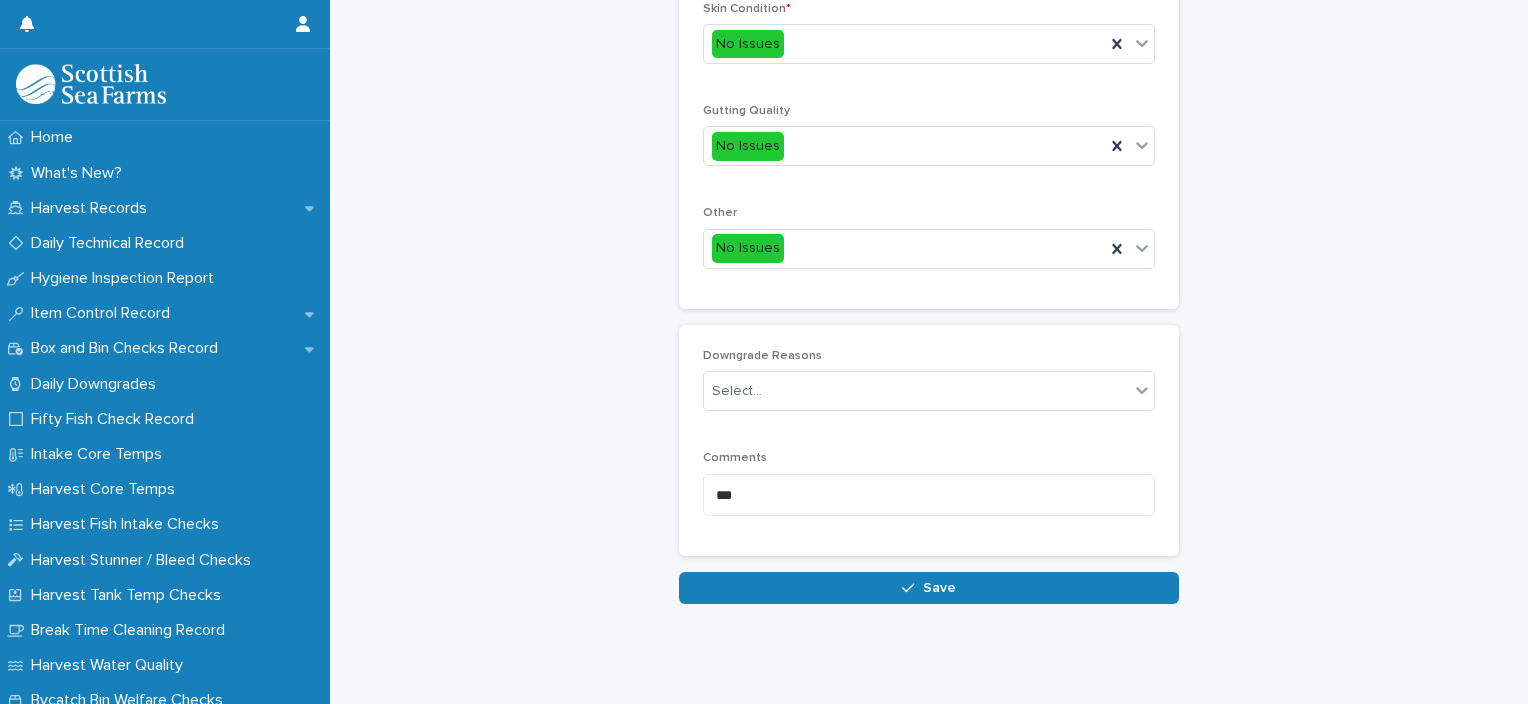 type on "*" 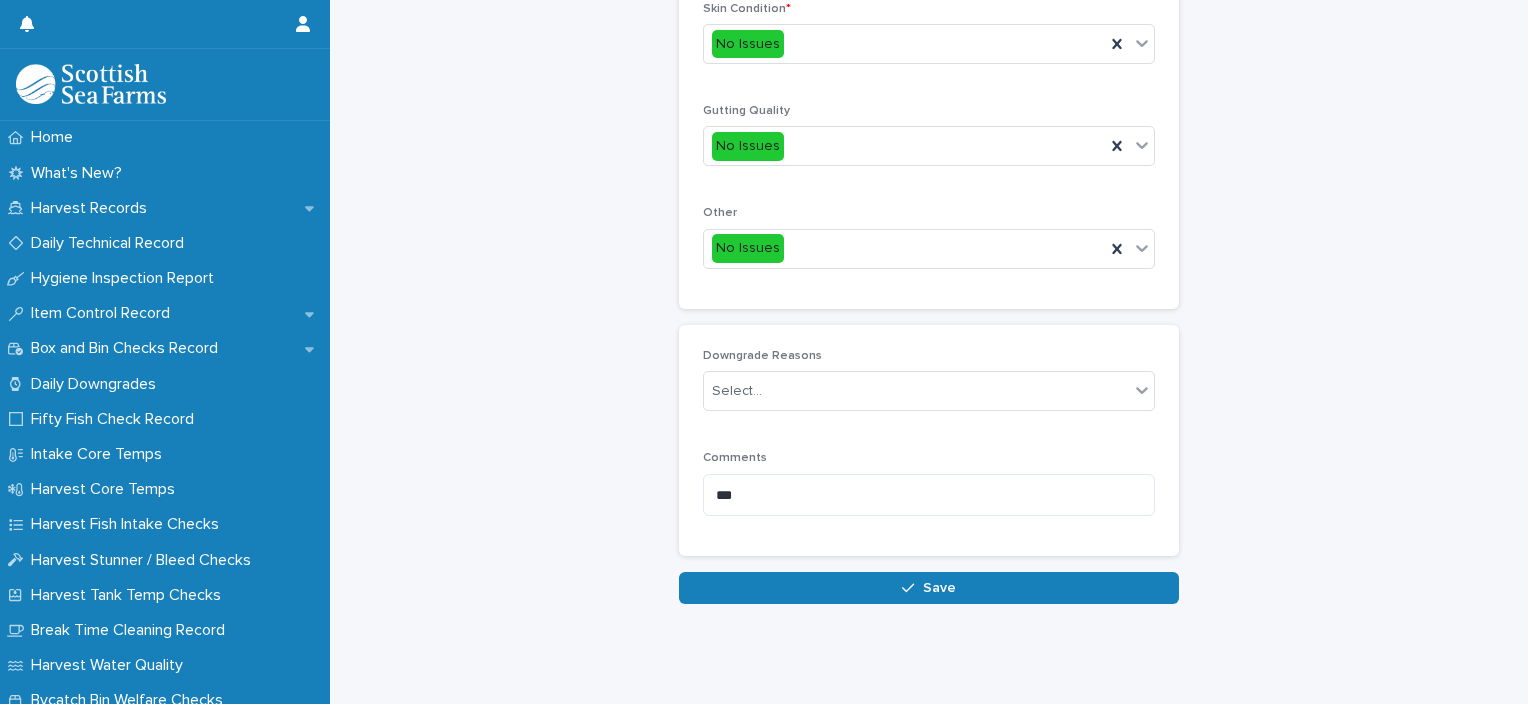 click on "**********" at bounding box center (929, -140) 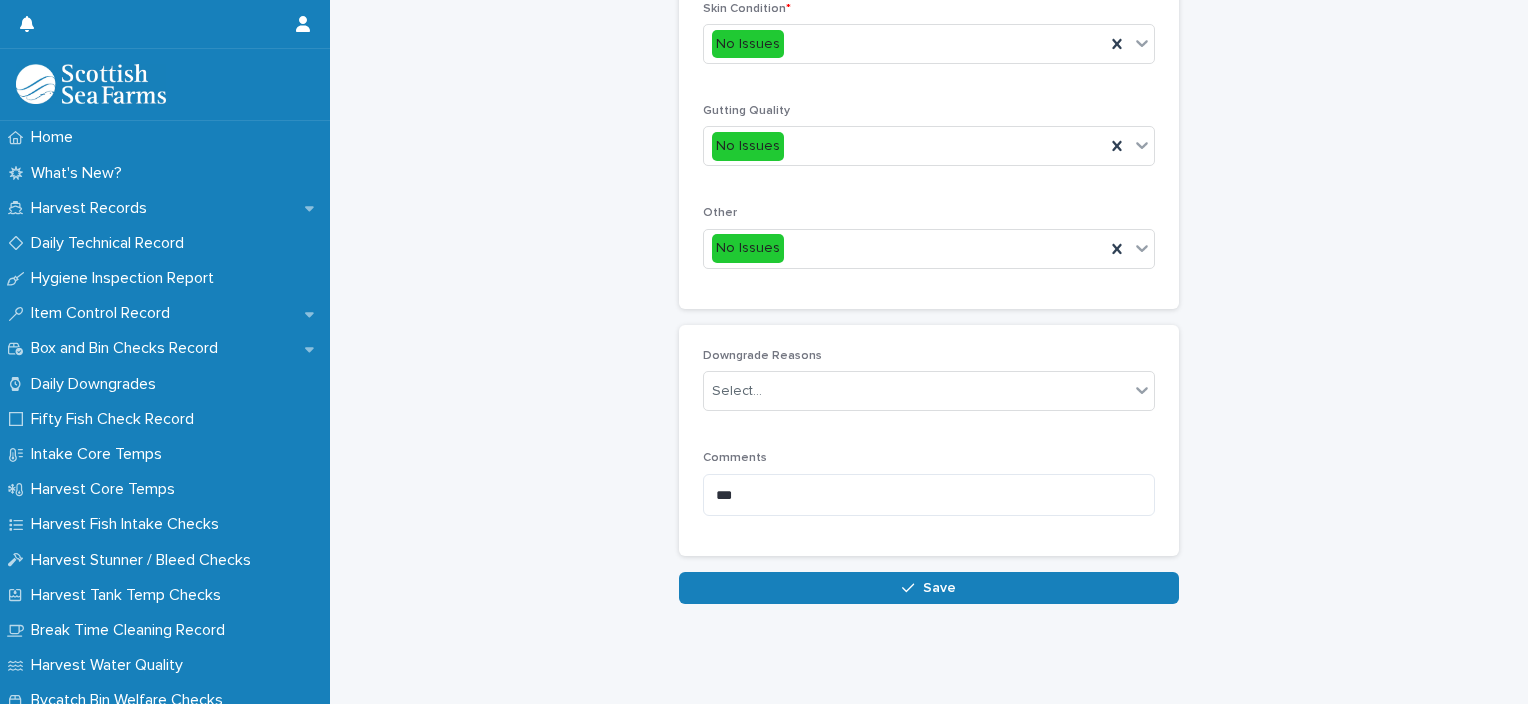 scroll, scrollTop: 948, scrollLeft: 0, axis: vertical 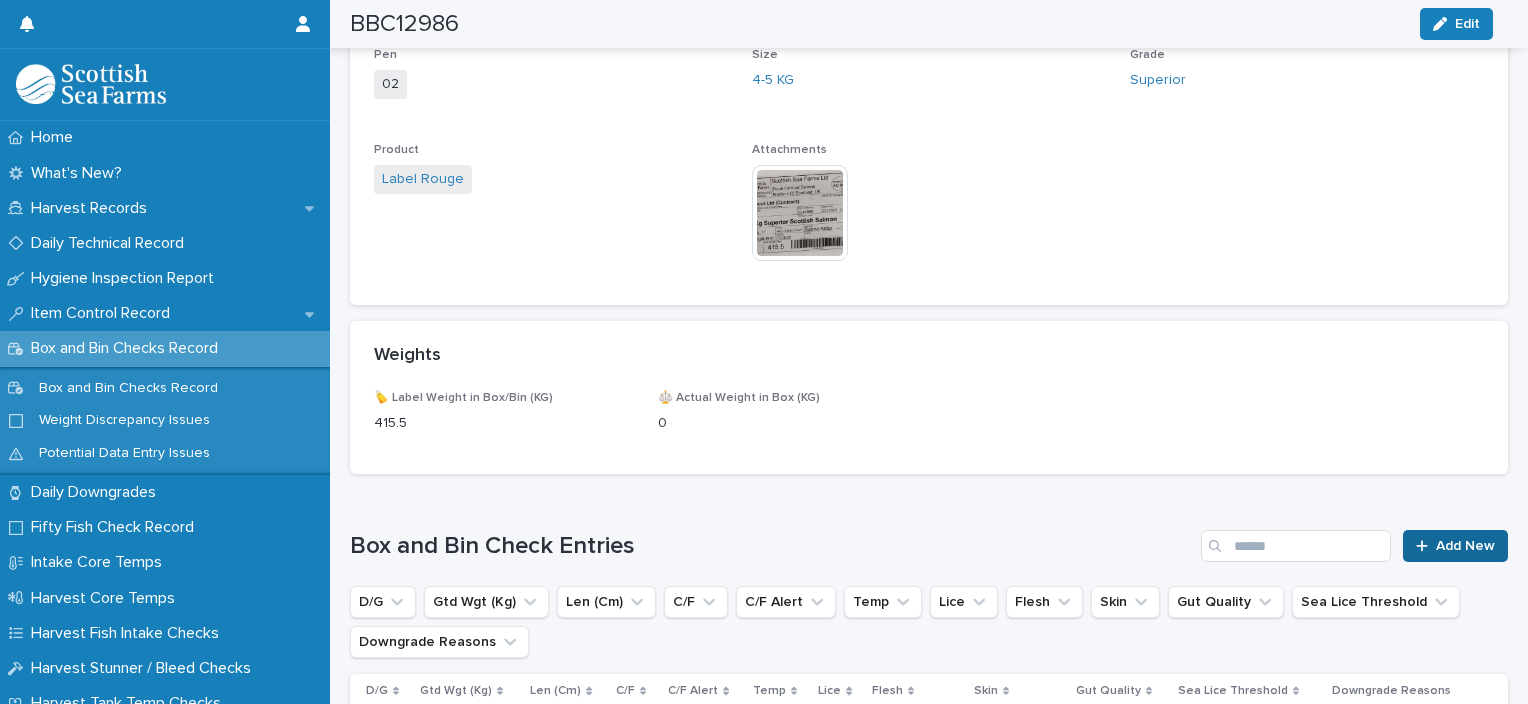 click on "Add New" at bounding box center (1465, 546) 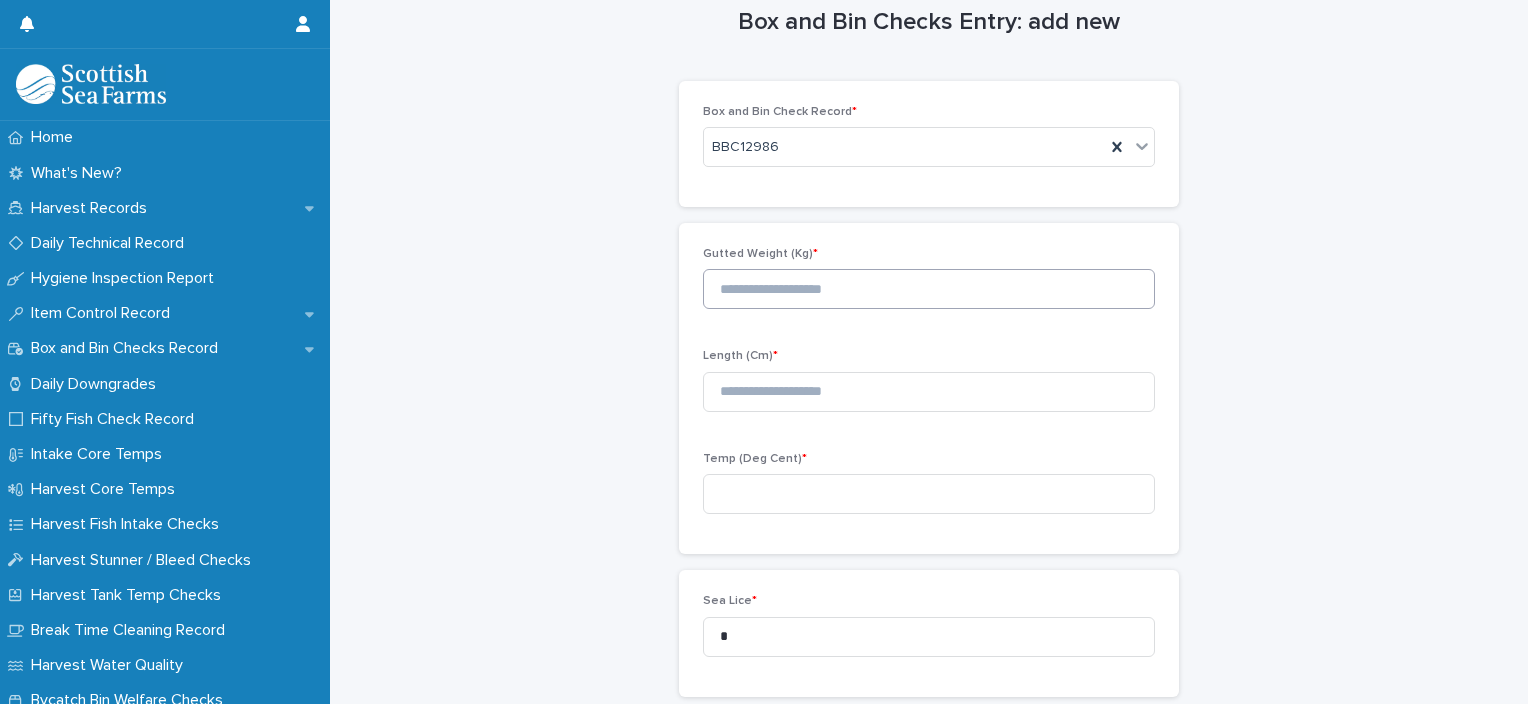 scroll, scrollTop: 30, scrollLeft: 0, axis: vertical 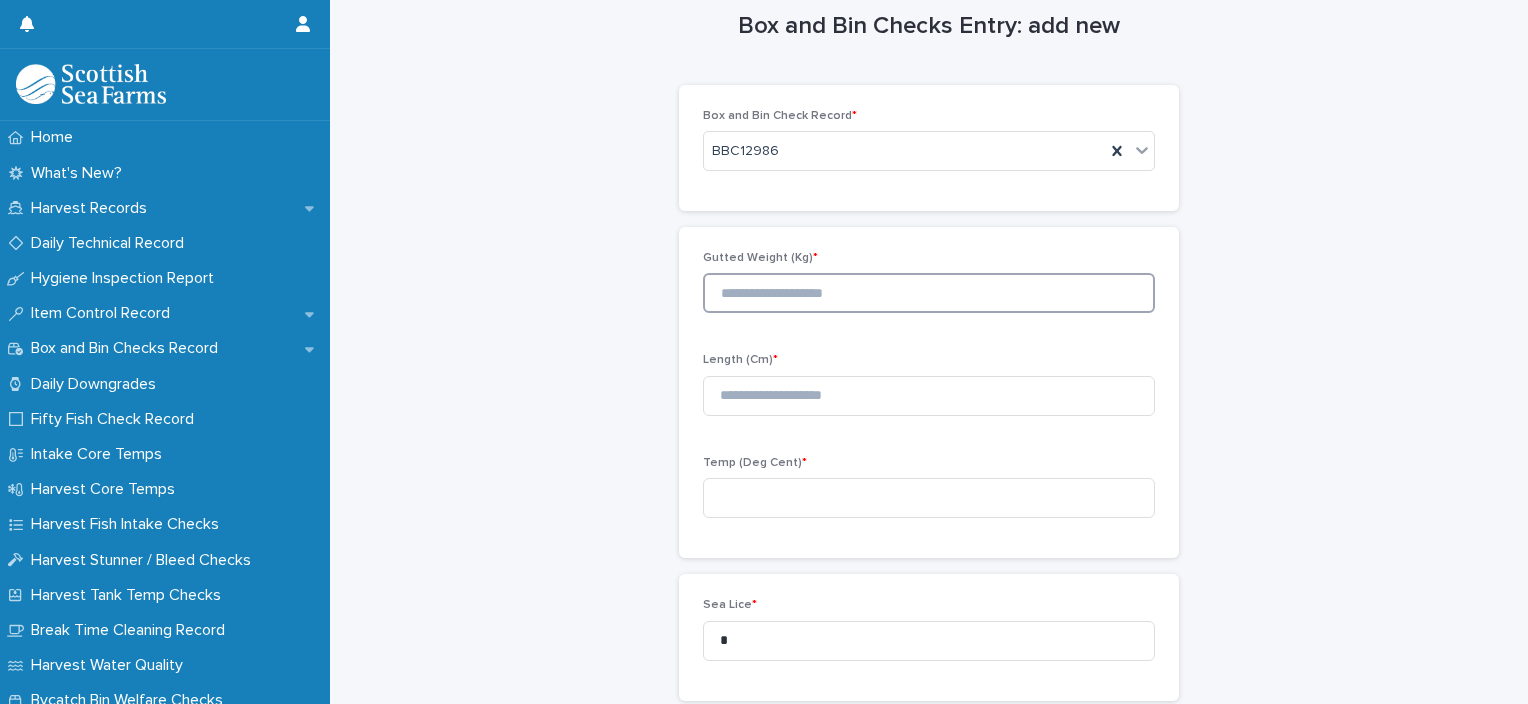 click at bounding box center [929, 293] 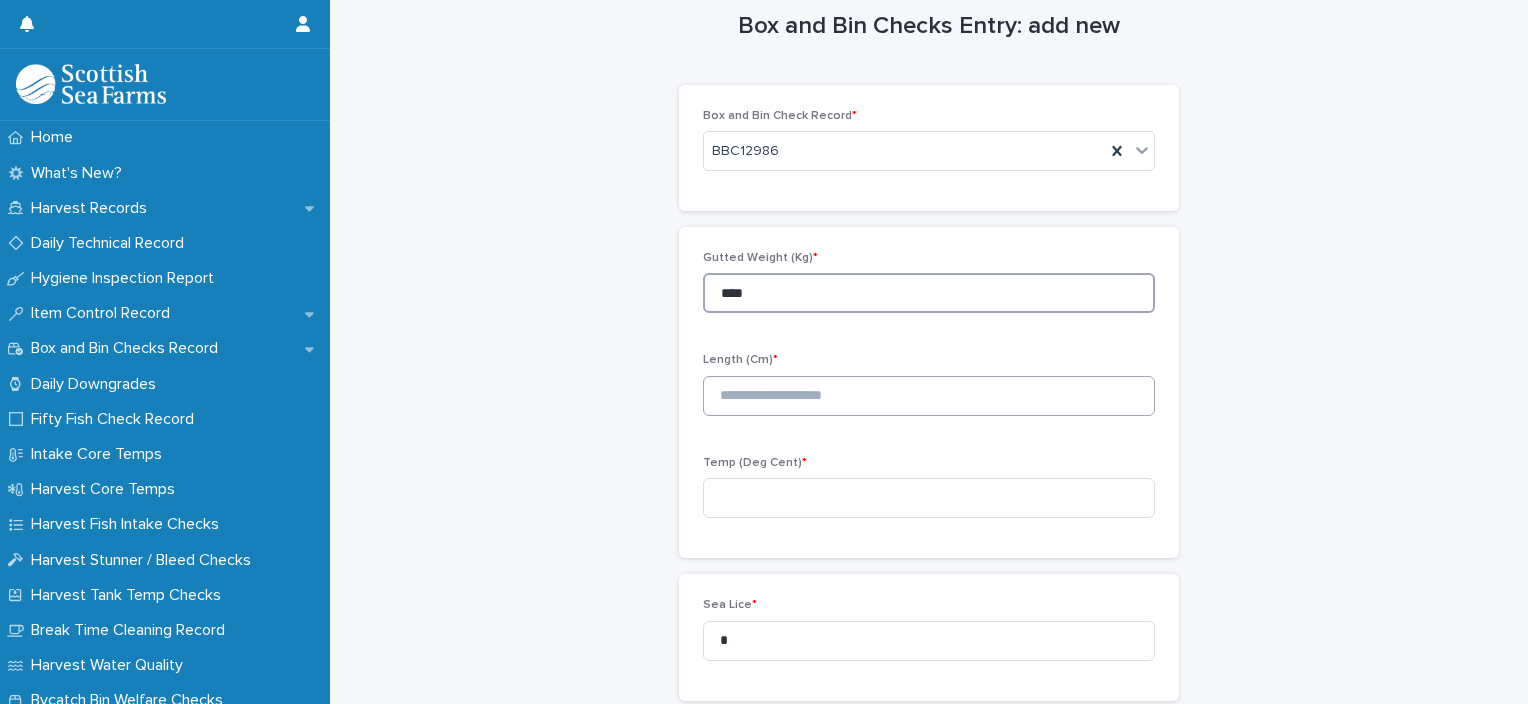 type on "****" 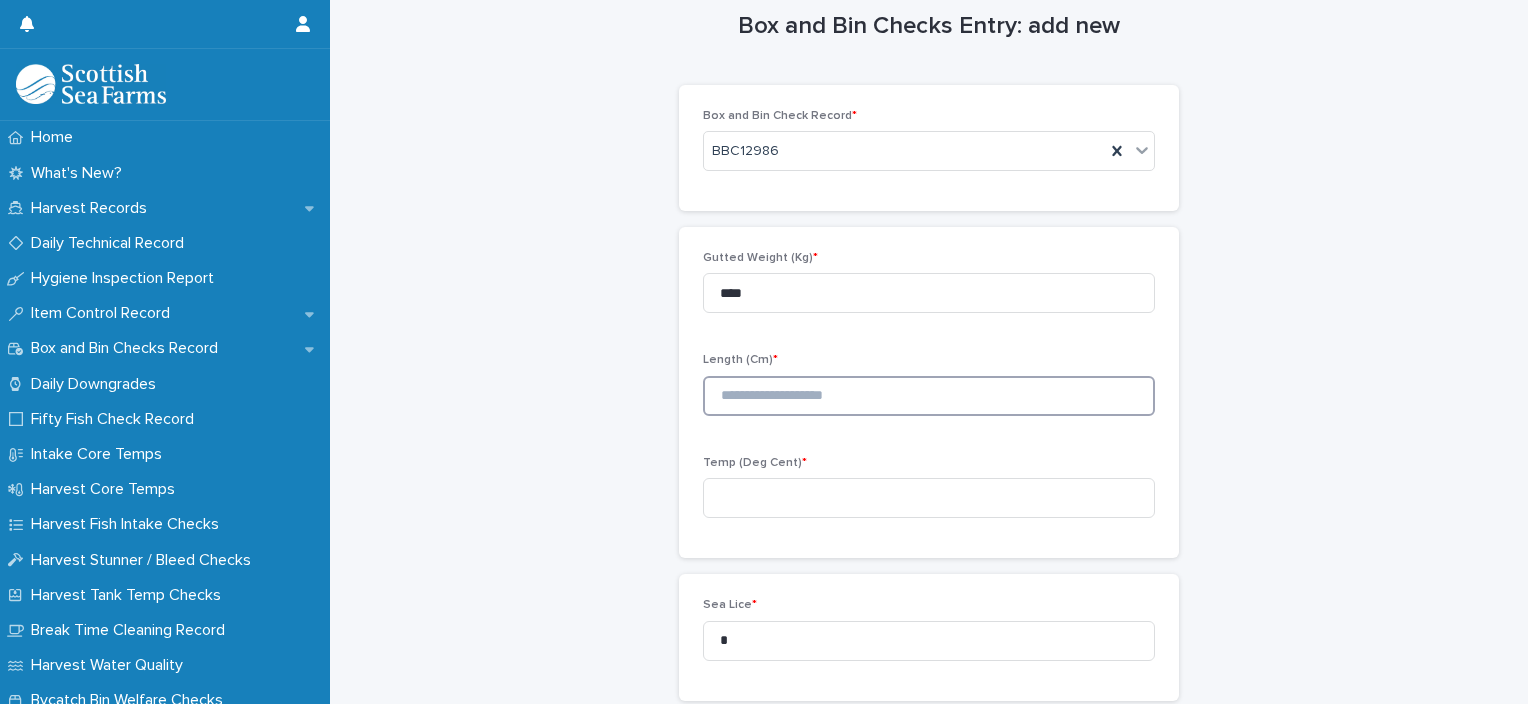 click at bounding box center (929, 396) 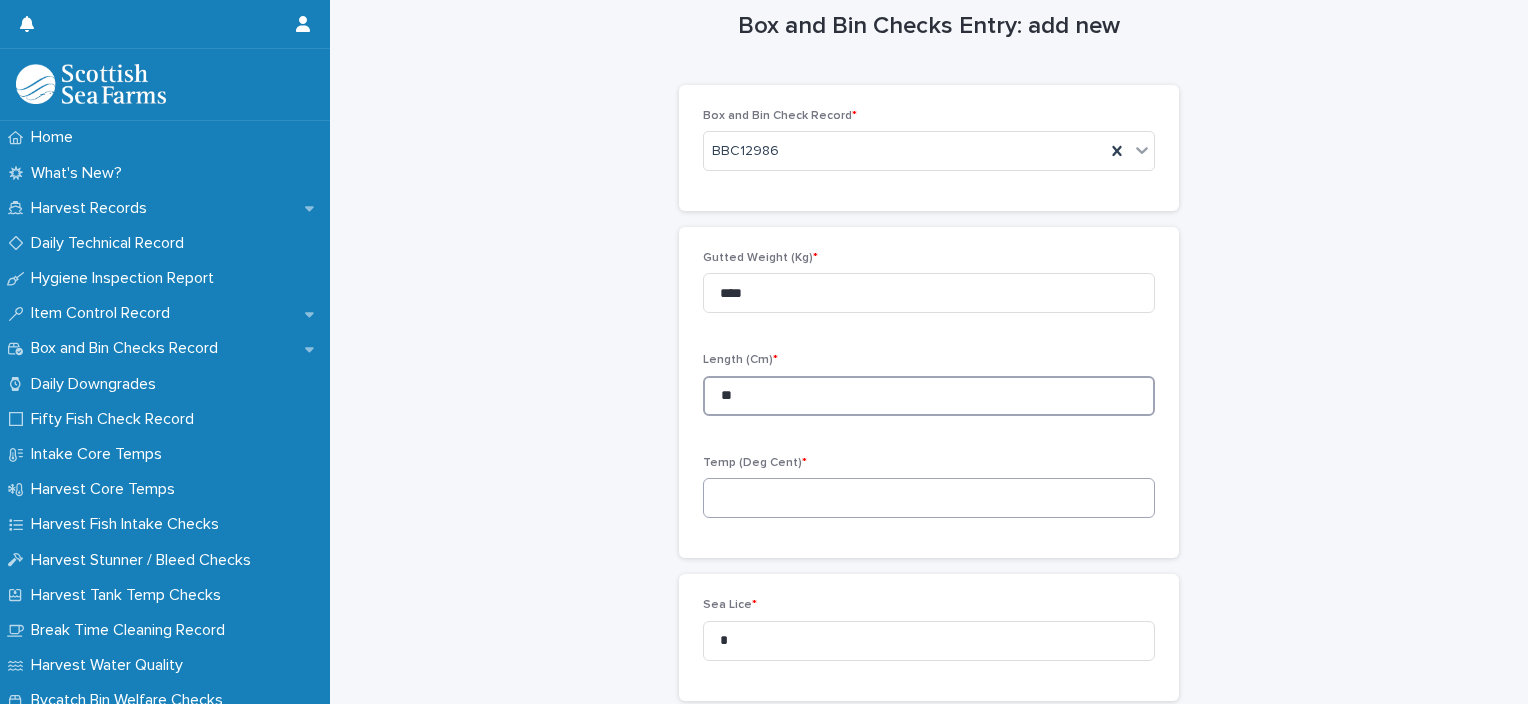 type on "**" 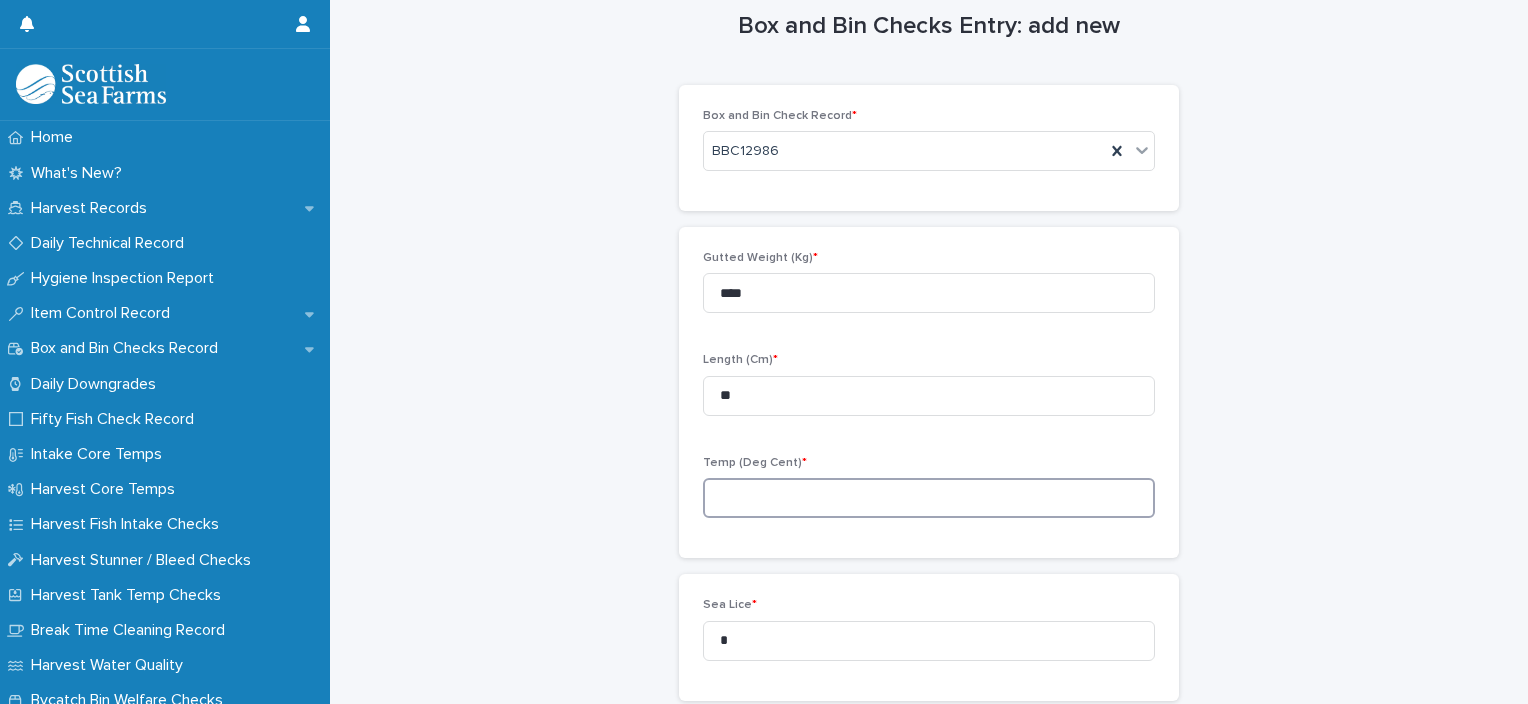 click at bounding box center (929, 498) 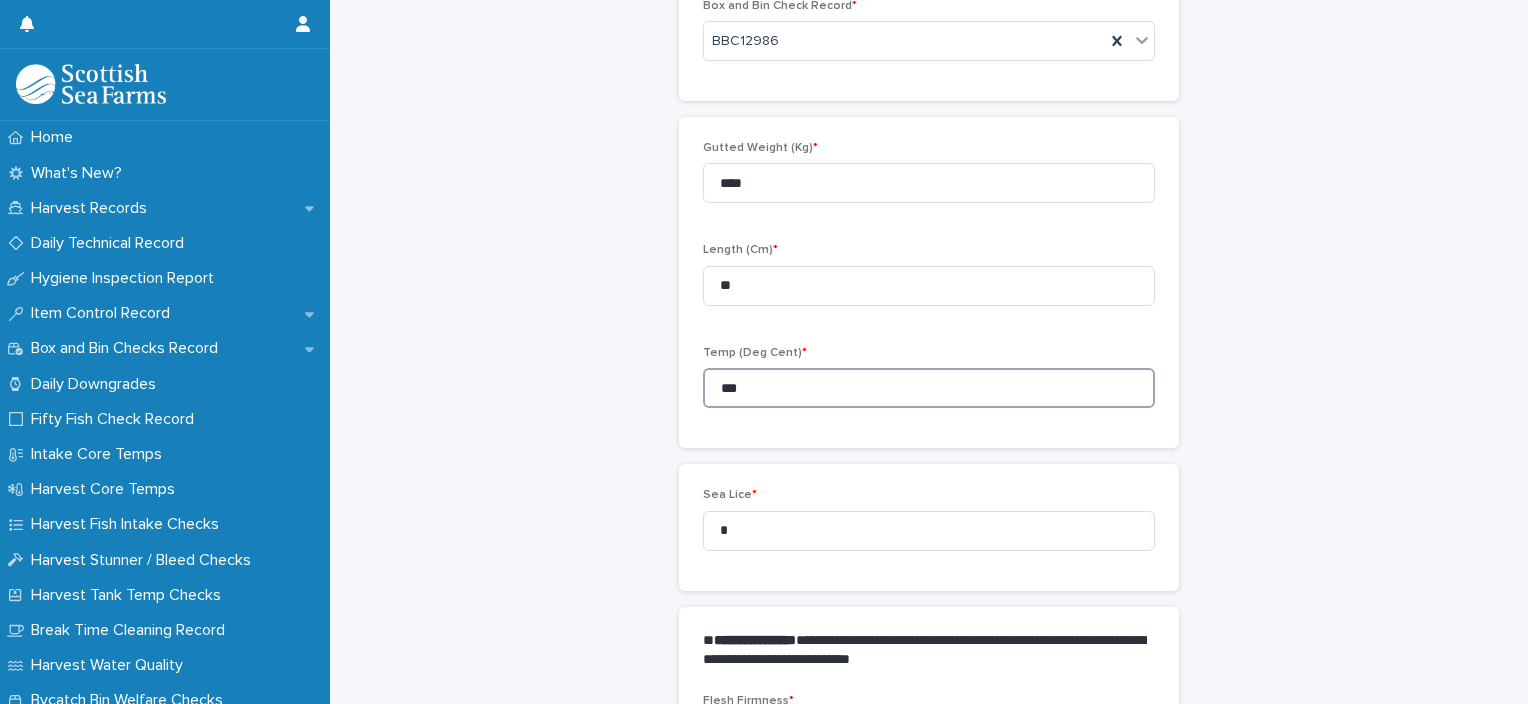 scroll, scrollTop: 330, scrollLeft: 0, axis: vertical 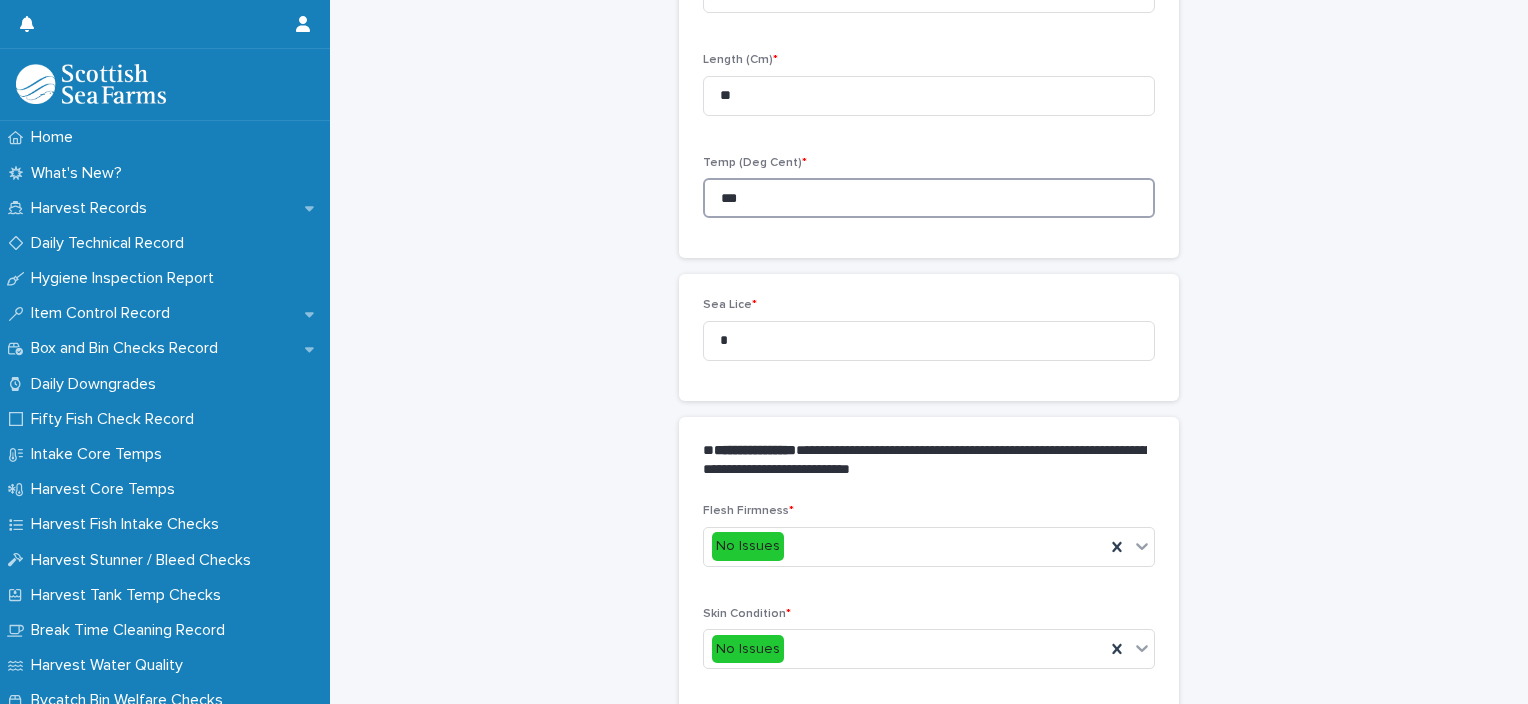 type on "***" 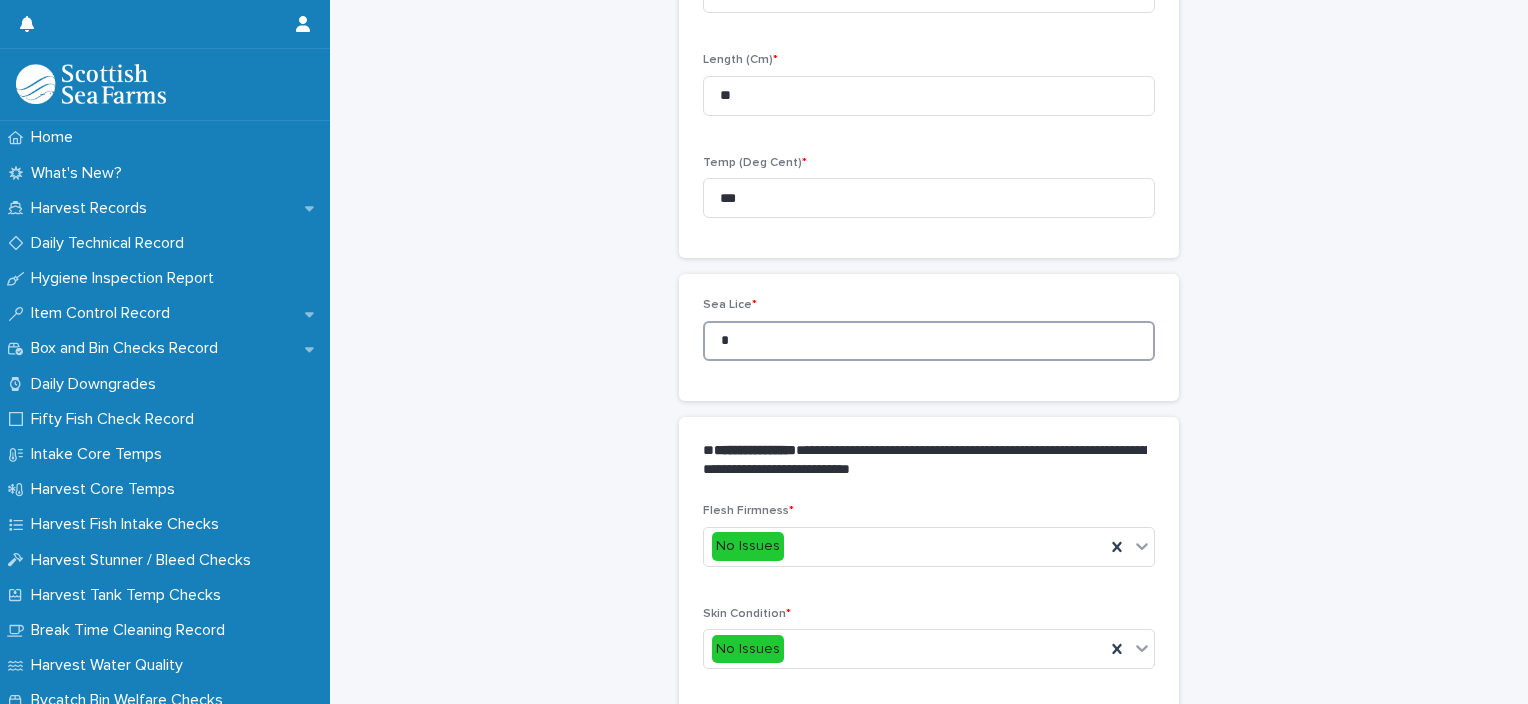 click on "Sea Lice * *" at bounding box center (929, 337) 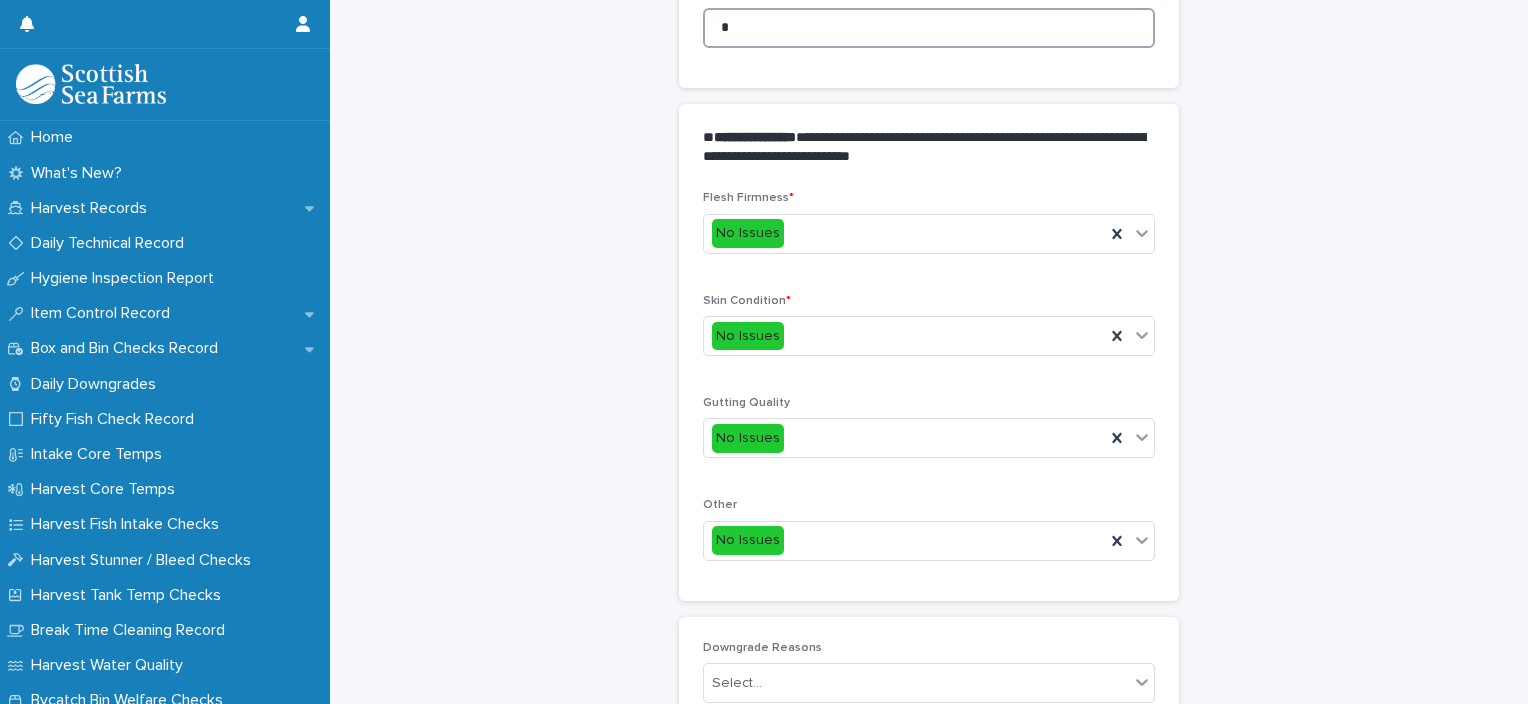 scroll, scrollTop: 948, scrollLeft: 0, axis: vertical 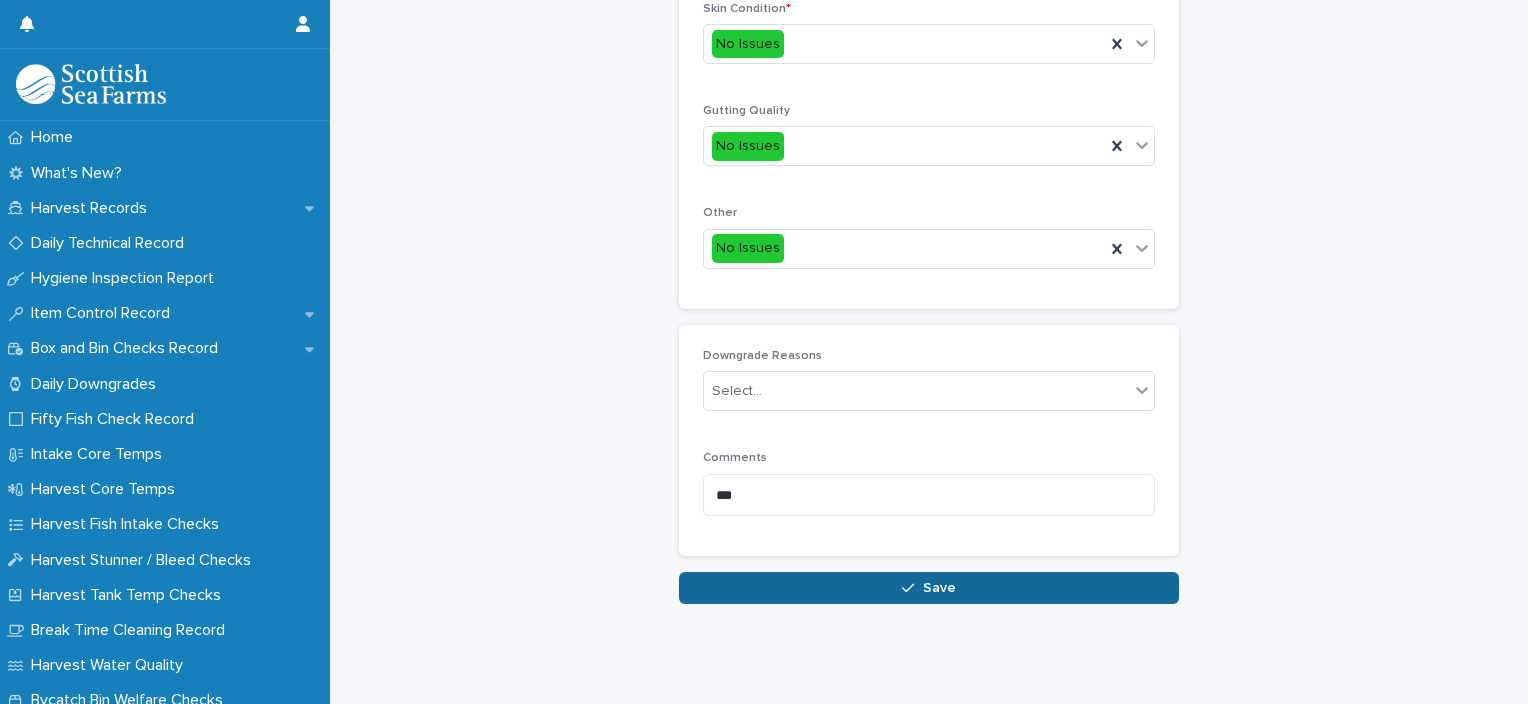 type on "*" 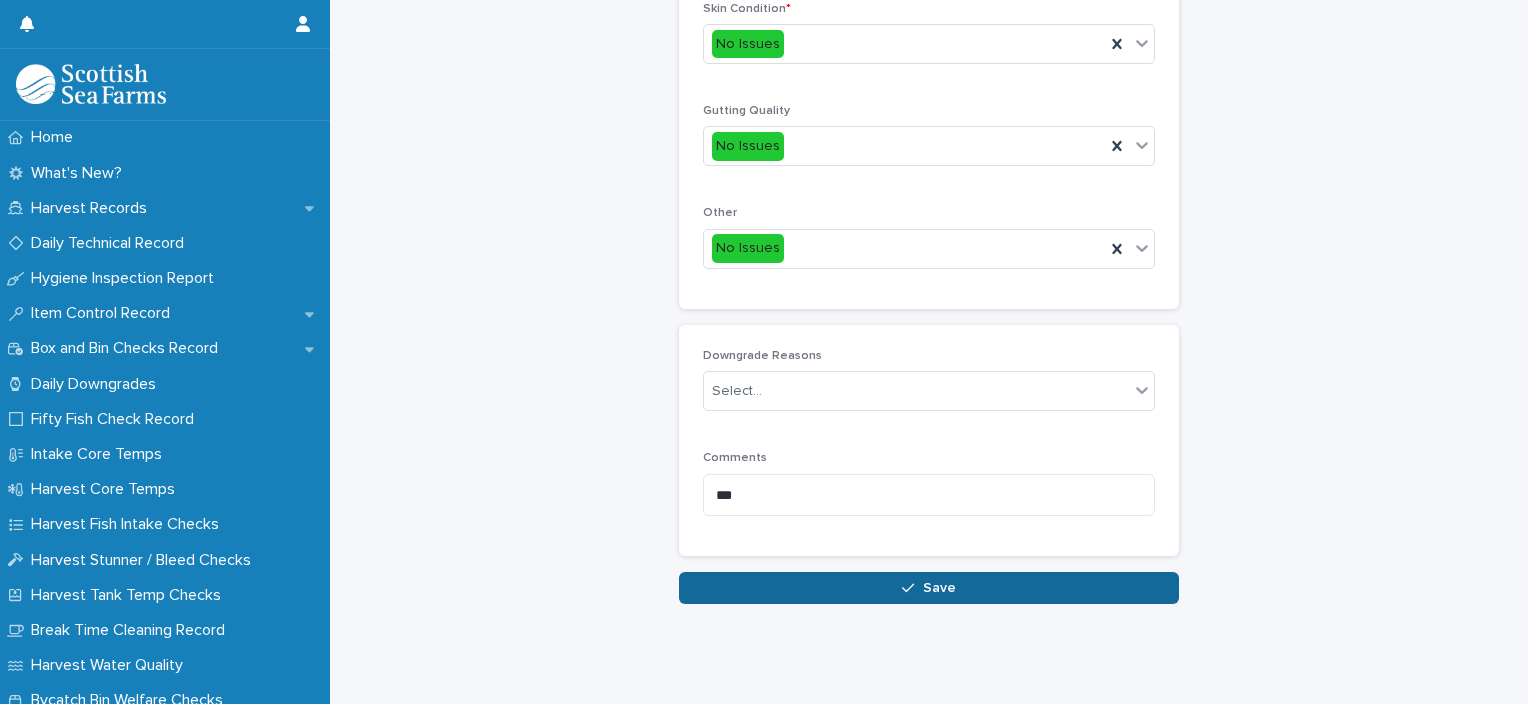 click on "Save" at bounding box center [929, 588] 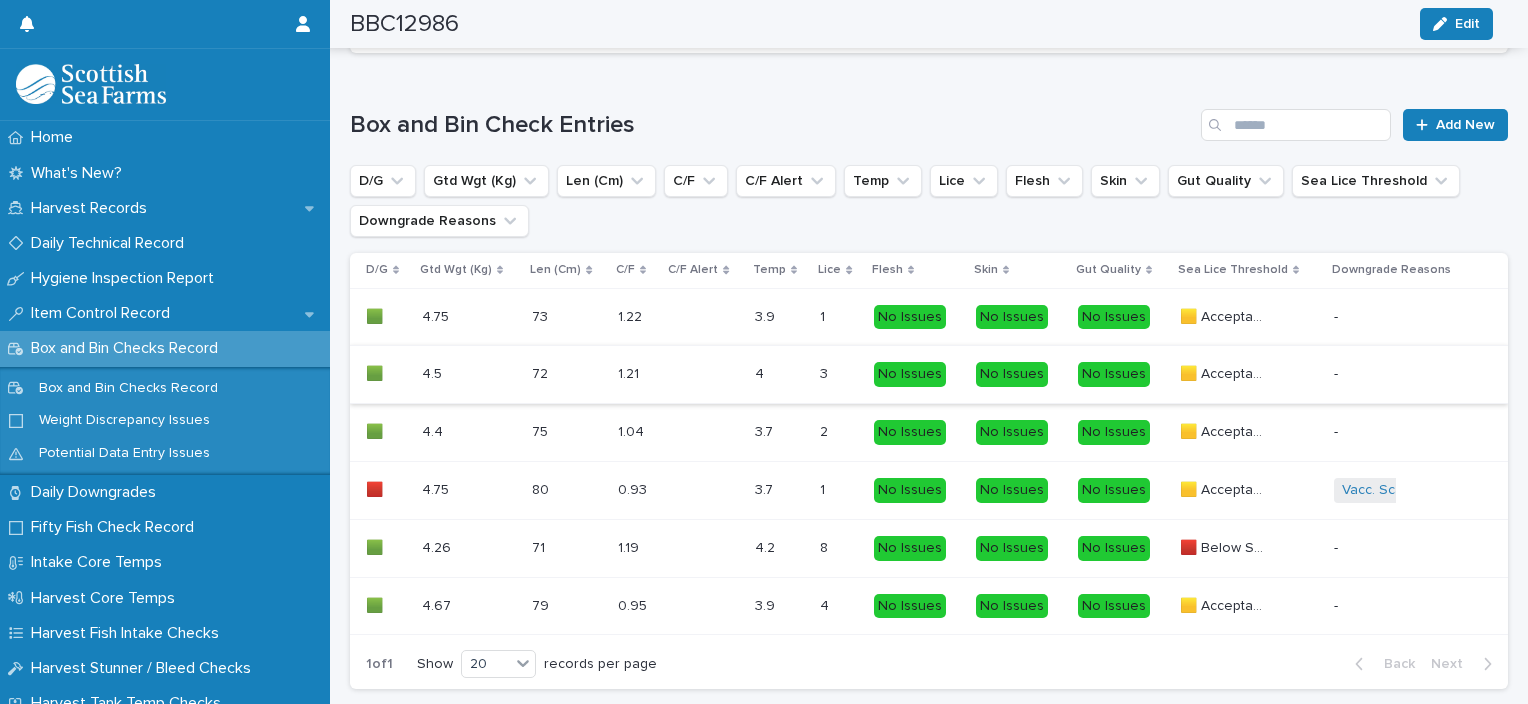 scroll, scrollTop: 1257, scrollLeft: 0, axis: vertical 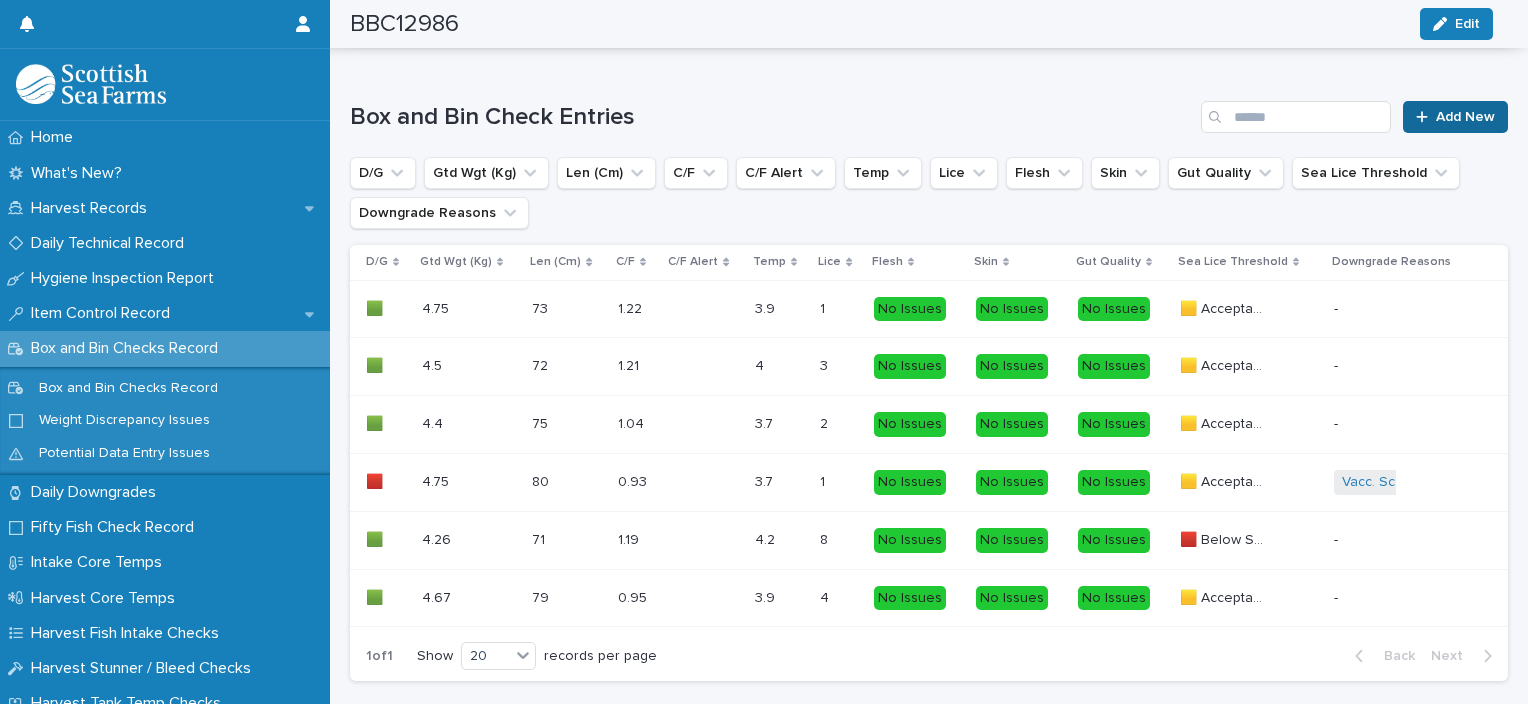 click on "Add New" at bounding box center [1465, 117] 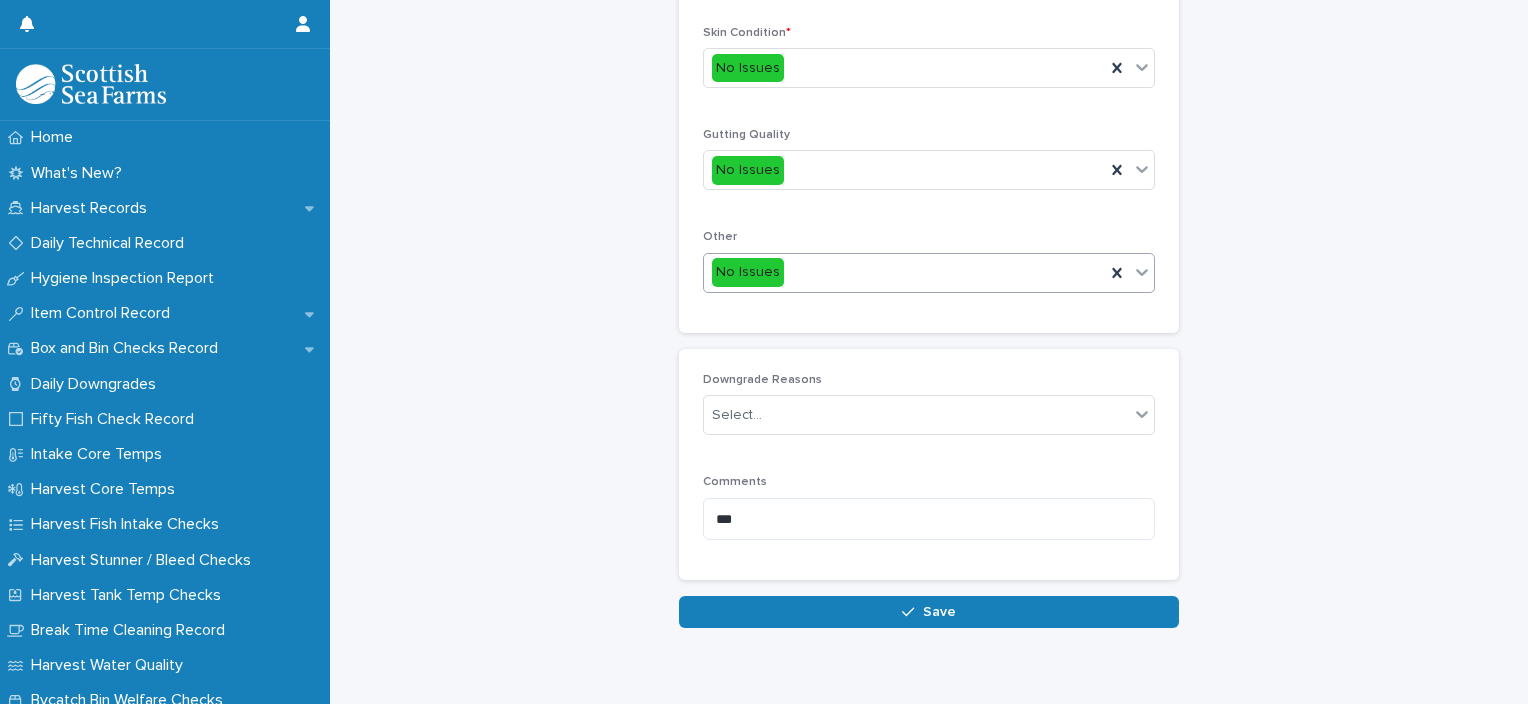 scroll, scrollTop: 211, scrollLeft: 0, axis: vertical 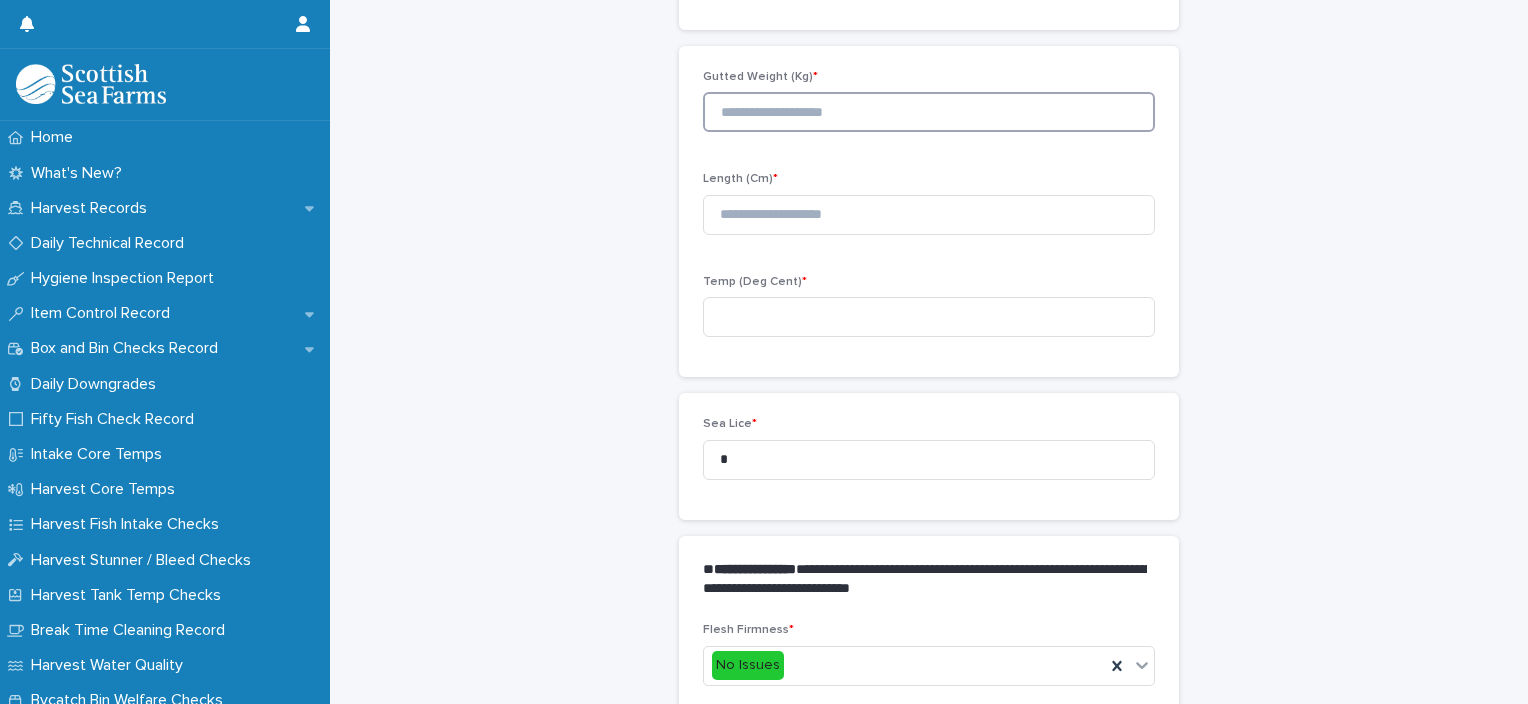 click at bounding box center [929, 112] 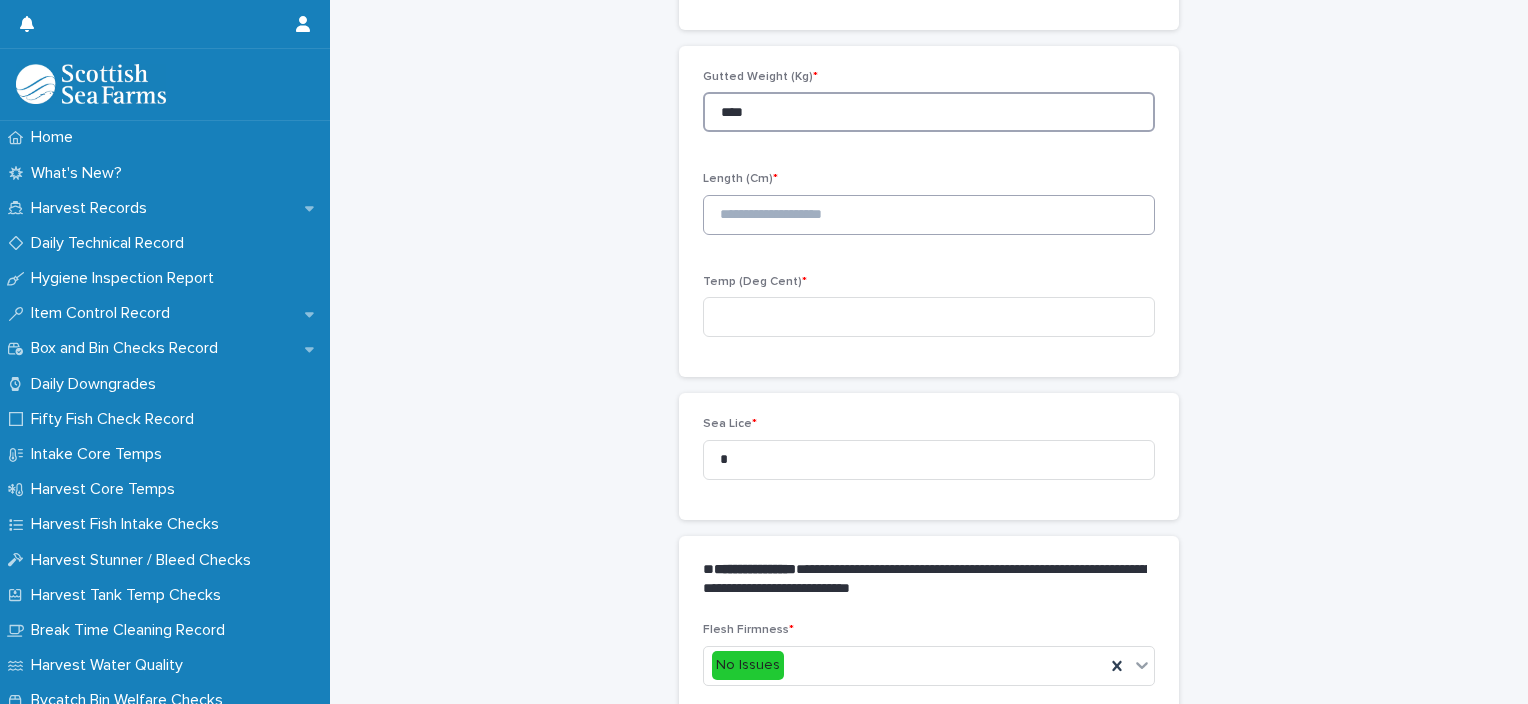 type on "****" 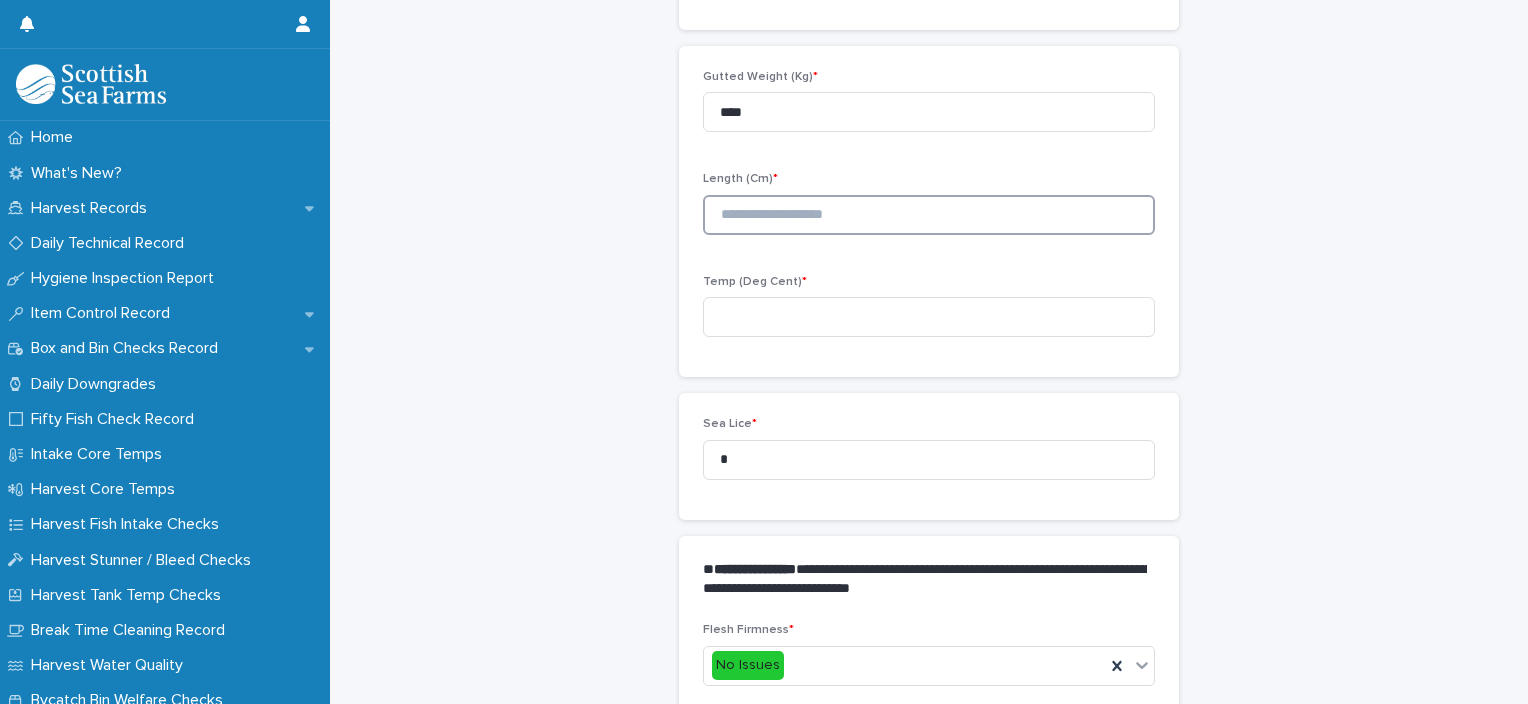 click at bounding box center (929, 215) 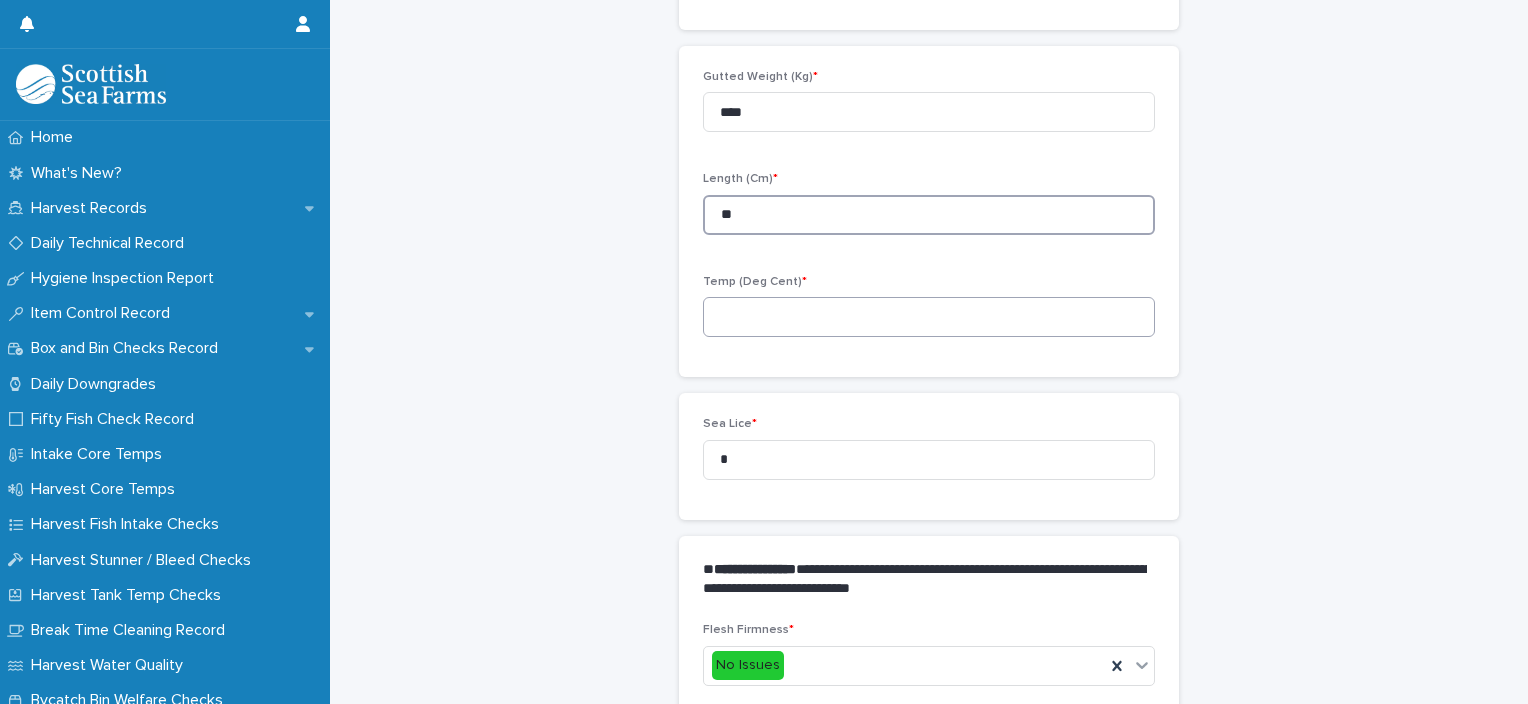 type on "**" 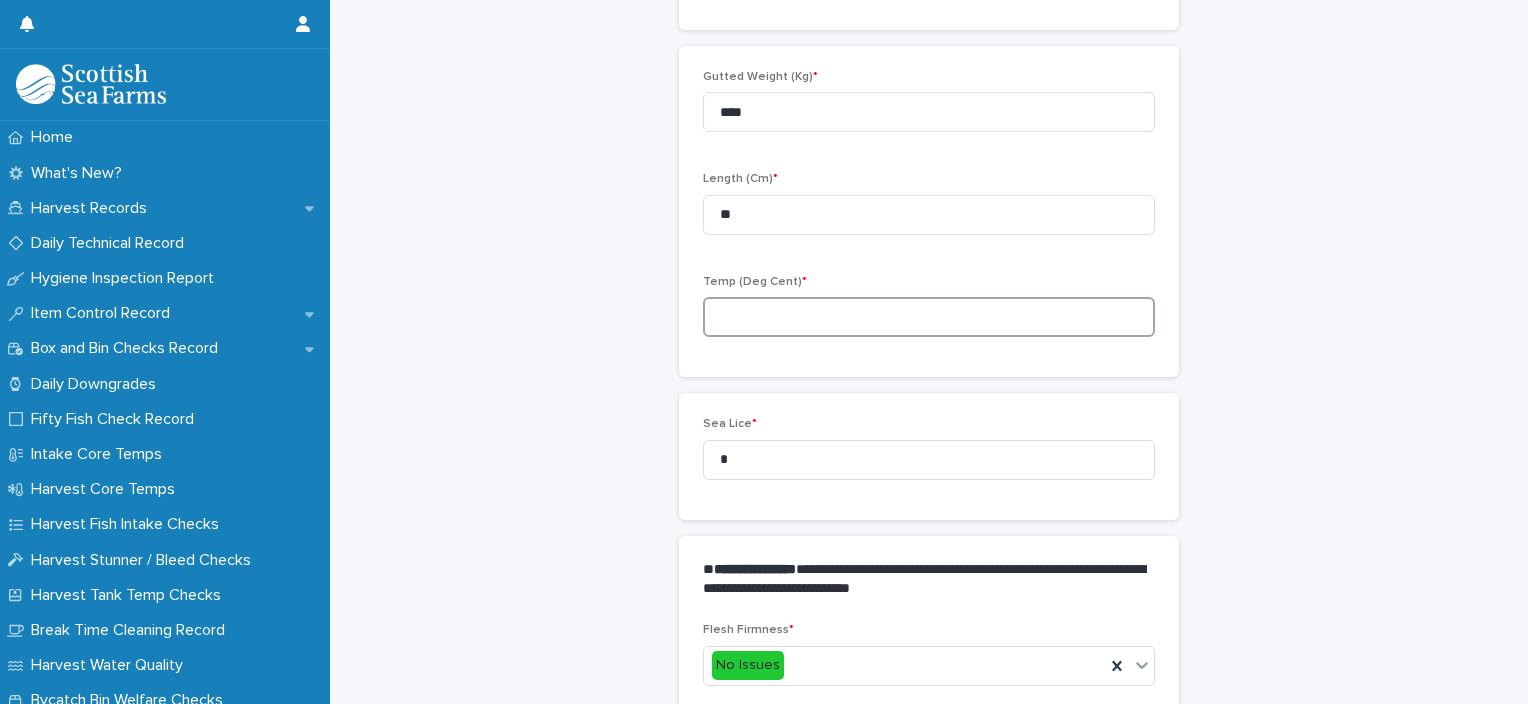 click at bounding box center (929, 317) 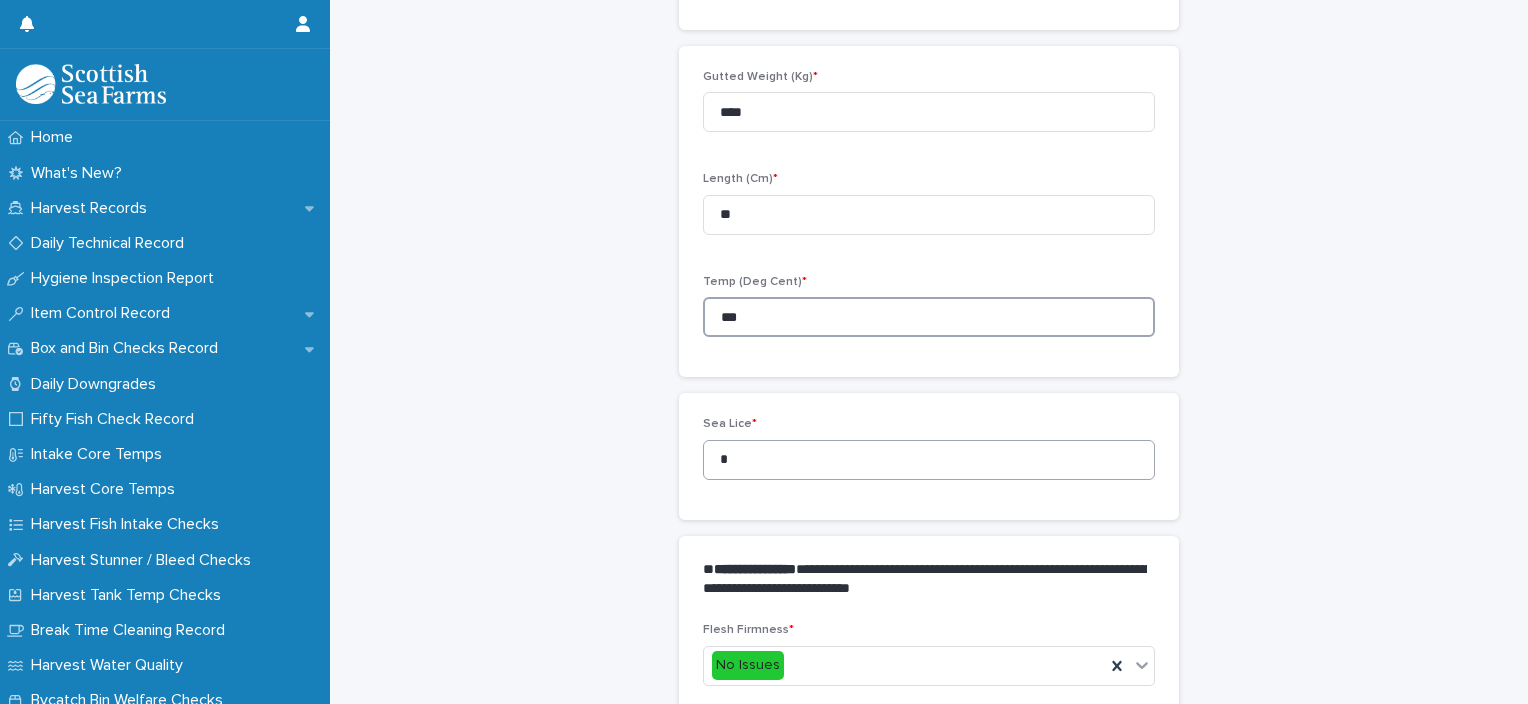 type on "***" 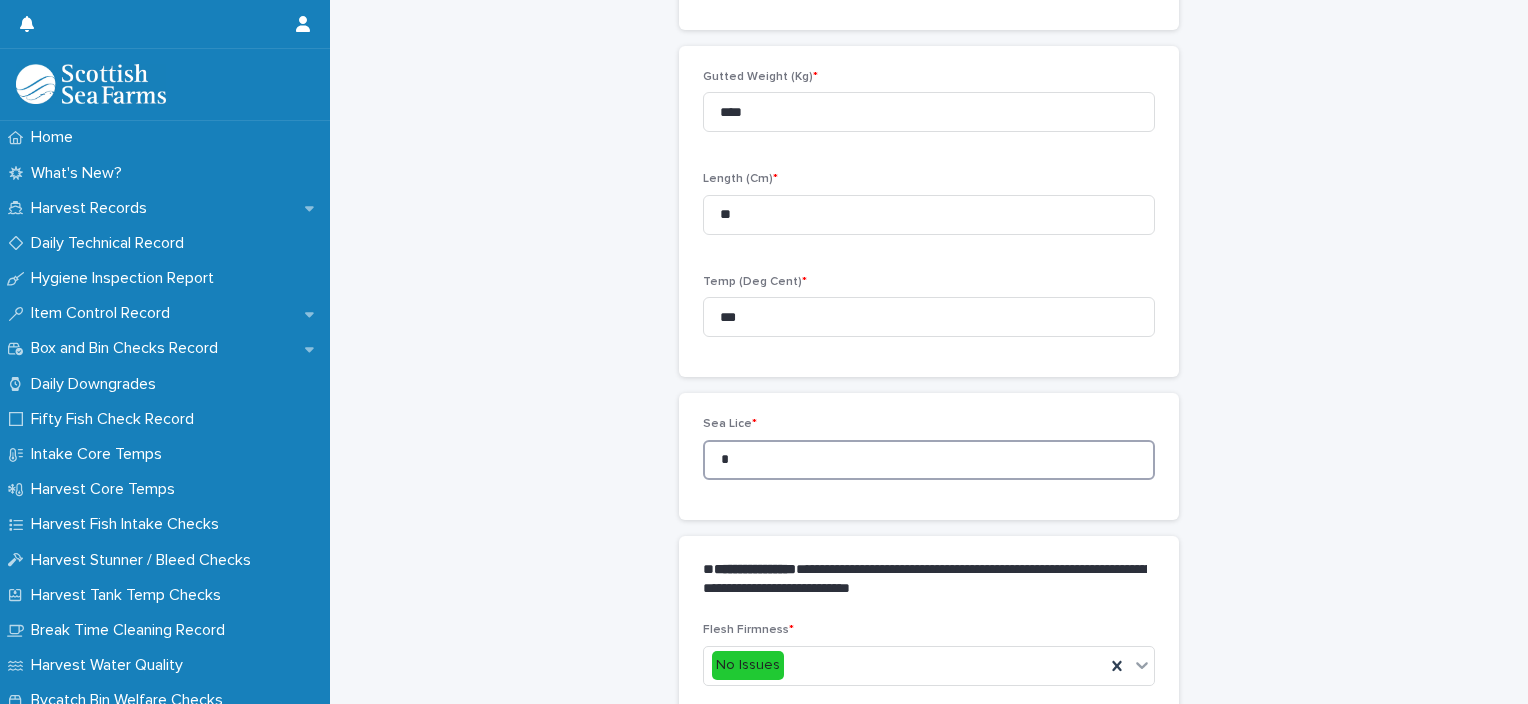 drag, startPoint x: 725, startPoint y: 460, endPoint x: 697, endPoint y: 460, distance: 28 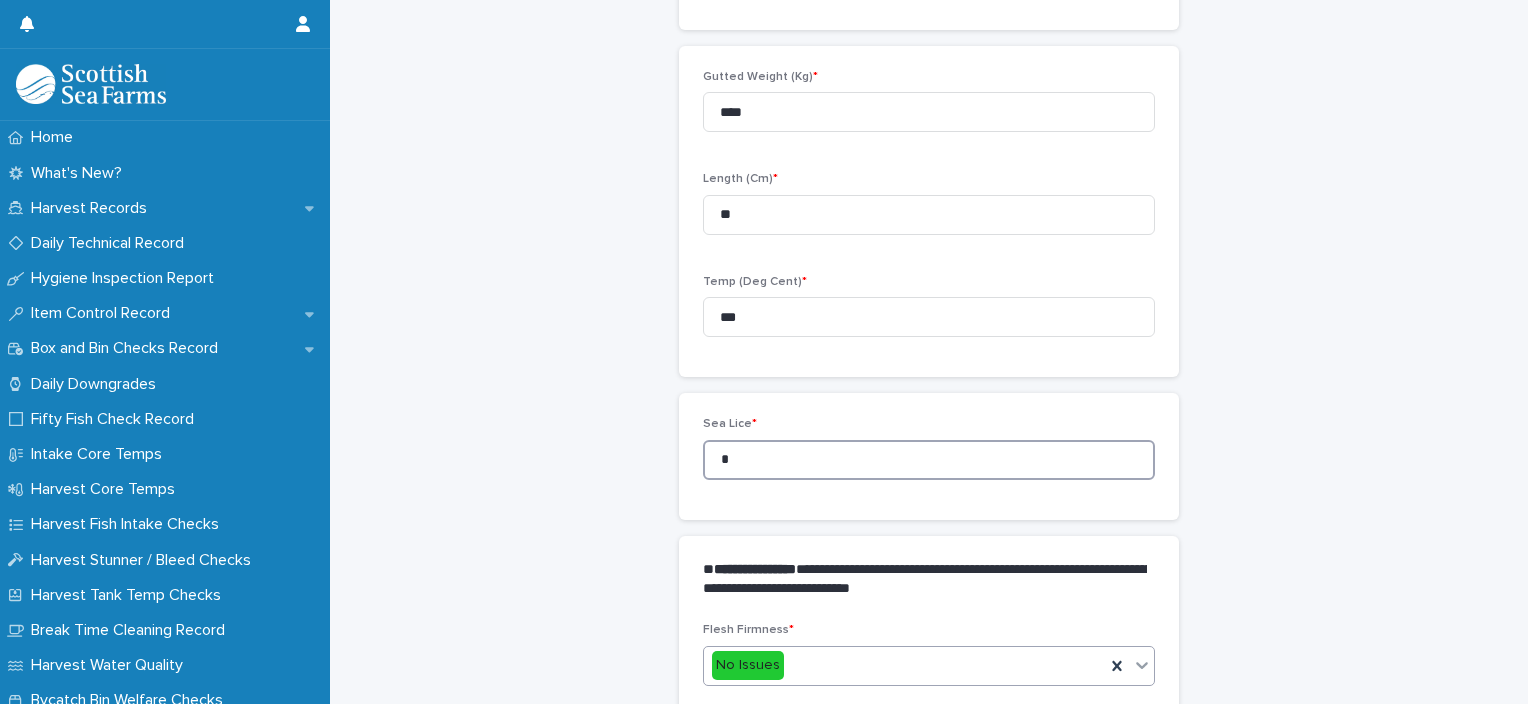 type on "*" 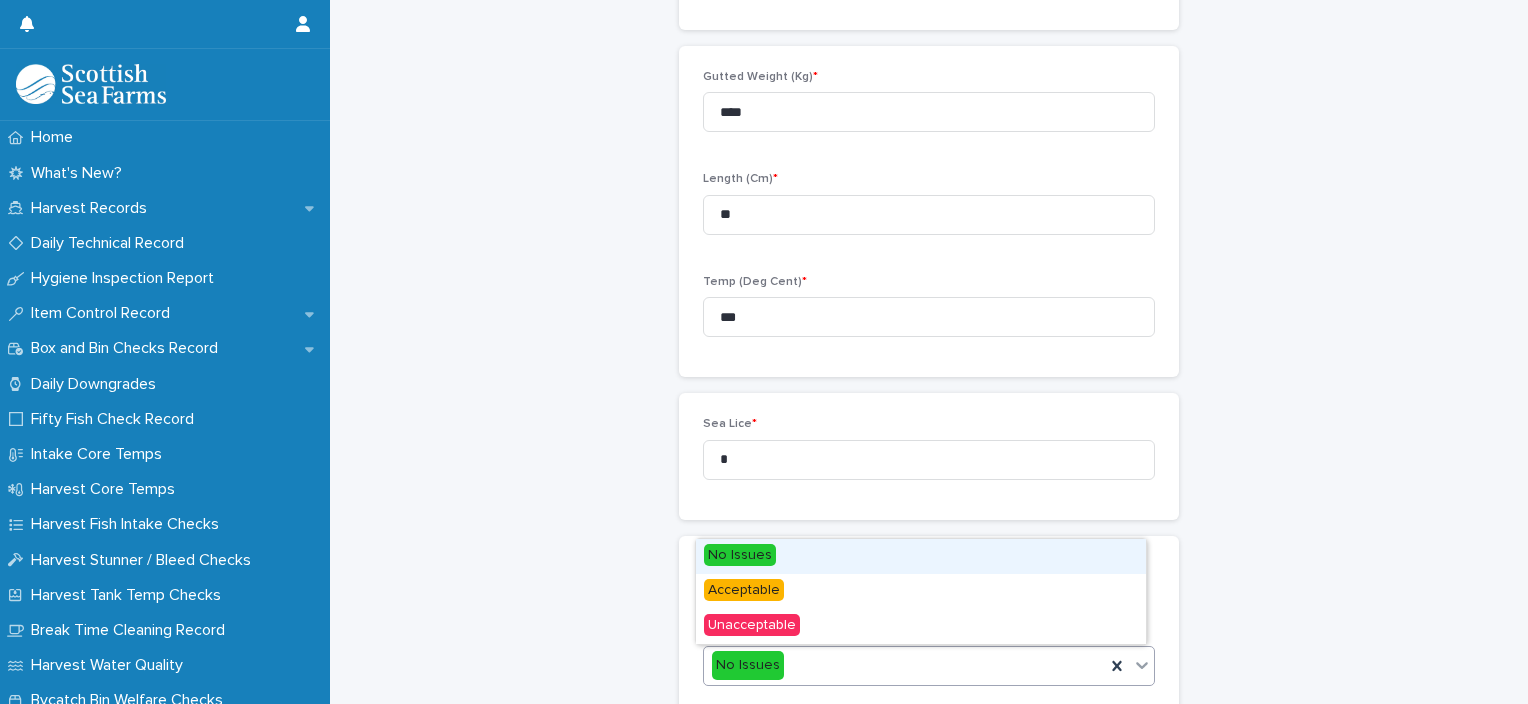 click on "No Issues" at bounding box center [904, 665] 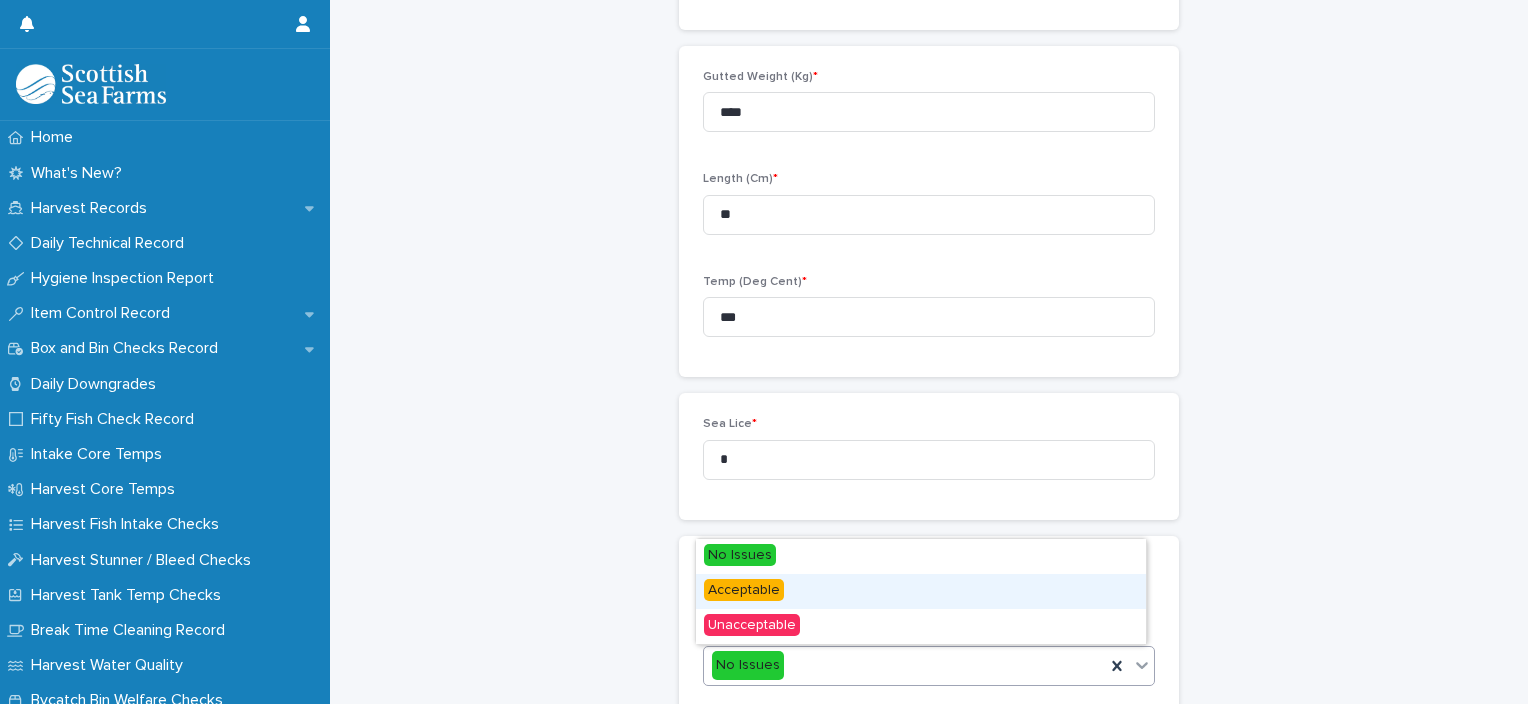 click on "Acceptable" at bounding box center (921, 591) 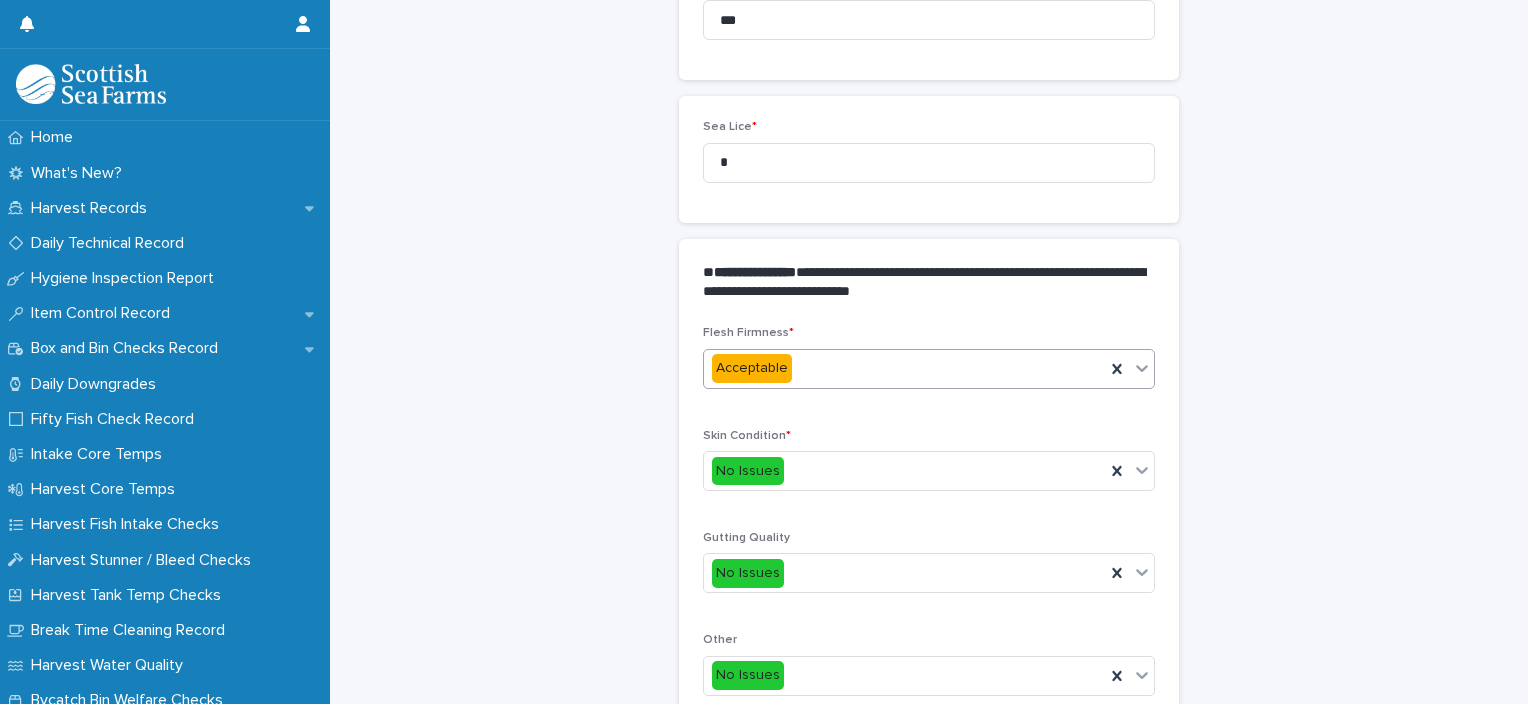 scroll, scrollTop: 948, scrollLeft: 0, axis: vertical 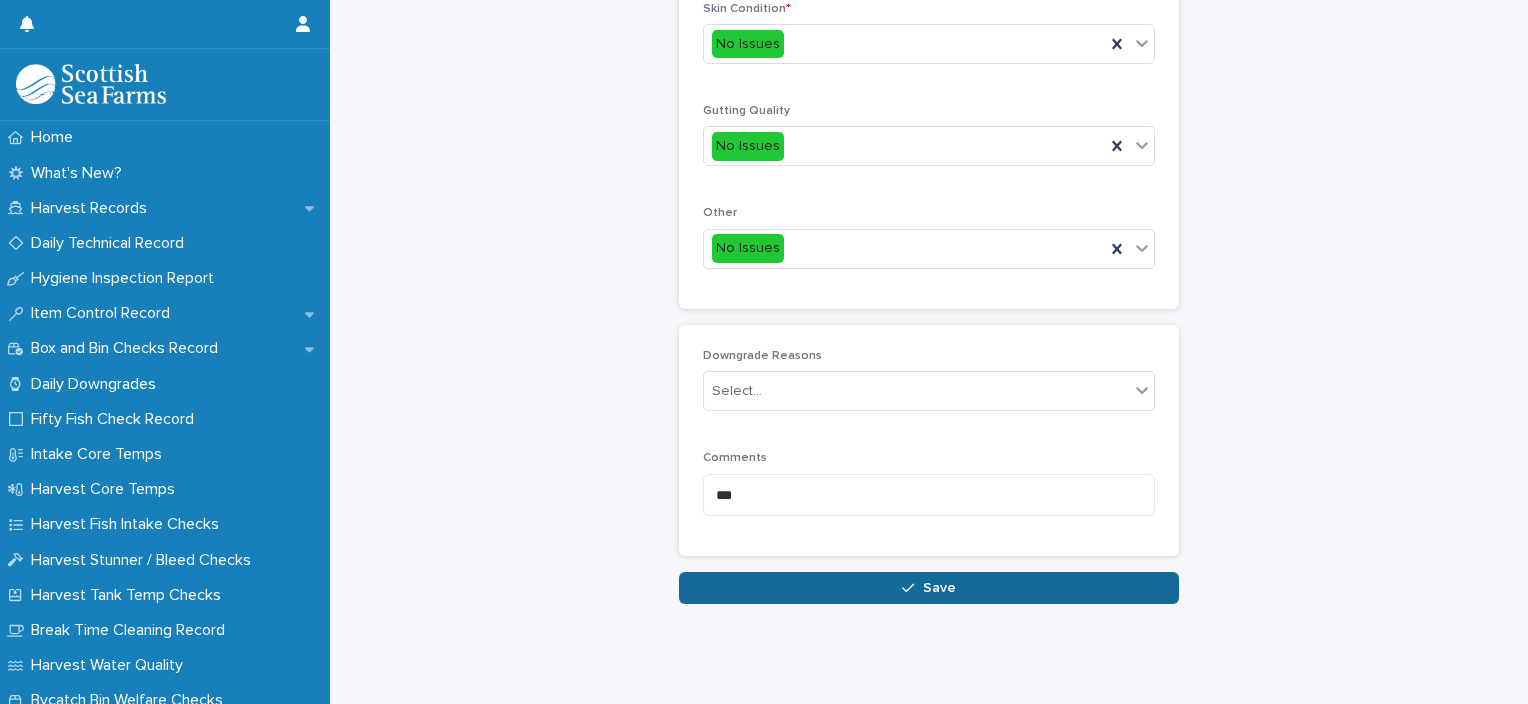 click on "Save" at bounding box center (929, 588) 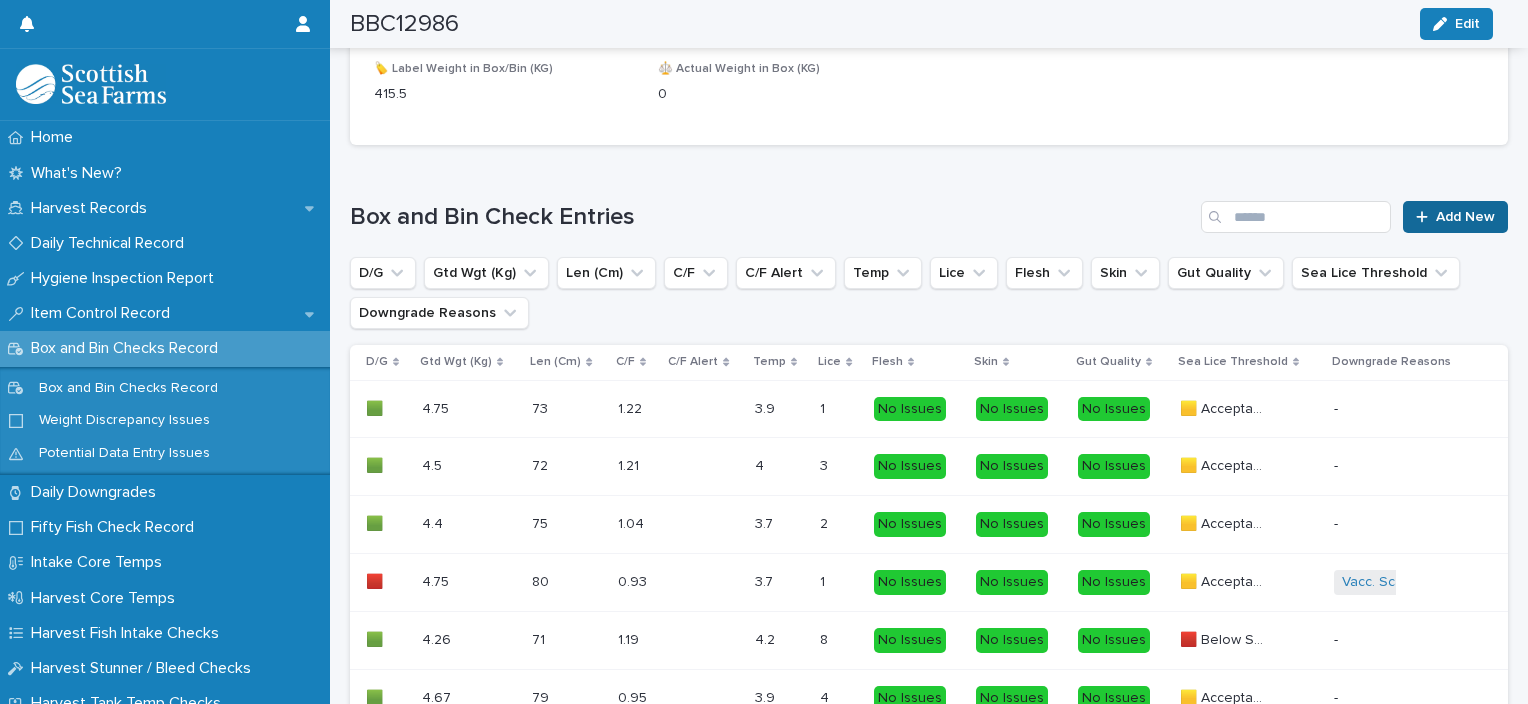 click on "Add New" at bounding box center [1455, 217] 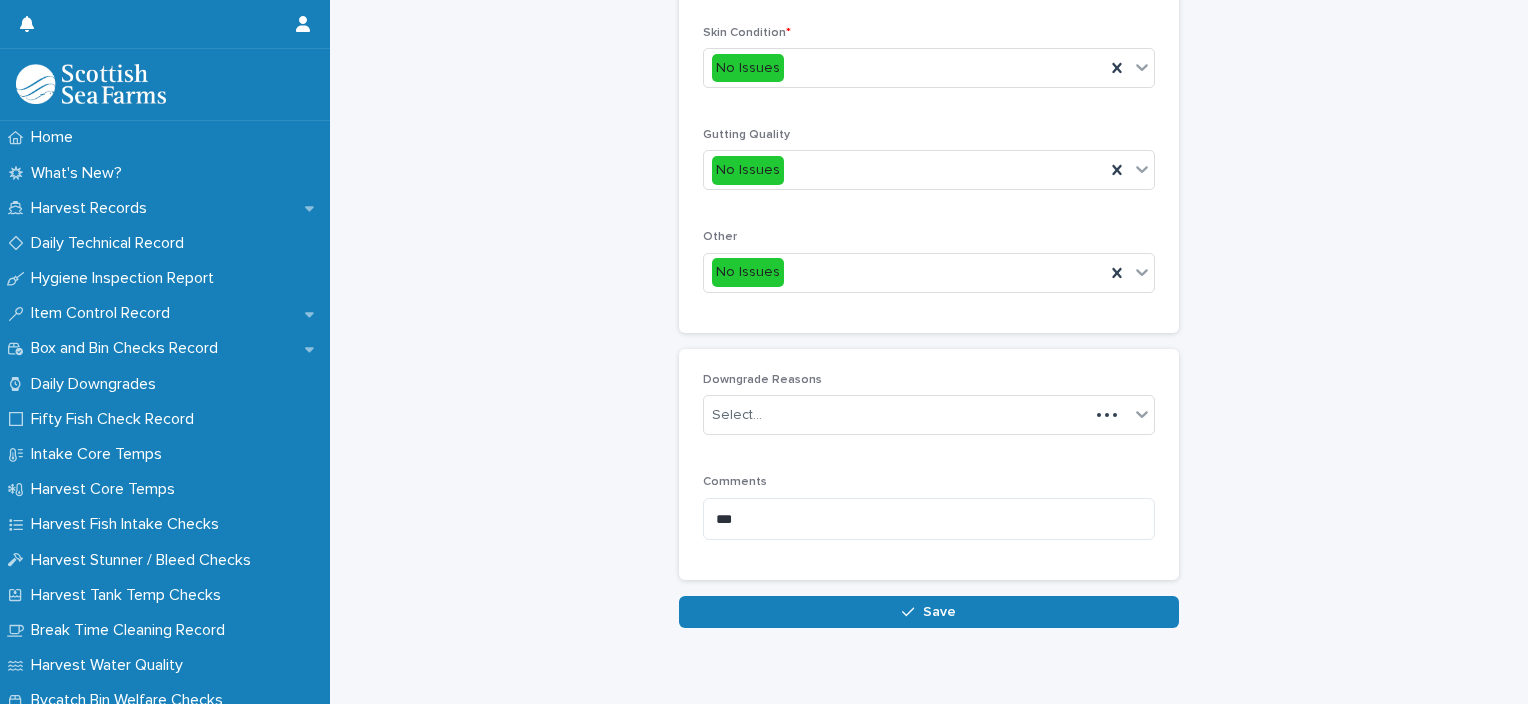 scroll, scrollTop: 211, scrollLeft: 0, axis: vertical 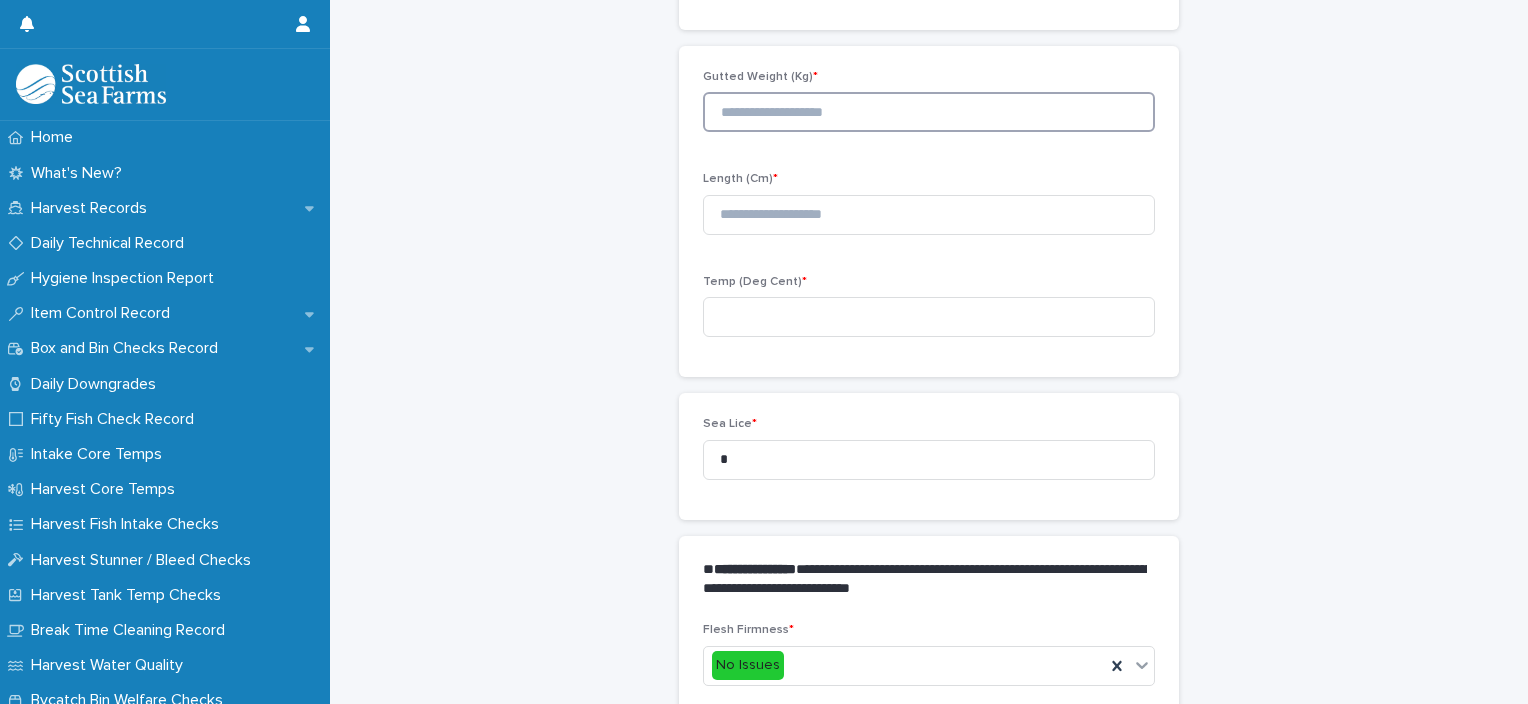 click at bounding box center [929, 112] 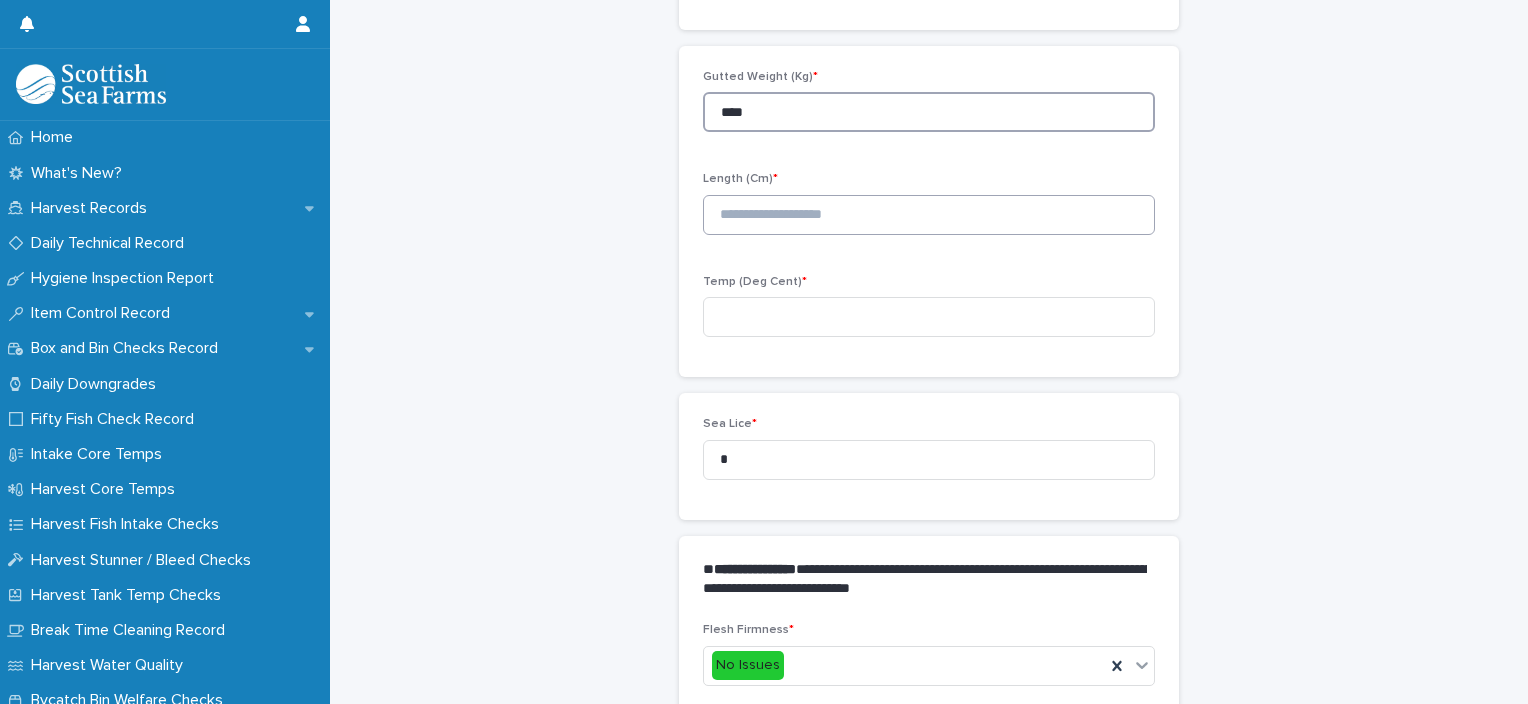 type on "****" 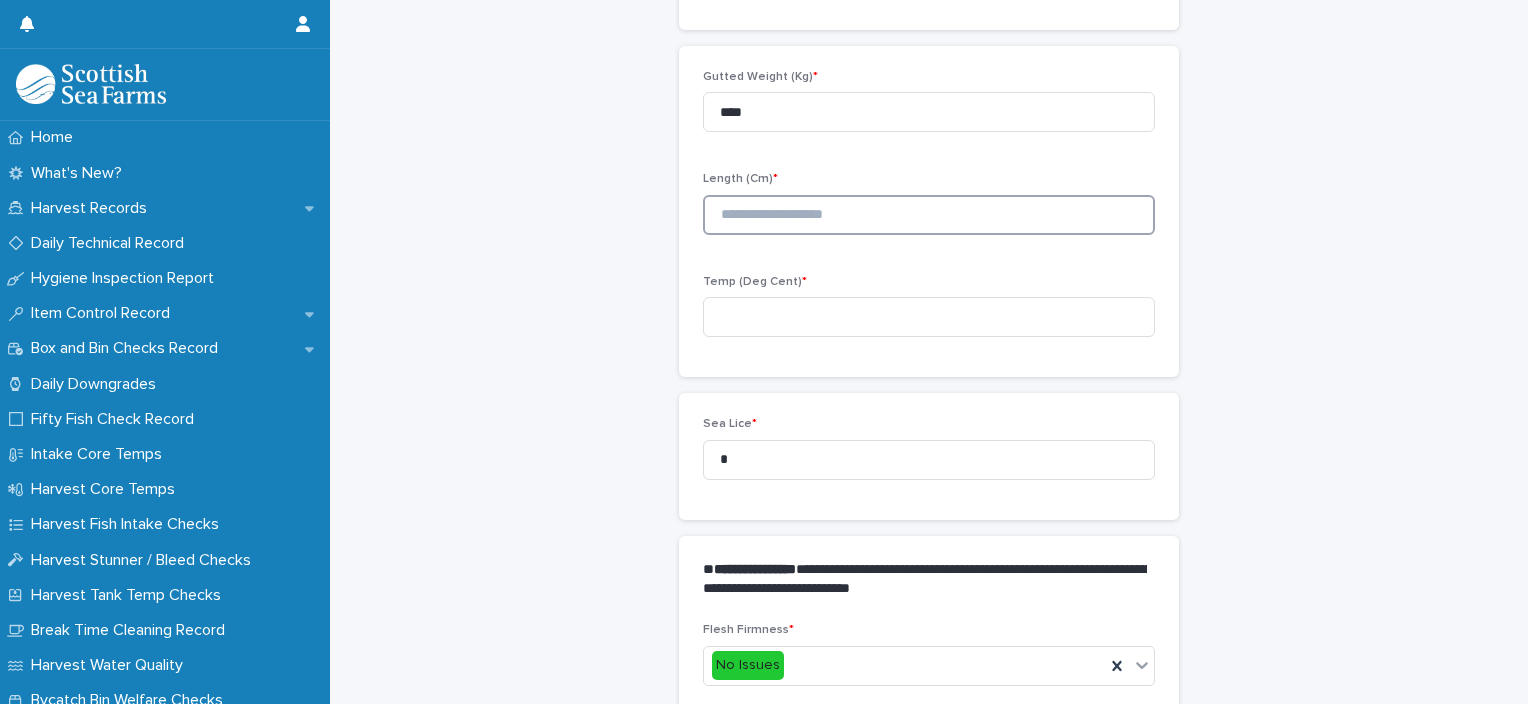 click at bounding box center [929, 215] 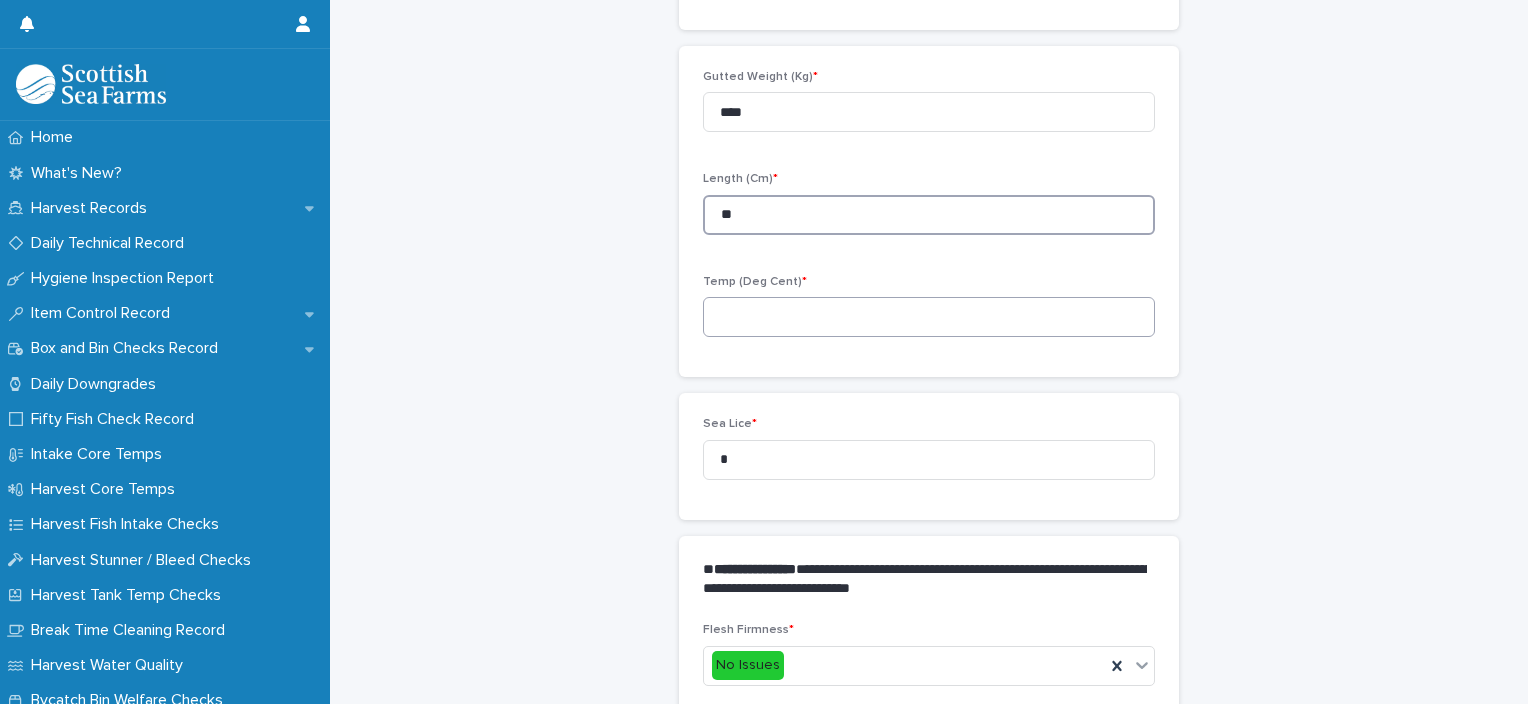 type on "**" 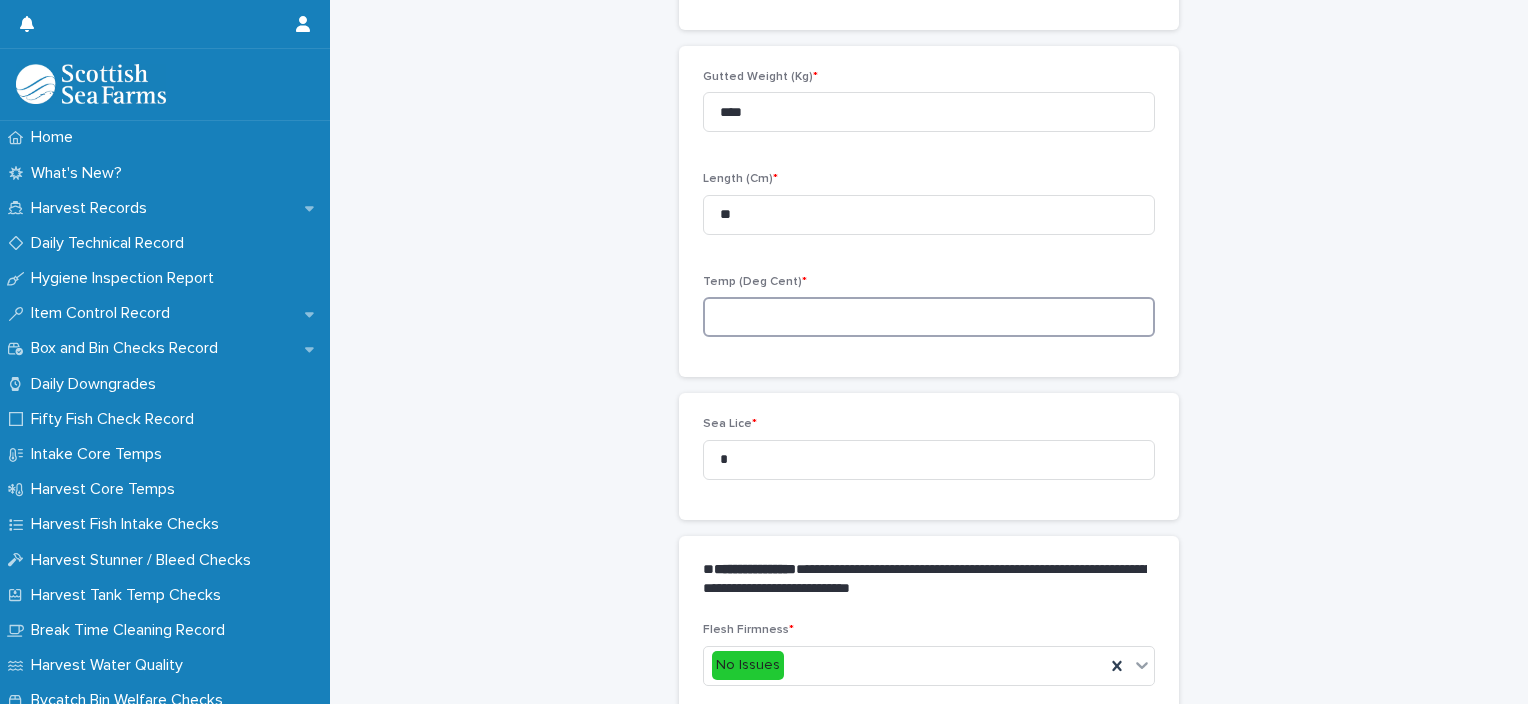 click at bounding box center (929, 317) 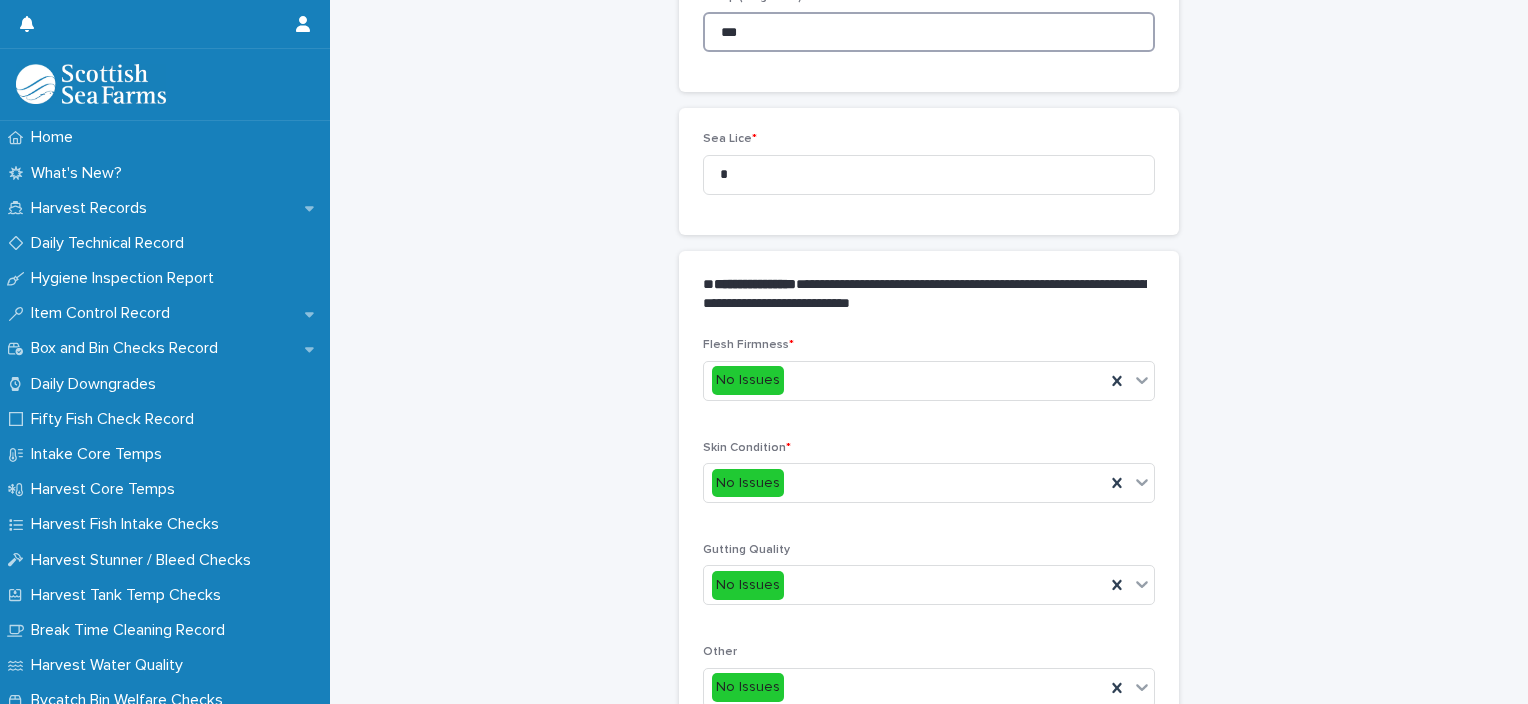 scroll, scrollTop: 511, scrollLeft: 0, axis: vertical 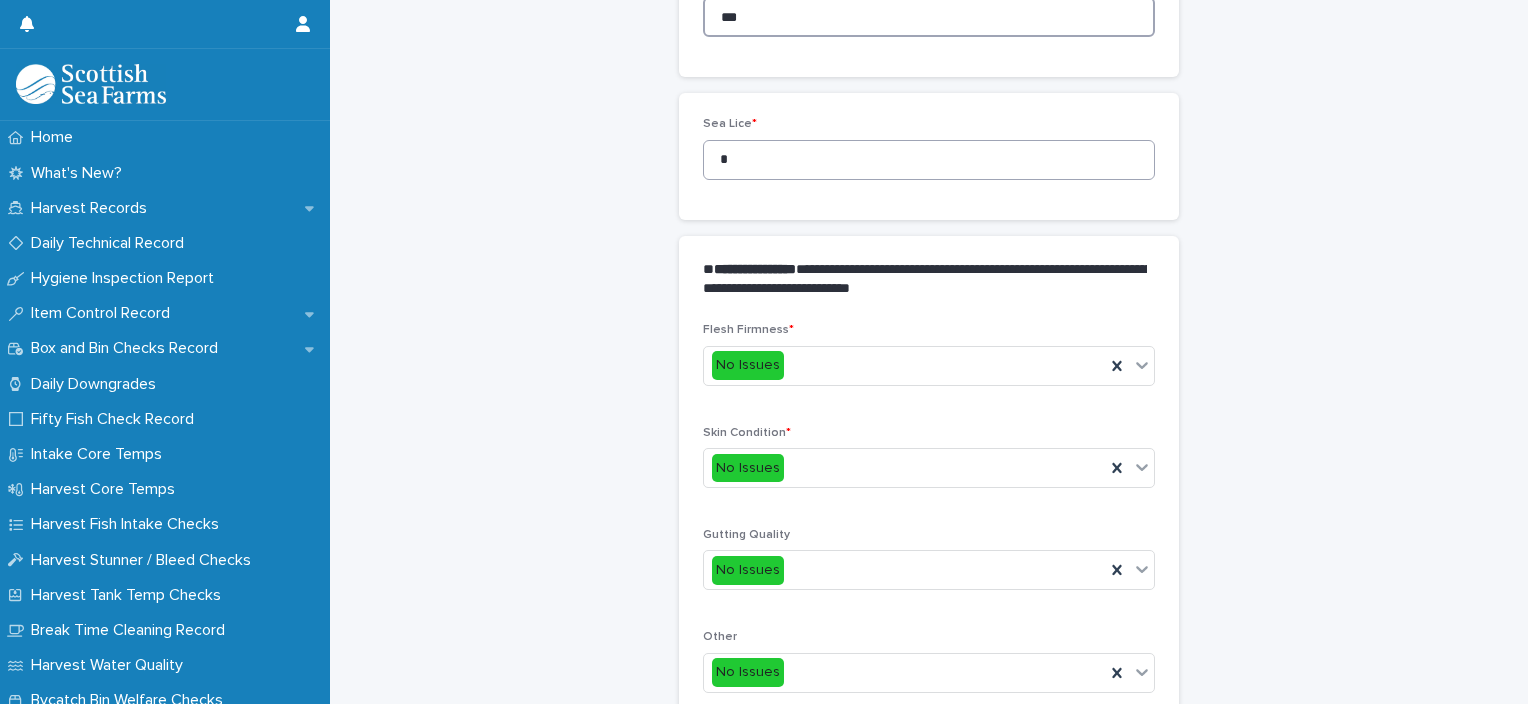 type on "***" 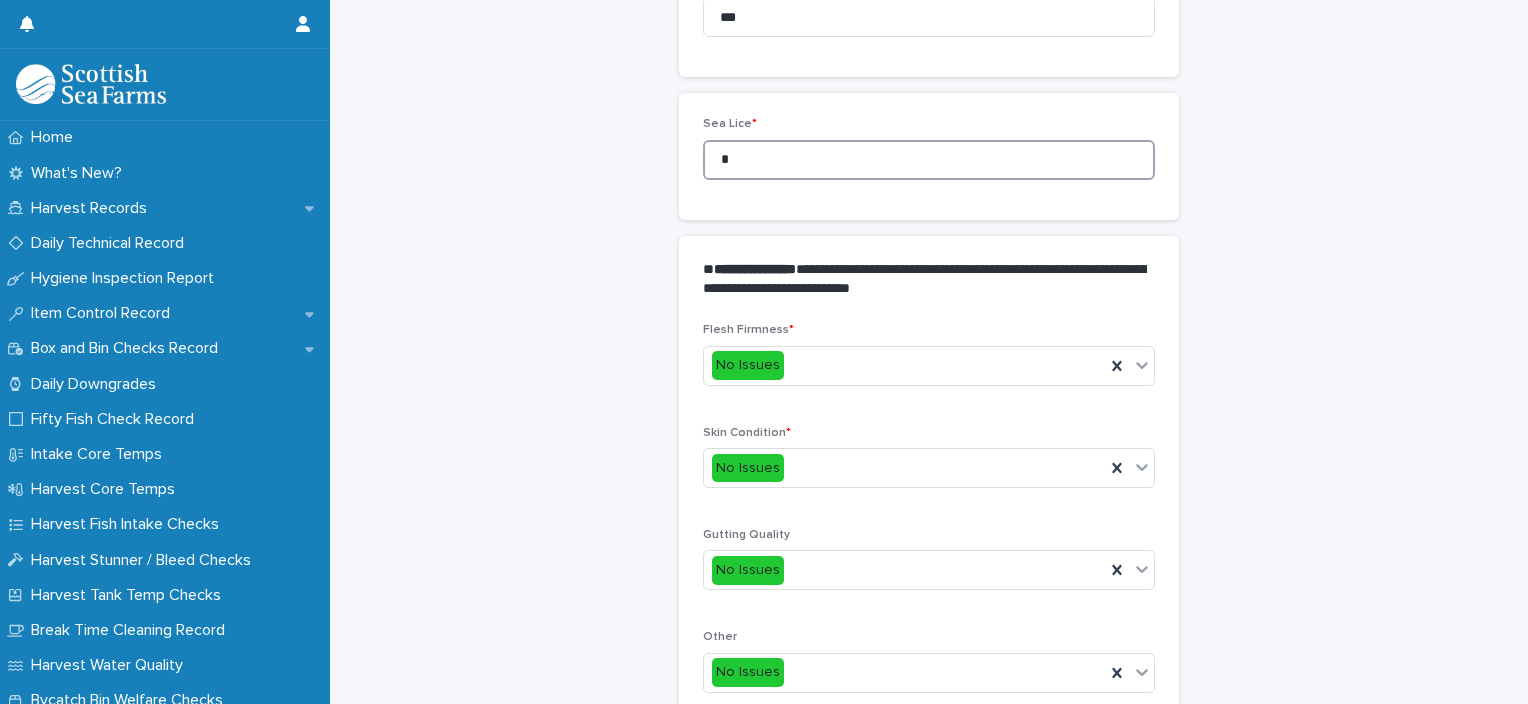 drag, startPoint x: 753, startPoint y: 165, endPoint x: 653, endPoint y: 160, distance: 100.12492 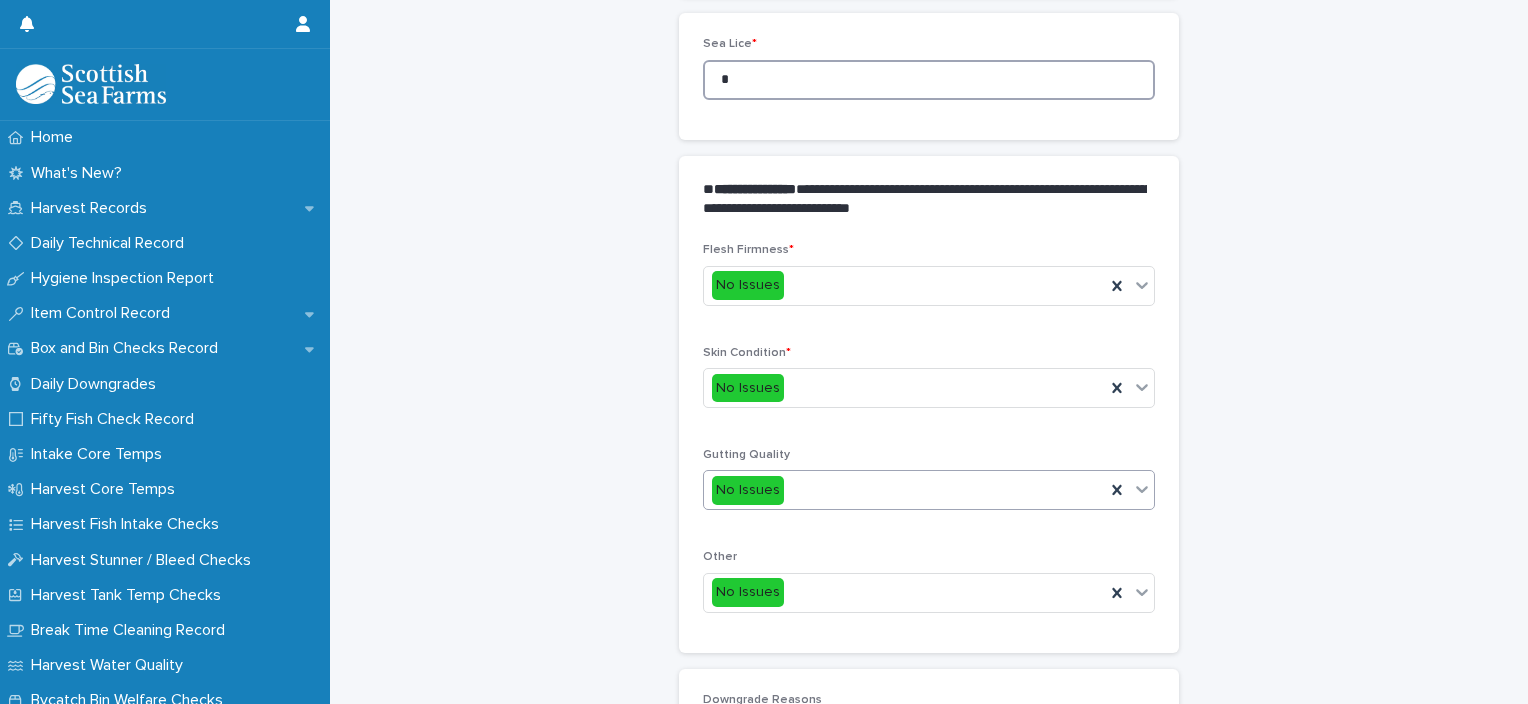 scroll, scrollTop: 811, scrollLeft: 0, axis: vertical 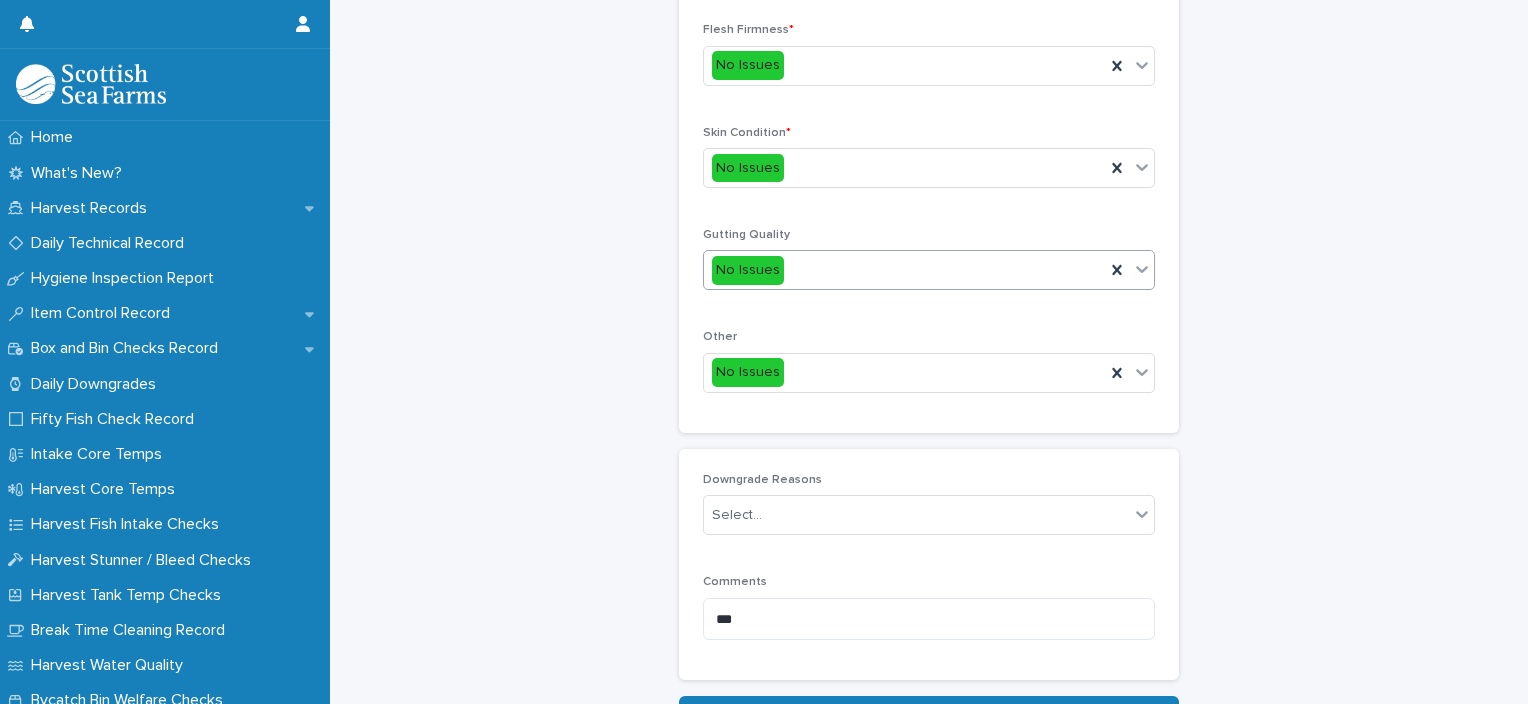 type on "*" 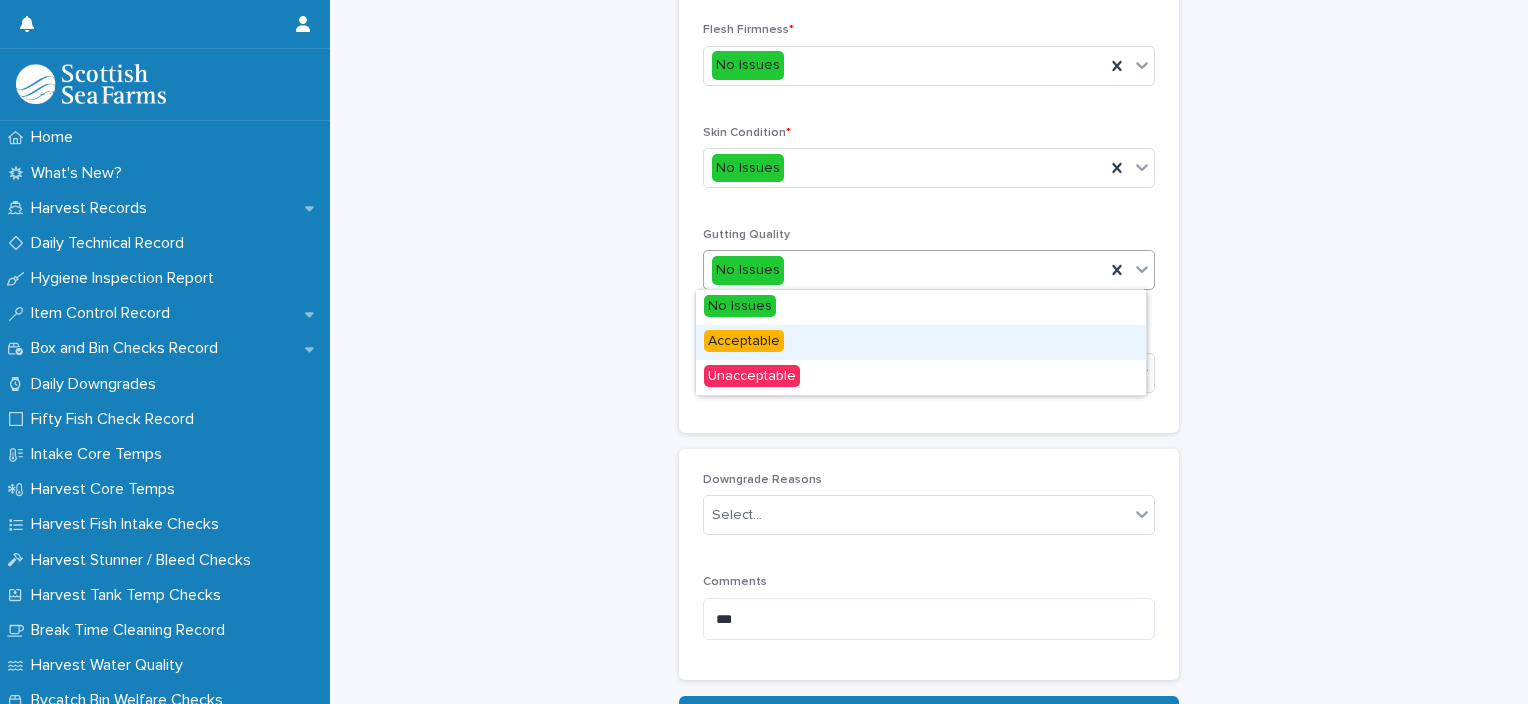click on "Acceptable" at bounding box center [921, 342] 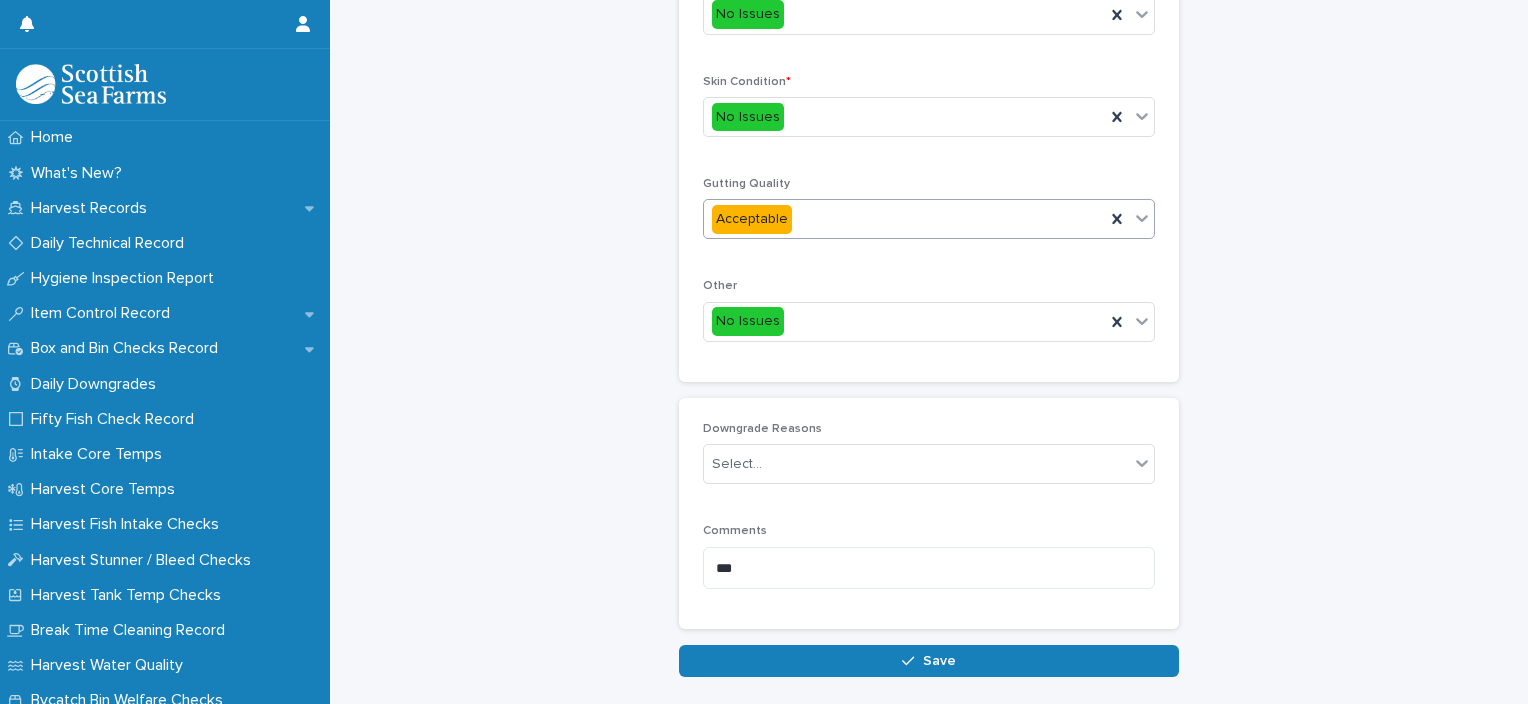 scroll, scrollTop: 948, scrollLeft: 0, axis: vertical 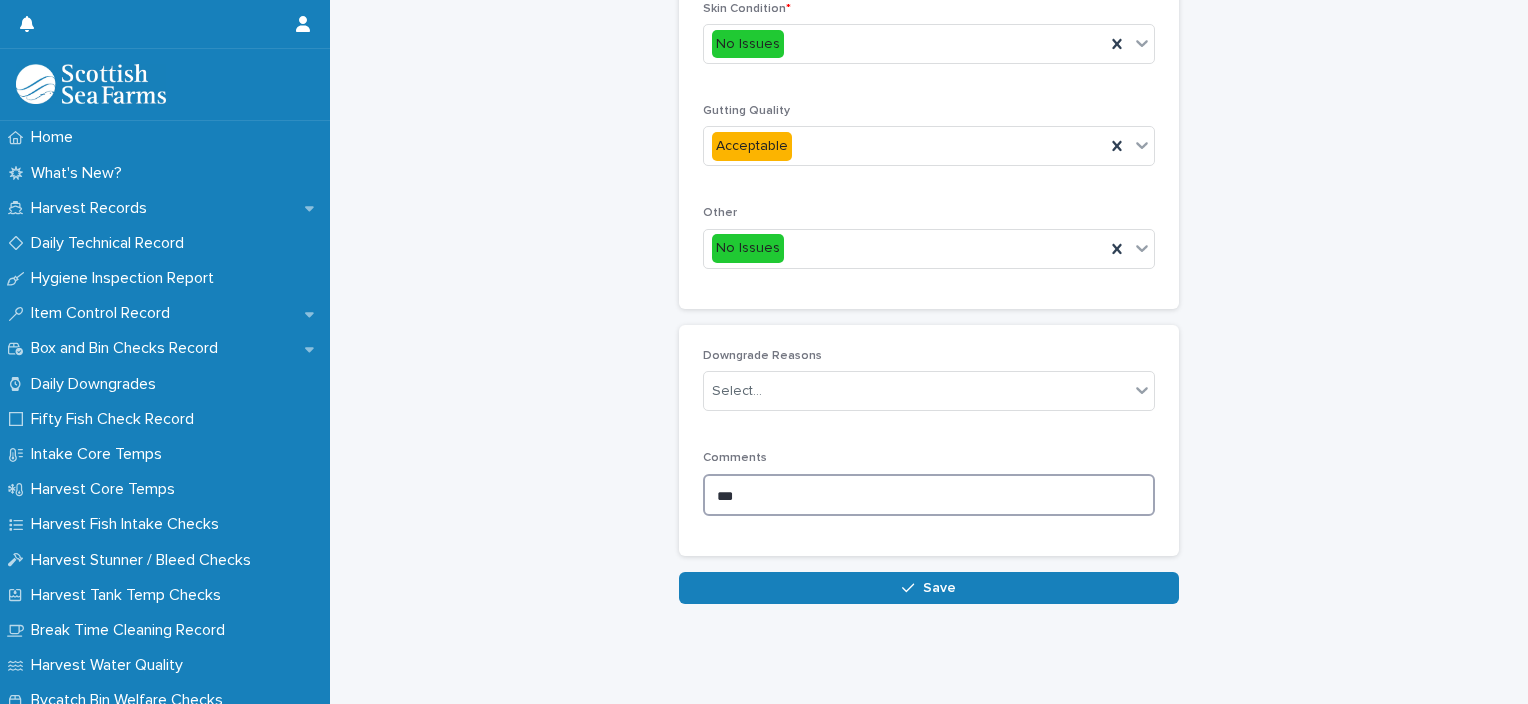 drag, startPoint x: 692, startPoint y: 480, endPoint x: 643, endPoint y: 480, distance: 49 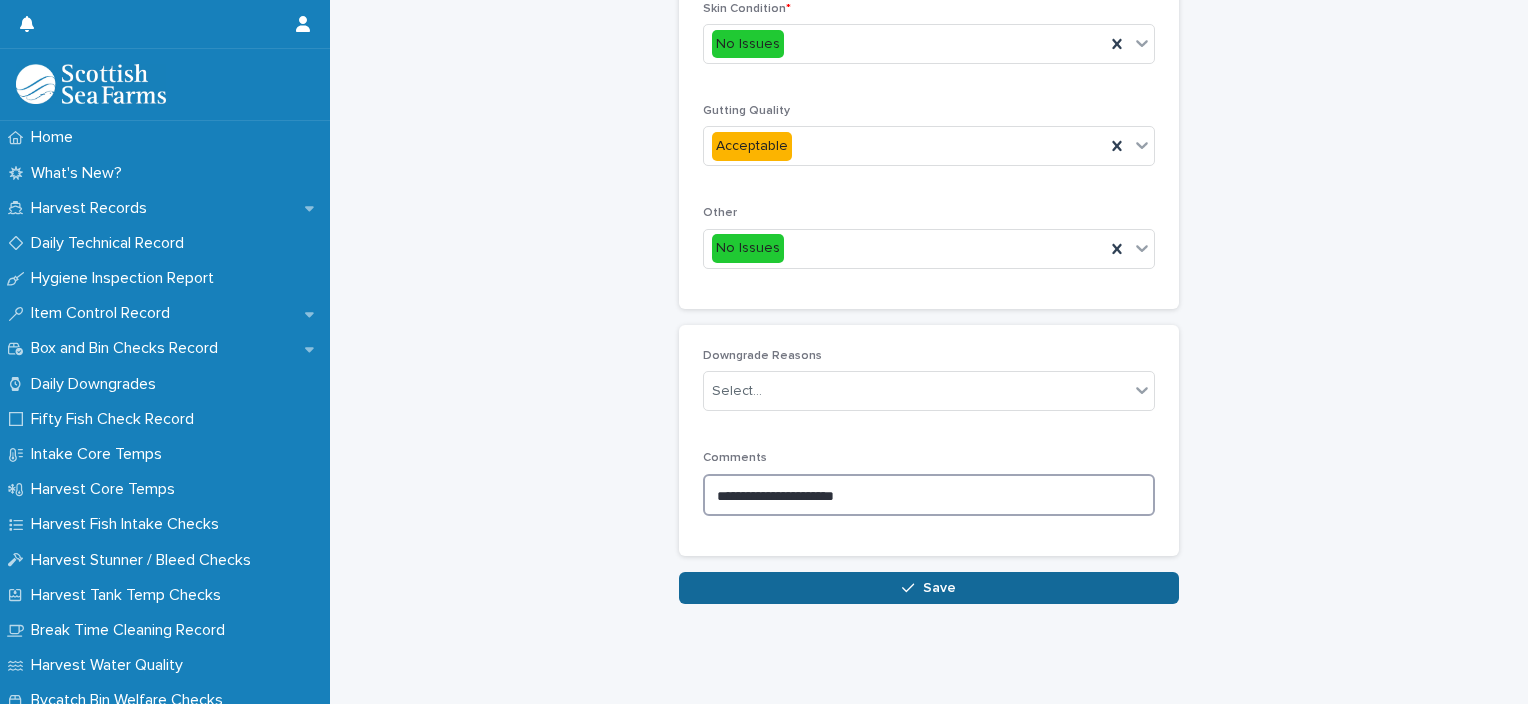 type on "**********" 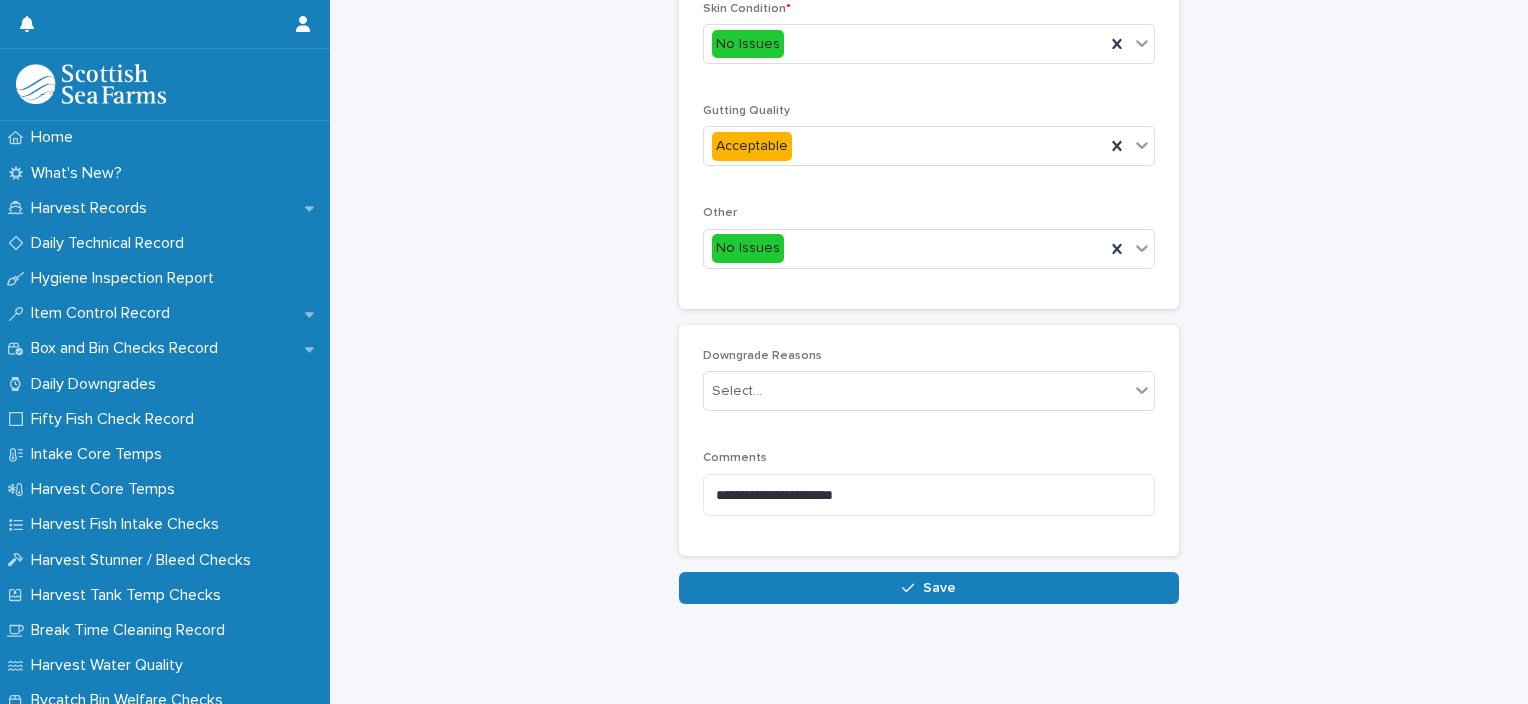 click on "Save" at bounding box center (929, 588) 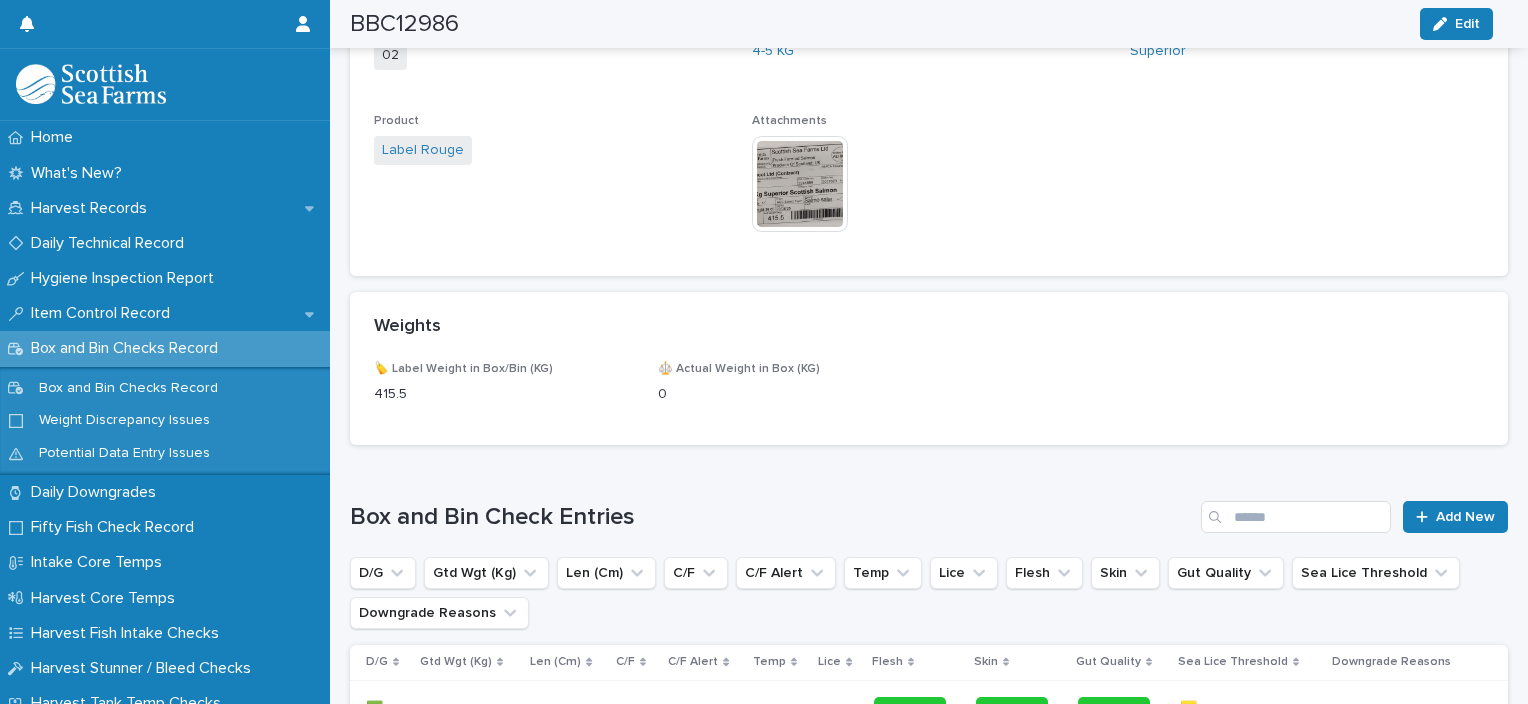 scroll, scrollTop: 1257, scrollLeft: 0, axis: vertical 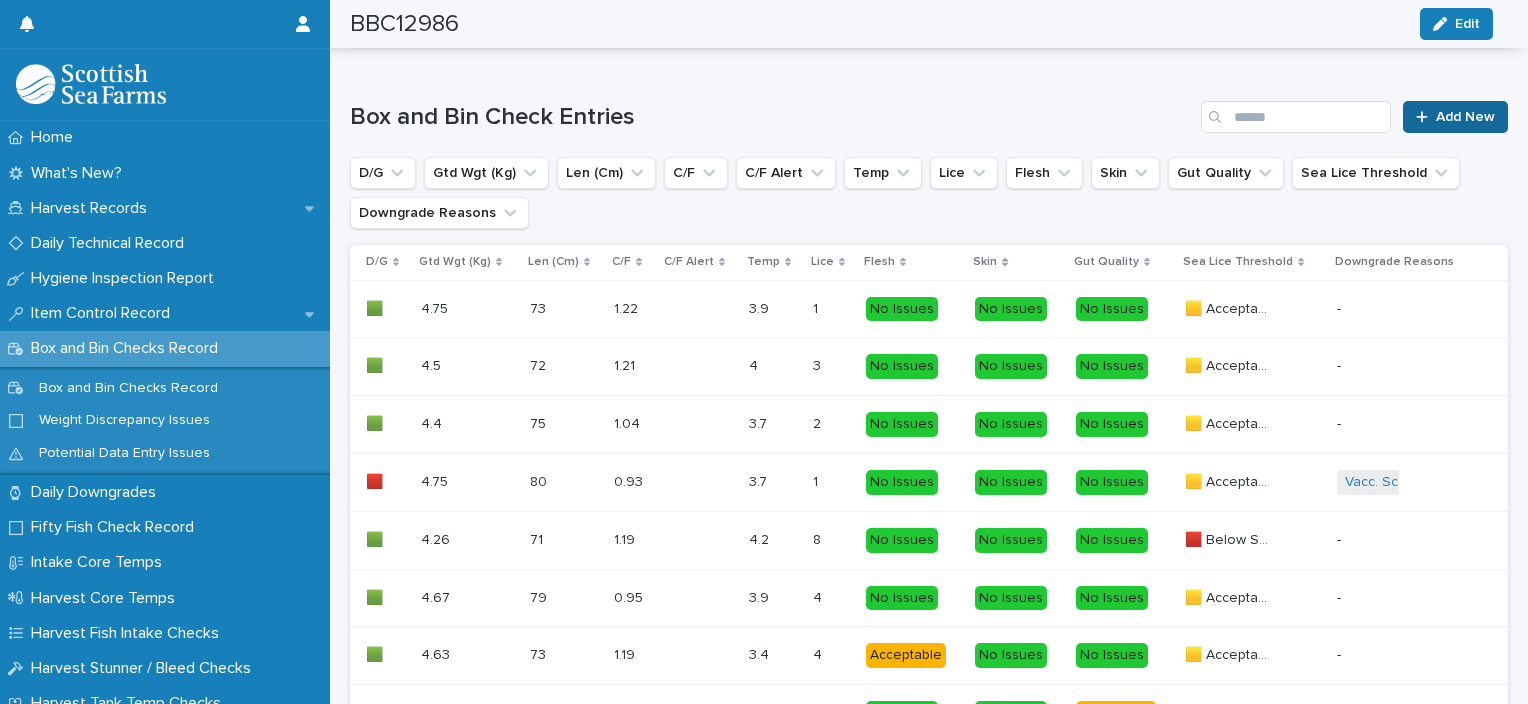 click on "Add New" at bounding box center [1455, 117] 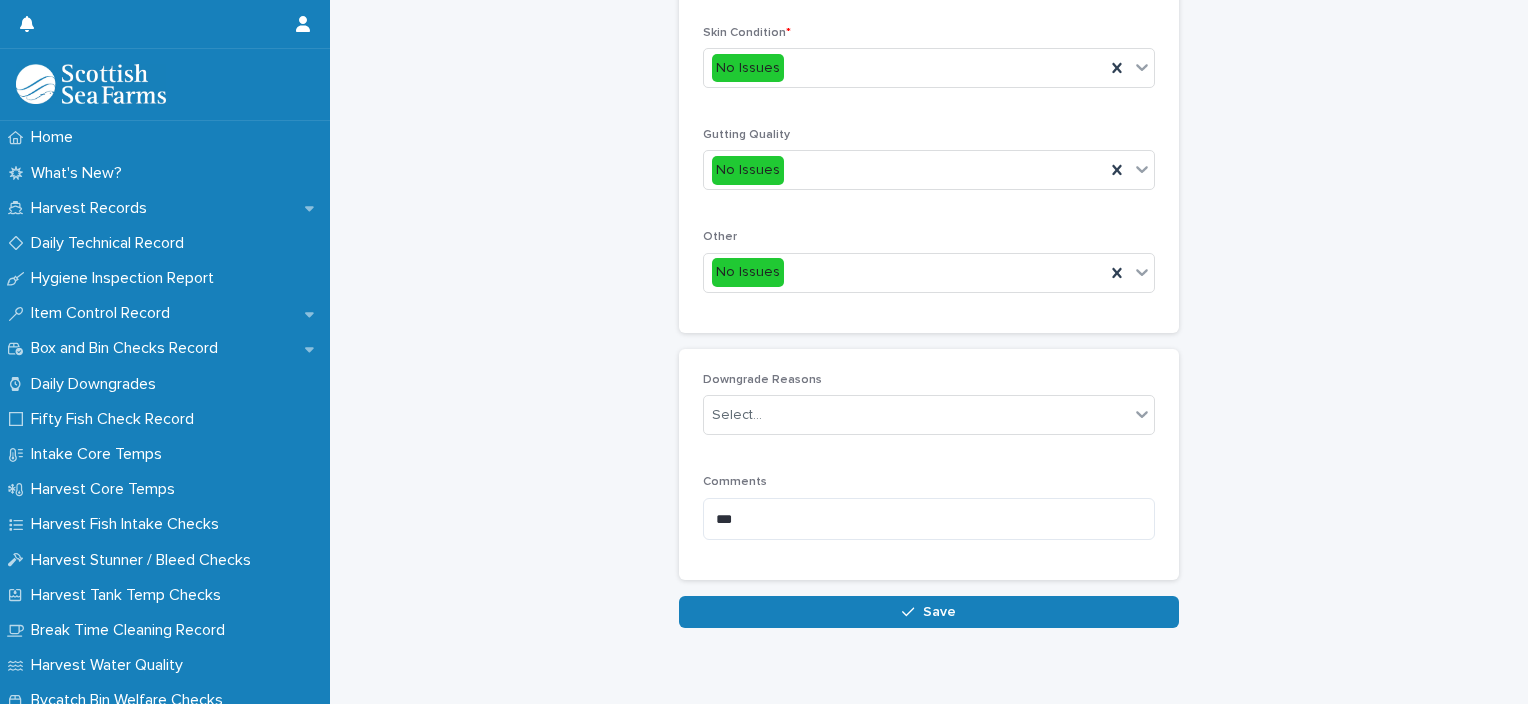 scroll, scrollTop: 311, scrollLeft: 0, axis: vertical 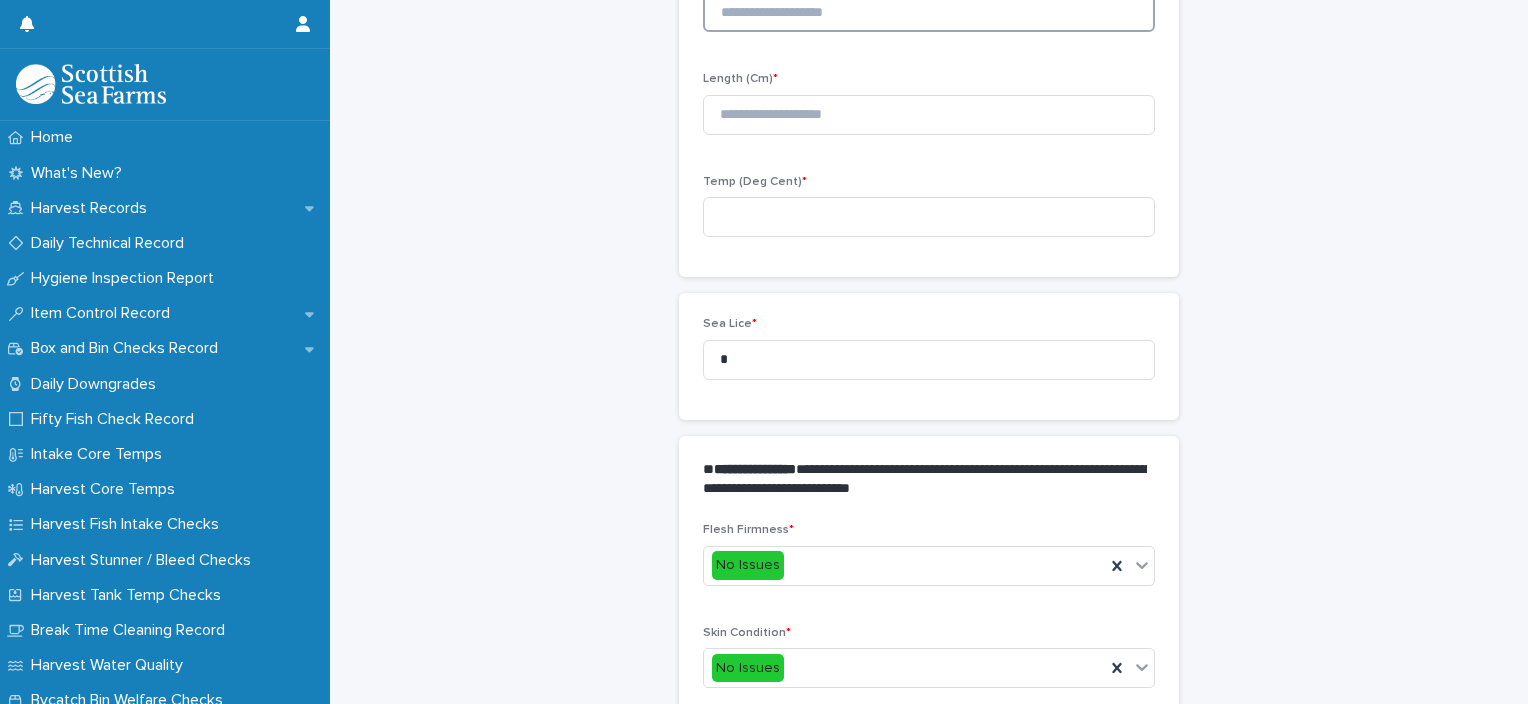 click at bounding box center (929, 12) 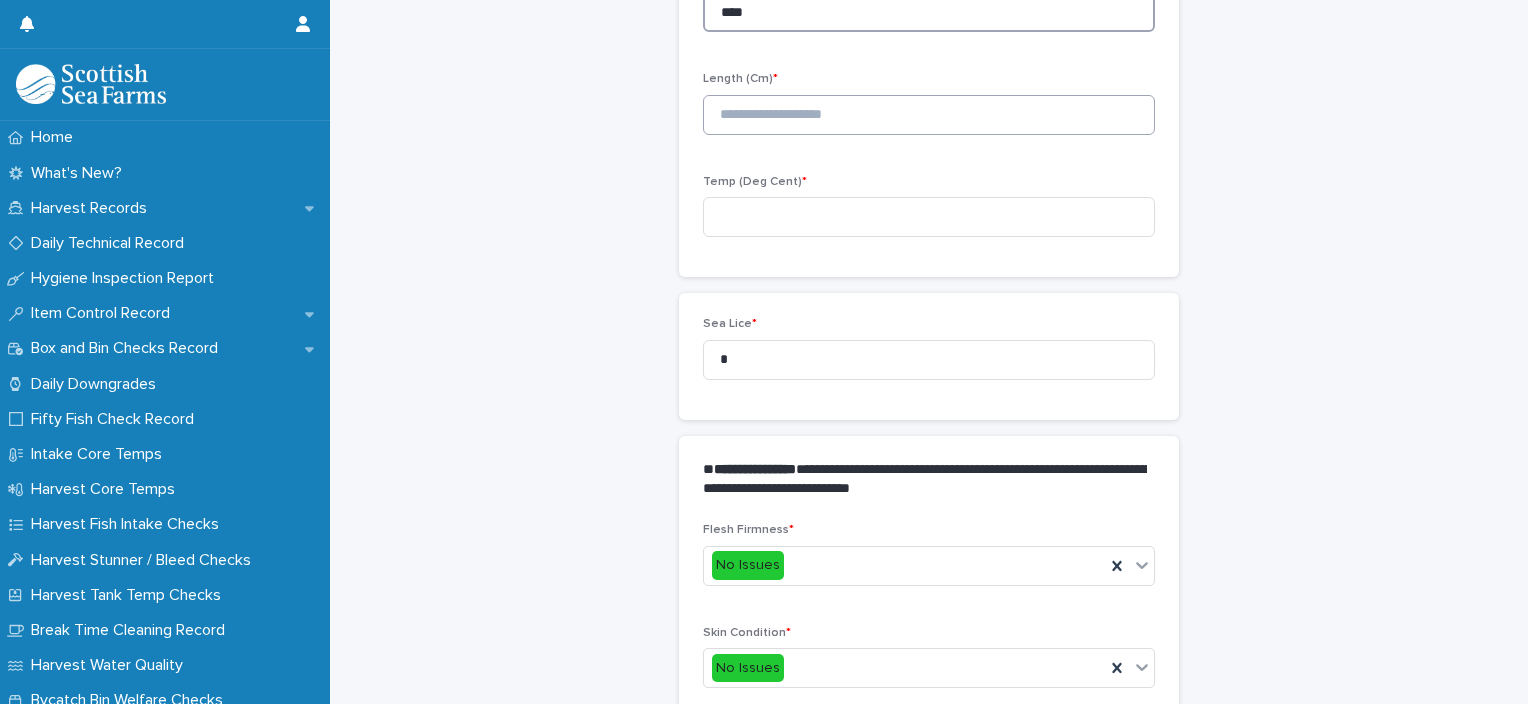 type on "****" 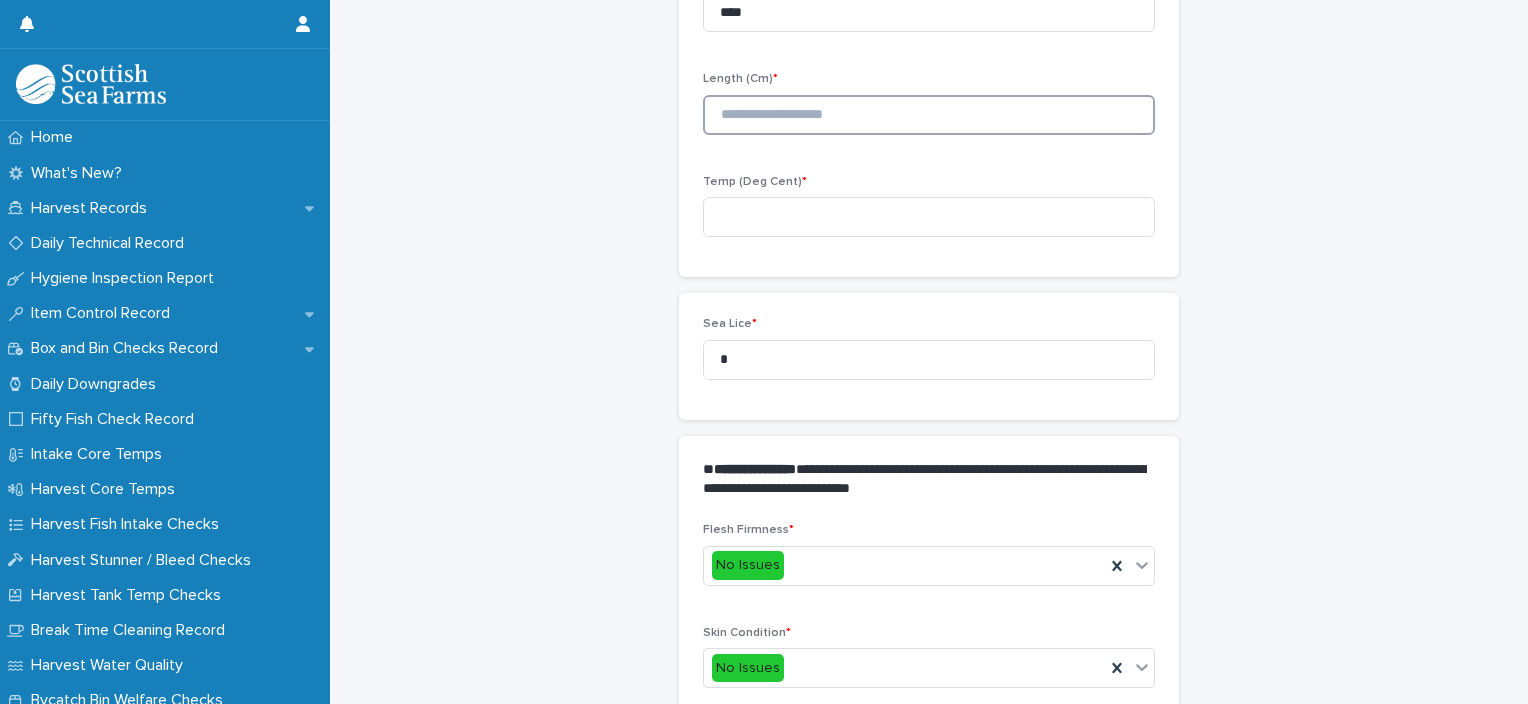 click at bounding box center (929, 115) 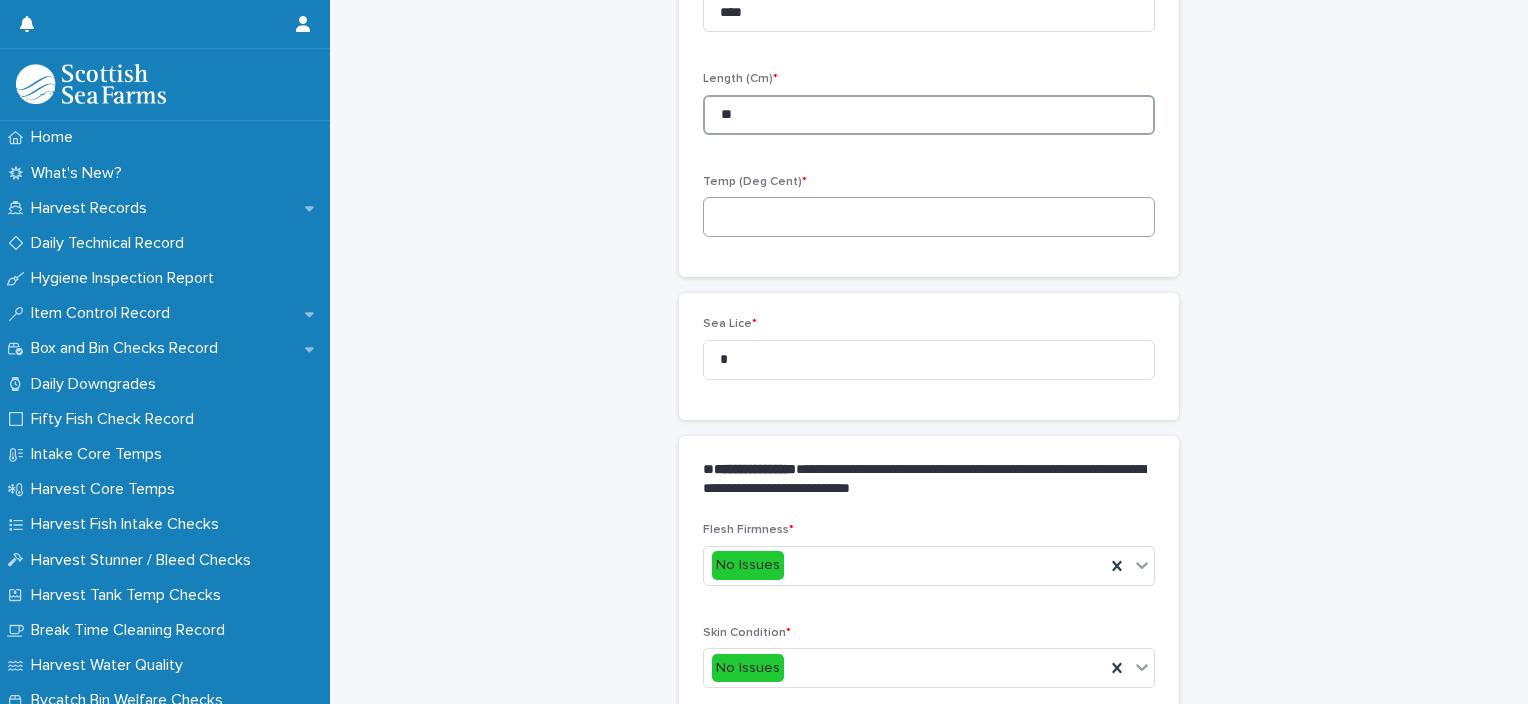 type on "**" 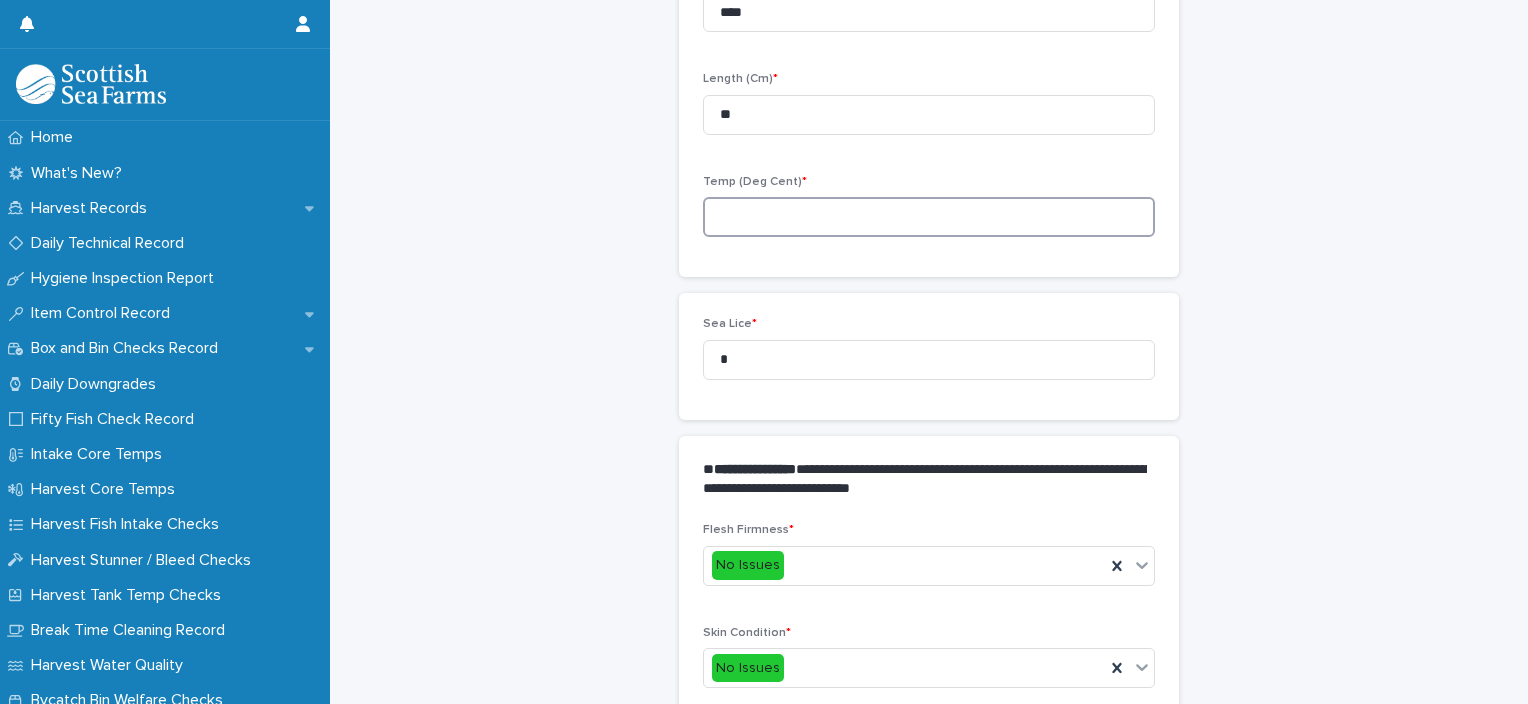click at bounding box center (929, 217) 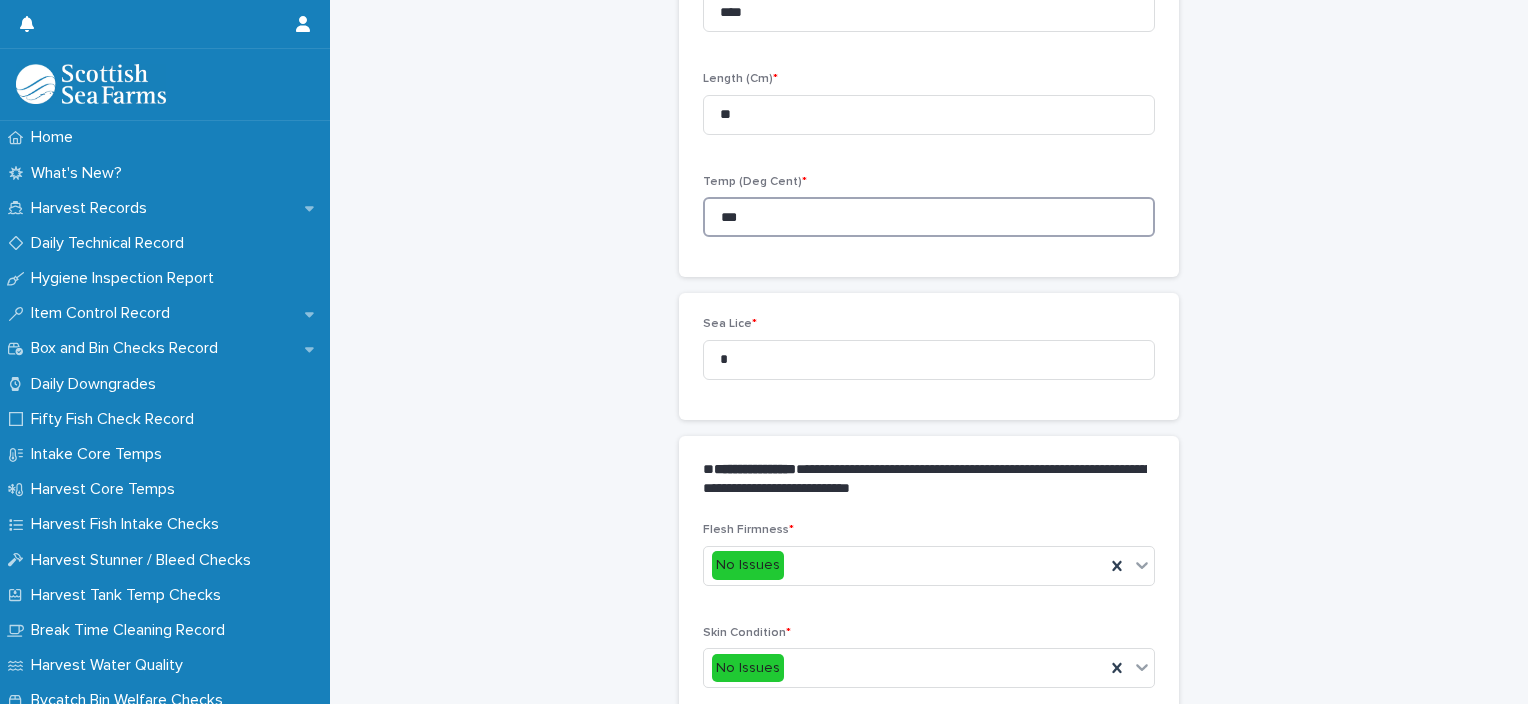 type on "***" 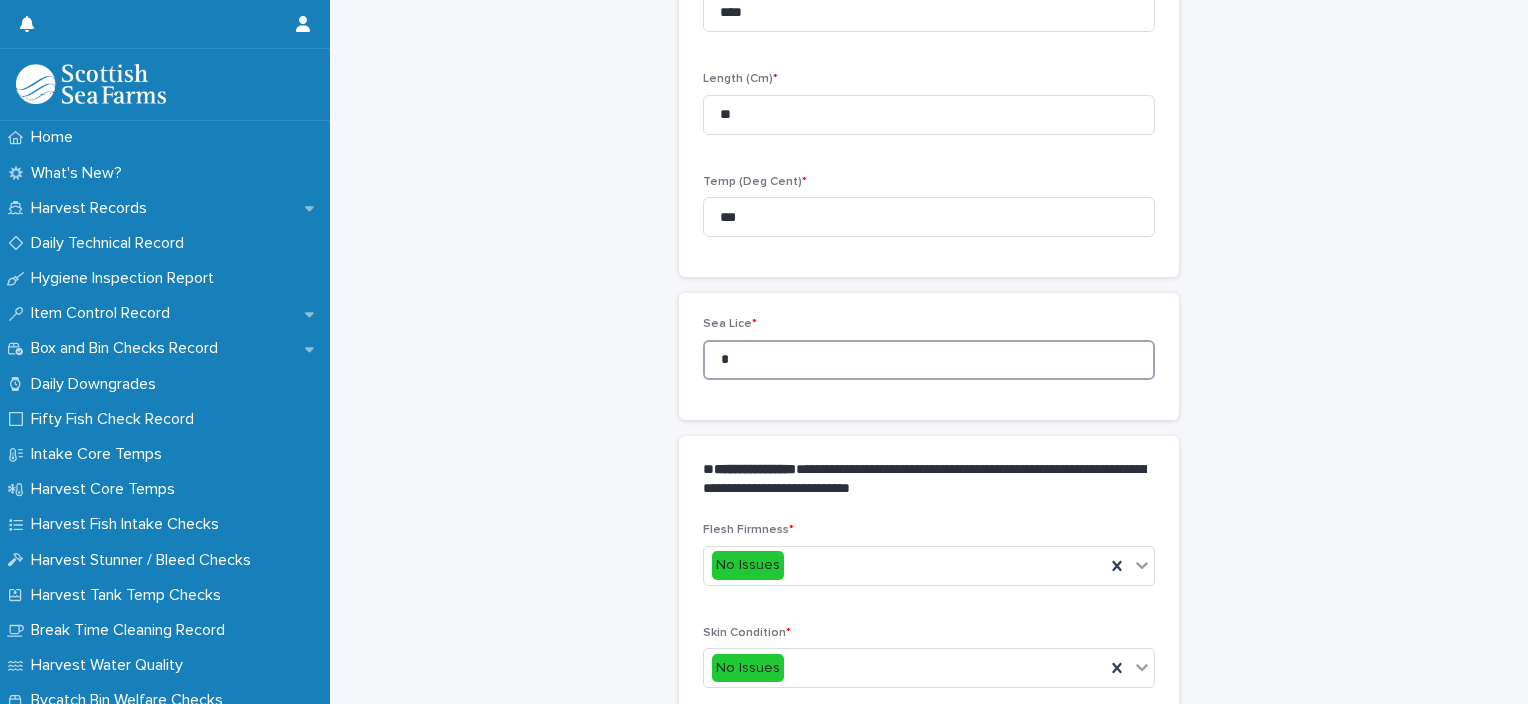 click on "Sea Lice * *" at bounding box center (929, 356) 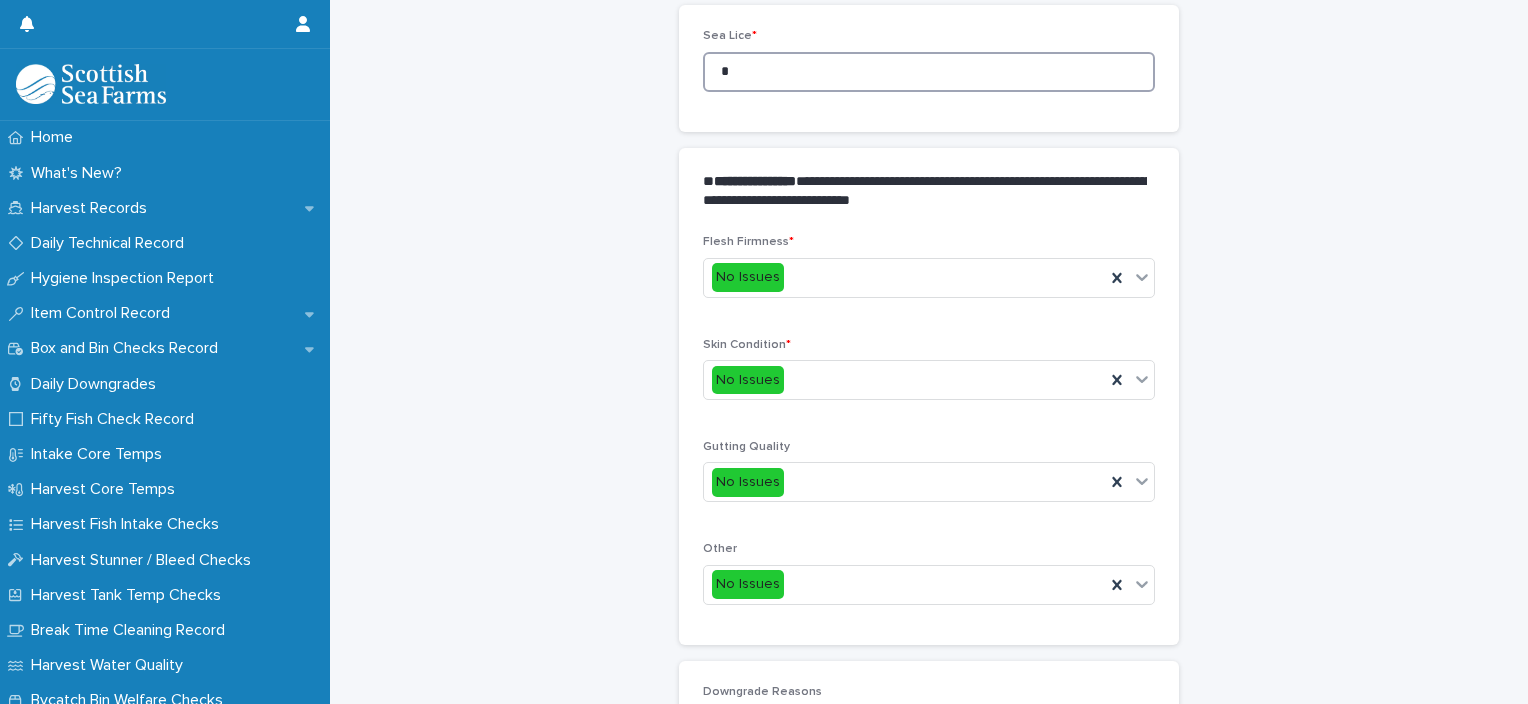 scroll, scrollTop: 948, scrollLeft: 0, axis: vertical 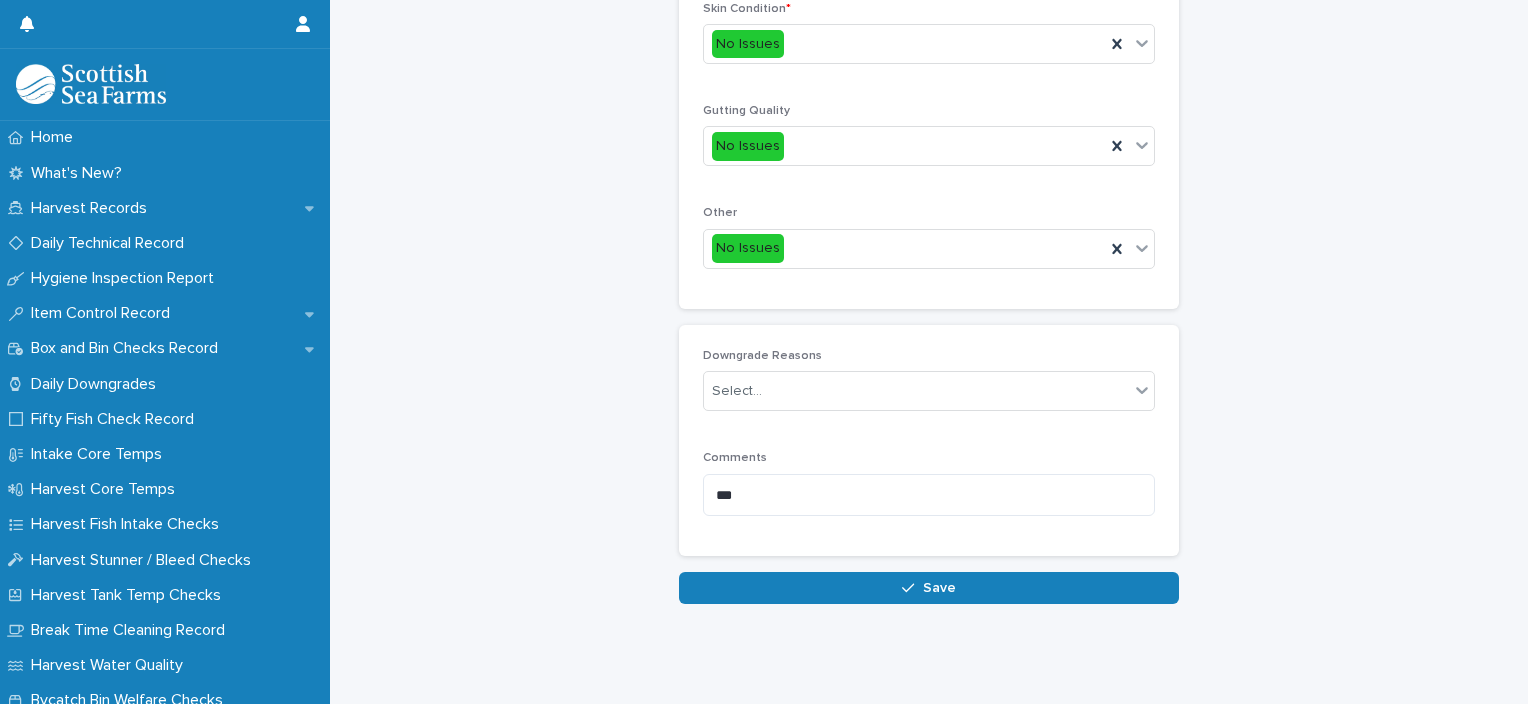 type on "*" 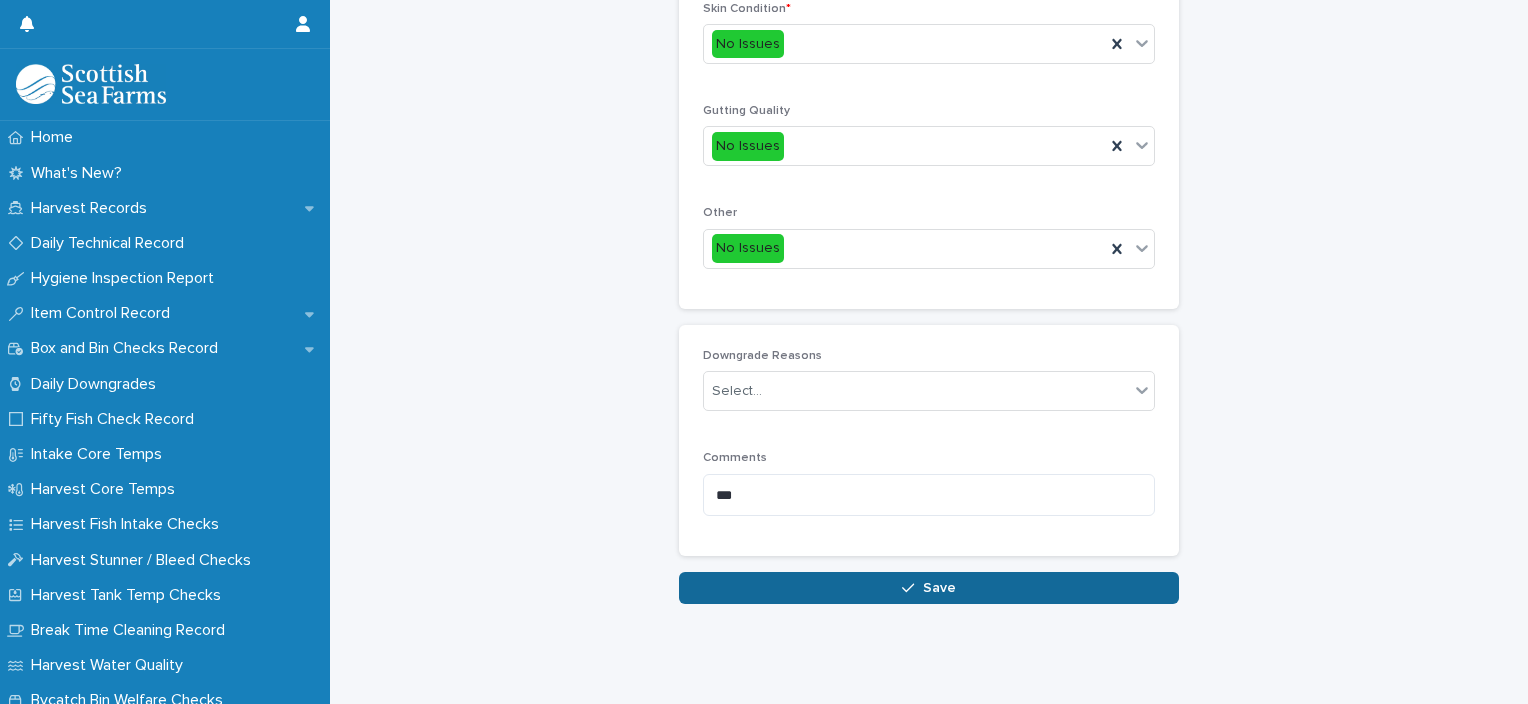 drag, startPoint x: 889, startPoint y: 543, endPoint x: 913, endPoint y: 572, distance: 37.64306 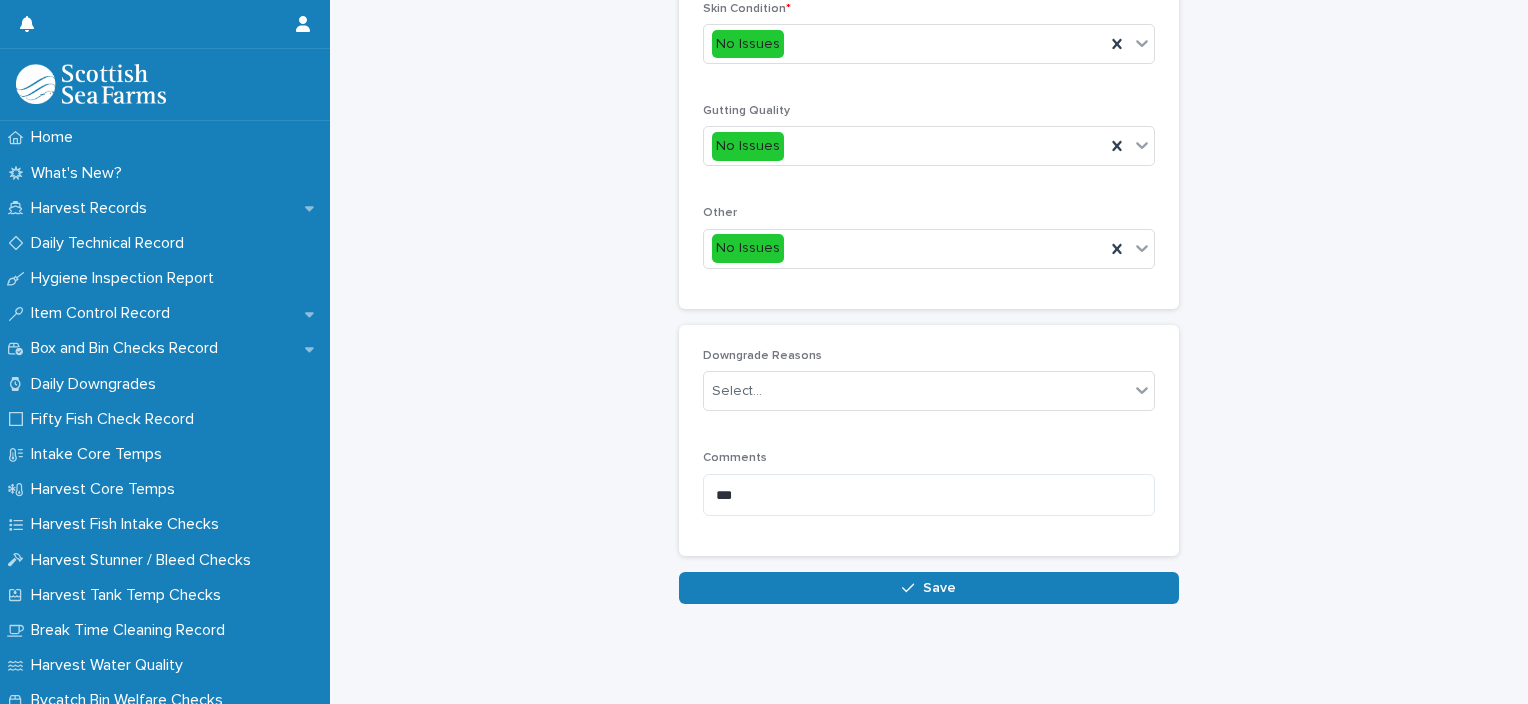 click on "Save" at bounding box center (939, 588) 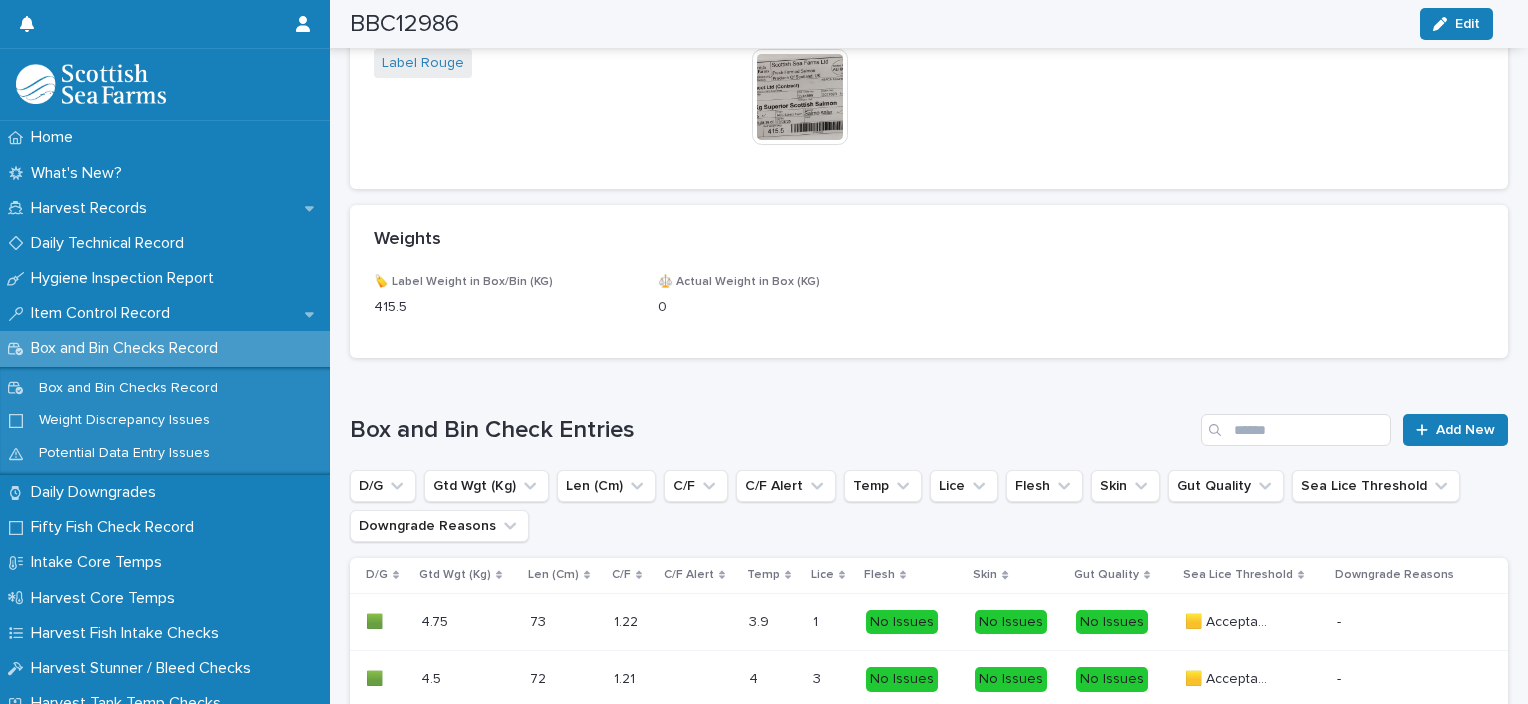 click on "Box and Bin Check Entries Add New D/G Gtd Wgt (Kg) Len (Cm) C/F C/F Alert Temp Lice Flesh  Skin Gut Quality Sea Lice Threshold Downgrade Reasons D/G Gtd Wgt (Kg) Len (Cm) C/F C/F Alert Temp Lice Flesh  Skin Gut Quality Sea Lice Threshold Downgrade Reasons 🟩 🟩   4.75 4.75   73 73   1.22 1.22         3.9 3.9   1 1   No Issues No Issues No Issues 🟨 Acceptable 🟨 Acceptable   - 🟩 🟩   4.5 4.5   72 72   1.21 1.21         4 4   3 3   No Issues No Issues No Issues 🟨 Acceptable 🟨 Acceptable   - 🟩 🟩   4.4 4.4   75 75   1.04 1.04         3.7 3.7   2 2   No Issues No Issues No Issues 🟨 Acceptable 🟨 Acceptable   - 🟥 🟥   4.75 4.75   80 80   0.93 0.93         3.7 3.7   1 1   No Issues No Issues No Issues 🟨 Acceptable 🟨 Acceptable   Vacc. Scars   + 0 🟩 🟩   4.26 4.26   71 71   1.19 1.19         4.2 4.2   8 8   No Issues No Issues No Issues 🟥 Below Standard 🟥 Below Standard   - 🟩 🟩   4.67 4.67   79 79   0.95 0.95" at bounding box center (929, 791) 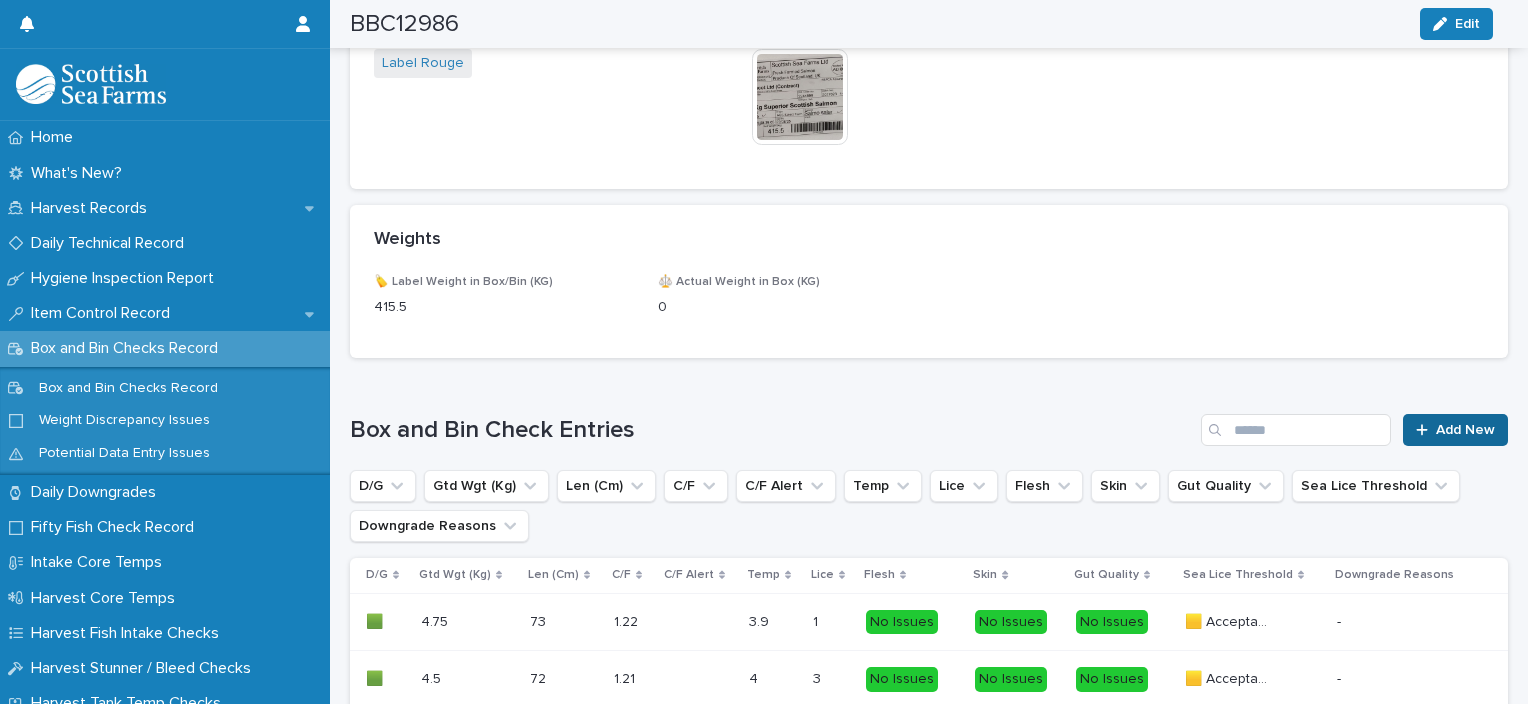 click on "Add New" at bounding box center (1465, 430) 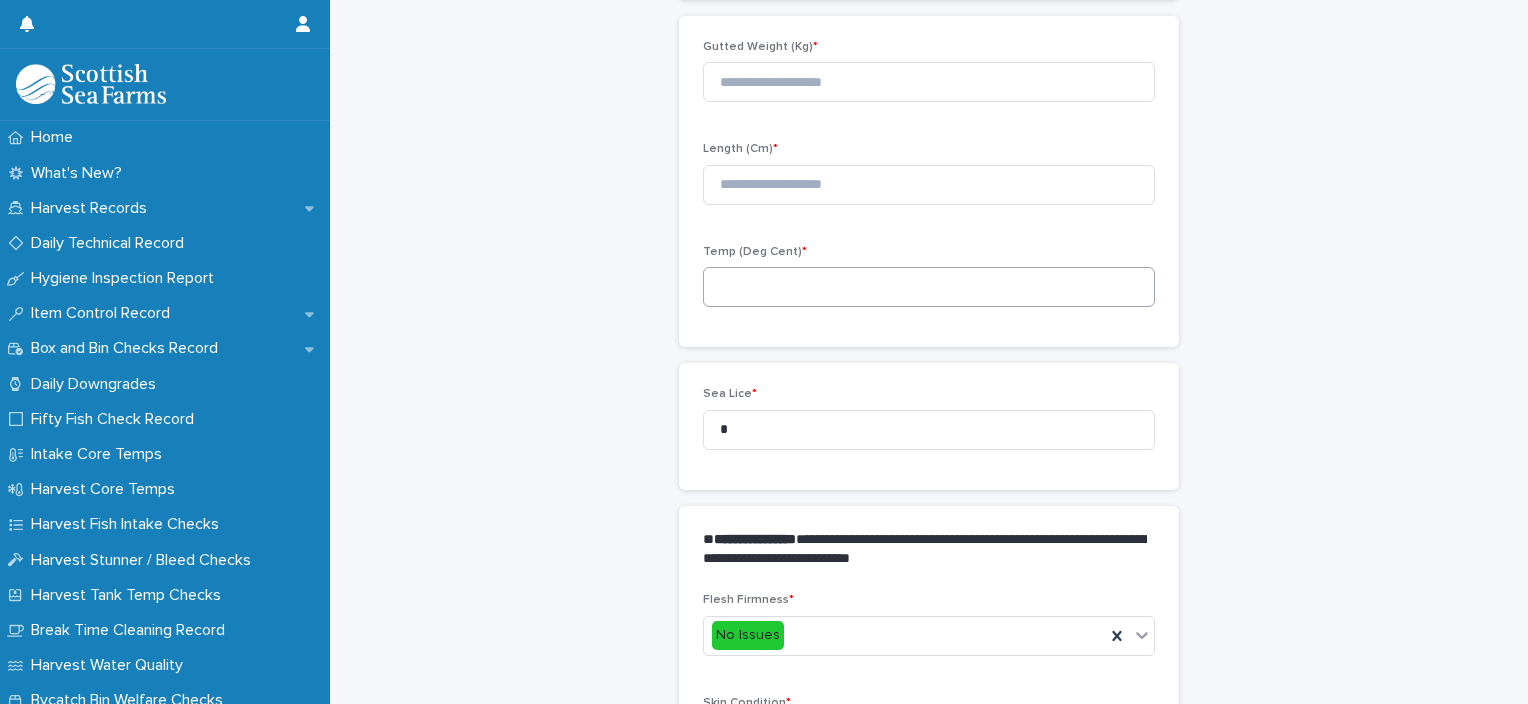scroll, scrollTop: 211, scrollLeft: 0, axis: vertical 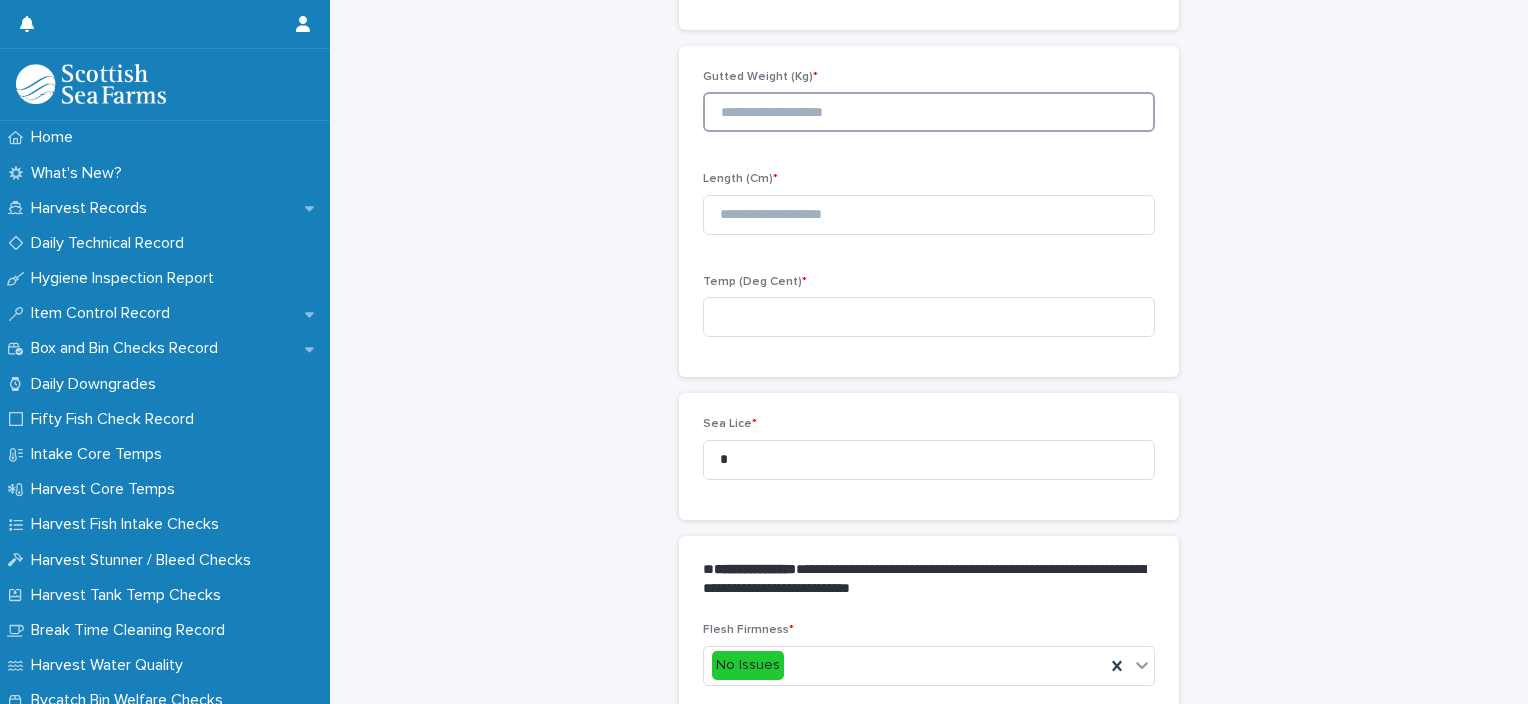 click at bounding box center [929, 112] 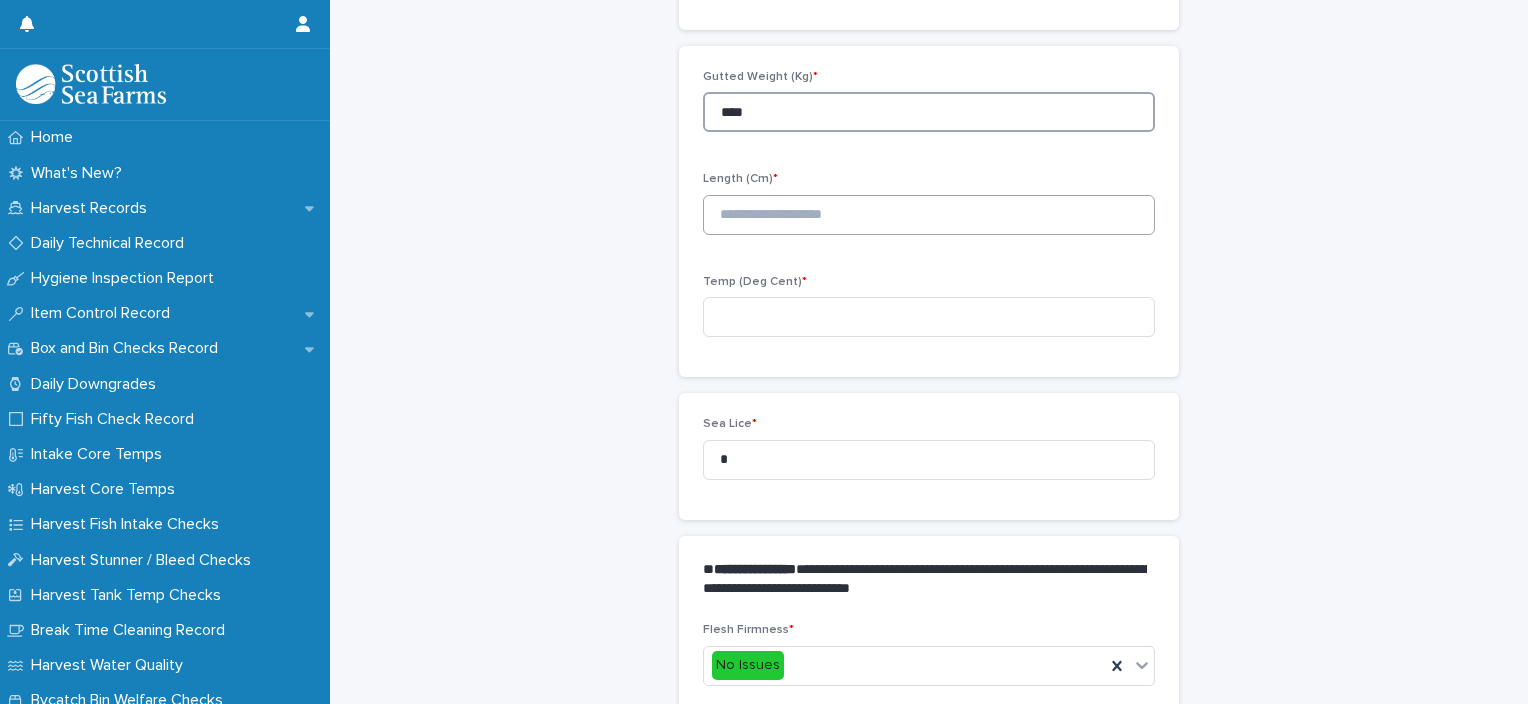 type on "****" 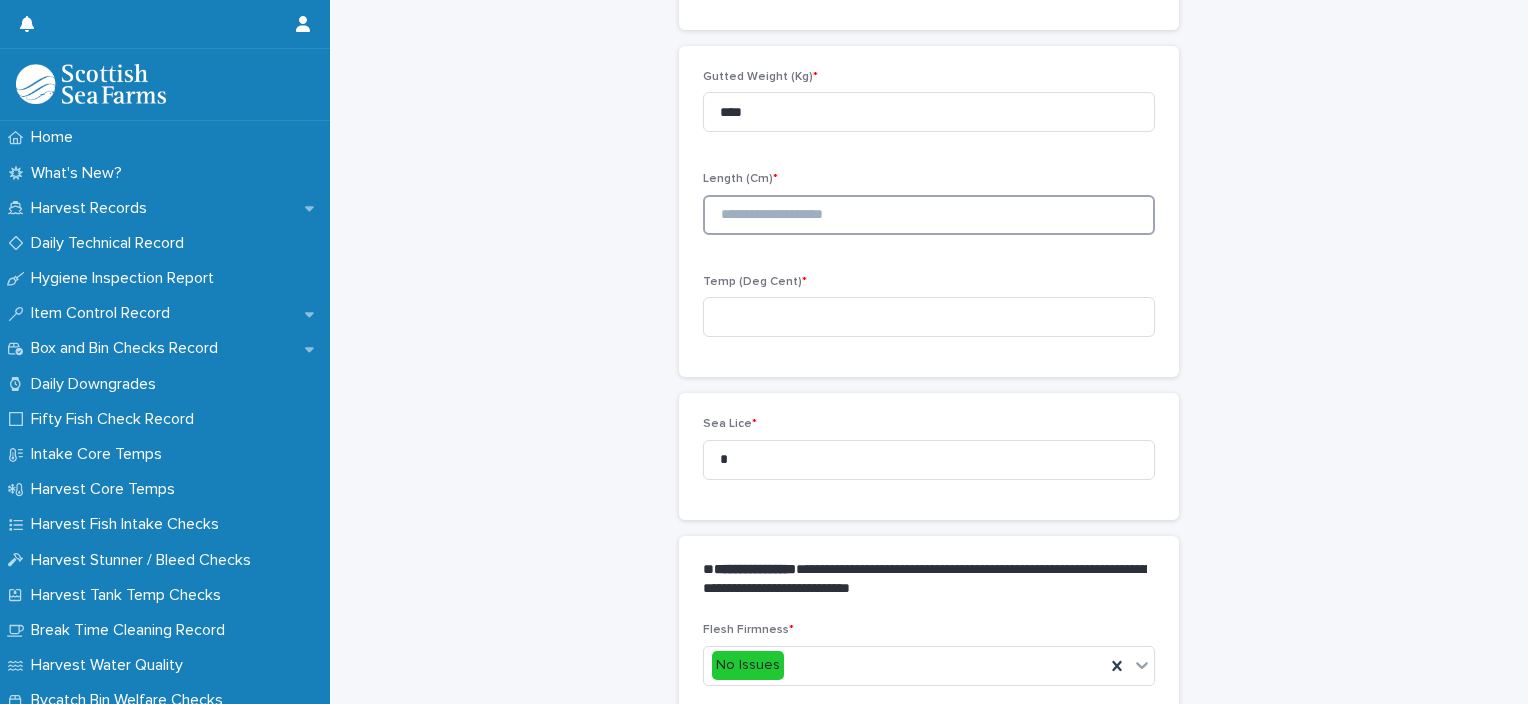click at bounding box center [929, 215] 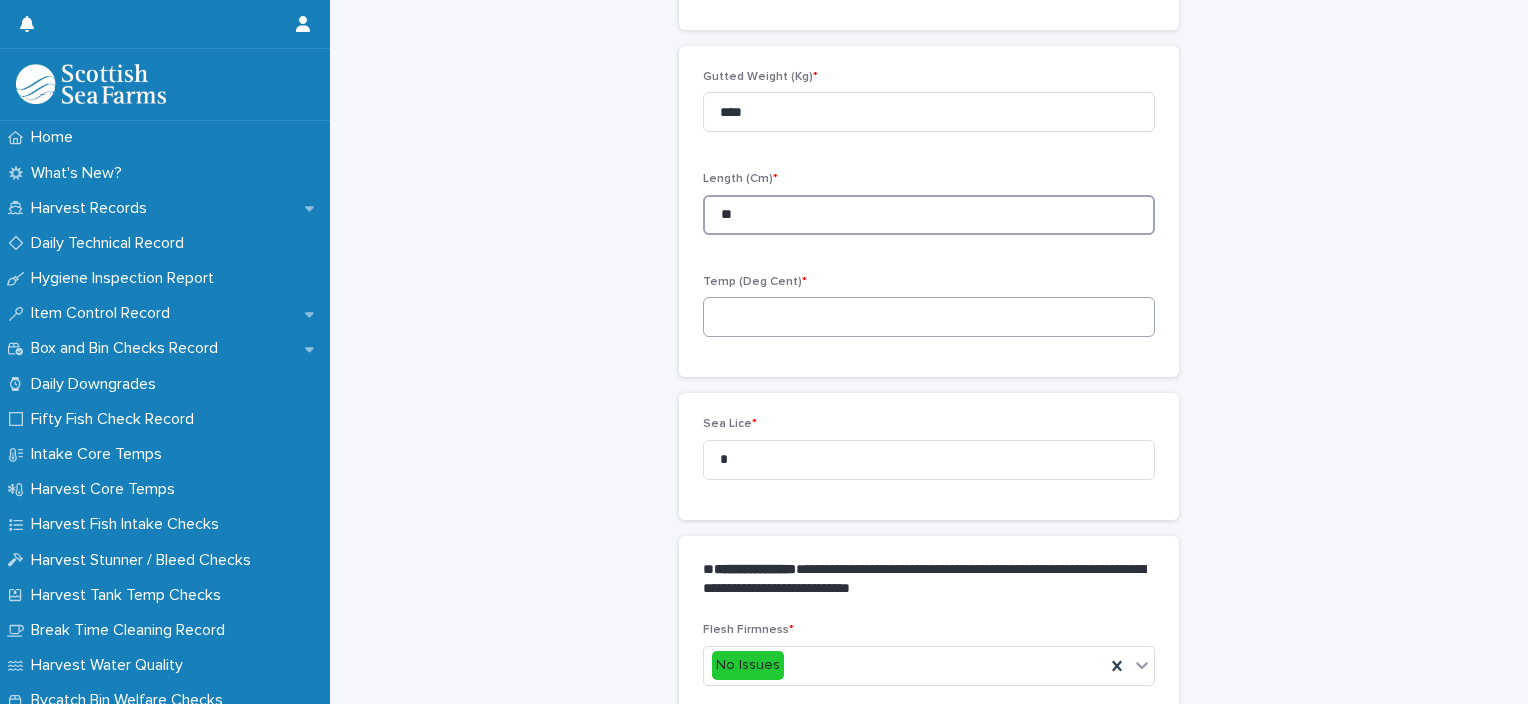 type on "**" 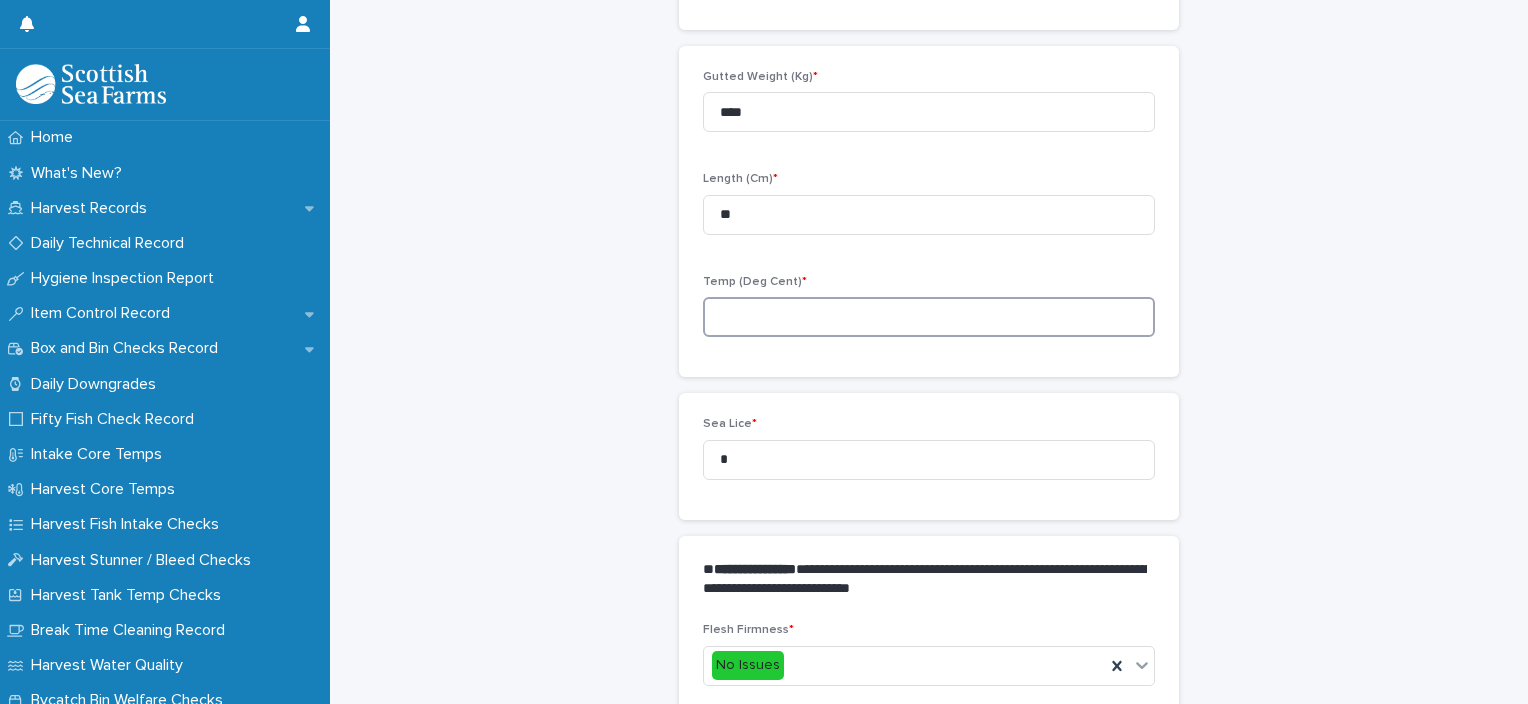 click at bounding box center [929, 317] 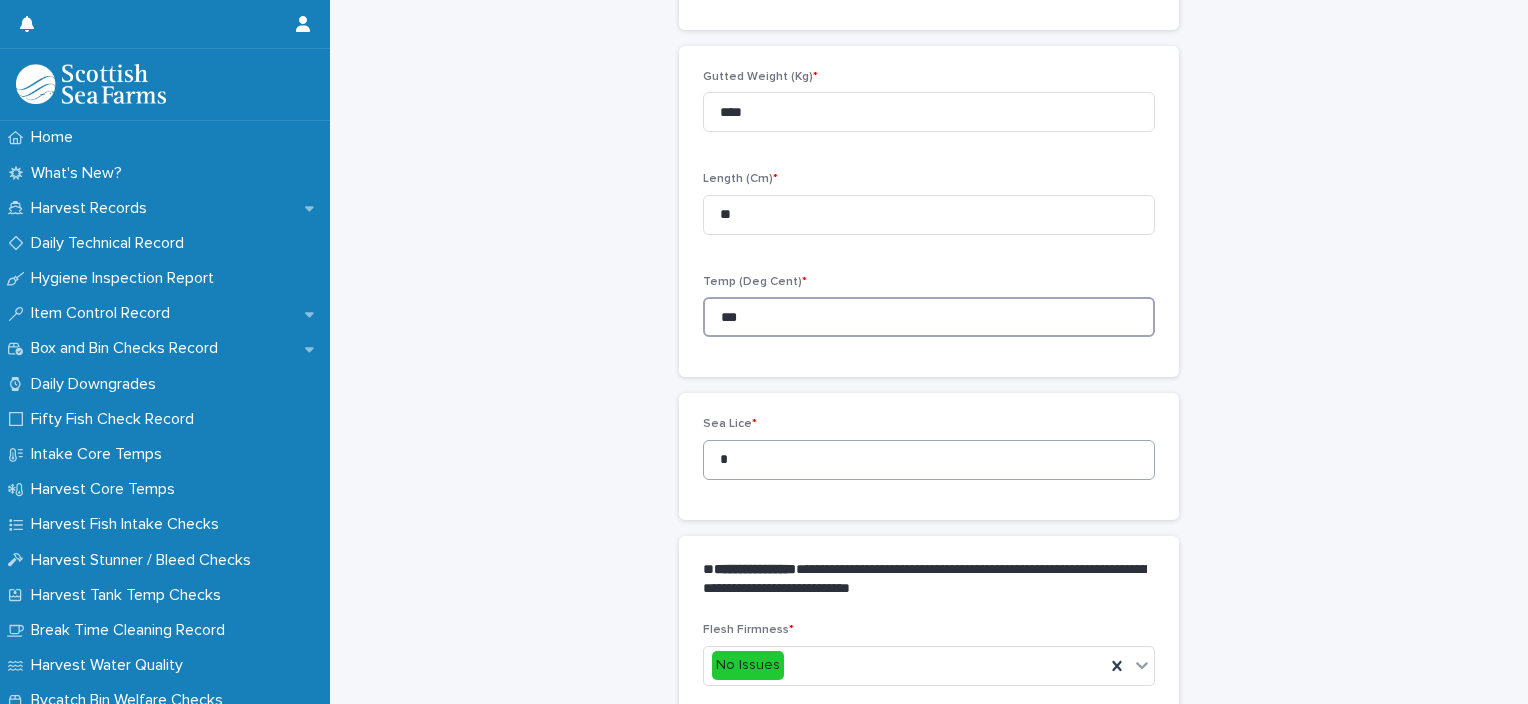 type on "***" 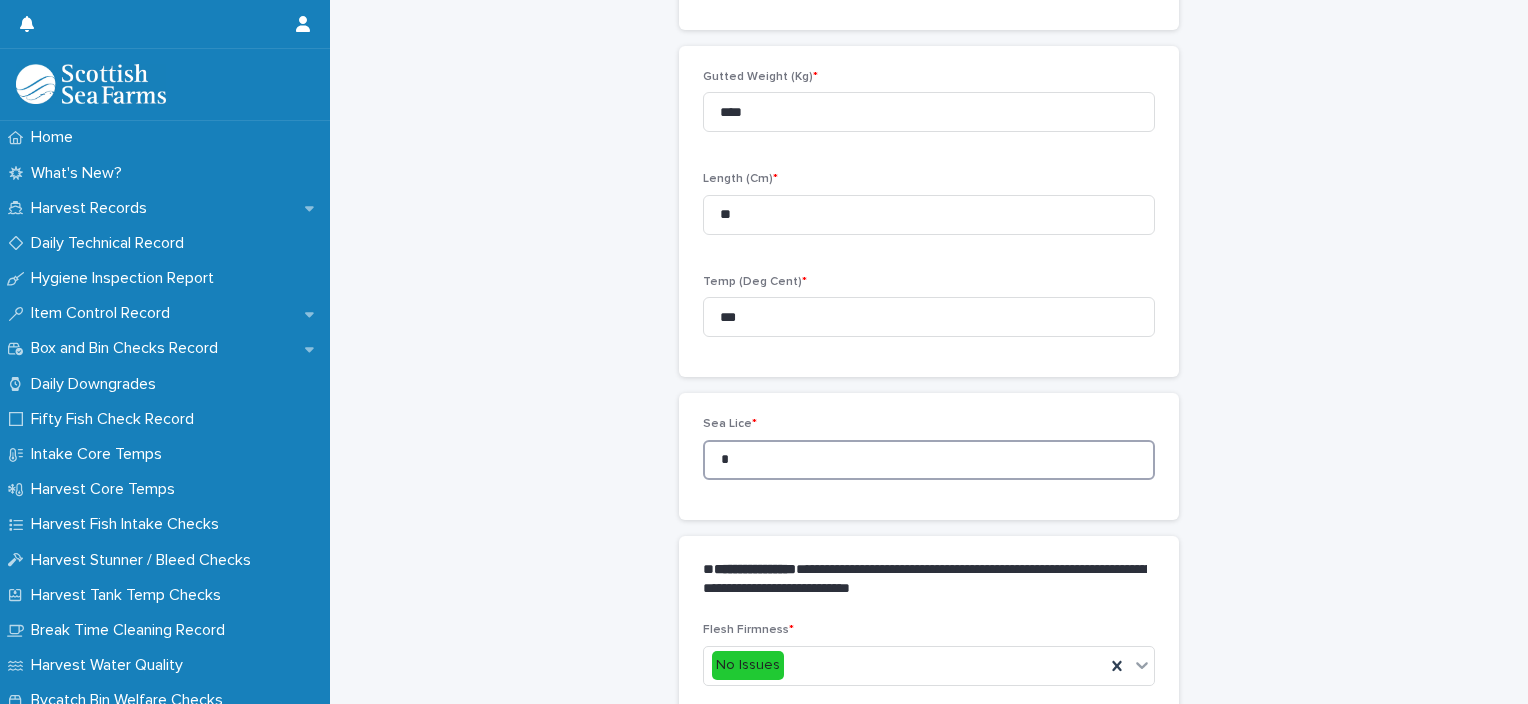 drag, startPoint x: 700, startPoint y: 475, endPoint x: 686, endPoint y: 477, distance: 14.142136 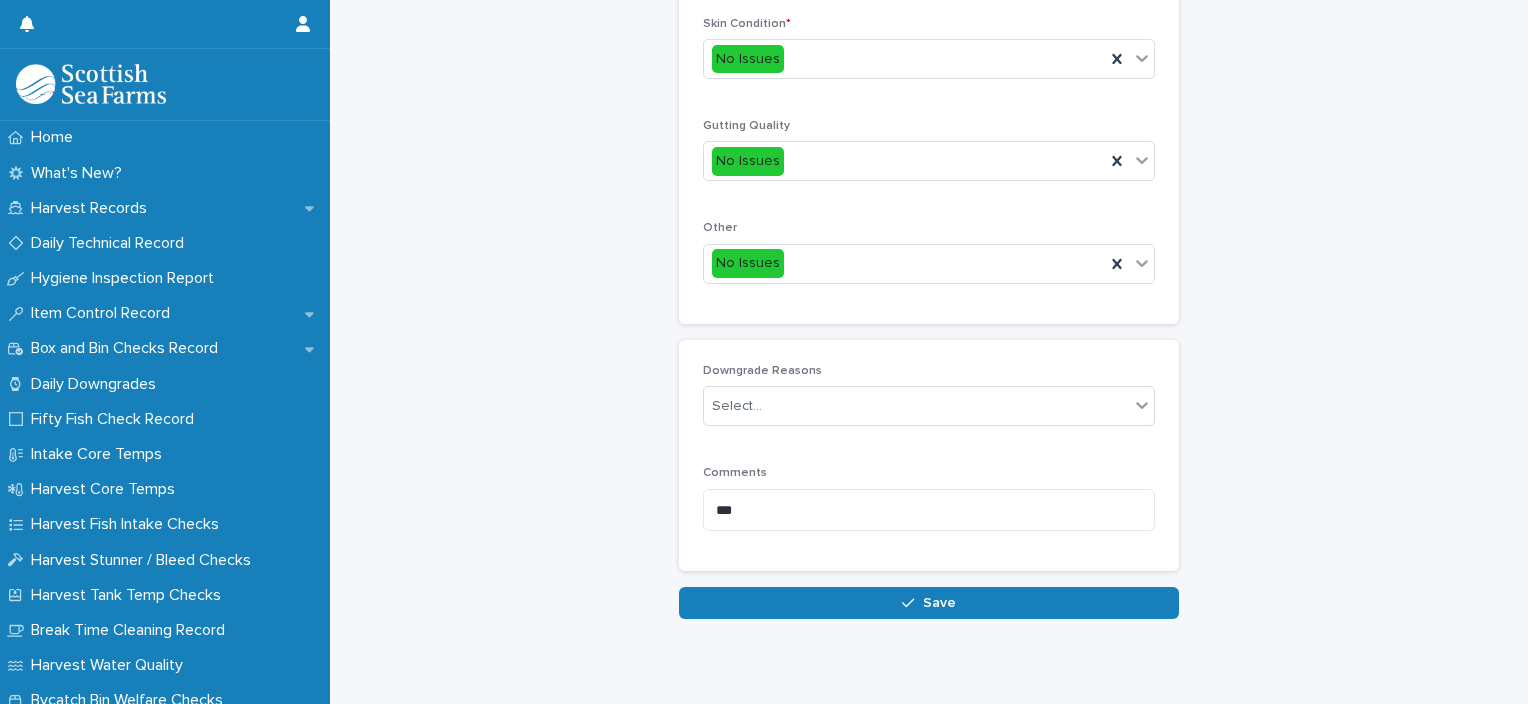 scroll, scrollTop: 948, scrollLeft: 0, axis: vertical 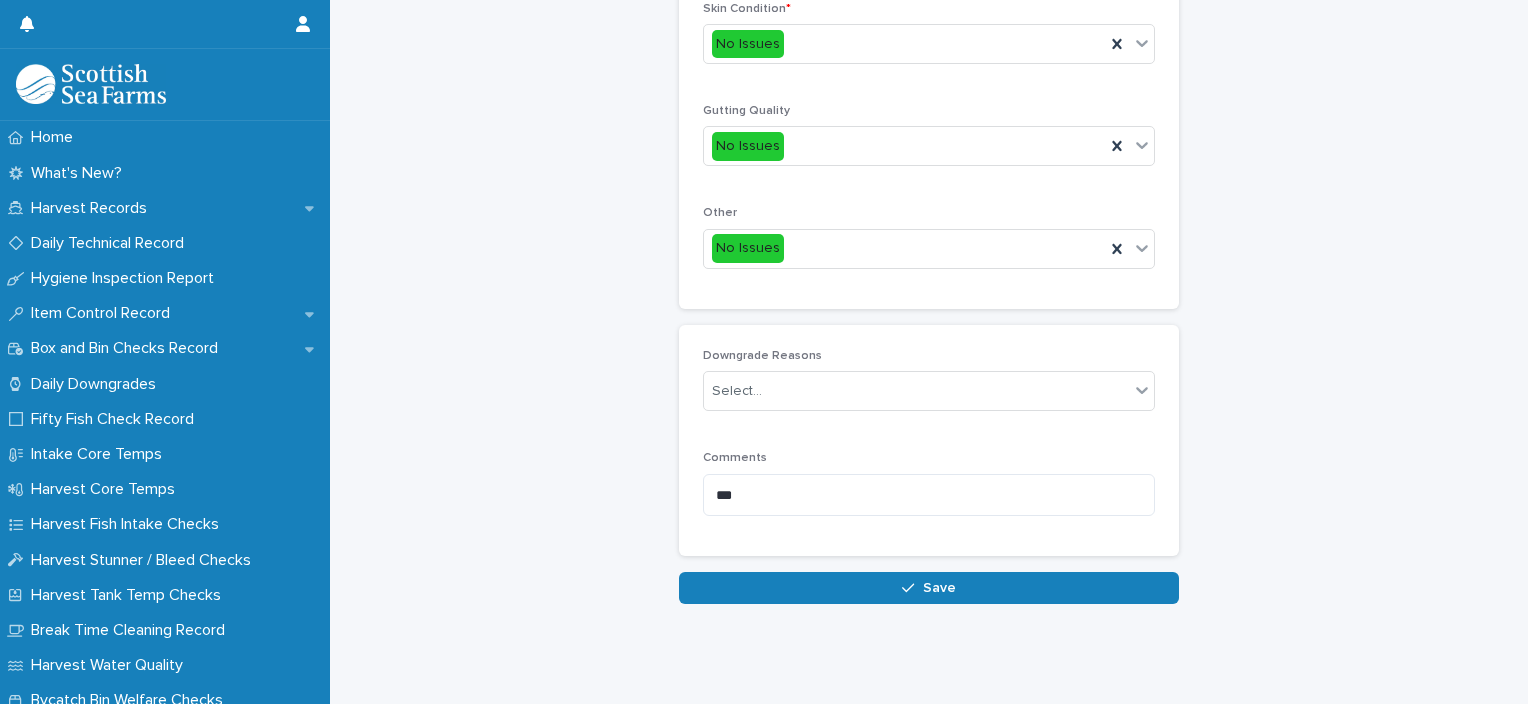 type on "*" 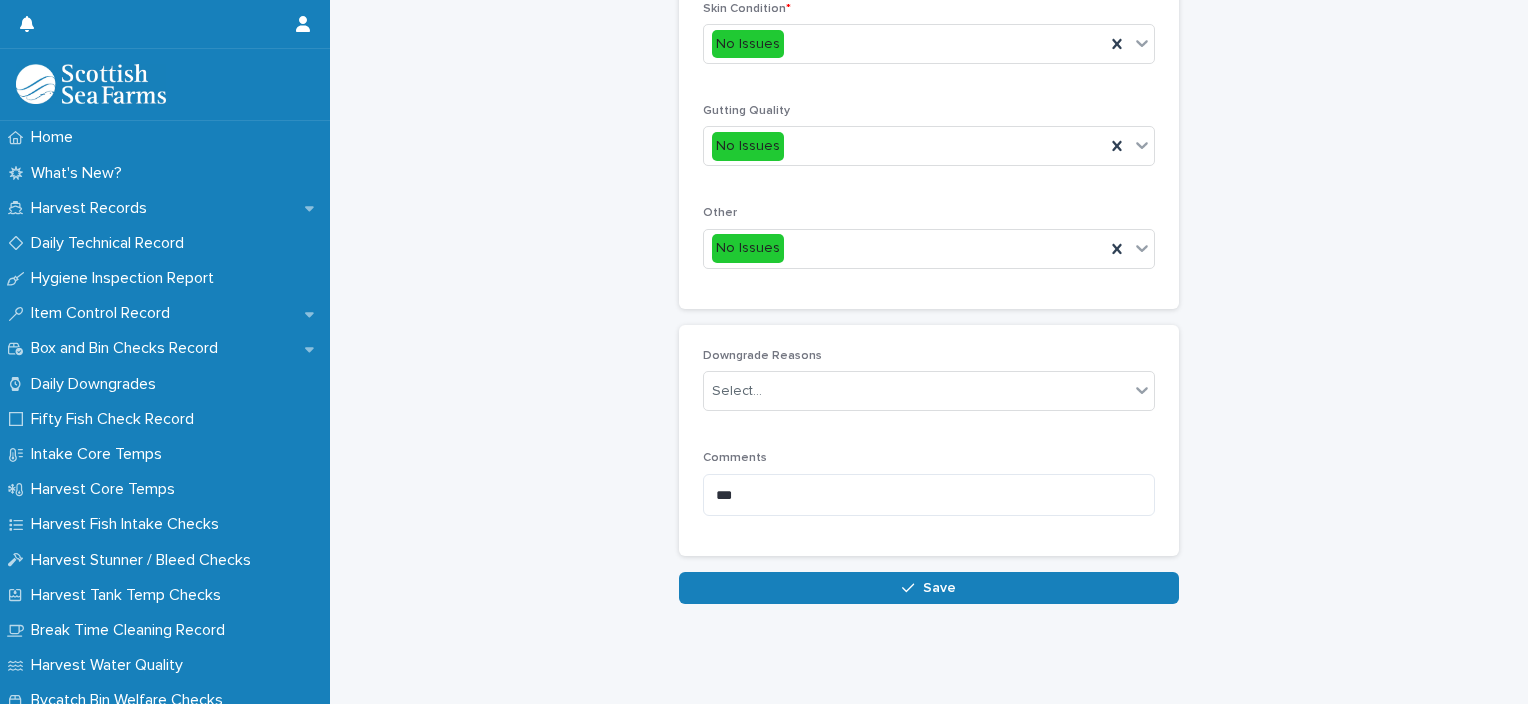 click on "Save" at bounding box center [939, 588] 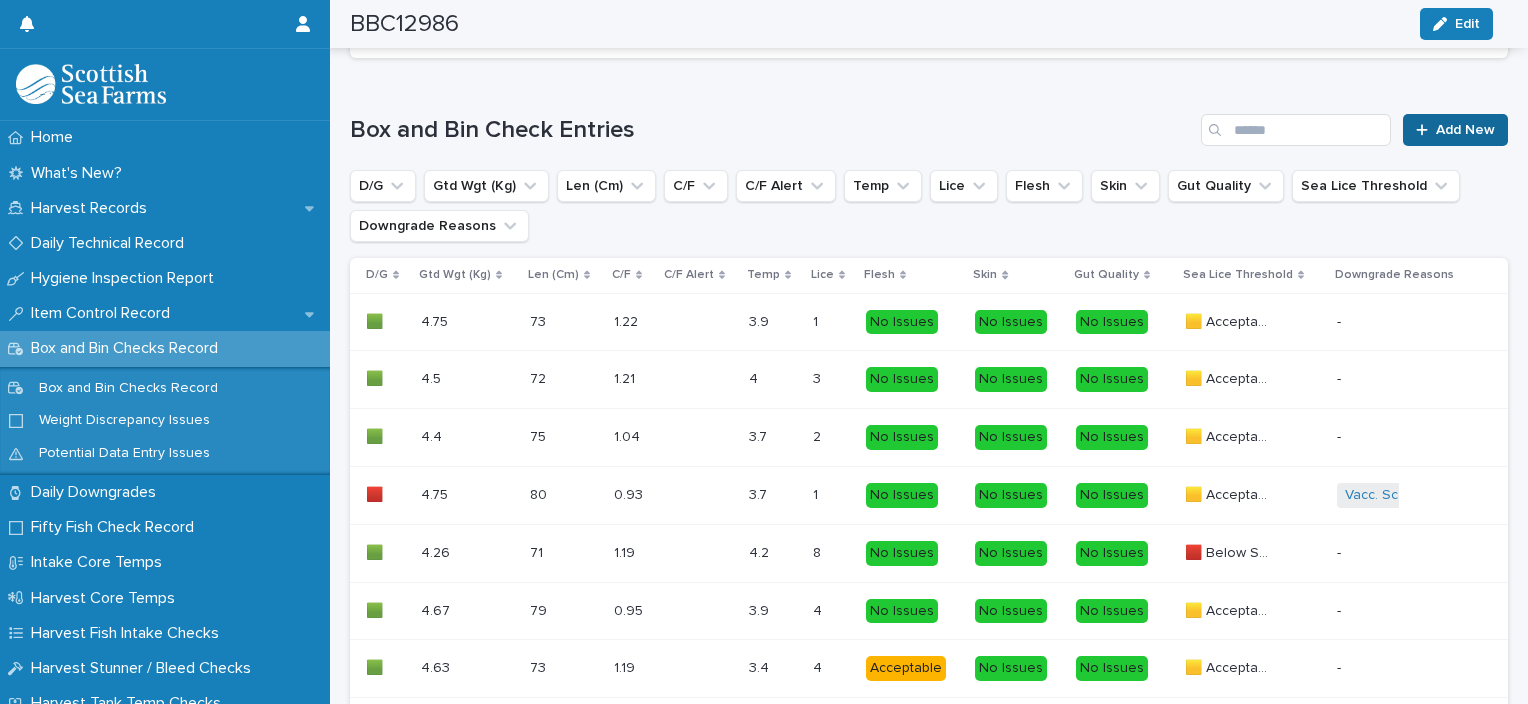 click on "Add New" at bounding box center (1465, 130) 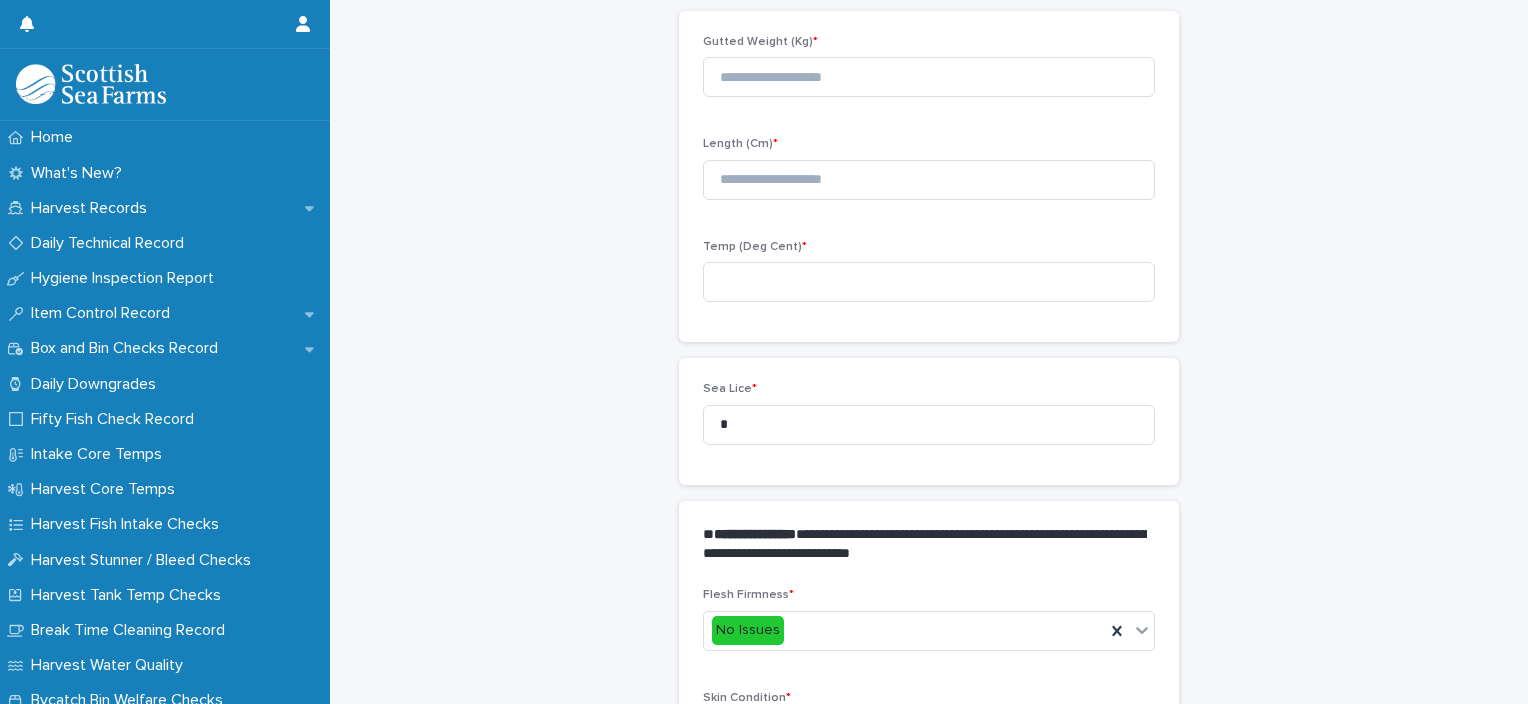 scroll, scrollTop: 211, scrollLeft: 0, axis: vertical 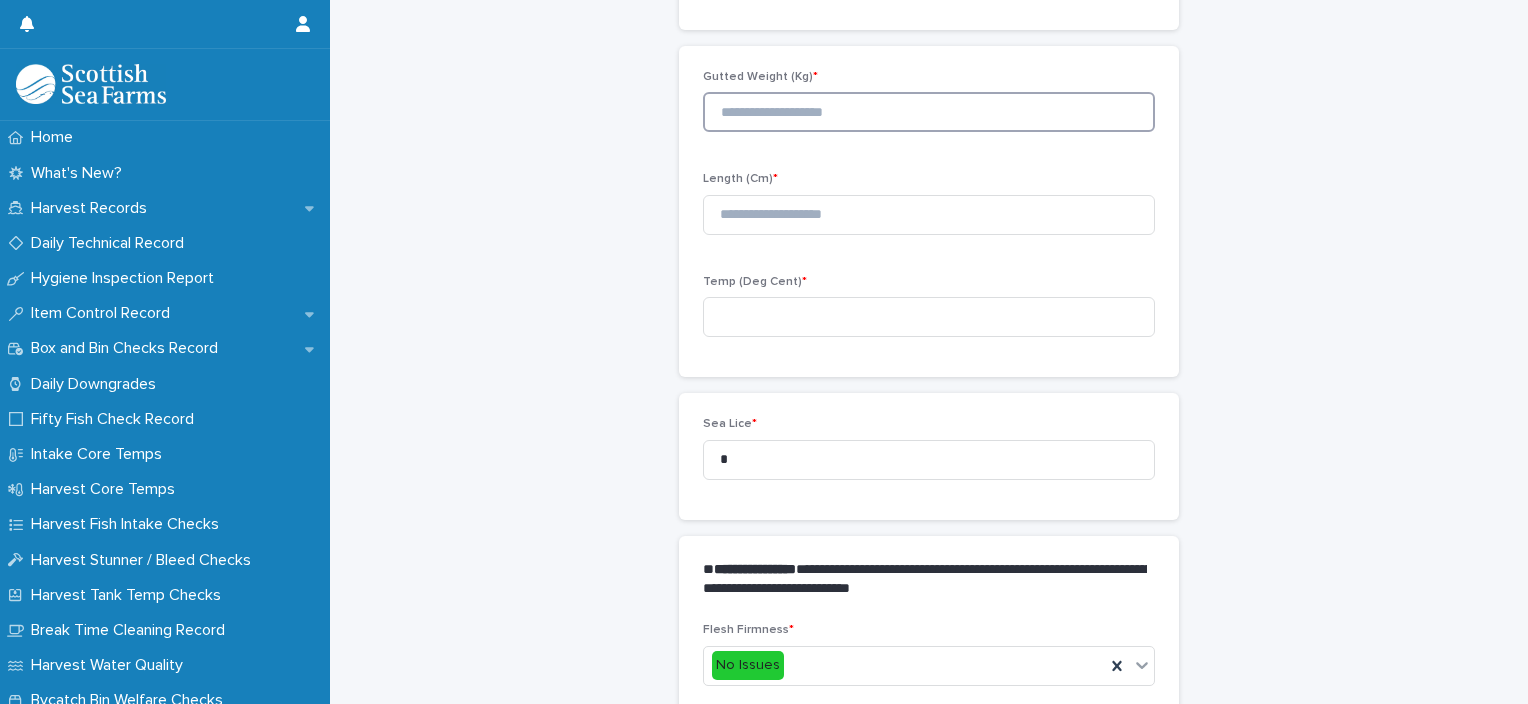 click at bounding box center [929, 112] 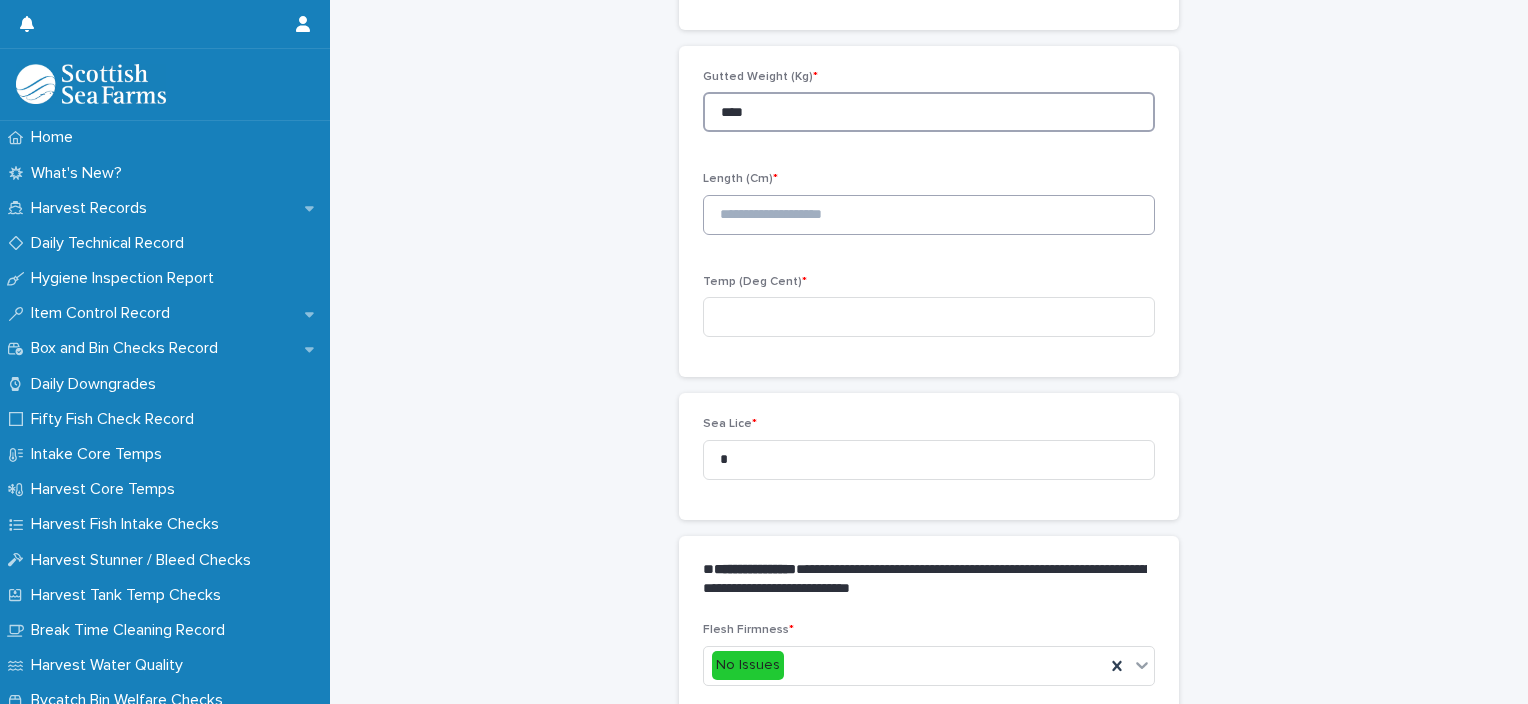 type on "****" 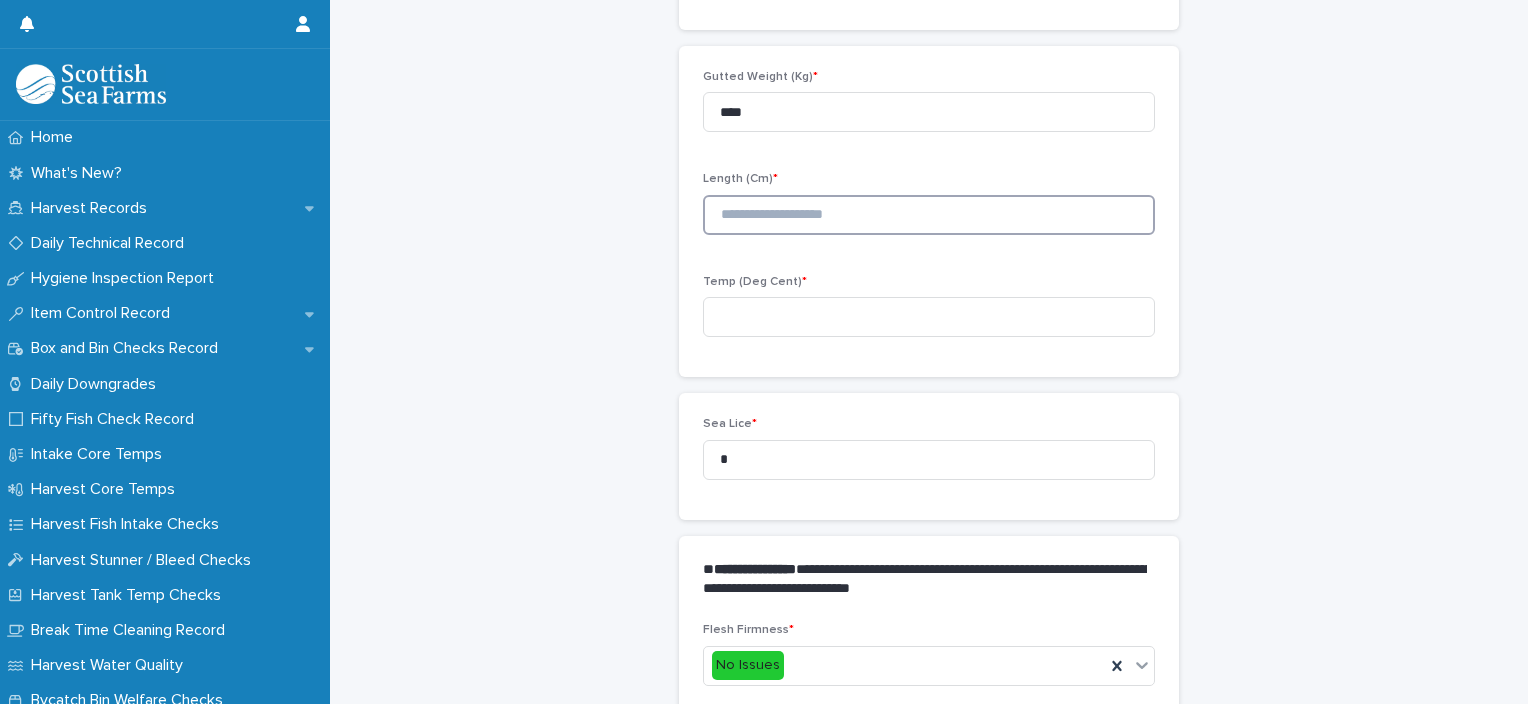 click at bounding box center (929, 215) 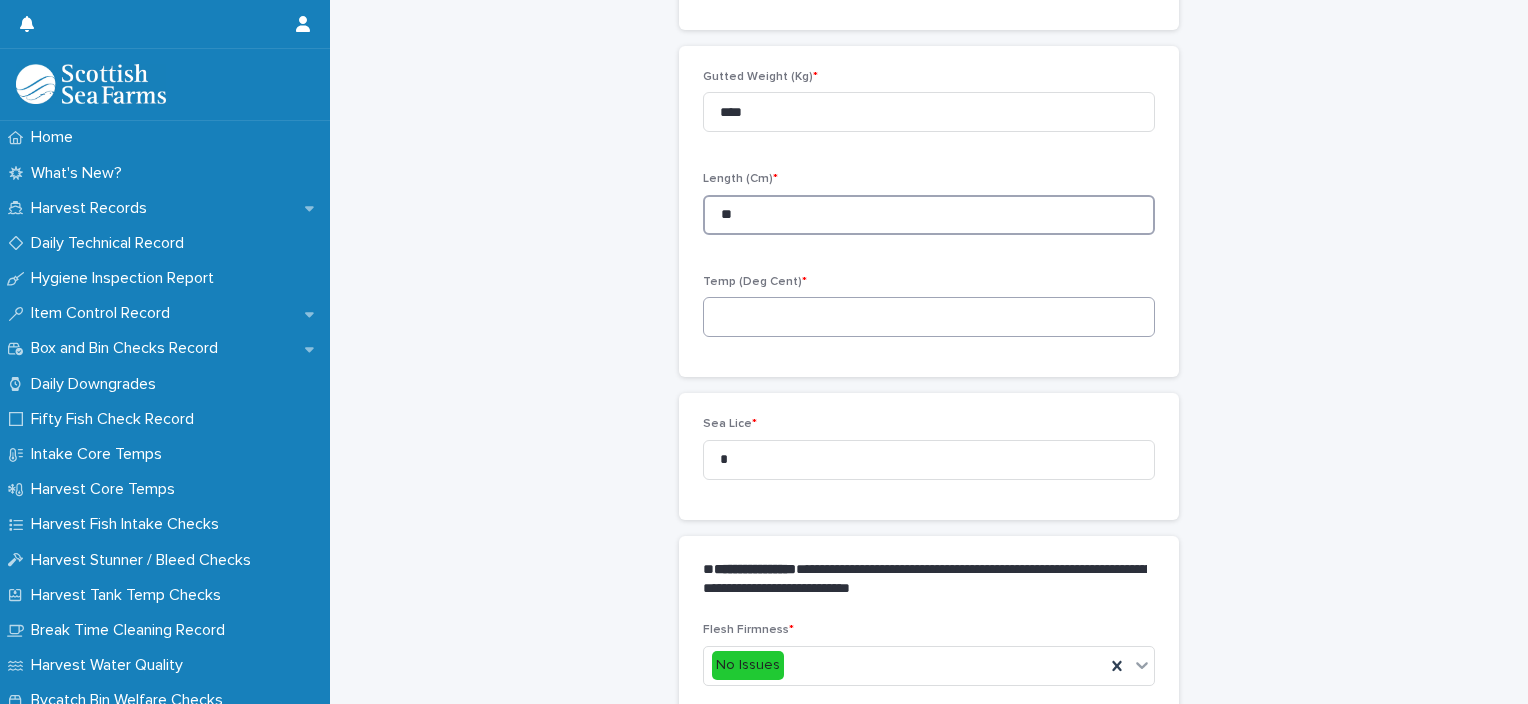 type on "**" 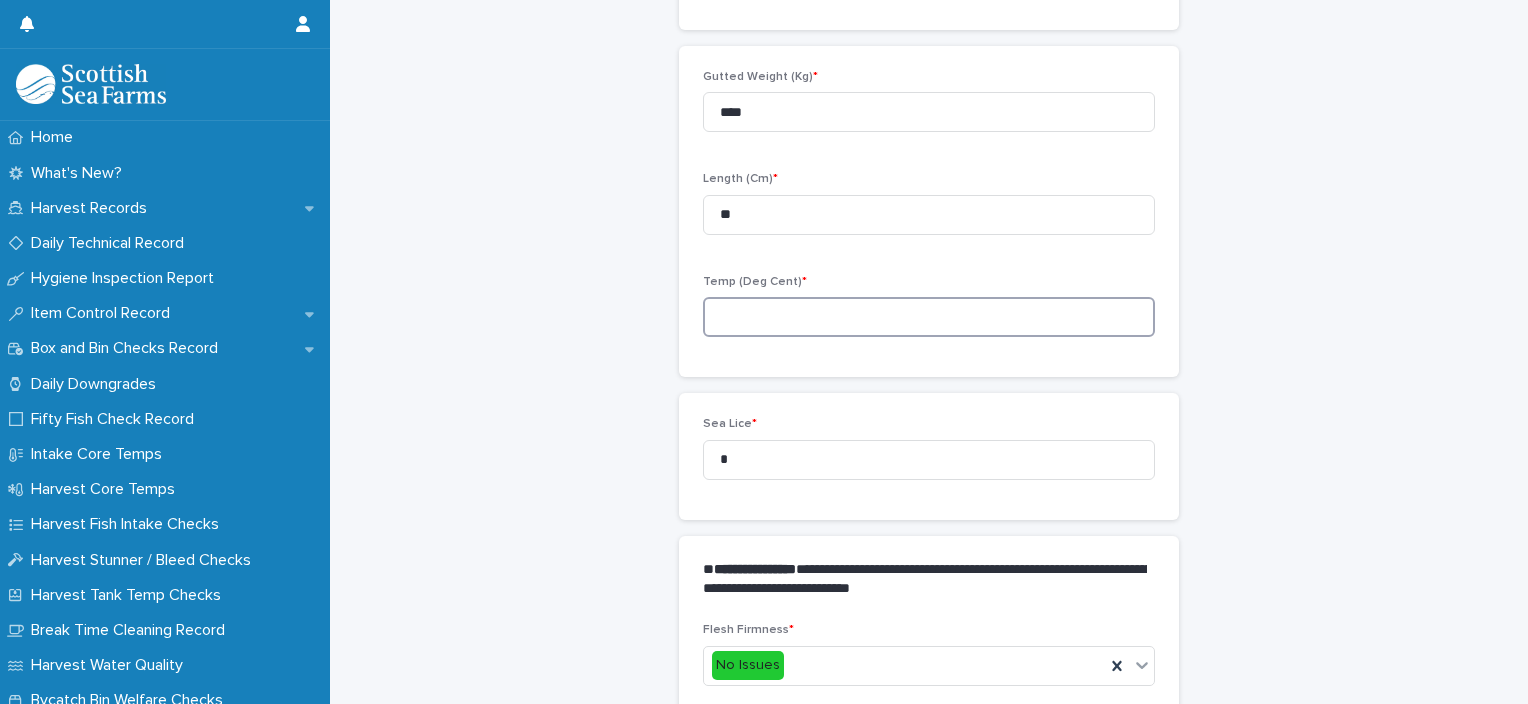 click at bounding box center (929, 317) 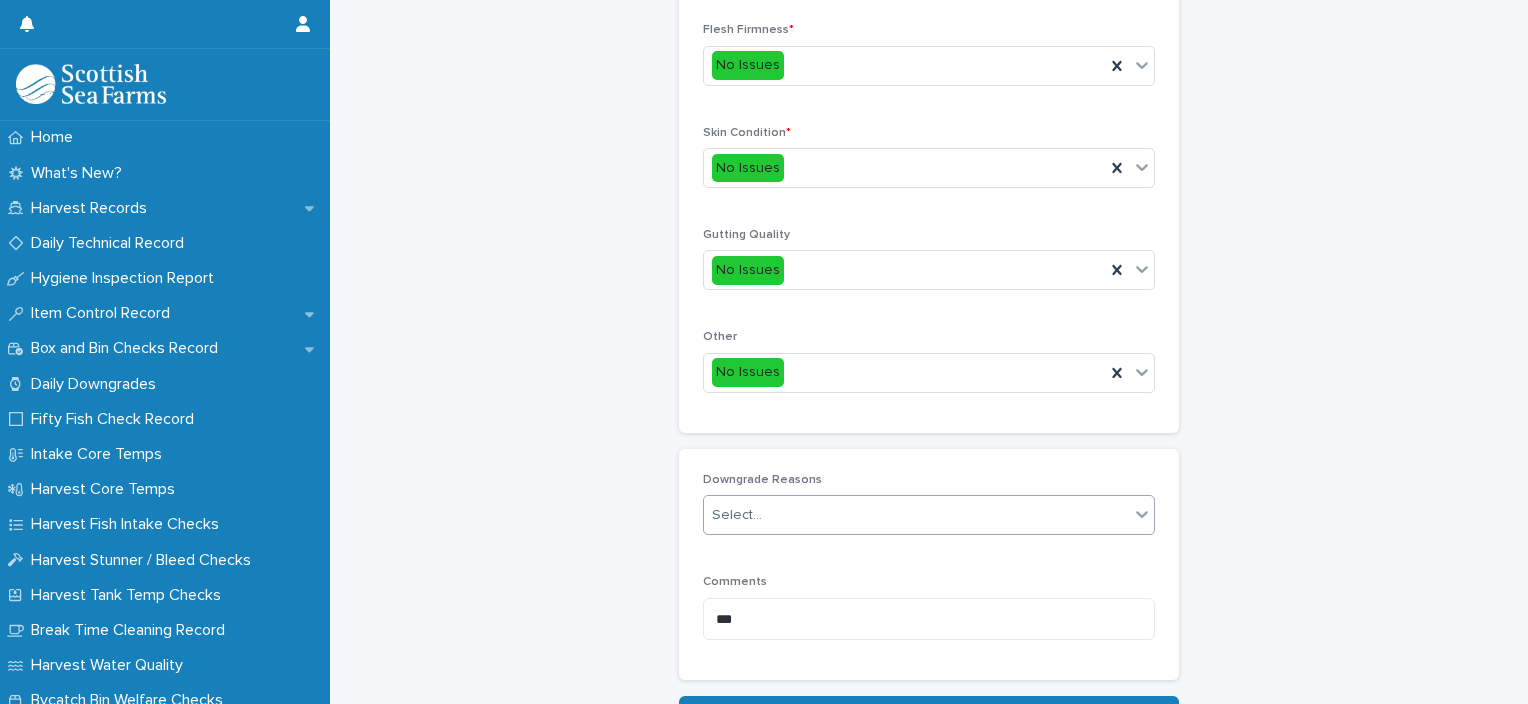 scroll, scrollTop: 911, scrollLeft: 0, axis: vertical 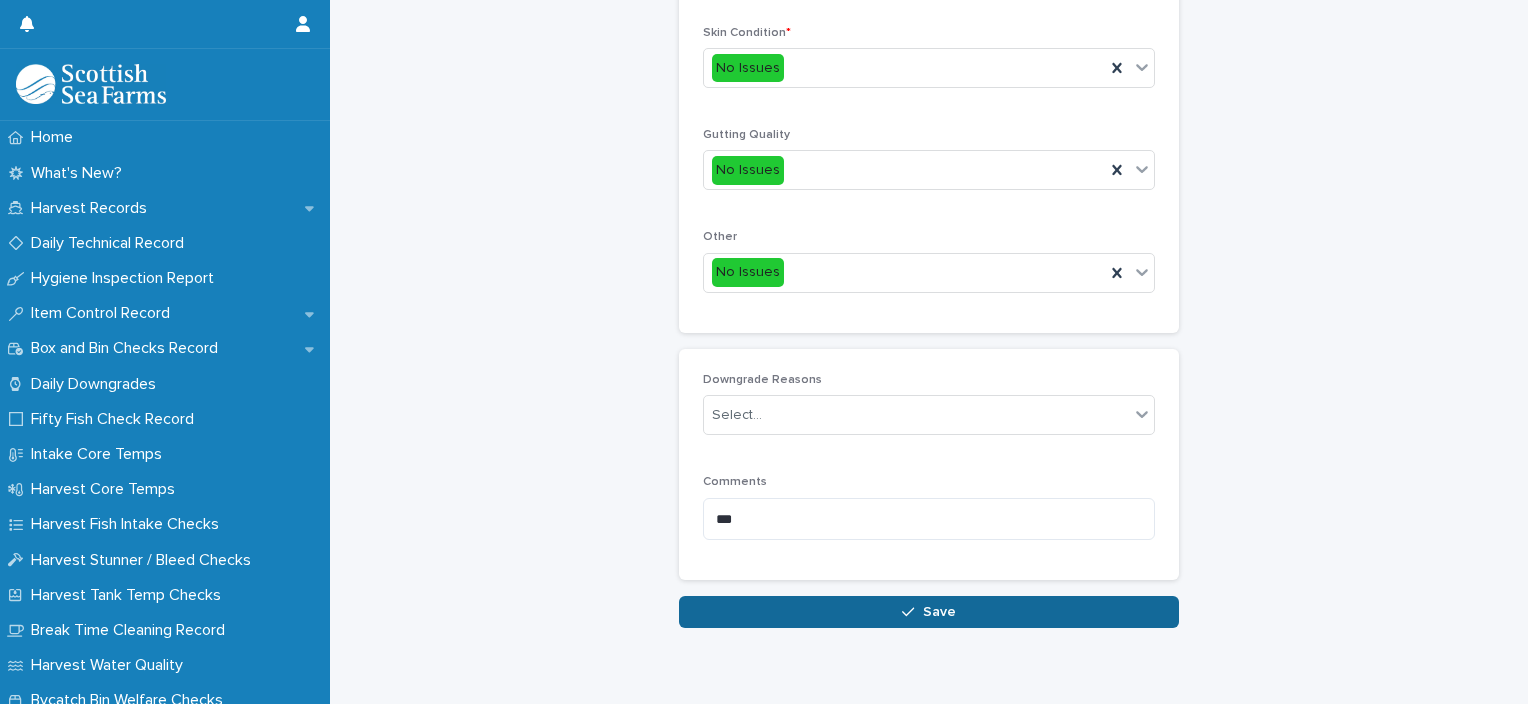 type on "***" 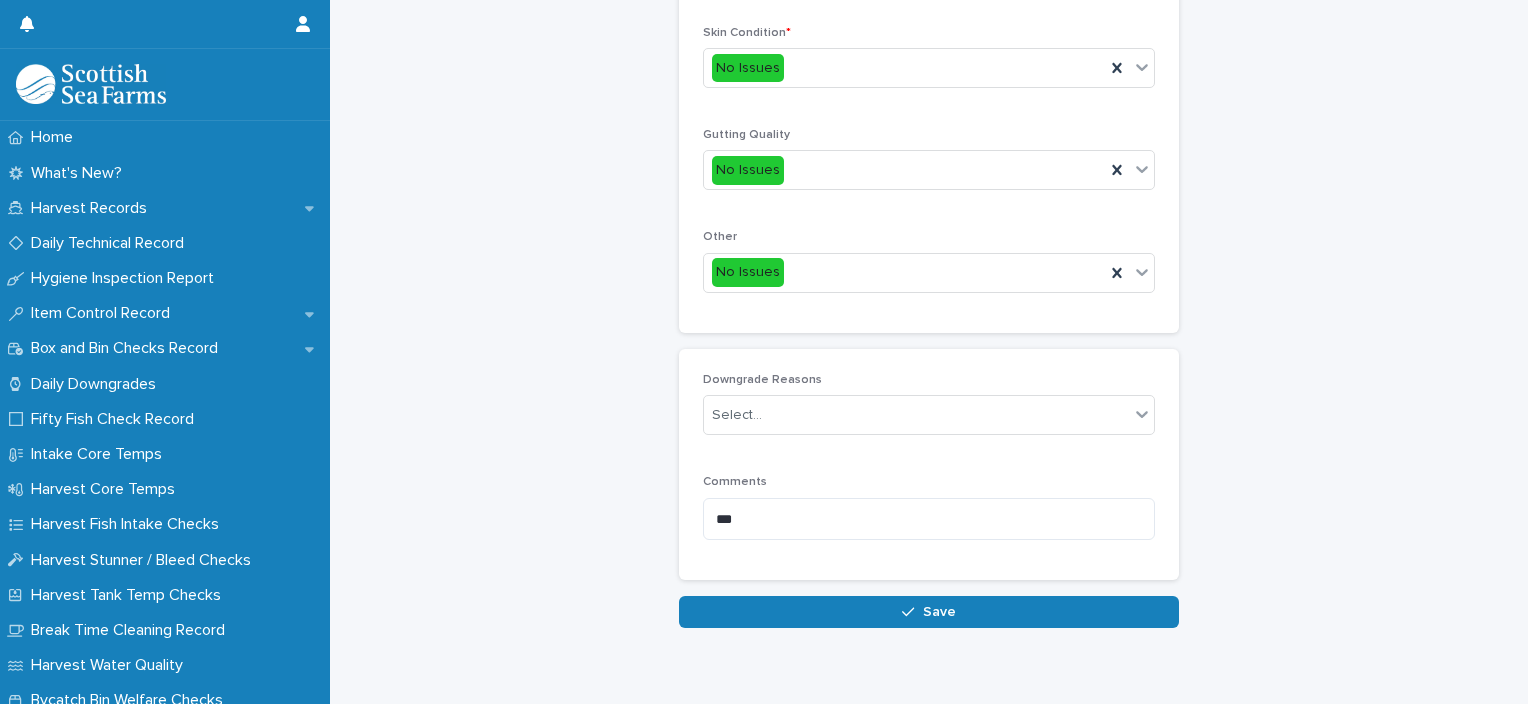 click on "Save" at bounding box center [929, 612] 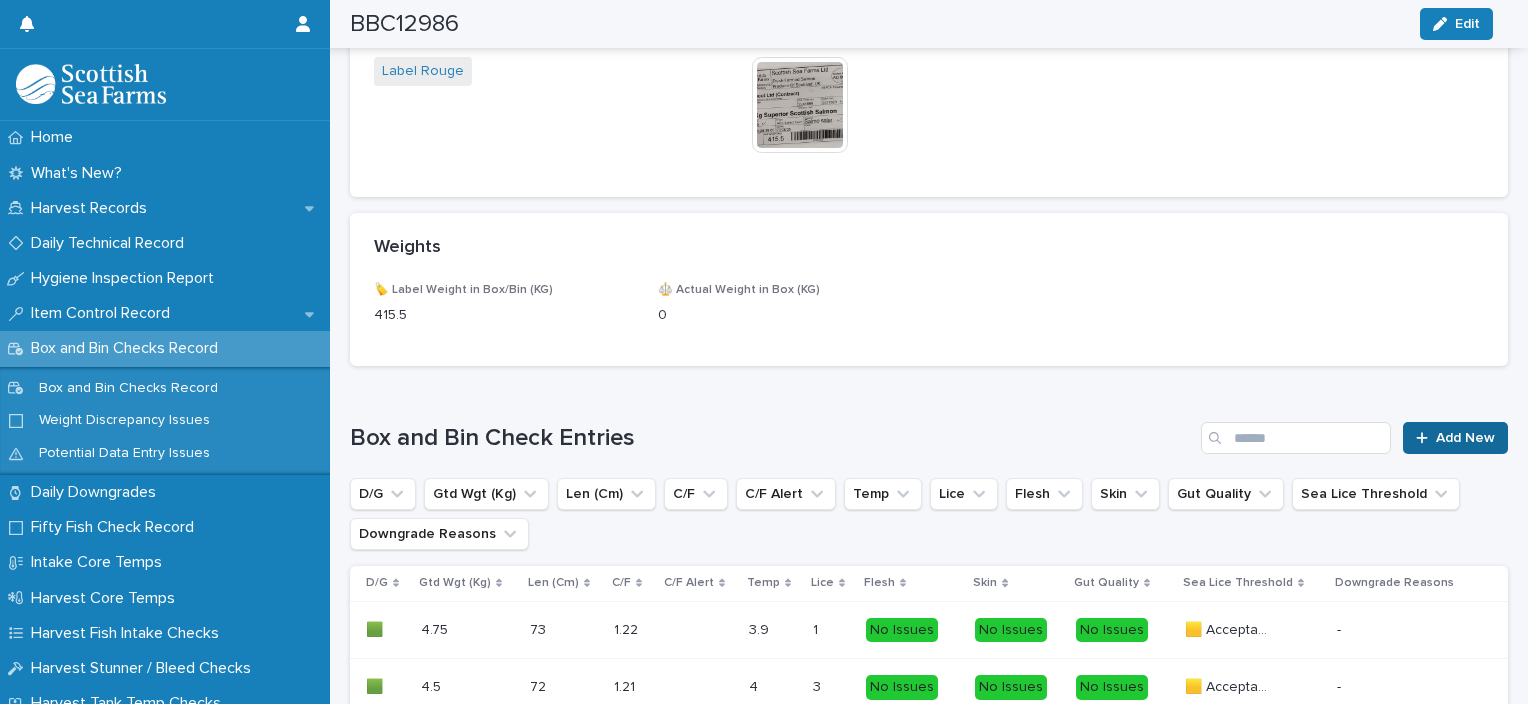 scroll, scrollTop: 1036, scrollLeft: 0, axis: vertical 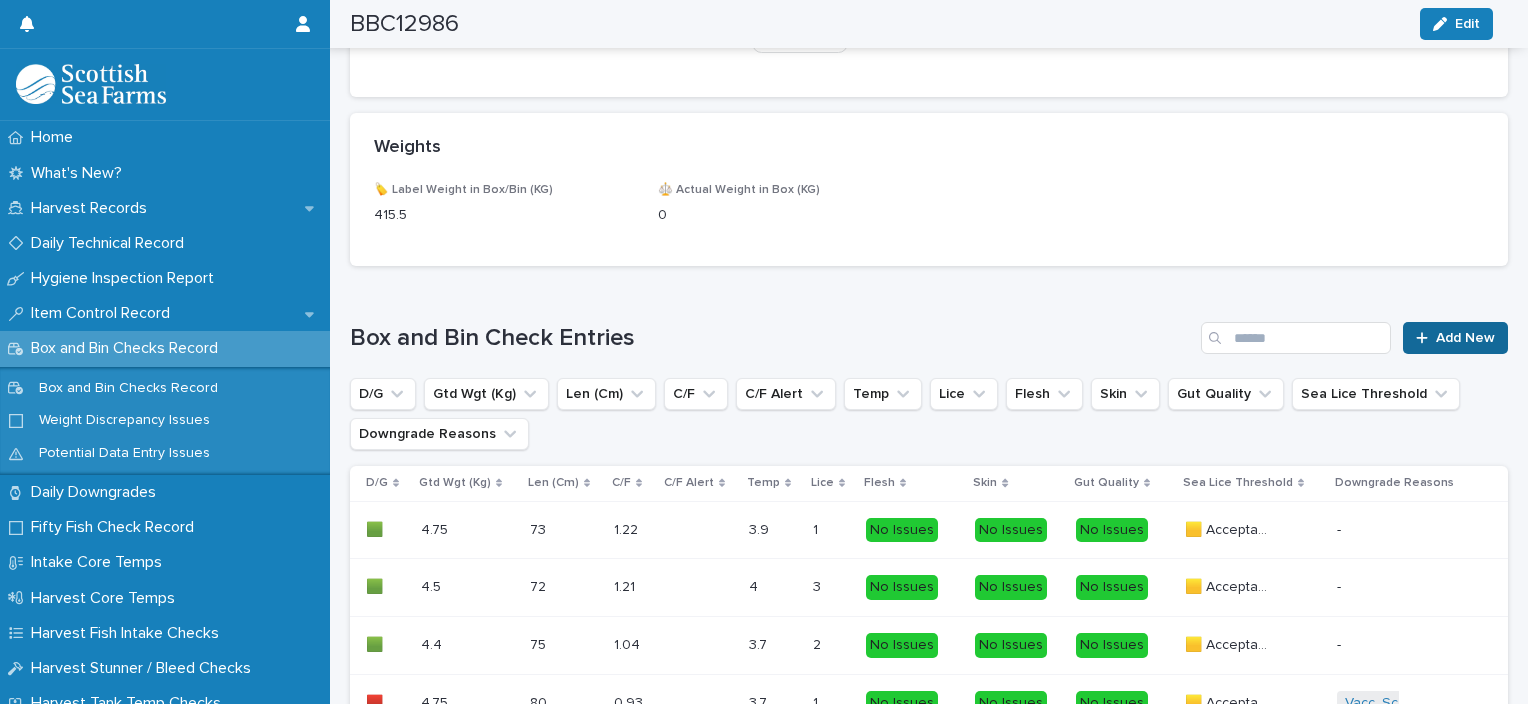click on "Add New" at bounding box center [1455, 338] 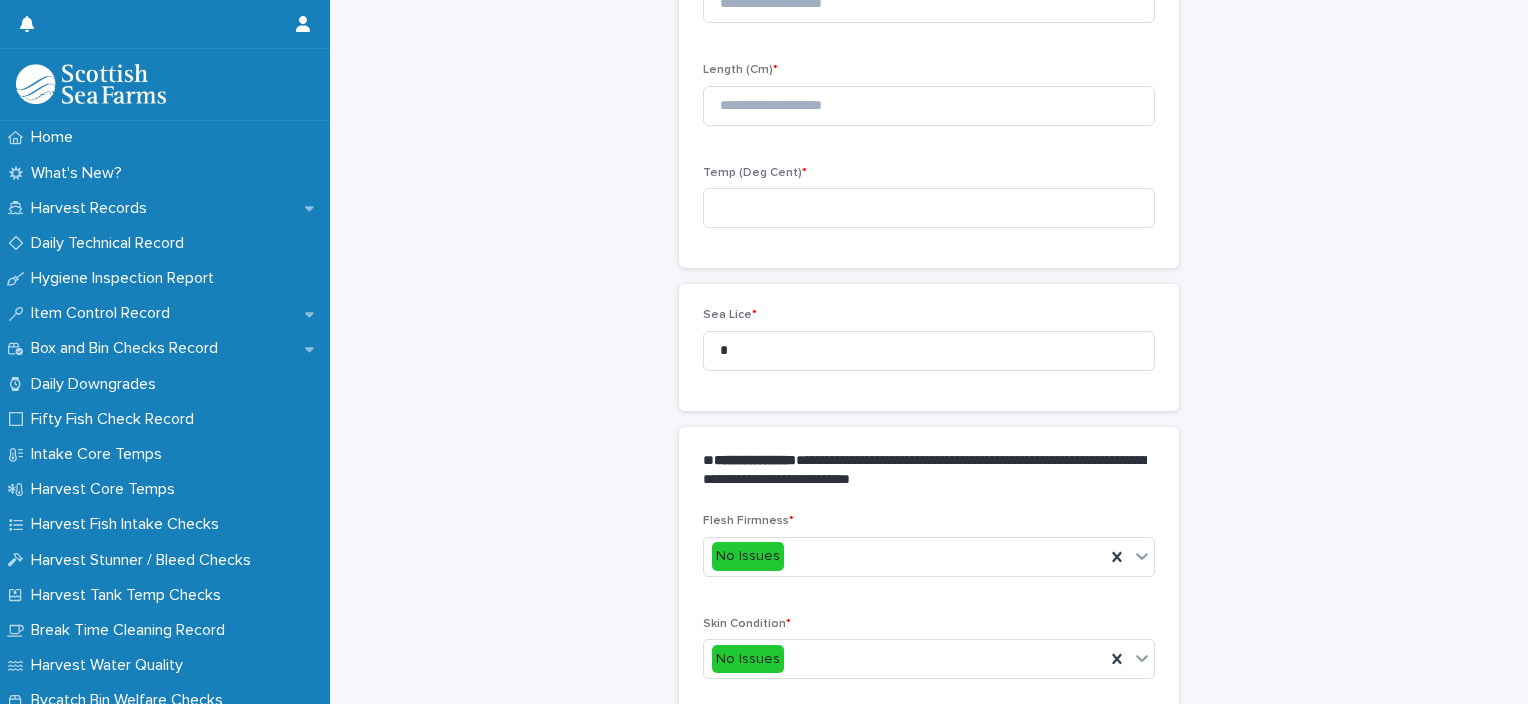 scroll, scrollTop: 311, scrollLeft: 0, axis: vertical 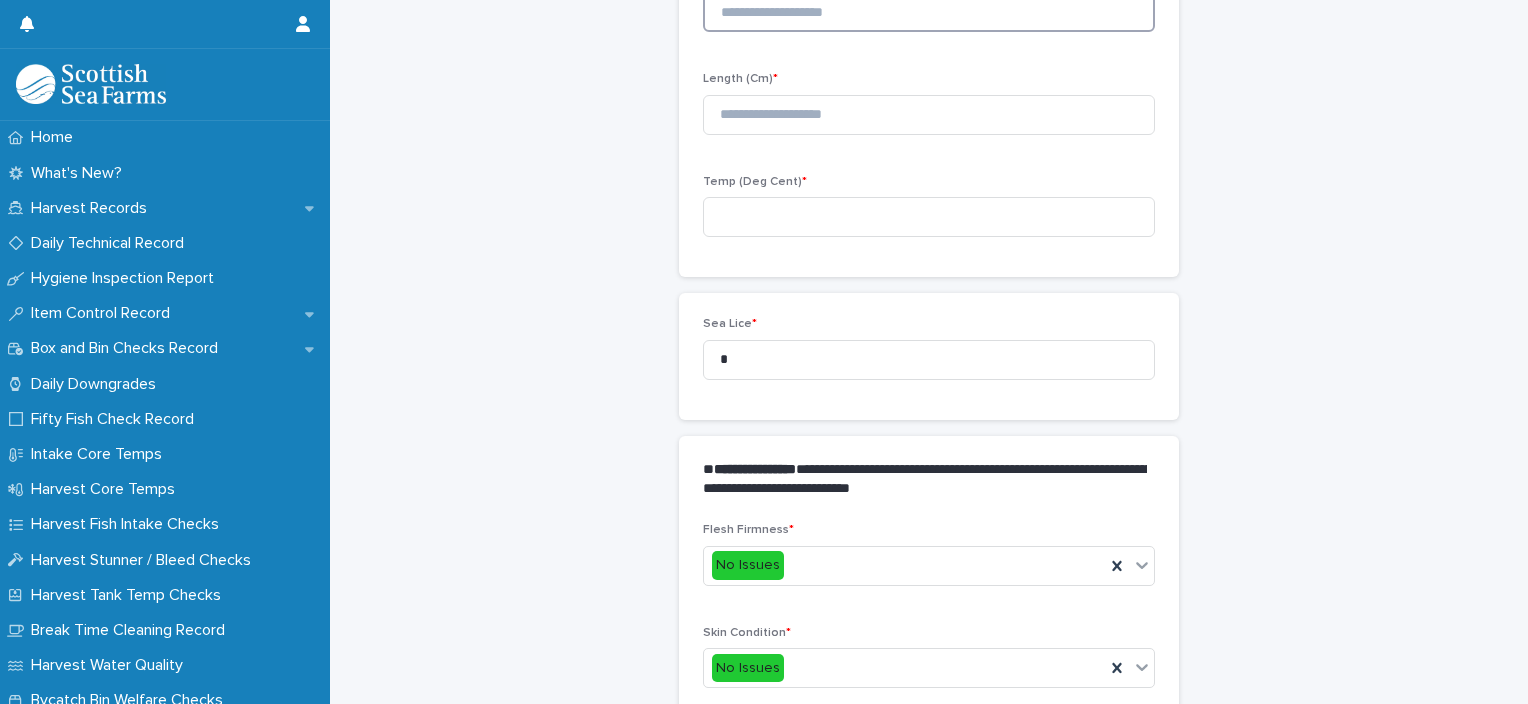 click at bounding box center [929, 12] 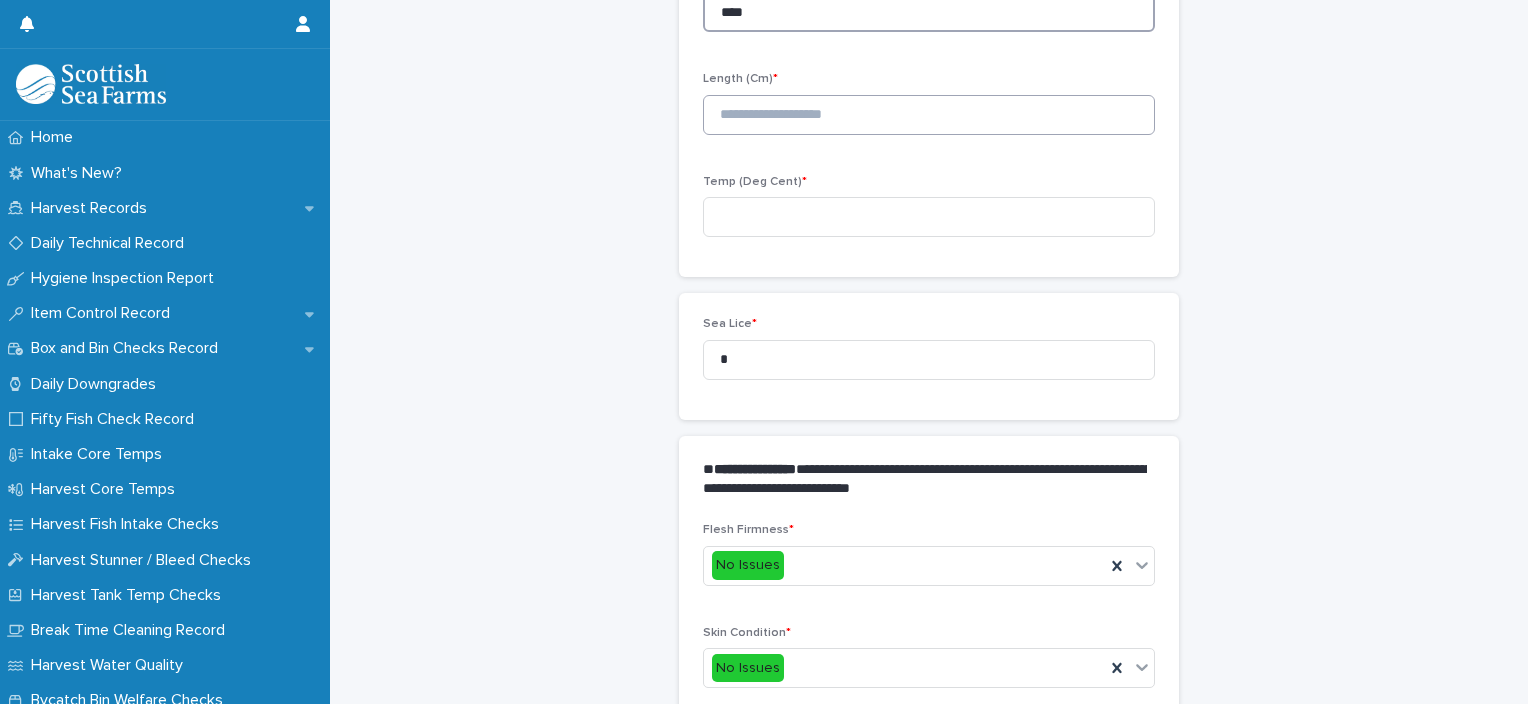 type on "****" 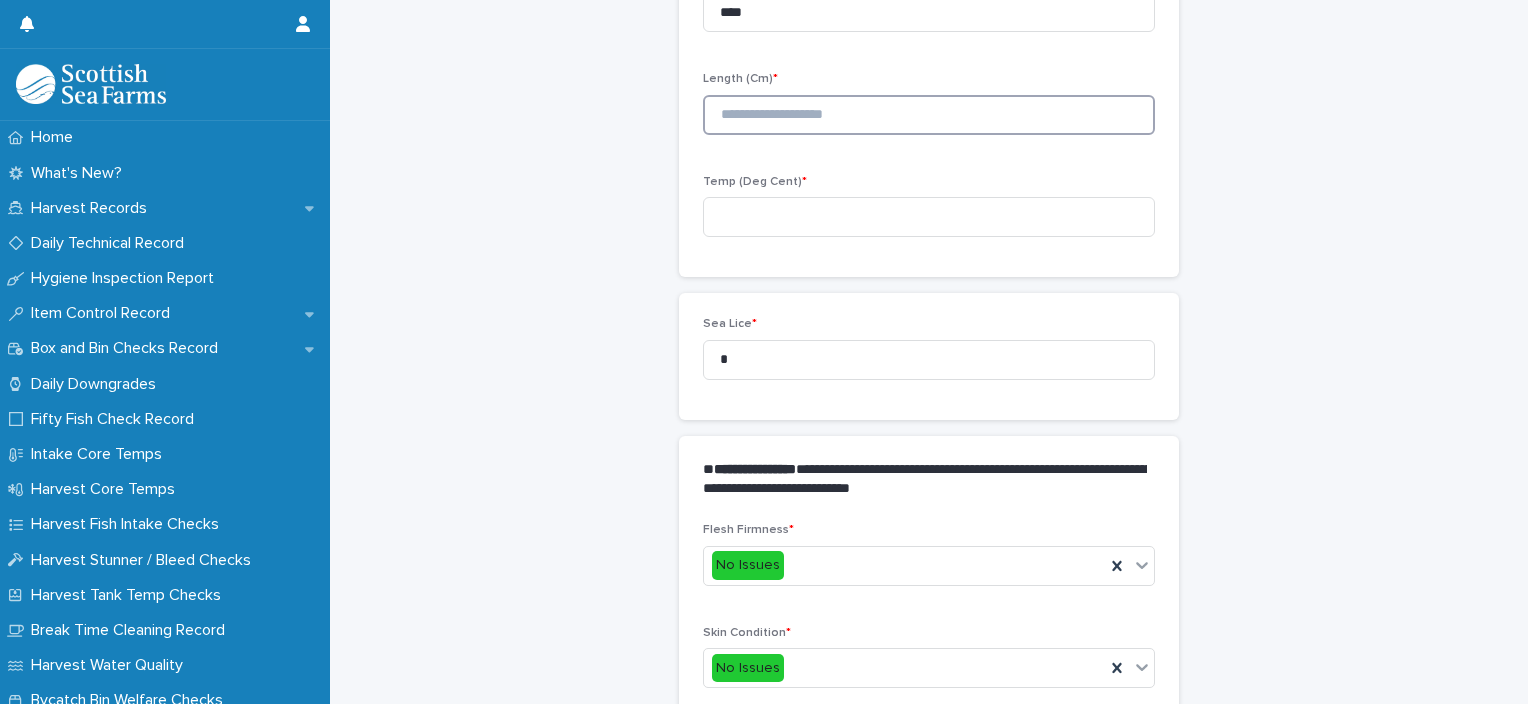 click at bounding box center (929, 115) 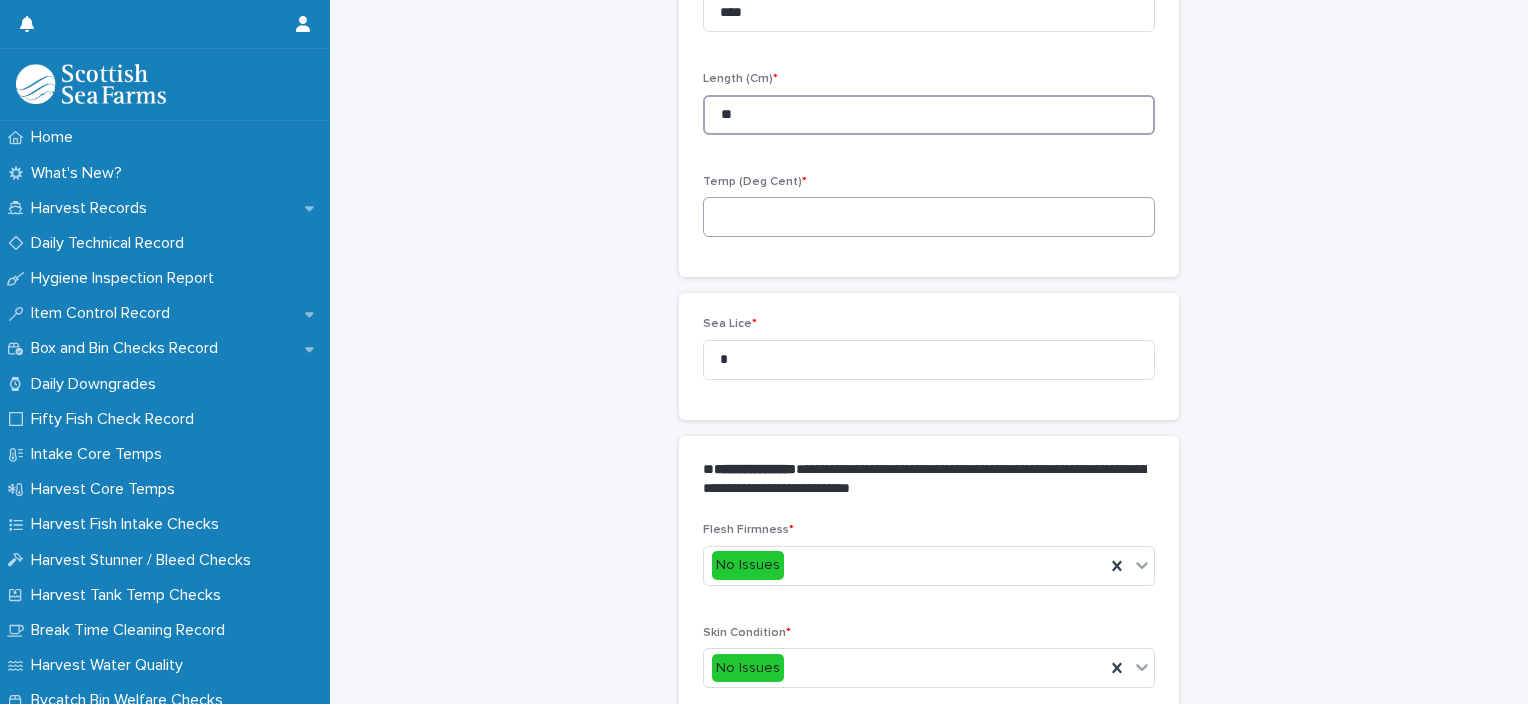 type on "**" 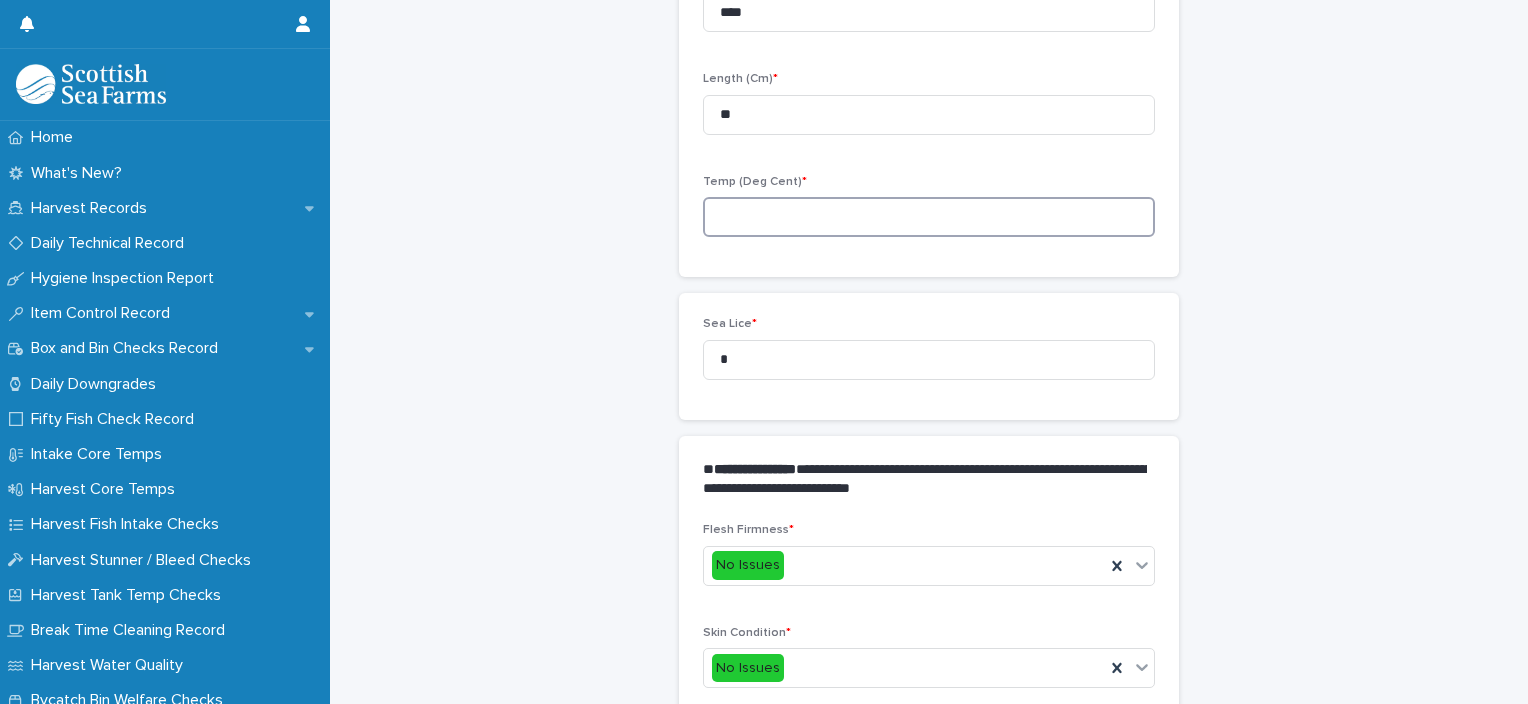 click at bounding box center (929, 217) 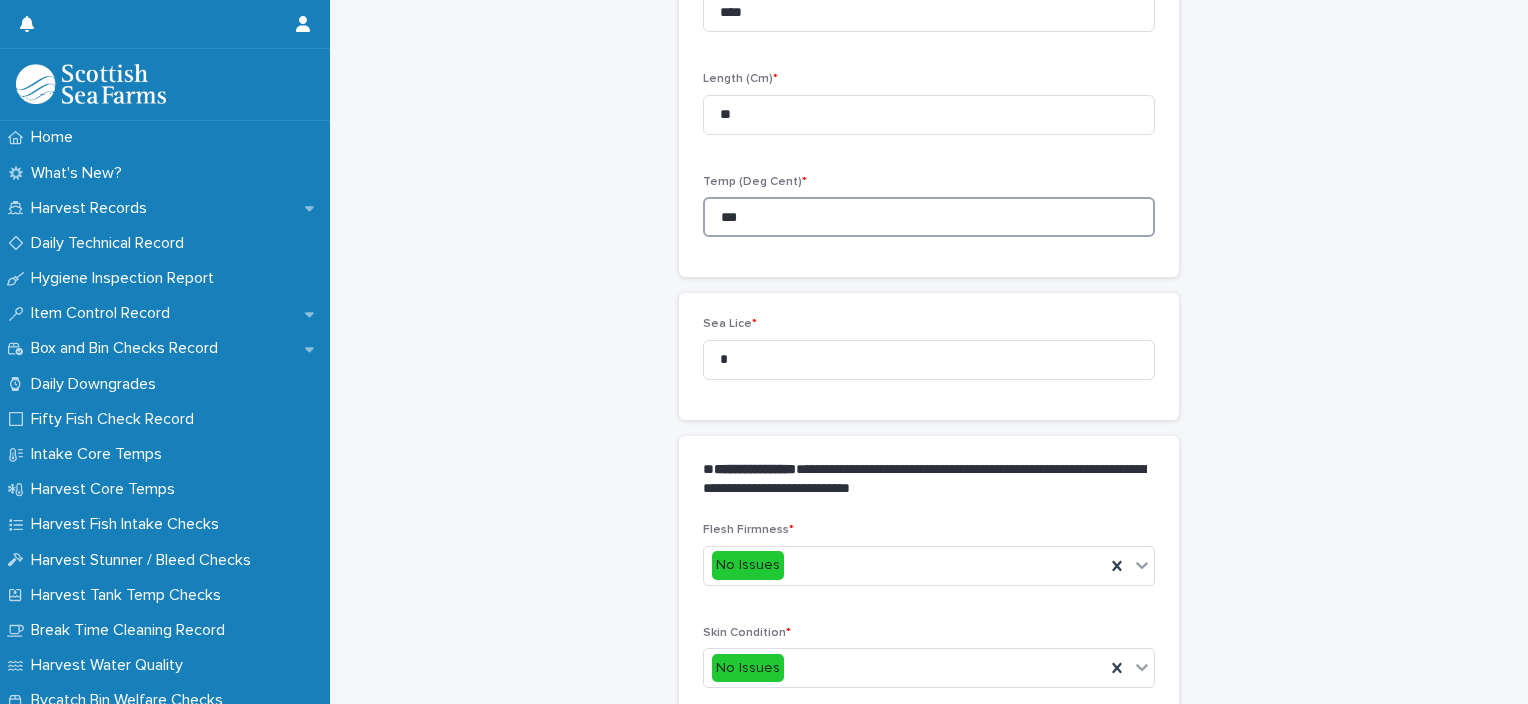 type on "***" 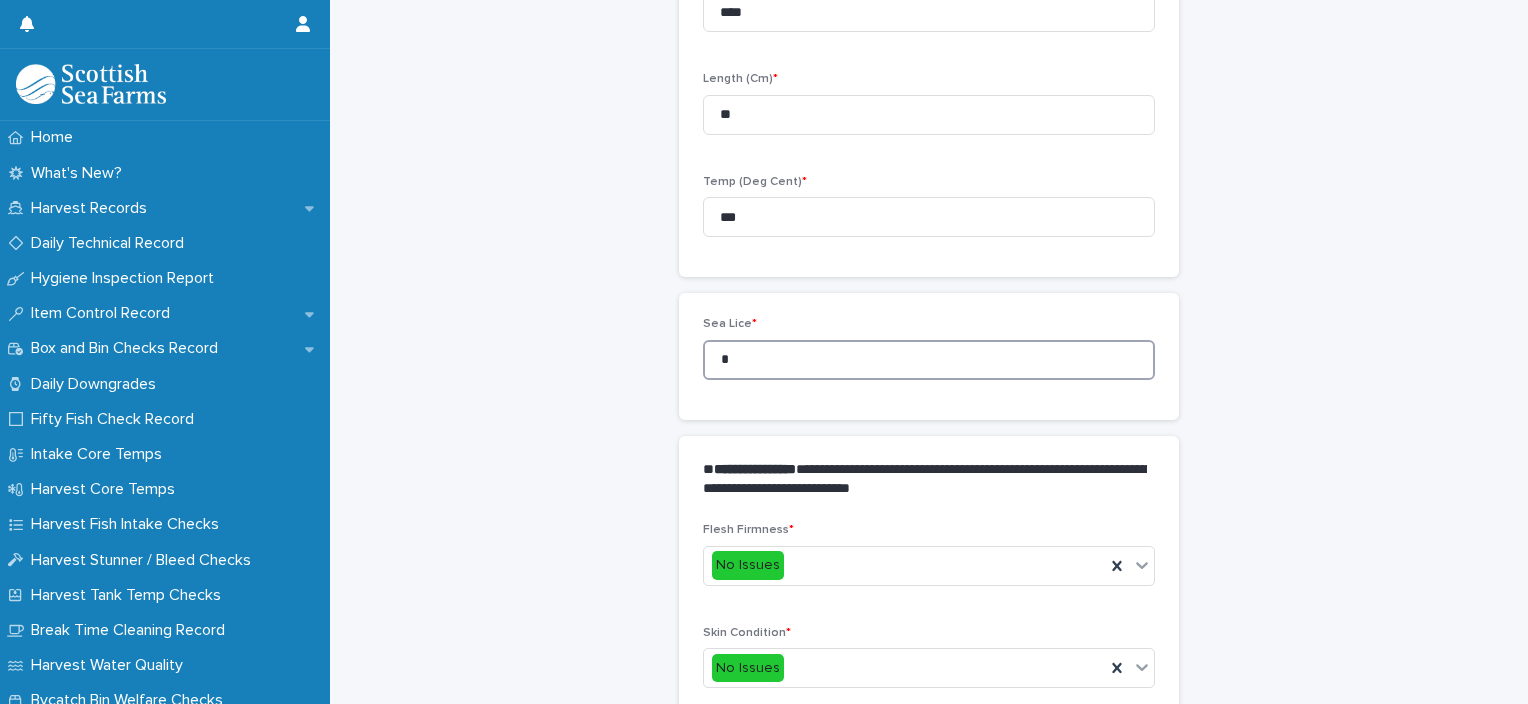 click on "**********" at bounding box center (929, 459) 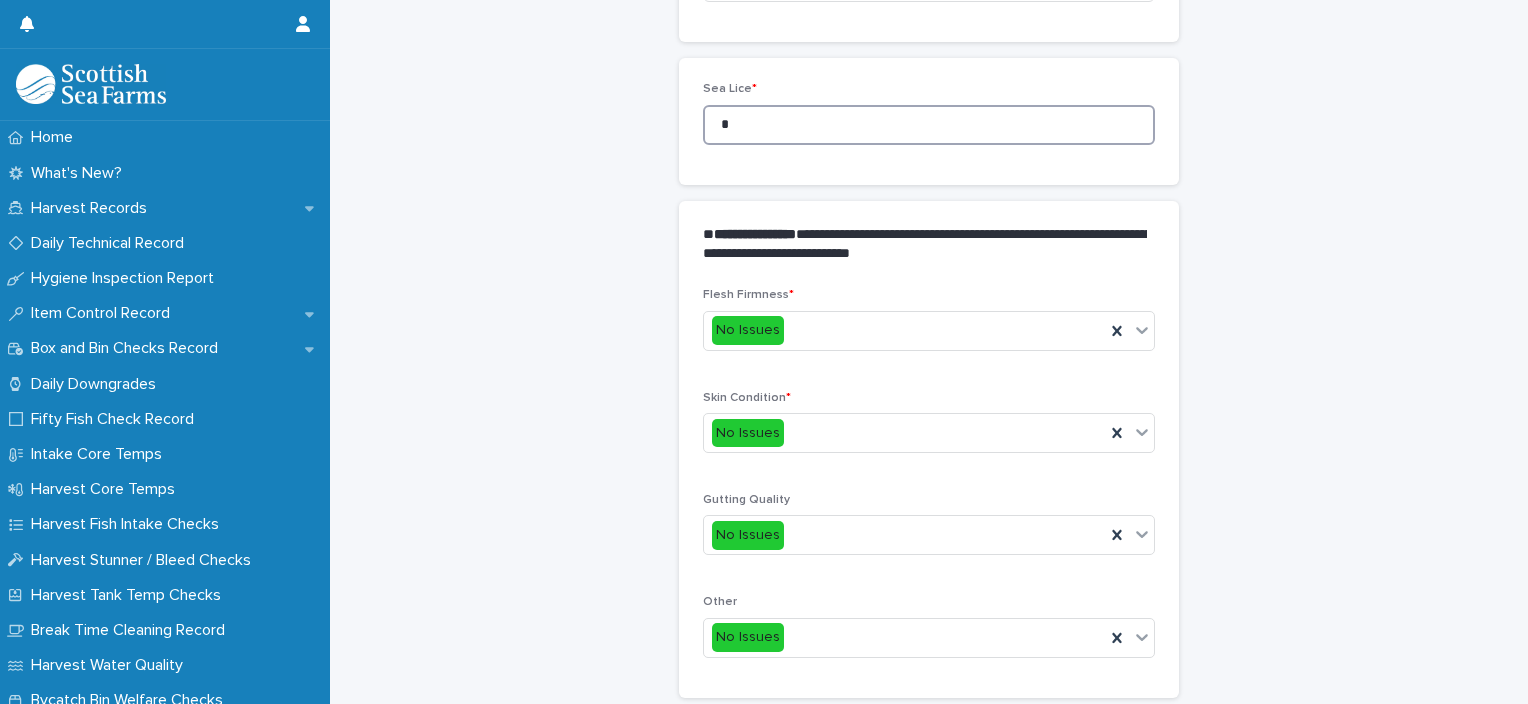 scroll, scrollTop: 911, scrollLeft: 0, axis: vertical 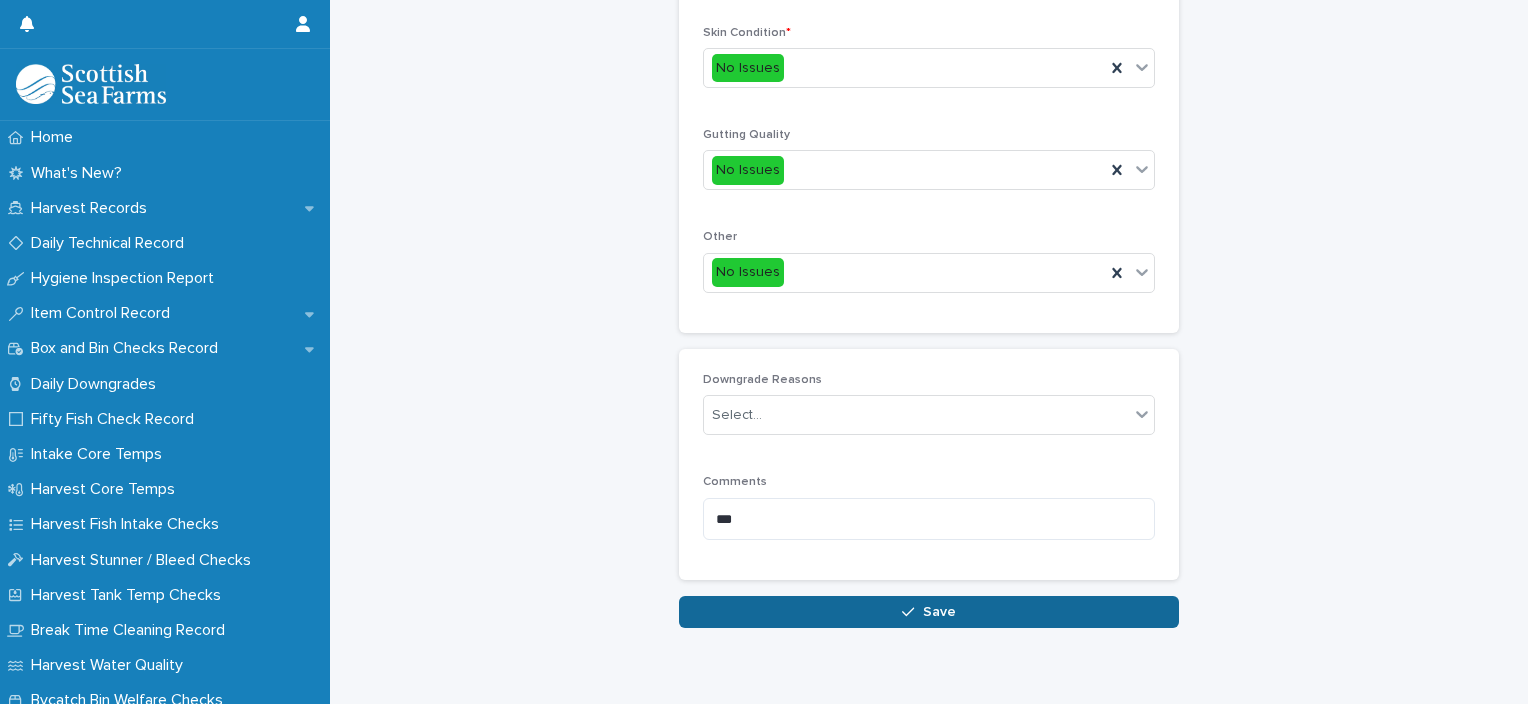 type on "*" 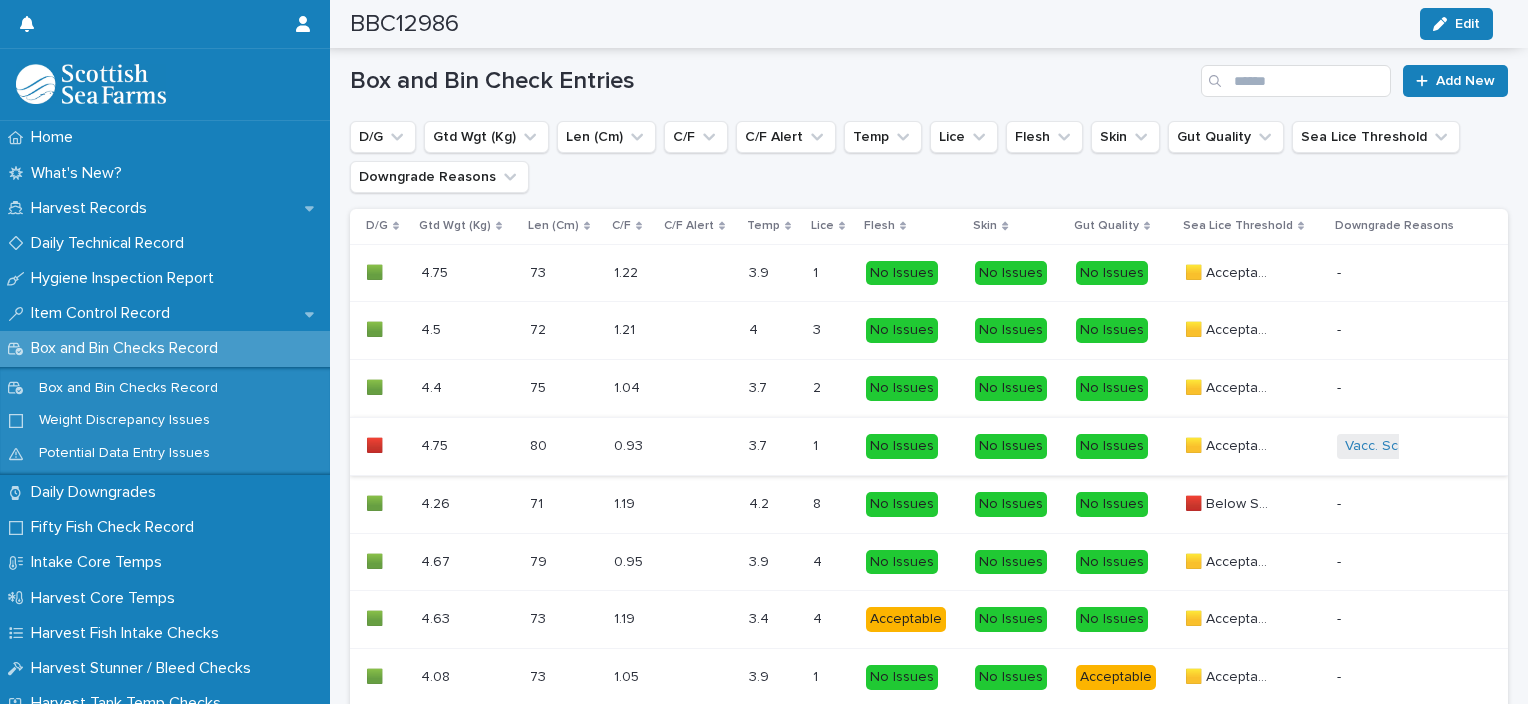 scroll, scrollTop: 993, scrollLeft: 0, axis: vertical 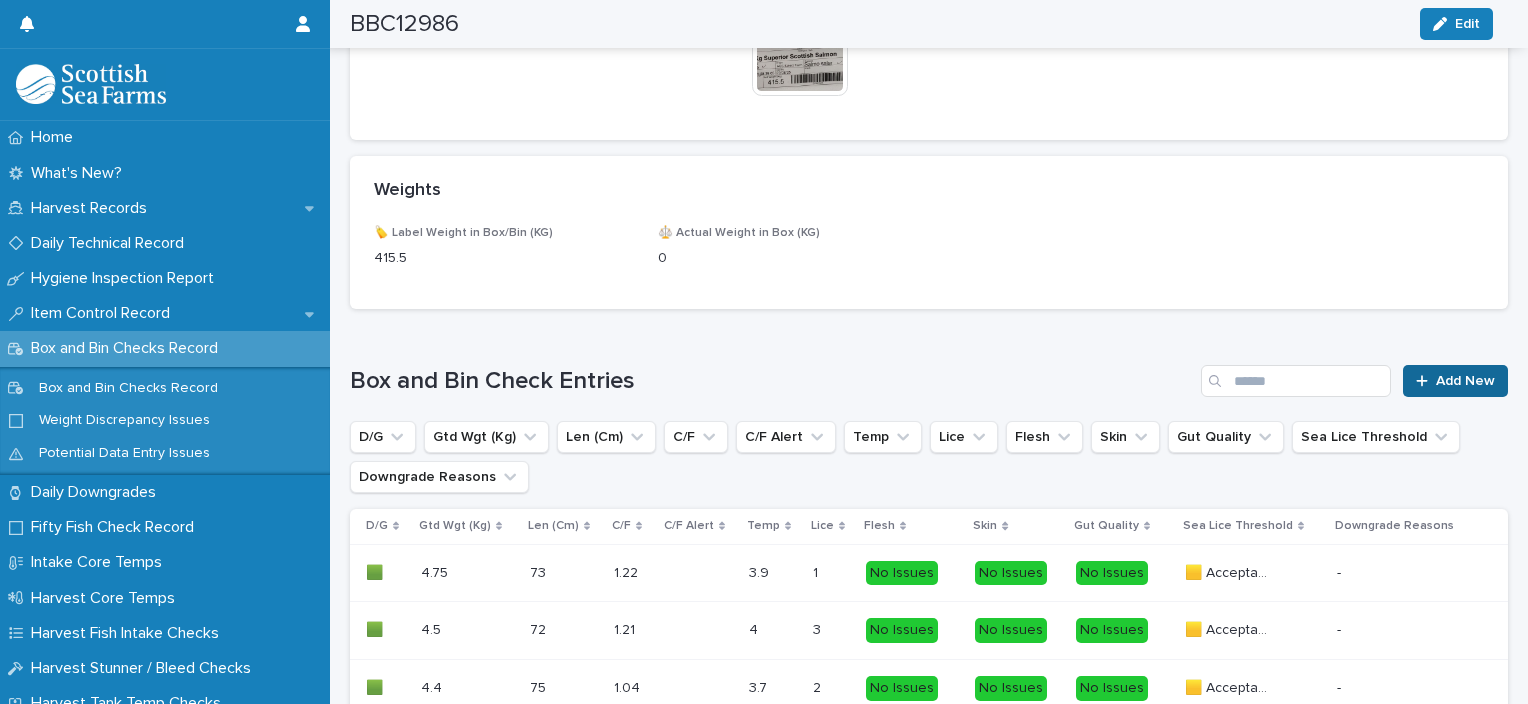 click on "Add New" at bounding box center (1455, 381) 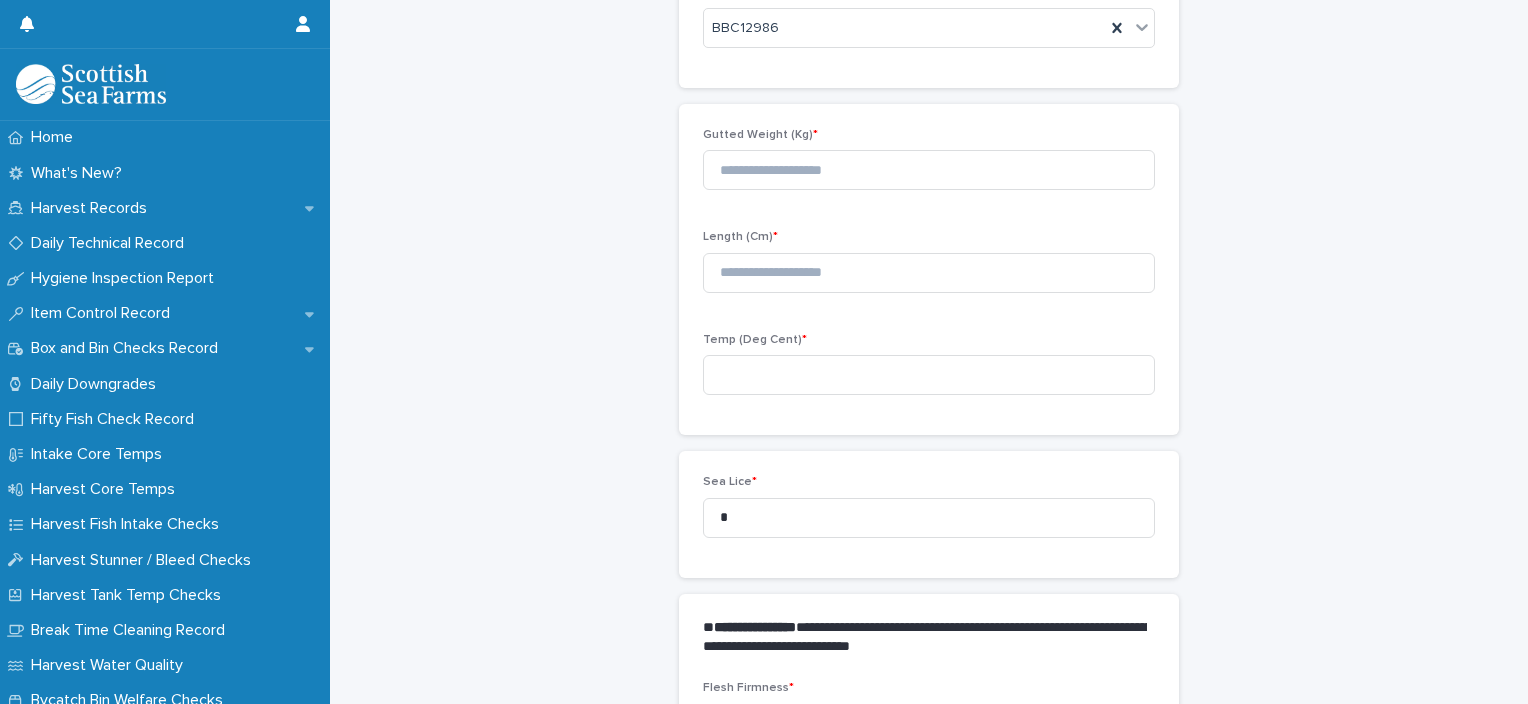 scroll, scrollTop: 148, scrollLeft: 0, axis: vertical 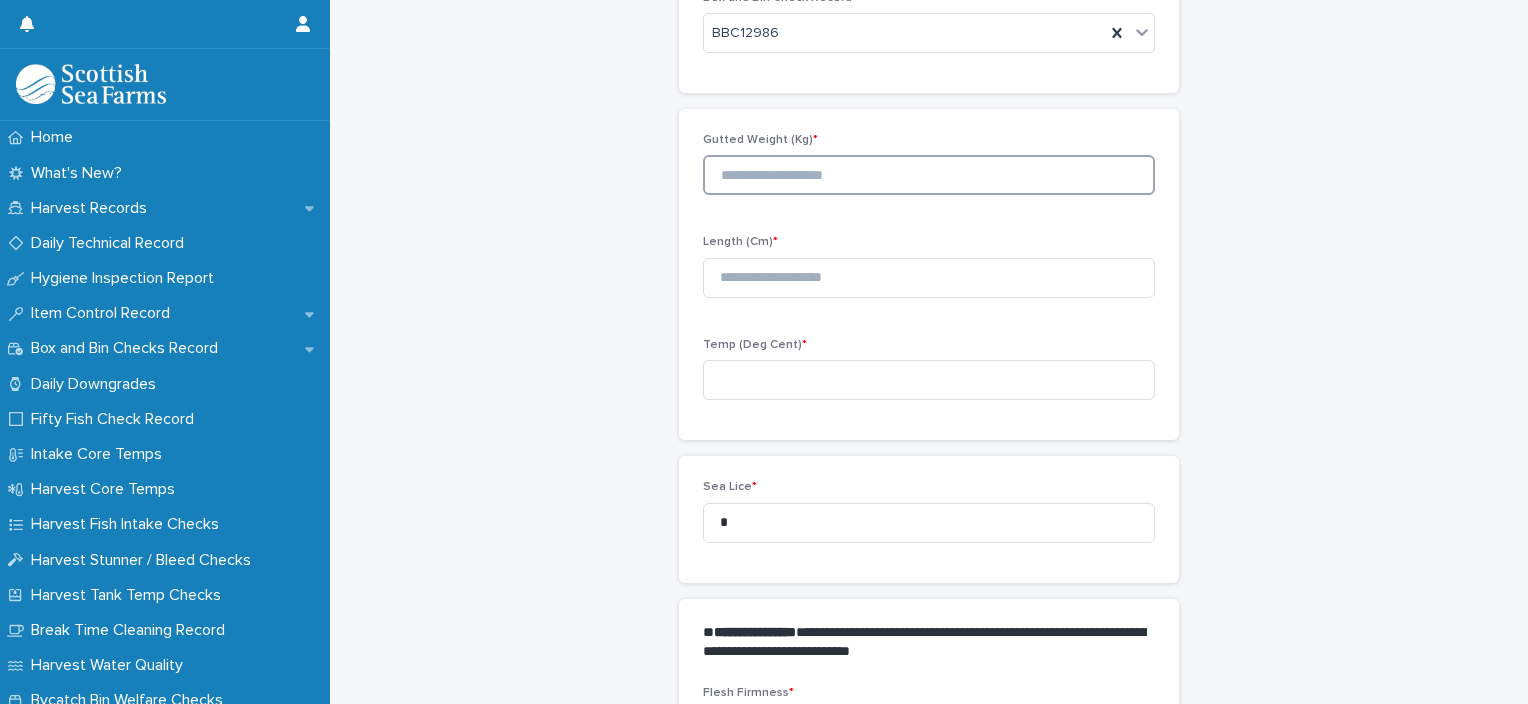 click at bounding box center (929, 175) 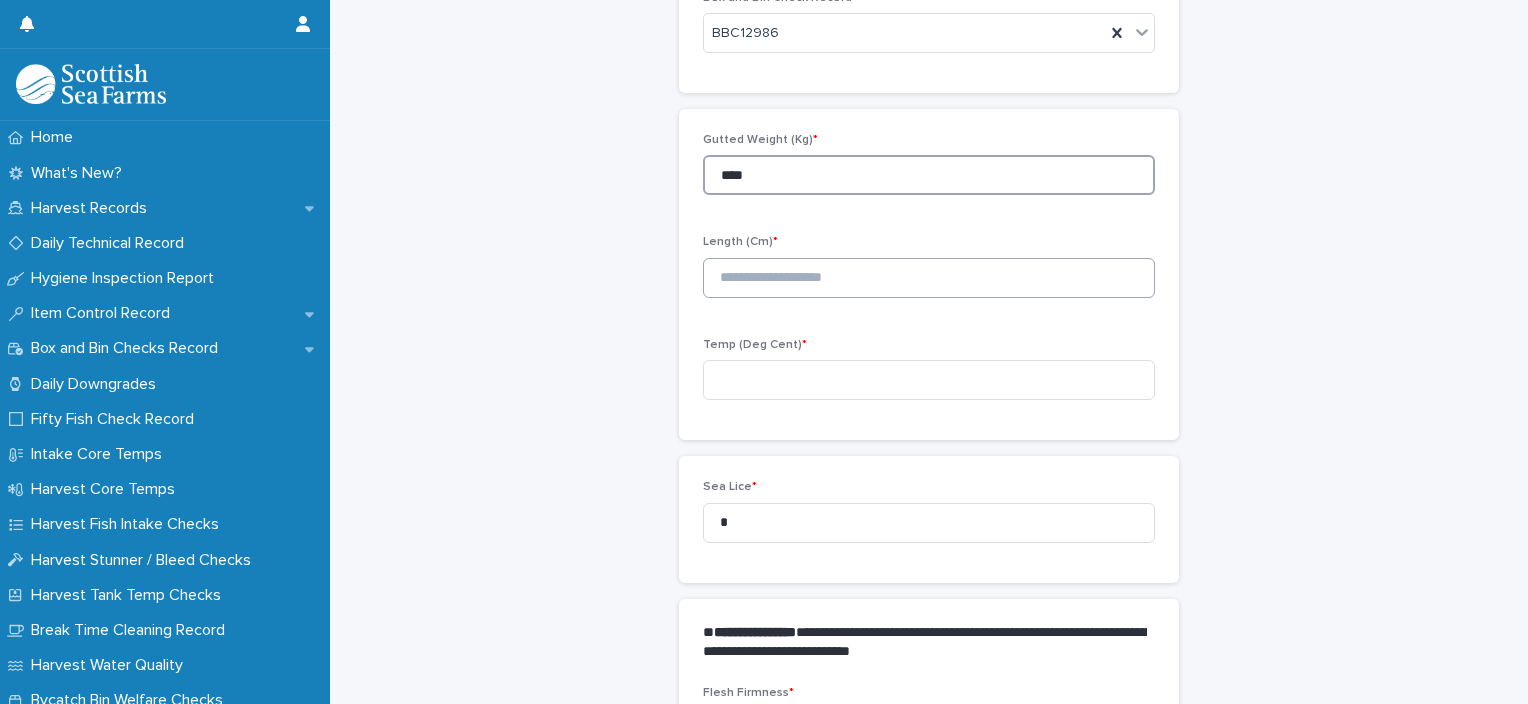 type on "****" 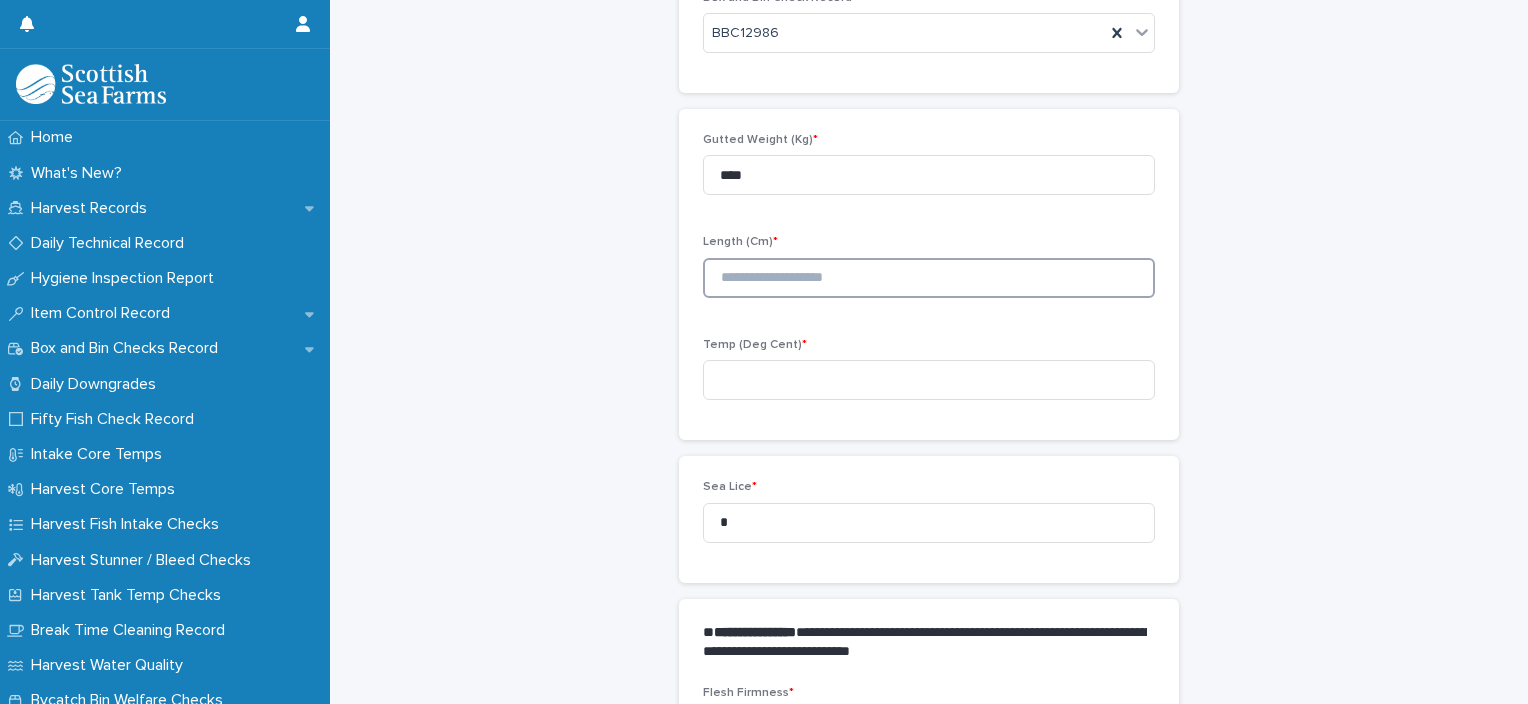 click at bounding box center [929, 278] 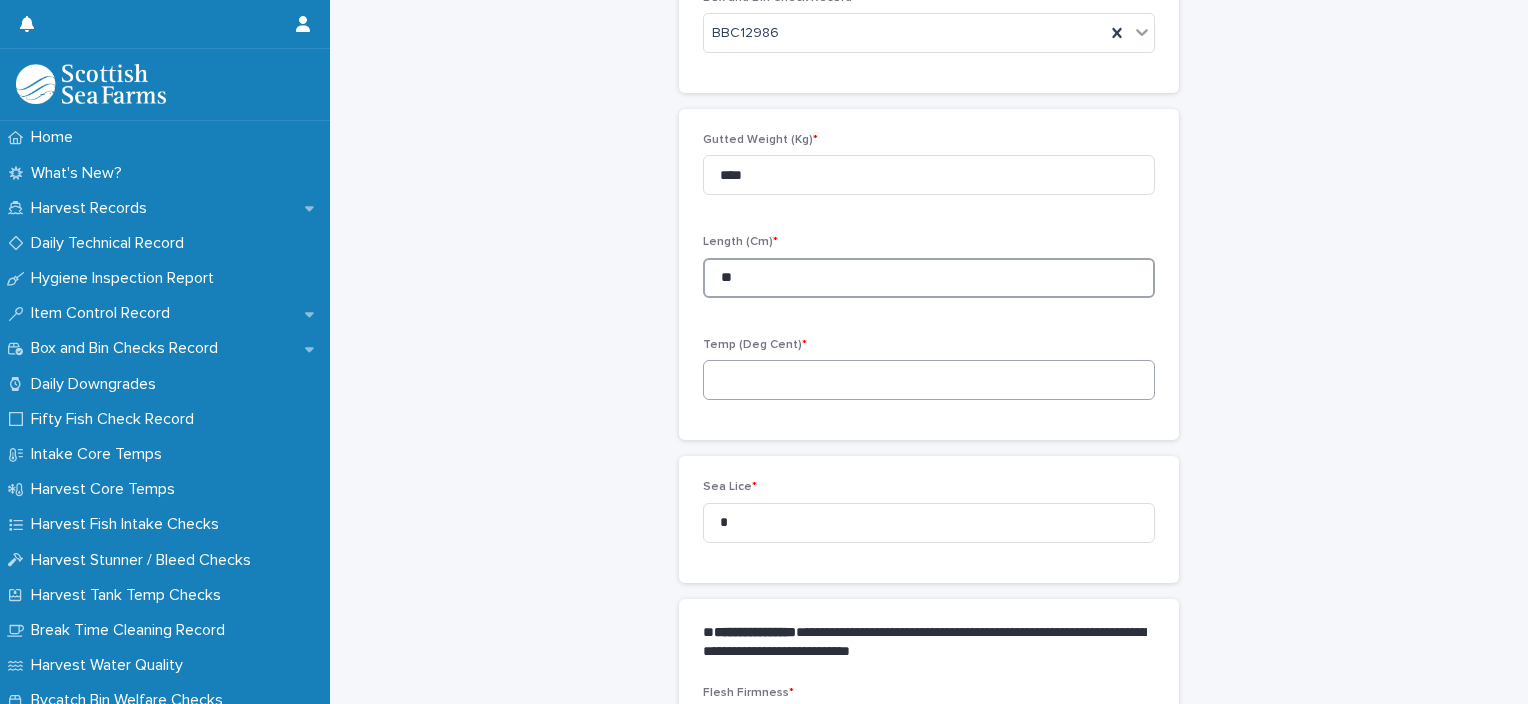 type on "**" 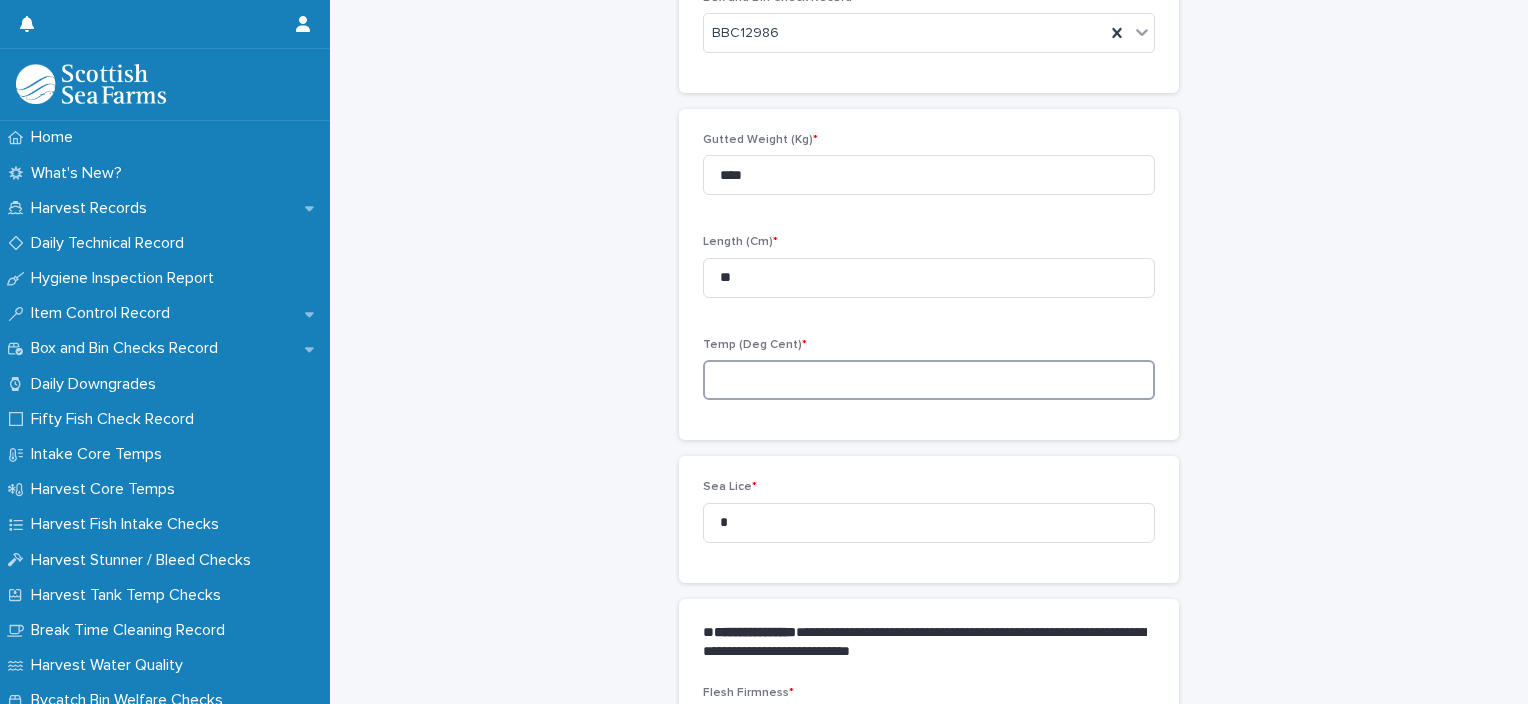 click at bounding box center [929, 380] 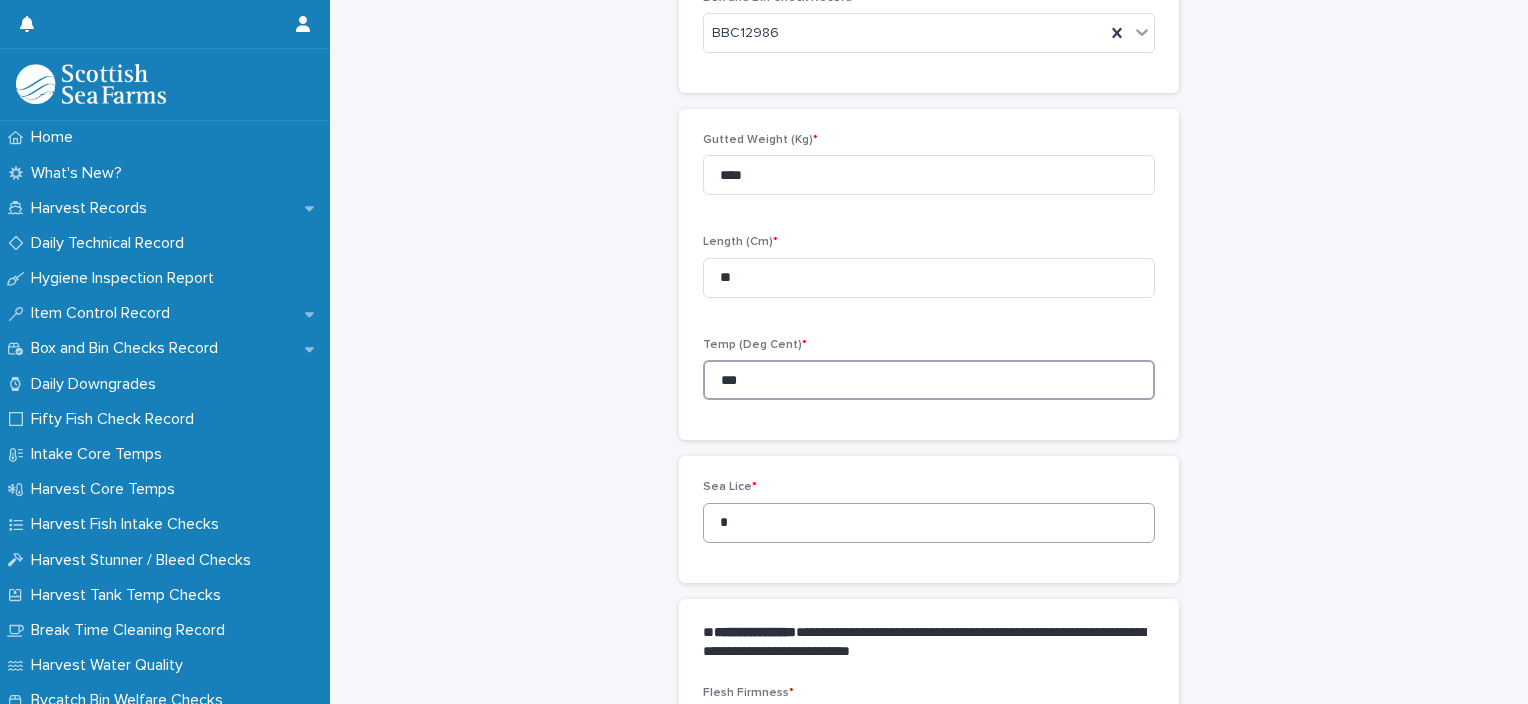 type on "***" 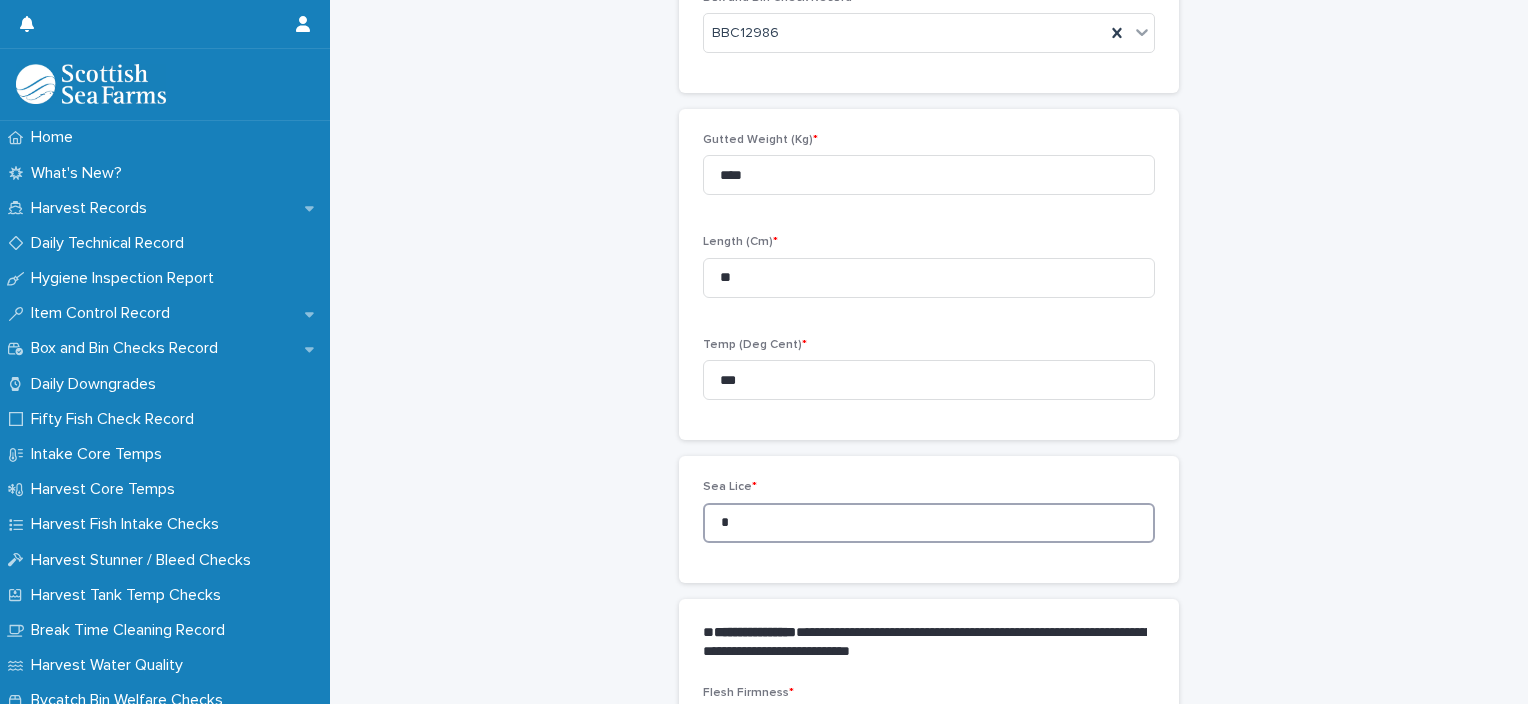 drag, startPoint x: 719, startPoint y: 534, endPoint x: 704, endPoint y: 534, distance: 15 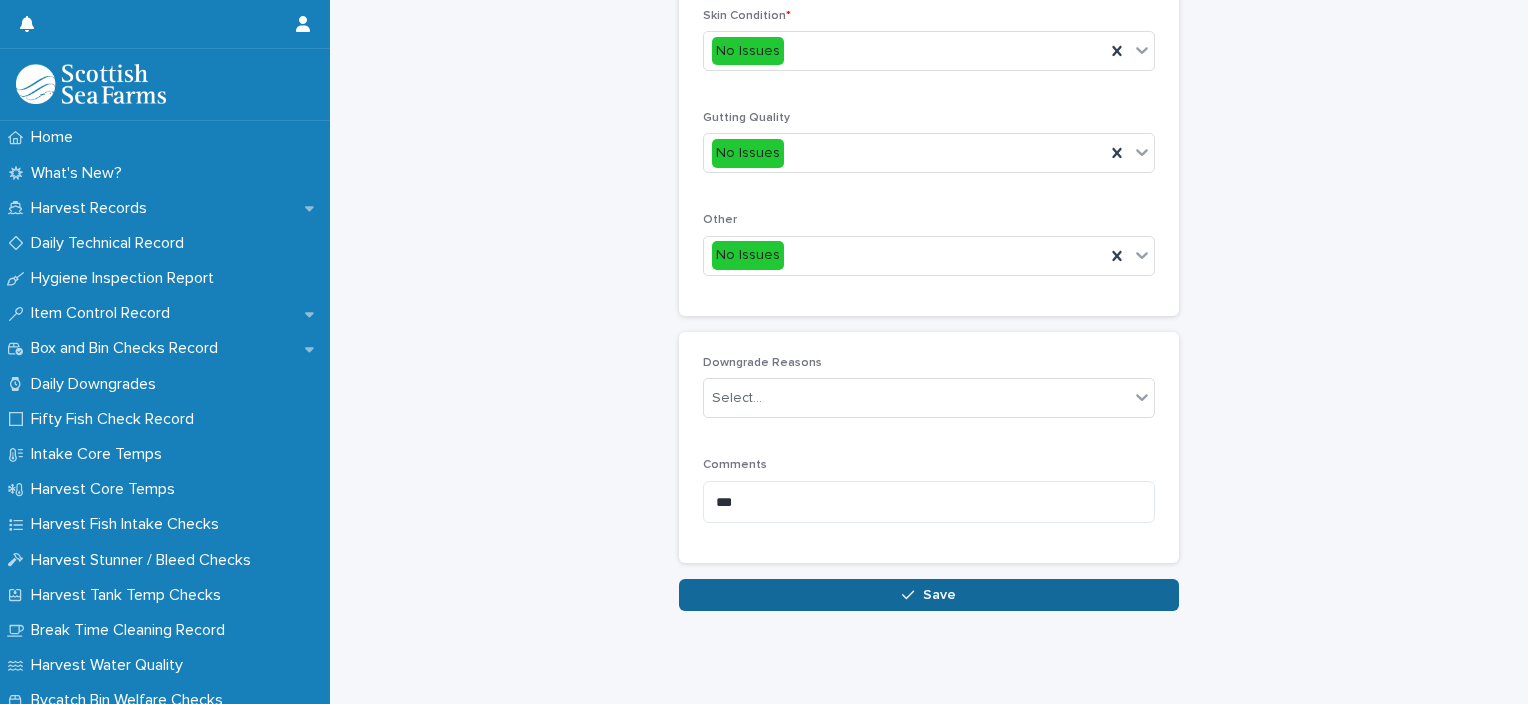 scroll, scrollTop: 948, scrollLeft: 0, axis: vertical 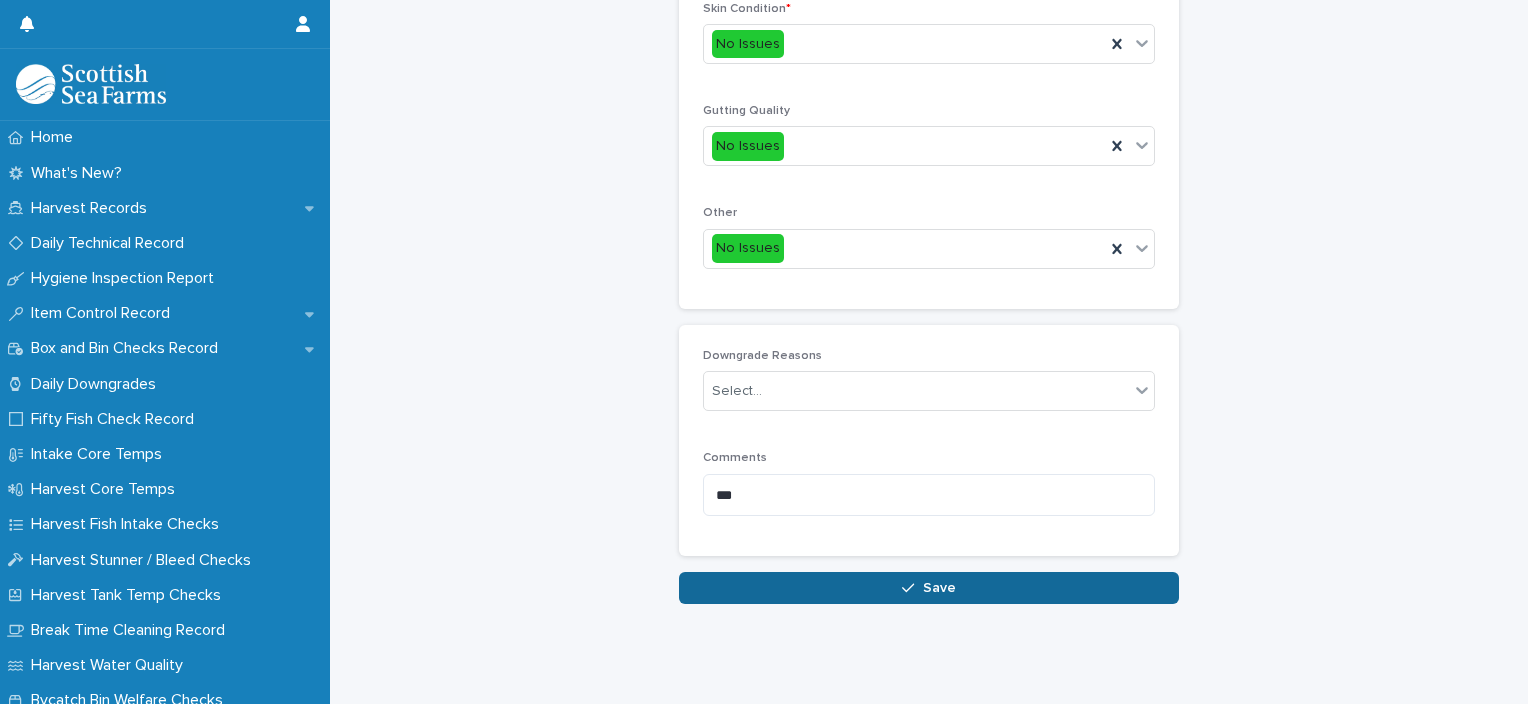 type on "*" 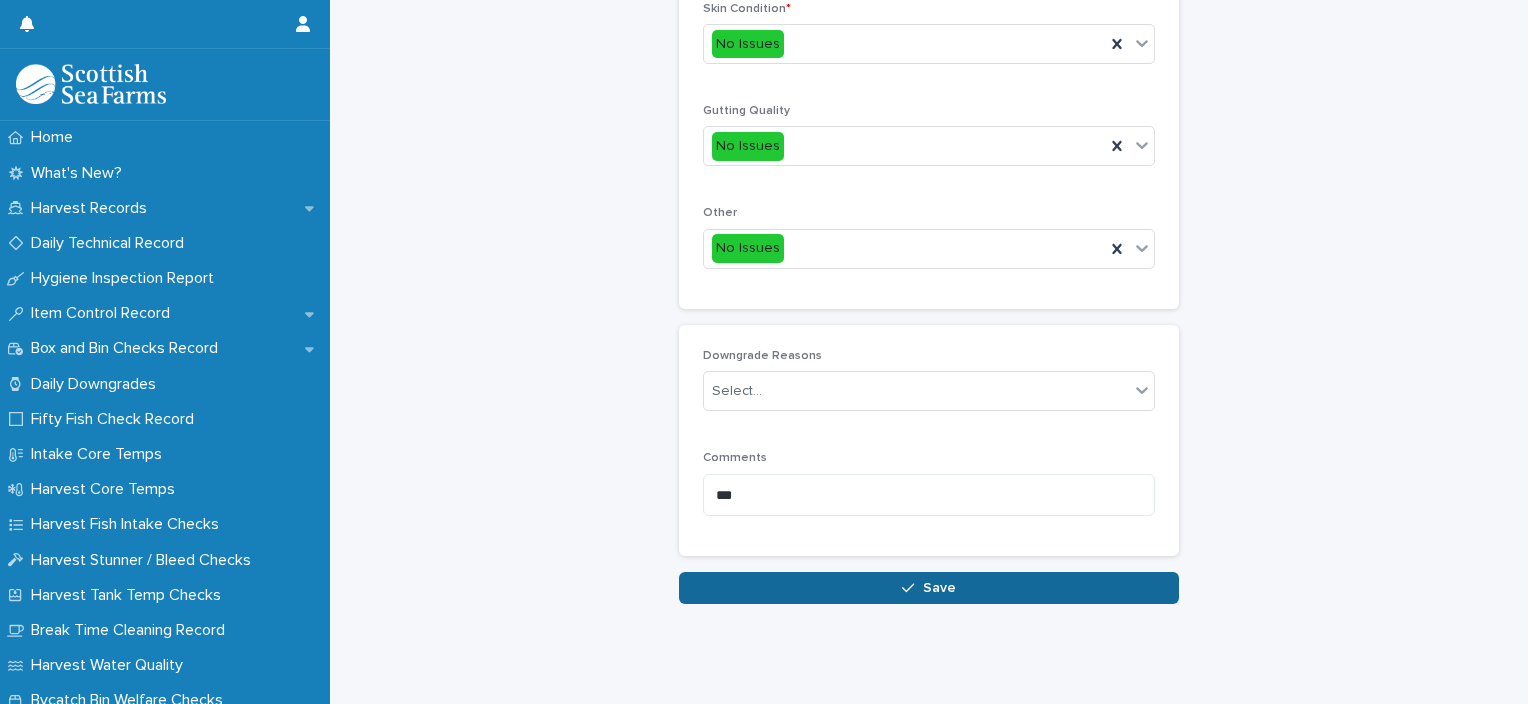 click on "Save" at bounding box center [929, 588] 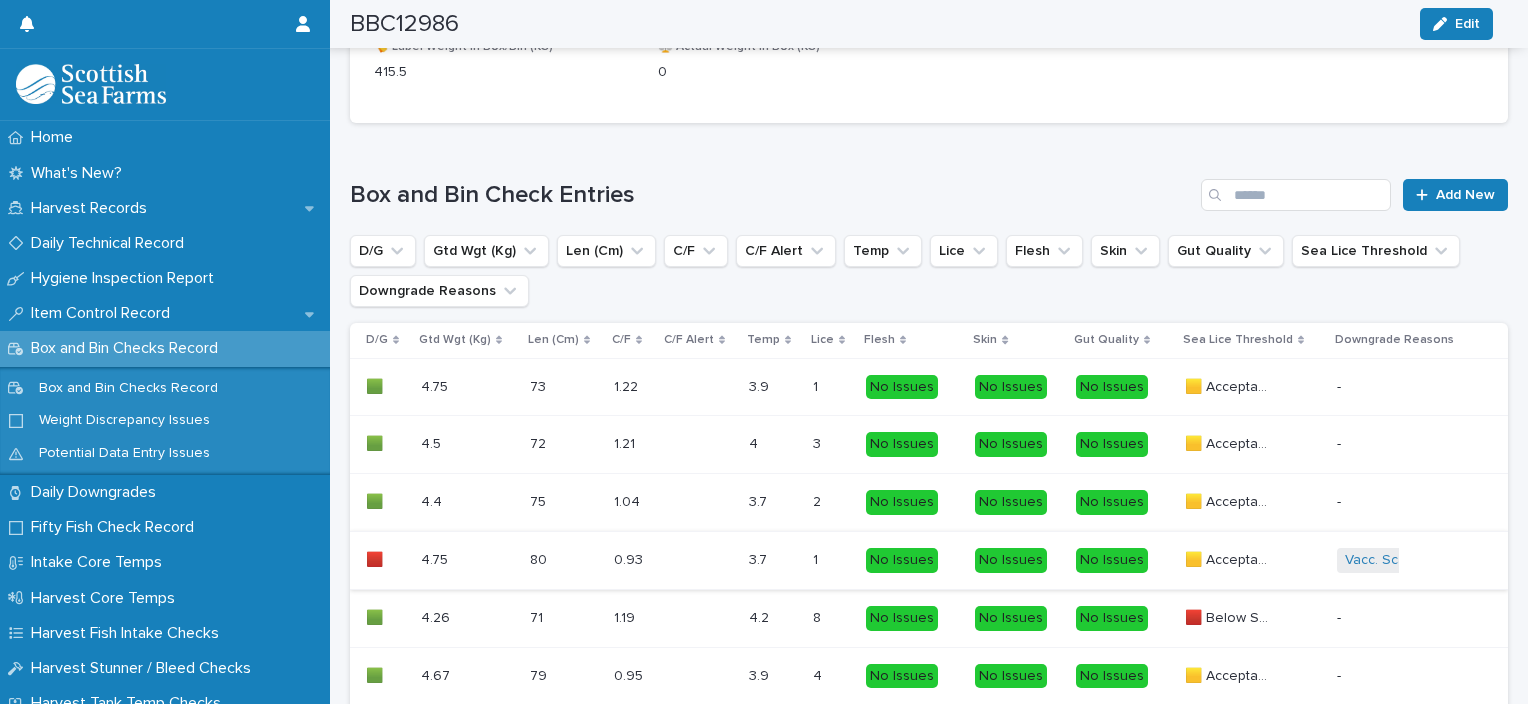 scroll, scrollTop: 1359, scrollLeft: 0, axis: vertical 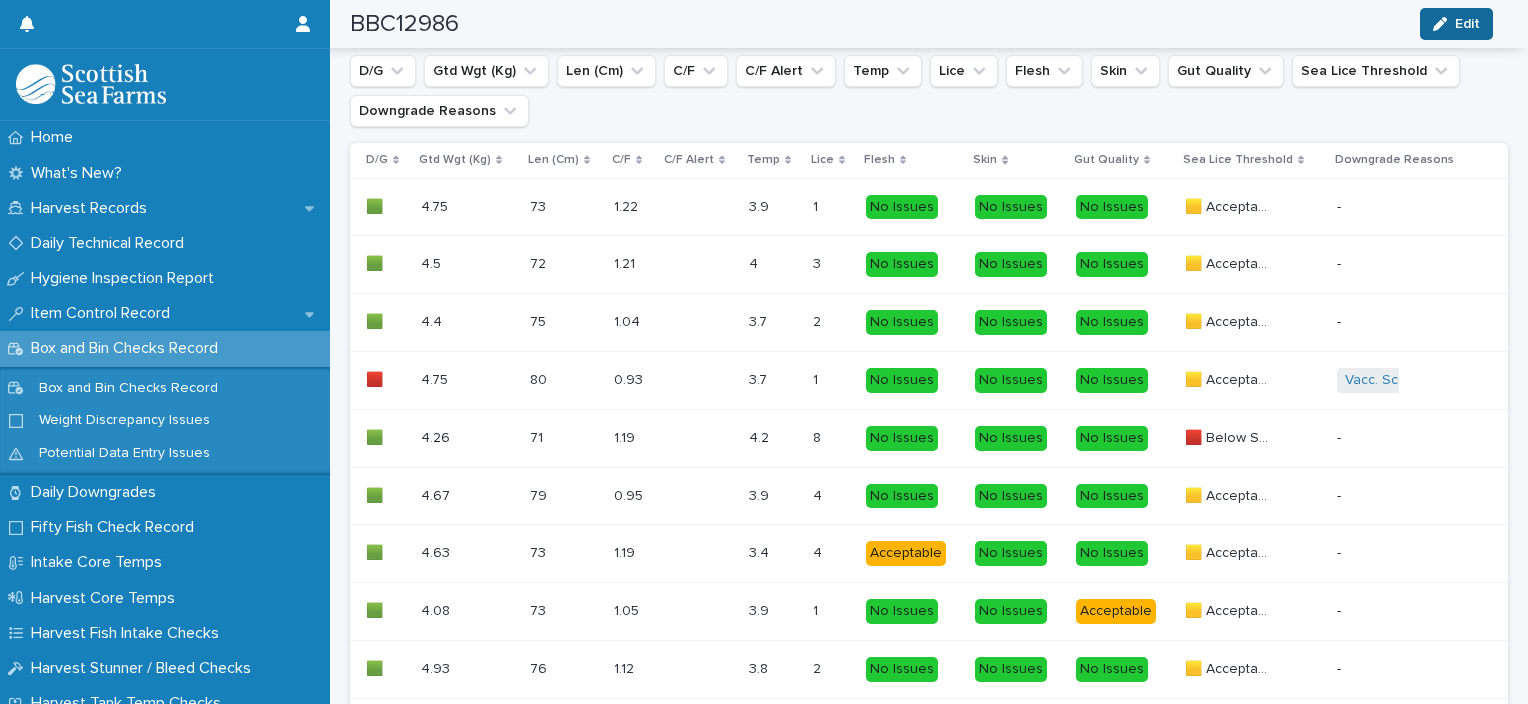 click on "Edit" at bounding box center (1467, 24) 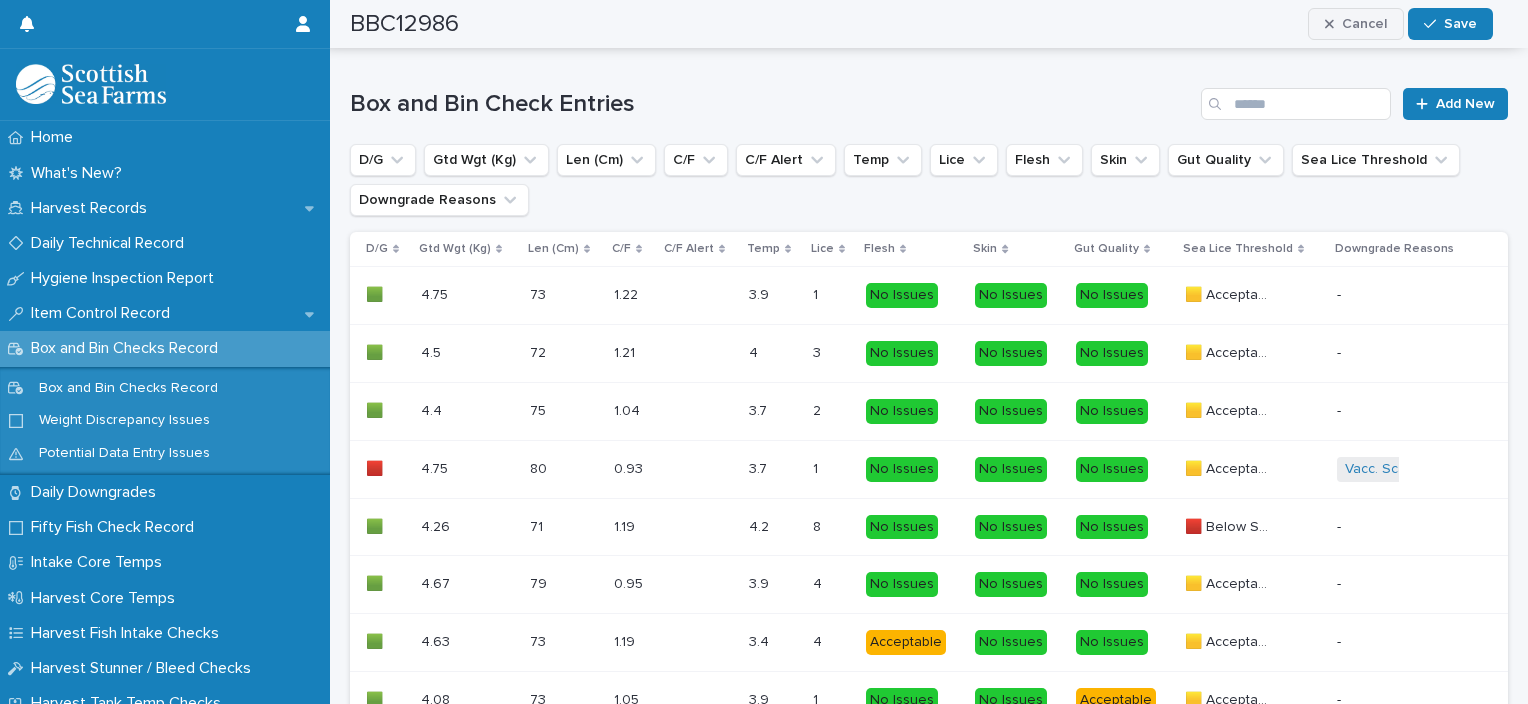 click on "Cancel" at bounding box center (1364, 24) 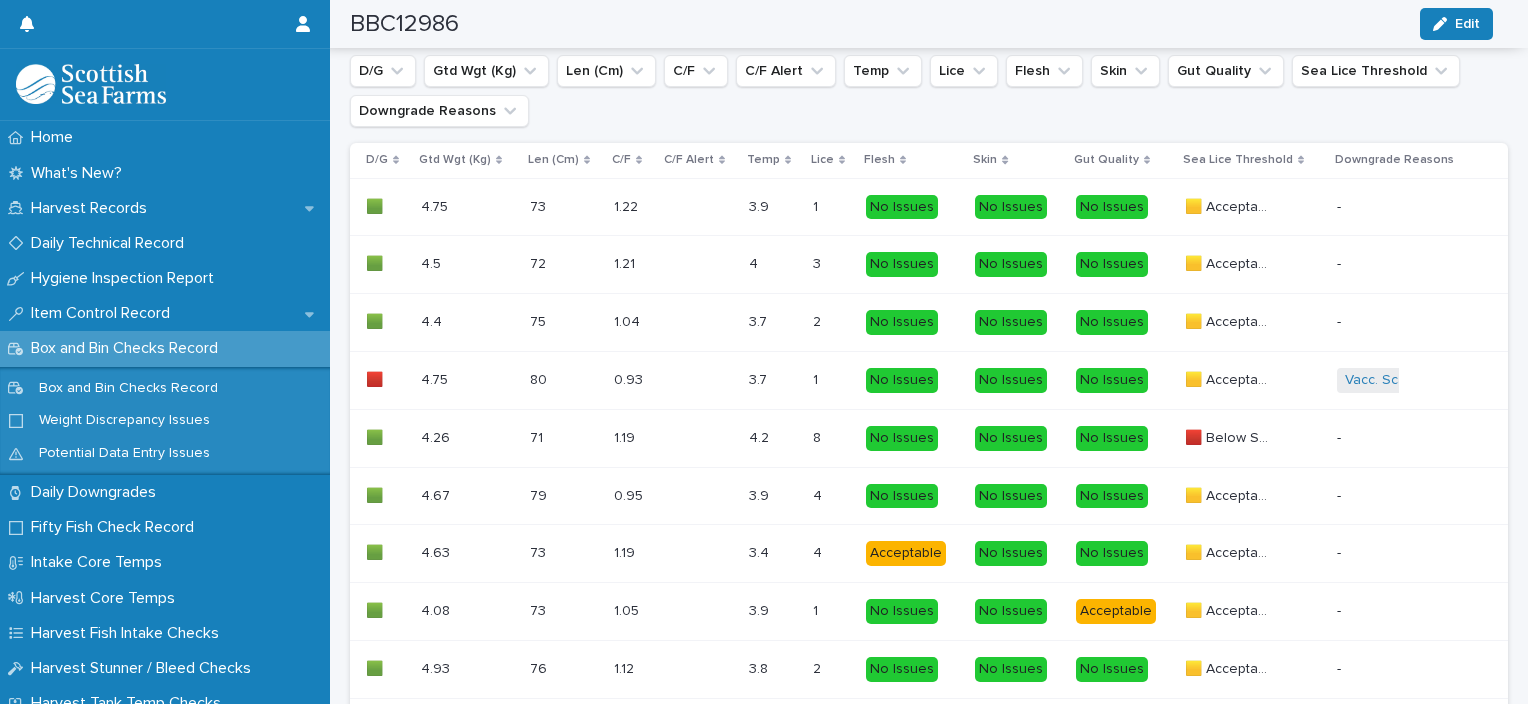 scroll, scrollTop: 1159, scrollLeft: 0, axis: vertical 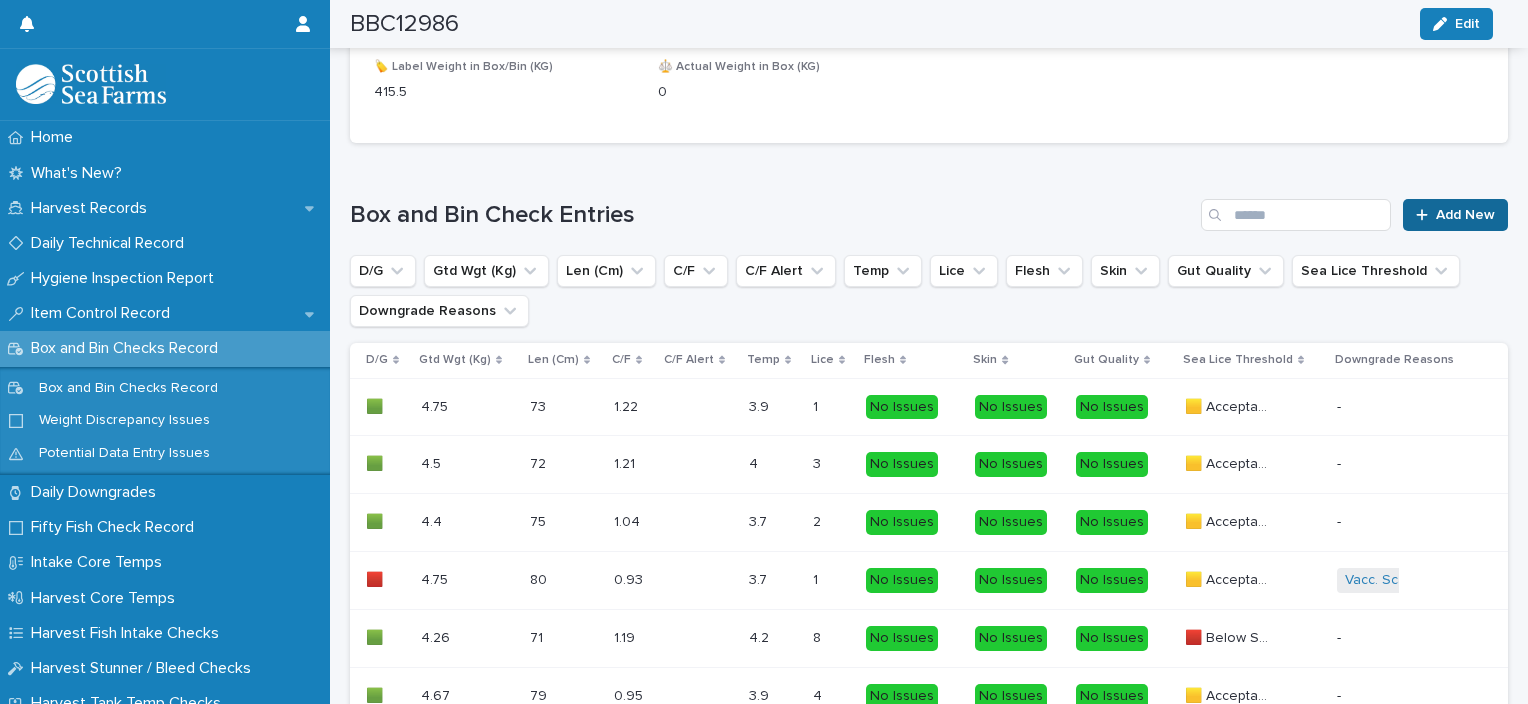 click on "Add New" at bounding box center (1455, 215) 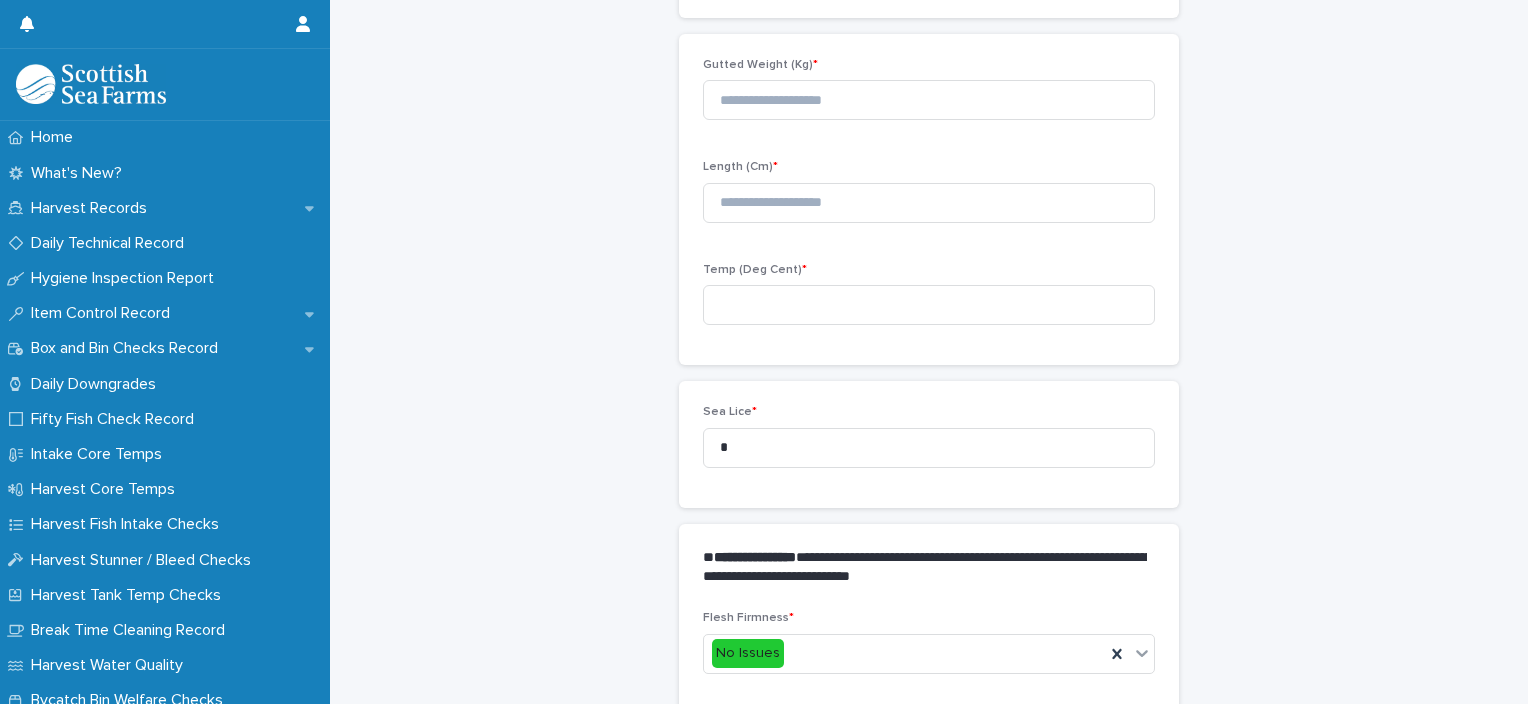 scroll, scrollTop: 211, scrollLeft: 0, axis: vertical 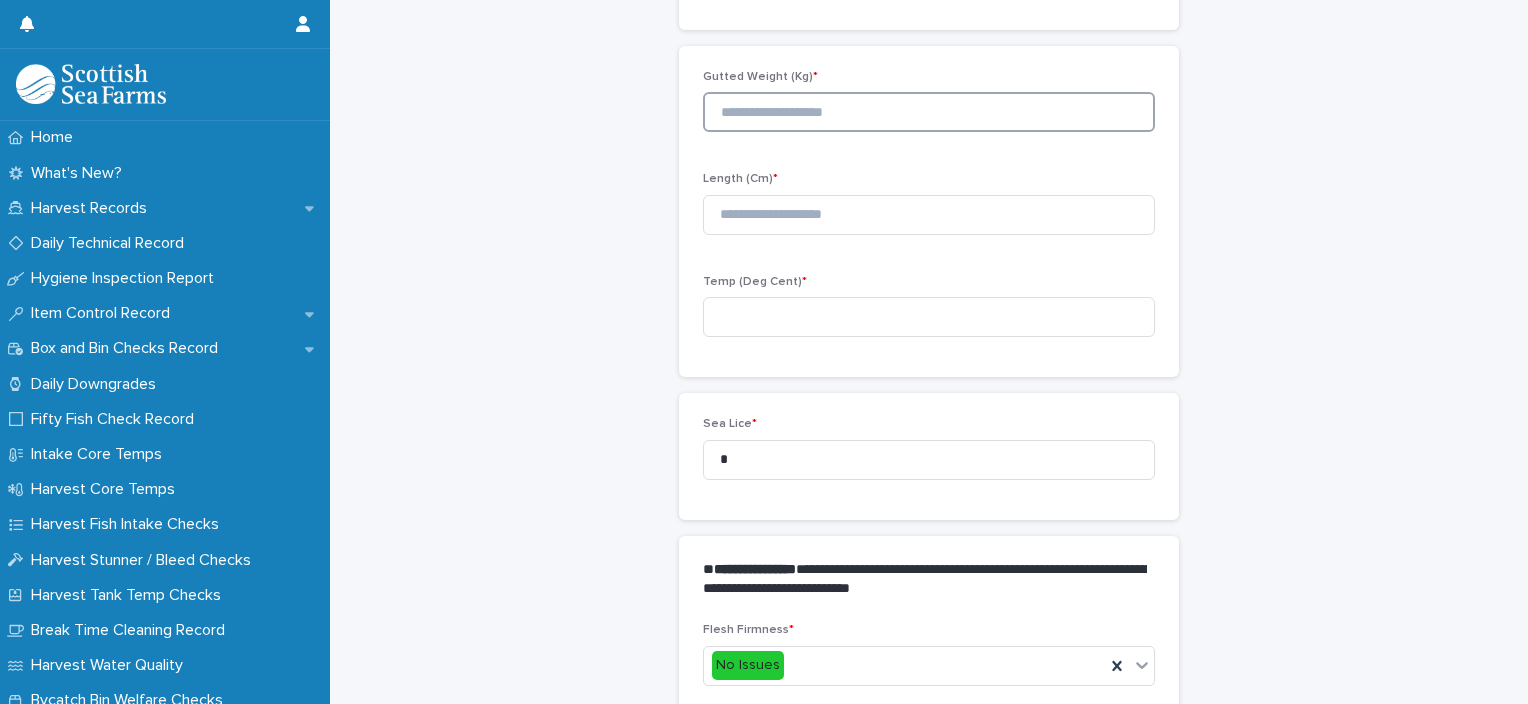 click at bounding box center [929, 112] 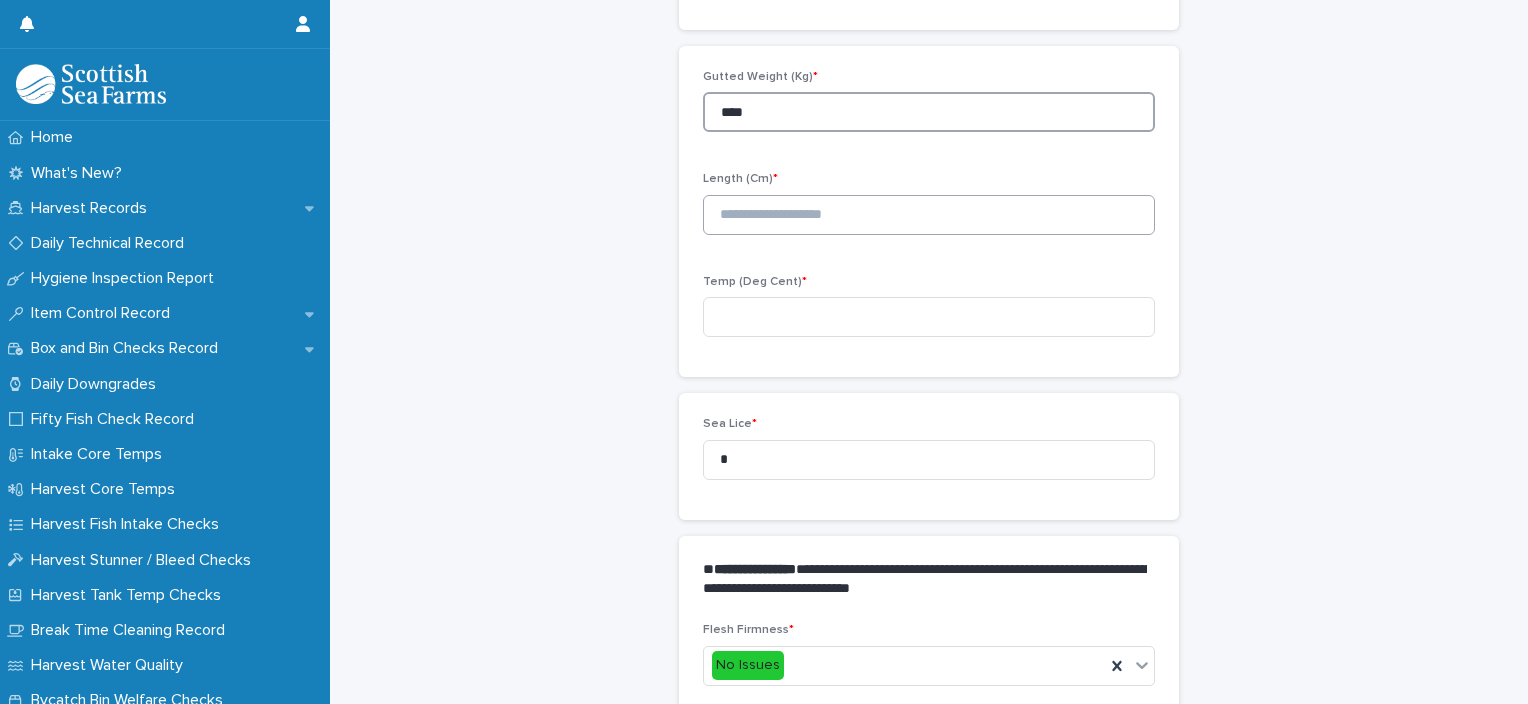 type on "****" 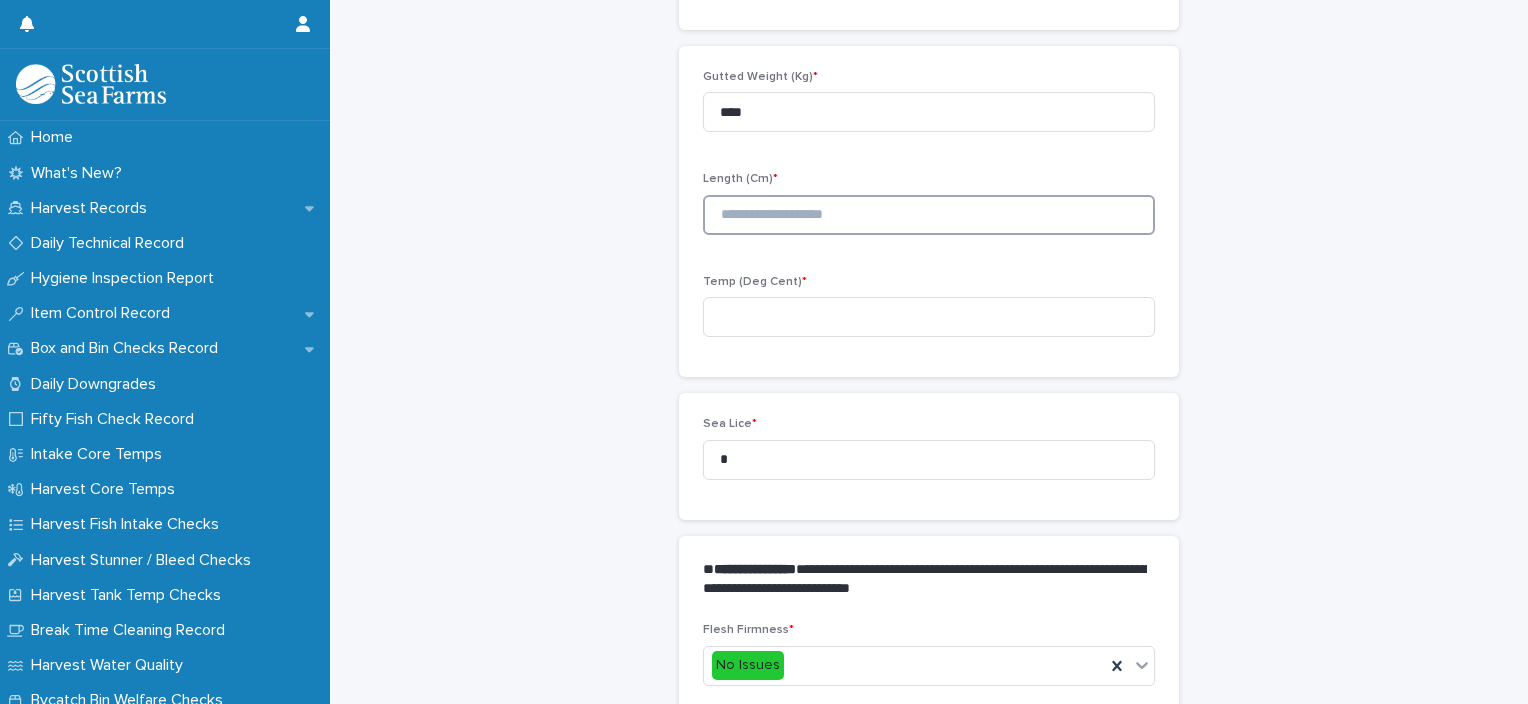 click at bounding box center (929, 215) 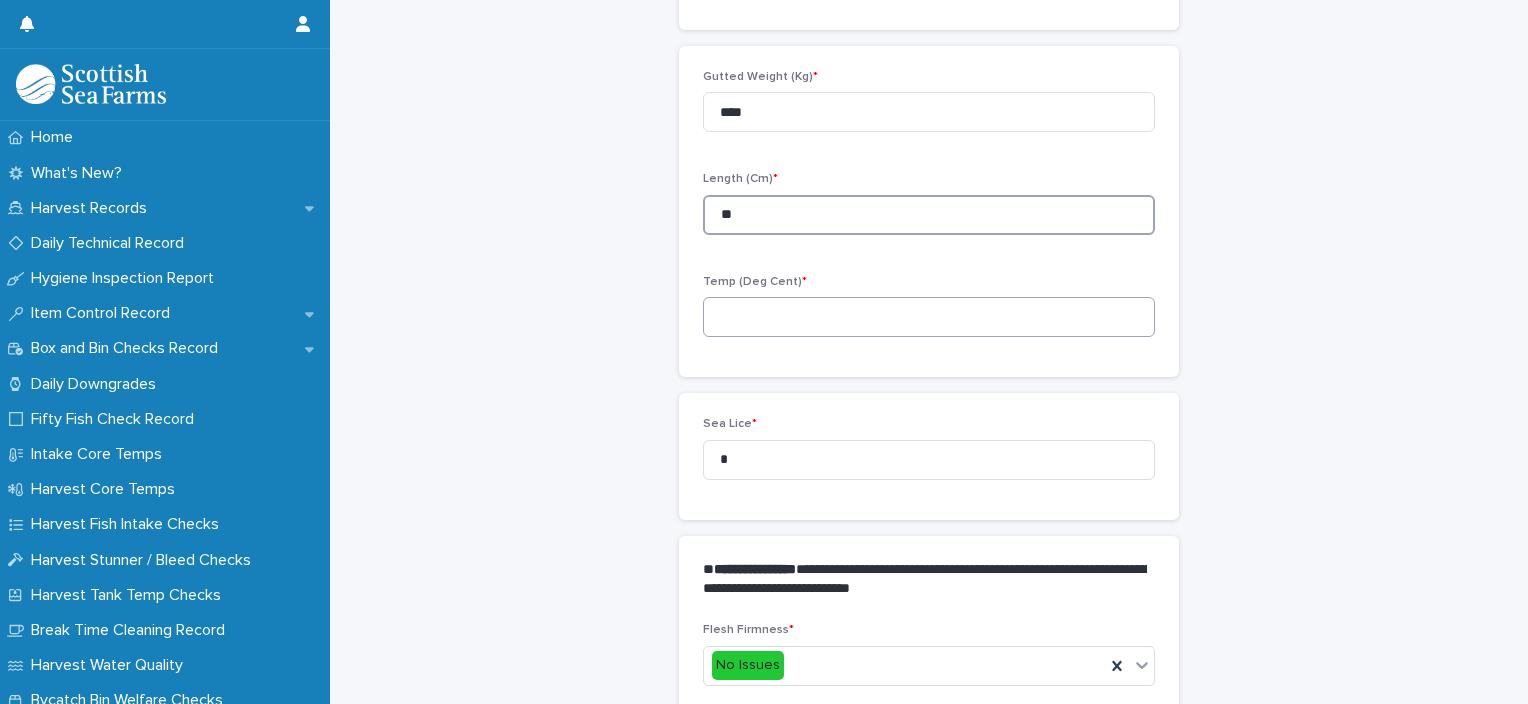 type on "**" 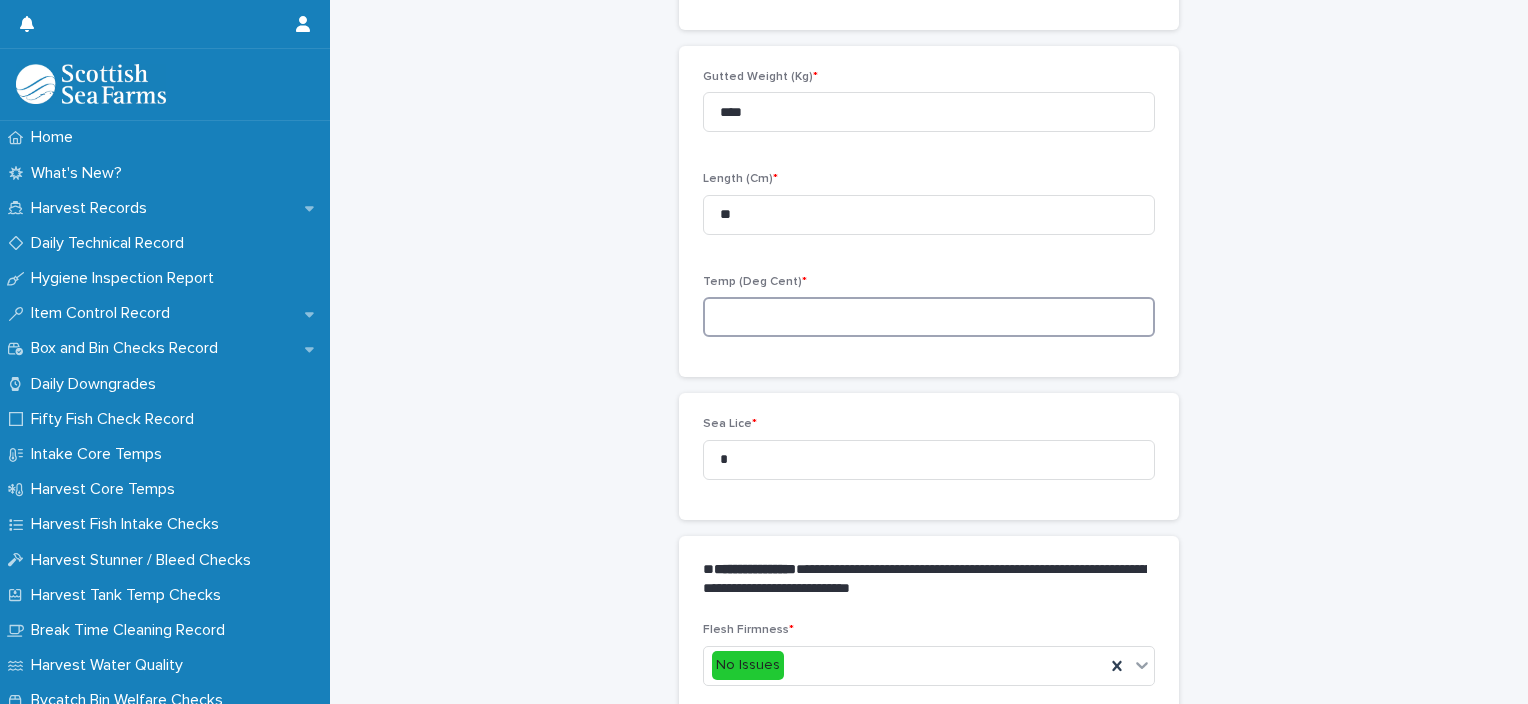 click at bounding box center (929, 317) 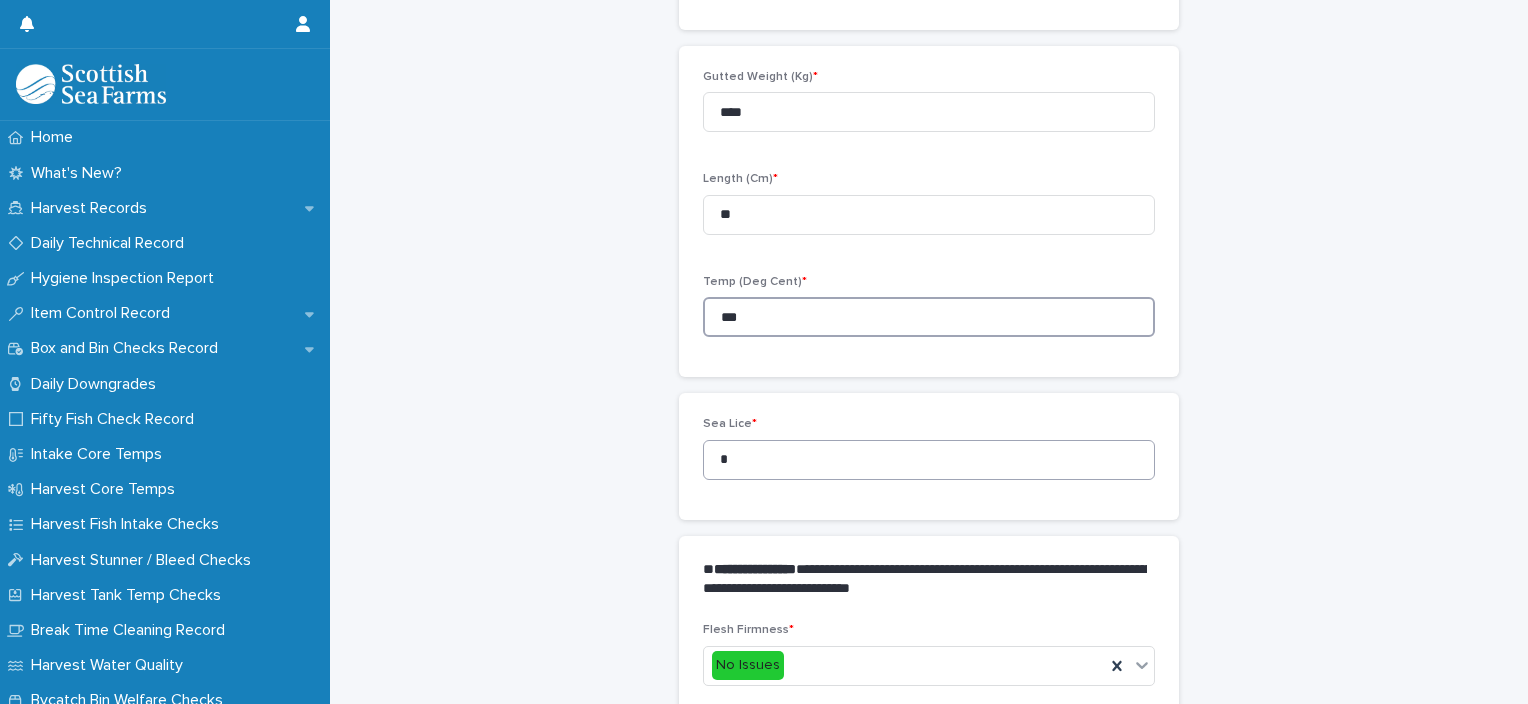 type on "***" 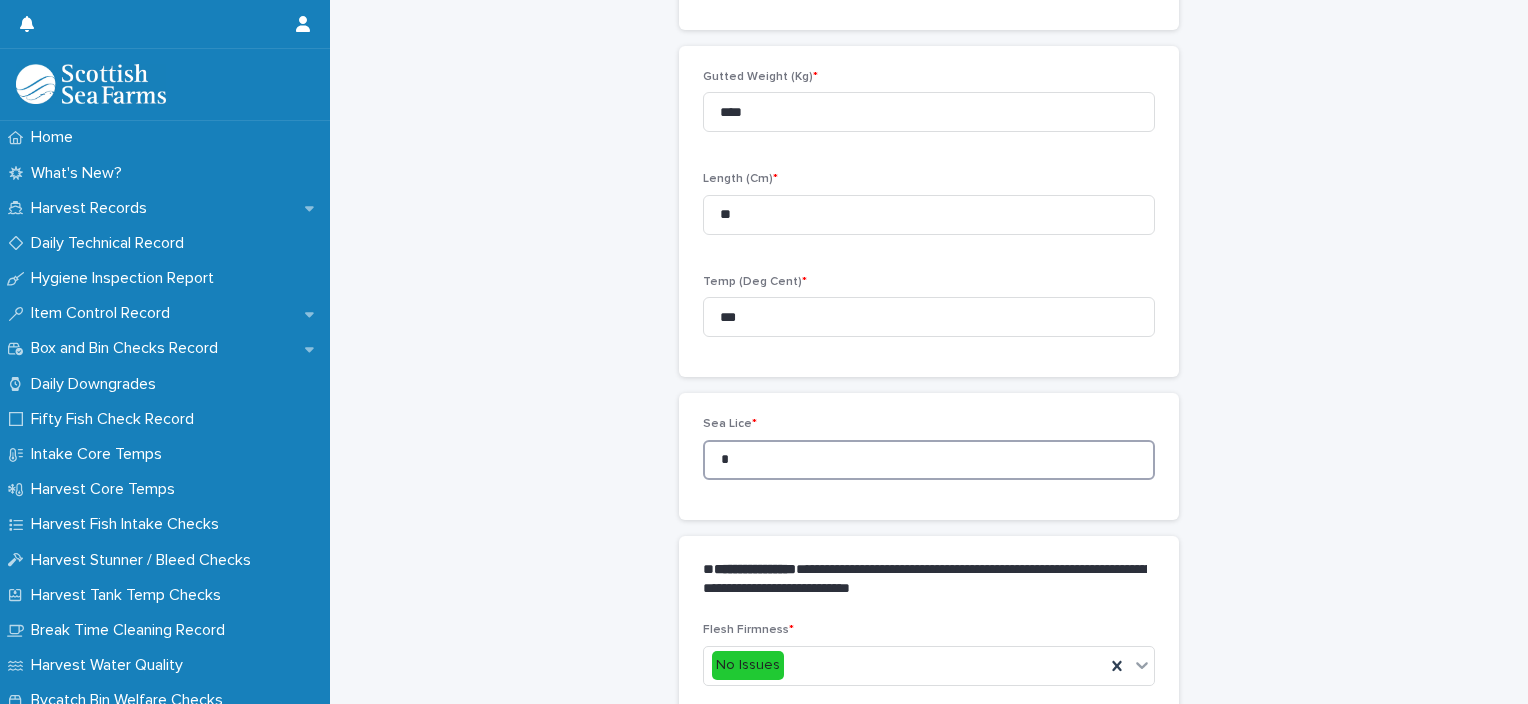 drag, startPoint x: 738, startPoint y: 453, endPoint x: 704, endPoint y: 463, distance: 35.44009 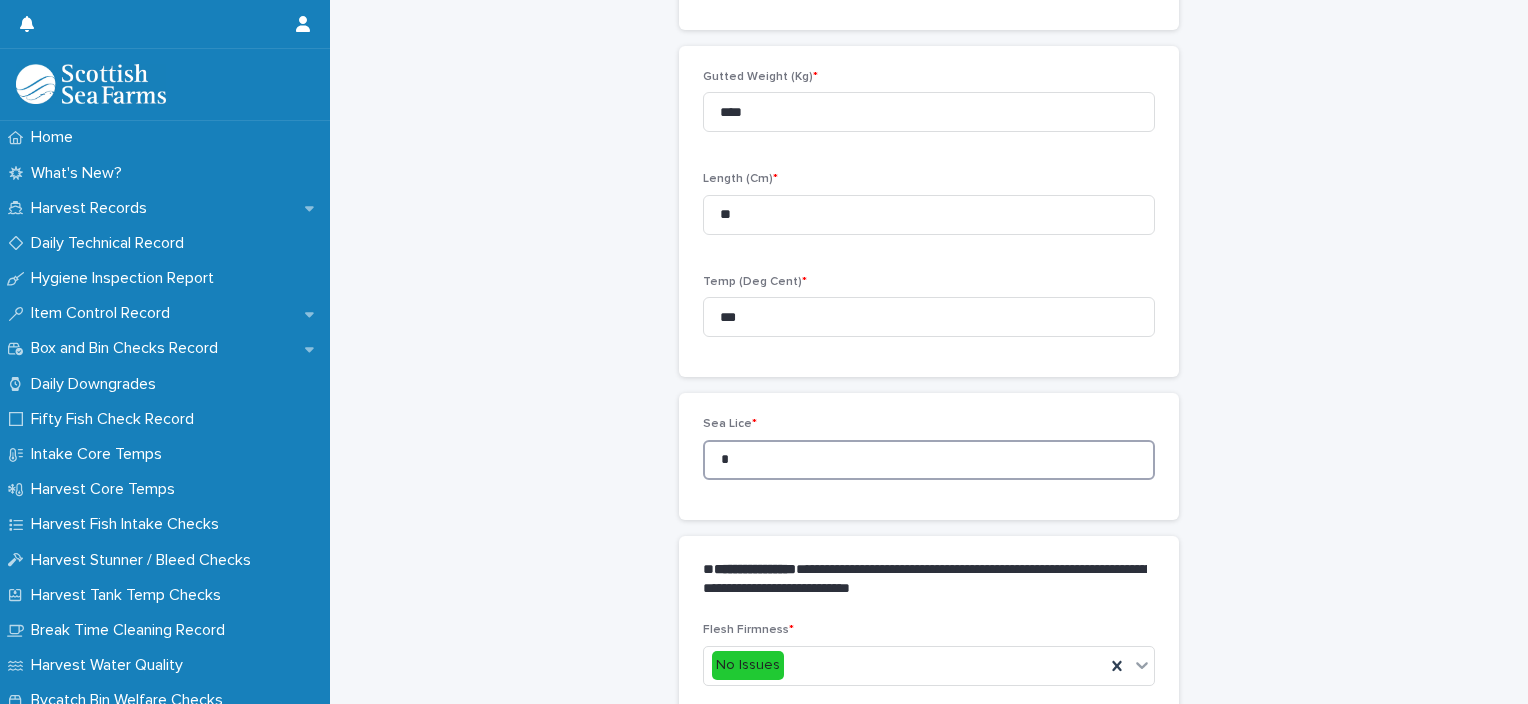 scroll, scrollTop: 811, scrollLeft: 0, axis: vertical 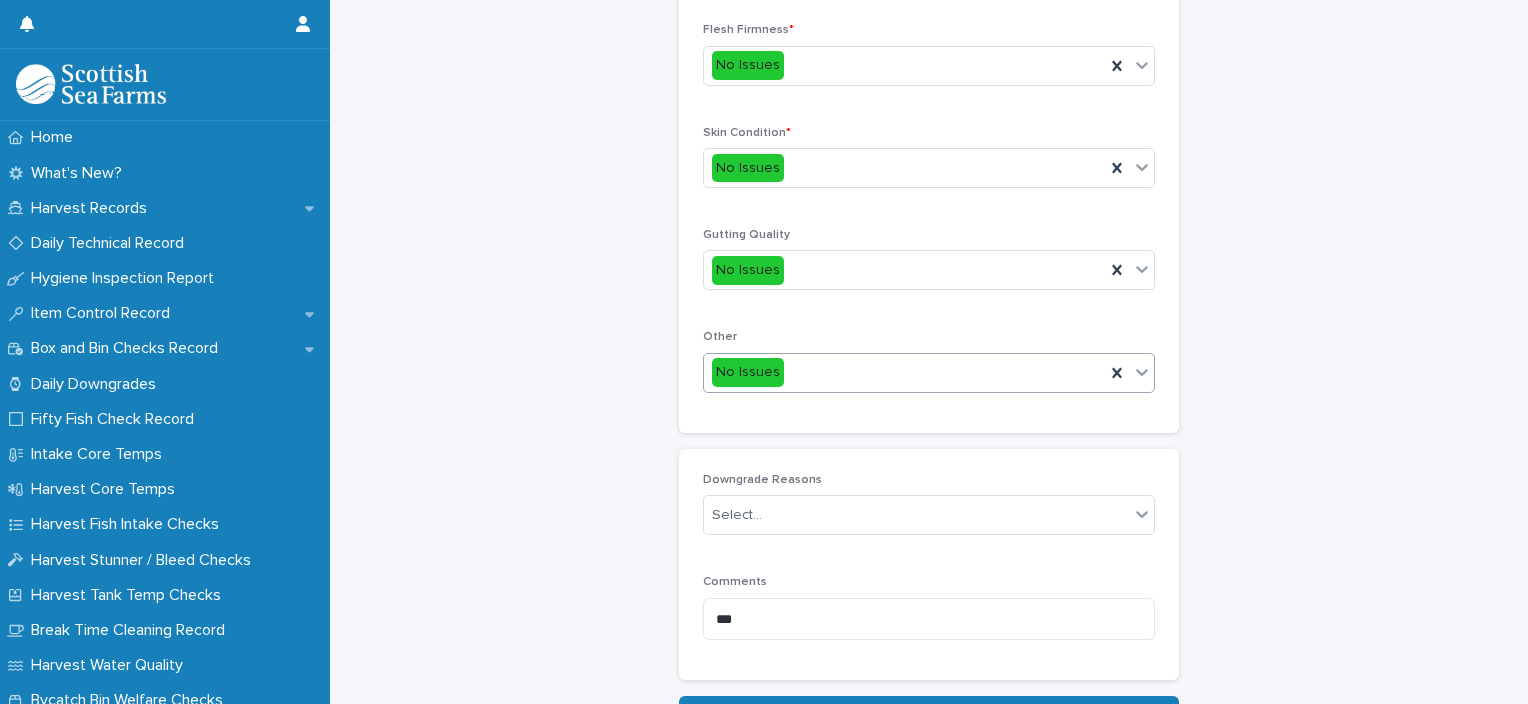 type on "*" 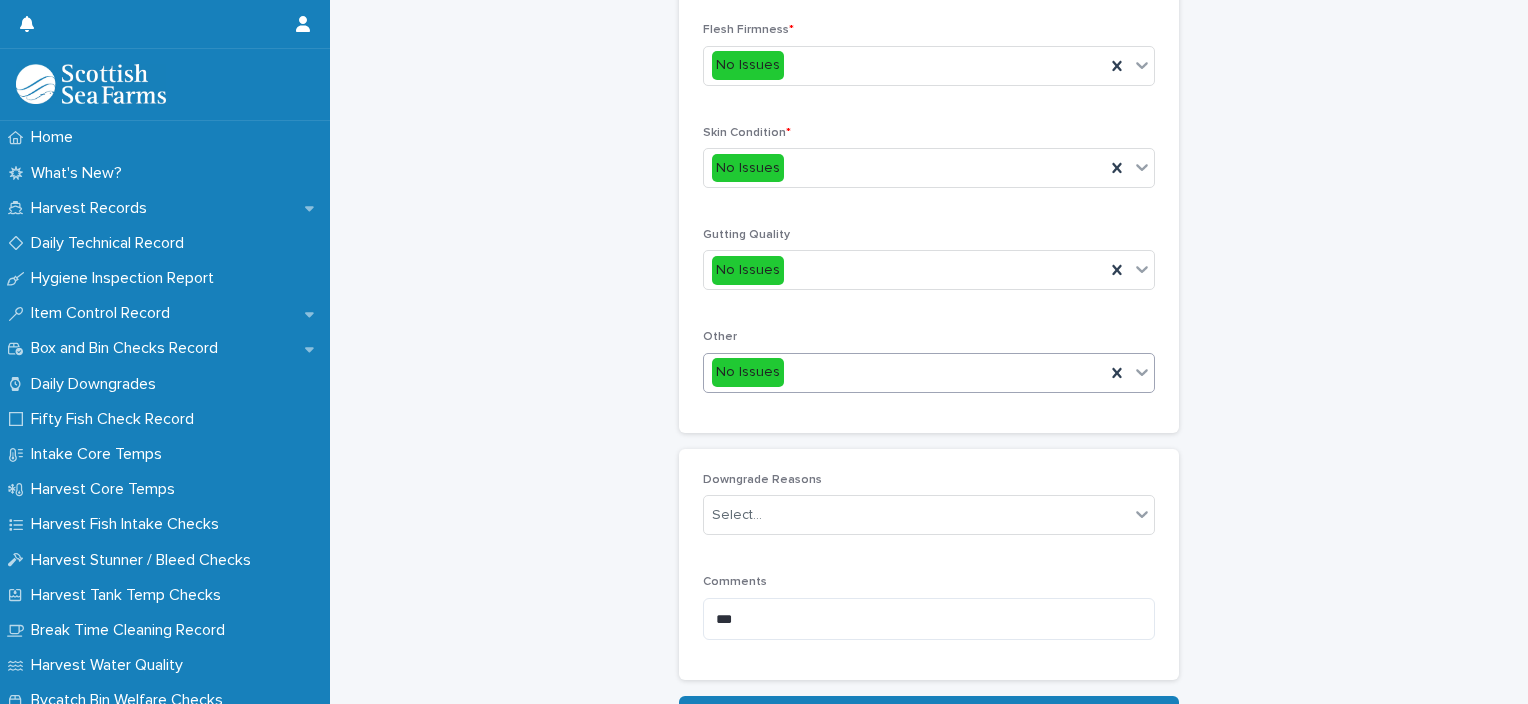 click on "No Issues" at bounding box center (904, 372) 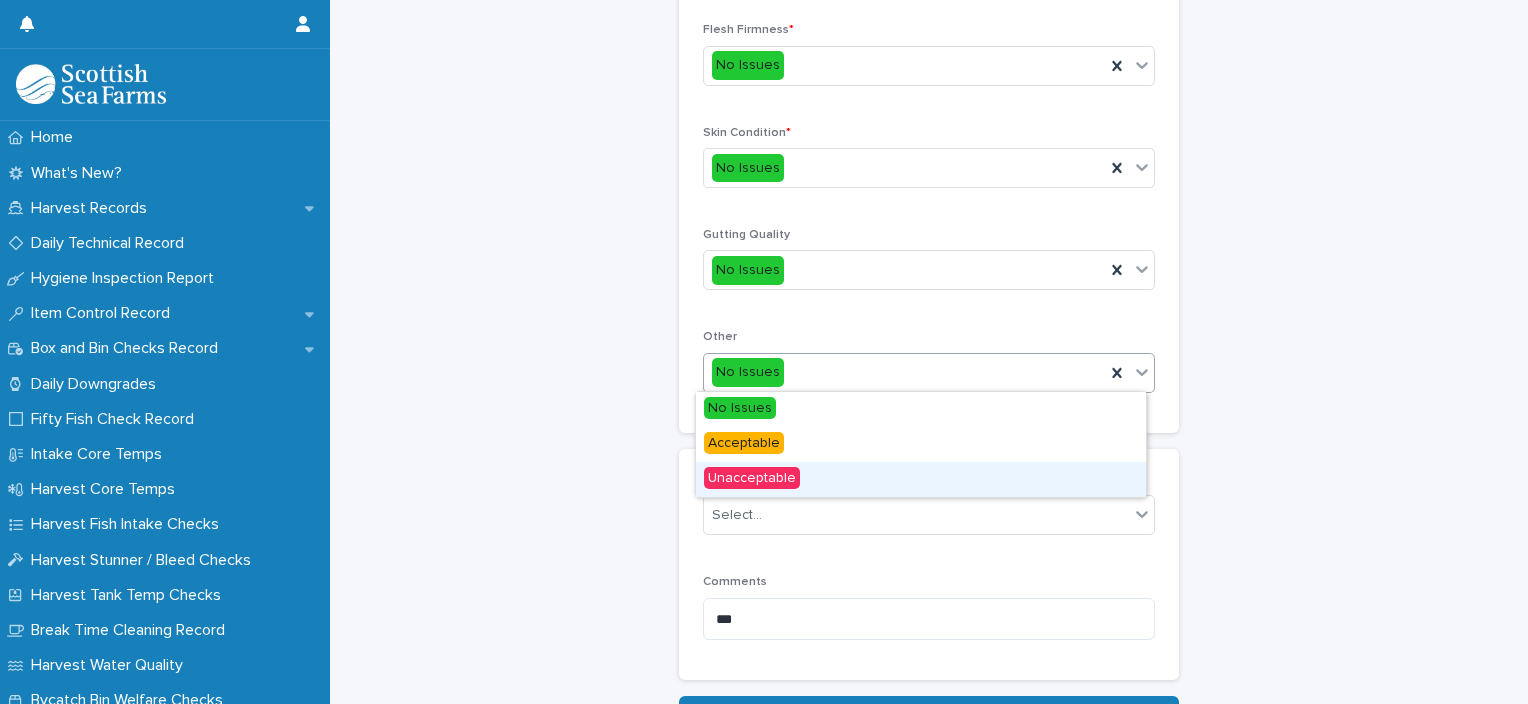 click on "Unacceptable" at bounding box center [921, 479] 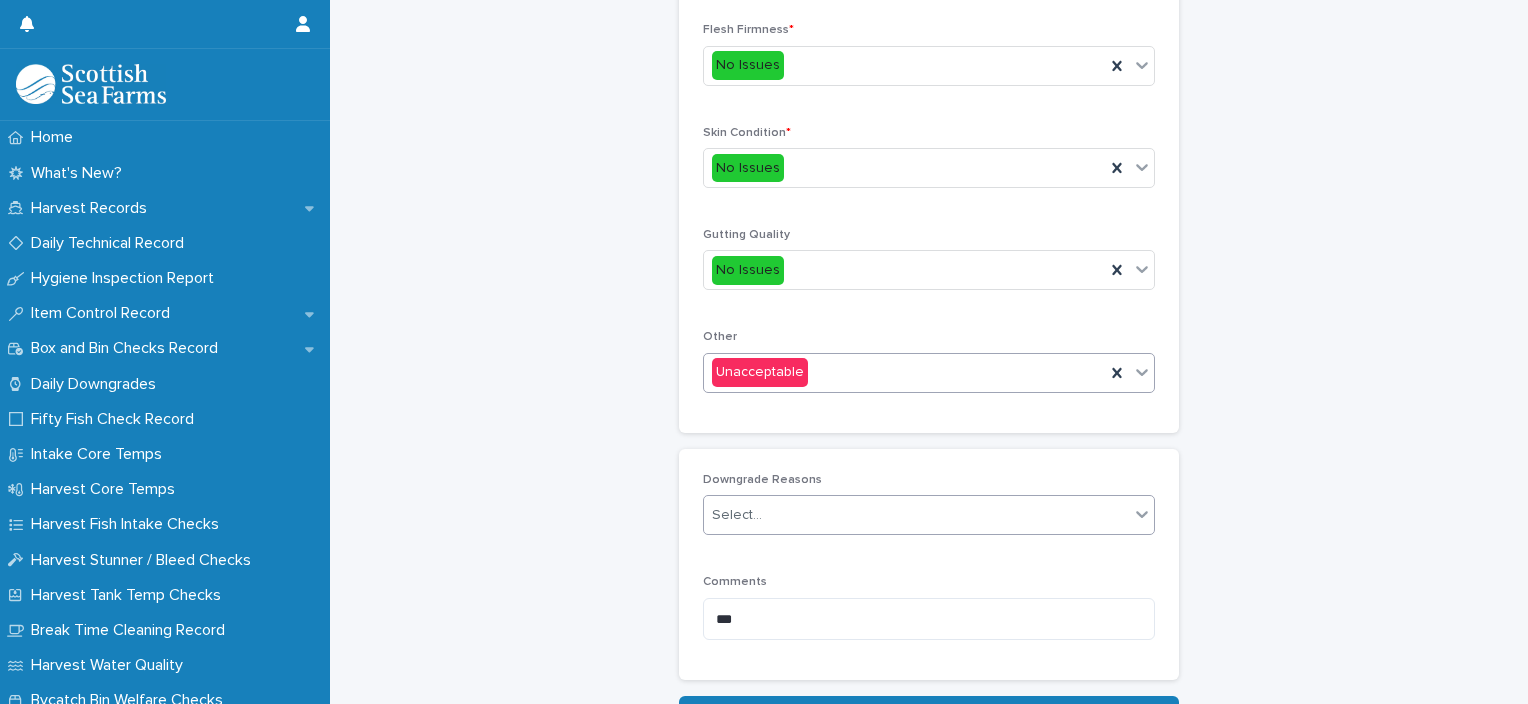 click on "Select..." at bounding box center [916, 515] 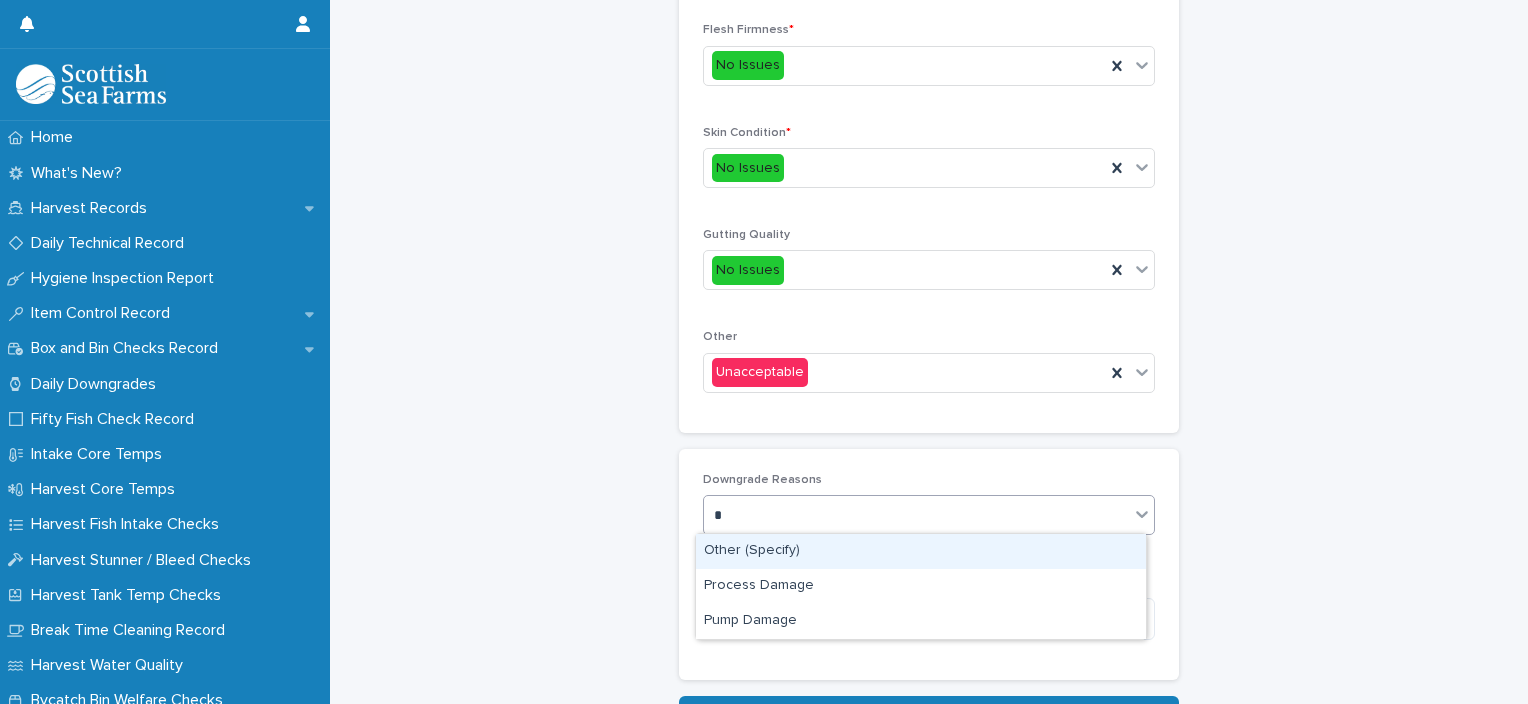 type on "**" 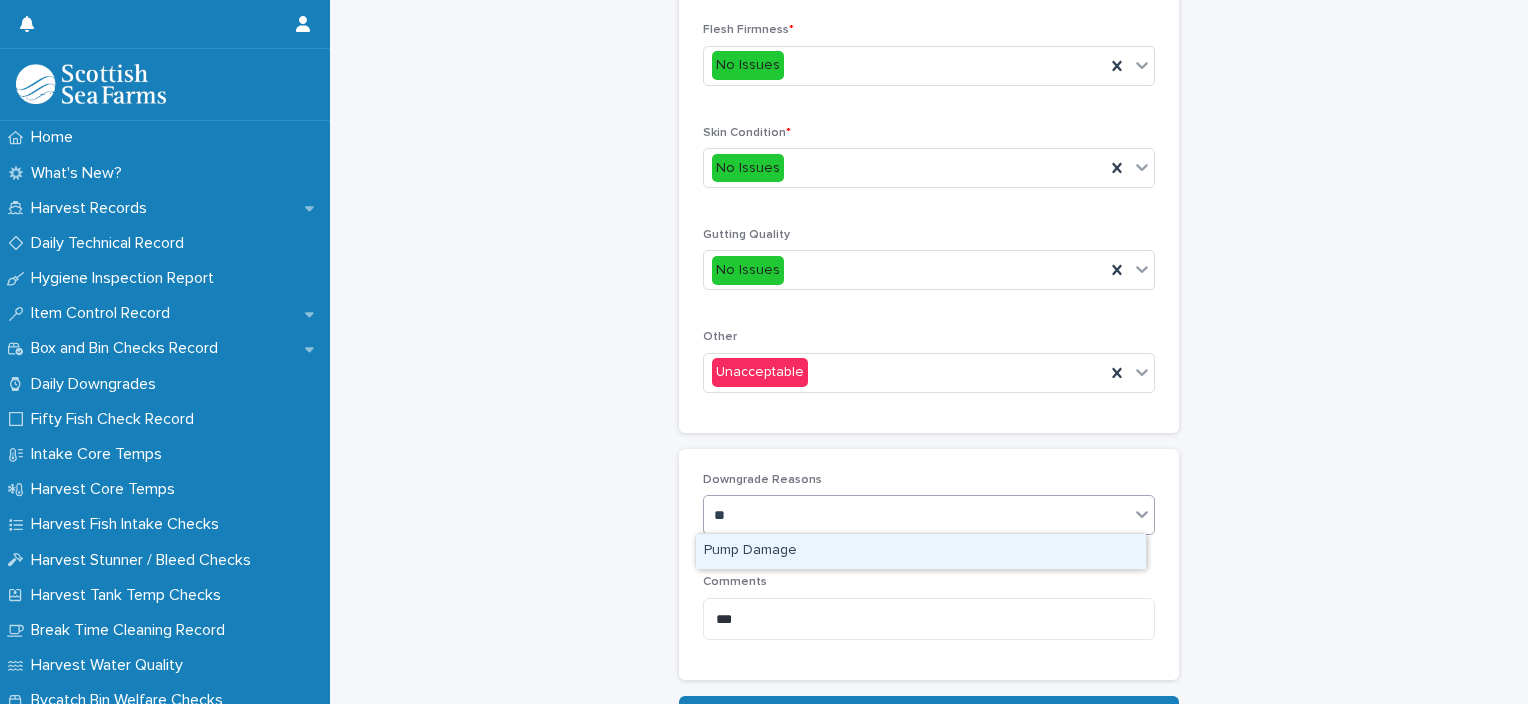 click on "Pump Damage" at bounding box center [921, 551] 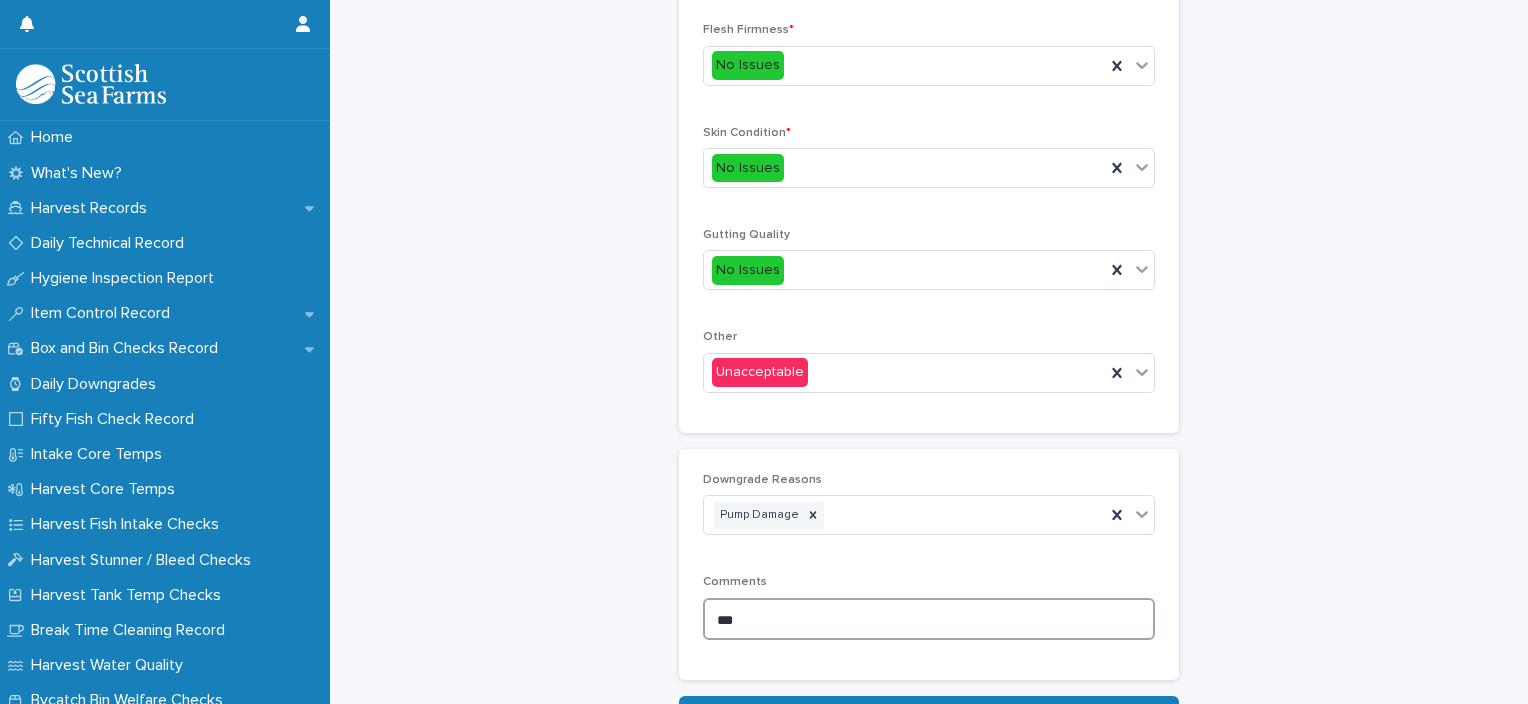 drag, startPoint x: 716, startPoint y: 627, endPoint x: 650, endPoint y: 628, distance: 66.007576 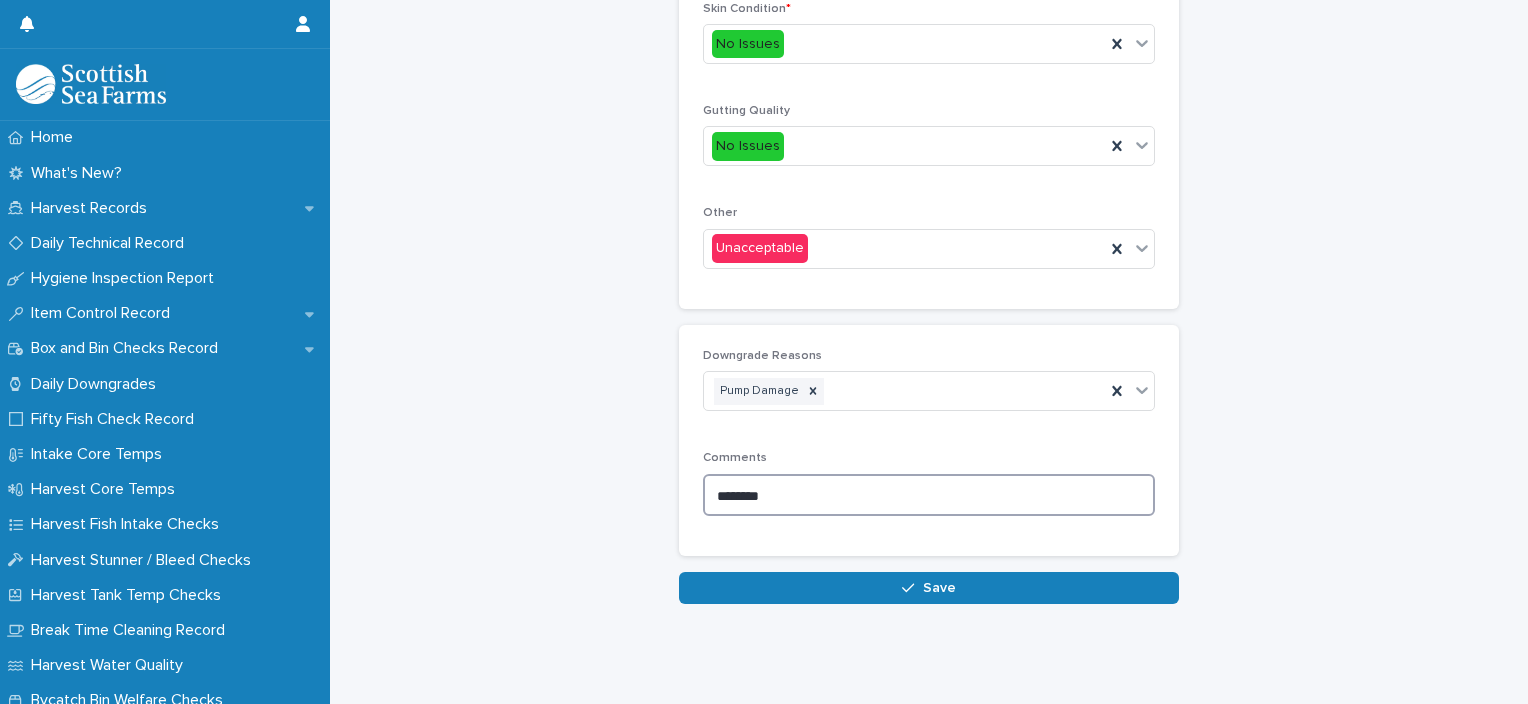 scroll, scrollTop: 948, scrollLeft: 0, axis: vertical 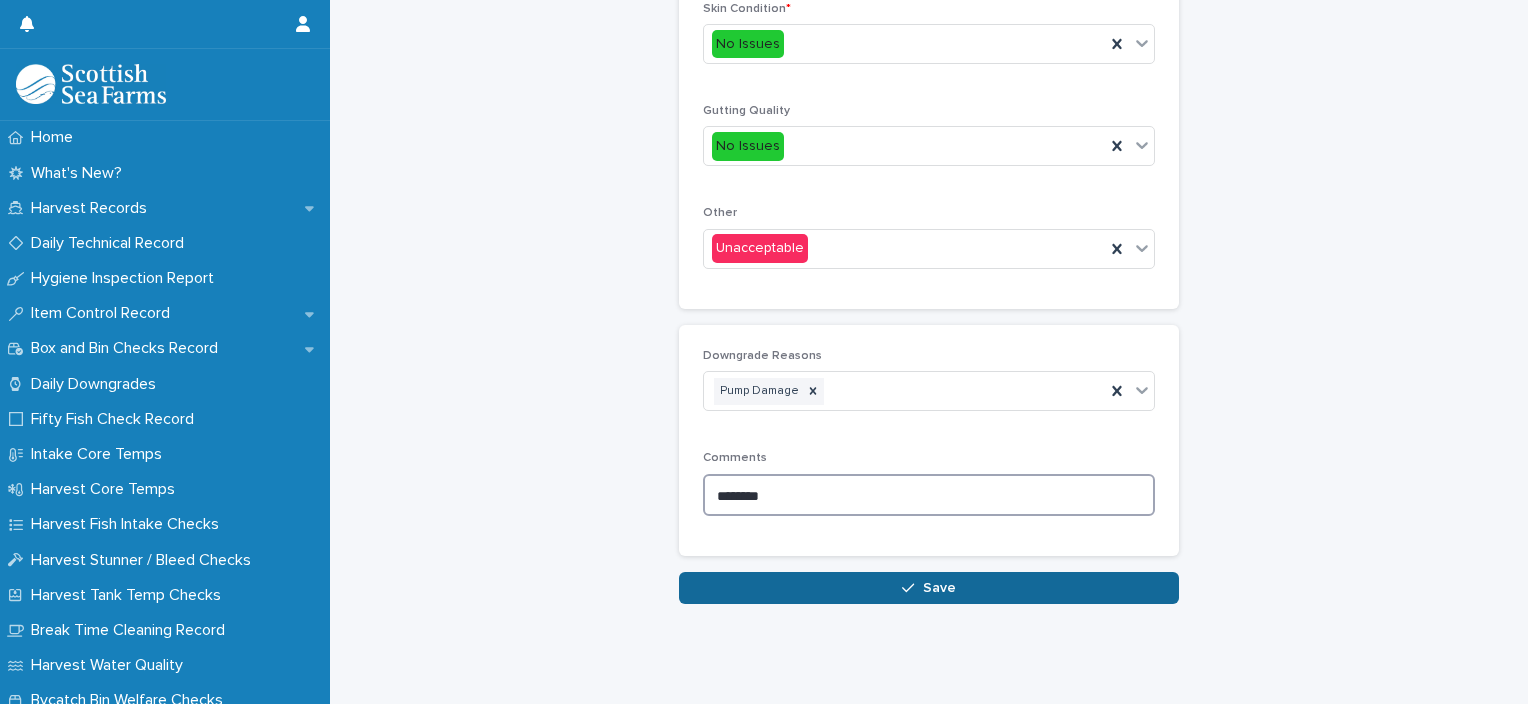 type on "********" 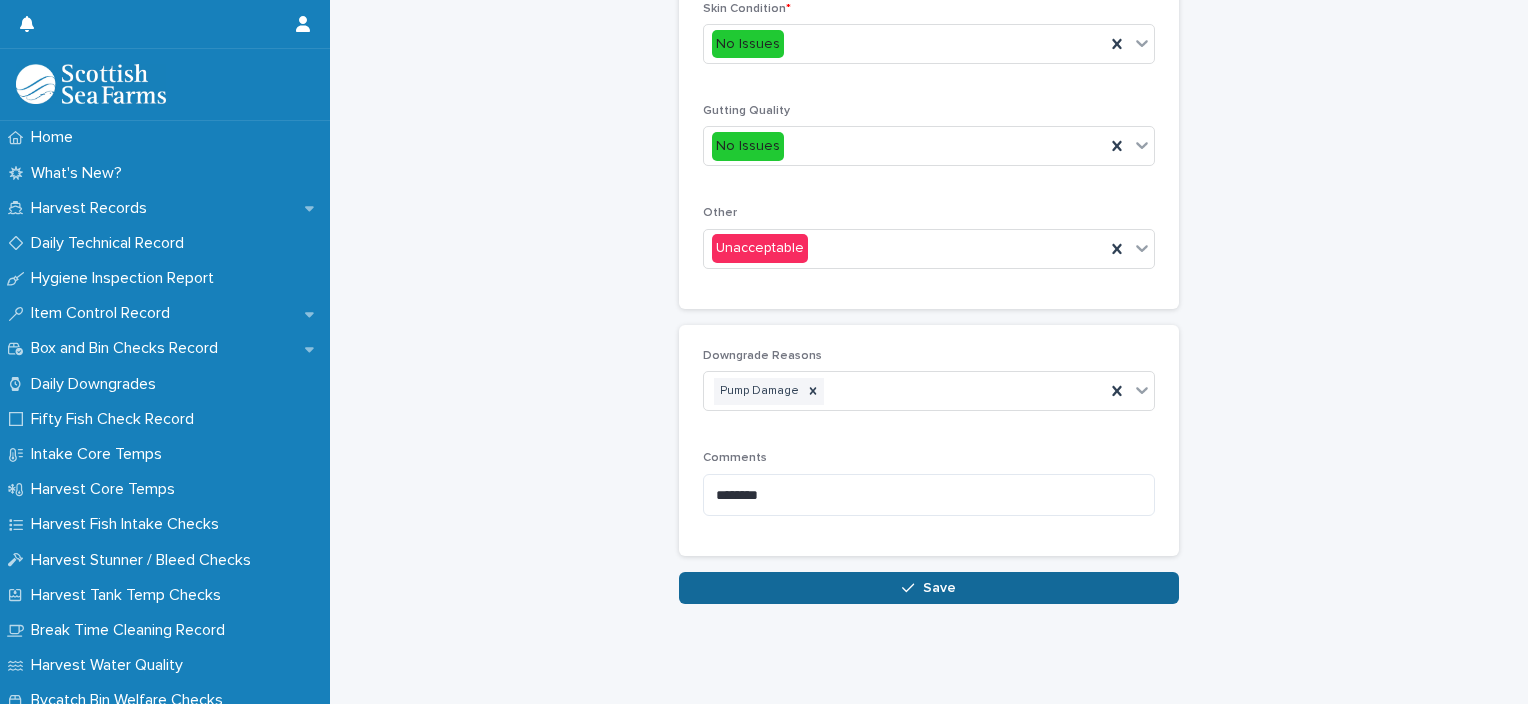 click on "Save" at bounding box center [929, 588] 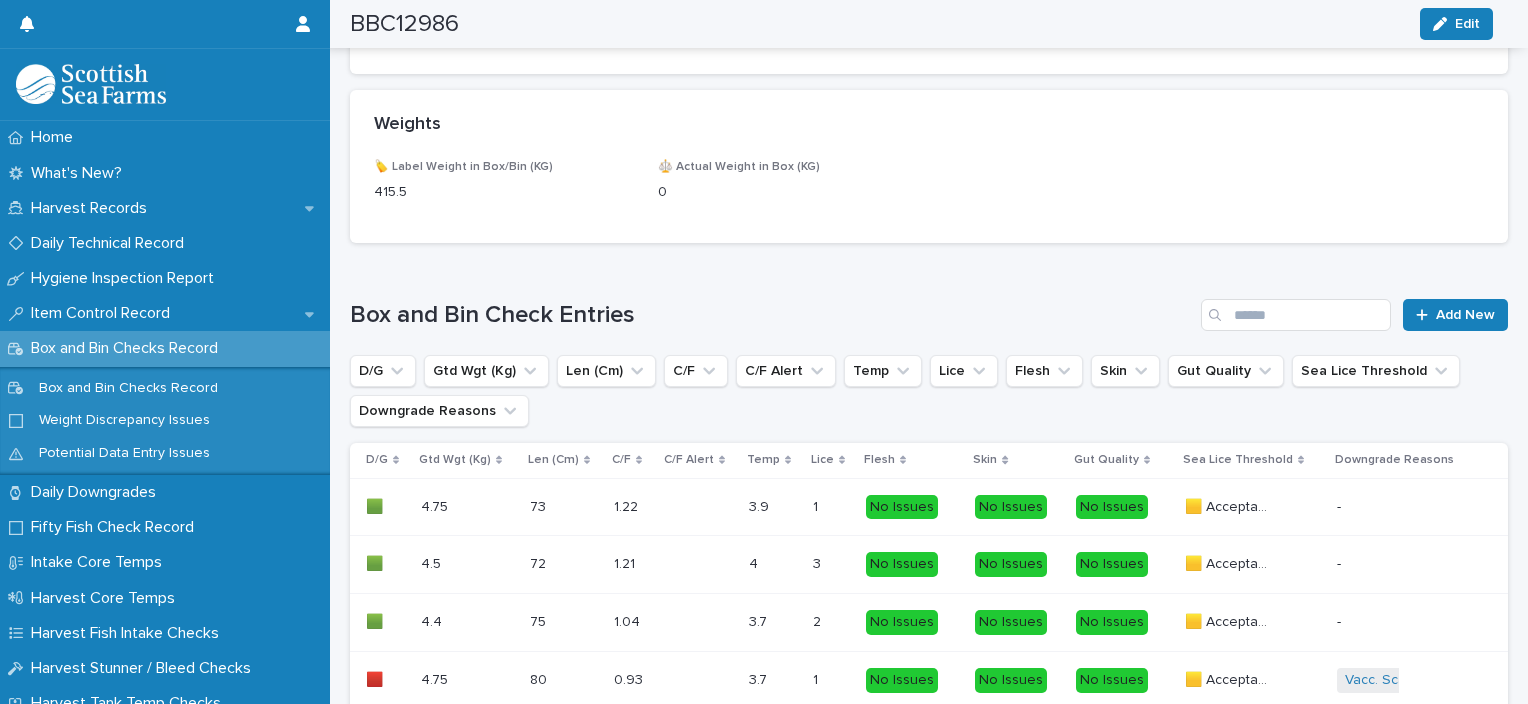 scroll, scrollTop: 1088, scrollLeft: 0, axis: vertical 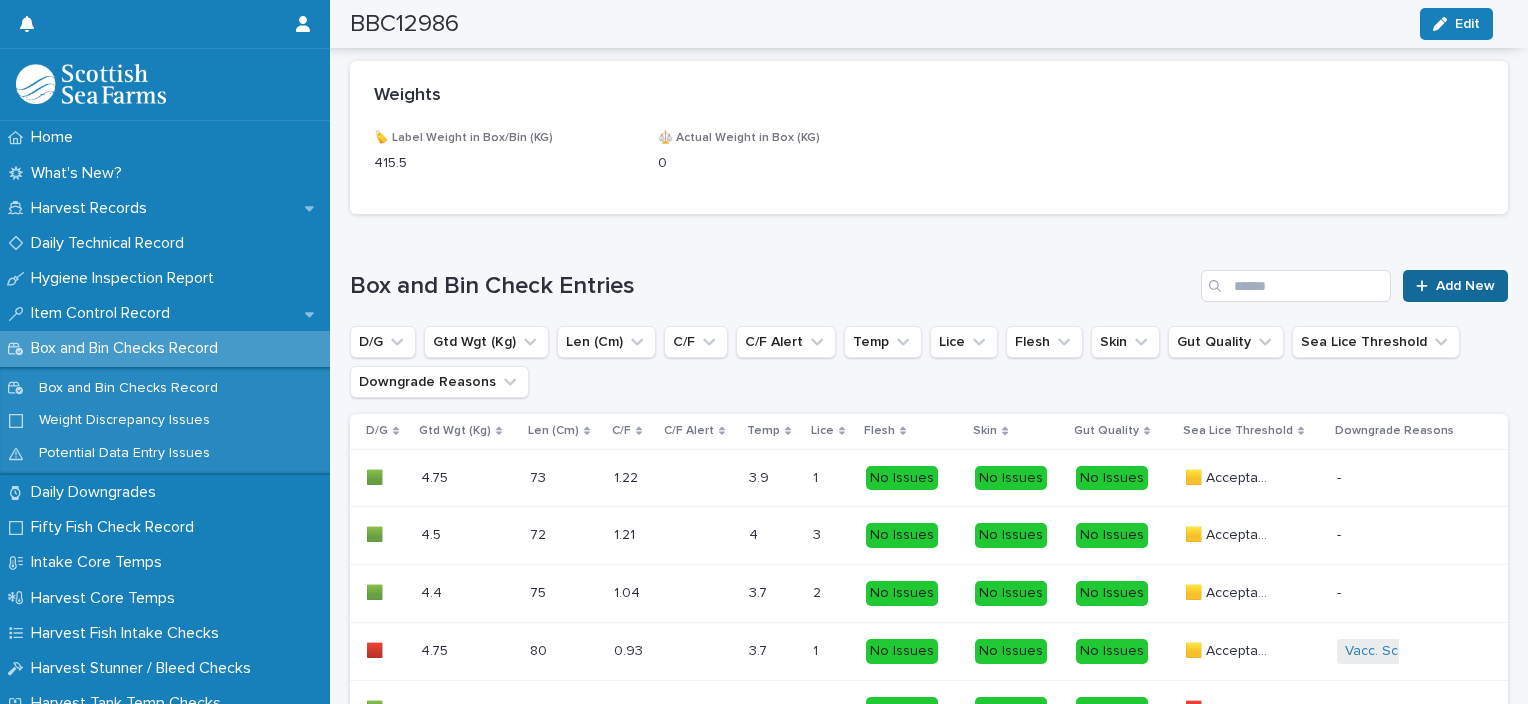 click on "Add New" at bounding box center (1455, 286) 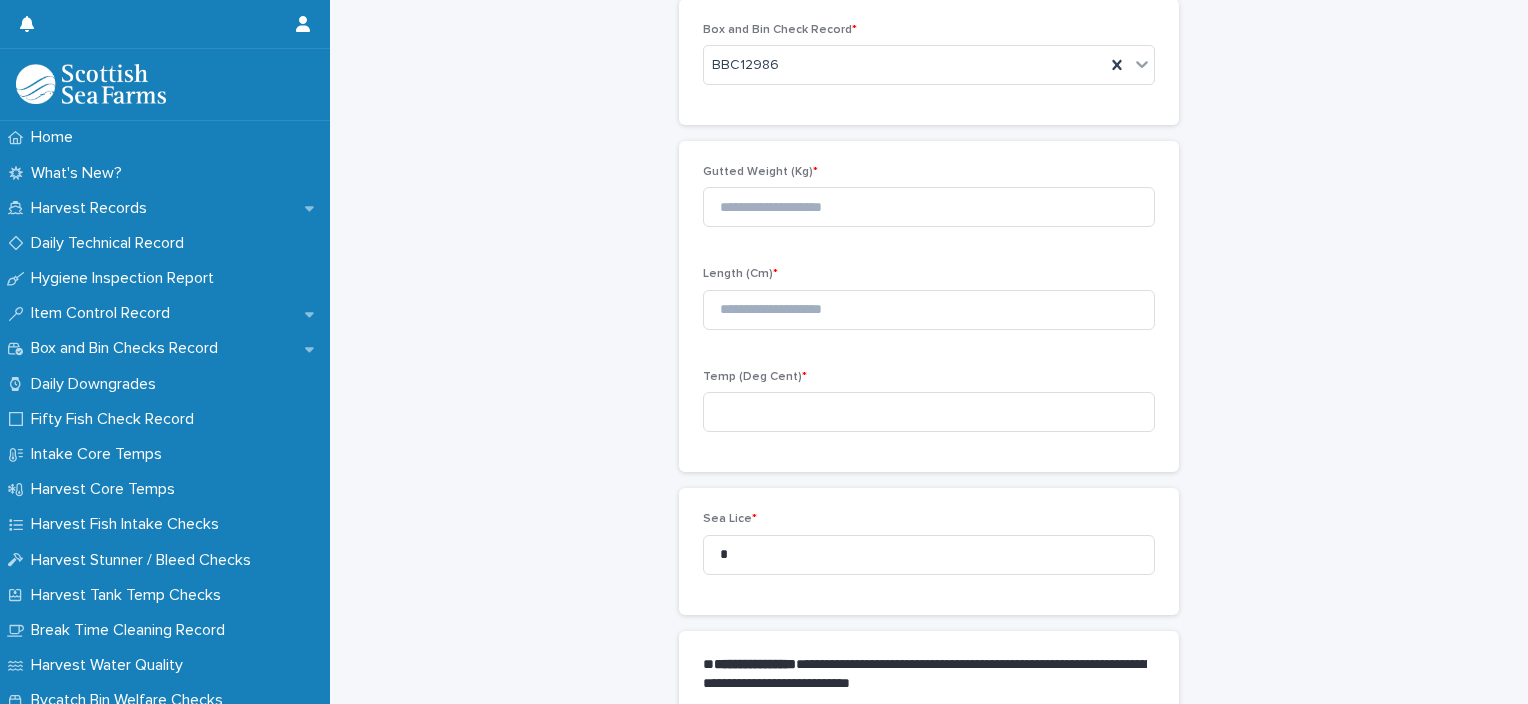scroll, scrollTop: 111, scrollLeft: 0, axis: vertical 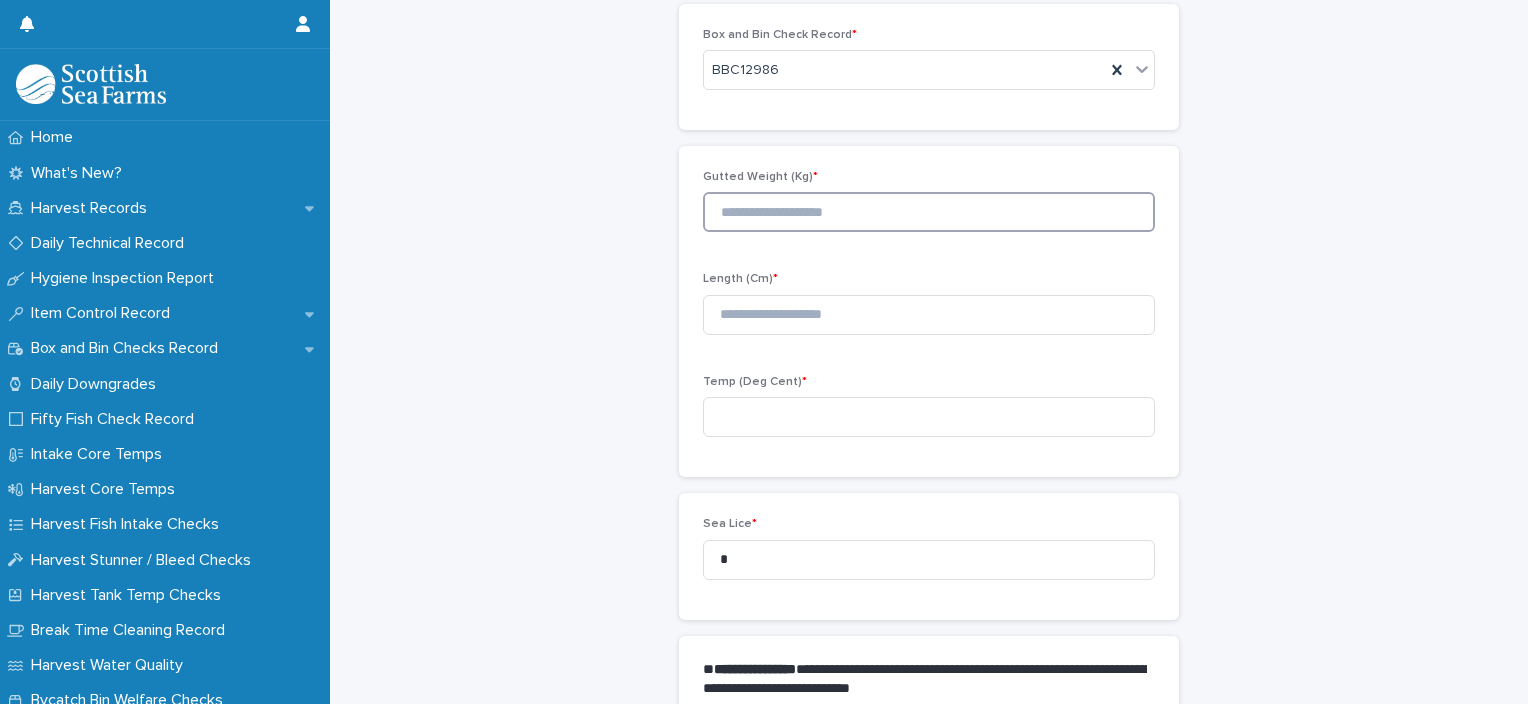 click at bounding box center [929, 212] 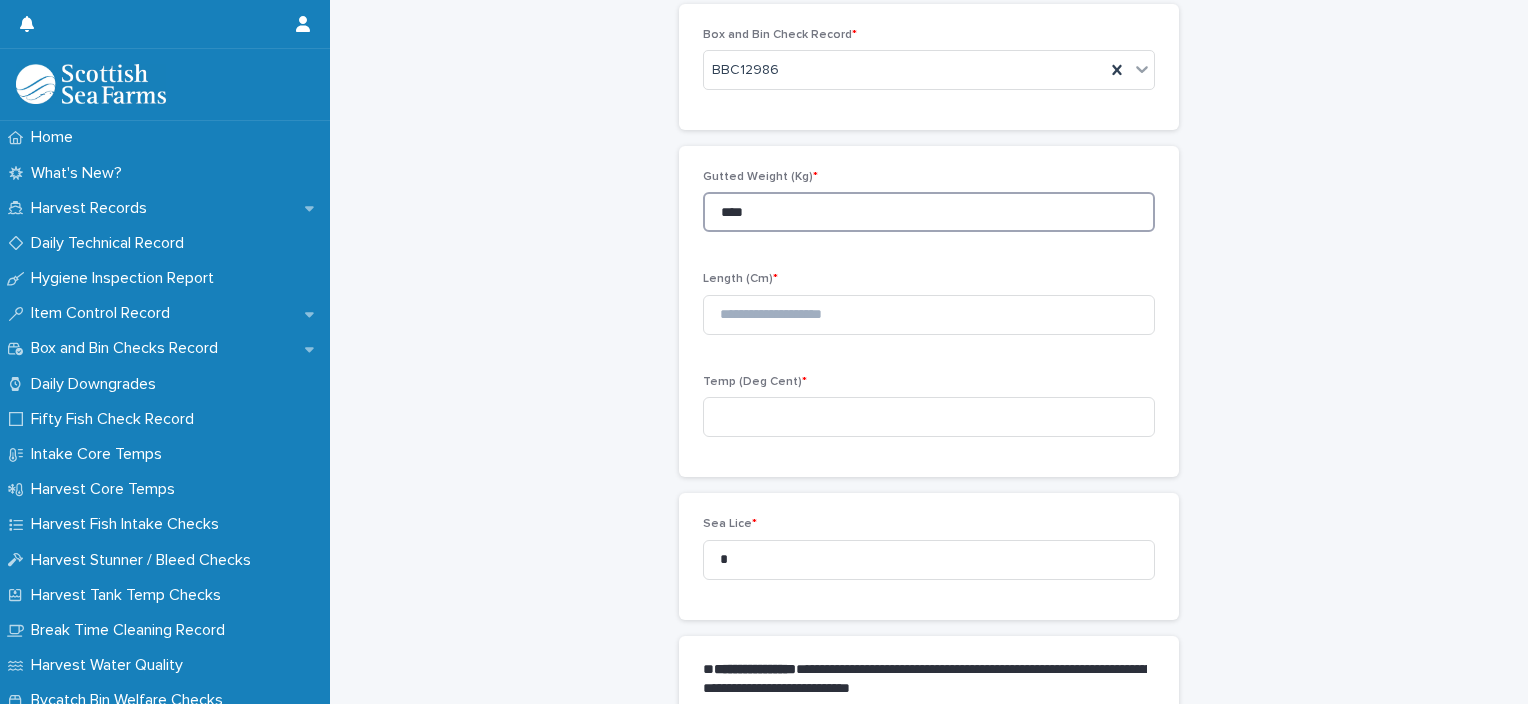 type on "****" 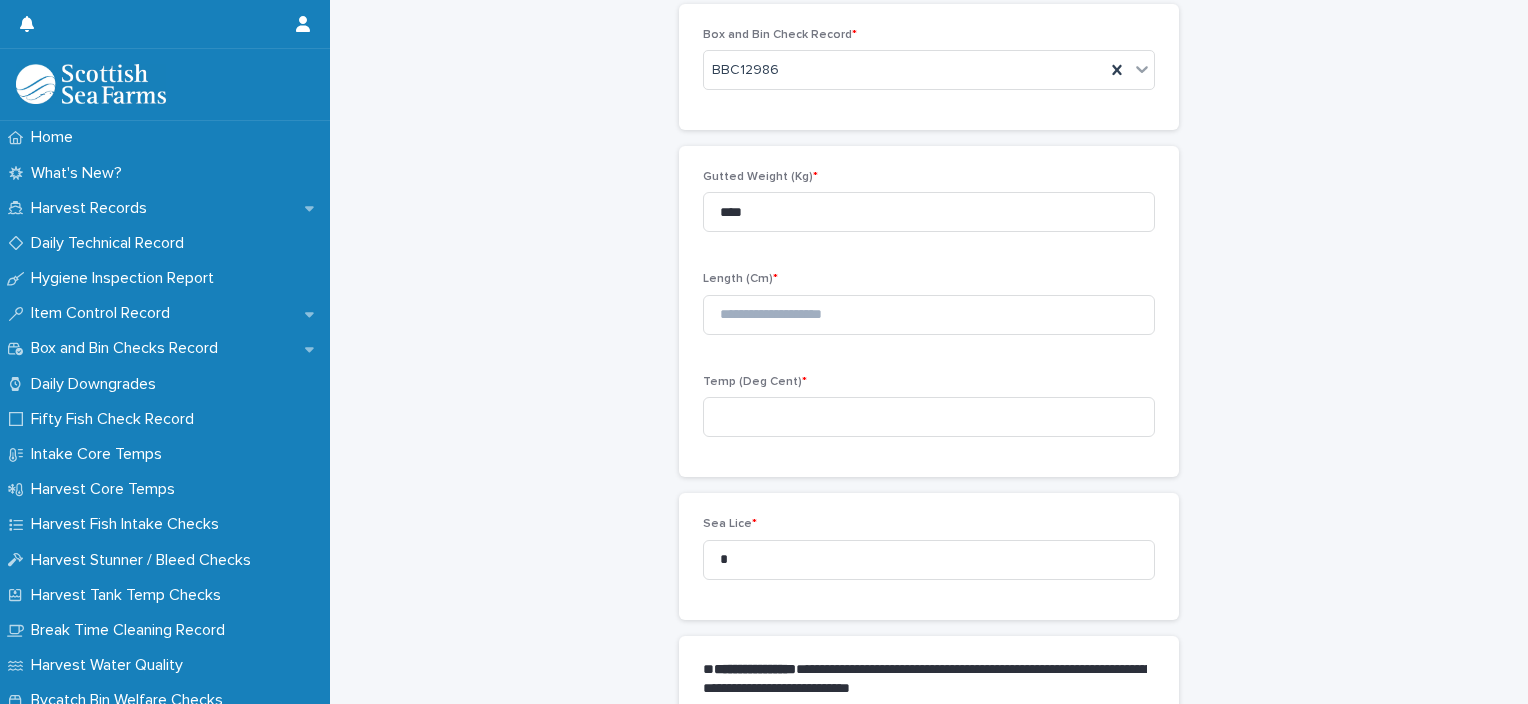 click on "Length (Cm) *" at bounding box center [929, 311] 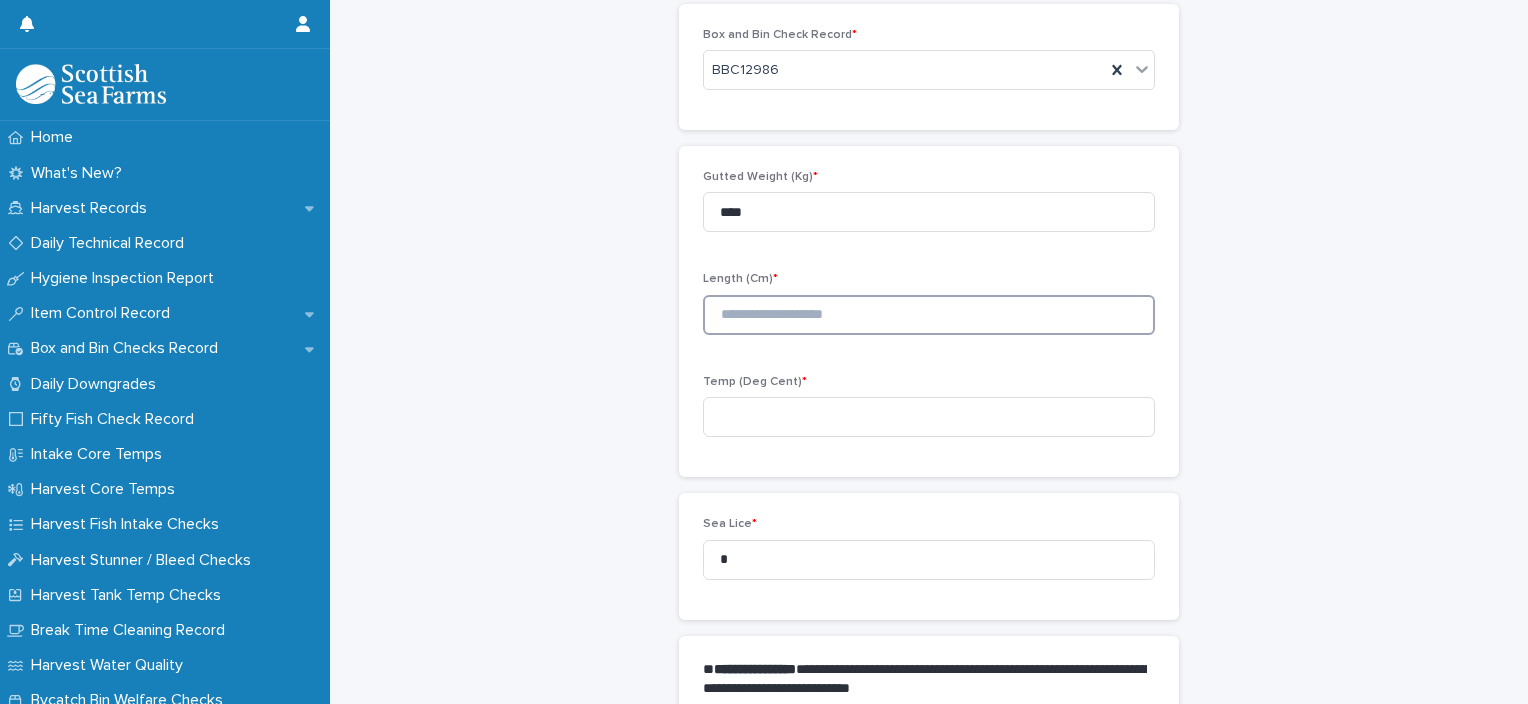 click at bounding box center (929, 315) 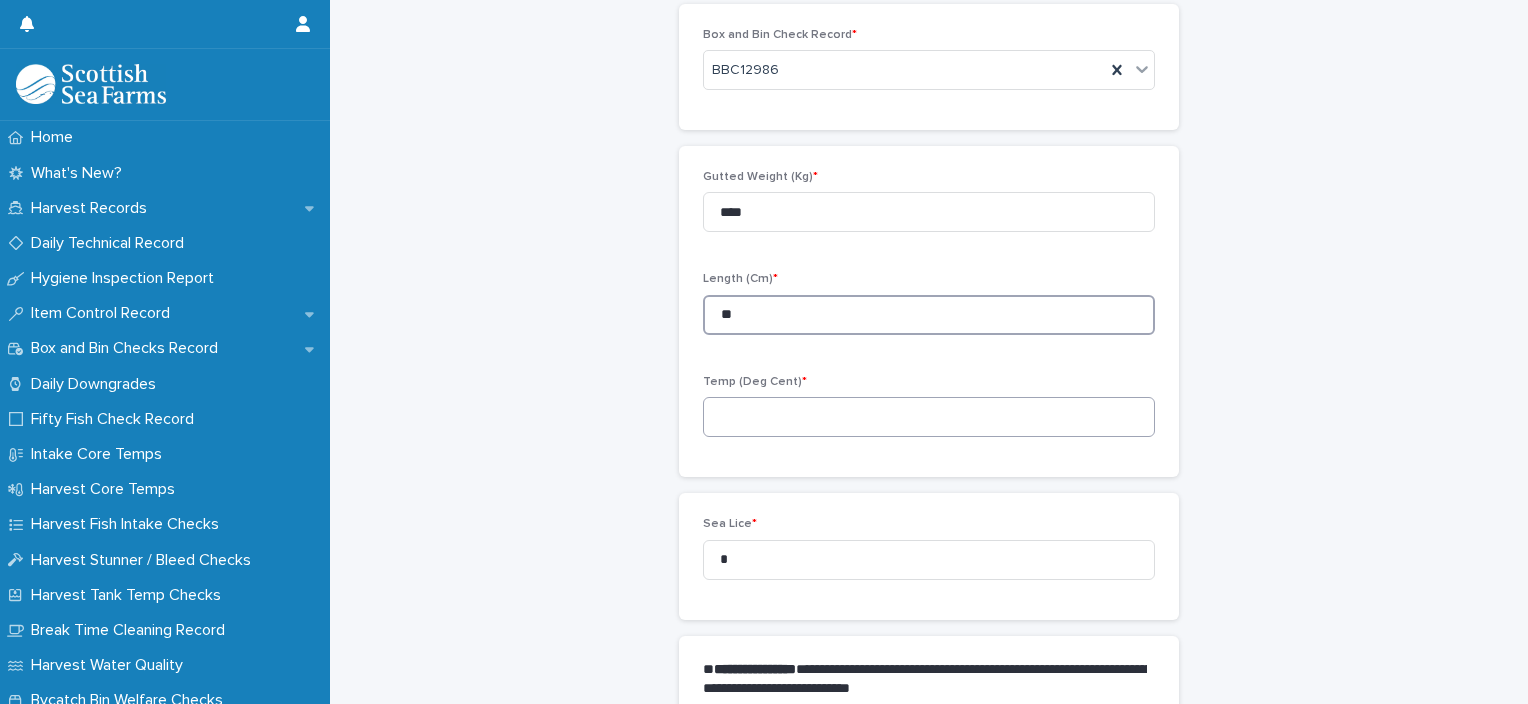 type on "**" 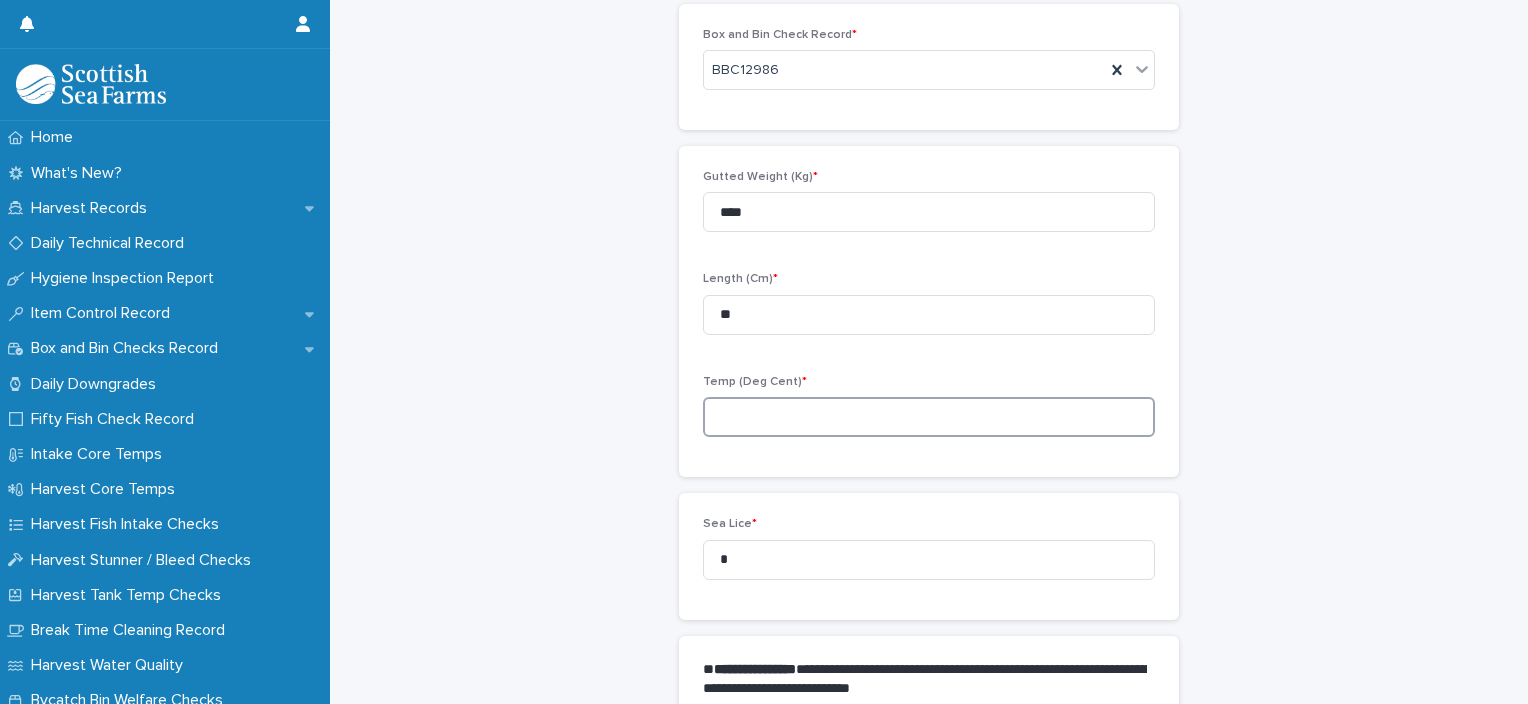 click at bounding box center (929, 417) 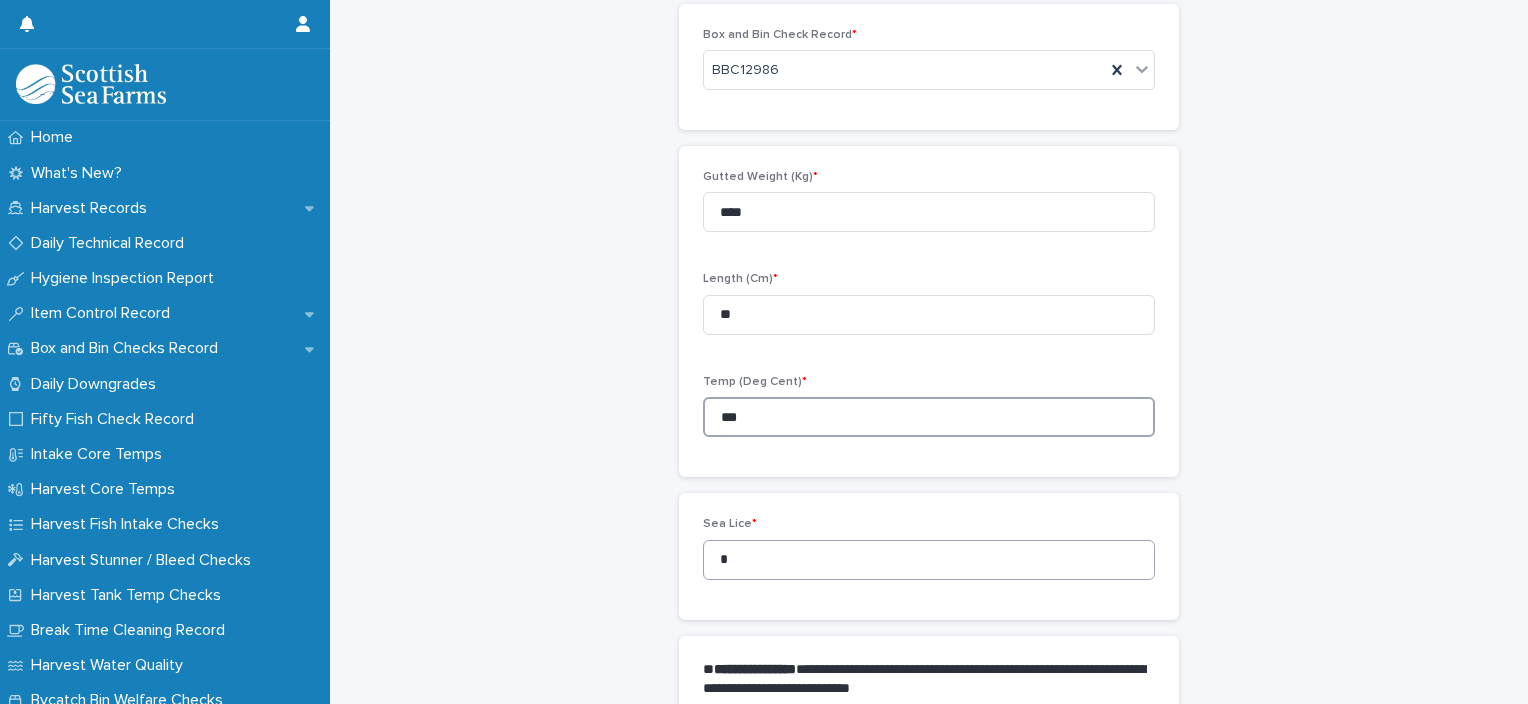 type on "***" 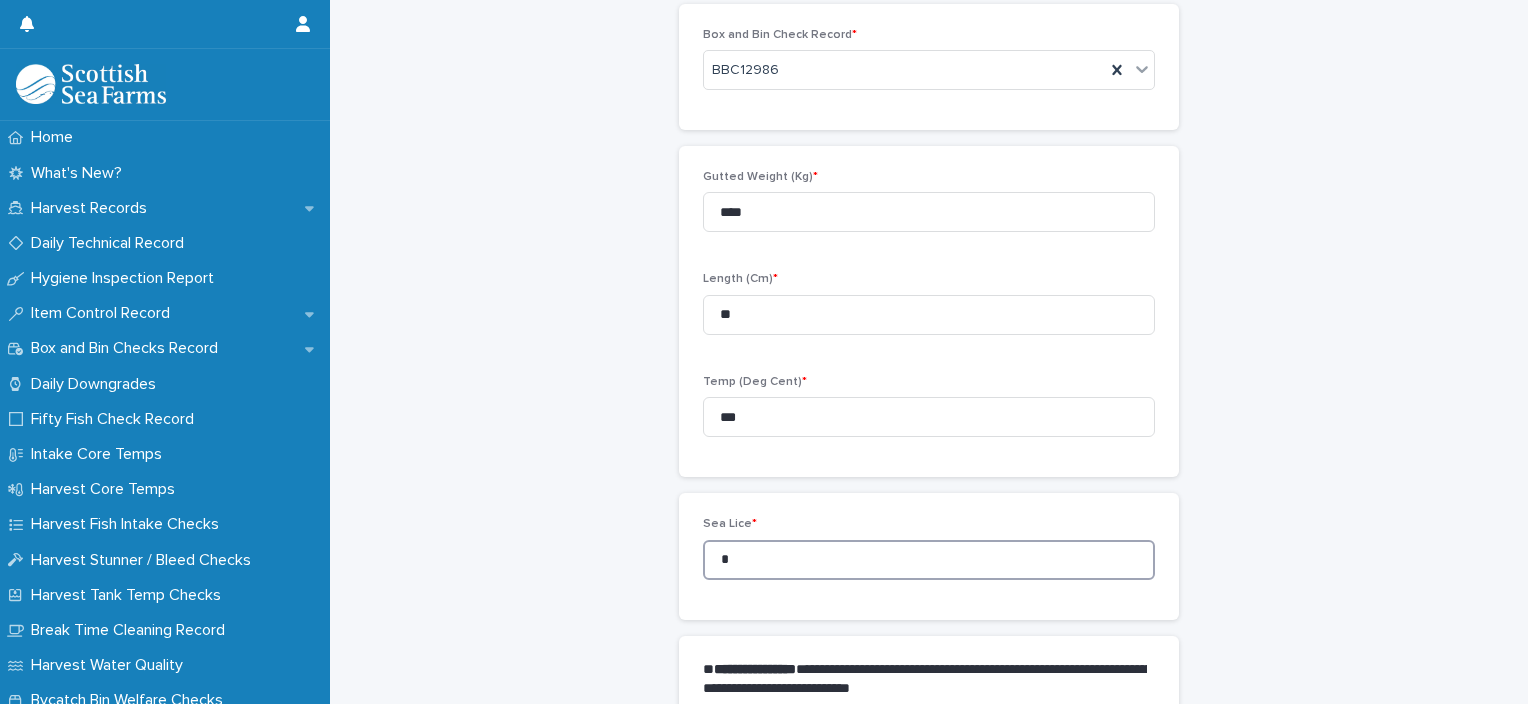 drag, startPoint x: 695, startPoint y: 565, endPoint x: 678, endPoint y: 565, distance: 17 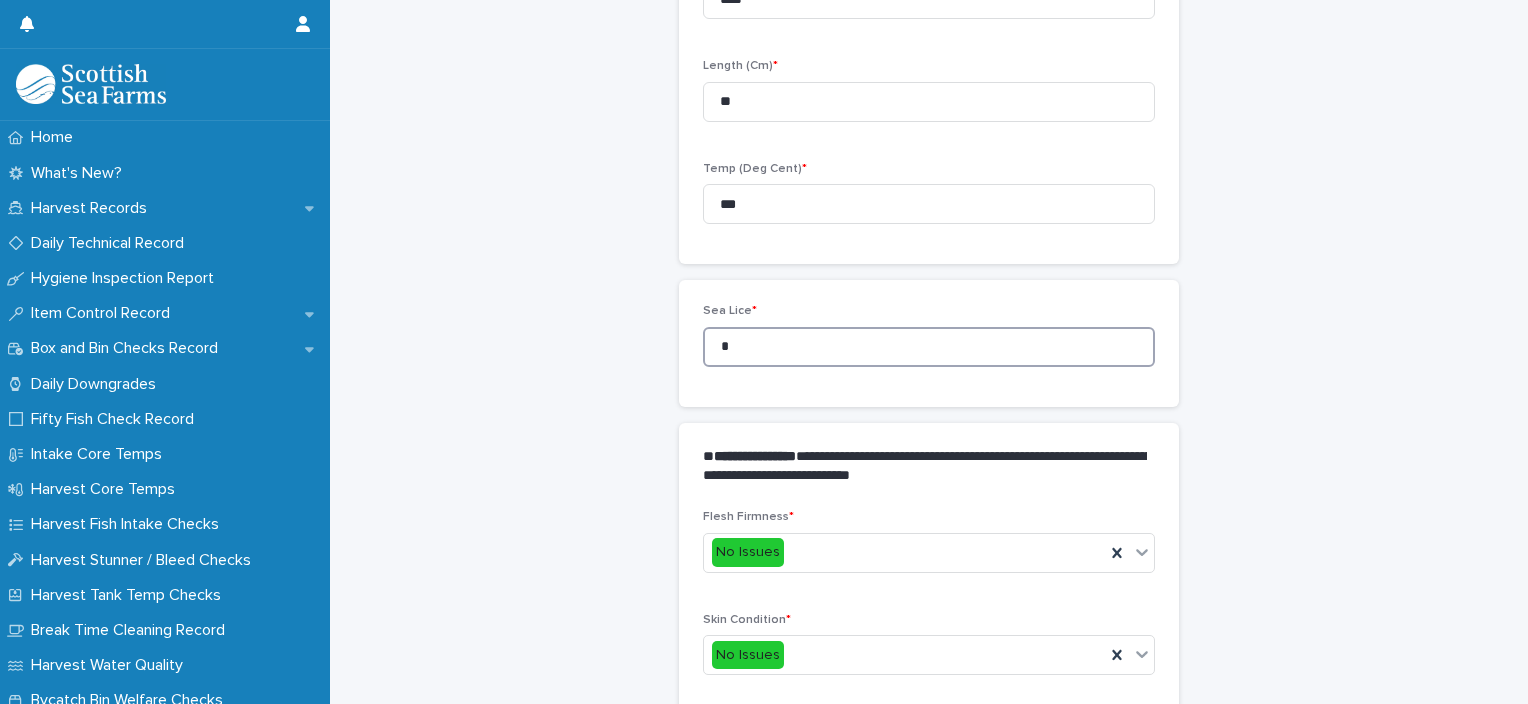 scroll, scrollTop: 911, scrollLeft: 0, axis: vertical 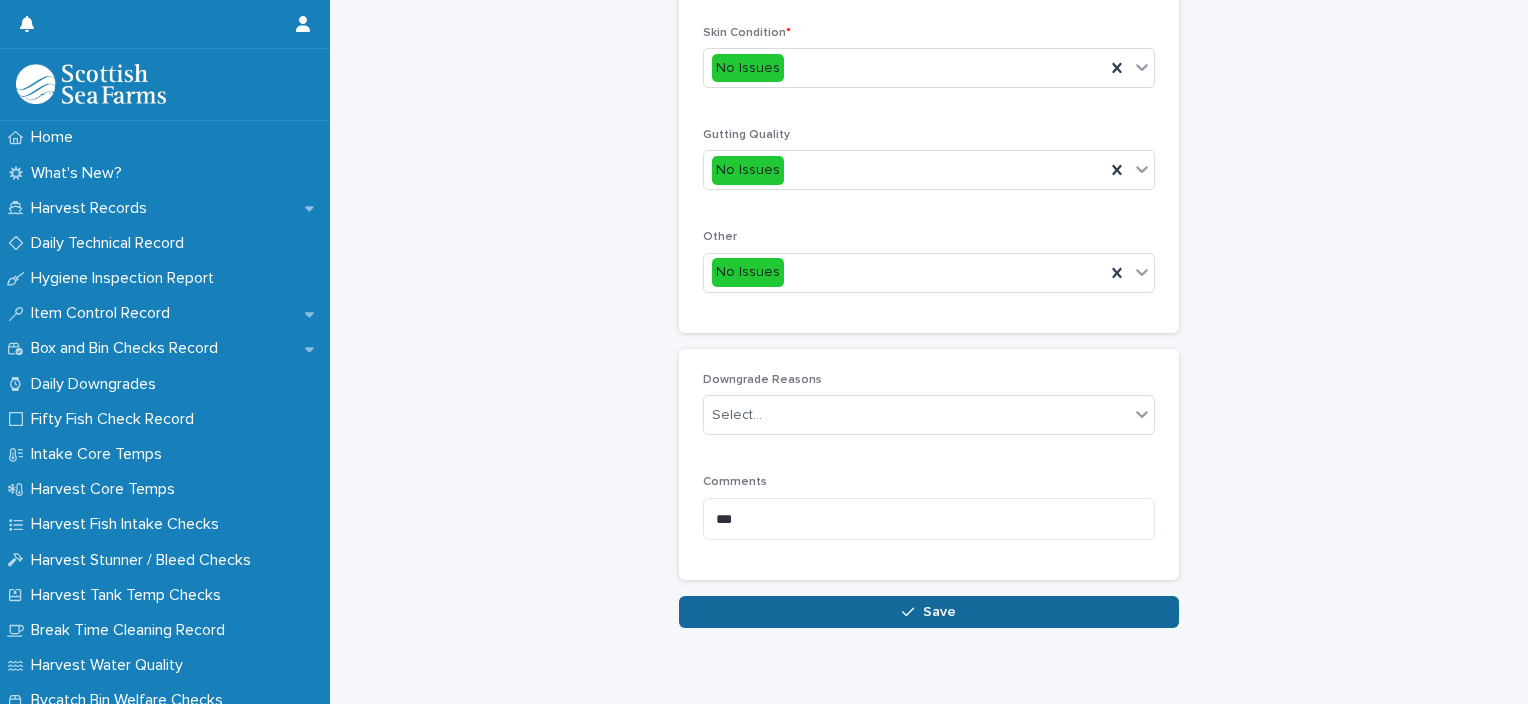 type on "*" 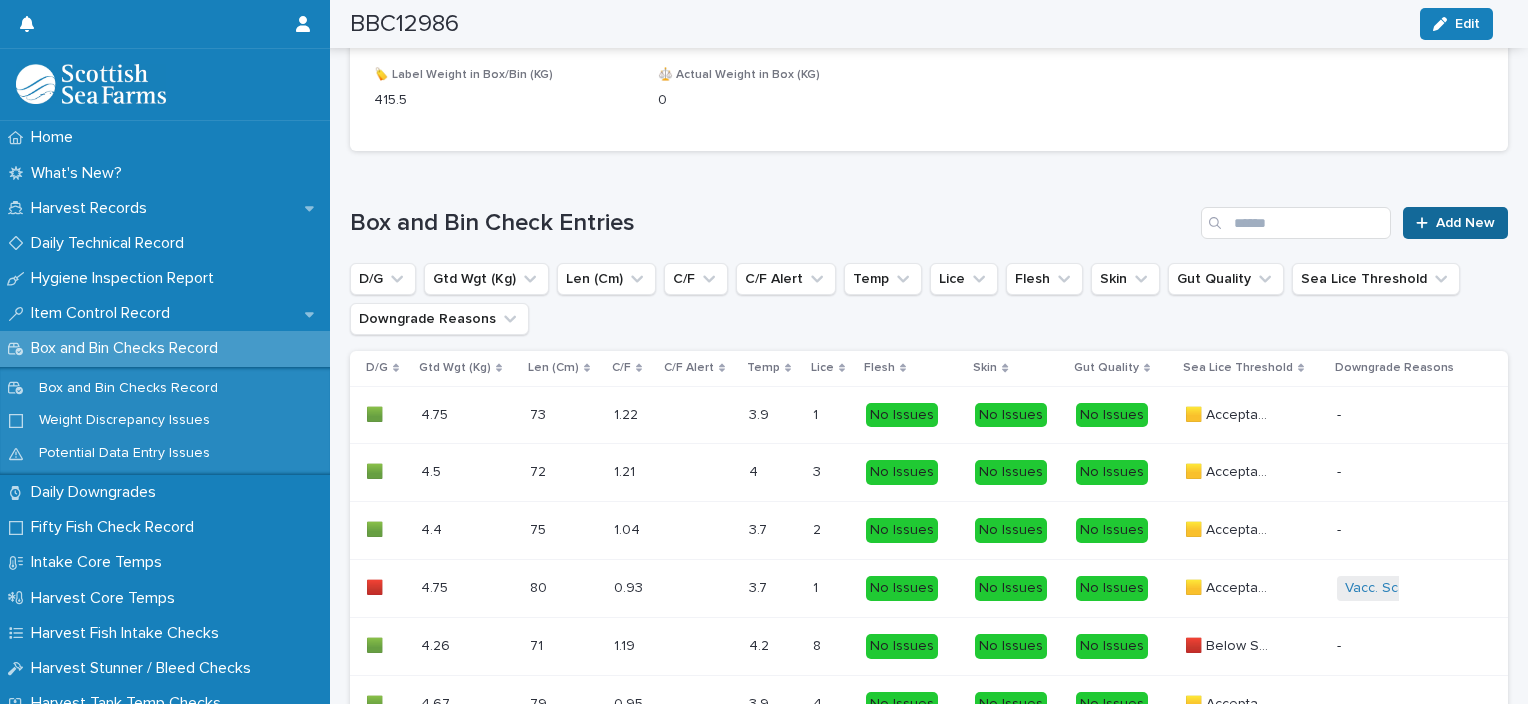 click on "Add New" at bounding box center [1455, 223] 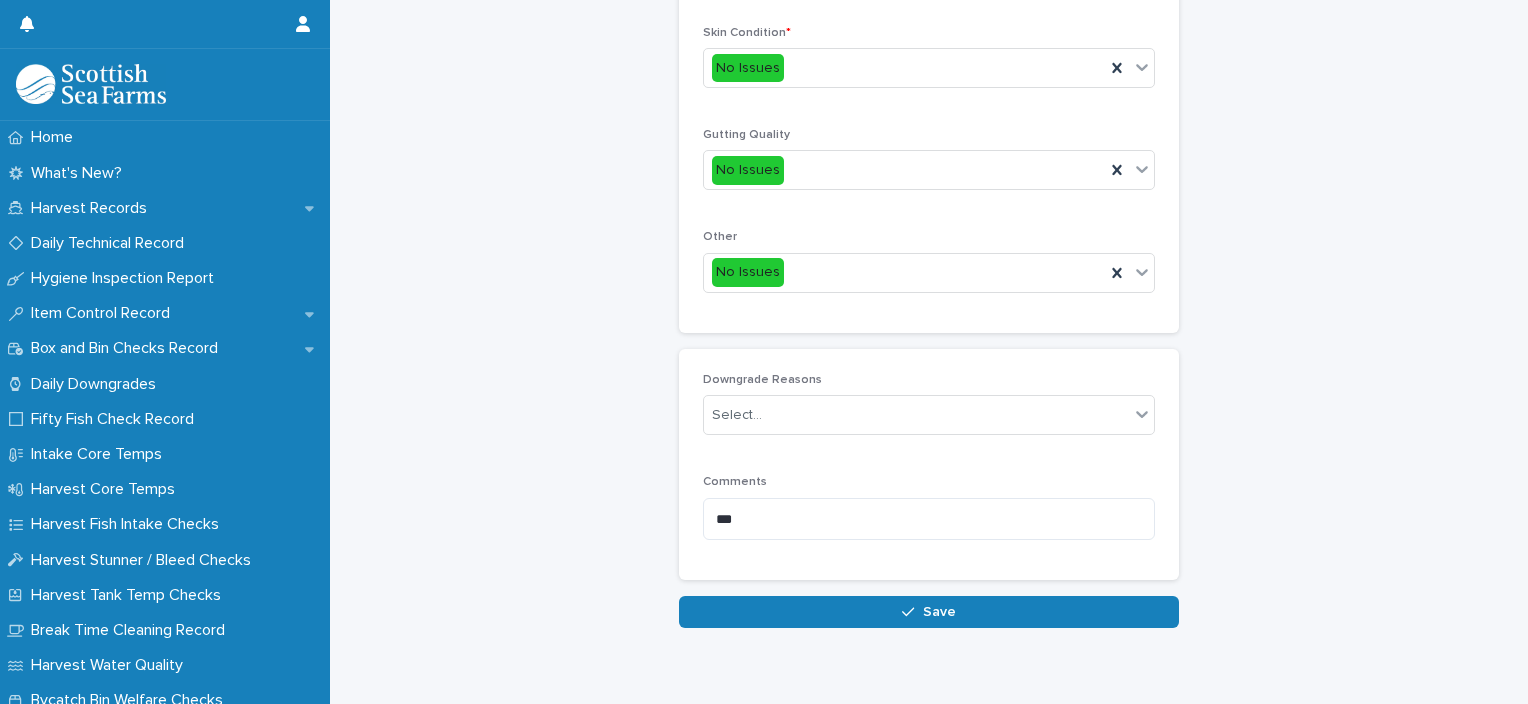 scroll, scrollTop: 211, scrollLeft: 0, axis: vertical 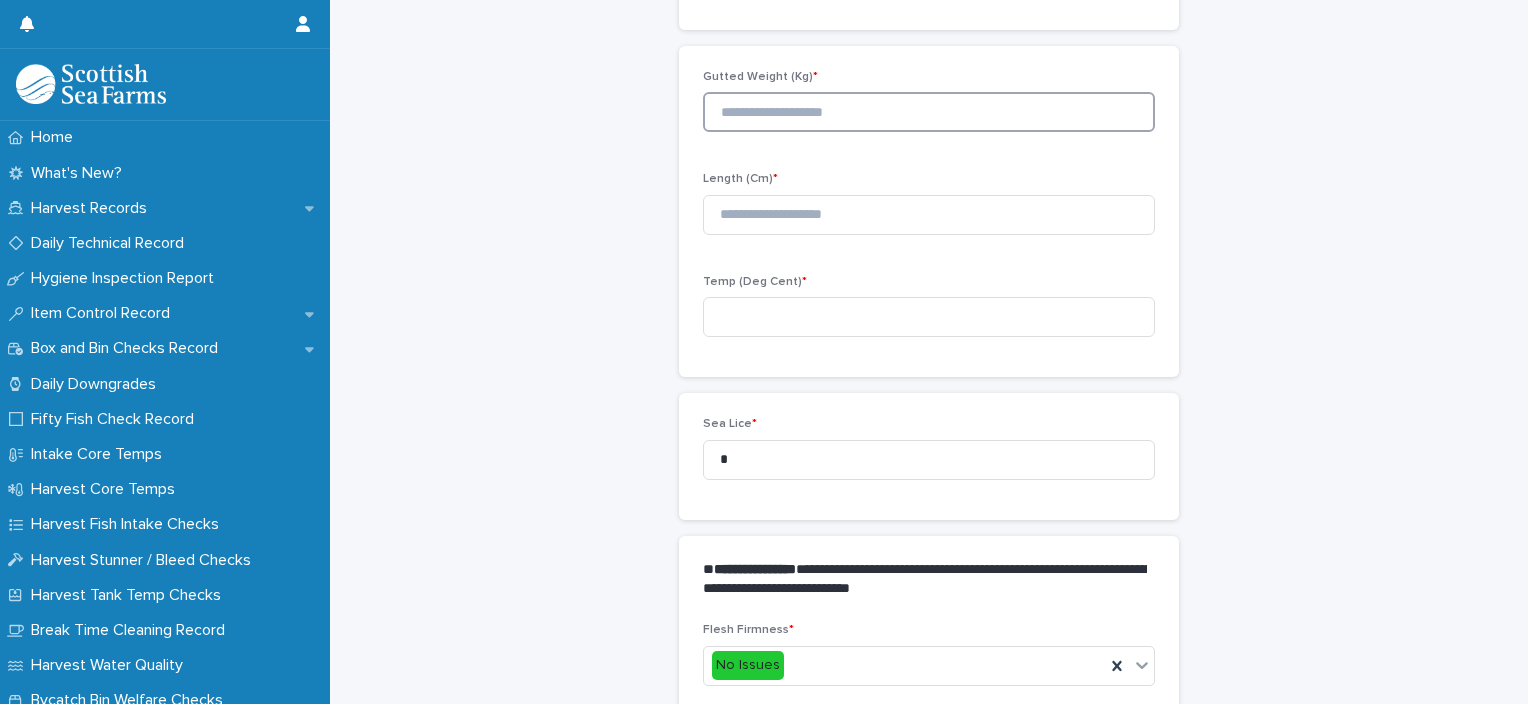 click at bounding box center [929, 112] 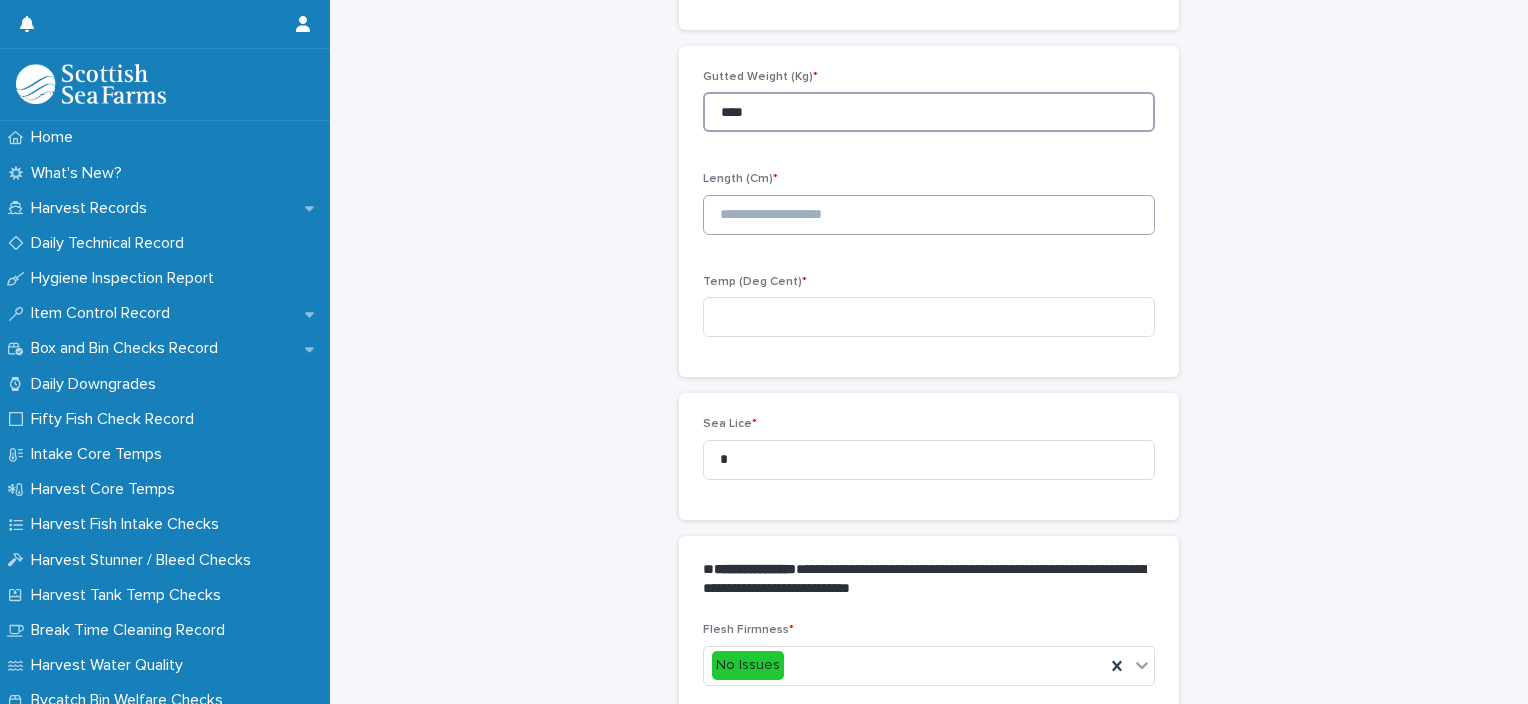 type on "****" 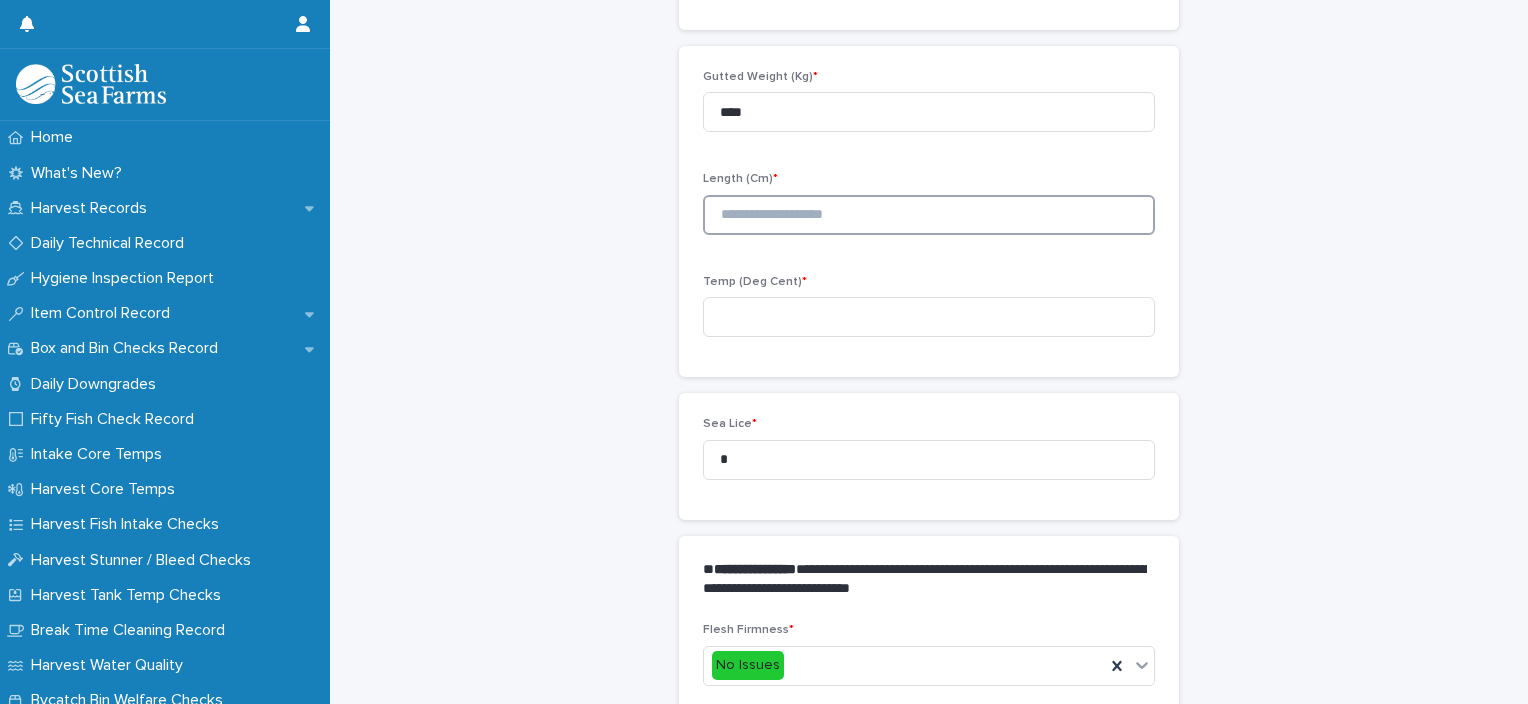 click at bounding box center [929, 215] 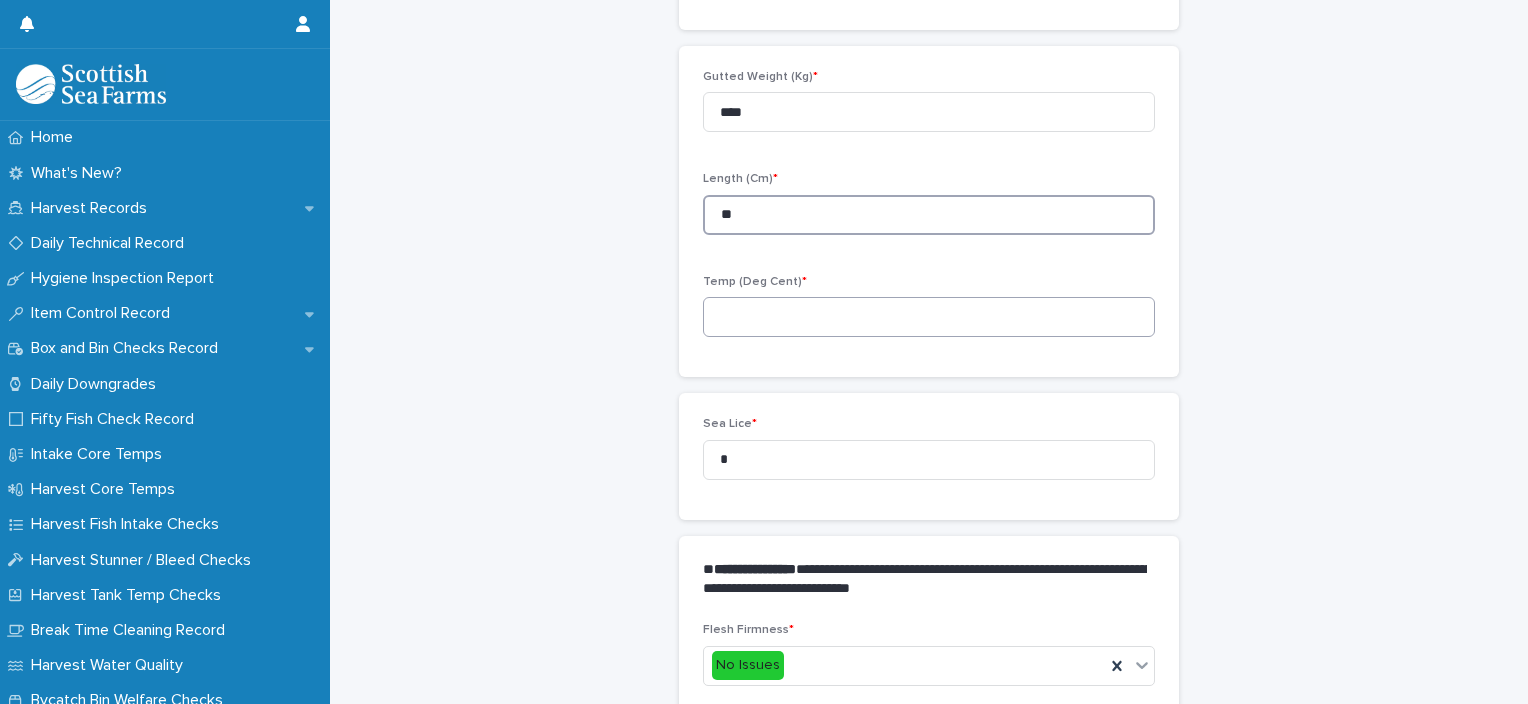 type on "**" 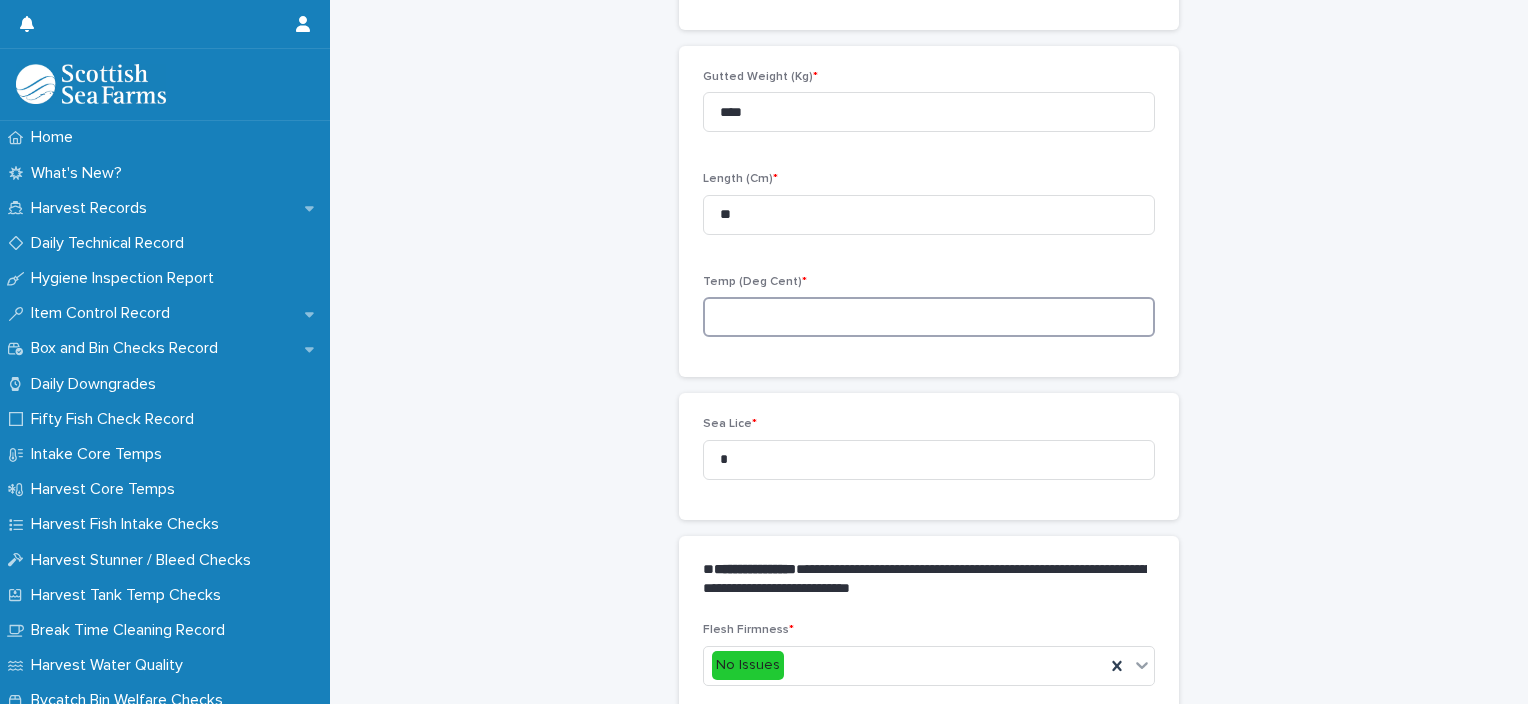 click at bounding box center [929, 317] 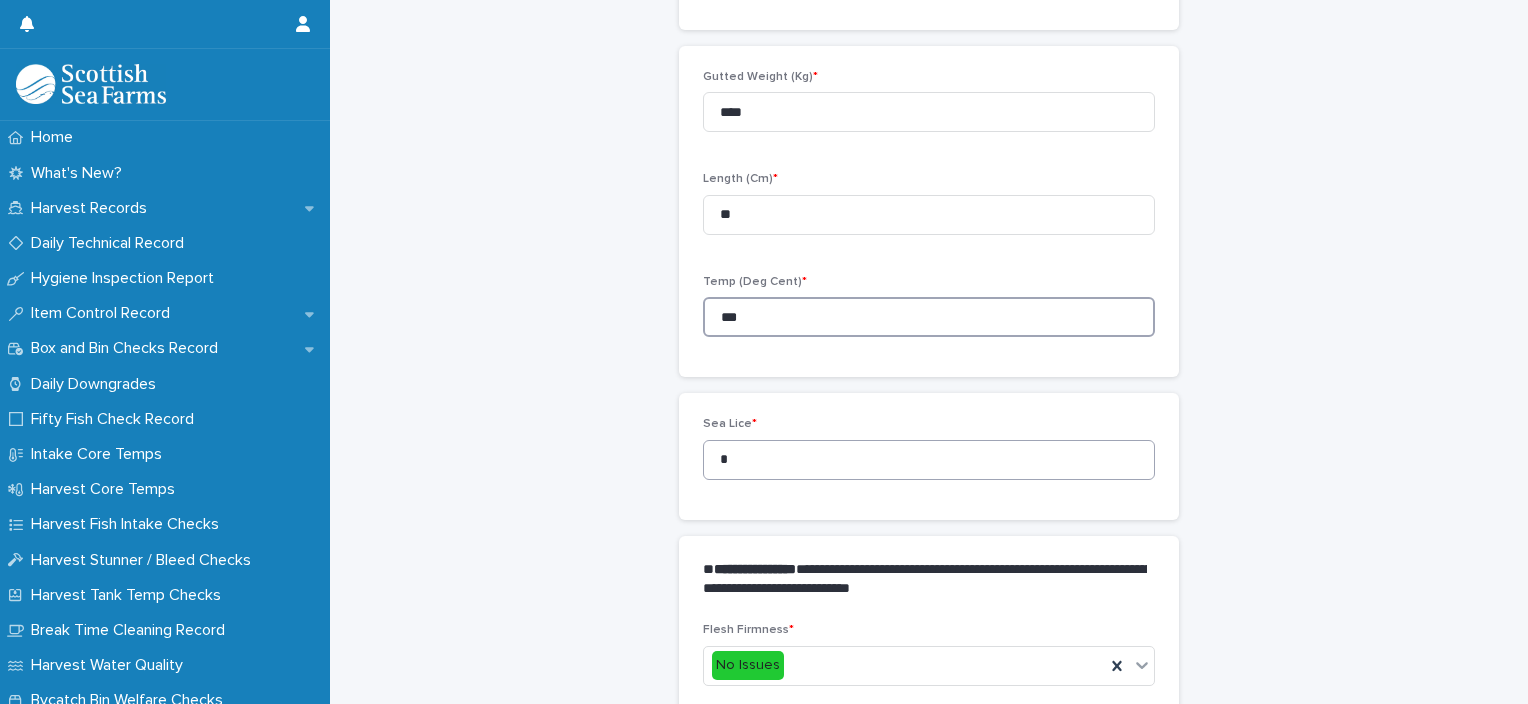type on "***" 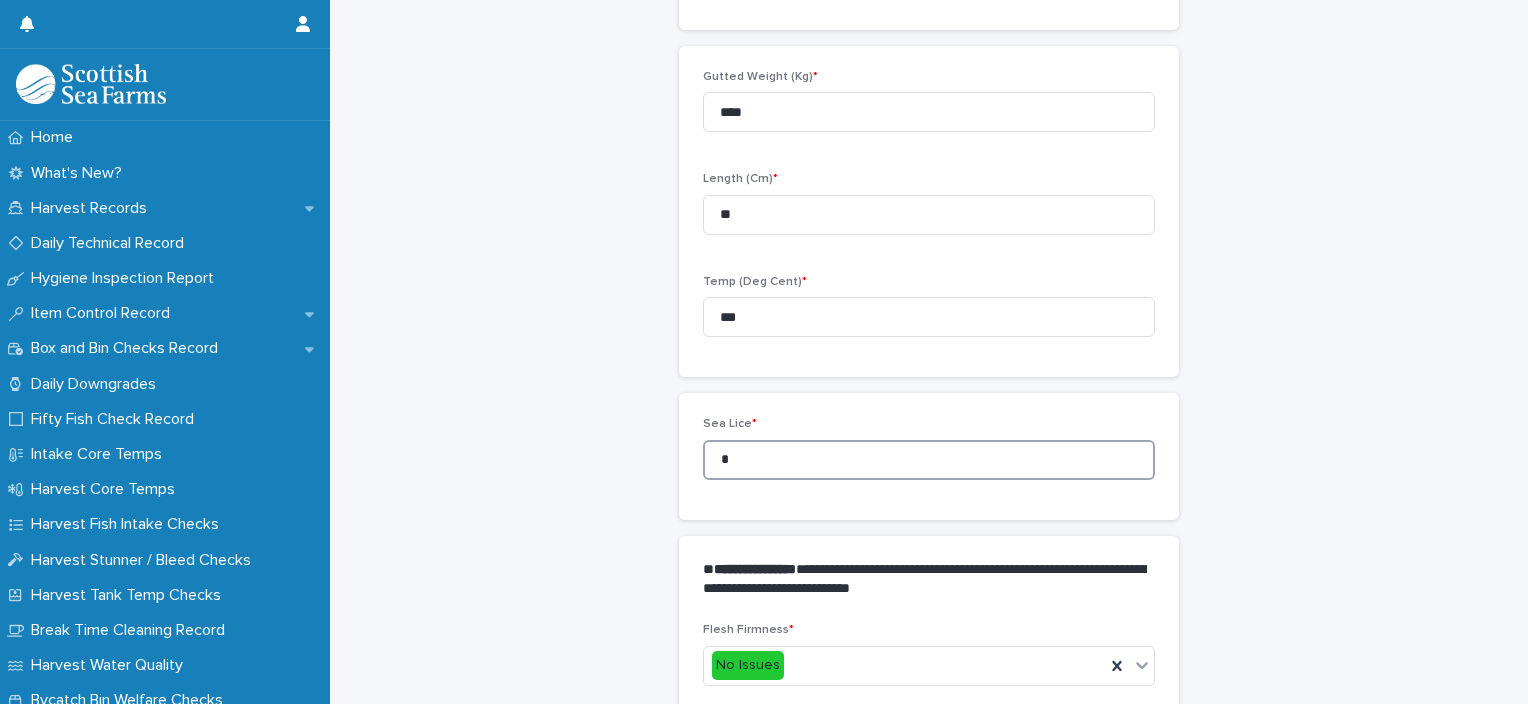 drag, startPoint x: 711, startPoint y: 460, endPoint x: 688, endPoint y: 461, distance: 23.021729 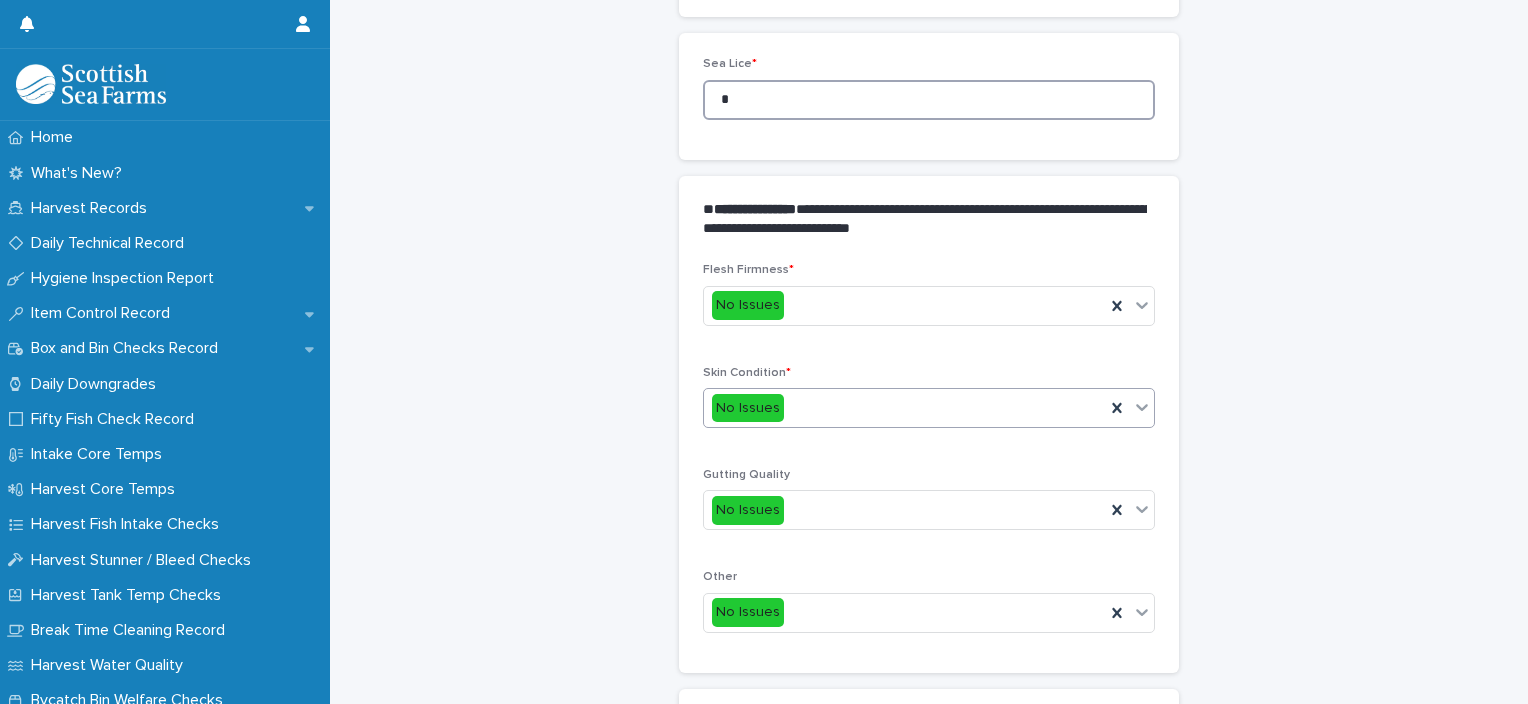 scroll, scrollTop: 611, scrollLeft: 0, axis: vertical 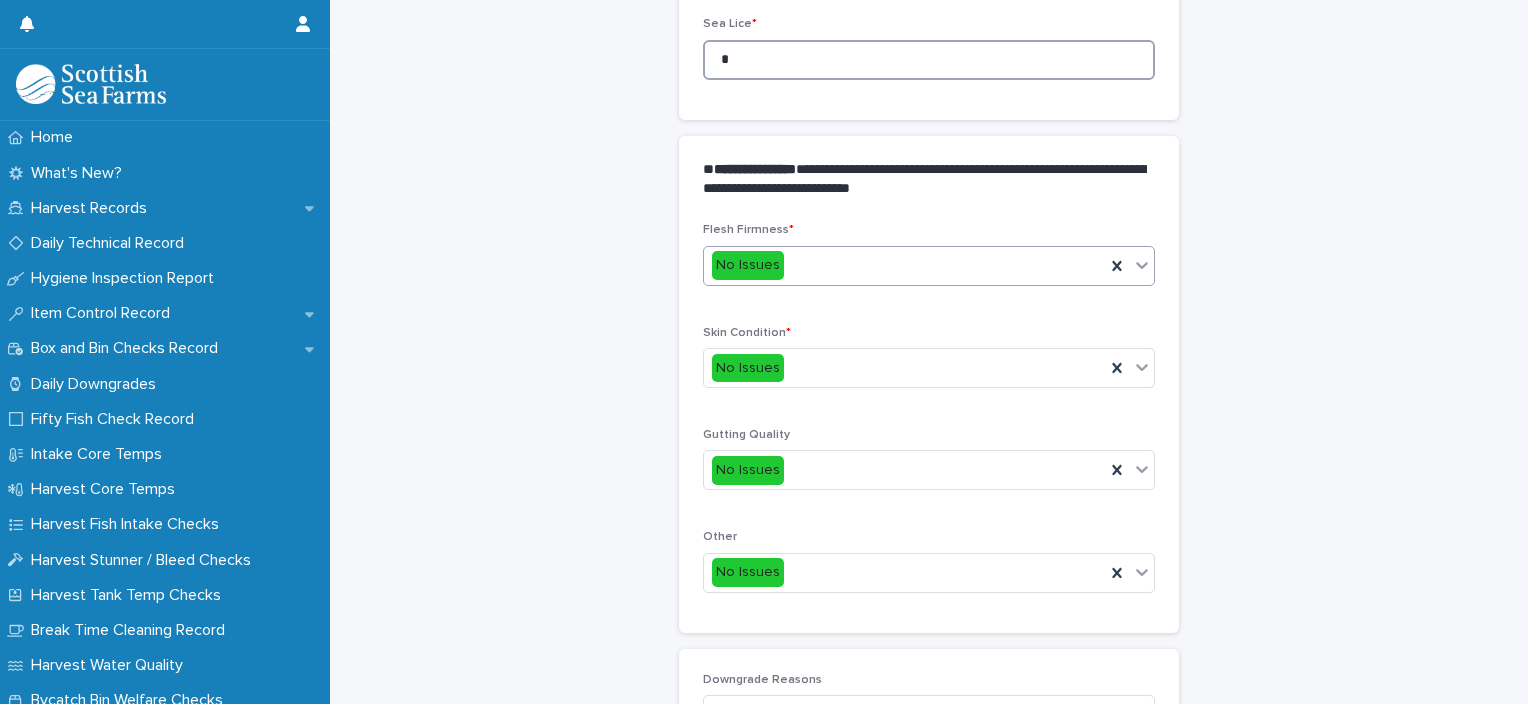 type on "*" 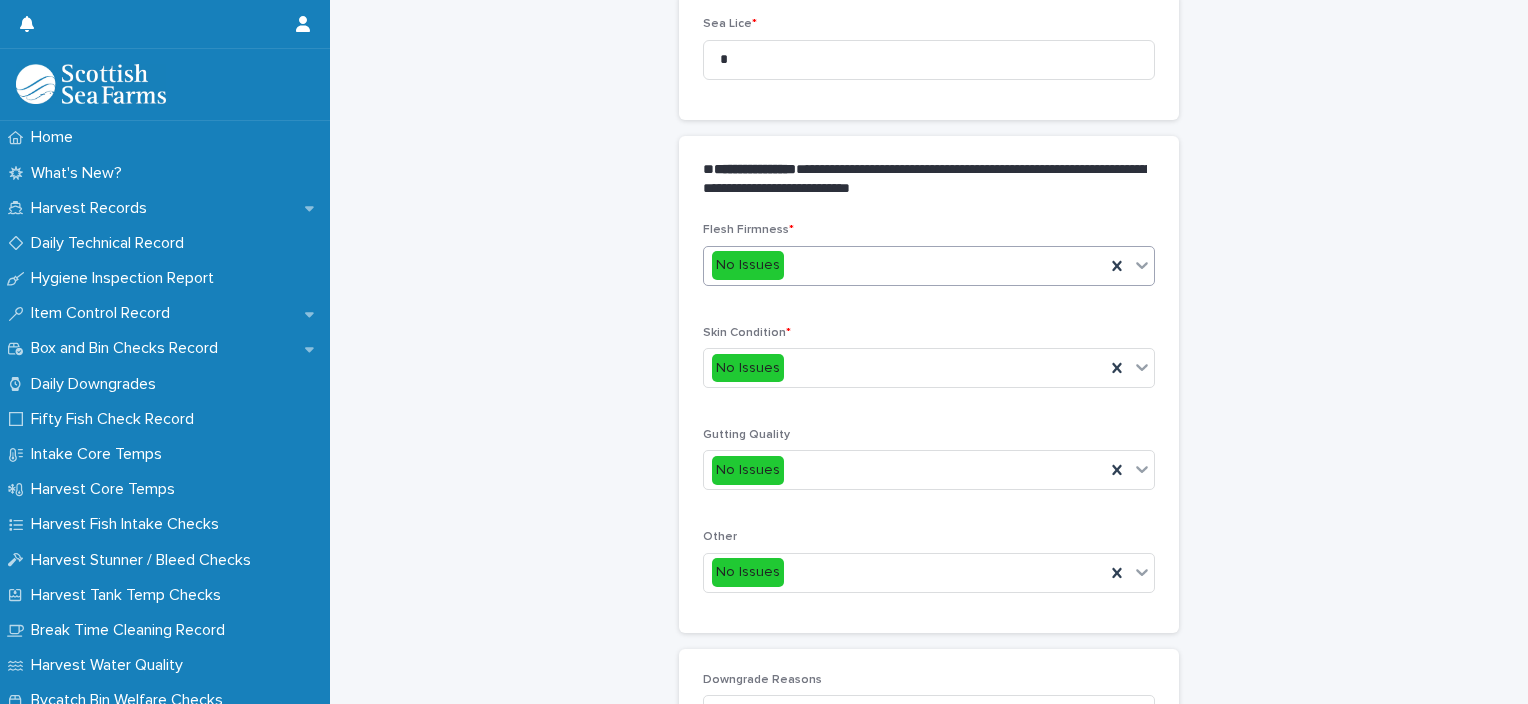 click on "No Issues" at bounding box center (904, 265) 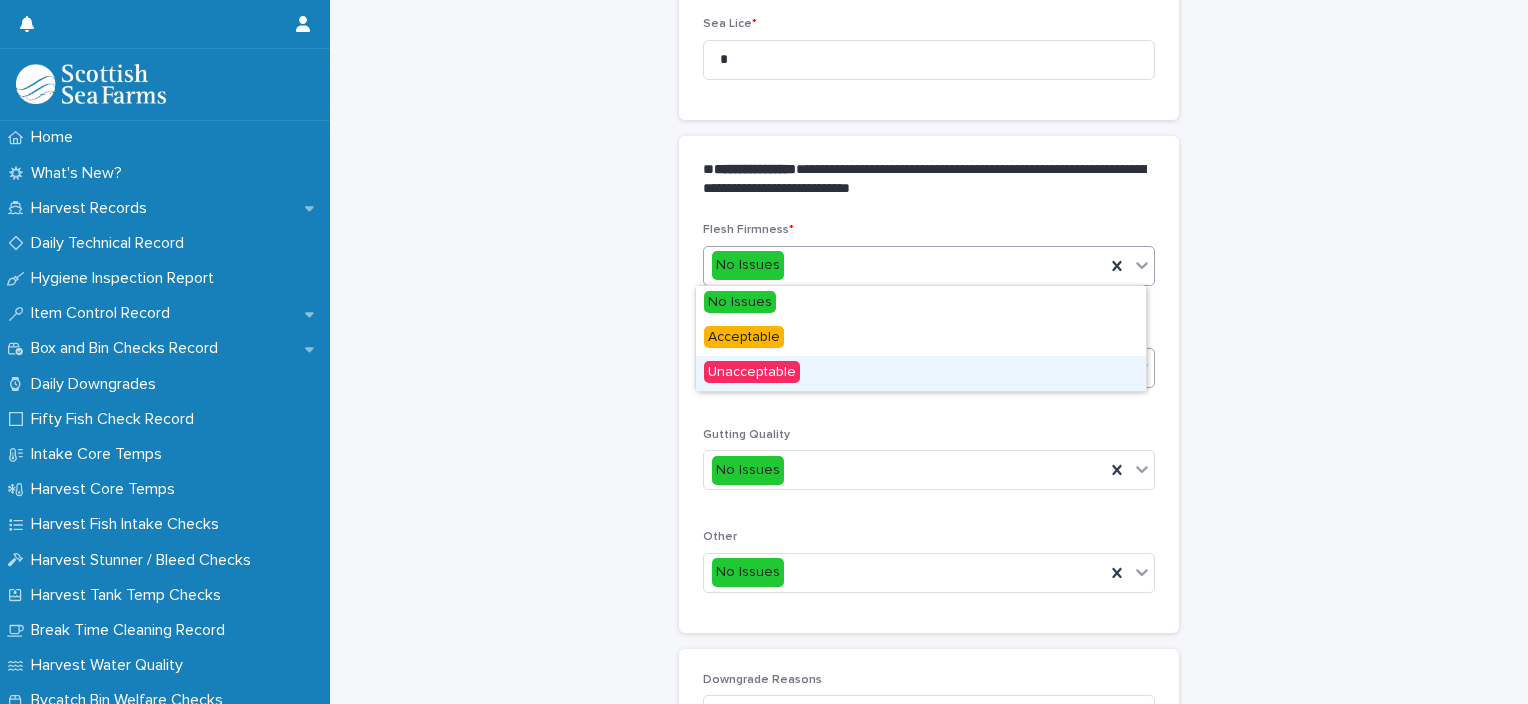 click on "Unacceptable" at bounding box center [921, 373] 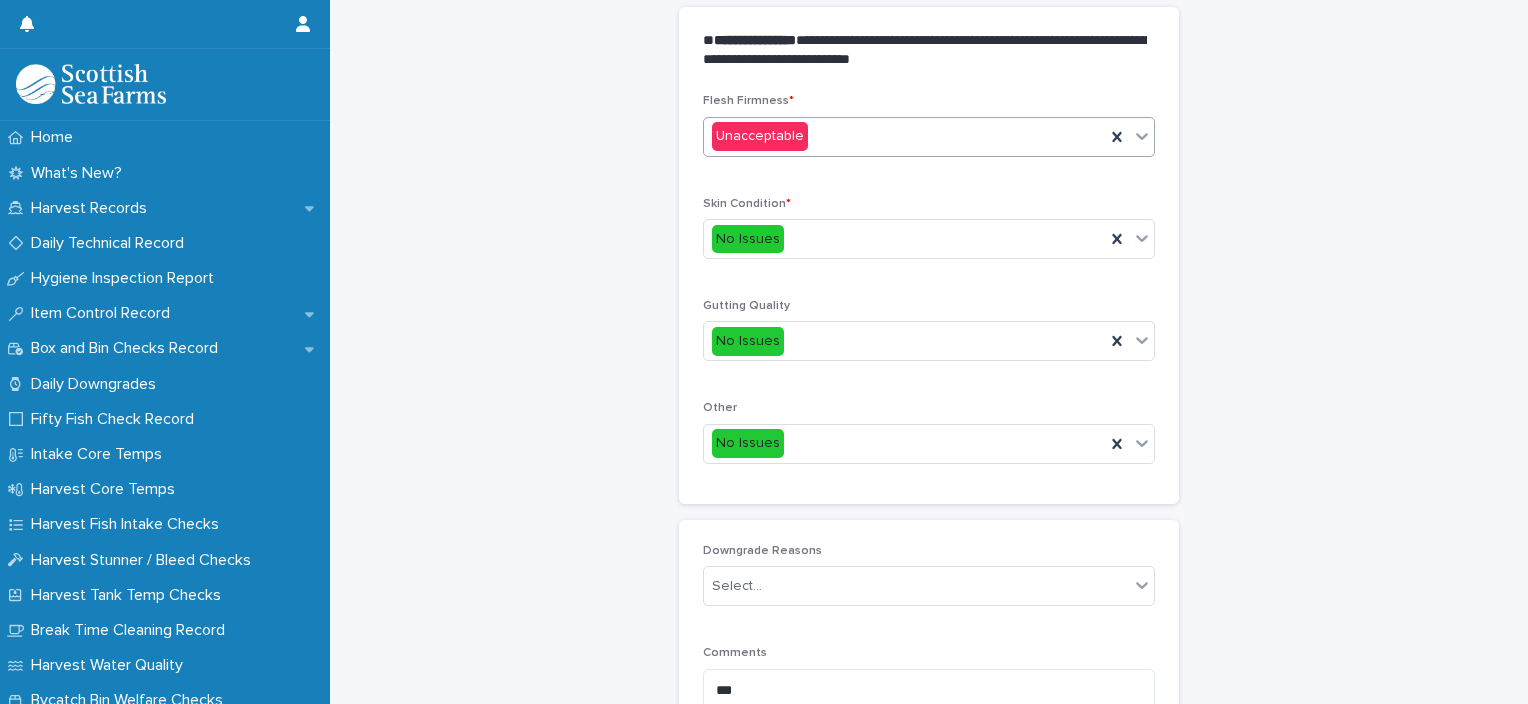 scroll, scrollTop: 948, scrollLeft: 0, axis: vertical 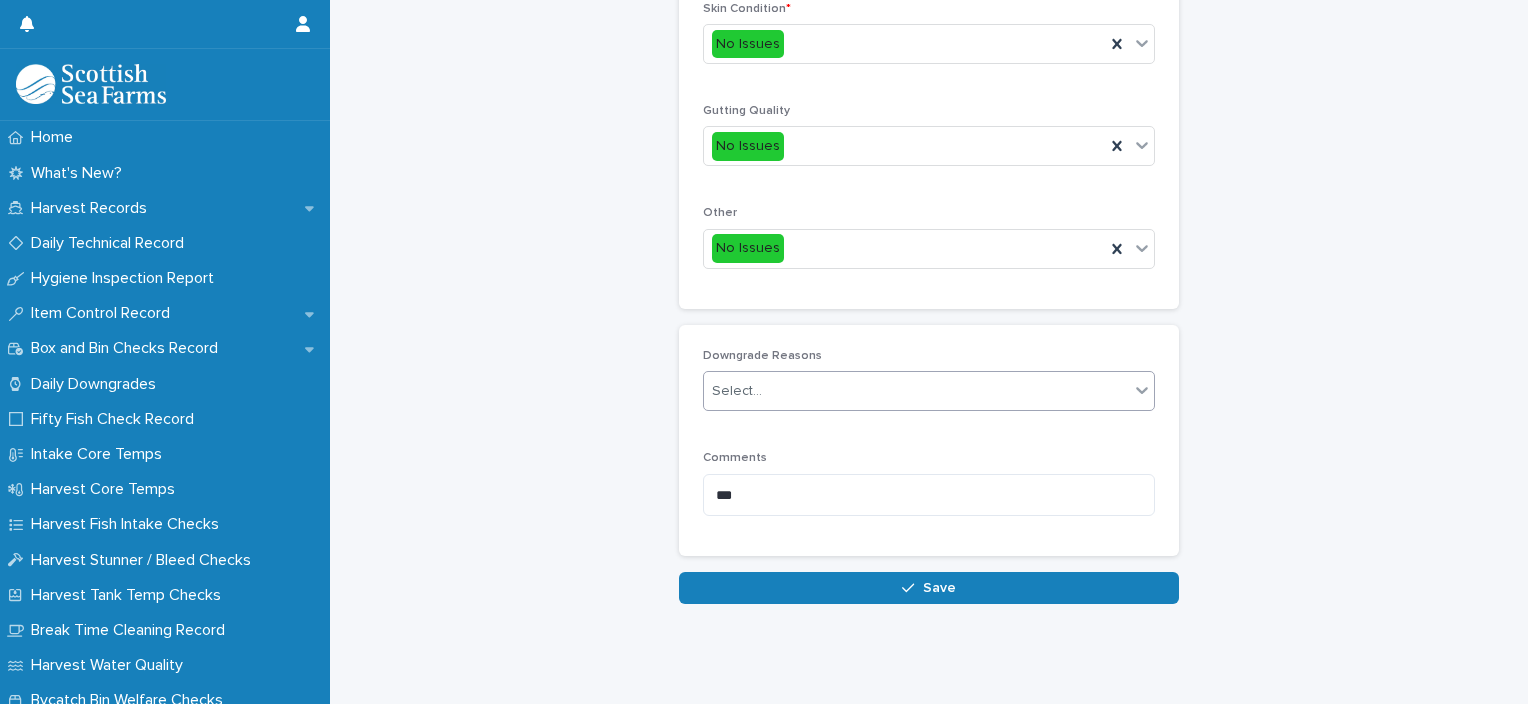 click on "Select..." at bounding box center (916, 391) 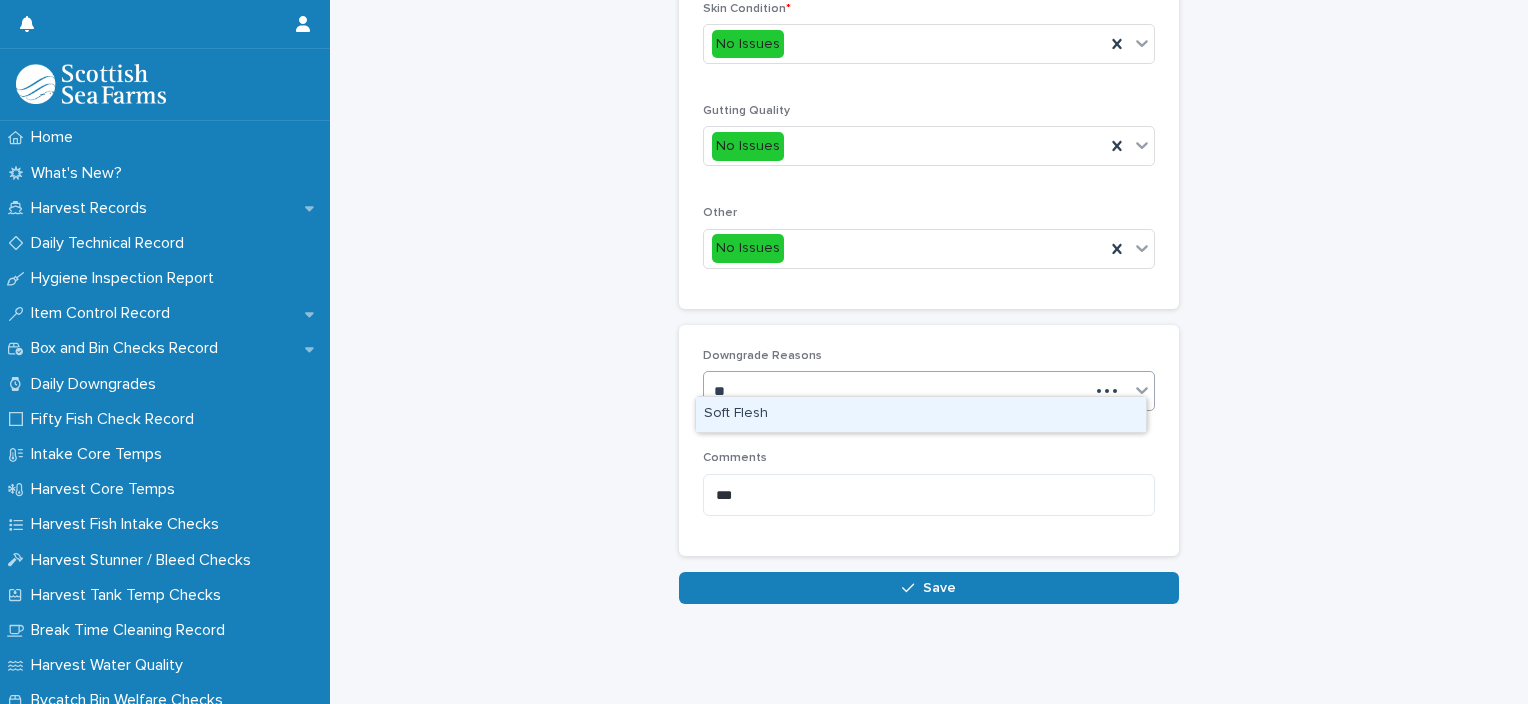 type on "***" 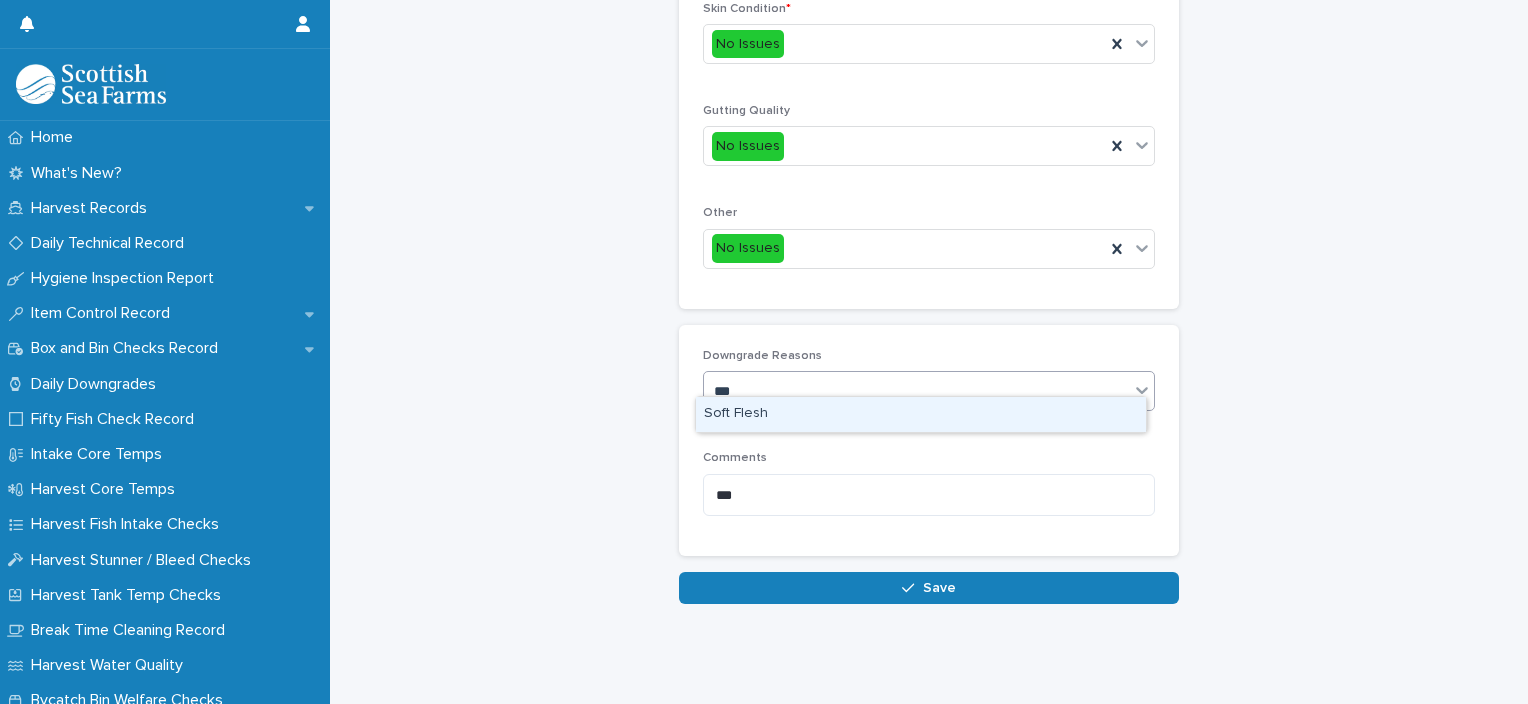 click on "Soft Flesh" at bounding box center [921, 414] 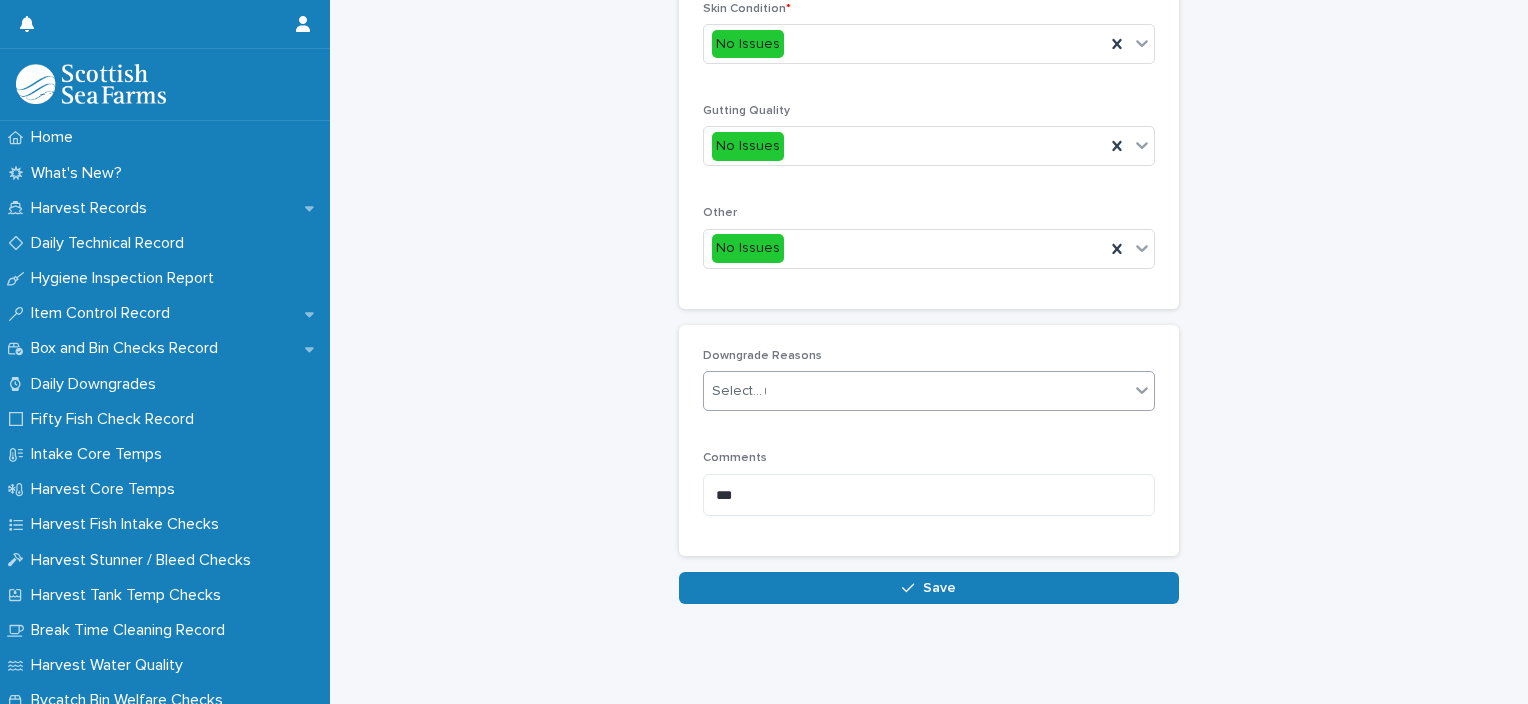 type 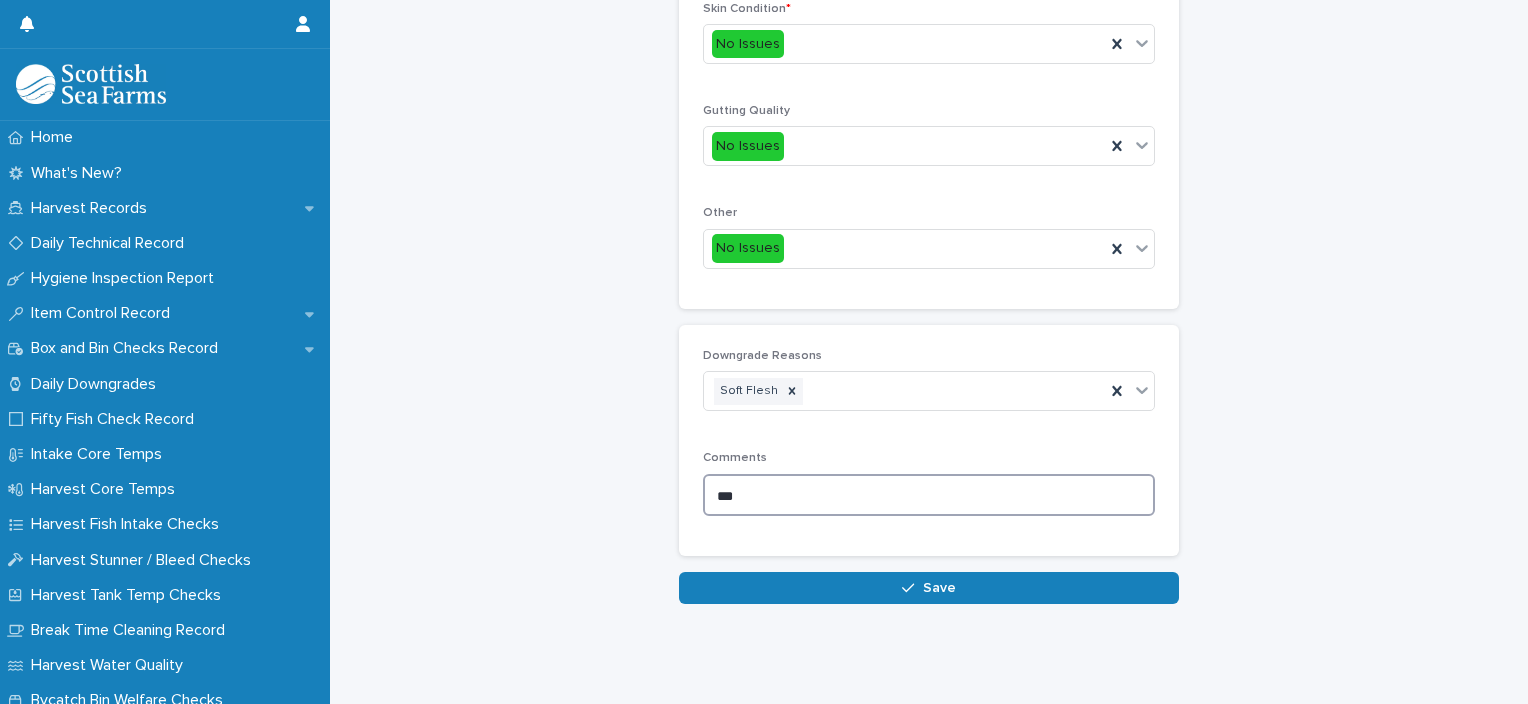 drag, startPoint x: 649, startPoint y: 491, endPoint x: 638, endPoint y: 491, distance: 11 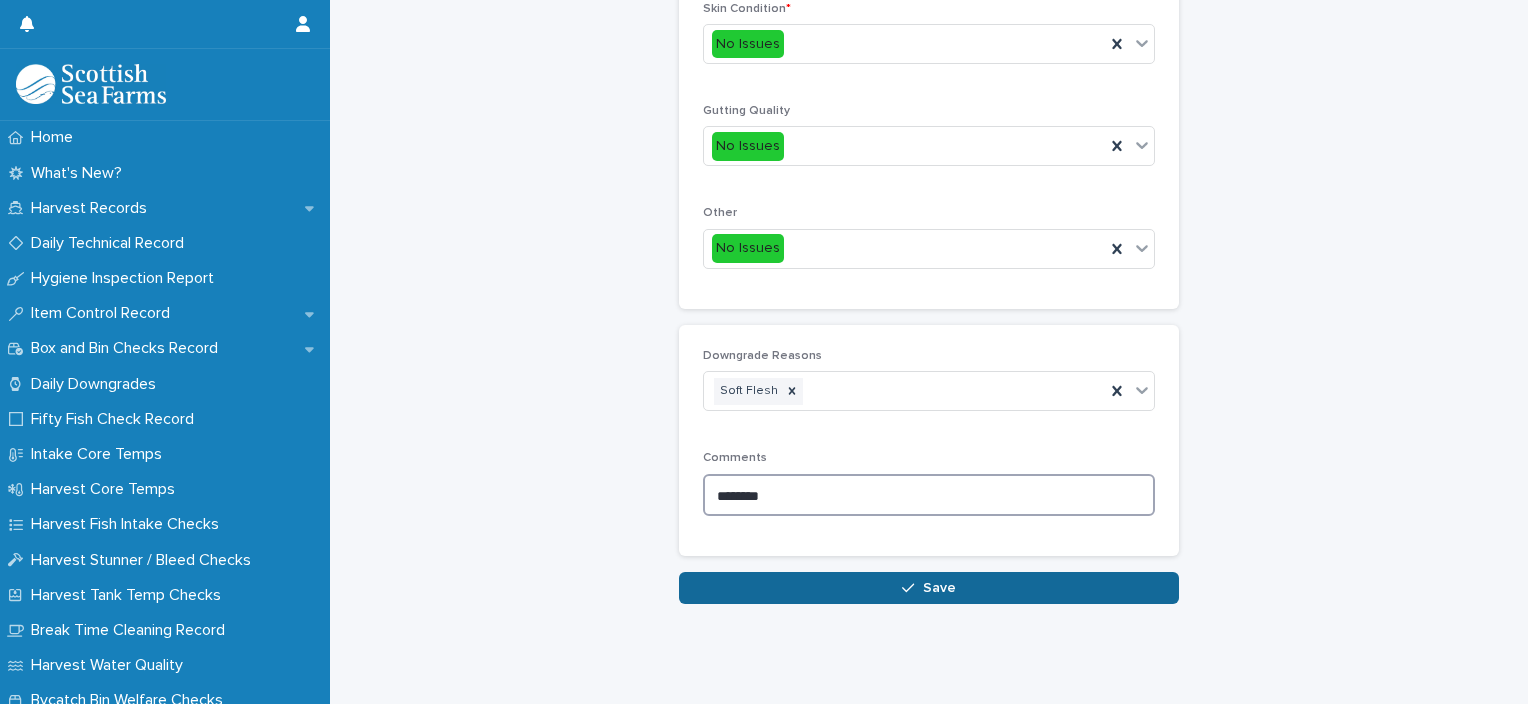 type on "********" 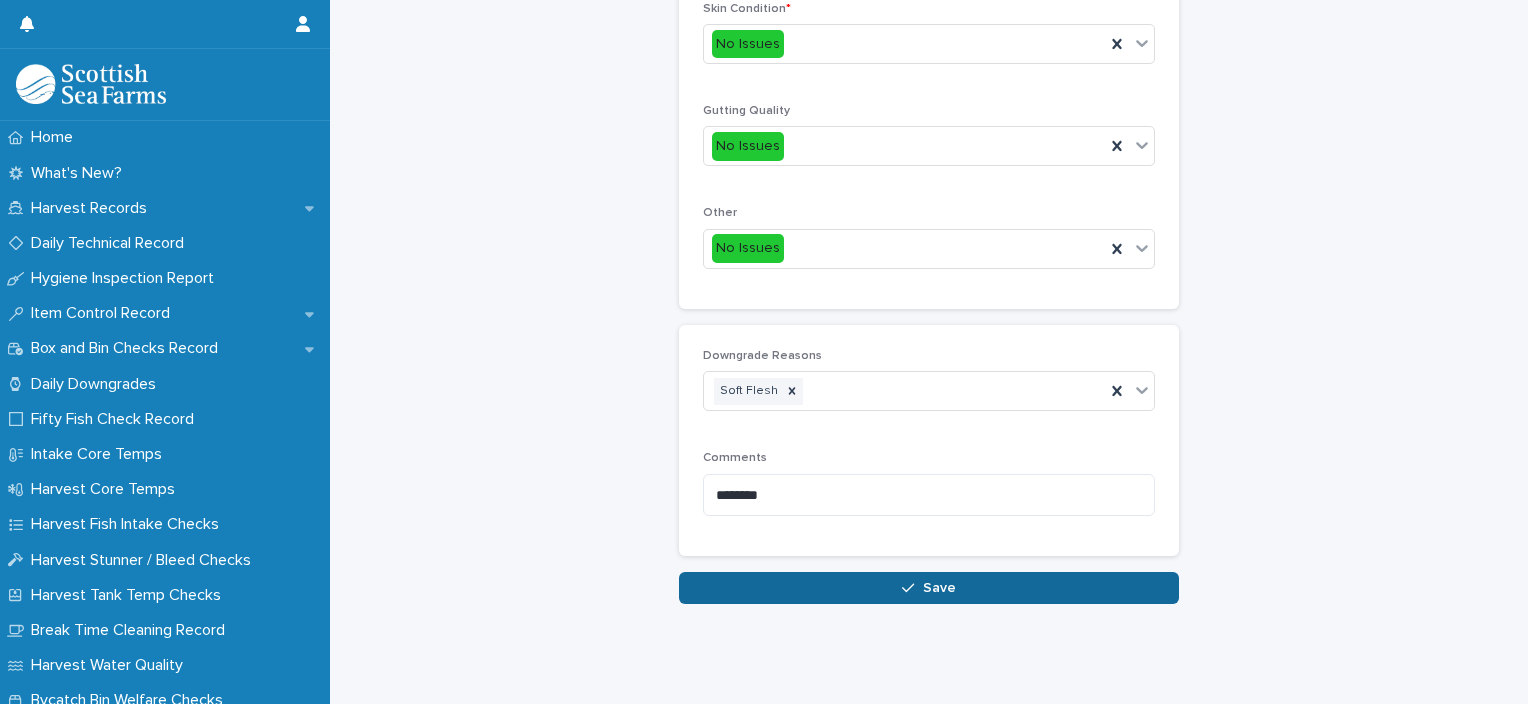 click on "Save" at bounding box center [929, 588] 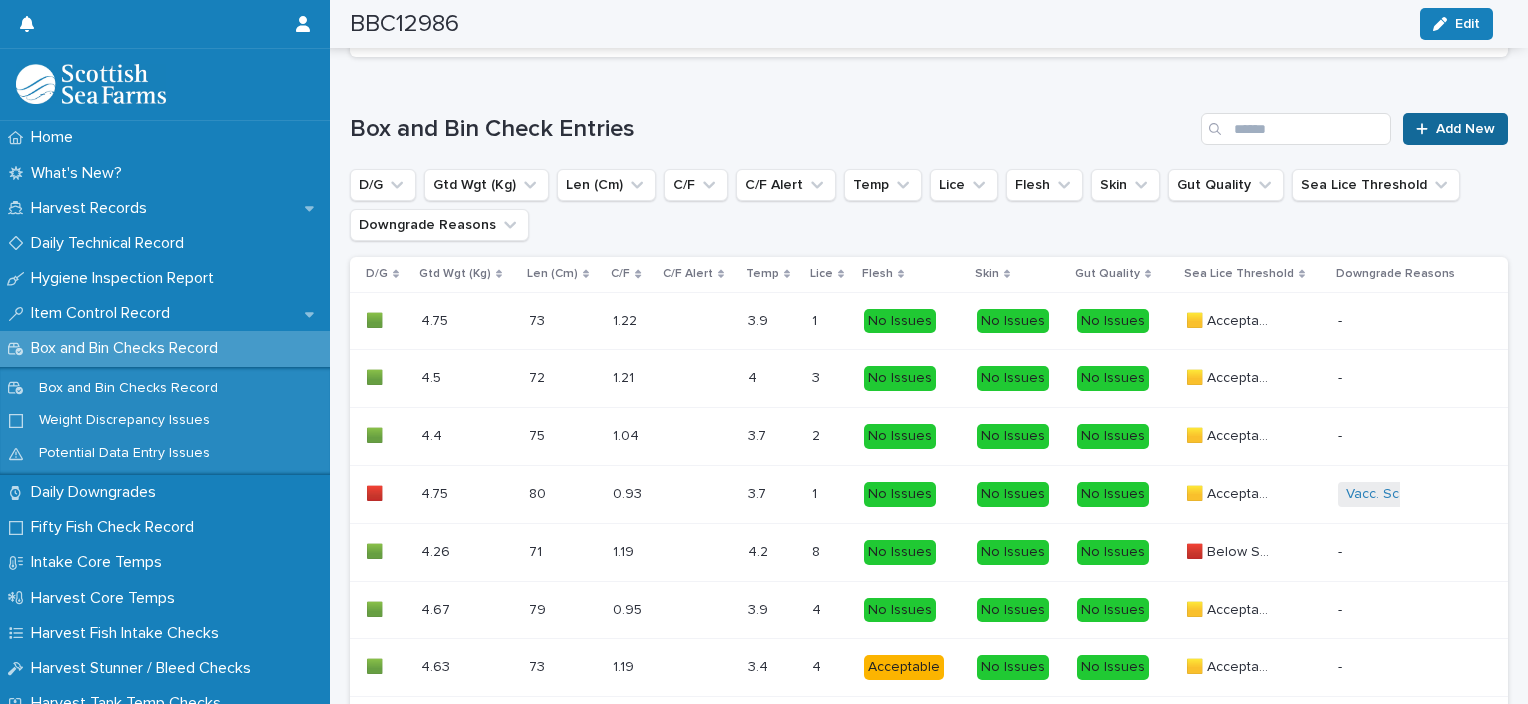click on "Add New" at bounding box center [1455, 129] 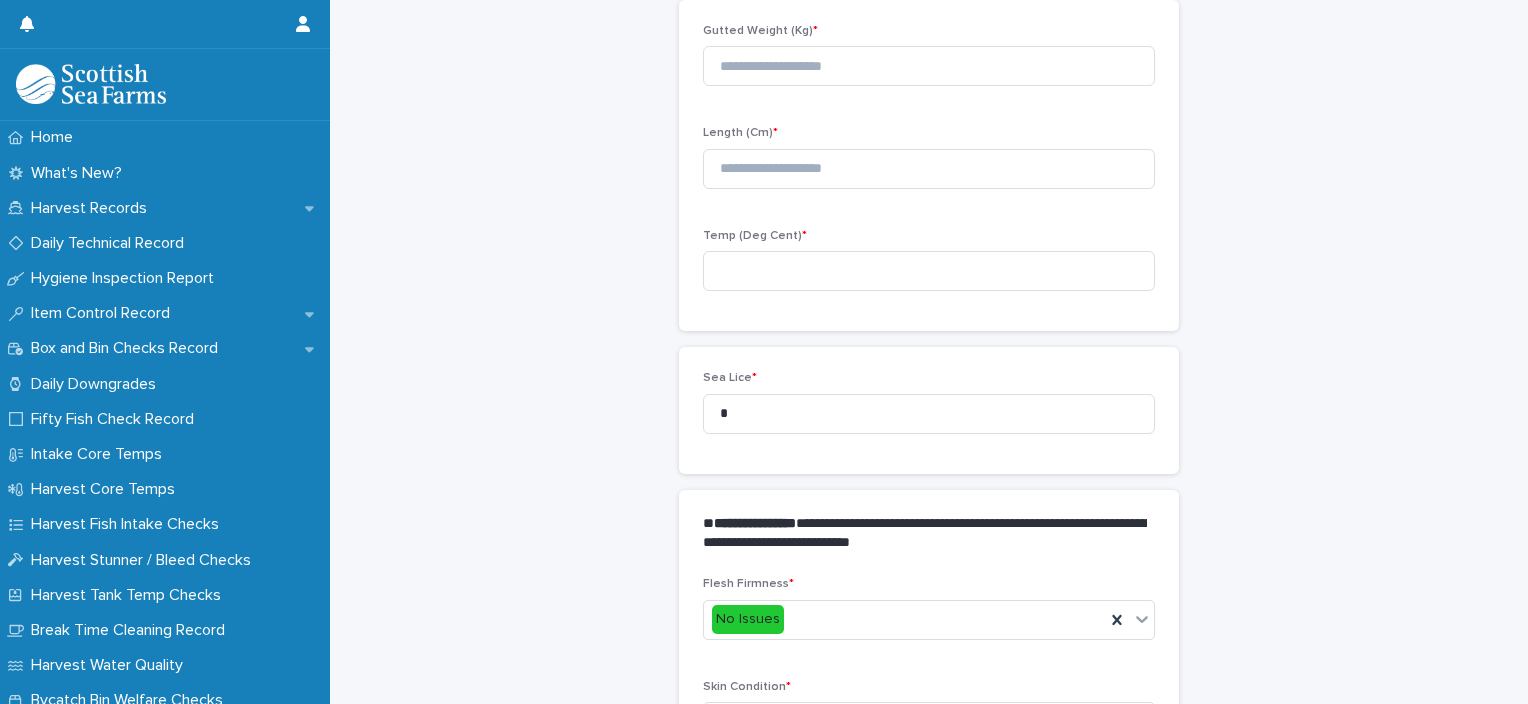 scroll, scrollTop: 211, scrollLeft: 0, axis: vertical 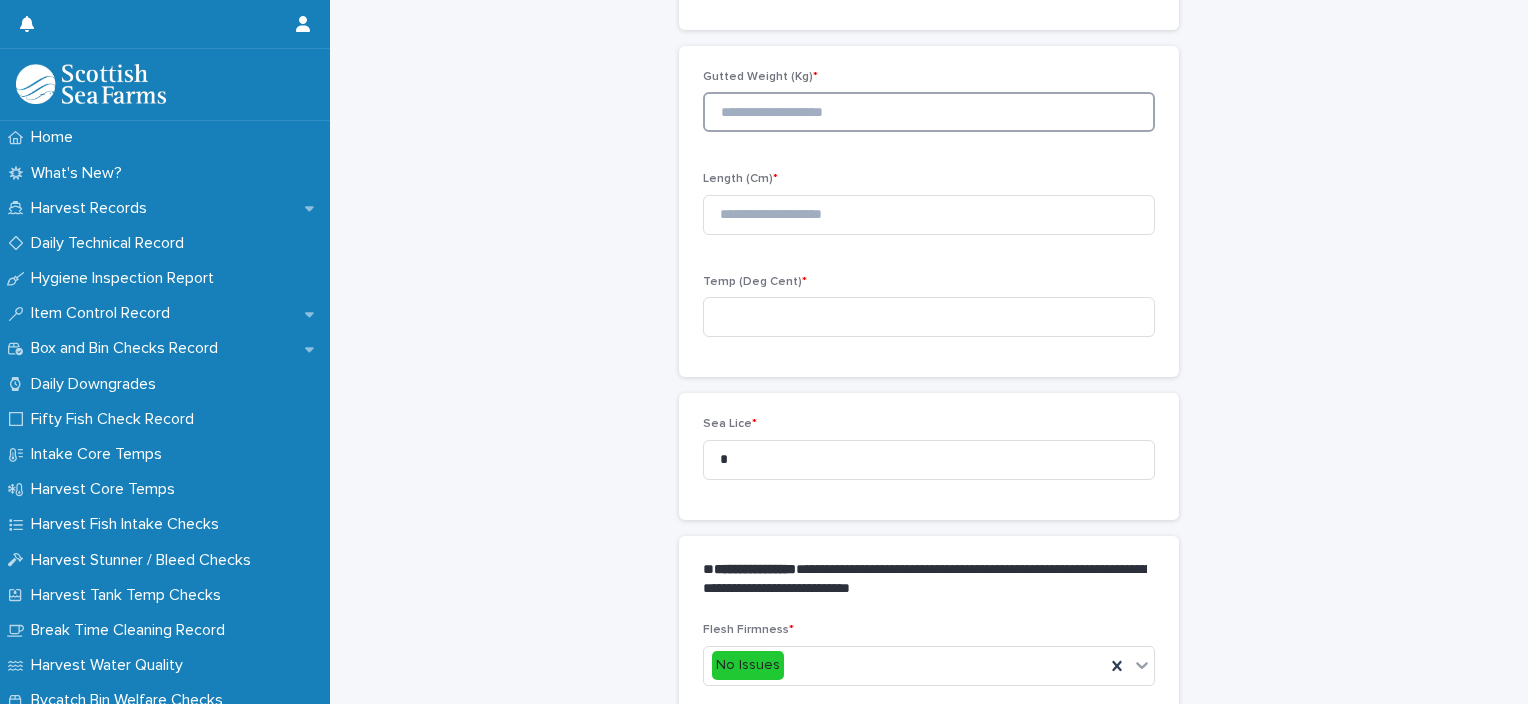 click at bounding box center [929, 112] 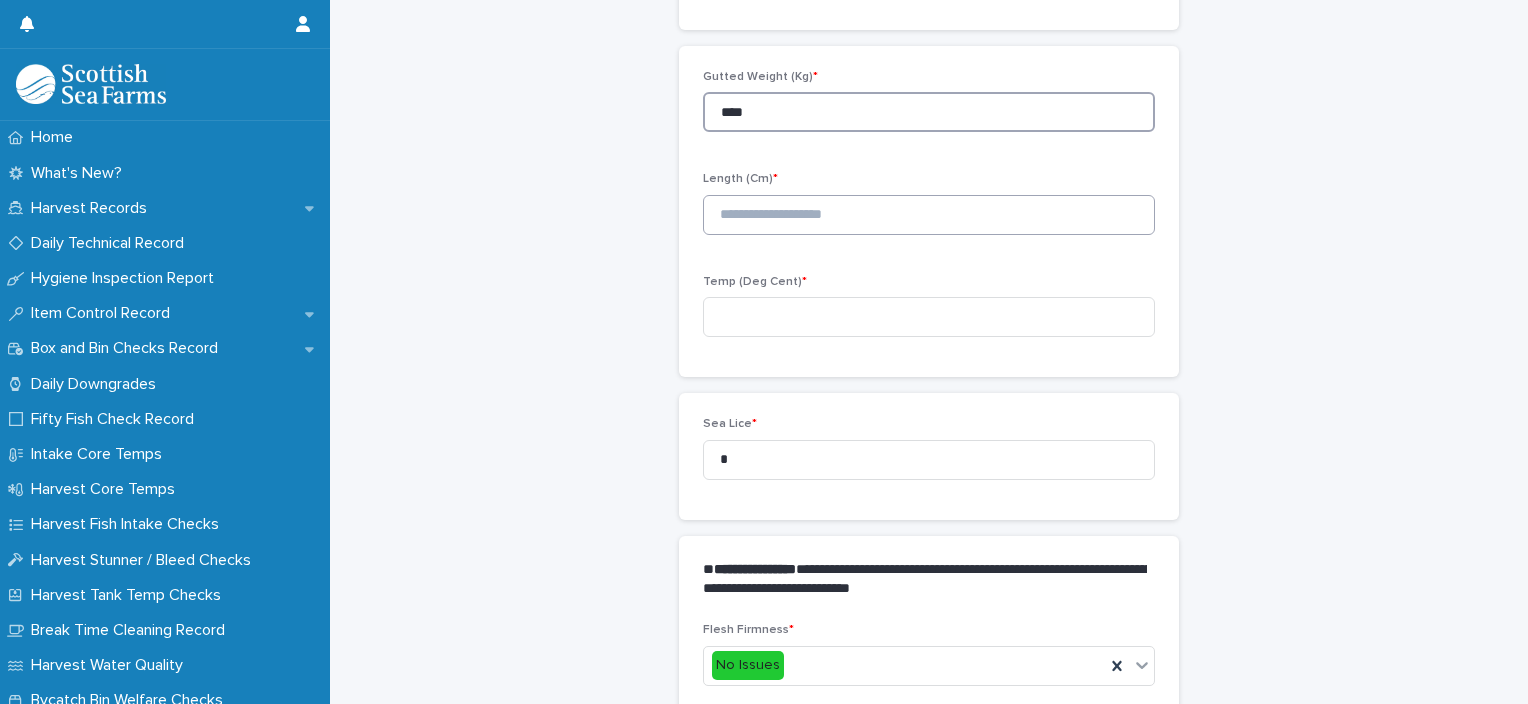type on "****" 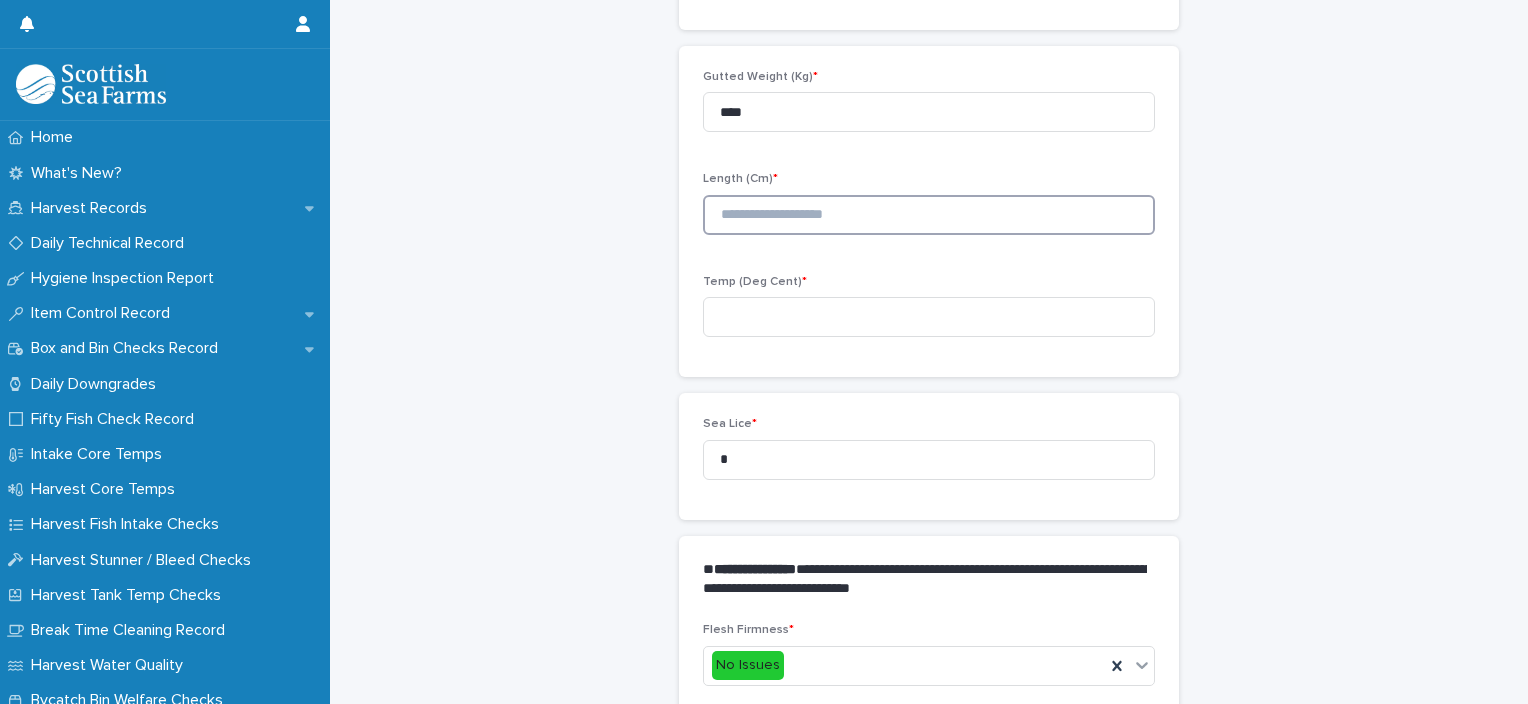 click at bounding box center (929, 215) 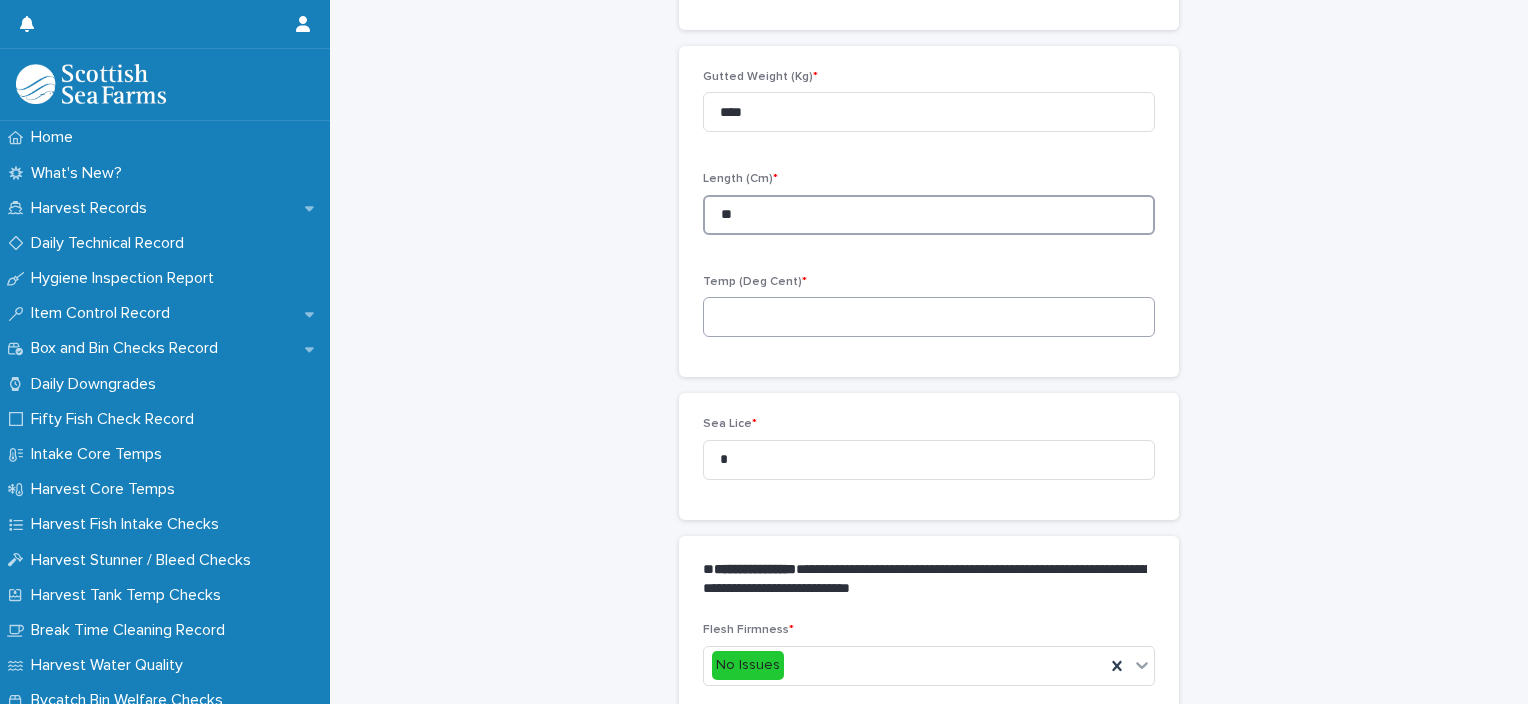 type on "**" 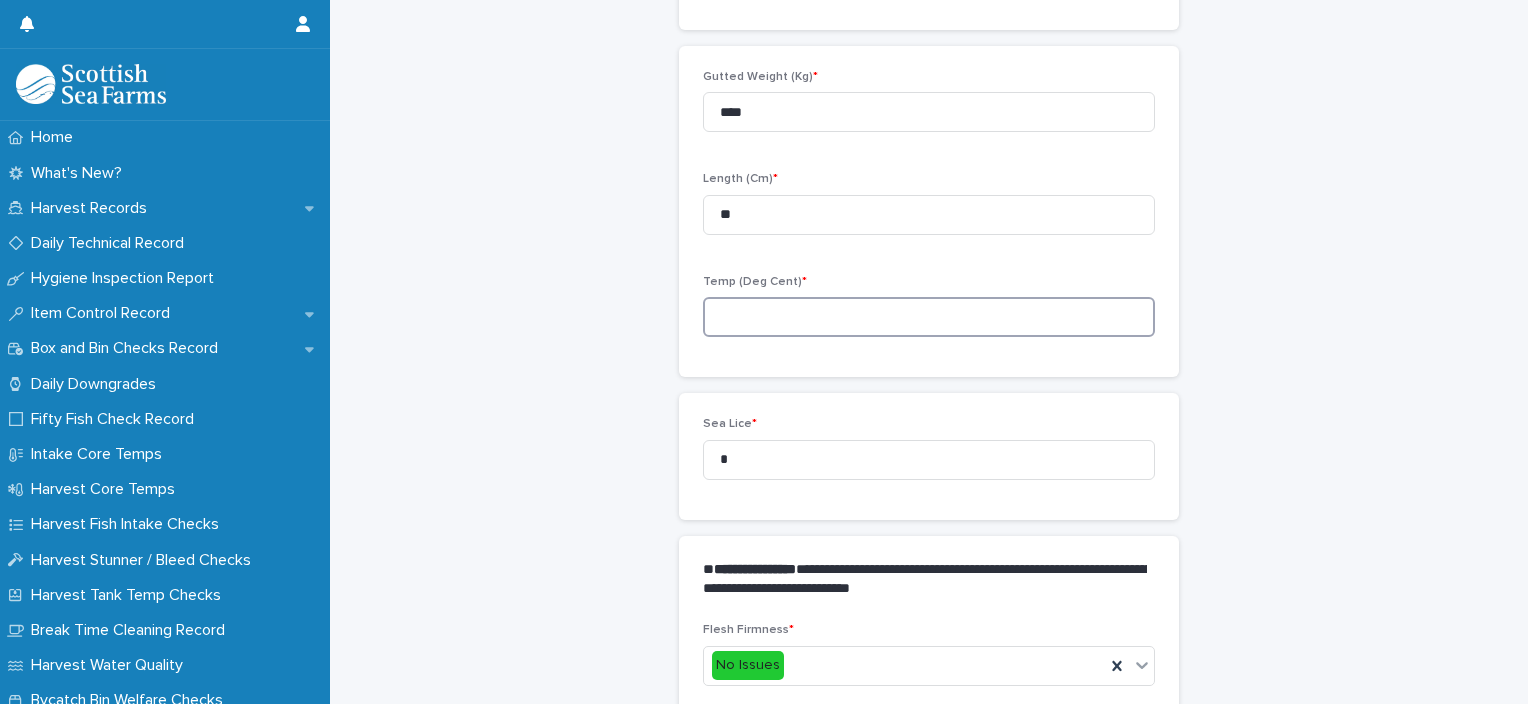 click at bounding box center (929, 317) 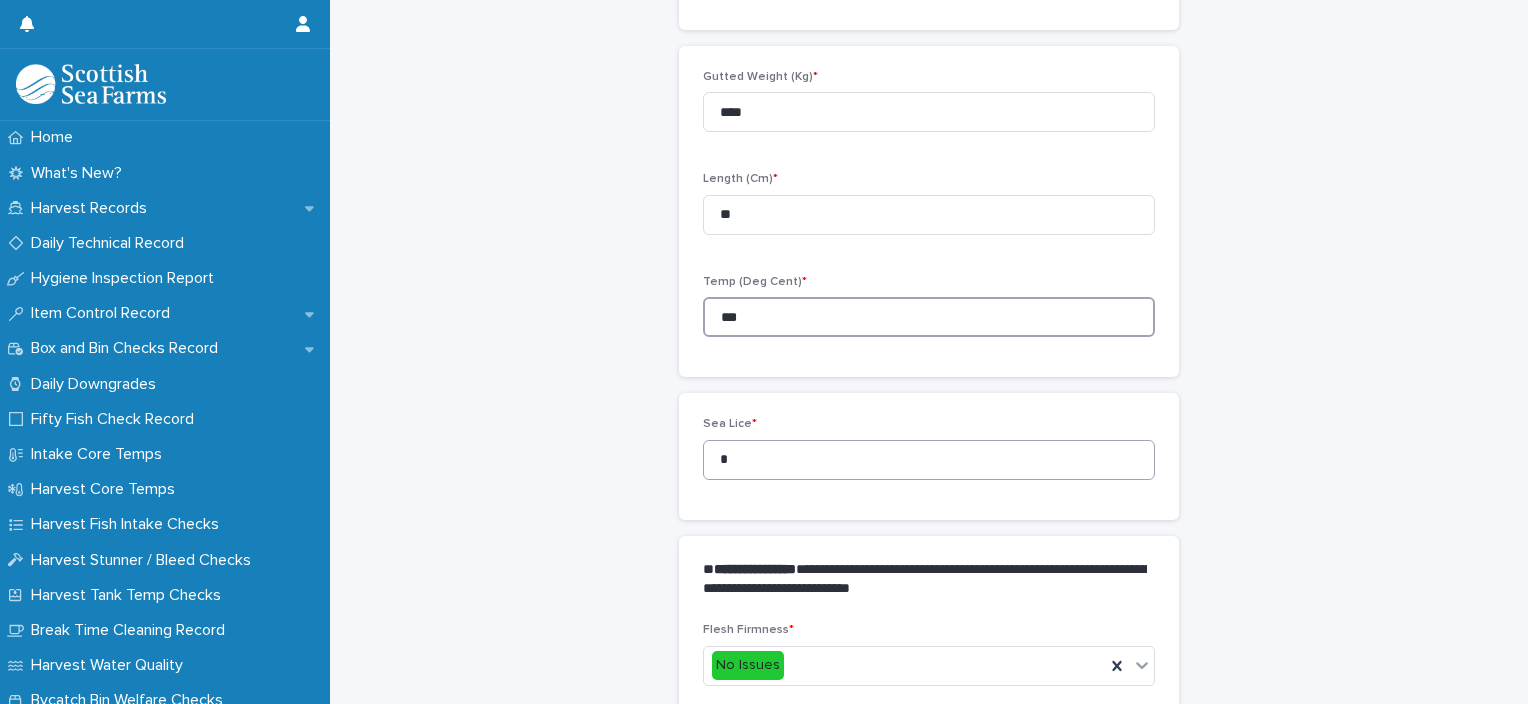 type on "***" 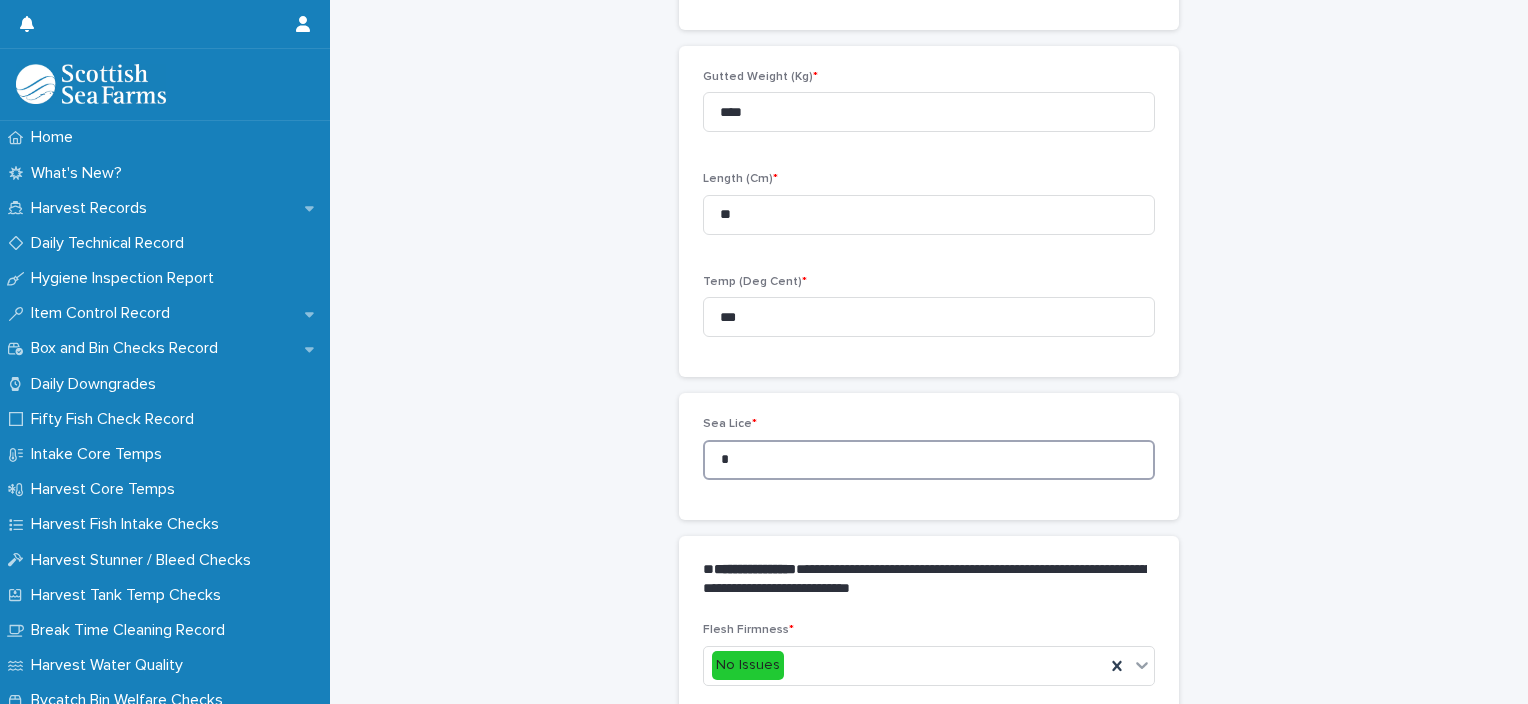 drag, startPoint x: 733, startPoint y: 444, endPoint x: 703, endPoint y: 454, distance: 31.622776 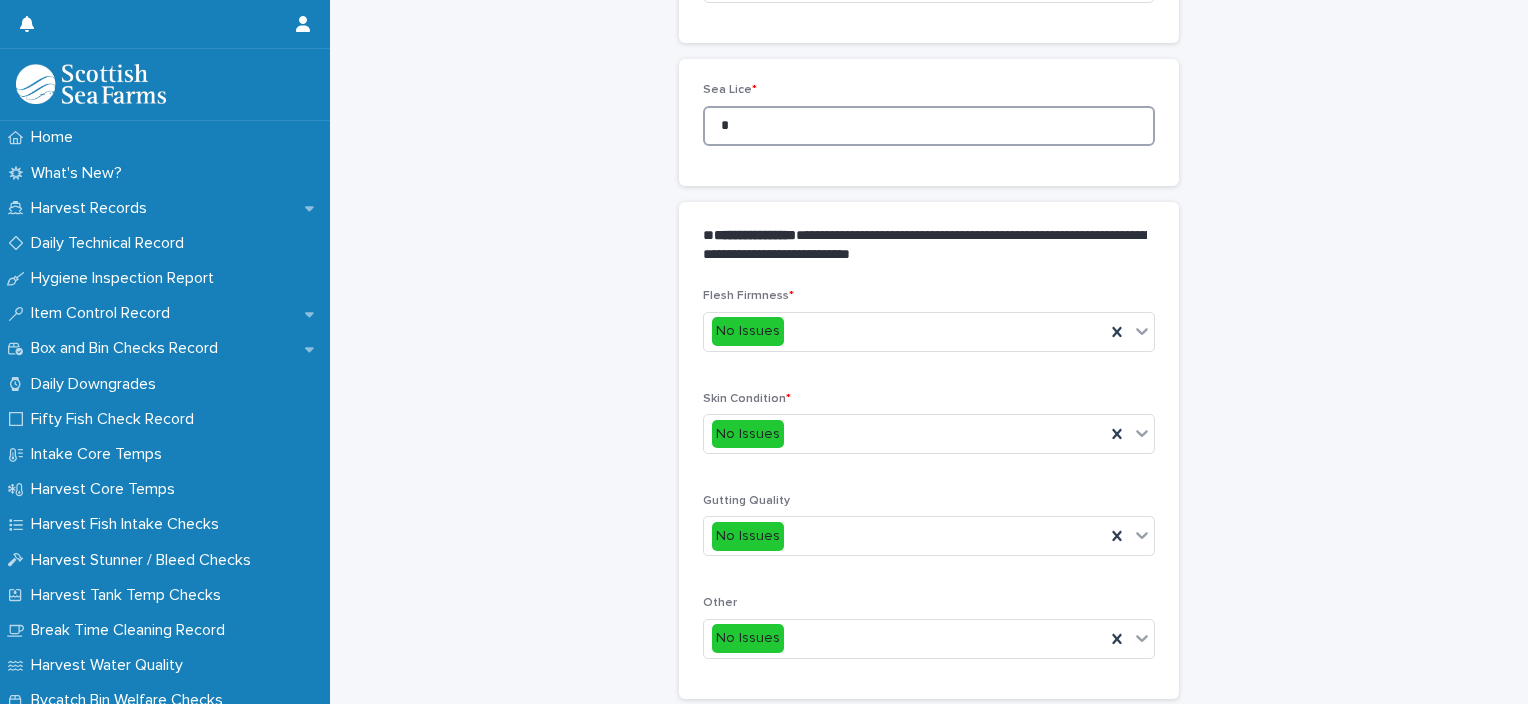 scroll, scrollTop: 911, scrollLeft: 0, axis: vertical 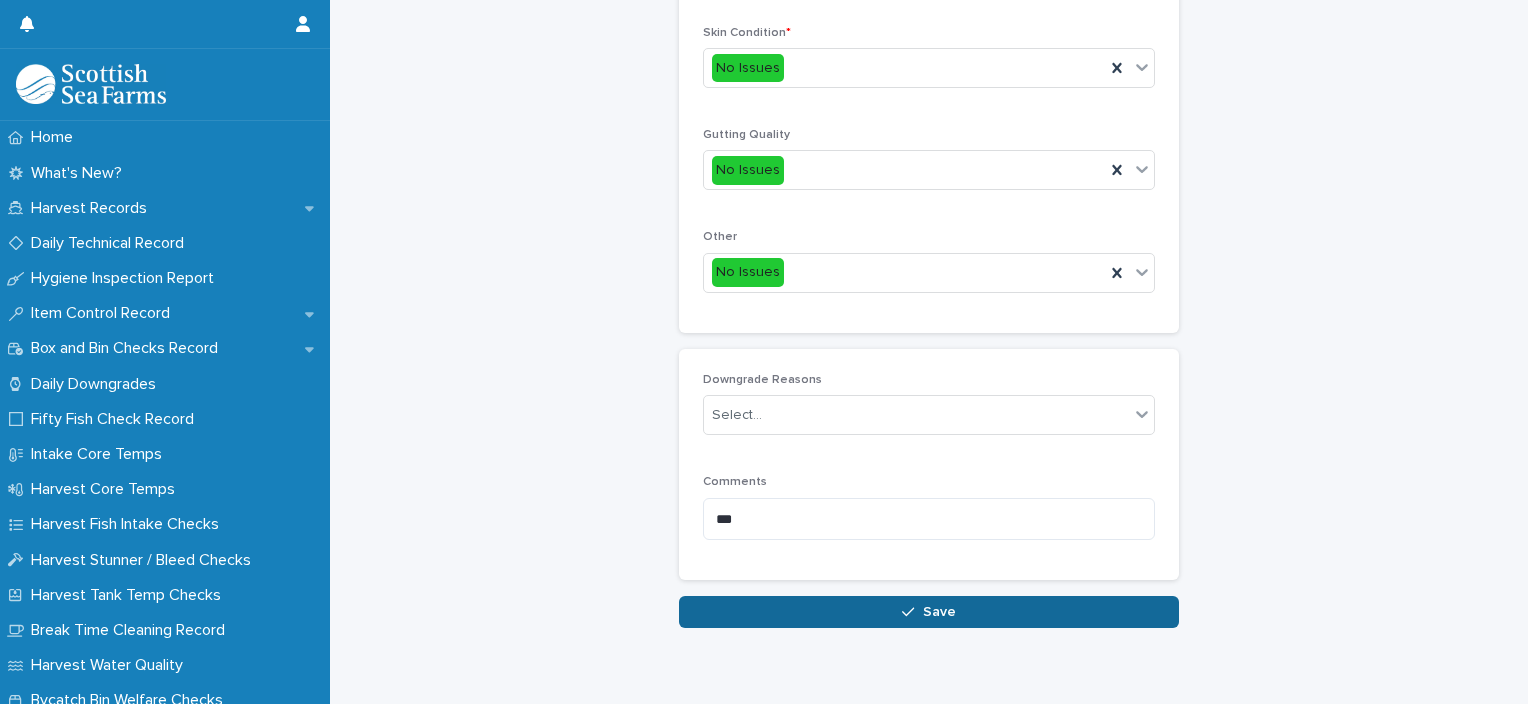 type on "*" 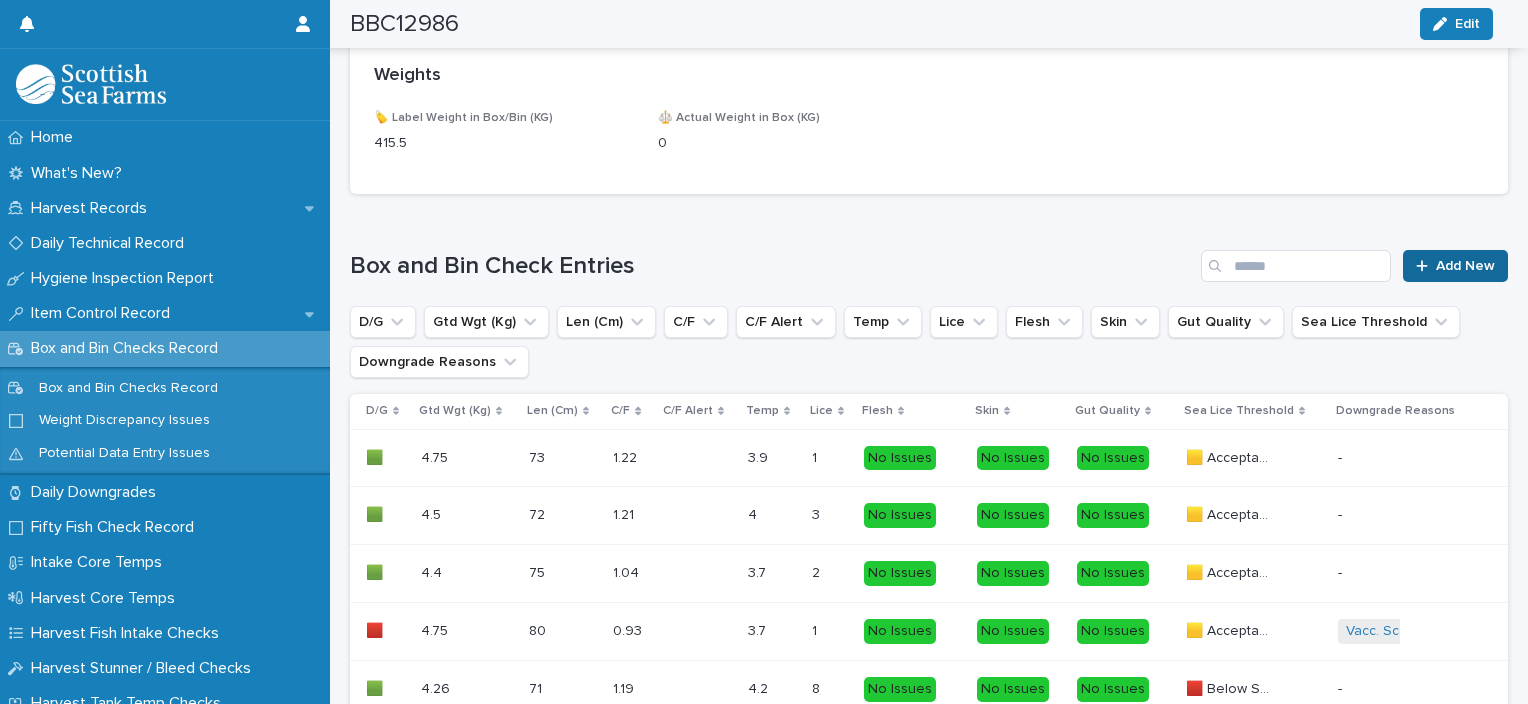 click on "Add New" at bounding box center [1465, 266] 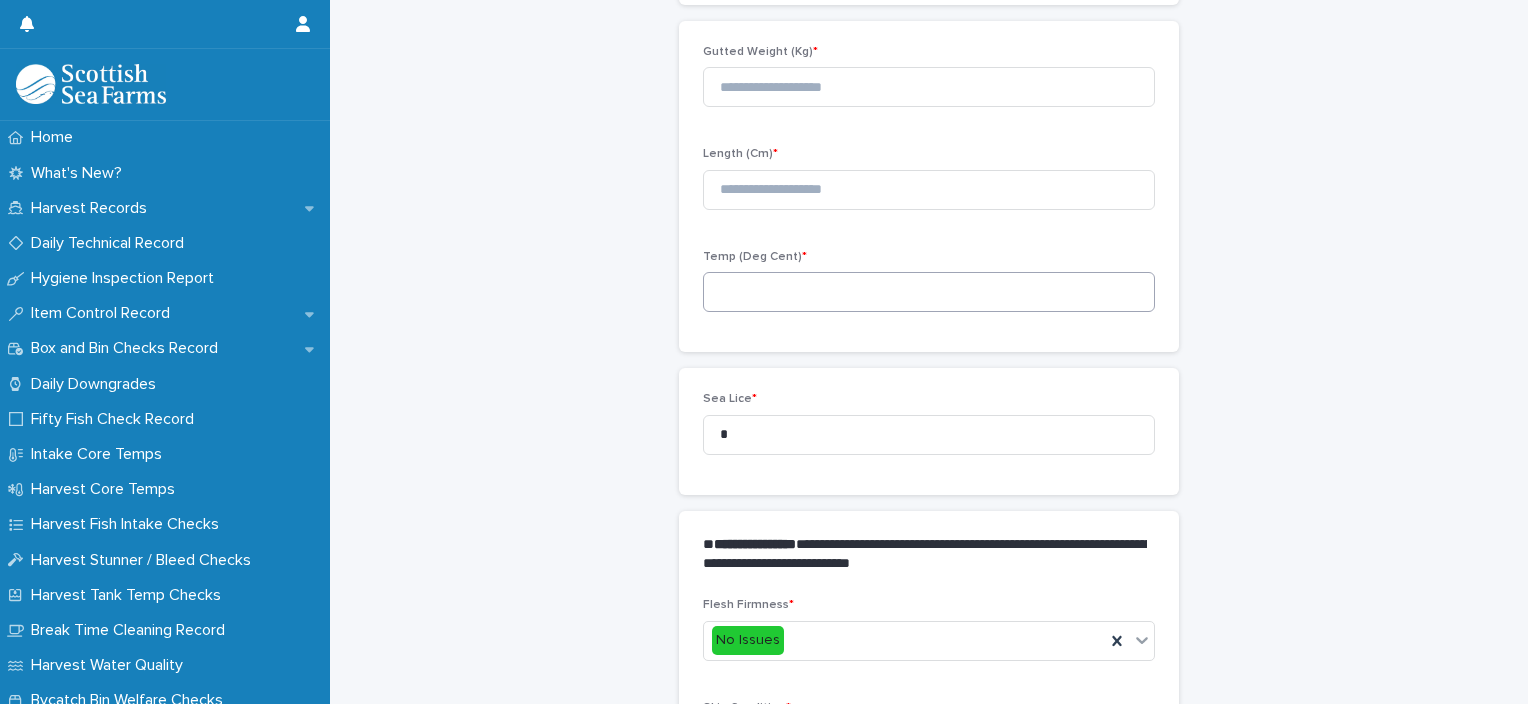 scroll, scrollTop: 211, scrollLeft: 0, axis: vertical 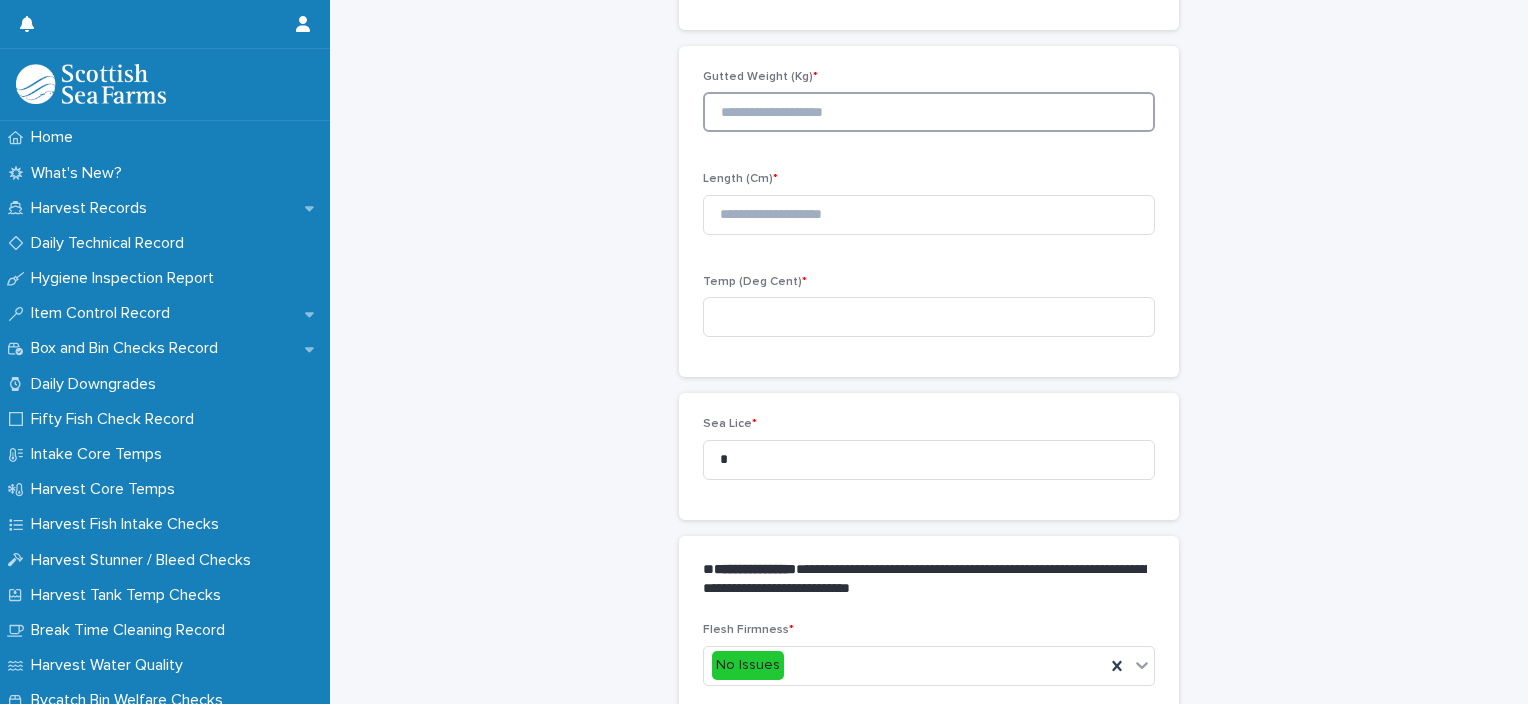 click at bounding box center [929, 112] 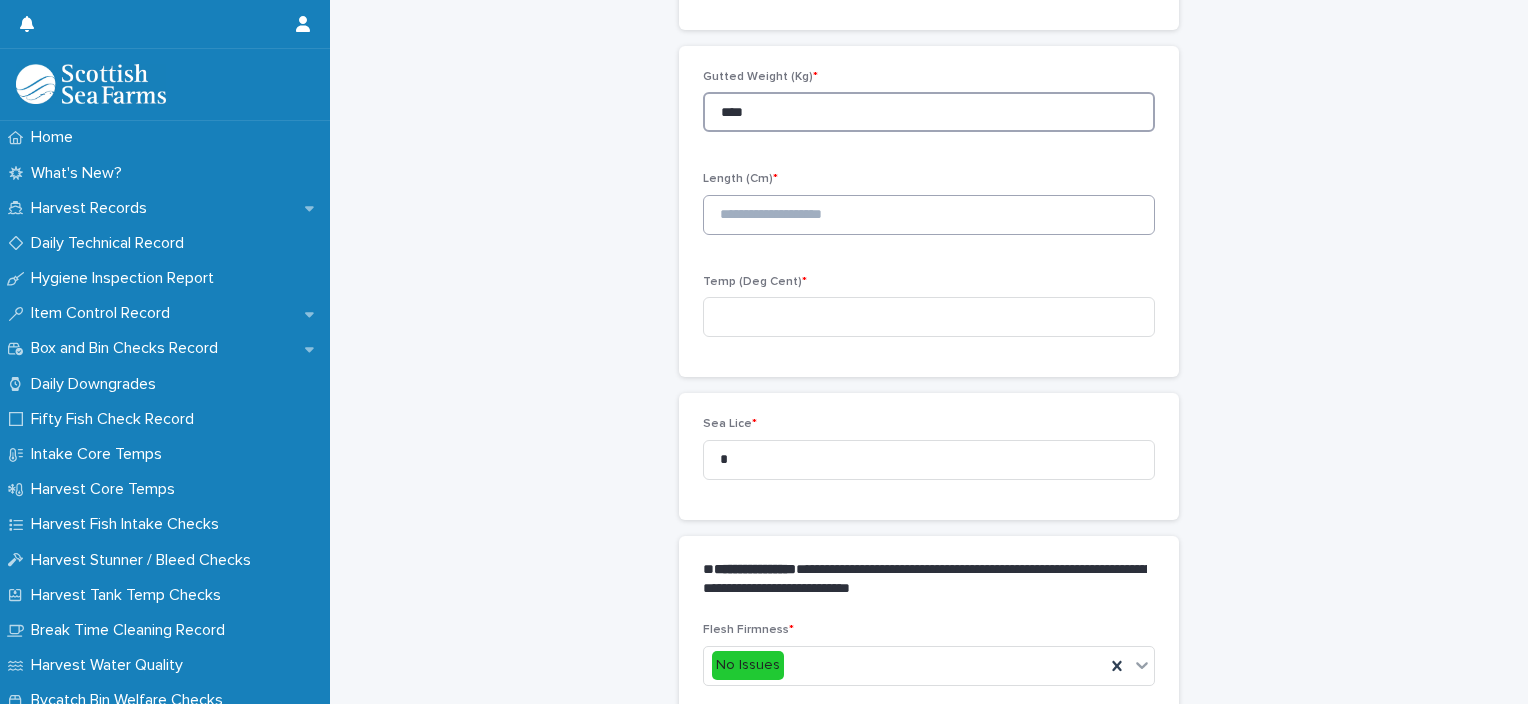 type on "****" 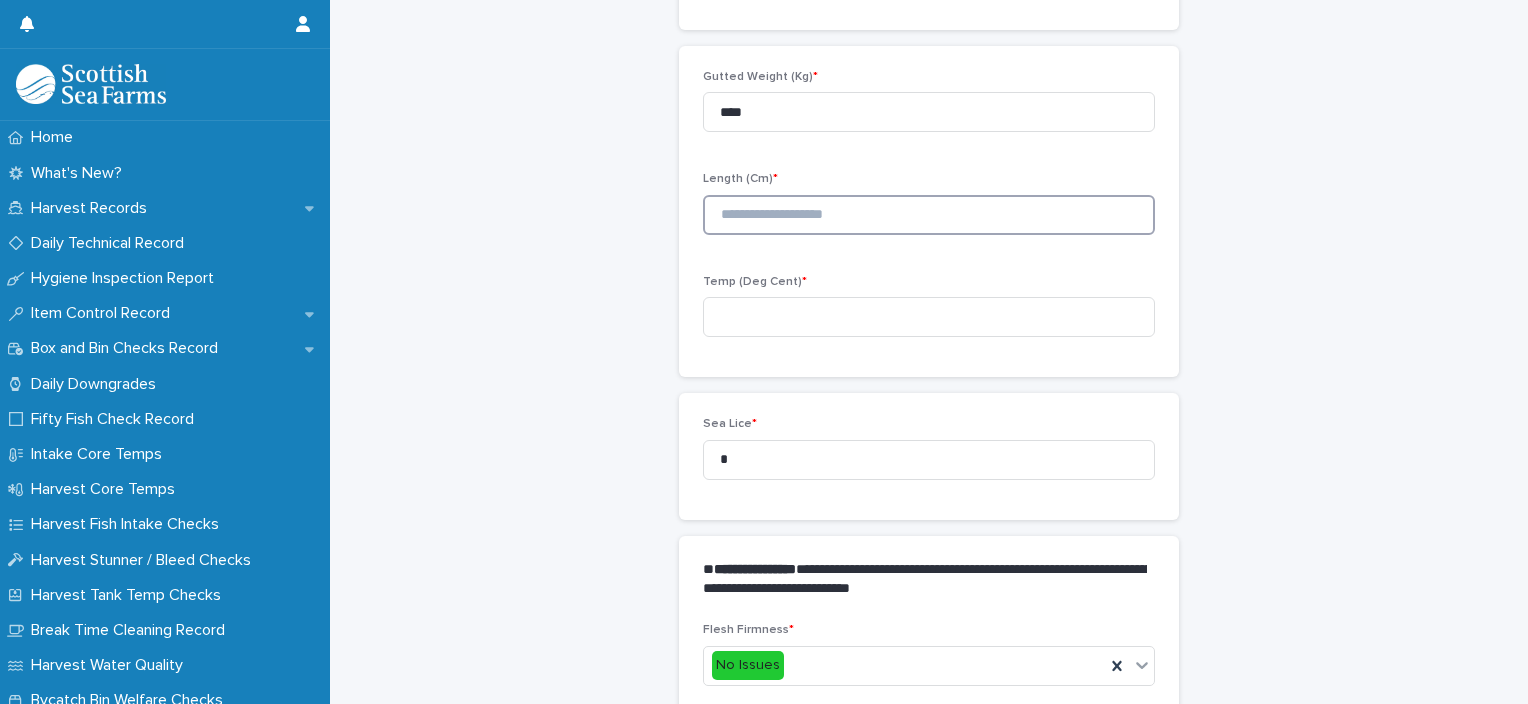 click at bounding box center (929, 215) 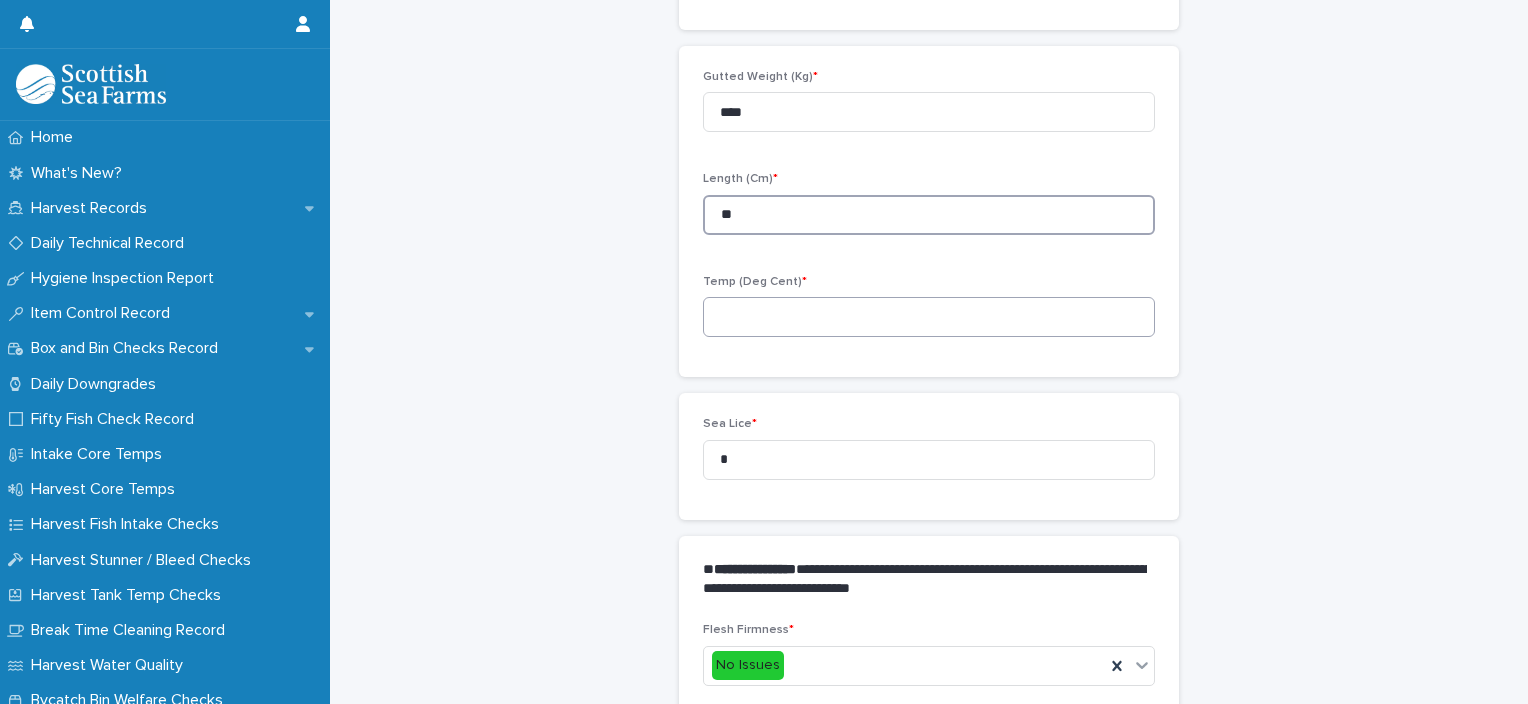 type on "**" 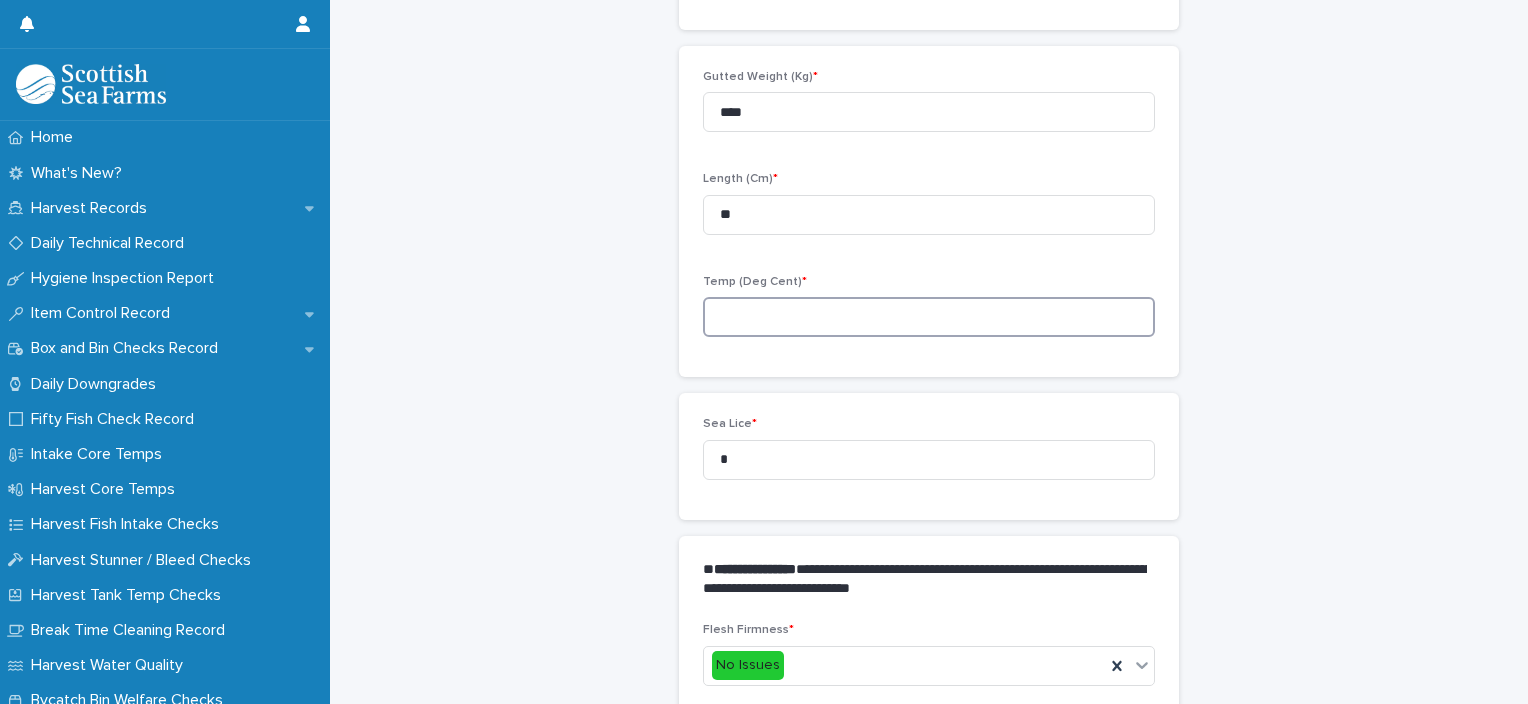 click at bounding box center [929, 317] 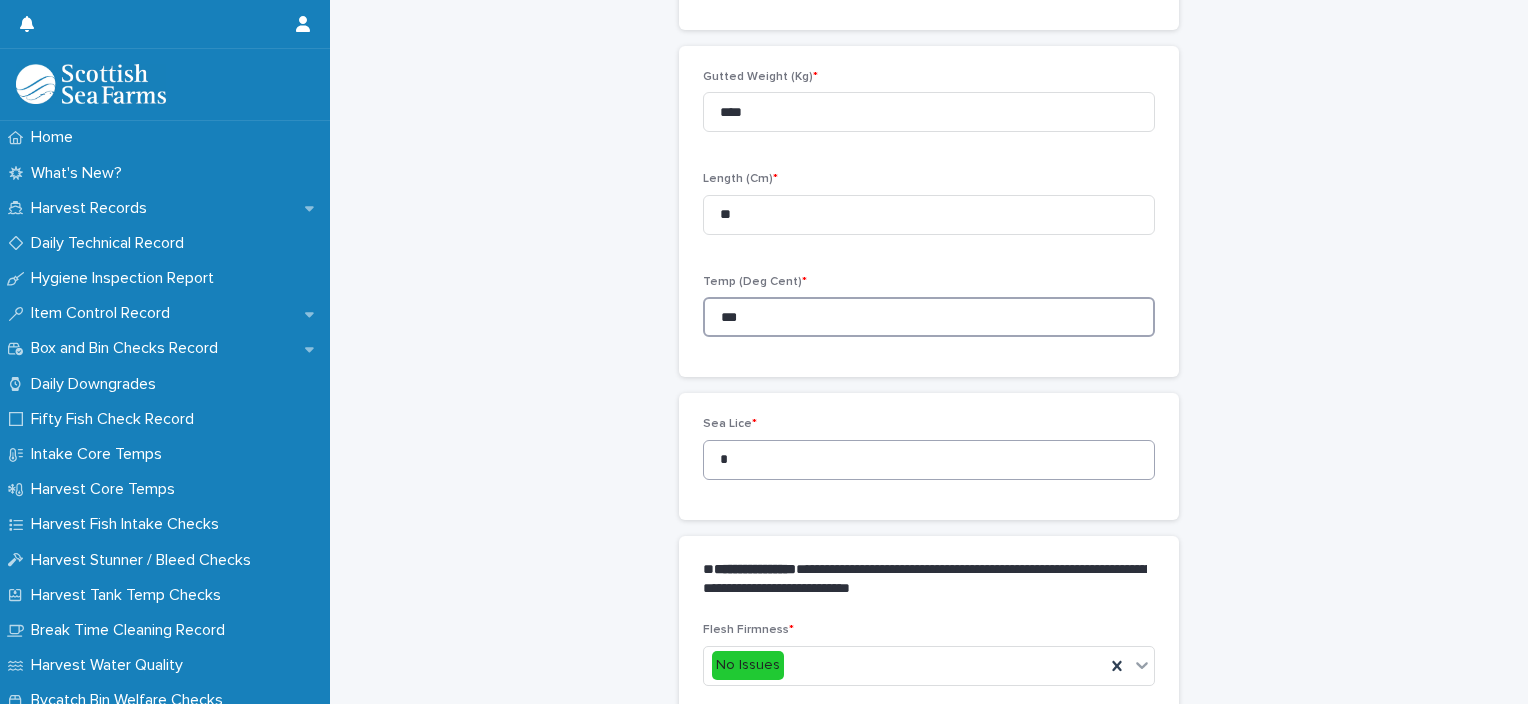 type on "***" 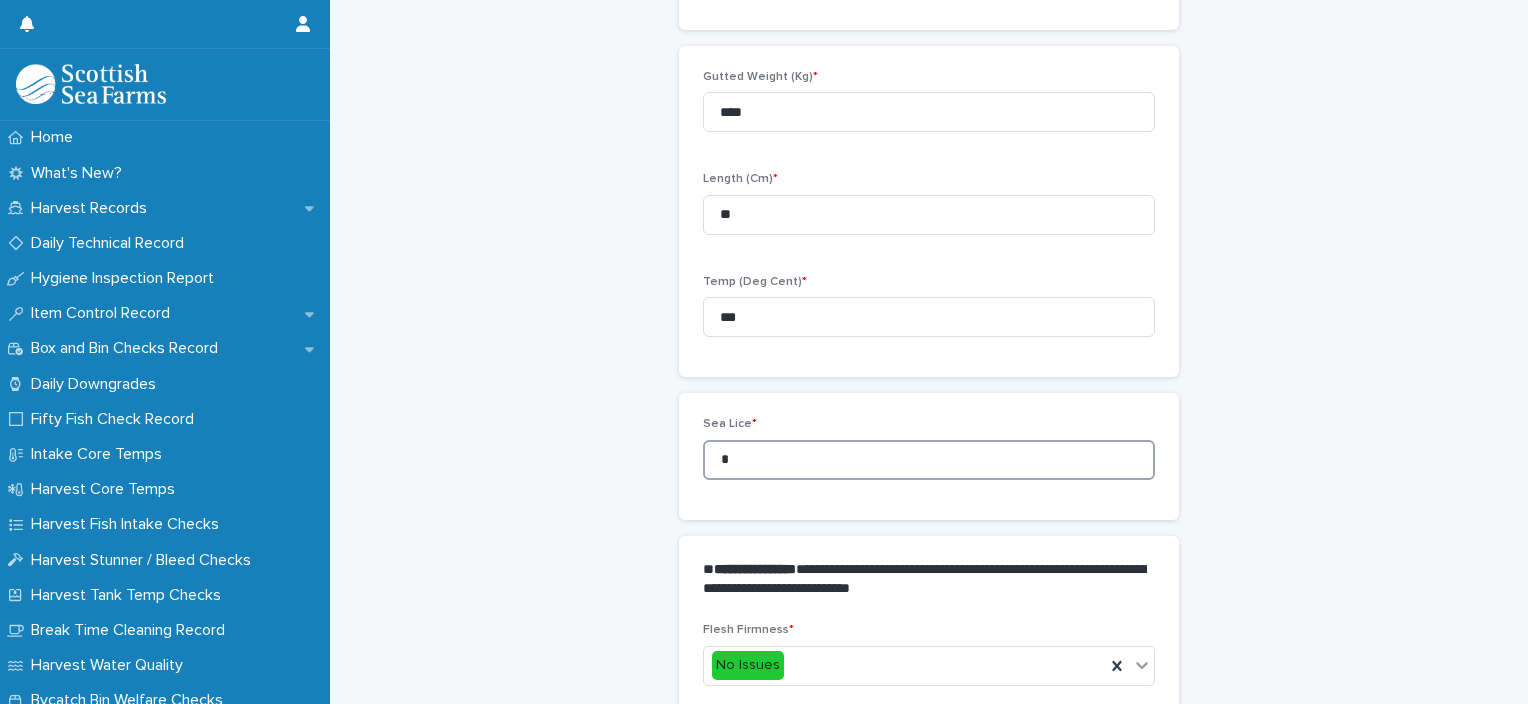 drag, startPoint x: 731, startPoint y: 448, endPoint x: 694, endPoint y: 464, distance: 40.311287 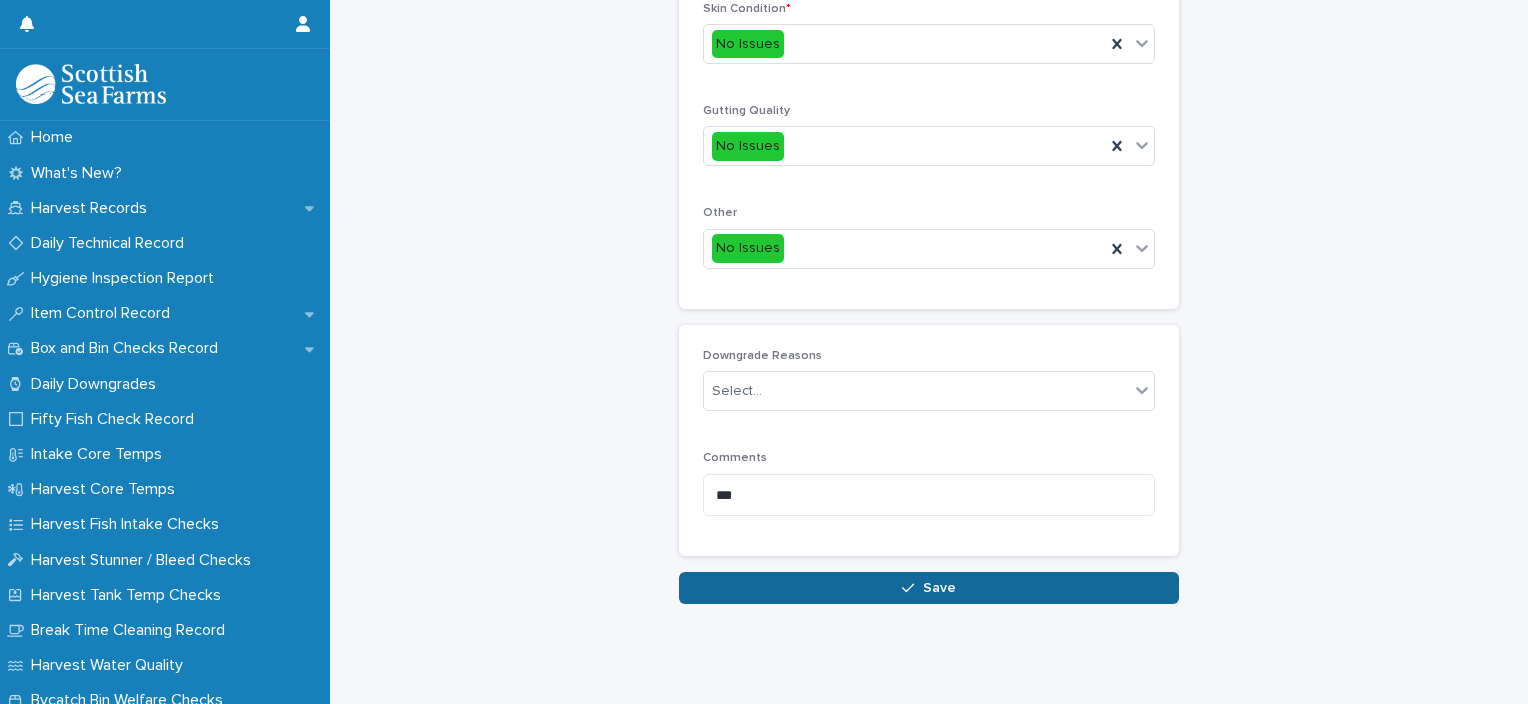 scroll, scrollTop: 948, scrollLeft: 0, axis: vertical 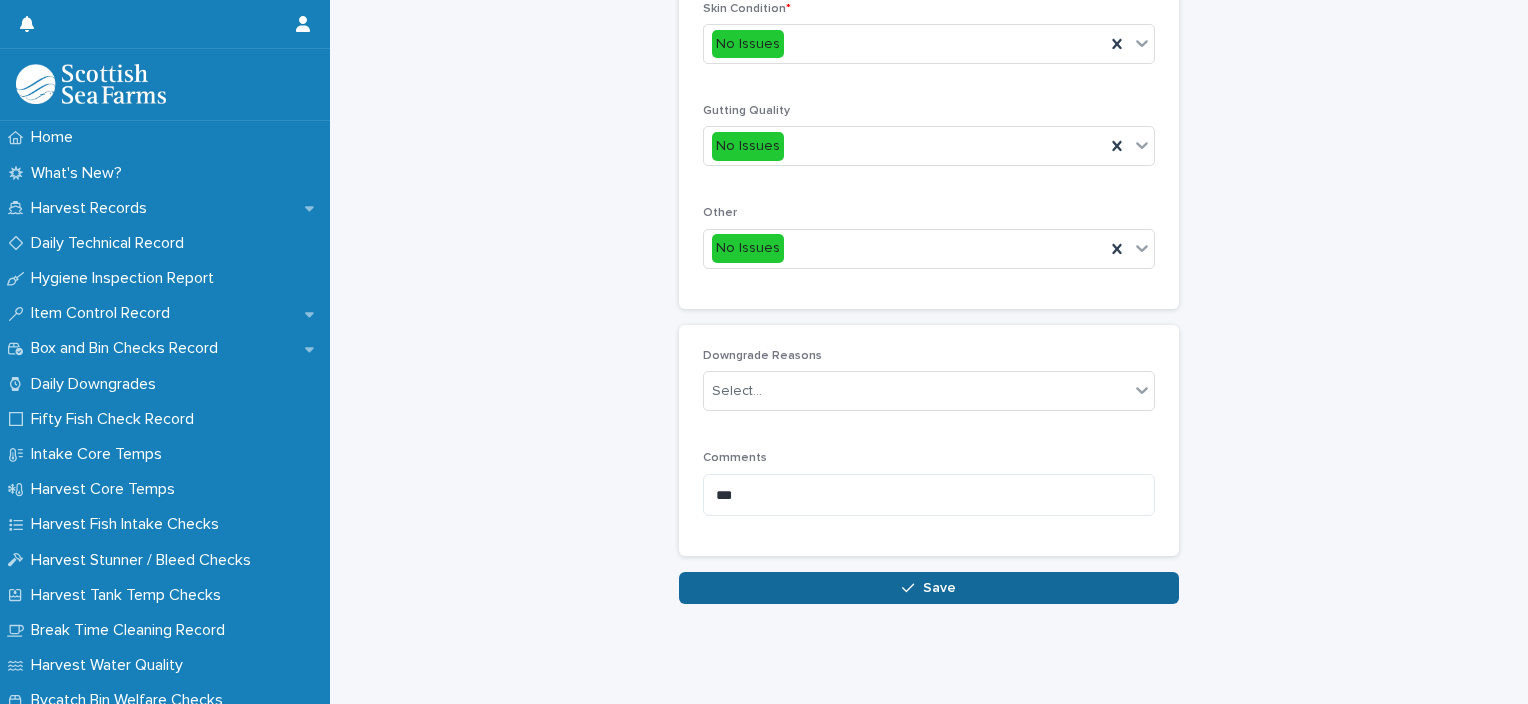 click on "Save" at bounding box center [929, 588] 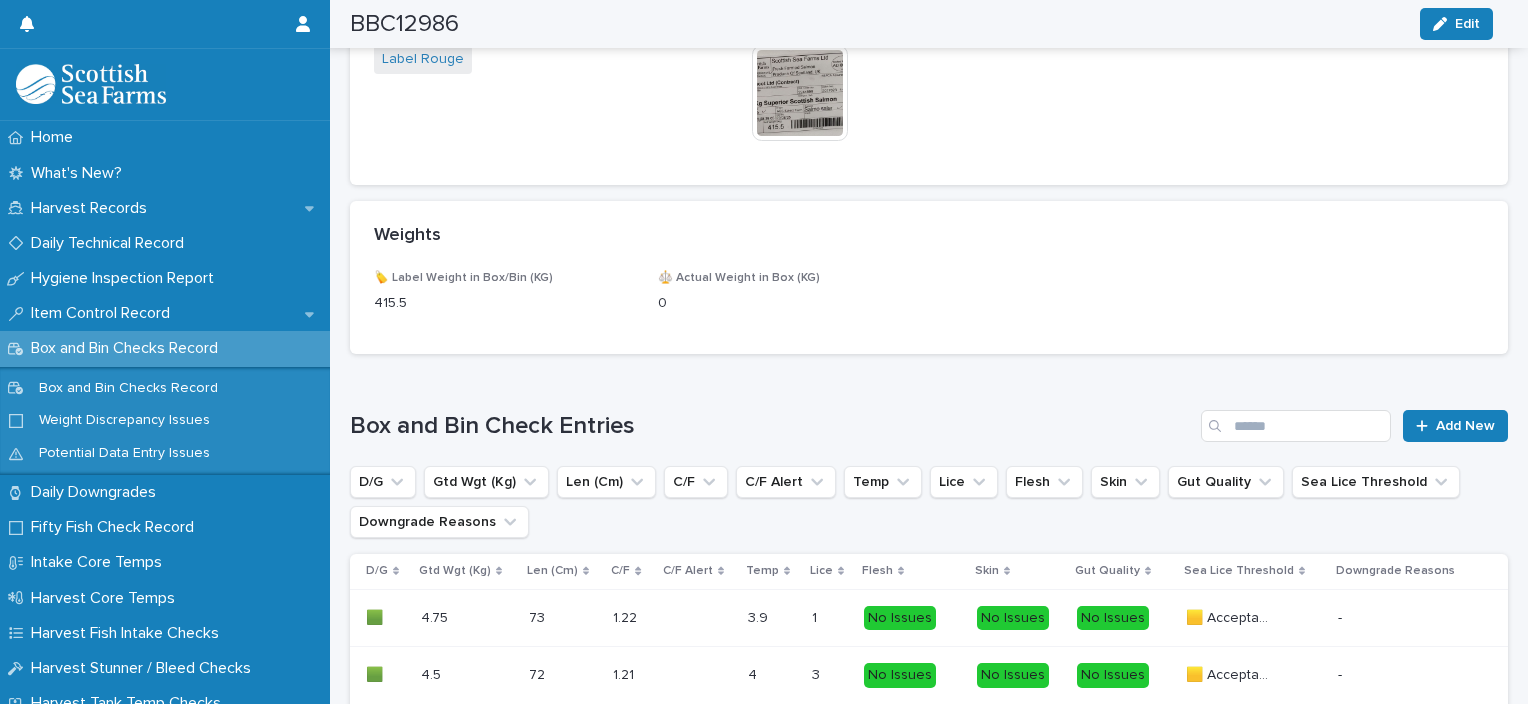 scroll, scrollTop: 1145, scrollLeft: 0, axis: vertical 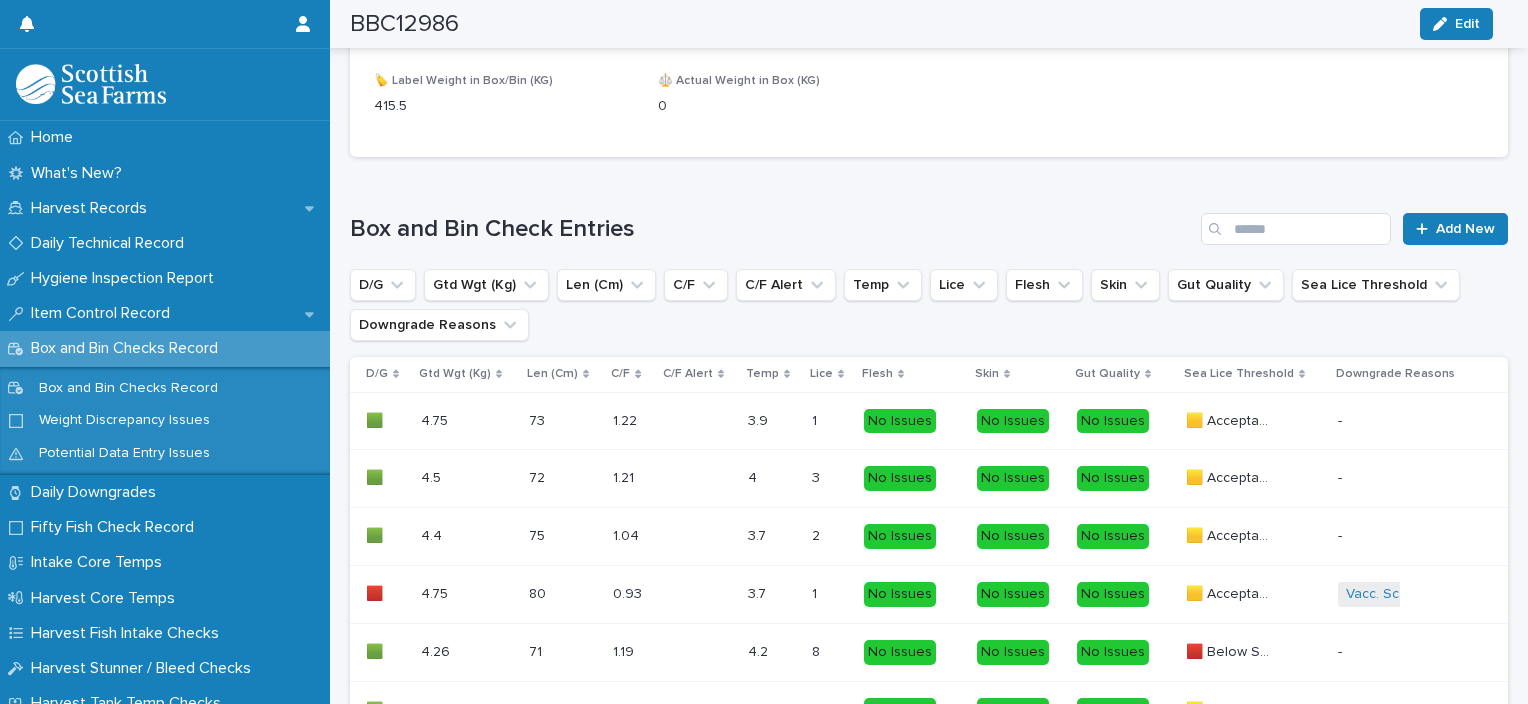 click at bounding box center (1426, 229) 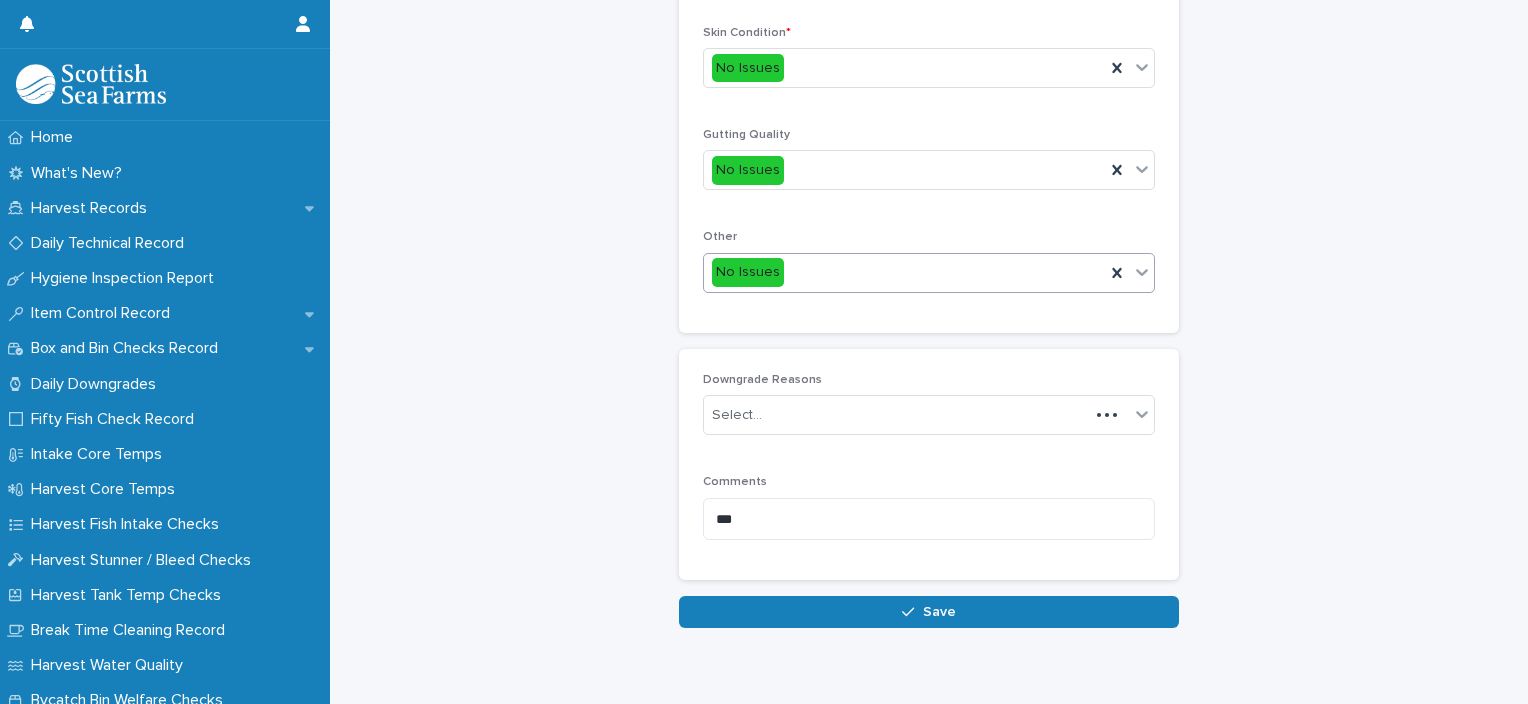 scroll, scrollTop: 211, scrollLeft: 0, axis: vertical 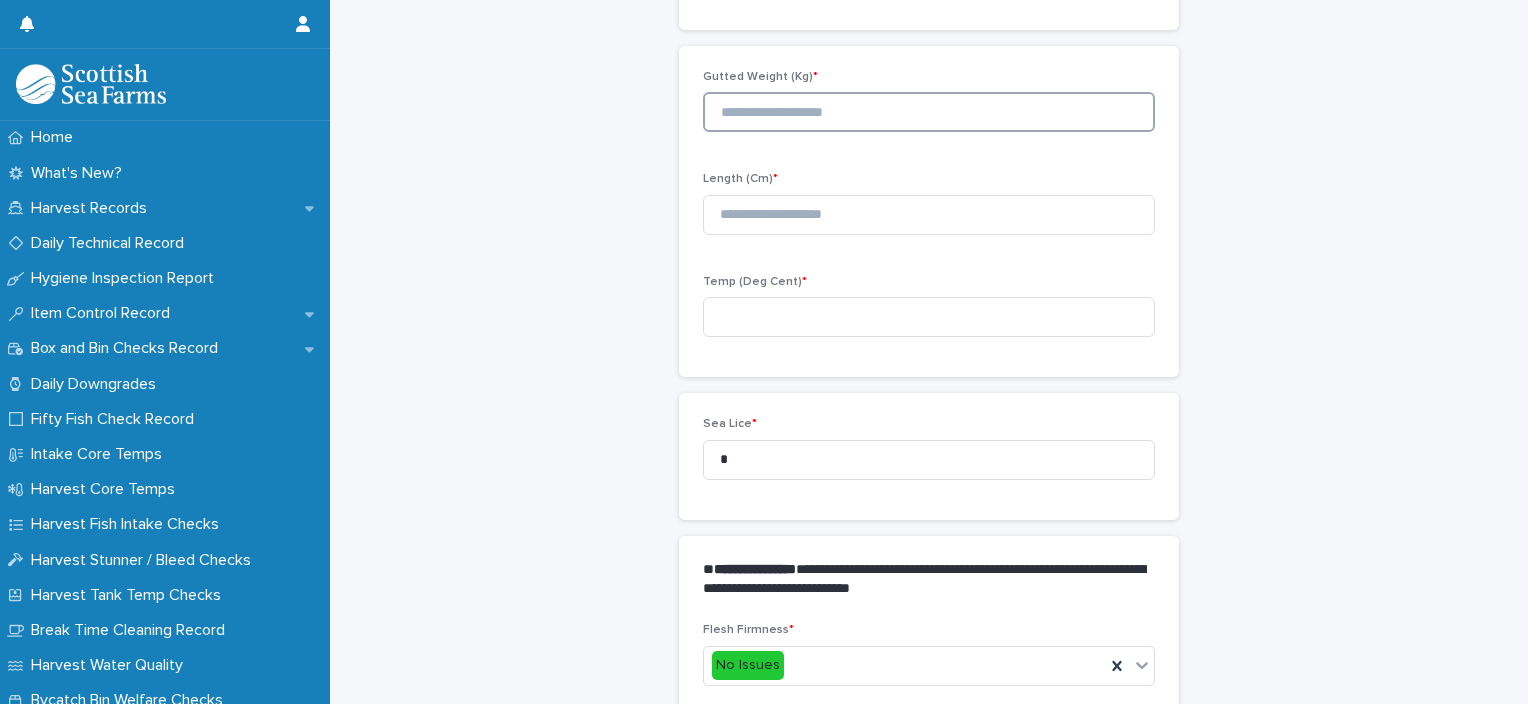click at bounding box center (929, 112) 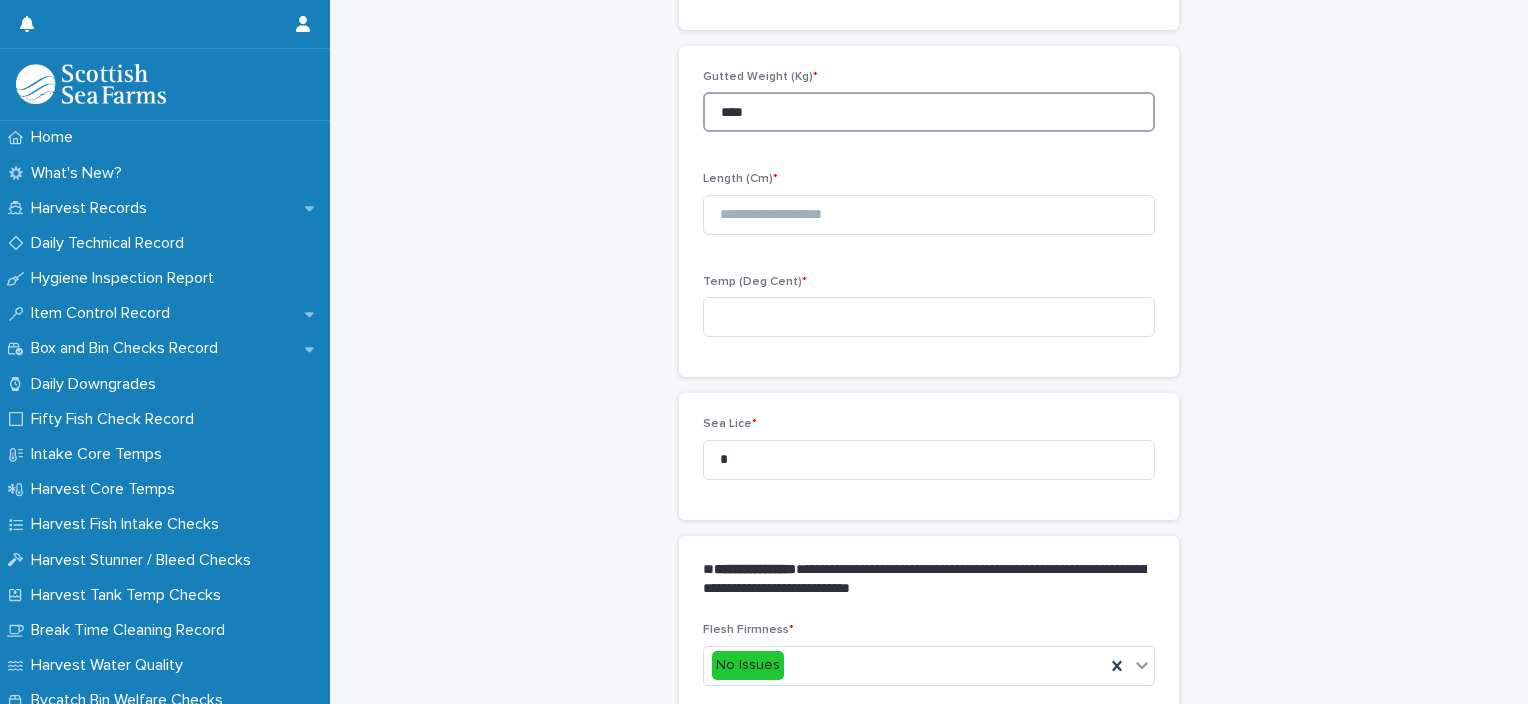type on "****" 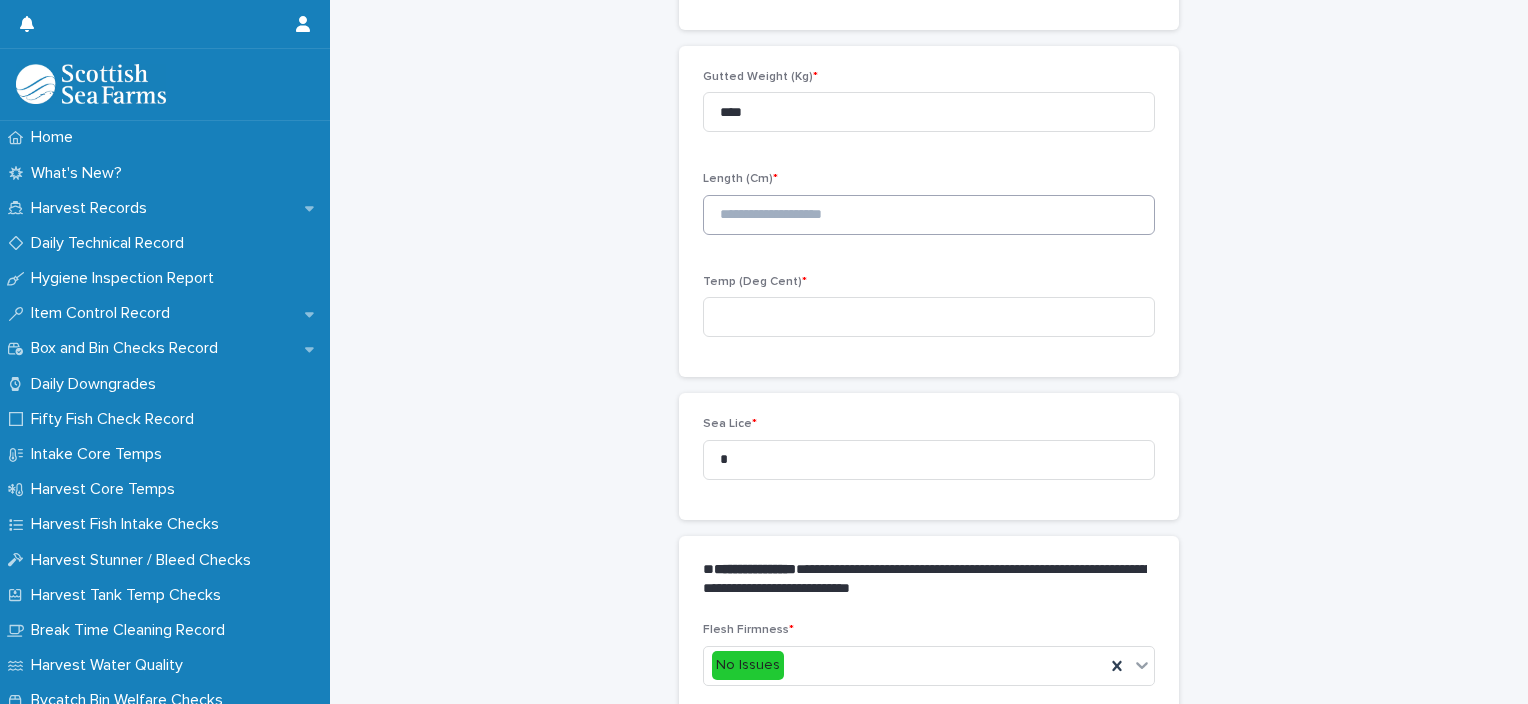 drag, startPoint x: 693, startPoint y: 218, endPoint x: 721, endPoint y: 217, distance: 28.01785 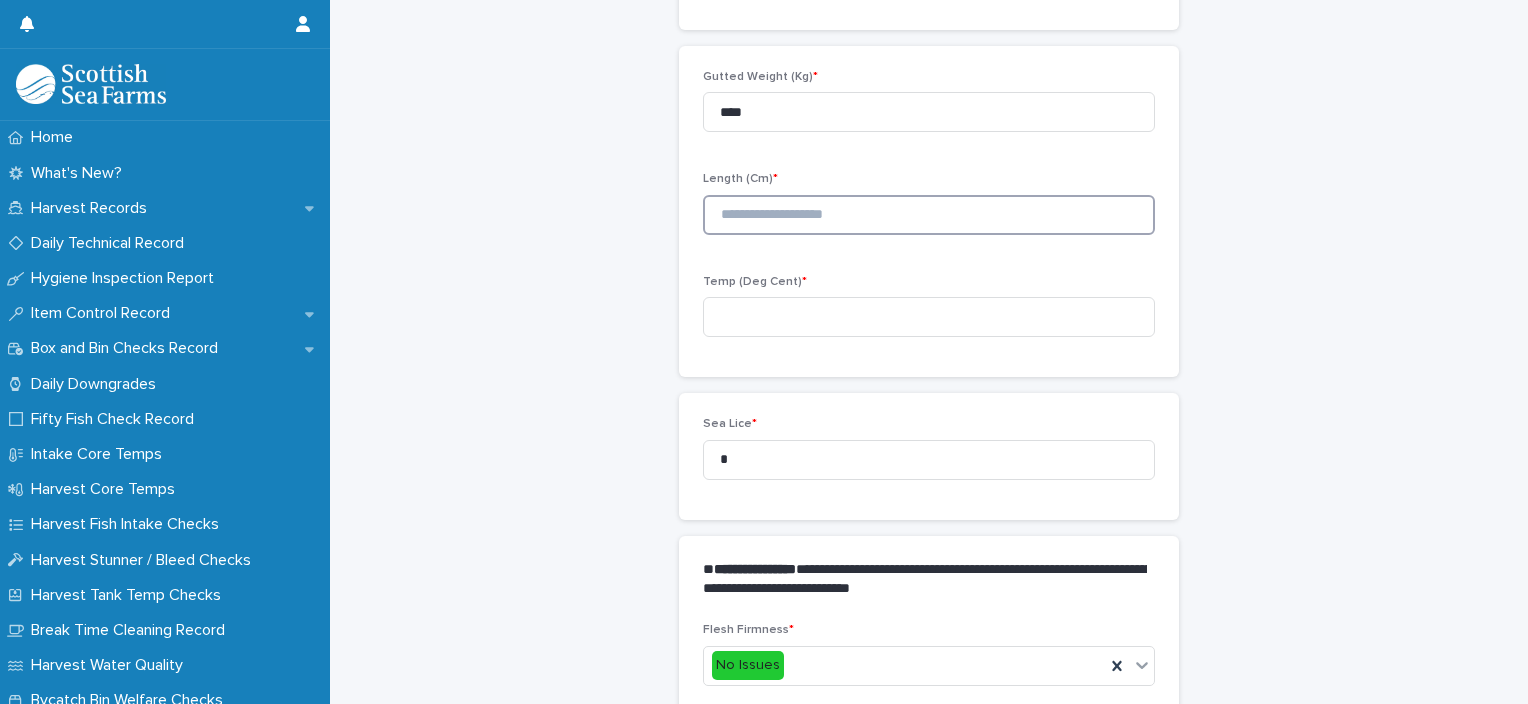 click at bounding box center (929, 215) 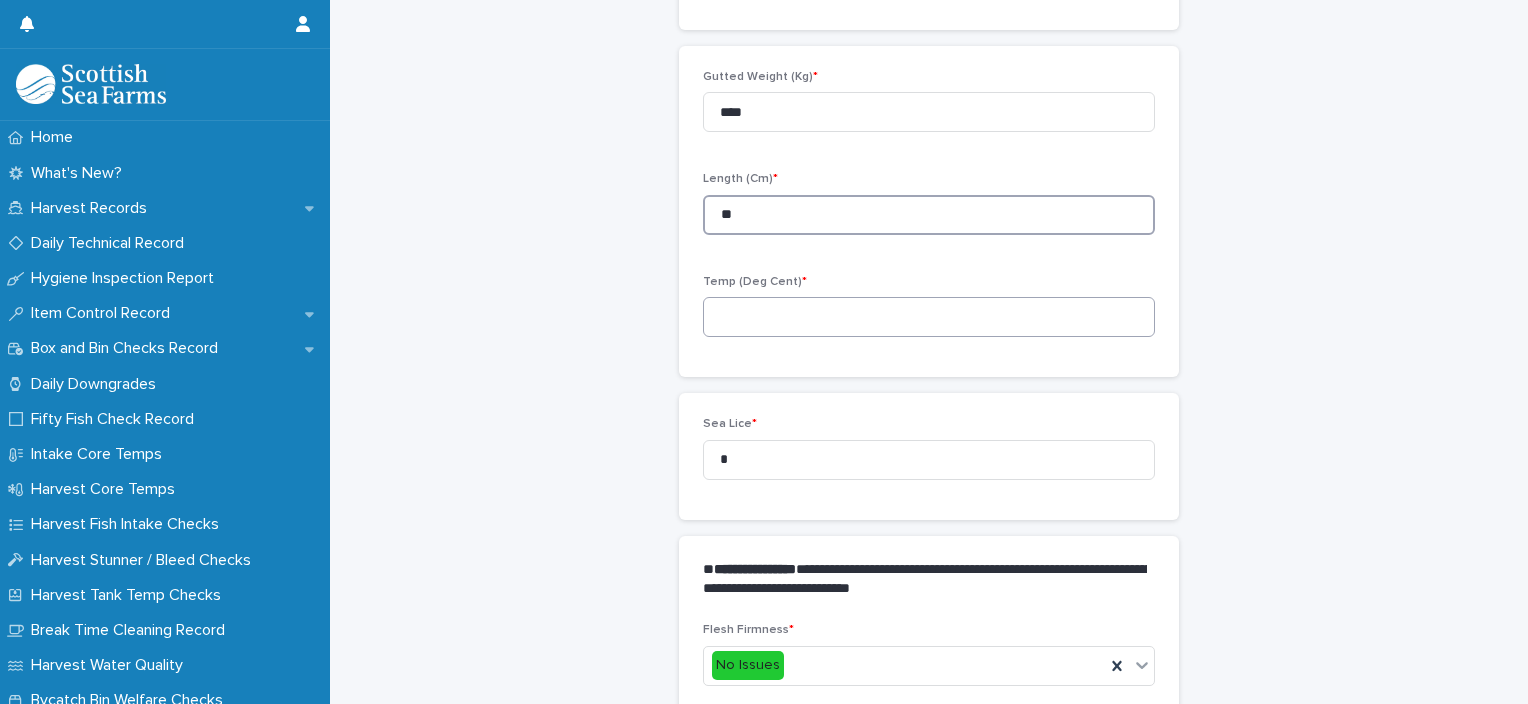 type on "**" 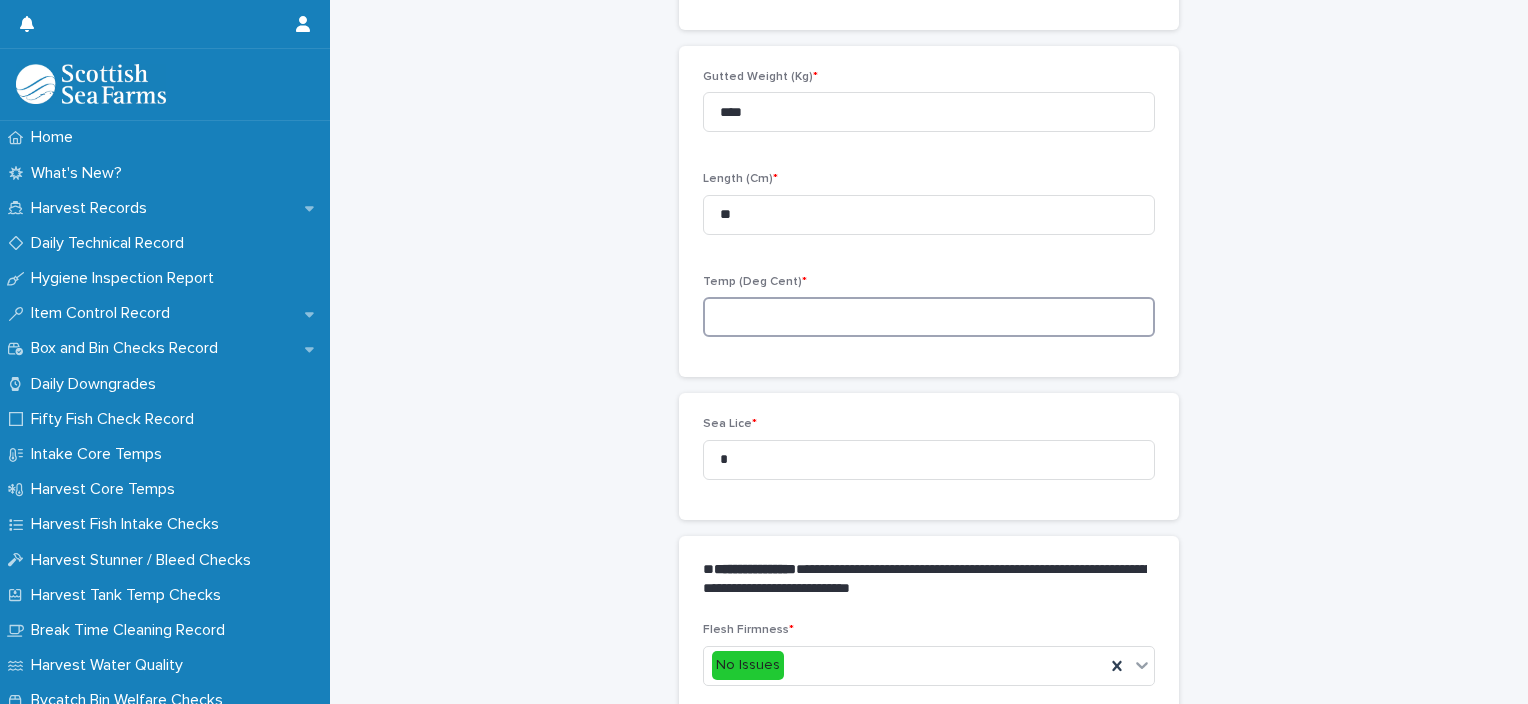 click at bounding box center [929, 317] 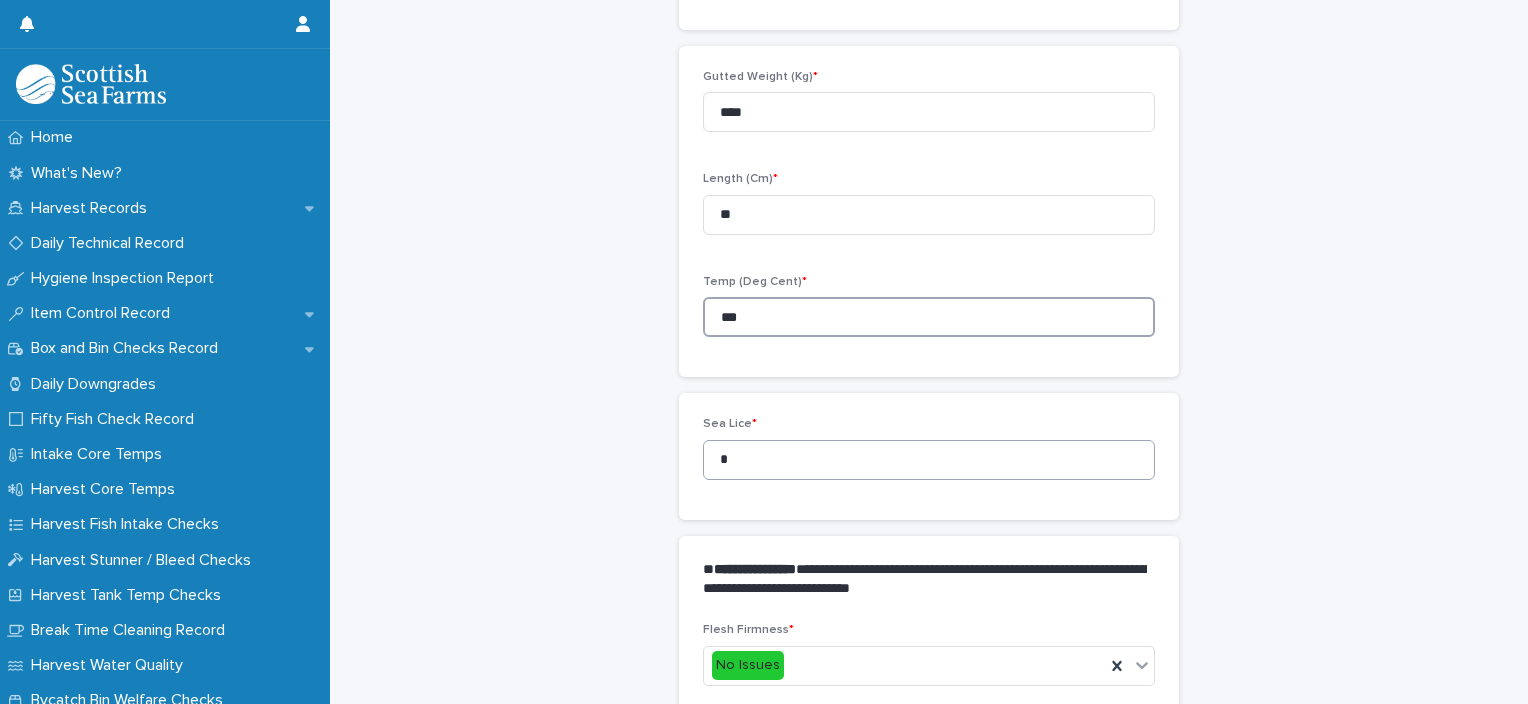 type on "***" 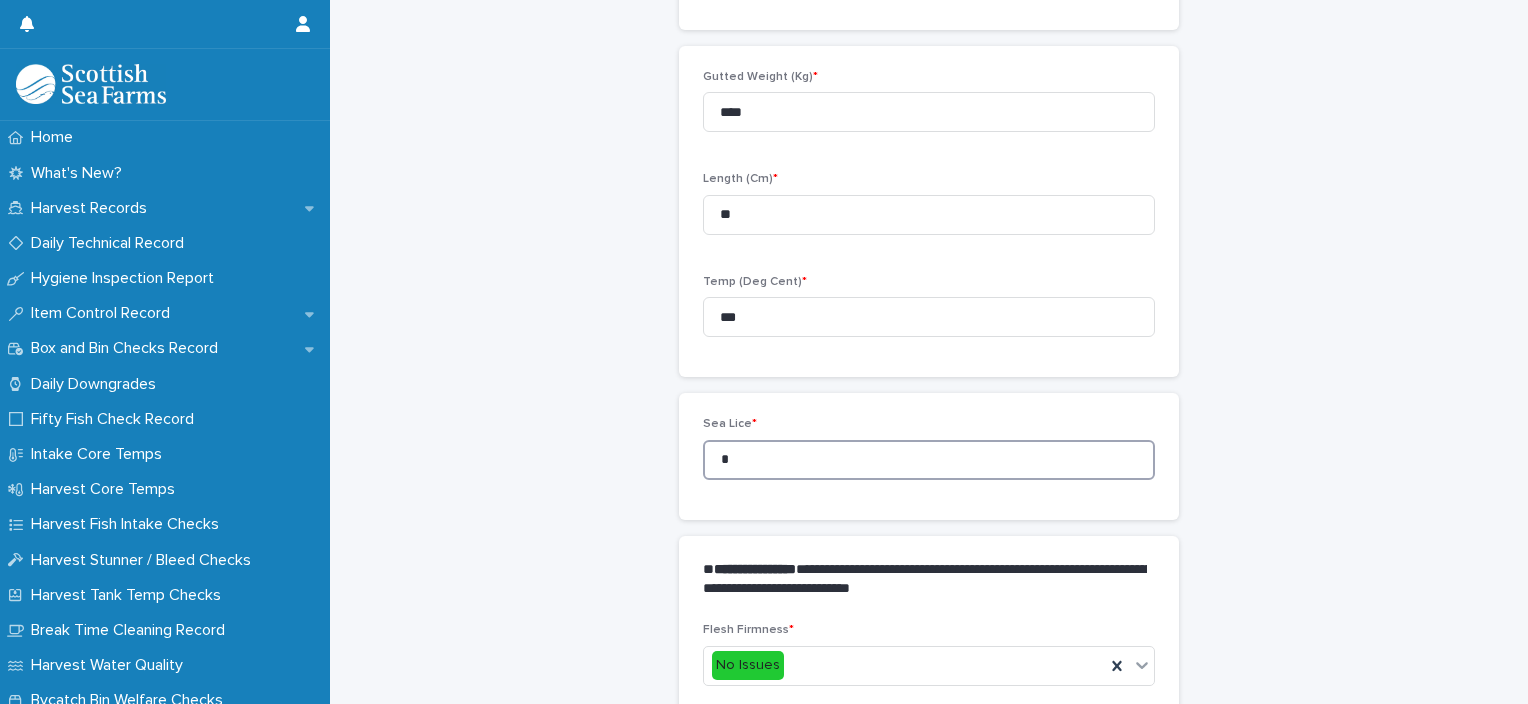 drag, startPoint x: 740, startPoint y: 457, endPoint x: 683, endPoint y: 464, distance: 57.428215 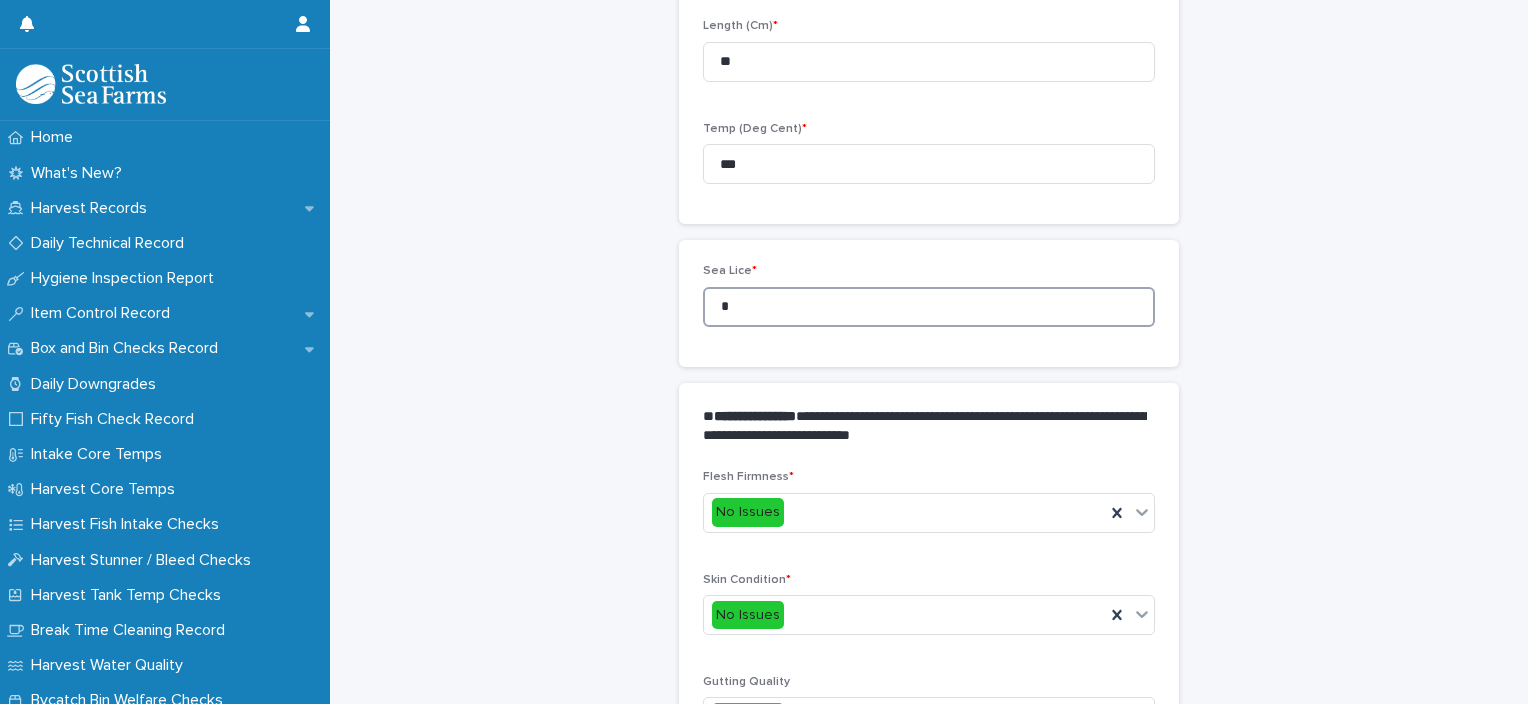 scroll, scrollTop: 948, scrollLeft: 0, axis: vertical 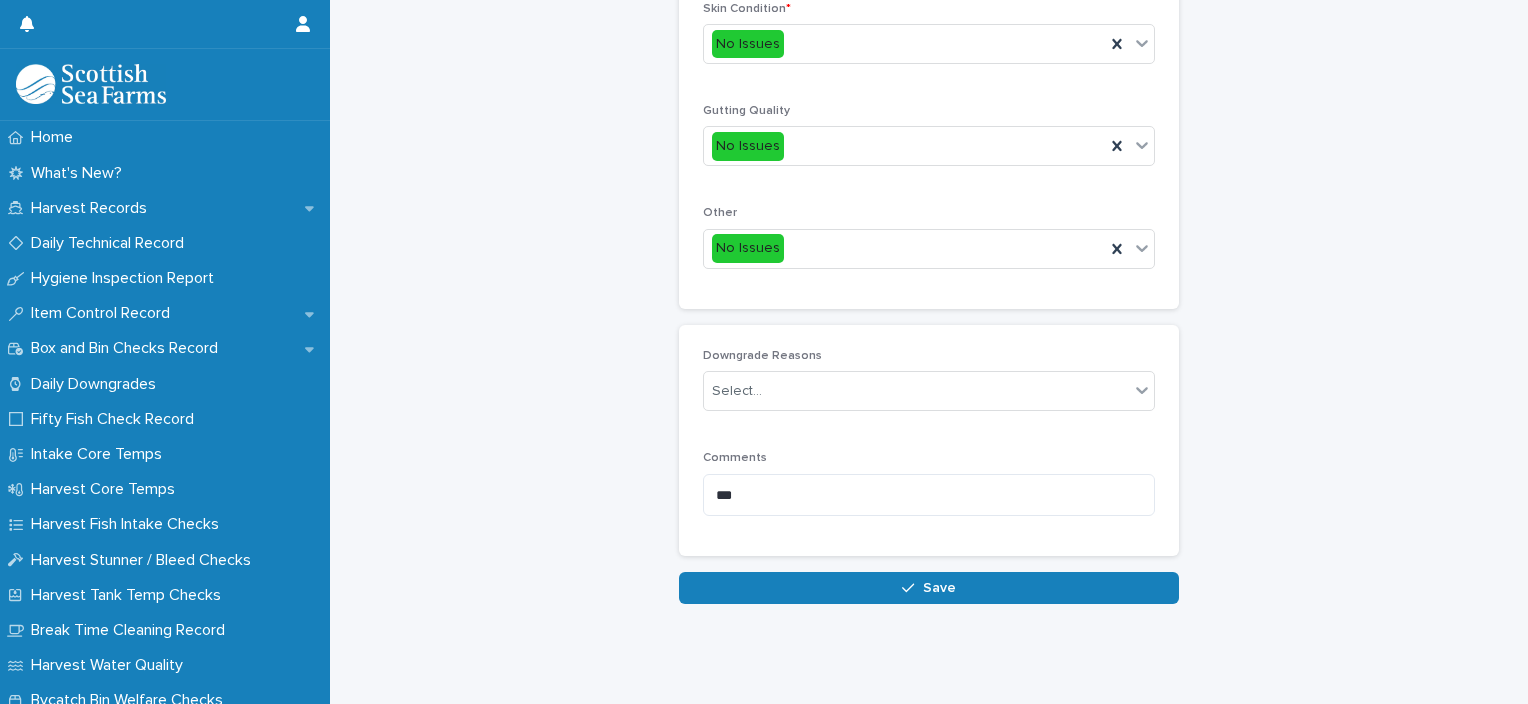 type on "*" 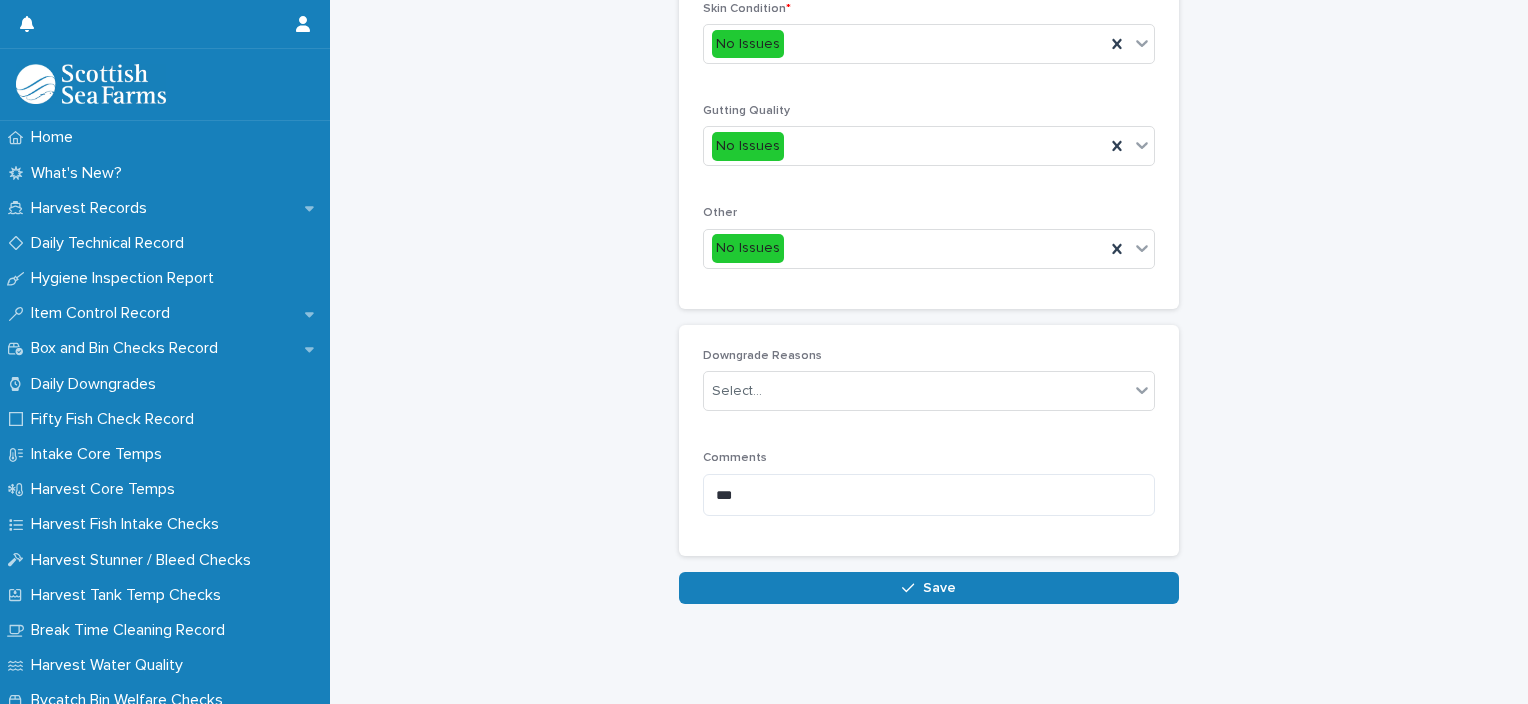 click on "Save" at bounding box center (929, 588) 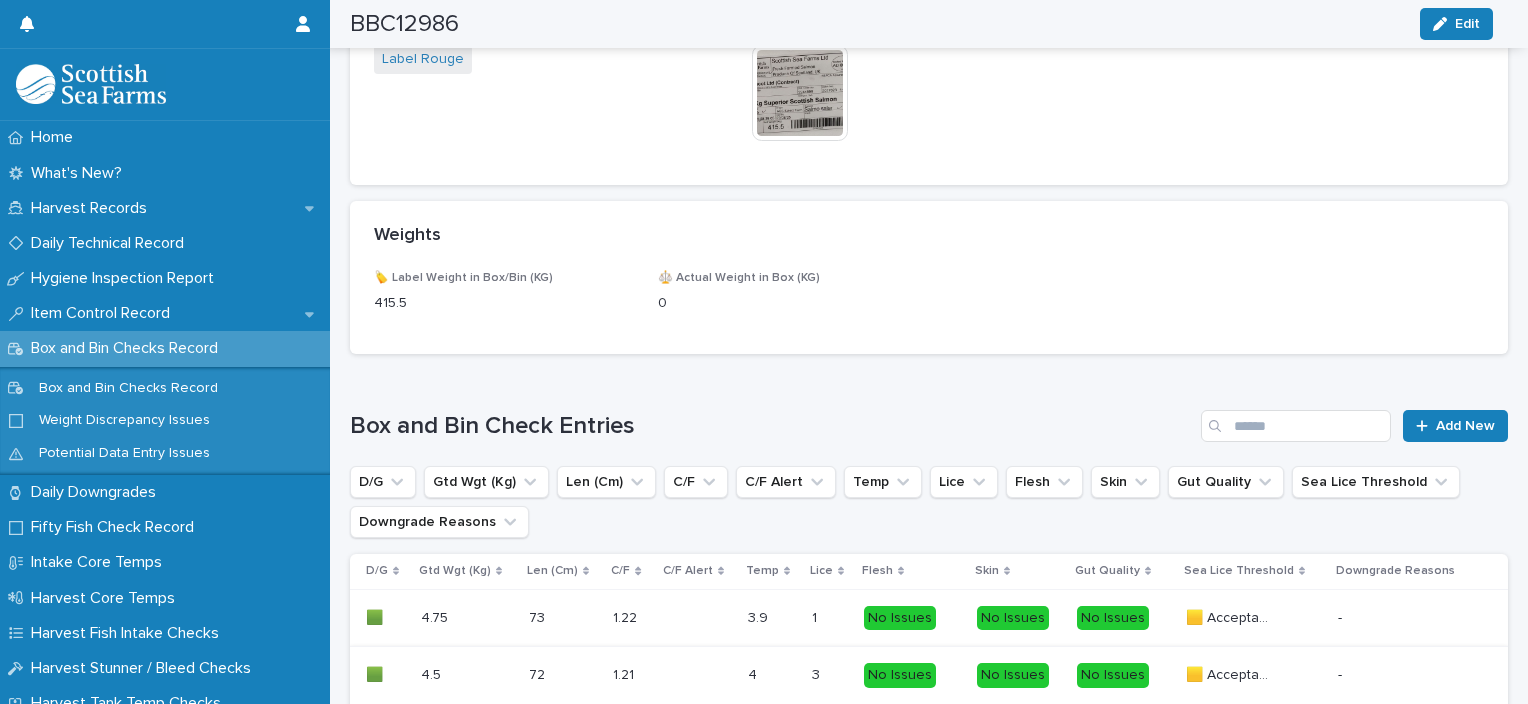 scroll, scrollTop: 1174, scrollLeft: 0, axis: vertical 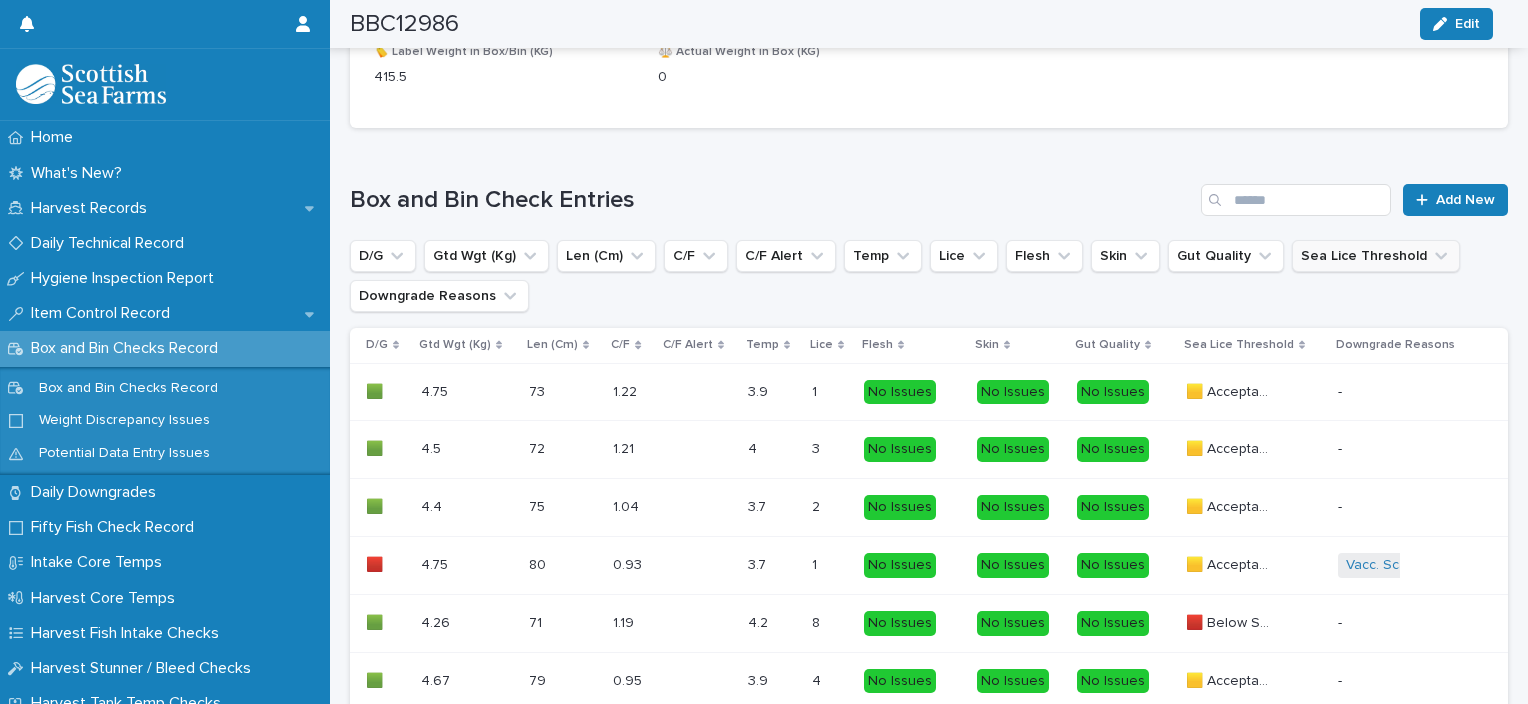 click 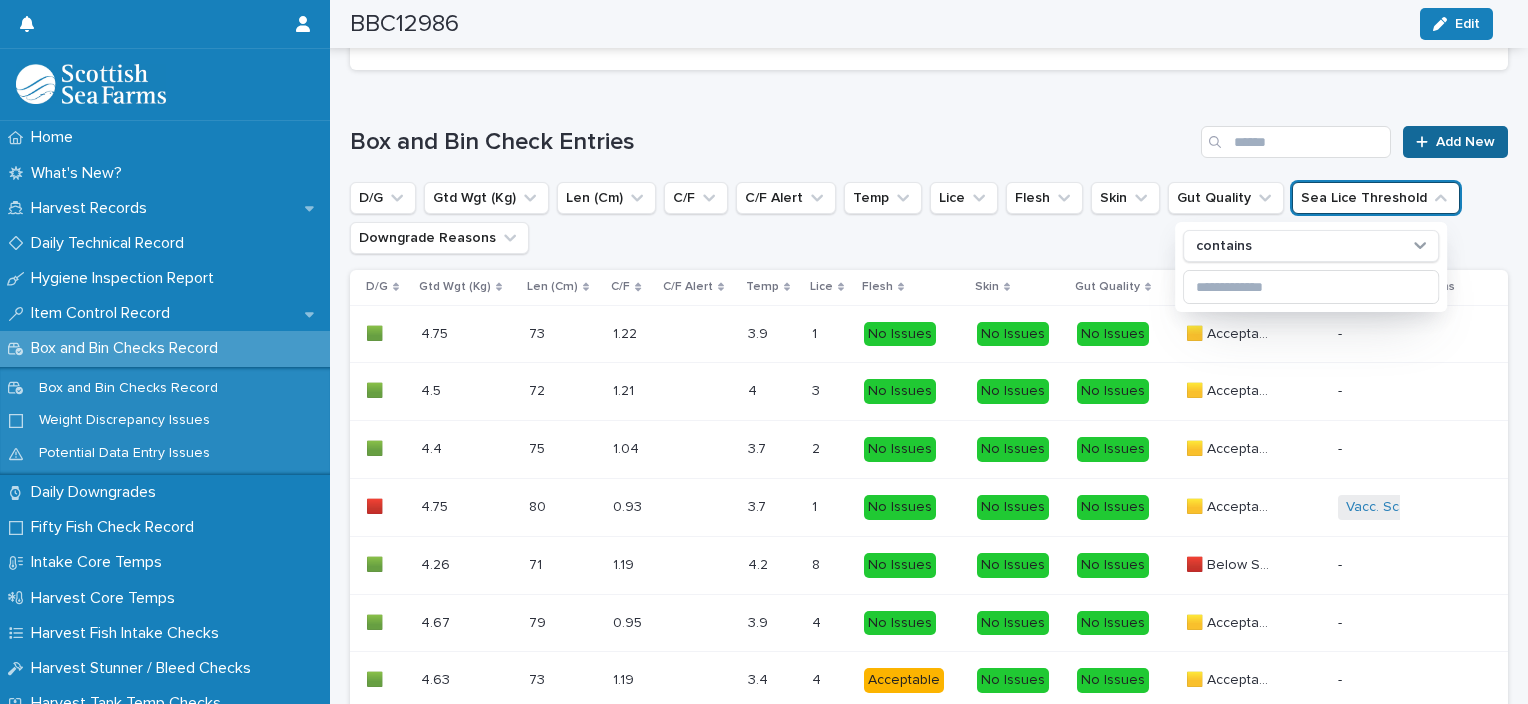 click on "Add New" at bounding box center (1455, 142) 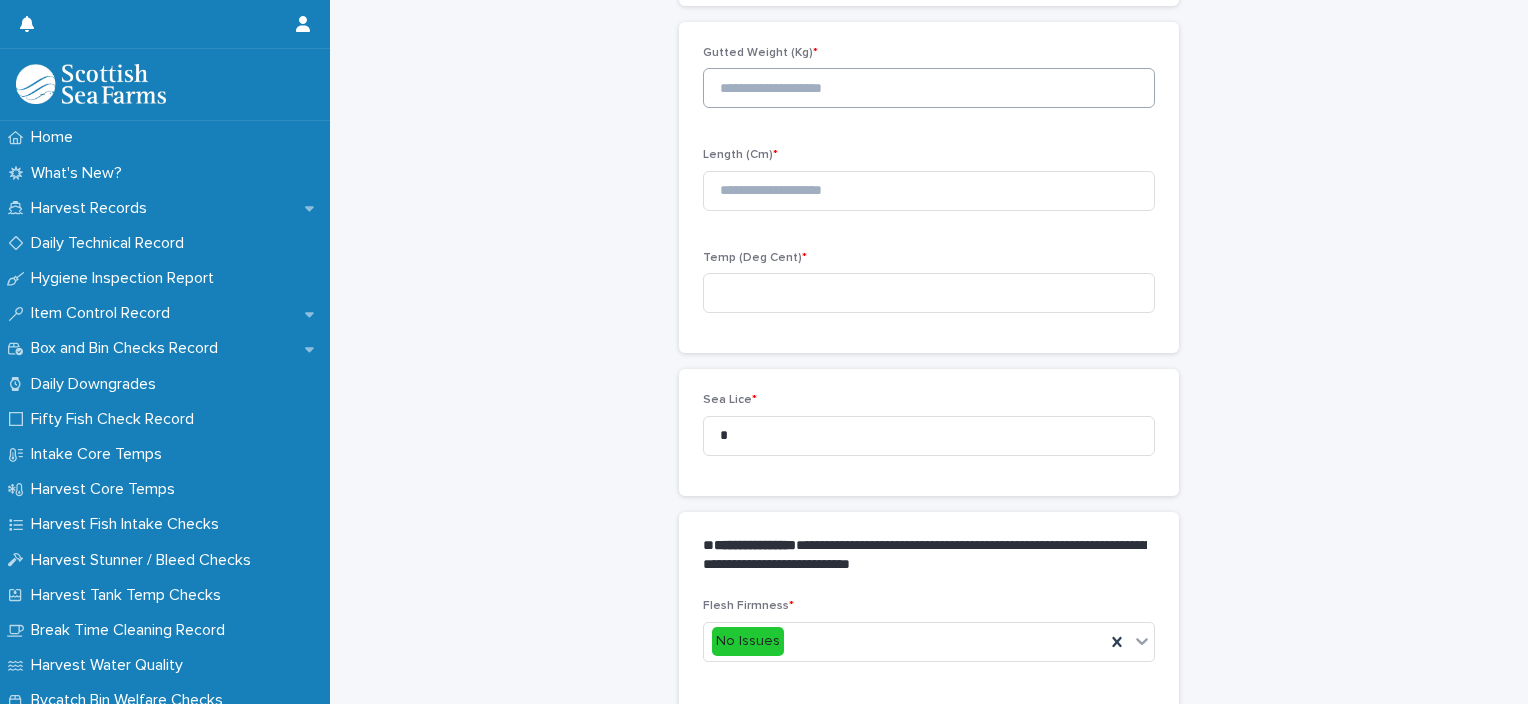 scroll, scrollTop: 211, scrollLeft: 0, axis: vertical 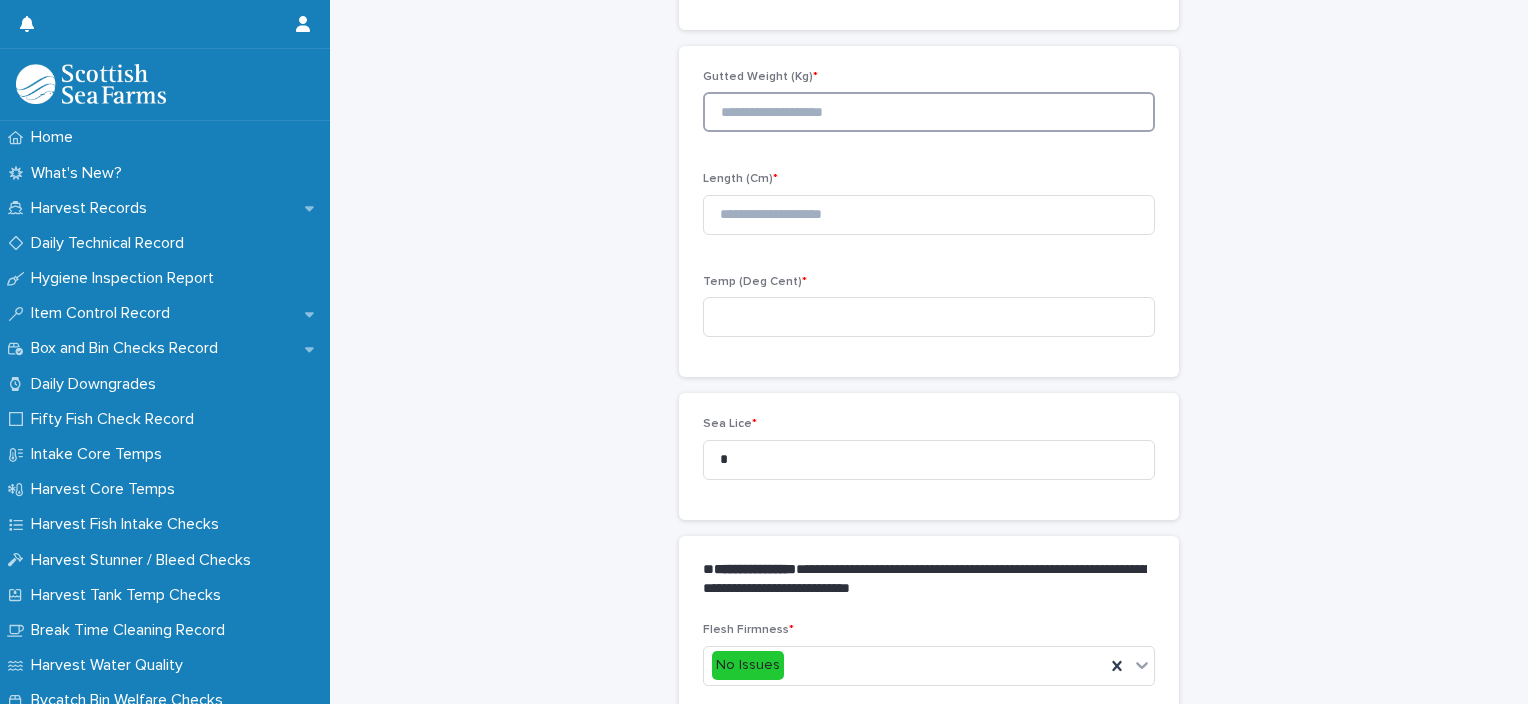click at bounding box center [929, 112] 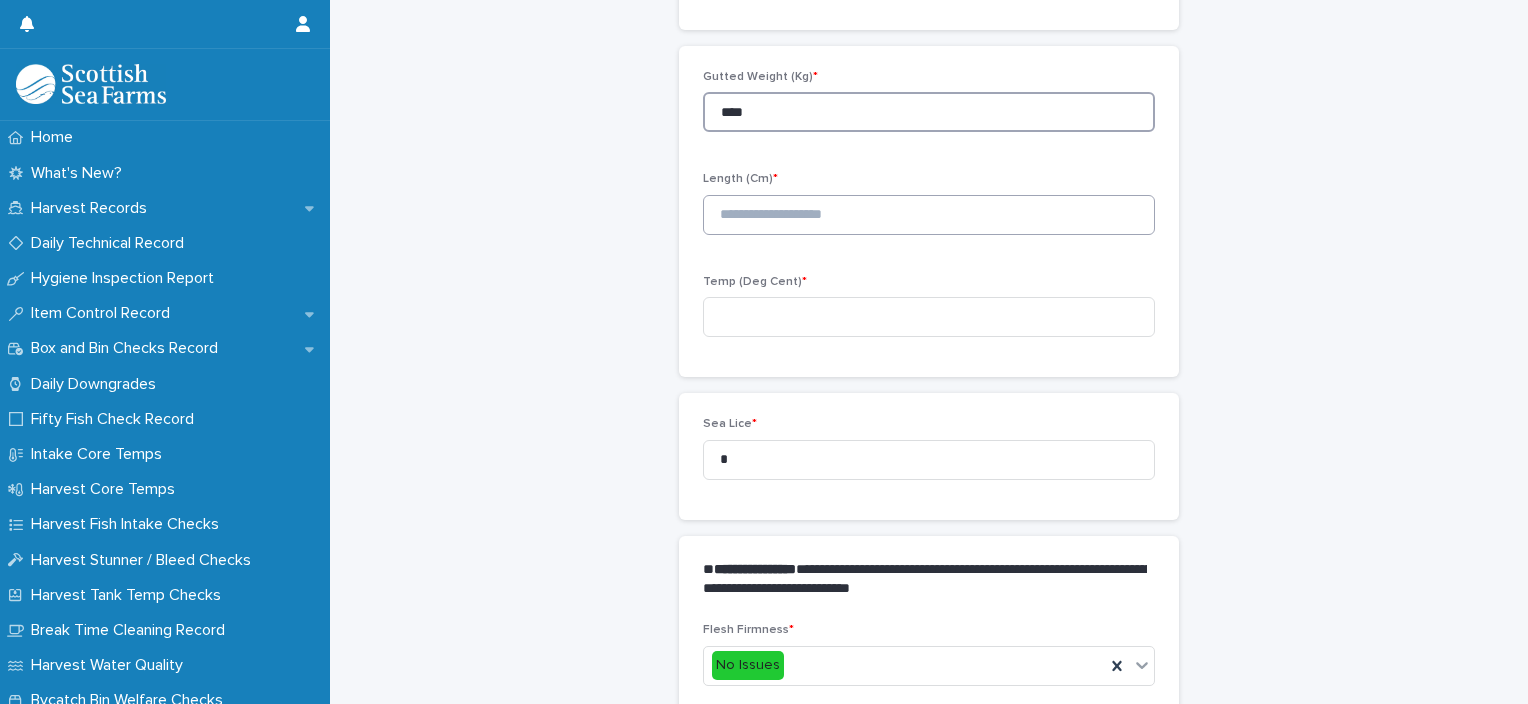 type on "****" 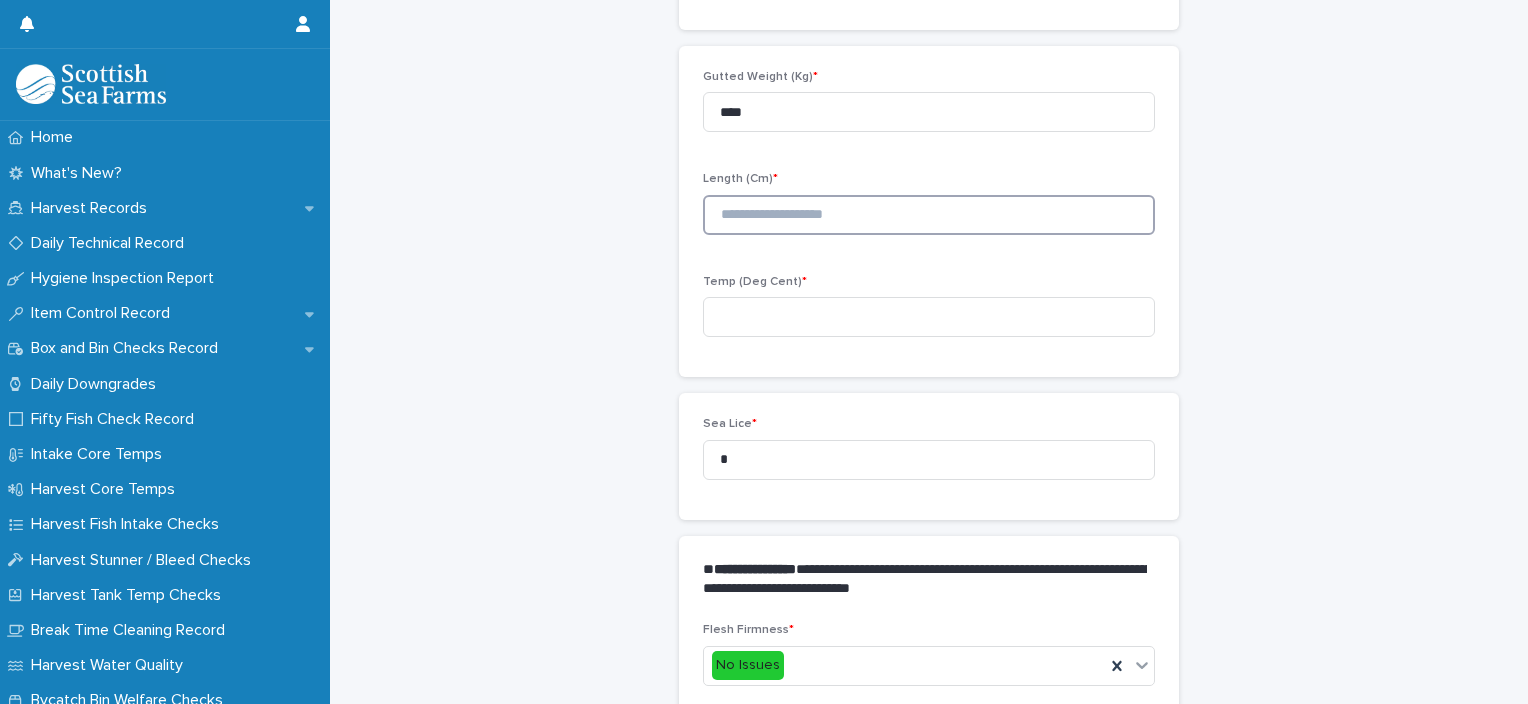 click at bounding box center (929, 215) 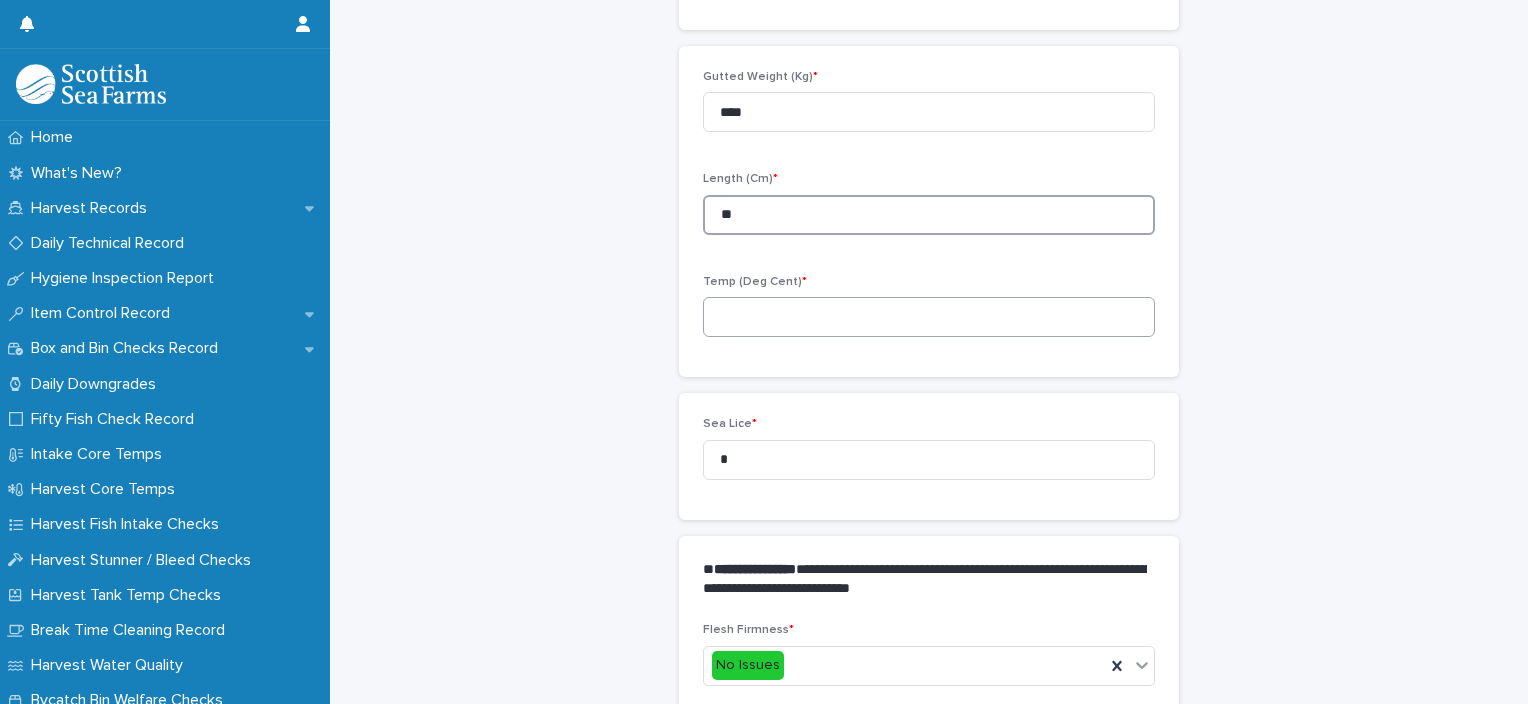 type on "**" 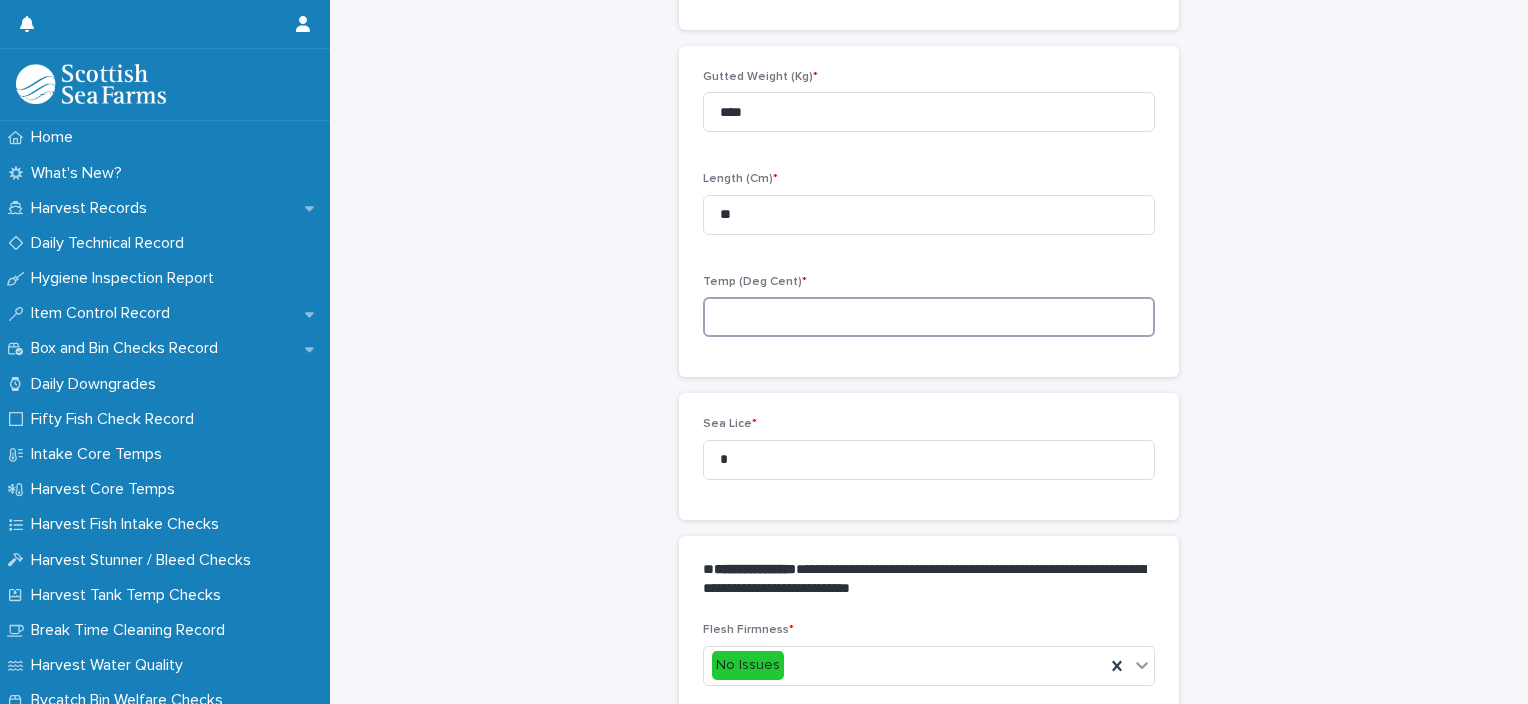 click at bounding box center (929, 317) 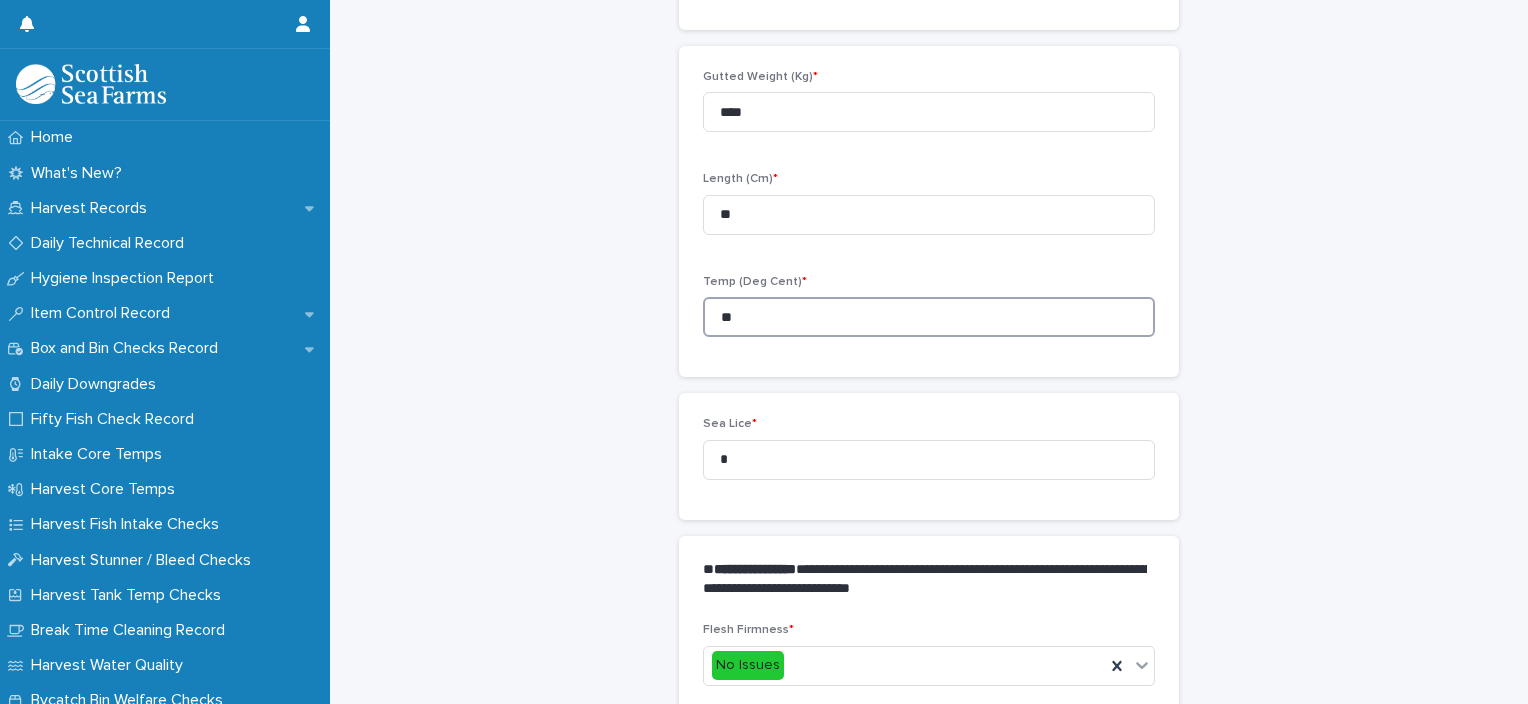 type on "*" 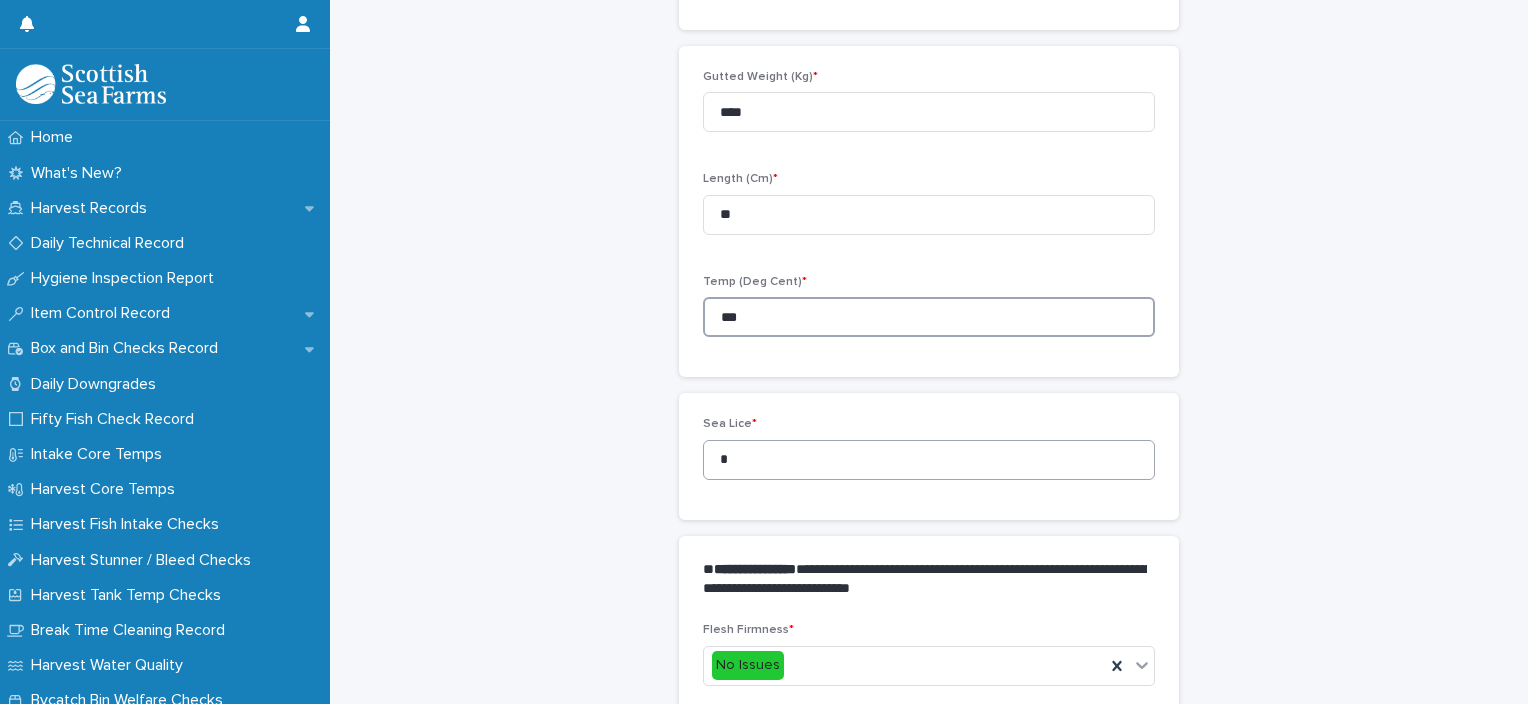 type on "***" 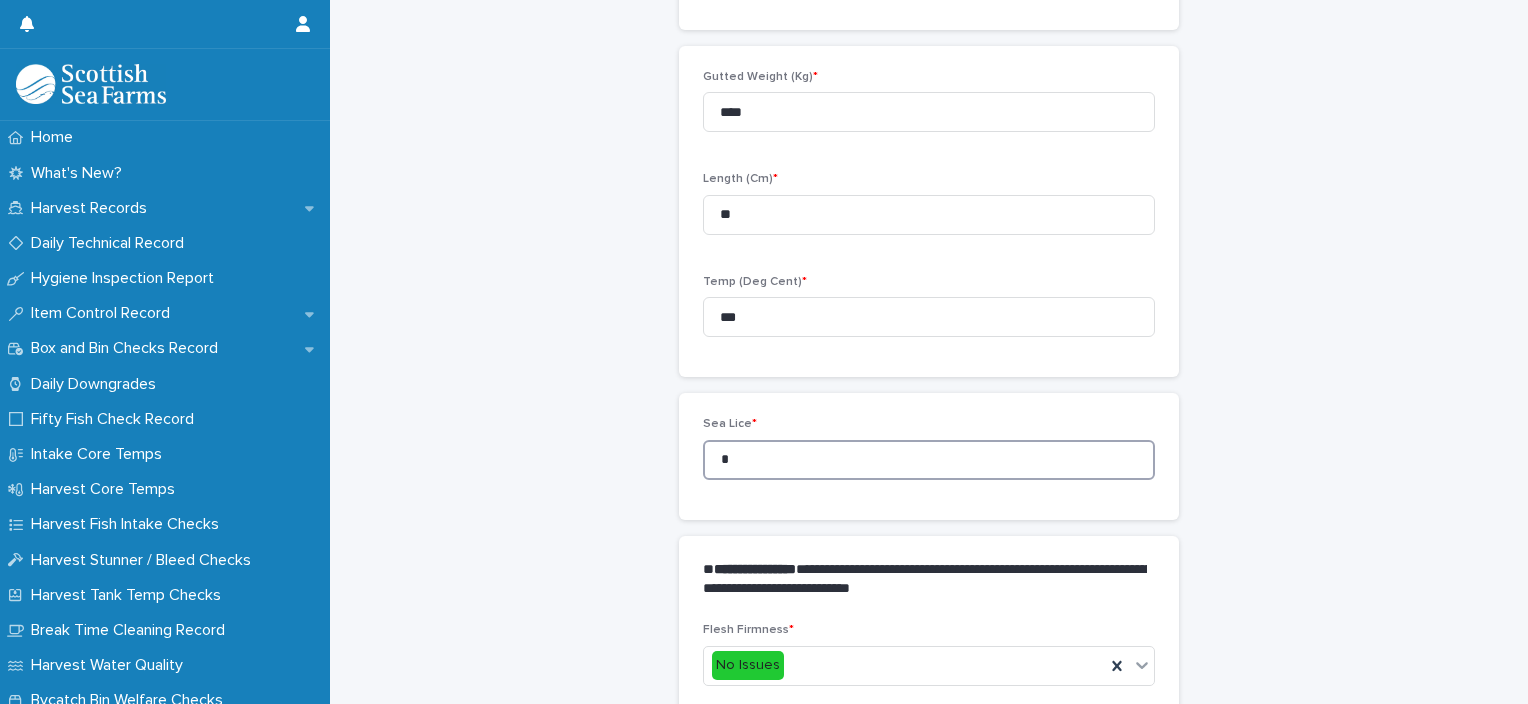 click on "*" at bounding box center (929, 460) 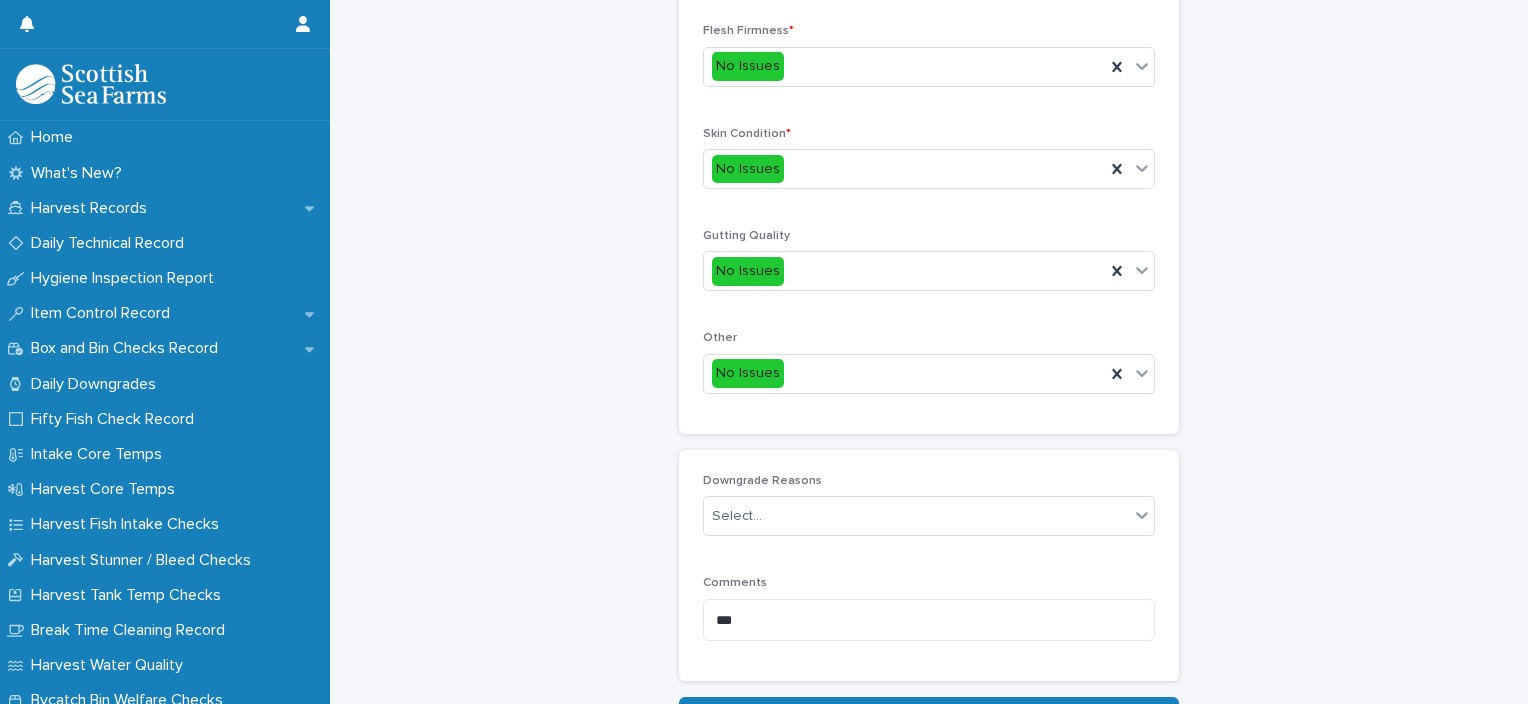scroll, scrollTop: 811, scrollLeft: 0, axis: vertical 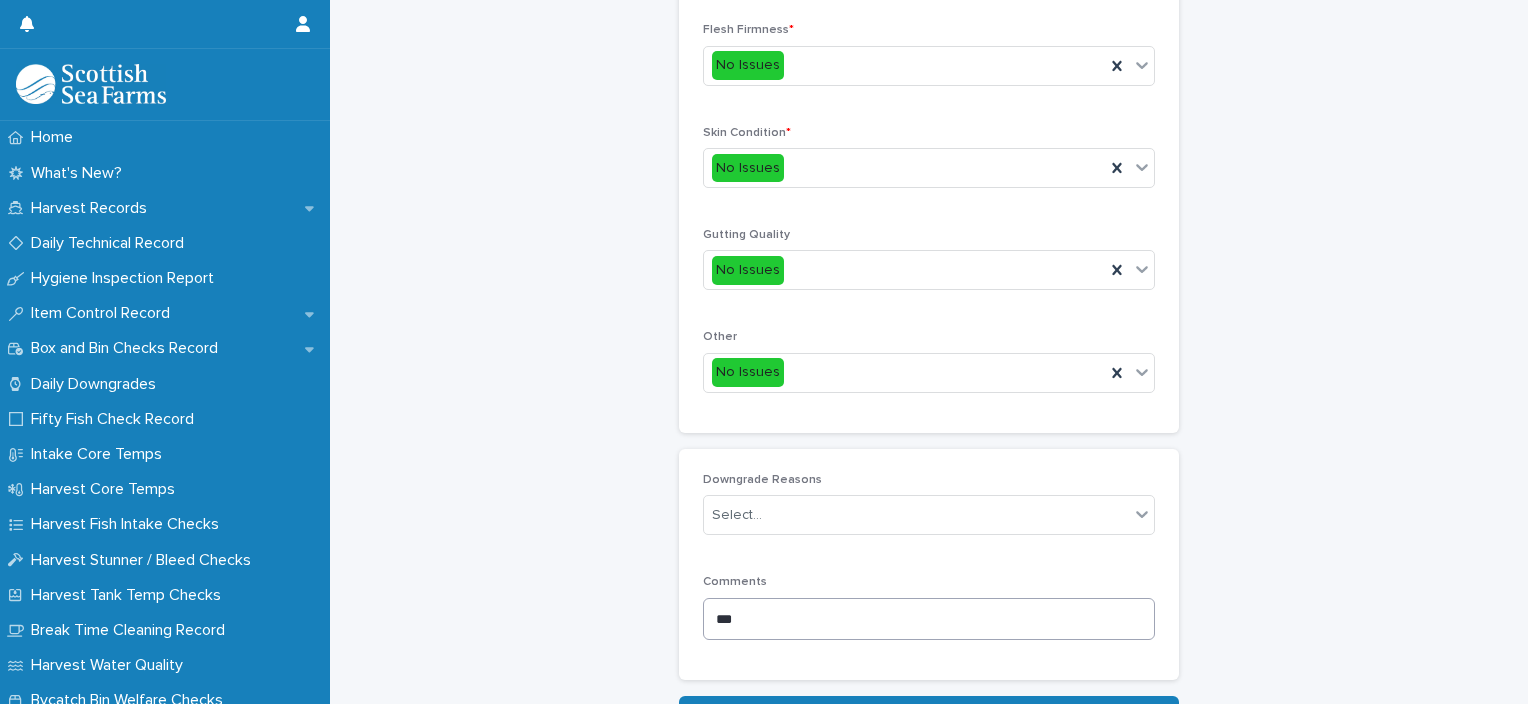 type on "**" 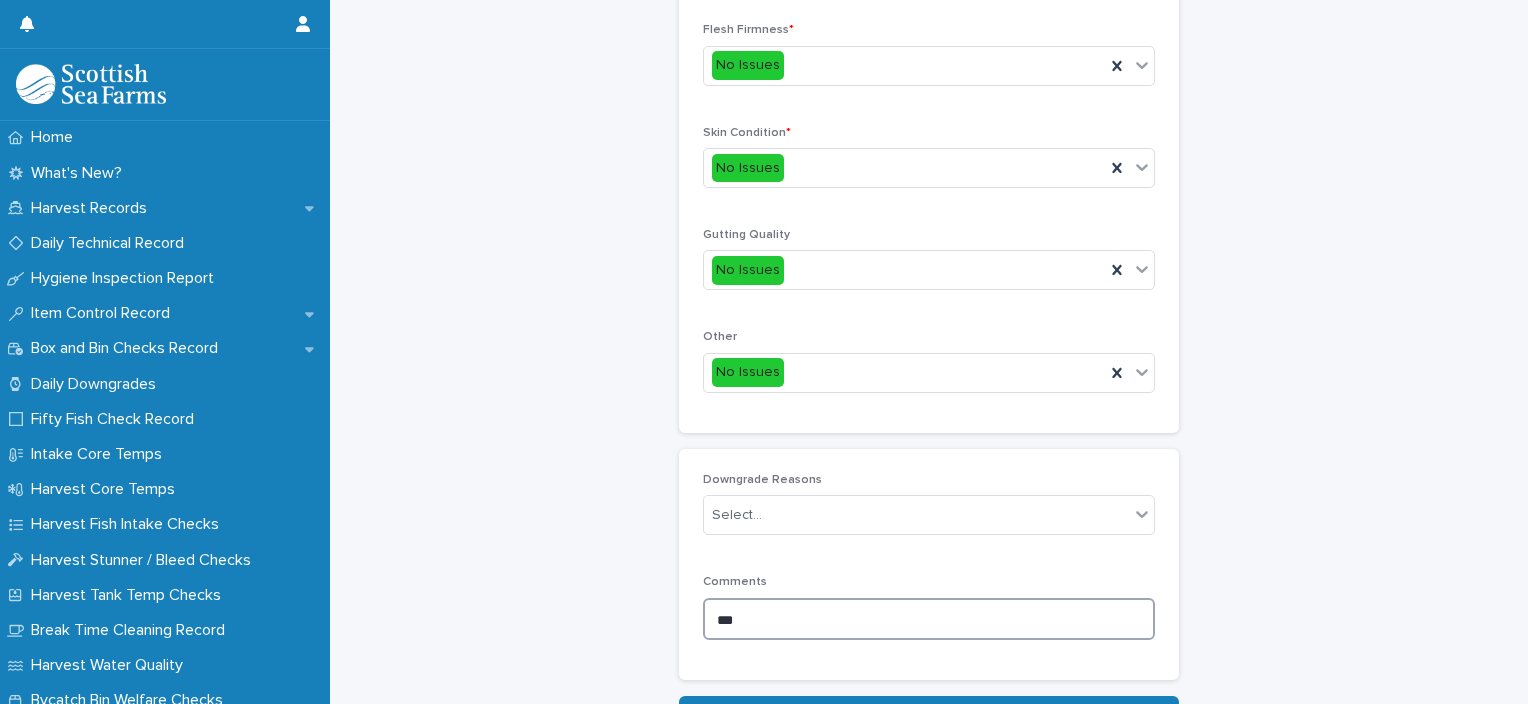 drag, startPoint x: 776, startPoint y: 616, endPoint x: 649, endPoint y: 627, distance: 127.47549 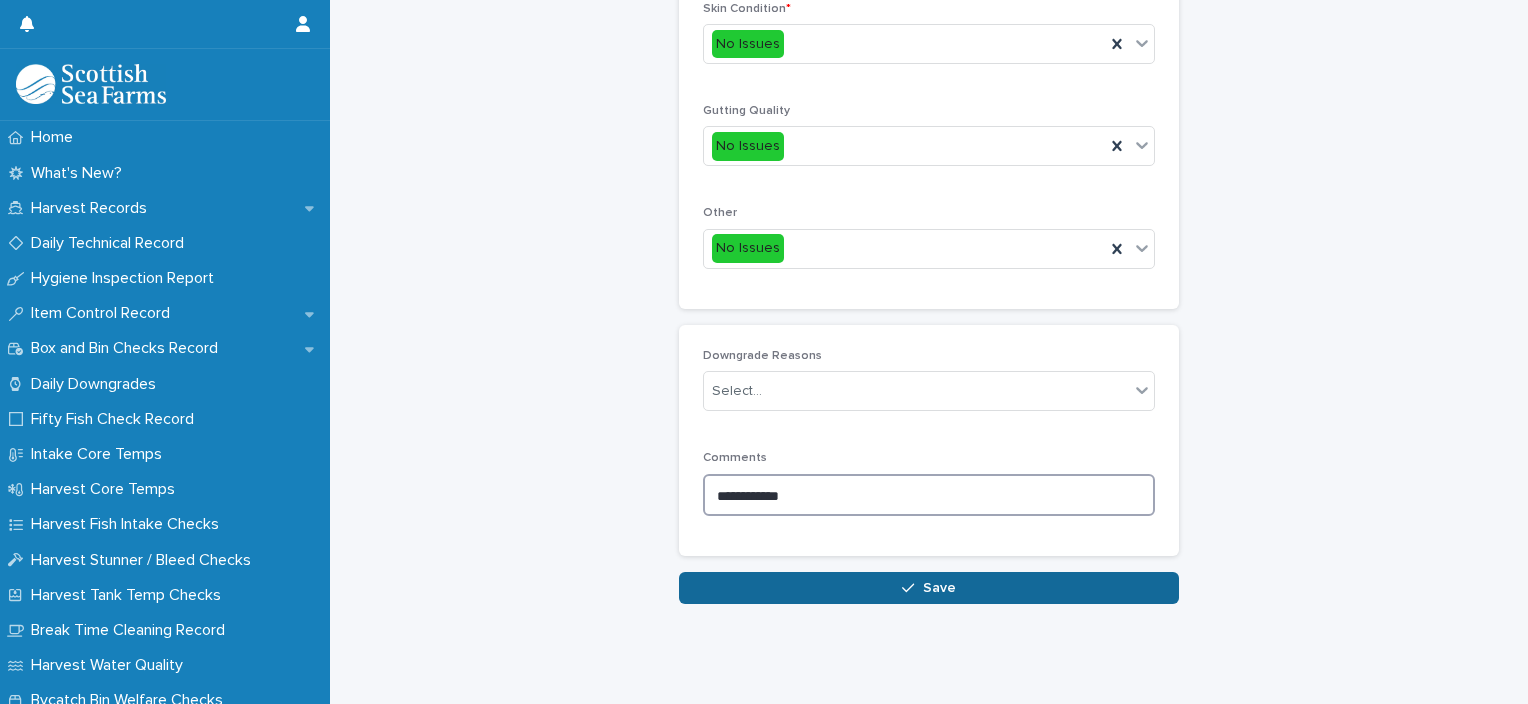 scroll, scrollTop: 948, scrollLeft: 0, axis: vertical 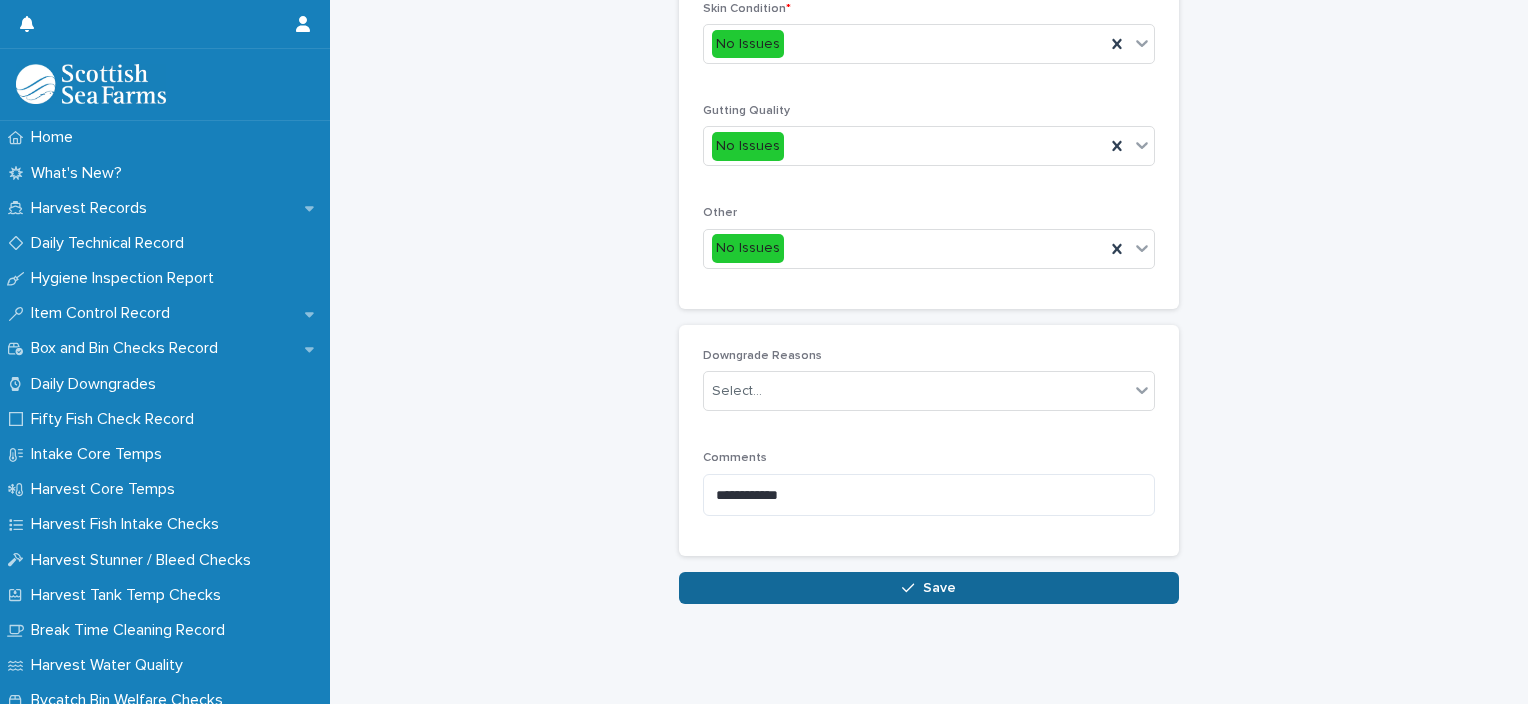 click on "Save" at bounding box center (939, 588) 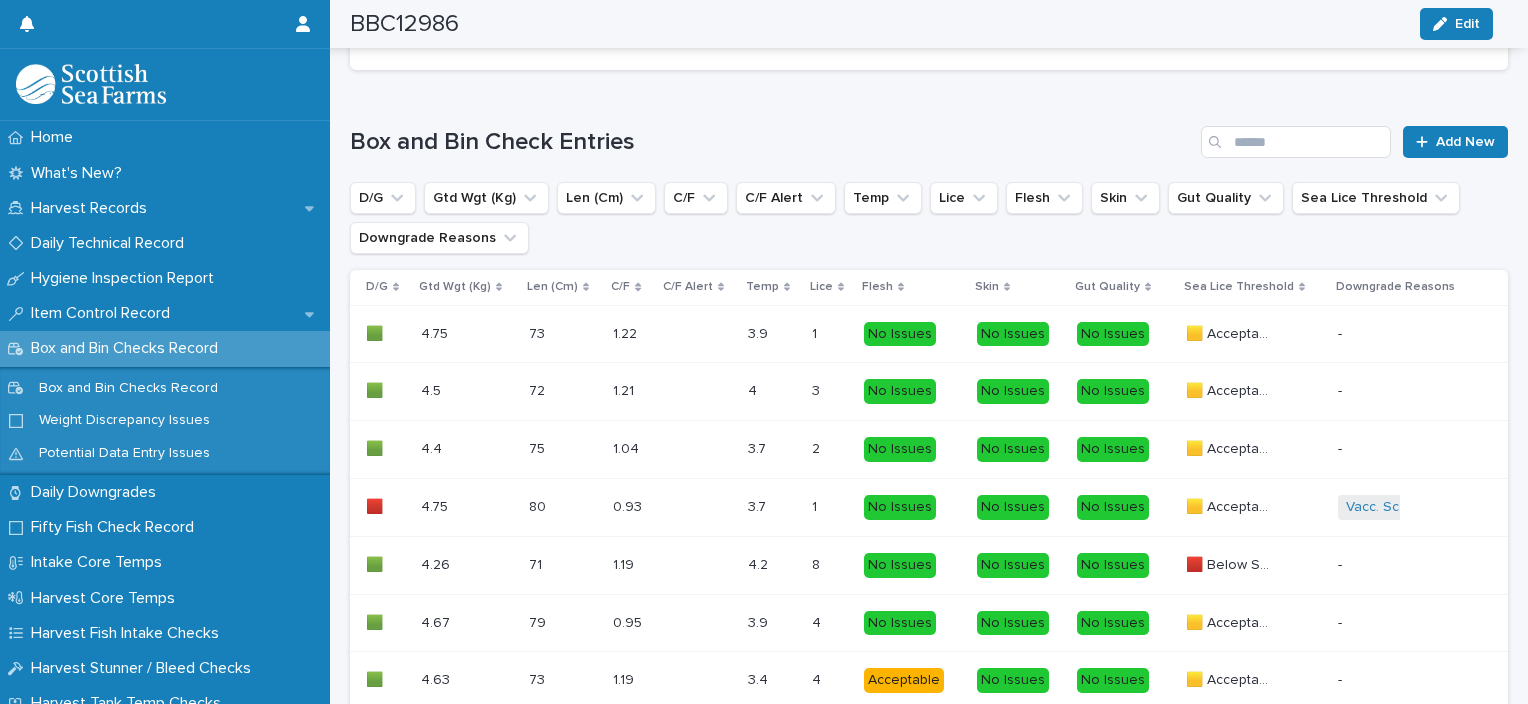 scroll, scrollTop: 1260, scrollLeft: 0, axis: vertical 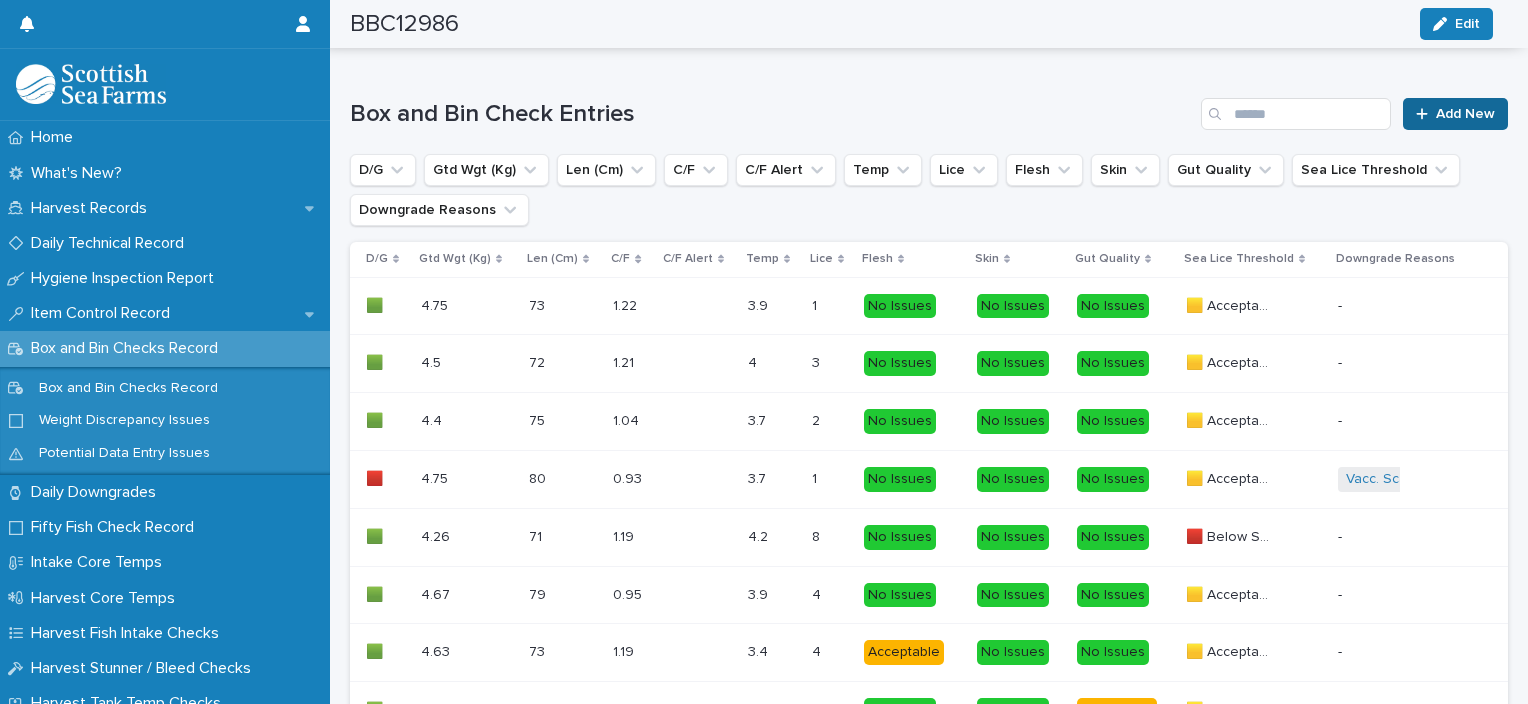 click on "Add New" at bounding box center (1465, 114) 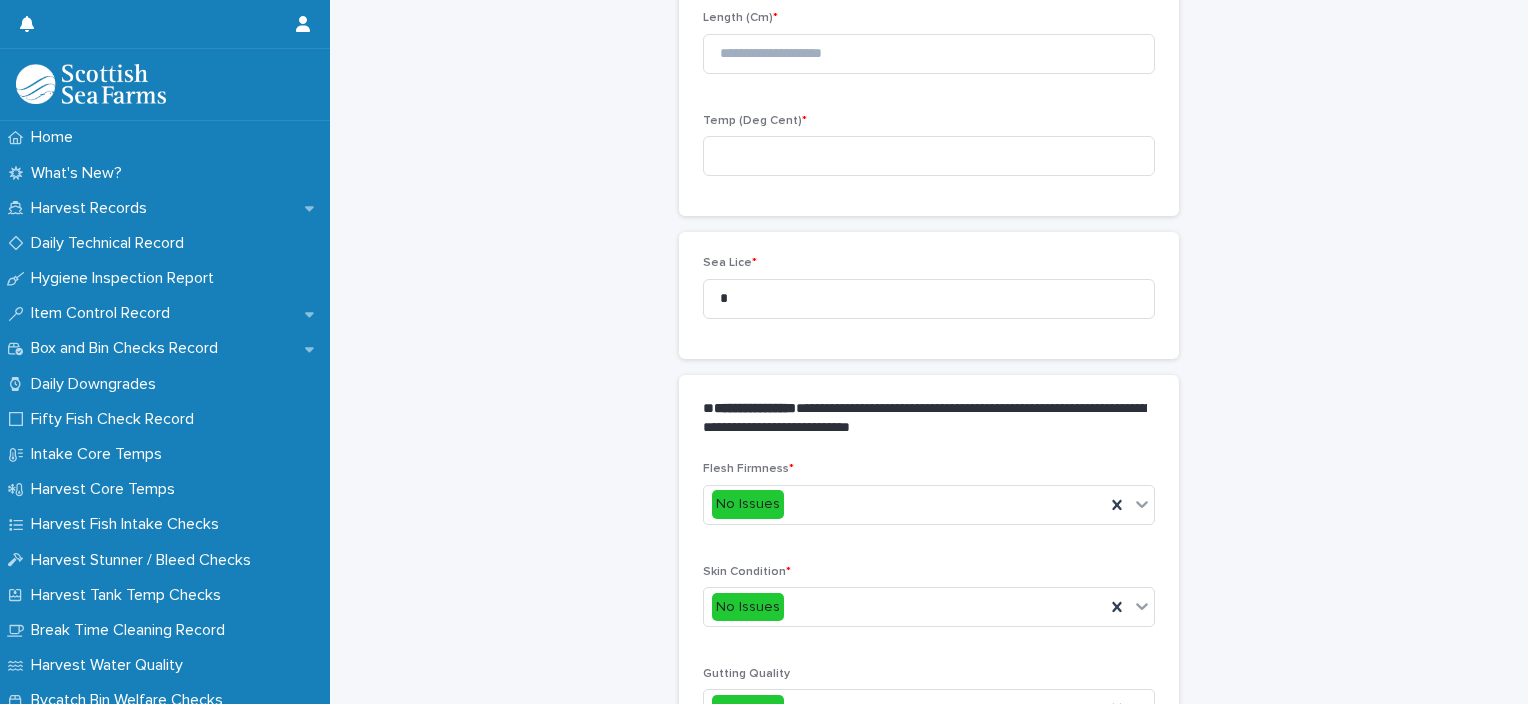 scroll, scrollTop: 211, scrollLeft: 0, axis: vertical 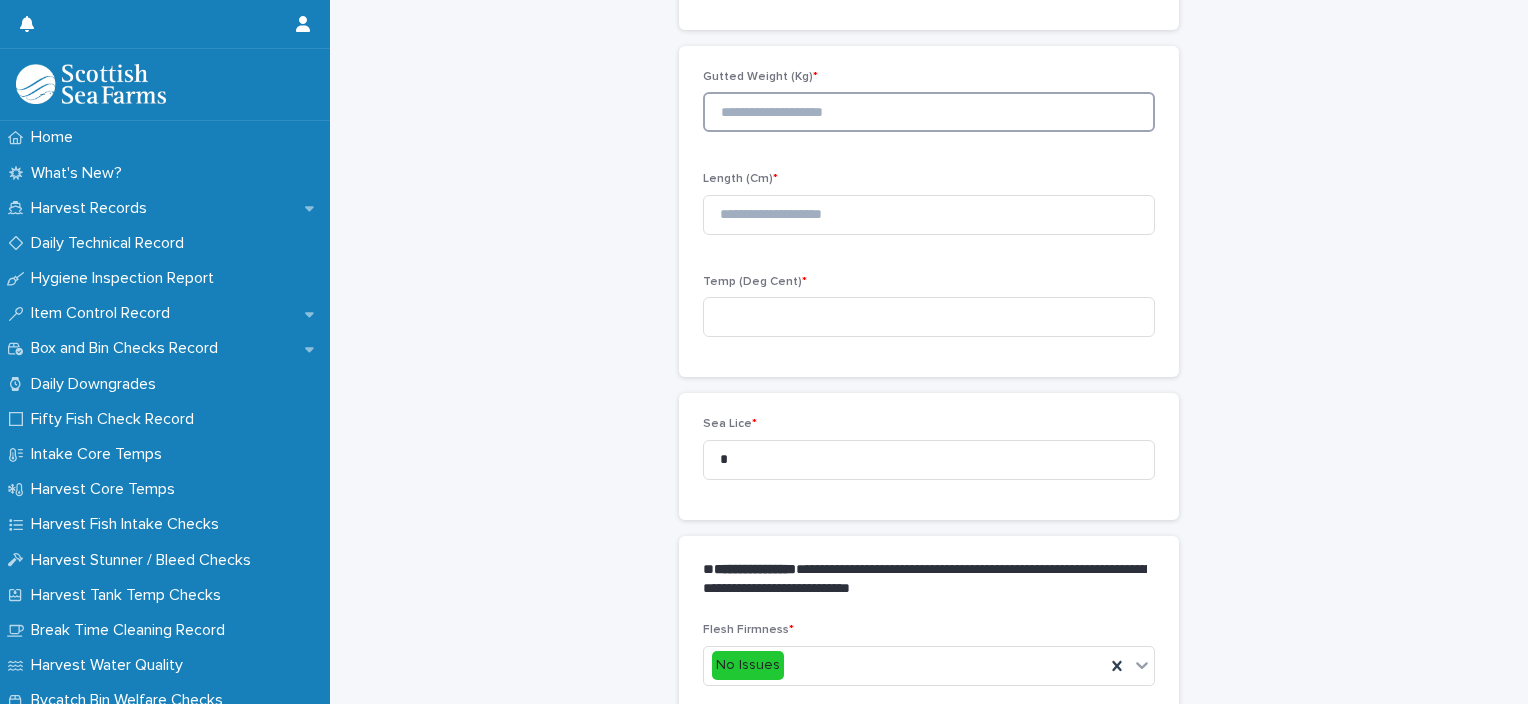click at bounding box center (929, 112) 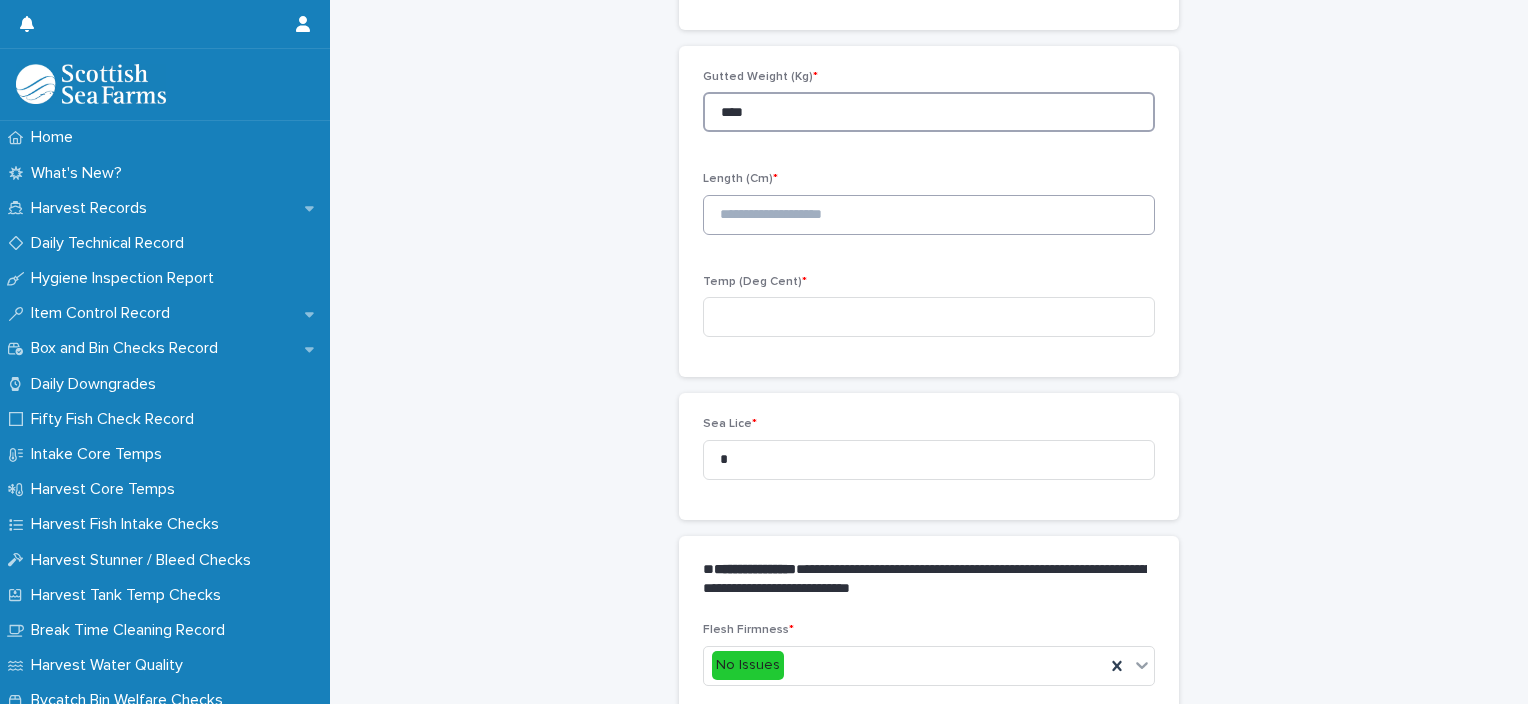 type on "****" 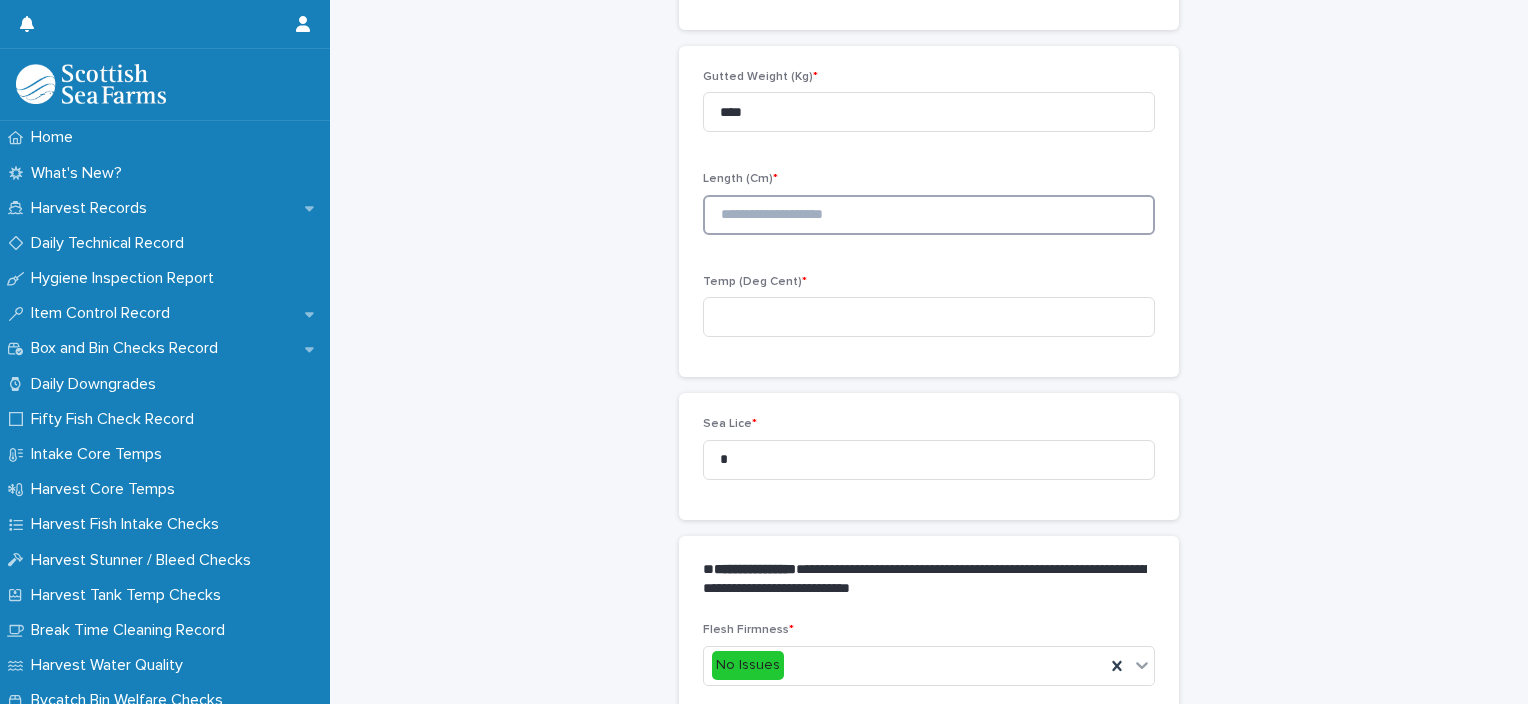 click at bounding box center [929, 215] 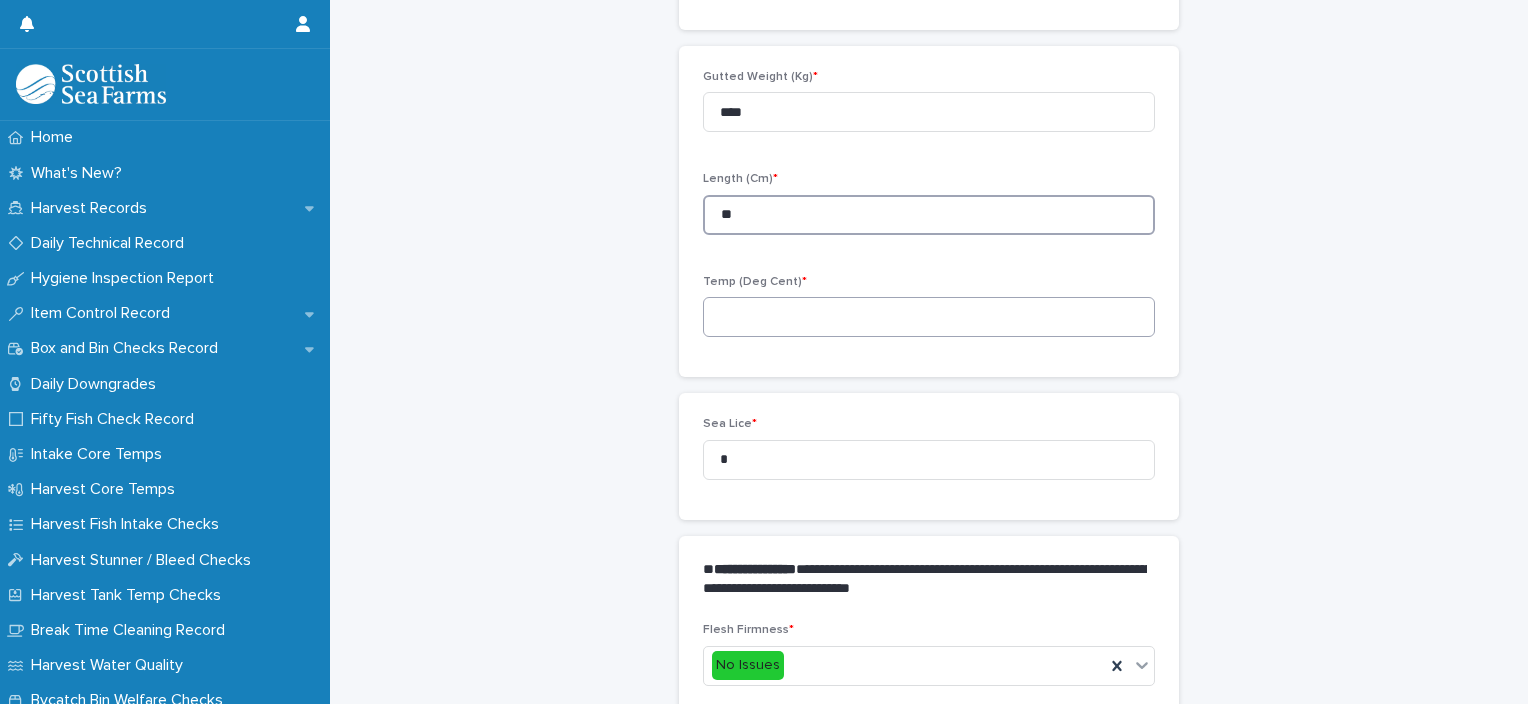 type on "**" 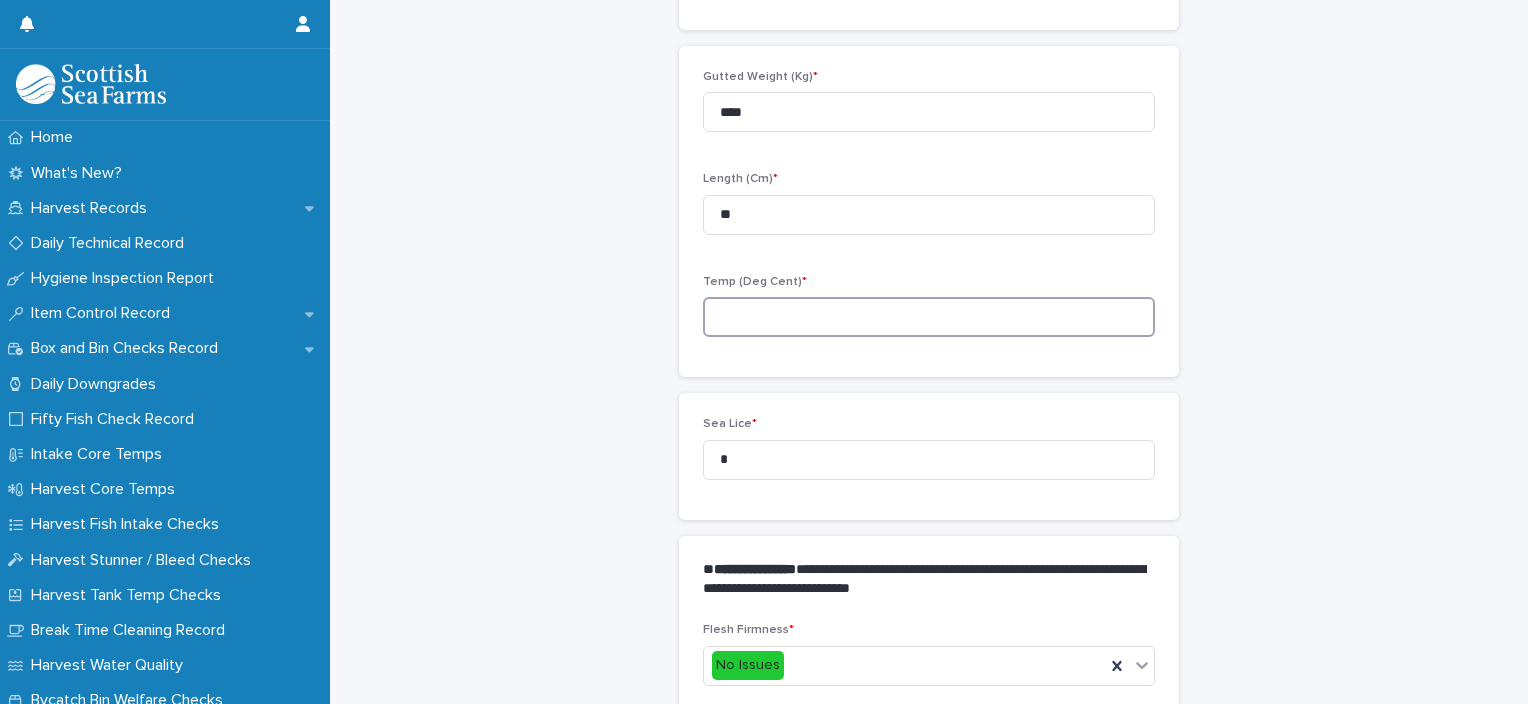 click at bounding box center (929, 317) 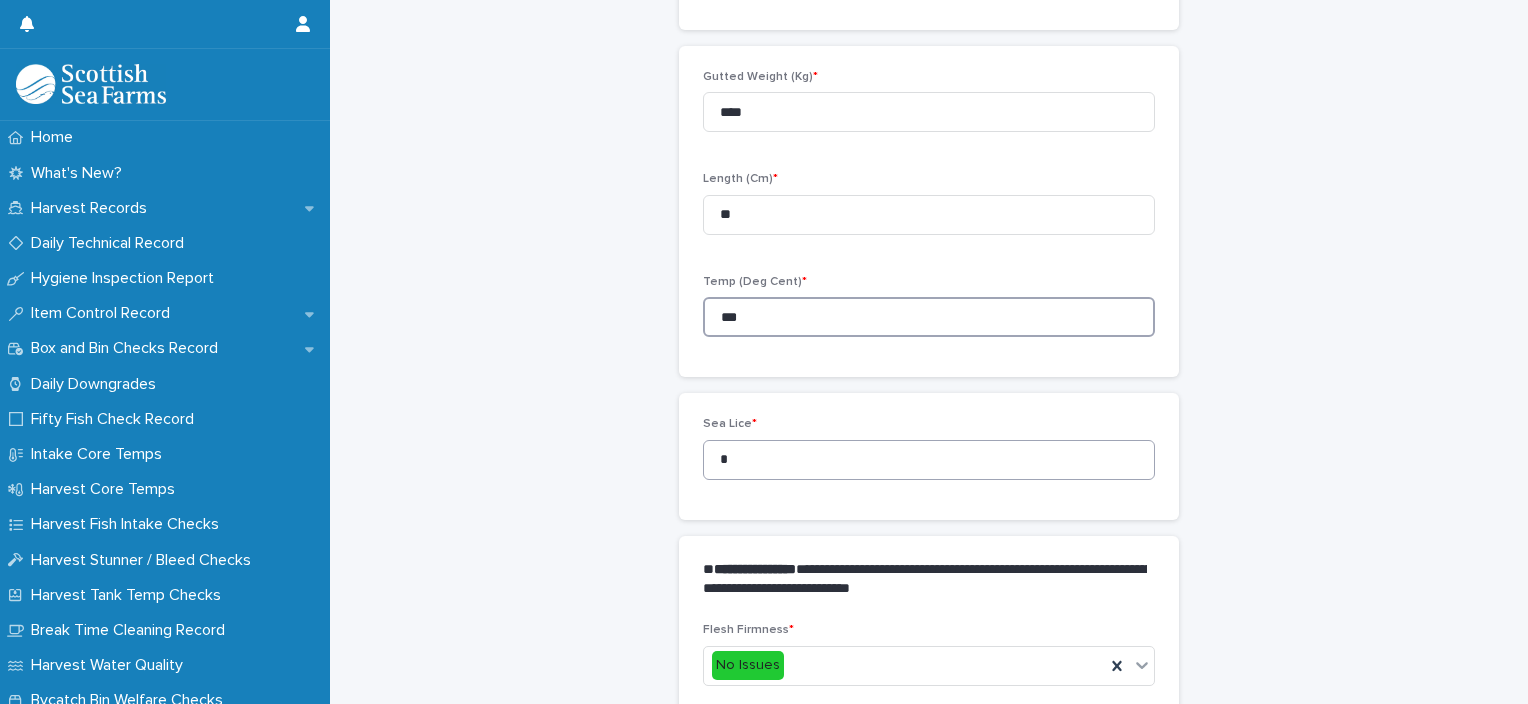 type on "***" 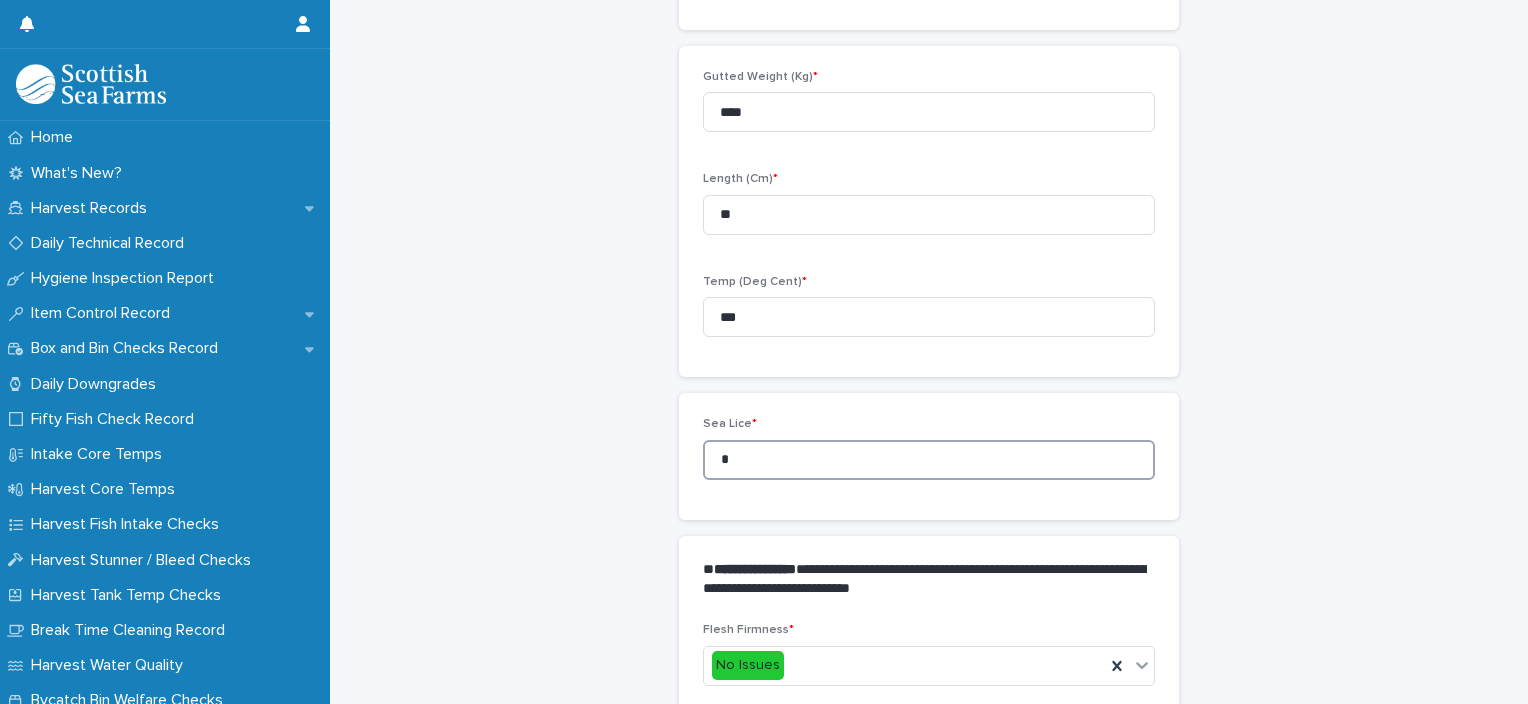 drag, startPoint x: 740, startPoint y: 456, endPoint x: 708, endPoint y: 462, distance: 32.55764 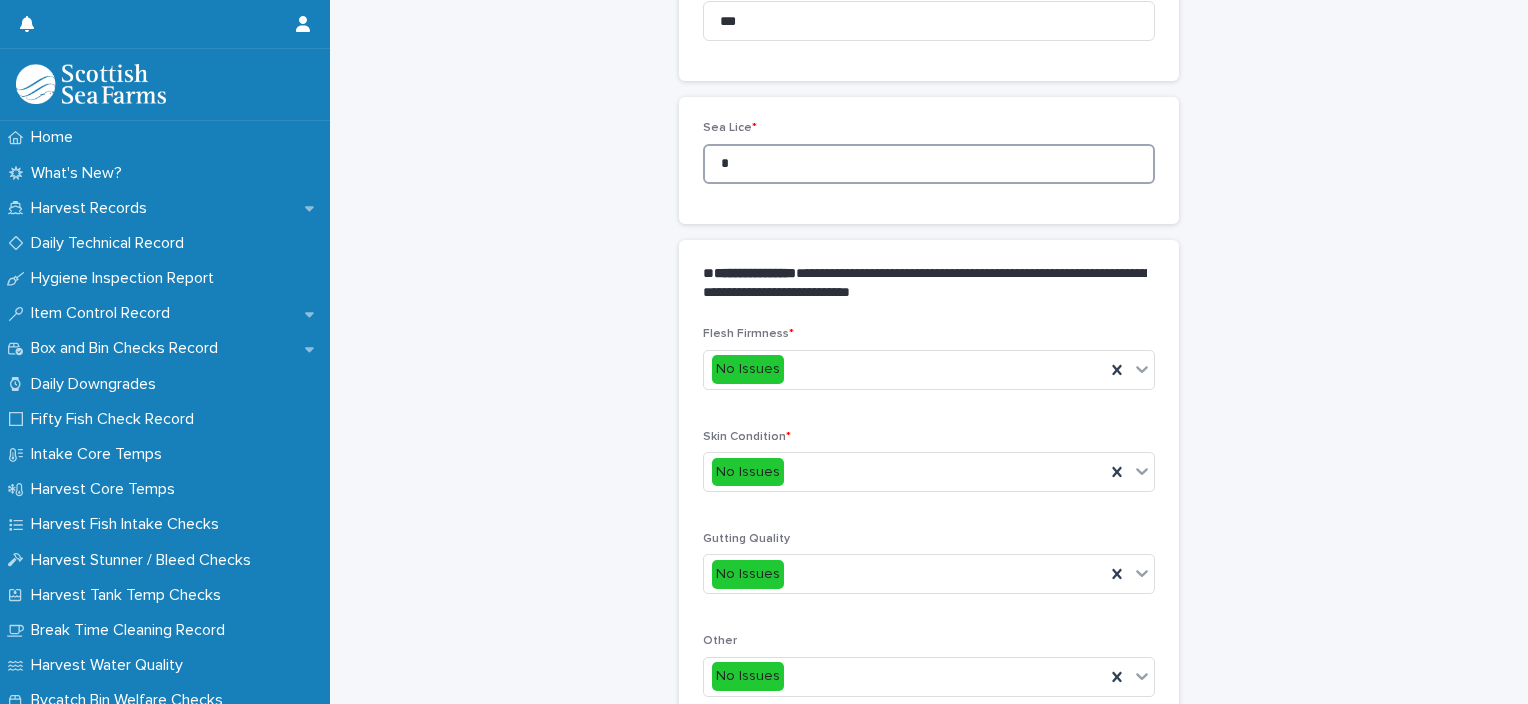 scroll, scrollTop: 511, scrollLeft: 0, axis: vertical 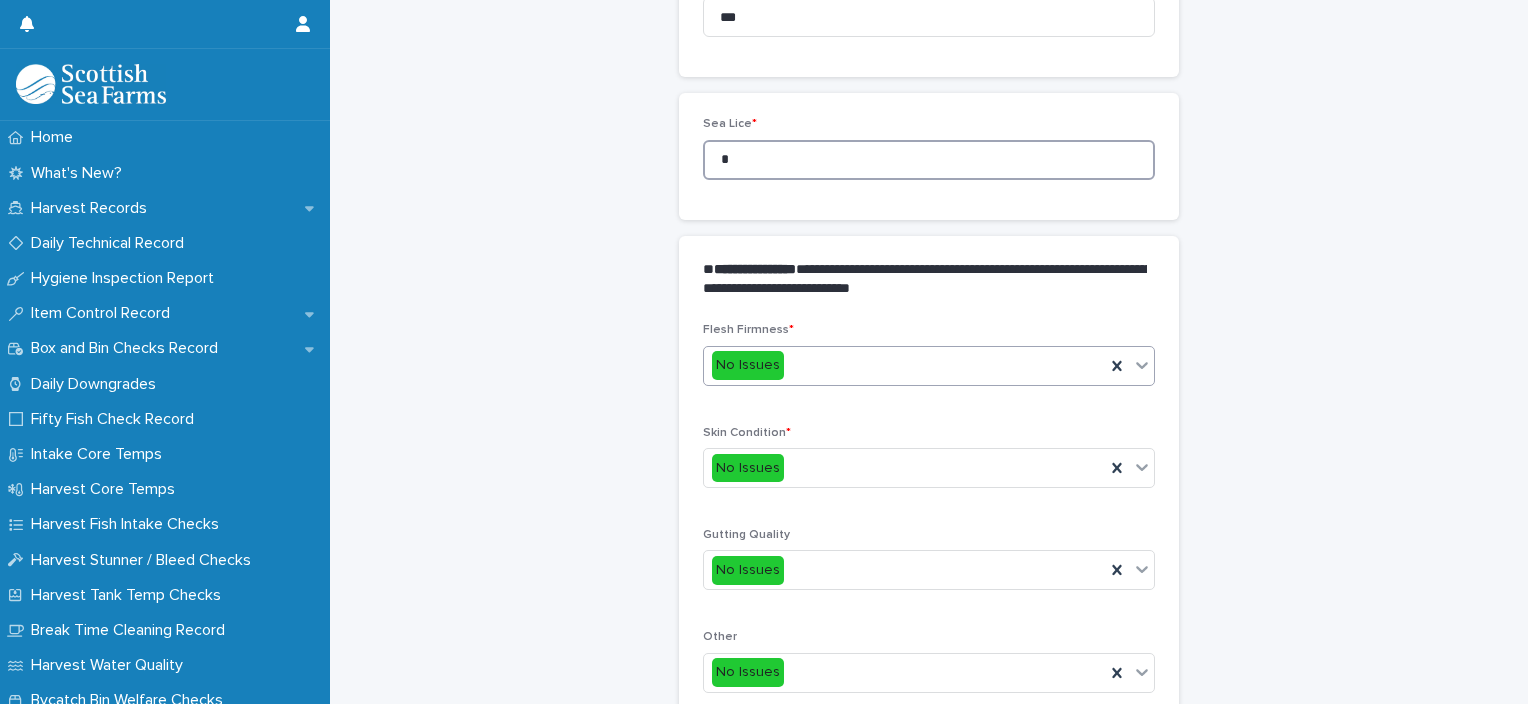 type on "*" 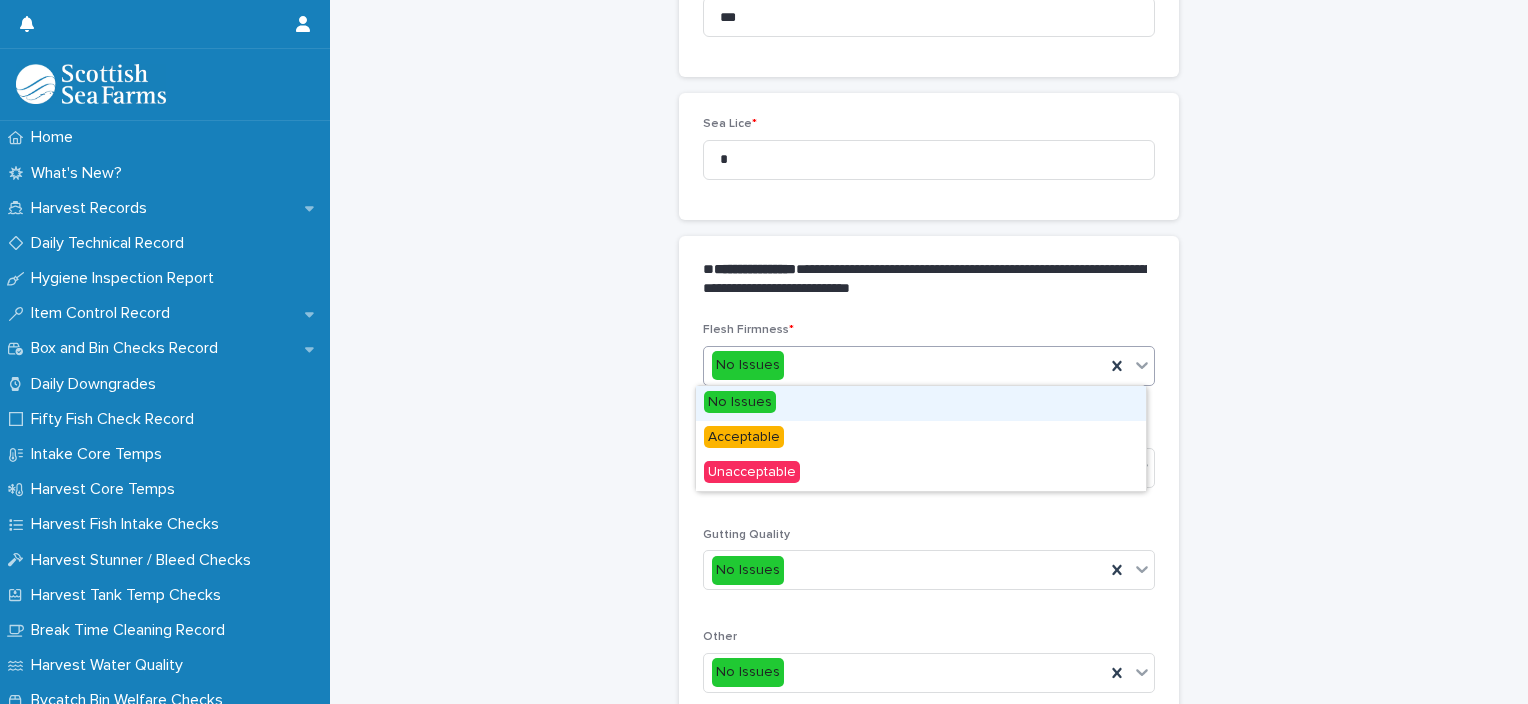 click on "No Issues" at bounding box center (904, 365) 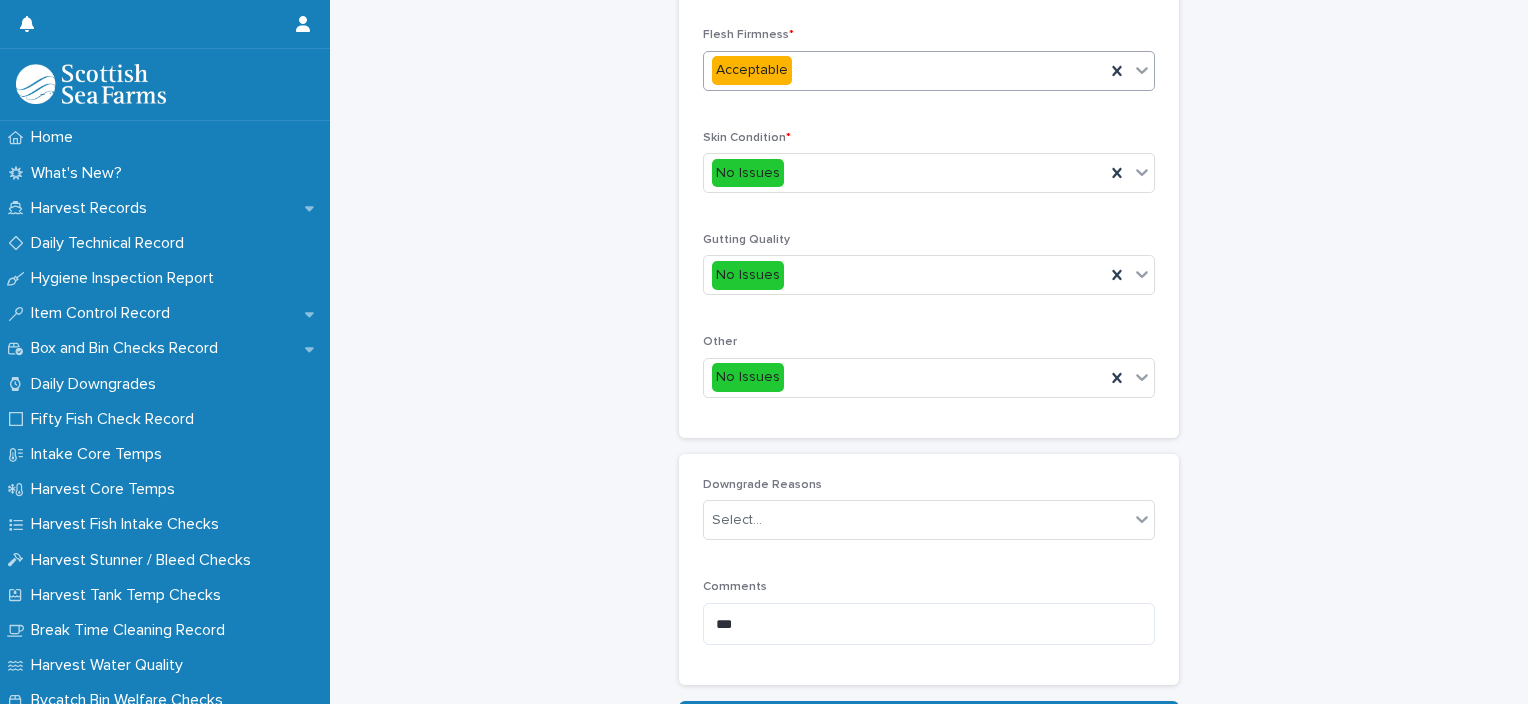 scroll, scrollTop: 948, scrollLeft: 0, axis: vertical 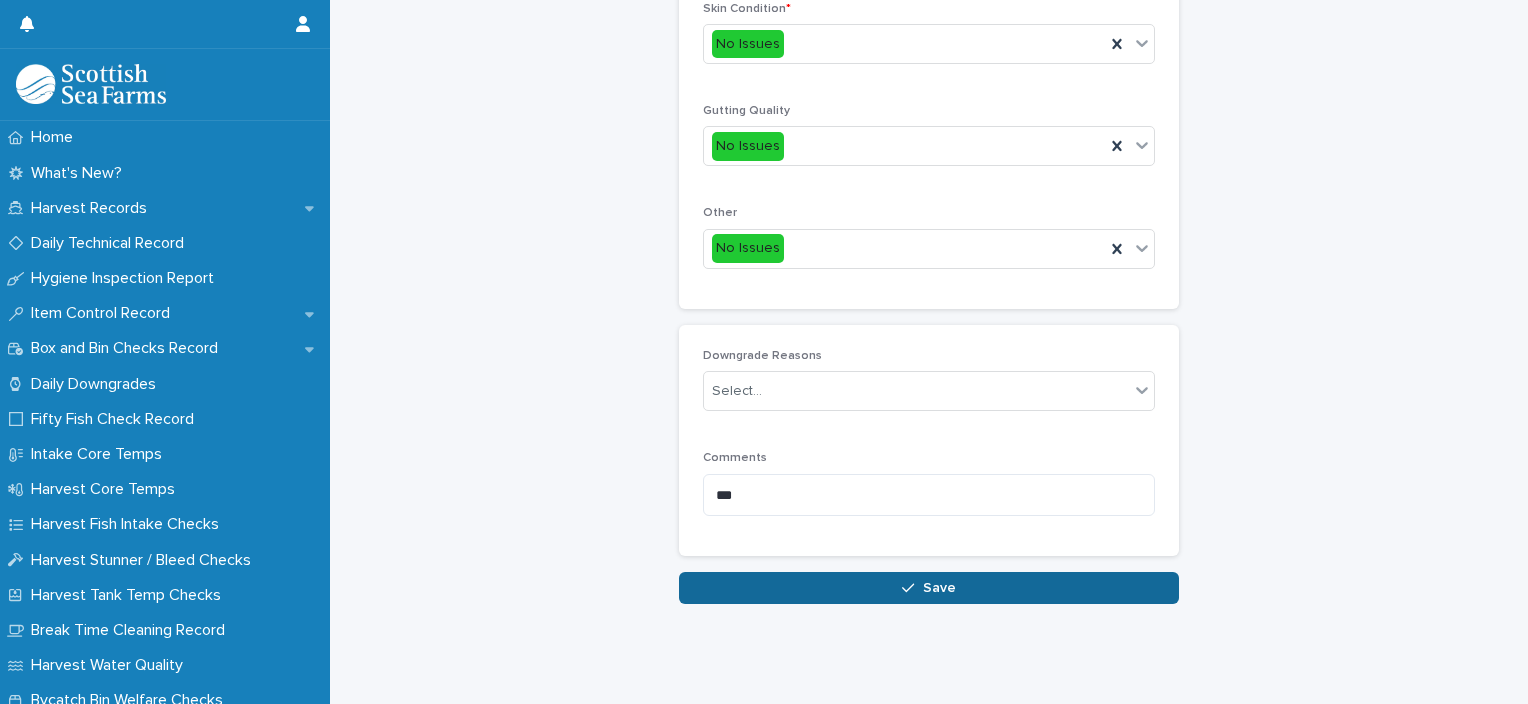 click on "Save" at bounding box center (929, 588) 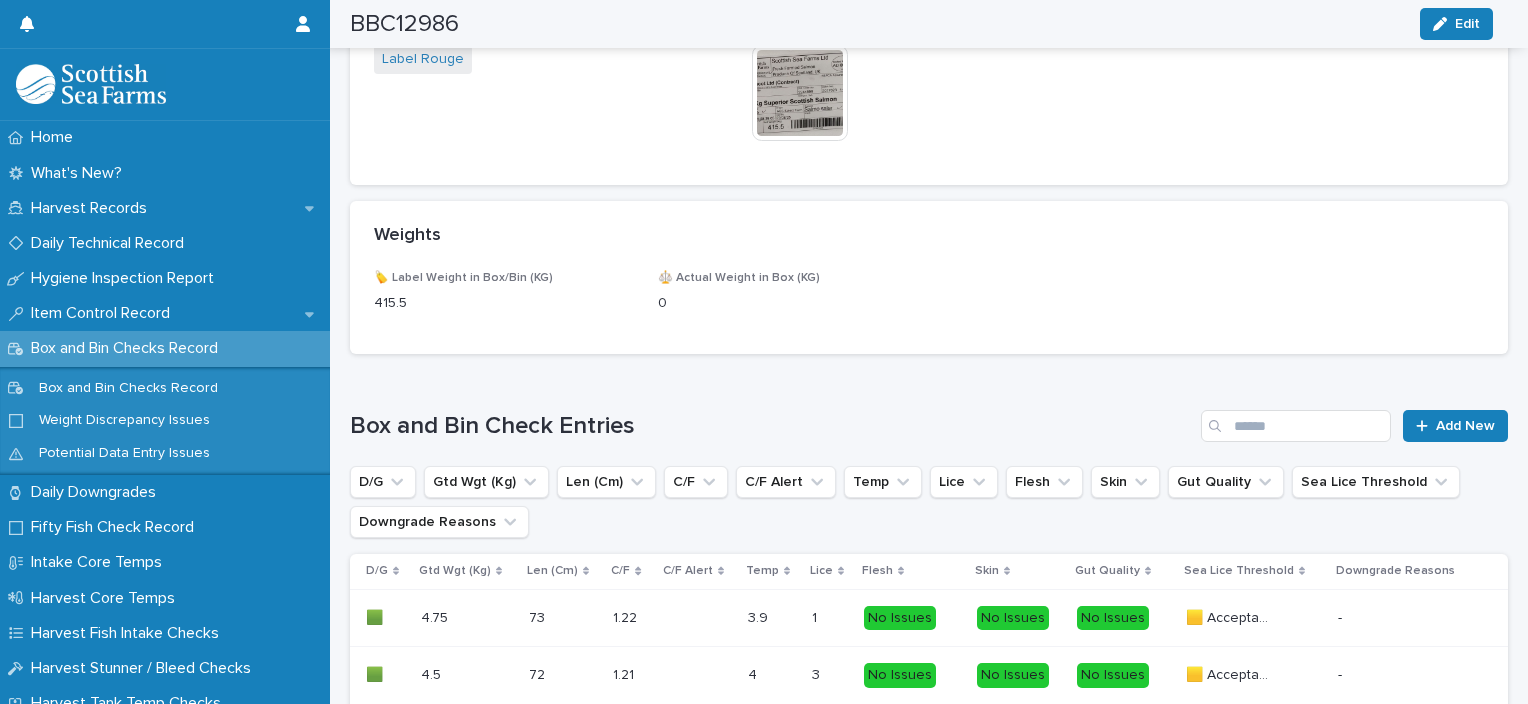 scroll, scrollTop: 1260, scrollLeft: 0, axis: vertical 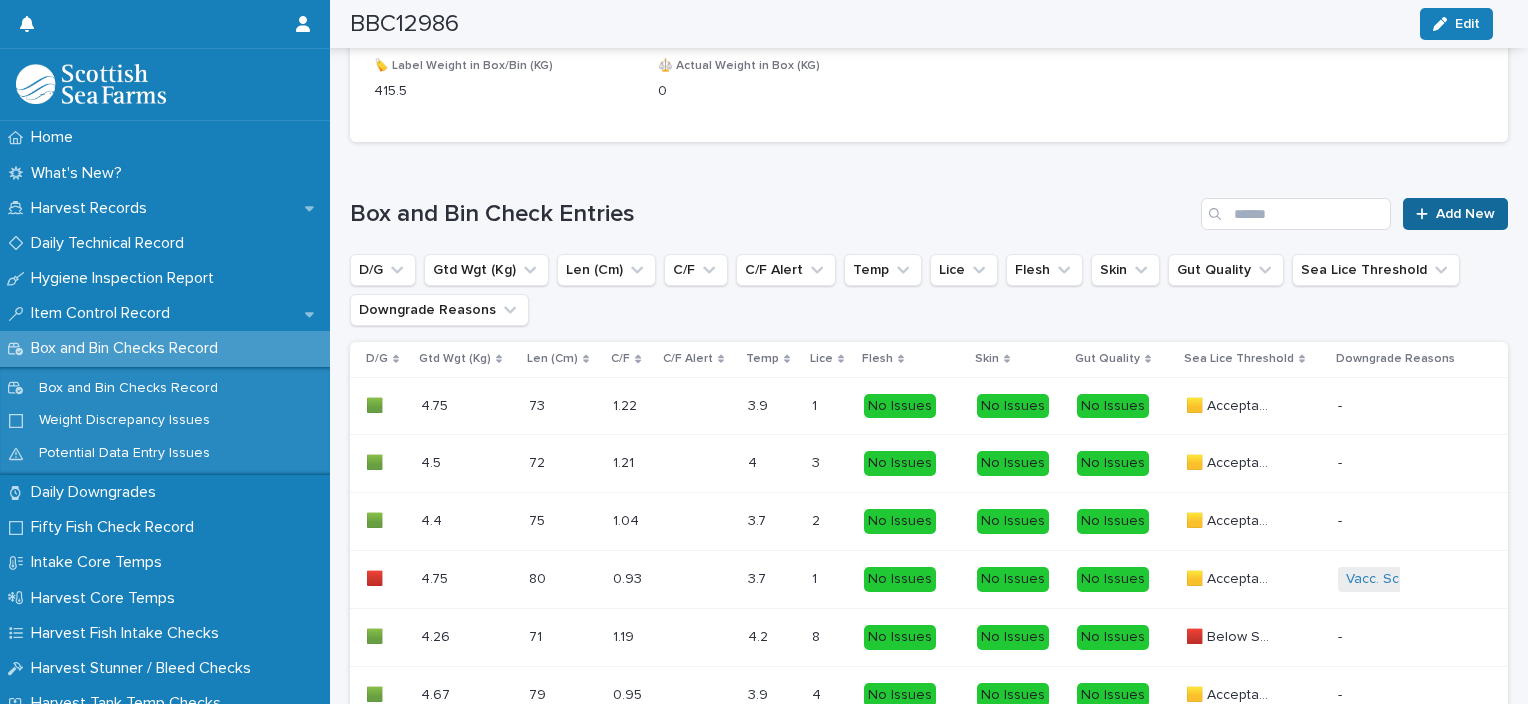 click on "Add New" at bounding box center (1465, 214) 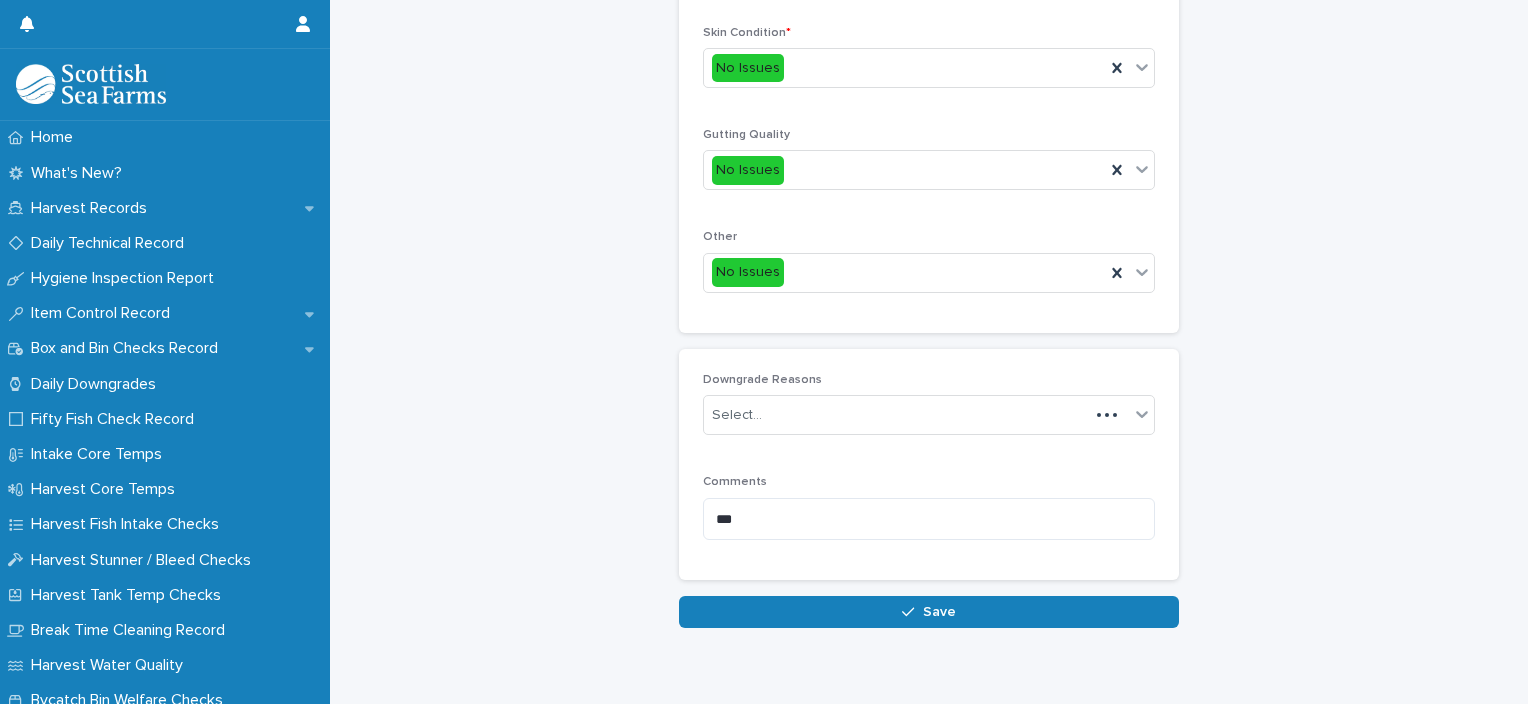scroll, scrollTop: 111, scrollLeft: 0, axis: vertical 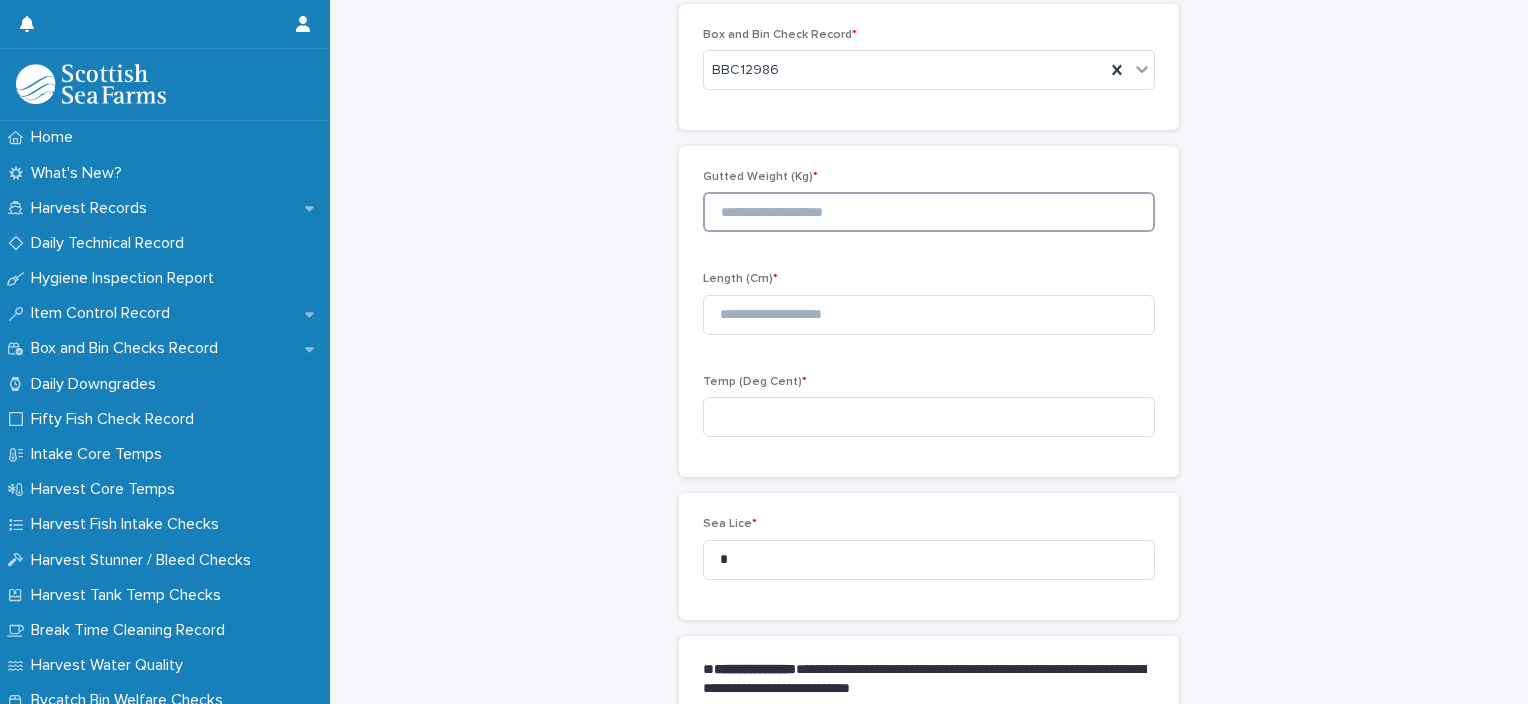 click at bounding box center [929, 212] 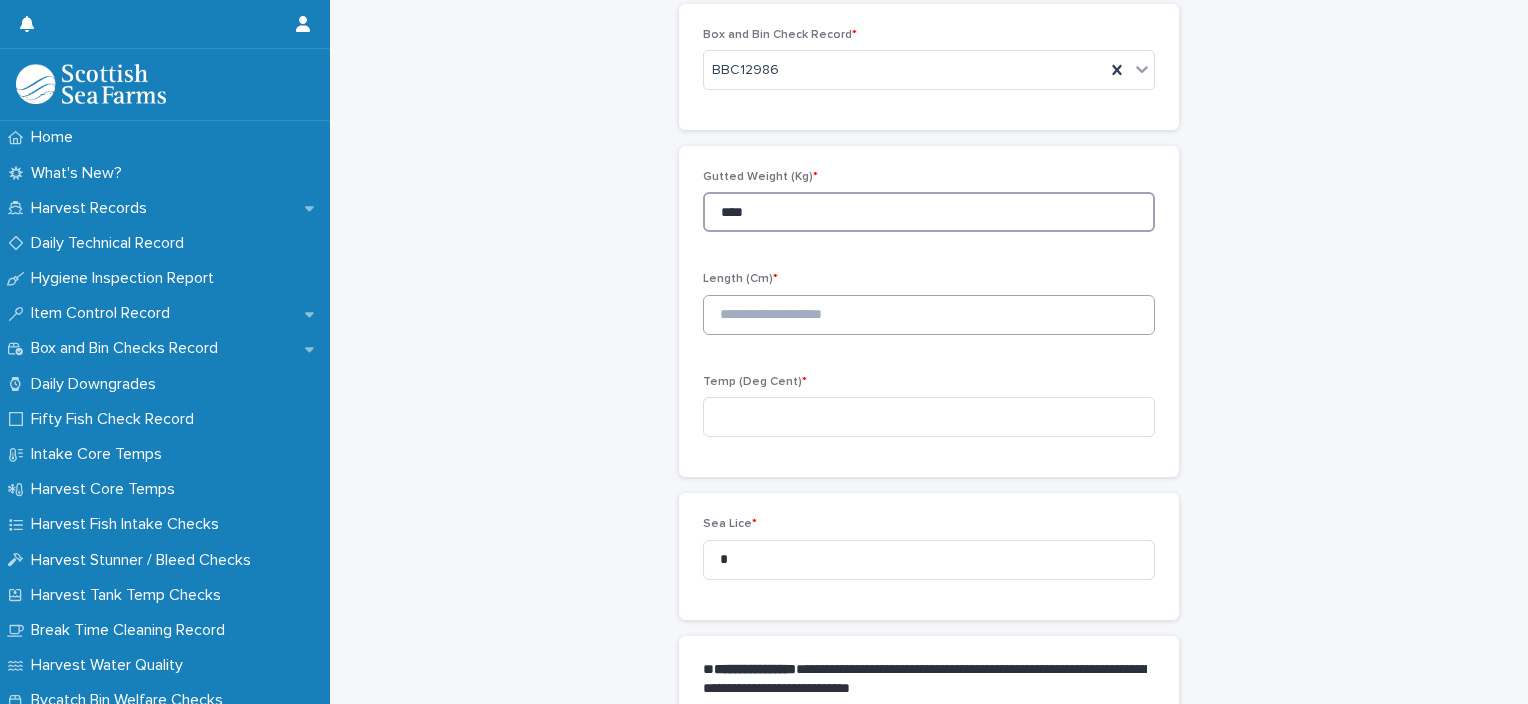type on "****" 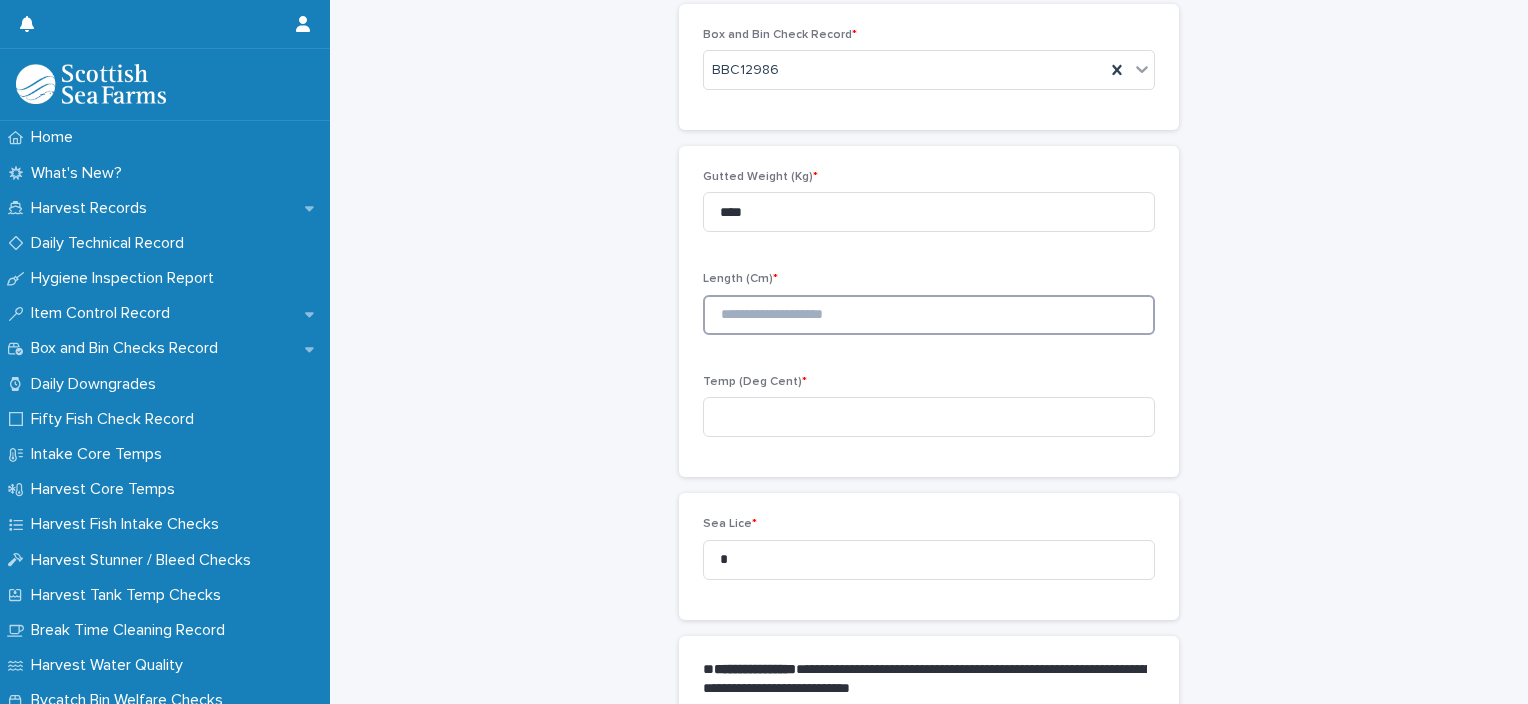 click at bounding box center (929, 315) 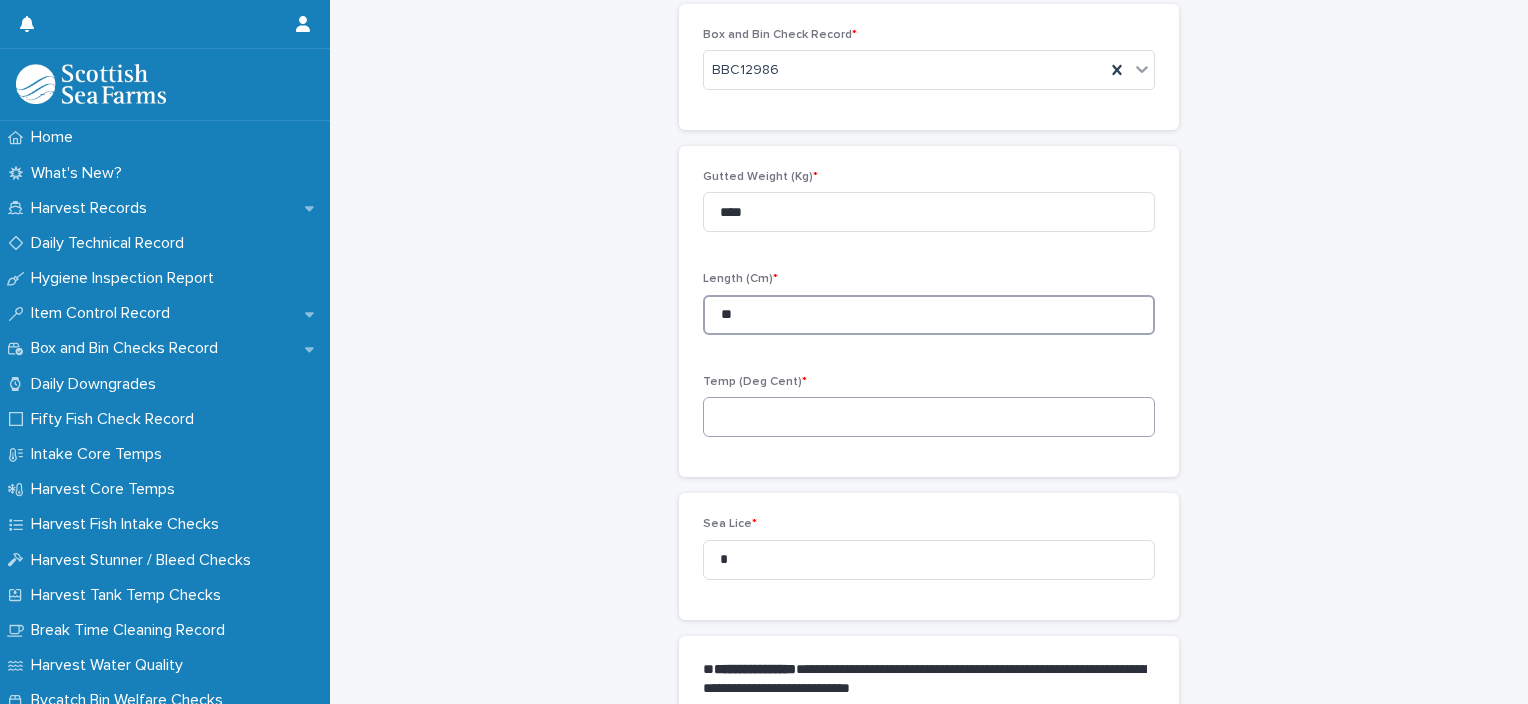 type on "**" 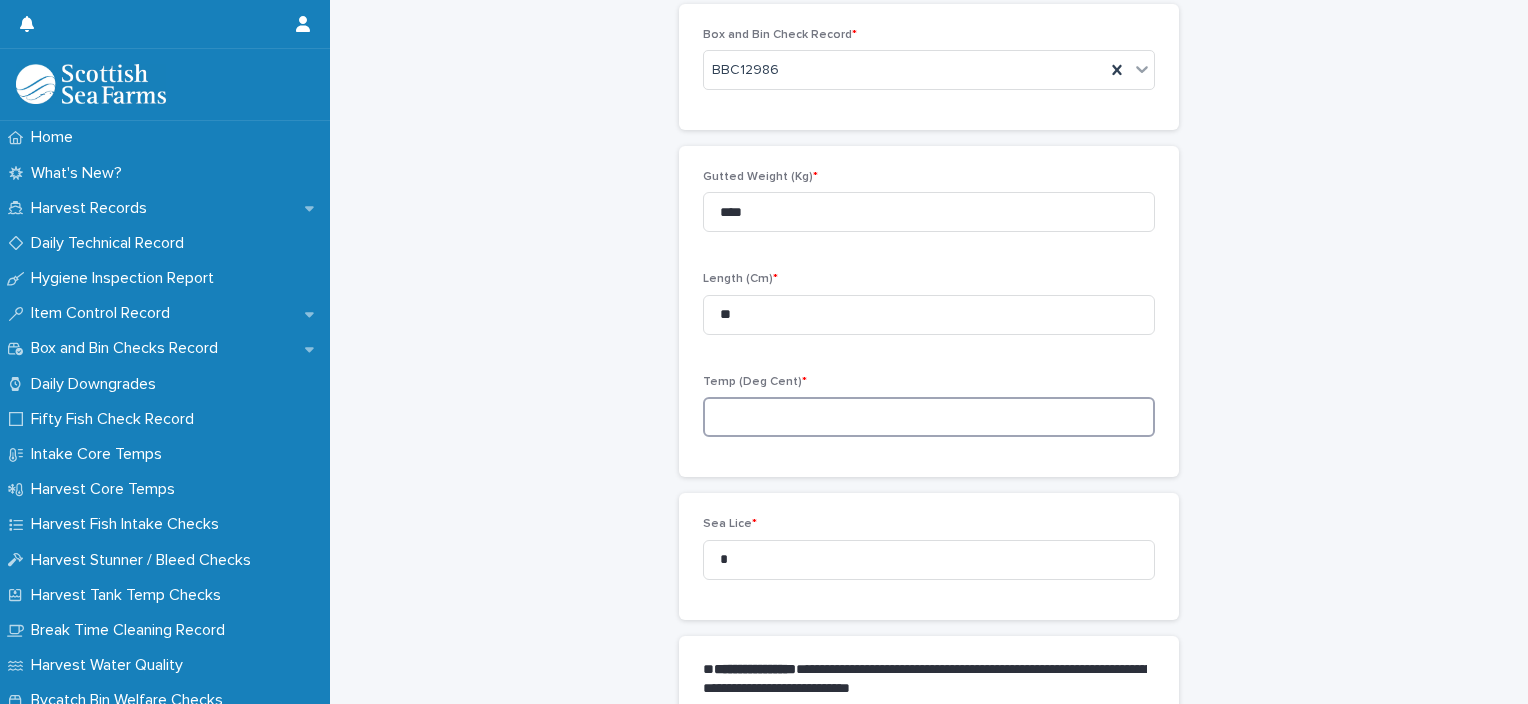 click at bounding box center (929, 417) 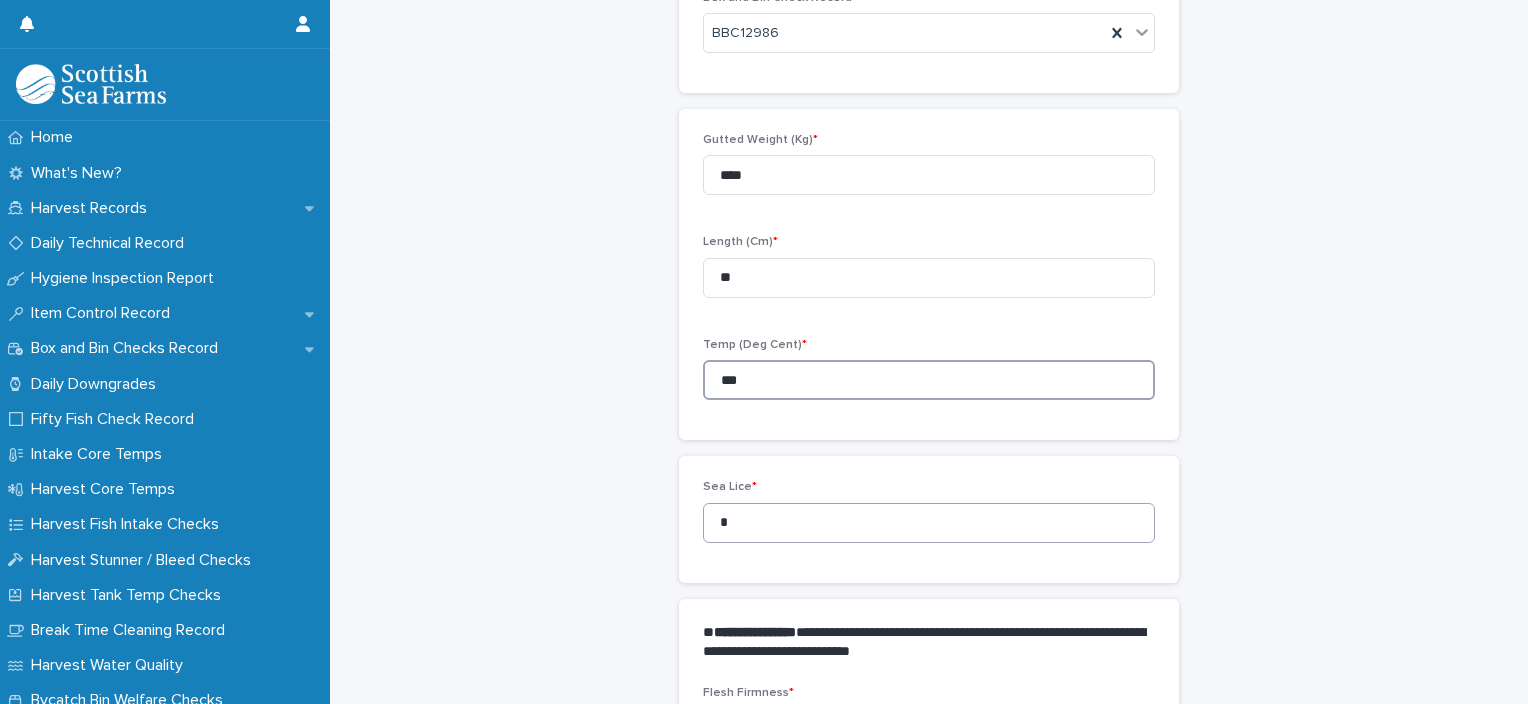scroll, scrollTop: 211, scrollLeft: 0, axis: vertical 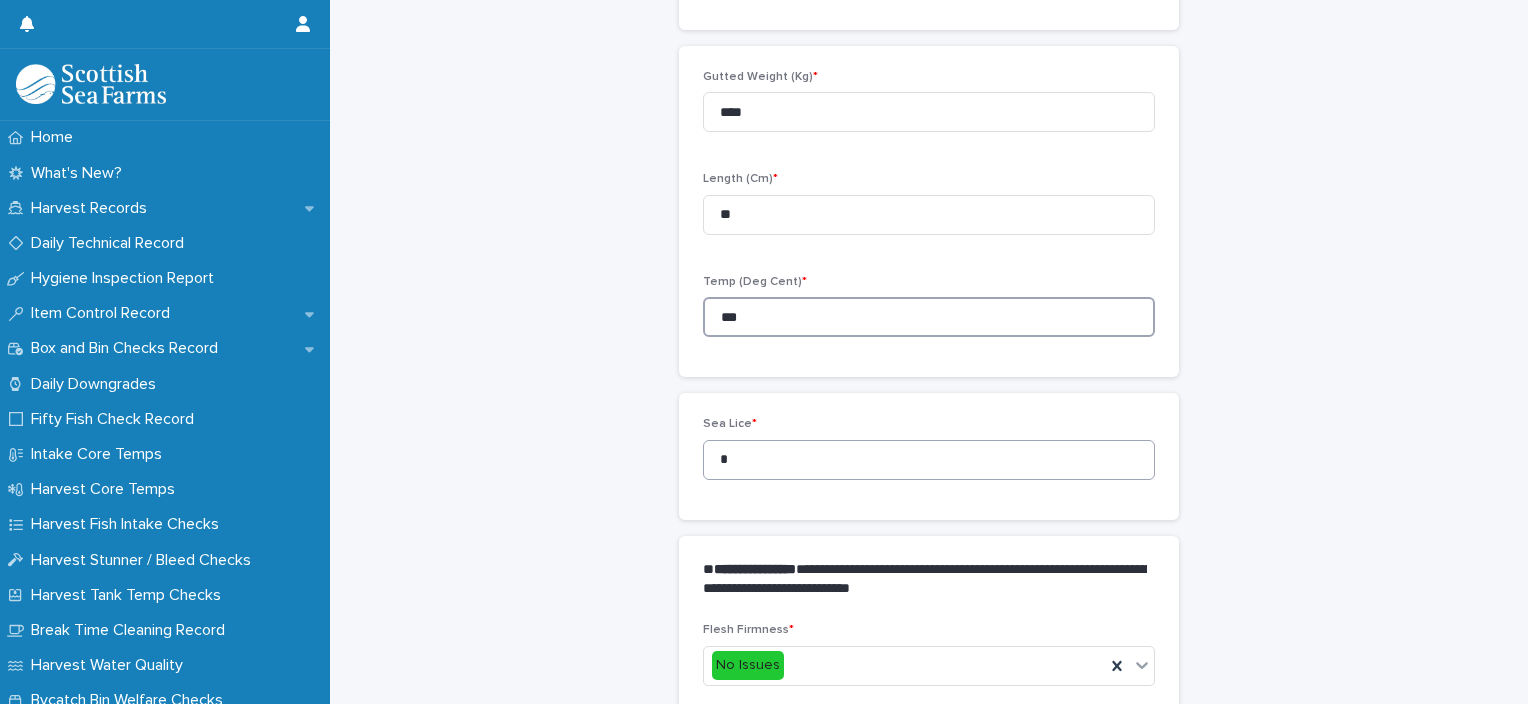 type on "***" 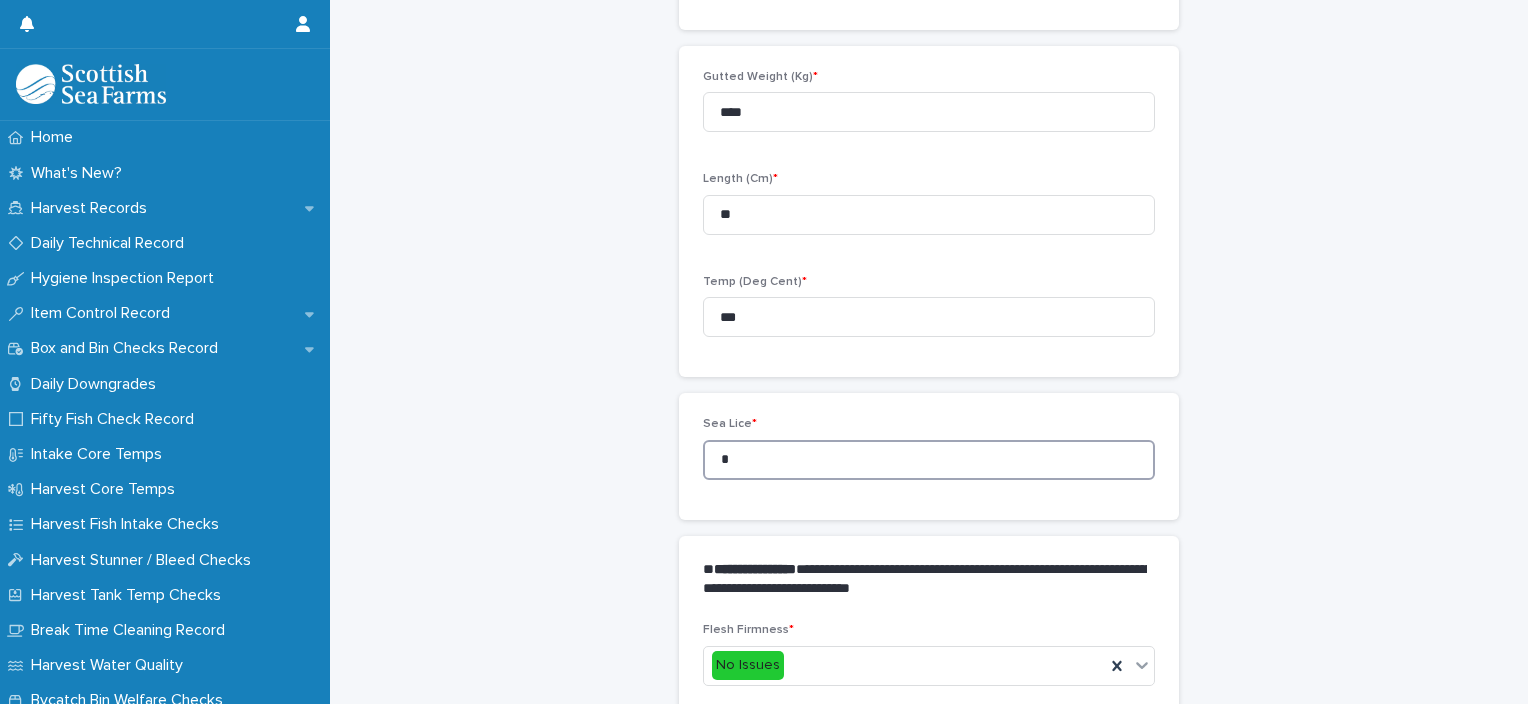 drag, startPoint x: 727, startPoint y: 459, endPoint x: 682, endPoint y: 463, distance: 45.17743 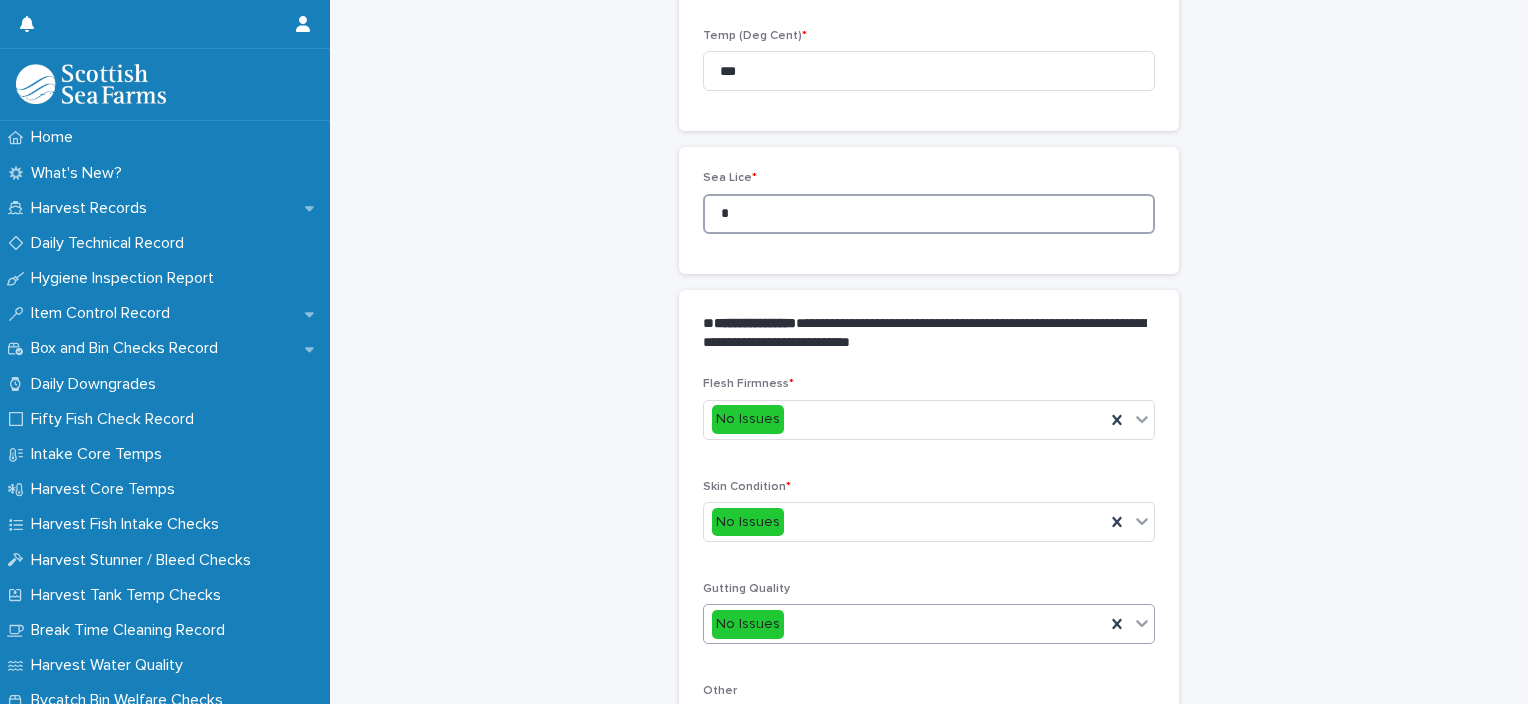 scroll, scrollTop: 611, scrollLeft: 0, axis: vertical 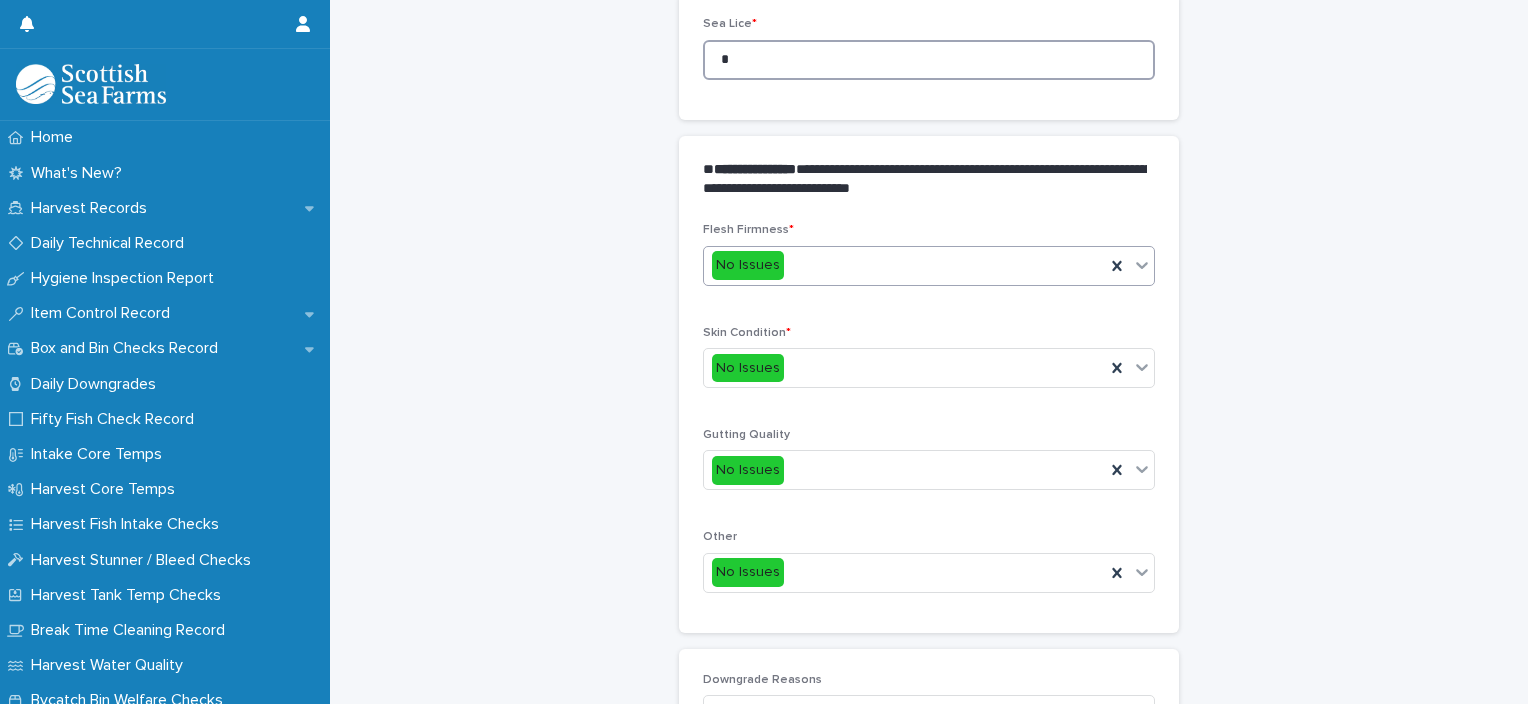 type on "*" 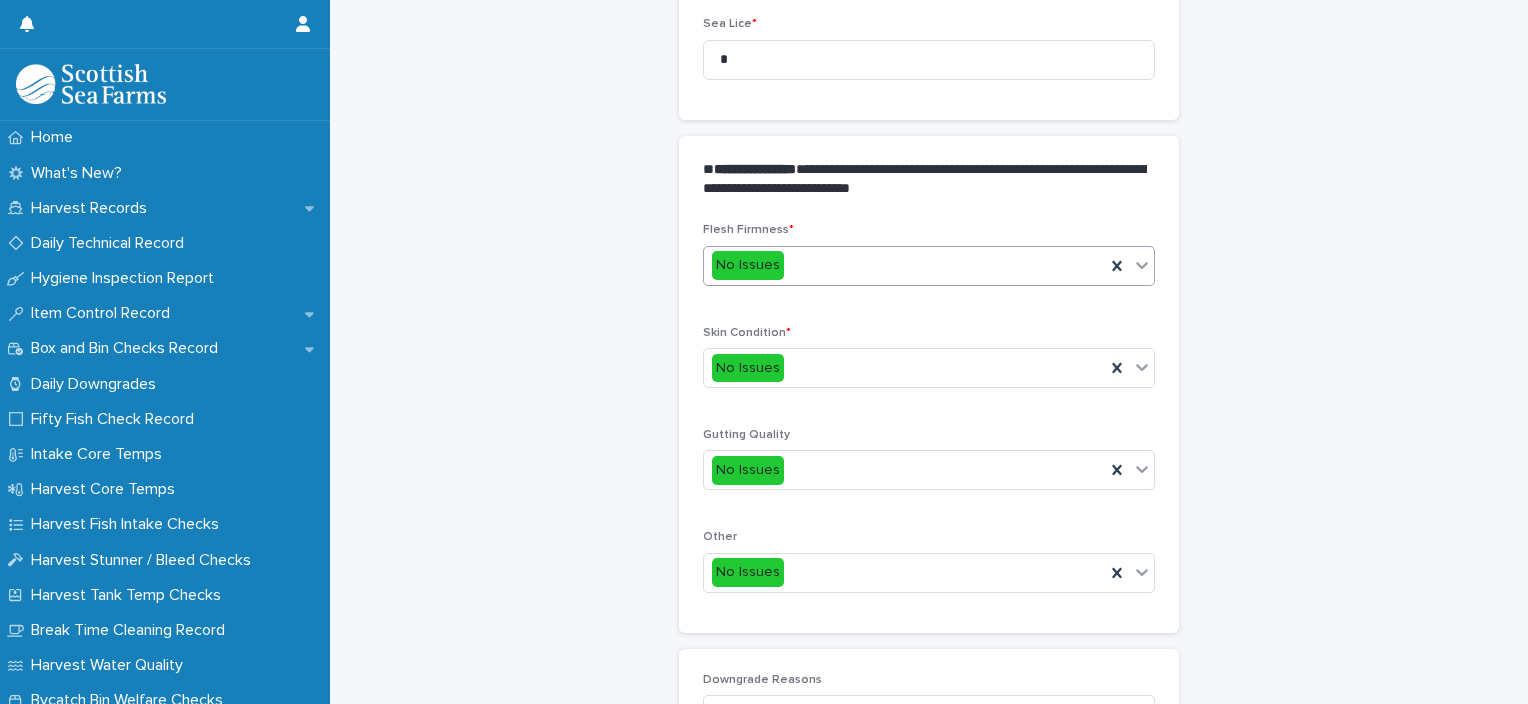 click on "No Issues" at bounding box center (904, 265) 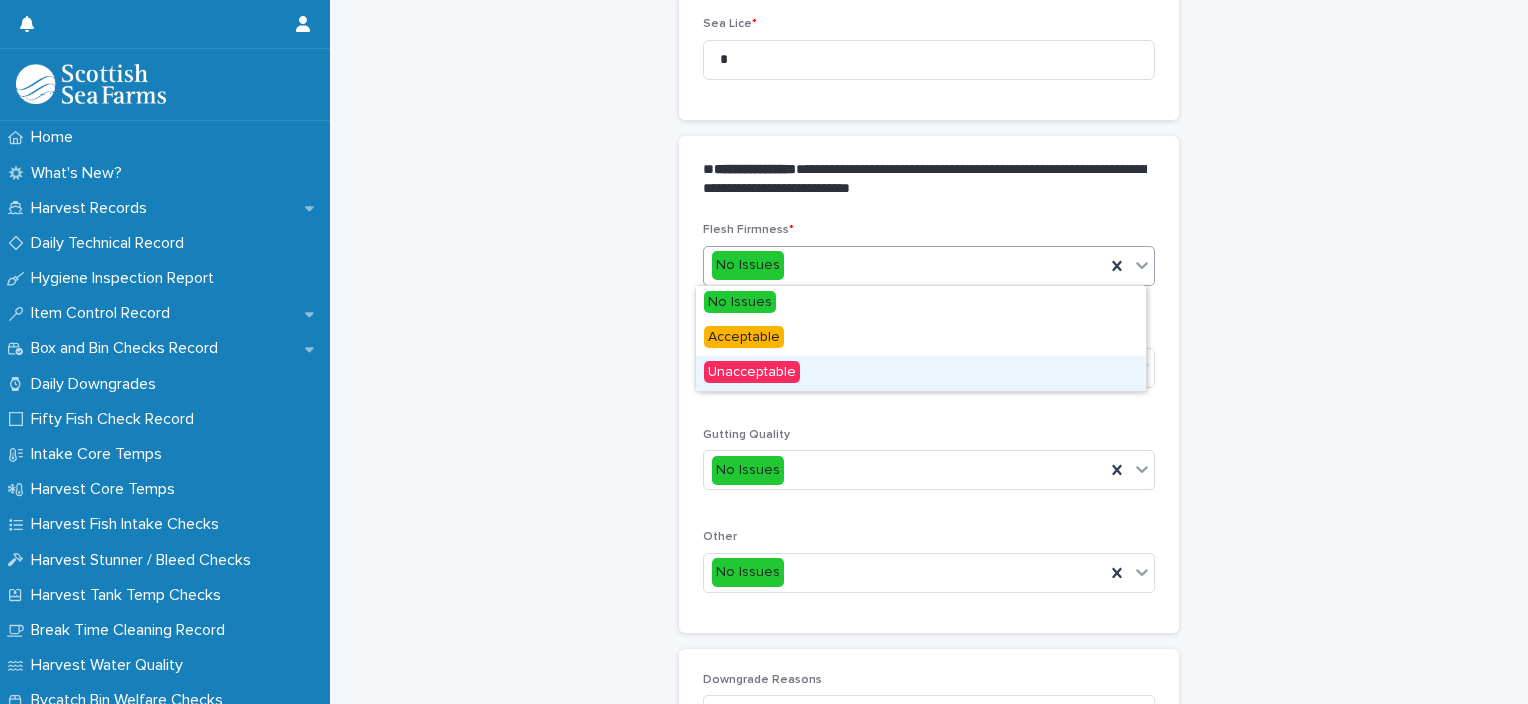 click on "Unacceptable" at bounding box center (921, 373) 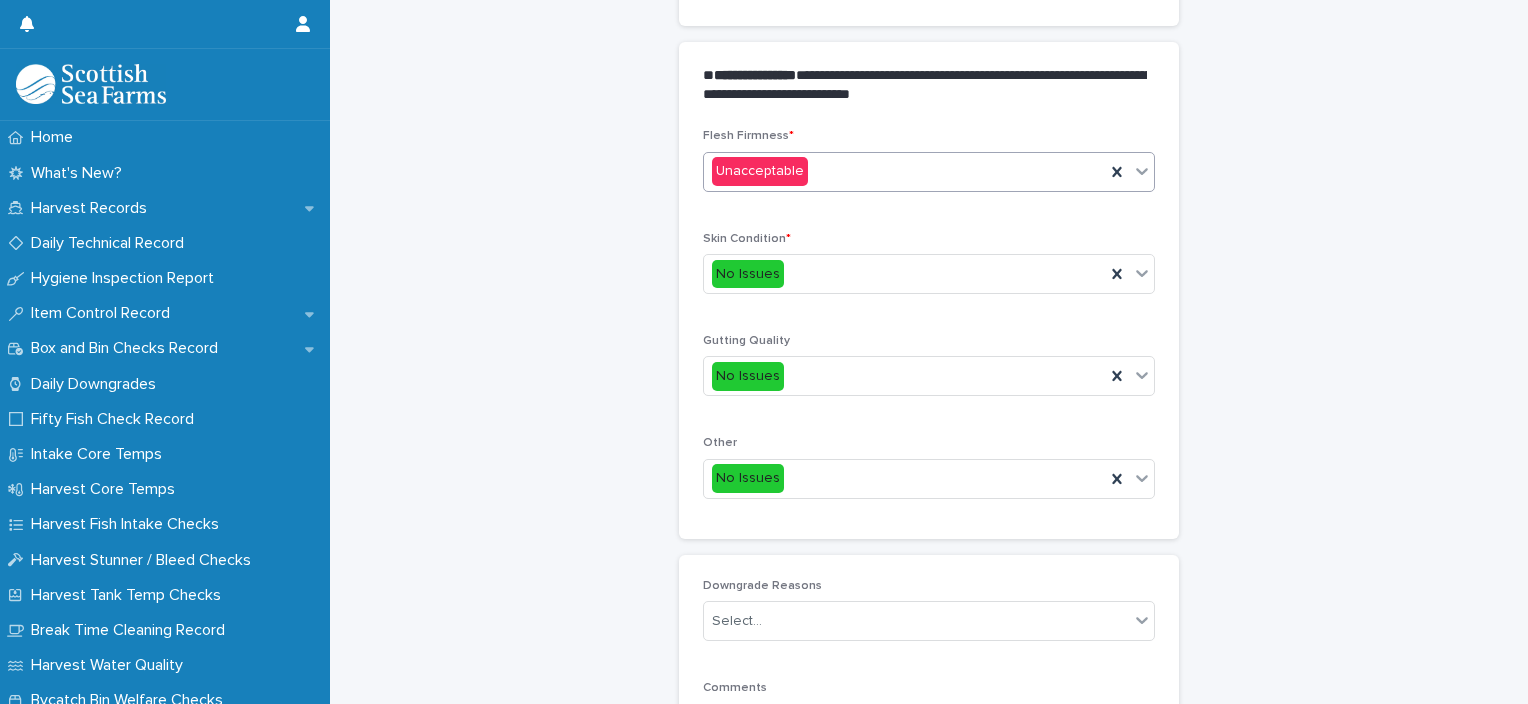scroll, scrollTop: 911, scrollLeft: 0, axis: vertical 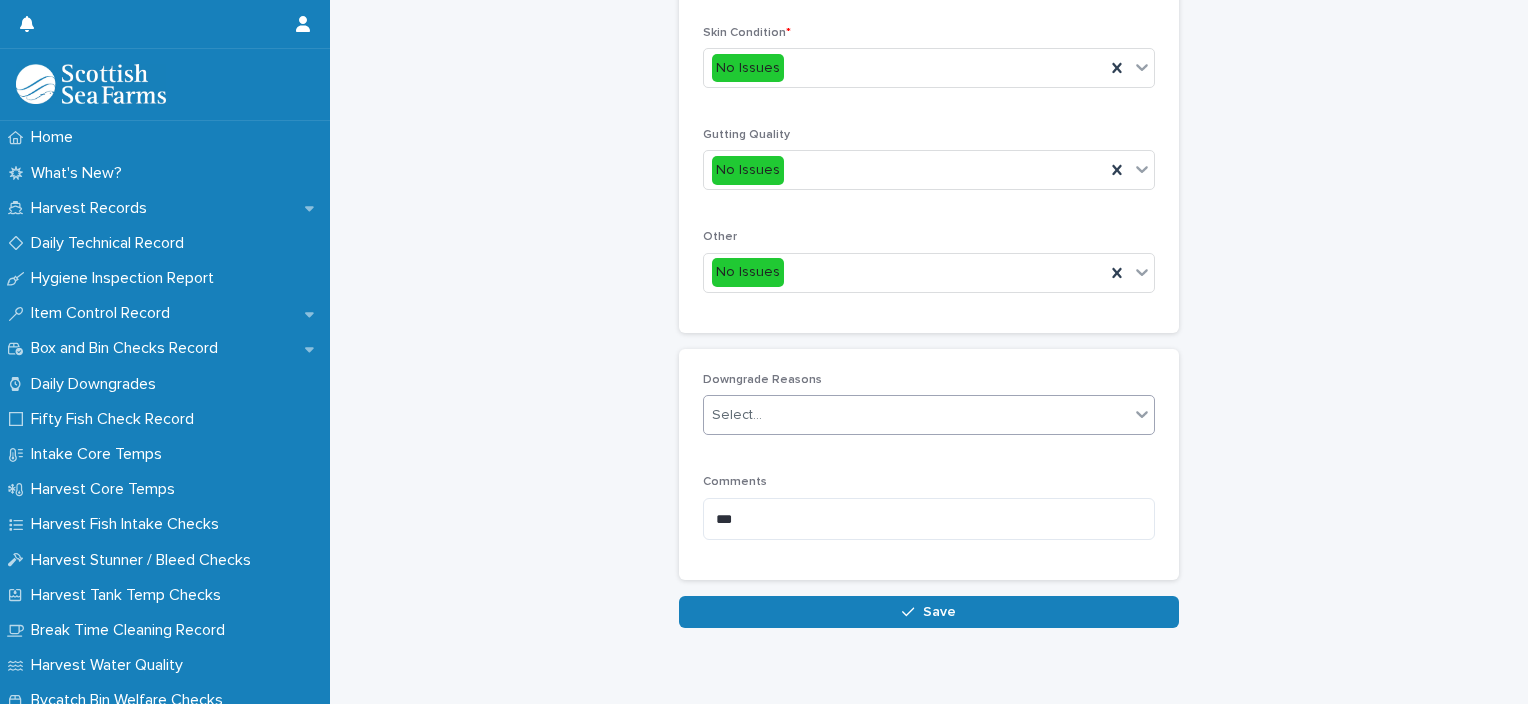 click on "Select..." at bounding box center [916, 415] 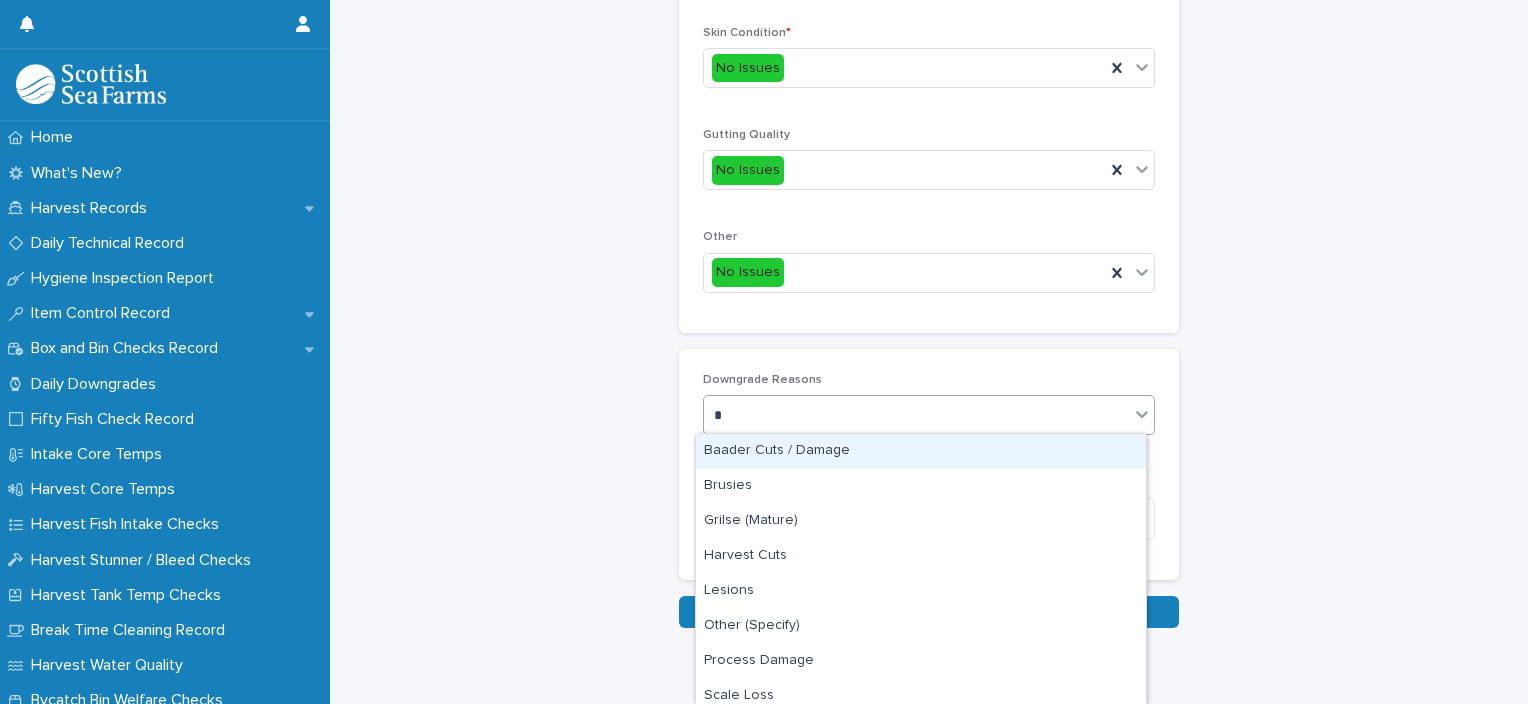 type on "**" 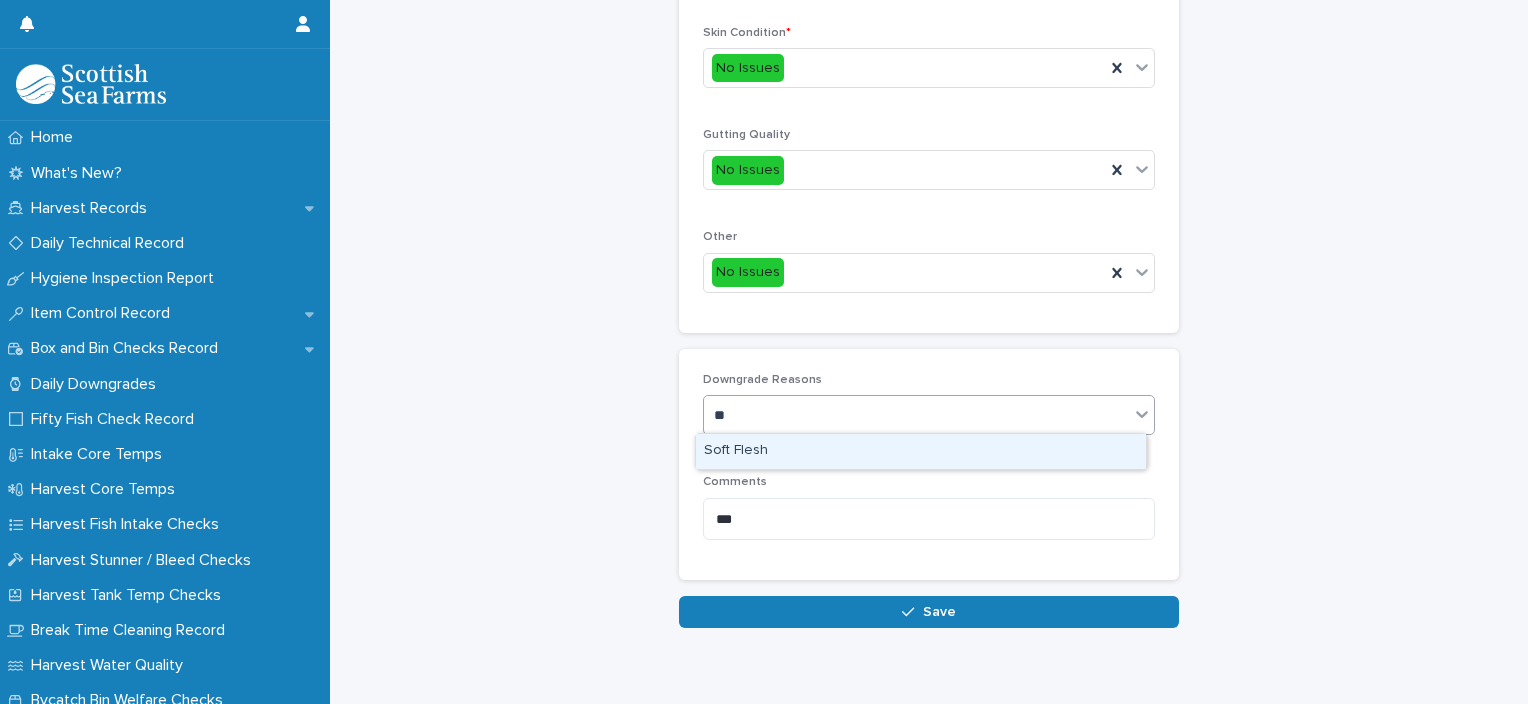 click on "Soft Flesh" at bounding box center (921, 451) 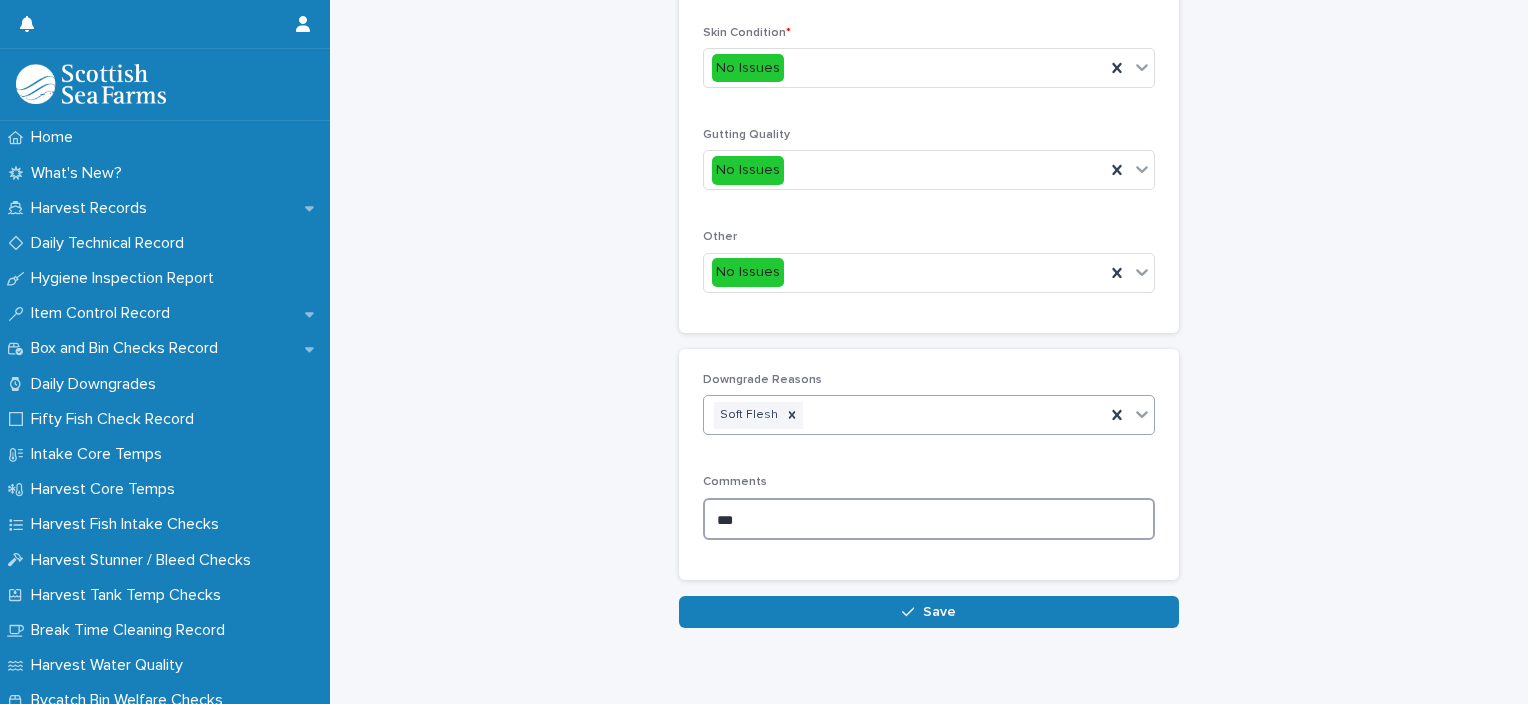 drag, startPoint x: 711, startPoint y: 519, endPoint x: 628, endPoint y: 526, distance: 83.294655 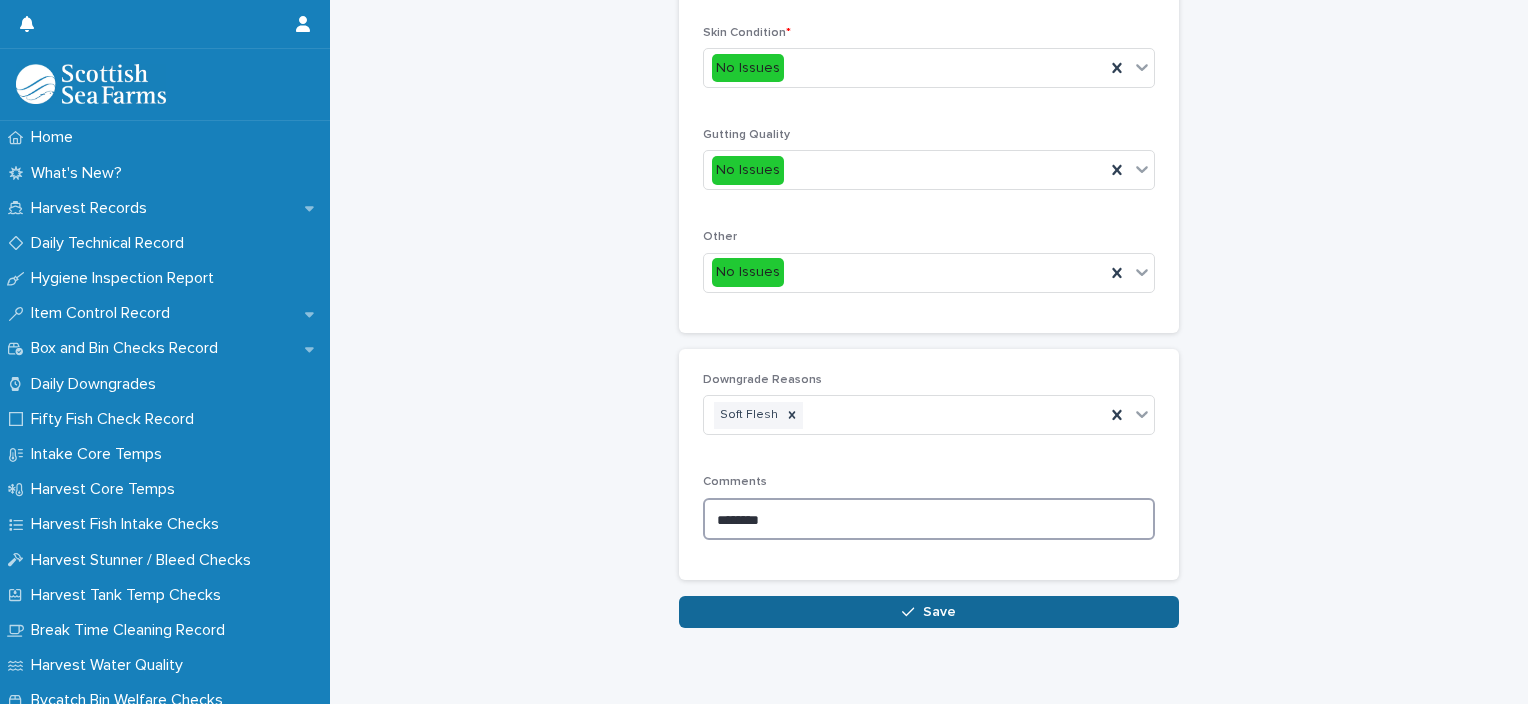 type on "********" 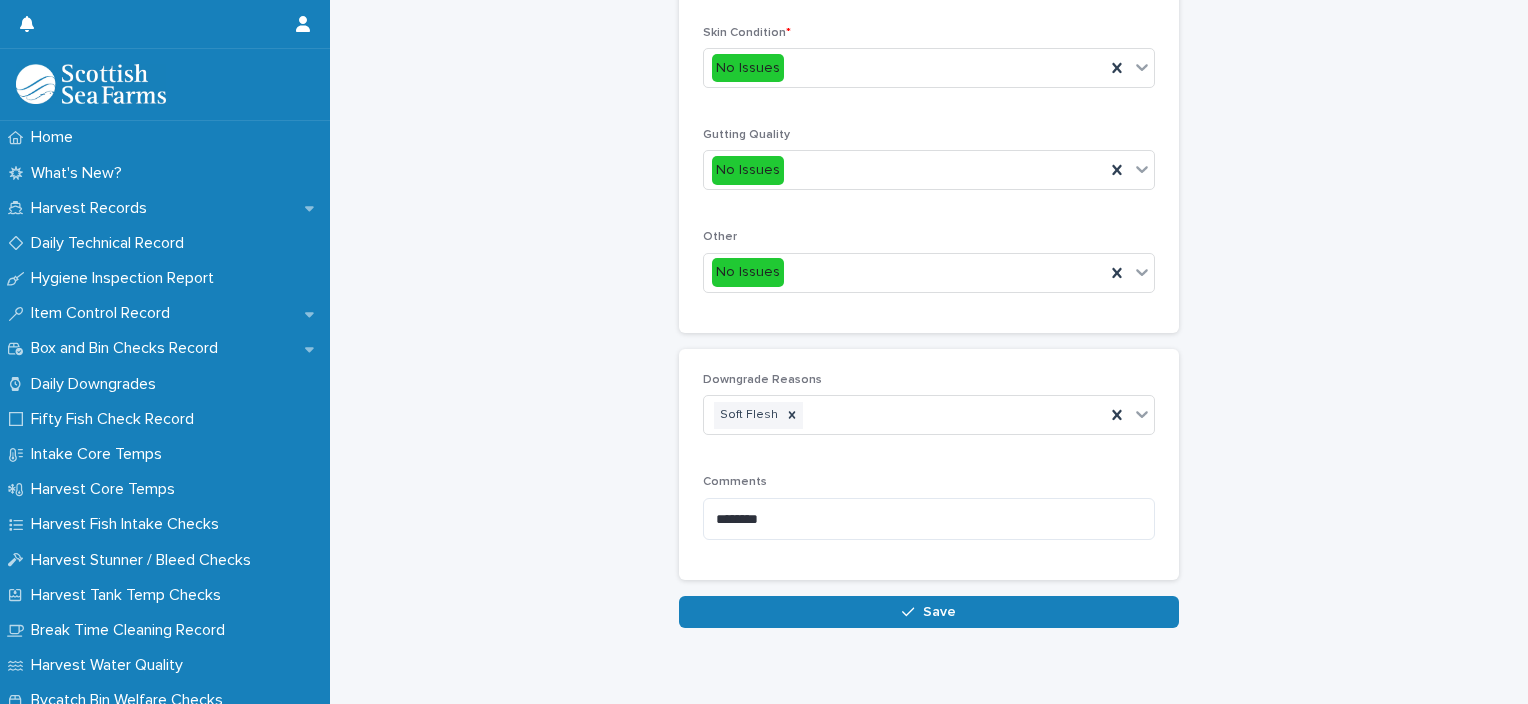 click on "Save" at bounding box center [929, 612] 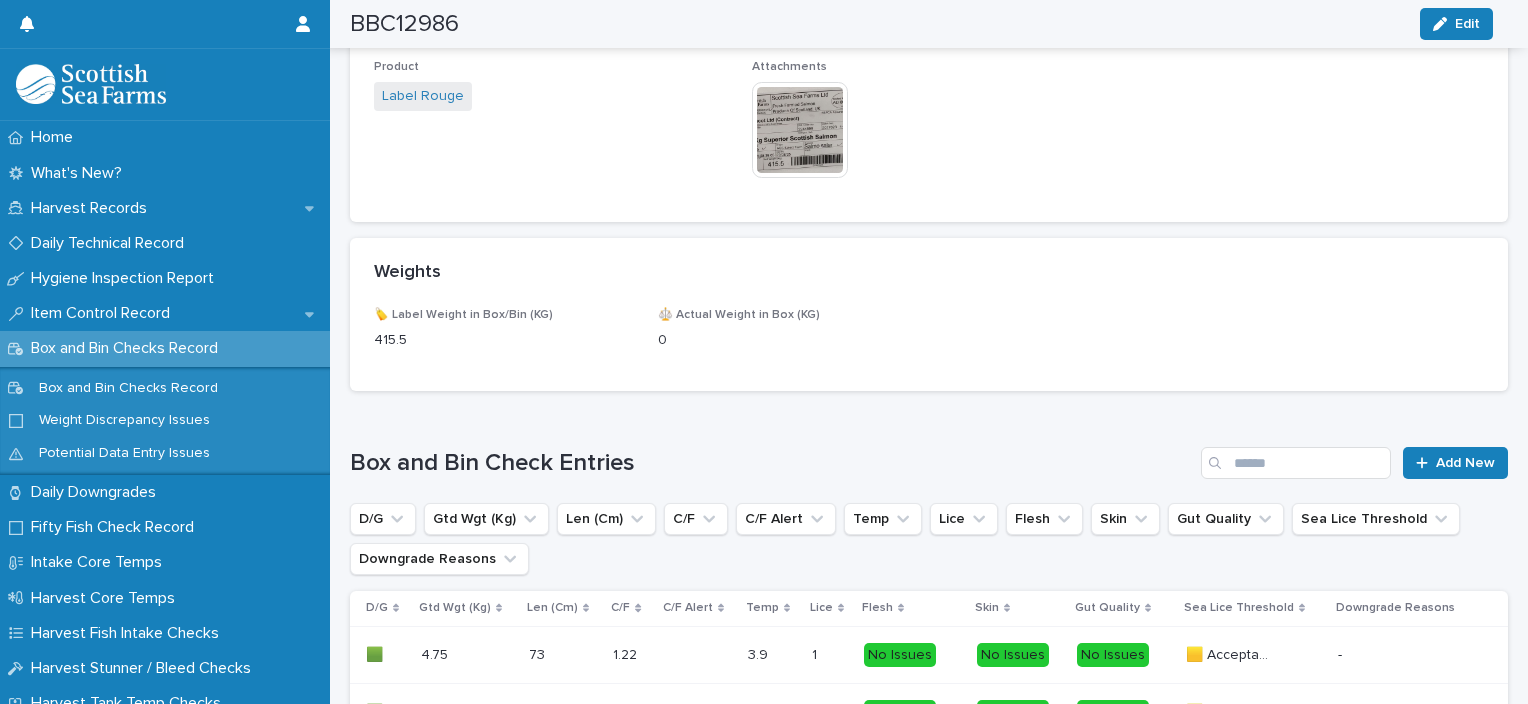scroll, scrollTop: 1224, scrollLeft: 0, axis: vertical 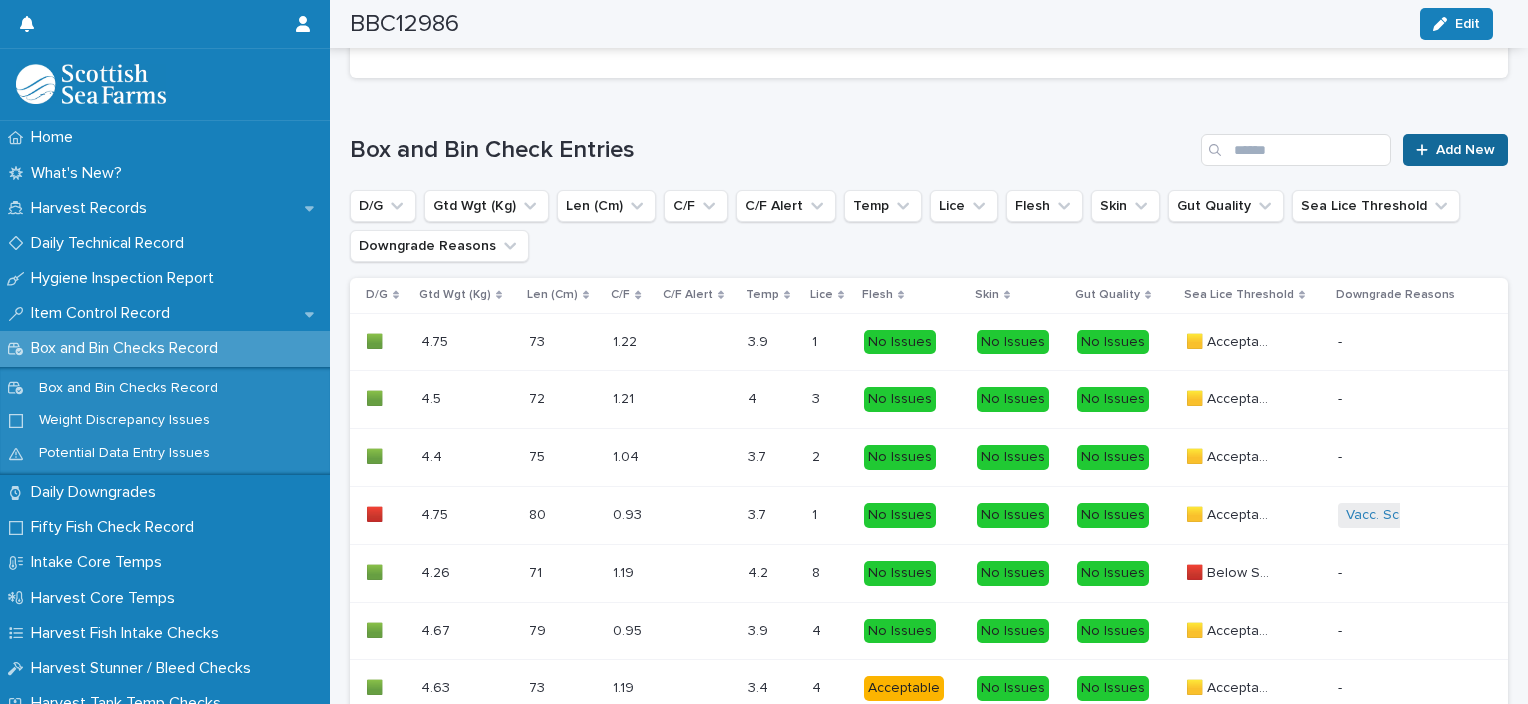 click on "Add New" at bounding box center [1465, 150] 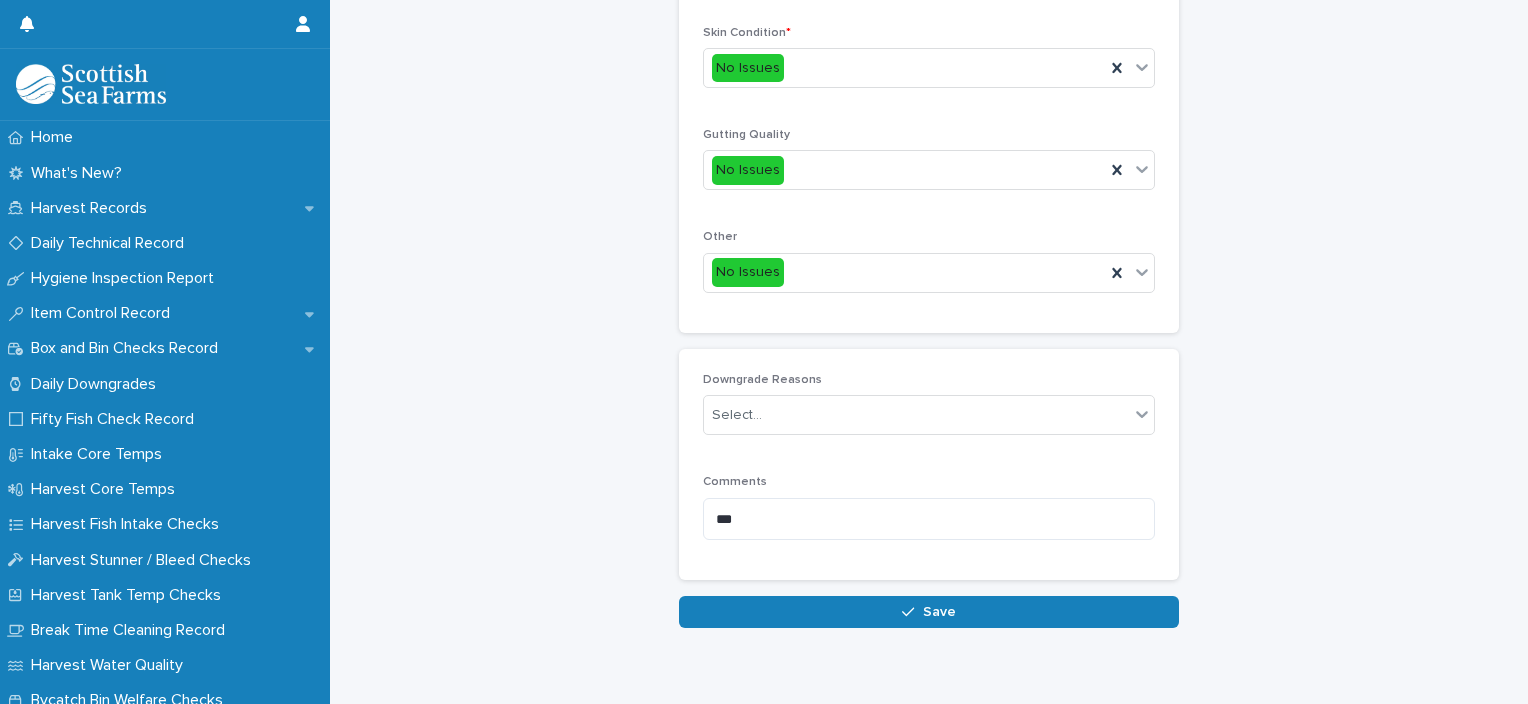 scroll, scrollTop: 211, scrollLeft: 0, axis: vertical 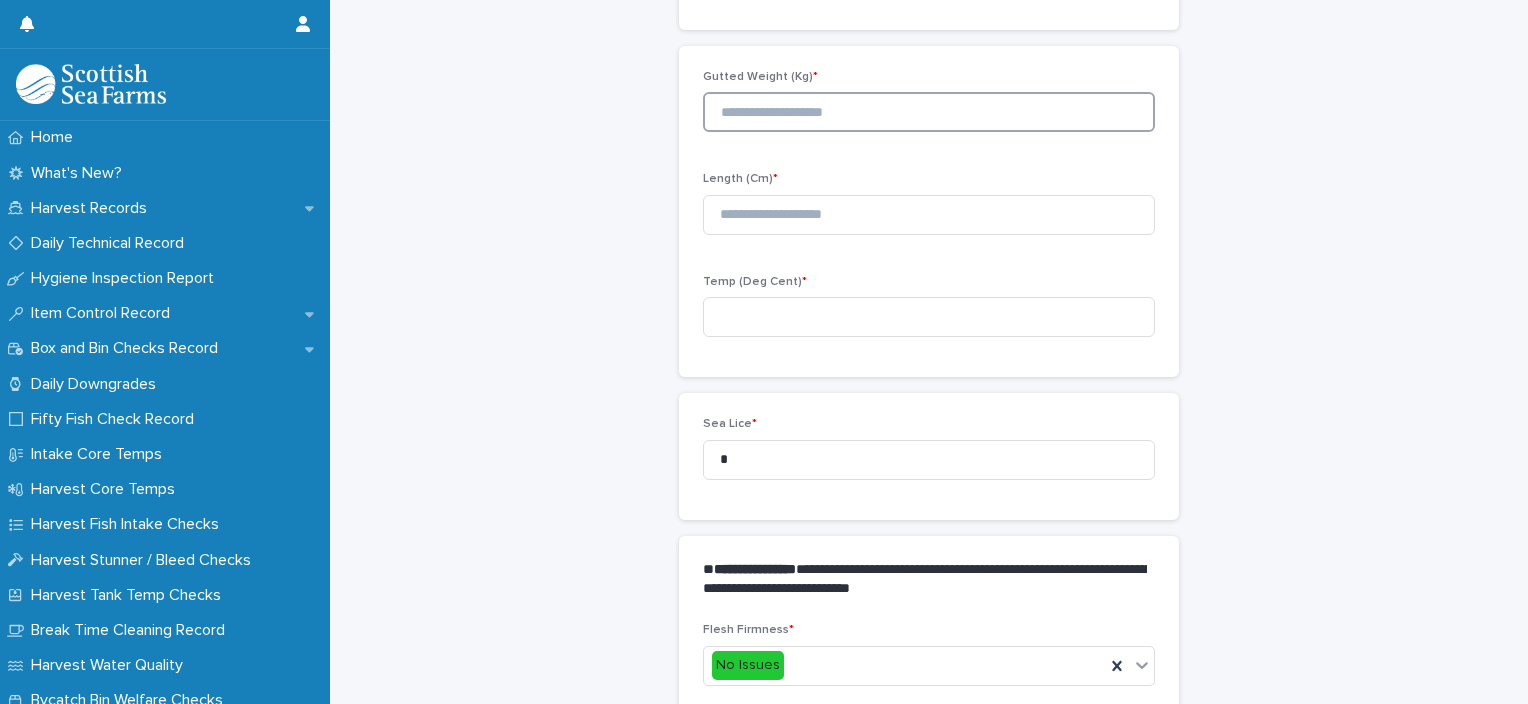 click at bounding box center (929, 112) 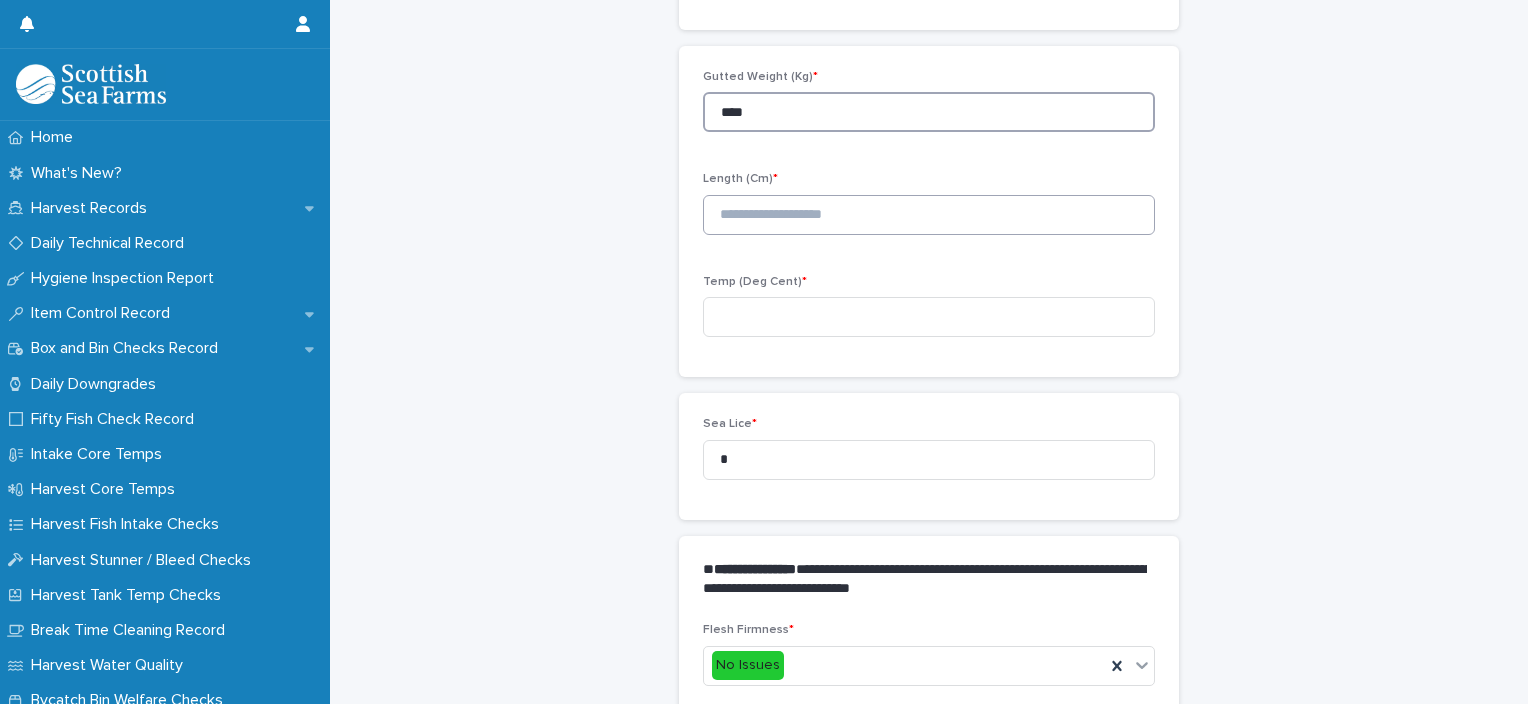 type on "****" 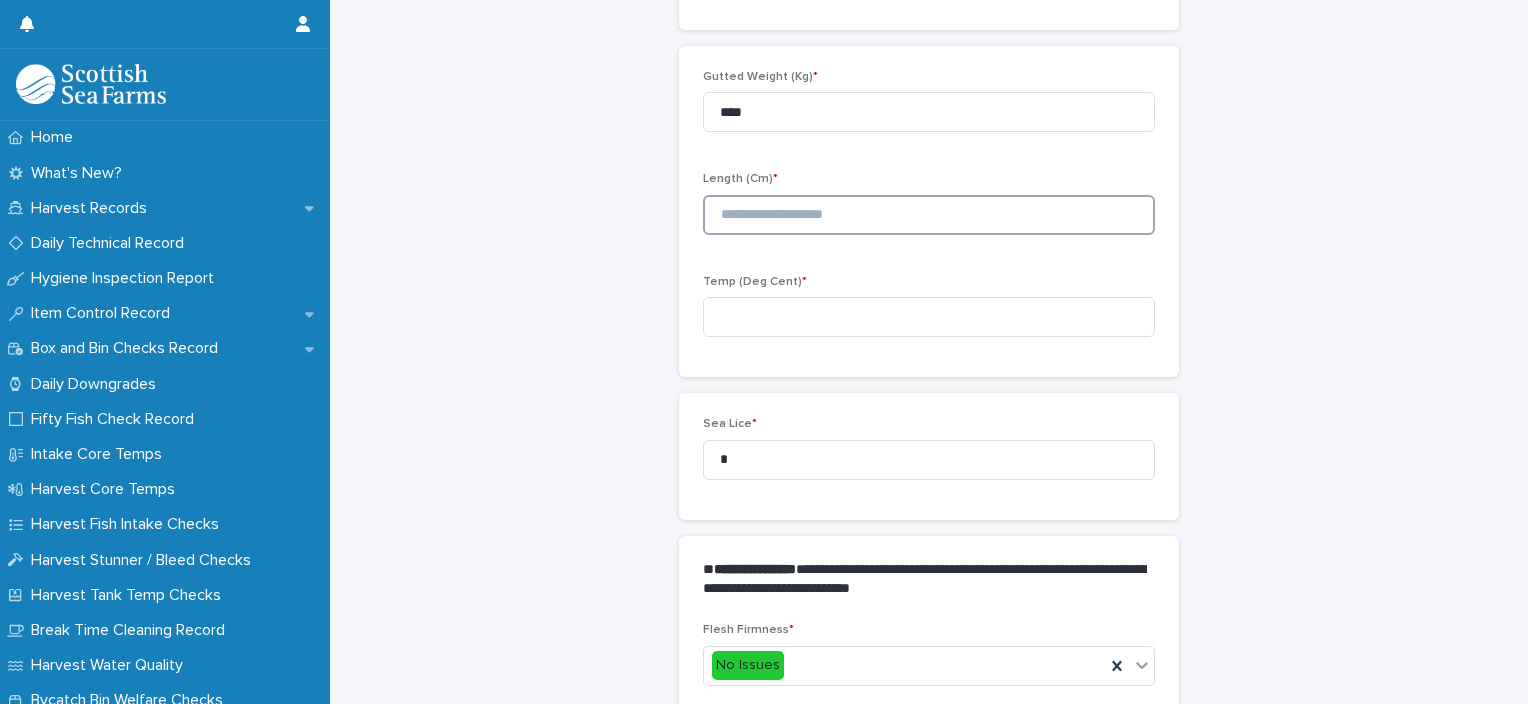 click at bounding box center [929, 215] 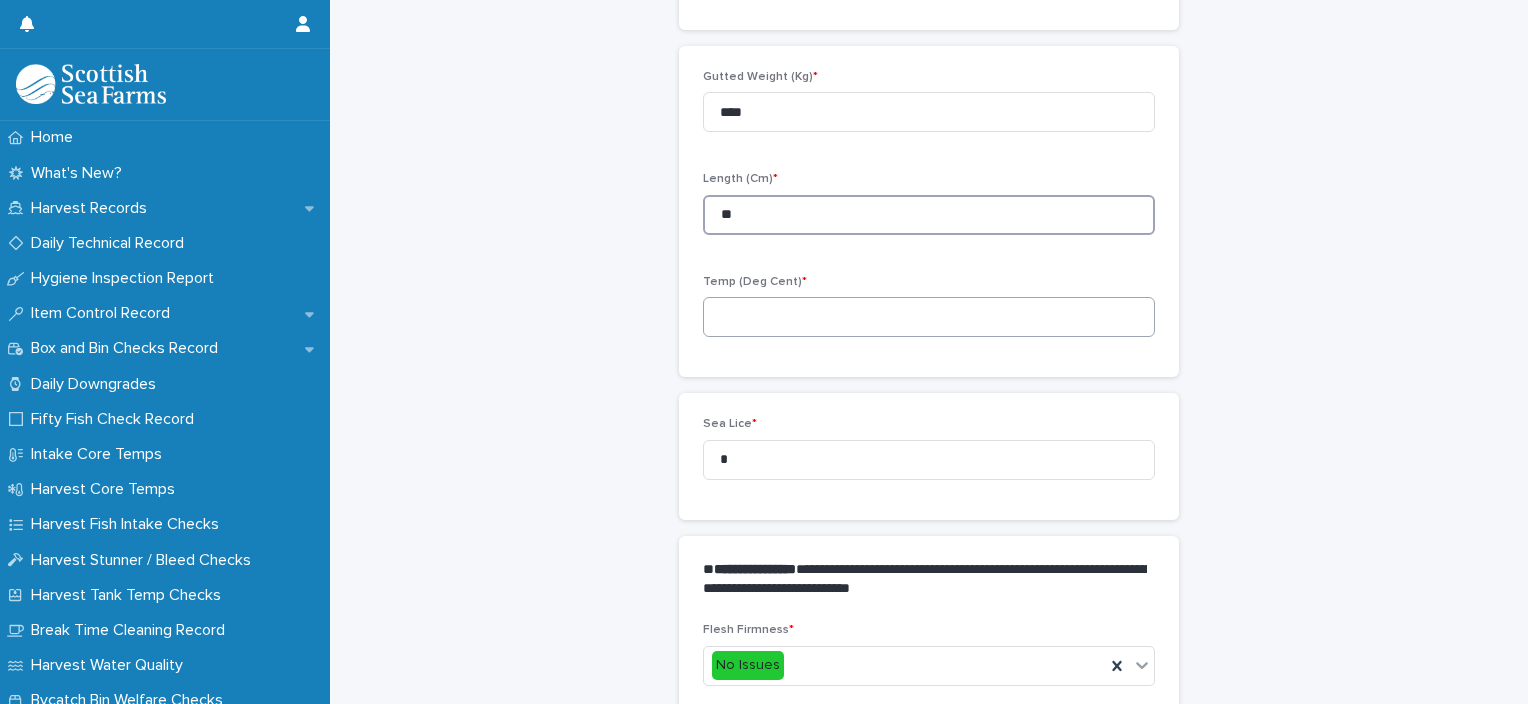 type on "**" 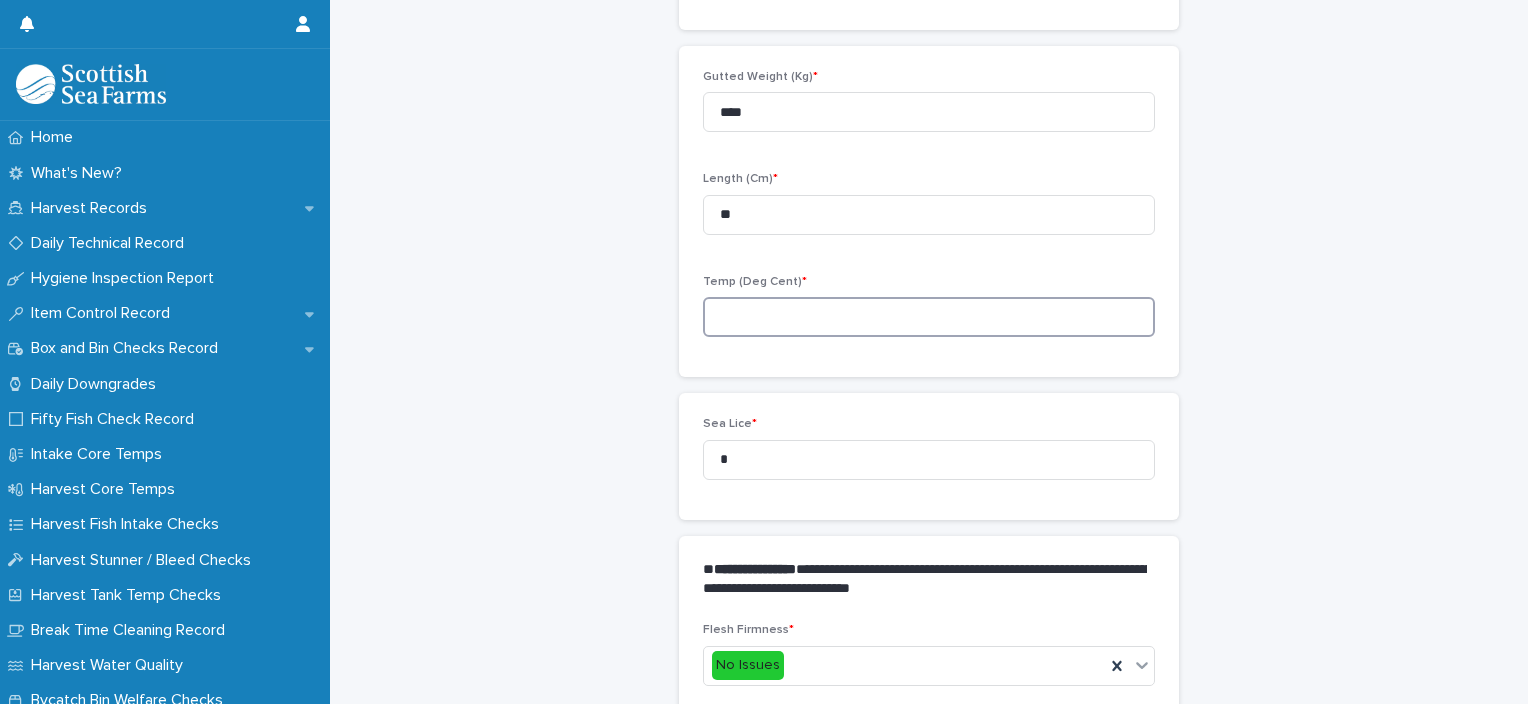 click at bounding box center [929, 317] 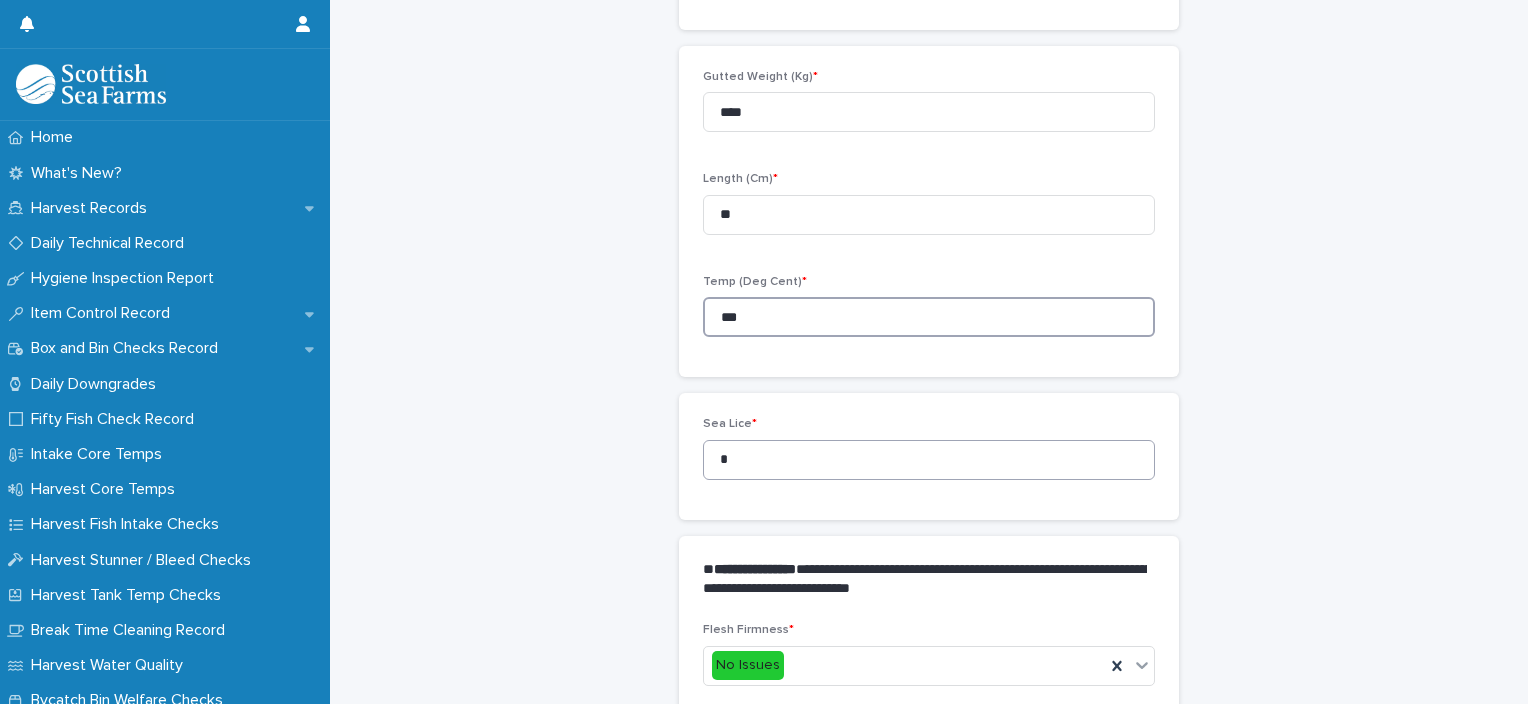 type on "***" 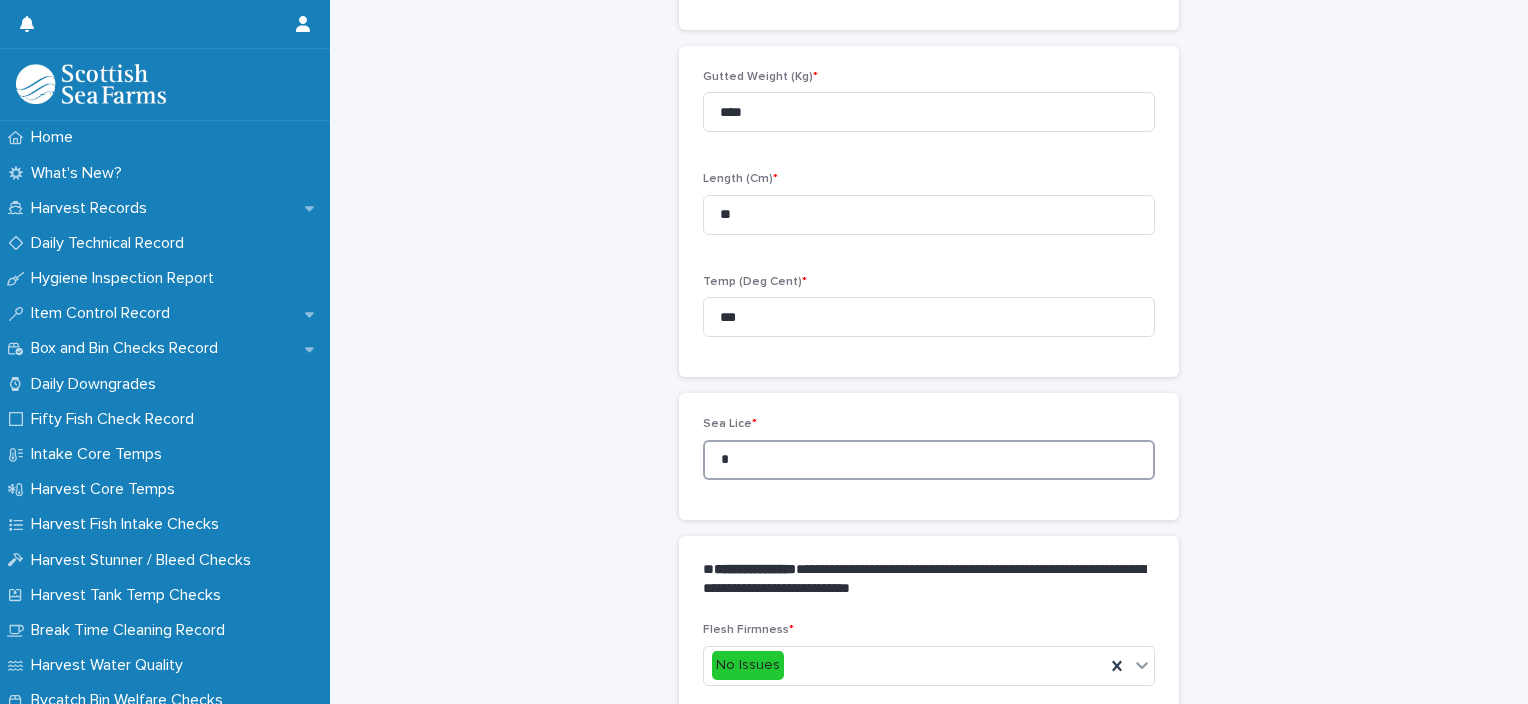 drag, startPoint x: 721, startPoint y: 460, endPoint x: 691, endPoint y: 457, distance: 30.149628 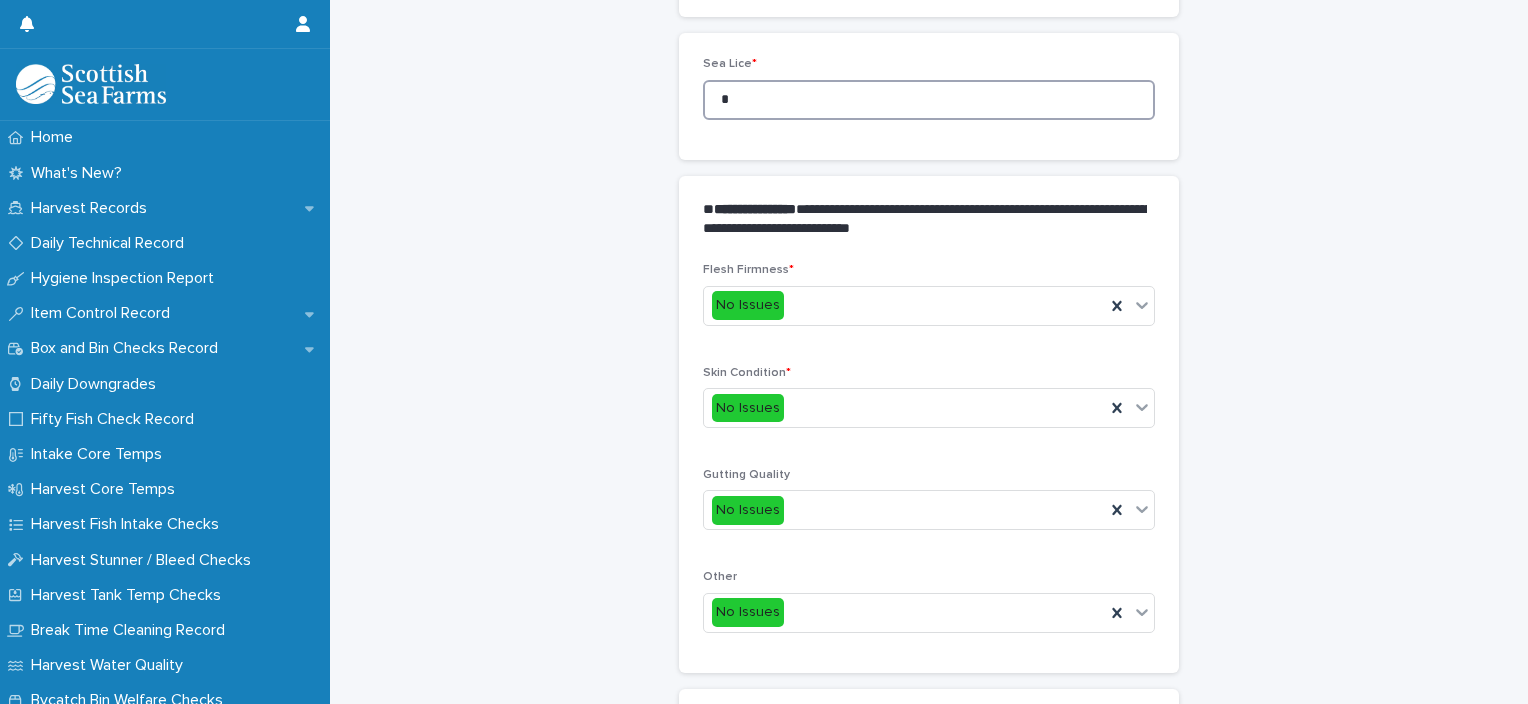 scroll, scrollTop: 911, scrollLeft: 0, axis: vertical 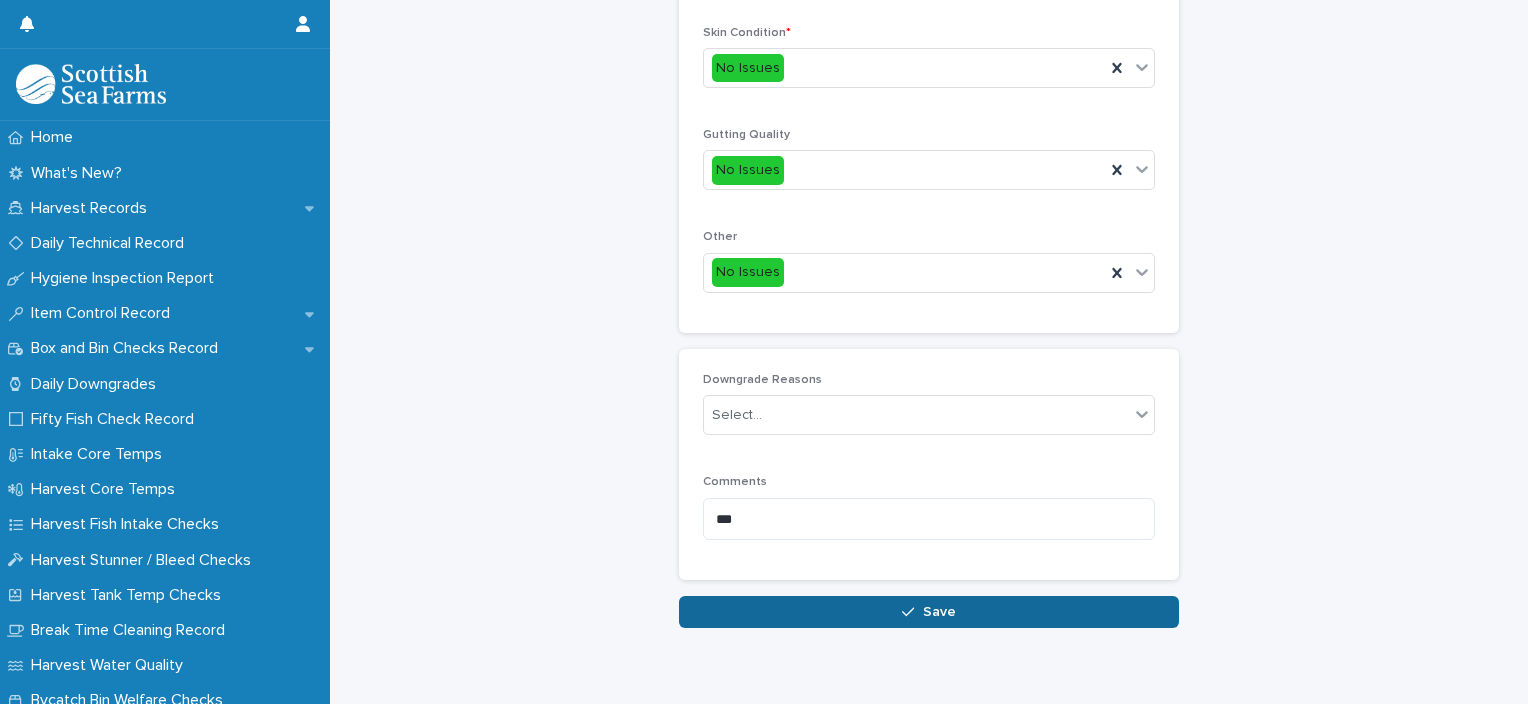 type on "*" 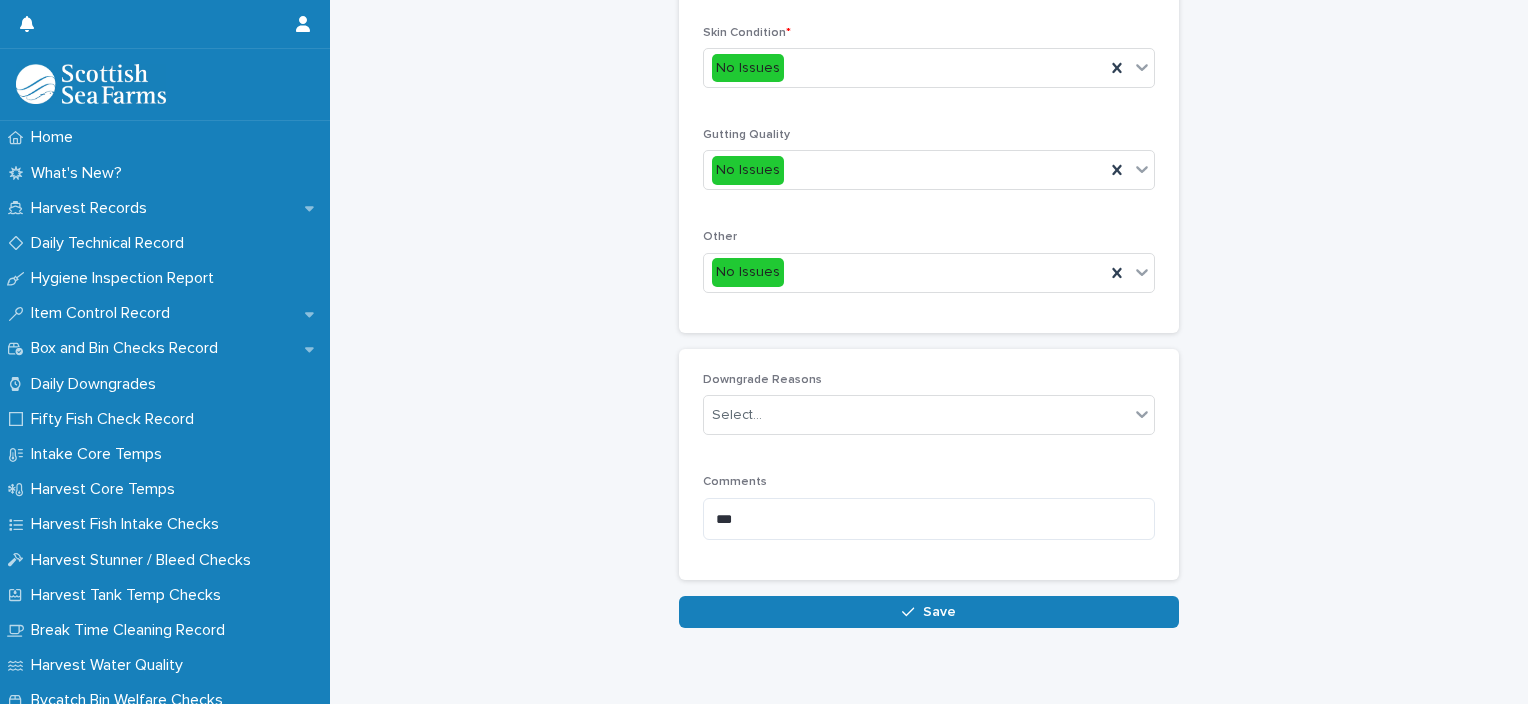 click on "Save" at bounding box center [929, 612] 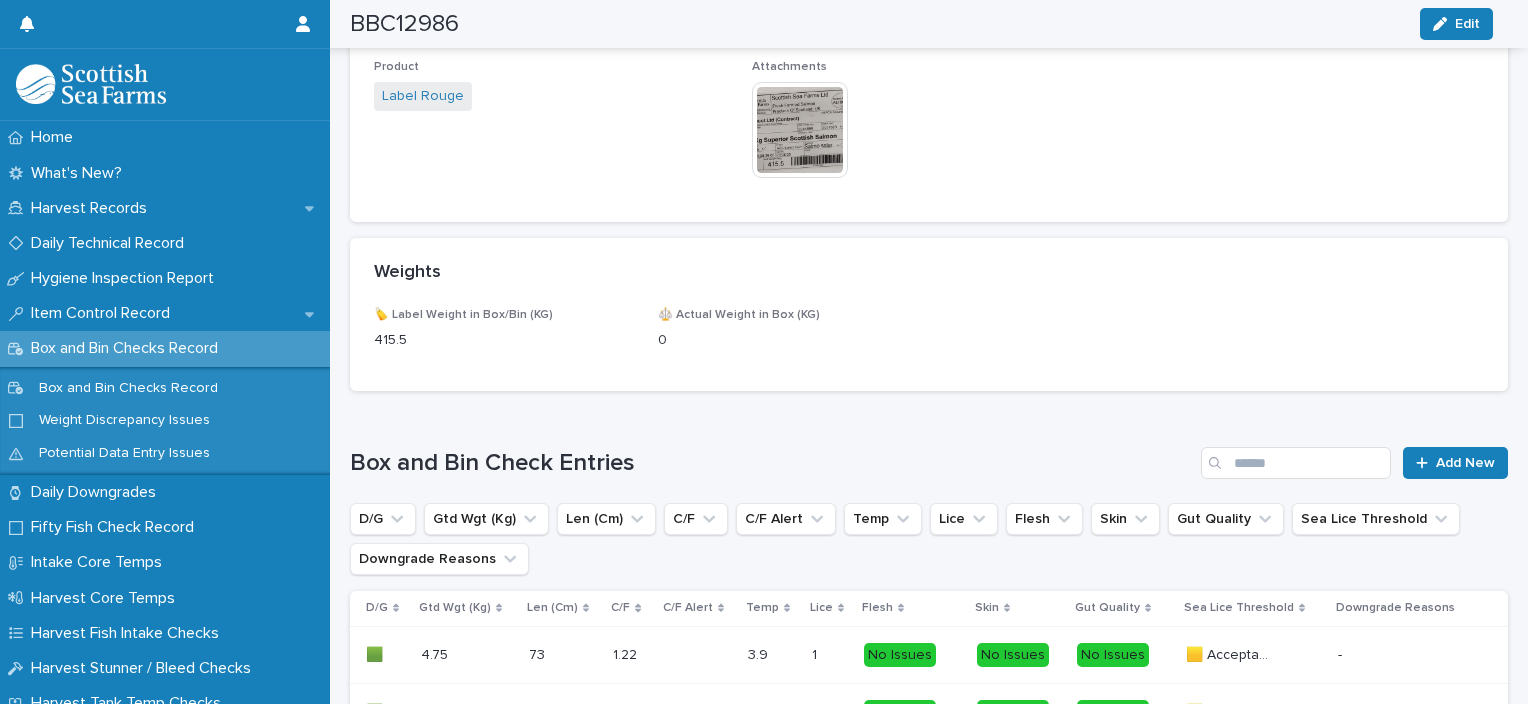 scroll, scrollTop: 1224, scrollLeft: 0, axis: vertical 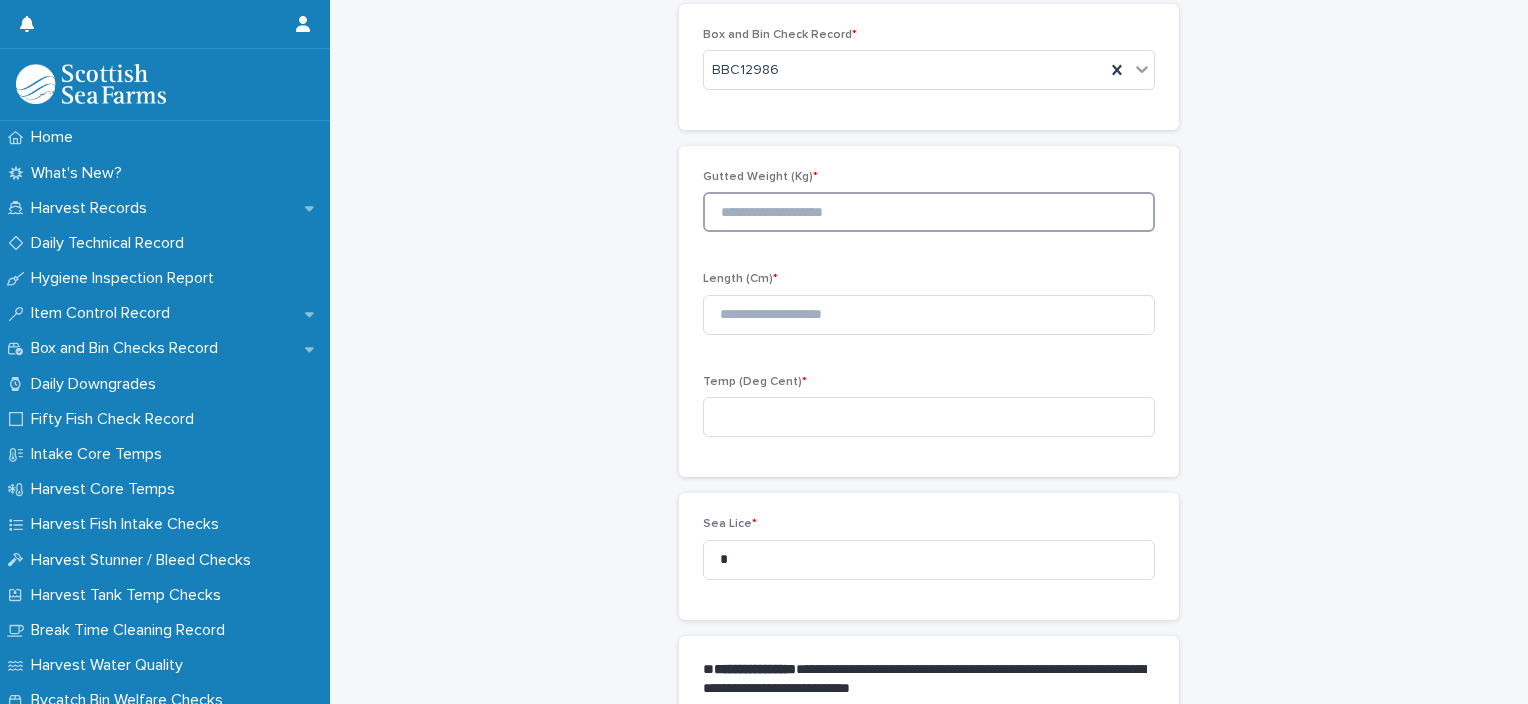click at bounding box center (929, 212) 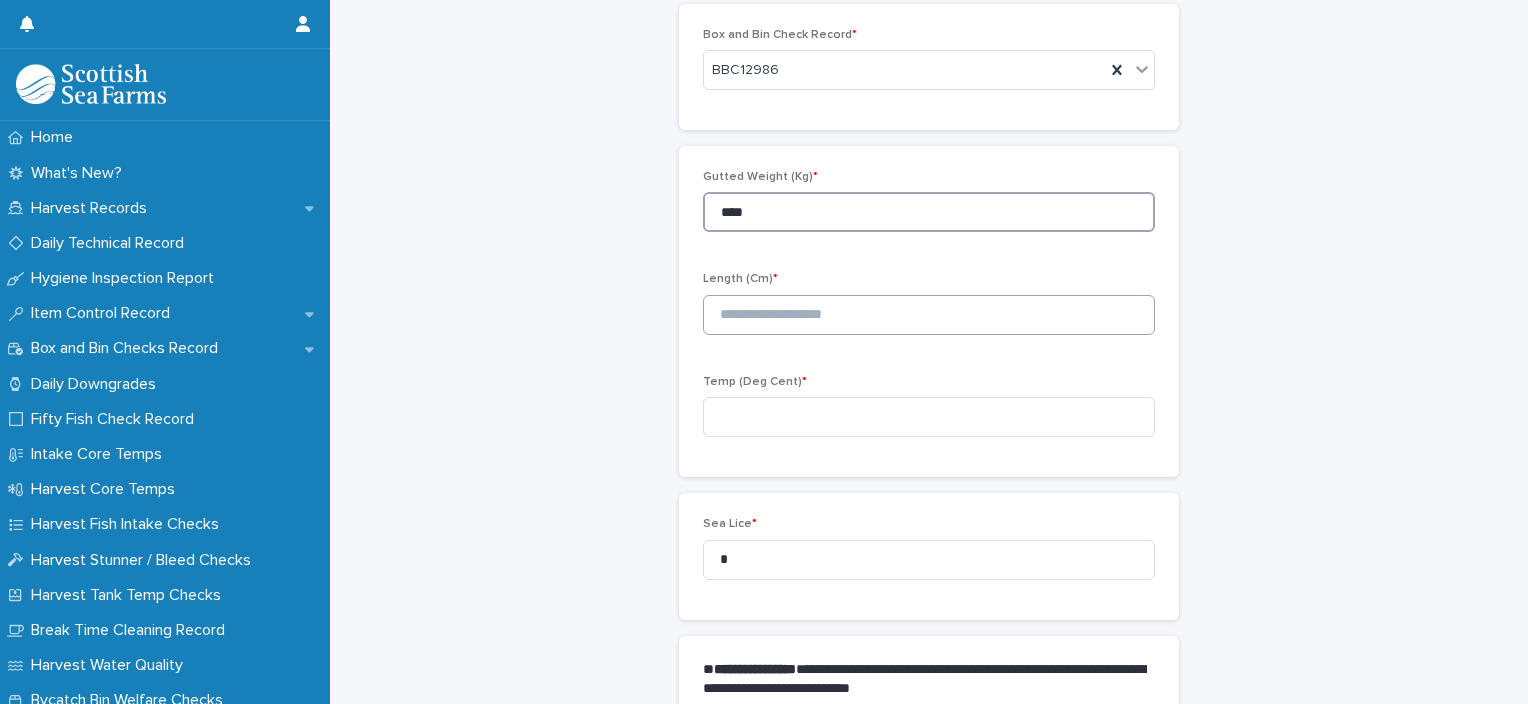 type on "****" 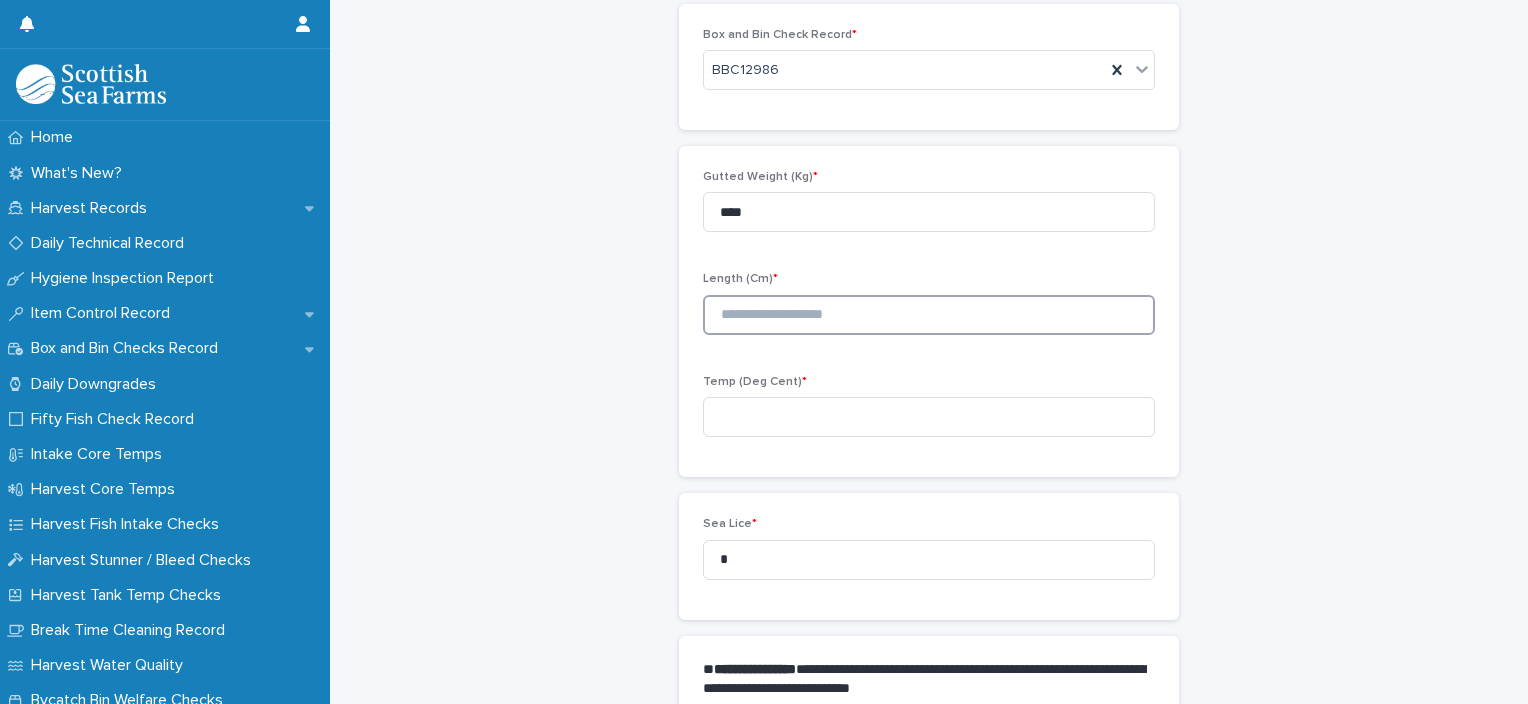 click at bounding box center [929, 315] 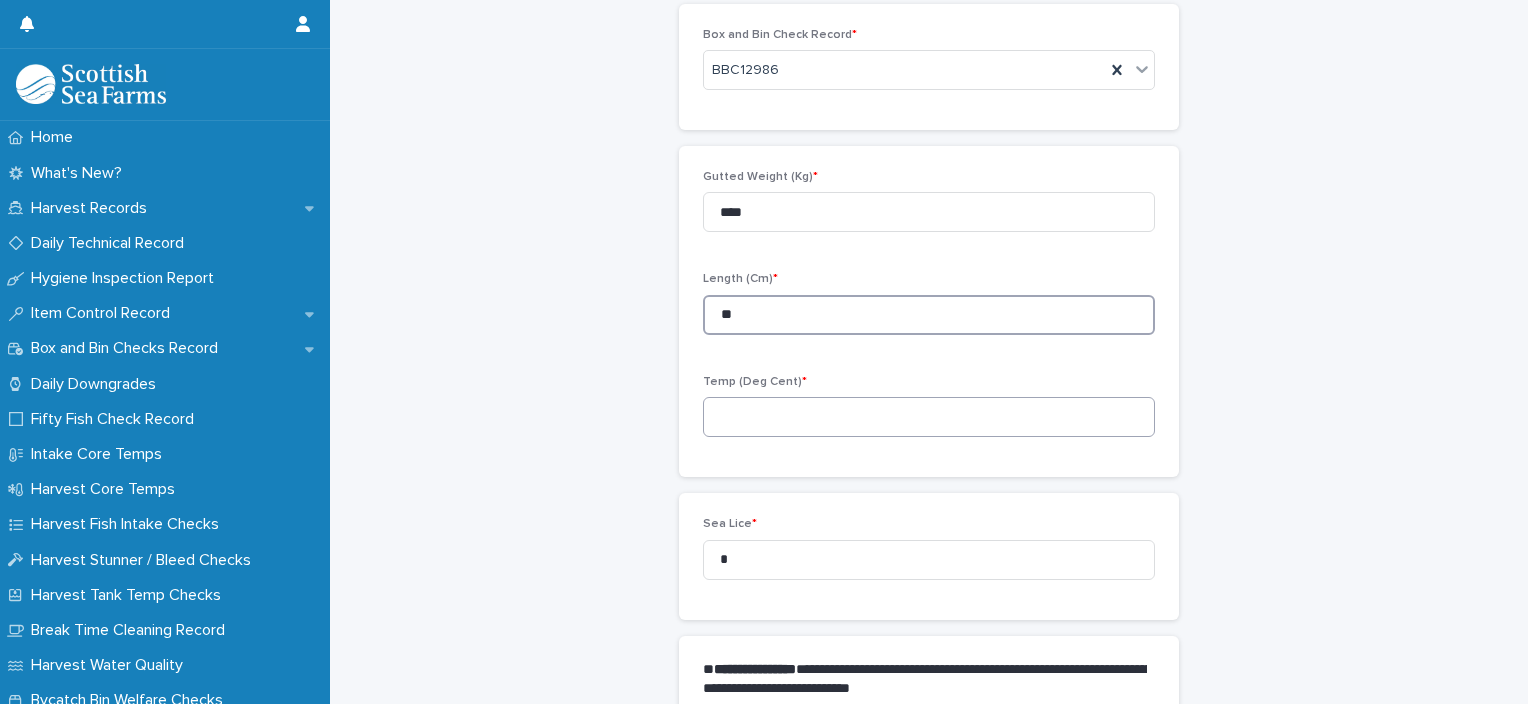 type on "**" 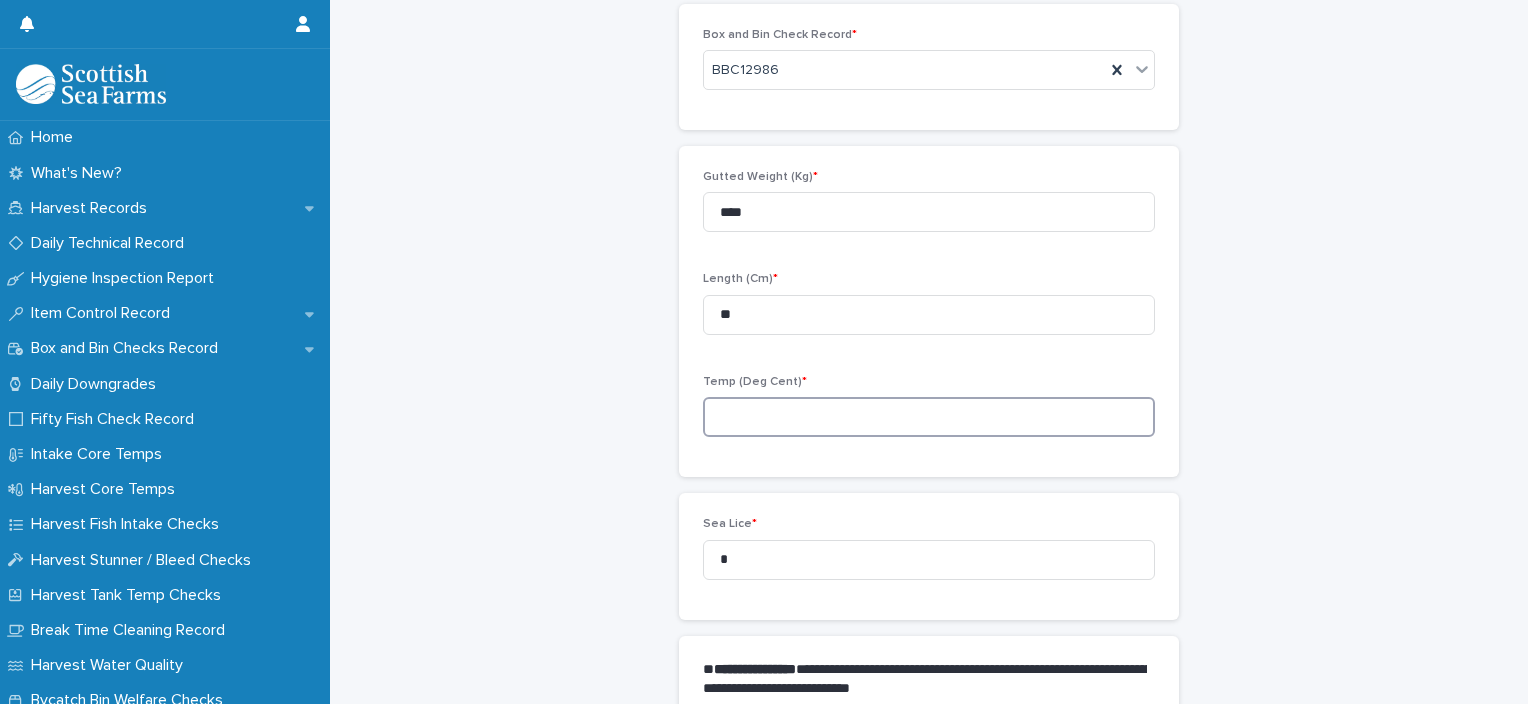 click at bounding box center [929, 417] 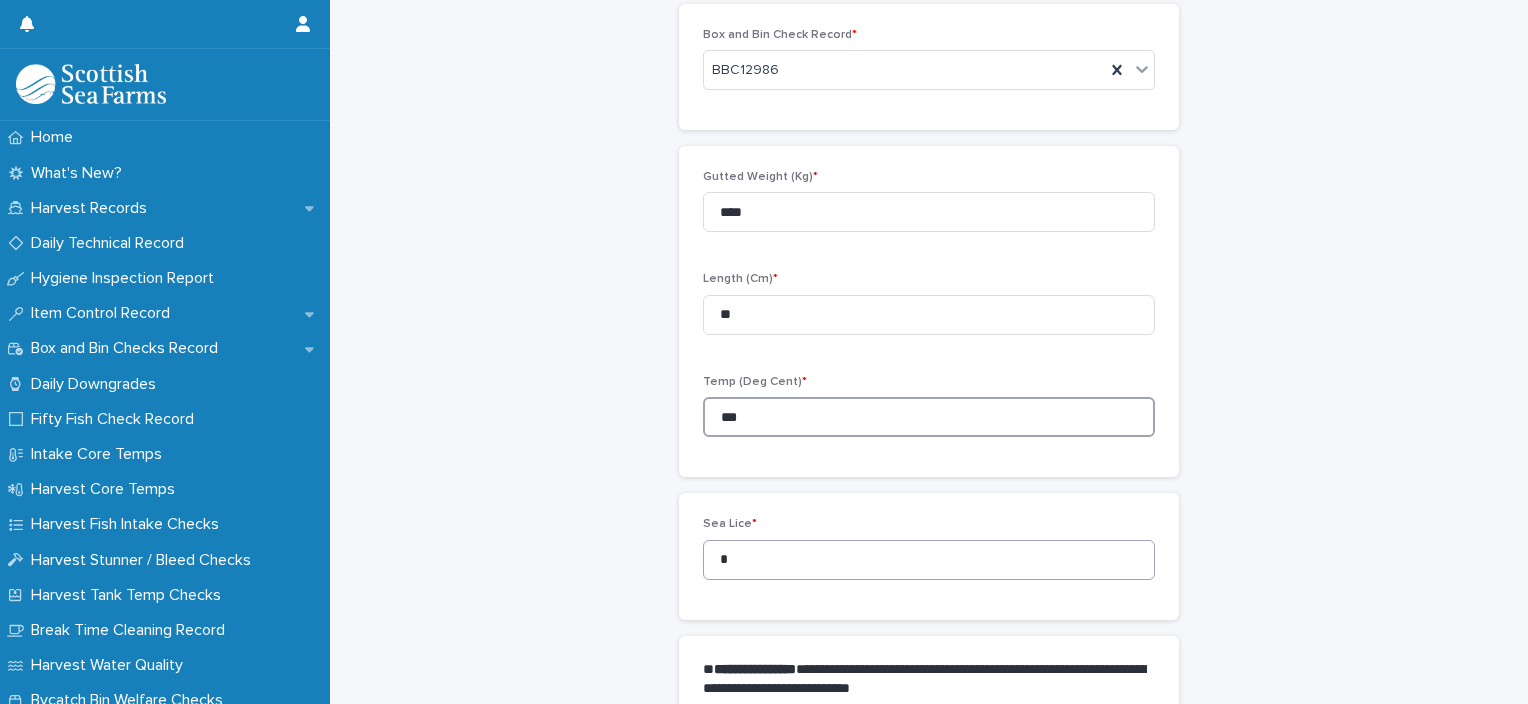 type on "***" 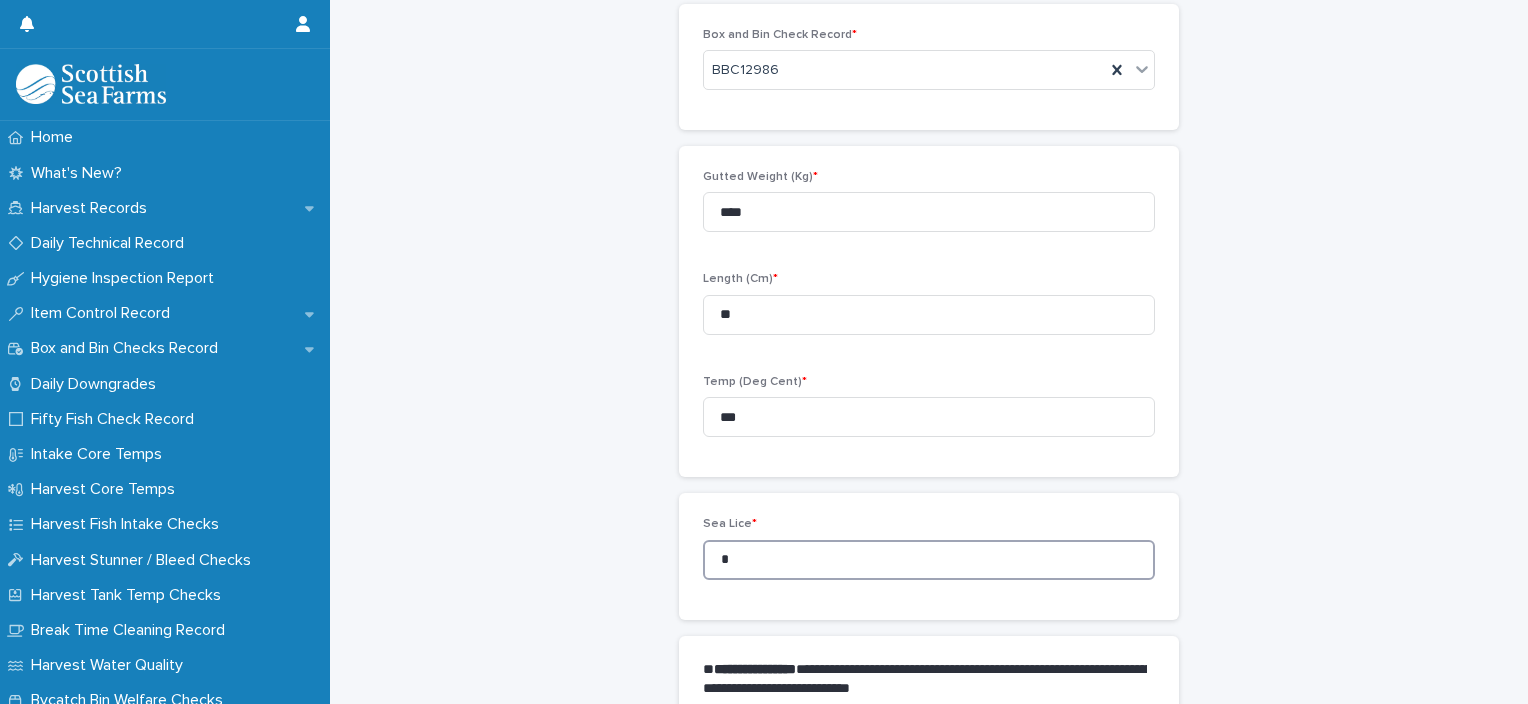 drag, startPoint x: 736, startPoint y: 545, endPoint x: 691, endPoint y: 560, distance: 47.434166 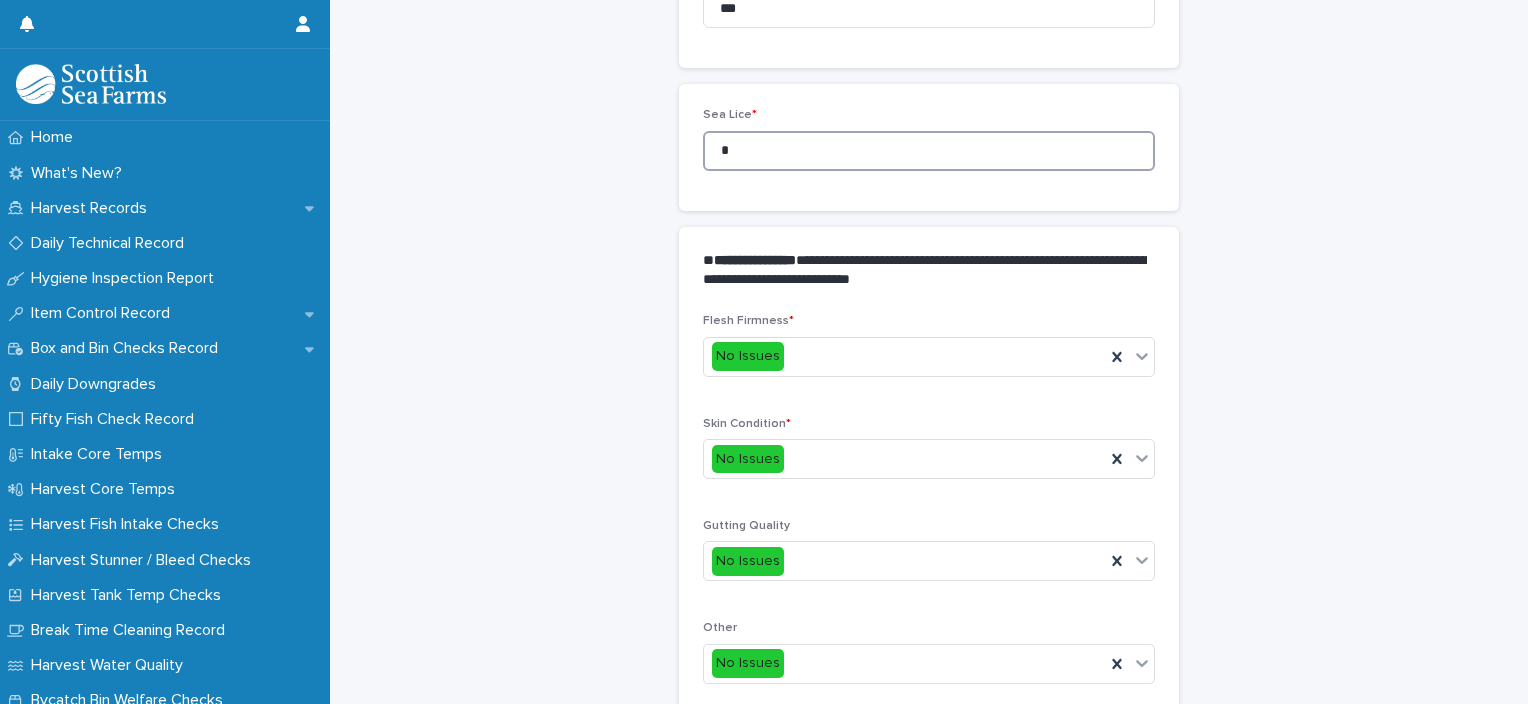 scroll, scrollTop: 911, scrollLeft: 0, axis: vertical 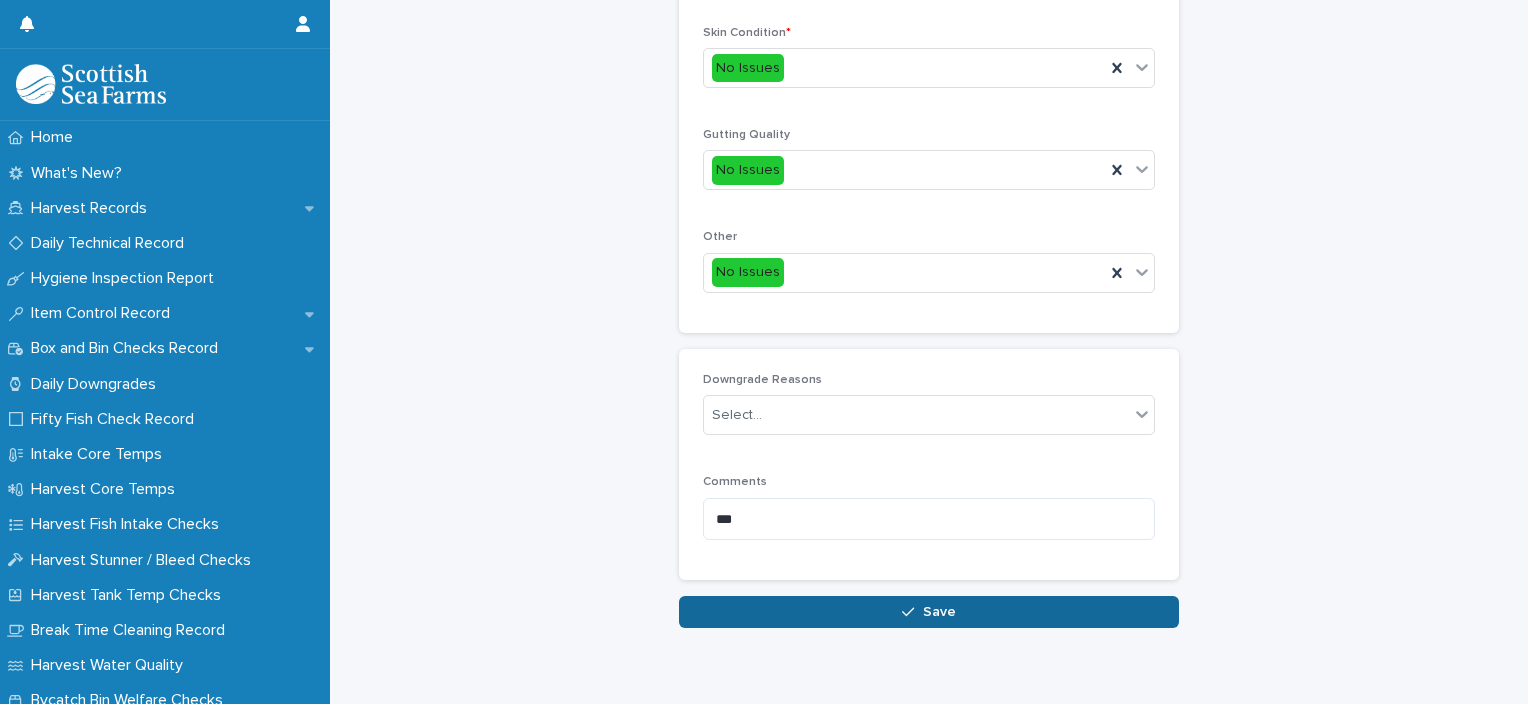 type on "*" 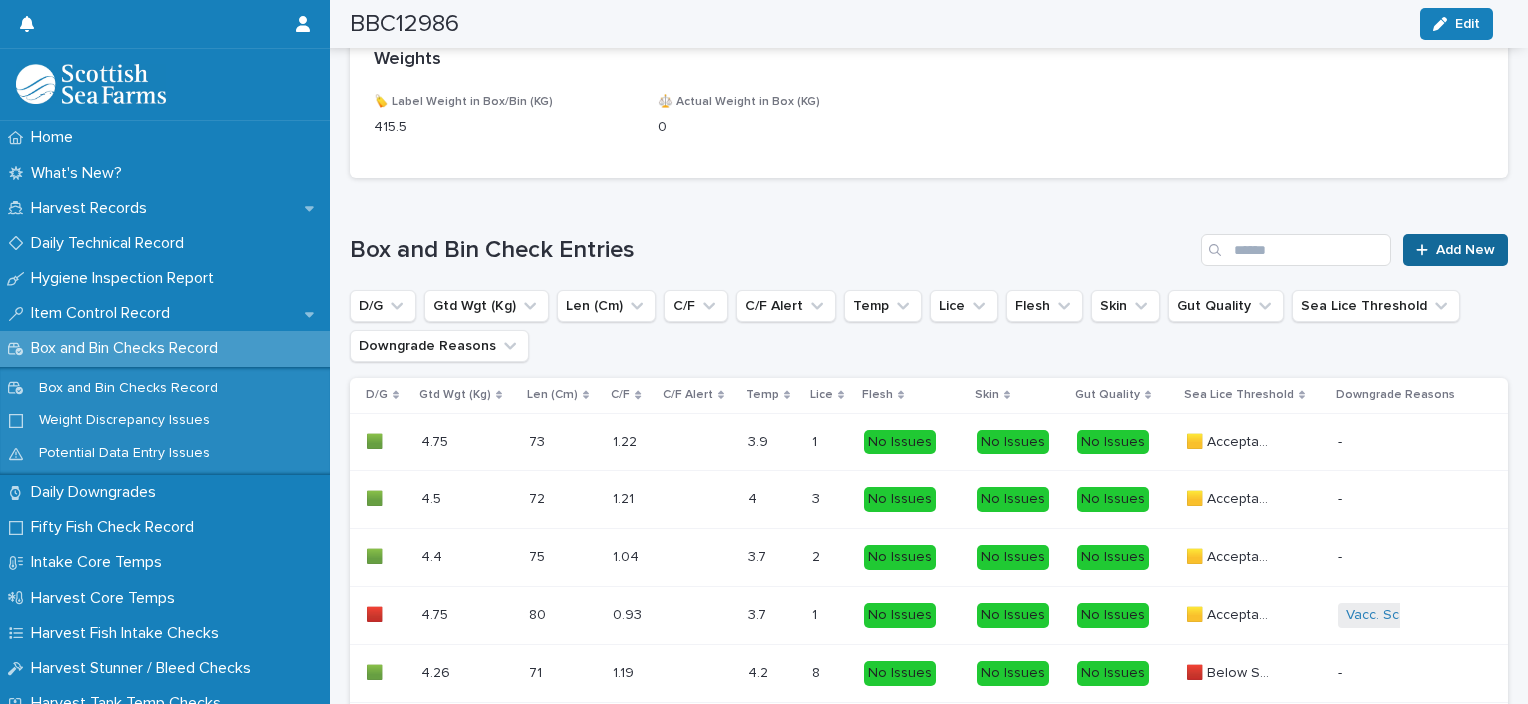 click on "Add New" at bounding box center [1465, 250] 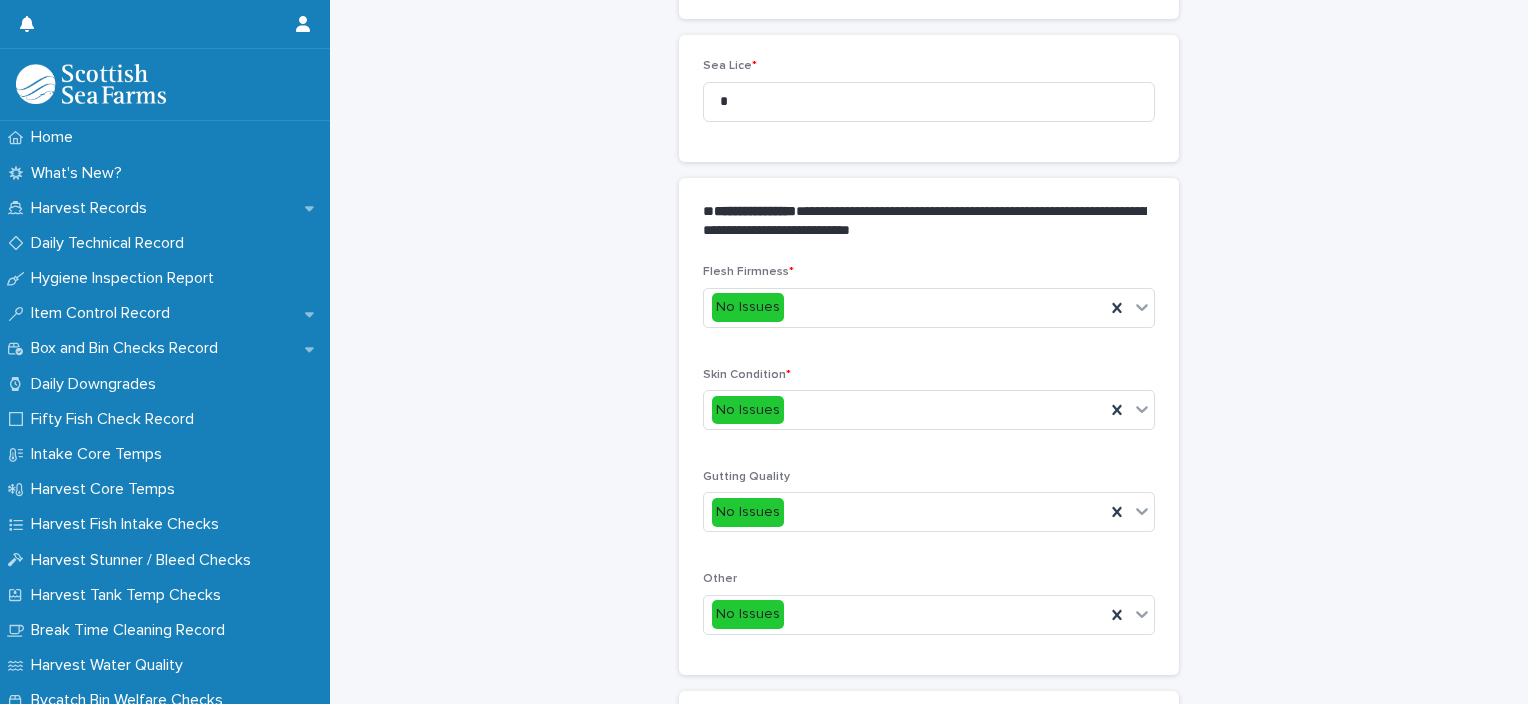 scroll, scrollTop: 311, scrollLeft: 0, axis: vertical 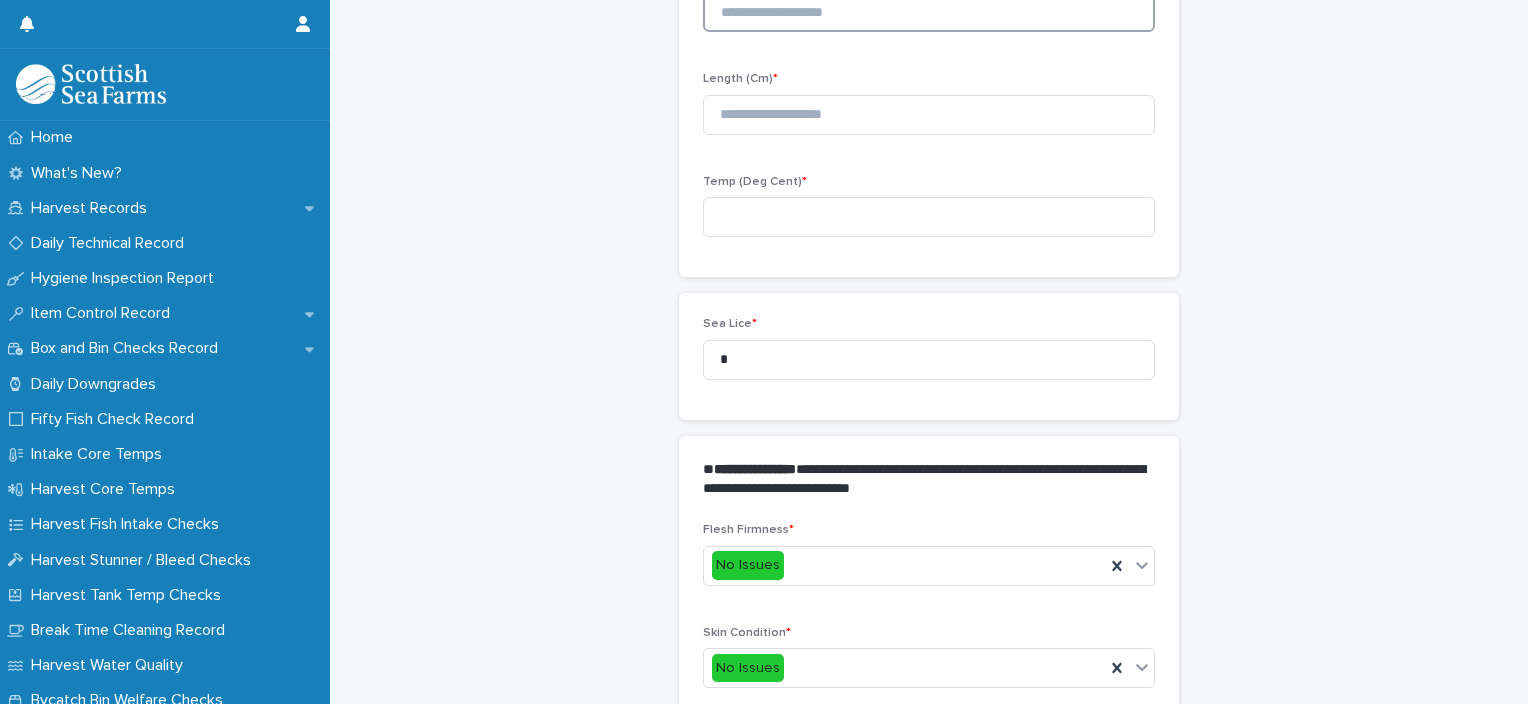 click at bounding box center [929, 12] 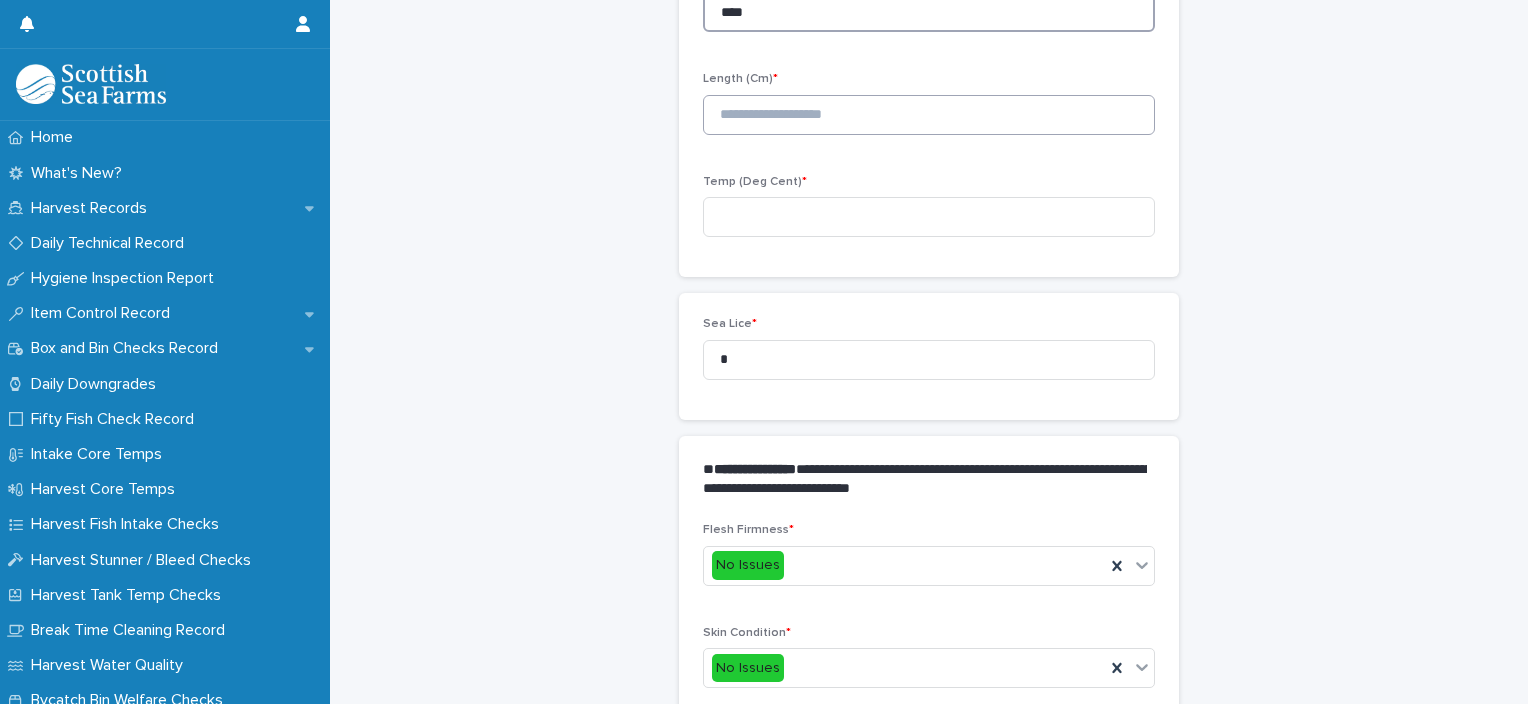 type on "****" 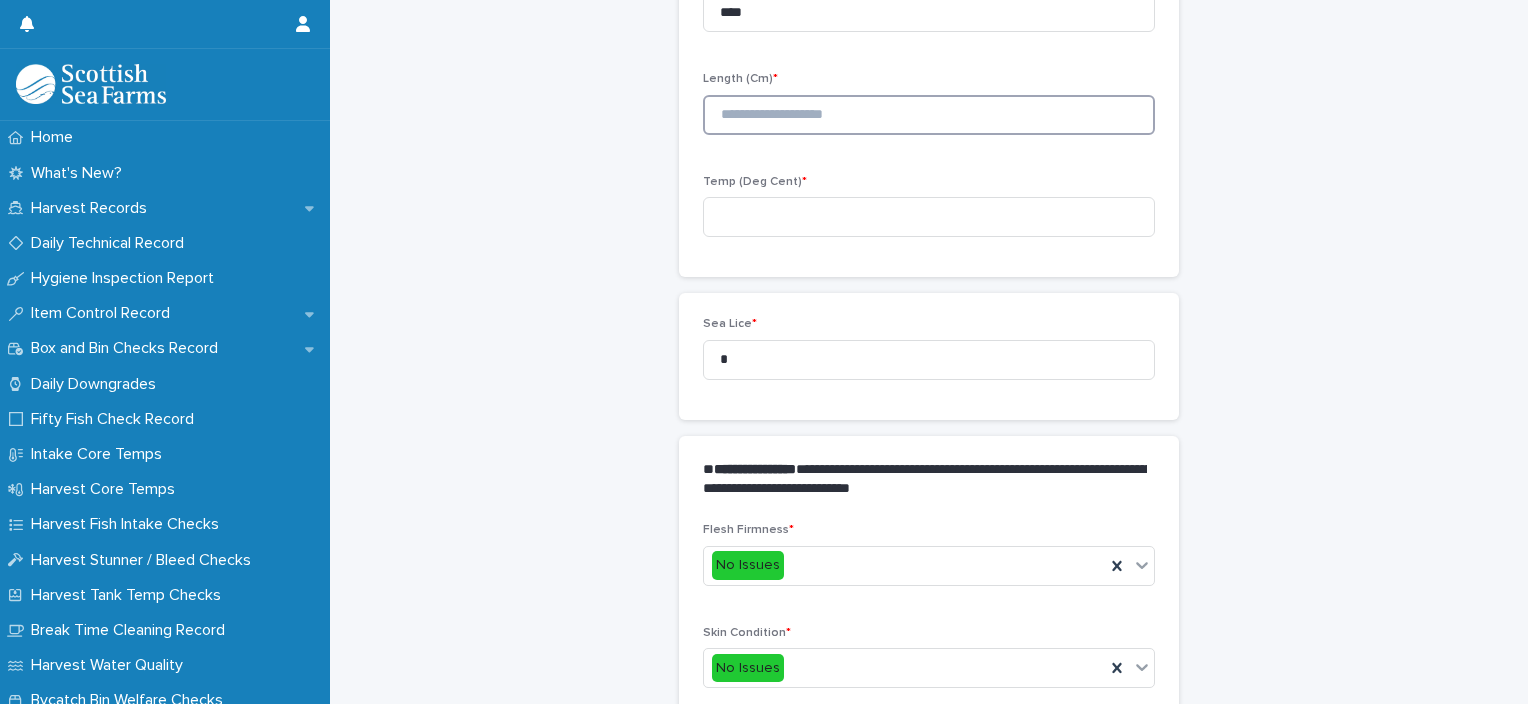 click at bounding box center [929, 115] 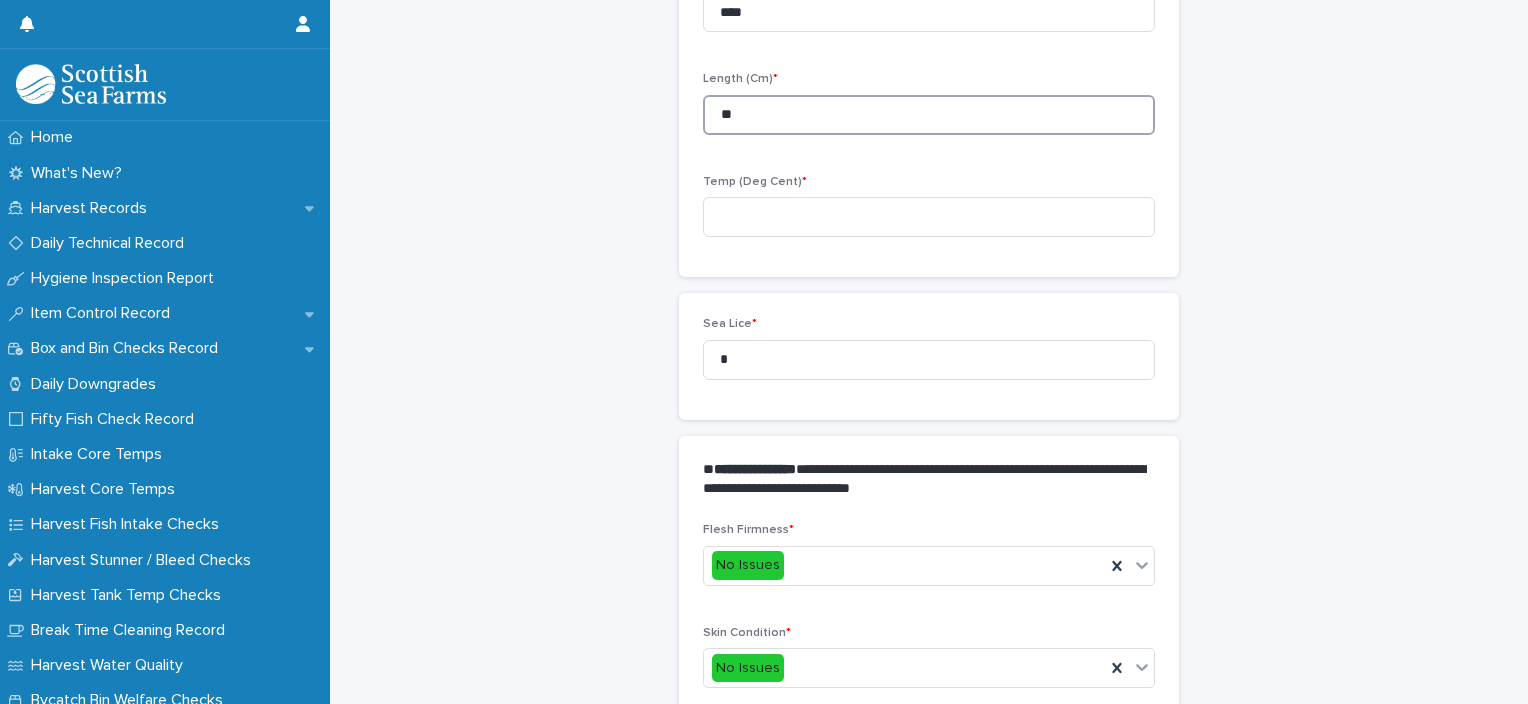 type on "**" 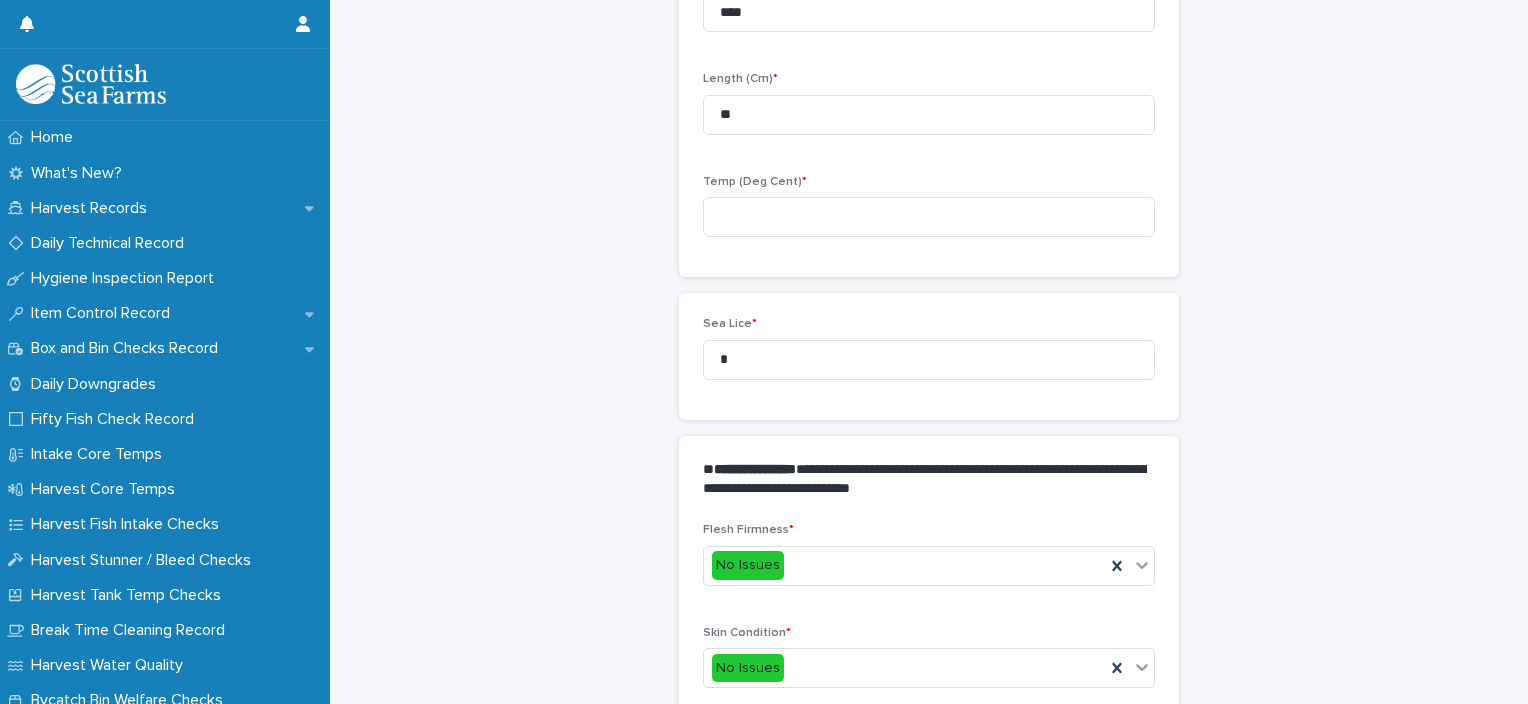 click on "Temp (Deg Cent) *" at bounding box center [929, 214] 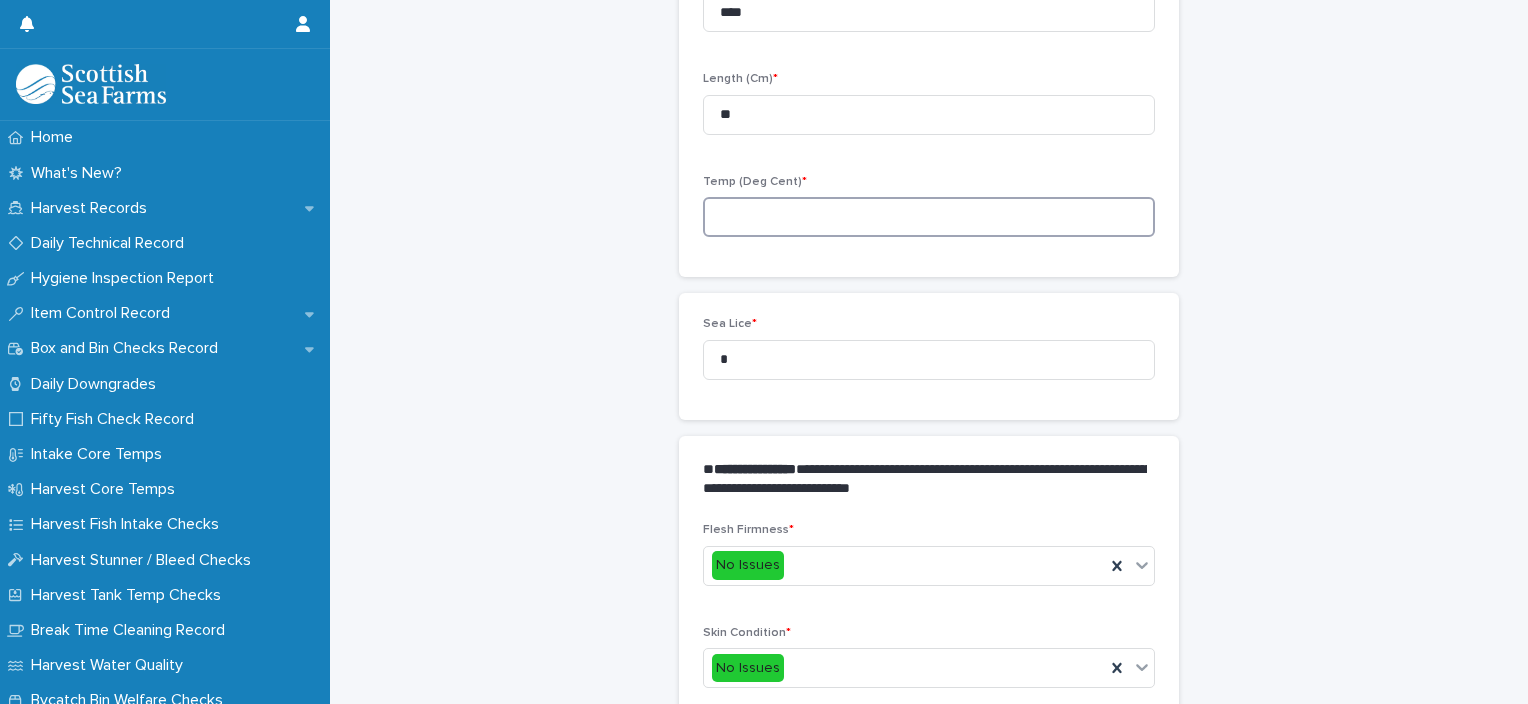 click at bounding box center (929, 217) 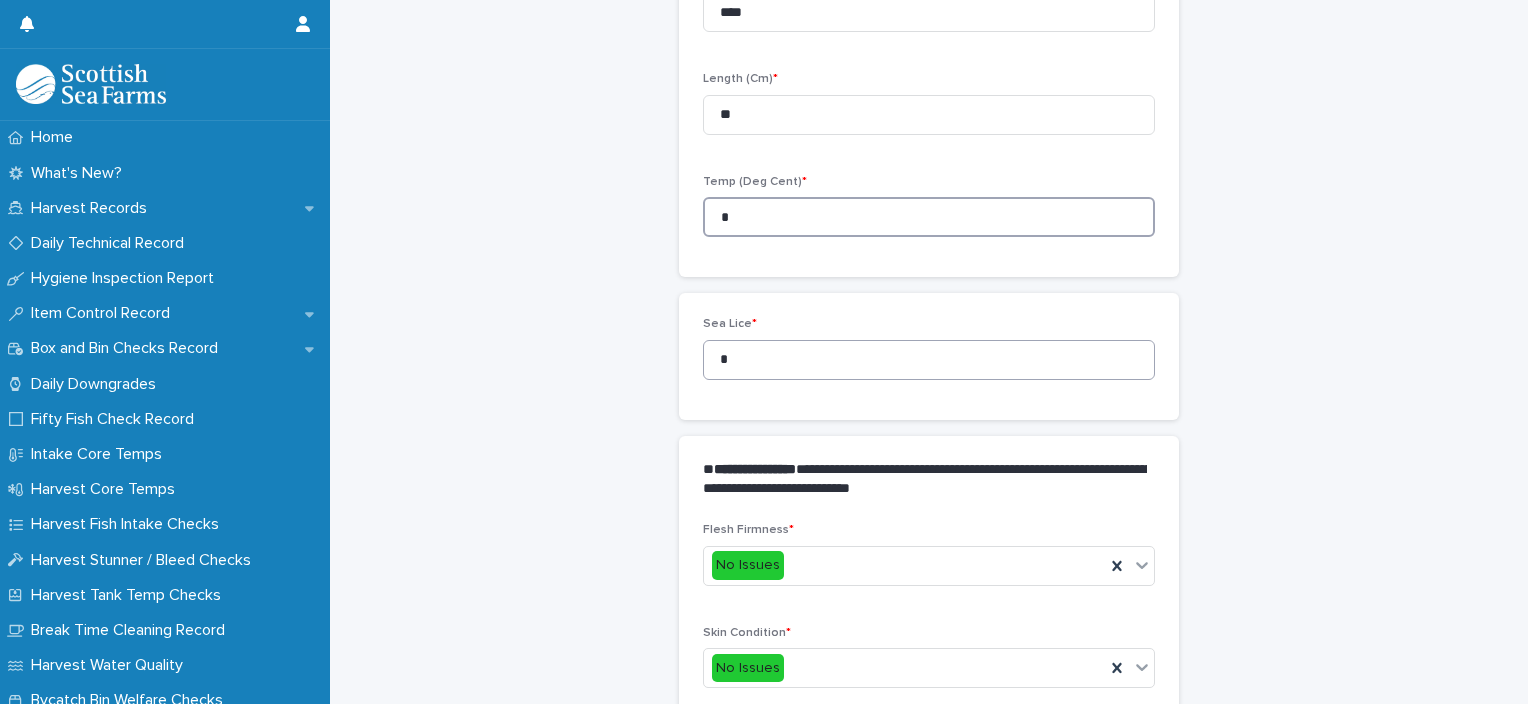 type on "*" 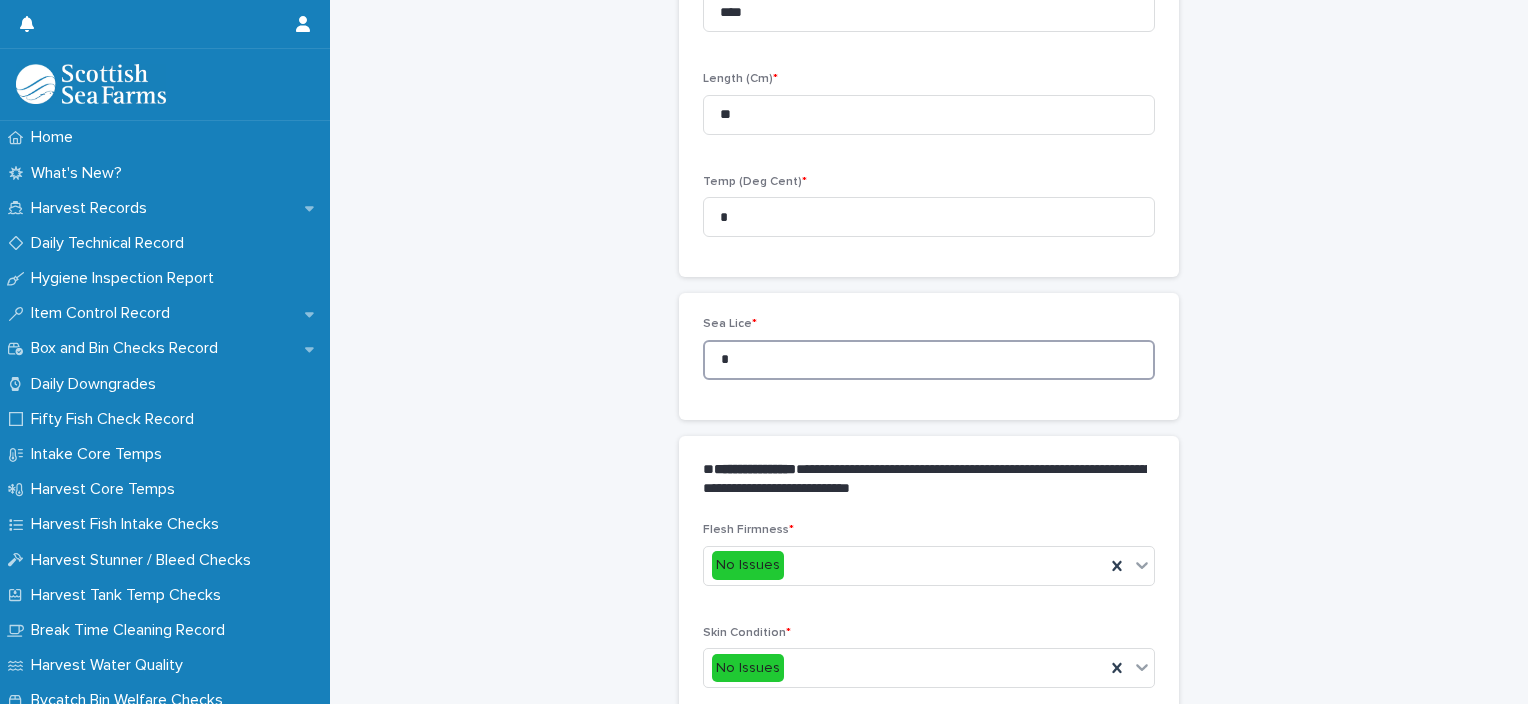 drag, startPoint x: 732, startPoint y: 352, endPoint x: 710, endPoint y: 357, distance: 22.561028 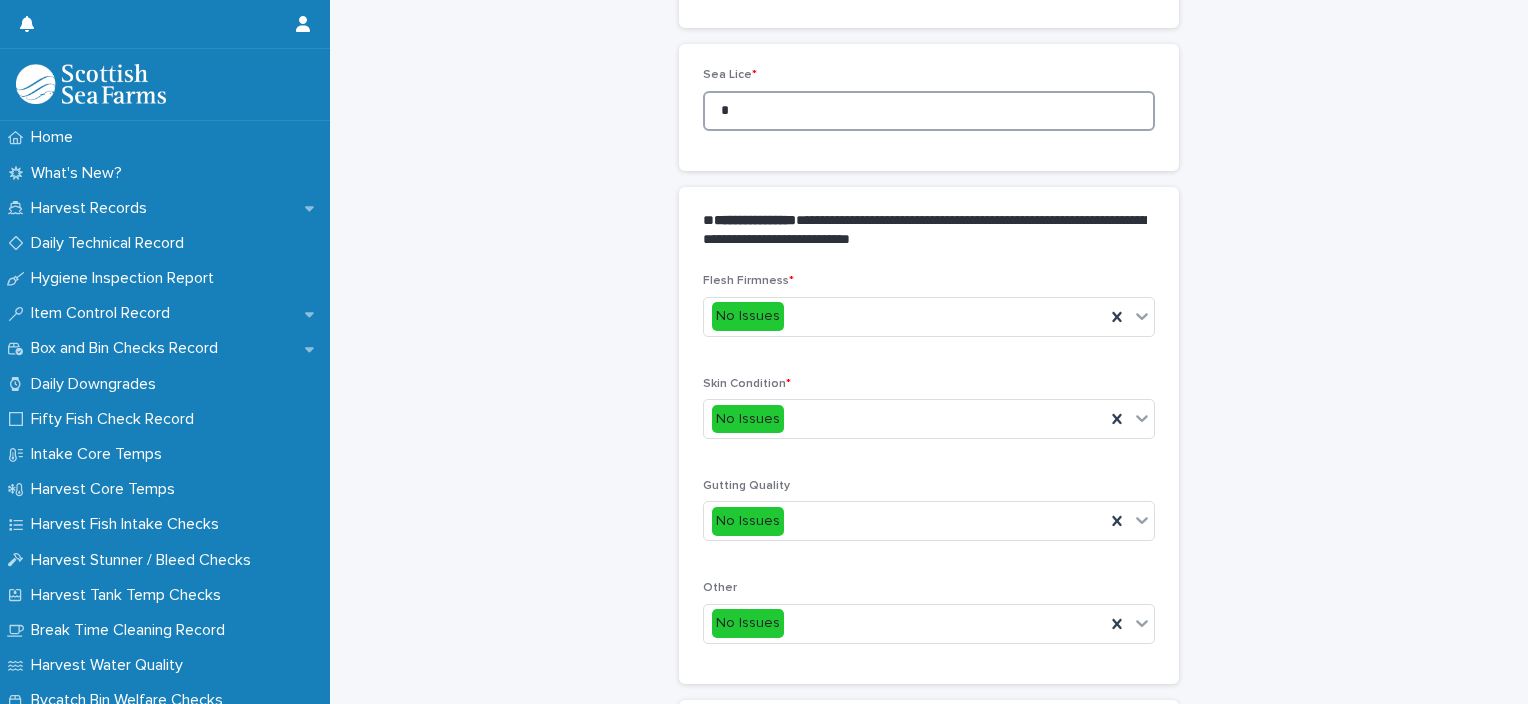 scroll, scrollTop: 948, scrollLeft: 0, axis: vertical 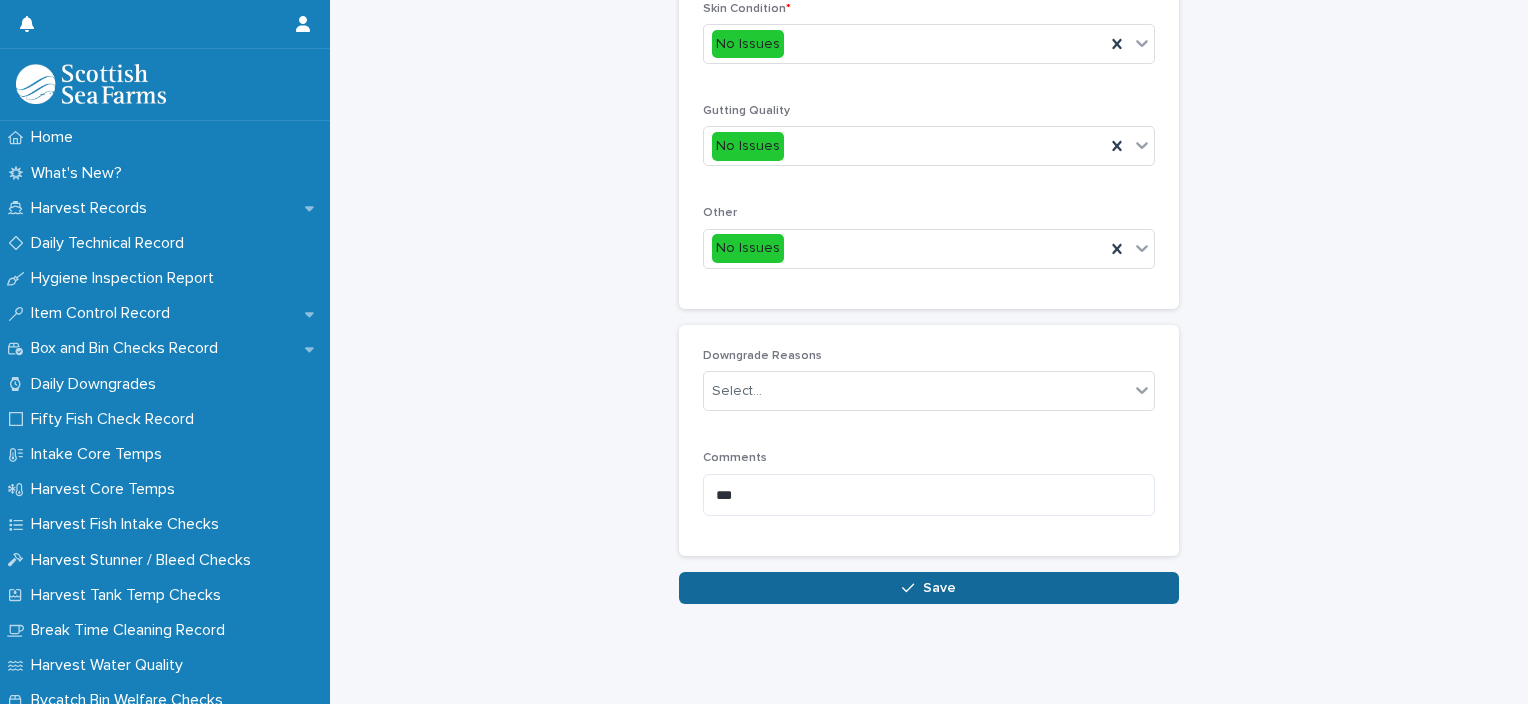 type on "*" 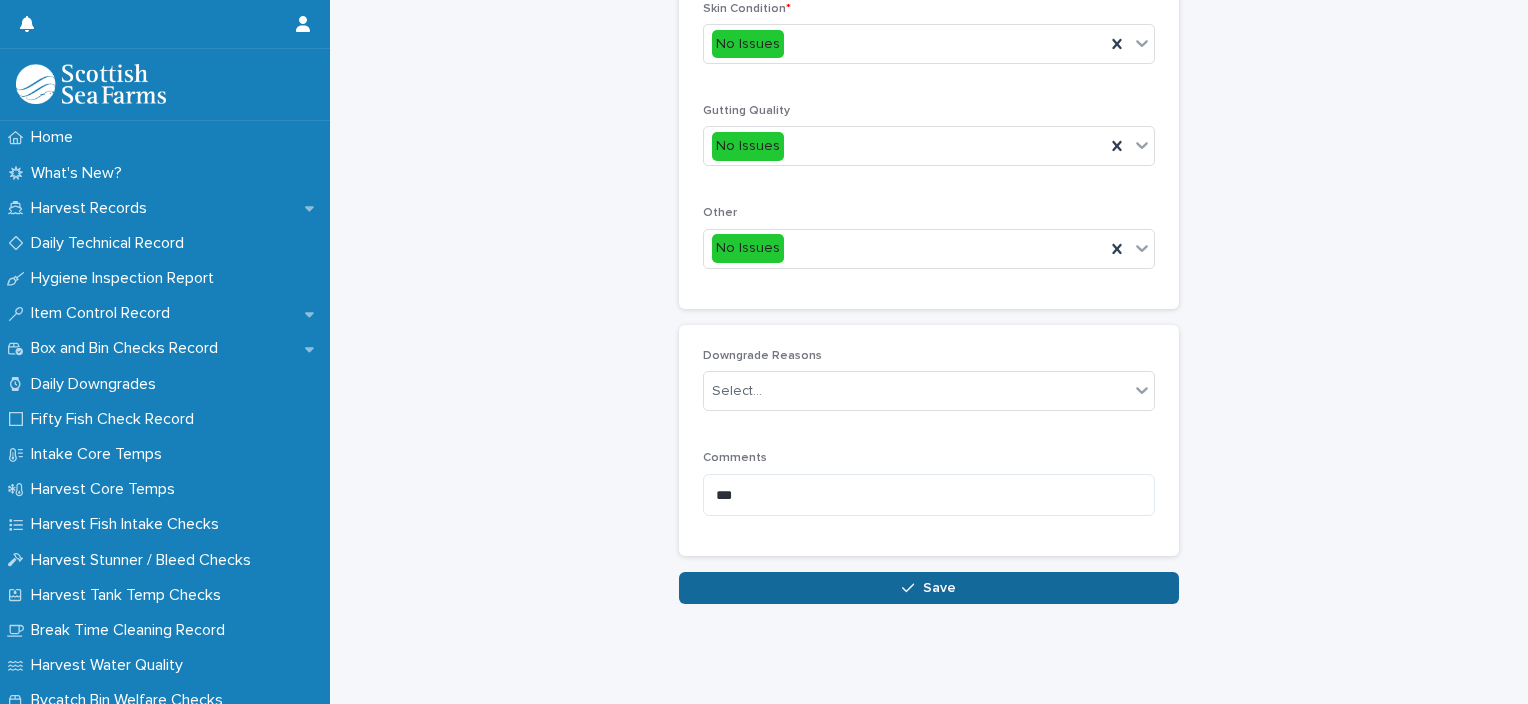 click on "Save" at bounding box center [929, 588] 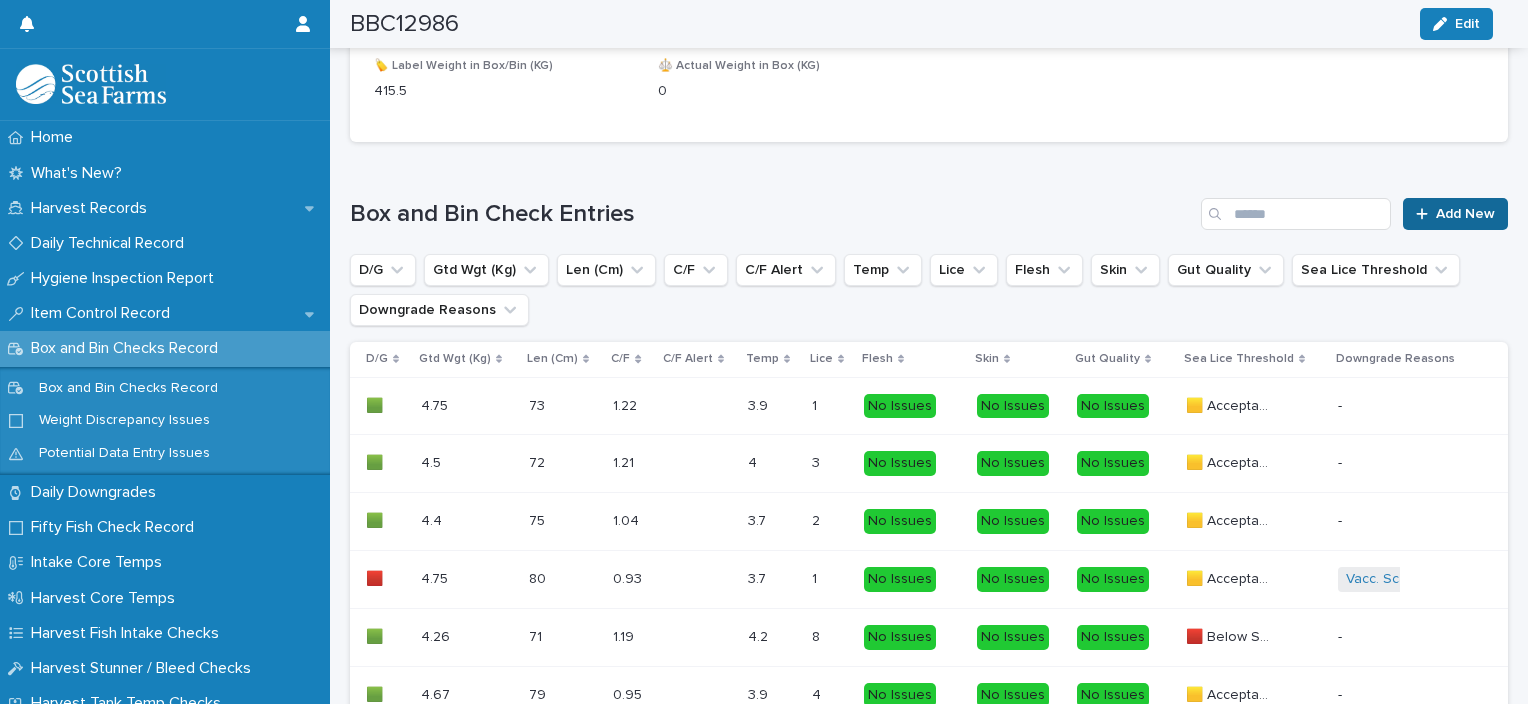 click on "Add New" at bounding box center [1465, 214] 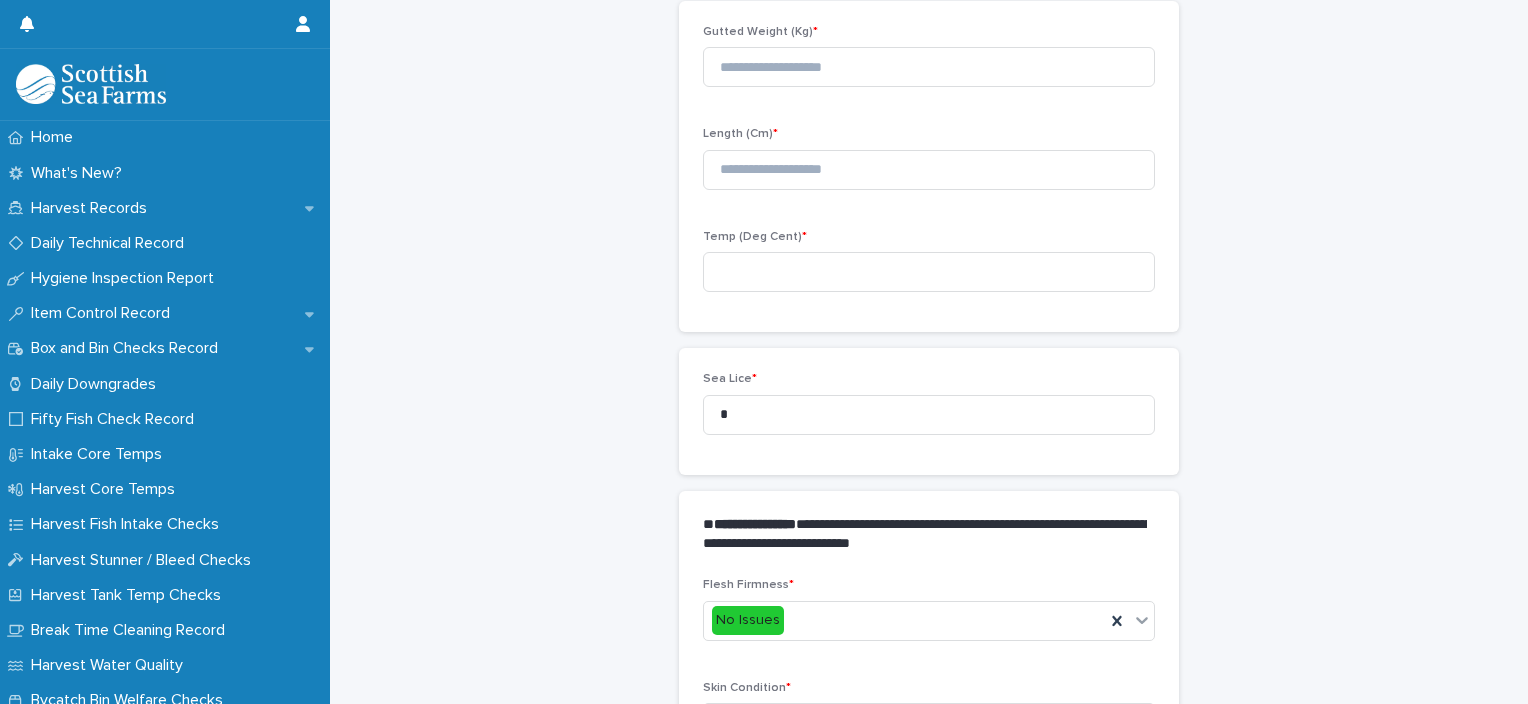 scroll, scrollTop: 211, scrollLeft: 0, axis: vertical 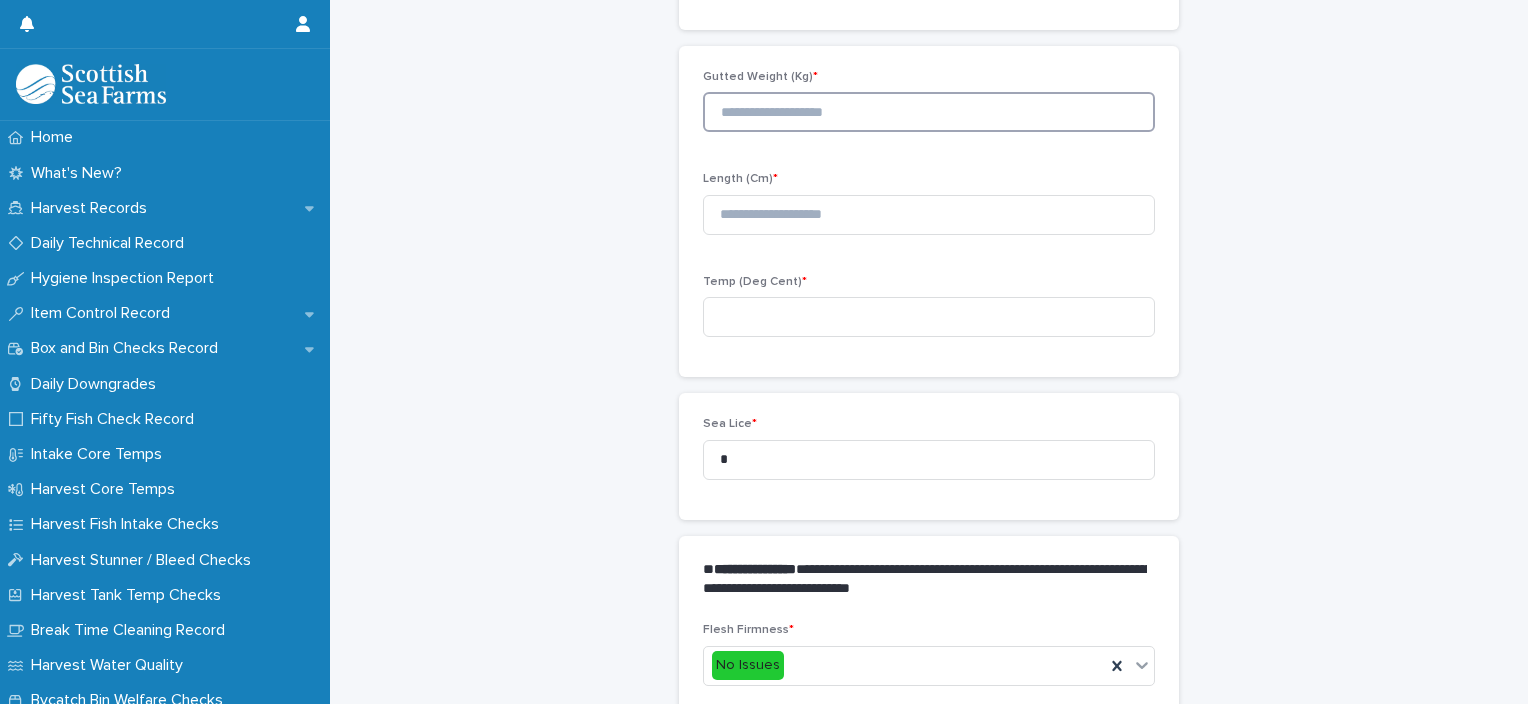 click at bounding box center [929, 112] 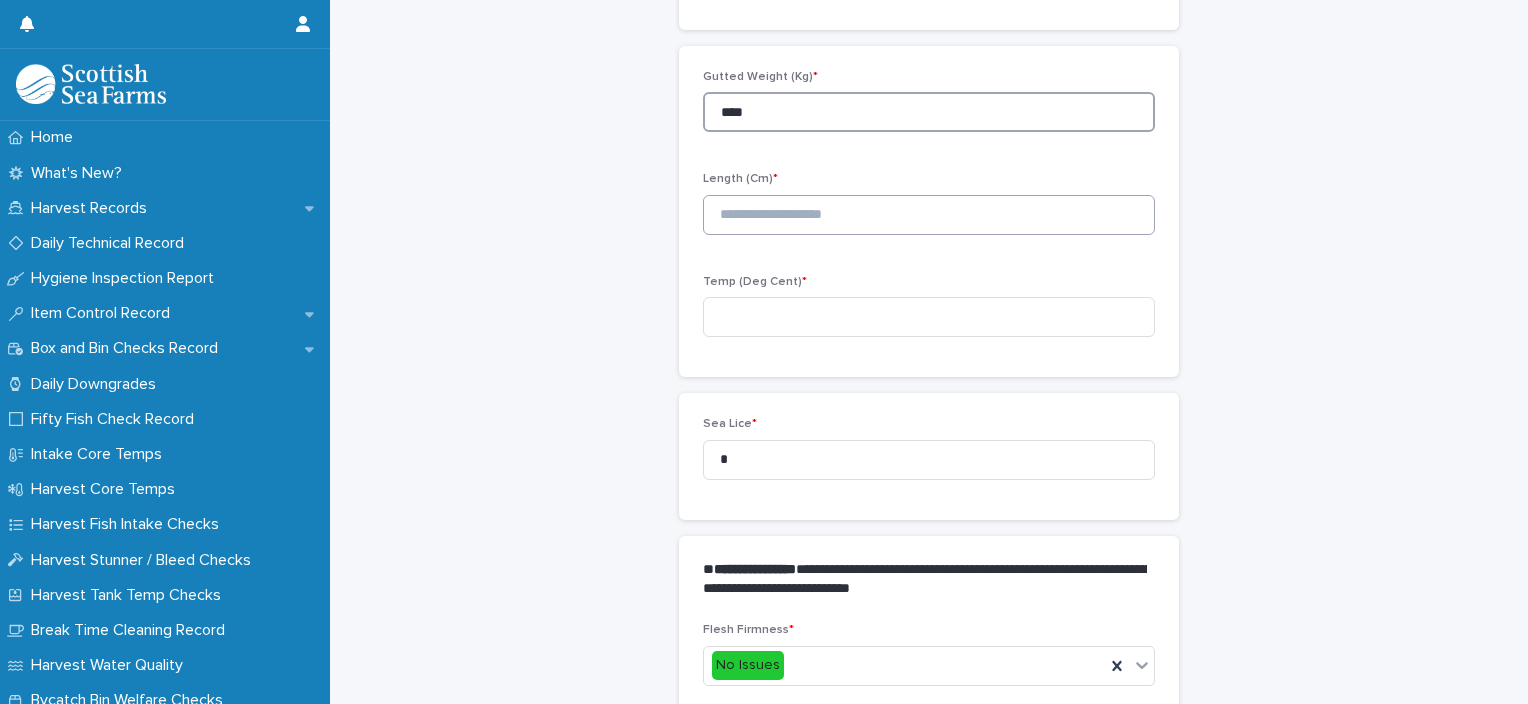 type on "****" 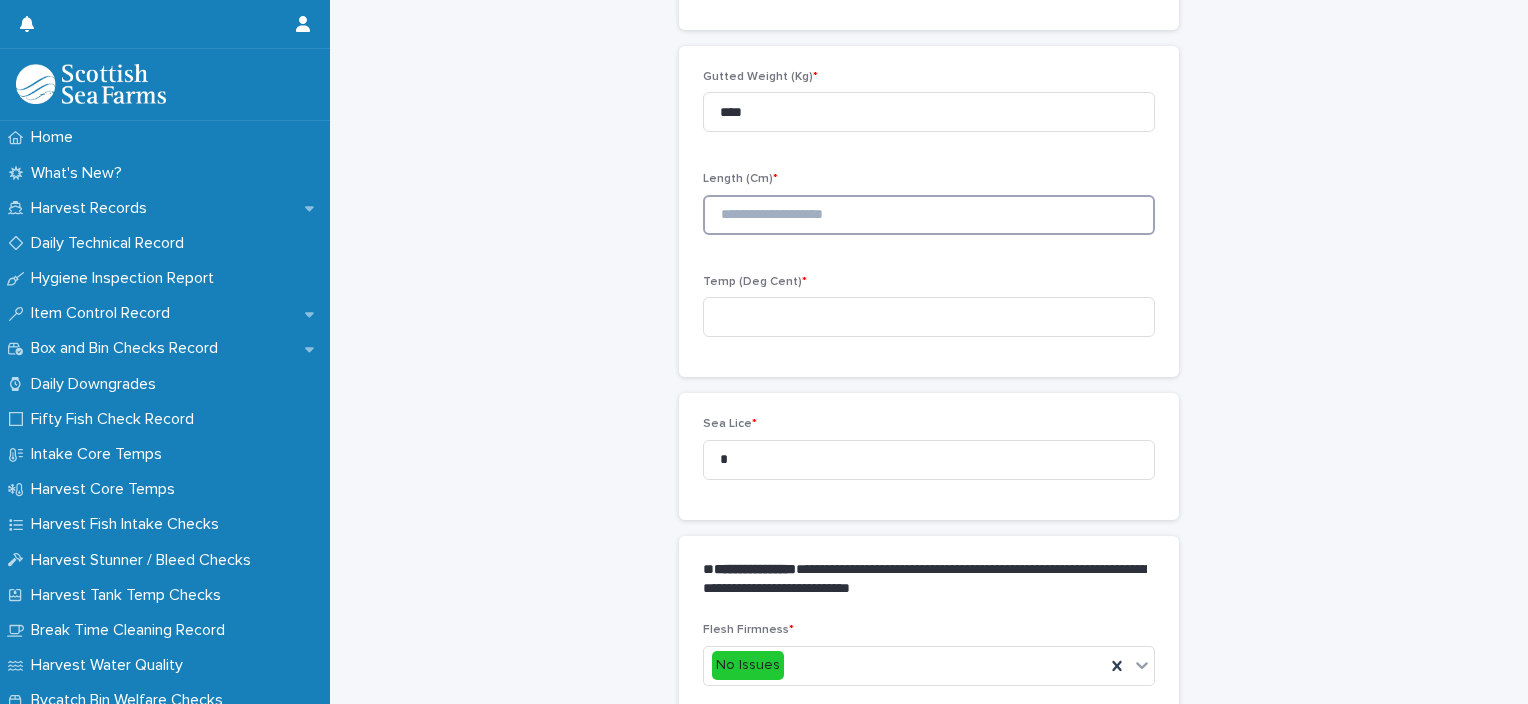 click at bounding box center [929, 215] 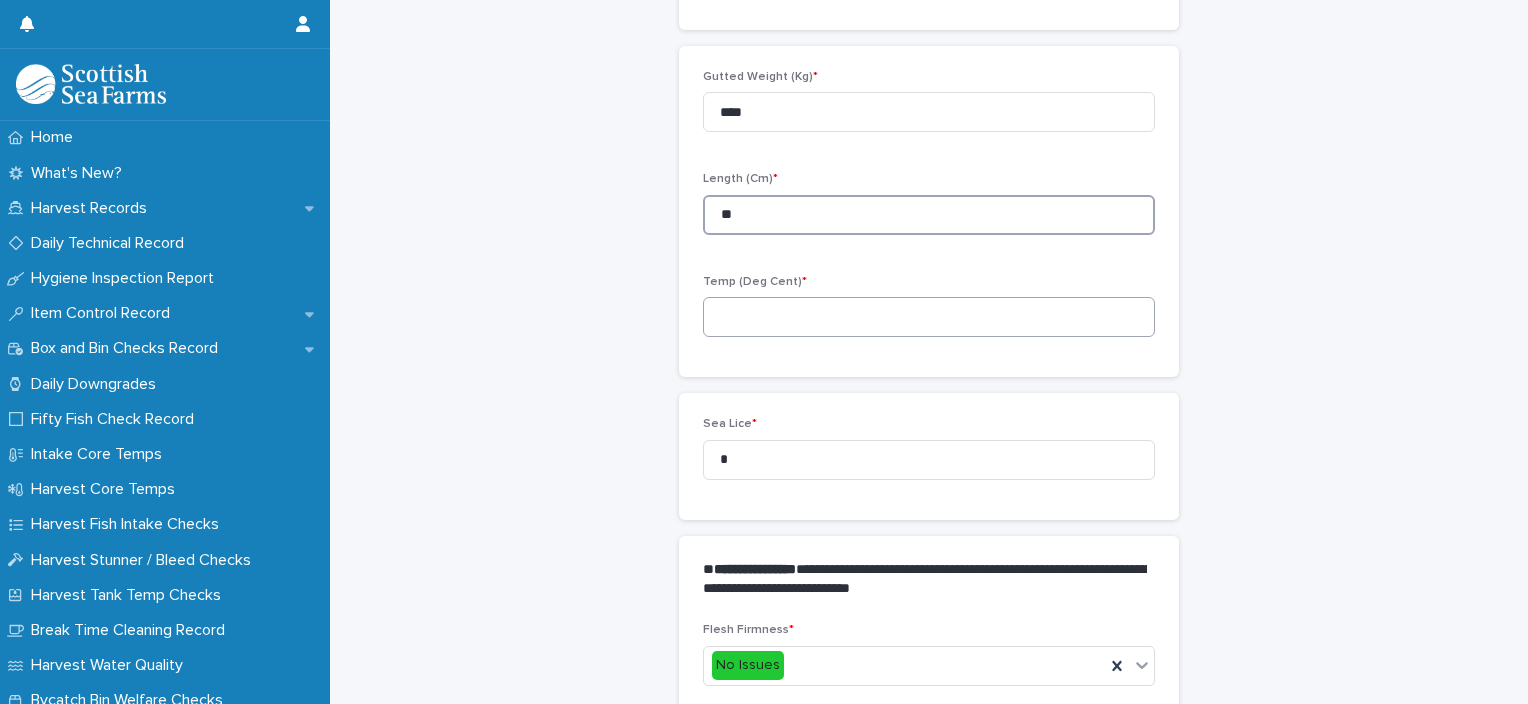 type on "**" 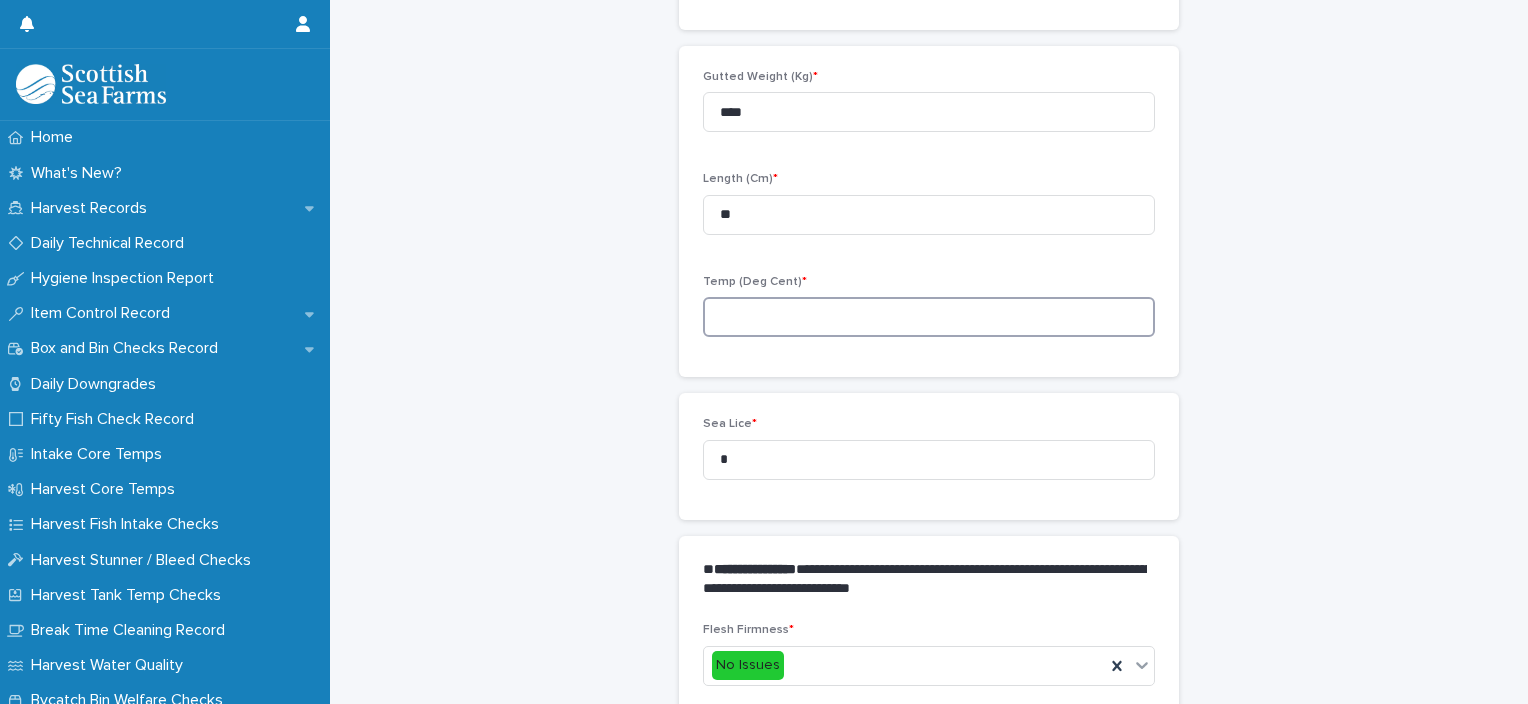 click at bounding box center [929, 317] 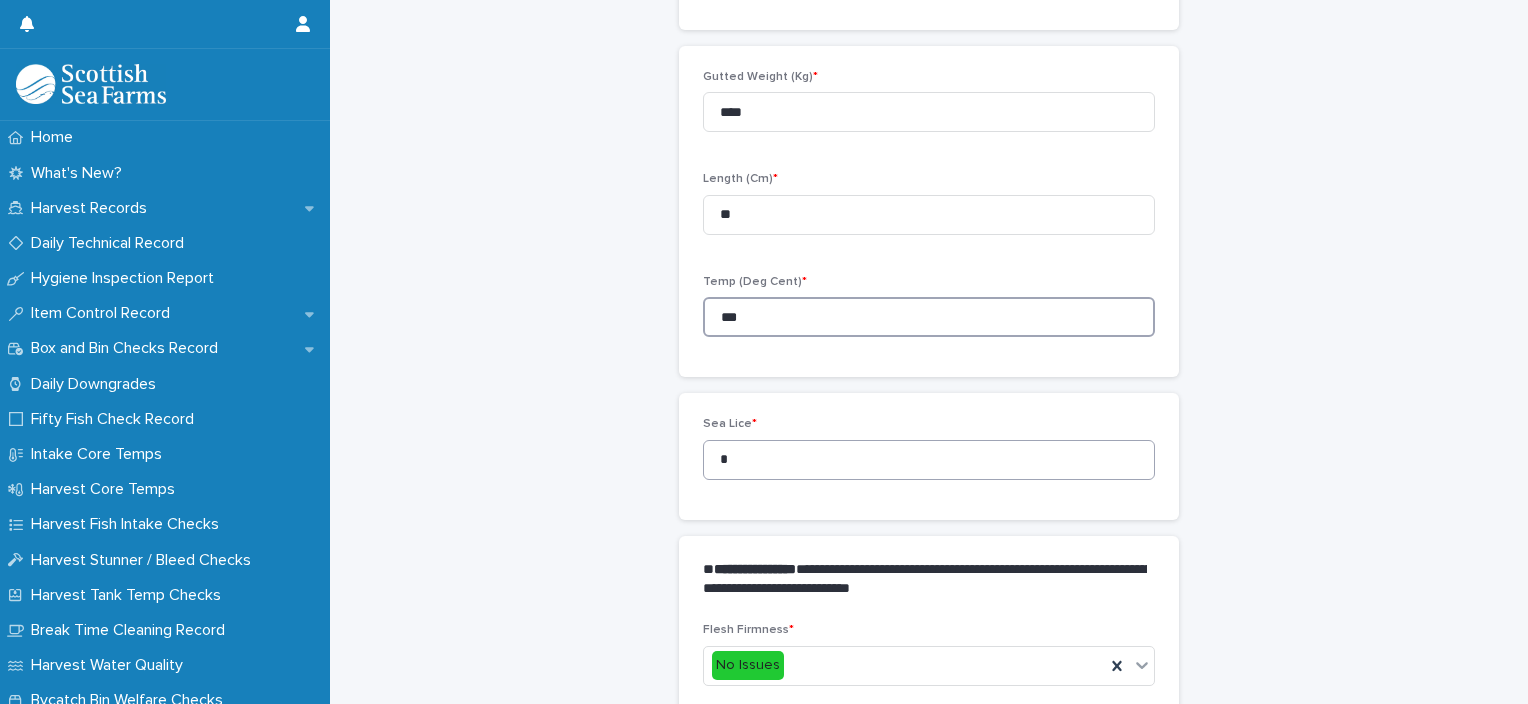 type on "***" 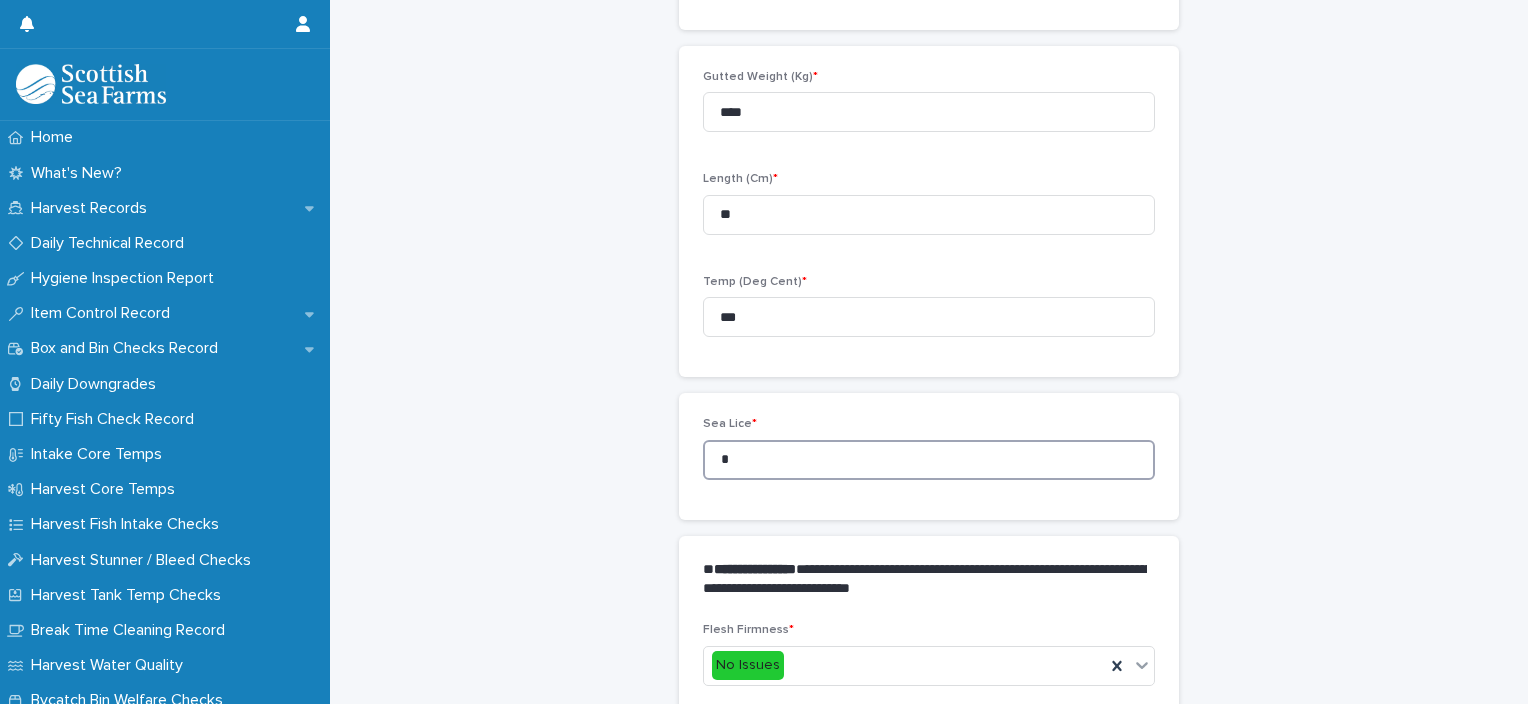 drag, startPoint x: 729, startPoint y: 450, endPoint x: 673, endPoint y: 467, distance: 58.5235 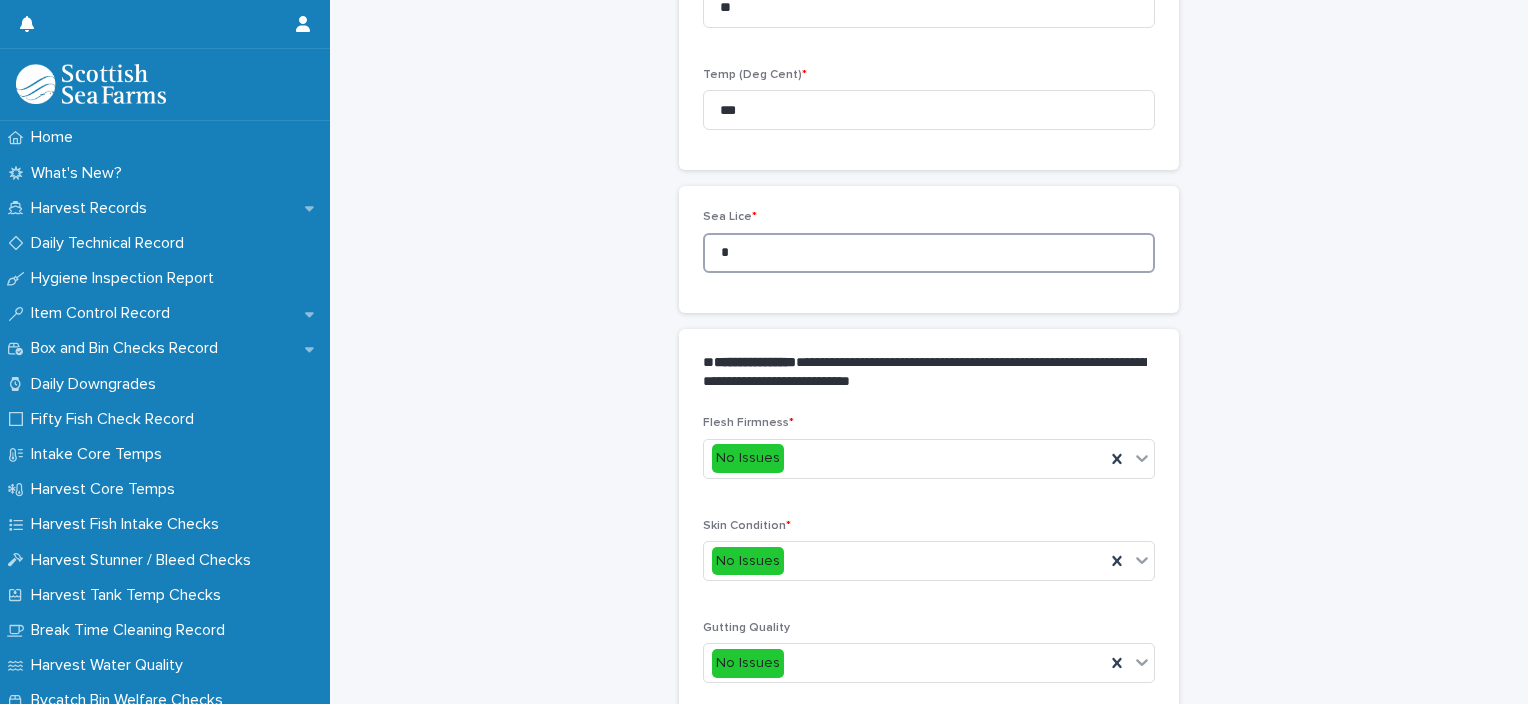 scroll, scrollTop: 948, scrollLeft: 0, axis: vertical 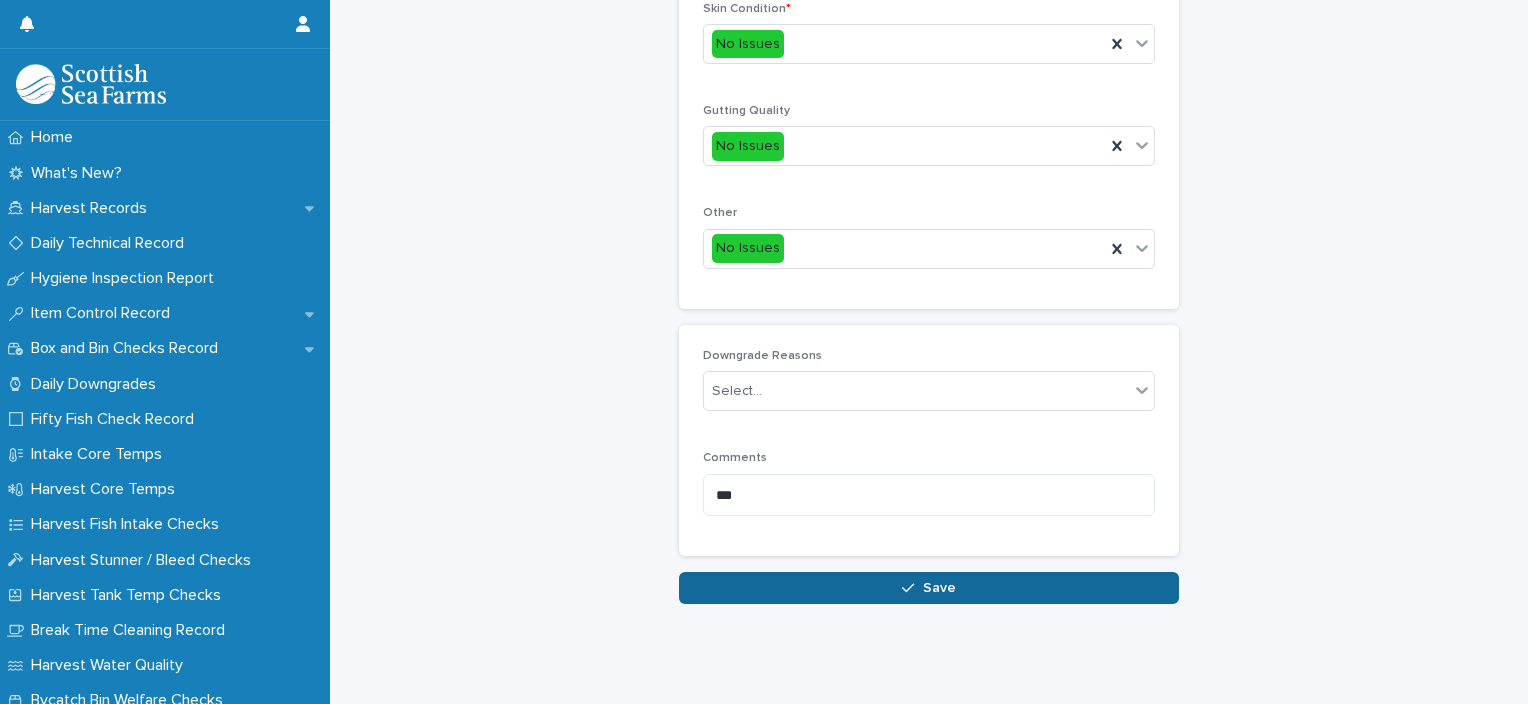 type on "*" 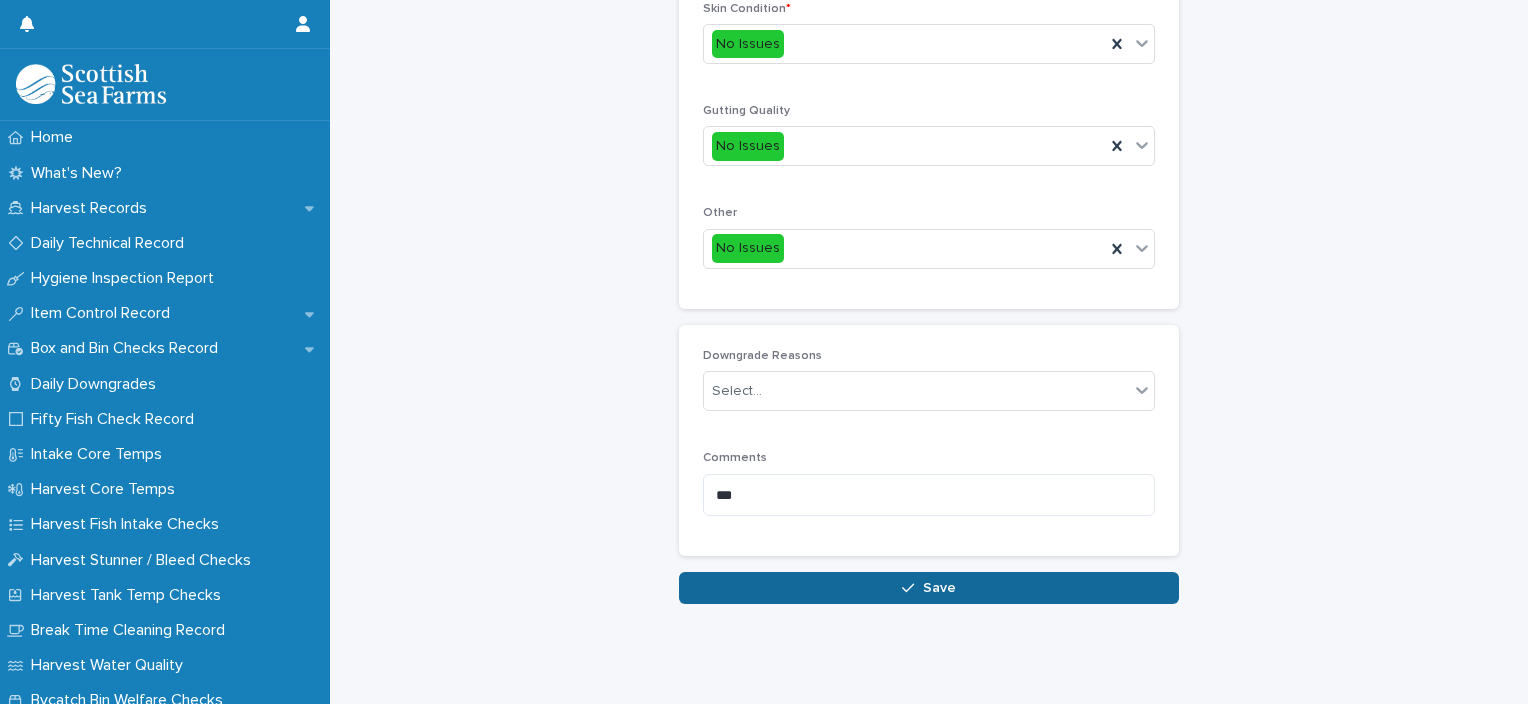 click on "Save" at bounding box center (929, 588) 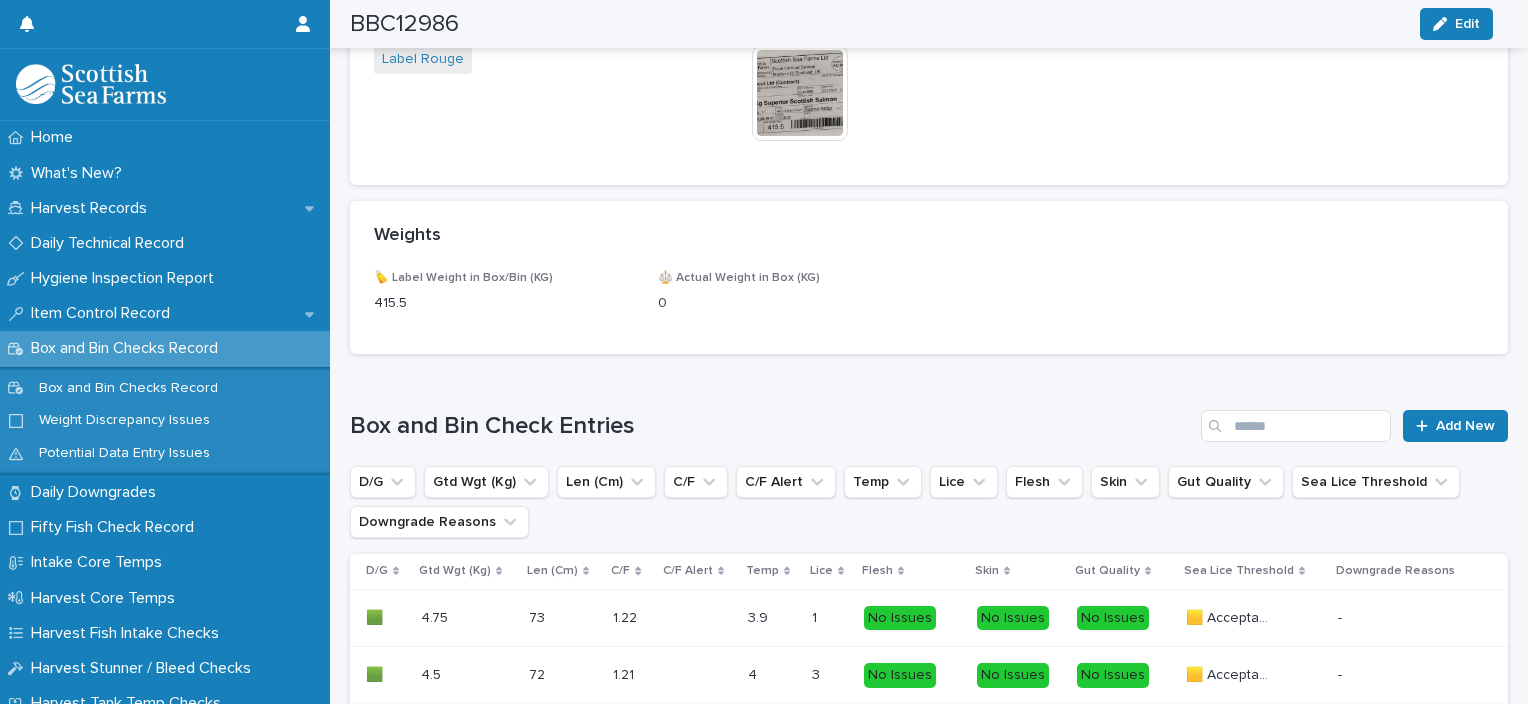 scroll, scrollTop: 1260, scrollLeft: 0, axis: vertical 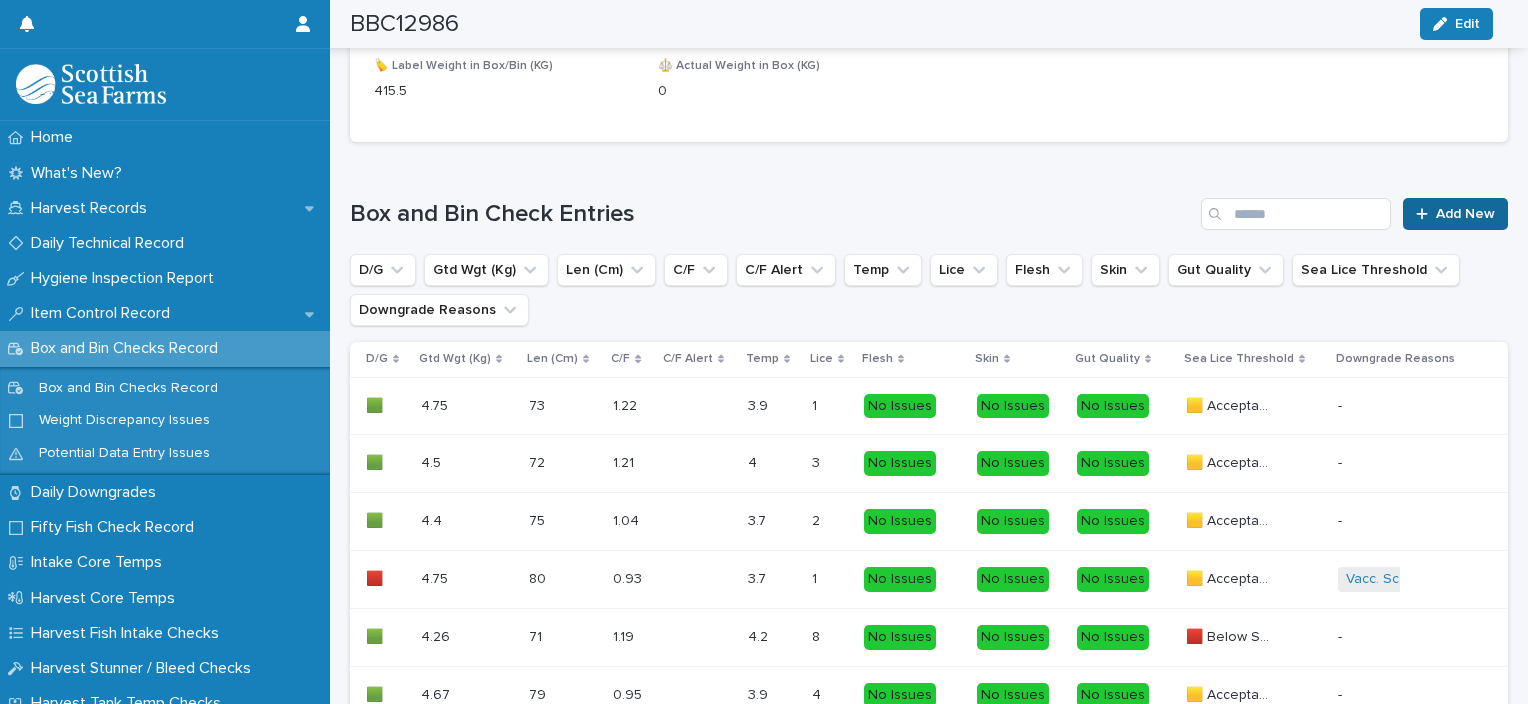click on "Add New" at bounding box center (1465, 214) 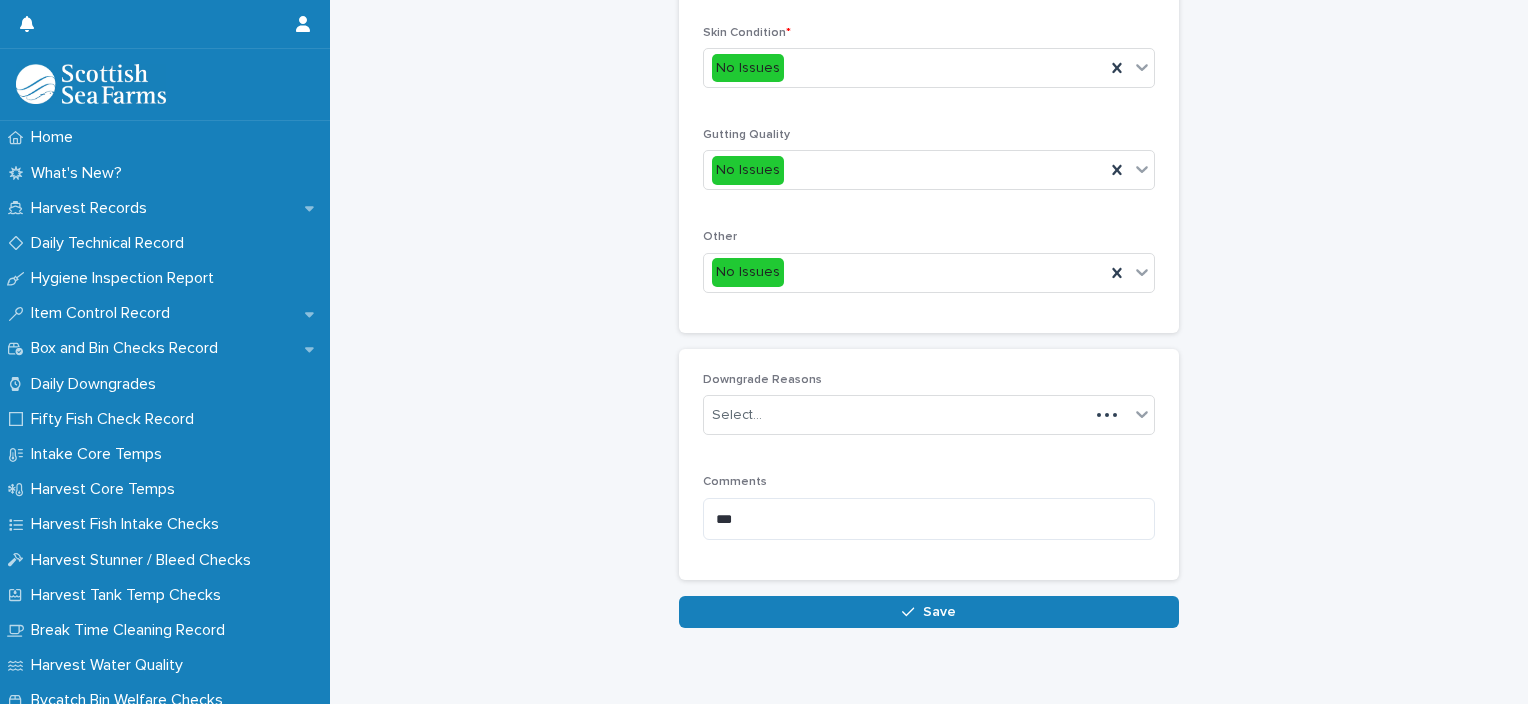 scroll, scrollTop: 311, scrollLeft: 0, axis: vertical 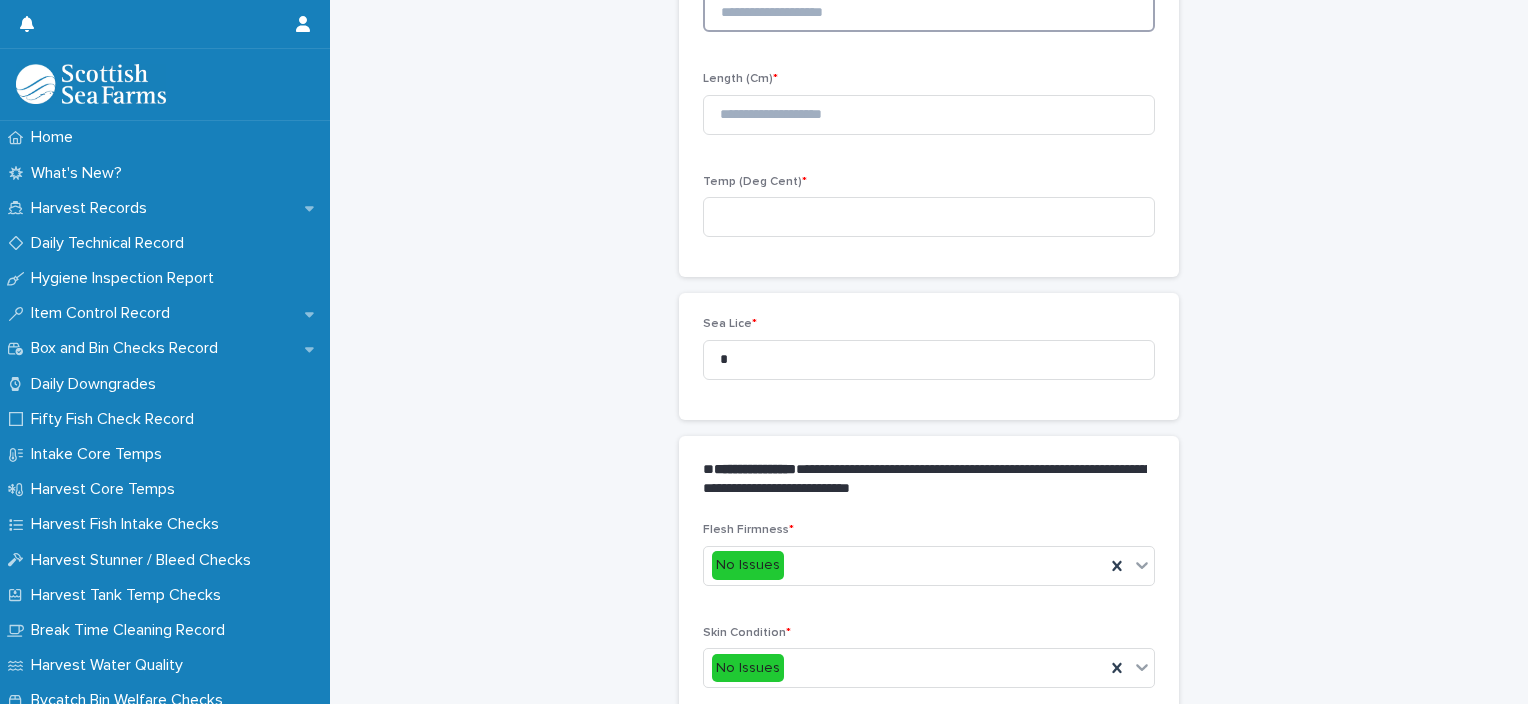 click at bounding box center (929, 12) 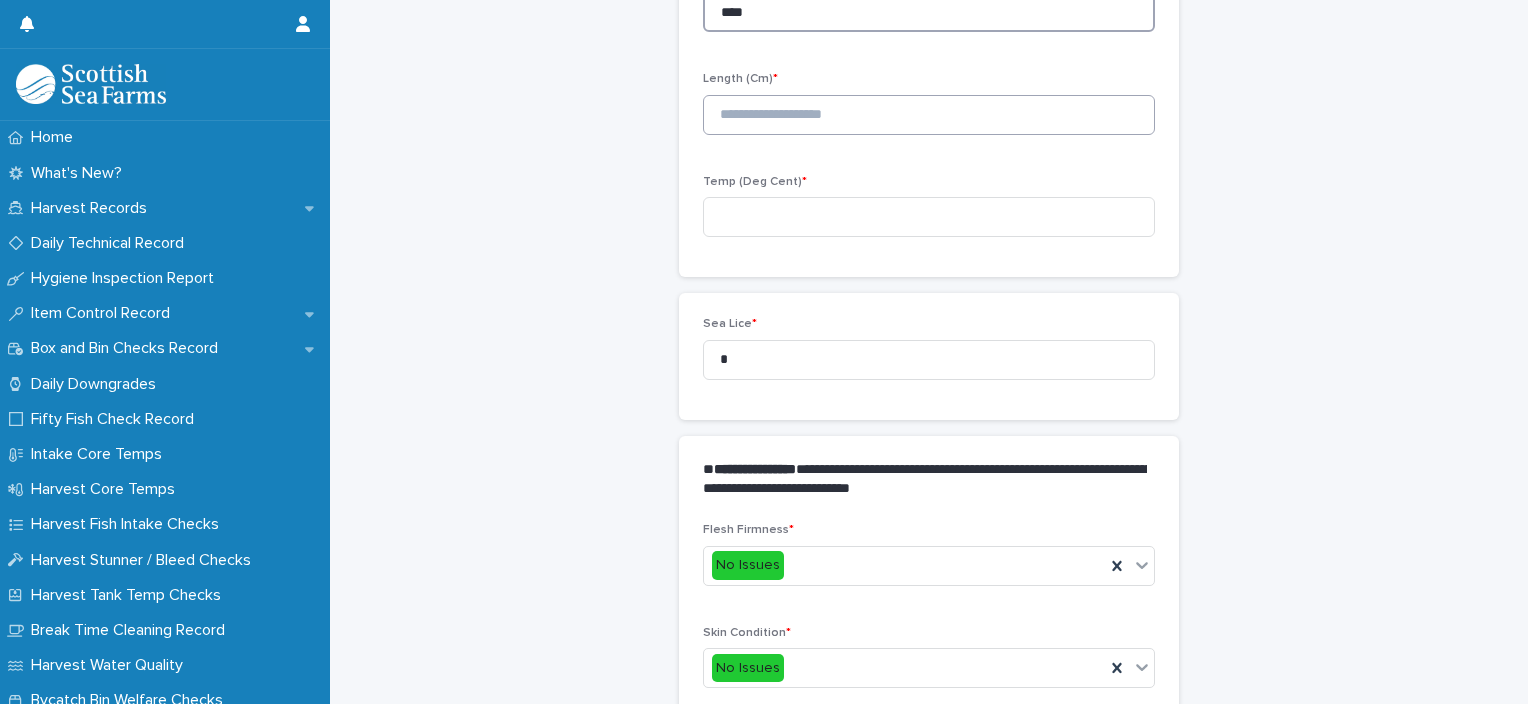 type on "****" 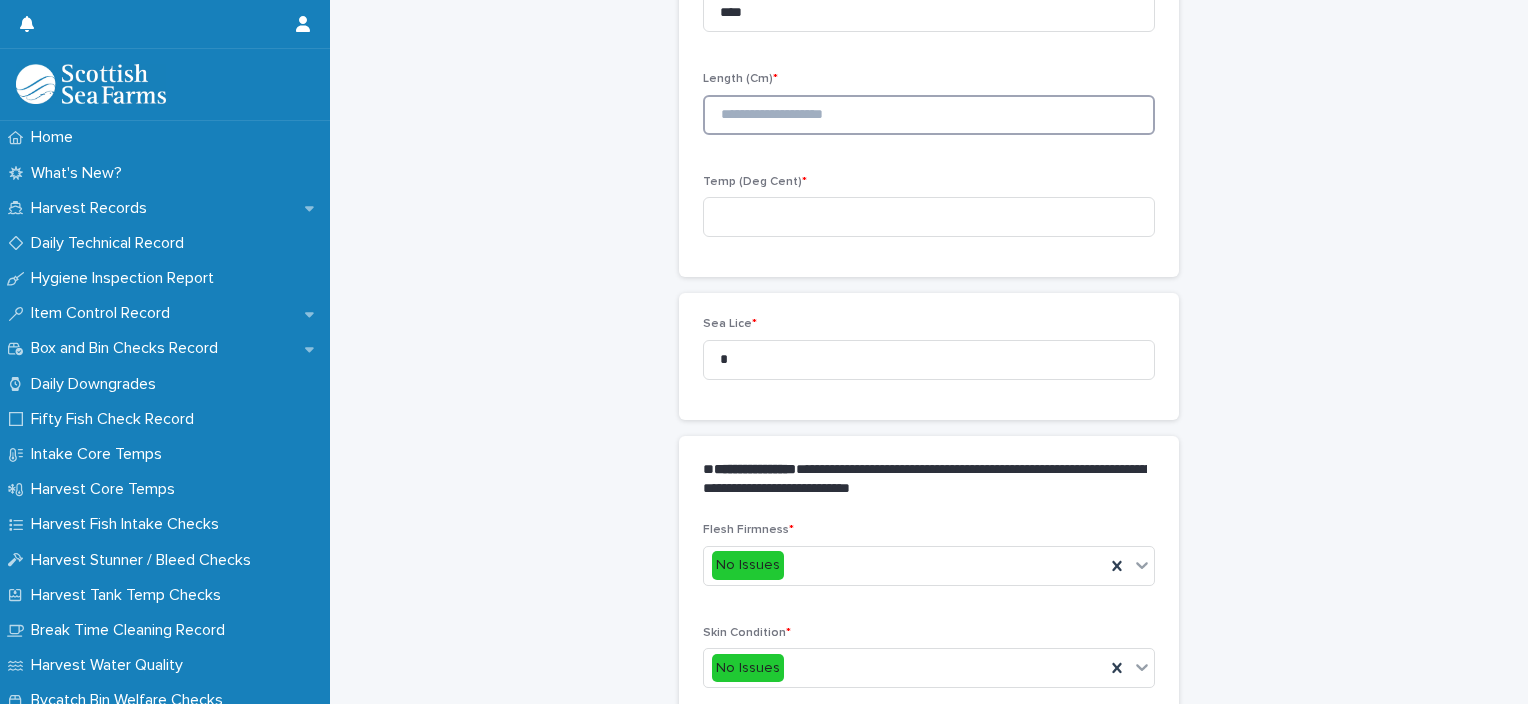 click at bounding box center [929, 115] 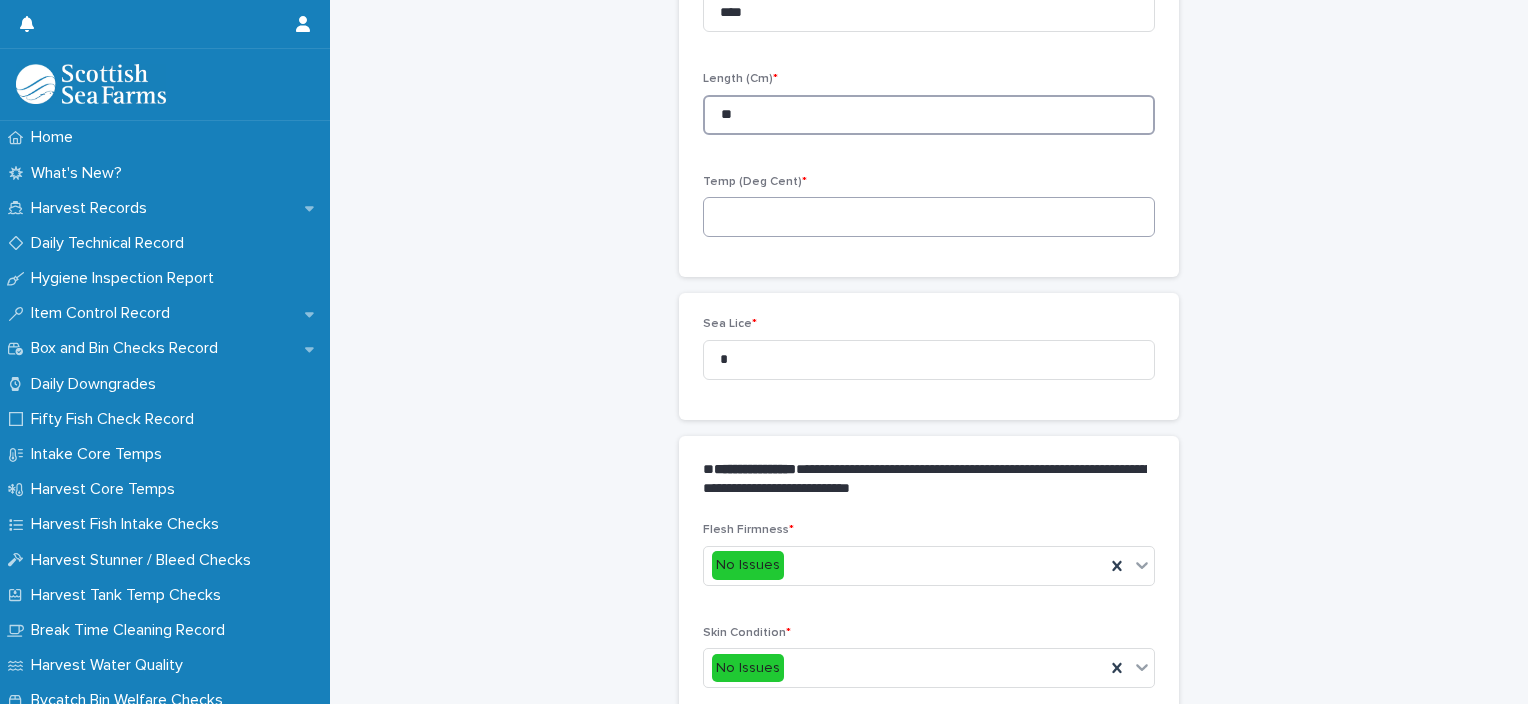 type on "**" 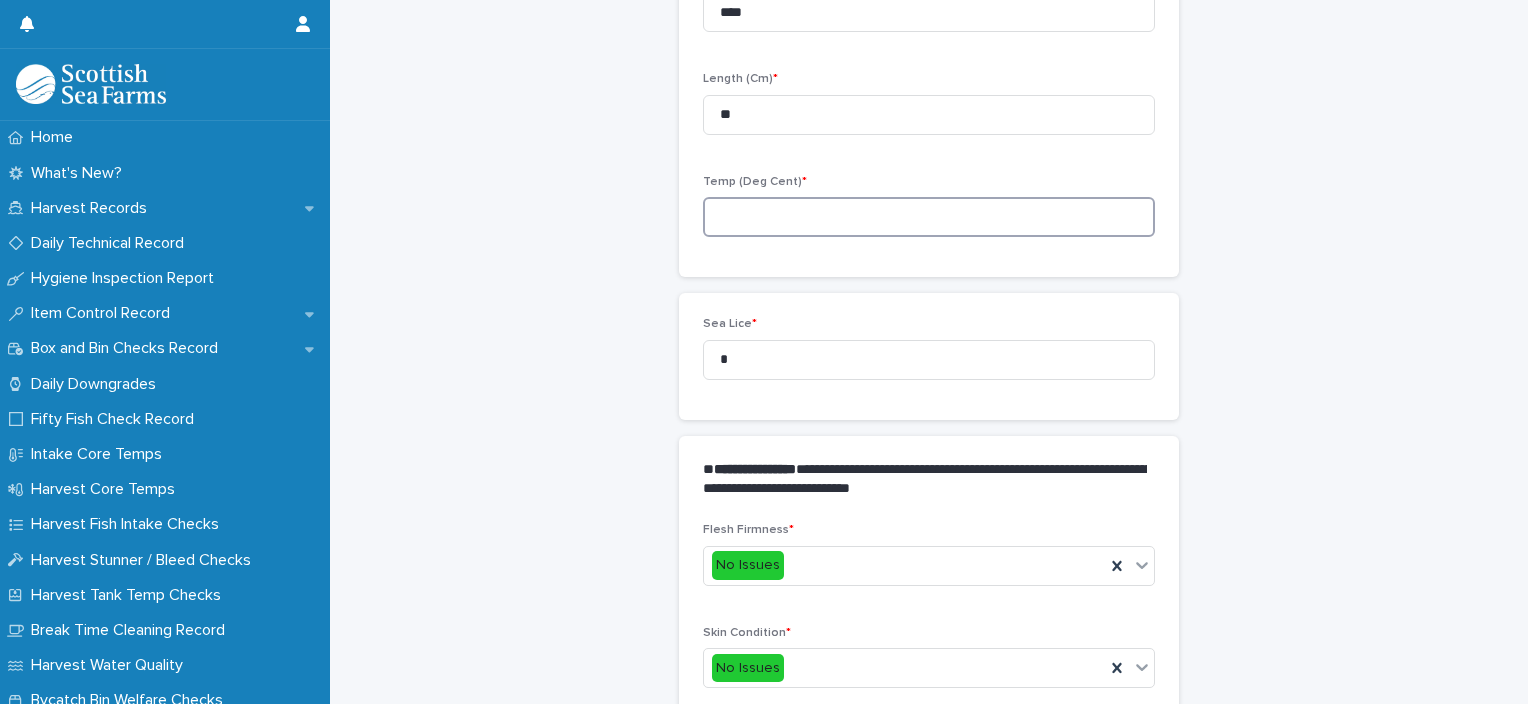 click at bounding box center (929, 217) 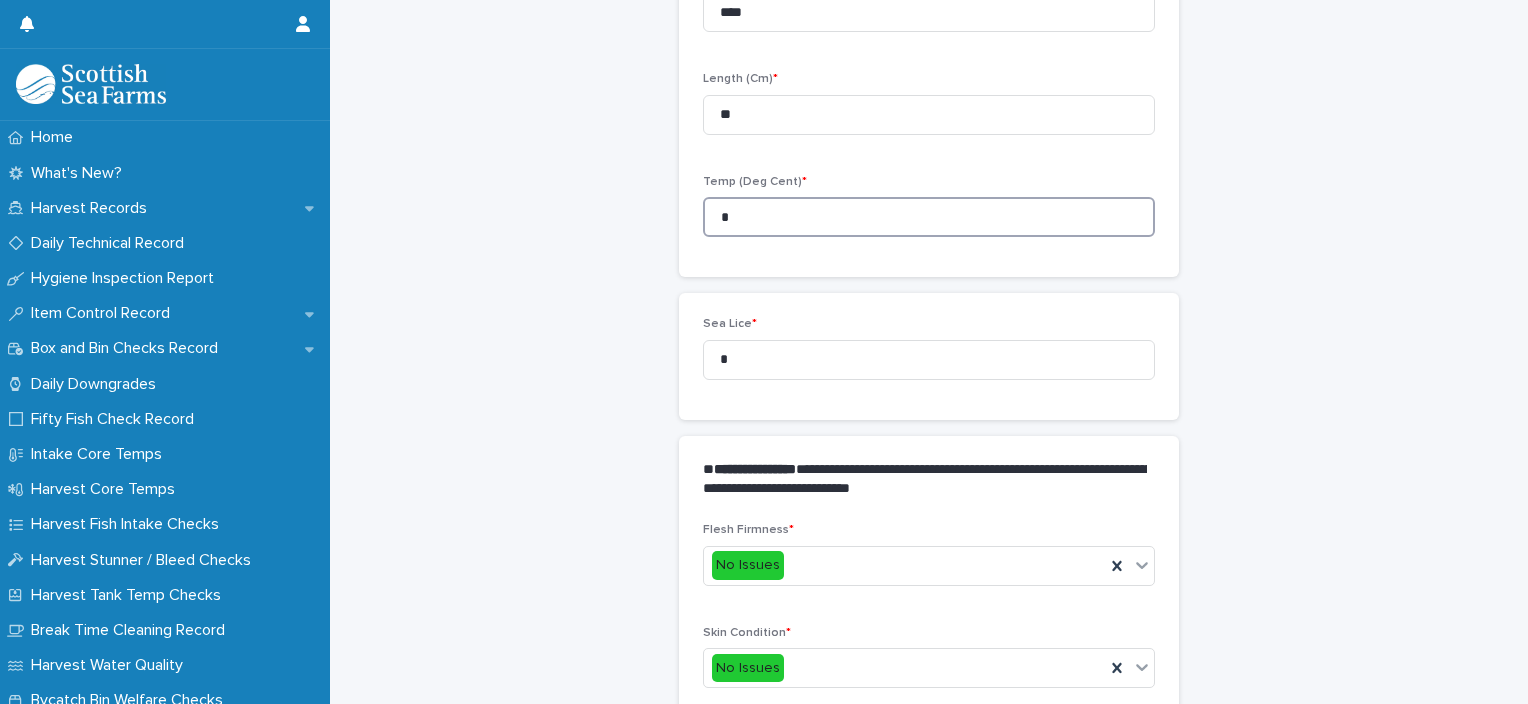 scroll, scrollTop: 411, scrollLeft: 0, axis: vertical 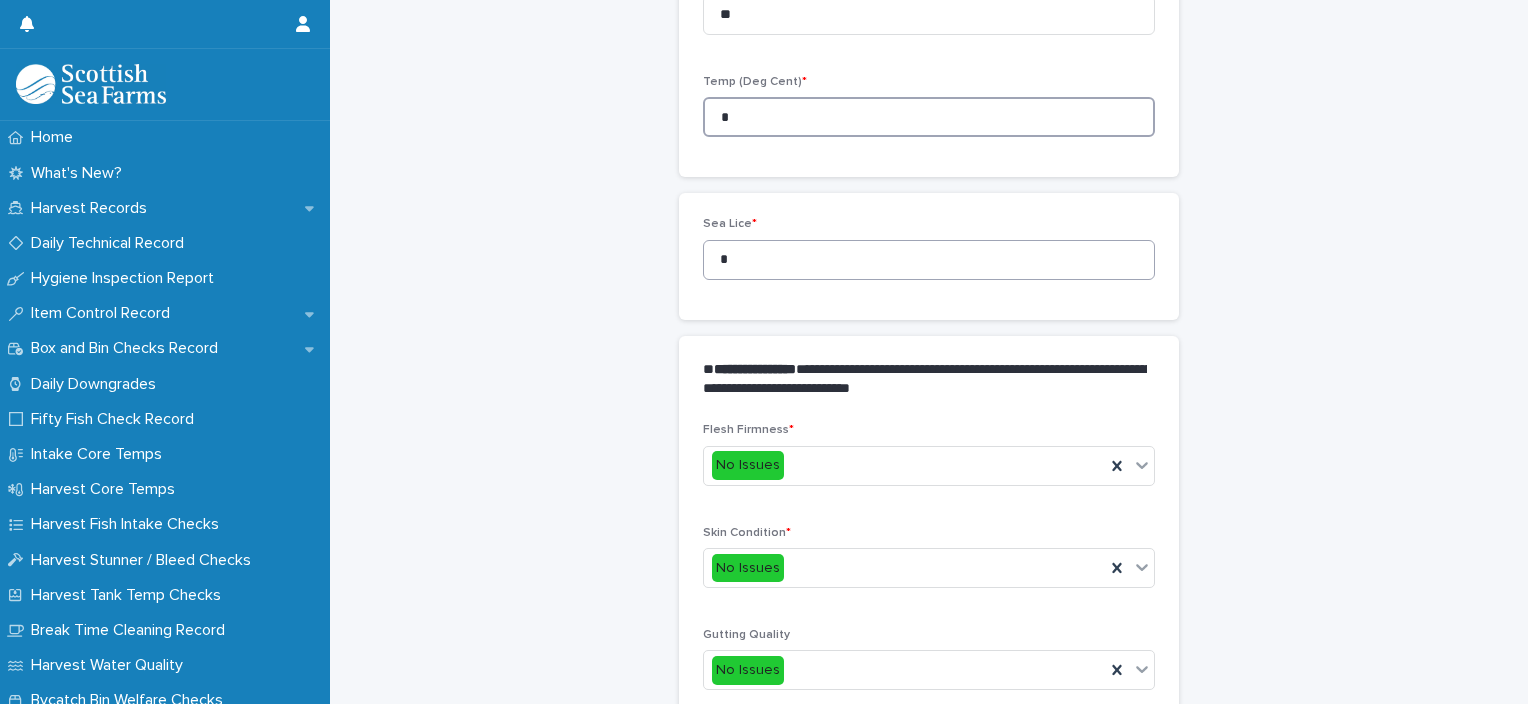 type on "*" 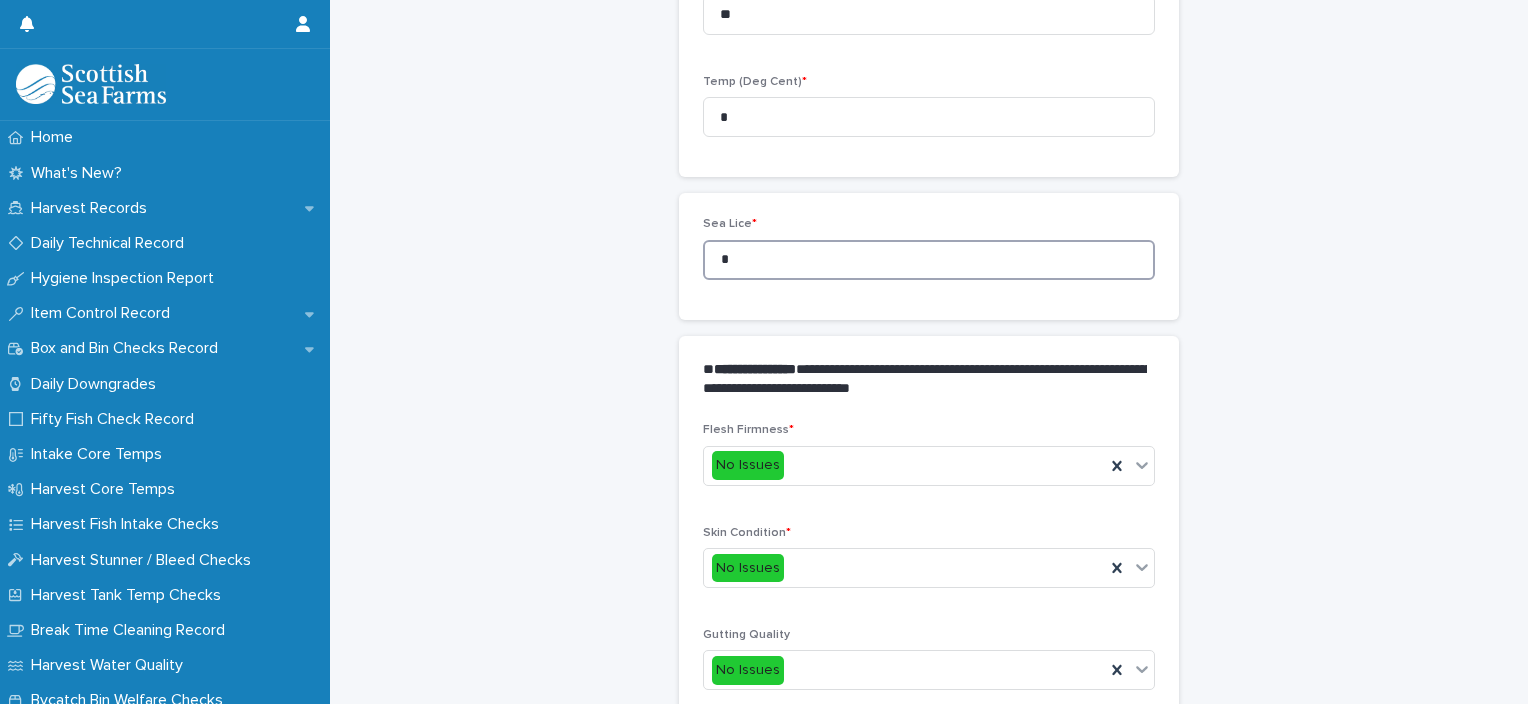 drag, startPoint x: 740, startPoint y: 260, endPoint x: 690, endPoint y: 266, distance: 50.358715 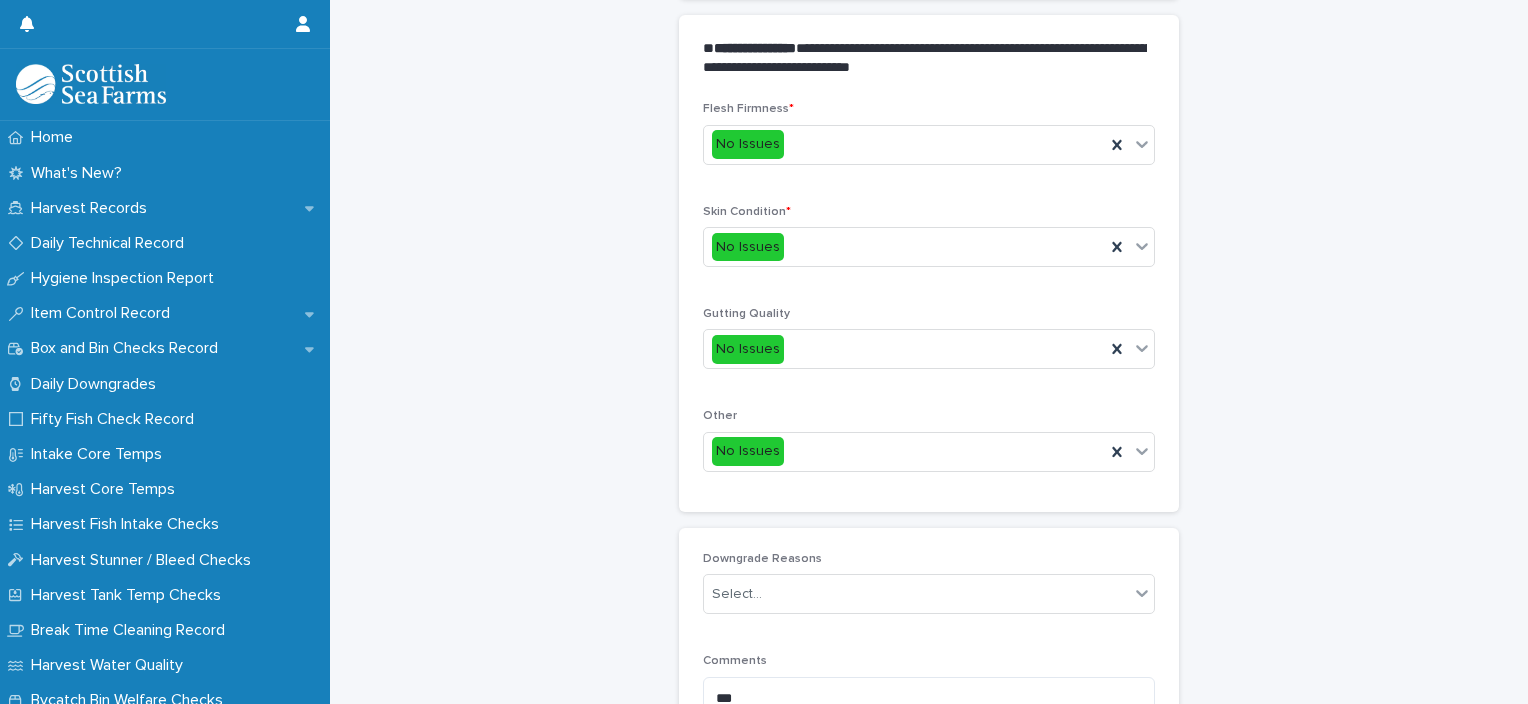 scroll, scrollTop: 811, scrollLeft: 0, axis: vertical 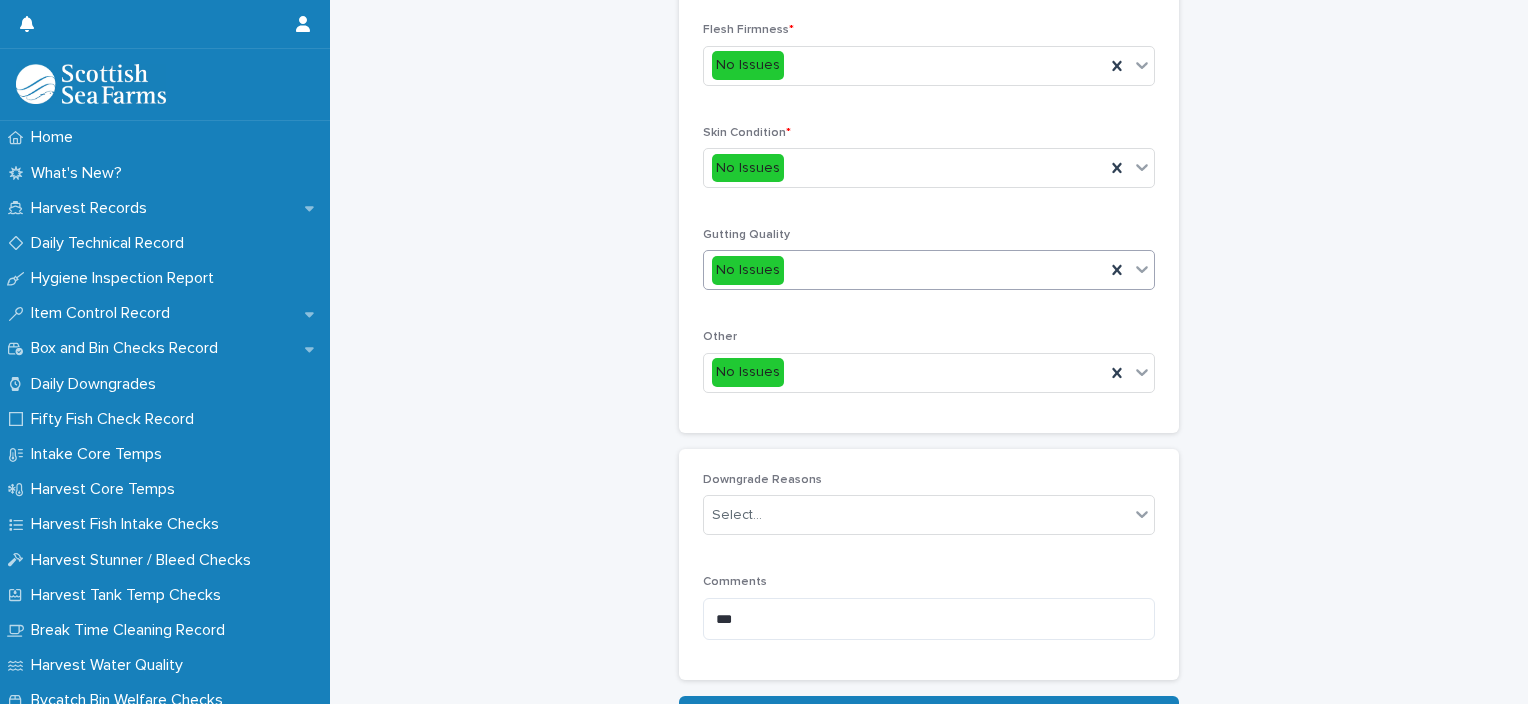 type on "**" 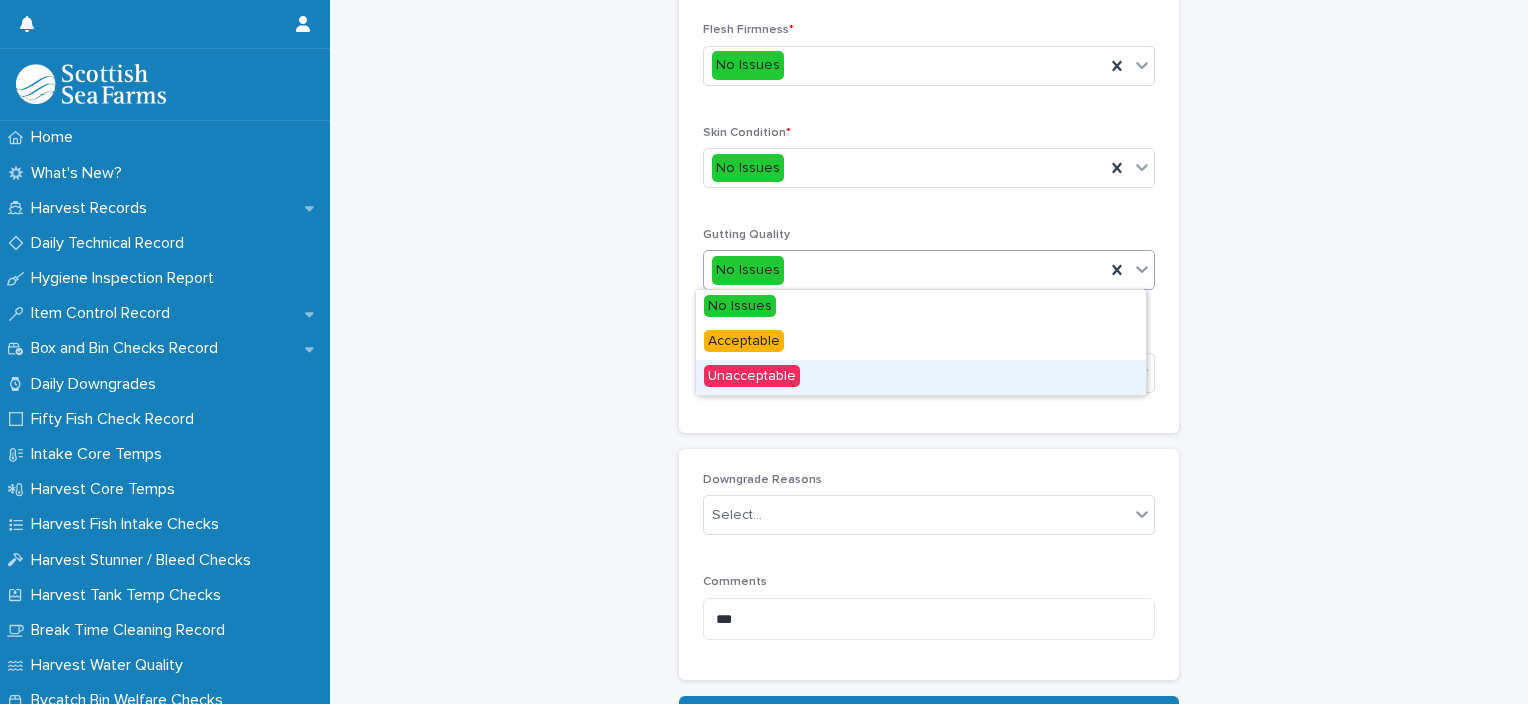 click on "Unacceptable" at bounding box center [921, 377] 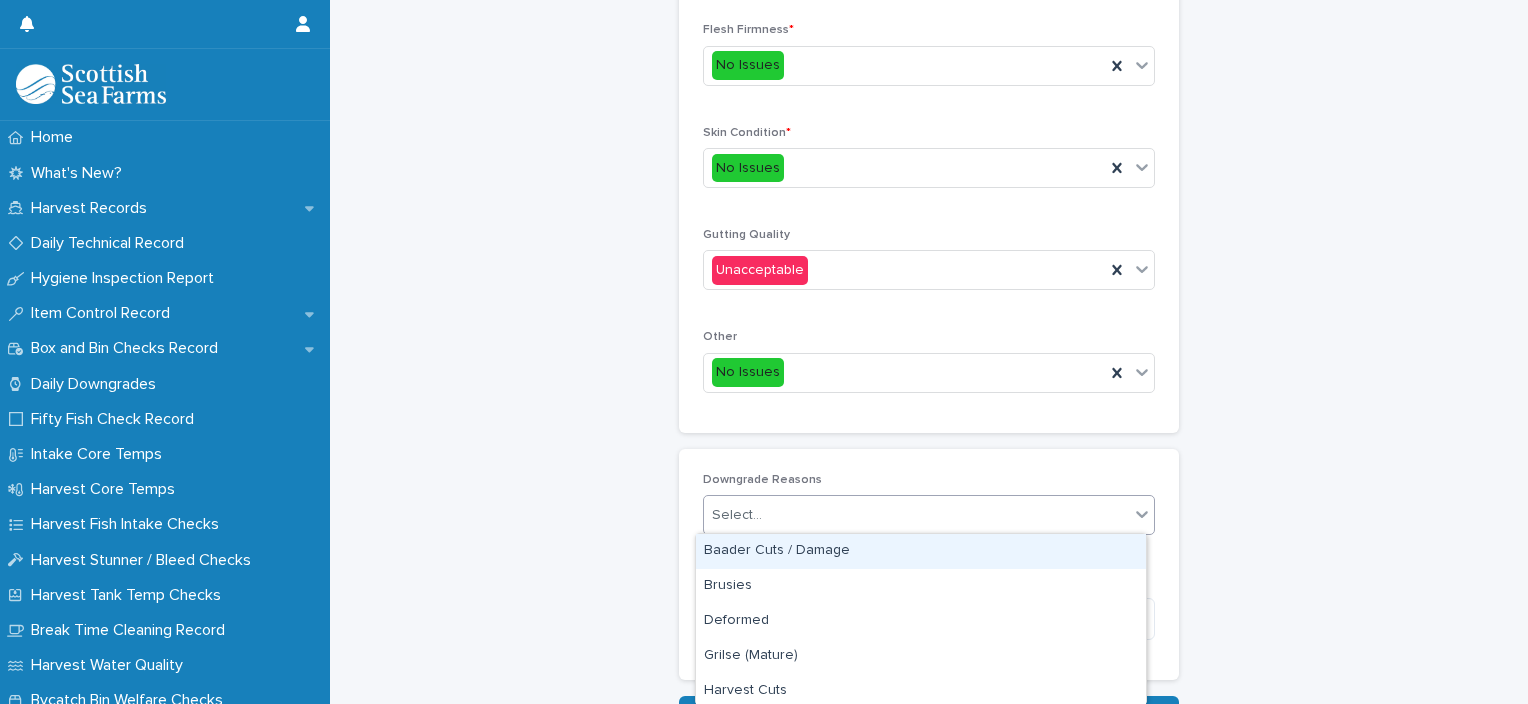 click on "Select..." at bounding box center [916, 515] 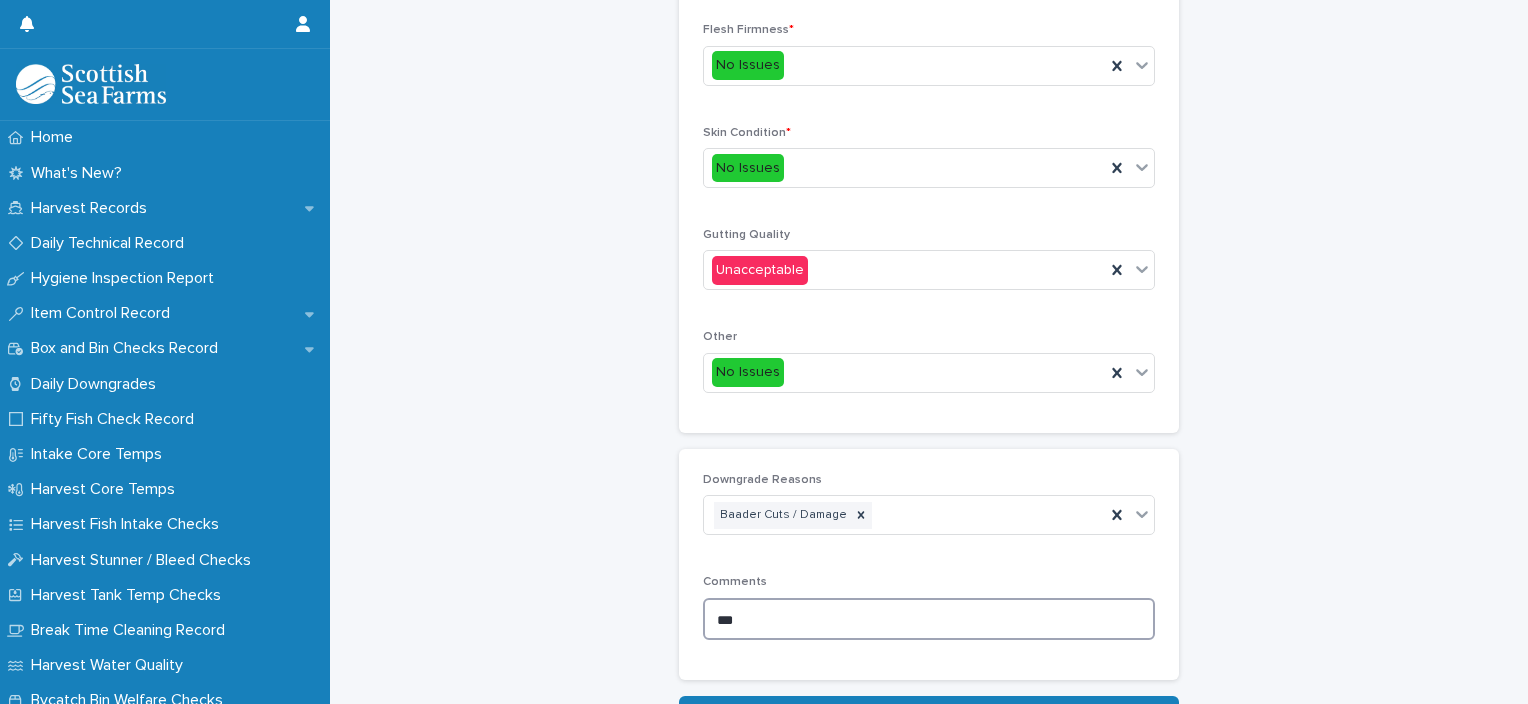 drag, startPoint x: 684, startPoint y: 628, endPoint x: 647, endPoint y: 628, distance: 37 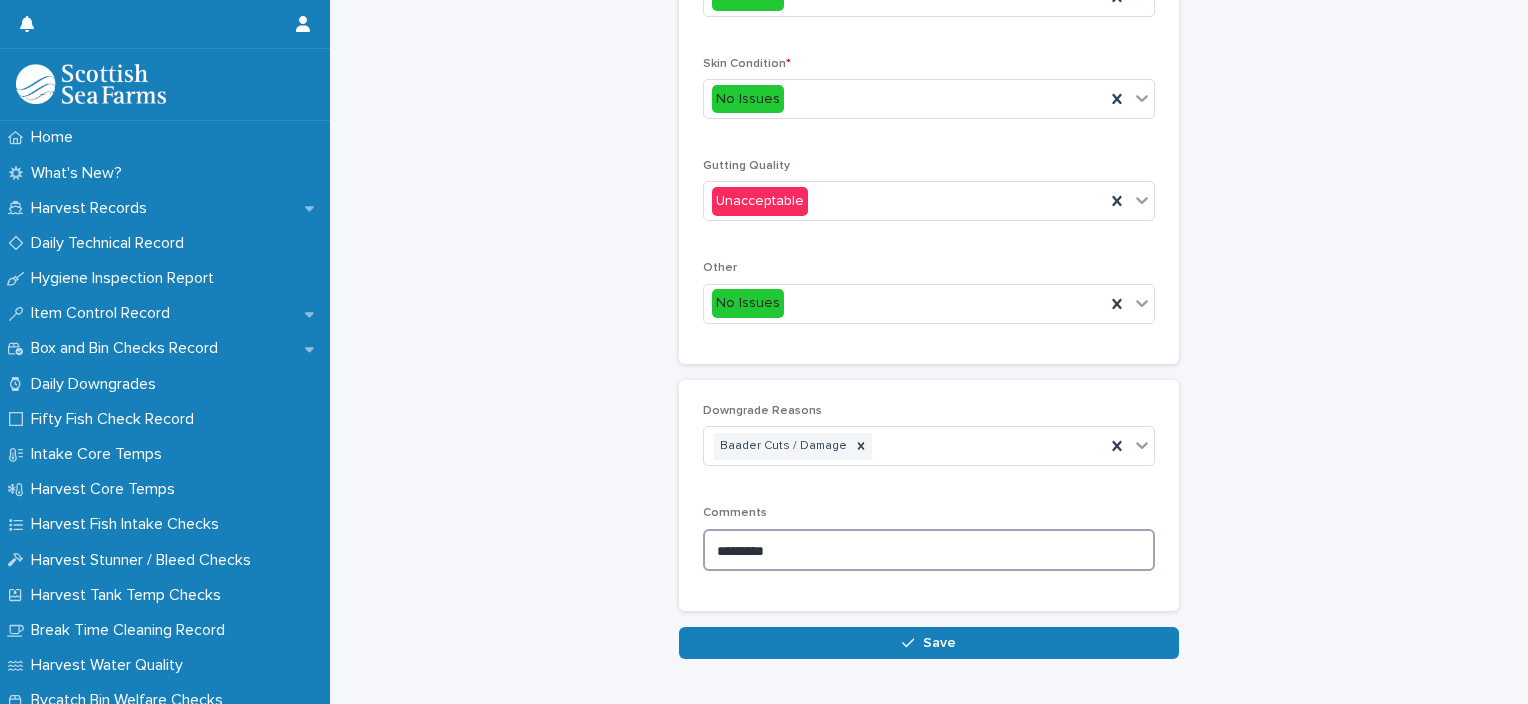 scroll, scrollTop: 911, scrollLeft: 0, axis: vertical 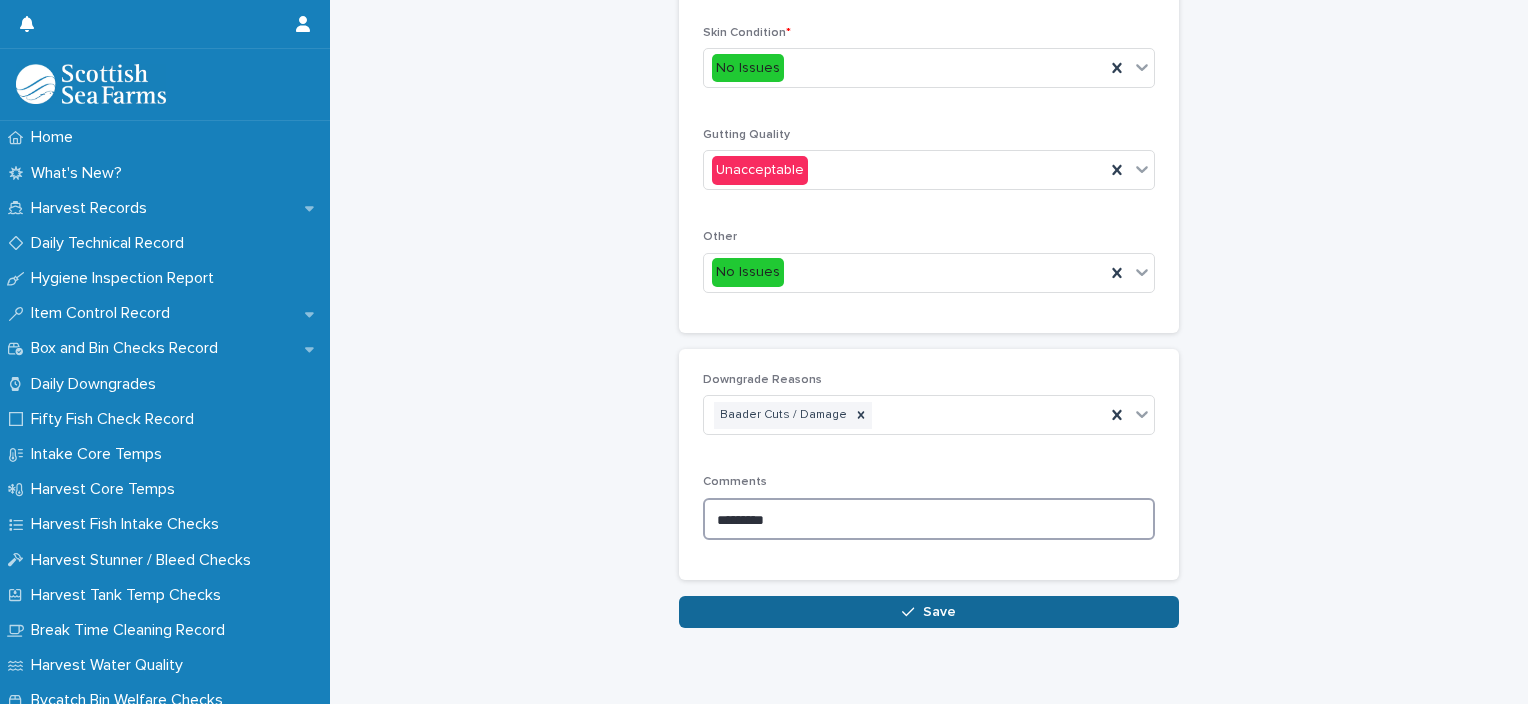 type on "********" 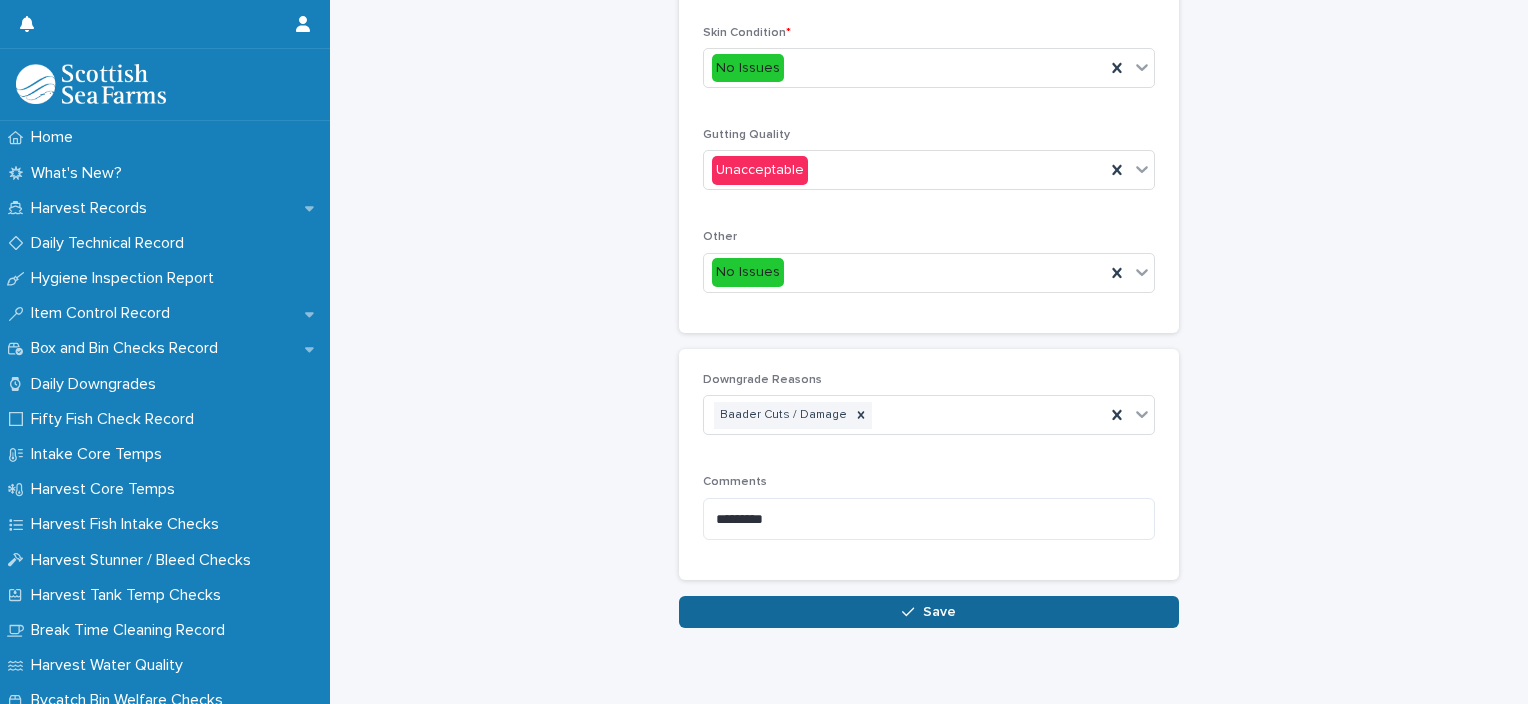 click on "Save" at bounding box center (929, 612) 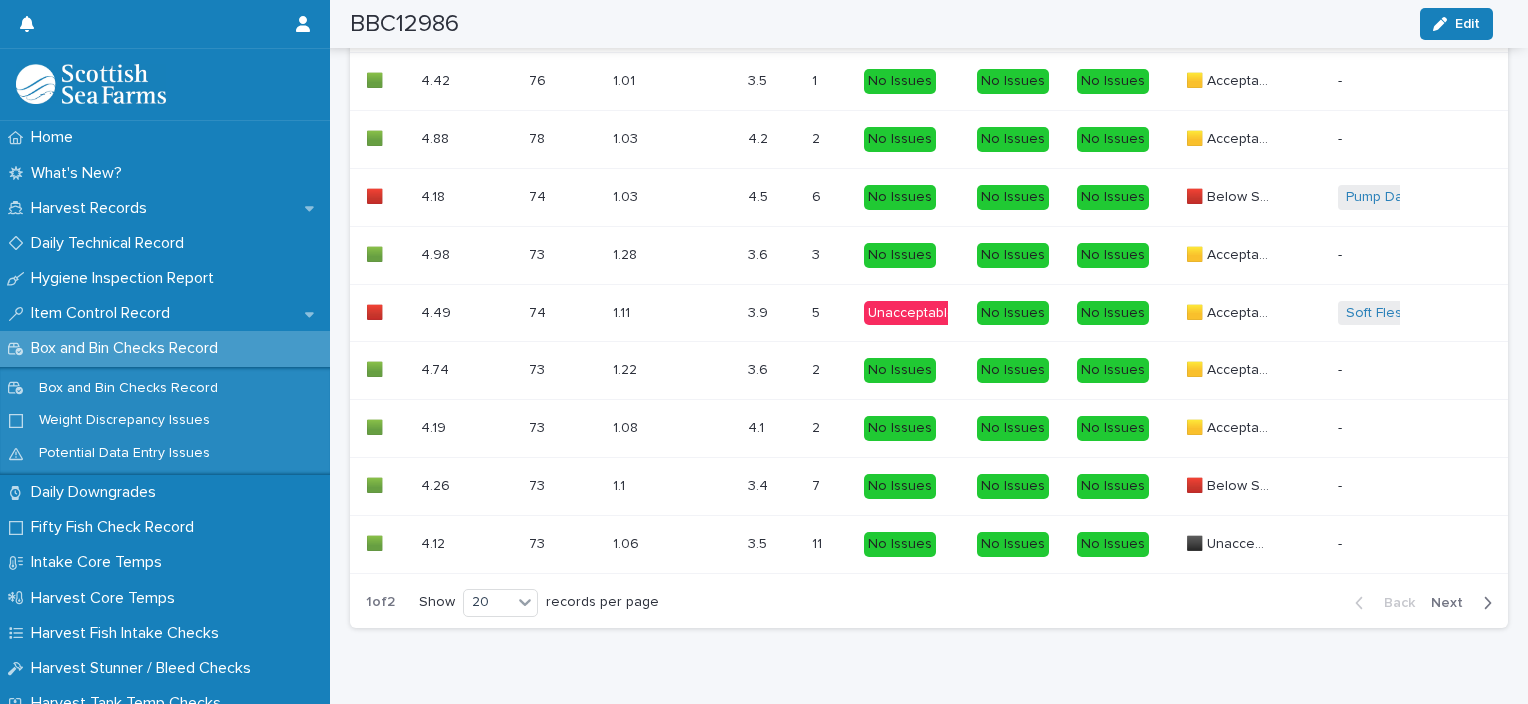 scroll, scrollTop: 2124, scrollLeft: 0, axis: vertical 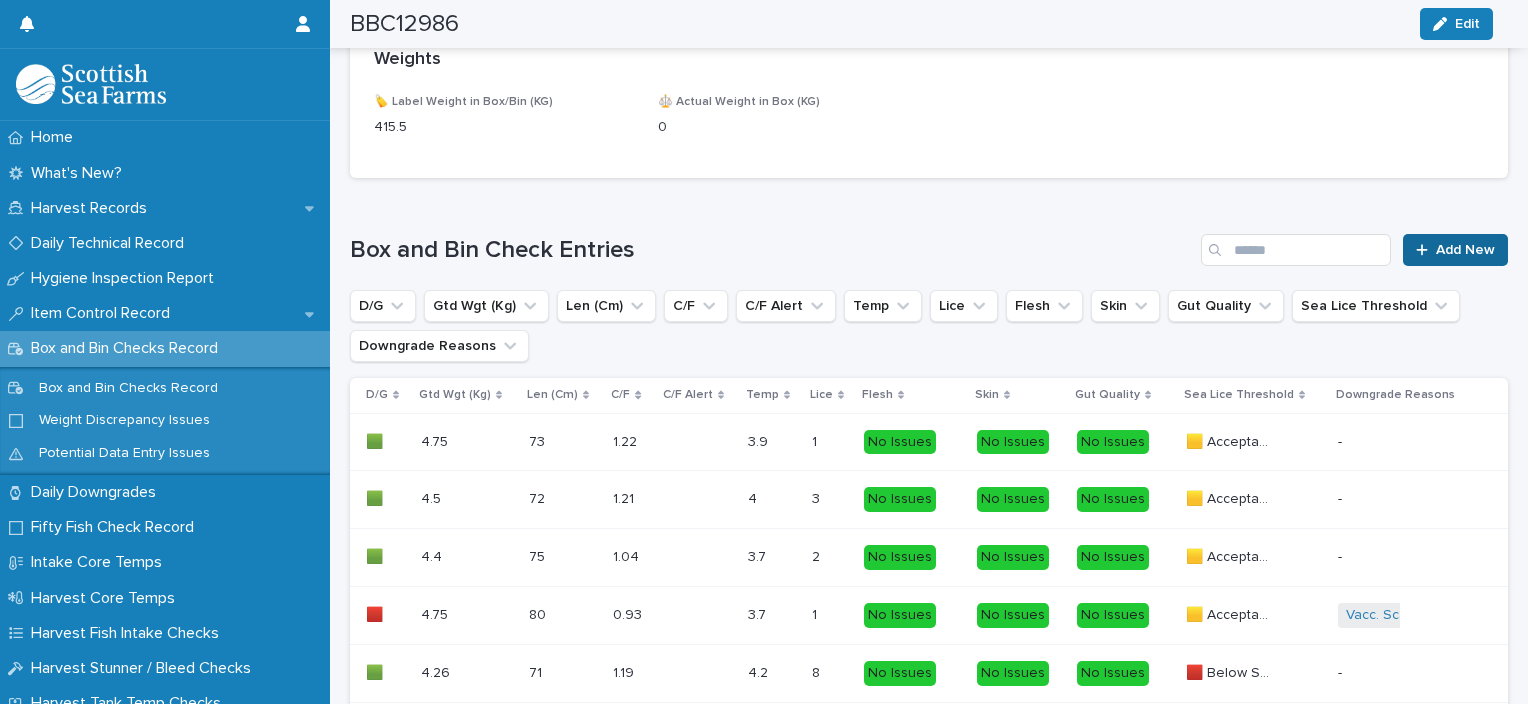 click at bounding box center (1426, 250) 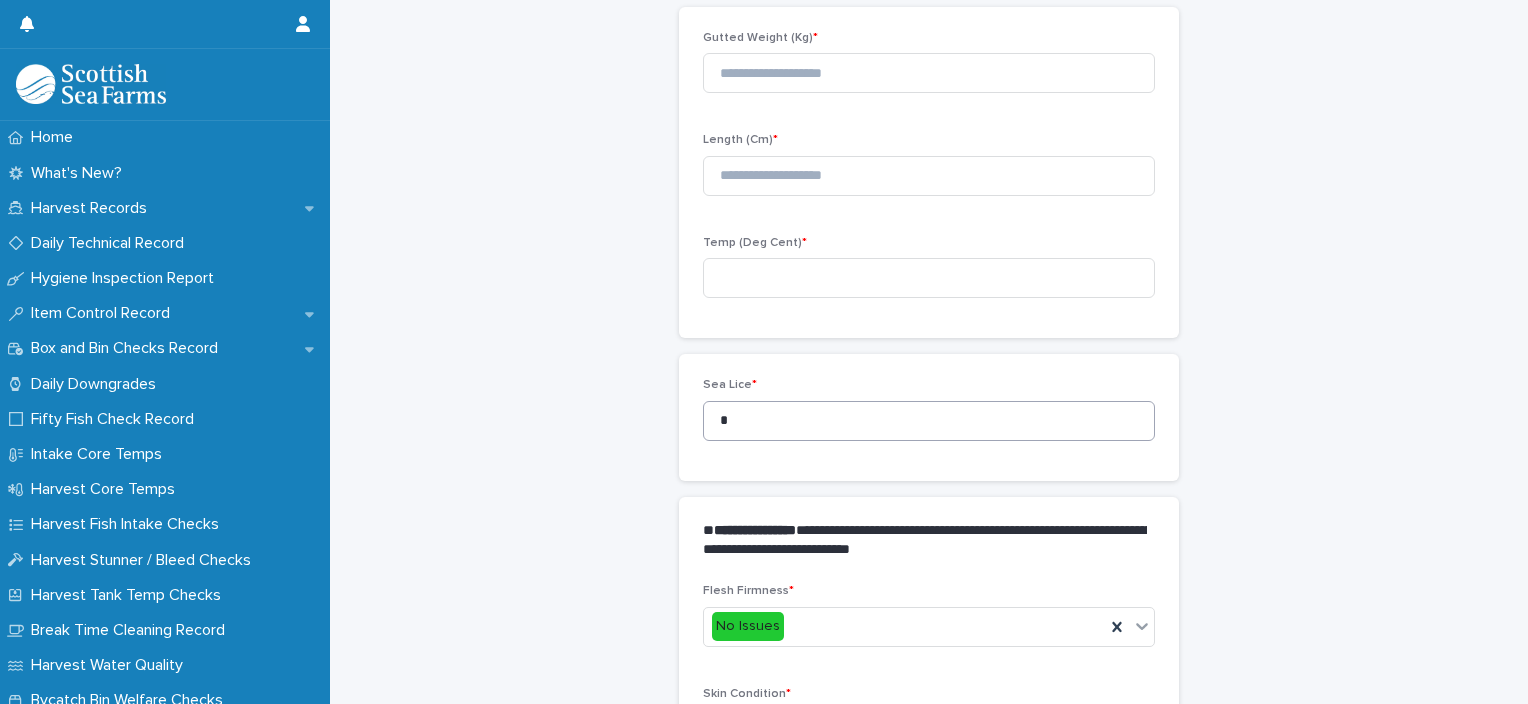 scroll, scrollTop: 211, scrollLeft: 0, axis: vertical 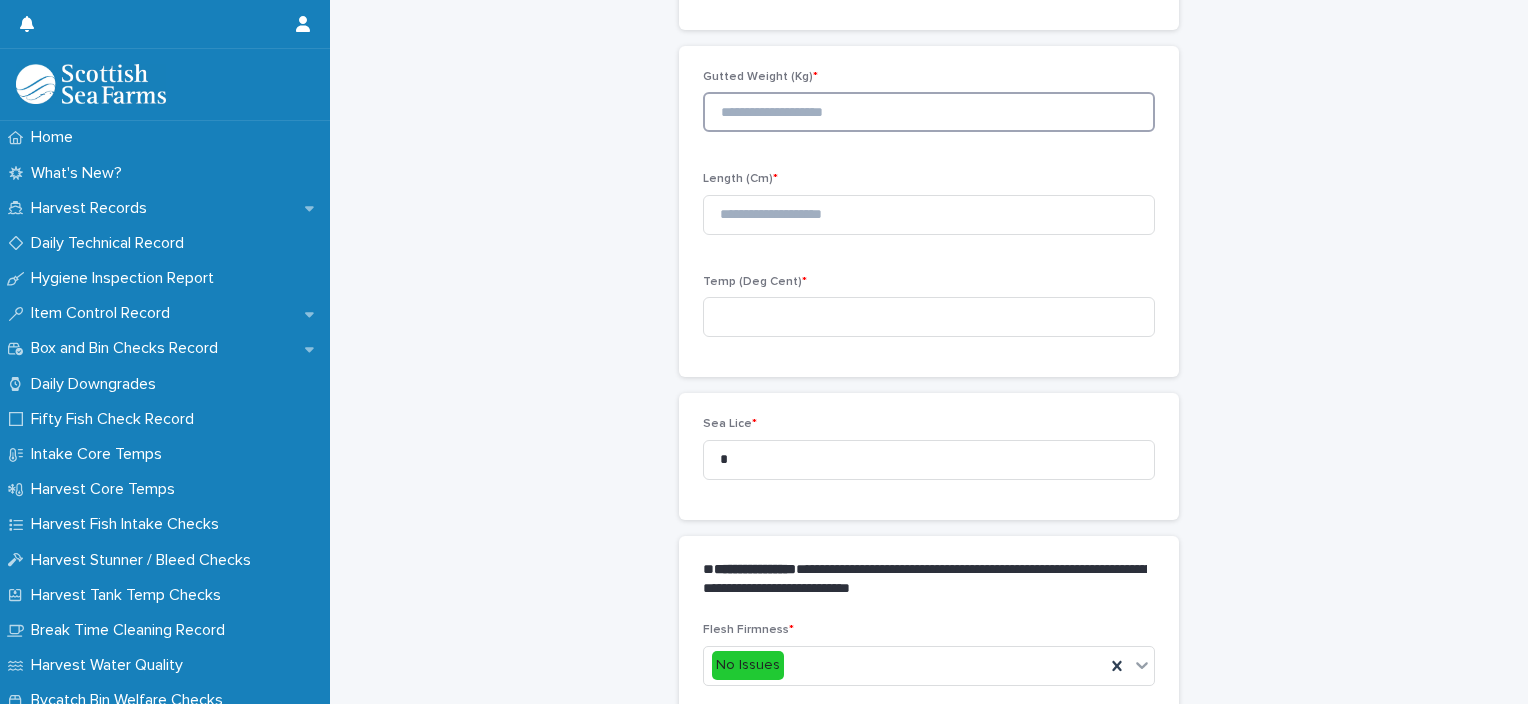 click at bounding box center (929, 112) 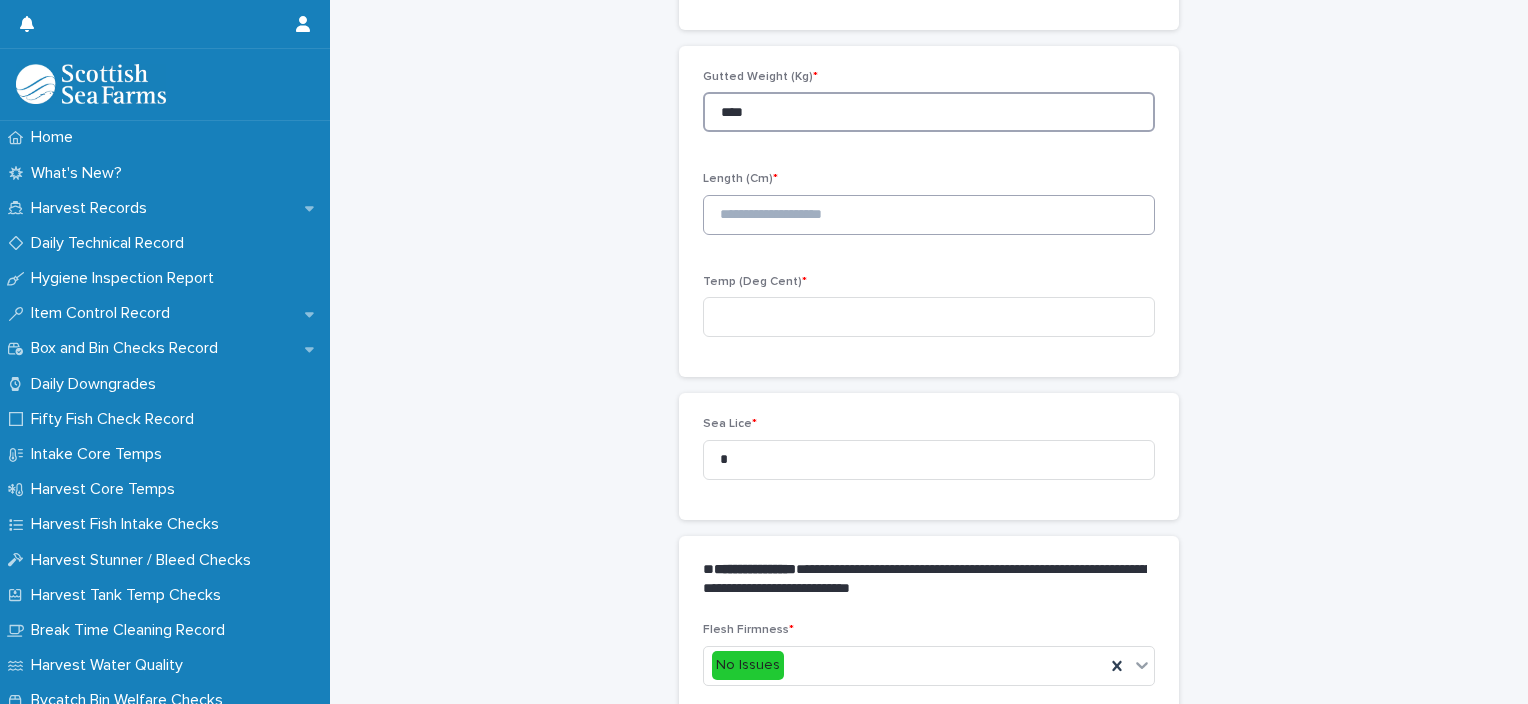 type on "****" 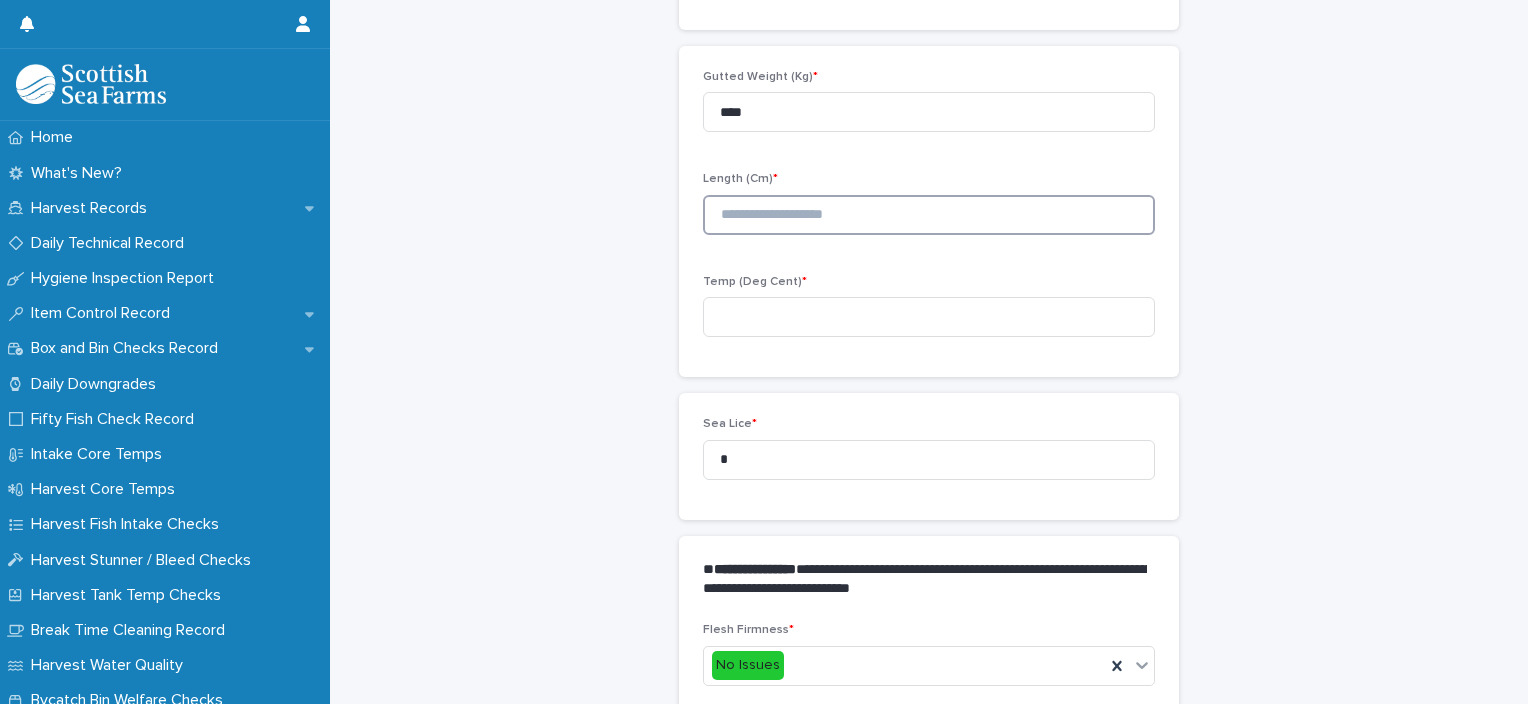 click at bounding box center [929, 215] 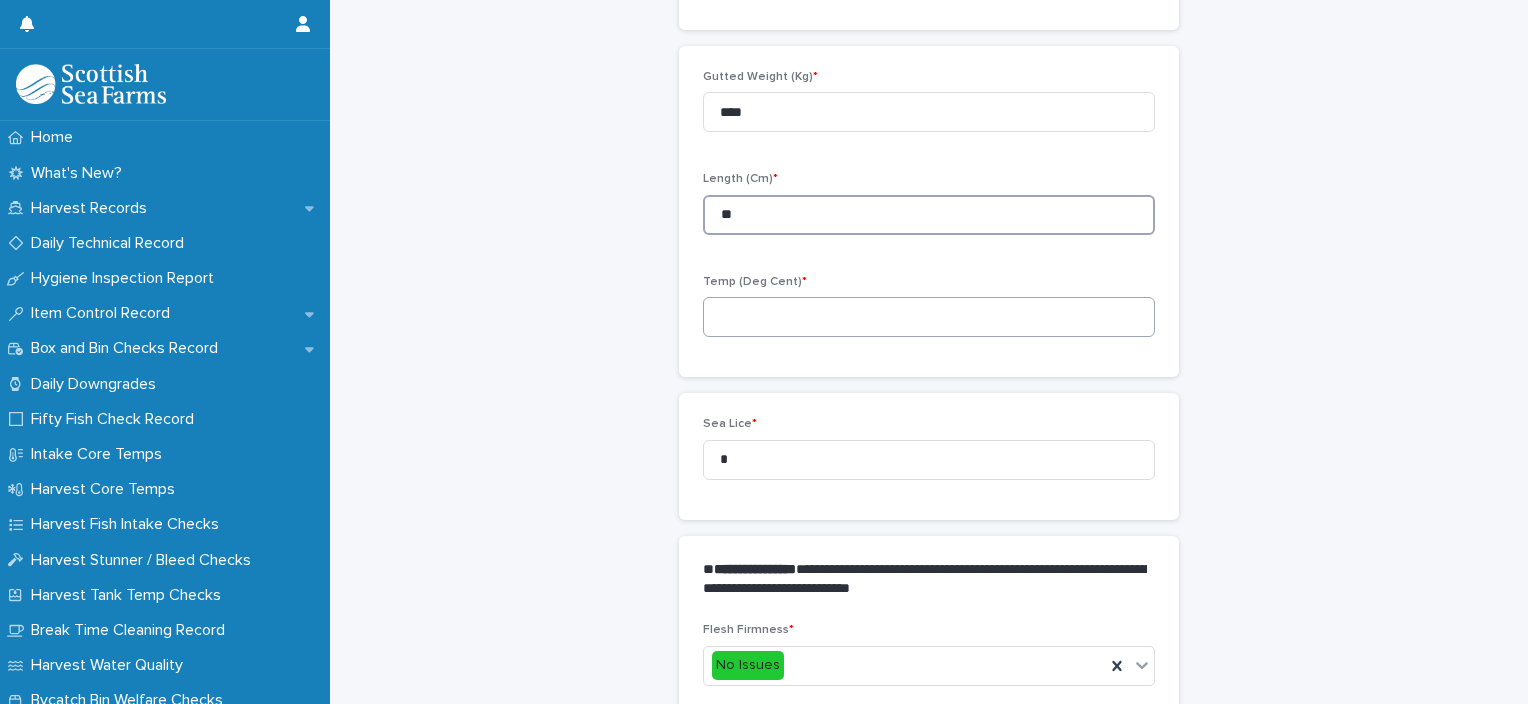 type on "**" 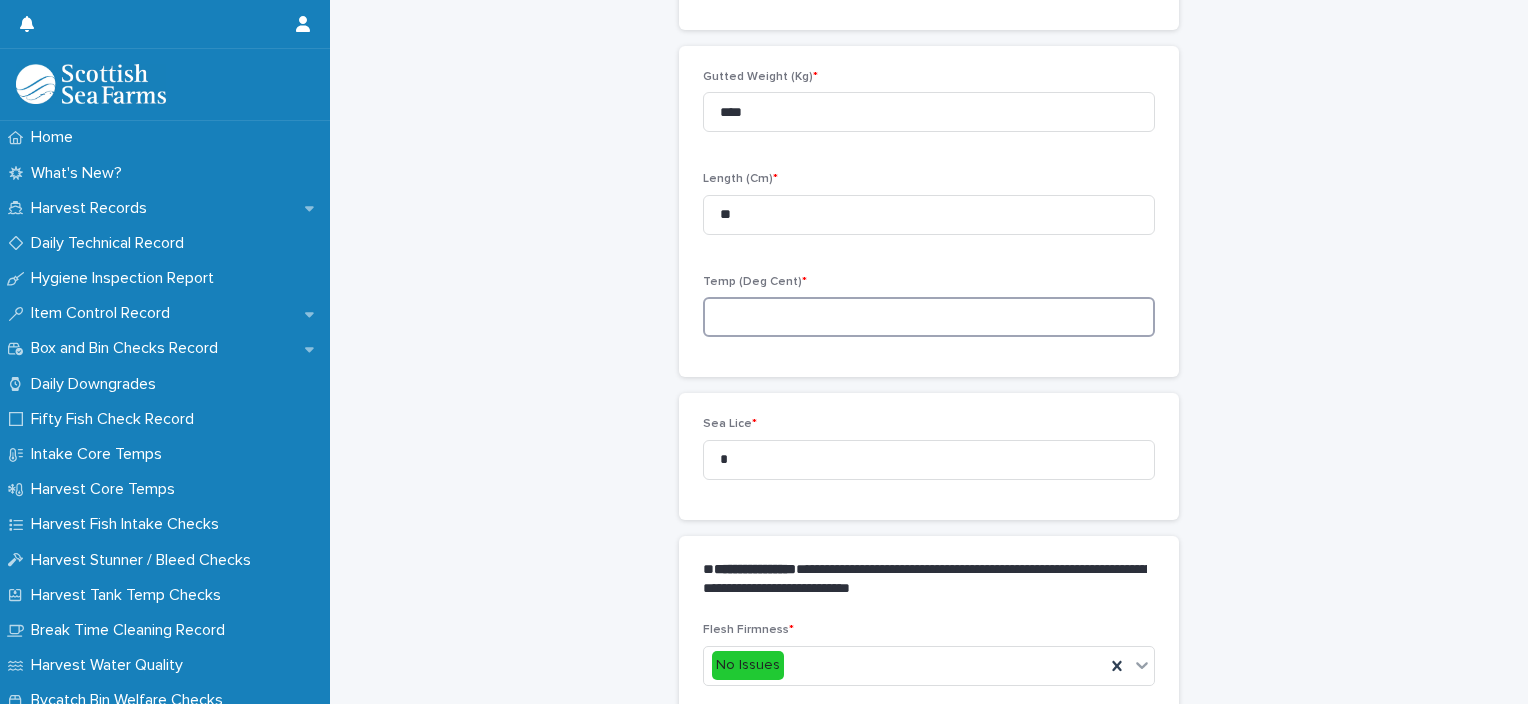 click at bounding box center (929, 317) 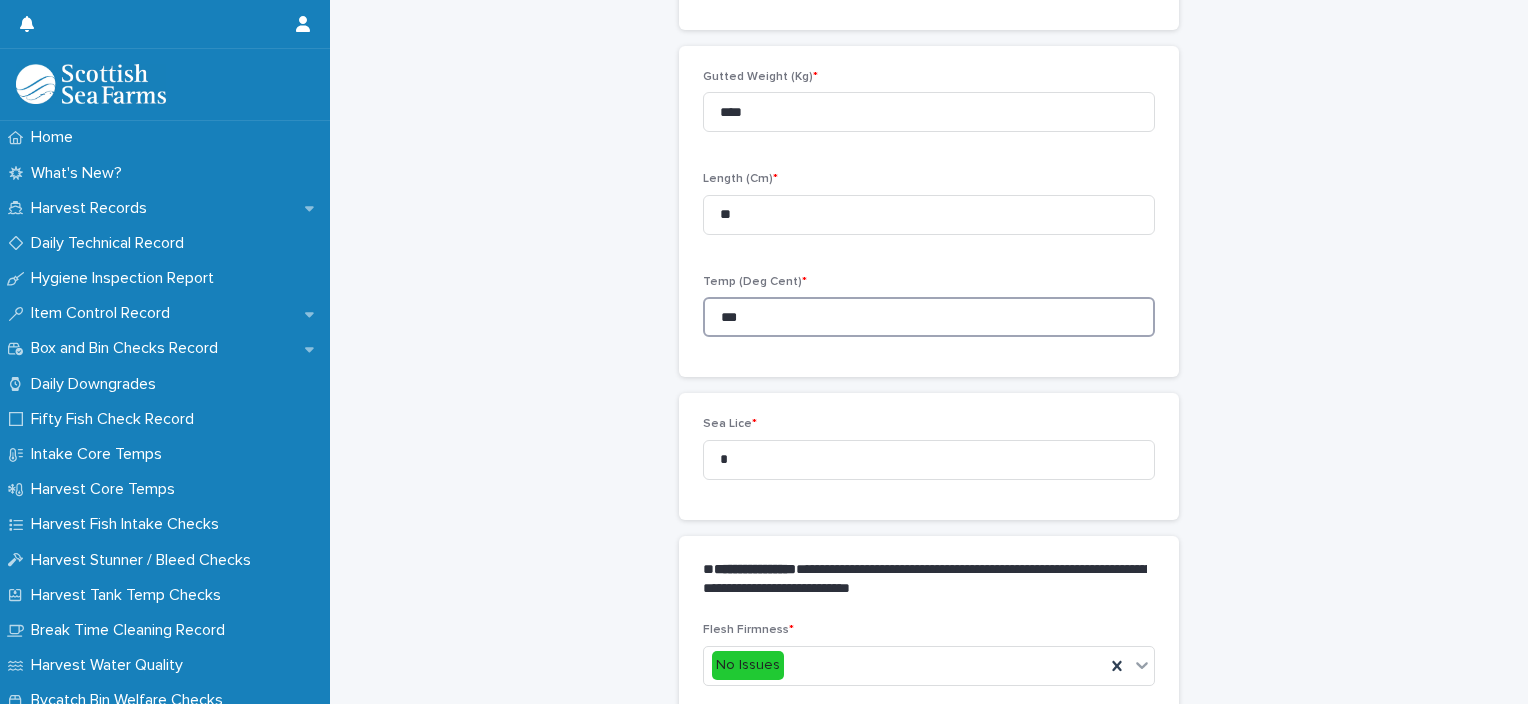 type on "***" 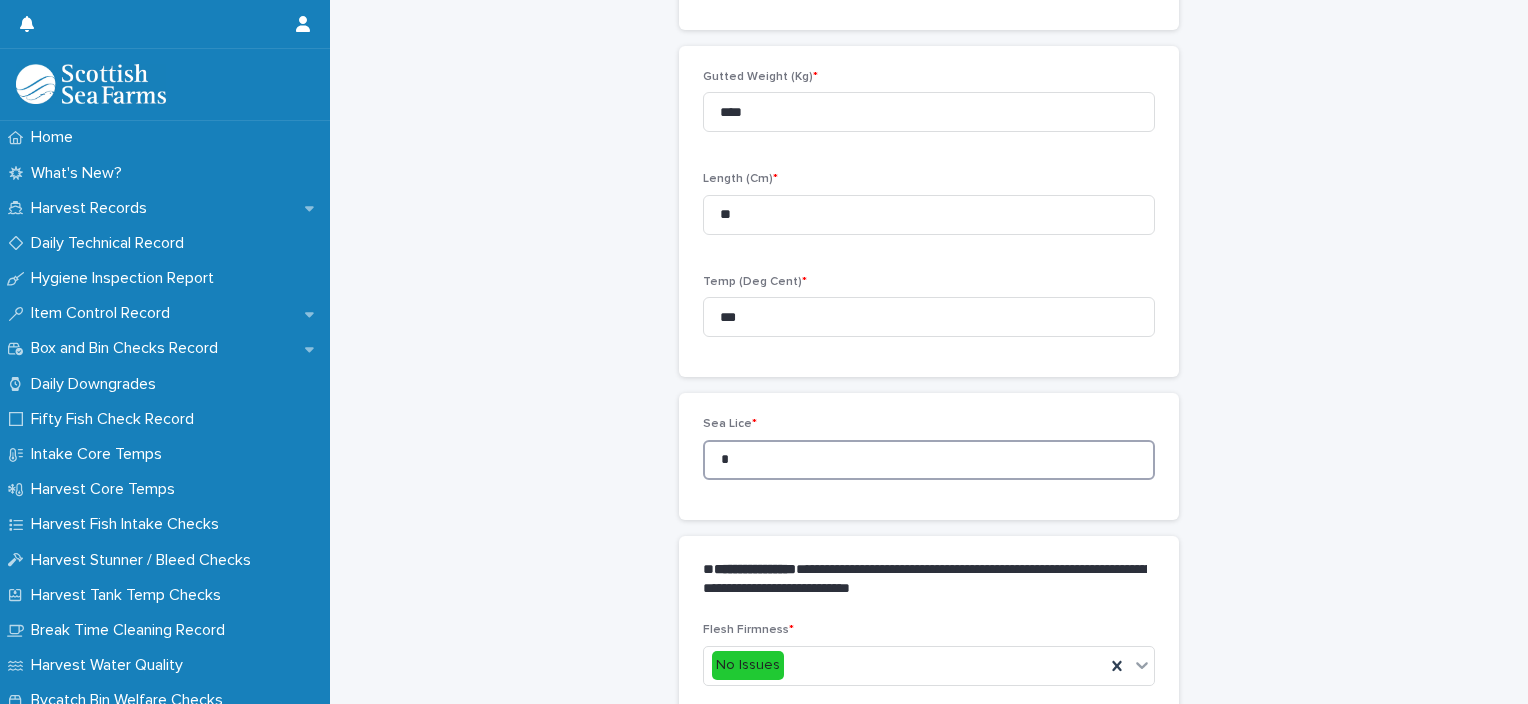 click on "Sea Lice * *" at bounding box center (929, 456) 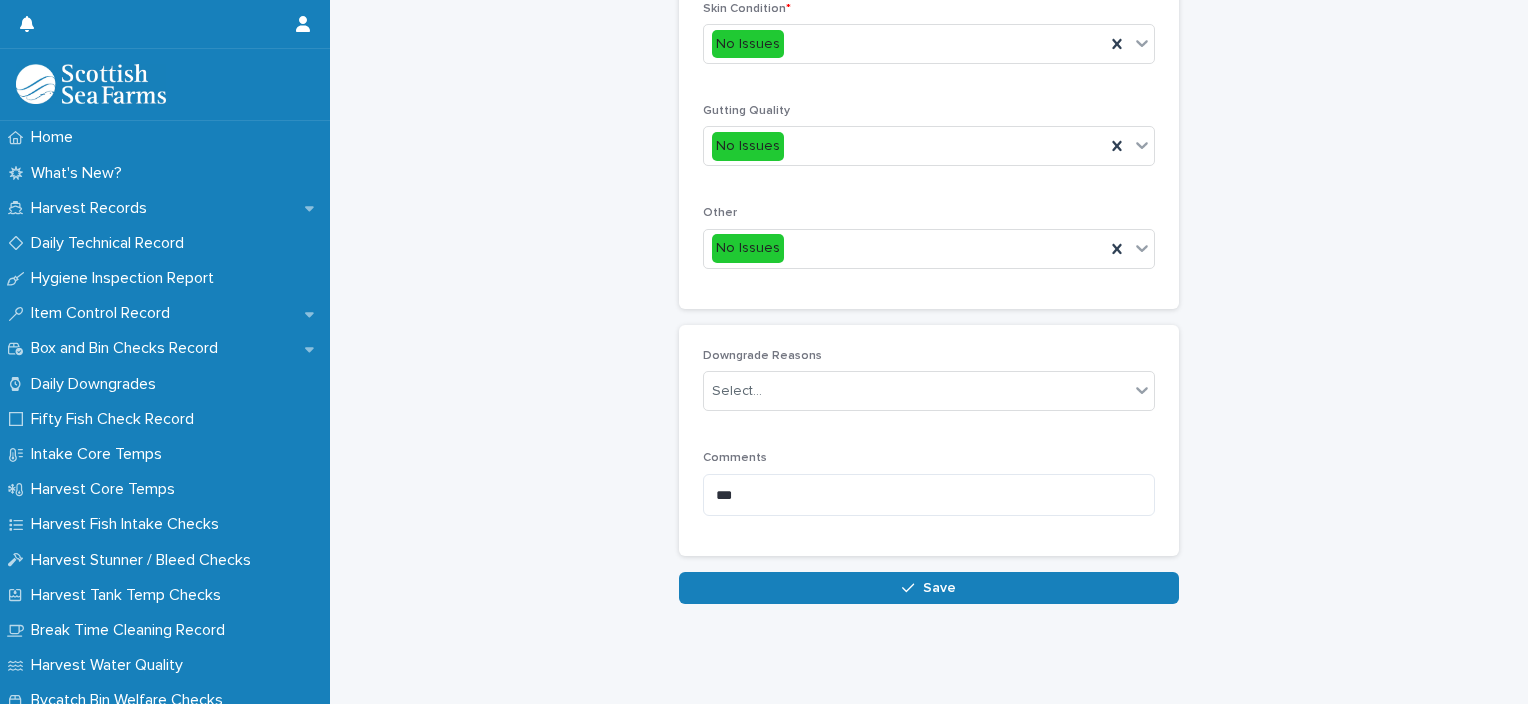 scroll, scrollTop: 948, scrollLeft: 0, axis: vertical 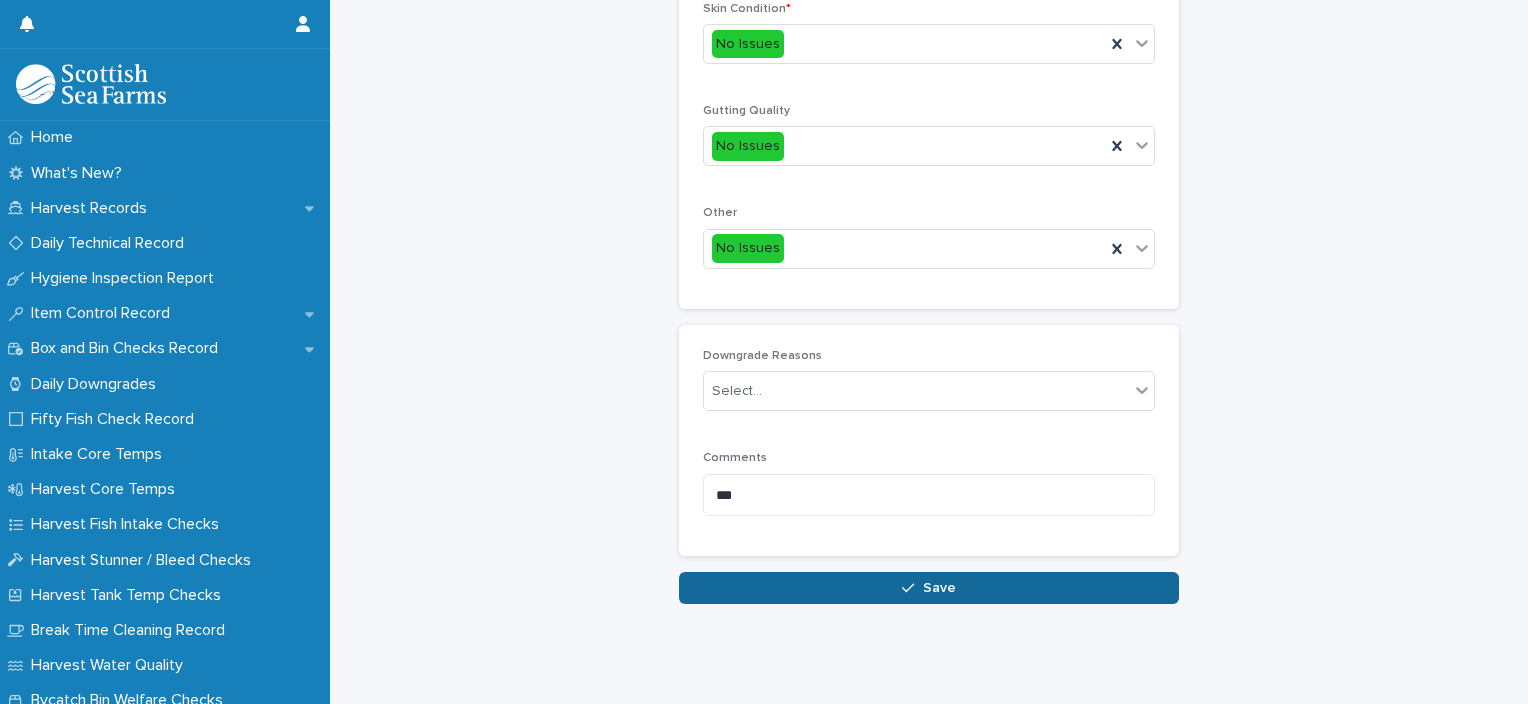 type on "*" 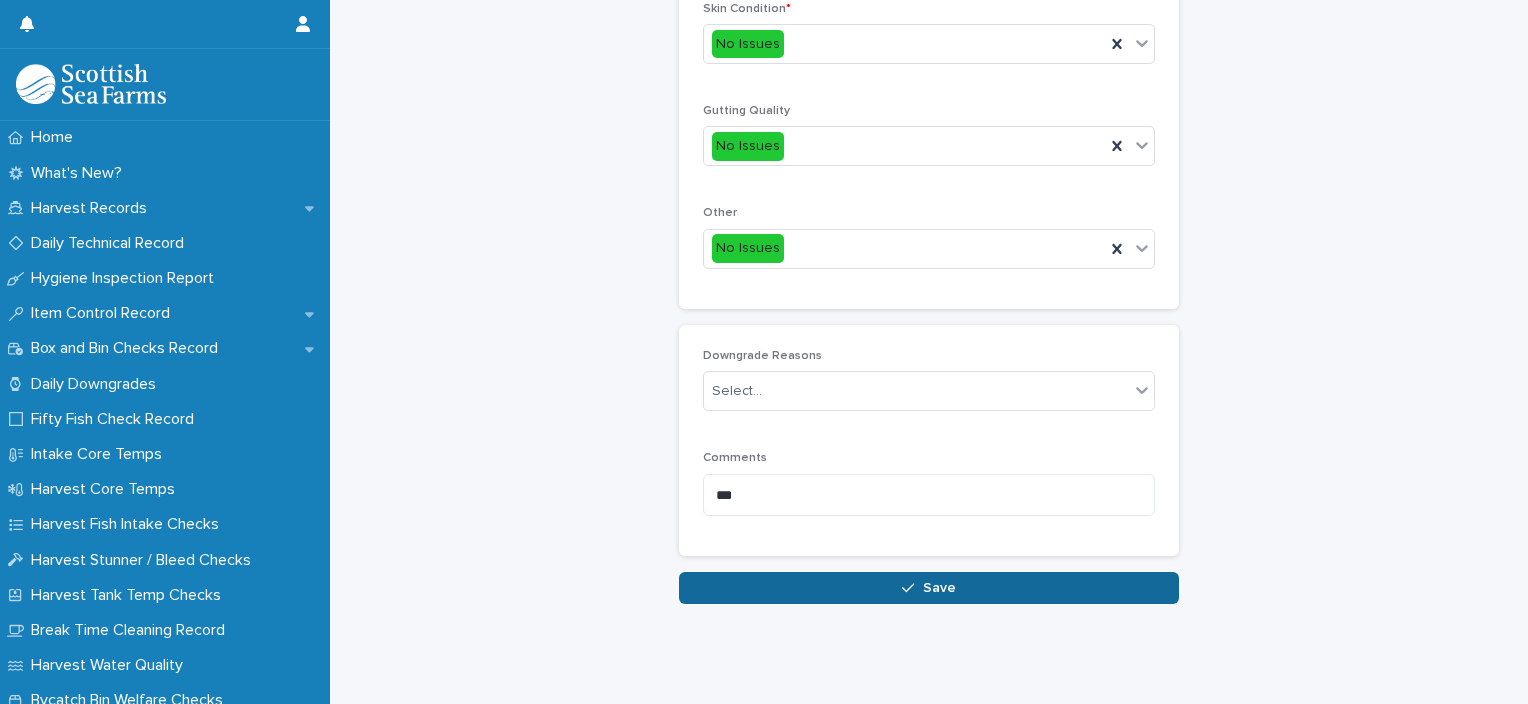 click on "Save" at bounding box center (939, 588) 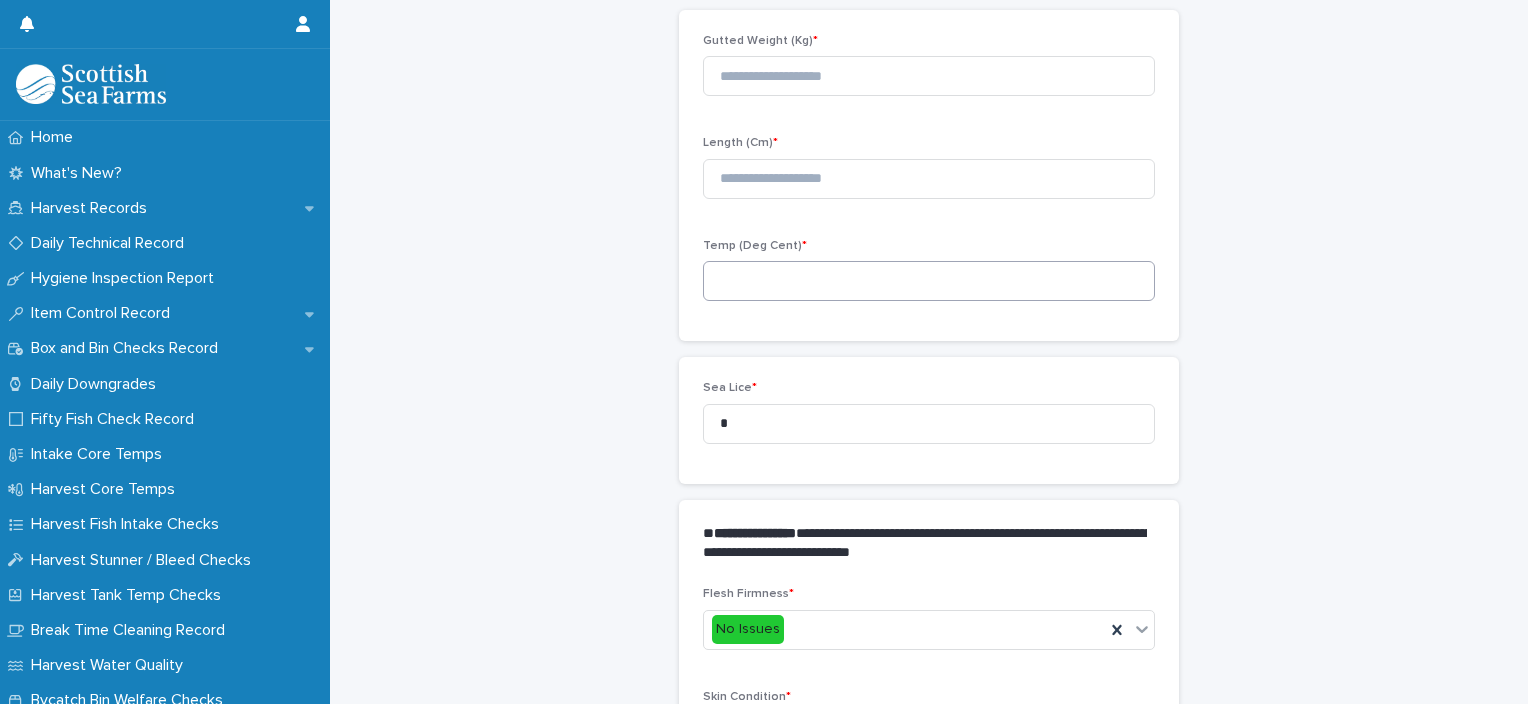 scroll, scrollTop: 211, scrollLeft: 0, axis: vertical 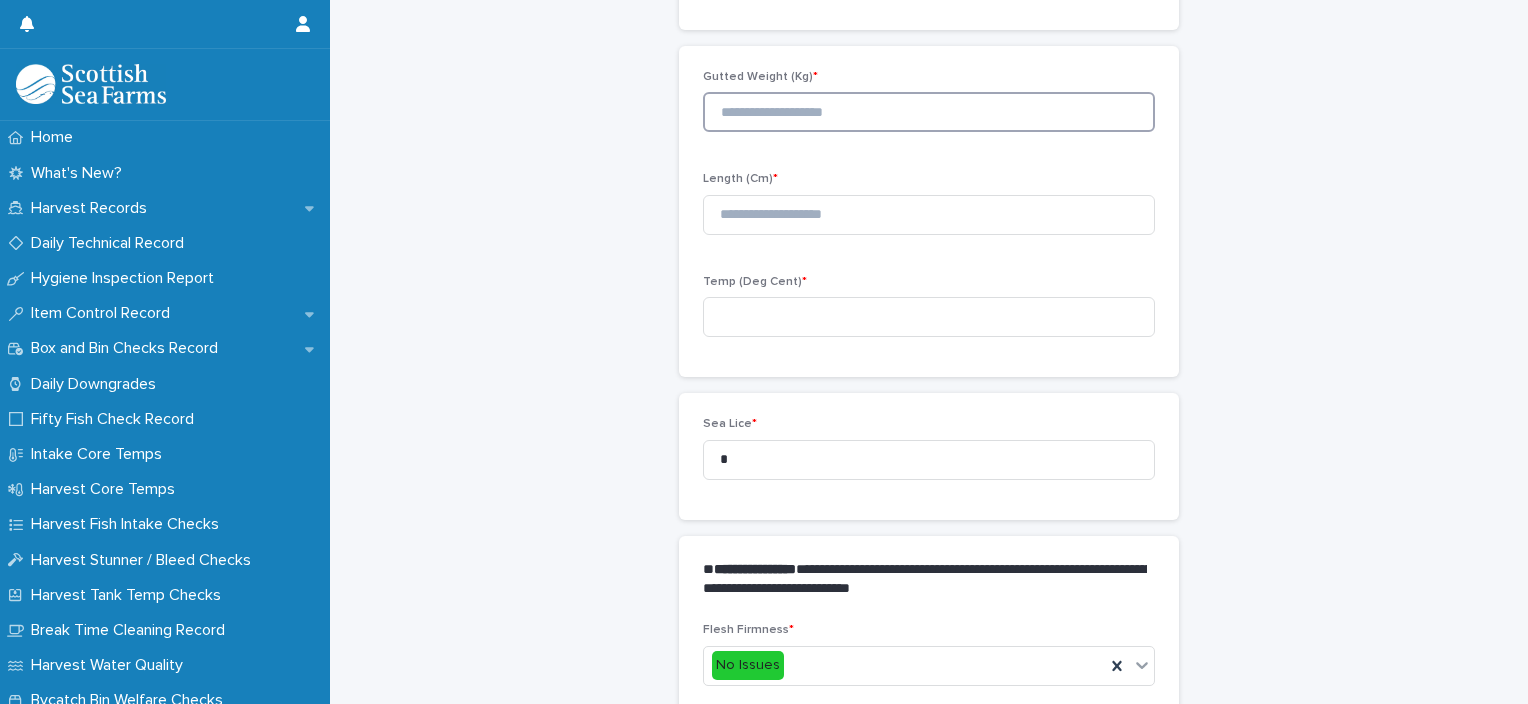 click at bounding box center [929, 112] 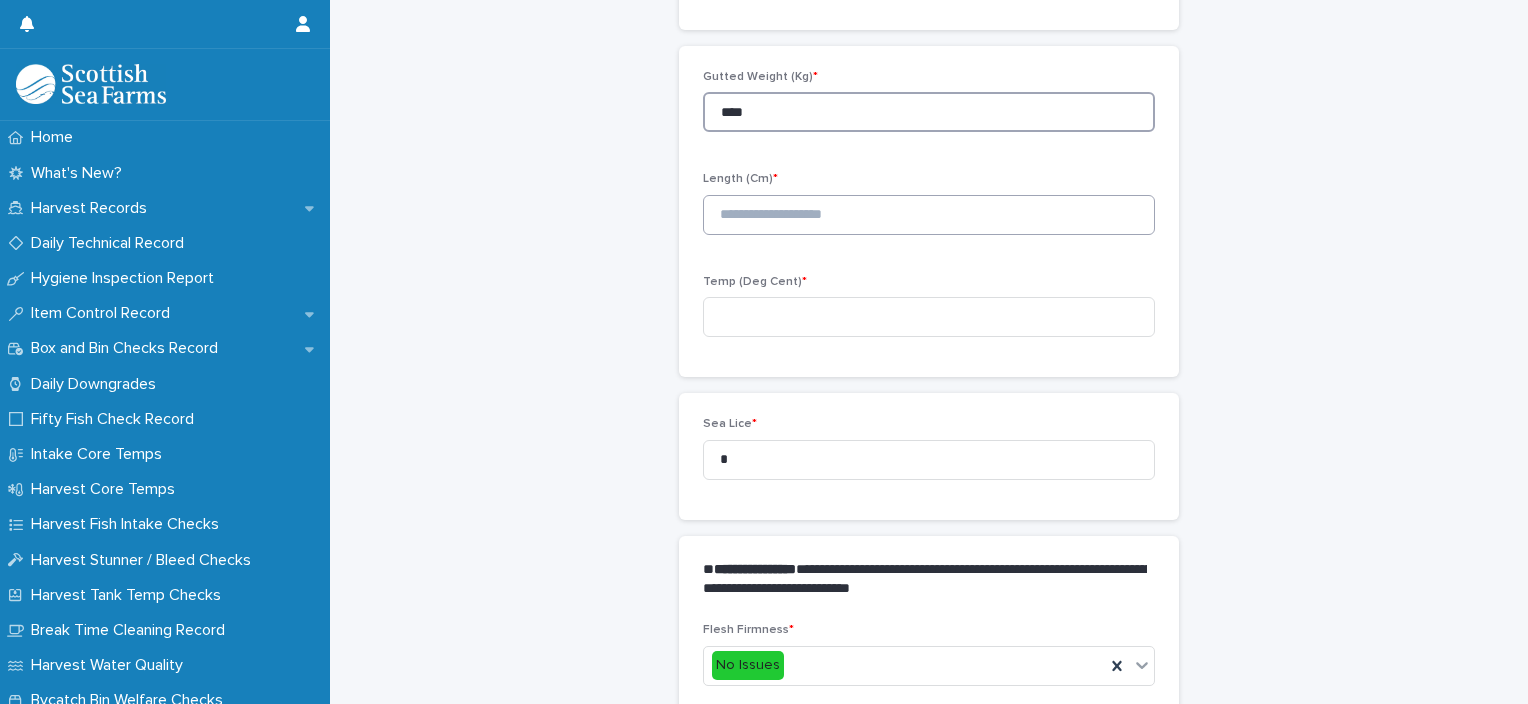 type on "****" 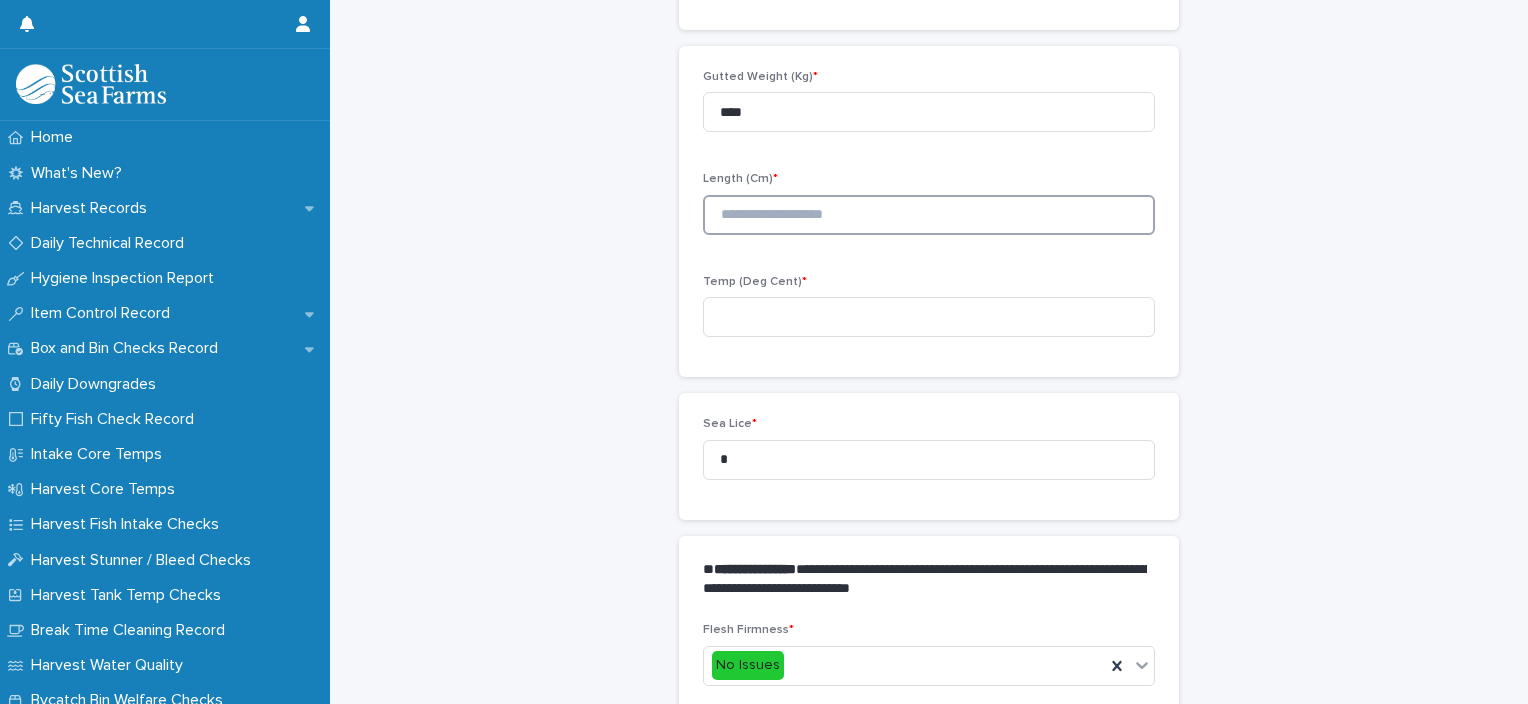 click at bounding box center [929, 215] 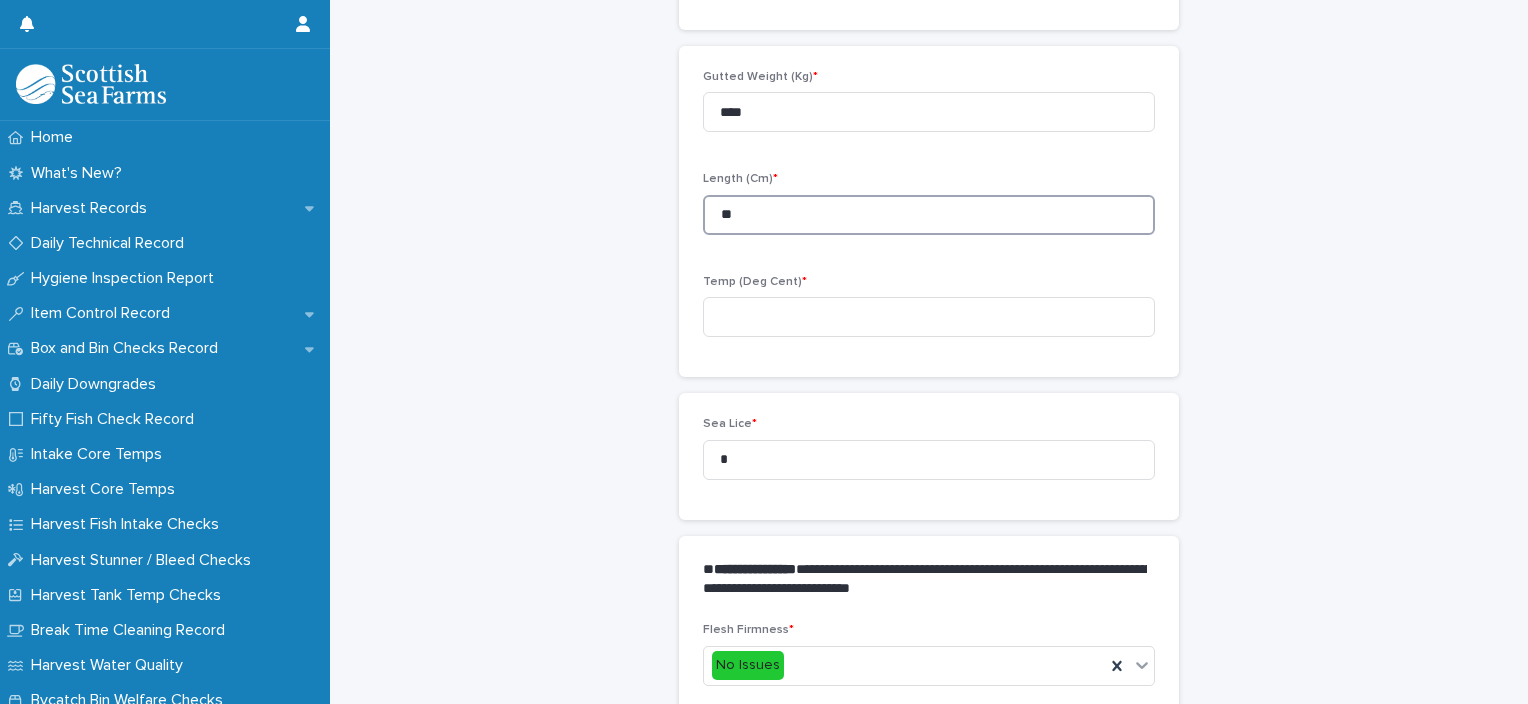 type on "**" 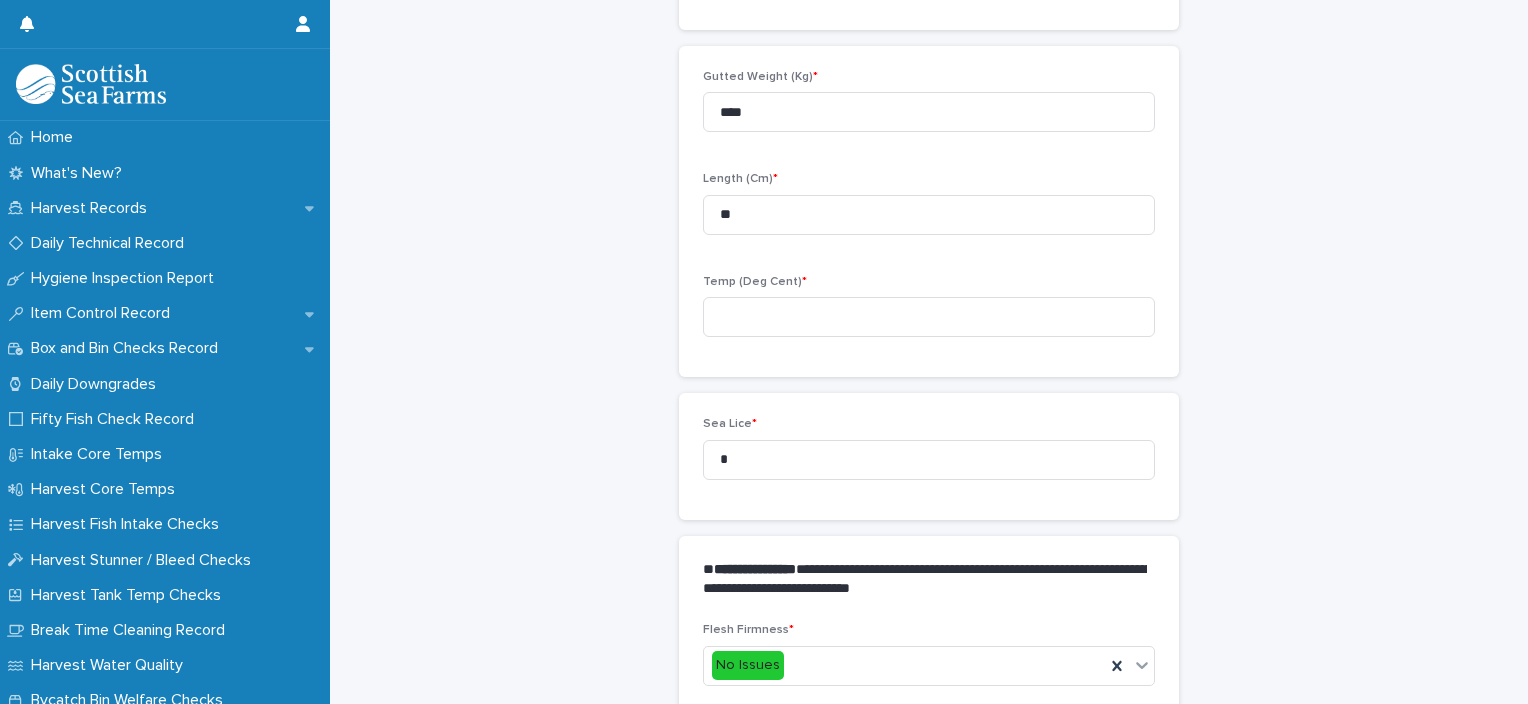 click on "Temp (Deg Cent) *" at bounding box center (929, 314) 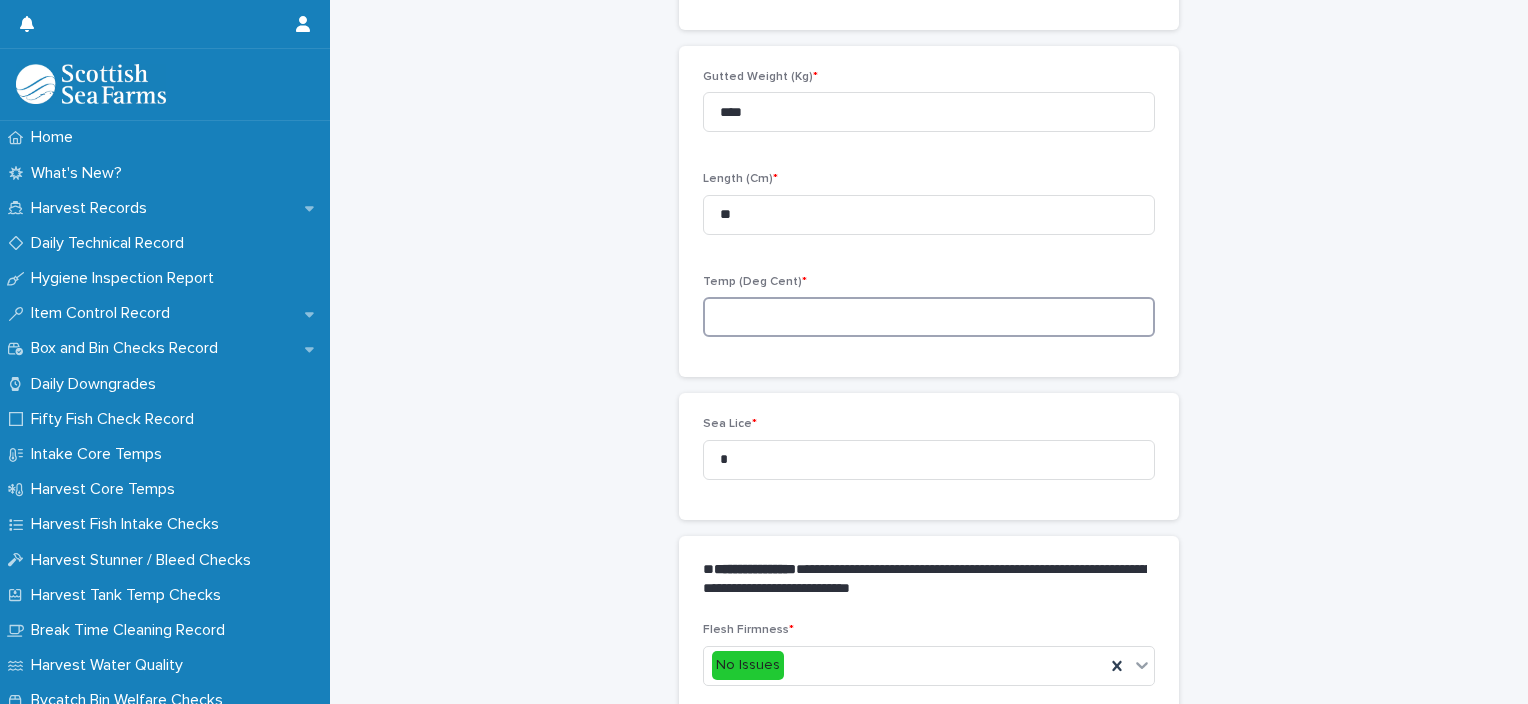 click at bounding box center (929, 317) 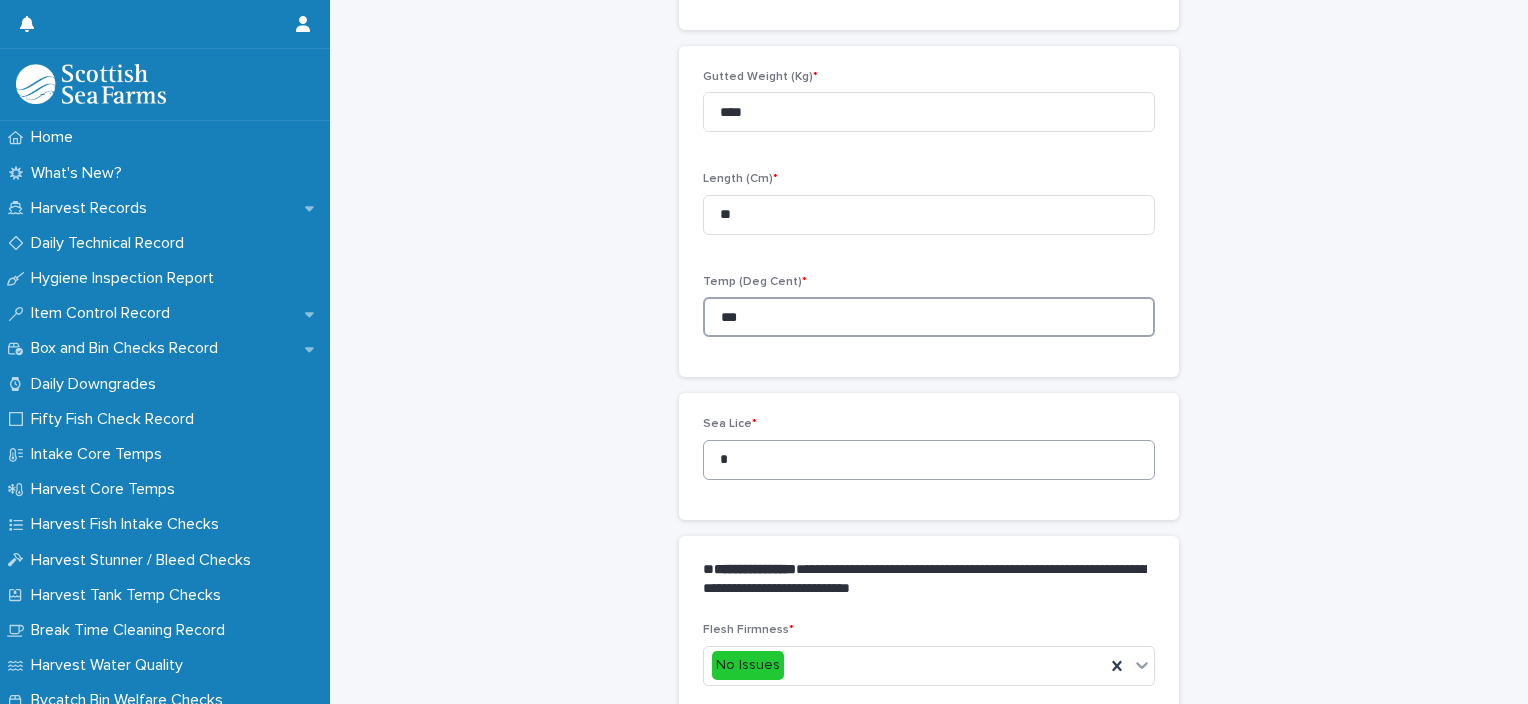 type on "***" 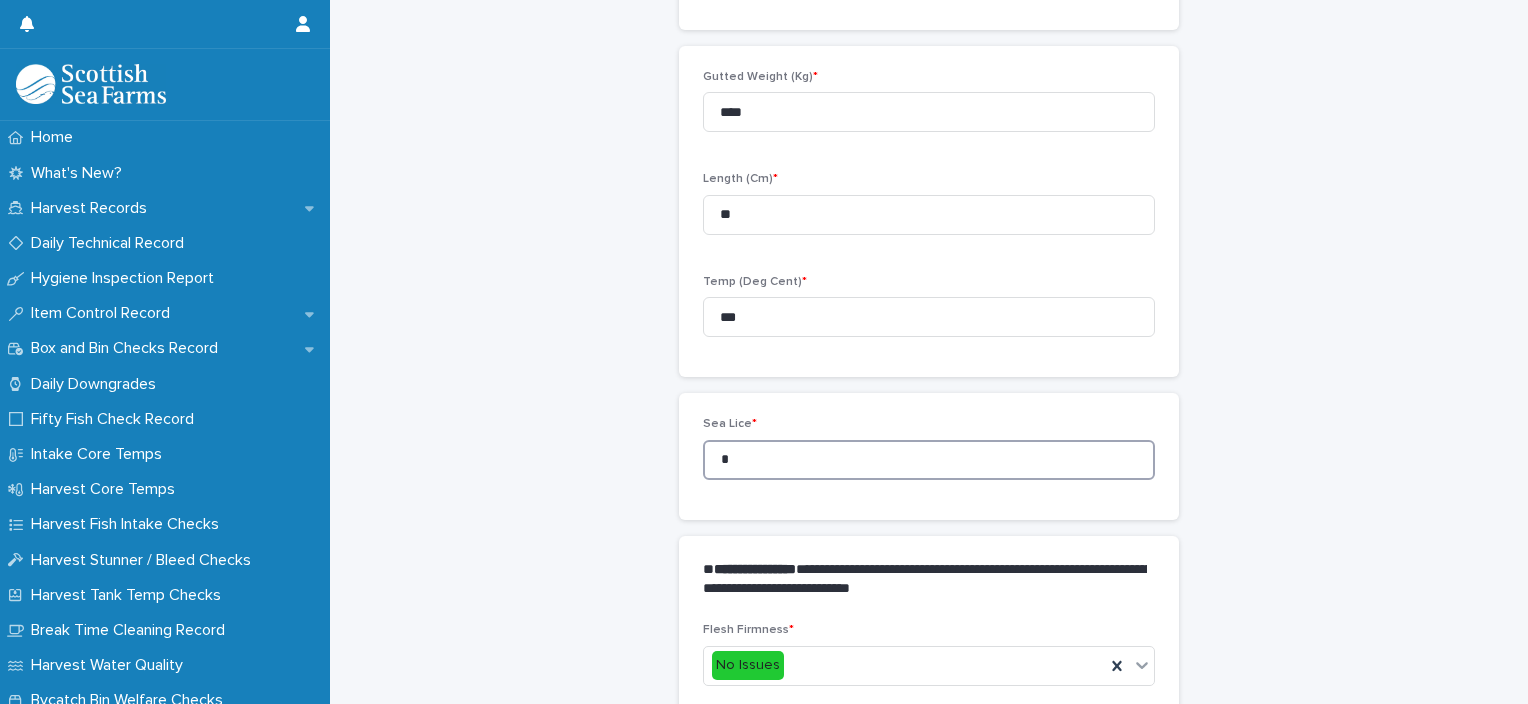 drag, startPoint x: 739, startPoint y: 455, endPoint x: 708, endPoint y: 457, distance: 31.06445 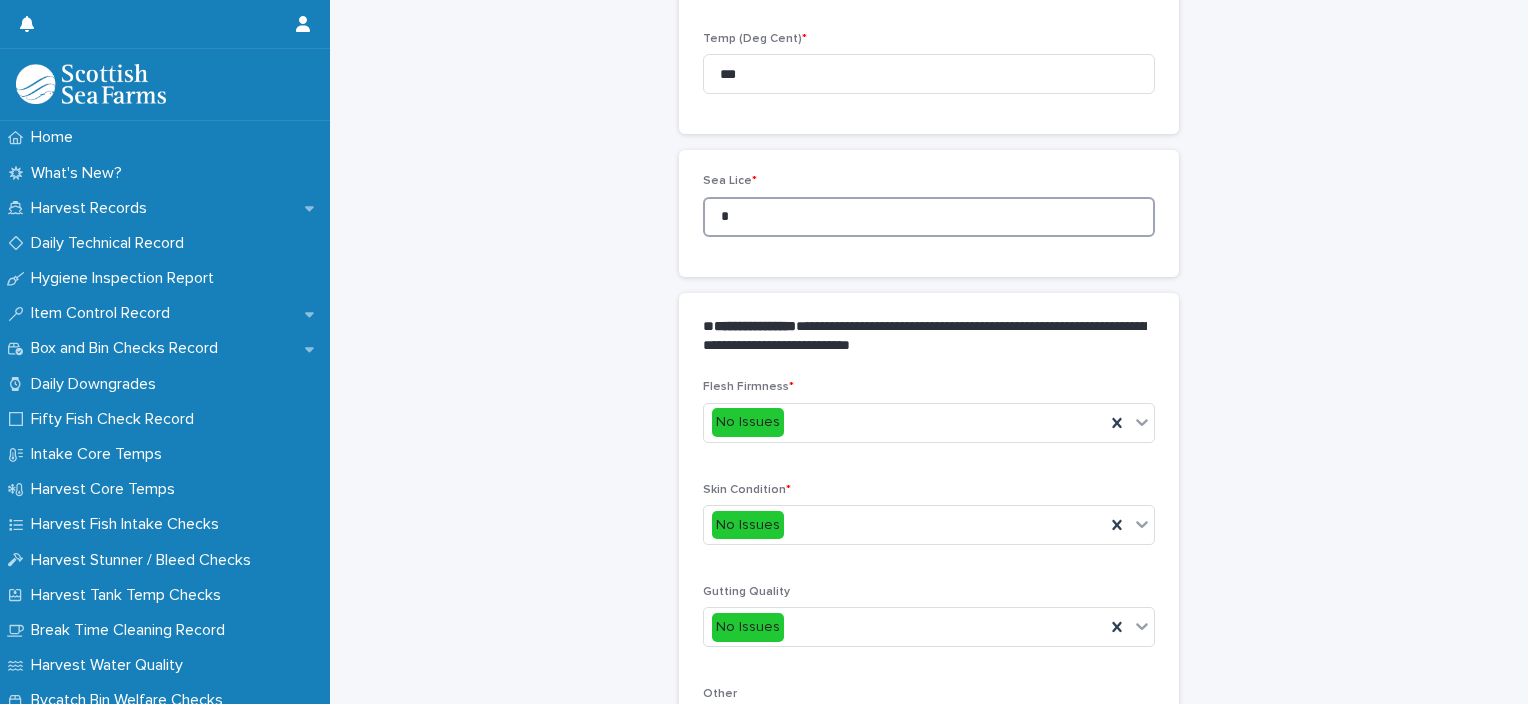 scroll, scrollTop: 911, scrollLeft: 0, axis: vertical 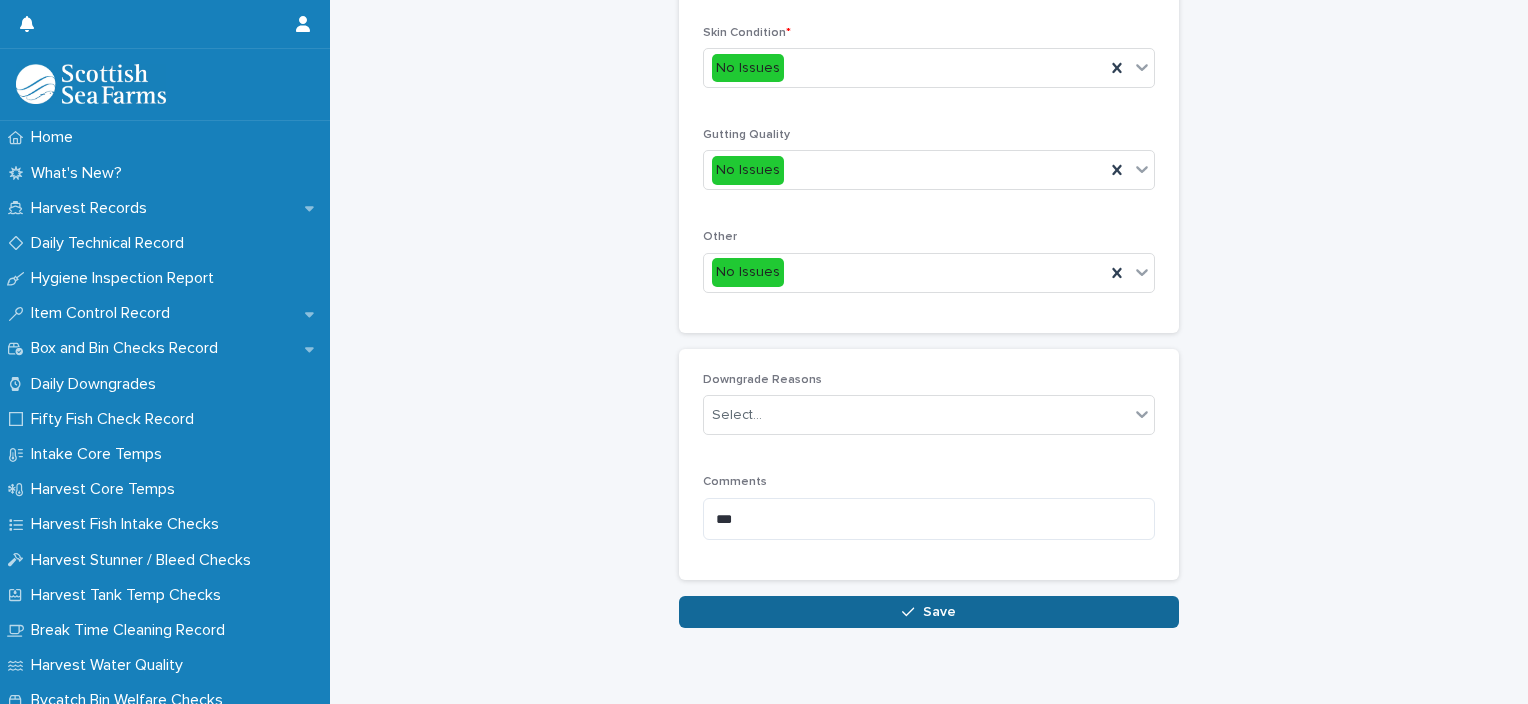 type on "*" 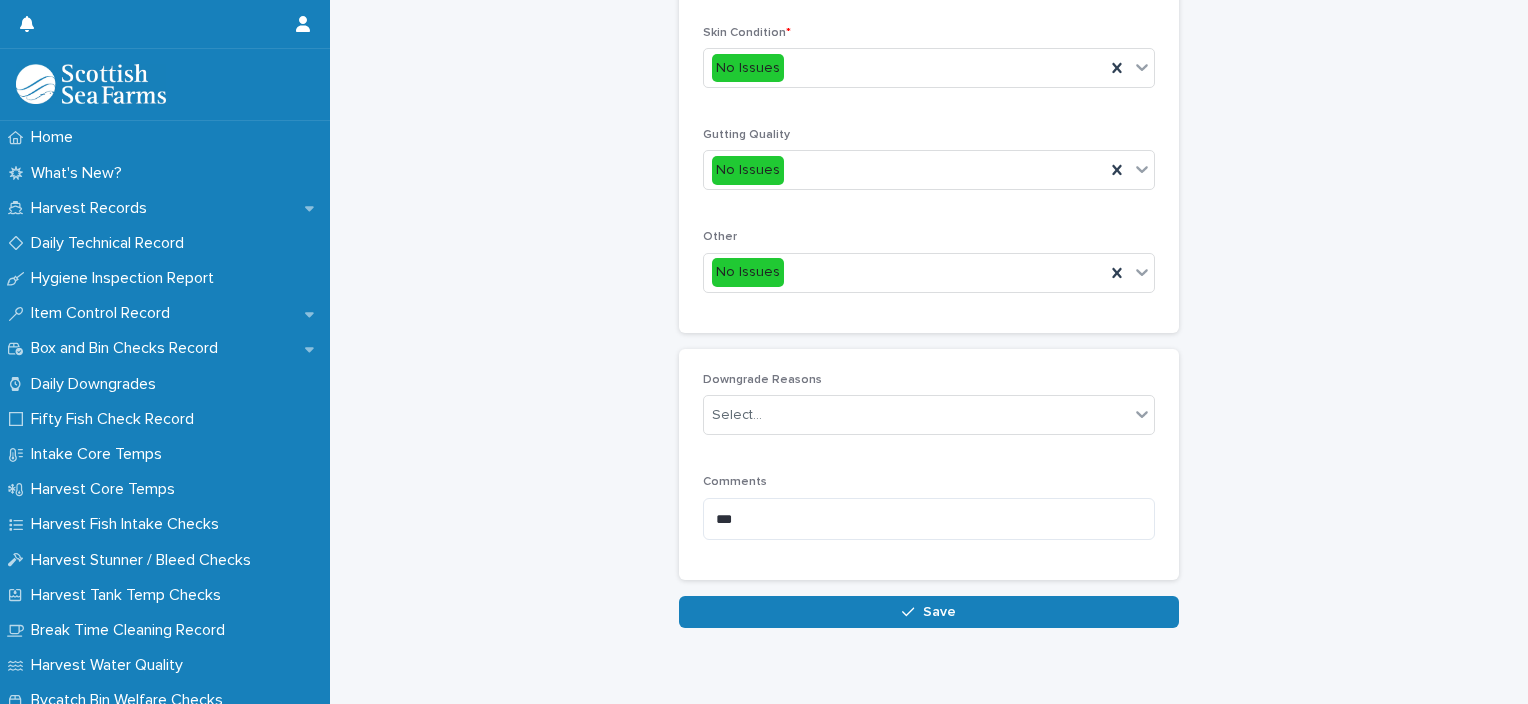 click on "Save" at bounding box center [929, 612] 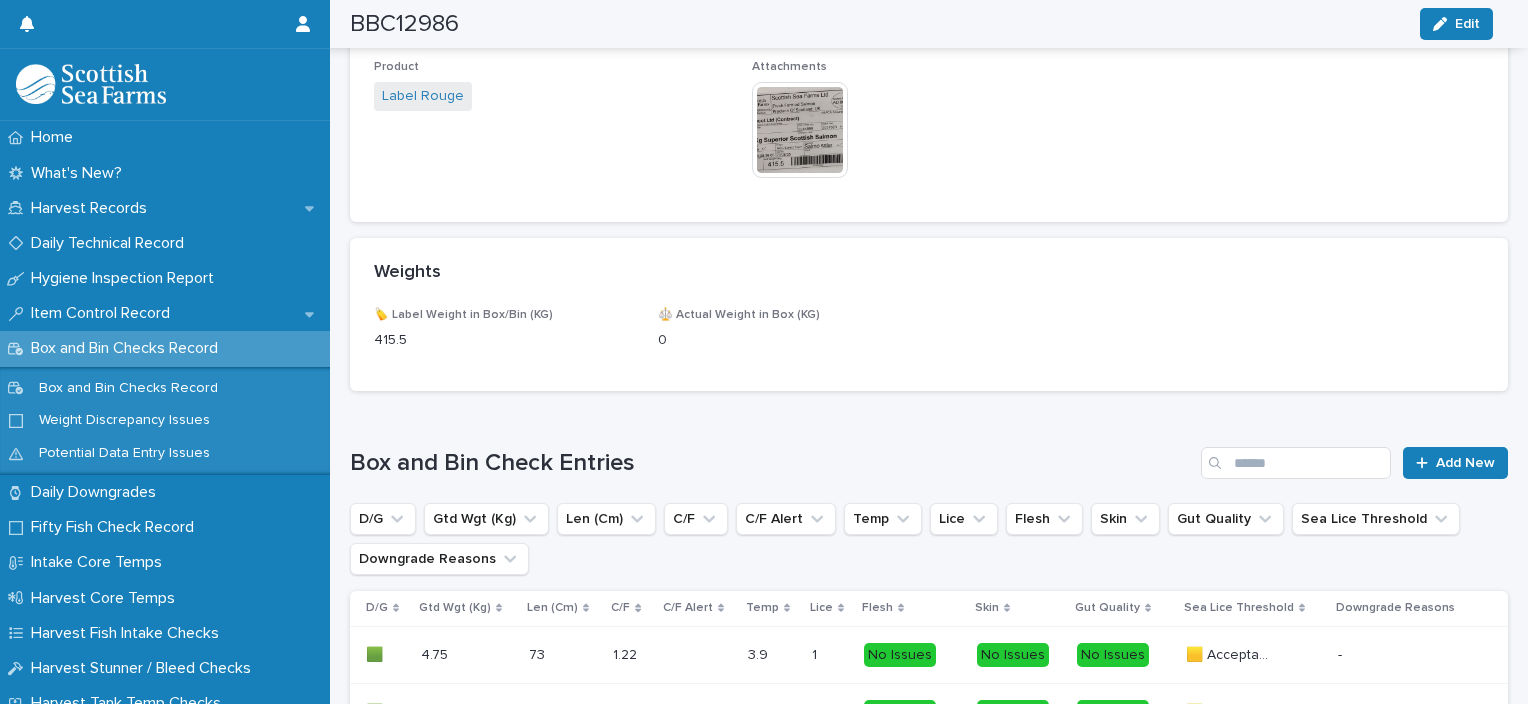 scroll, scrollTop: 1224, scrollLeft: 0, axis: vertical 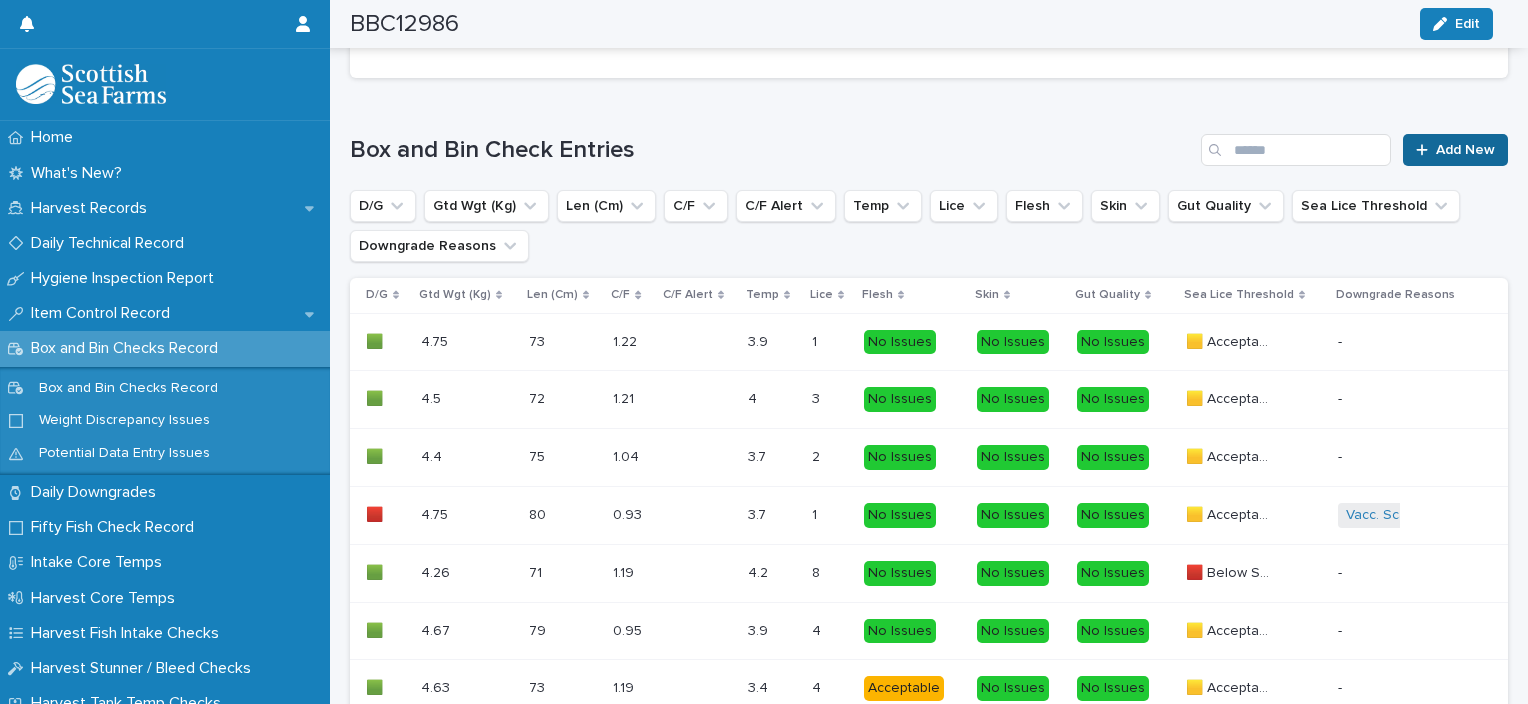 click on "Add New" at bounding box center (1465, 150) 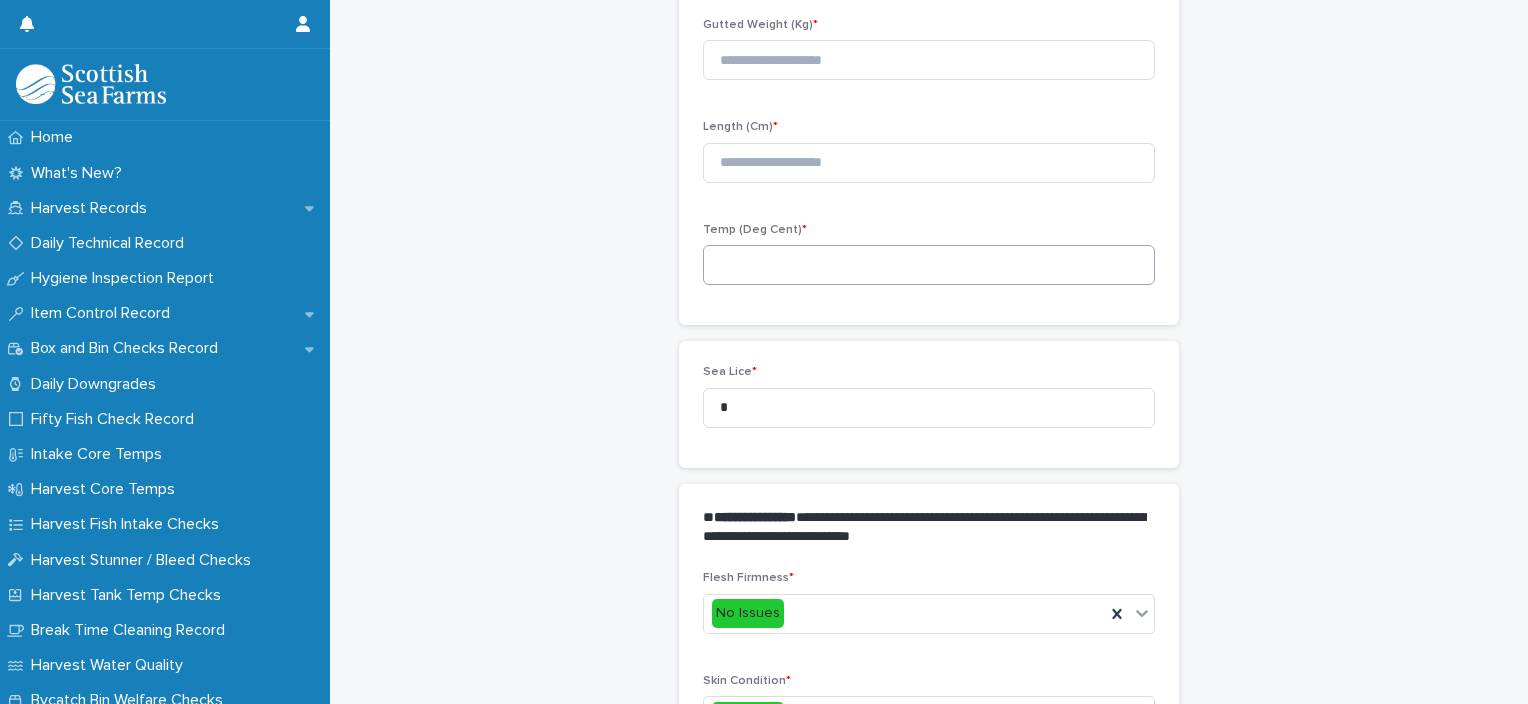 scroll, scrollTop: 211, scrollLeft: 0, axis: vertical 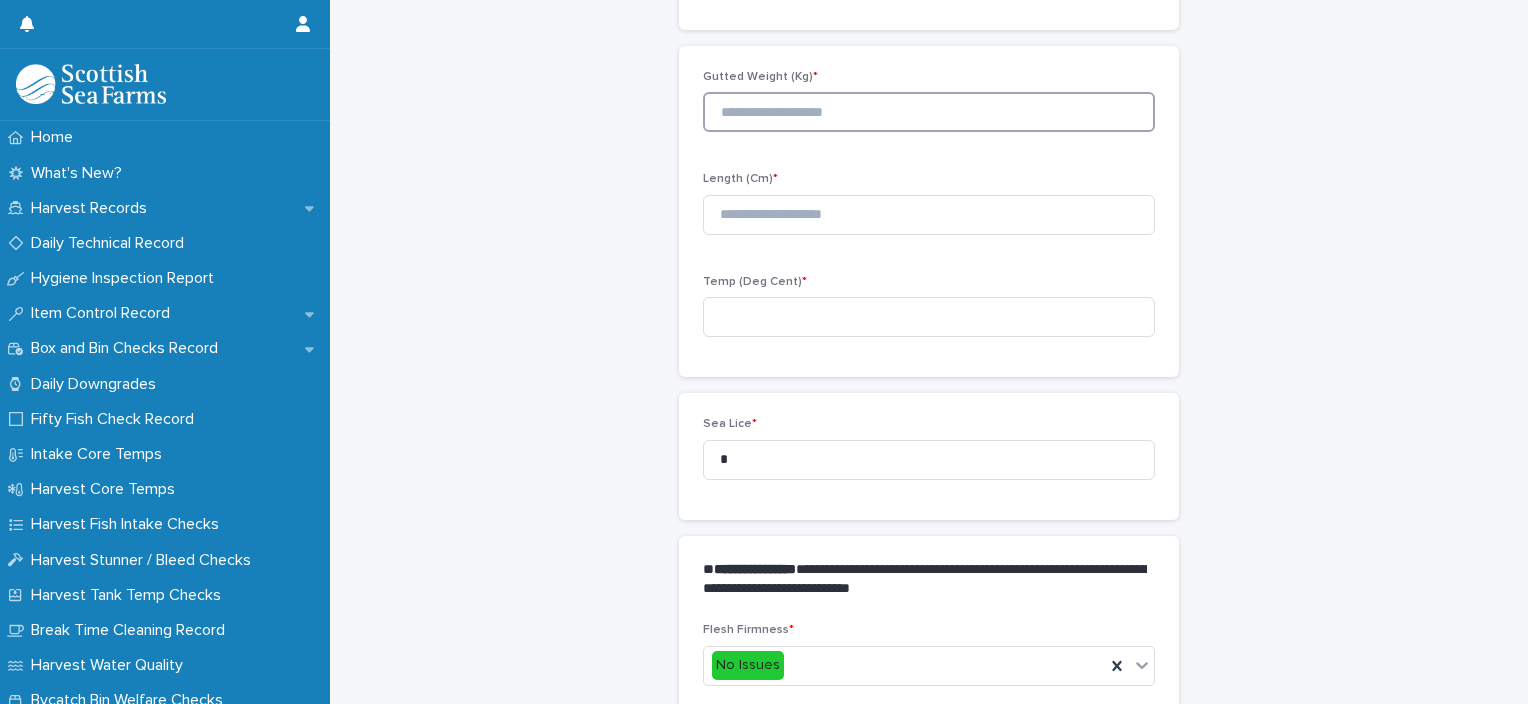 click at bounding box center [929, 112] 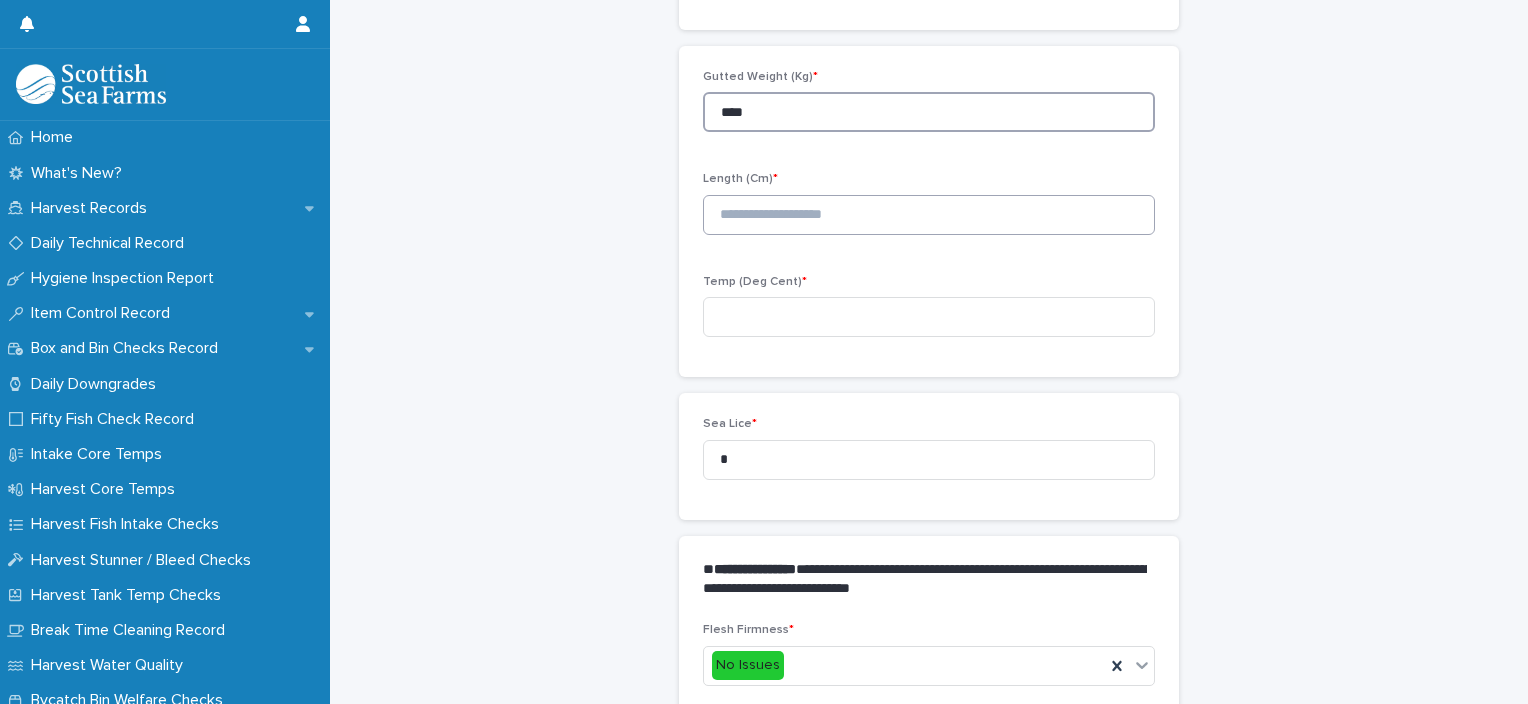 type on "****" 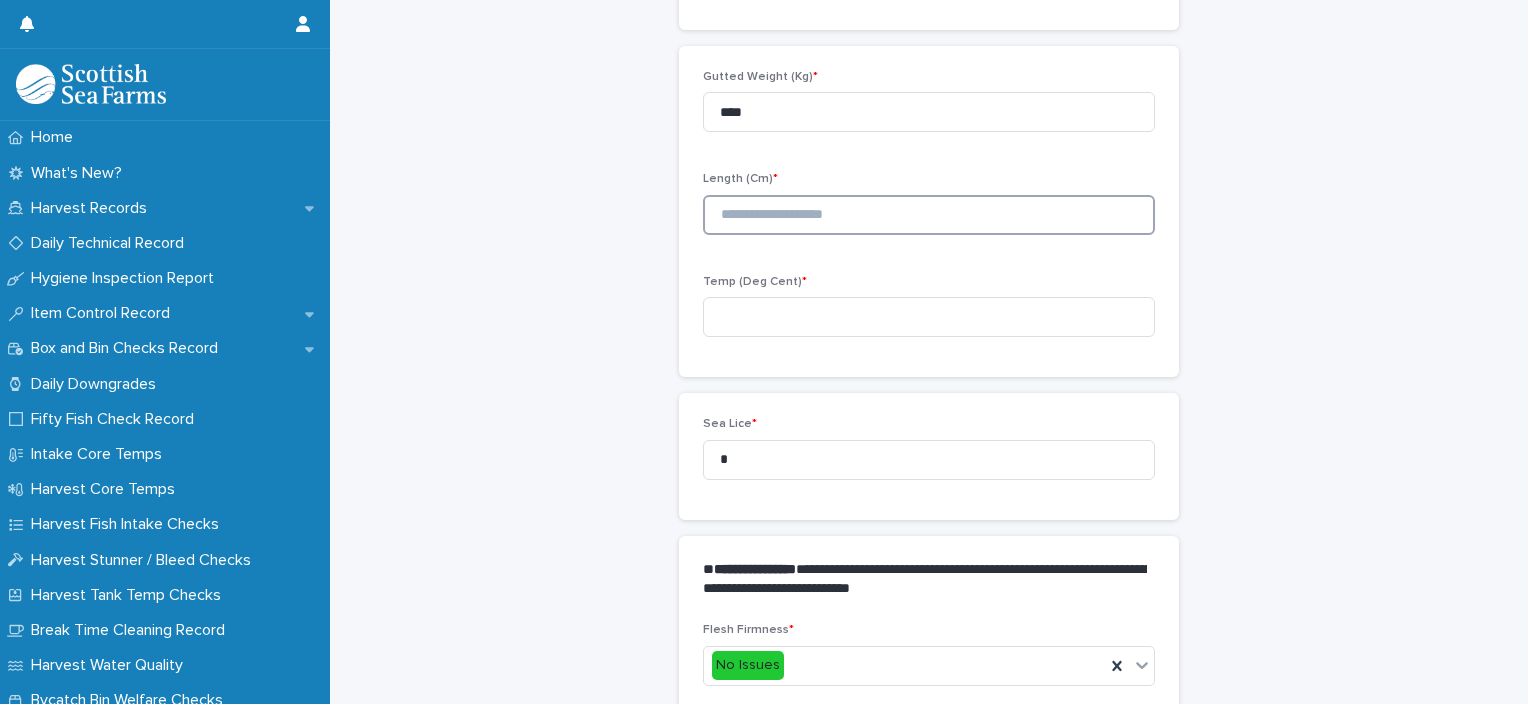 click at bounding box center [929, 215] 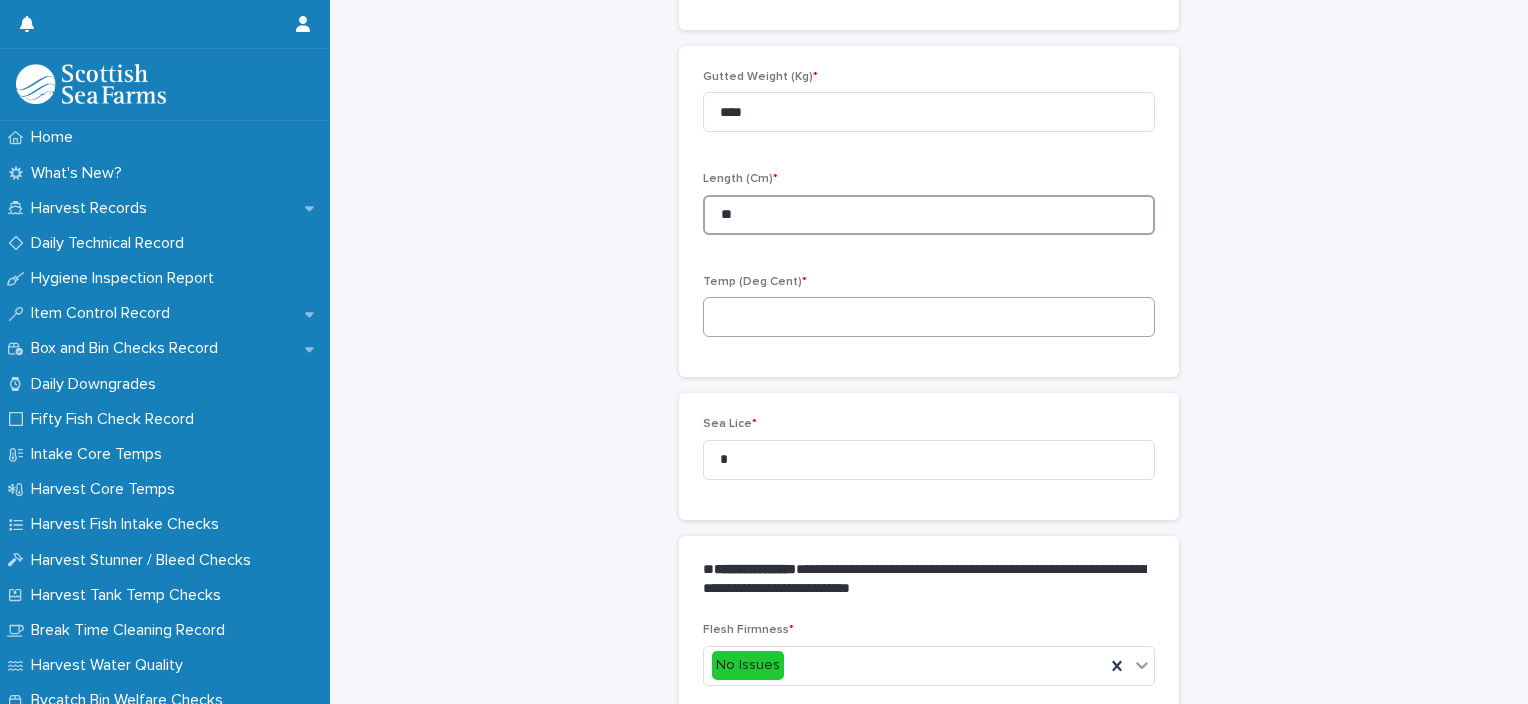 type on "**" 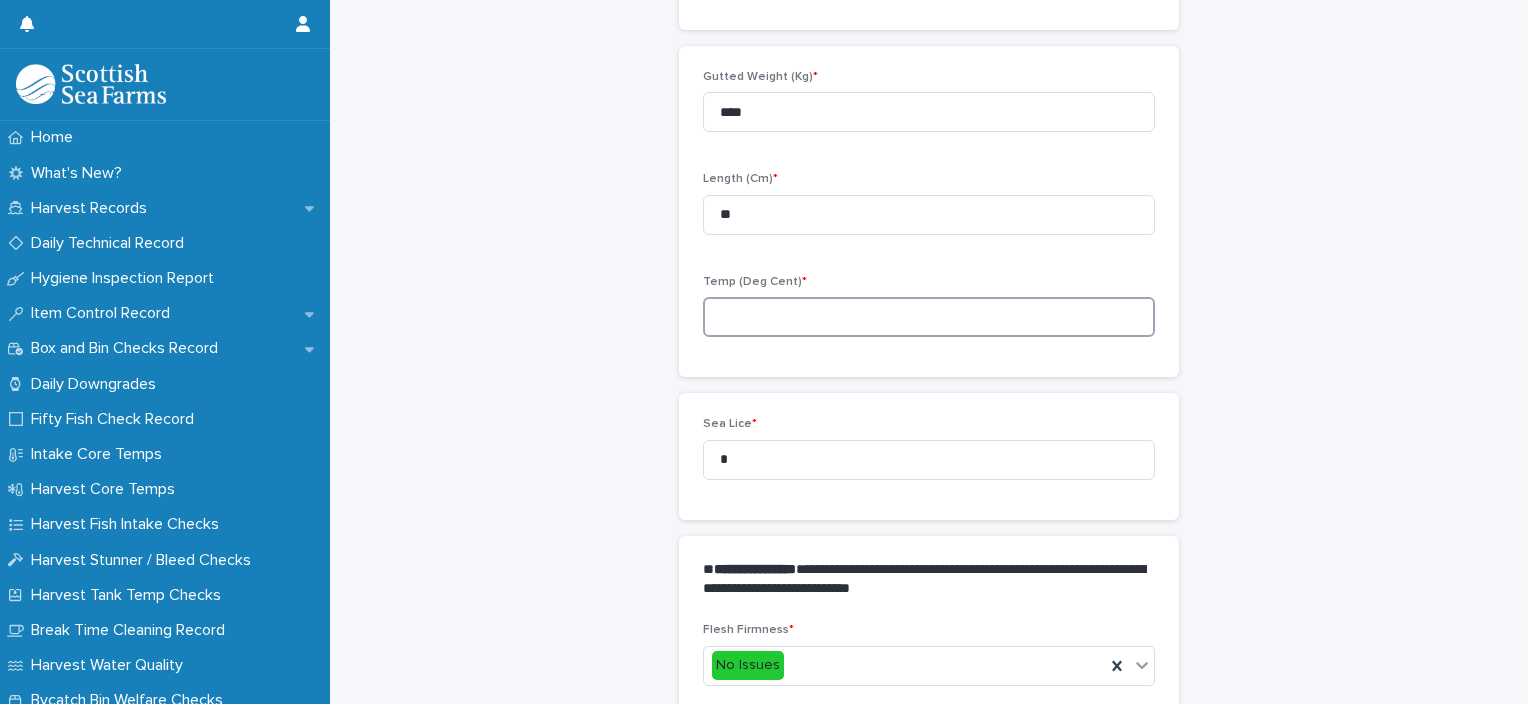 click at bounding box center [929, 317] 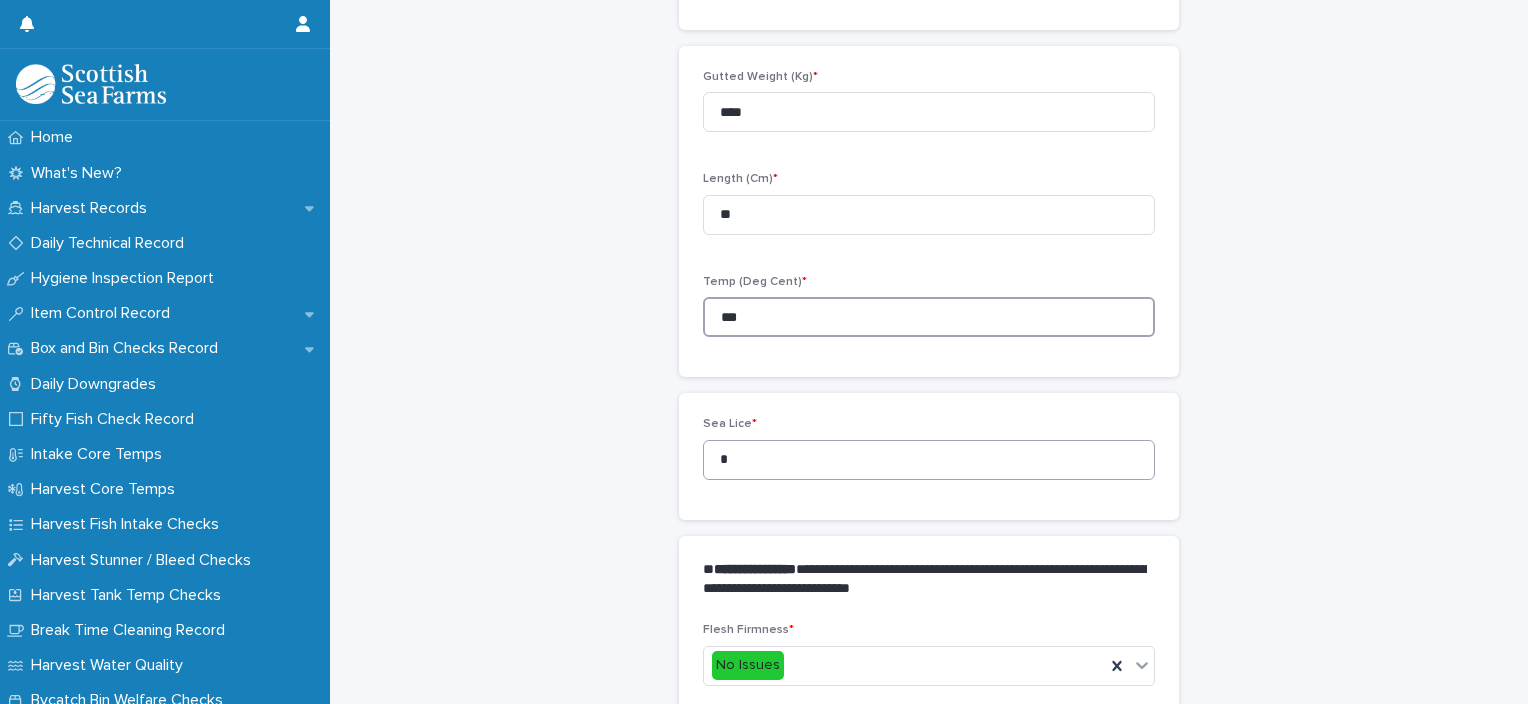 type on "***" 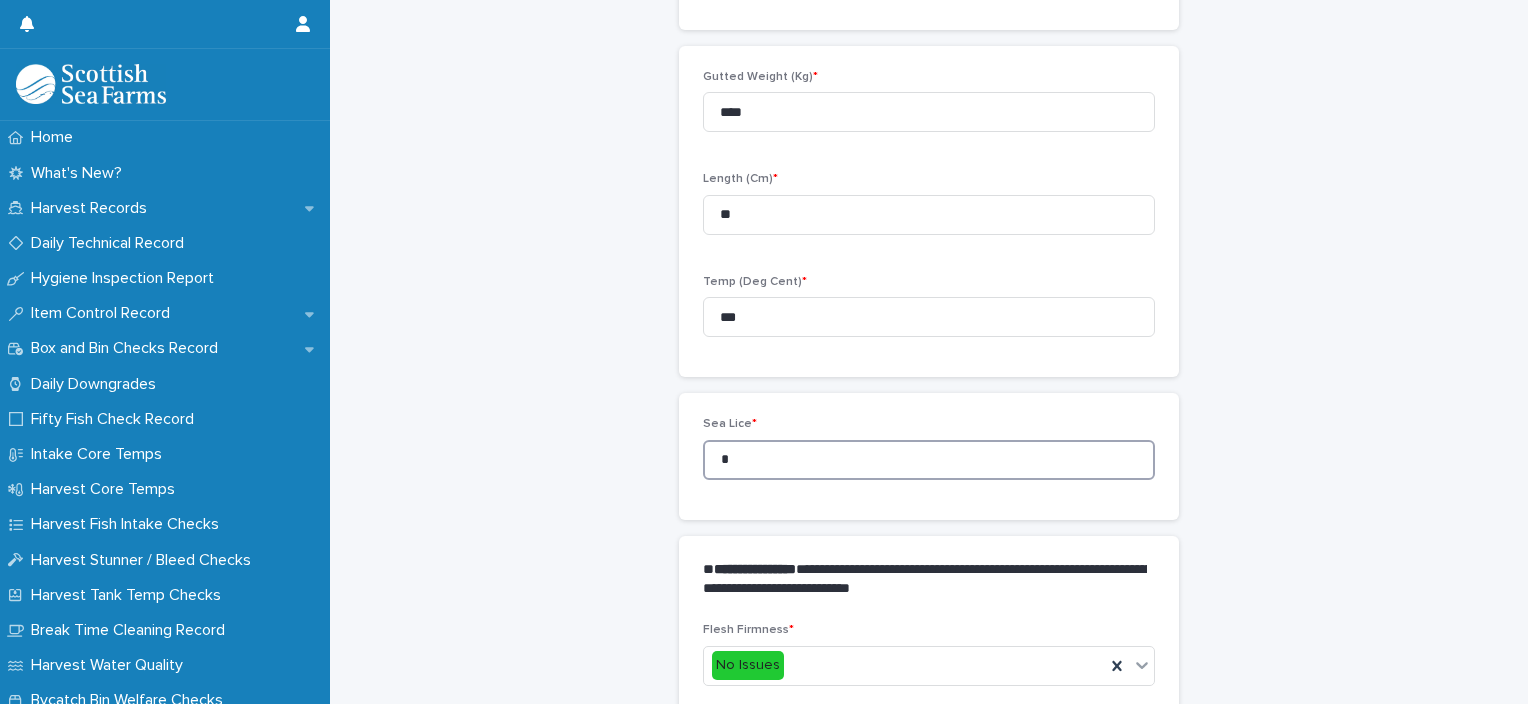 drag, startPoint x: 731, startPoint y: 458, endPoint x: 663, endPoint y: 472, distance: 69.426216 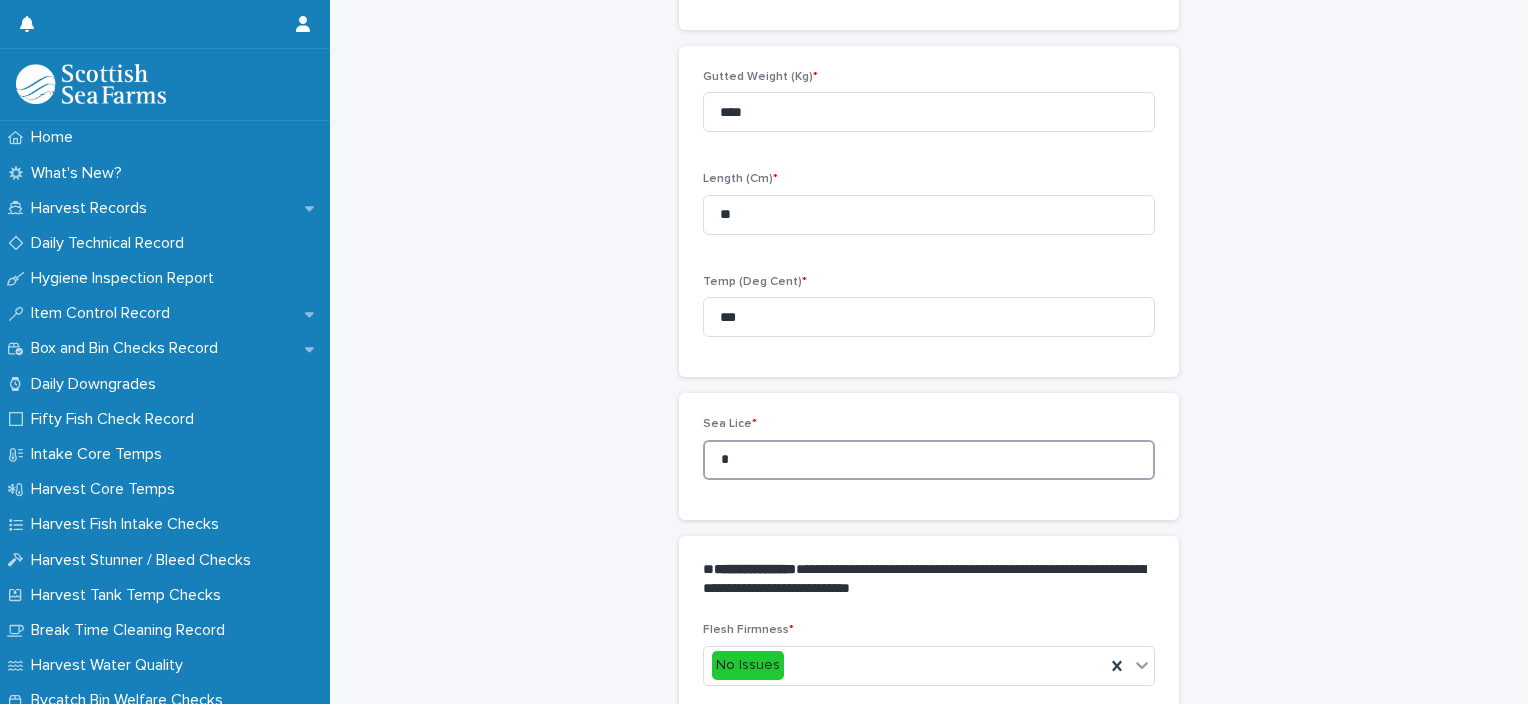 scroll, scrollTop: 911, scrollLeft: 0, axis: vertical 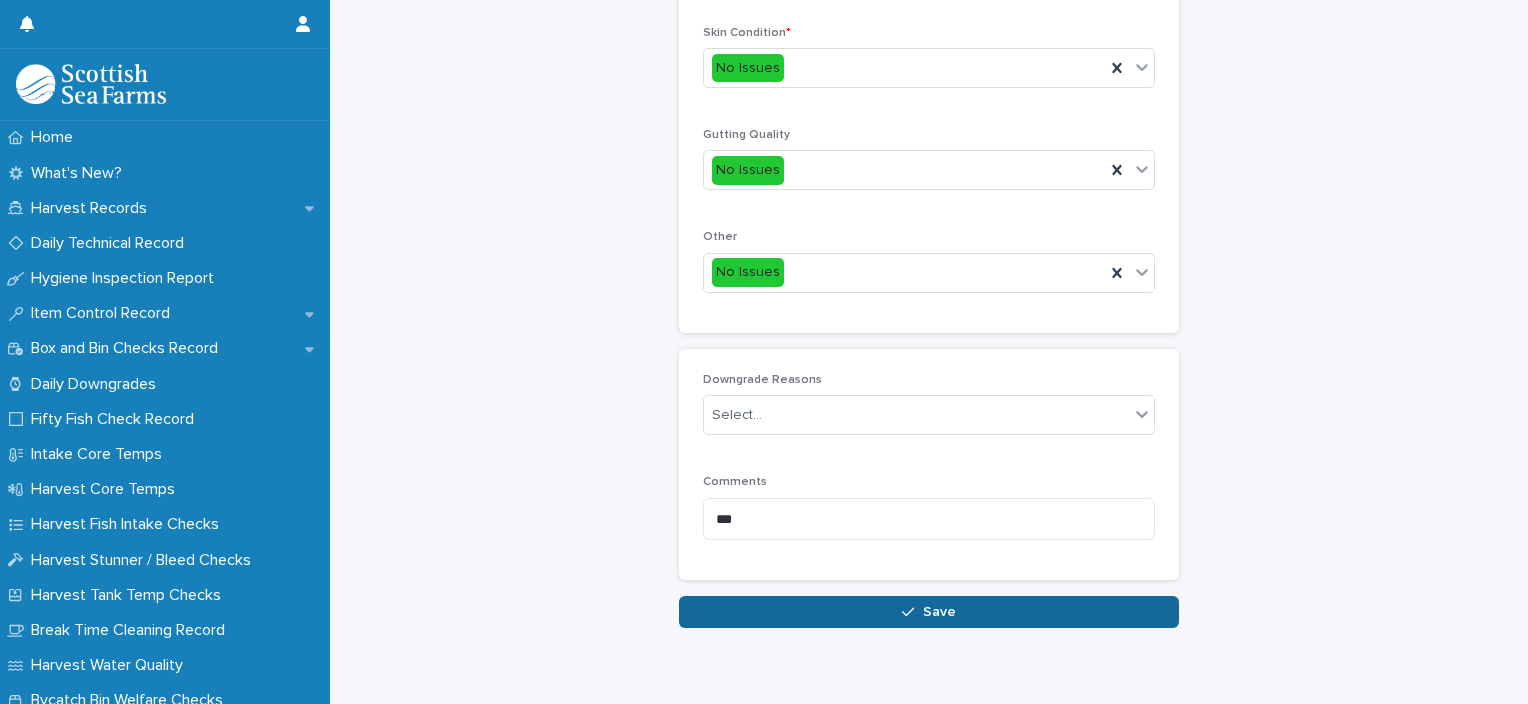 type on "*" 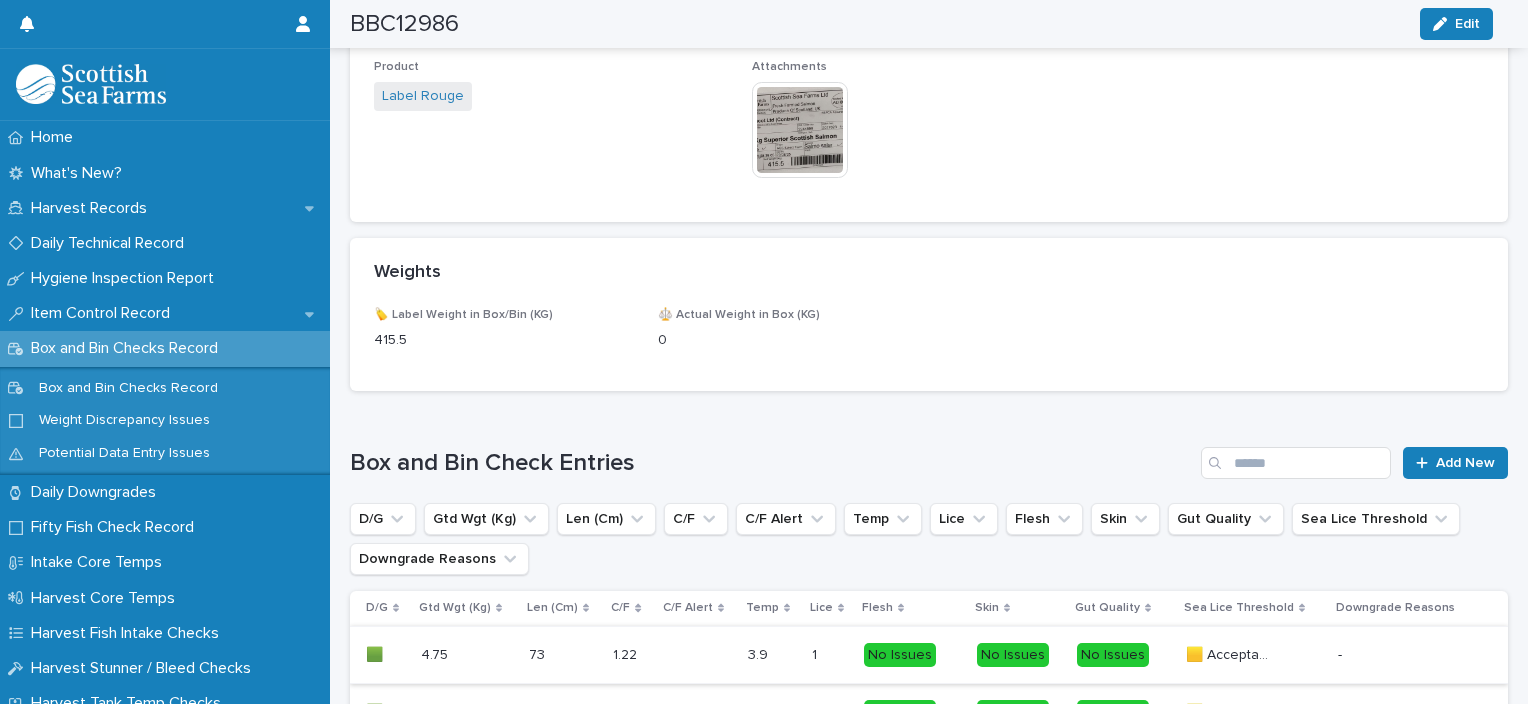 scroll, scrollTop: 1224, scrollLeft: 0, axis: vertical 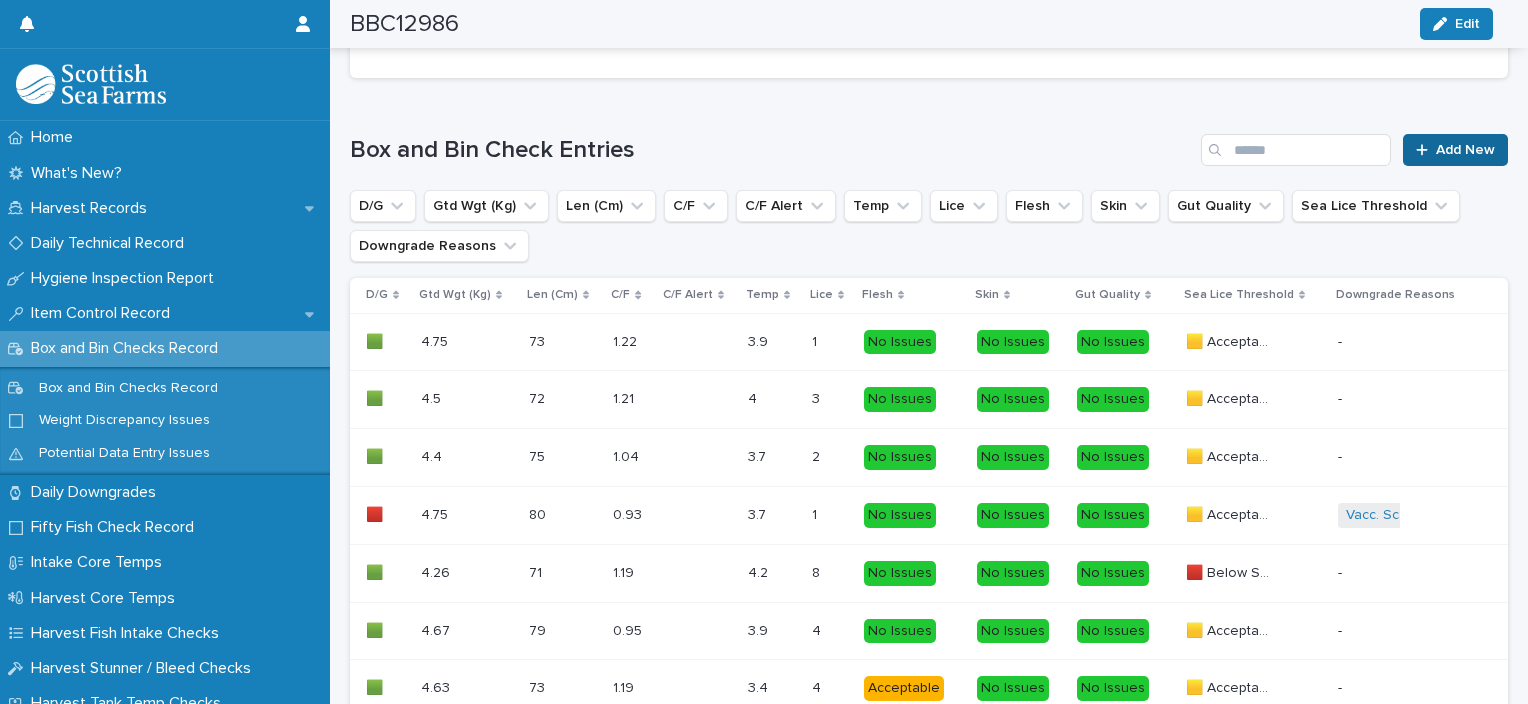 click on "Add New" at bounding box center (1465, 150) 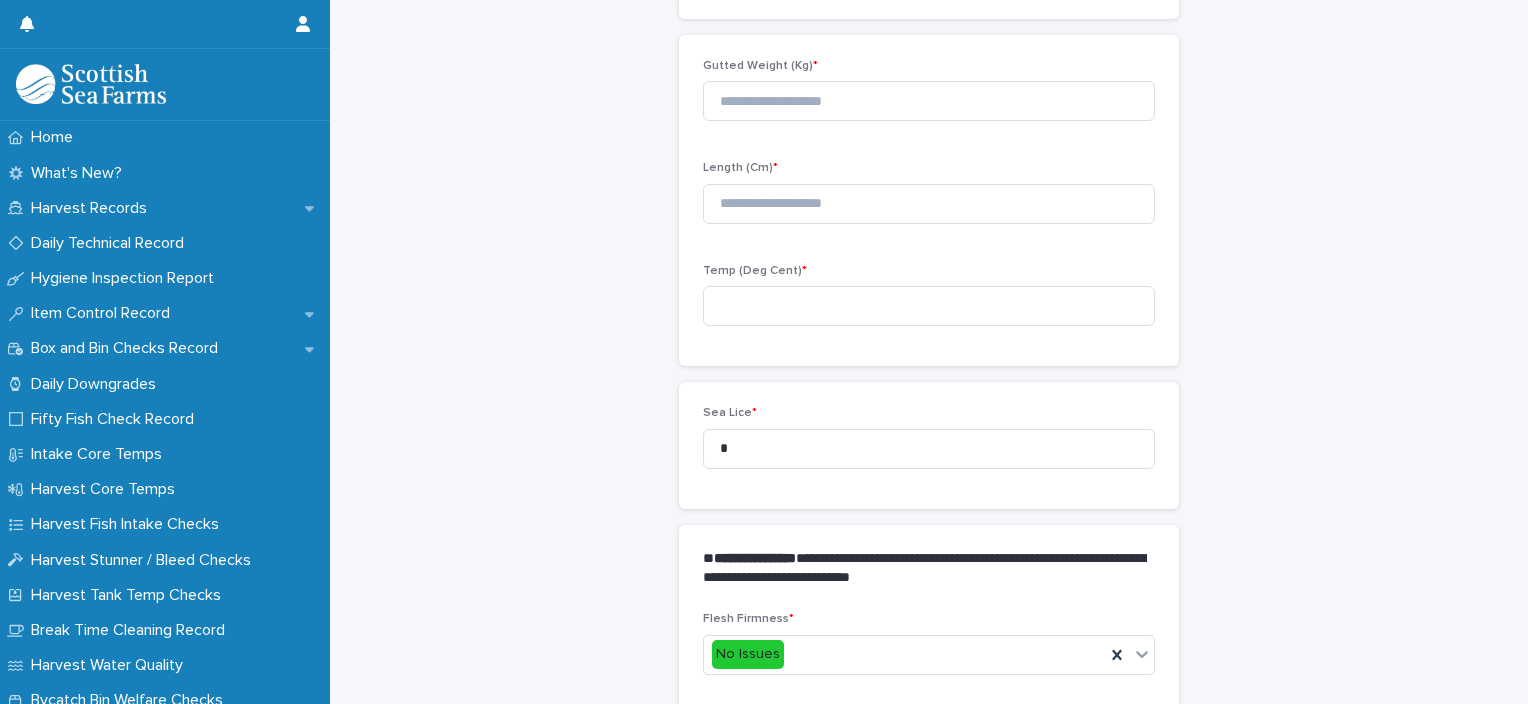 scroll, scrollTop: 211, scrollLeft: 0, axis: vertical 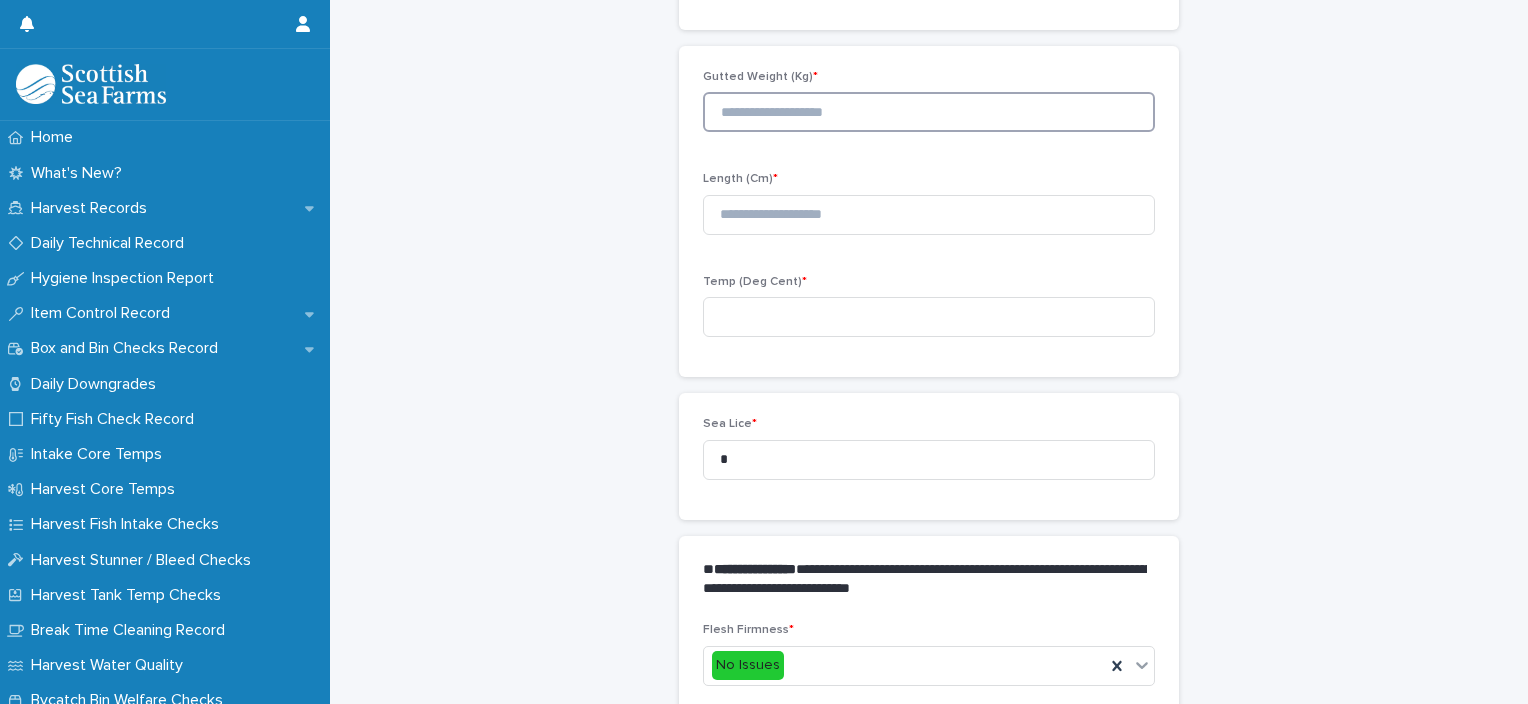 click at bounding box center [929, 112] 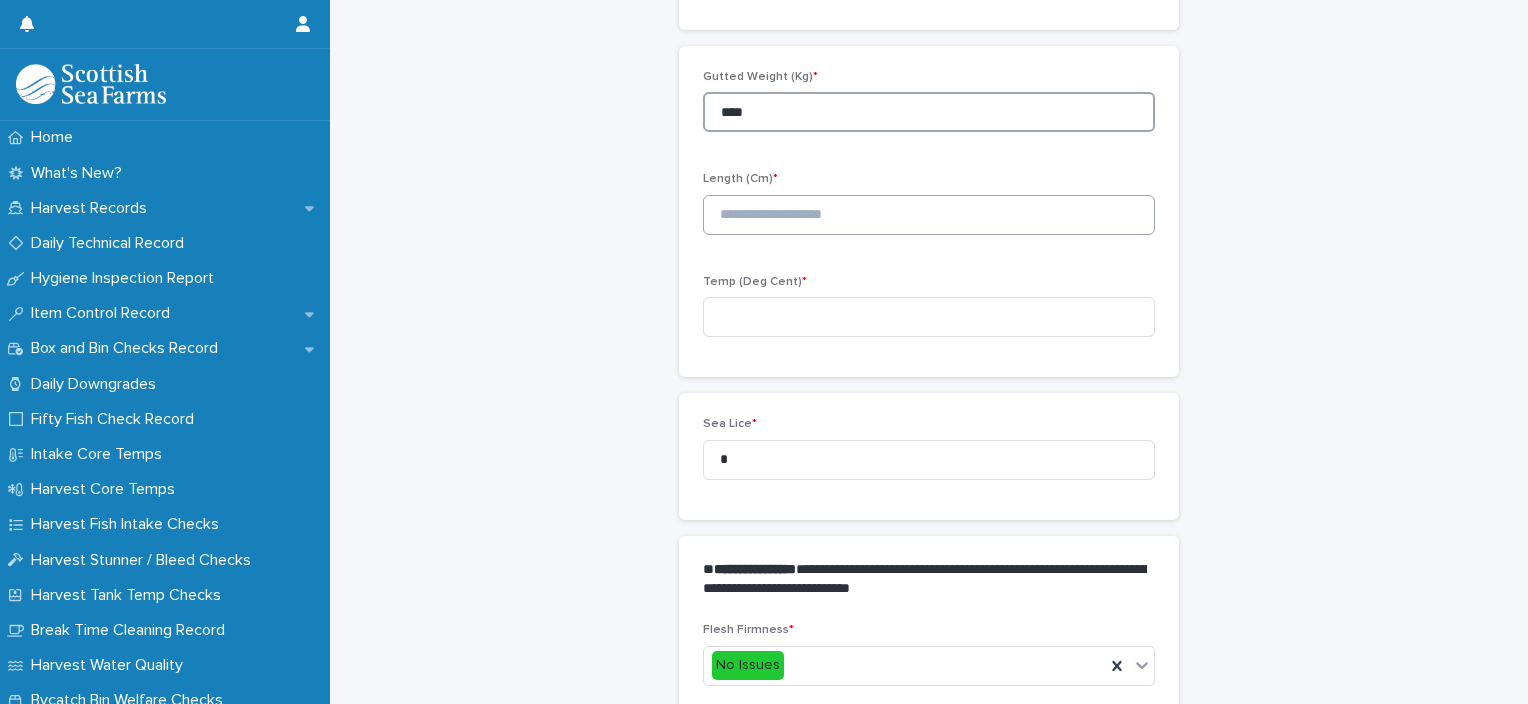 type on "****" 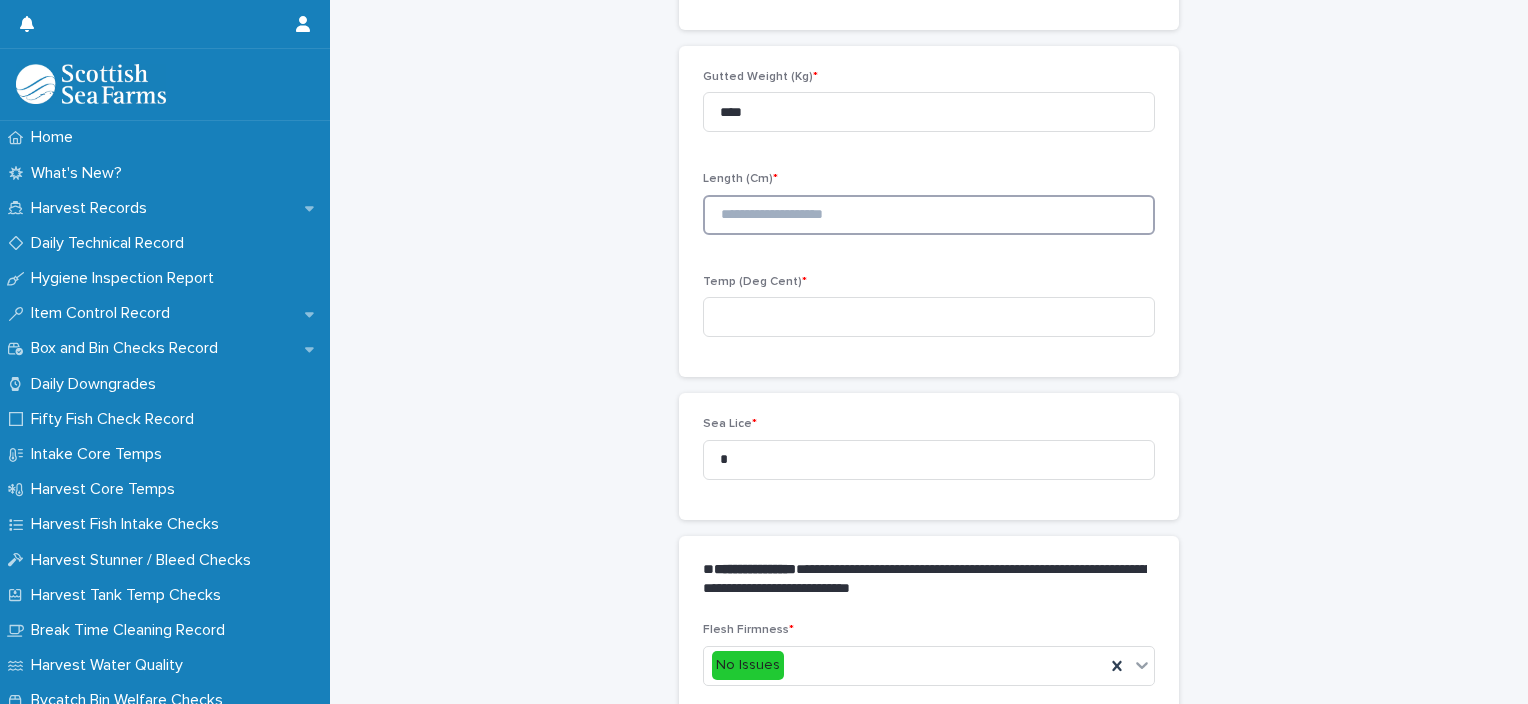 click at bounding box center (929, 215) 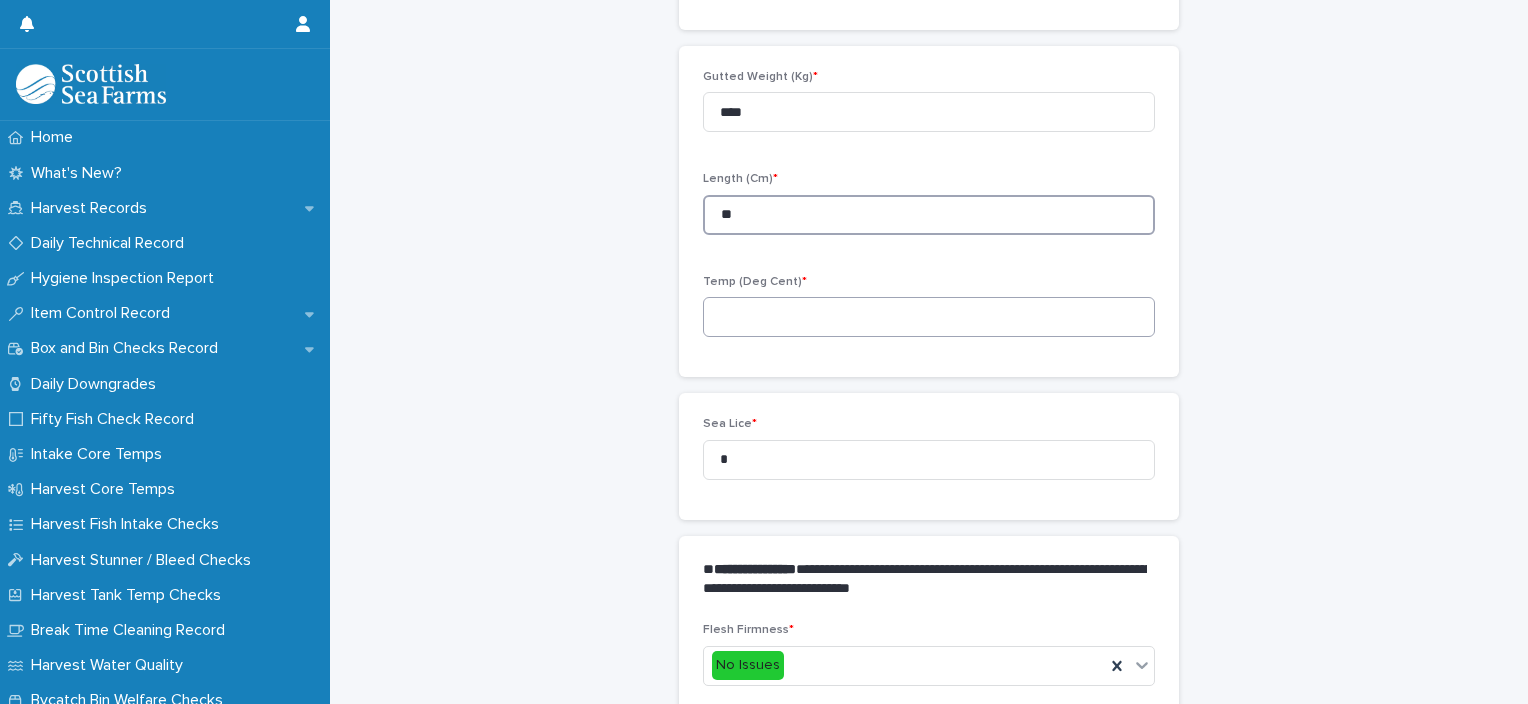 type on "**" 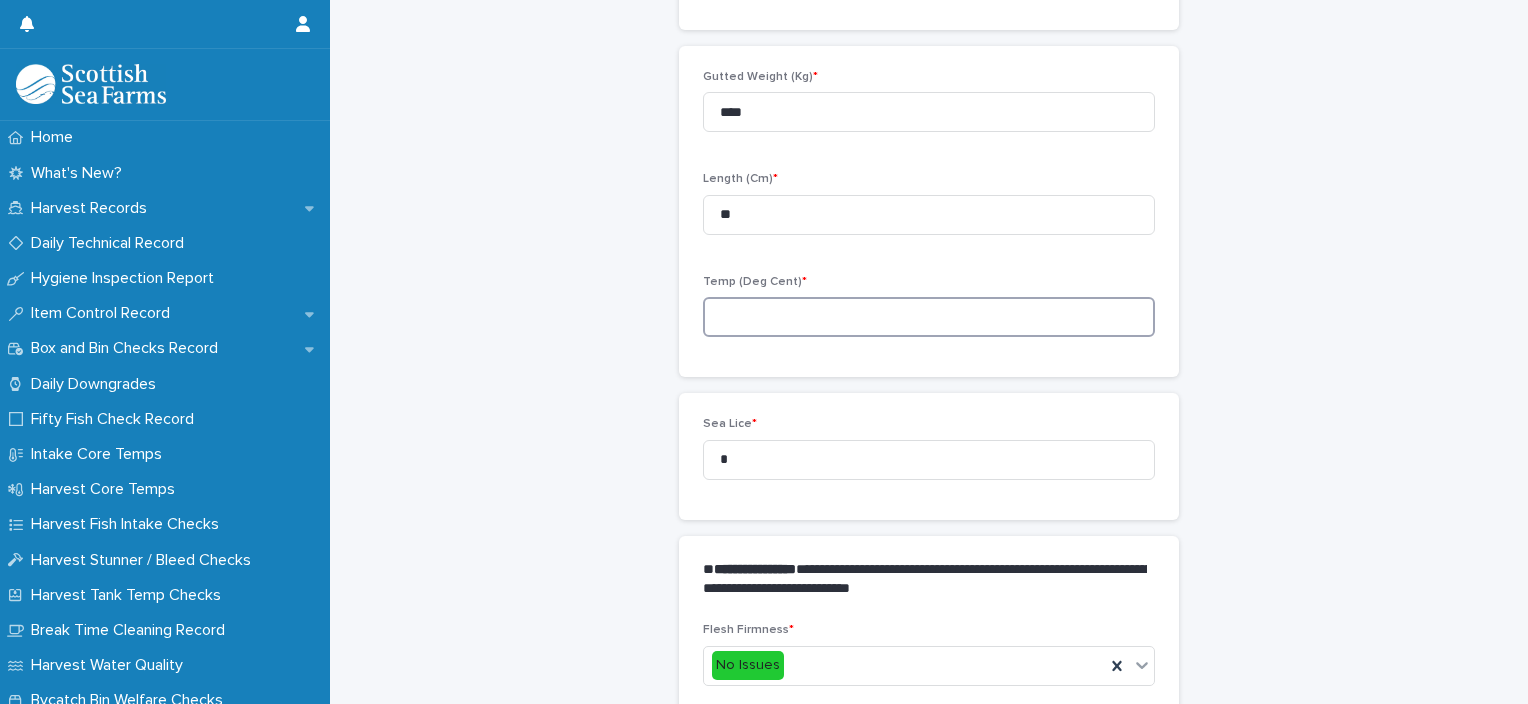 click at bounding box center [929, 317] 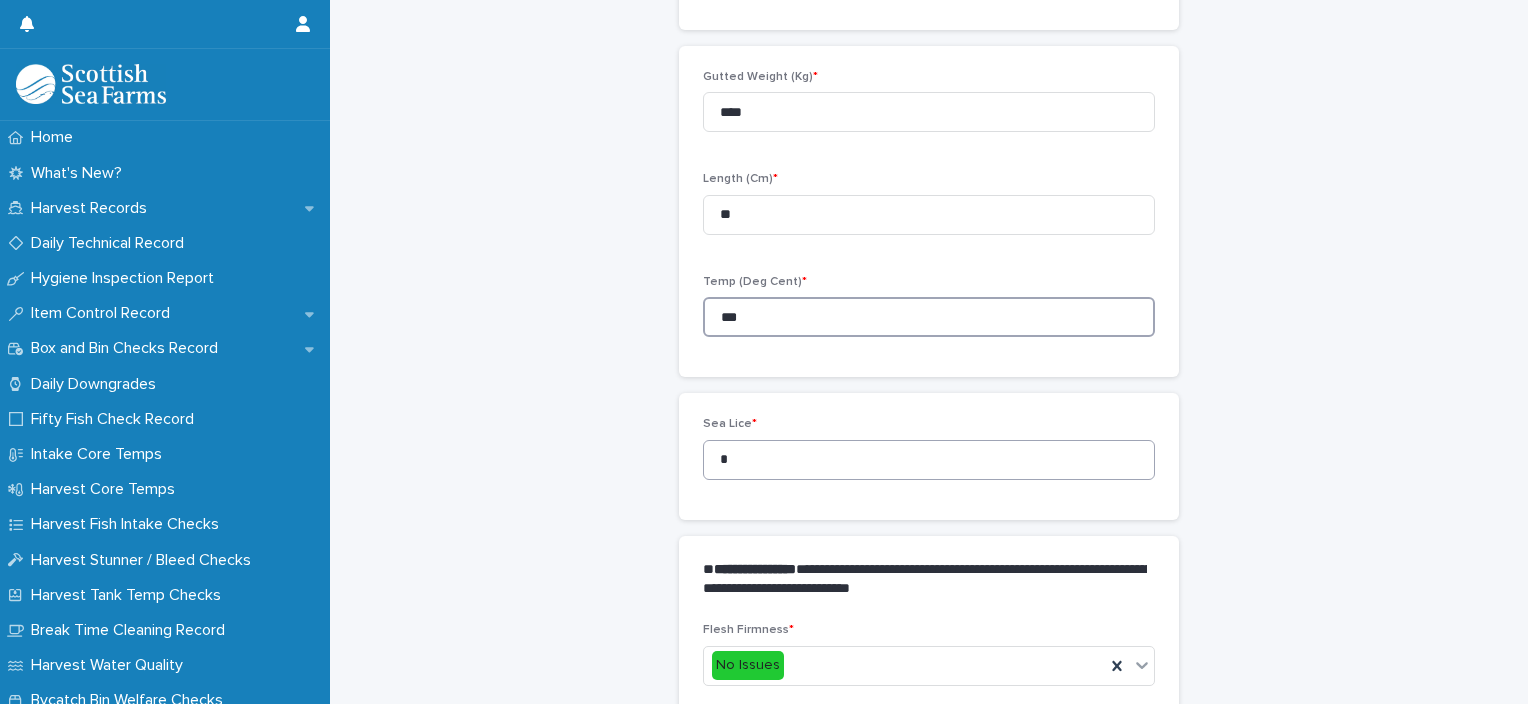 type on "***" 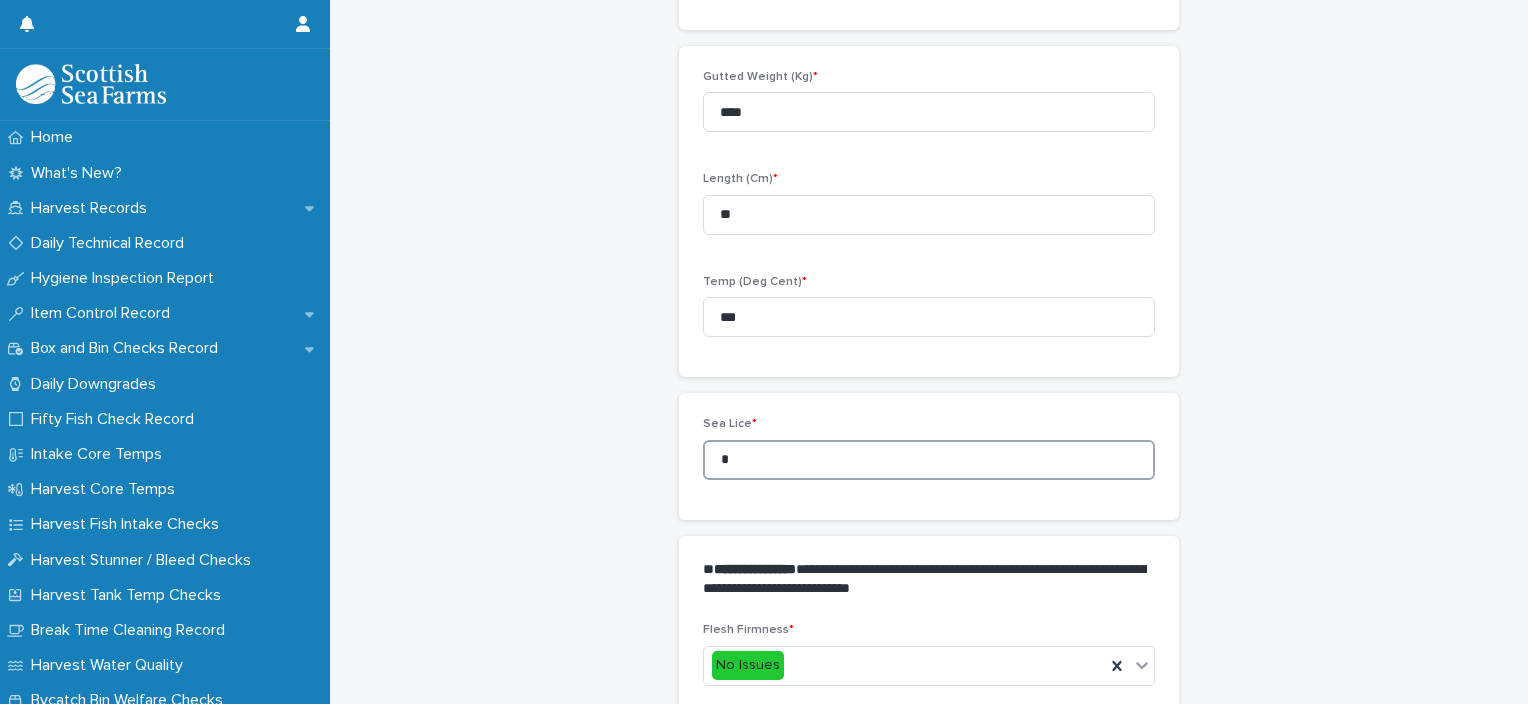 drag, startPoint x: 705, startPoint y: 462, endPoint x: 674, endPoint y: 460, distance: 31.06445 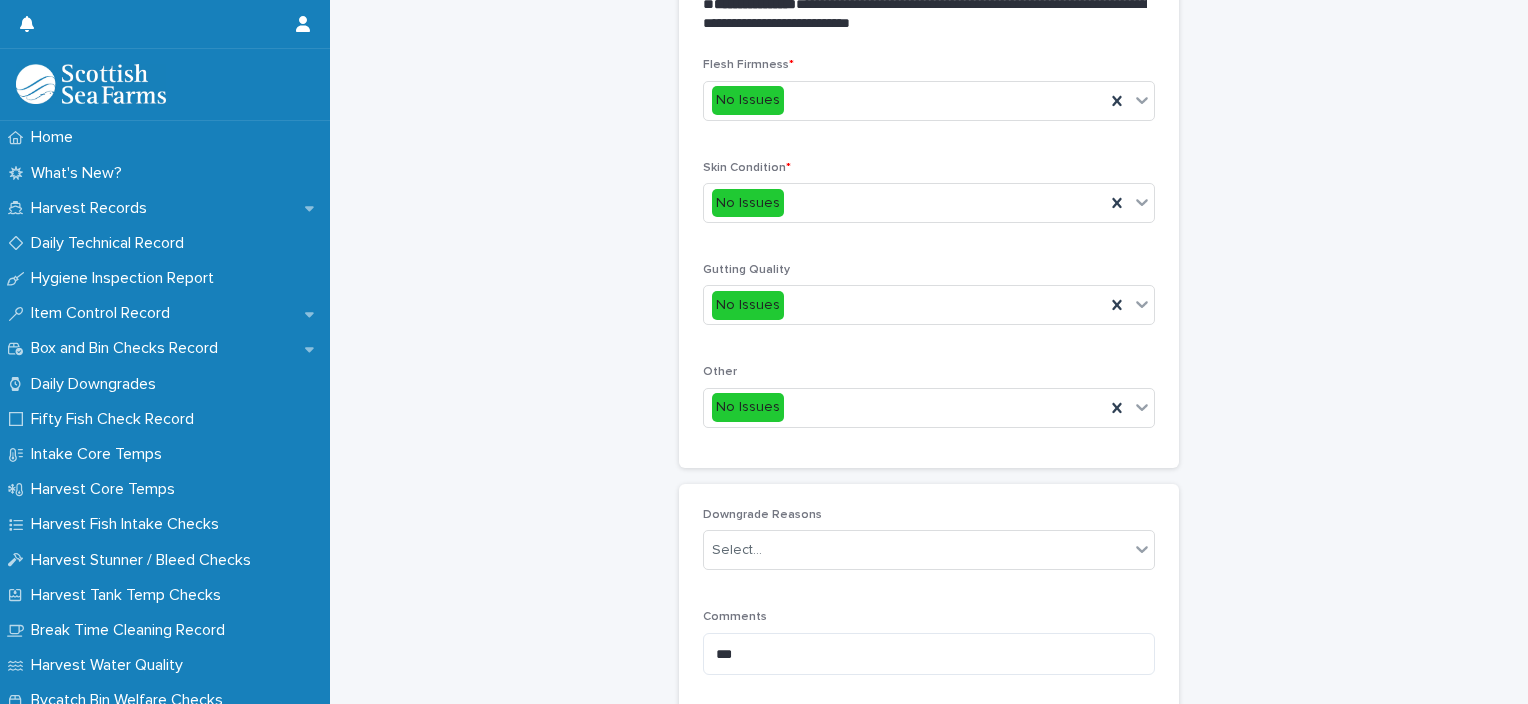 scroll, scrollTop: 811, scrollLeft: 0, axis: vertical 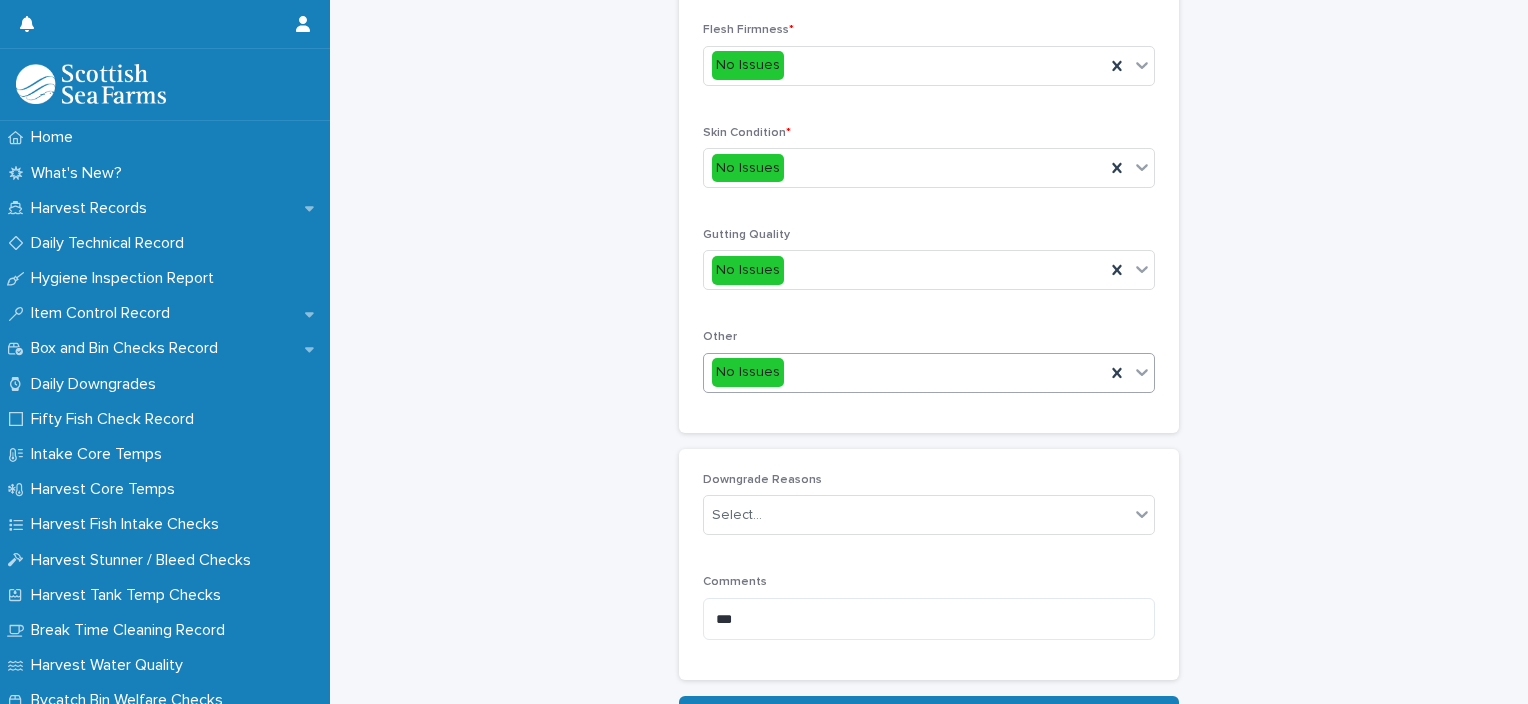 type on "*" 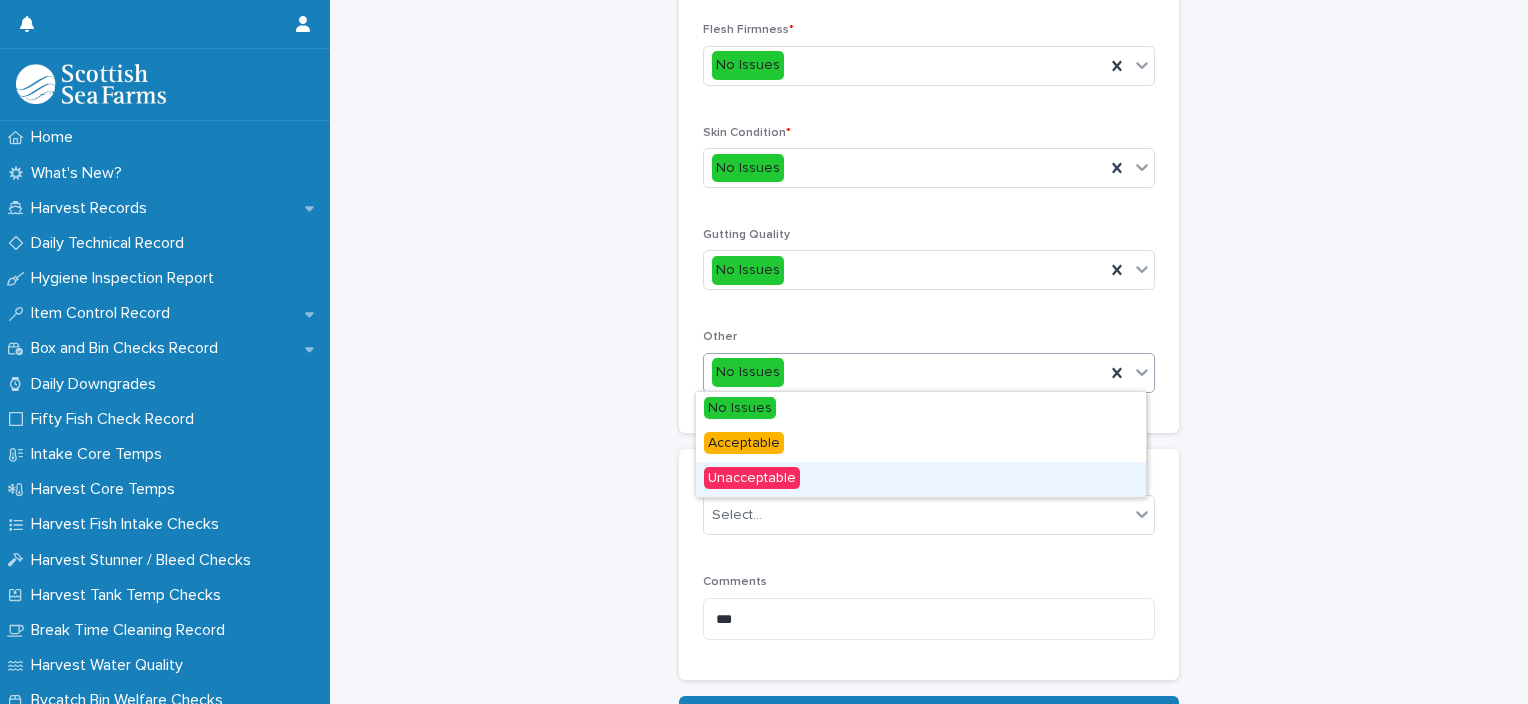 click on "Unacceptable" at bounding box center [921, 479] 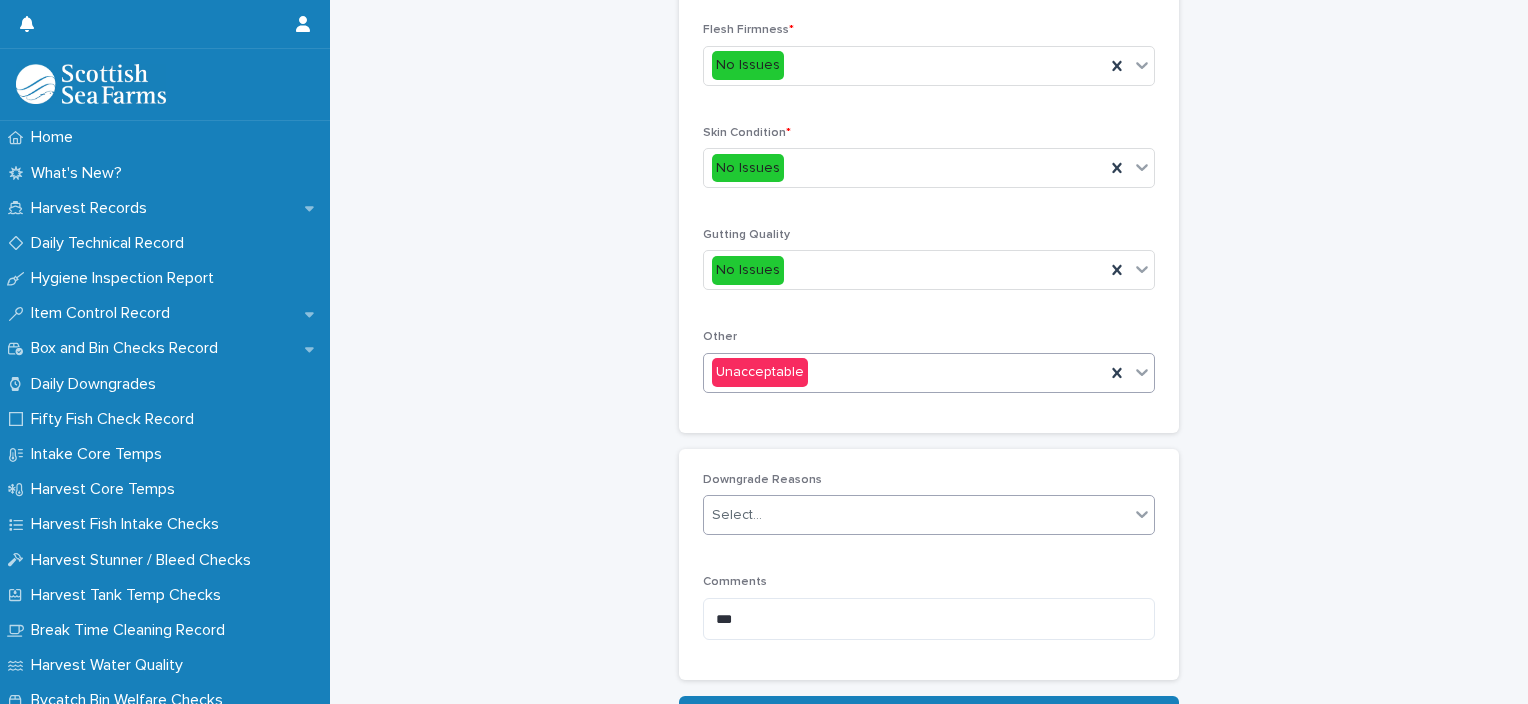 click on "Select..." at bounding box center [916, 515] 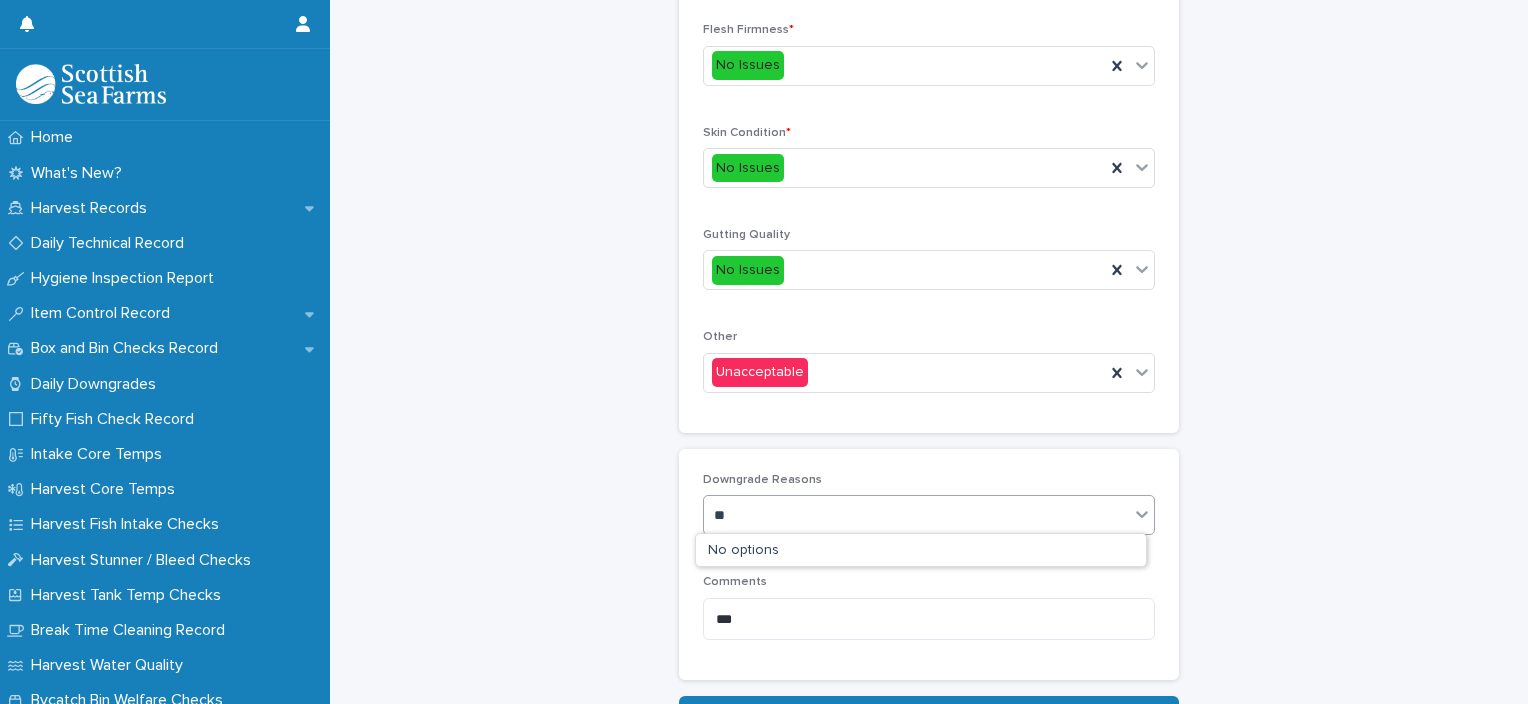 type on "*" 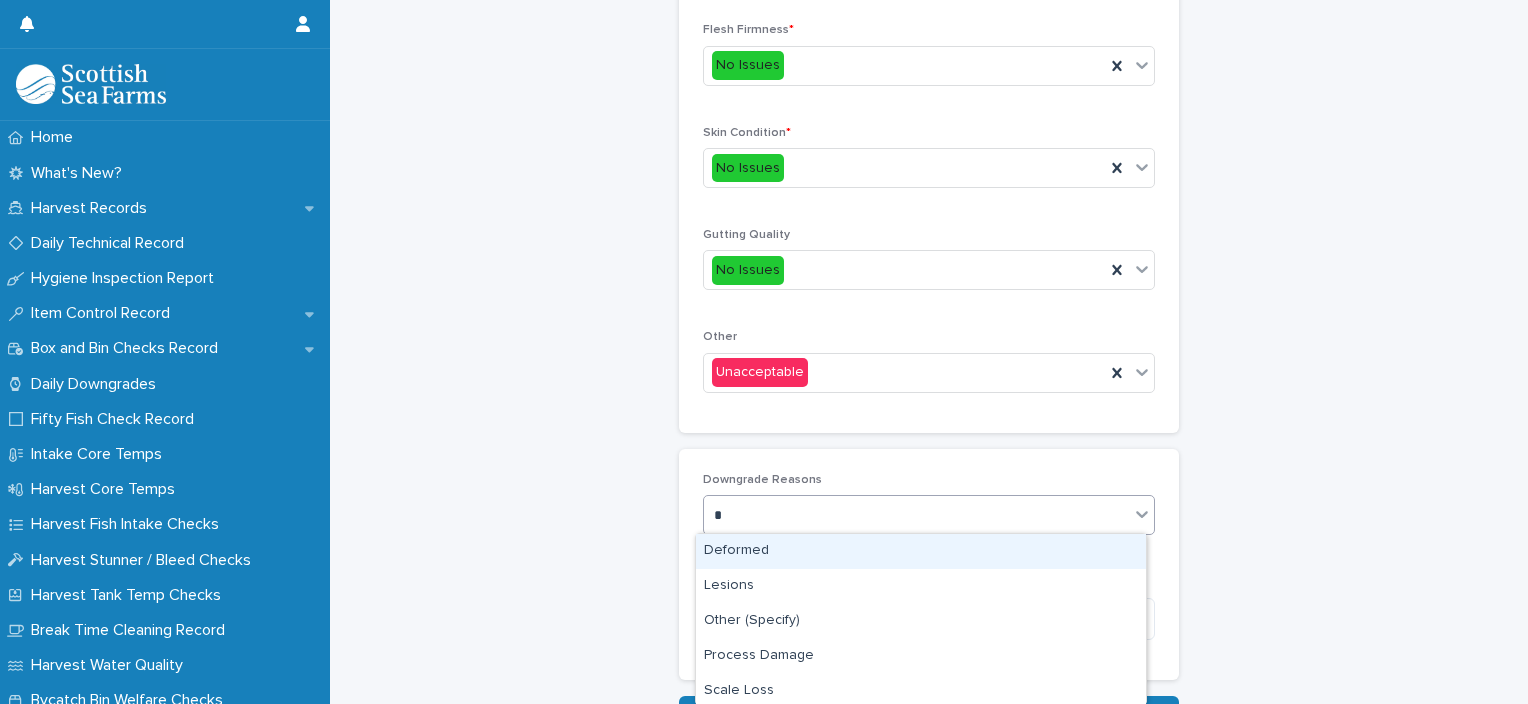 type on "**" 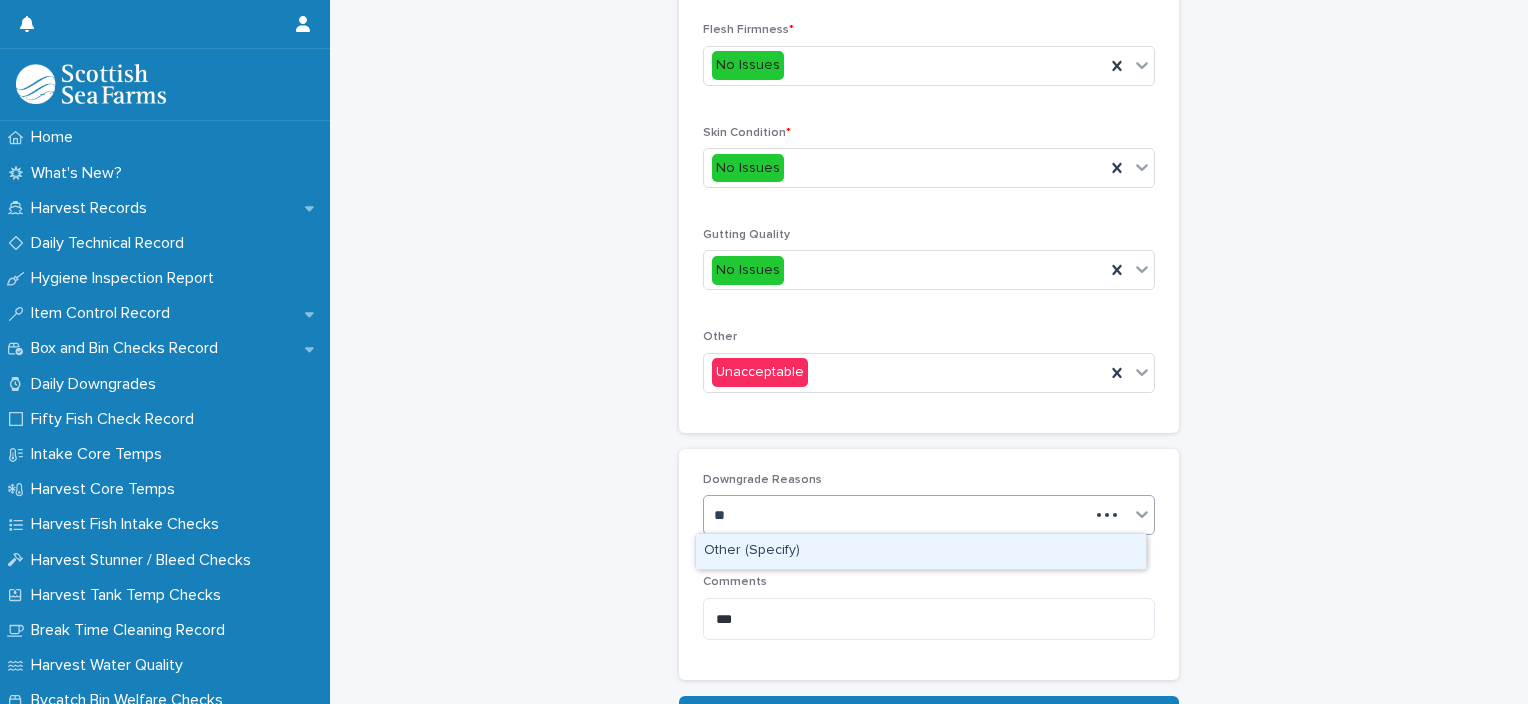 click on "Other (Specify)" at bounding box center (921, 551) 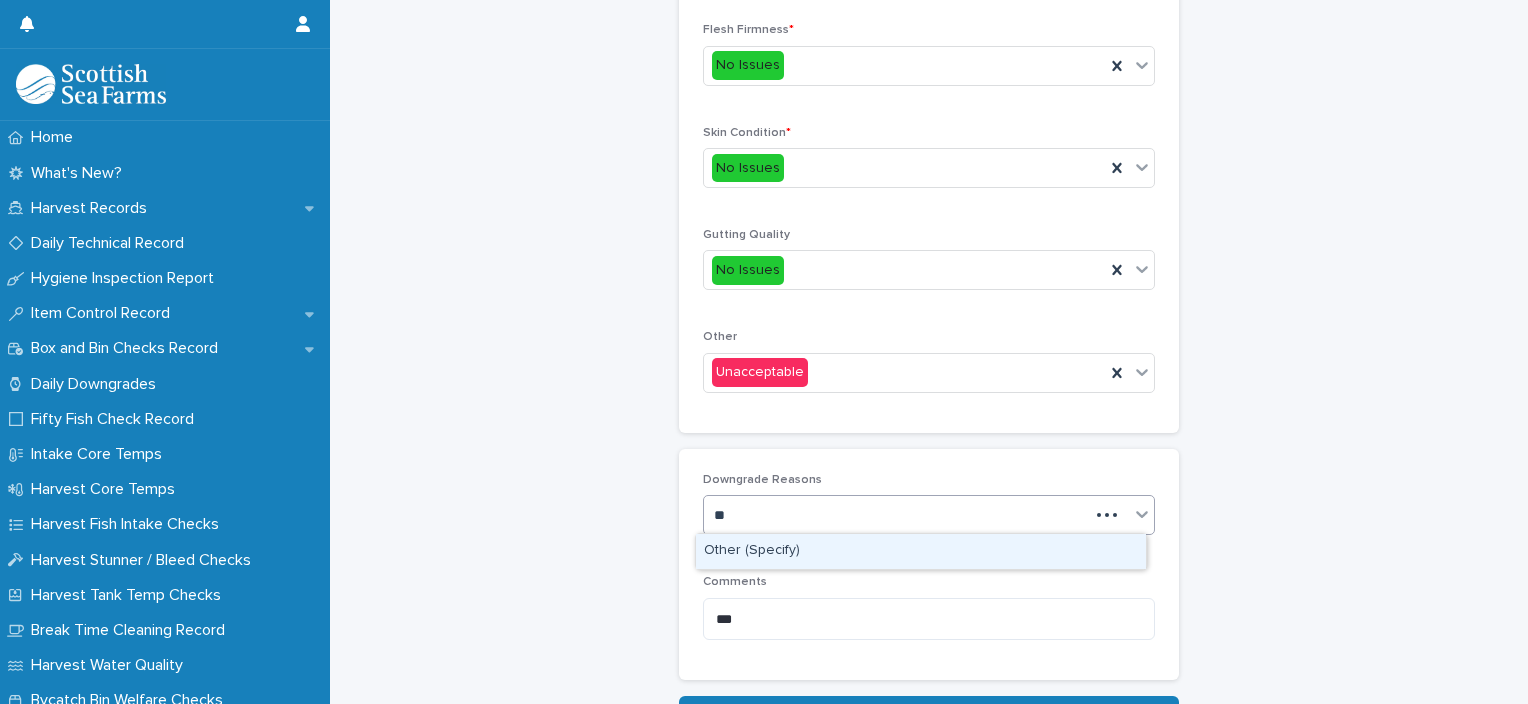 type 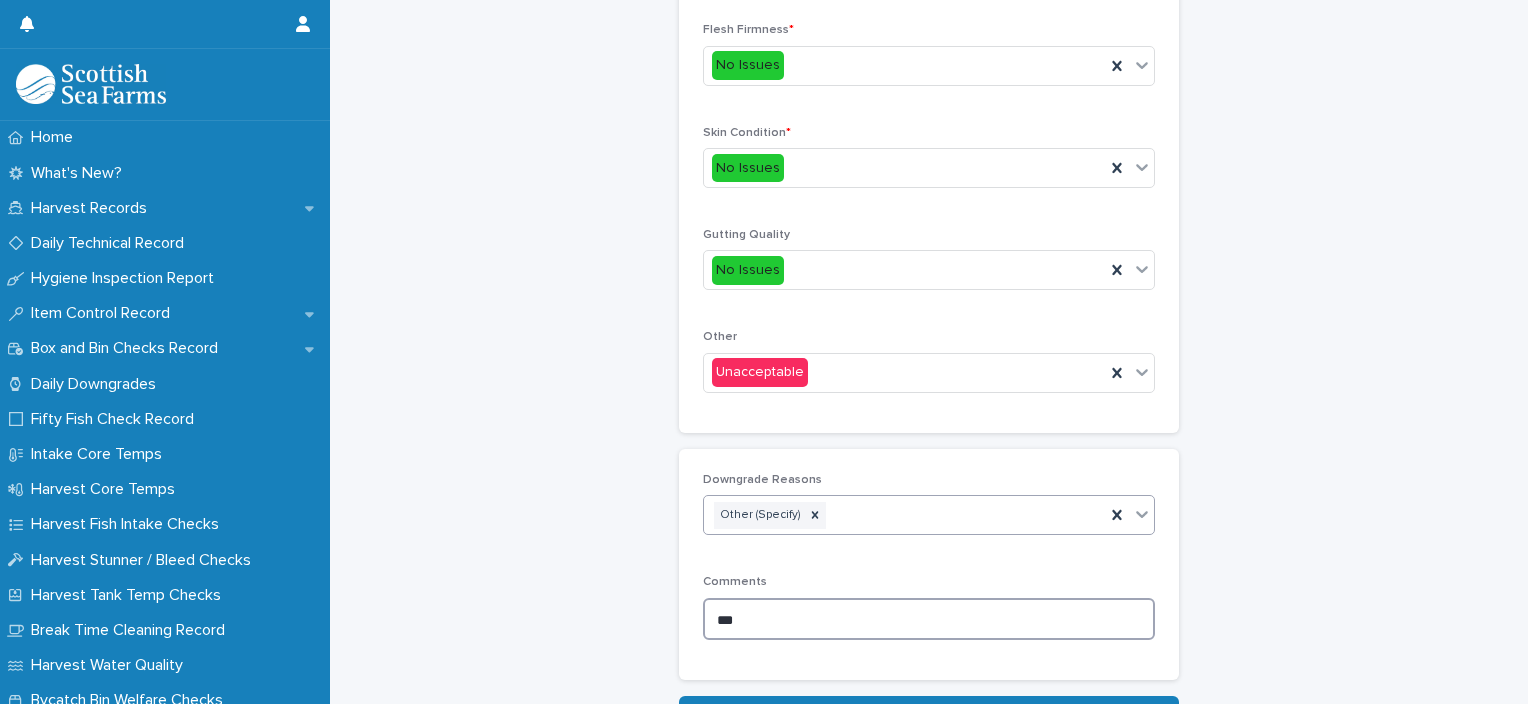 click on "**********" at bounding box center (929, -41) 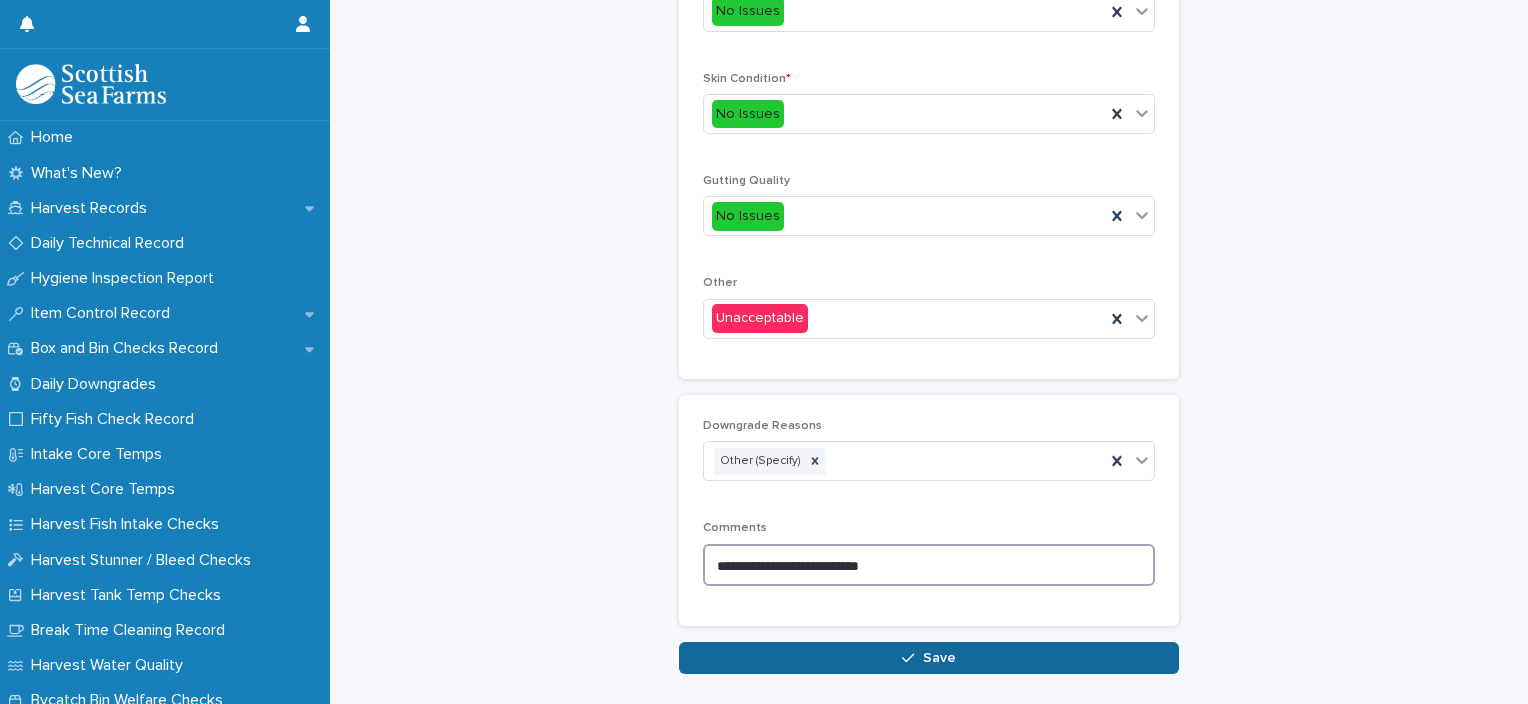 scroll, scrollTop: 948, scrollLeft: 0, axis: vertical 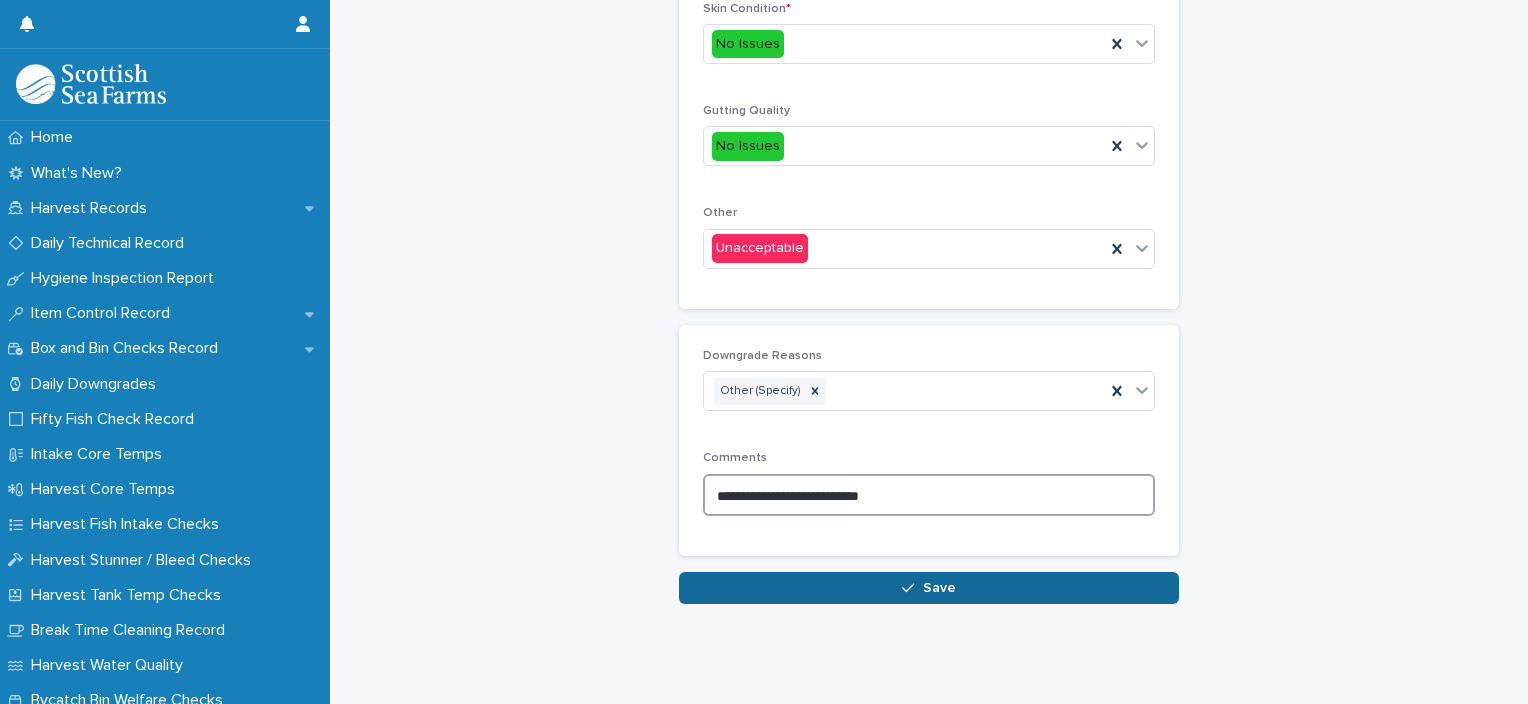 type on "**********" 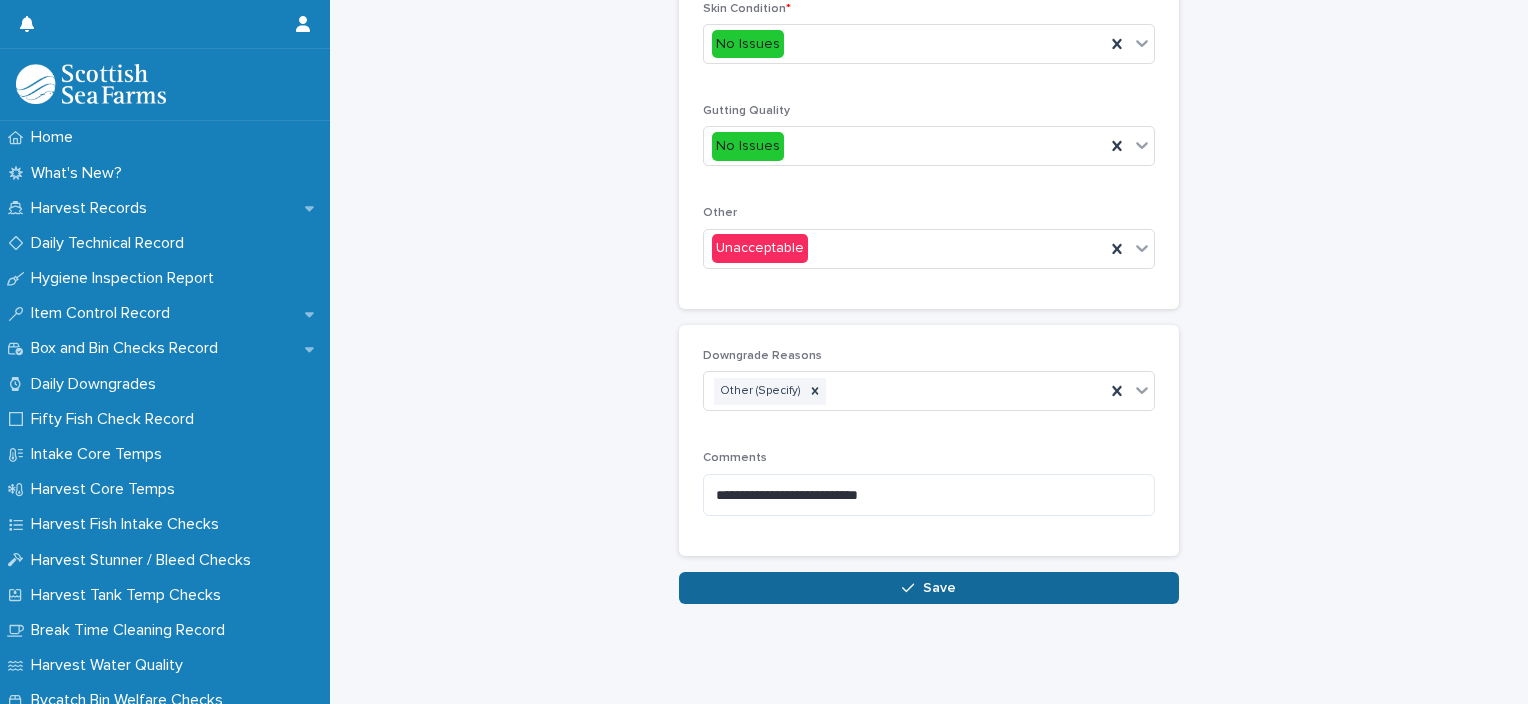 click on "Save" at bounding box center (929, 588) 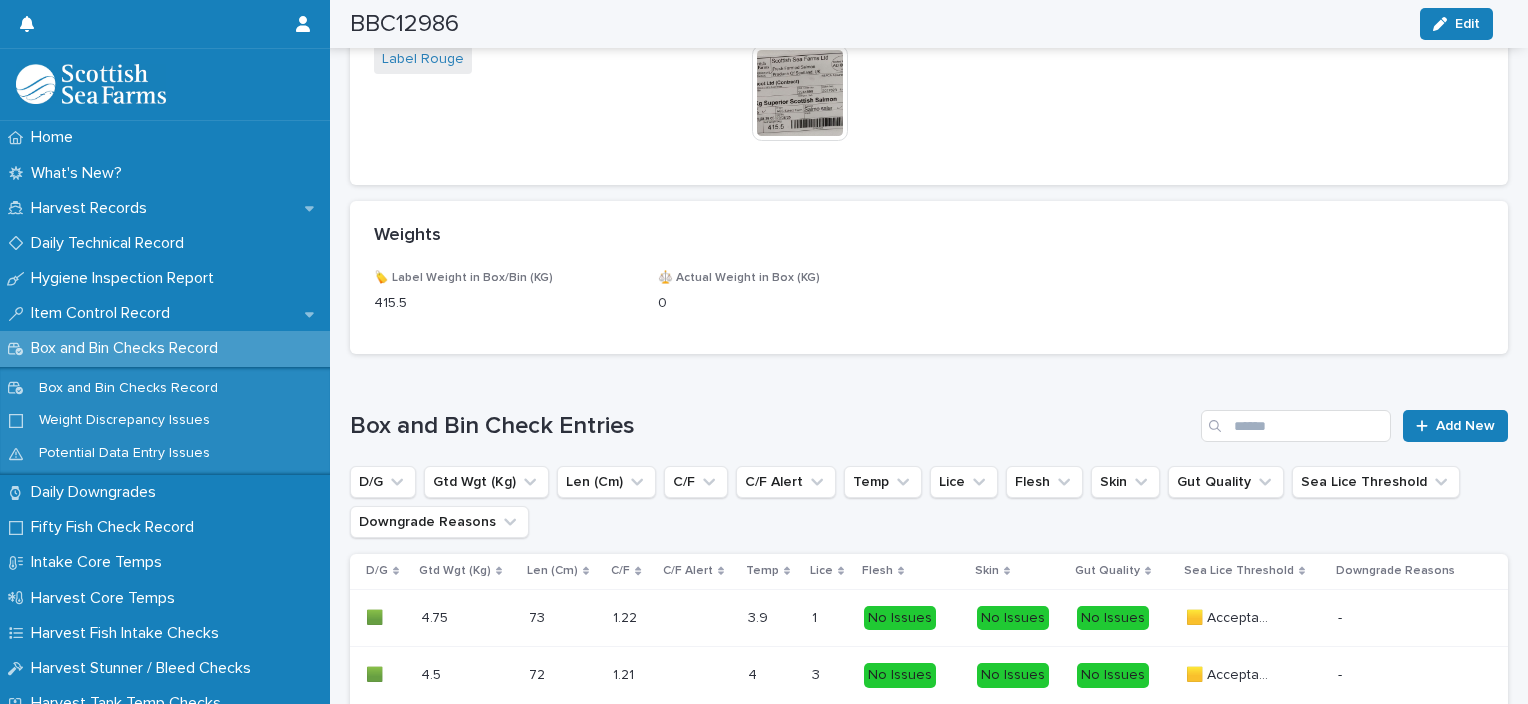 scroll, scrollTop: 1260, scrollLeft: 0, axis: vertical 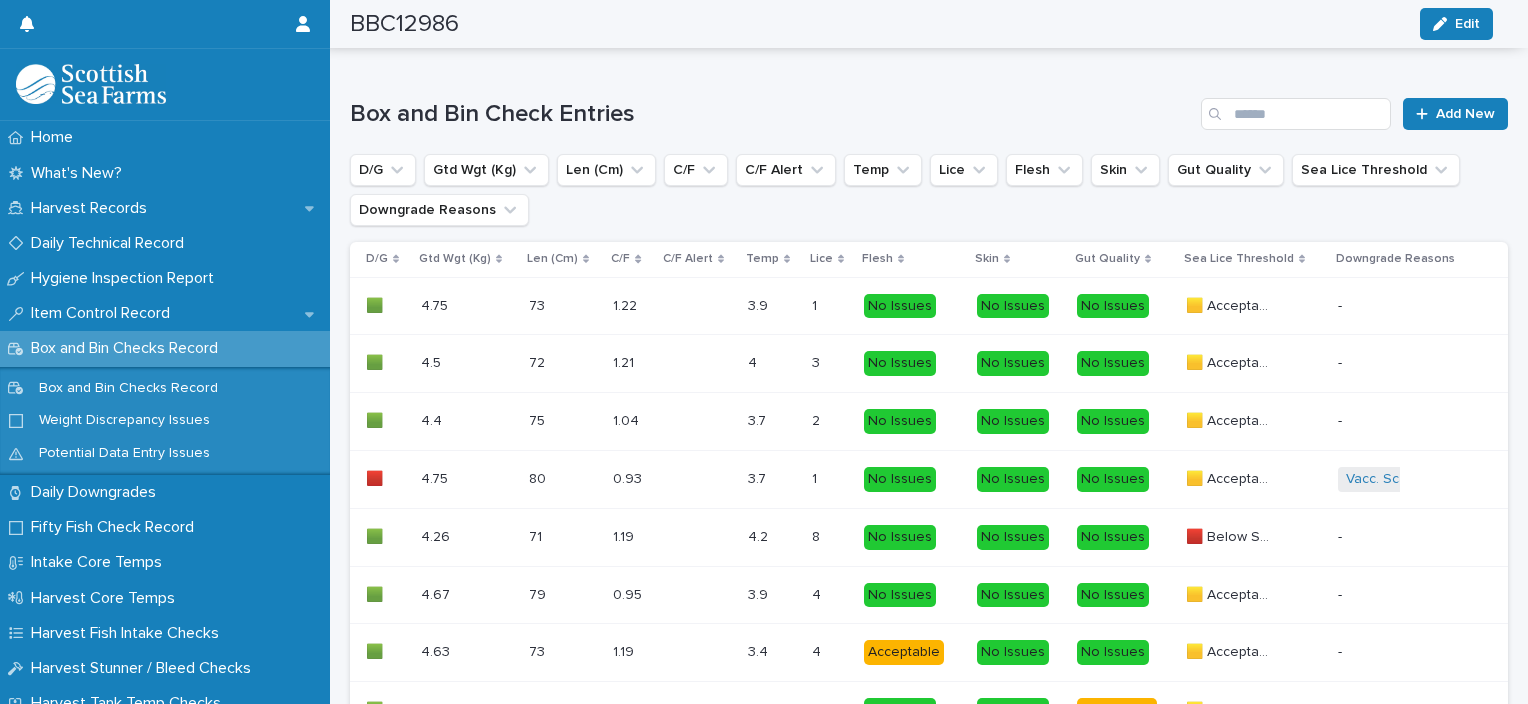 click on "Add New" at bounding box center [1455, 114] 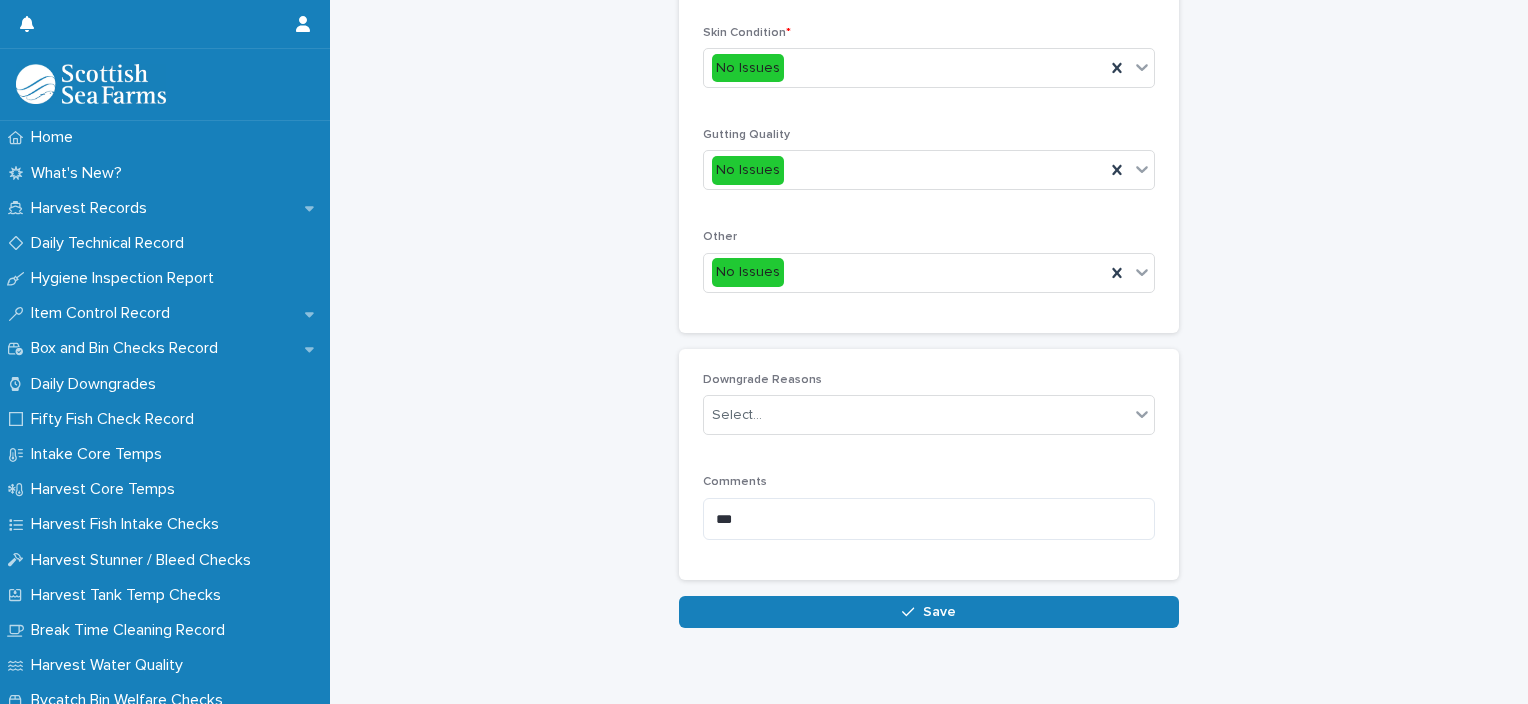 scroll, scrollTop: 311, scrollLeft: 0, axis: vertical 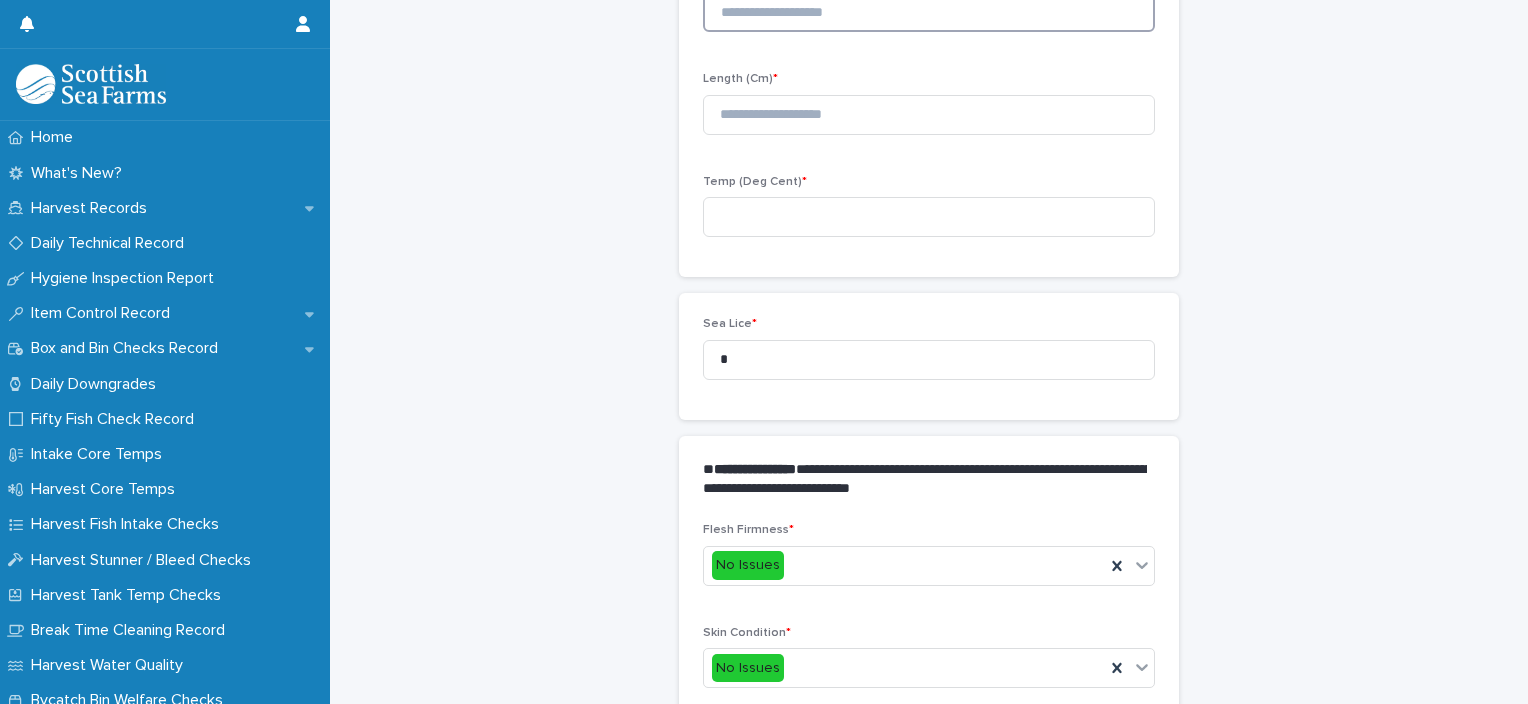 click at bounding box center [929, 12] 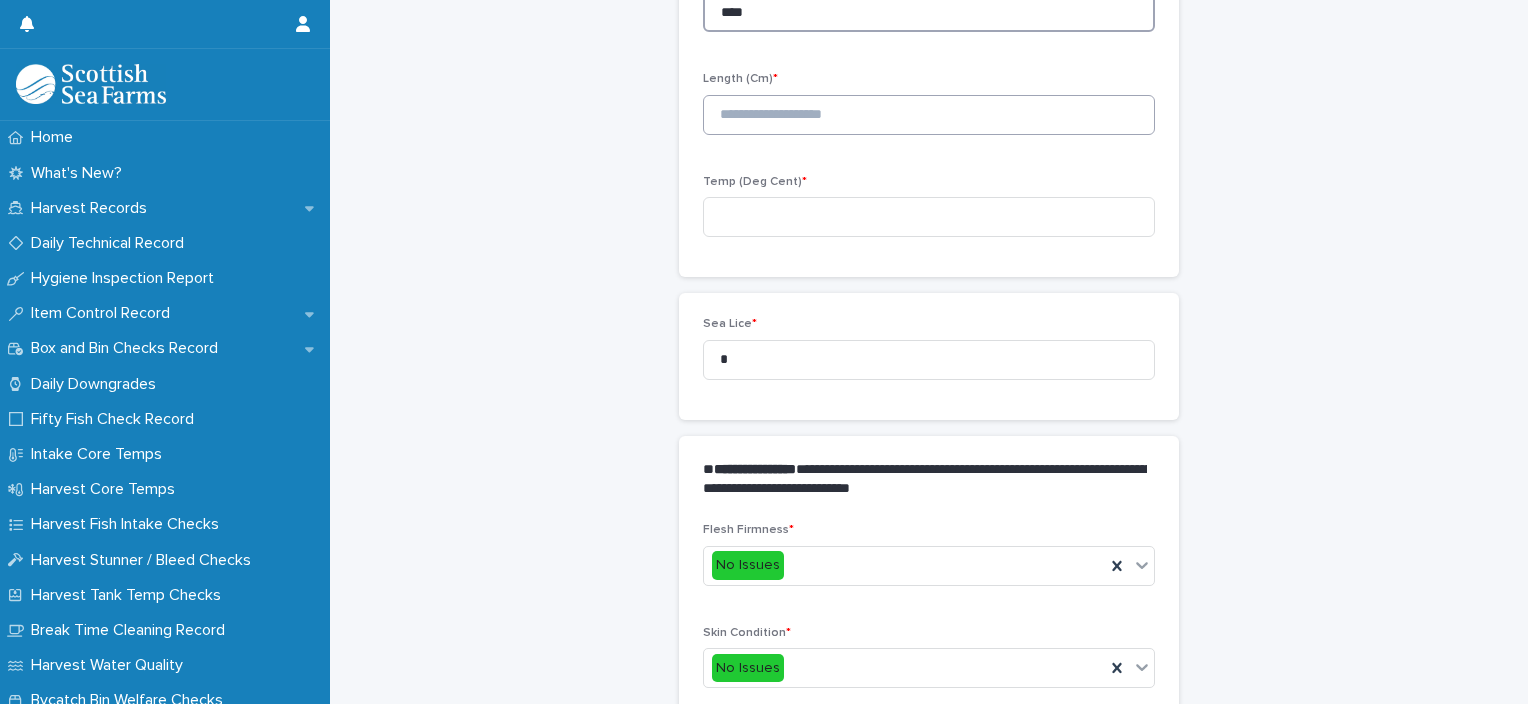 type on "****" 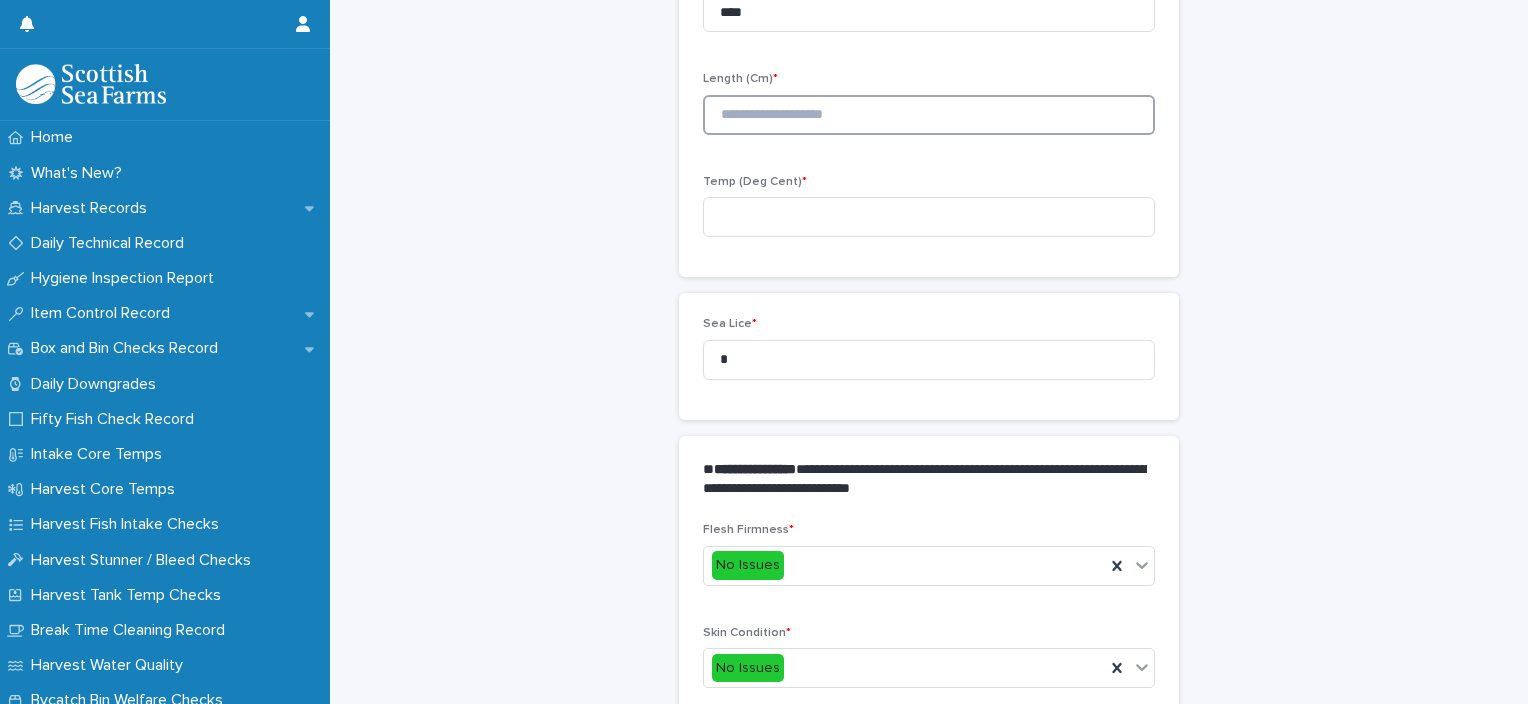 click at bounding box center [929, 115] 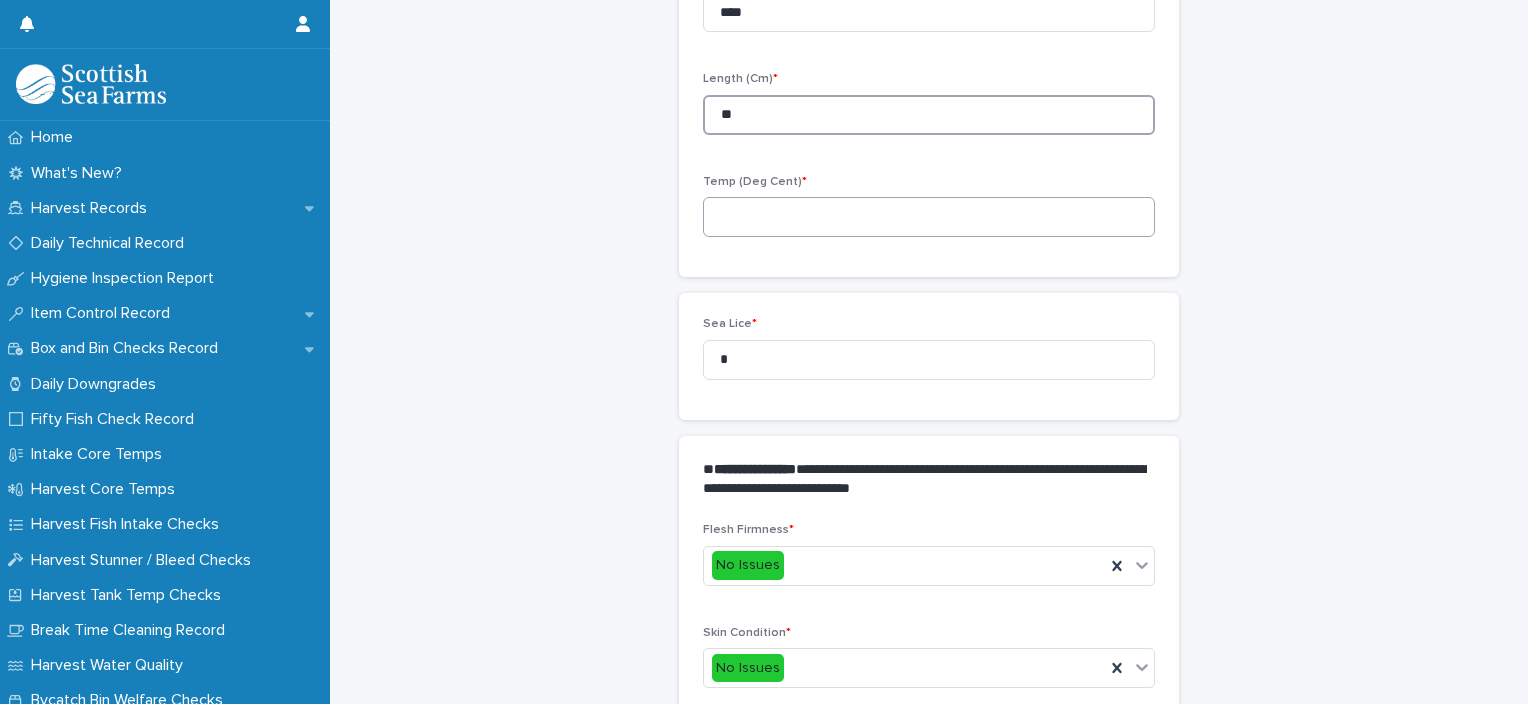 type on "**" 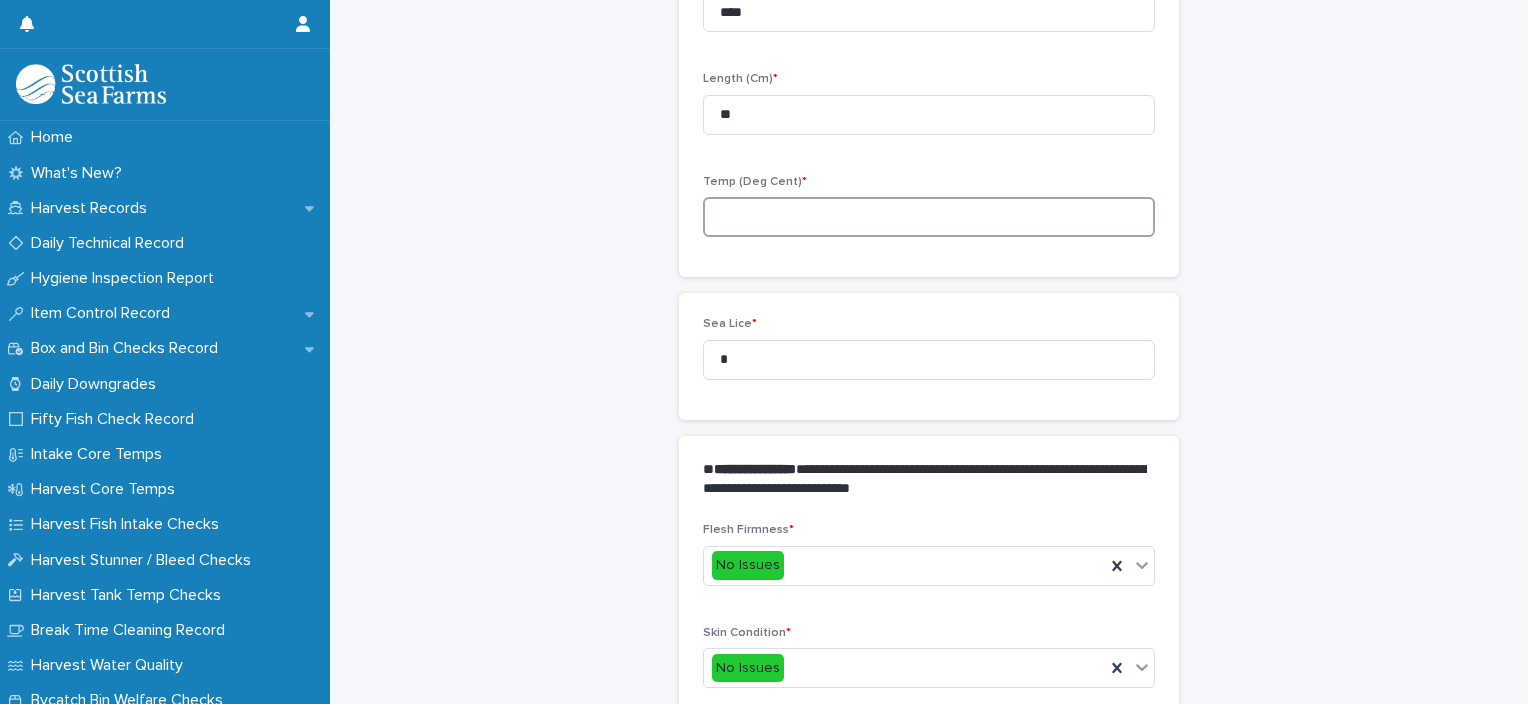 click at bounding box center [929, 217] 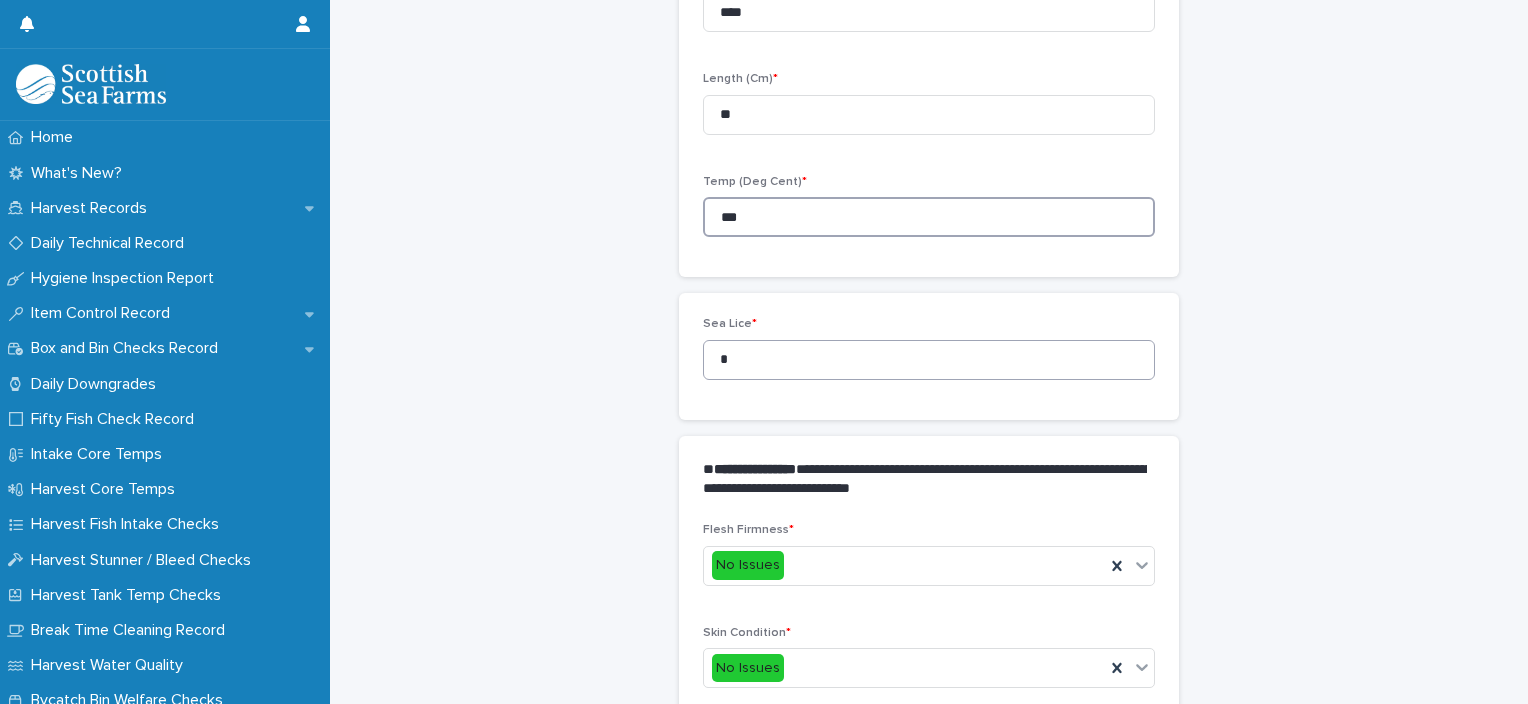 type on "***" 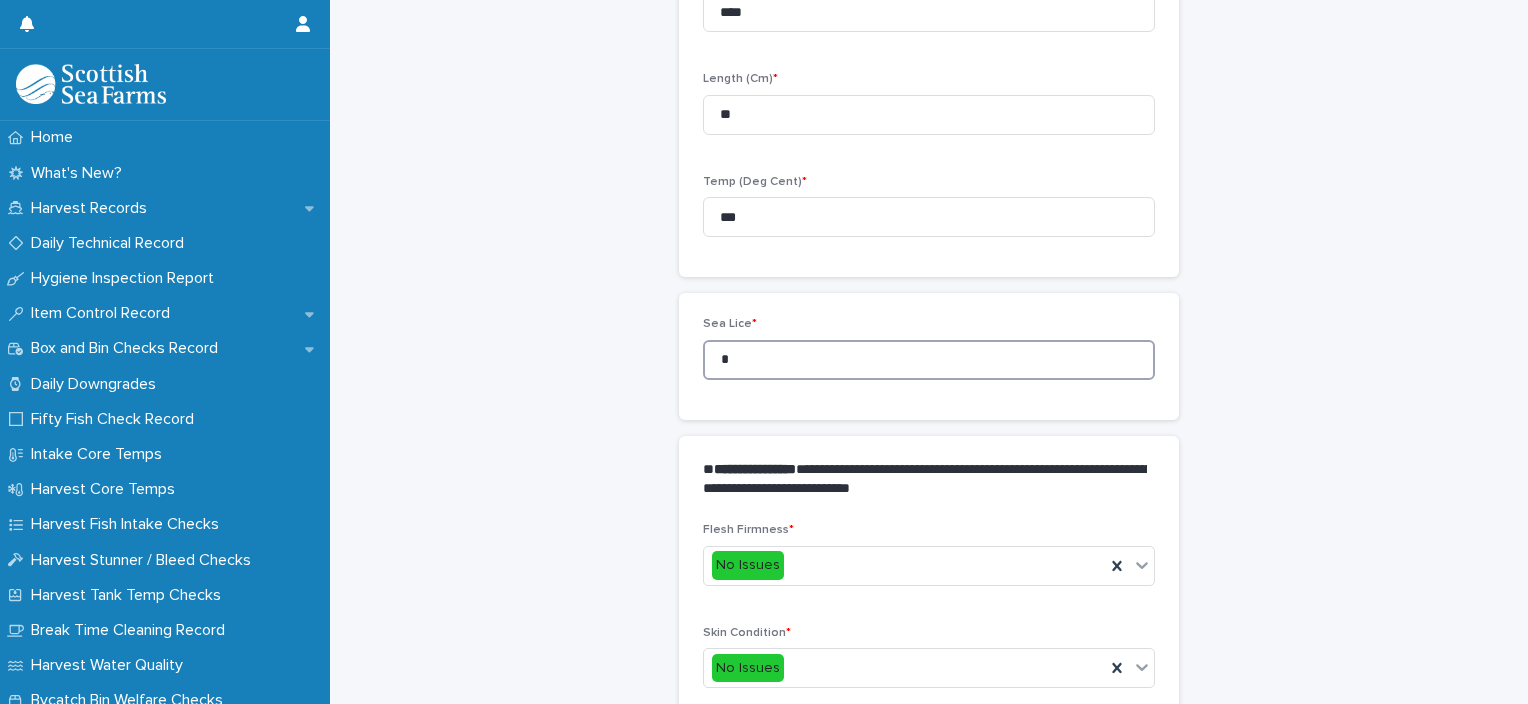 drag, startPoint x: 757, startPoint y: 360, endPoint x: 684, endPoint y: 361, distance: 73.00685 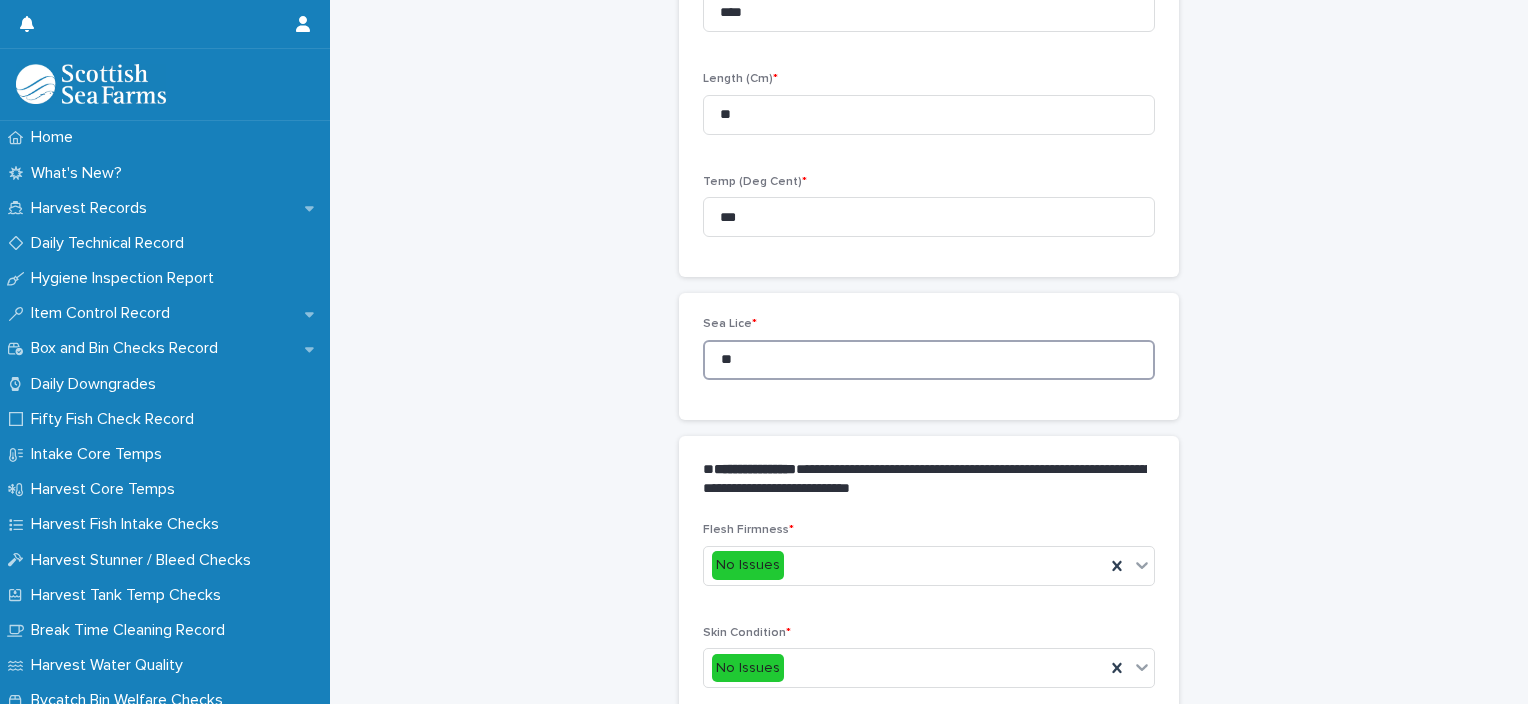 scroll, scrollTop: 811, scrollLeft: 0, axis: vertical 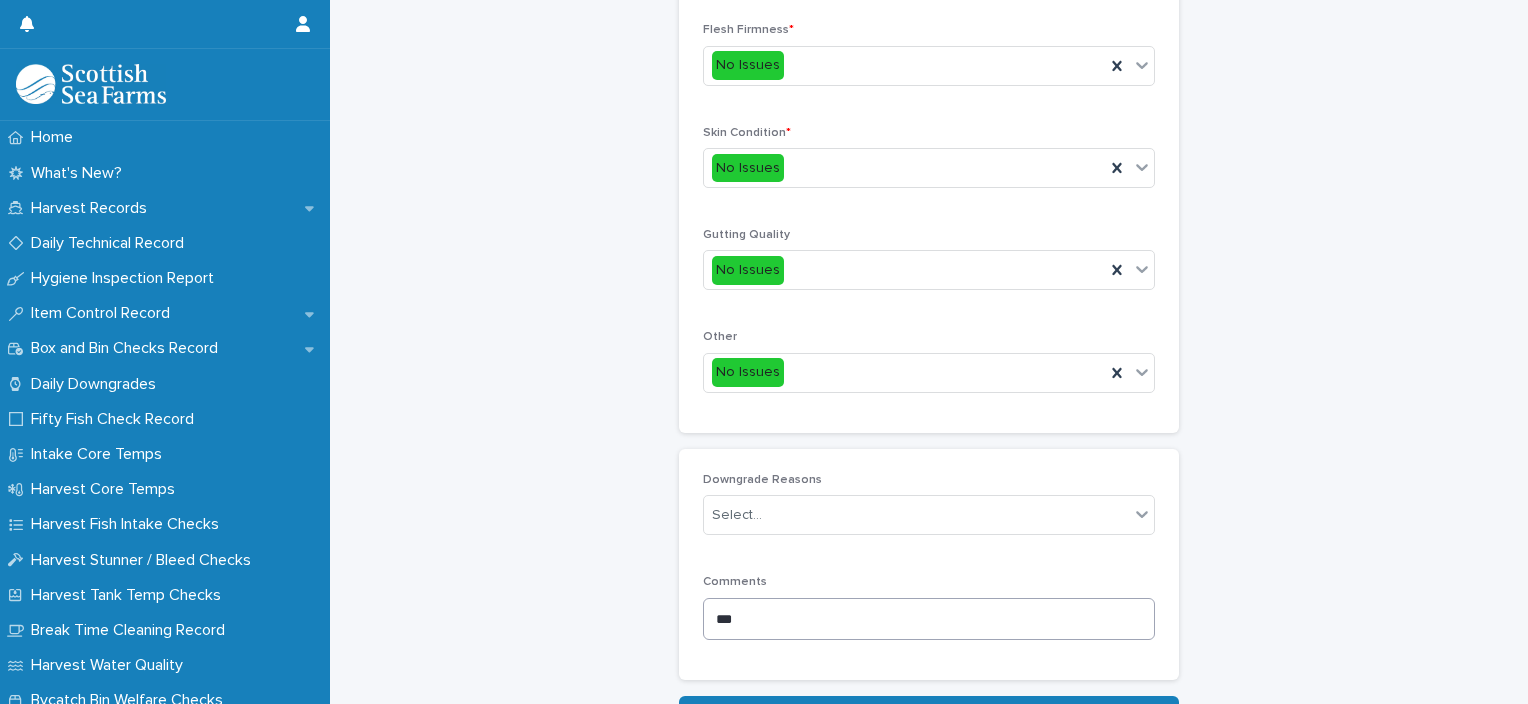 type on "**" 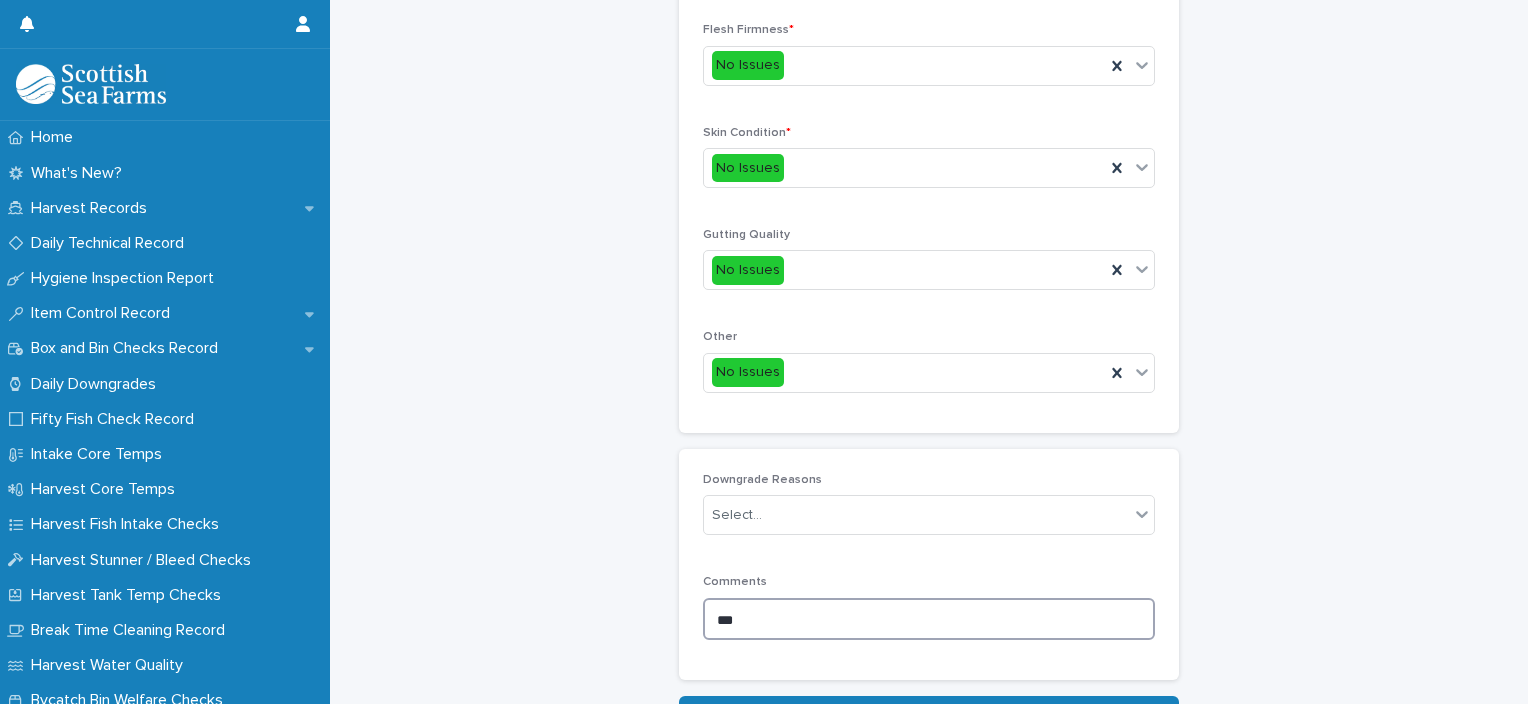 drag, startPoint x: 760, startPoint y: 628, endPoint x: 467, endPoint y: 616, distance: 293.24564 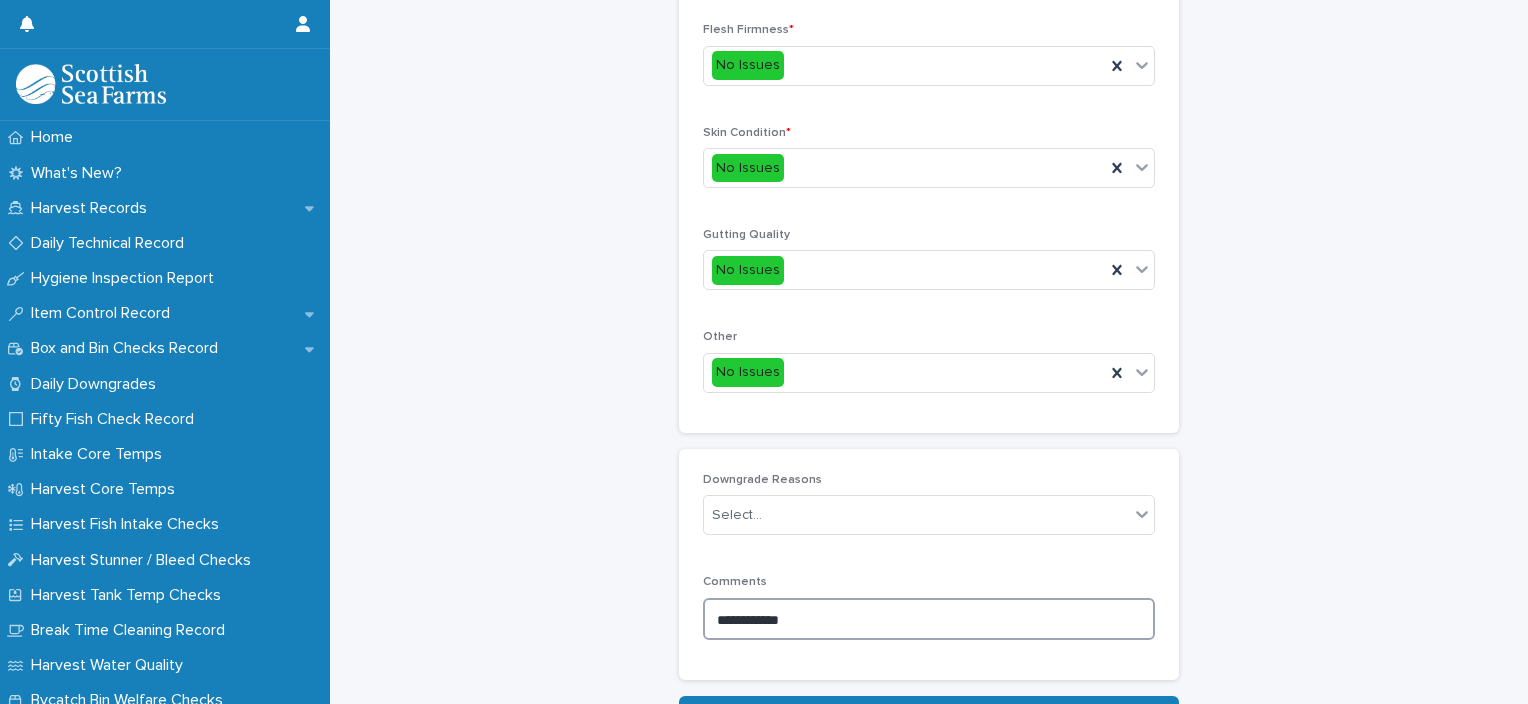 click on "**********" at bounding box center [929, 619] 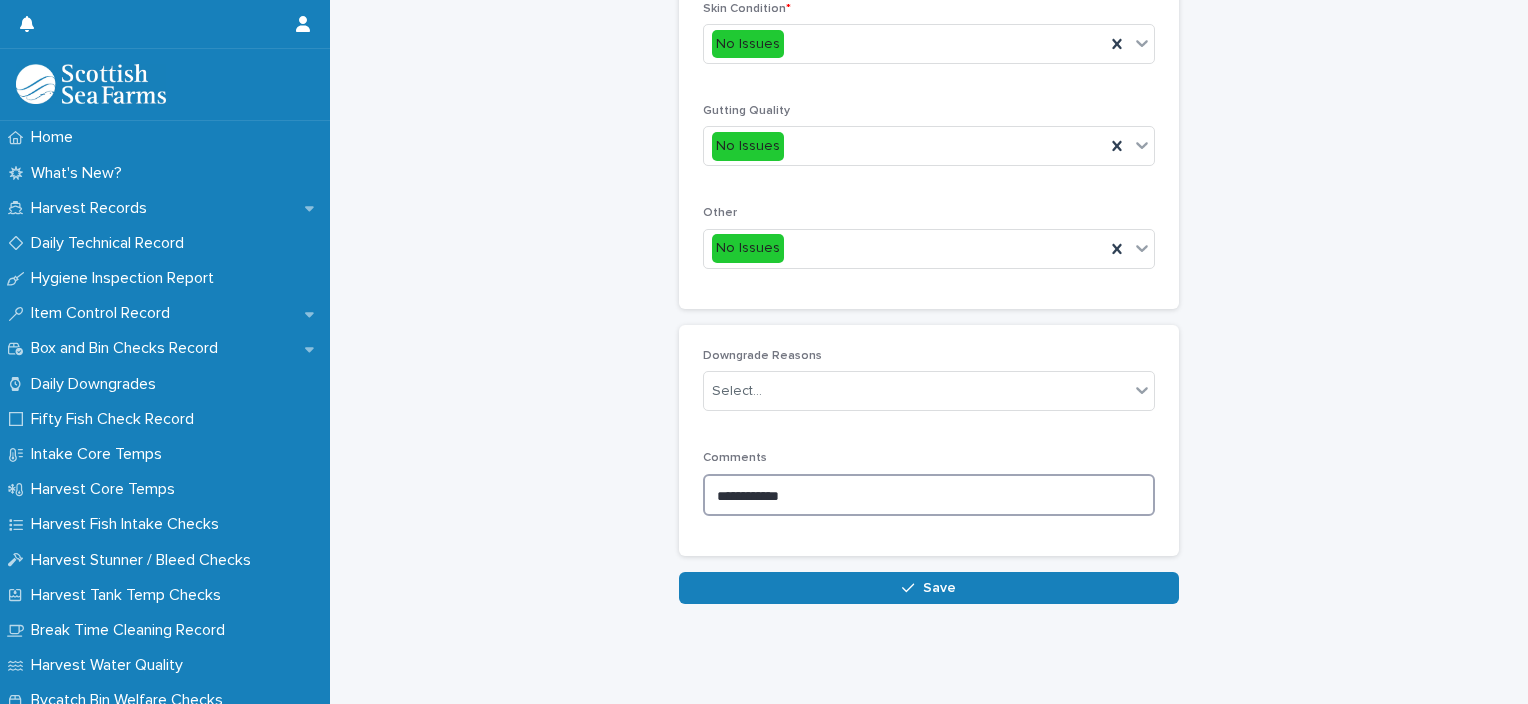 scroll, scrollTop: 948, scrollLeft: 0, axis: vertical 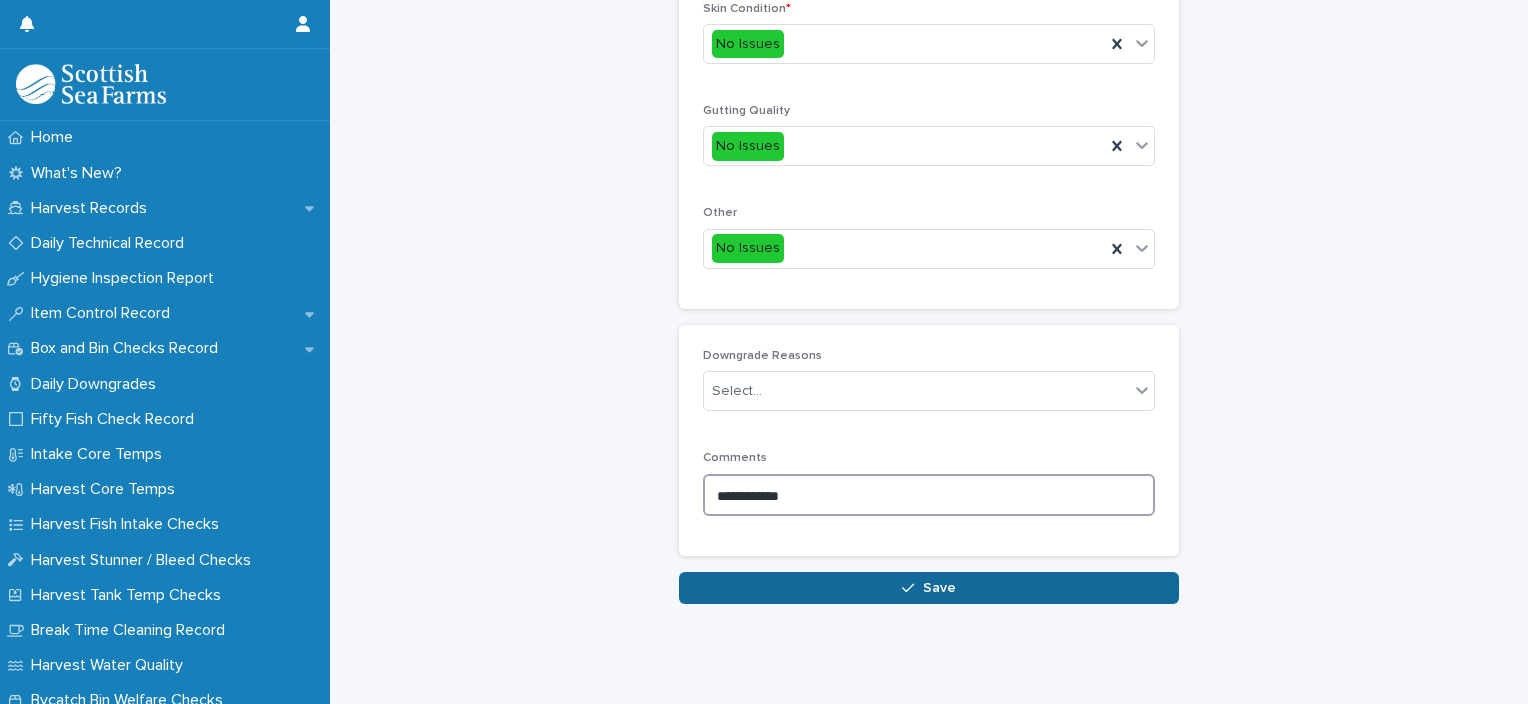 type on "**********" 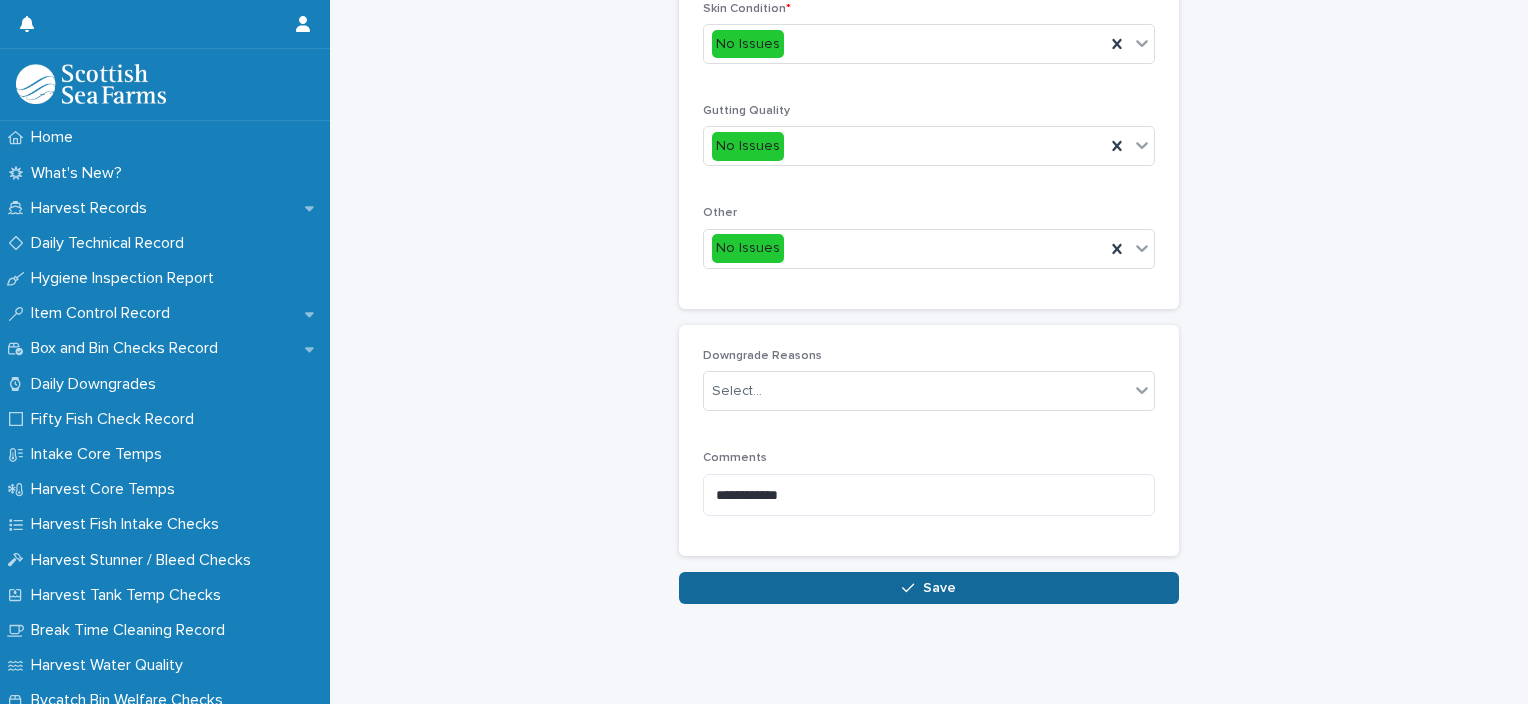 click on "Save" at bounding box center [929, 588] 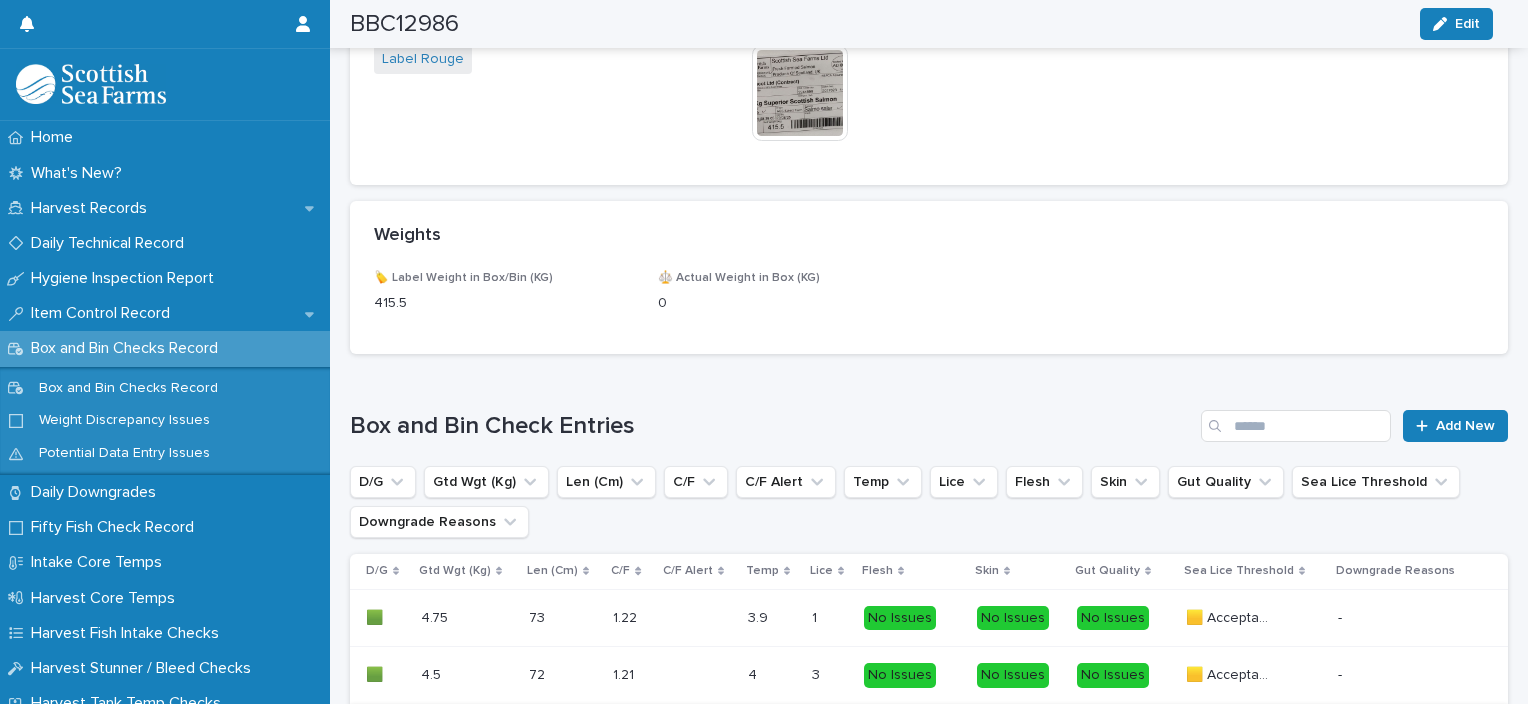 scroll, scrollTop: 1260, scrollLeft: 0, axis: vertical 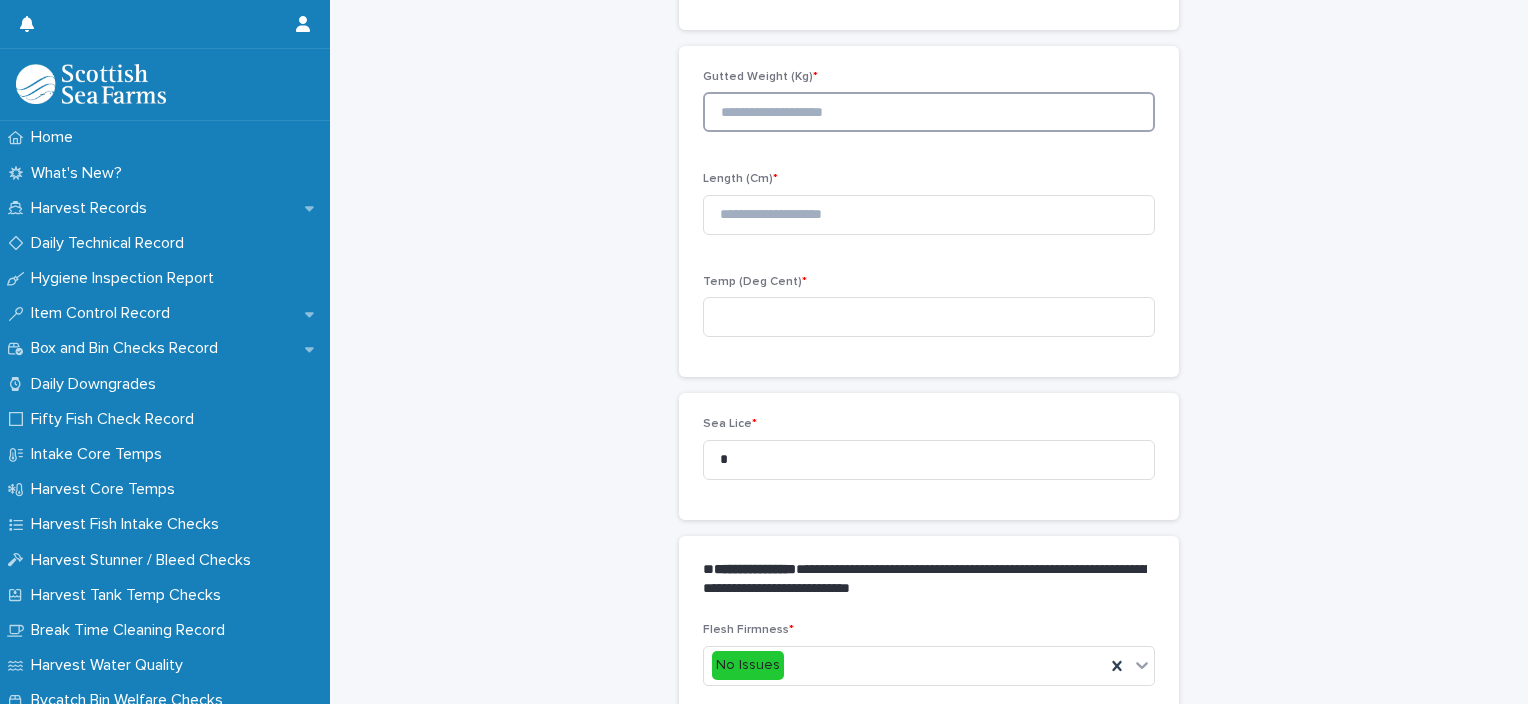 click at bounding box center (929, 112) 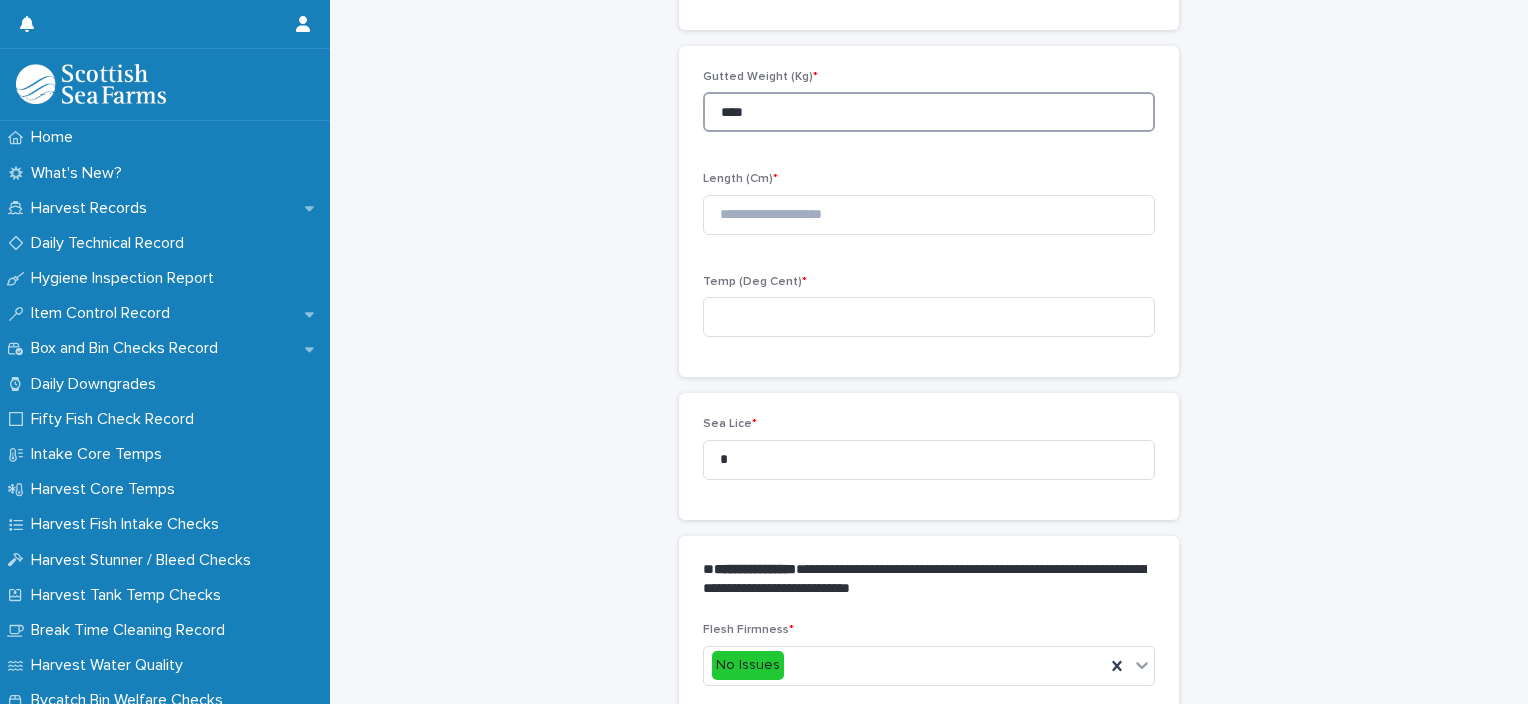 type on "****" 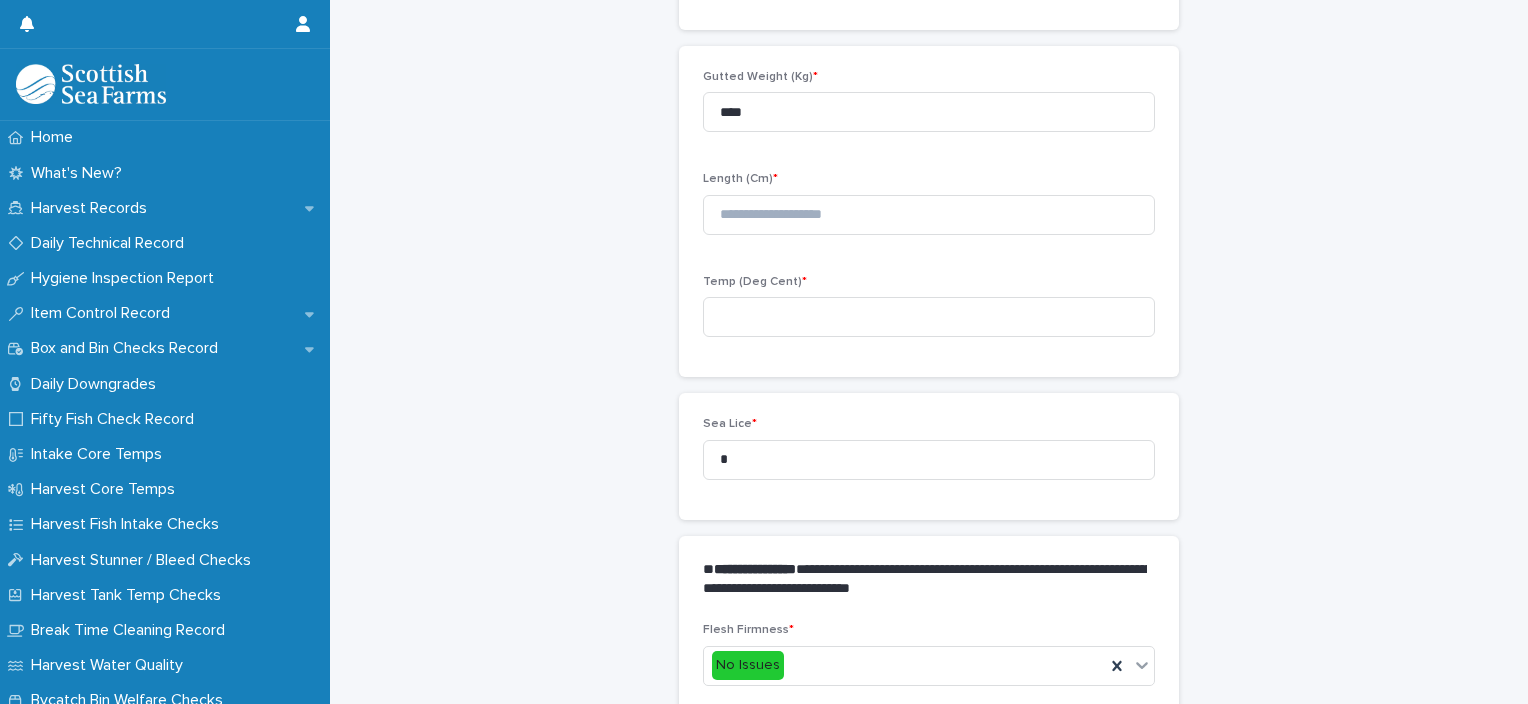 click on "Length (Cm) *" at bounding box center (929, 211) 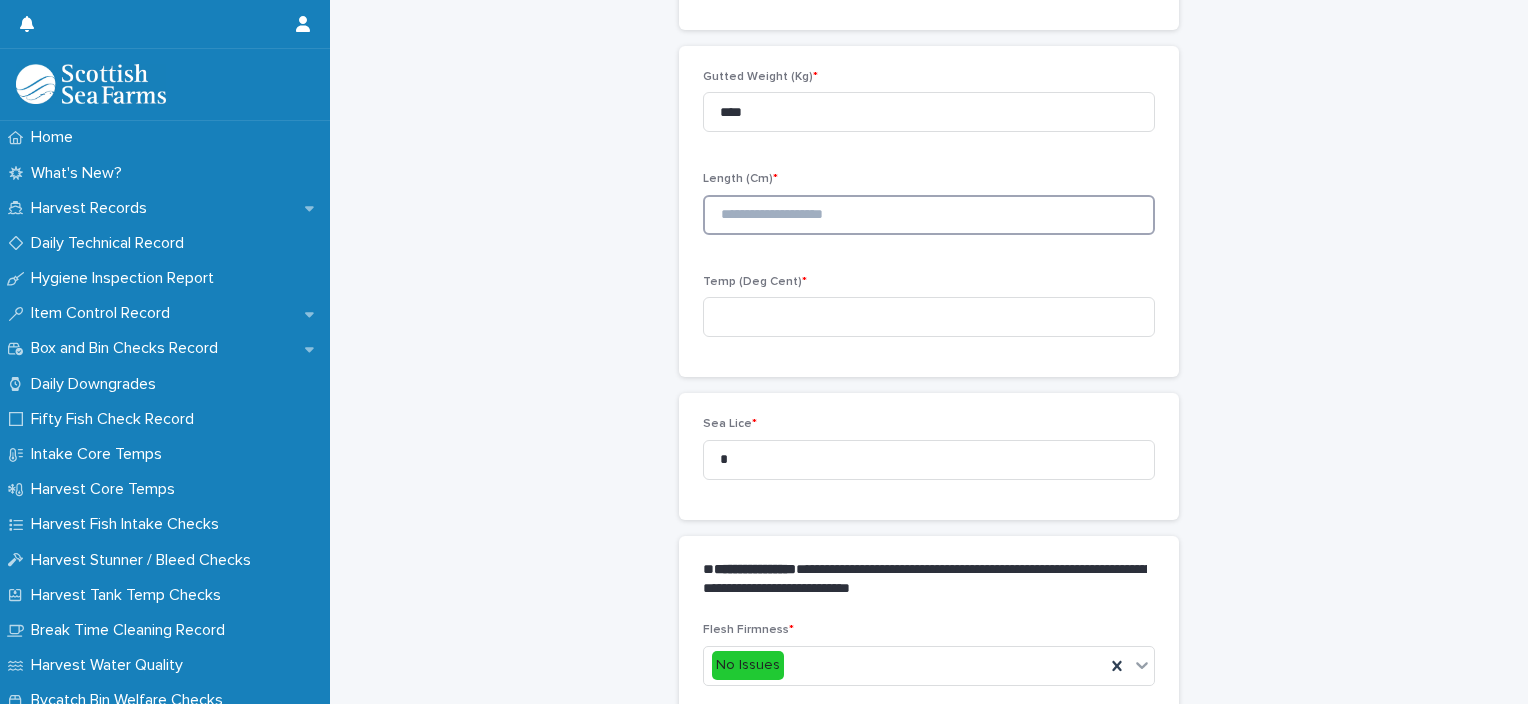 click at bounding box center [929, 215] 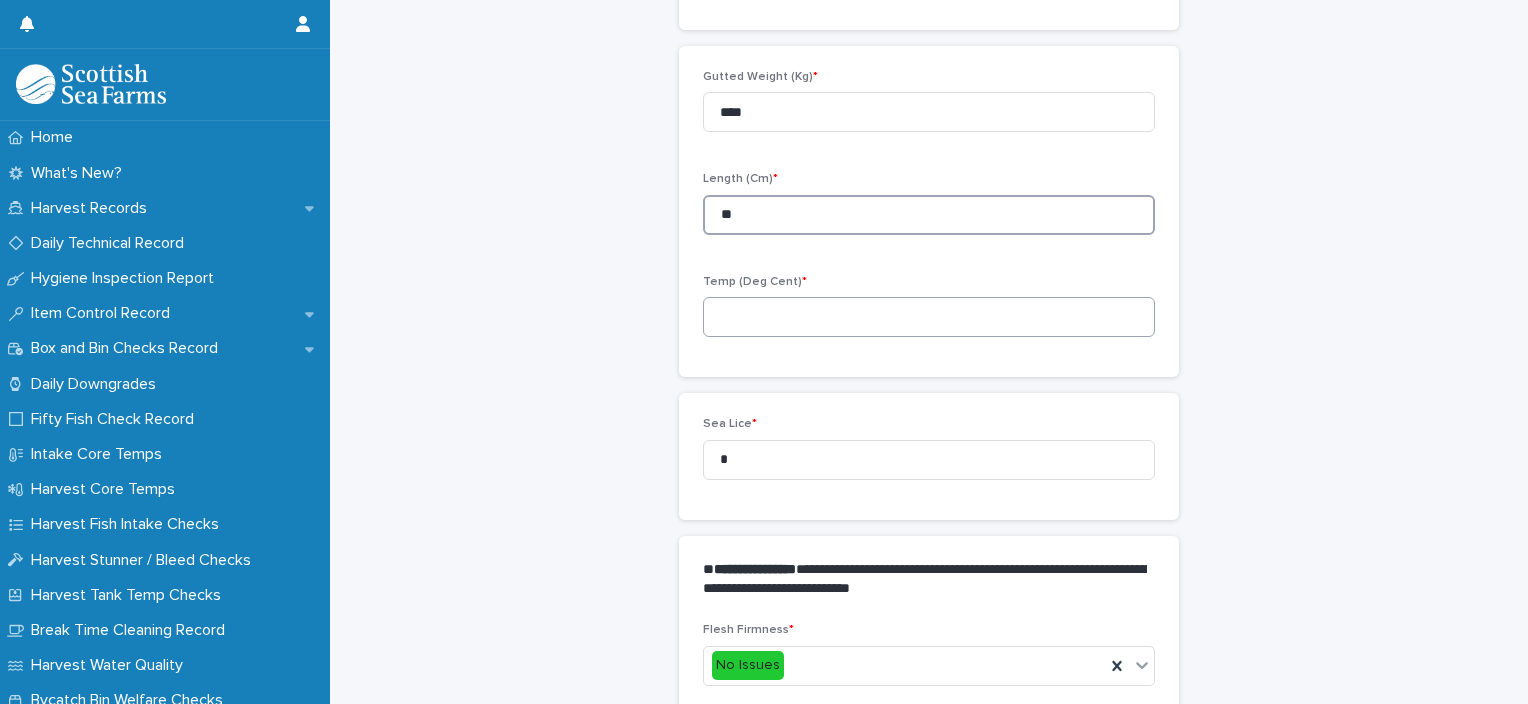 type on "**" 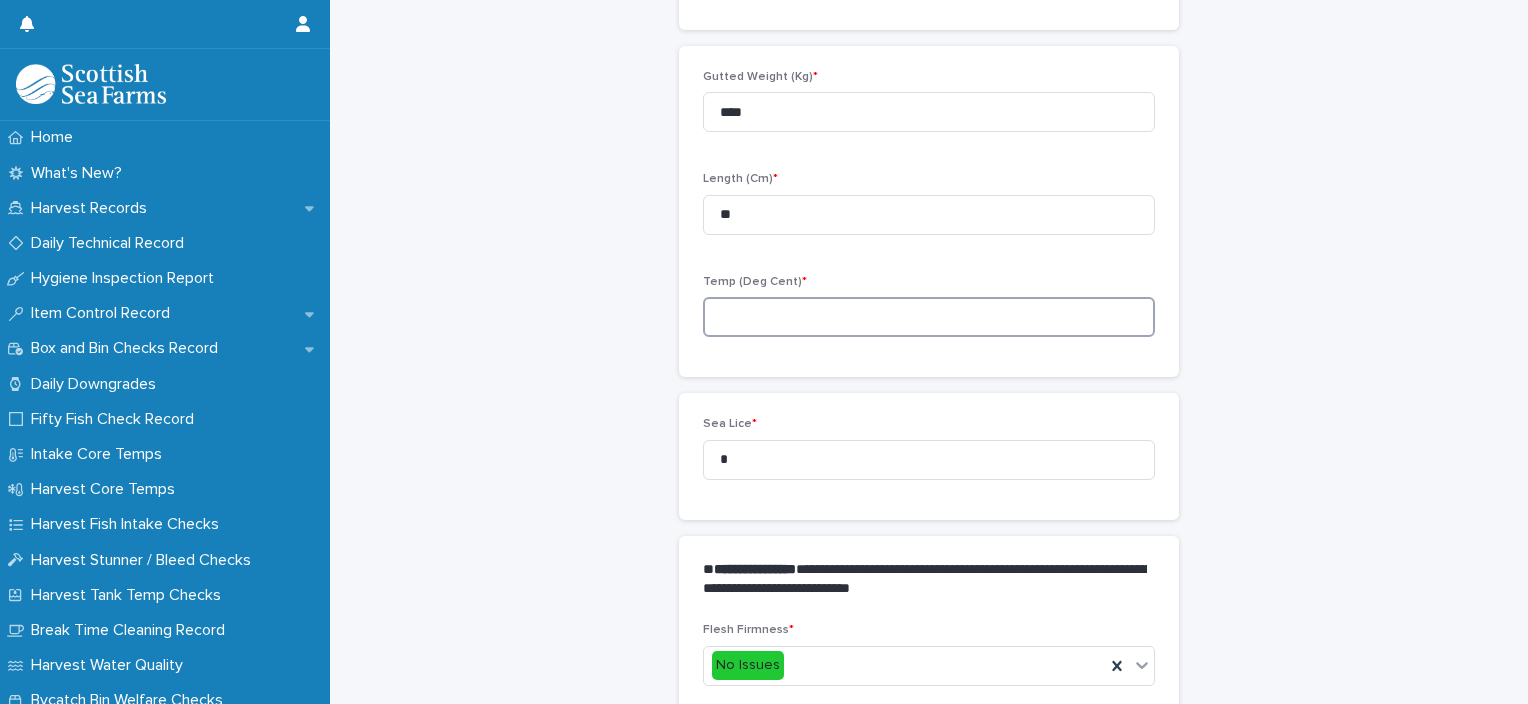 click at bounding box center [929, 317] 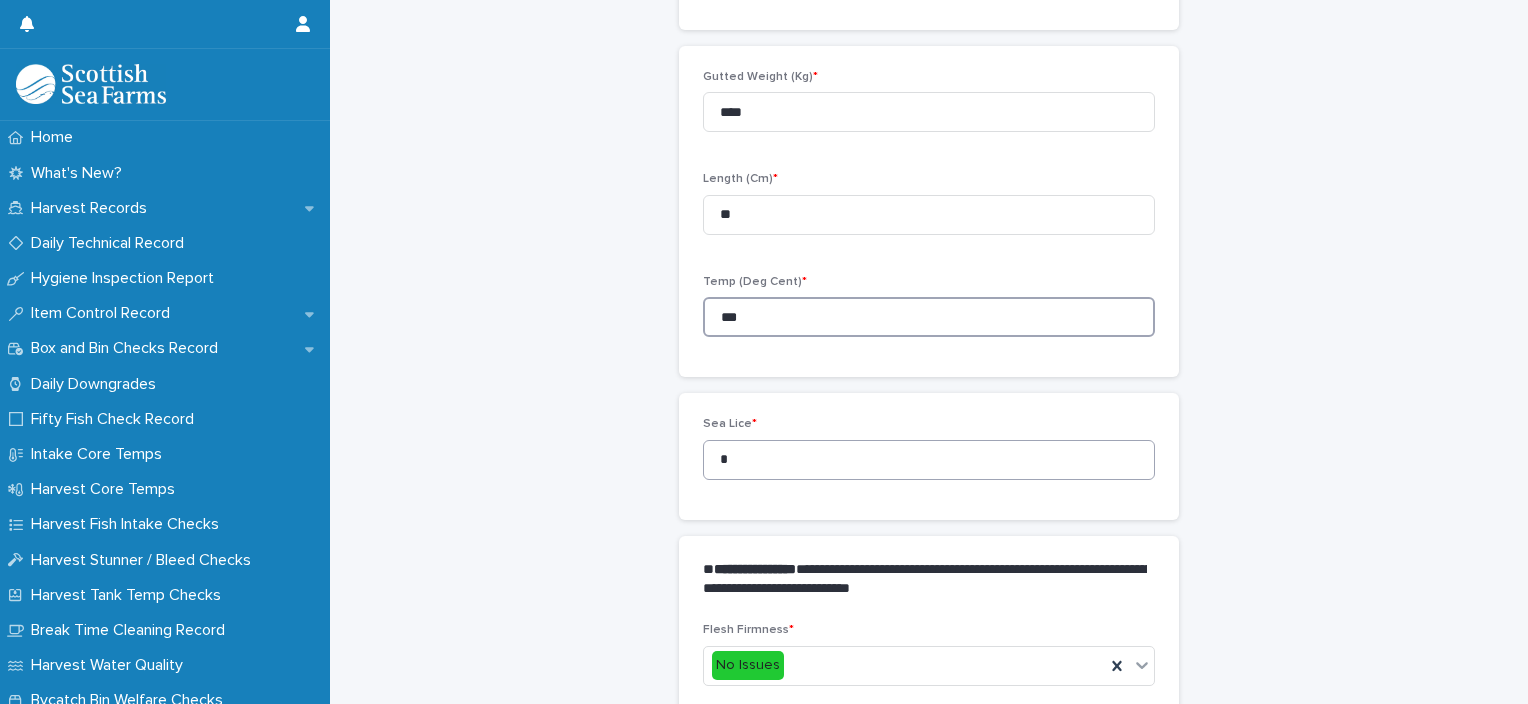 type on "***" 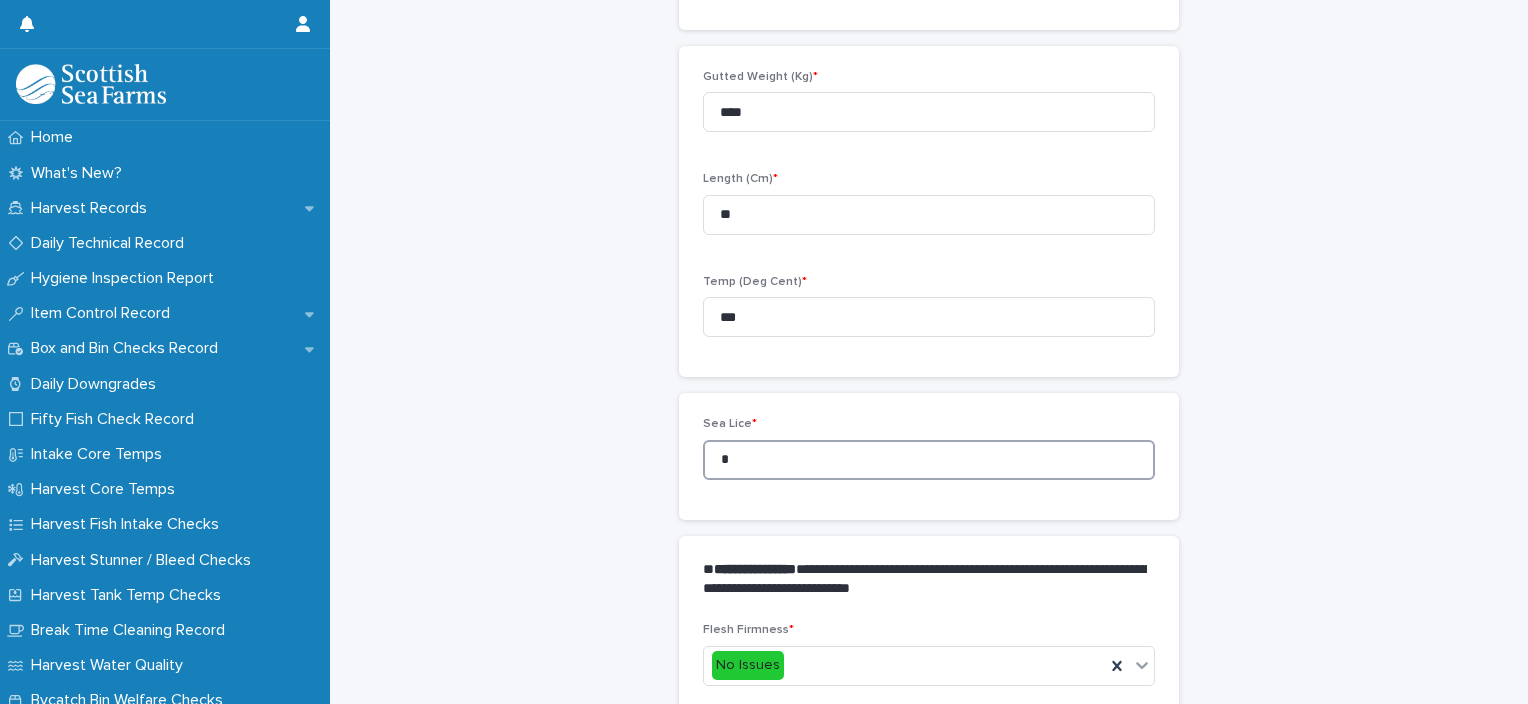 drag, startPoint x: 700, startPoint y: 464, endPoint x: 670, endPoint y: 460, distance: 30.265491 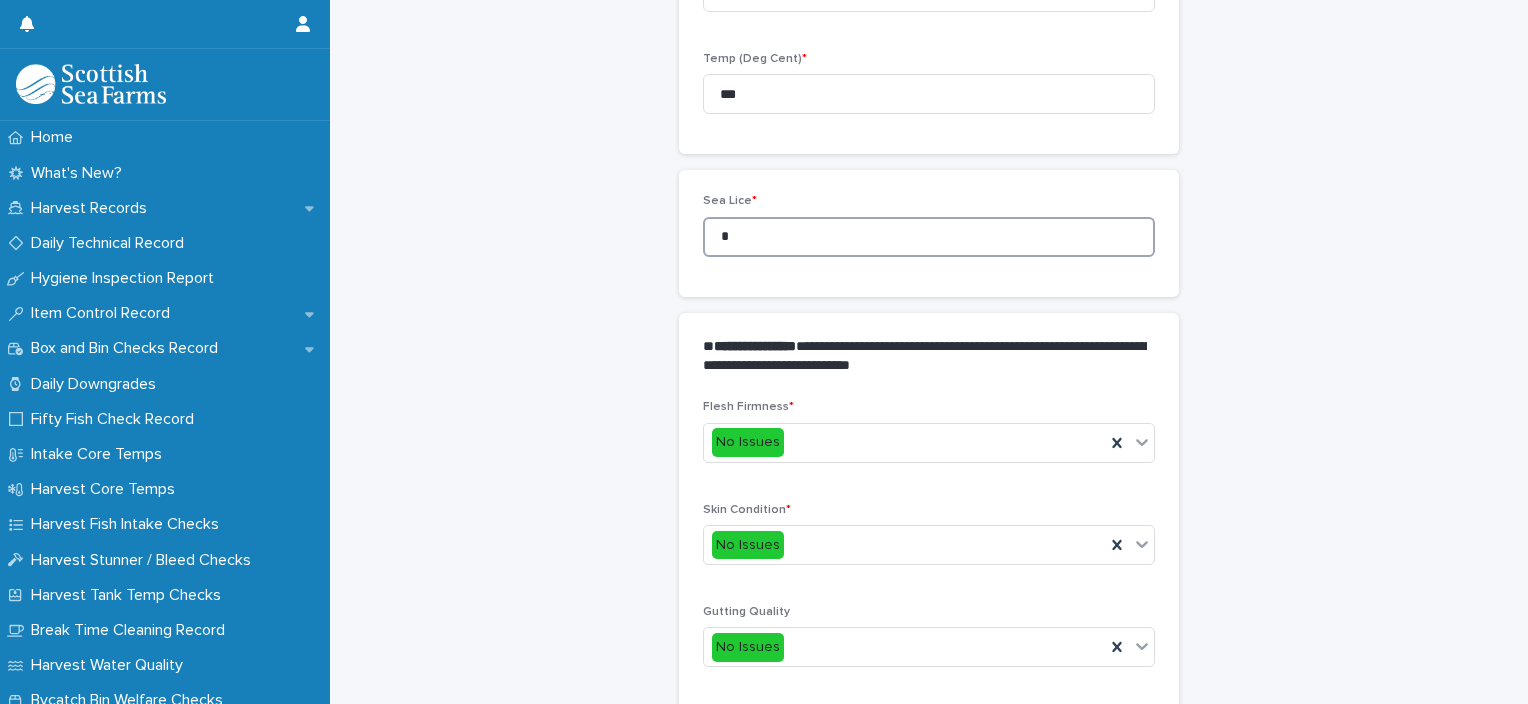 scroll, scrollTop: 948, scrollLeft: 0, axis: vertical 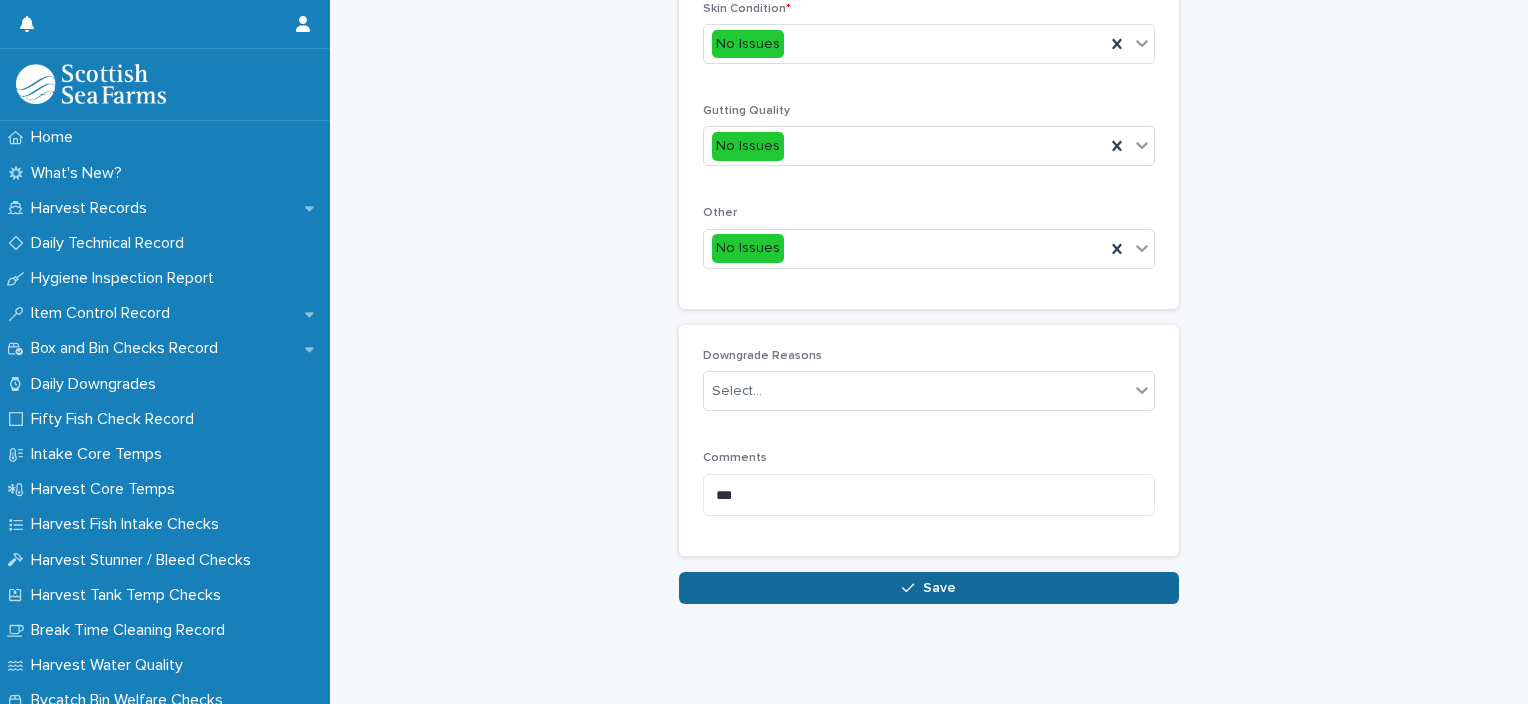 type on "*" 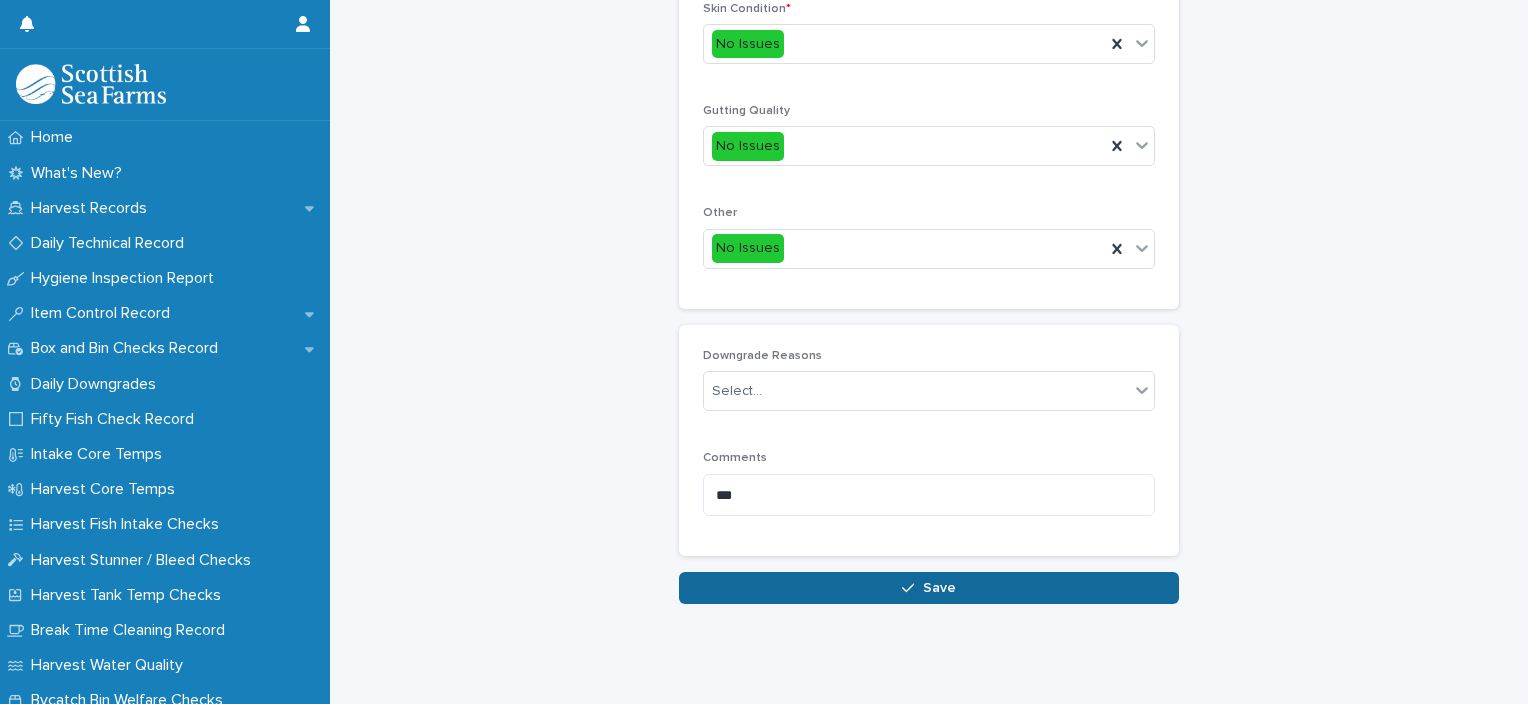 click on "Save" at bounding box center [939, 588] 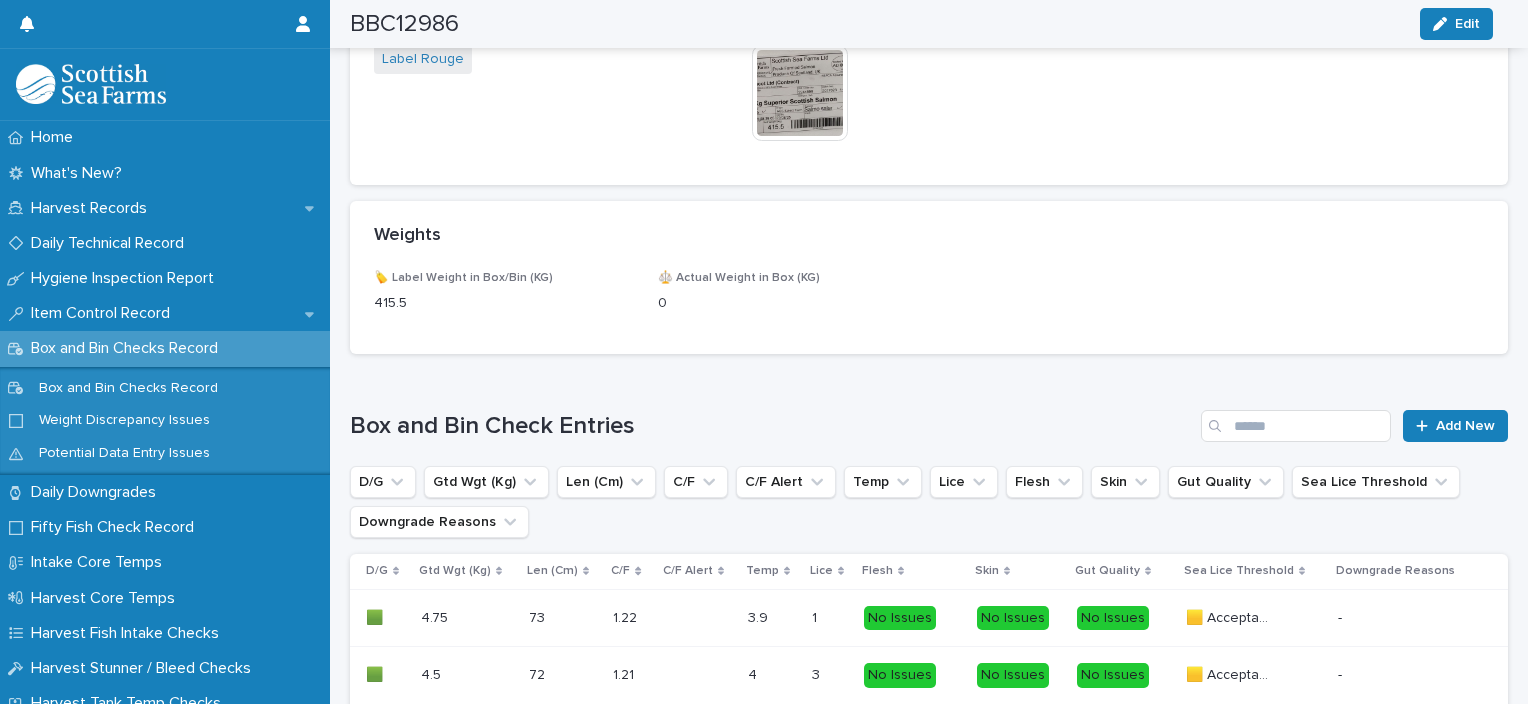 scroll, scrollTop: 1260, scrollLeft: 0, axis: vertical 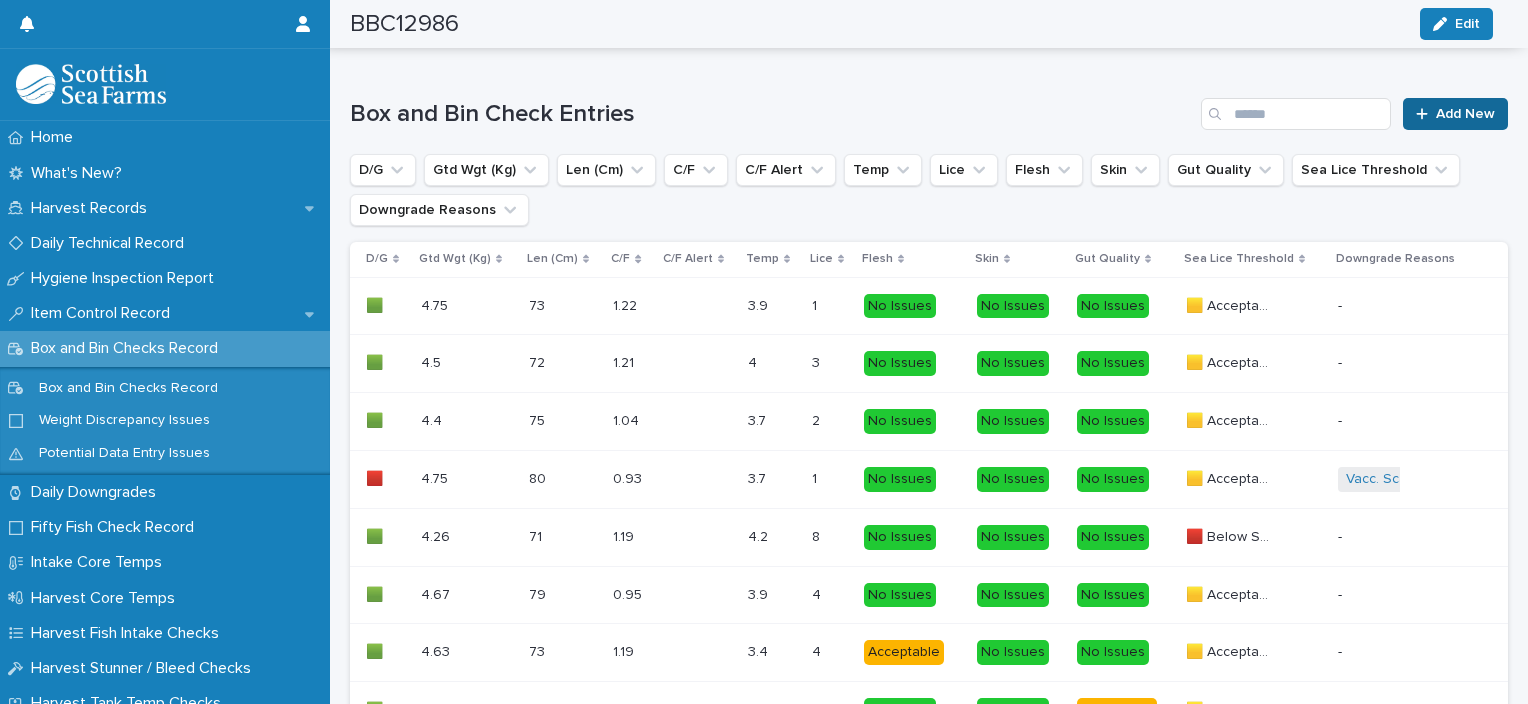 click on "Add New" at bounding box center [1465, 114] 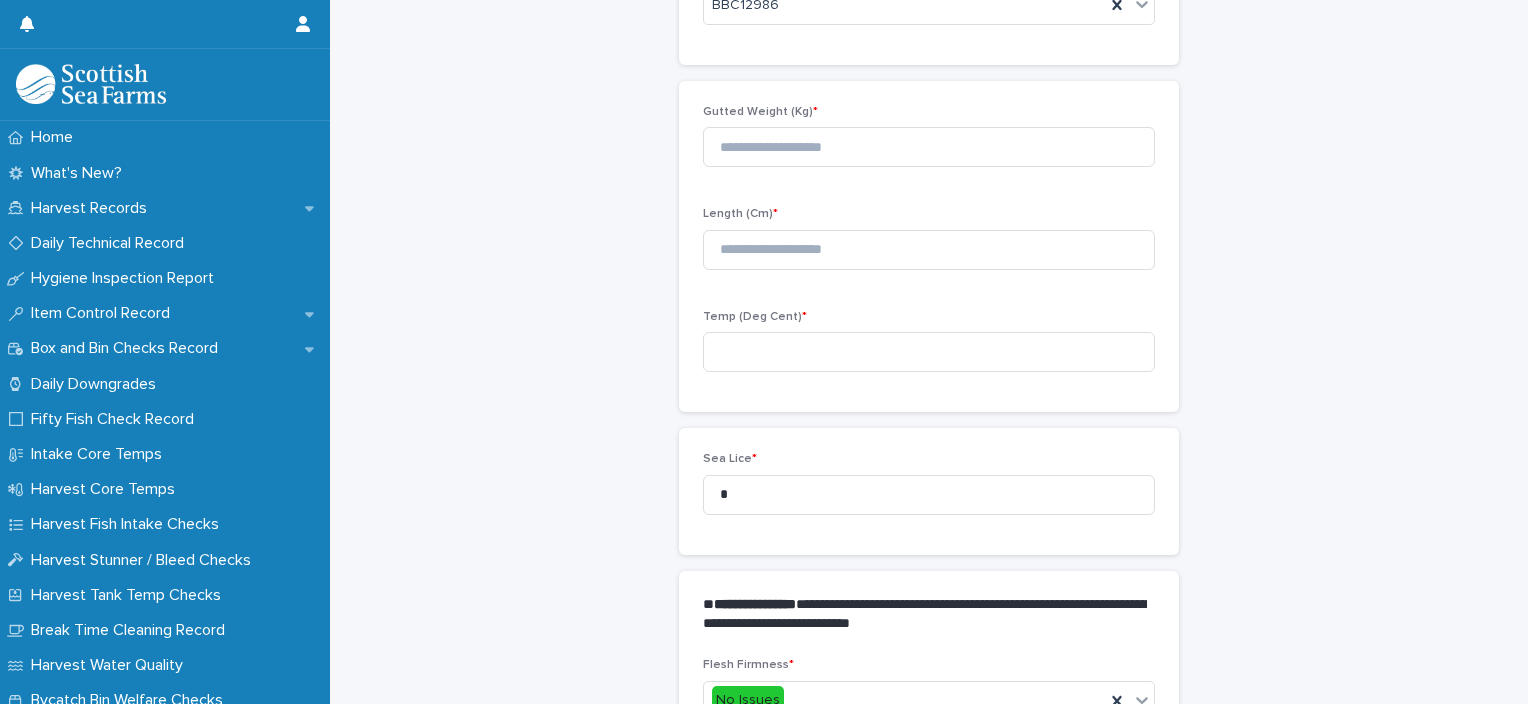 scroll, scrollTop: 111, scrollLeft: 0, axis: vertical 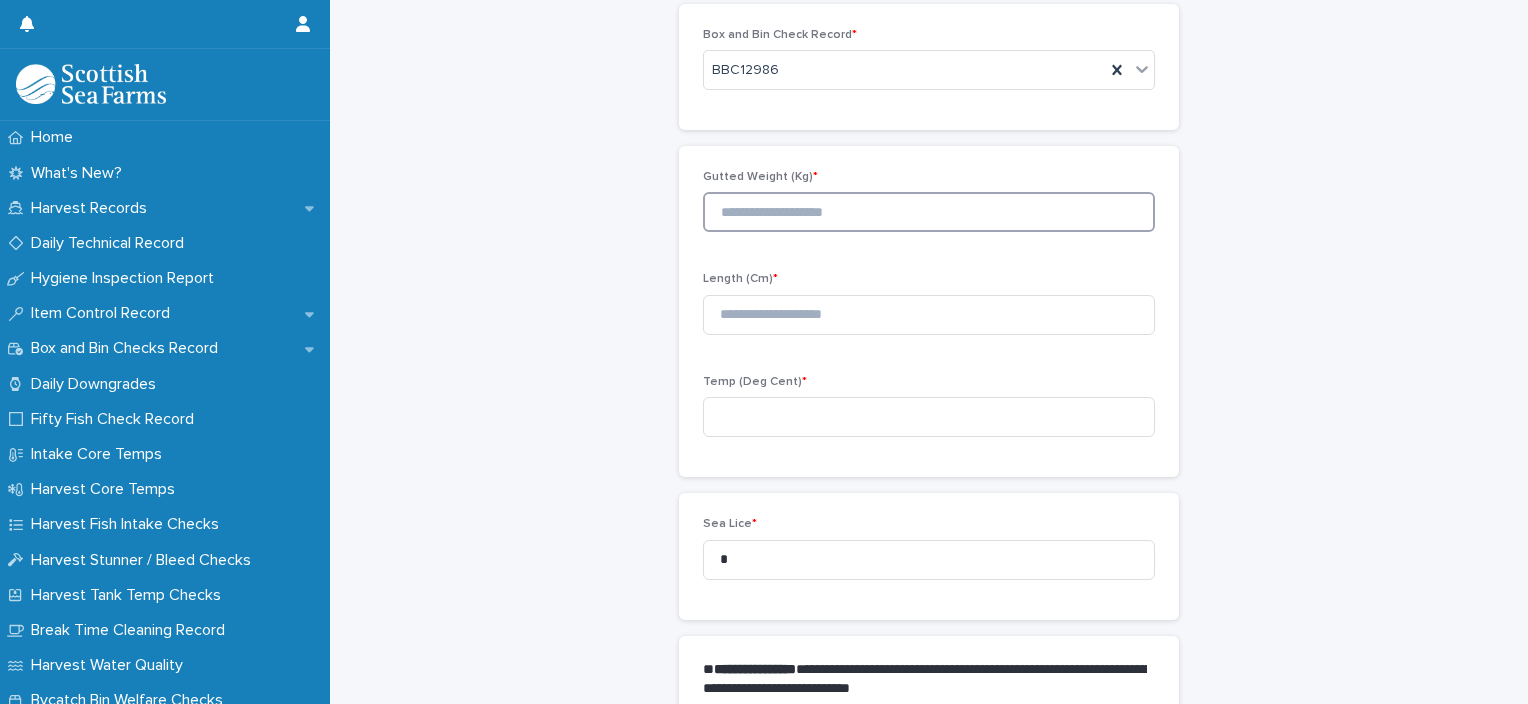 click at bounding box center [929, 212] 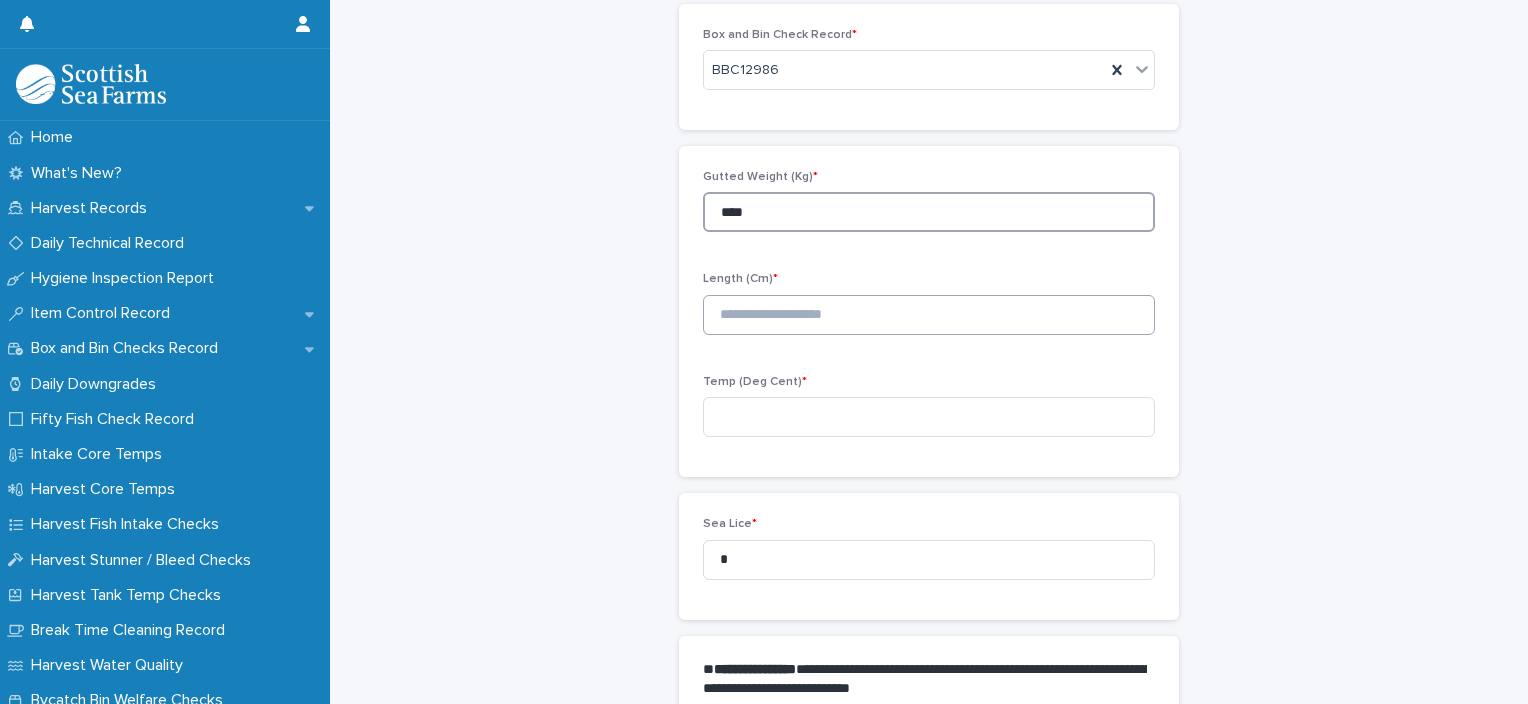type on "****" 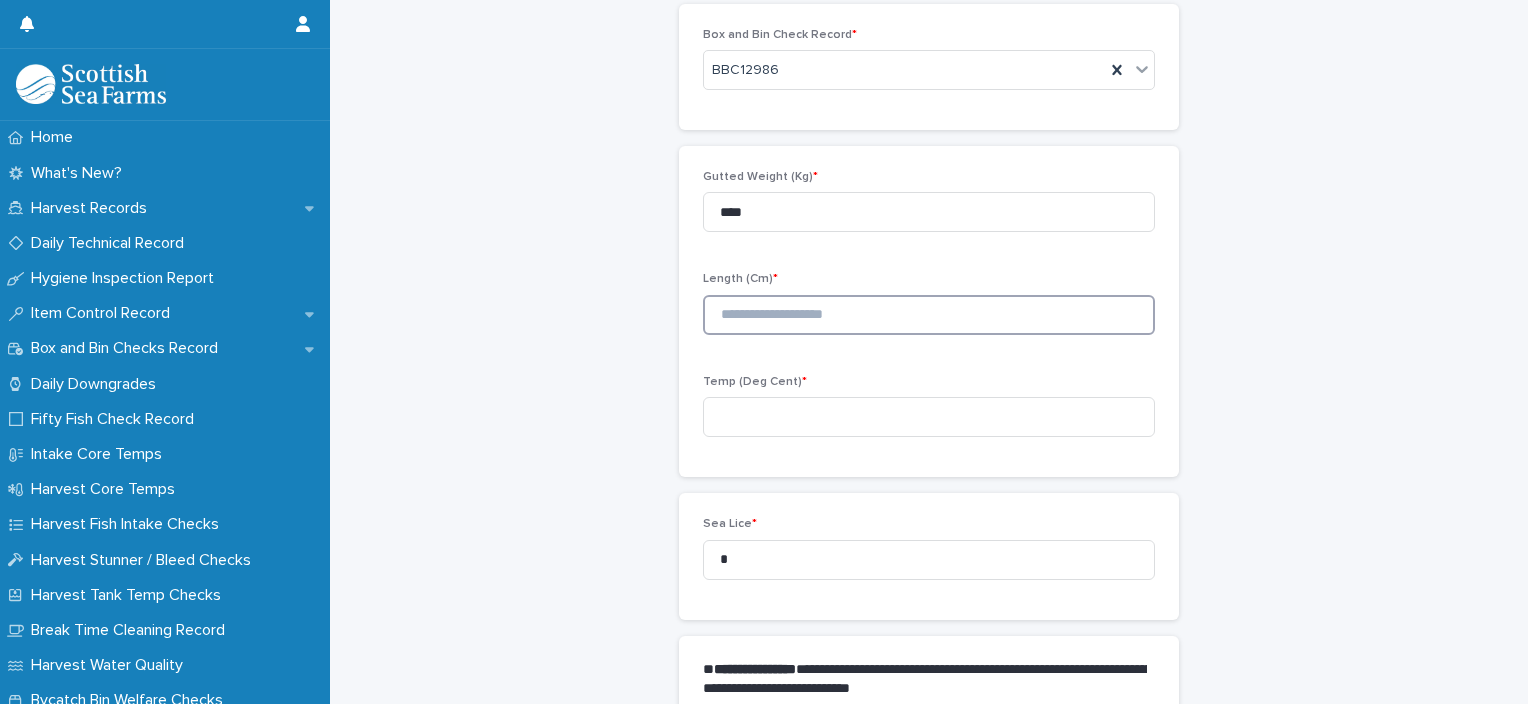 click at bounding box center [929, 315] 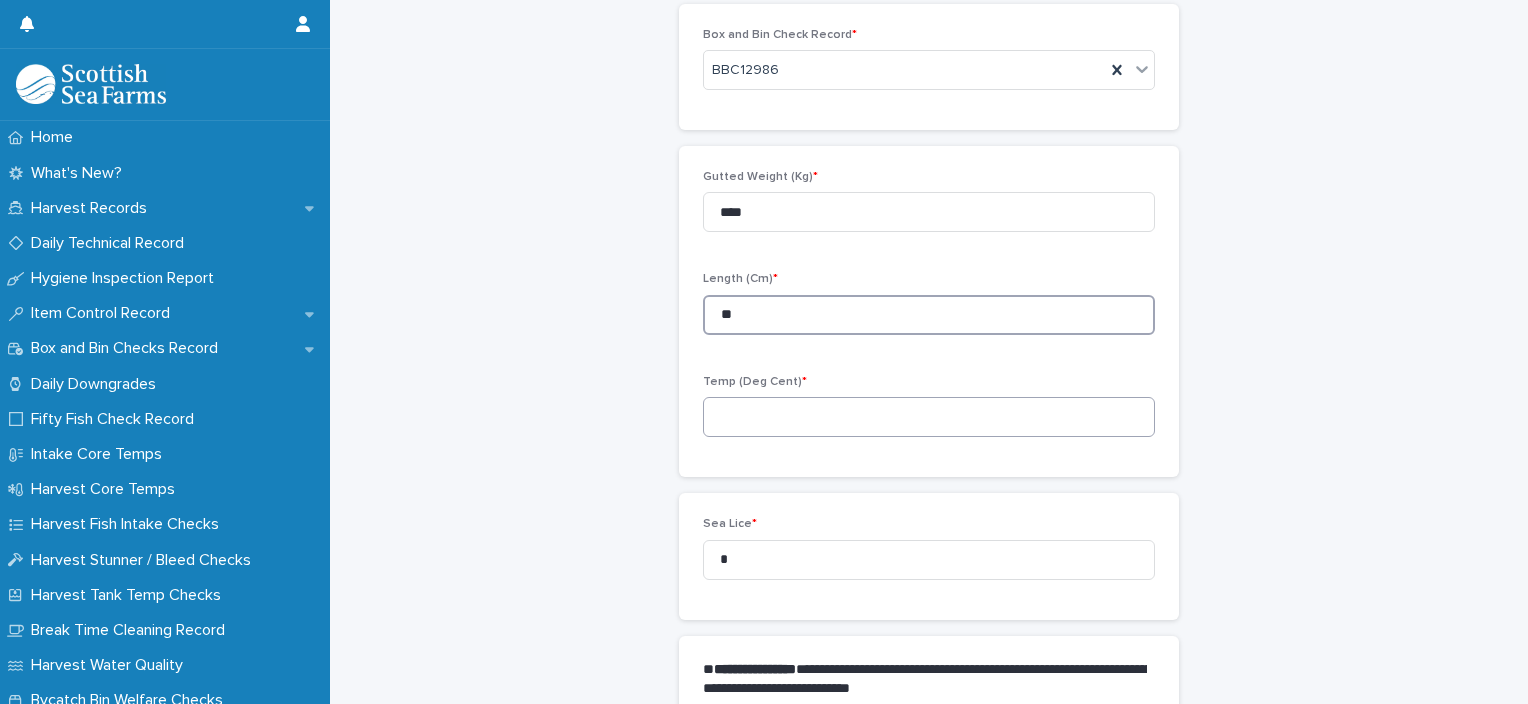 type on "**" 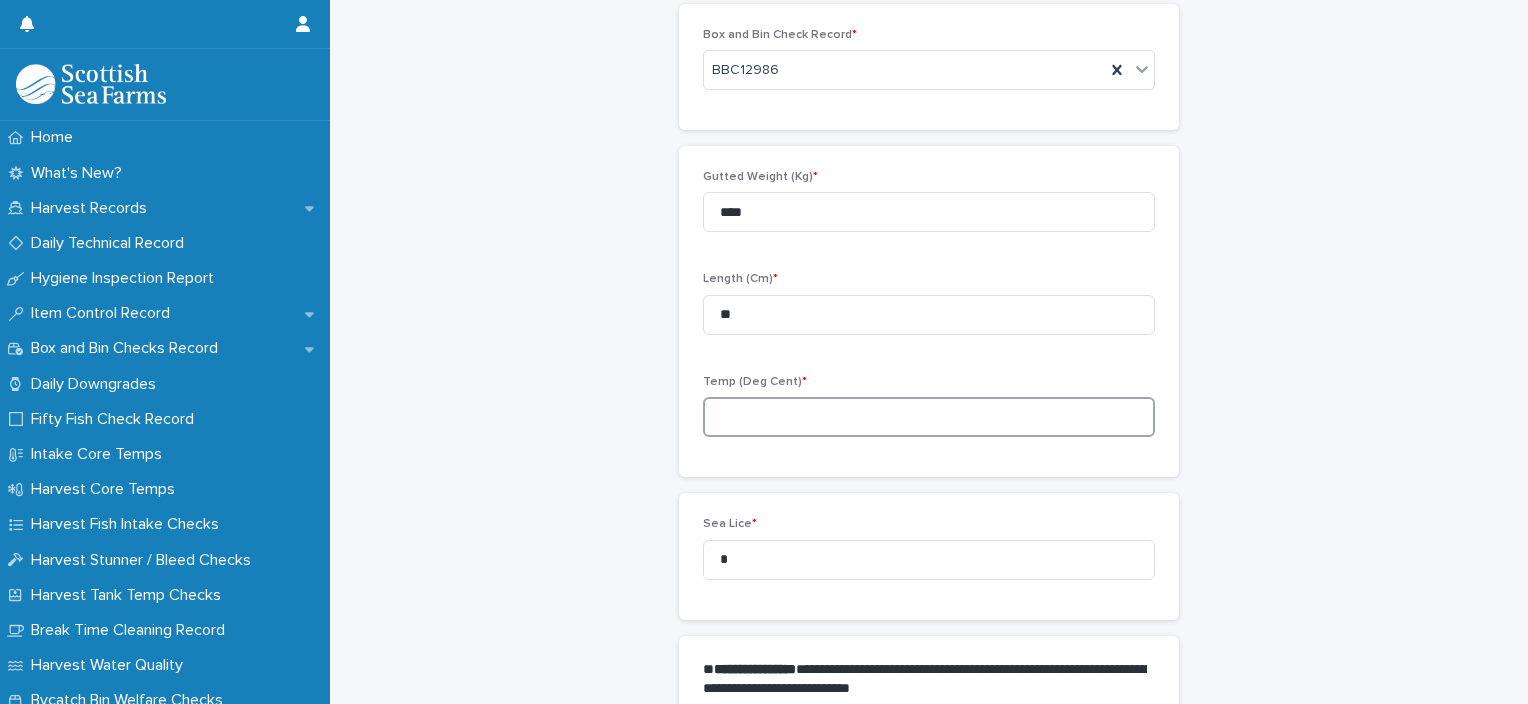 click at bounding box center [929, 417] 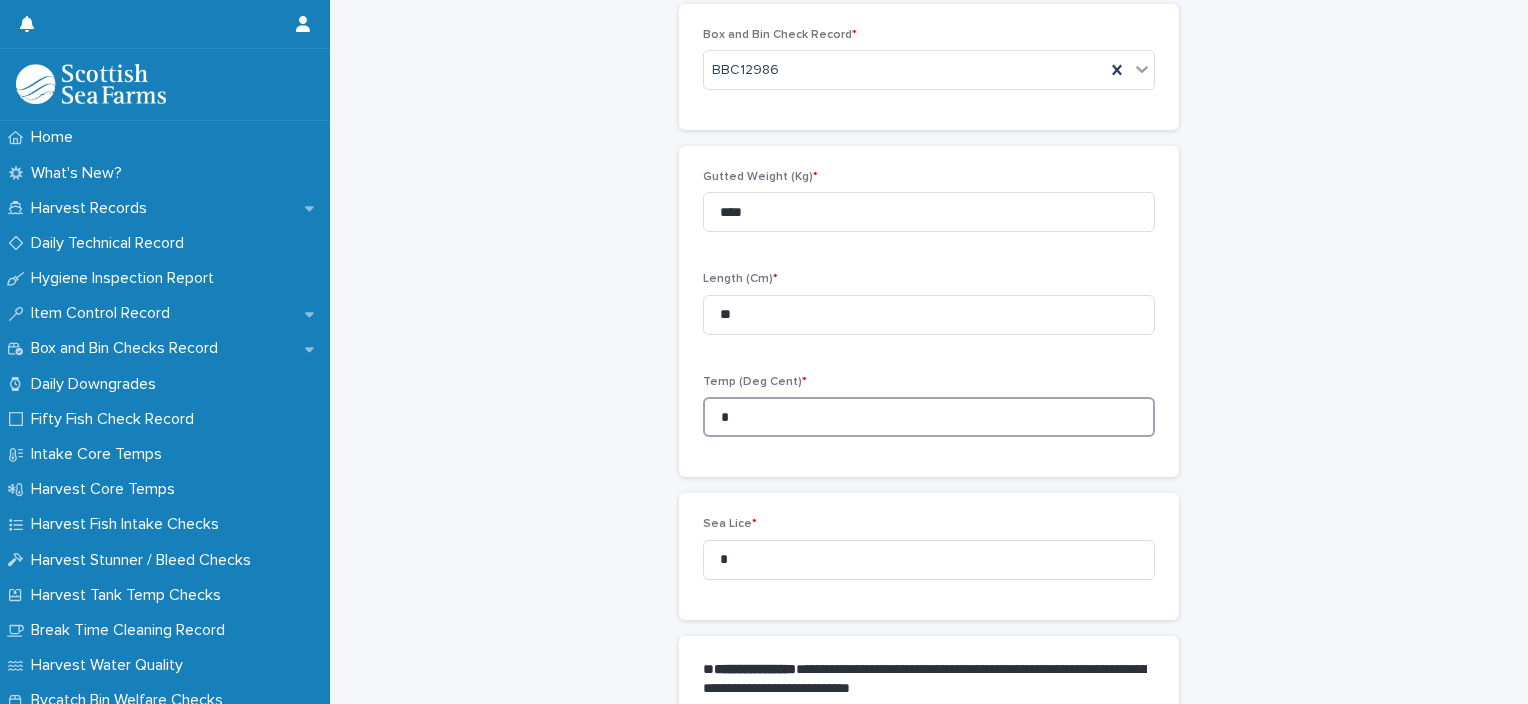 scroll, scrollTop: 911, scrollLeft: 0, axis: vertical 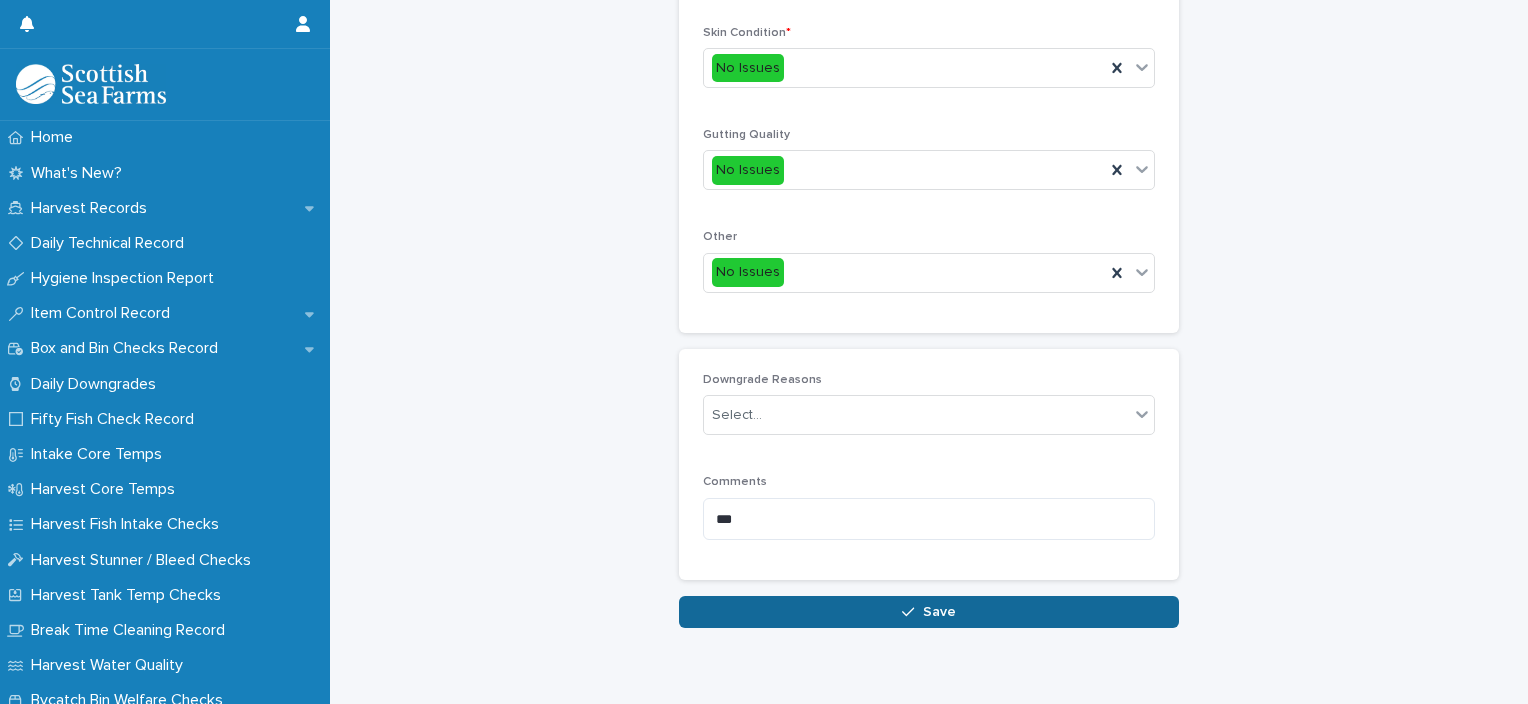 type on "*" 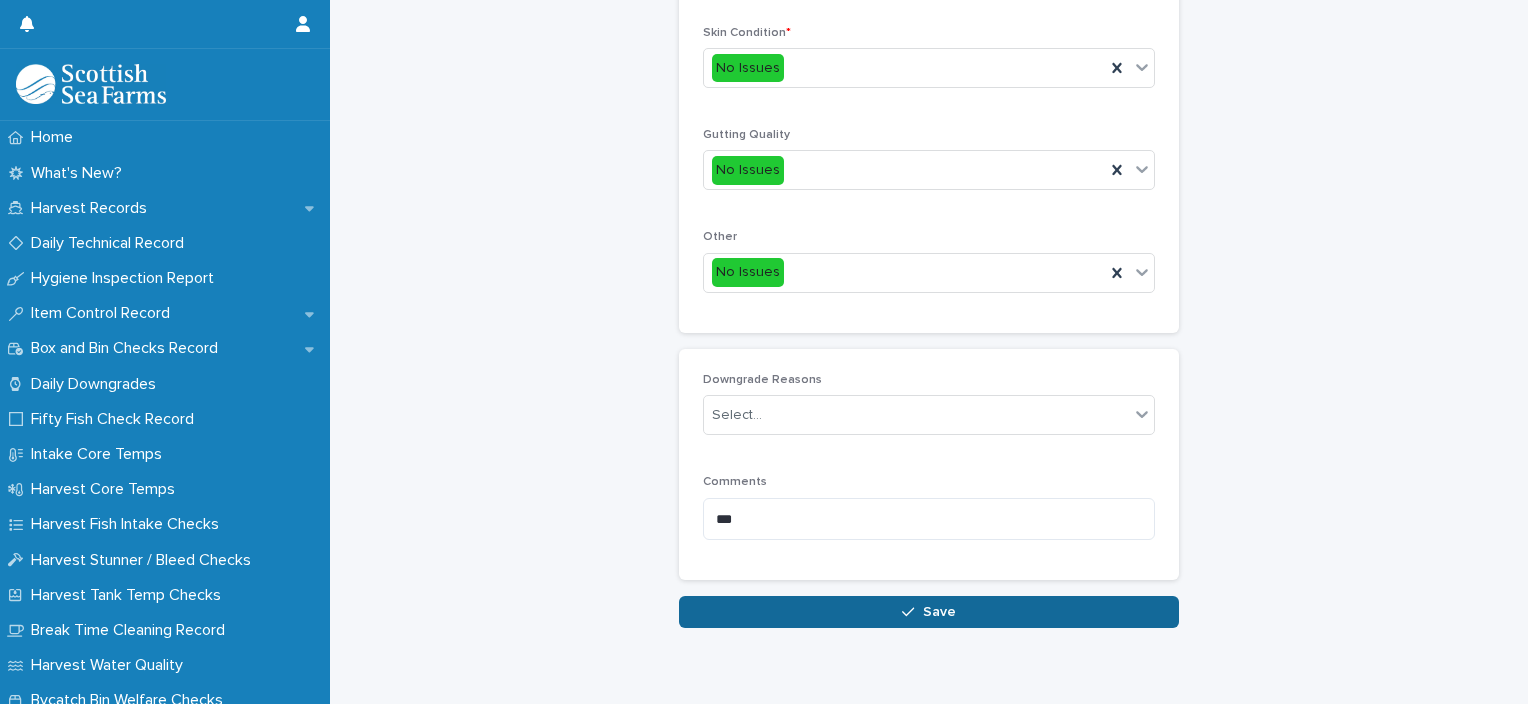 click on "Save" at bounding box center (929, 612) 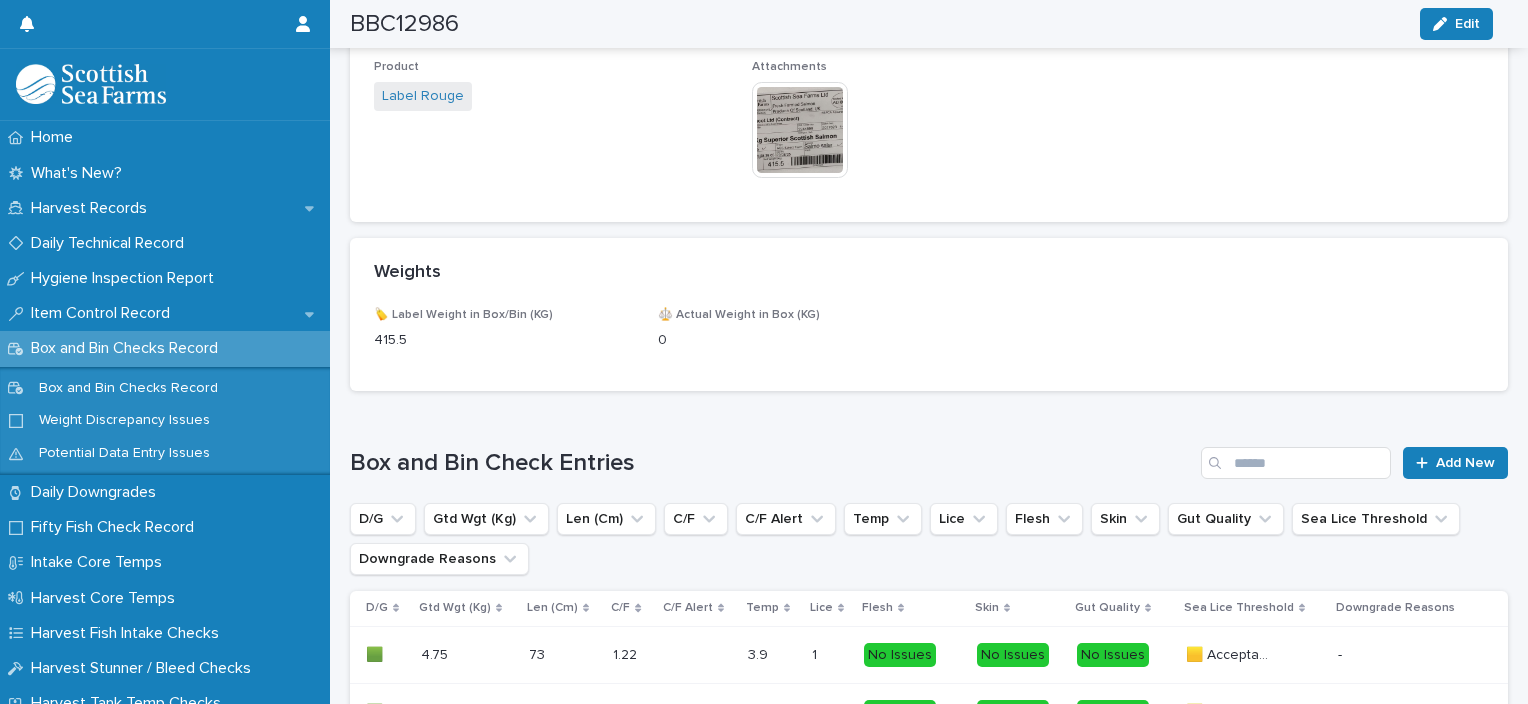 scroll, scrollTop: 1224, scrollLeft: 0, axis: vertical 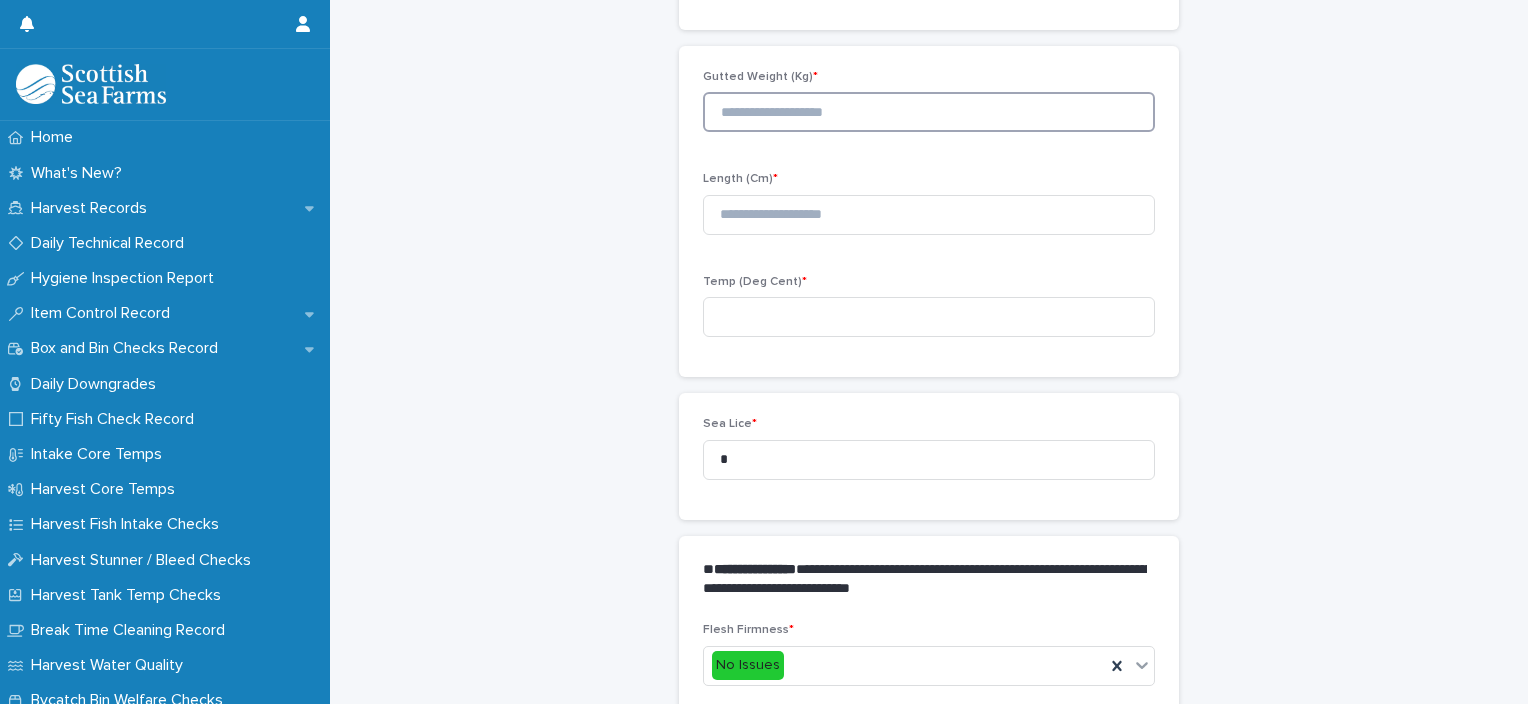 click at bounding box center (929, 112) 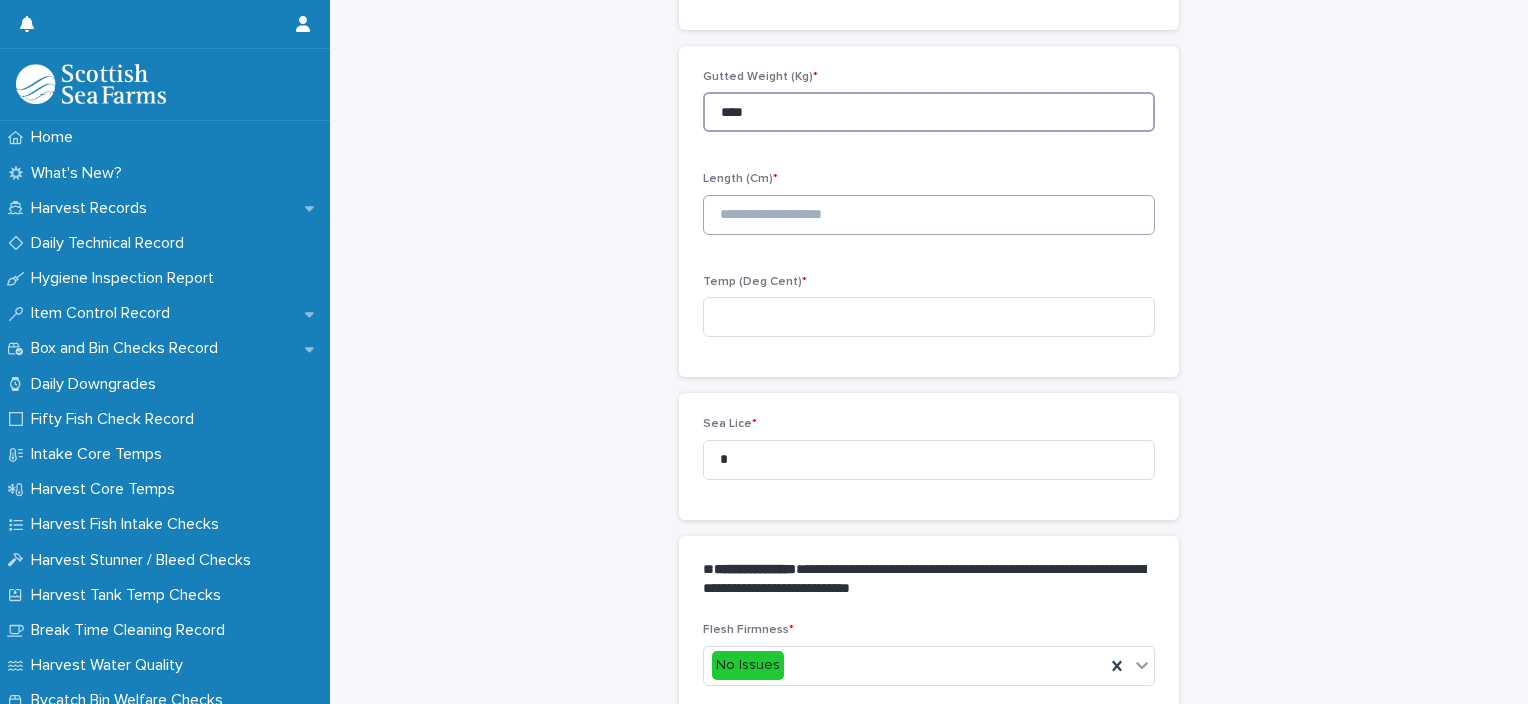 type on "****" 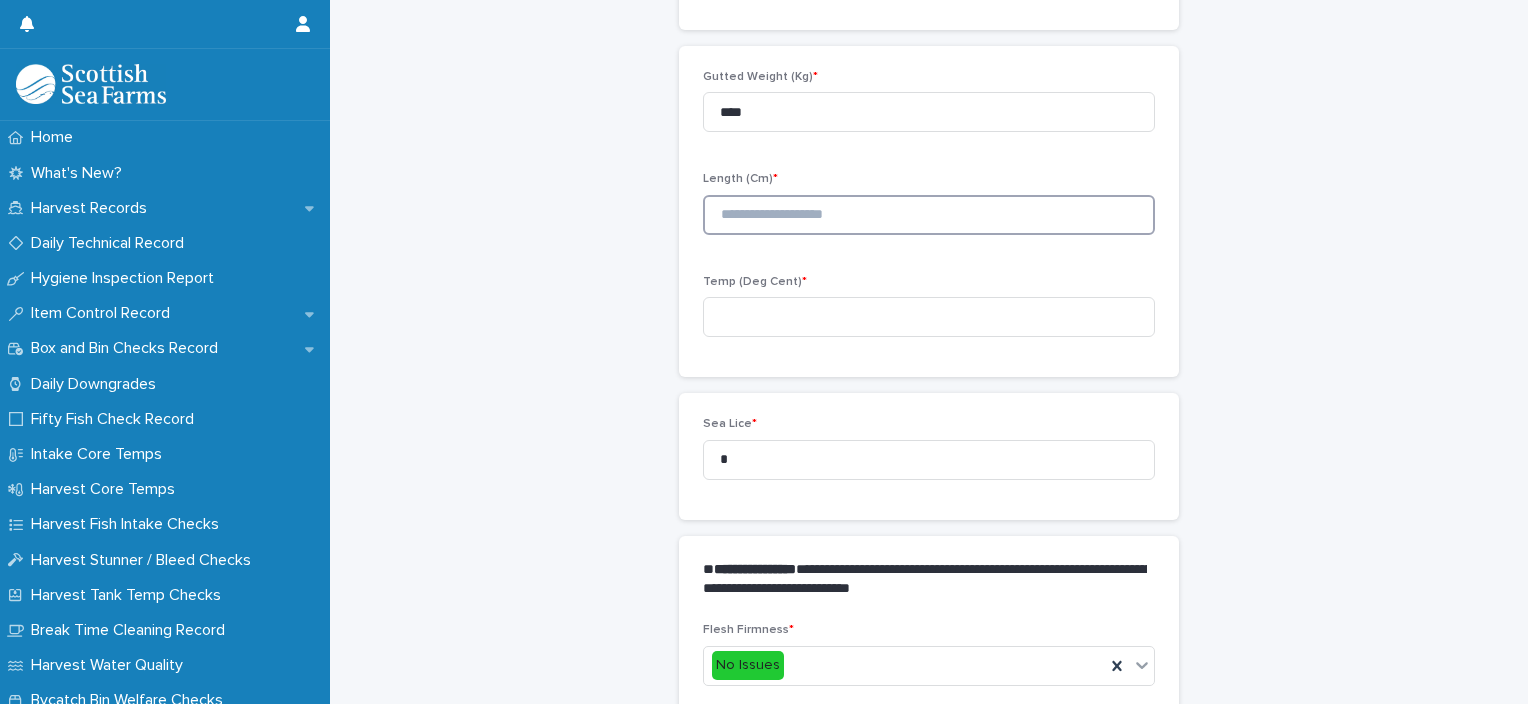 click at bounding box center [929, 215] 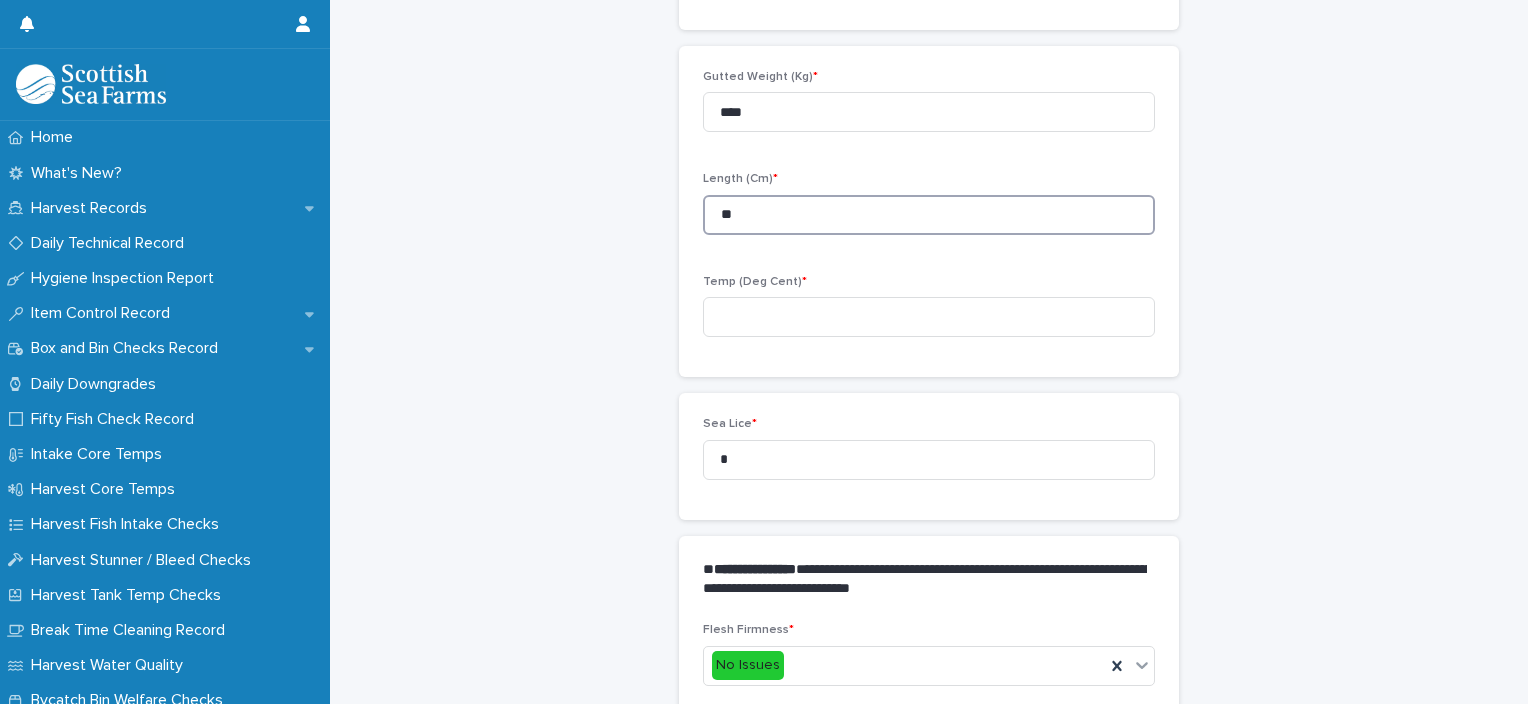 type on "**" 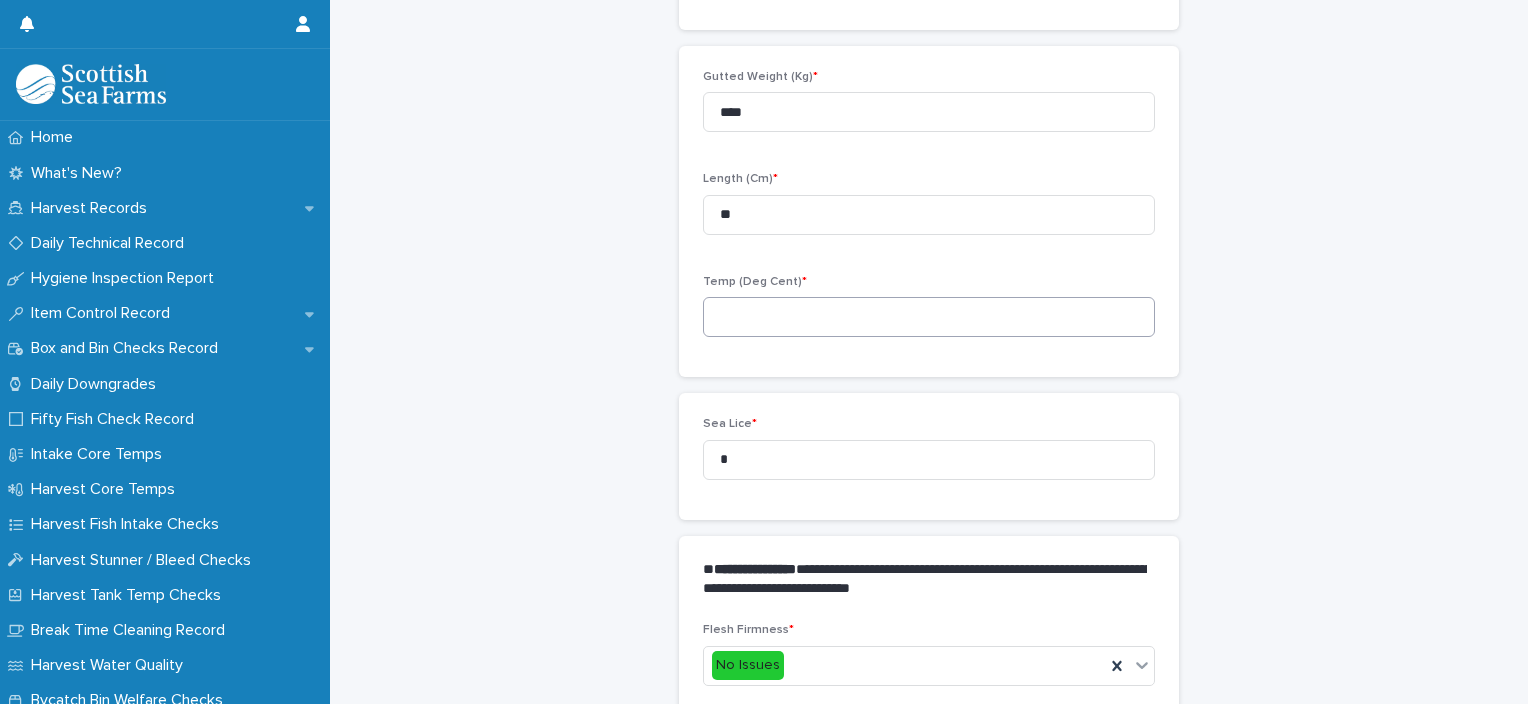 drag, startPoint x: 794, startPoint y: 292, endPoint x: 795, endPoint y: 304, distance: 12.0415945 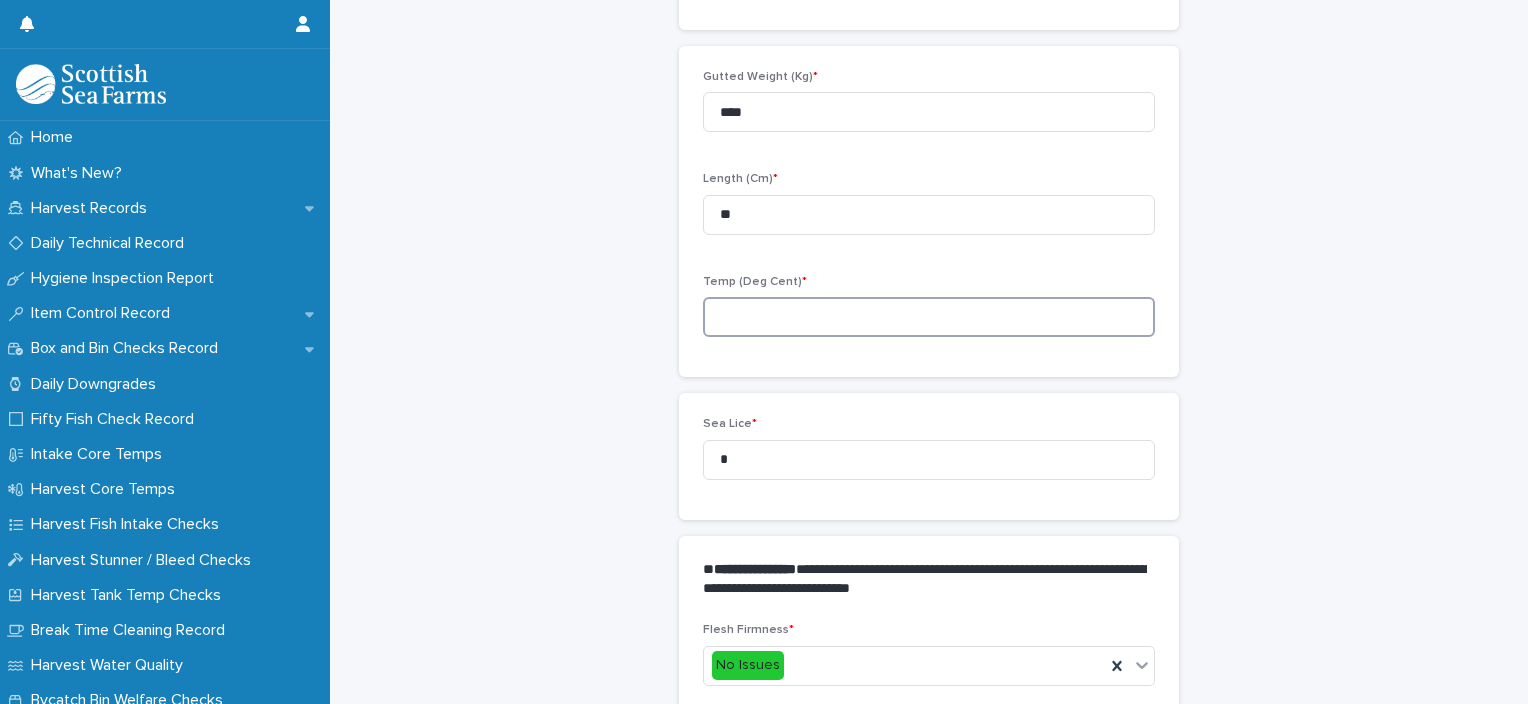 click at bounding box center (929, 317) 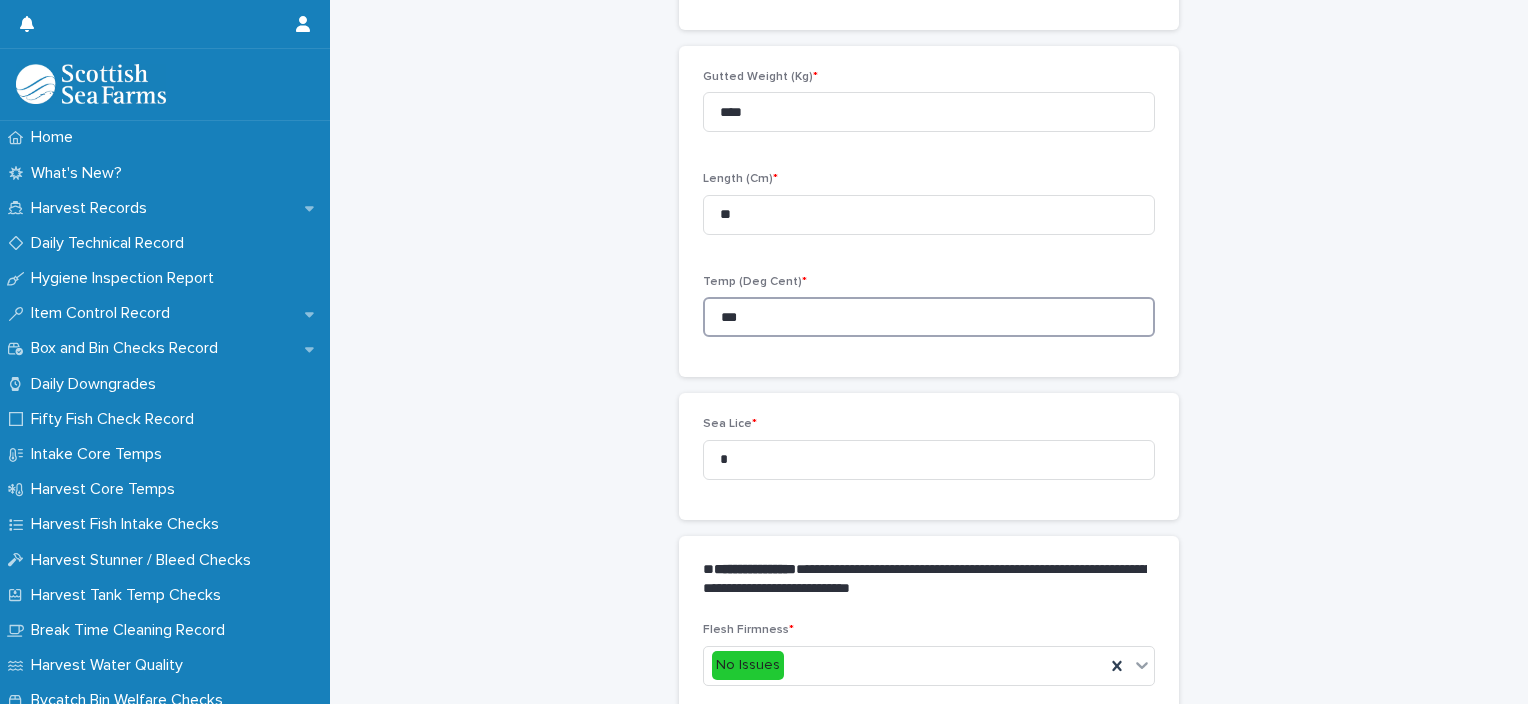 type on "***" 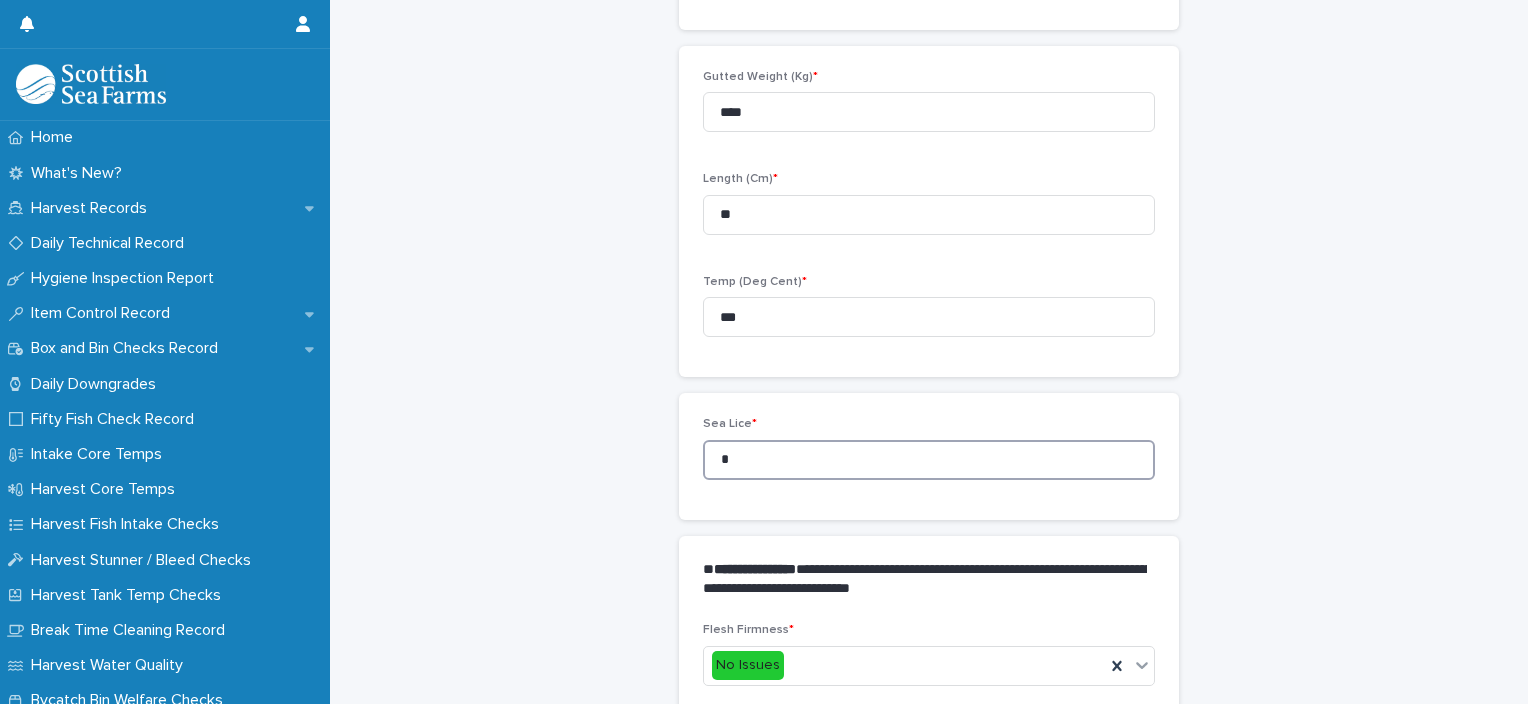 click on "Sea Lice * *" at bounding box center [929, 456] 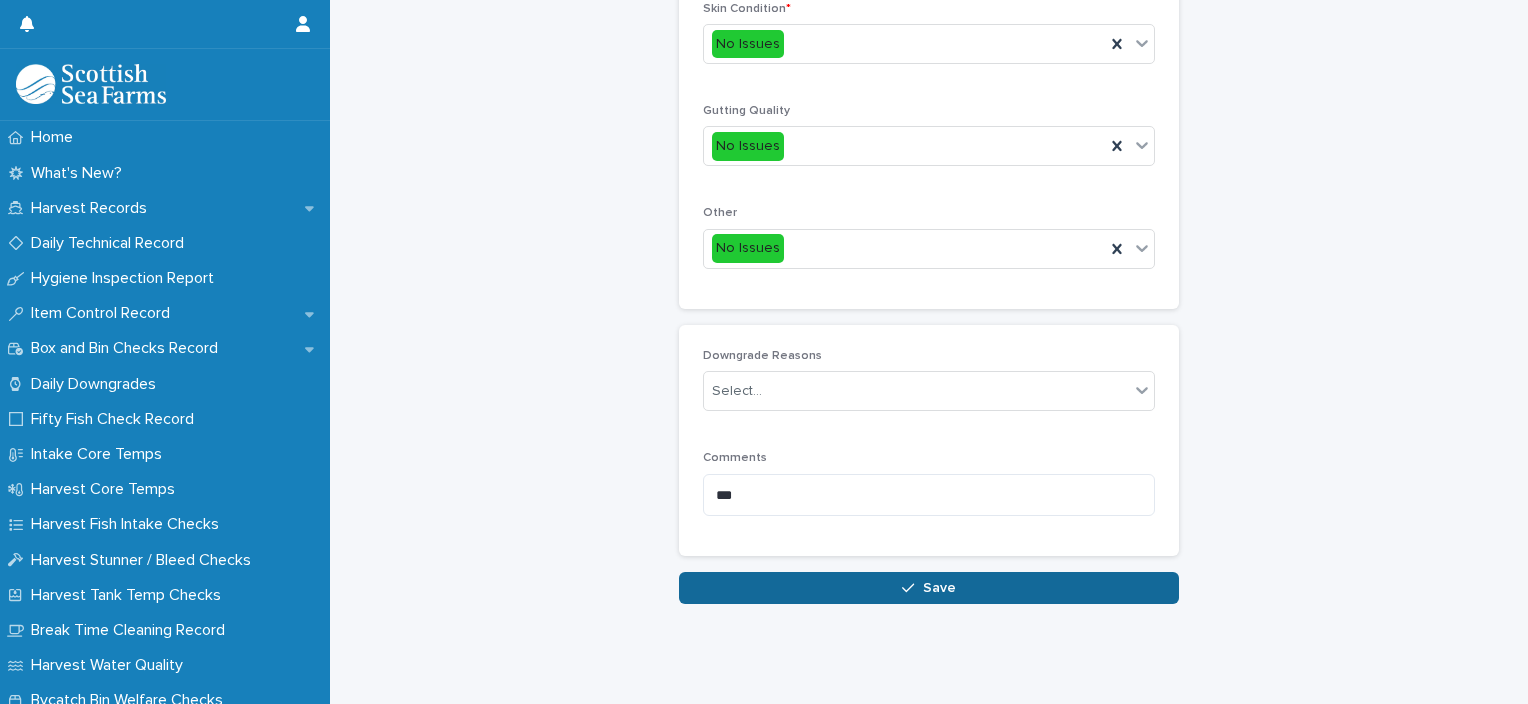 scroll, scrollTop: 948, scrollLeft: 0, axis: vertical 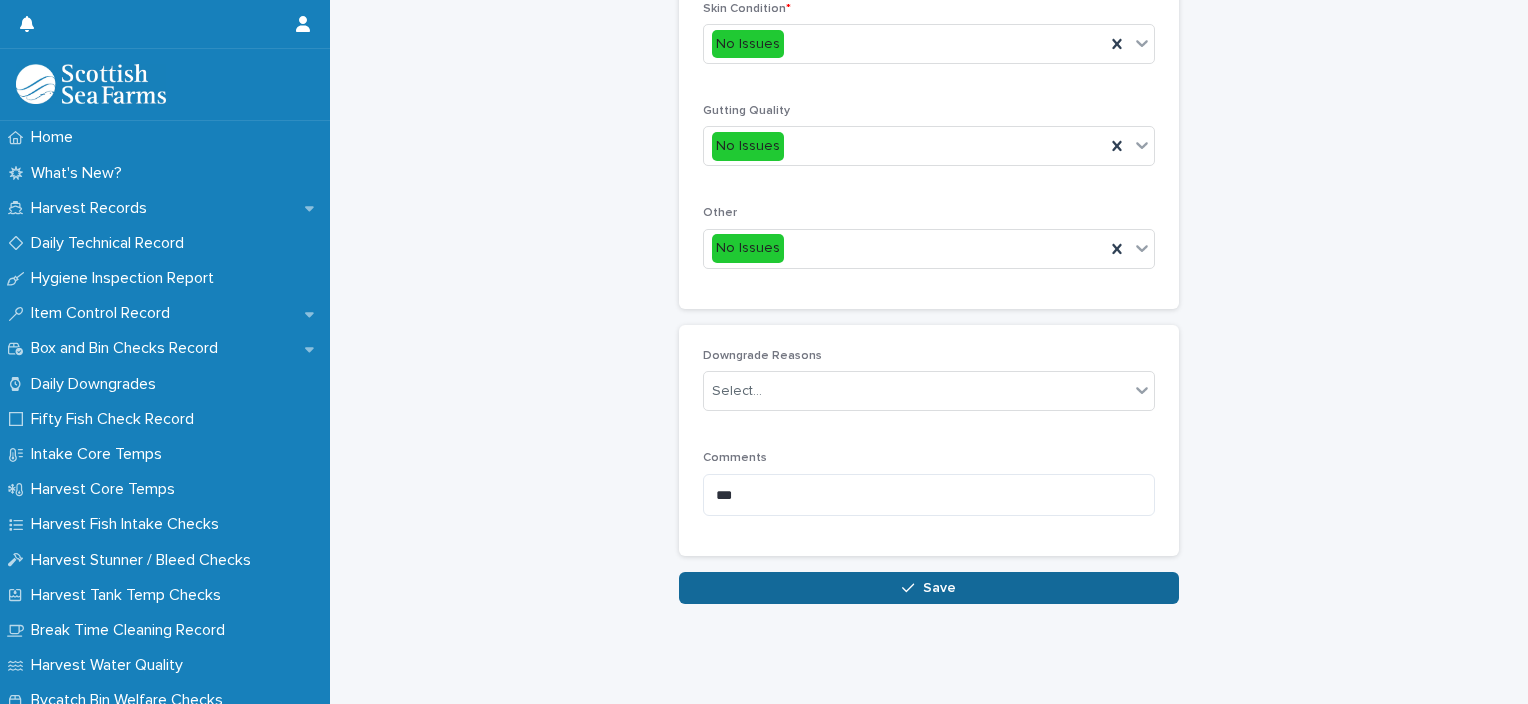 click on "Save" at bounding box center (929, 588) 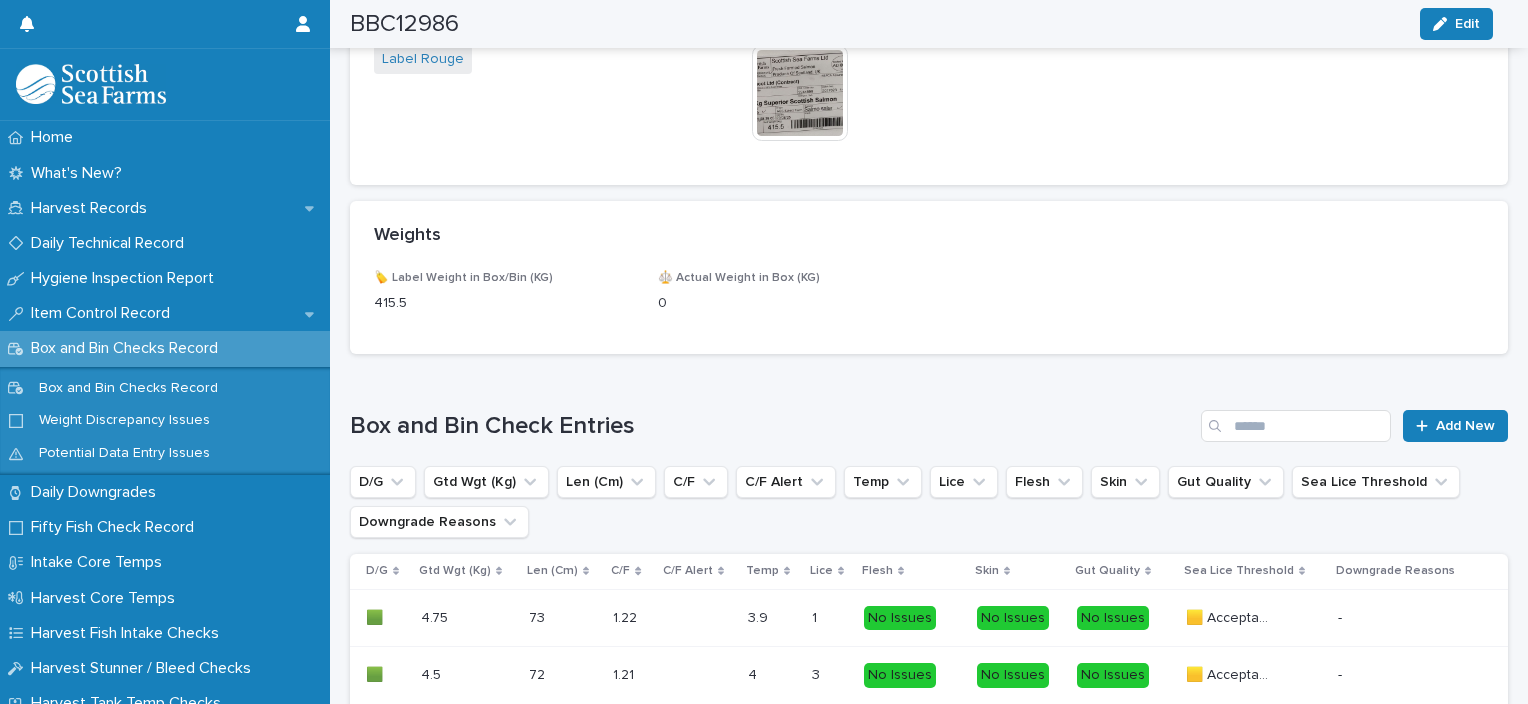 scroll, scrollTop: 1260, scrollLeft: 0, axis: vertical 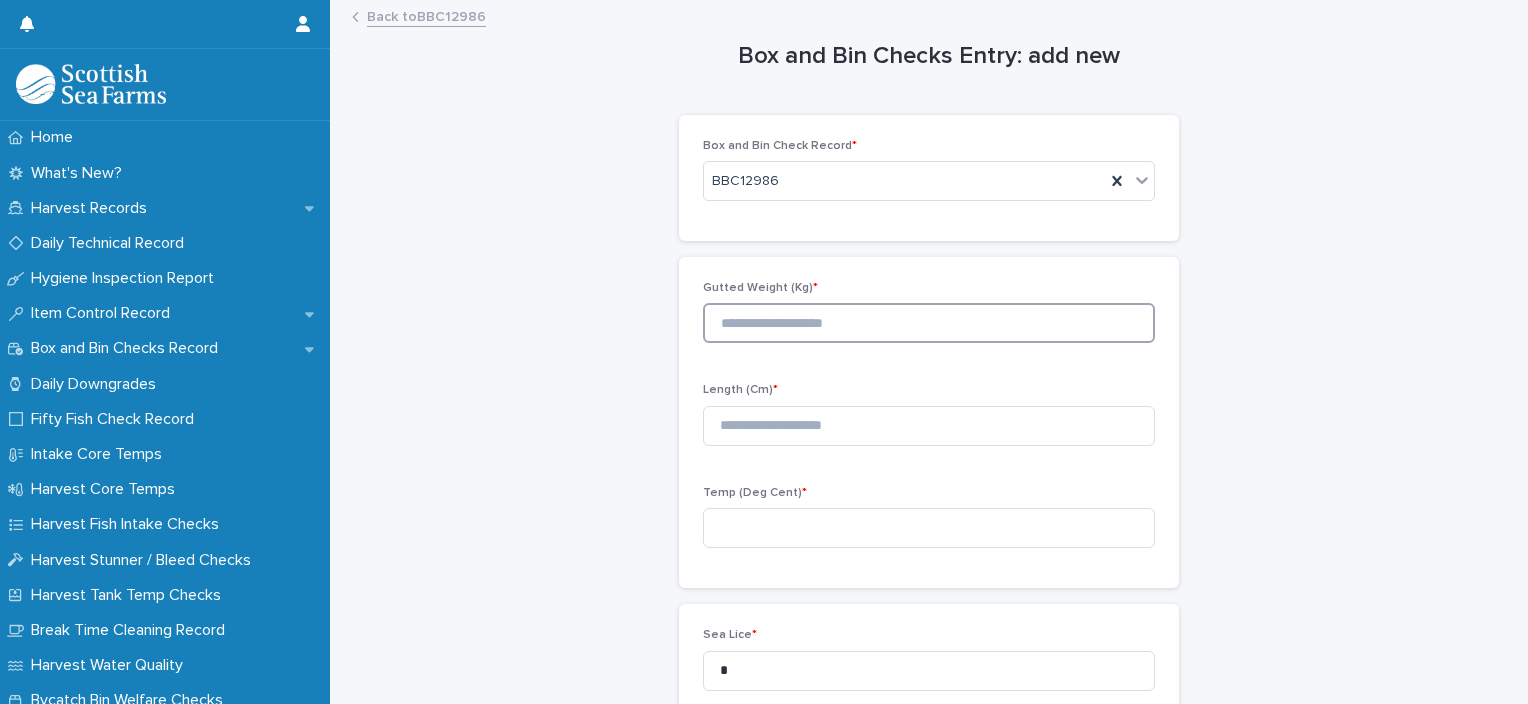 click at bounding box center [929, 323] 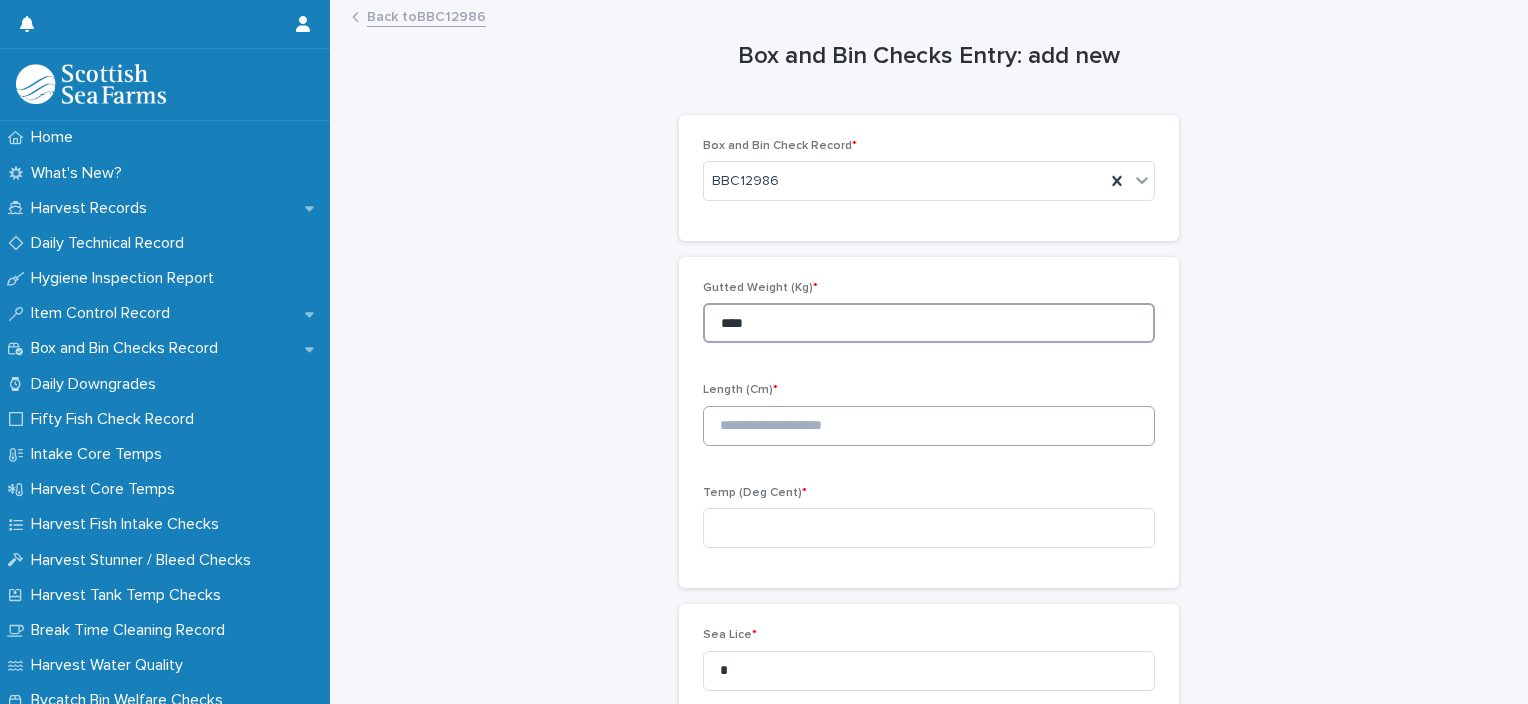 type on "****" 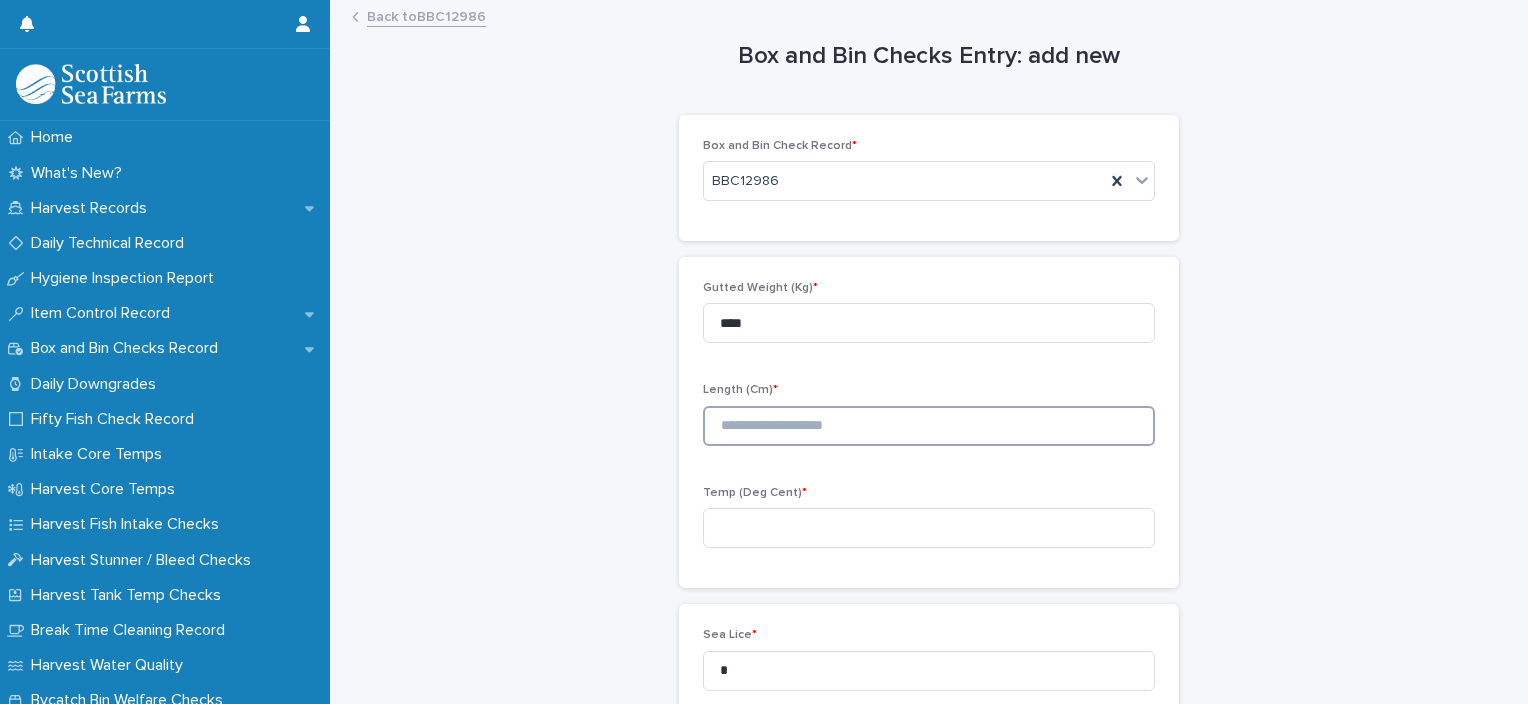 click at bounding box center (929, 426) 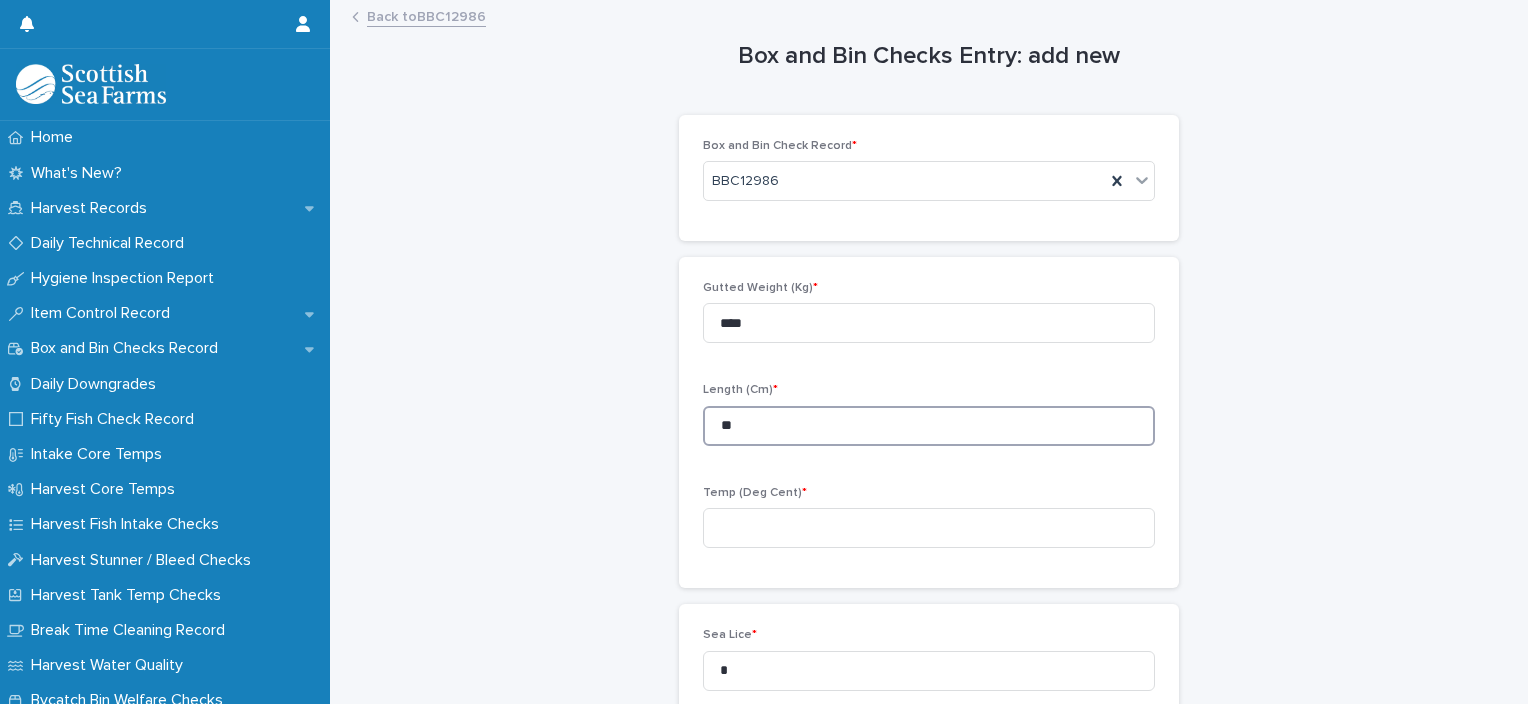 type on "**" 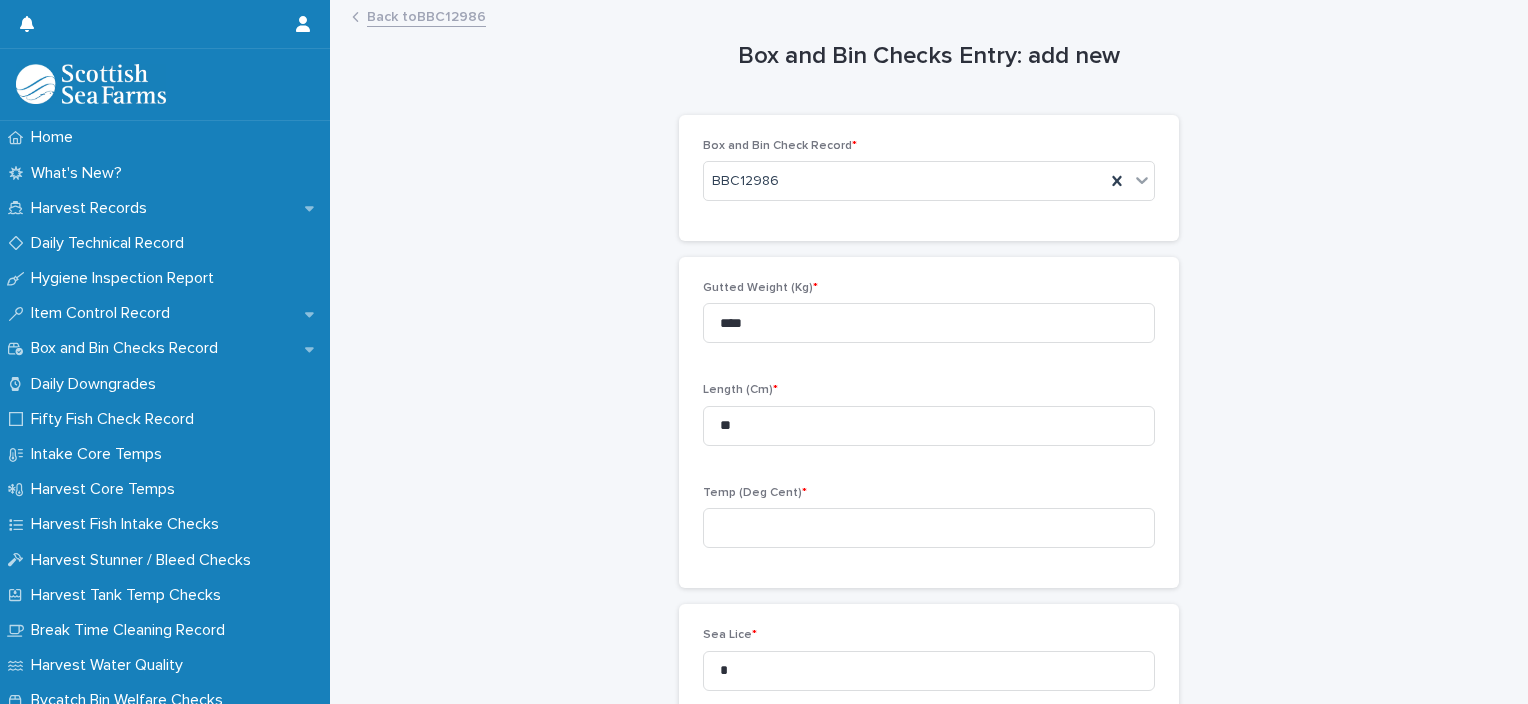 click on "Temp (Deg Cent) *" at bounding box center [929, 525] 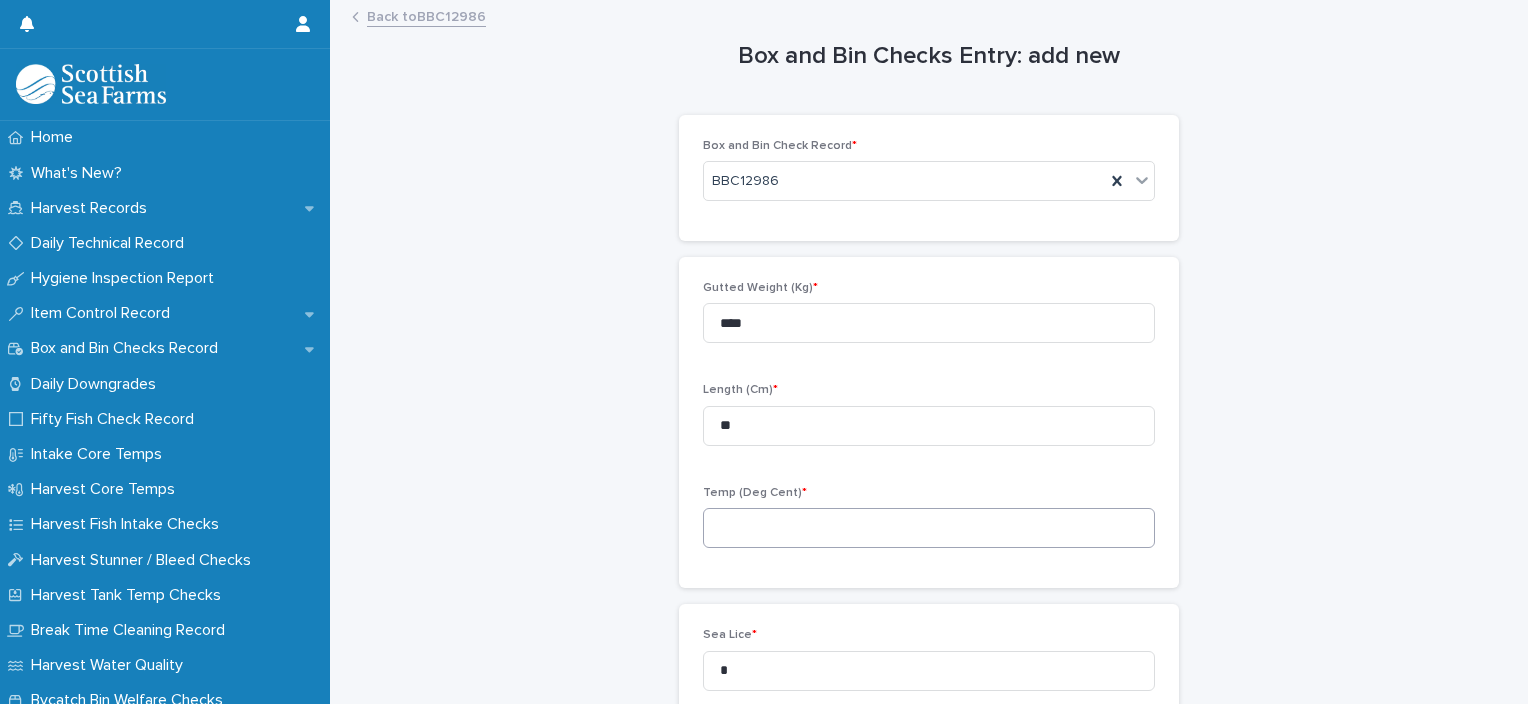 drag, startPoint x: 761, startPoint y: 549, endPoint x: 763, endPoint y: 531, distance: 18.110771 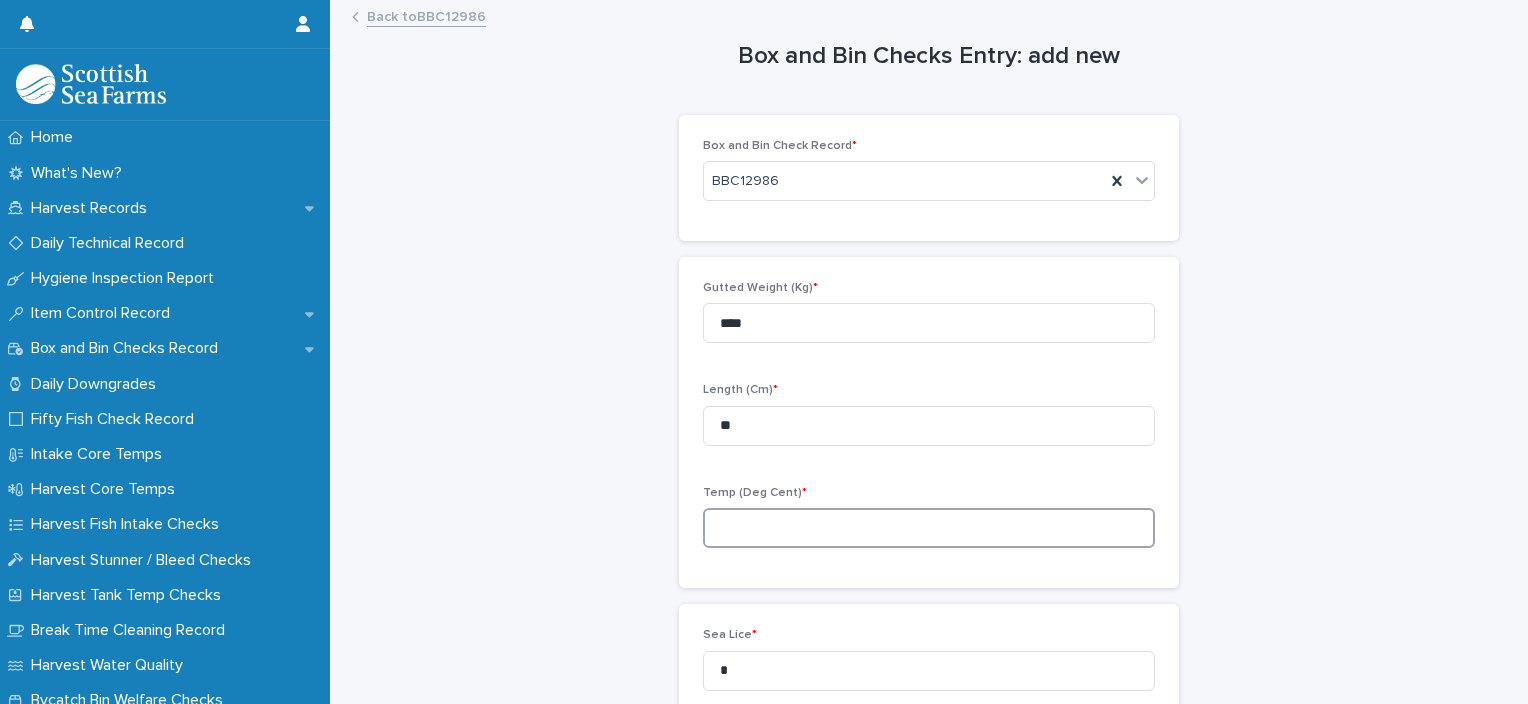 click at bounding box center (929, 528) 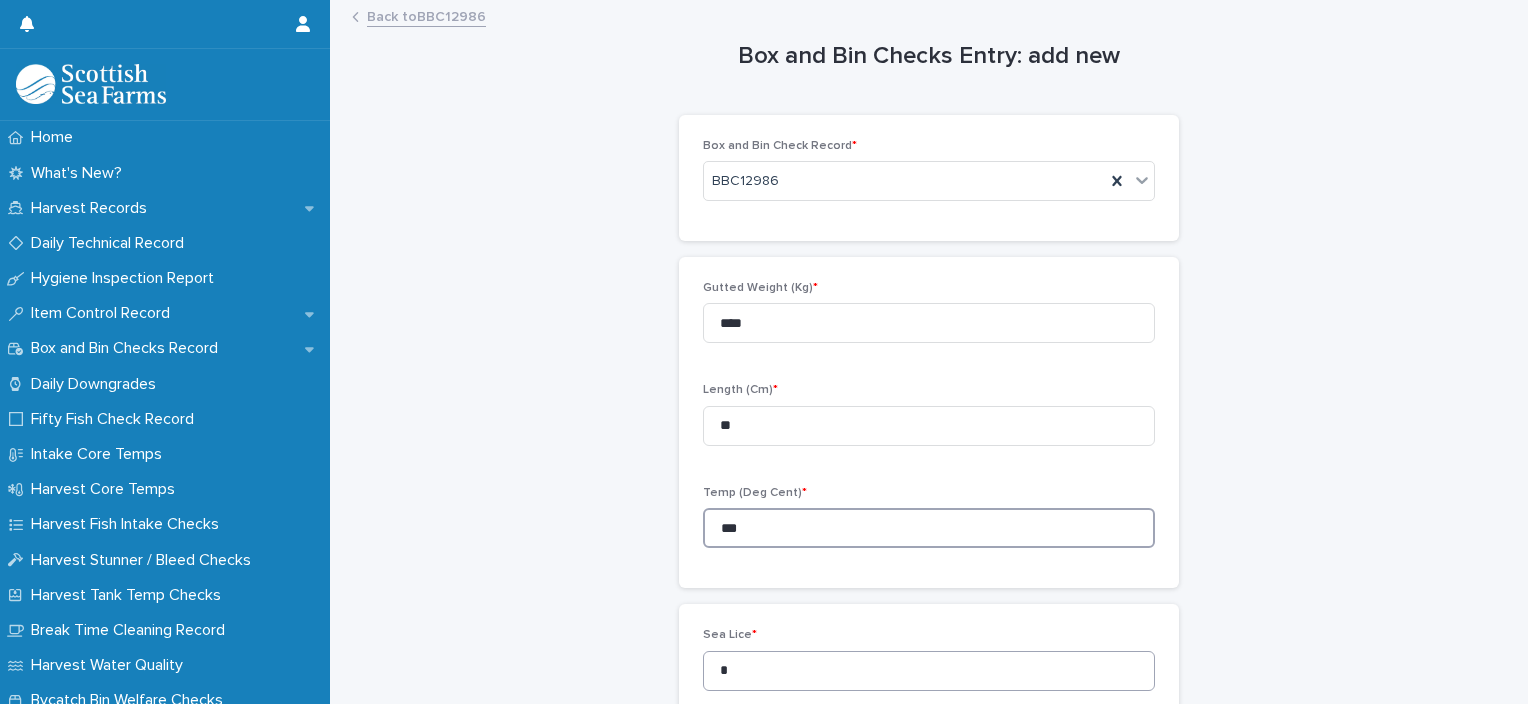 type on "***" 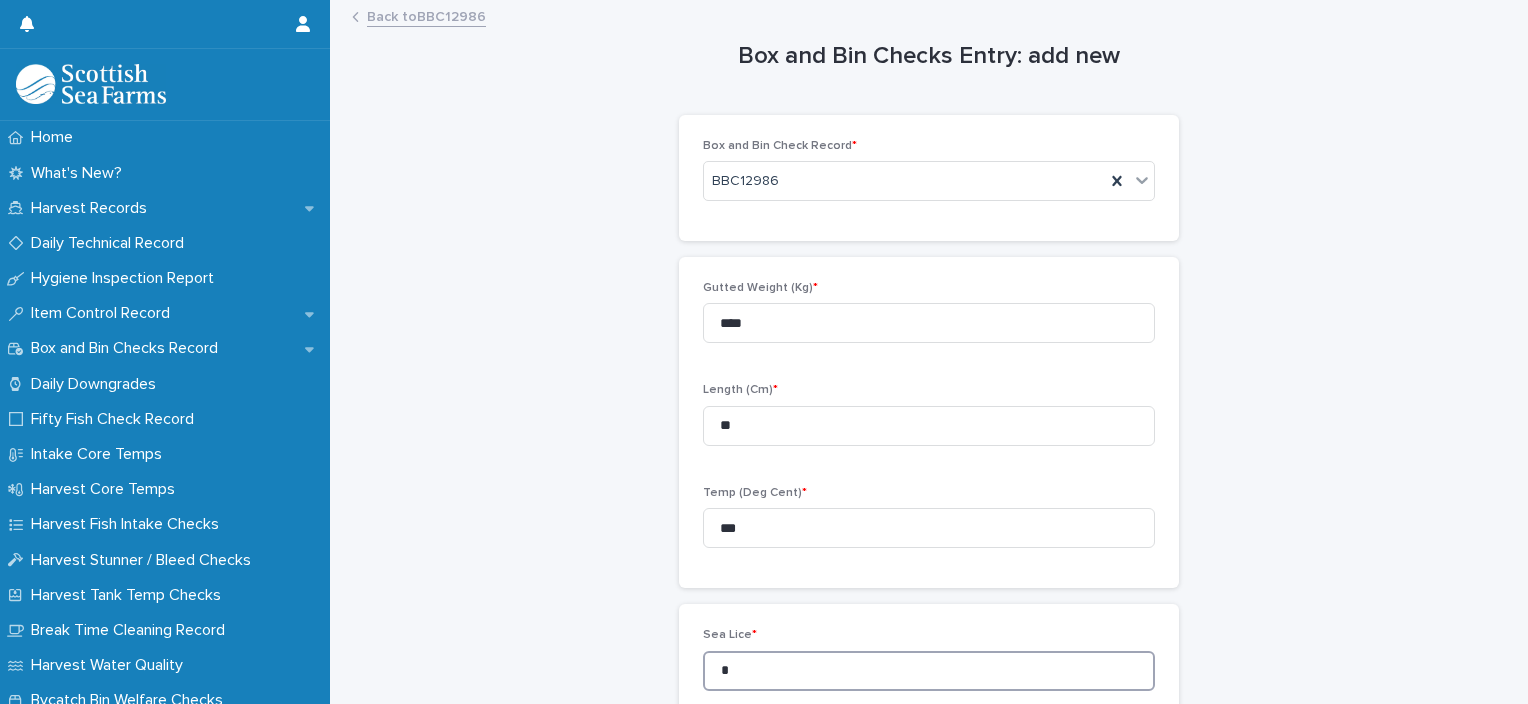 drag, startPoint x: 745, startPoint y: 658, endPoint x: 692, endPoint y: 673, distance: 55.081757 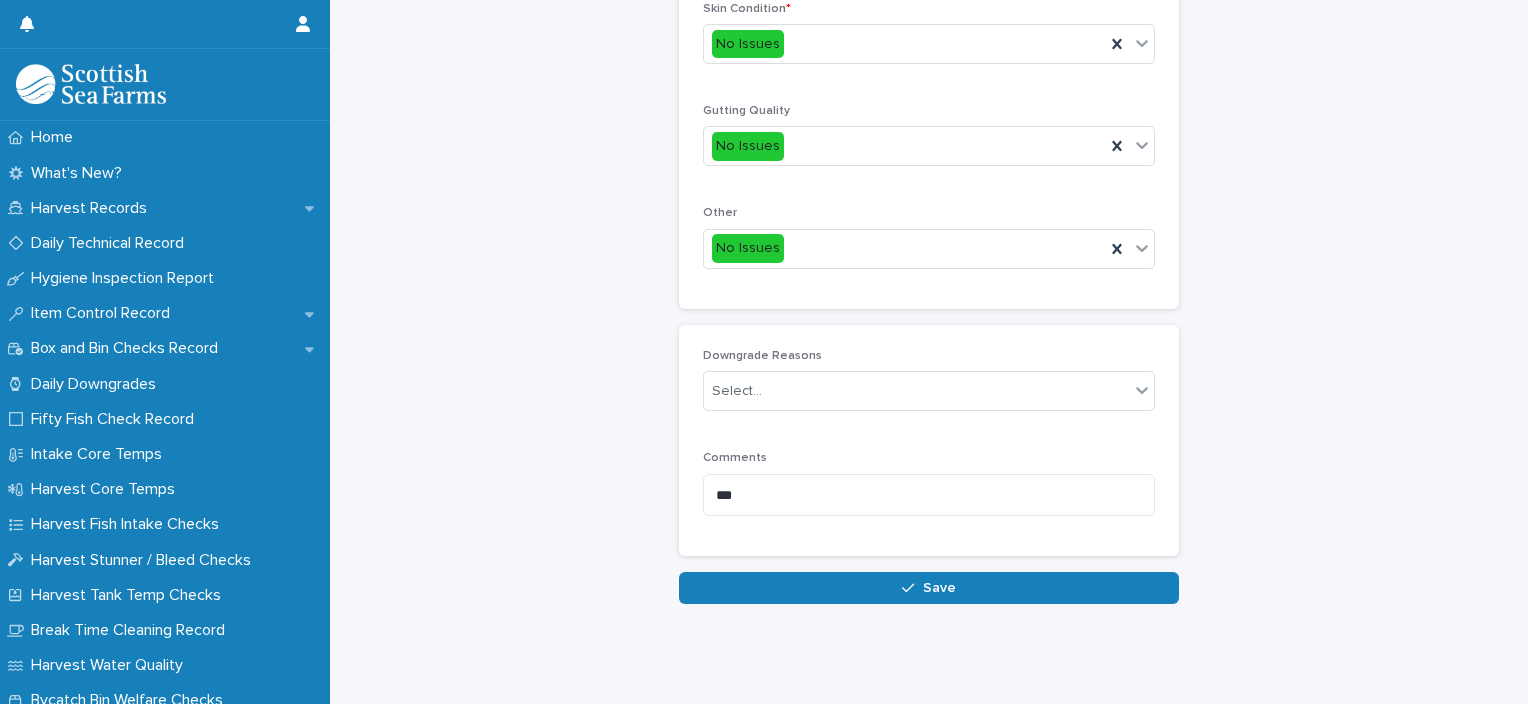 scroll, scrollTop: 948, scrollLeft: 0, axis: vertical 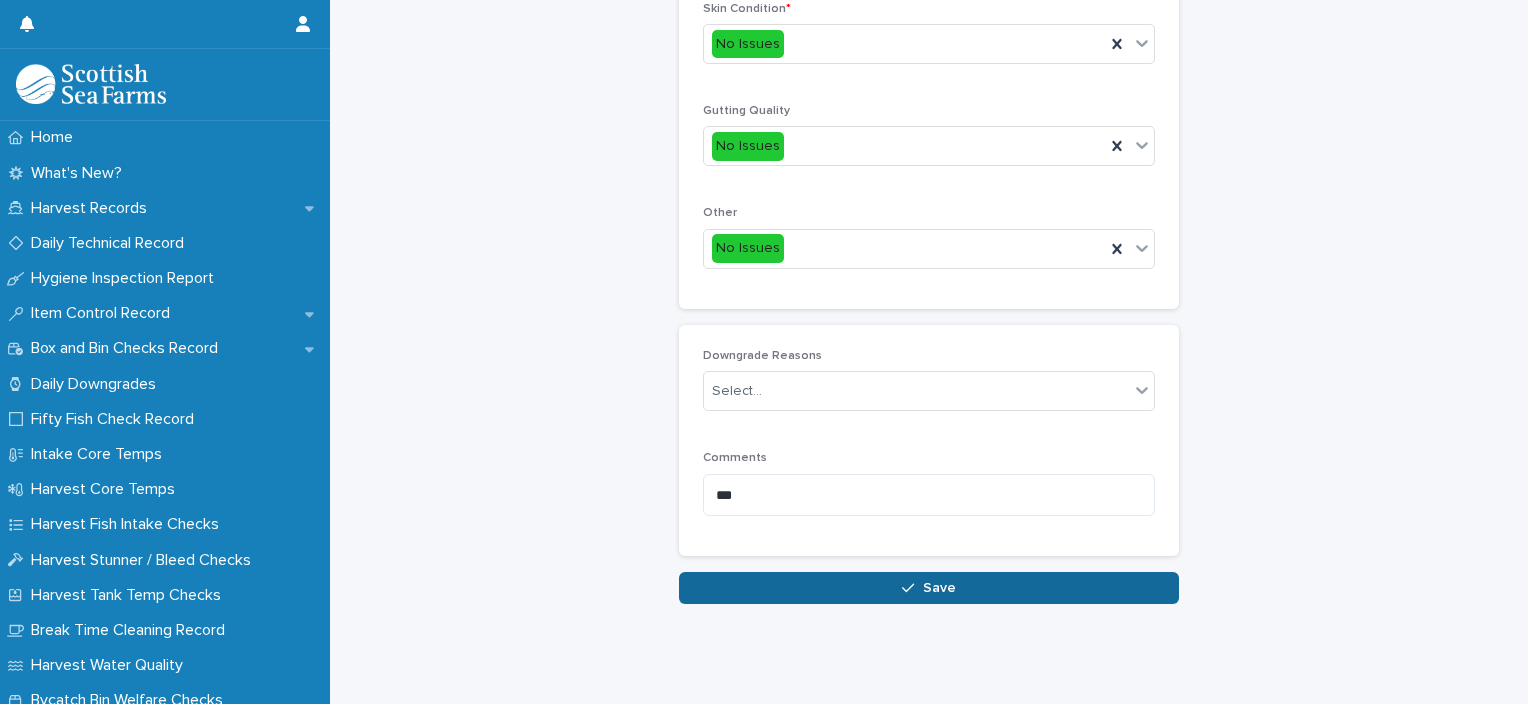 type on "*" 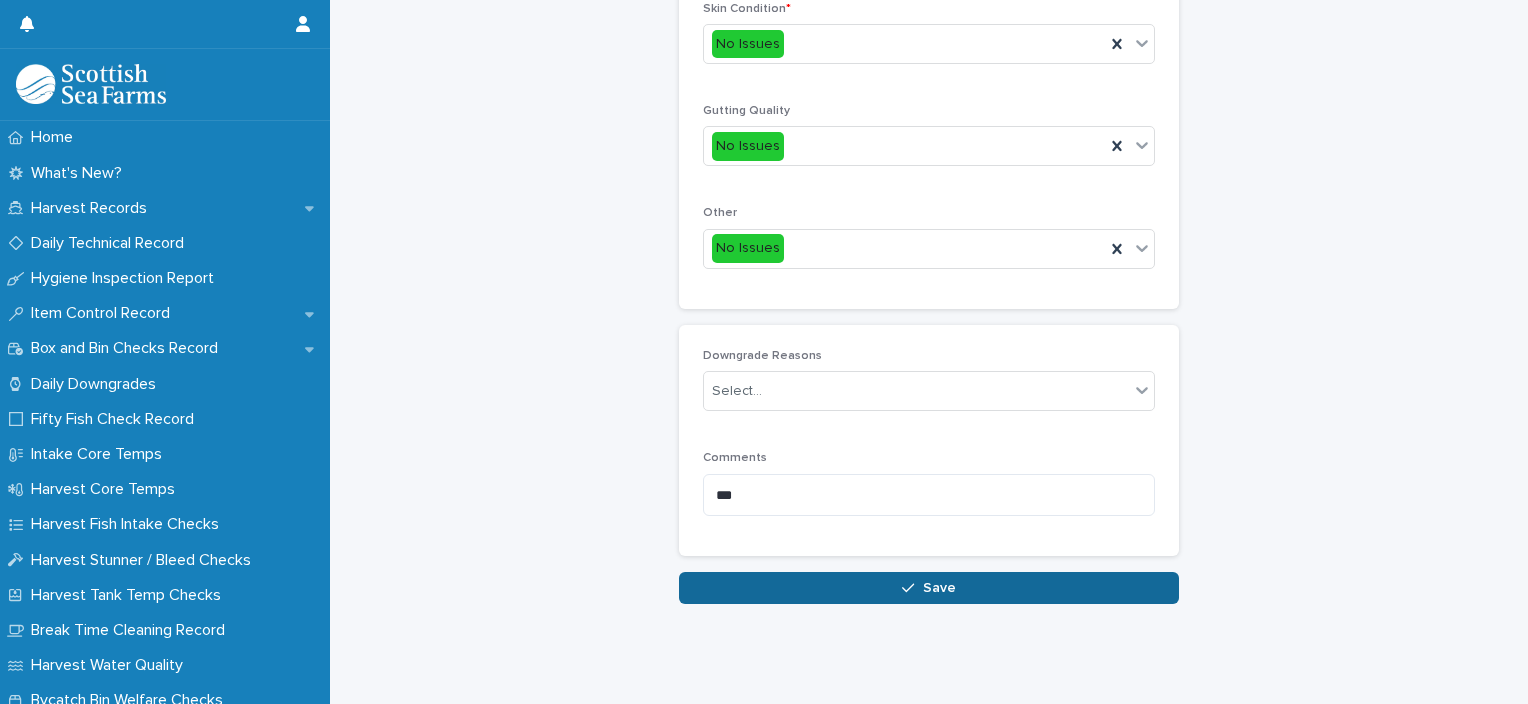 click on "Save" at bounding box center (929, 588) 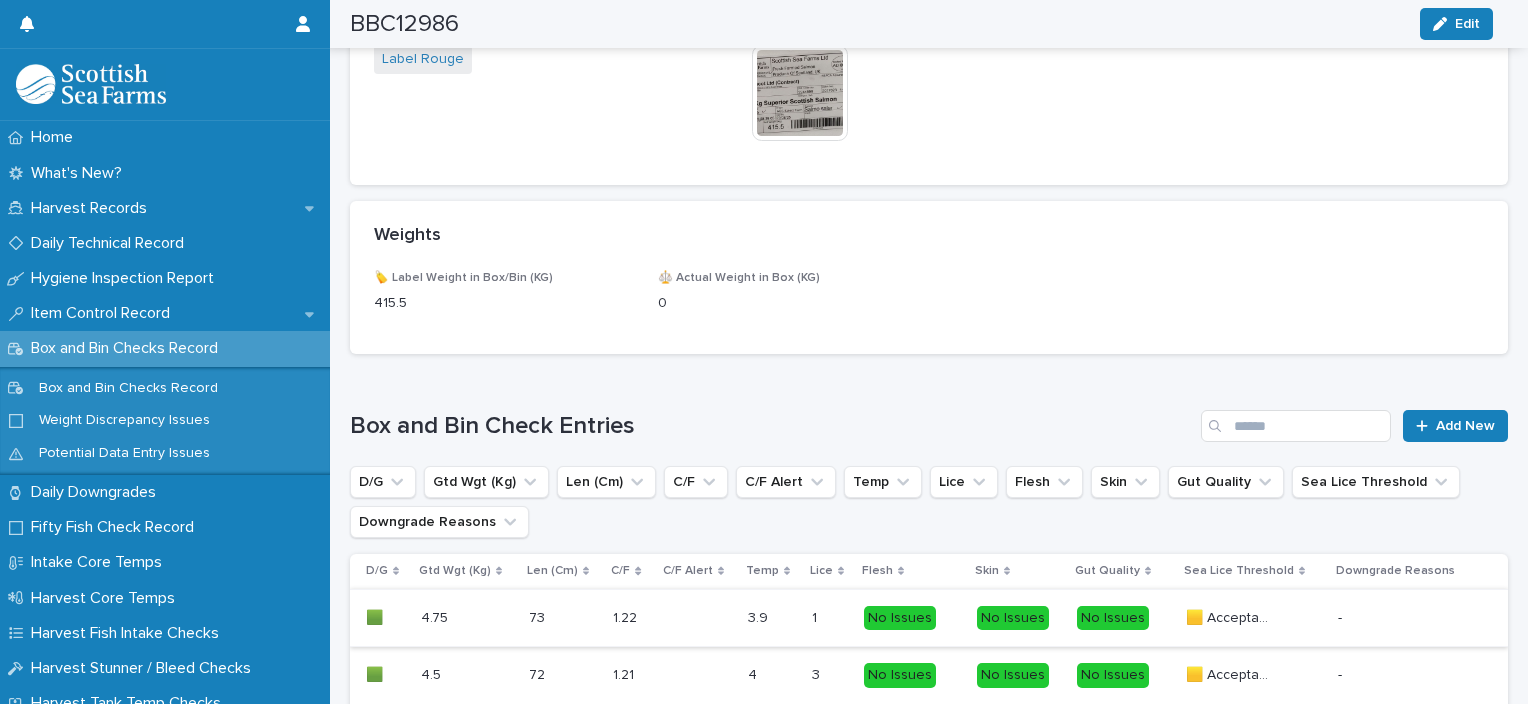 scroll, scrollTop: 1260, scrollLeft: 0, axis: vertical 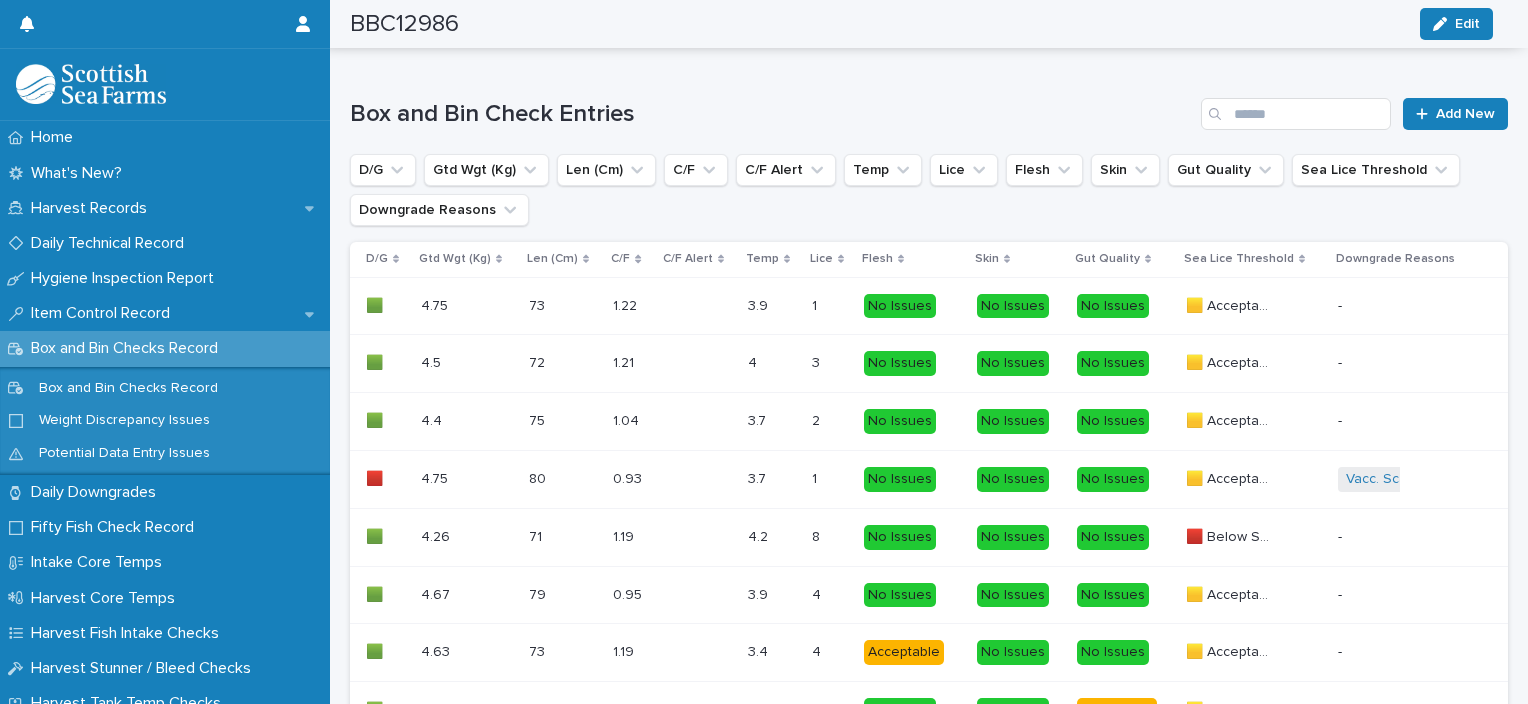 drag, startPoint x: 1412, startPoint y: 131, endPoint x: 1415, endPoint y: 118, distance: 13.341664 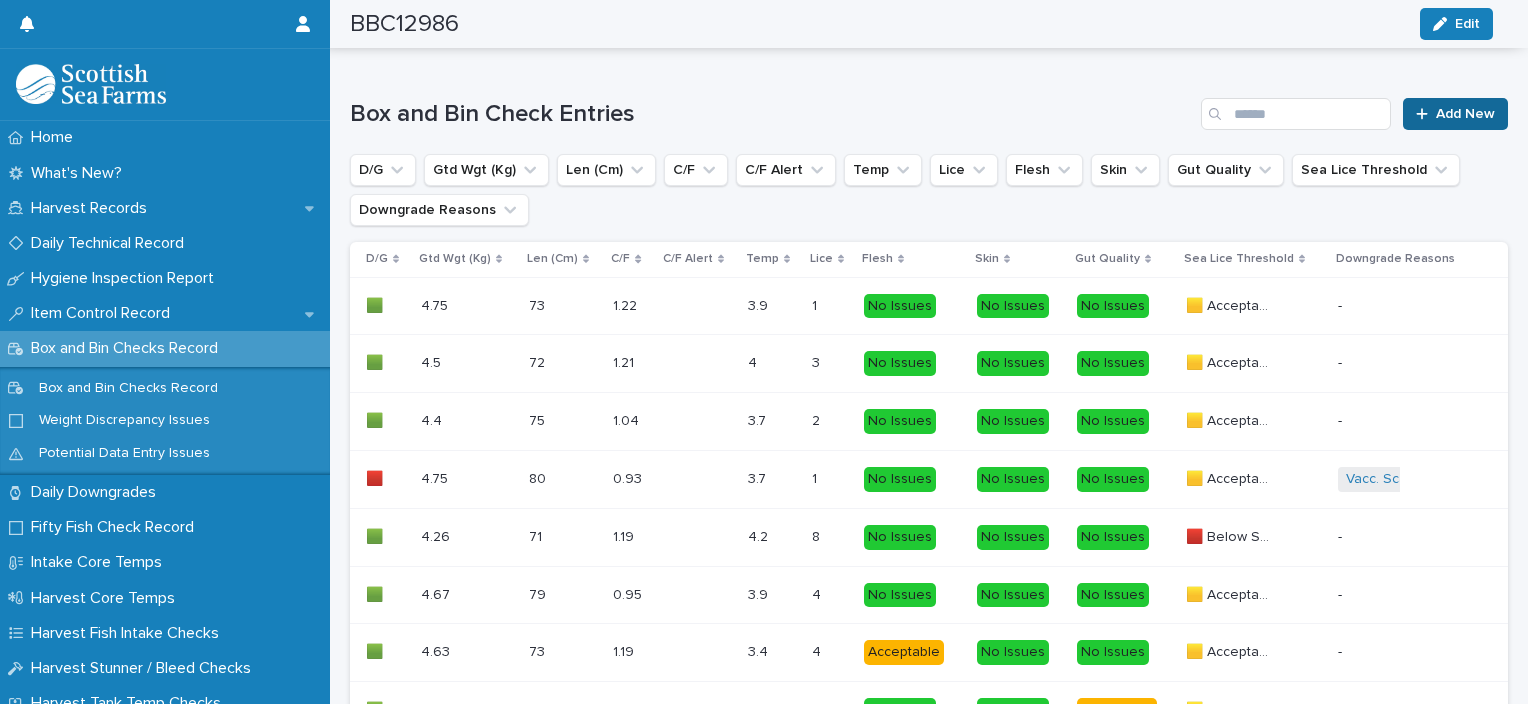 click on "Box and Bin Check Entries Add New D/G Gtd Wgt (Kg) Len (Cm) C/F C/F Alert Temp Lice Flesh  Skin Gut Quality Sea Lice Threshold Downgrade Reasons D/G Gtd Wgt (Kg) Len (Cm) C/F C/F Alert Temp Lice Flesh  Skin Gut Quality Sea Lice Threshold Downgrade Reasons 🟩 🟩   4.75 4.75   73 73   1.22 1.22         3.9 3.9   1 1   No Issues No Issues No Issues 🟨 Acceptable 🟨 Acceptable   - 🟩 🟩   4.5 4.5   72 72   1.21 1.21         4 4   3 3   No Issues No Issues No Issues 🟨 Acceptable 🟨 Acceptable   - 🟩 🟩   4.4 4.4   75 75   1.04 1.04         3.7 3.7   2 2   No Issues No Issues No Issues 🟨 Acceptable 🟨 Acceptable   - 🟥 🟥   4.75 4.75   80 80   0.93 0.93         3.7 3.7   1 1   No Issues No Issues No Issues 🟨 Acceptable 🟨 Acceptable   Vacc. Scars   + 0 🟩 🟩   4.26 4.26   71 71   1.19 1.19         4.2 4.2   8 8   No Issues No Issues No Issues 🟥 Below Standard 🟥 Below Standard   - 🟩 🟩   4.67 4.67   79 79   0.95 0.95" at bounding box center [929, 792] 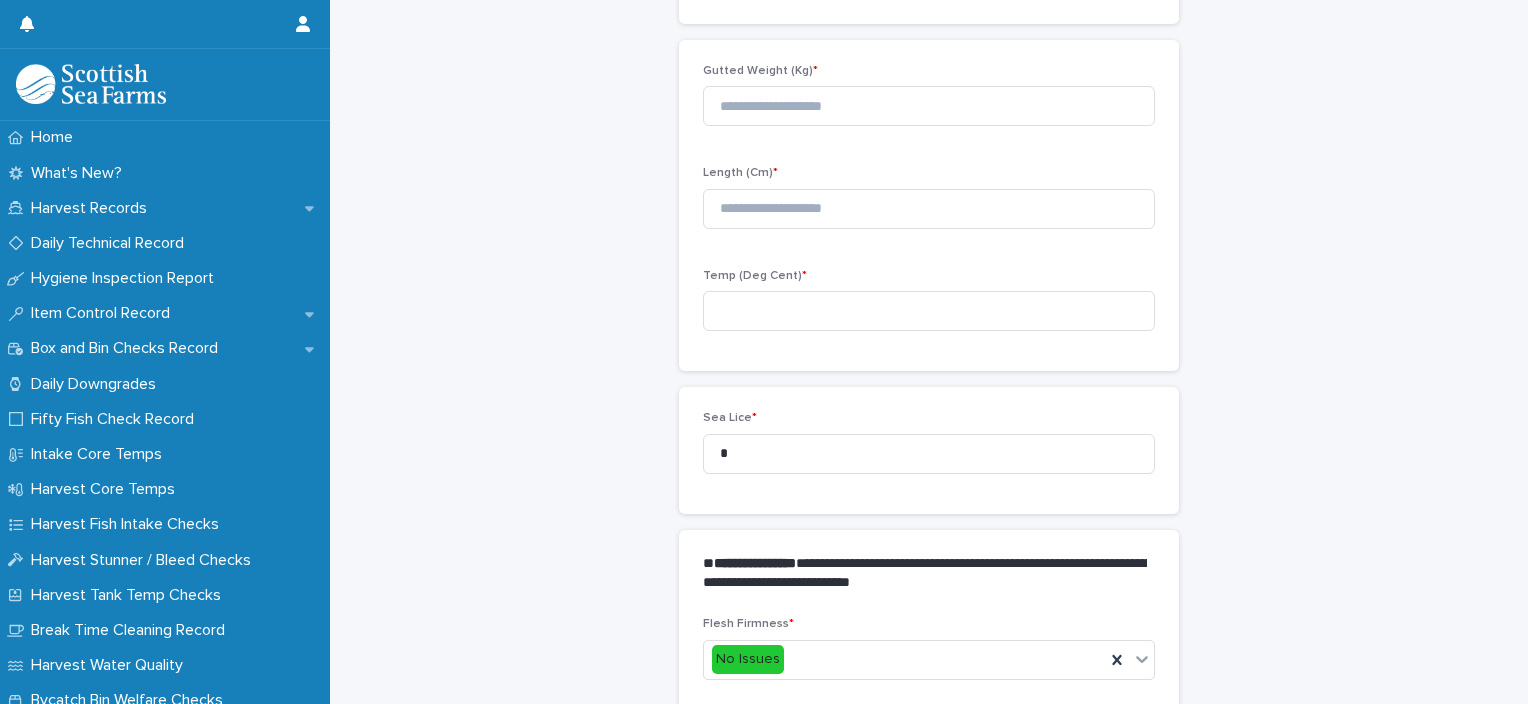 scroll, scrollTop: 211, scrollLeft: 0, axis: vertical 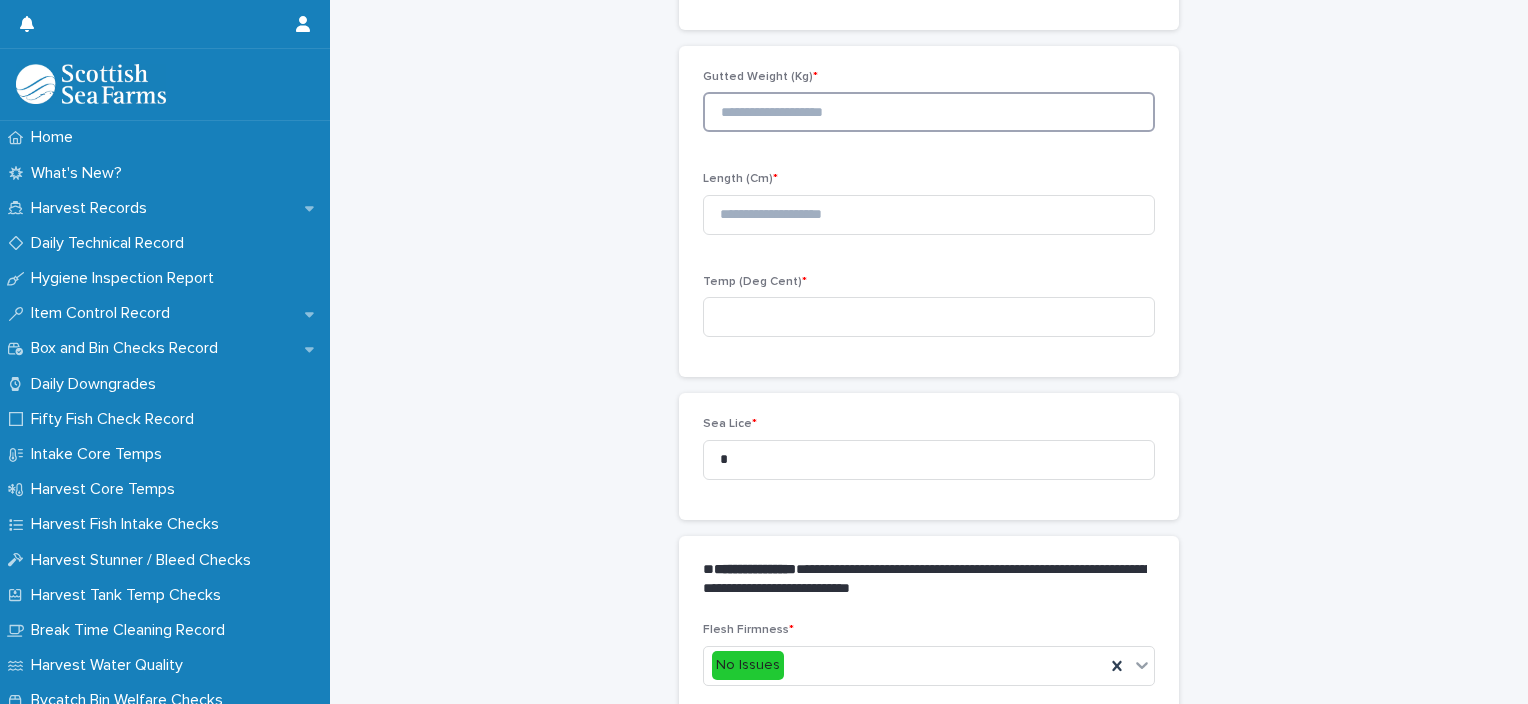 click at bounding box center (929, 112) 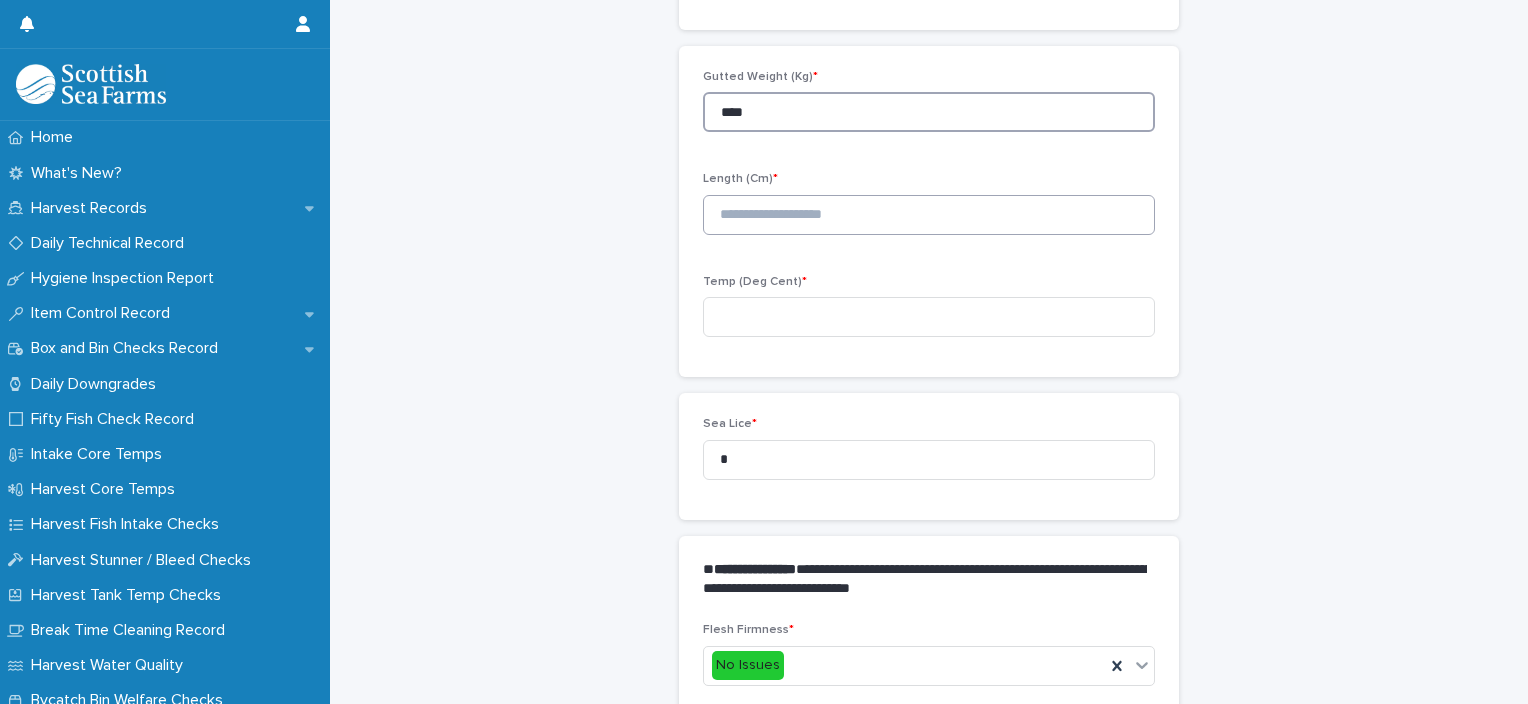 type on "****" 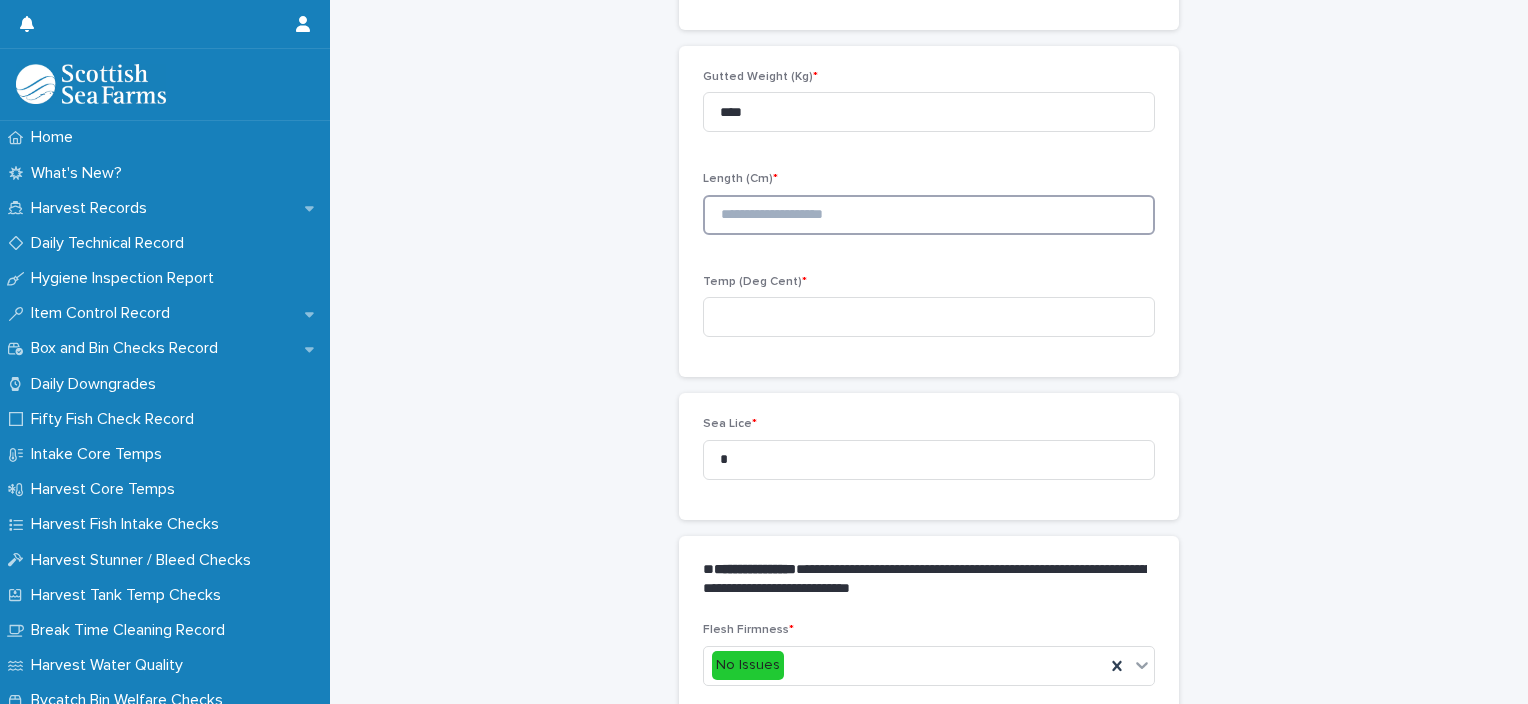 click at bounding box center [929, 215] 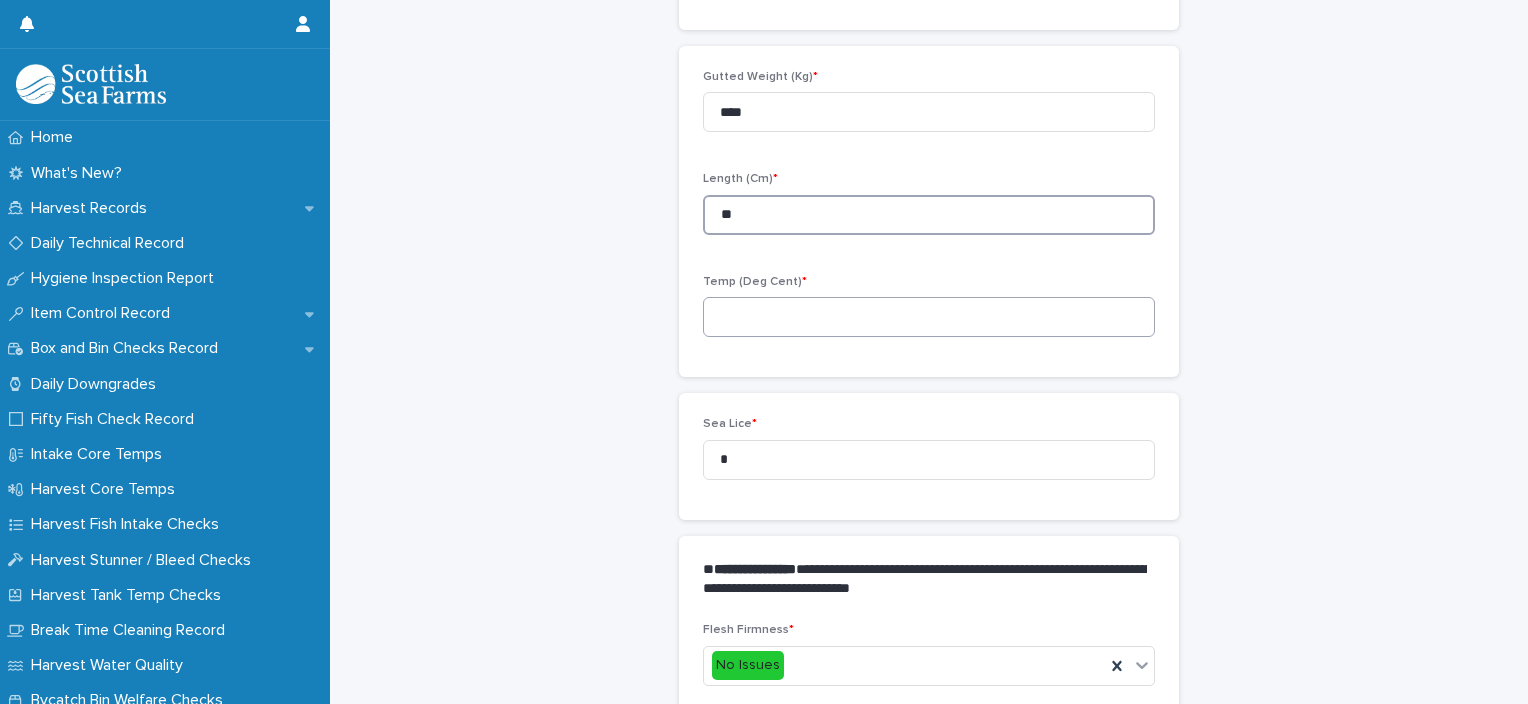 type on "**" 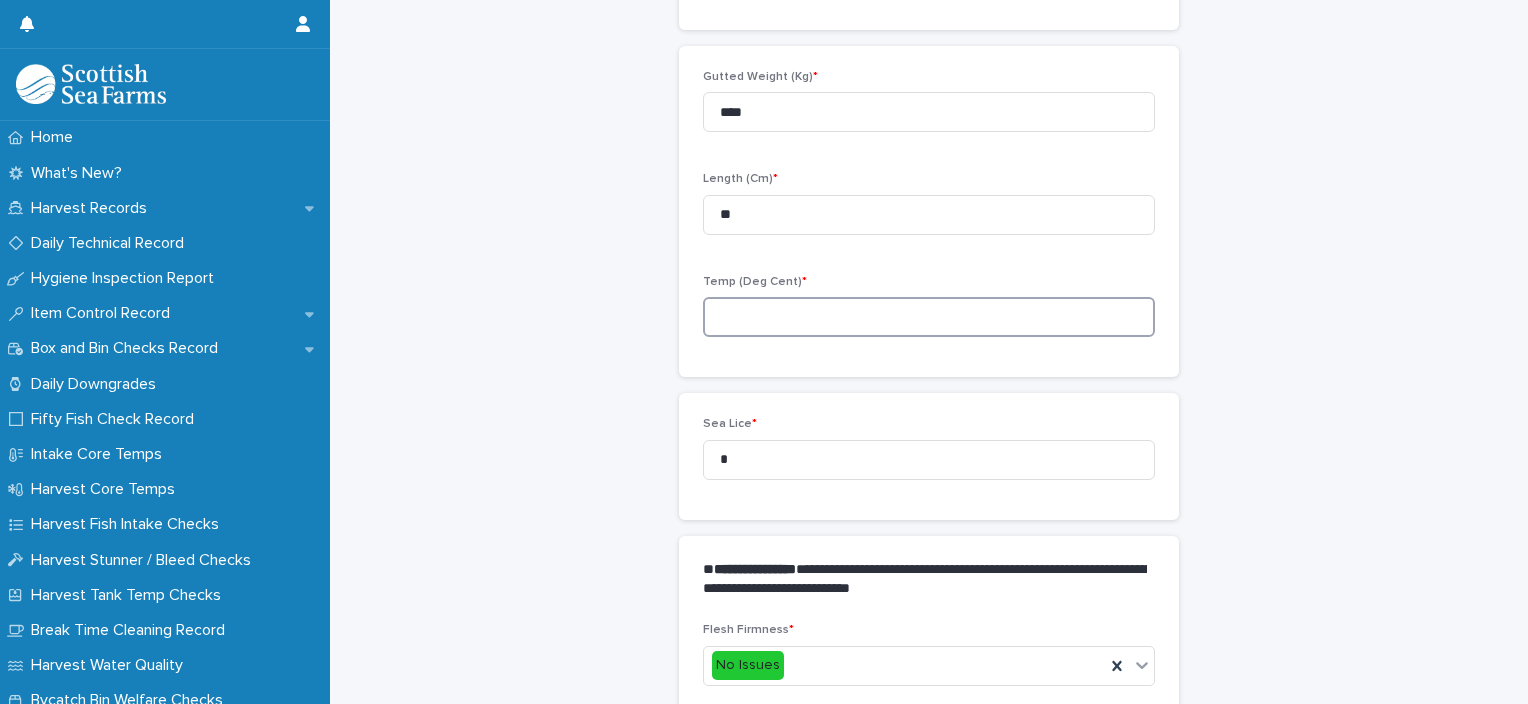 click at bounding box center (929, 317) 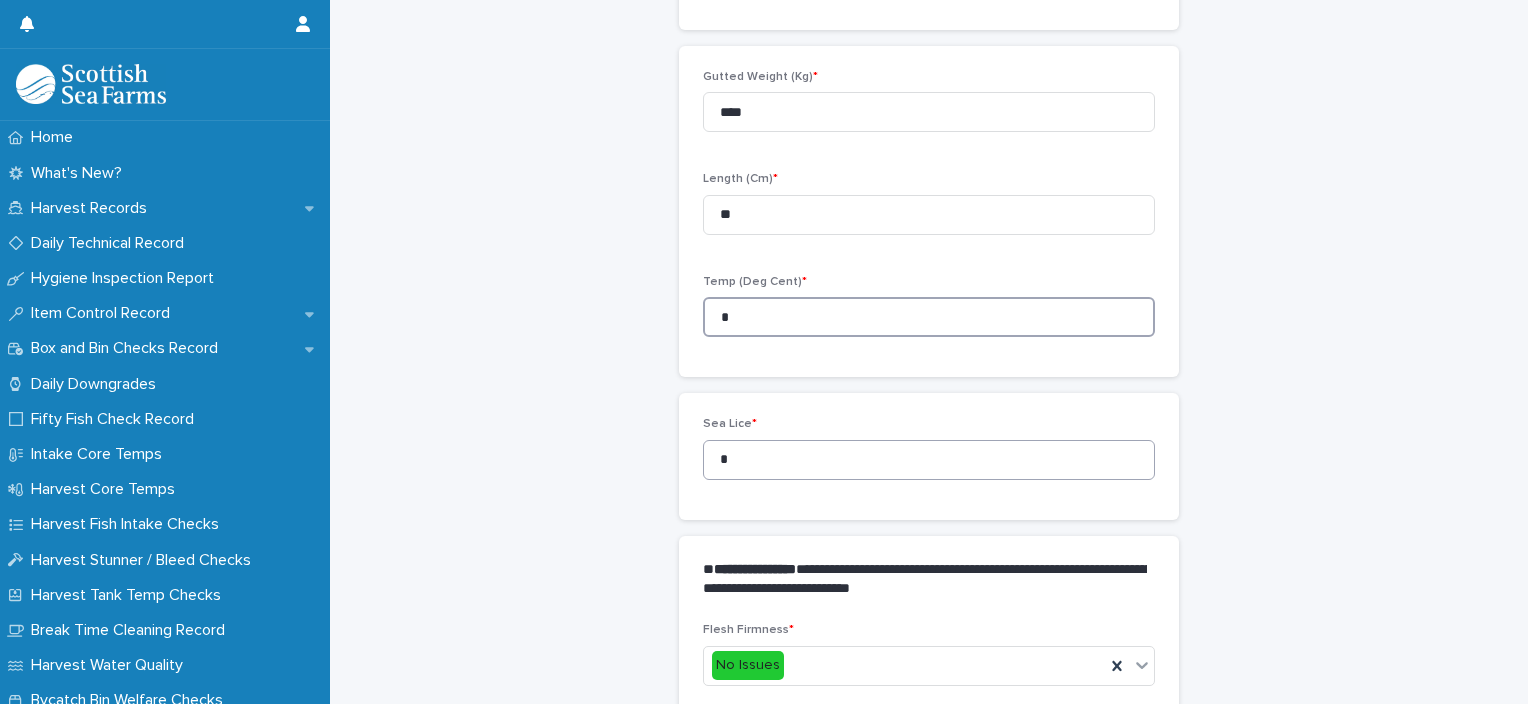 type on "*" 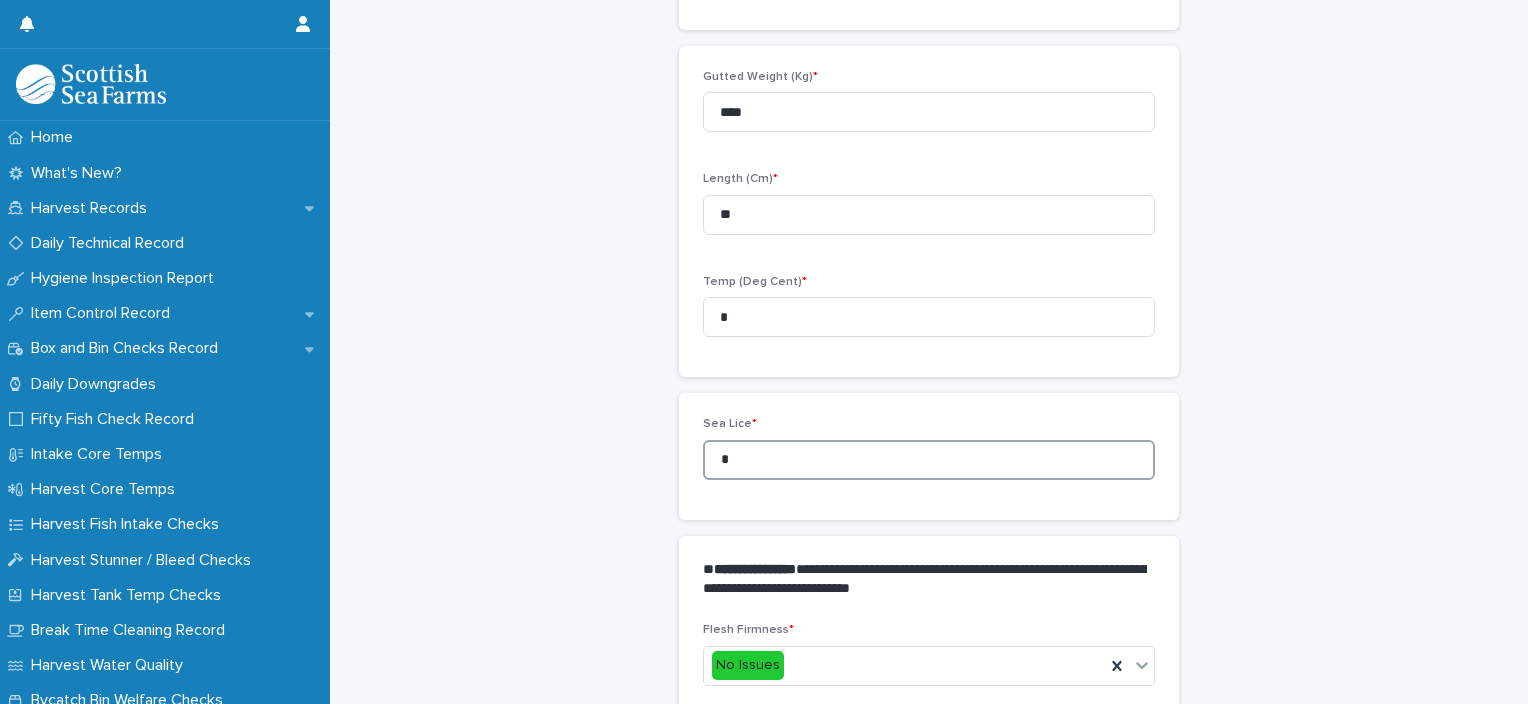 click on "*" at bounding box center [929, 460] 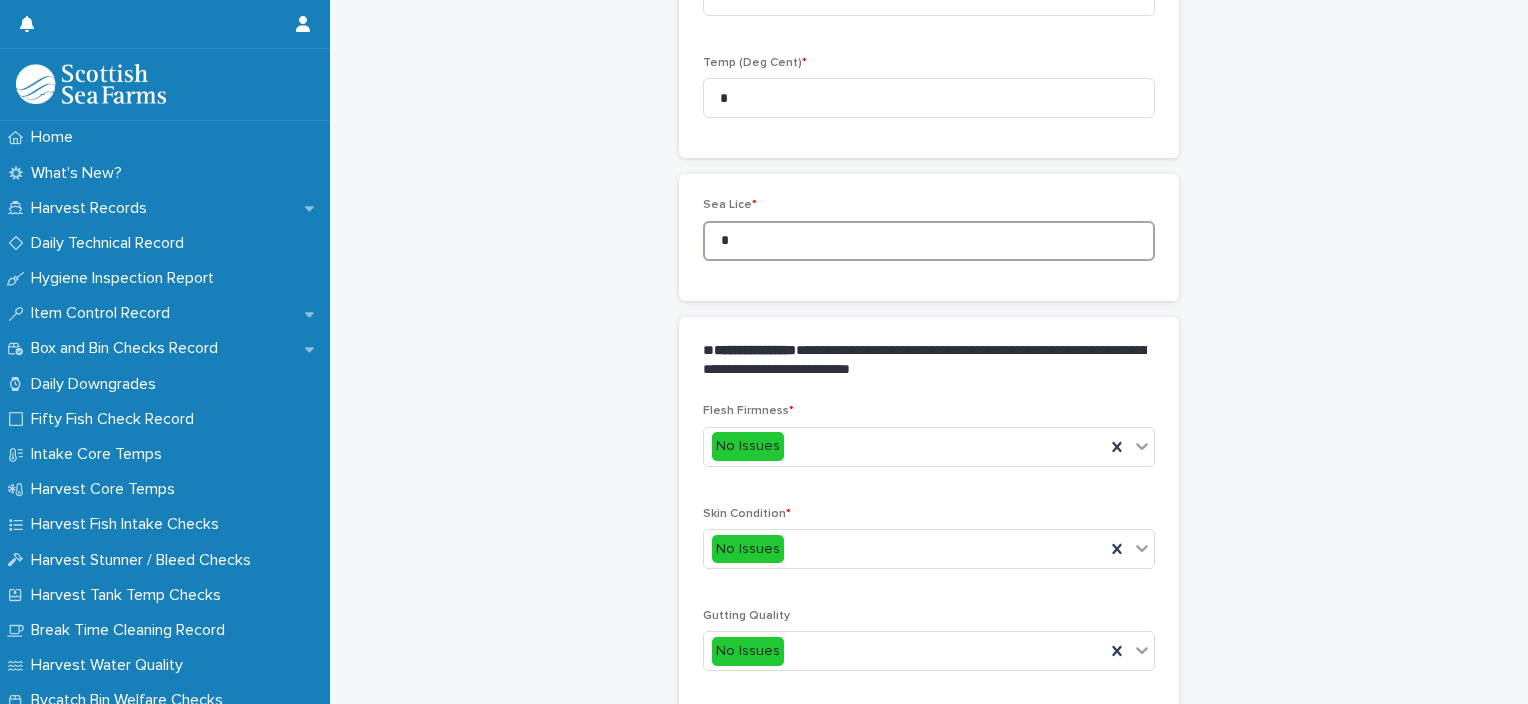 scroll, scrollTop: 911, scrollLeft: 0, axis: vertical 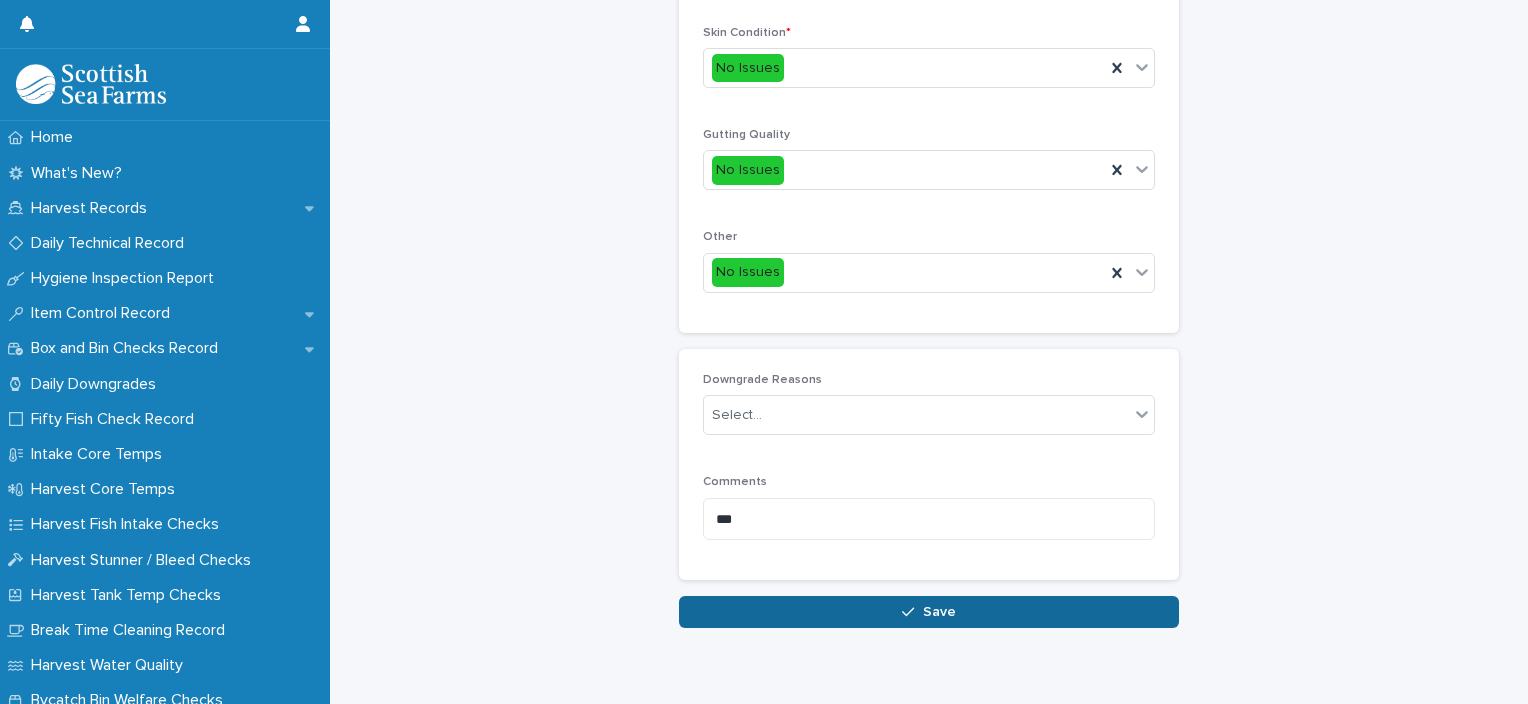 type on "*" 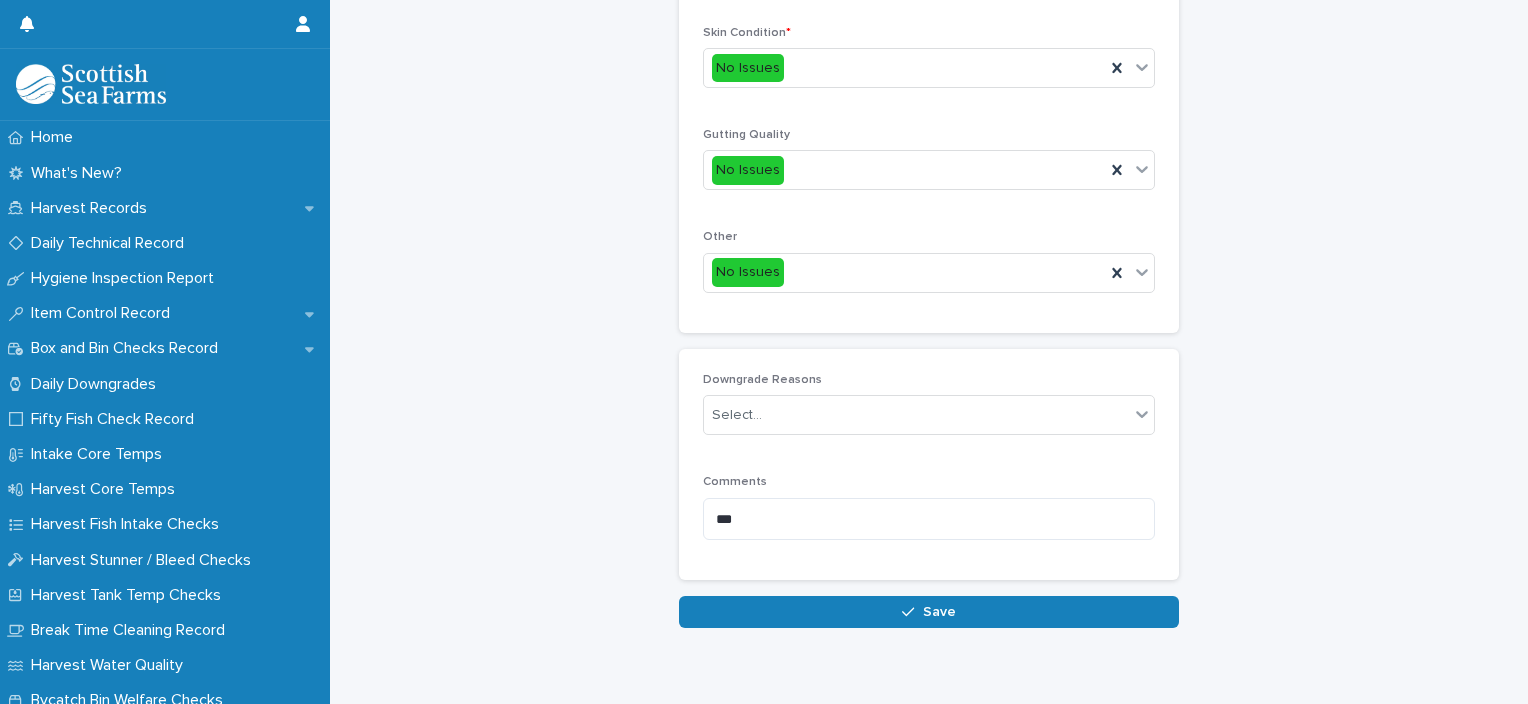 click on "Save" at bounding box center [929, 612] 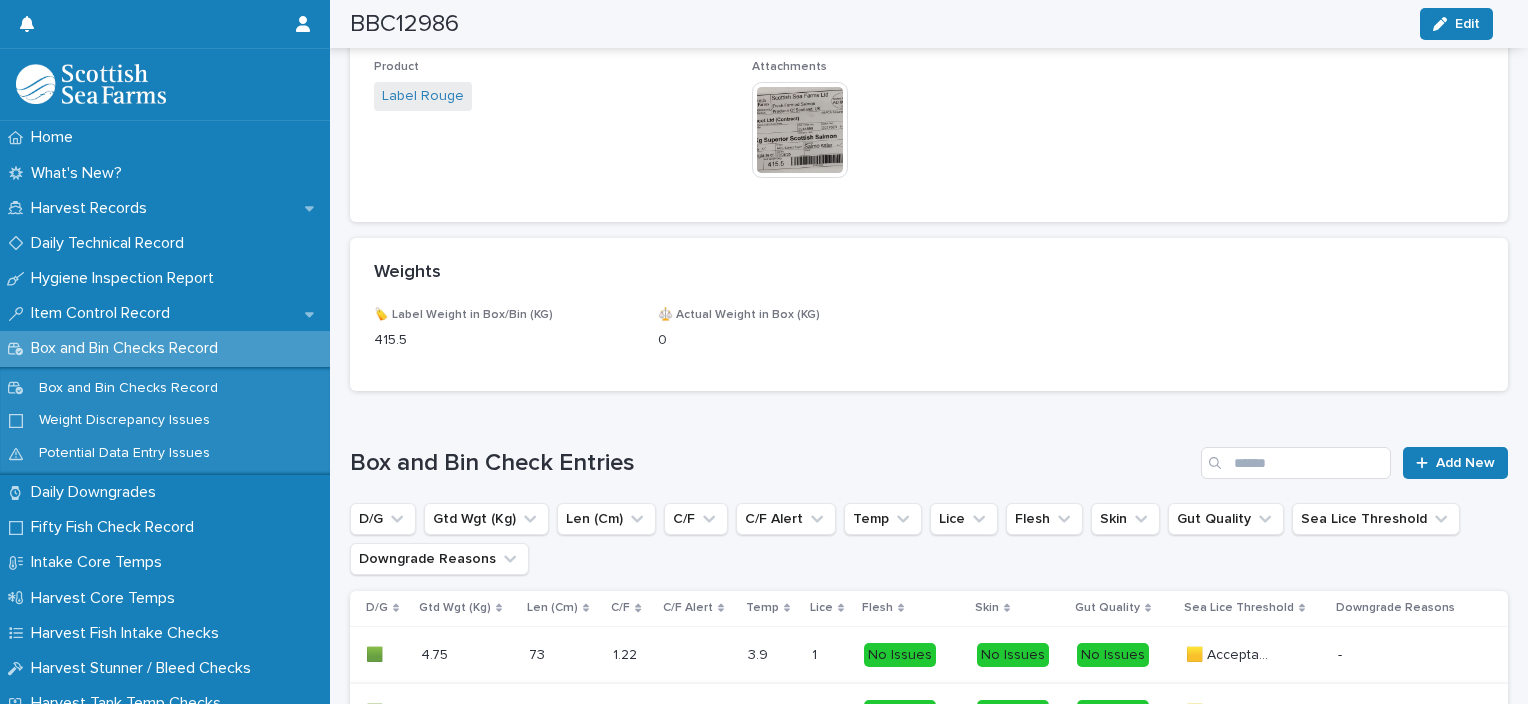 scroll, scrollTop: 1224, scrollLeft: 0, axis: vertical 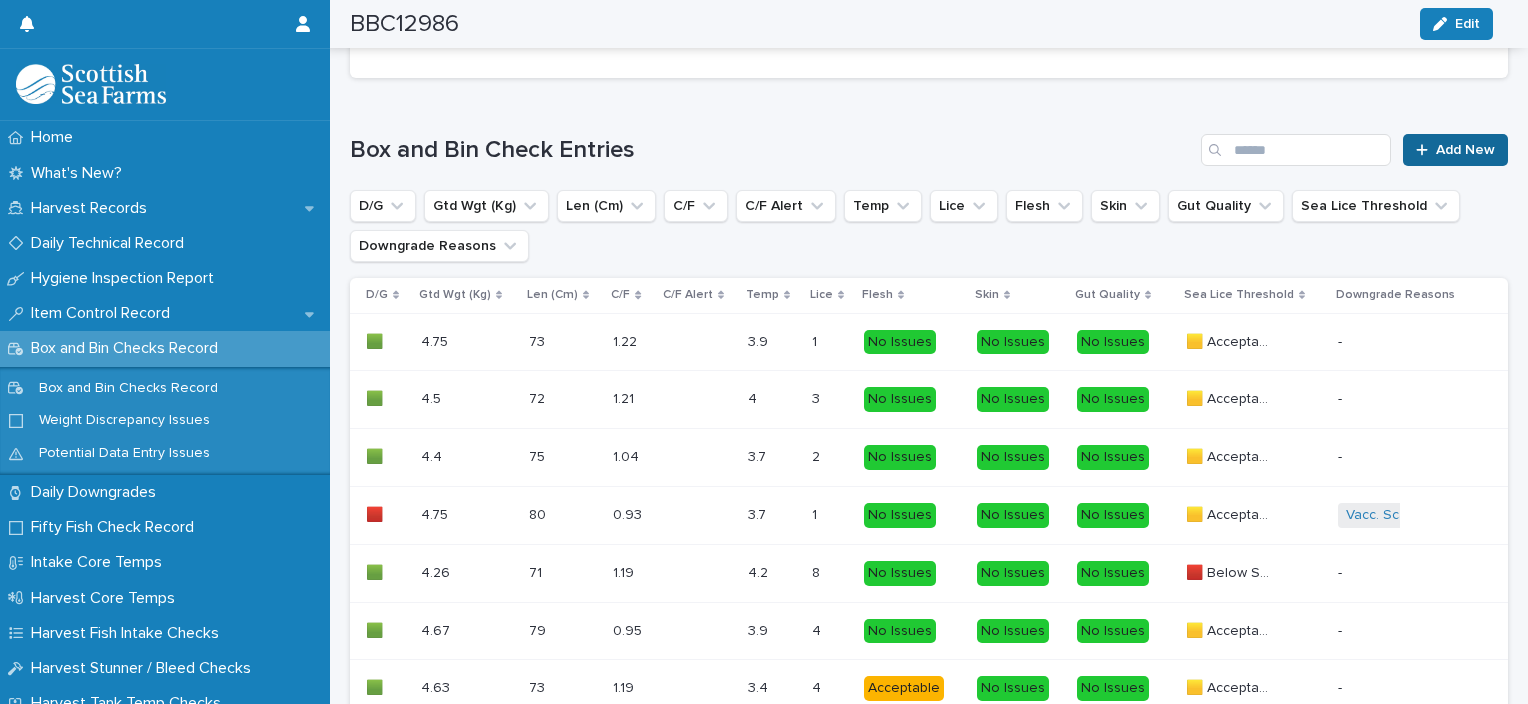 click on "Add New" at bounding box center (1465, 150) 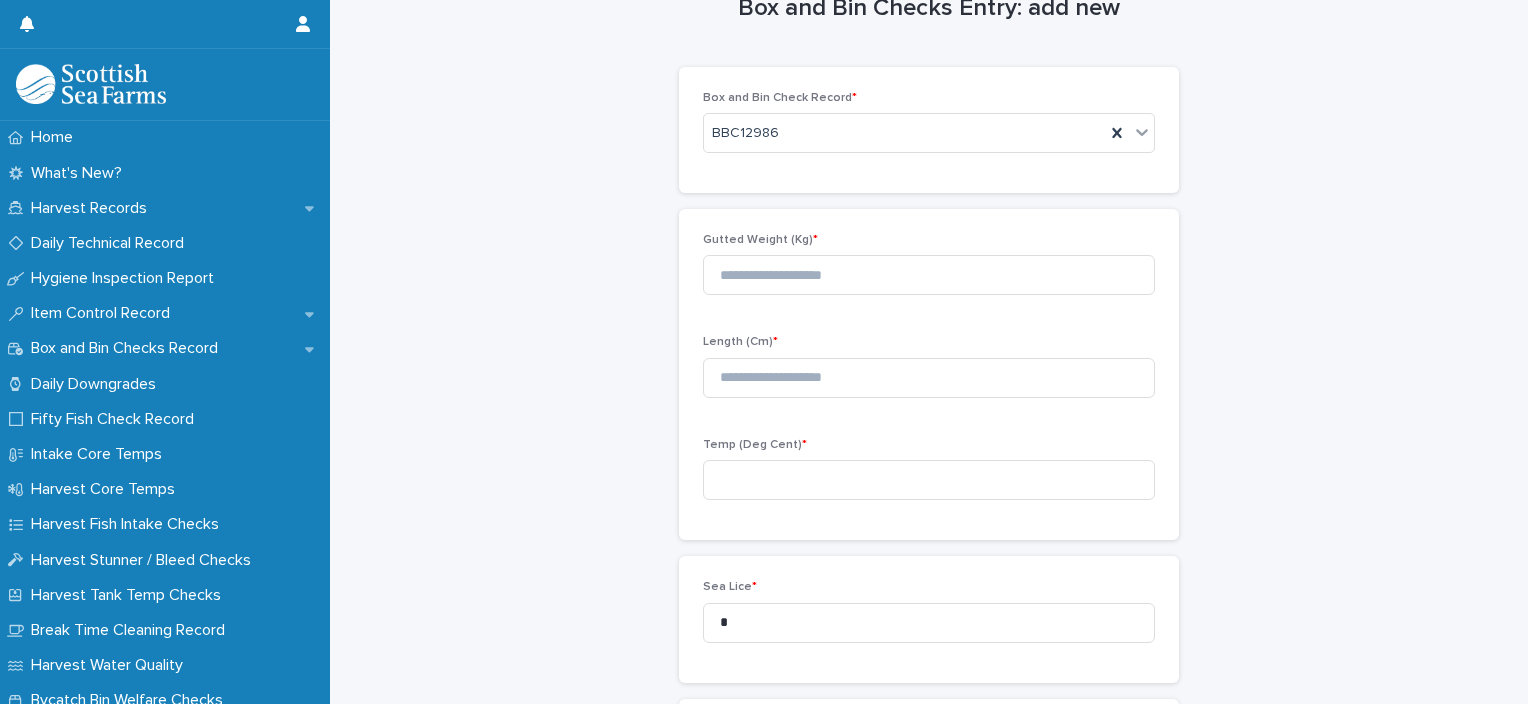 scroll, scrollTop: 11, scrollLeft: 0, axis: vertical 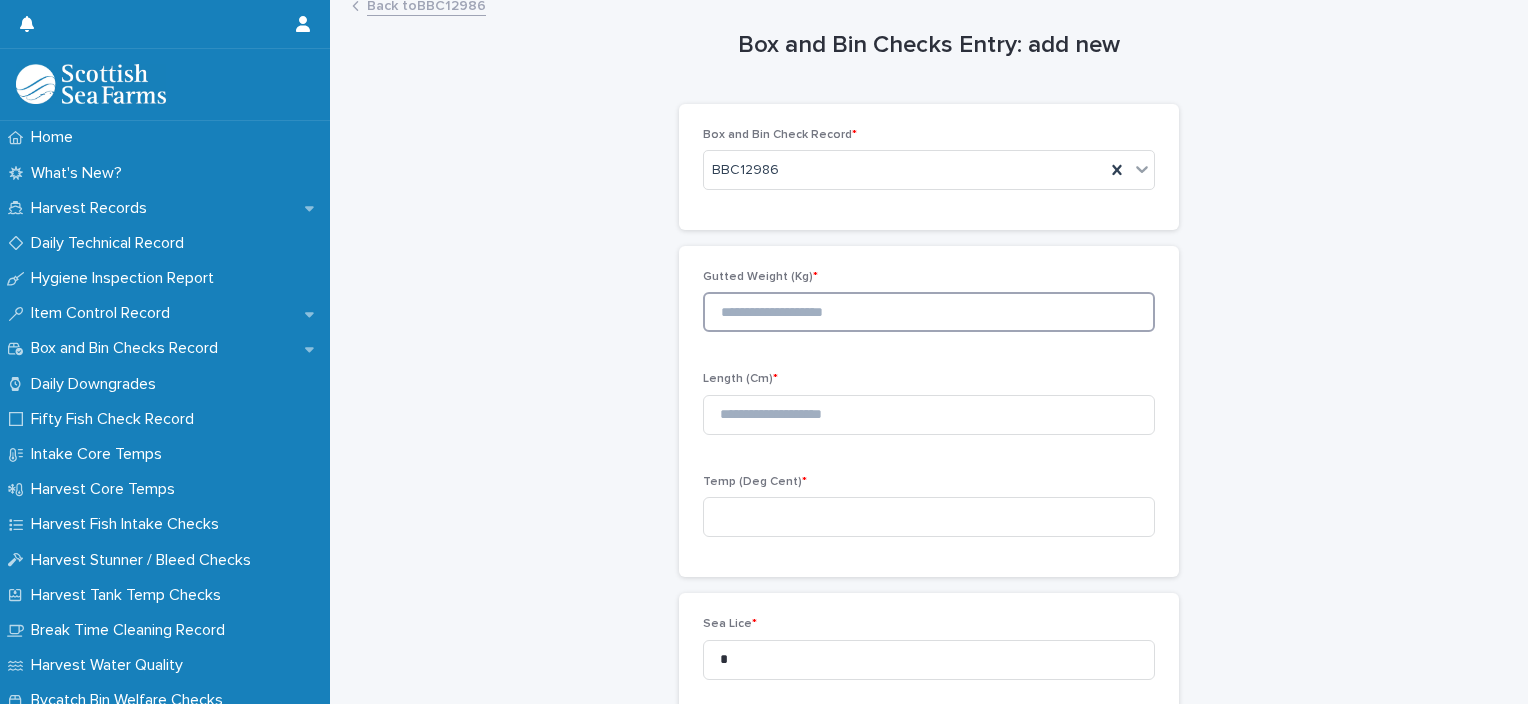 click at bounding box center (929, 312) 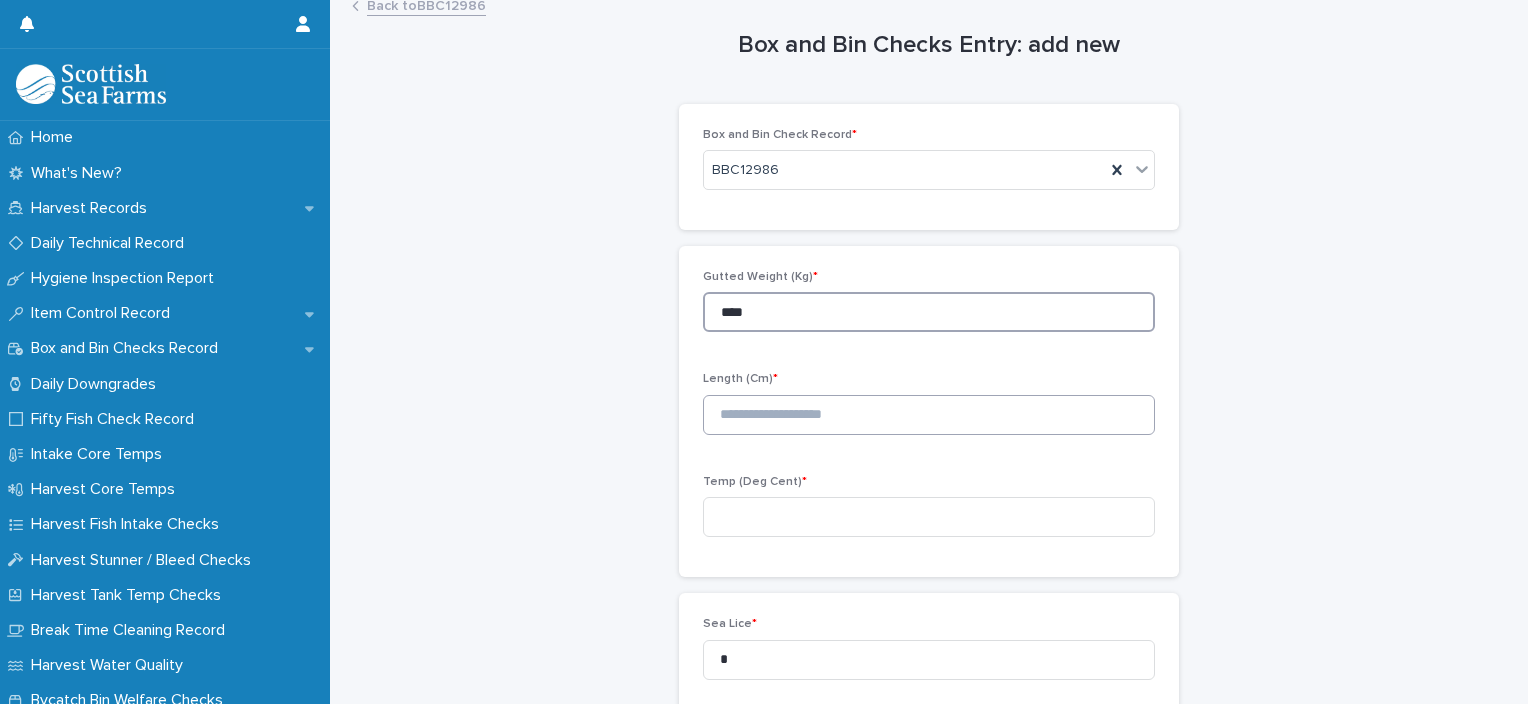 type on "****" 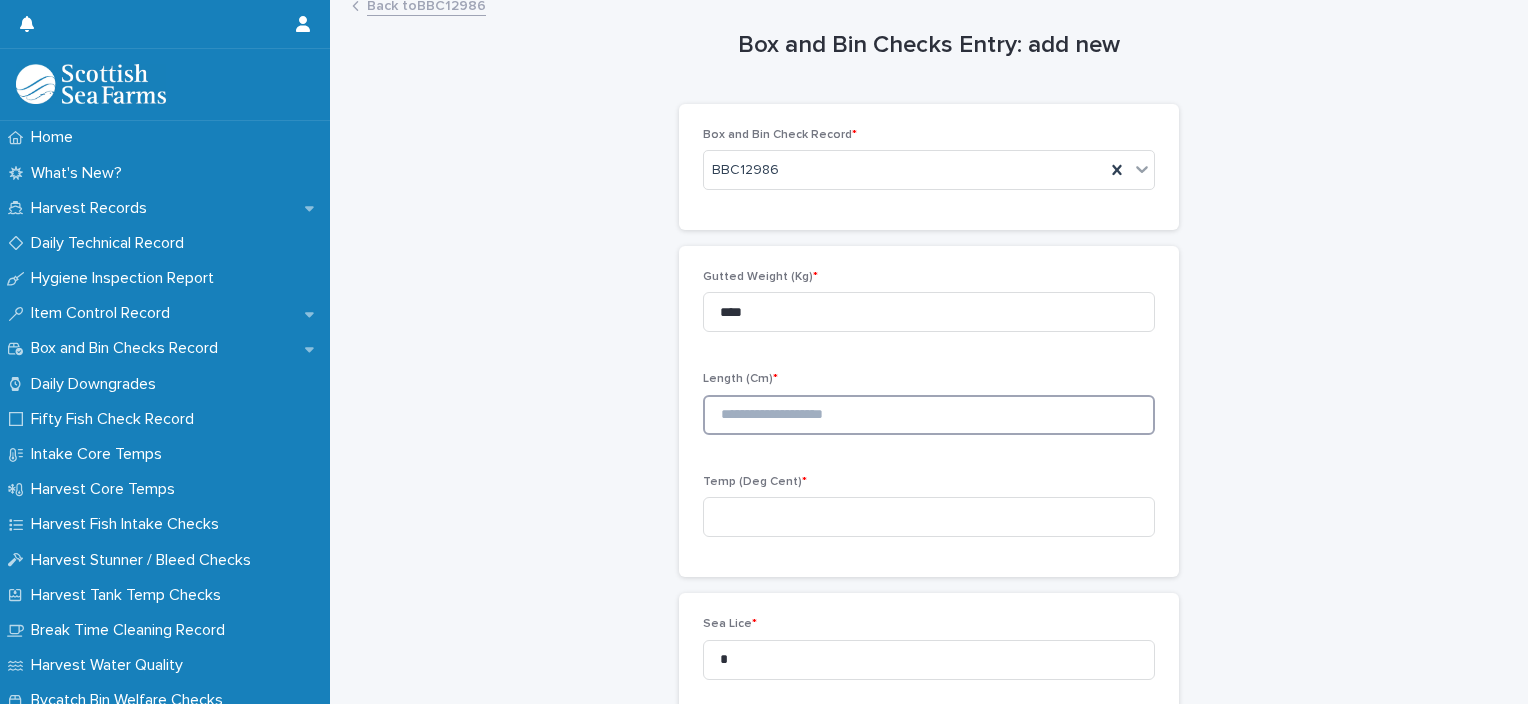 click at bounding box center (929, 415) 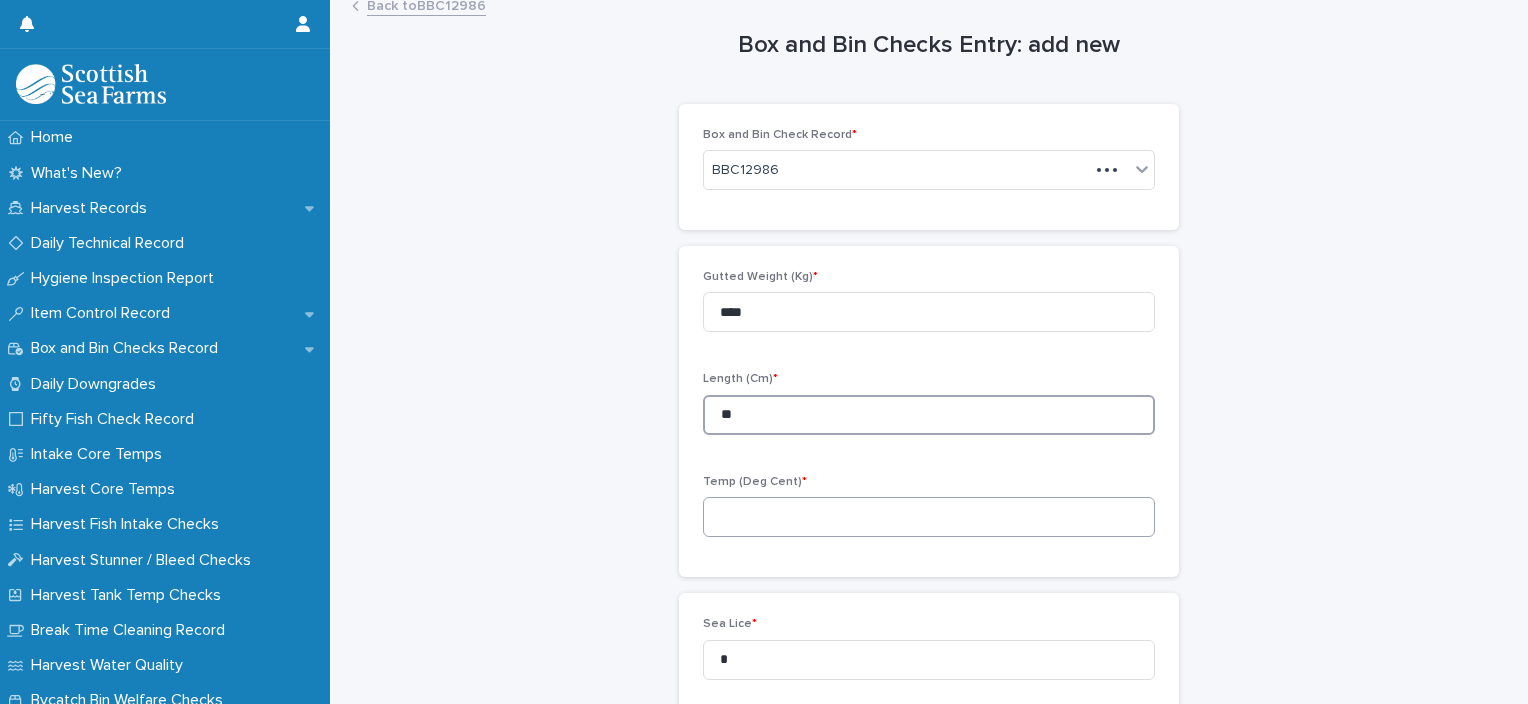 type on "**" 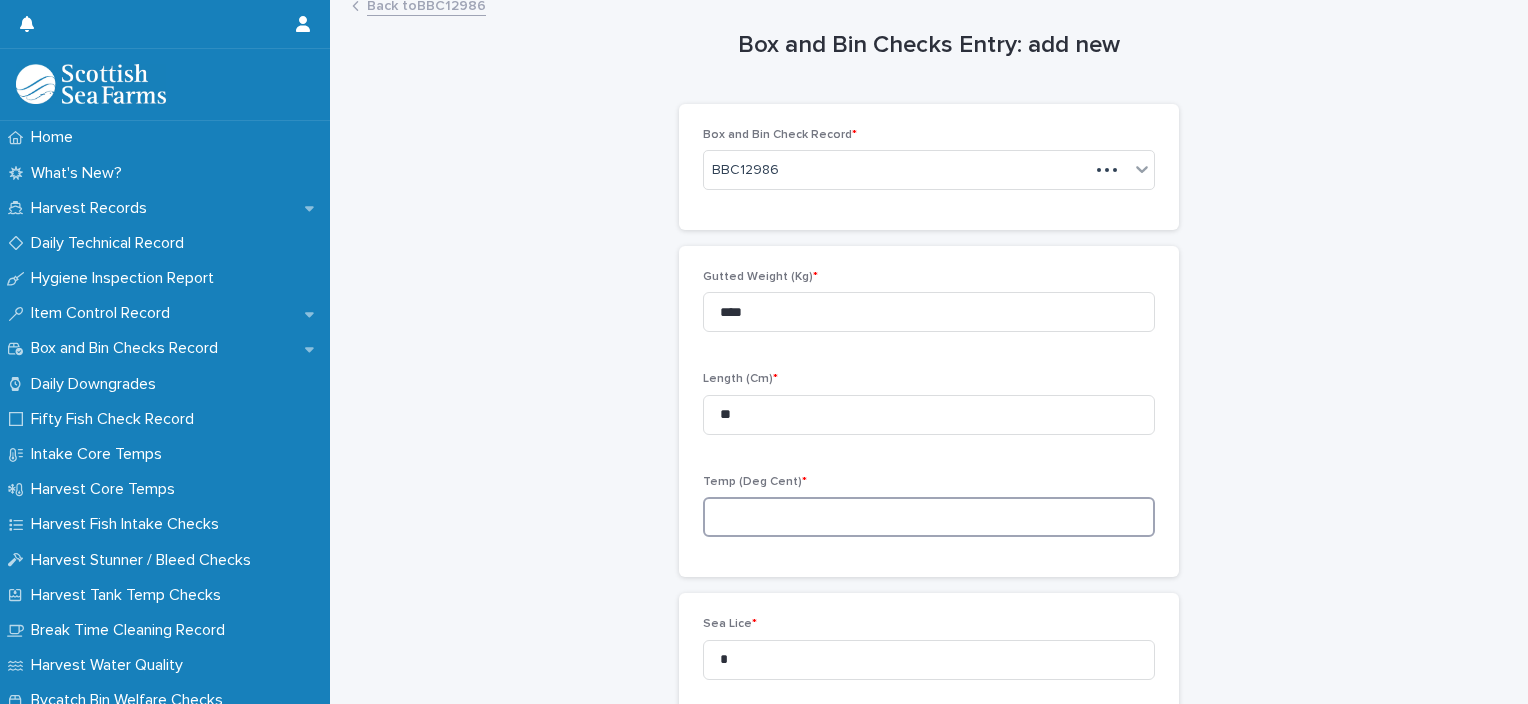 click at bounding box center [929, 517] 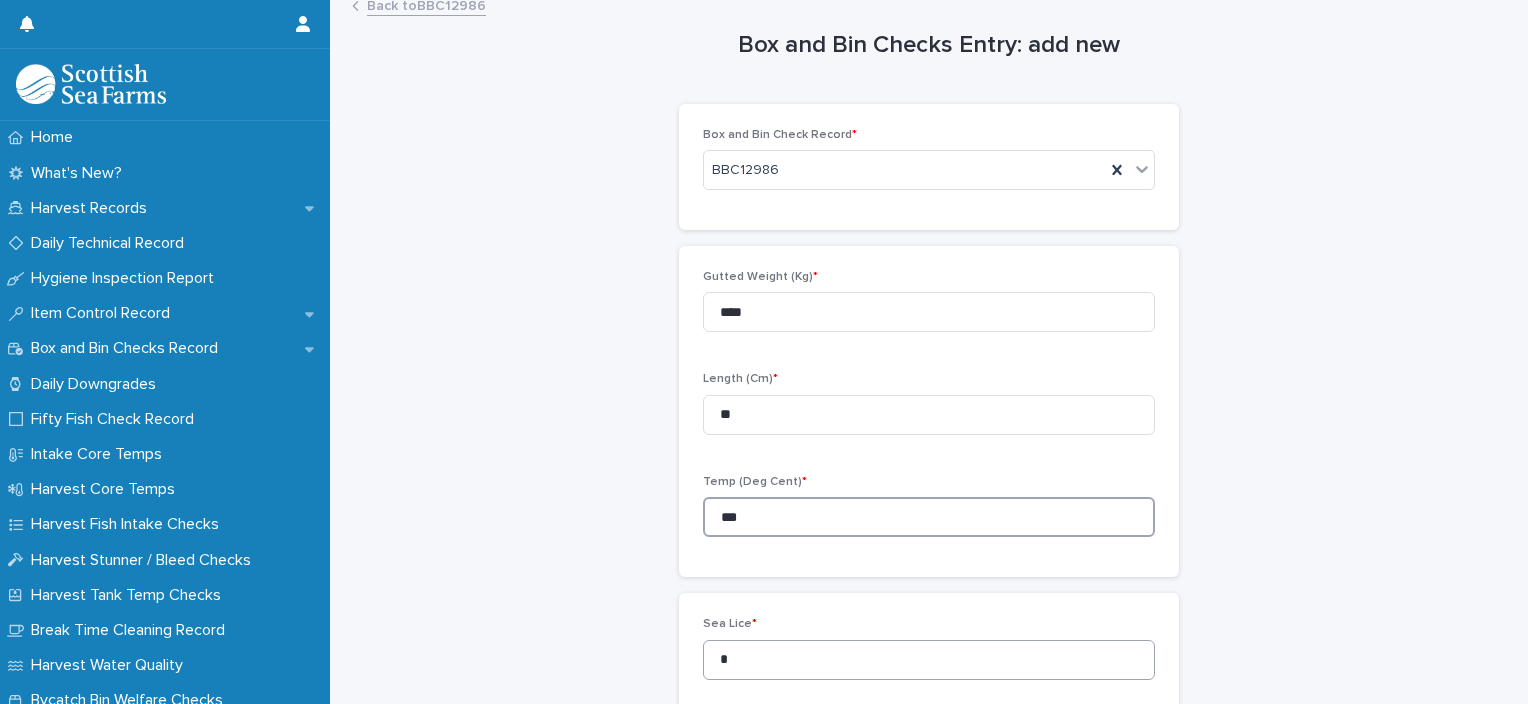 type on "***" 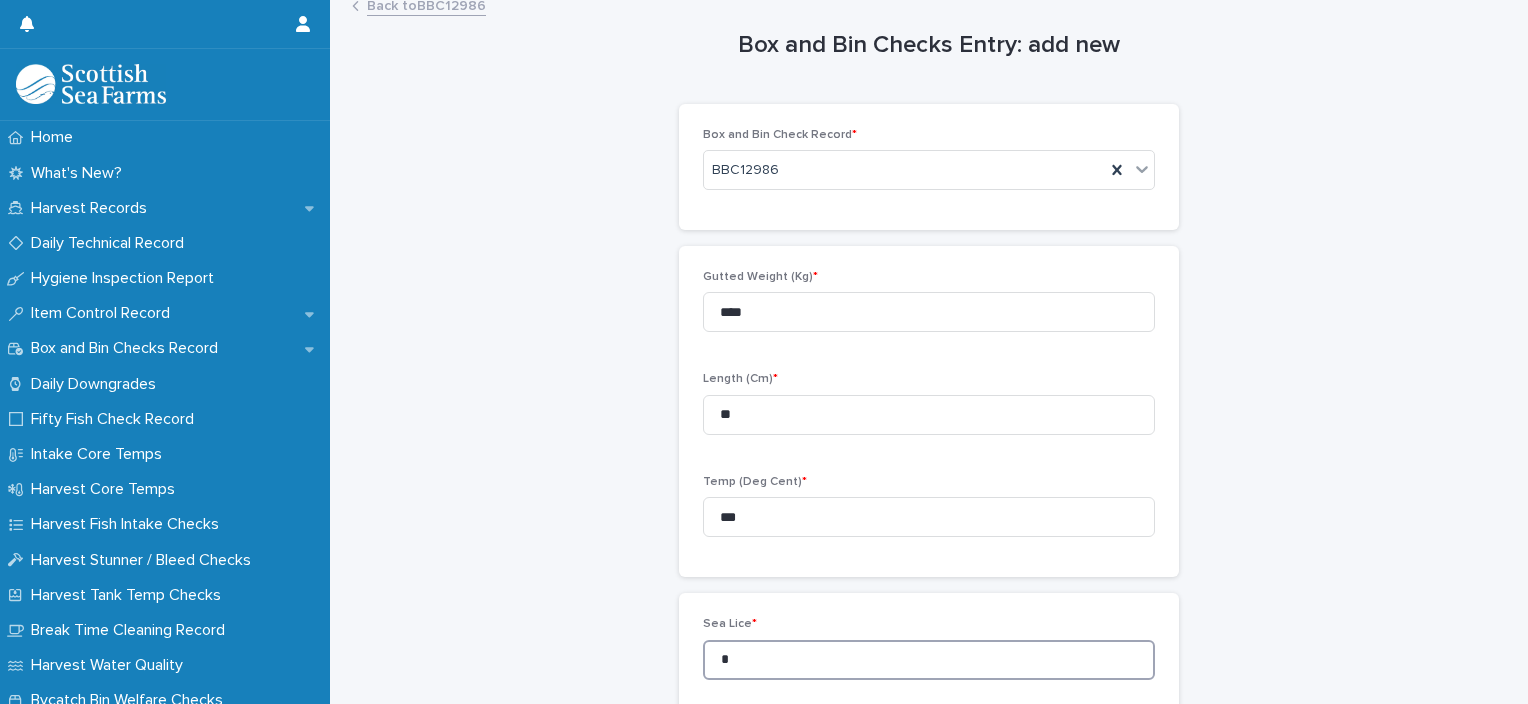 drag, startPoint x: 734, startPoint y: 660, endPoint x: 696, endPoint y: 668, distance: 38.832977 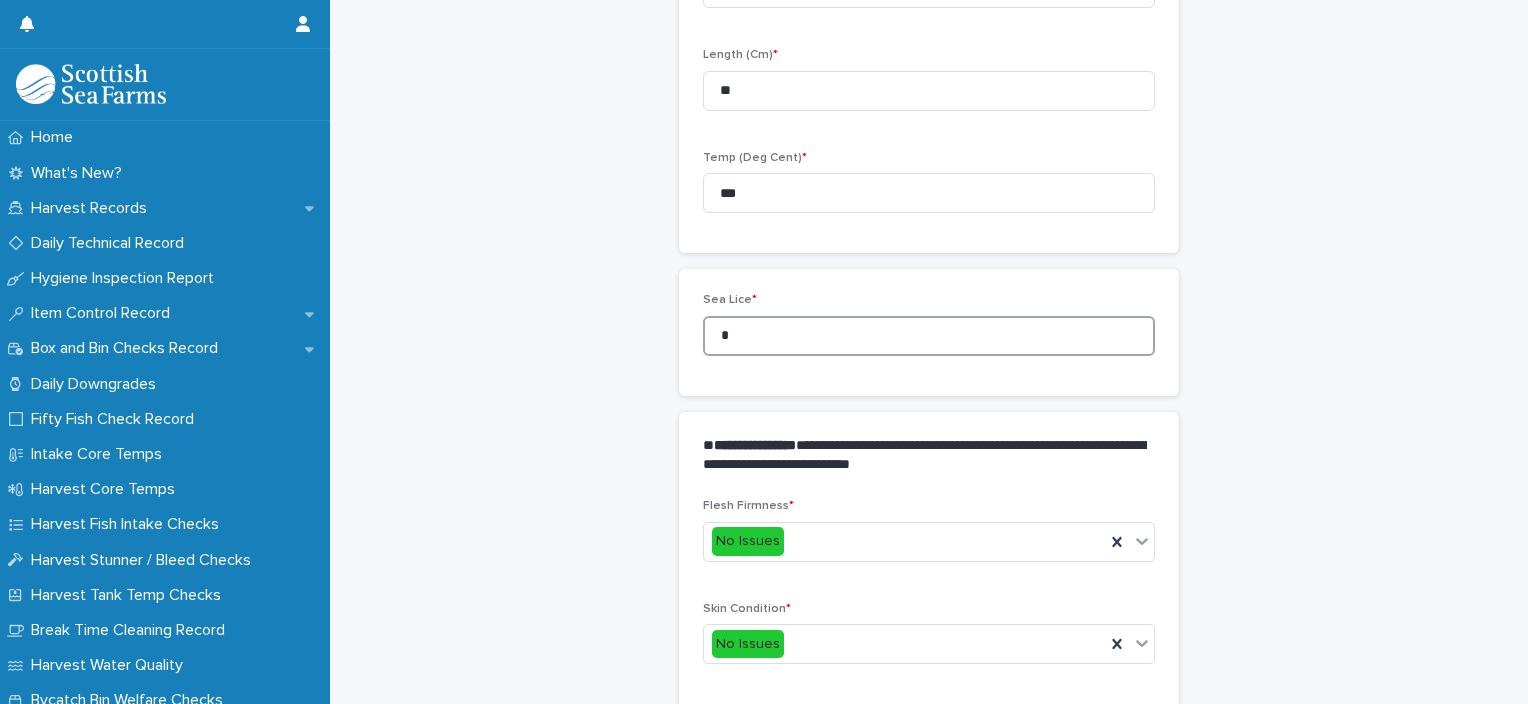 scroll, scrollTop: 911, scrollLeft: 0, axis: vertical 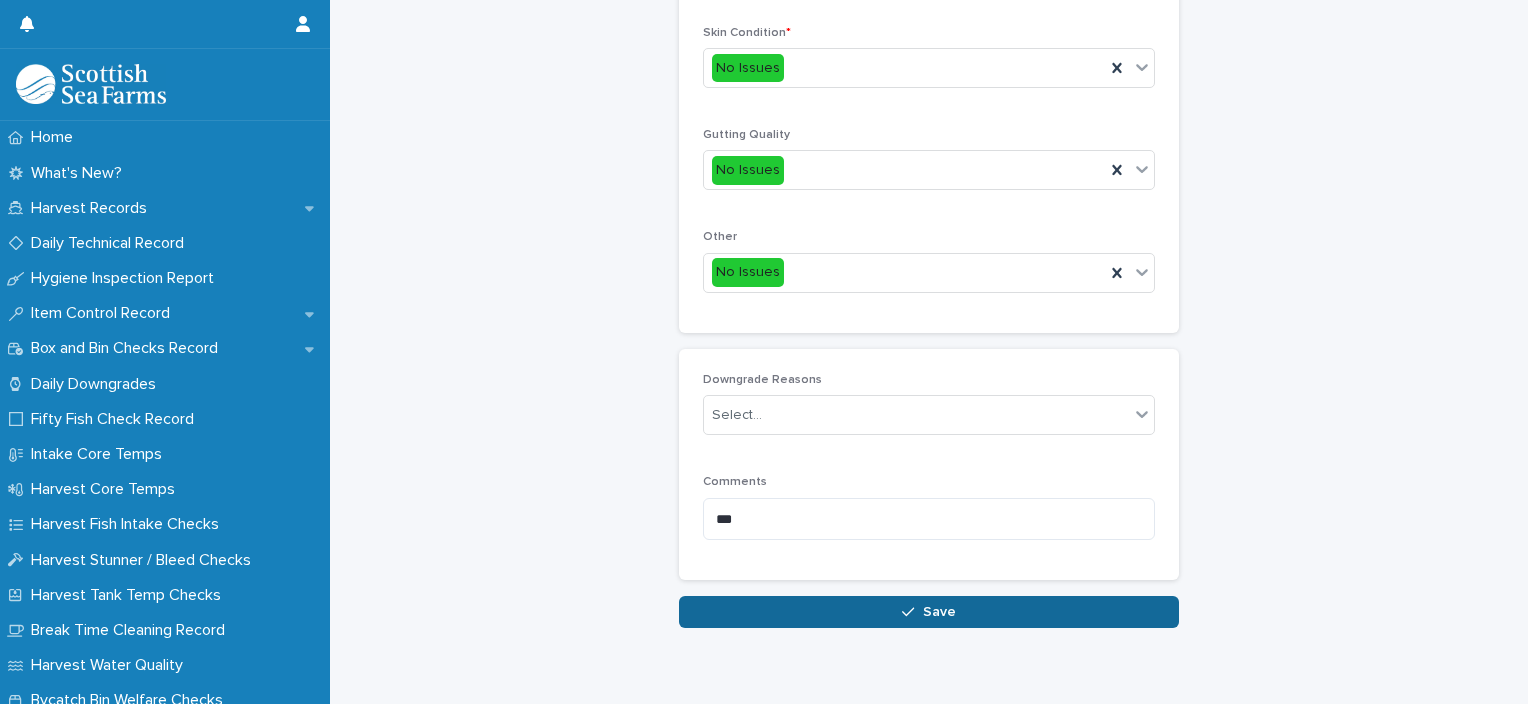 type on "*" 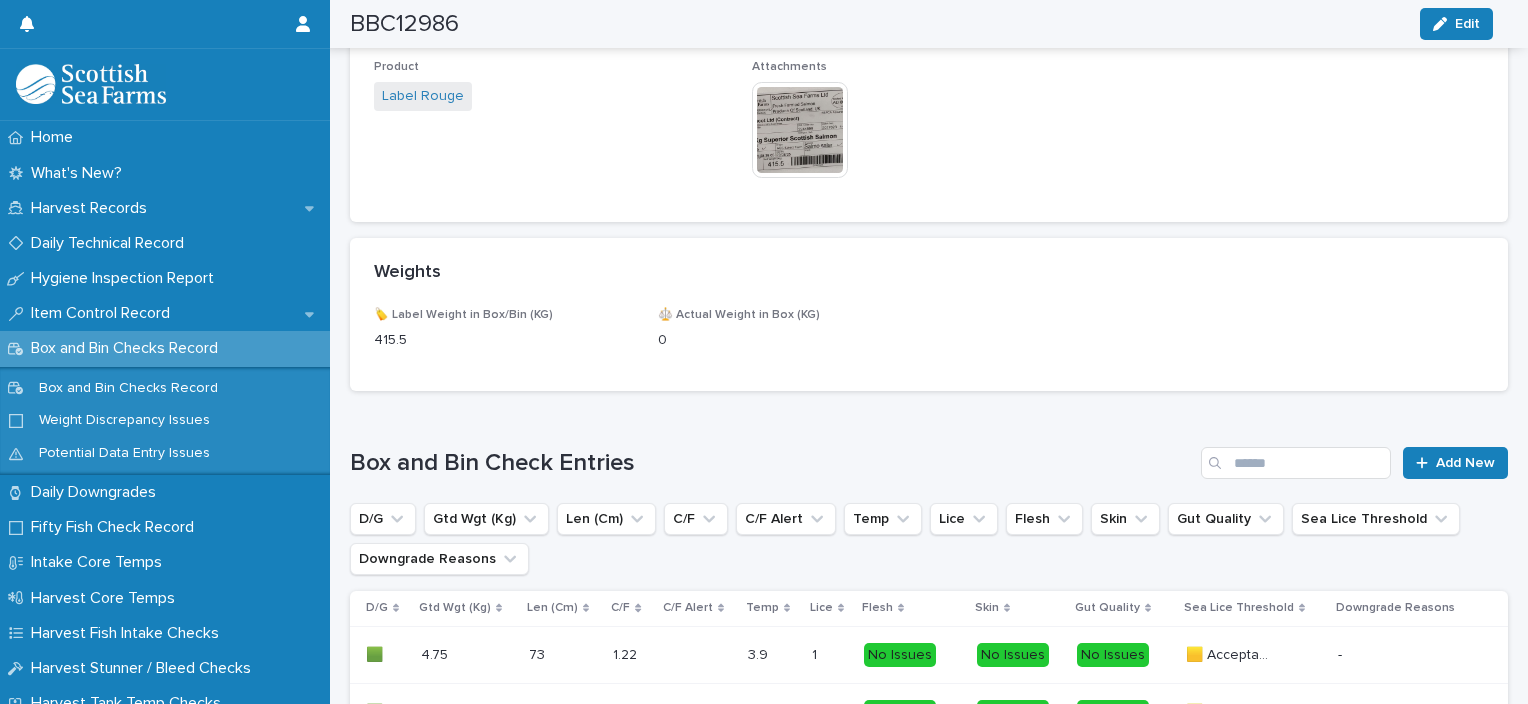 scroll, scrollTop: 1224, scrollLeft: 0, axis: vertical 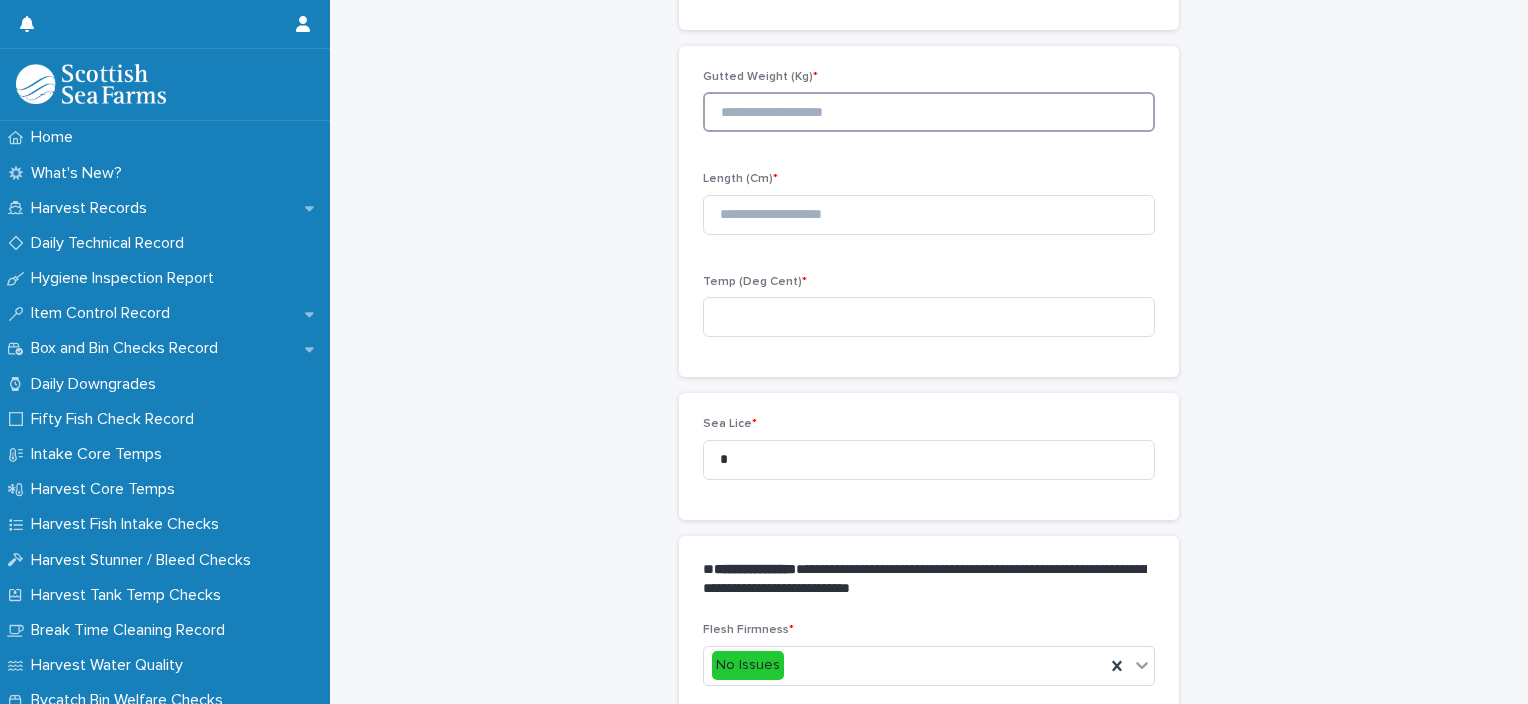 click at bounding box center (929, 112) 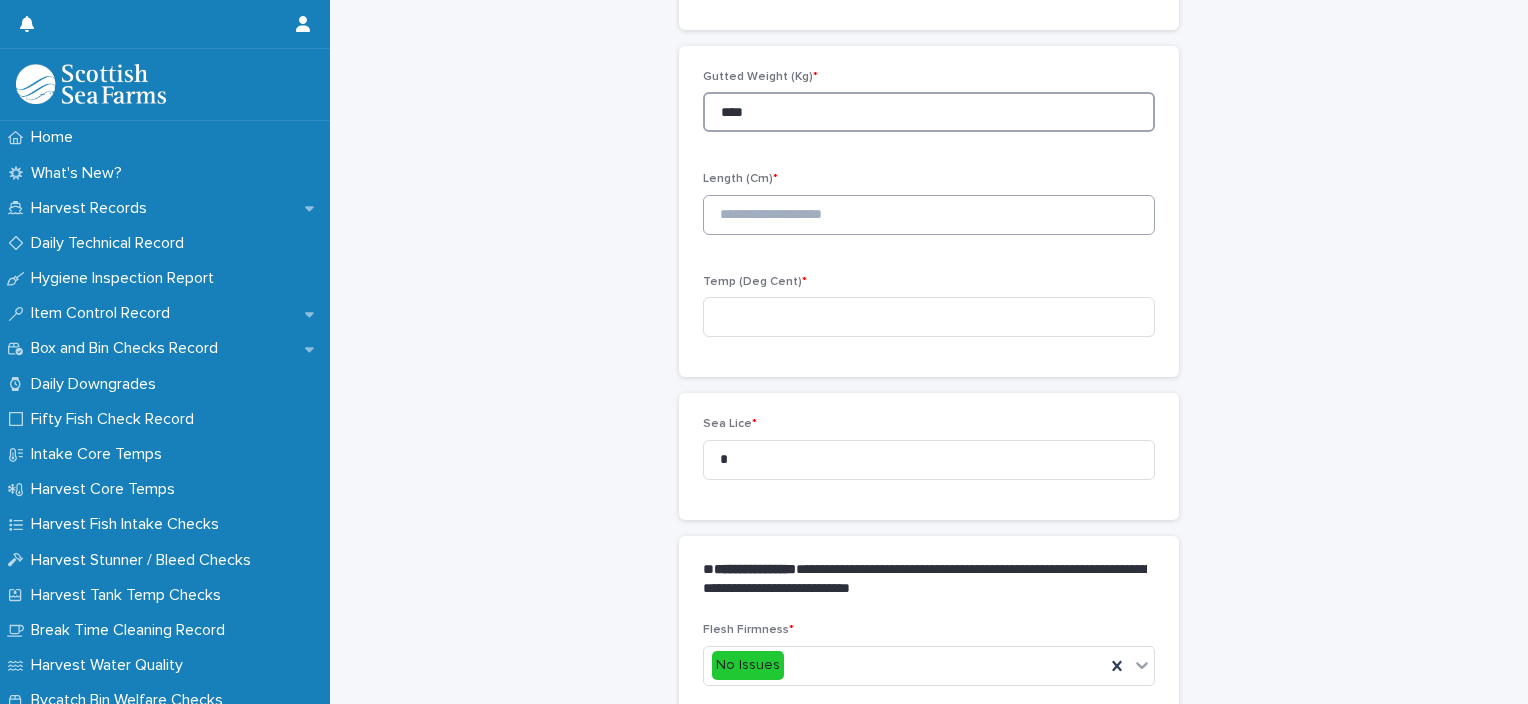 type on "****" 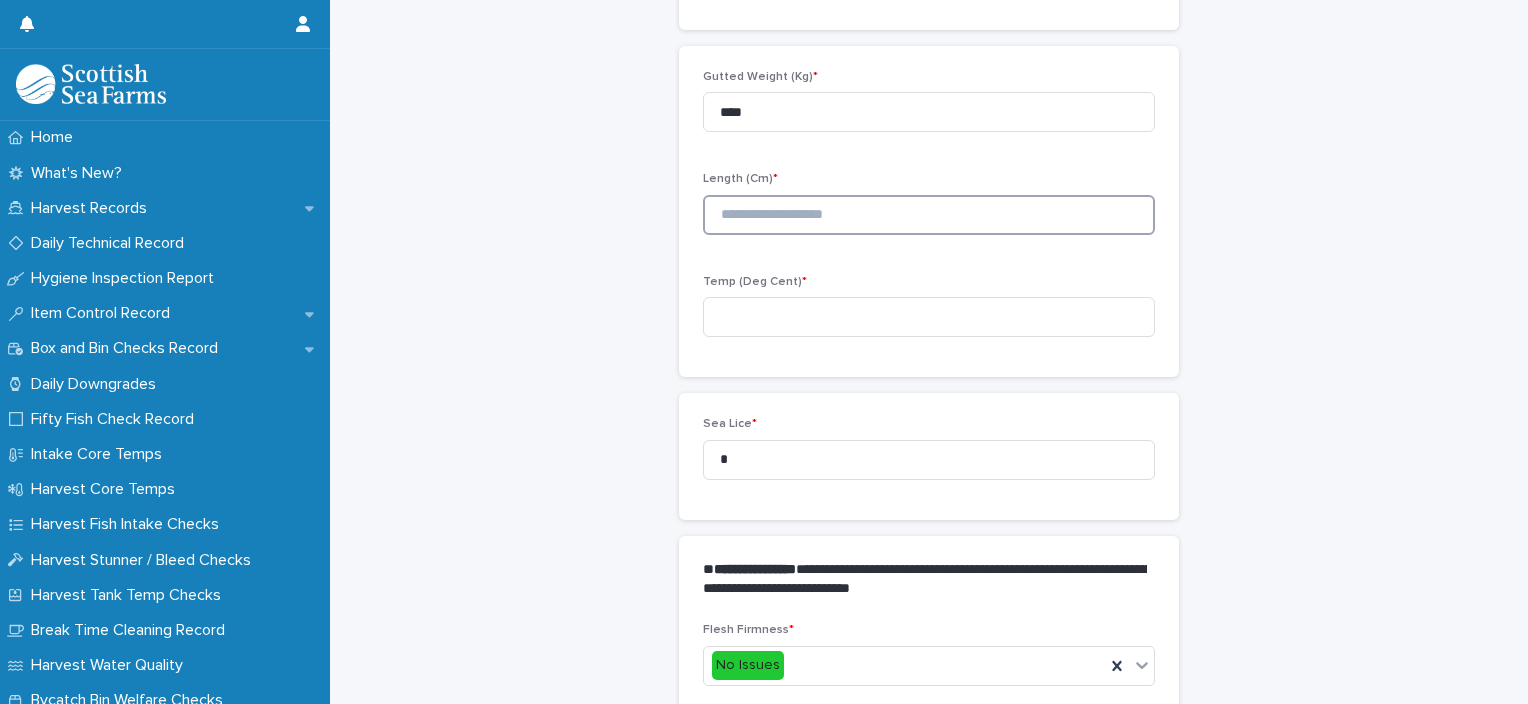 click at bounding box center (929, 215) 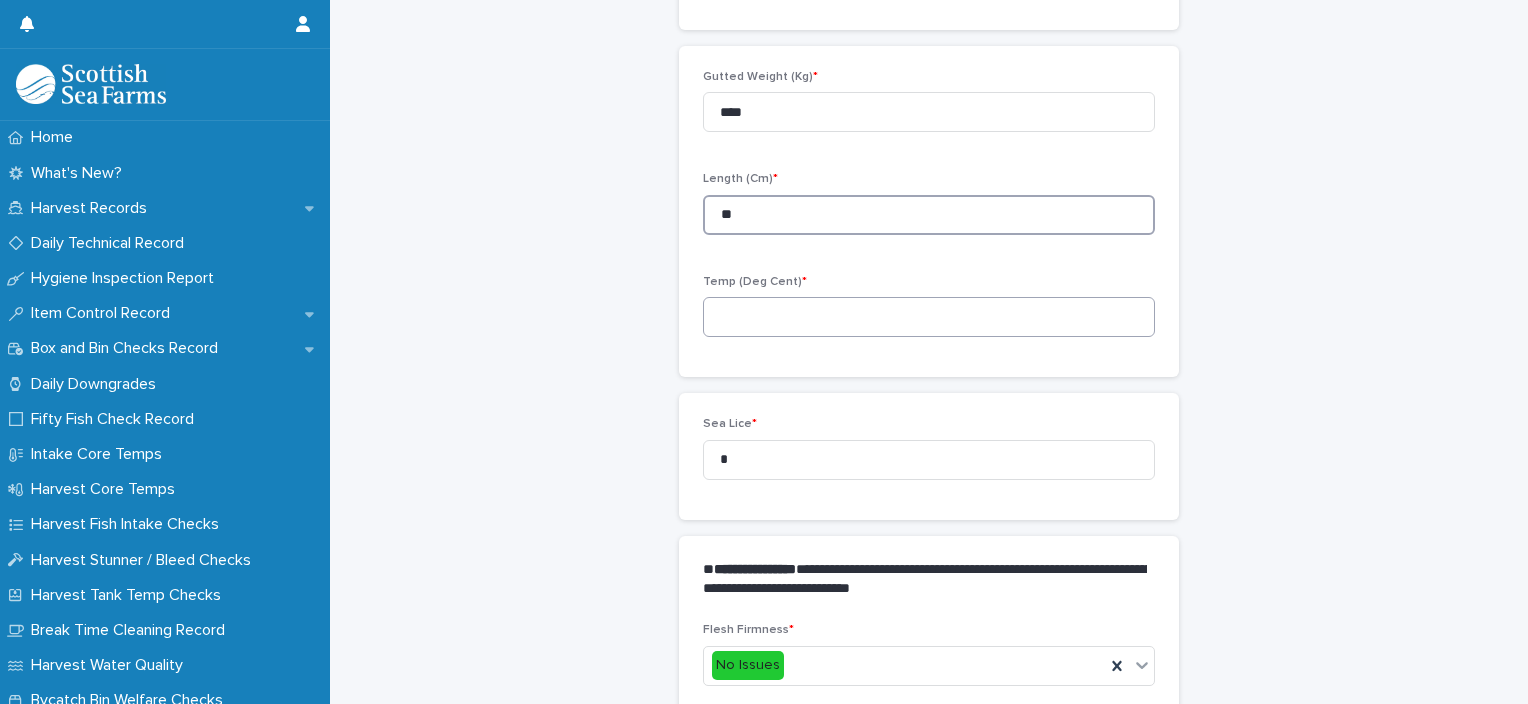 type on "**" 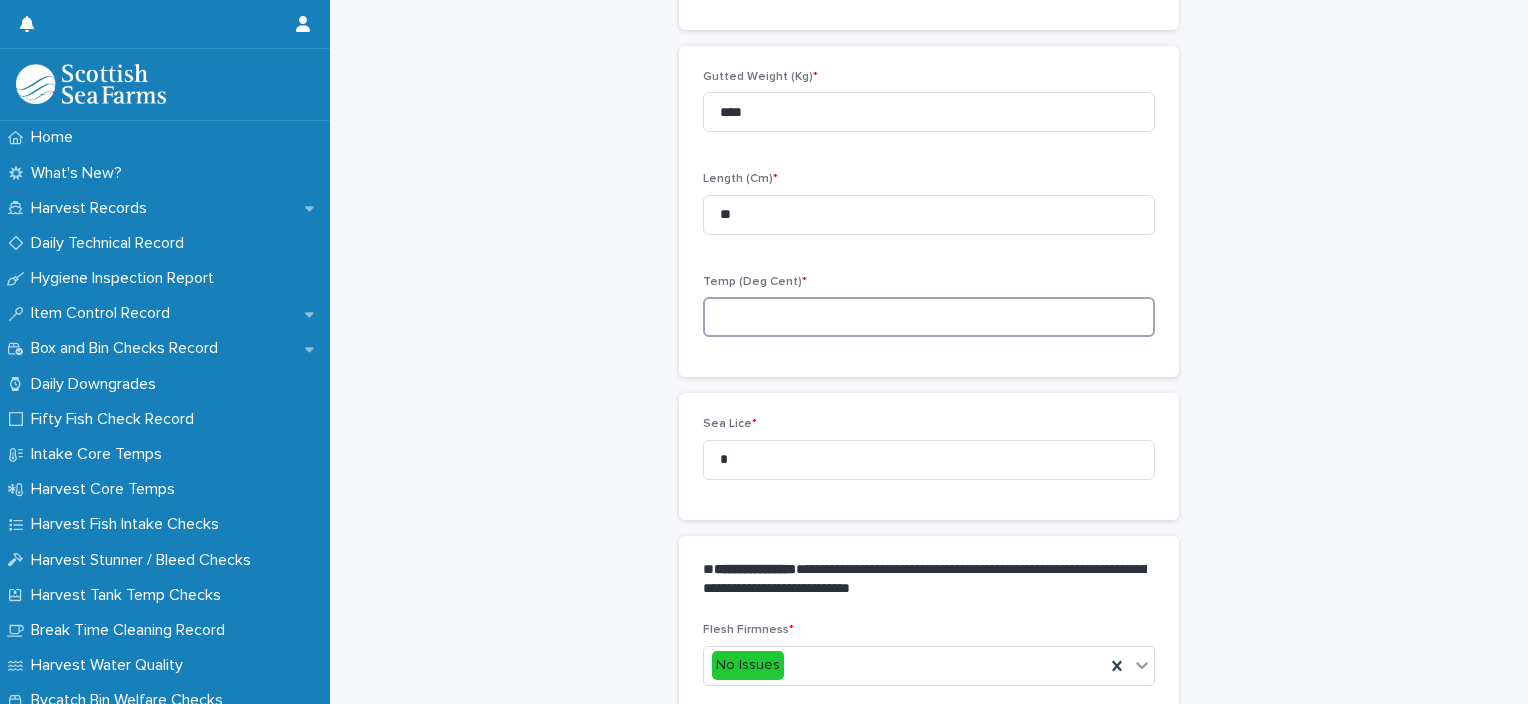 click at bounding box center [929, 317] 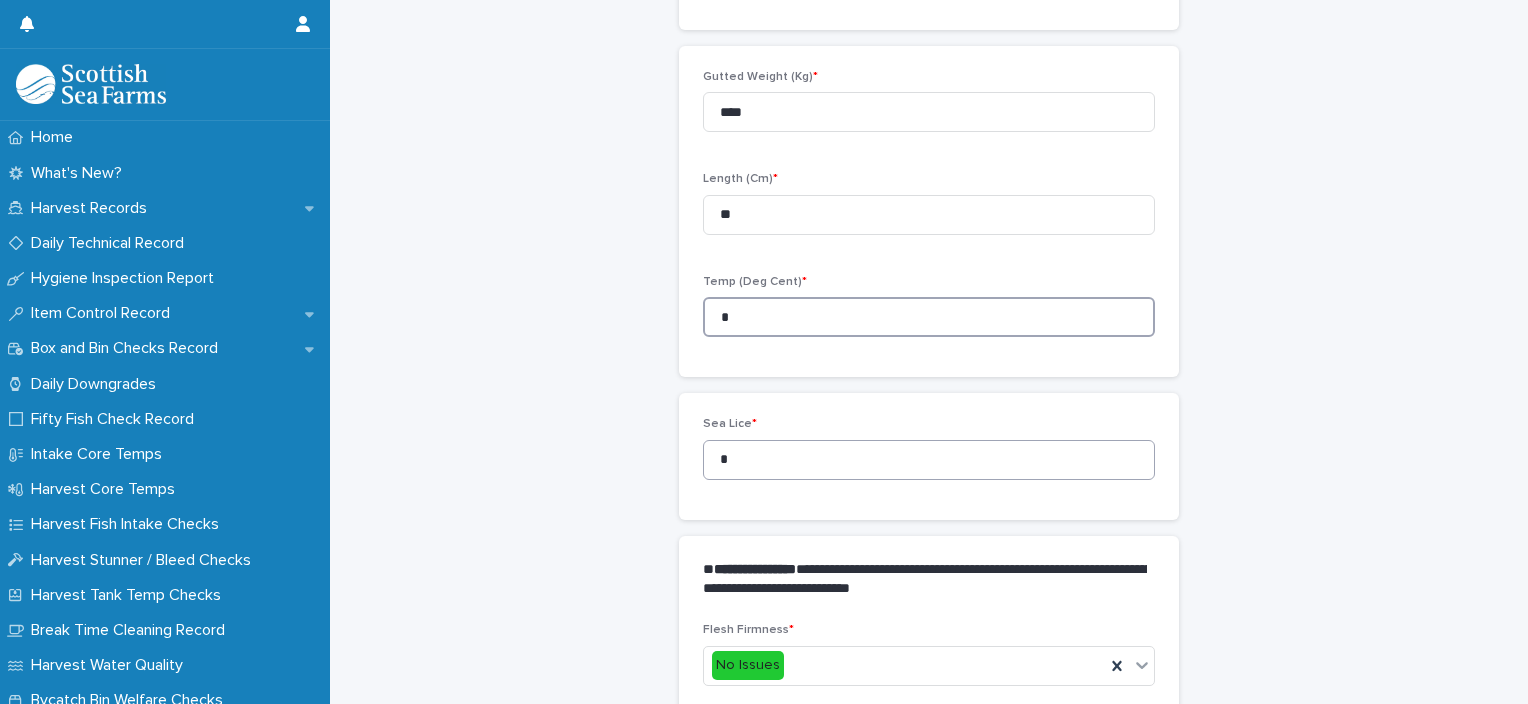 type on "*" 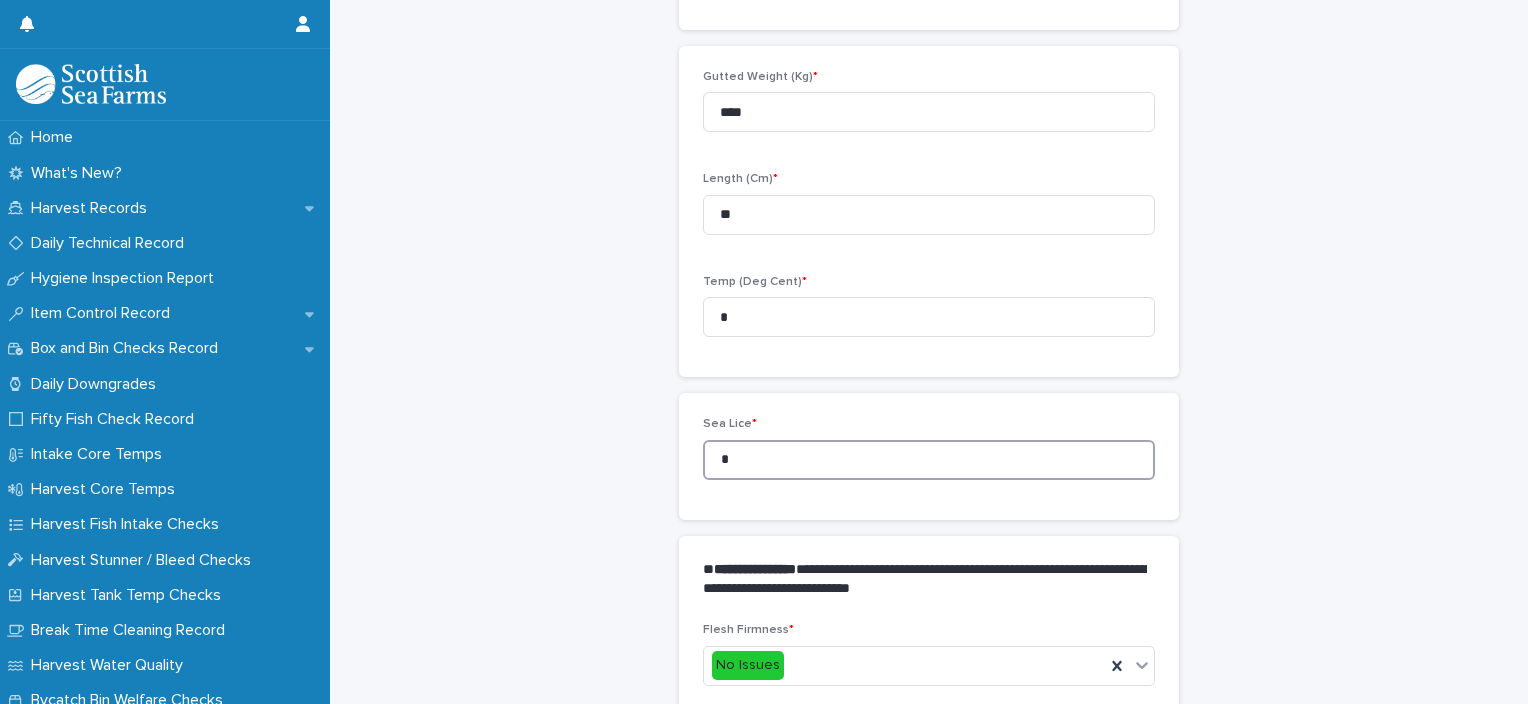 drag, startPoint x: 754, startPoint y: 468, endPoint x: 636, endPoint y: 486, distance: 119.36499 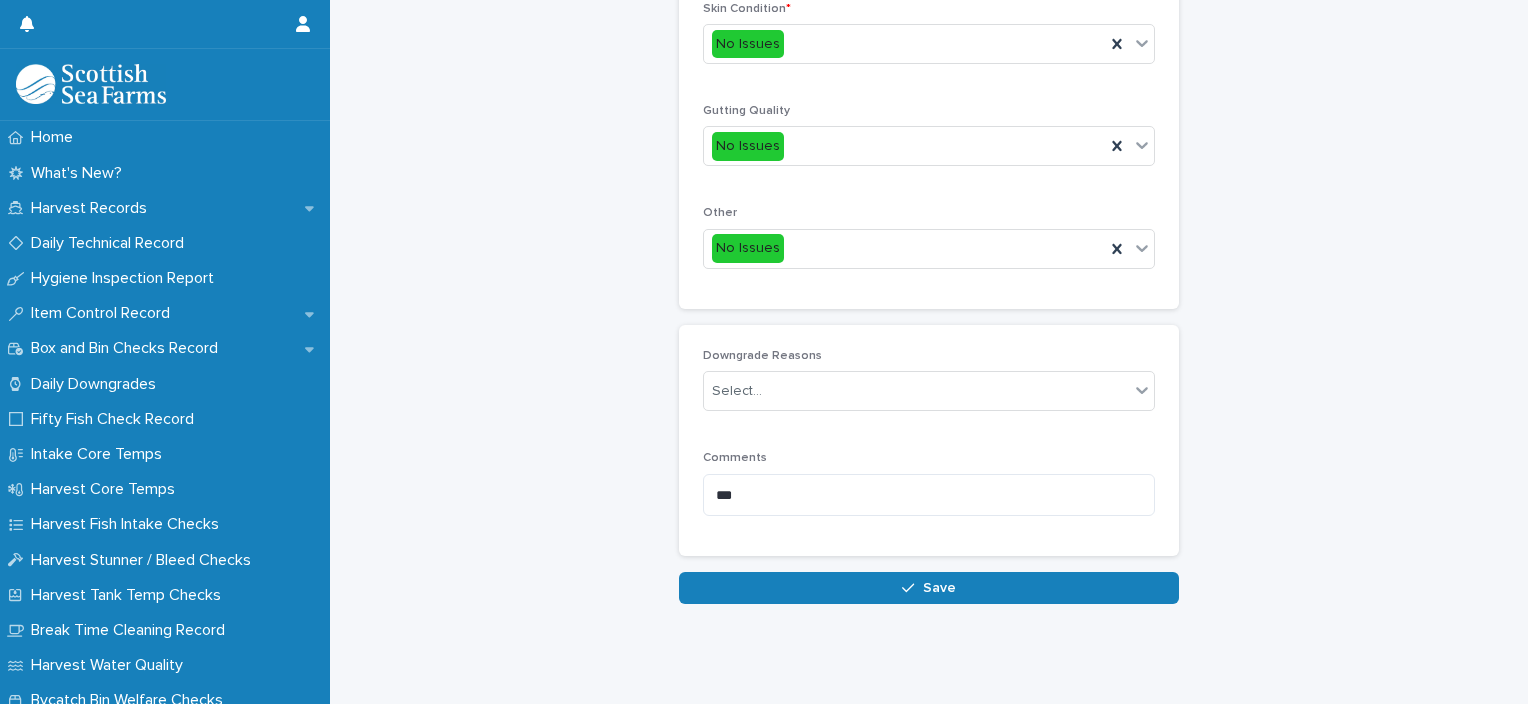 scroll, scrollTop: 948, scrollLeft: 0, axis: vertical 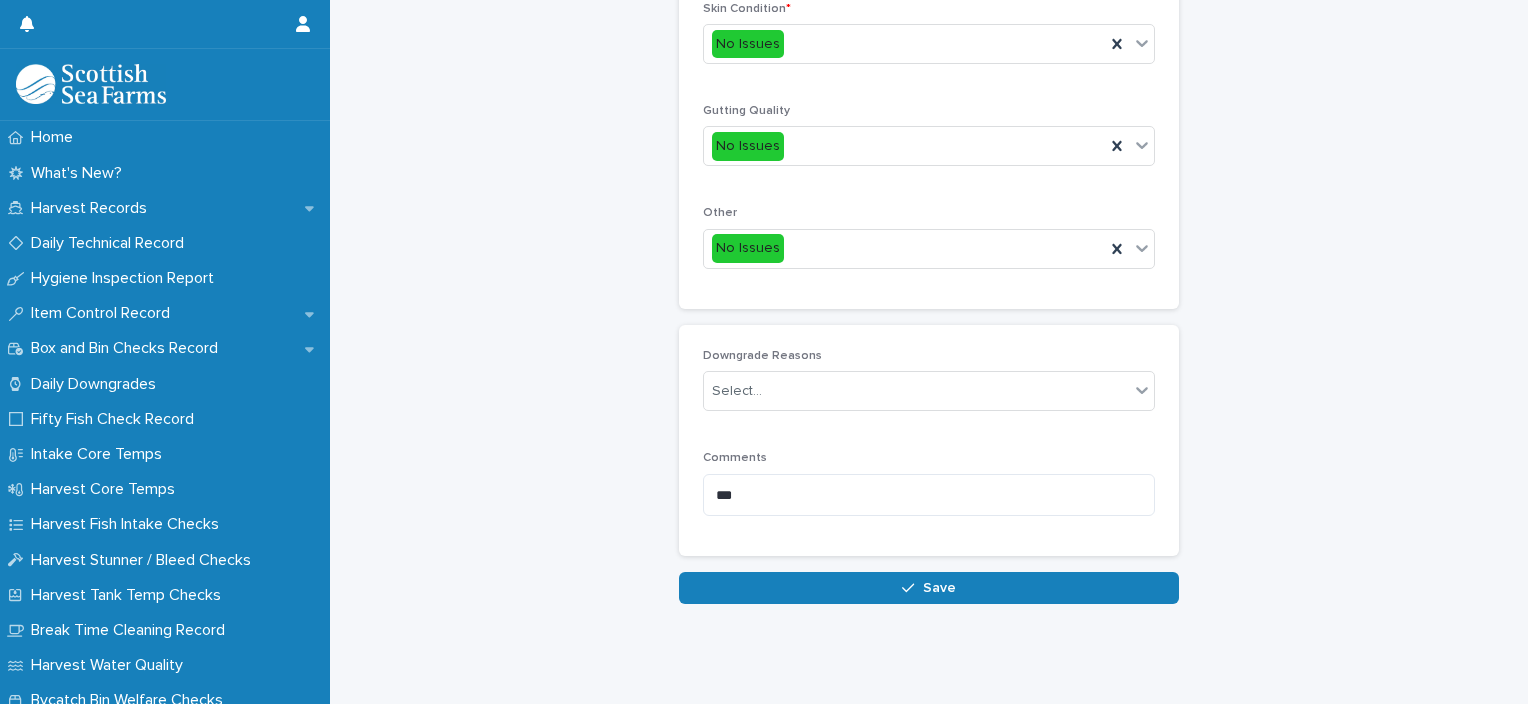 click on "Save" at bounding box center [929, 588] 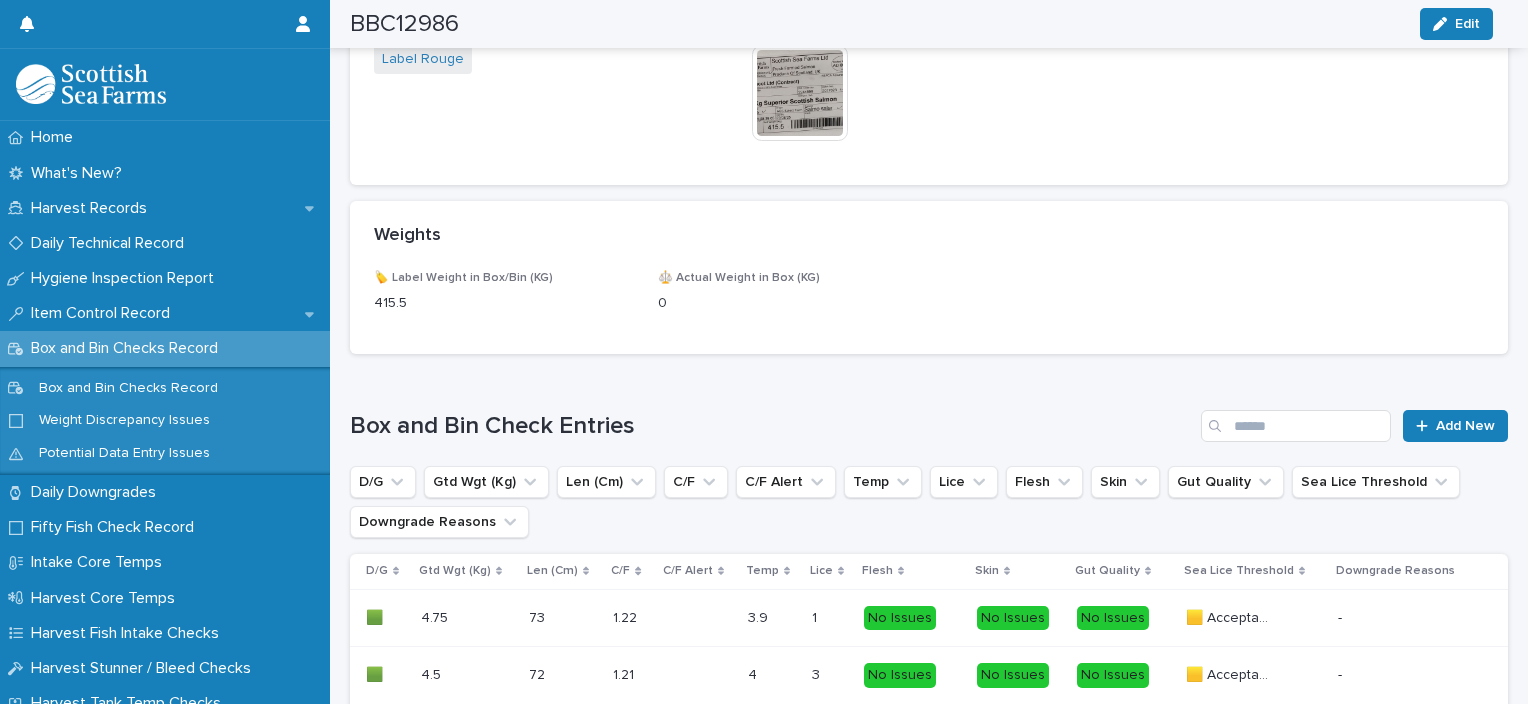 scroll, scrollTop: 1260, scrollLeft: 0, axis: vertical 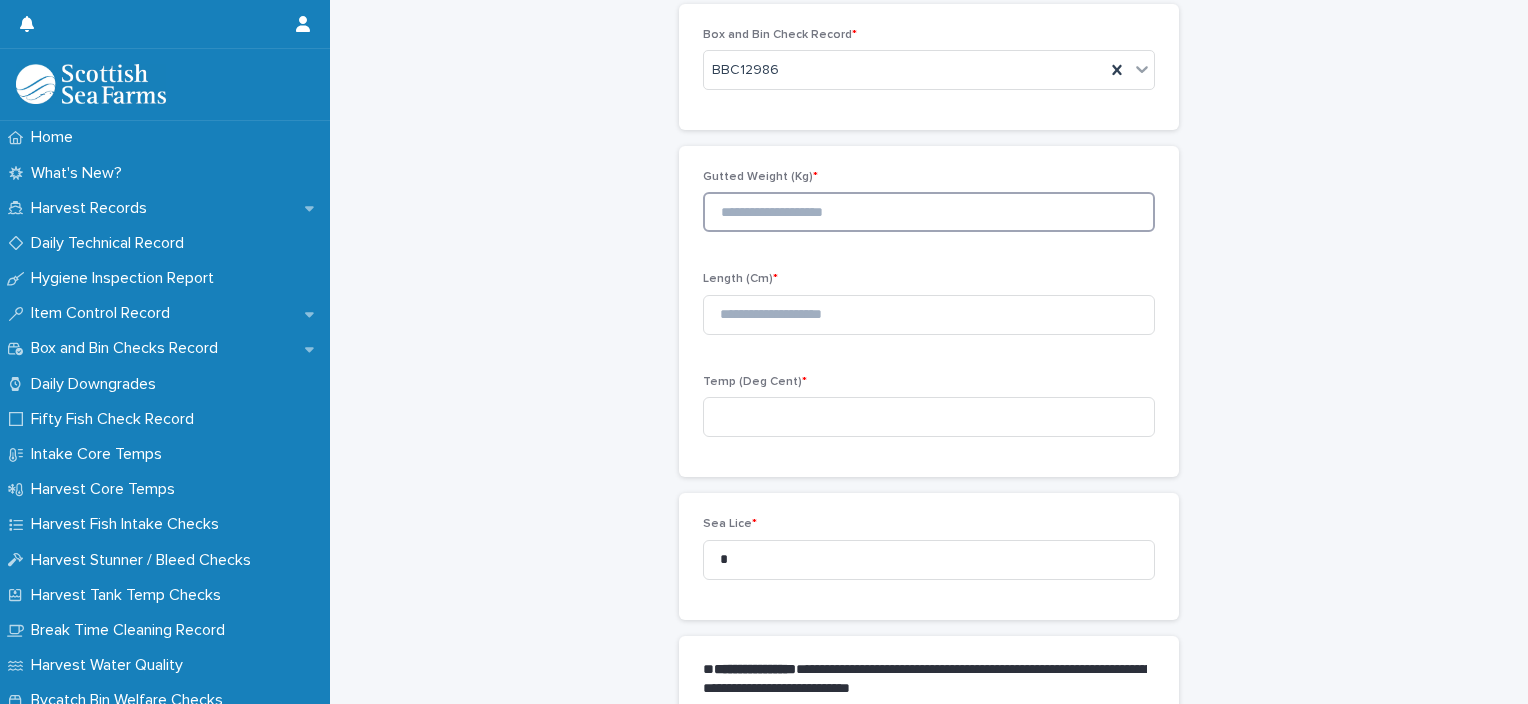 click at bounding box center [929, 212] 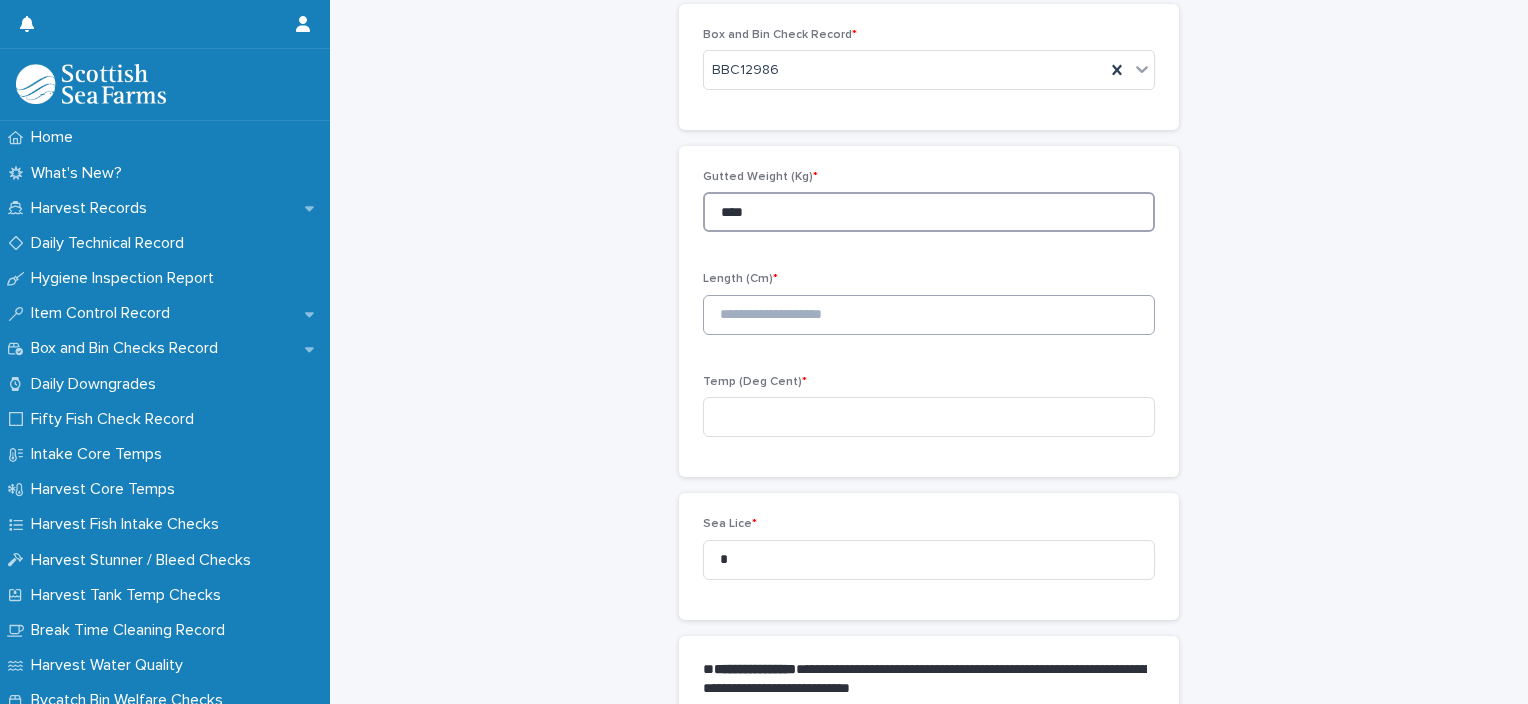 type on "****" 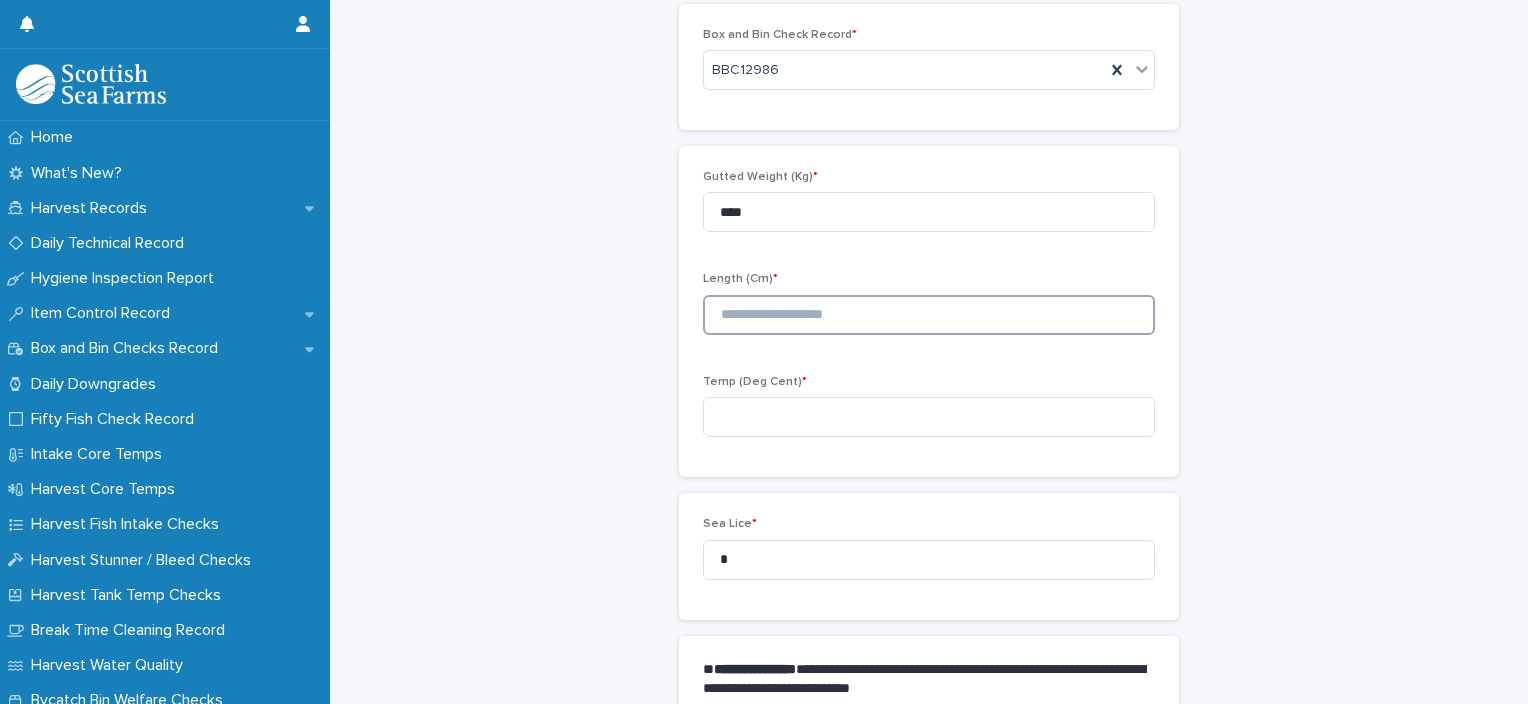 click at bounding box center (929, 315) 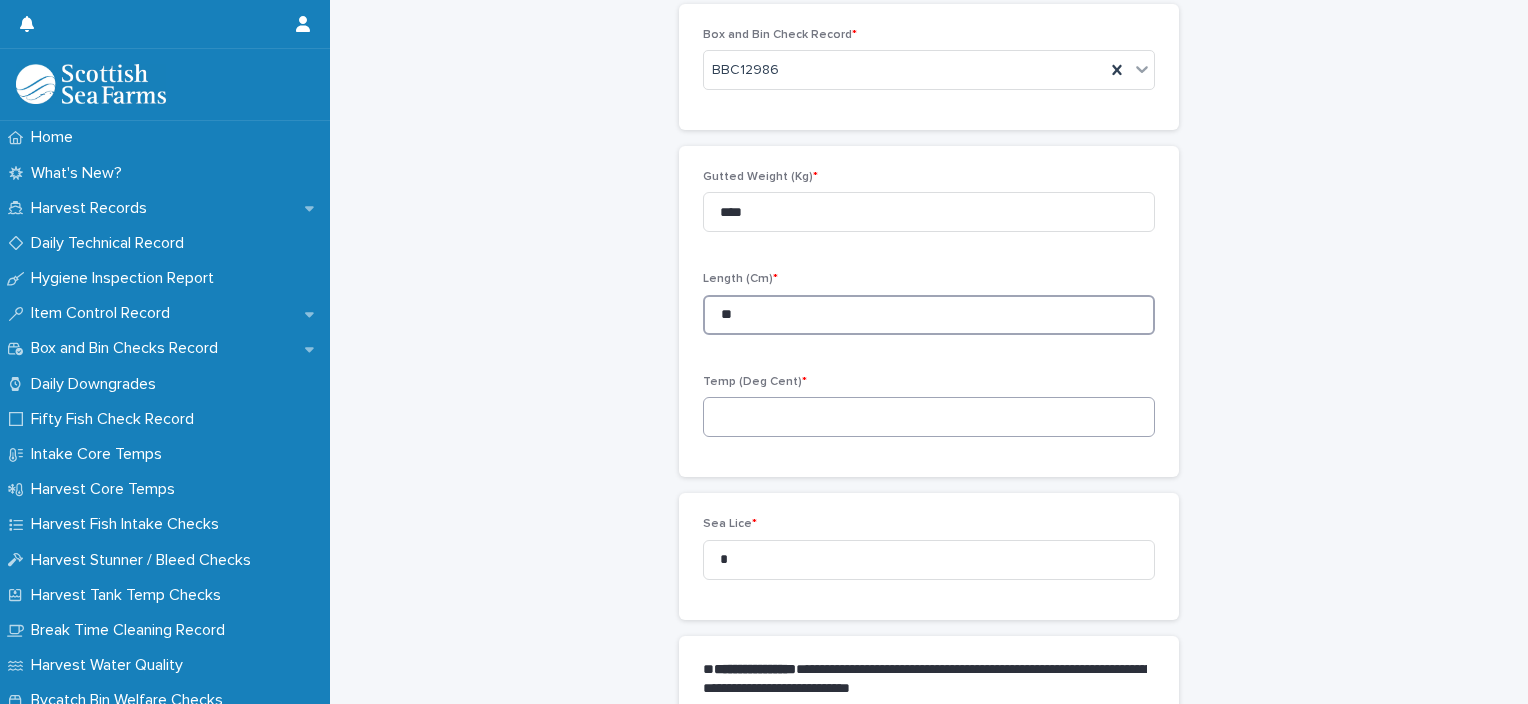 type on "**" 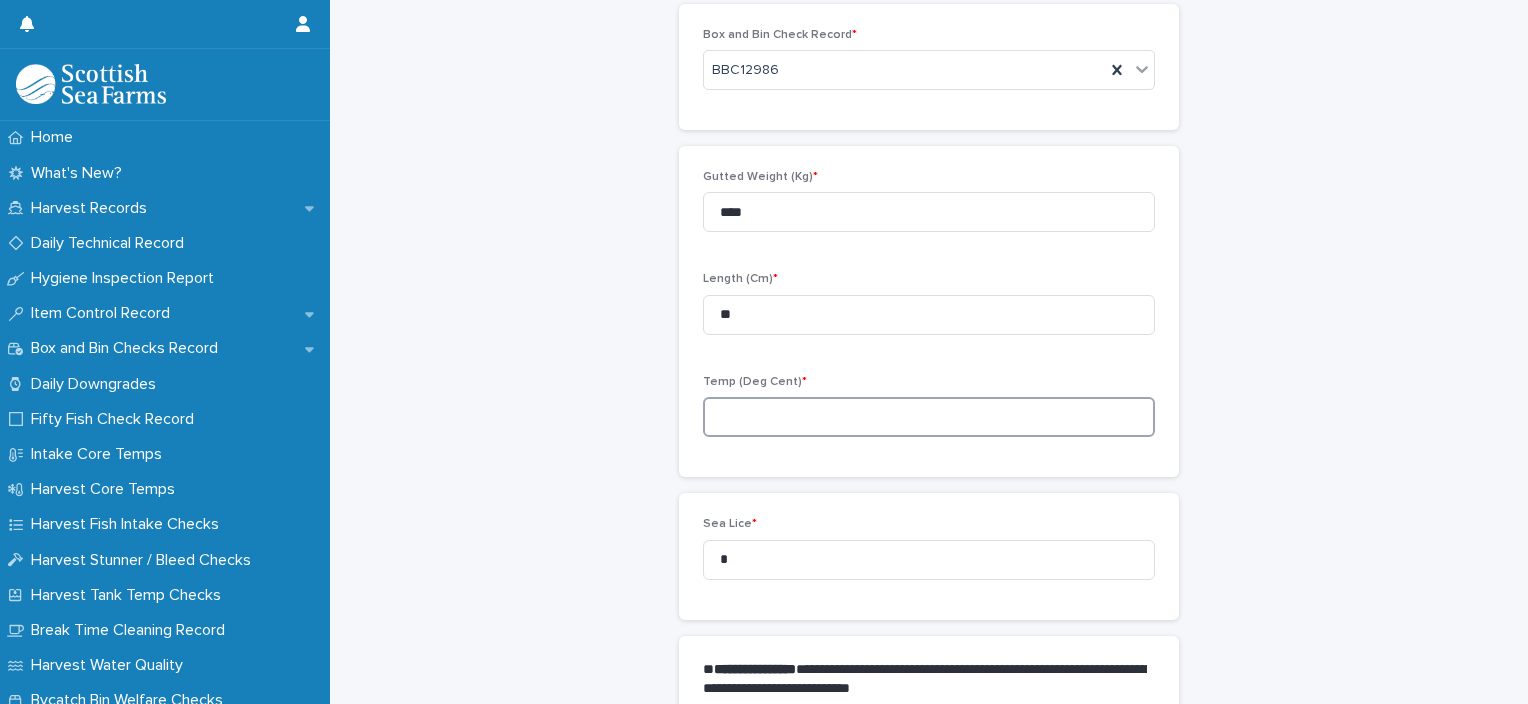 click at bounding box center (929, 417) 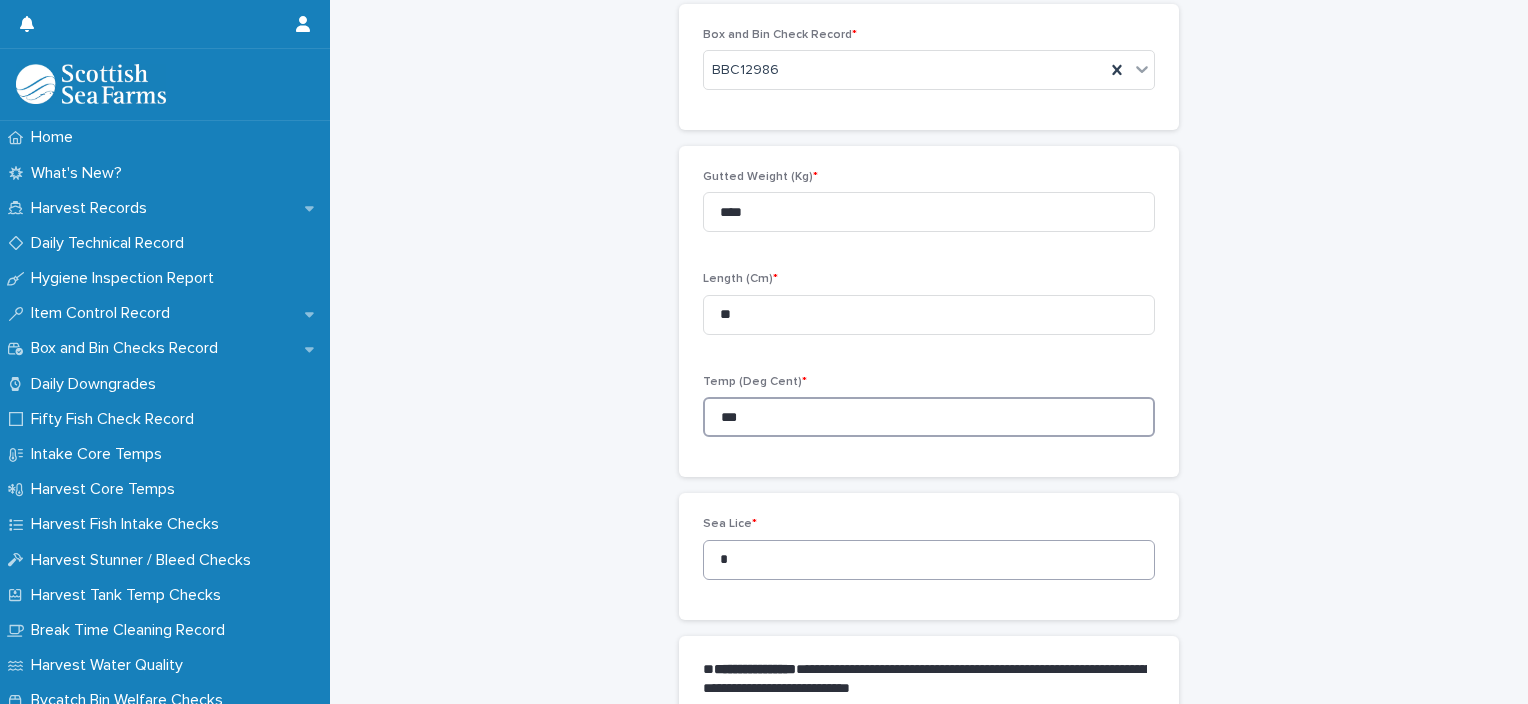 type on "***" 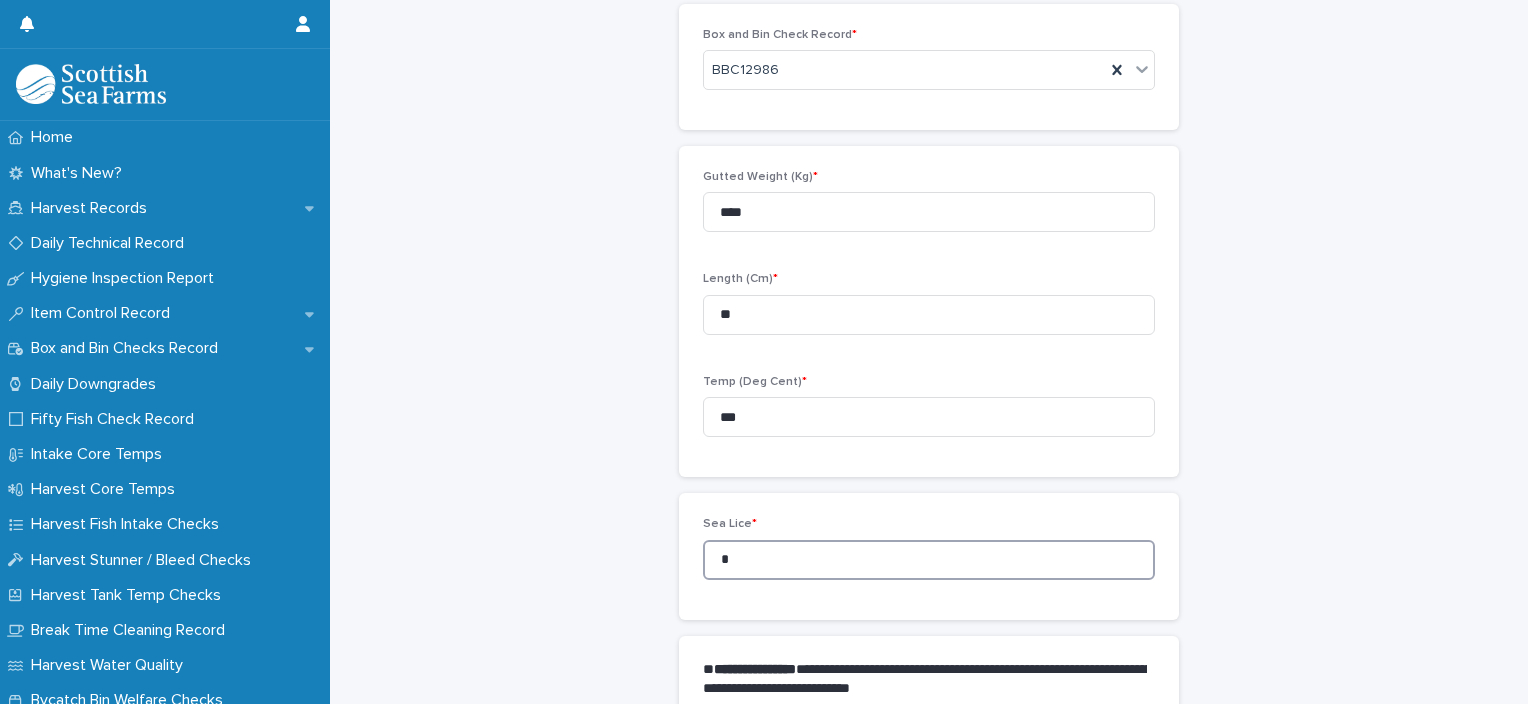 drag, startPoint x: 752, startPoint y: 563, endPoint x: 668, endPoint y: 560, distance: 84.05355 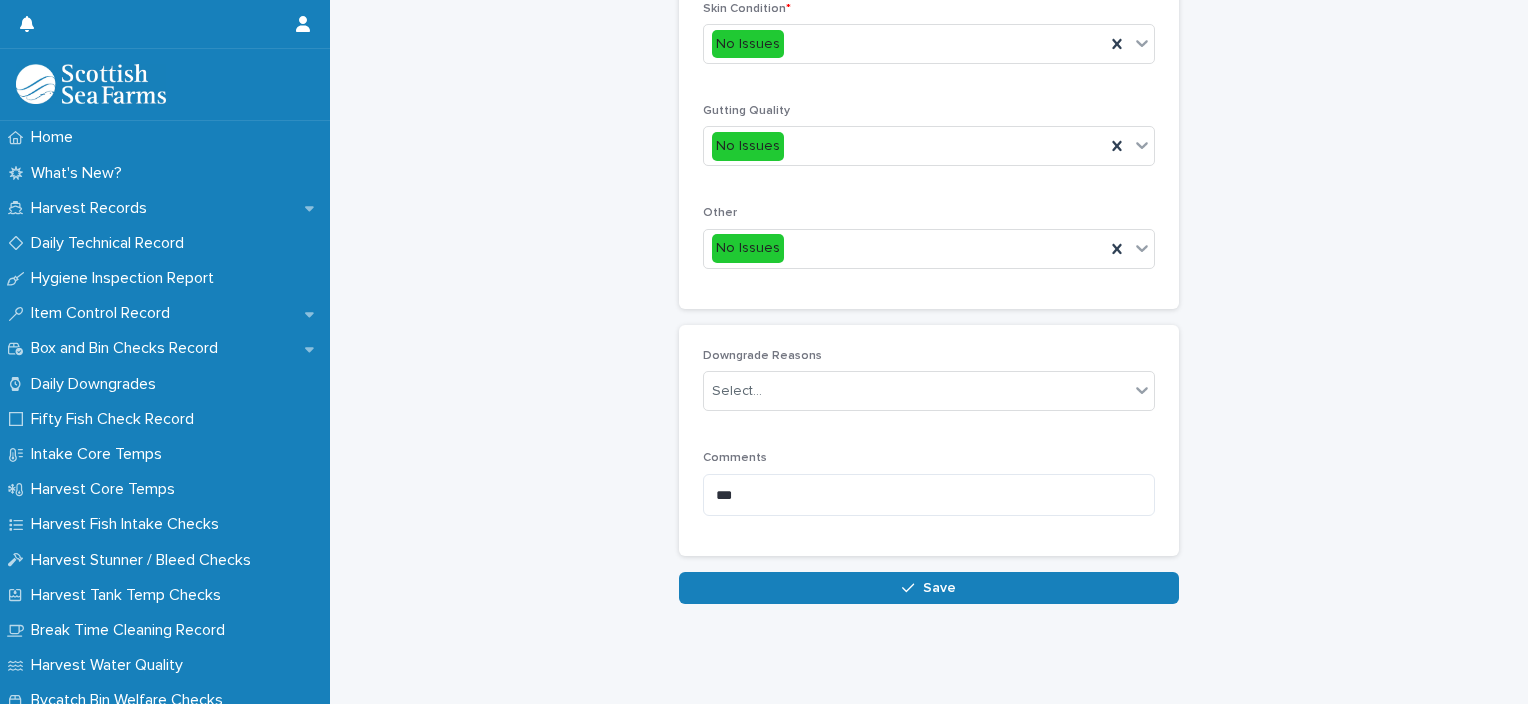 scroll, scrollTop: 948, scrollLeft: 0, axis: vertical 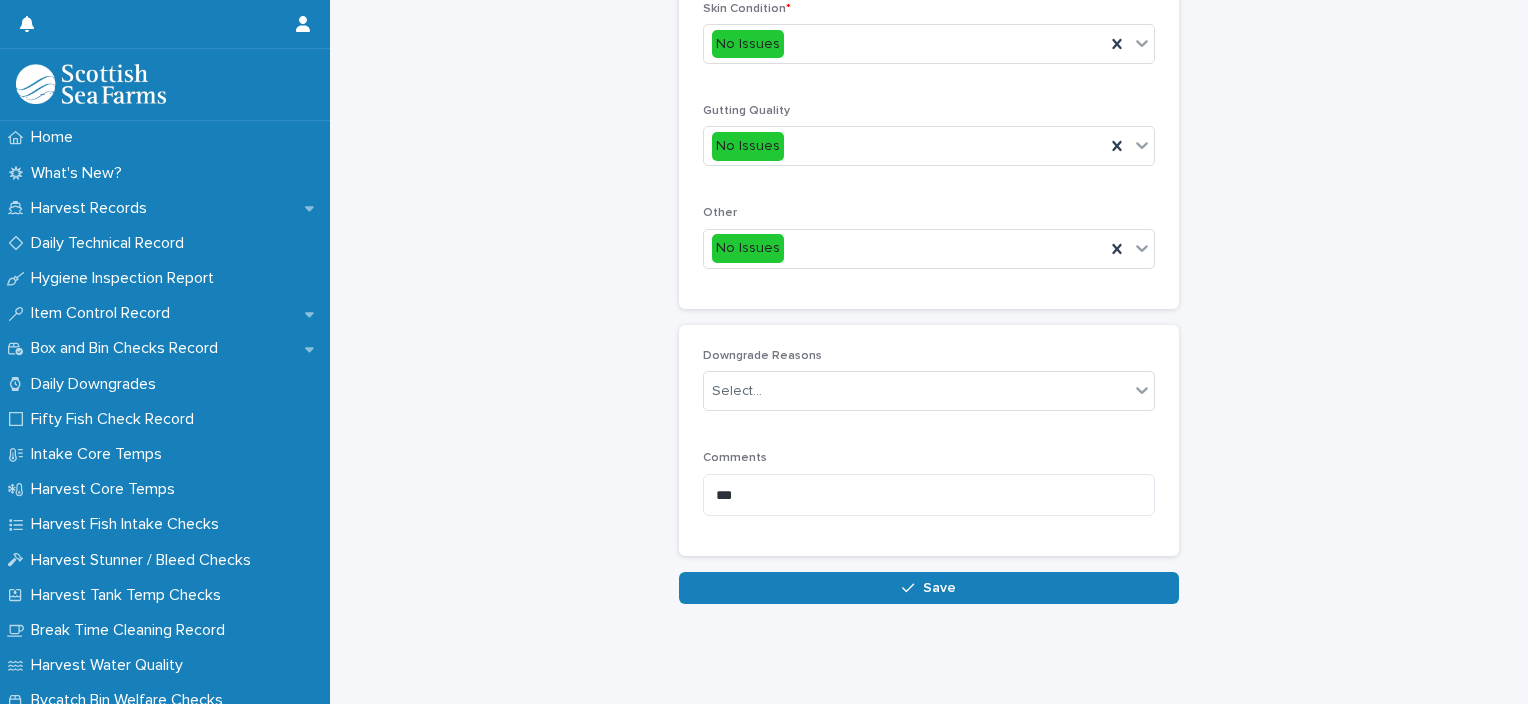 click on "Save" at bounding box center (929, 588) 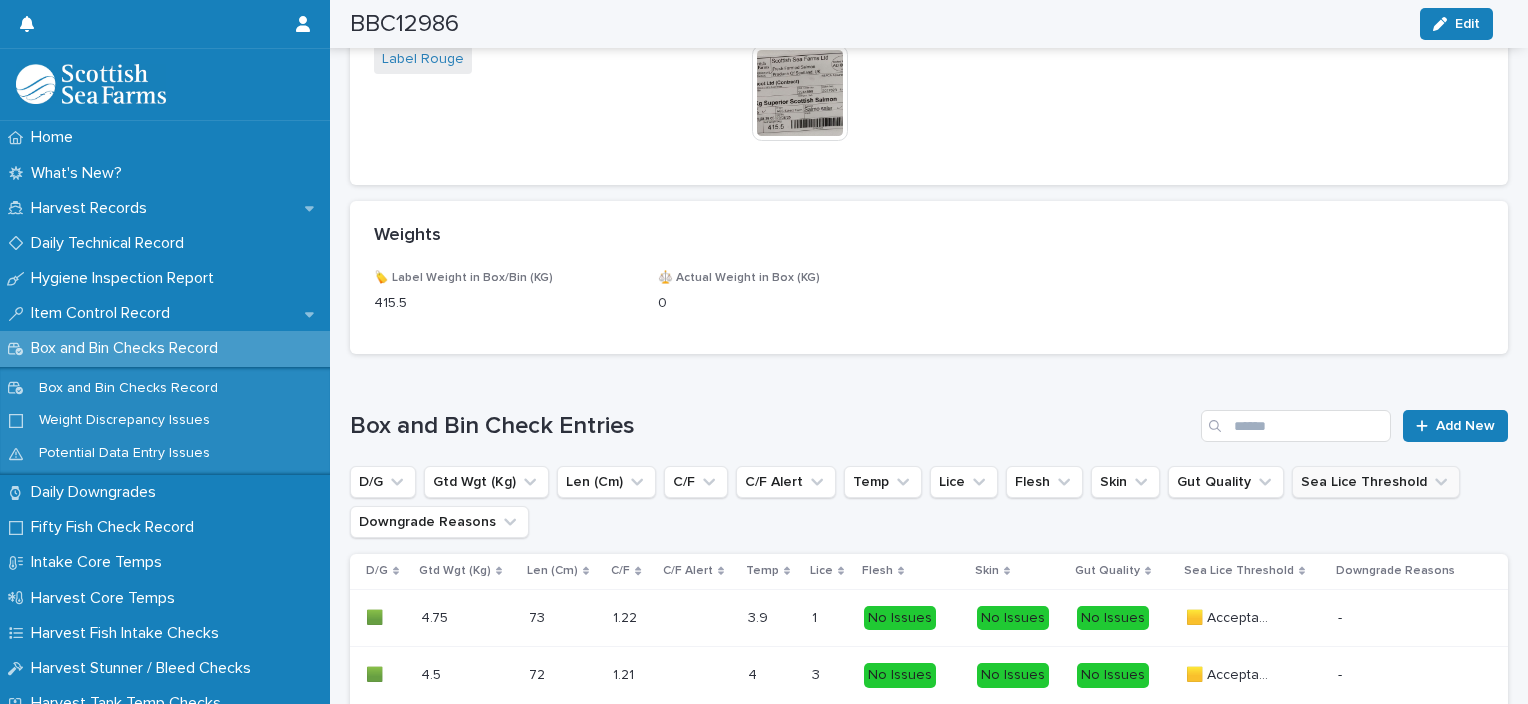 scroll, scrollTop: 1260, scrollLeft: 0, axis: vertical 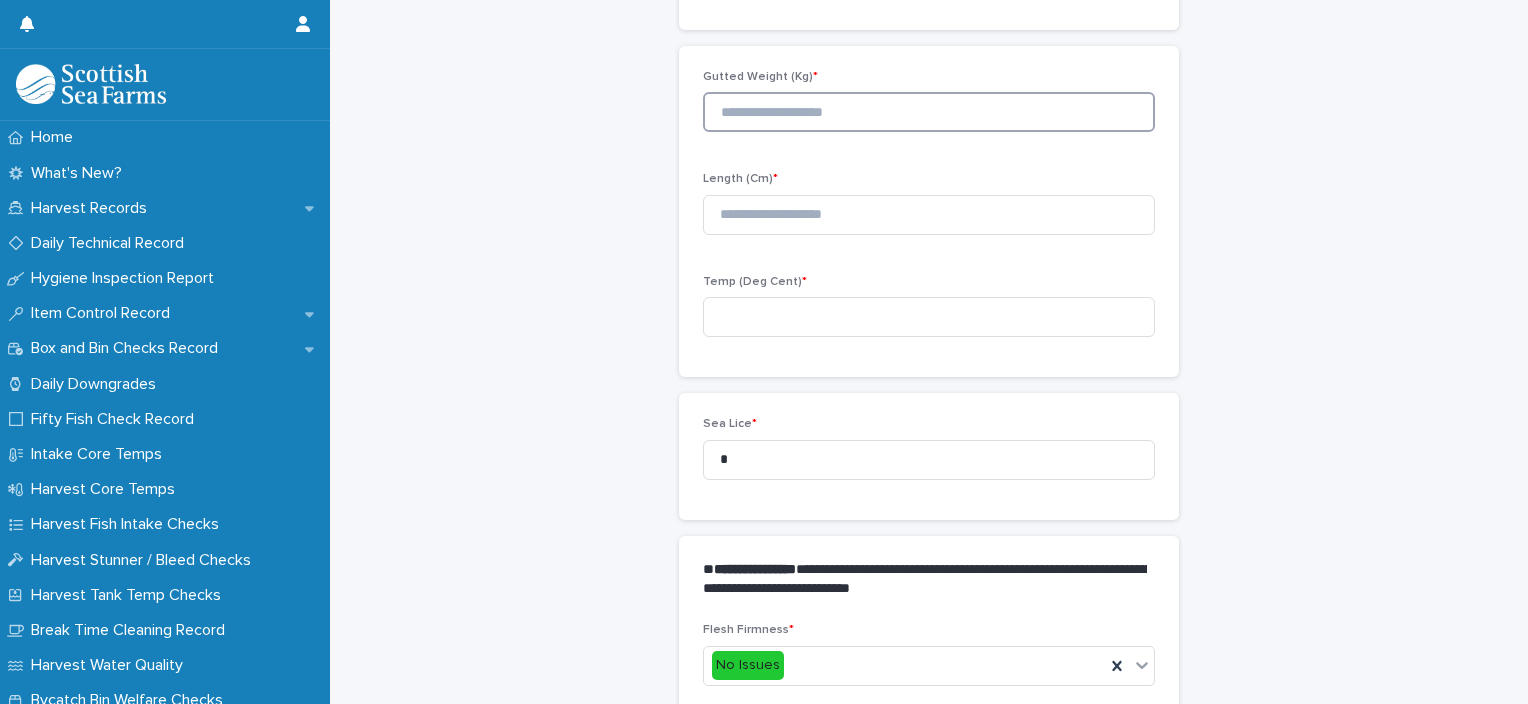 click at bounding box center [929, 112] 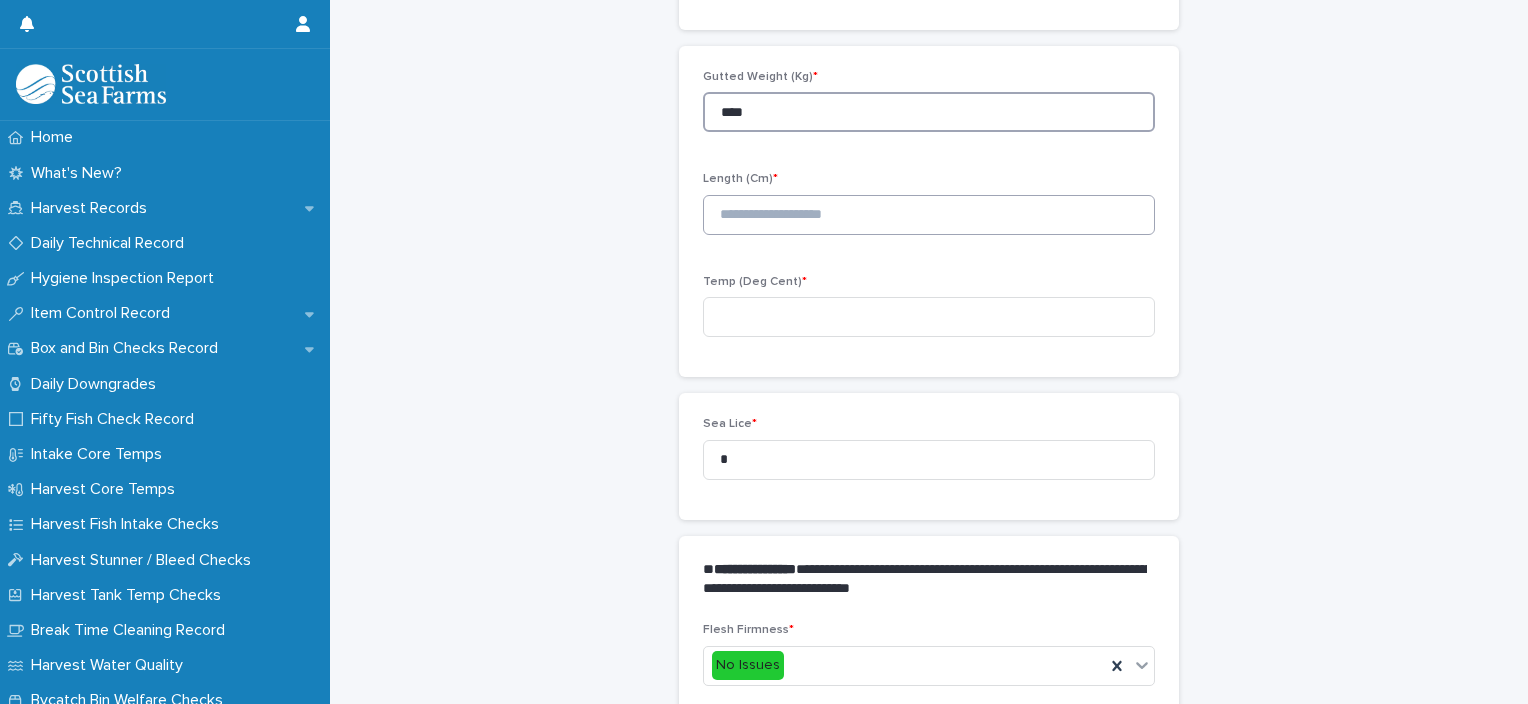 type on "****" 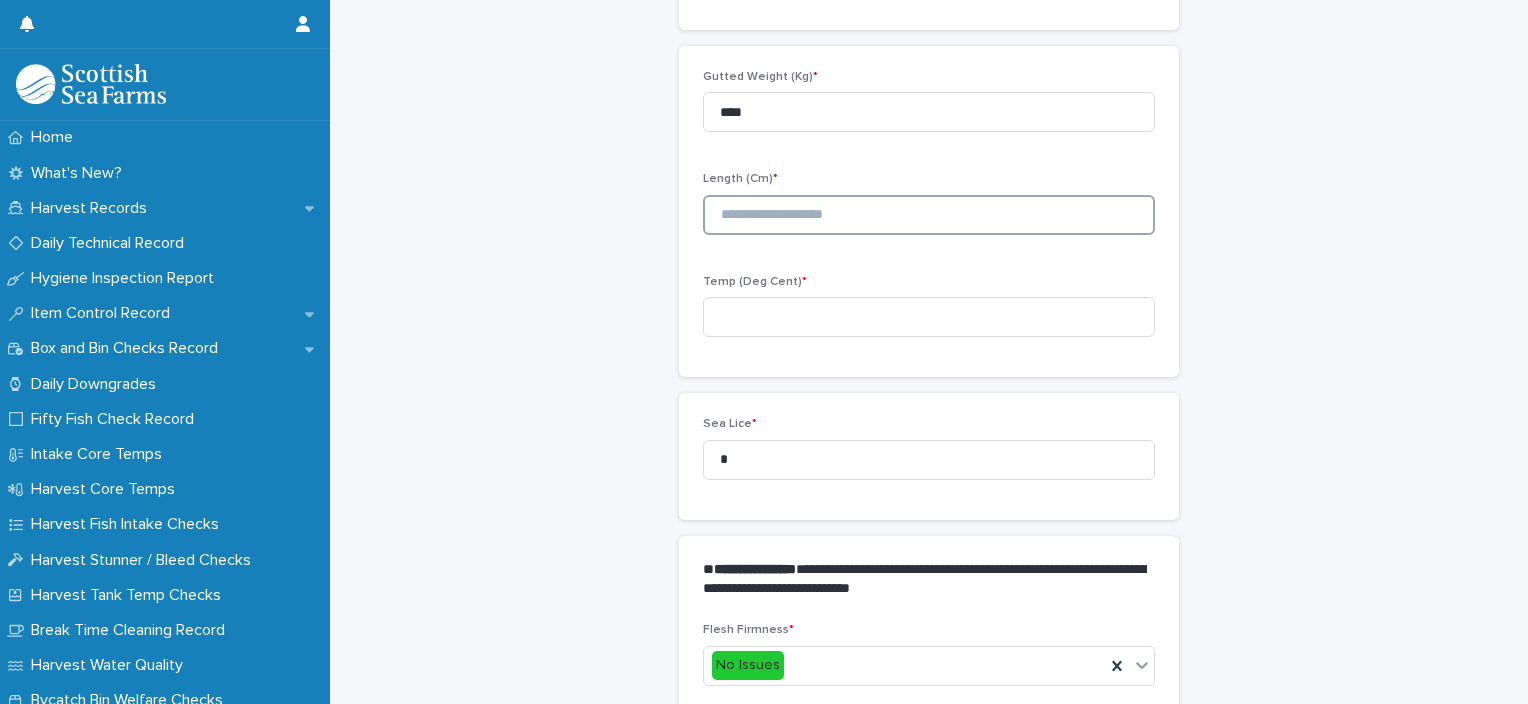 click at bounding box center (929, 215) 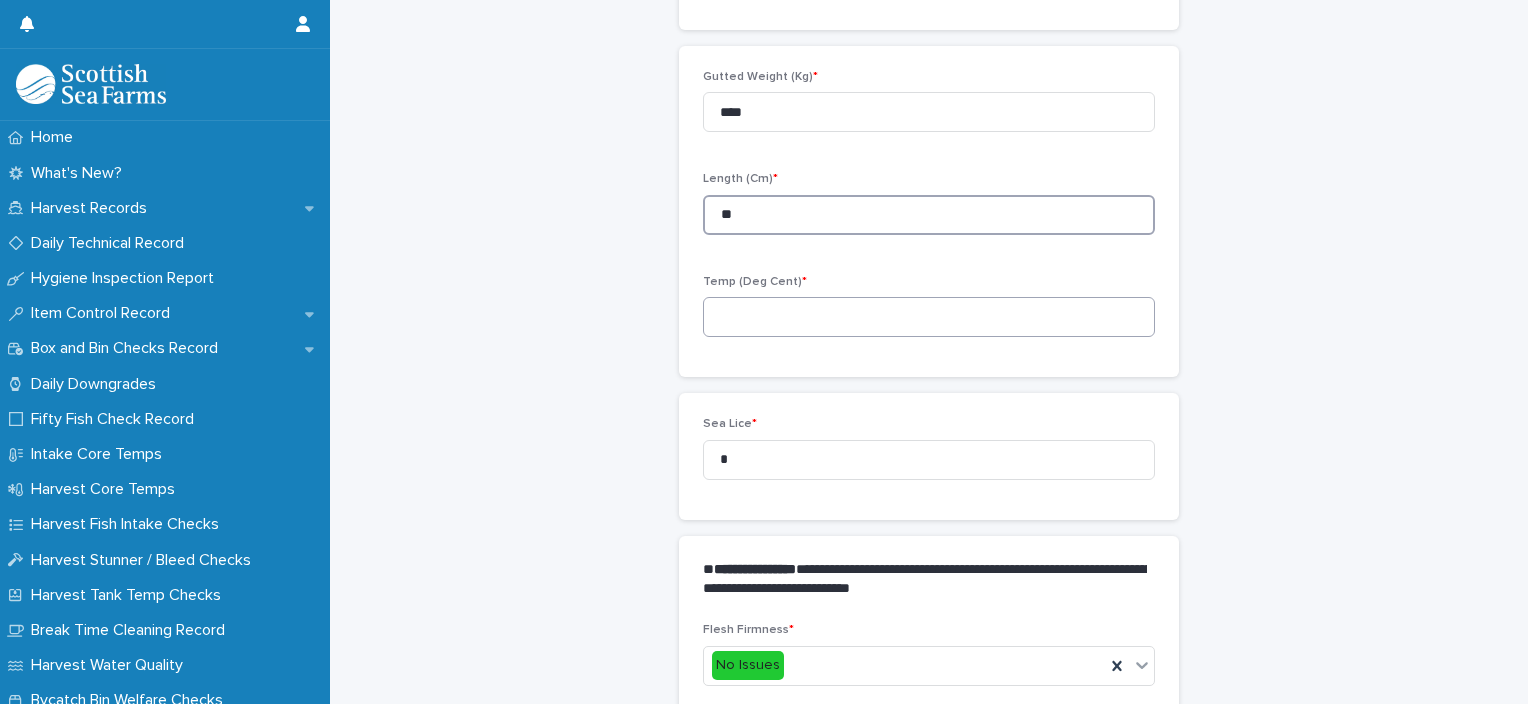 type on "**" 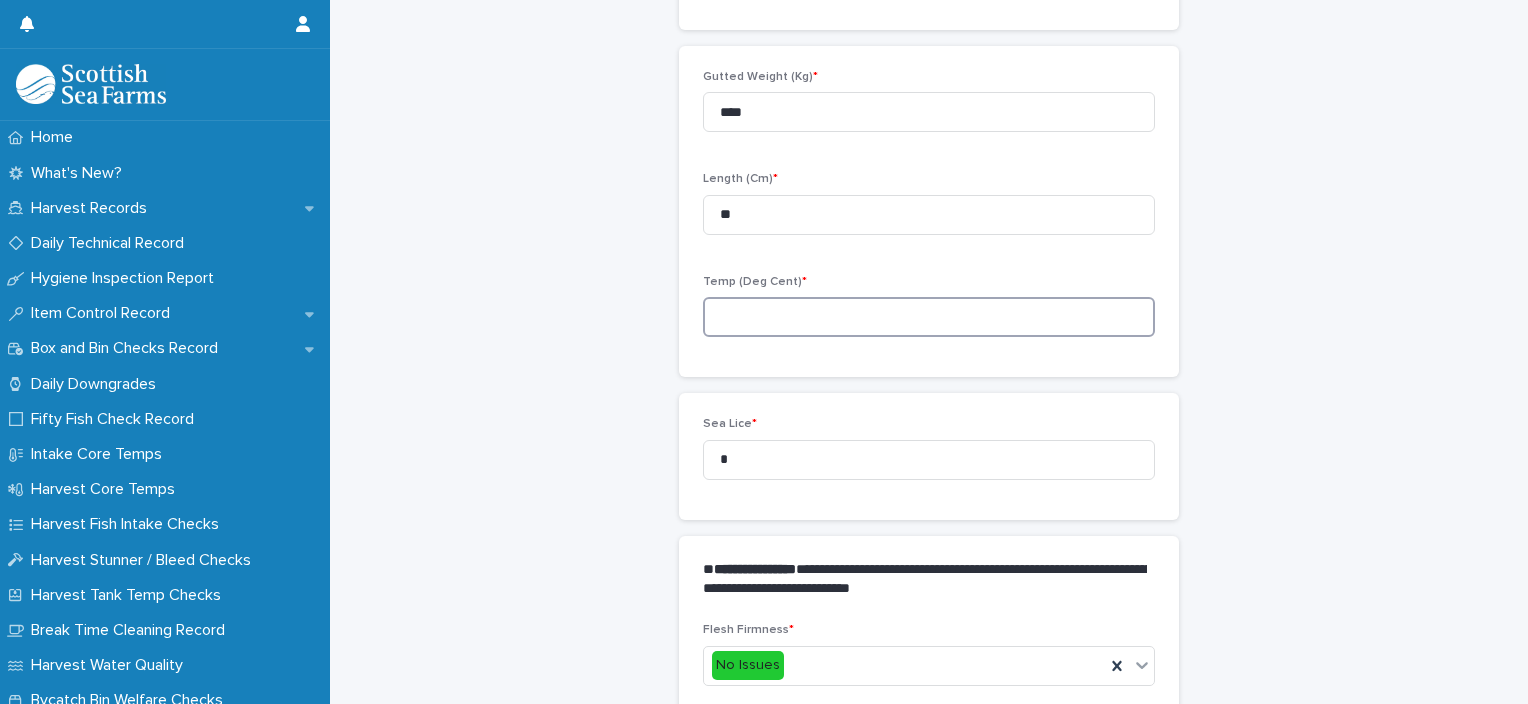 click at bounding box center (929, 317) 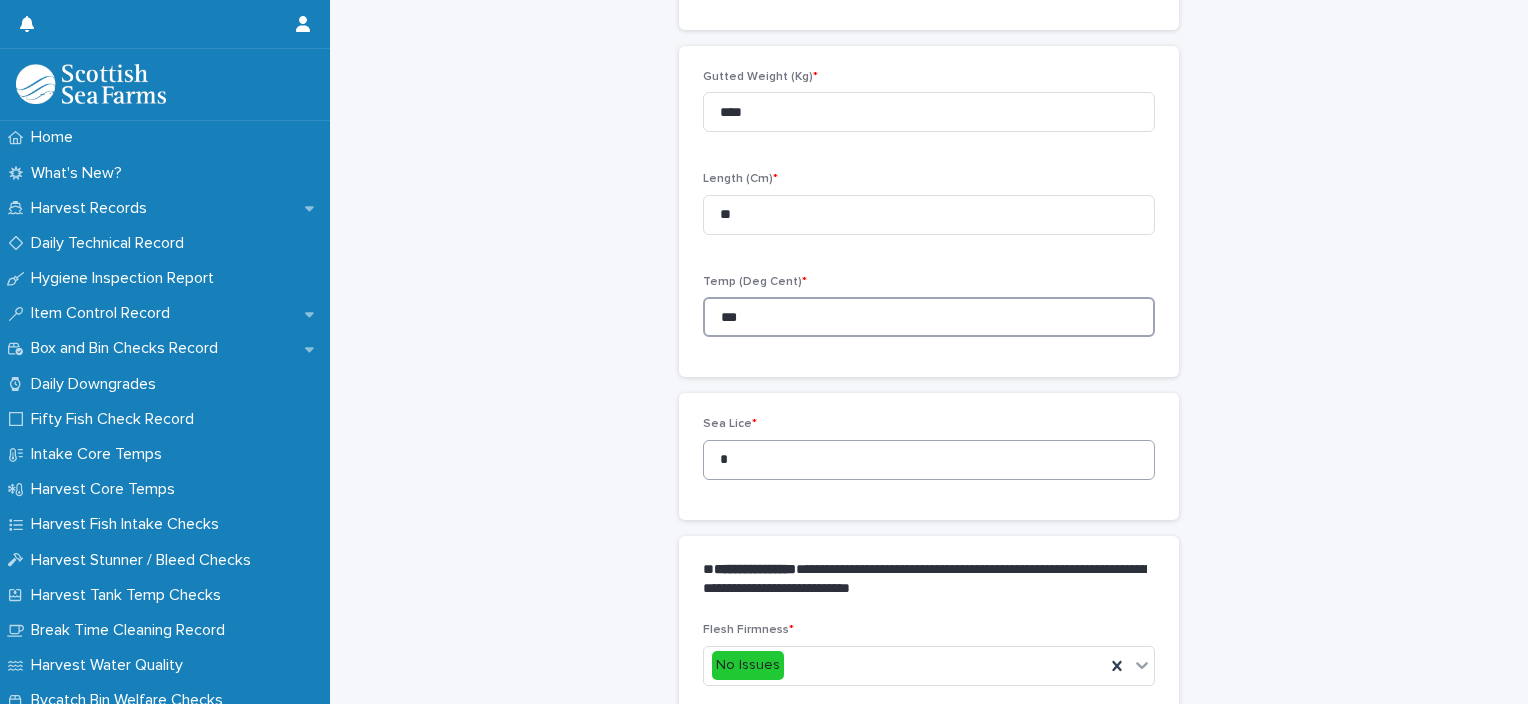 type on "***" 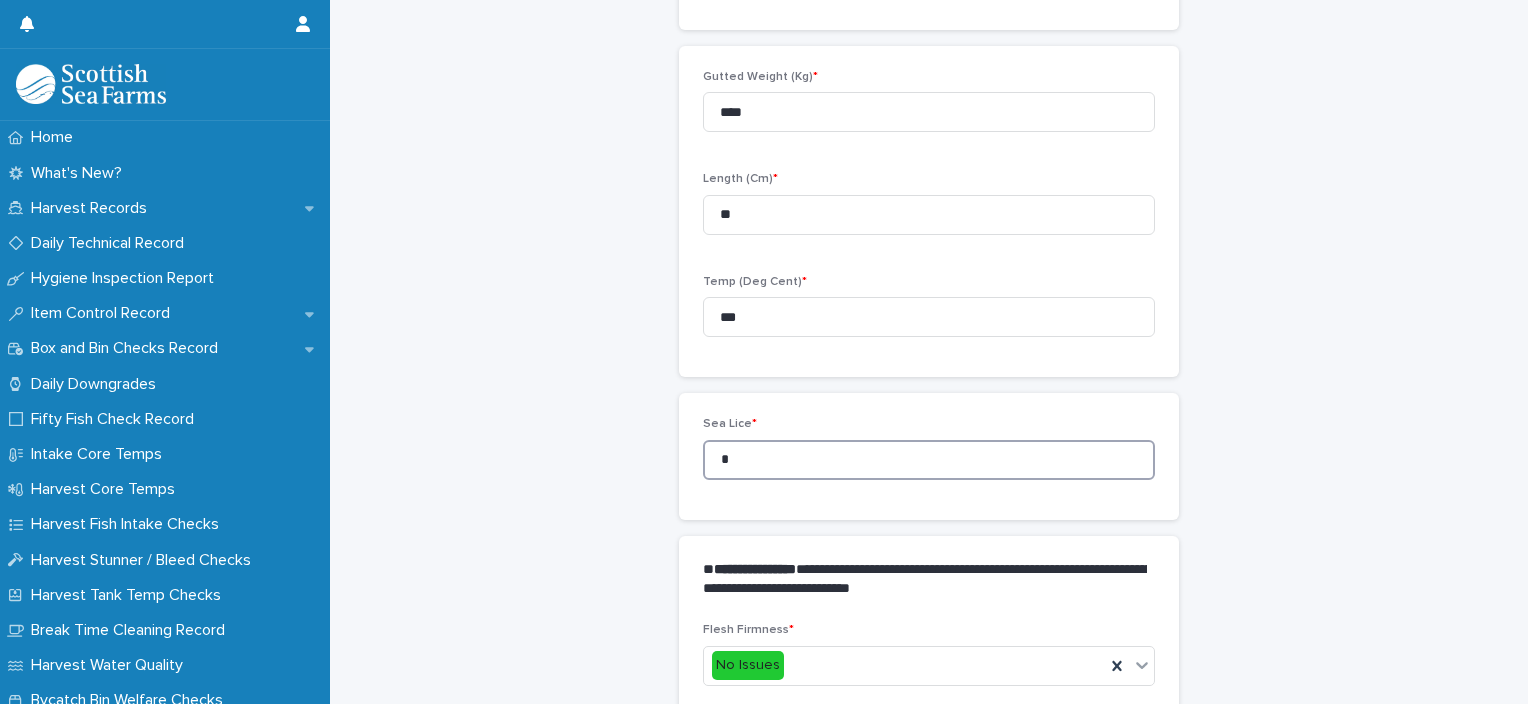 drag, startPoint x: 727, startPoint y: 472, endPoint x: 701, endPoint y: 473, distance: 26.019224 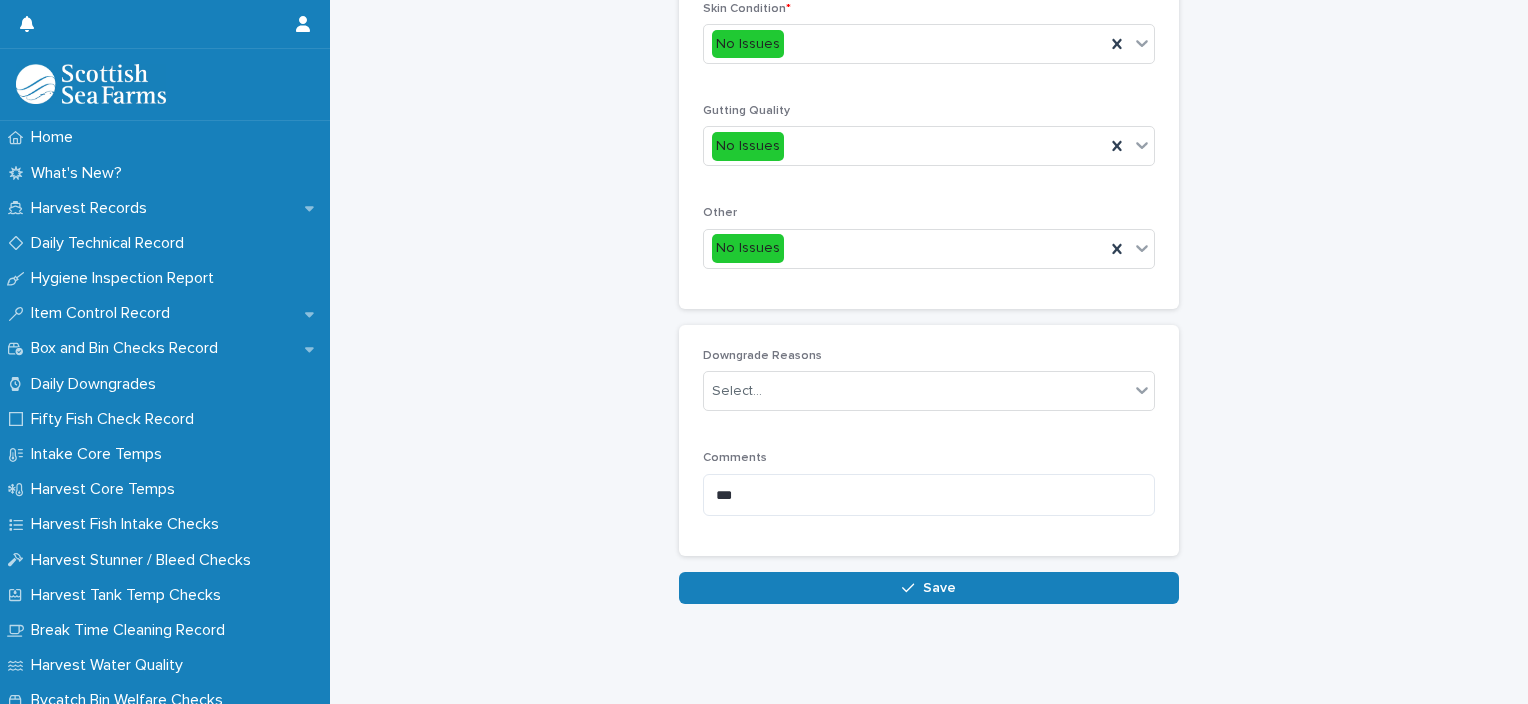 scroll, scrollTop: 948, scrollLeft: 0, axis: vertical 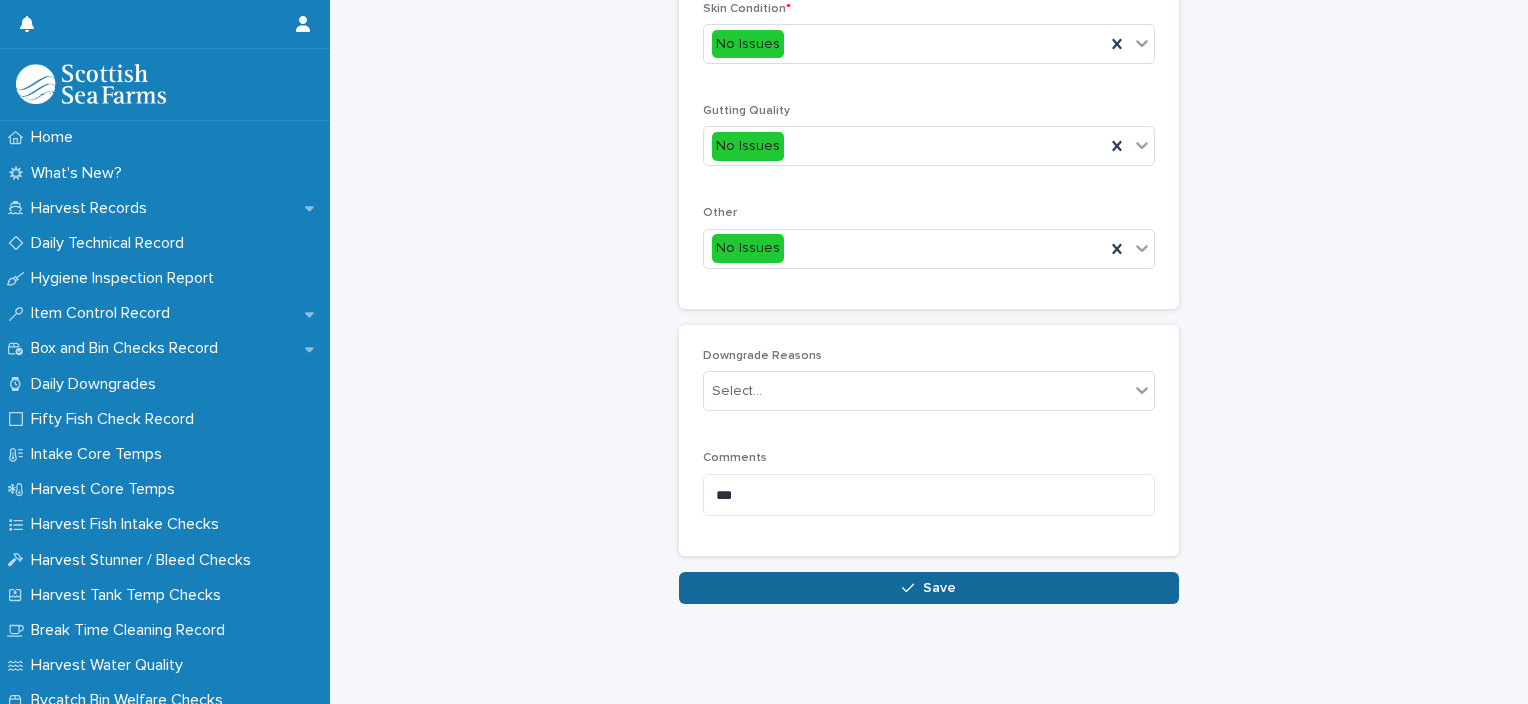 type on "*" 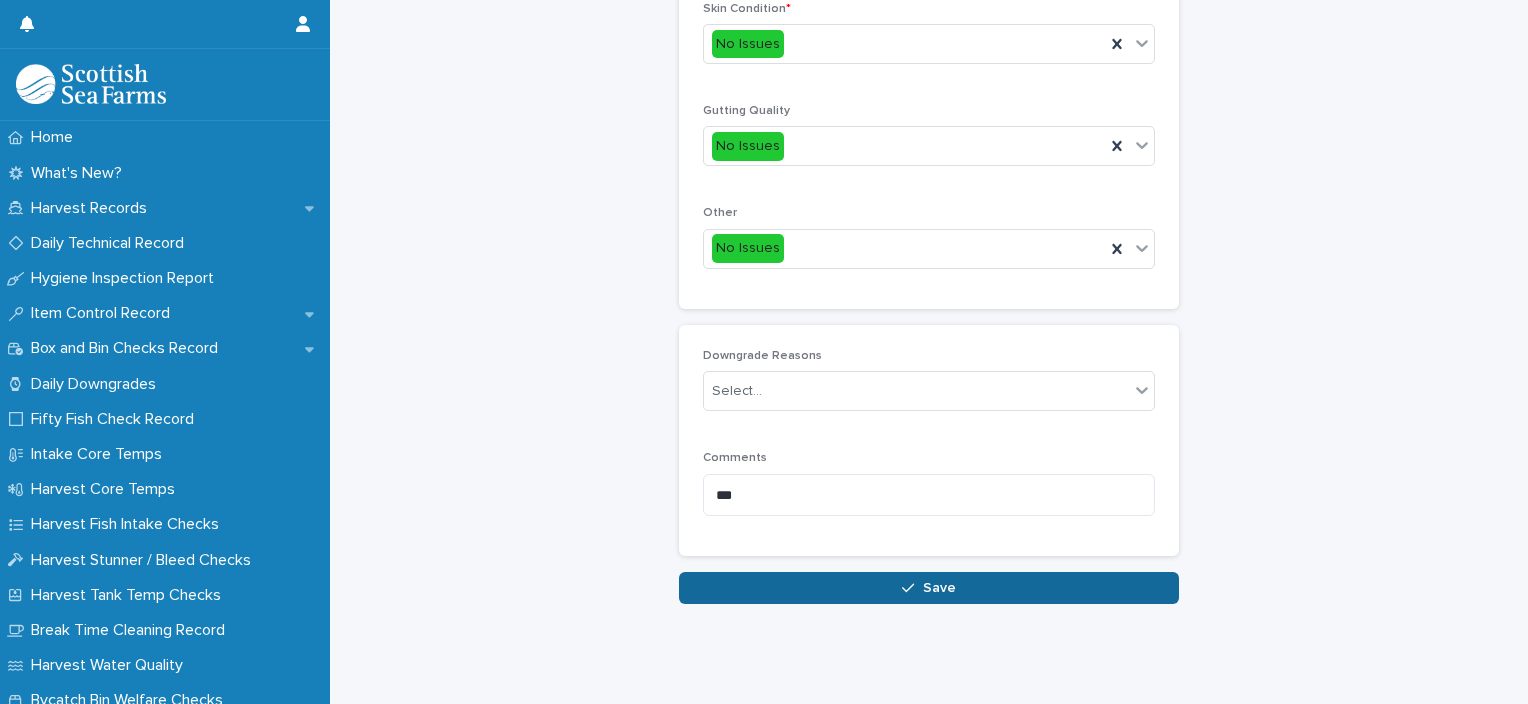 click on "Save" at bounding box center [929, 588] 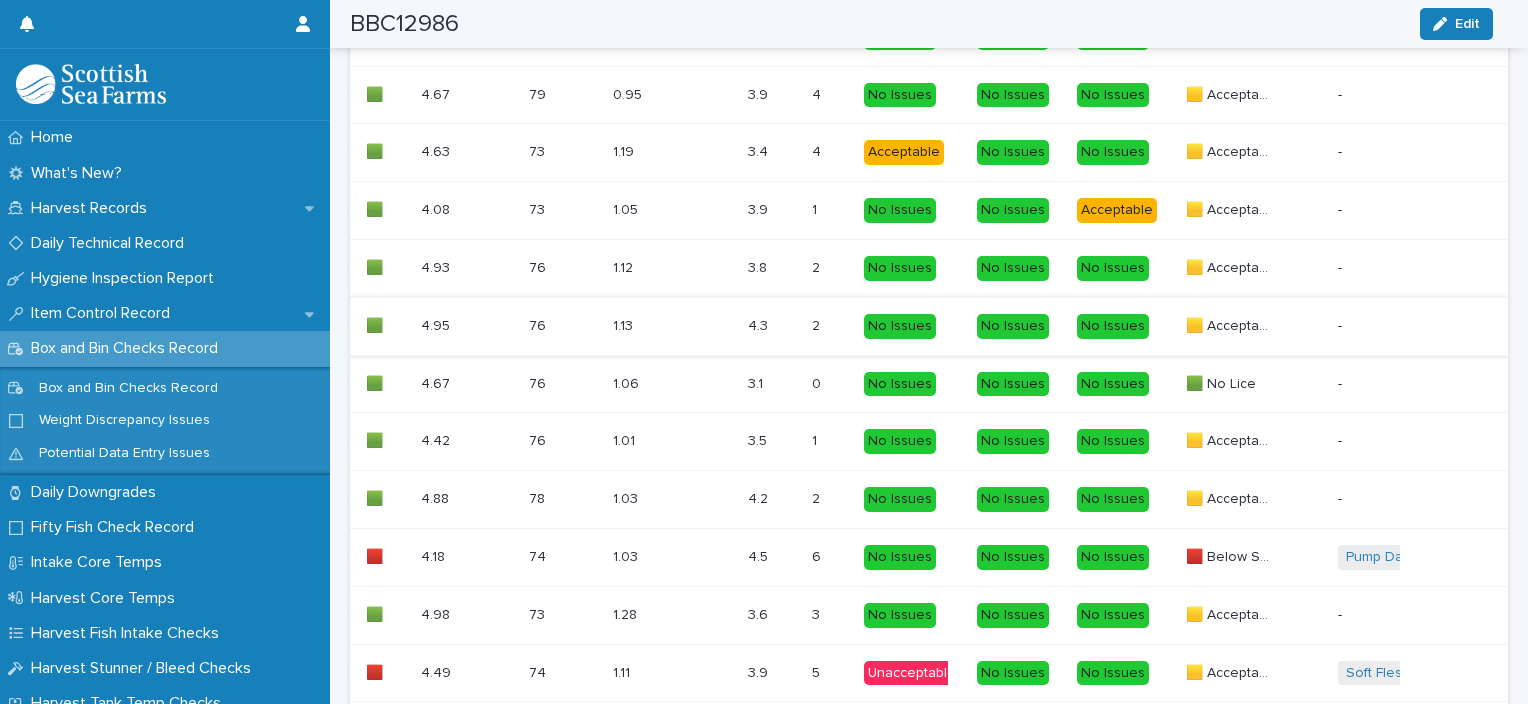 scroll, scrollTop: 2167, scrollLeft: 0, axis: vertical 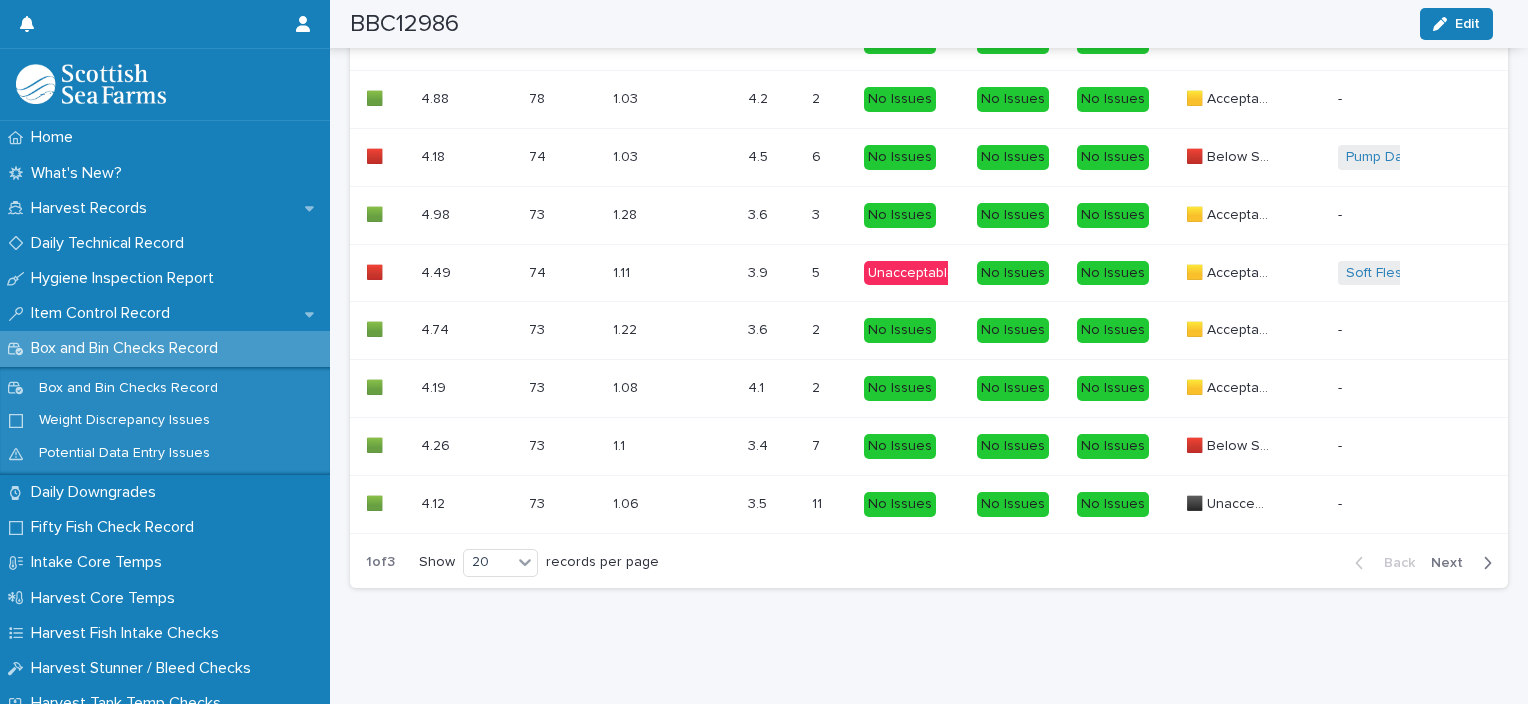 click on "Next" at bounding box center (1453, 563) 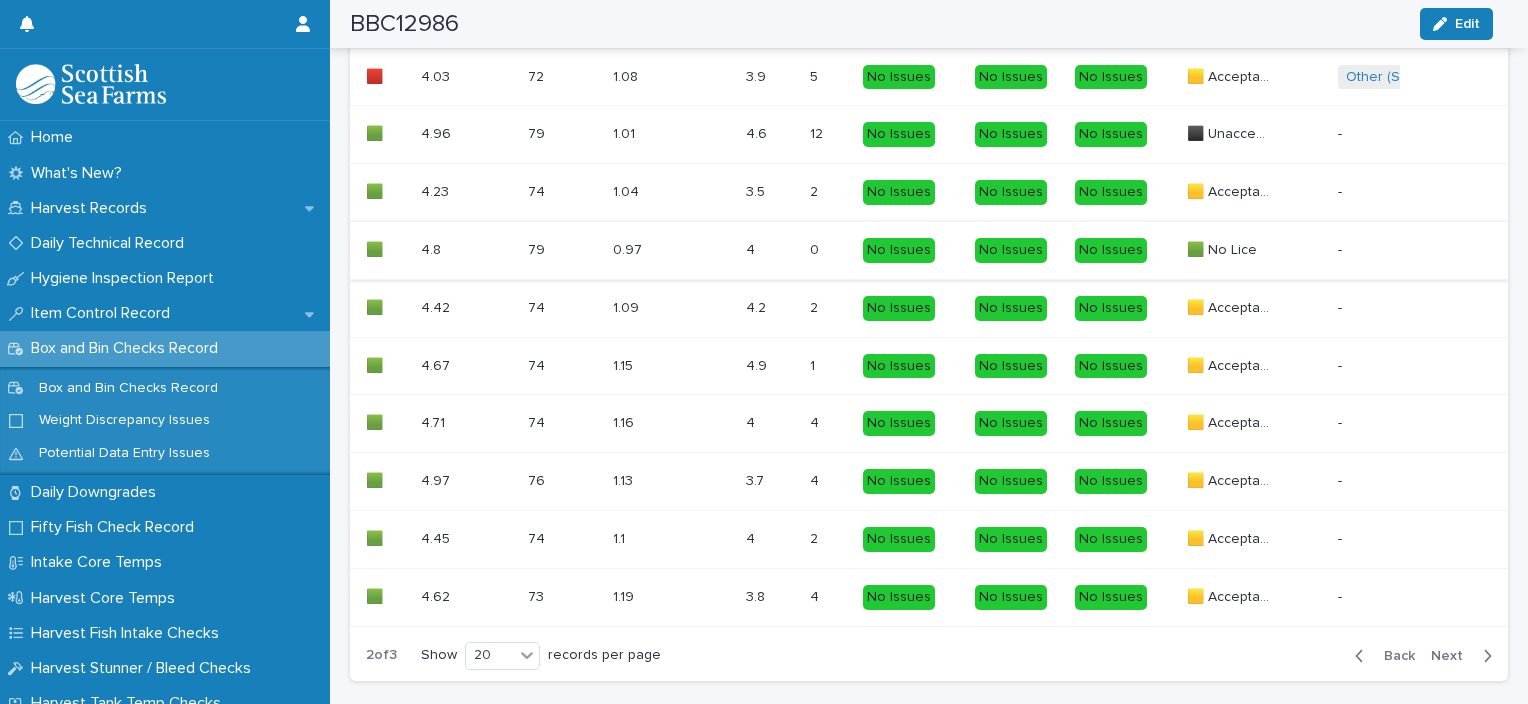 scroll, scrollTop: 2167, scrollLeft: 0, axis: vertical 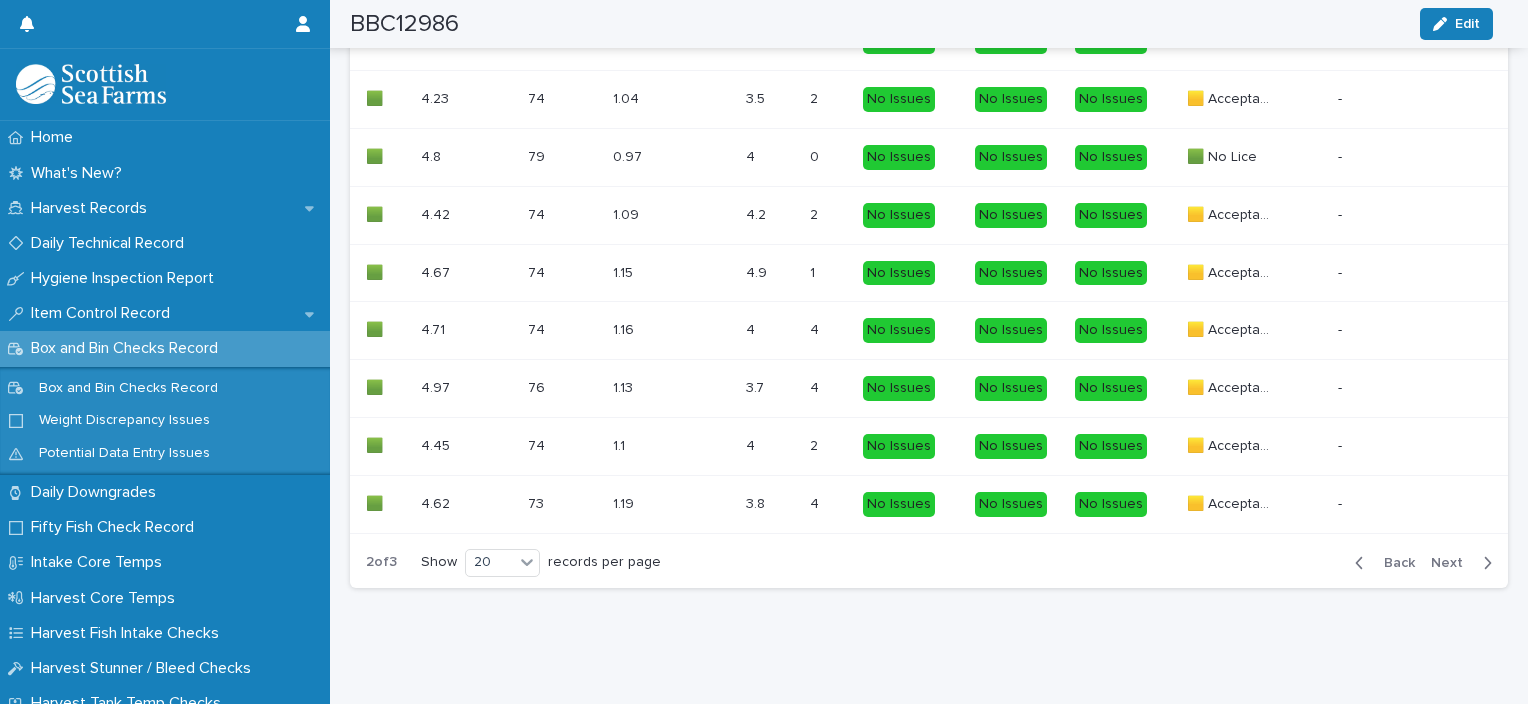 click on "Next" at bounding box center (1465, 563) 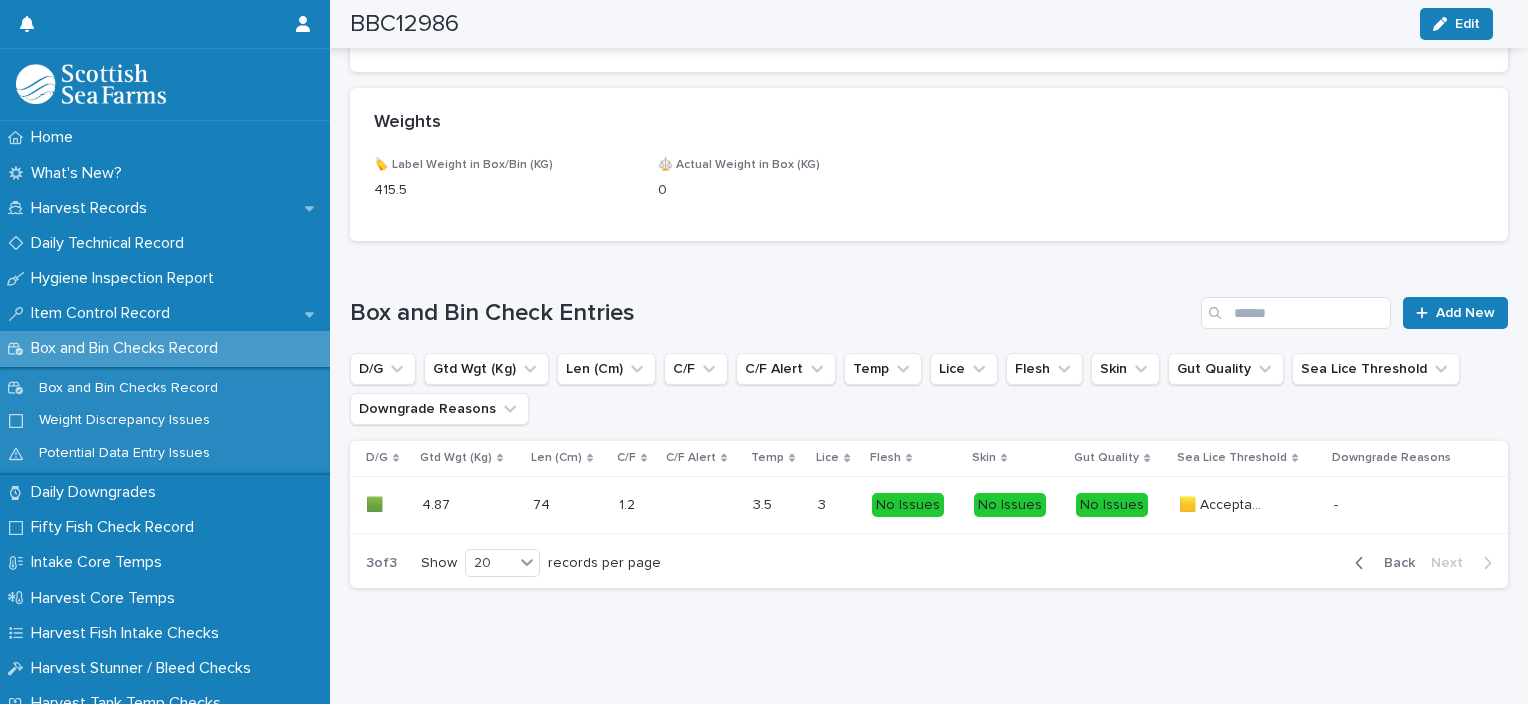 scroll, scrollTop: 1072, scrollLeft: 0, axis: vertical 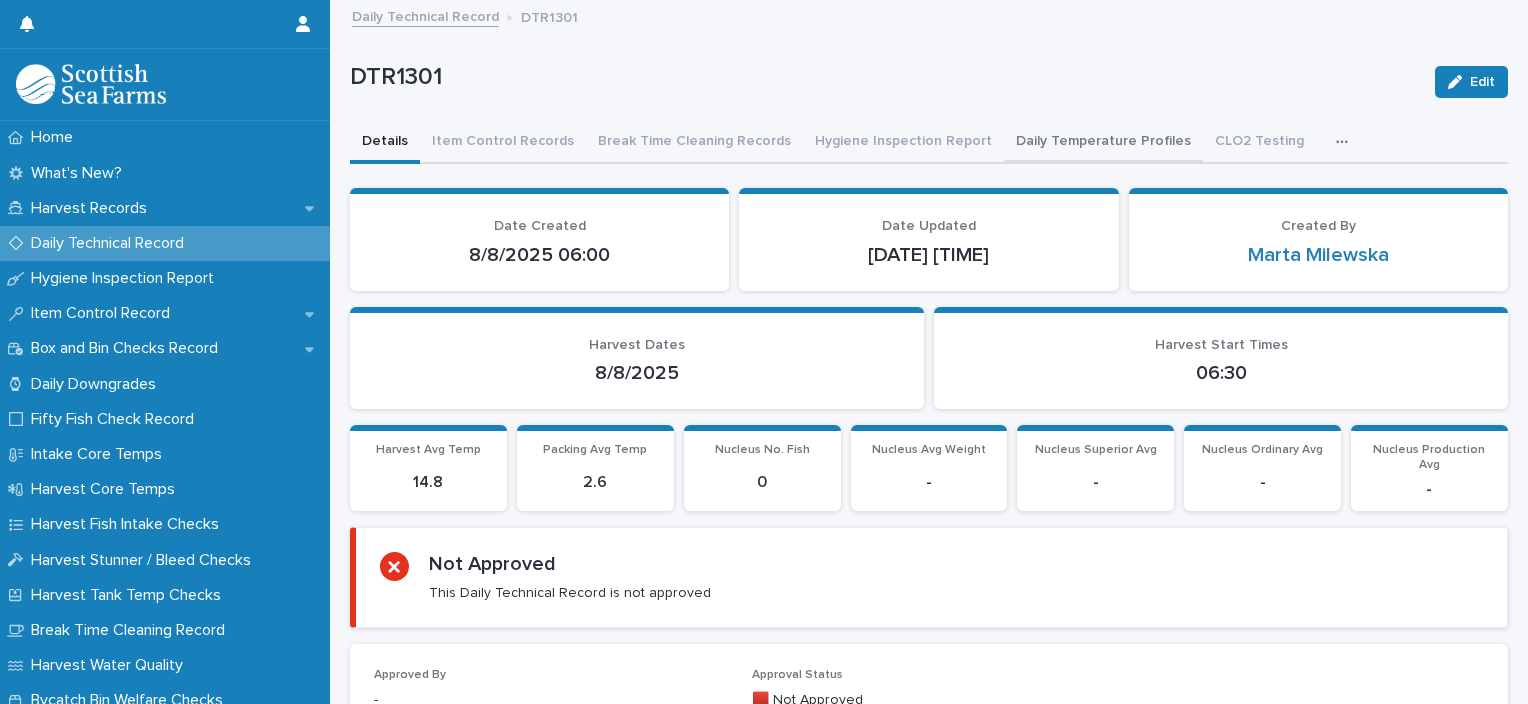 click on "Daily Temperature Profiles" at bounding box center (1103, 143) 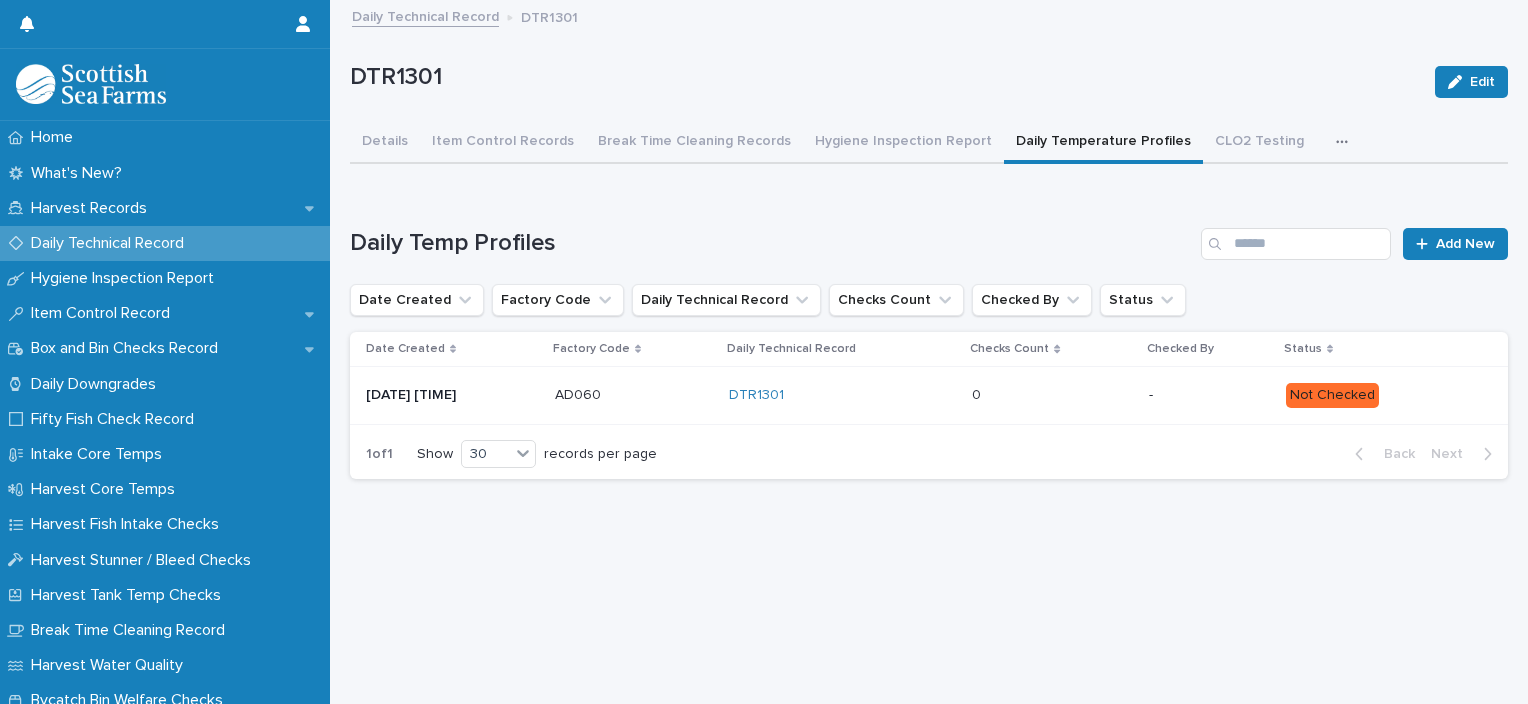 click at bounding box center [1052, 395] 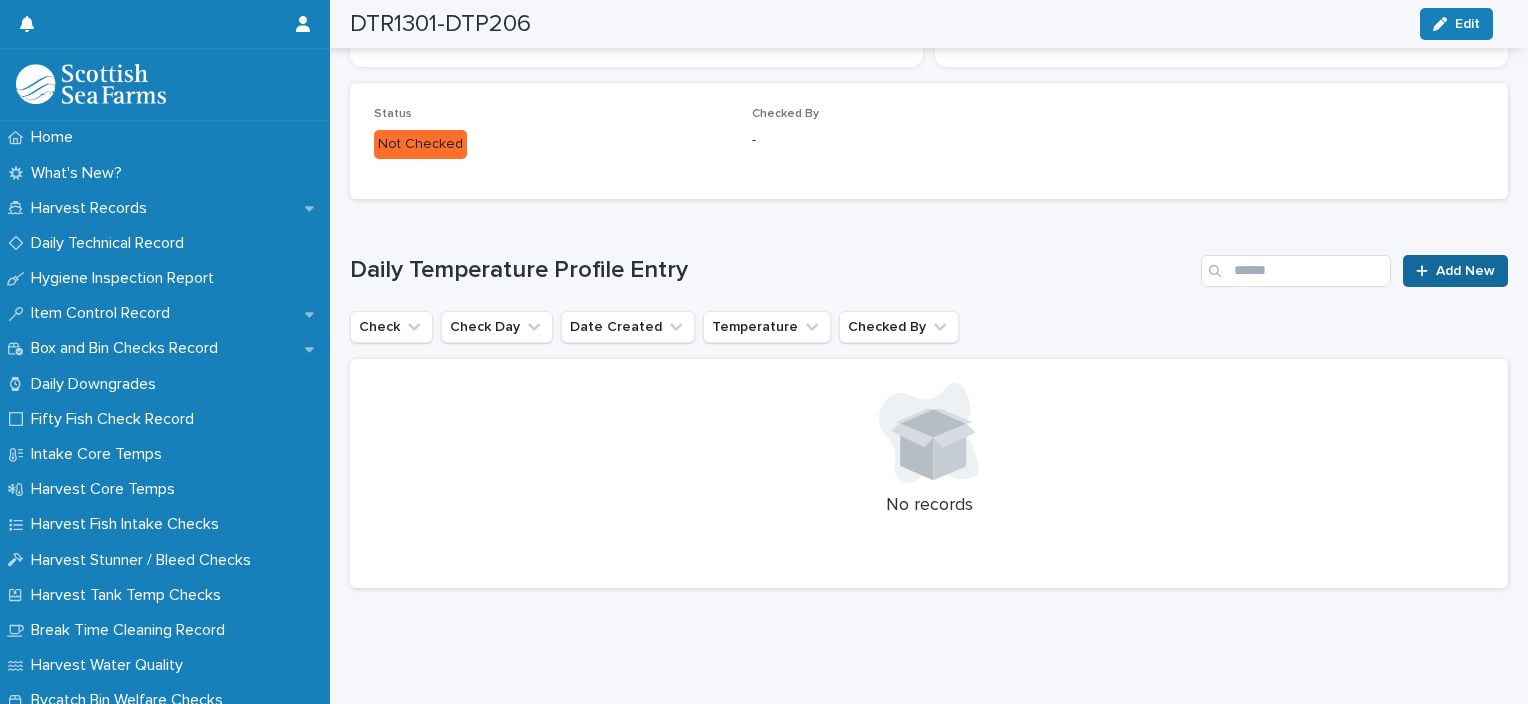 click on "Add New" at bounding box center [1465, 271] 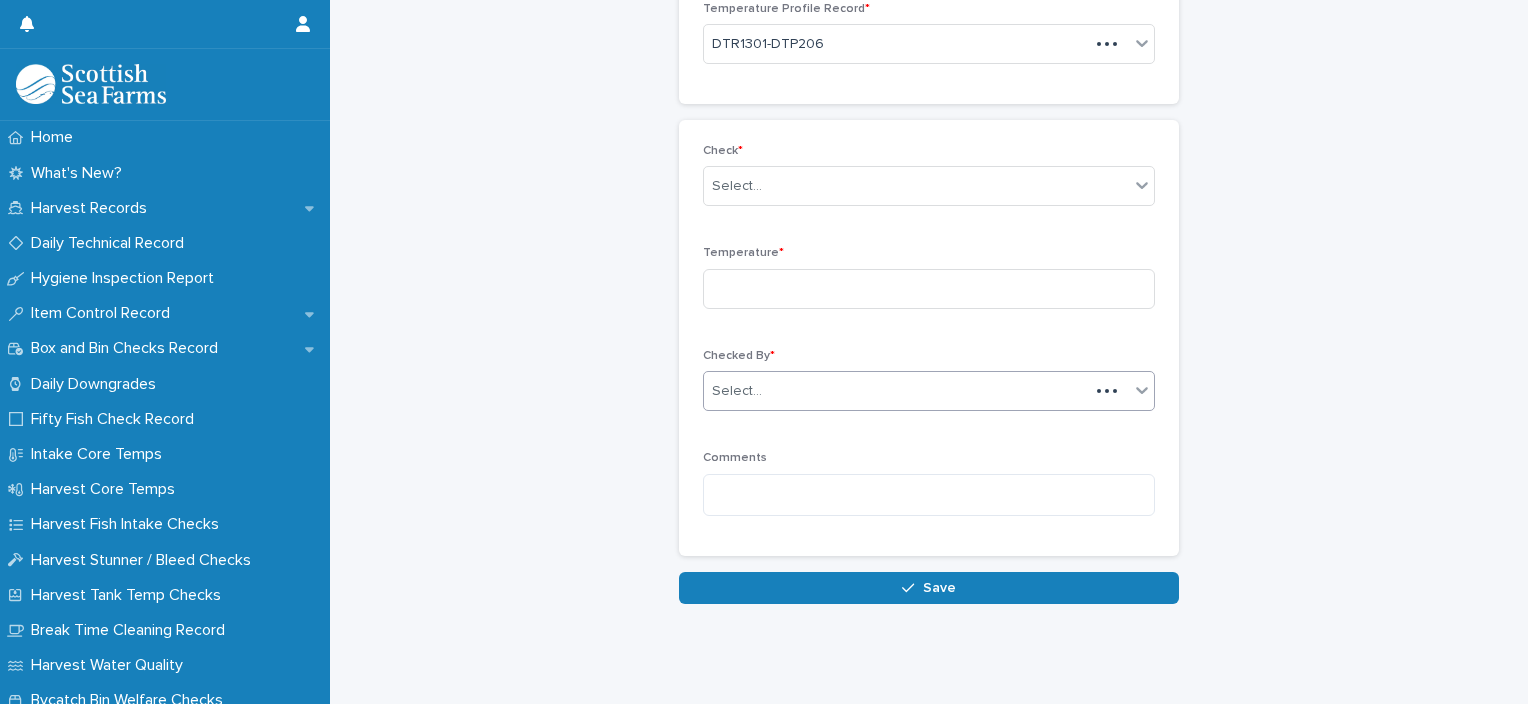 scroll, scrollTop: 136, scrollLeft: 0, axis: vertical 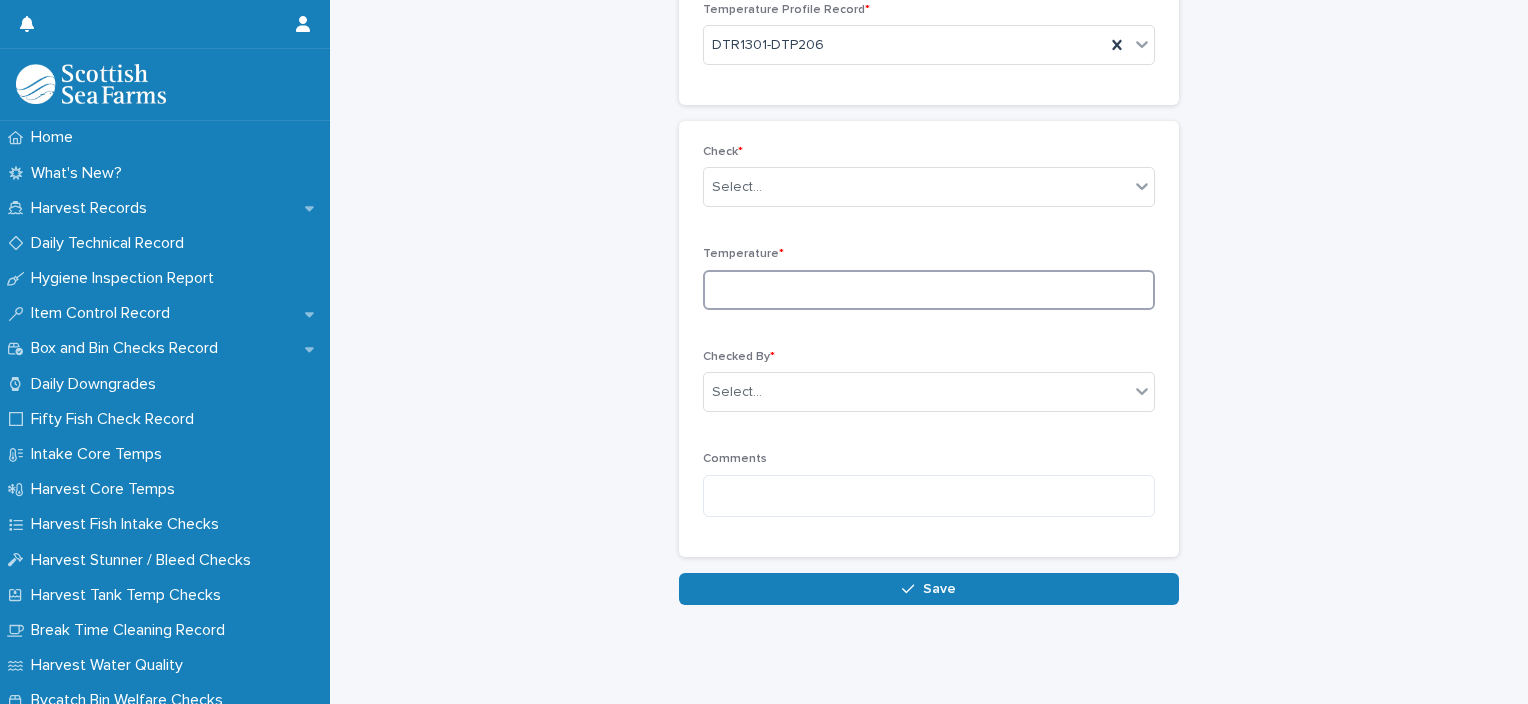click at bounding box center [929, 290] 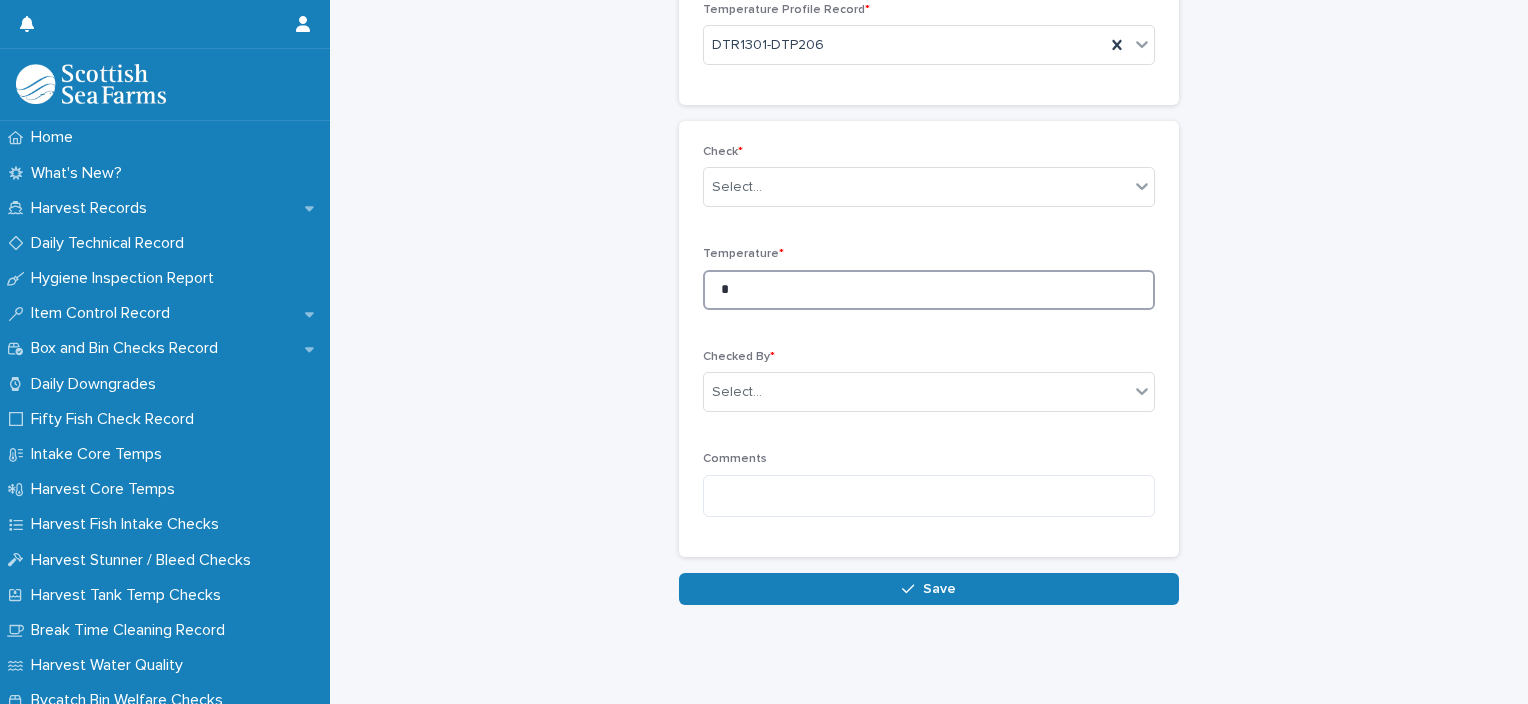 type on "*" 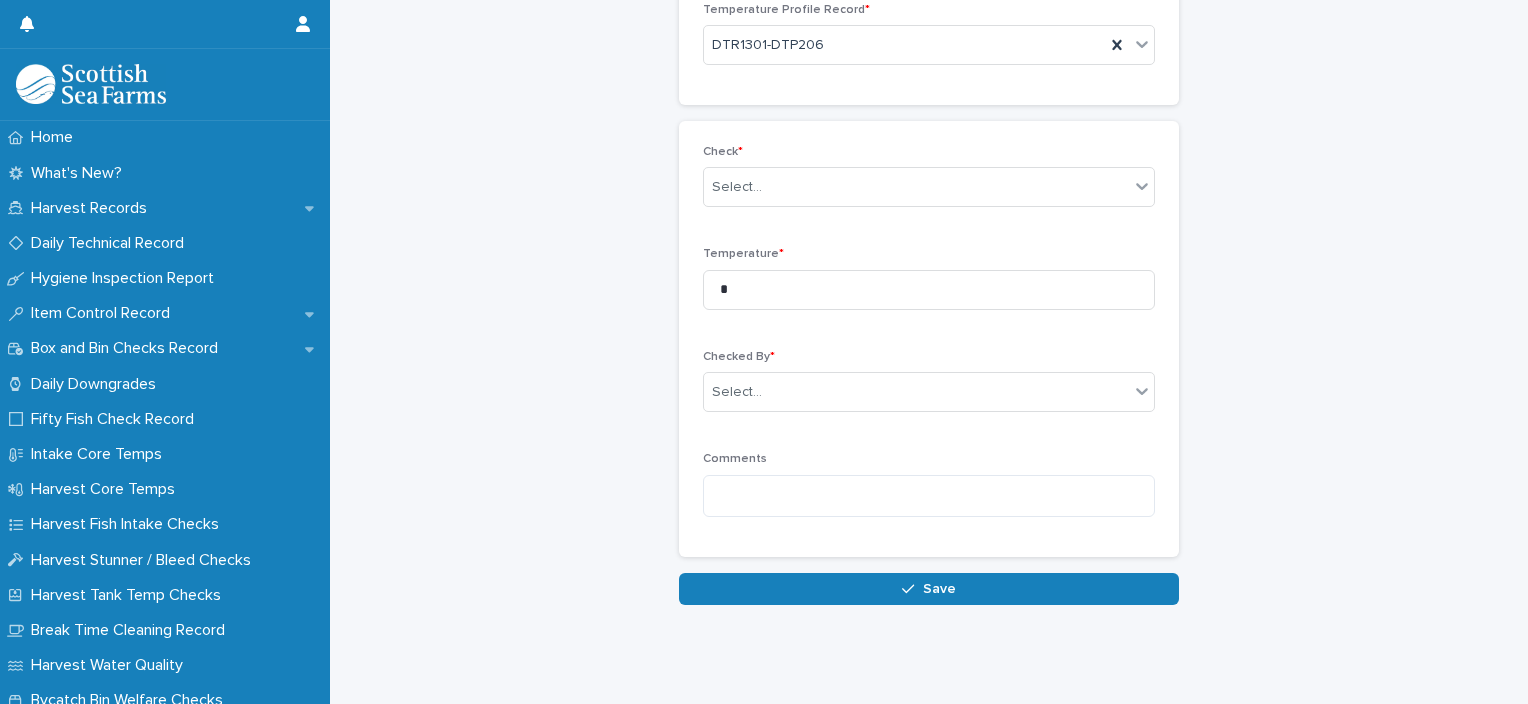 click on "Check * Select..." at bounding box center [929, 184] 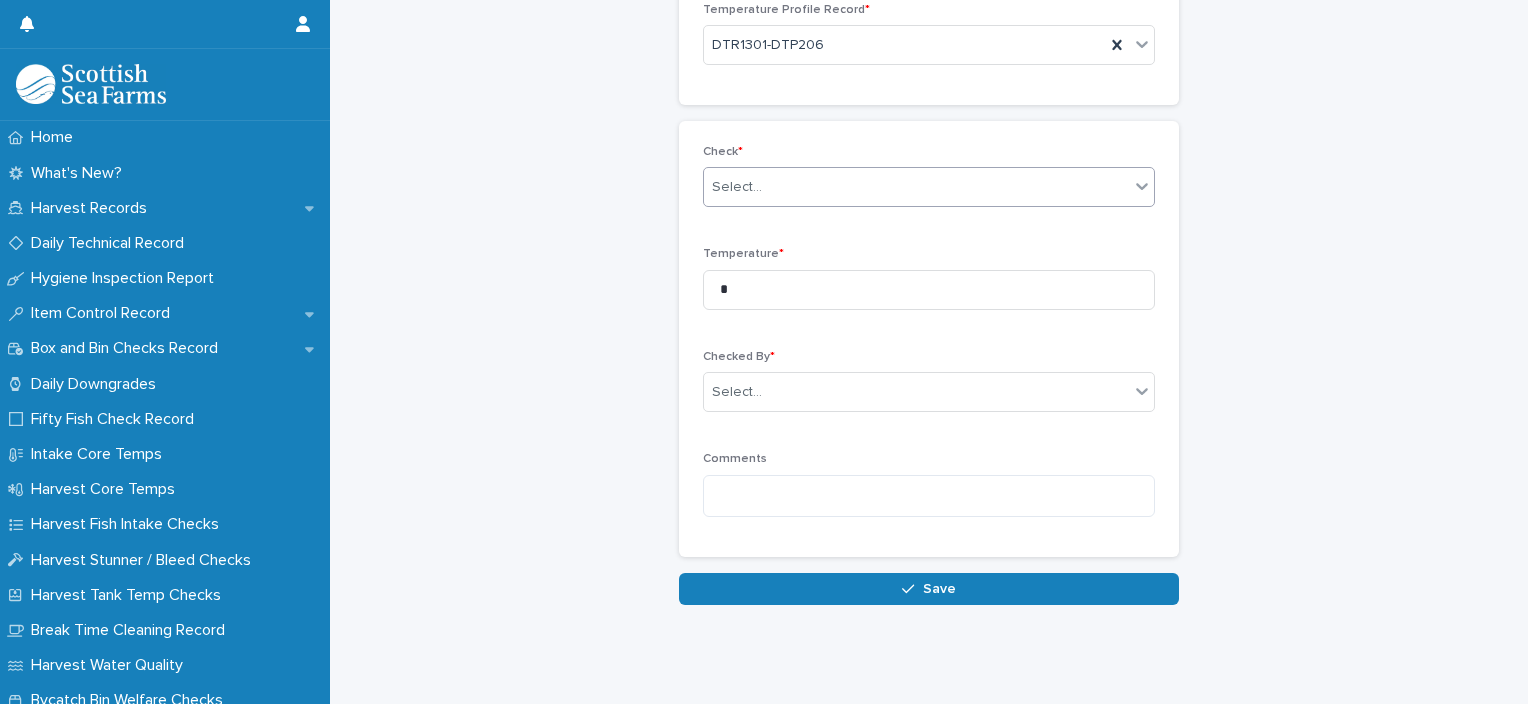 click on "Select..." at bounding box center [916, 187] 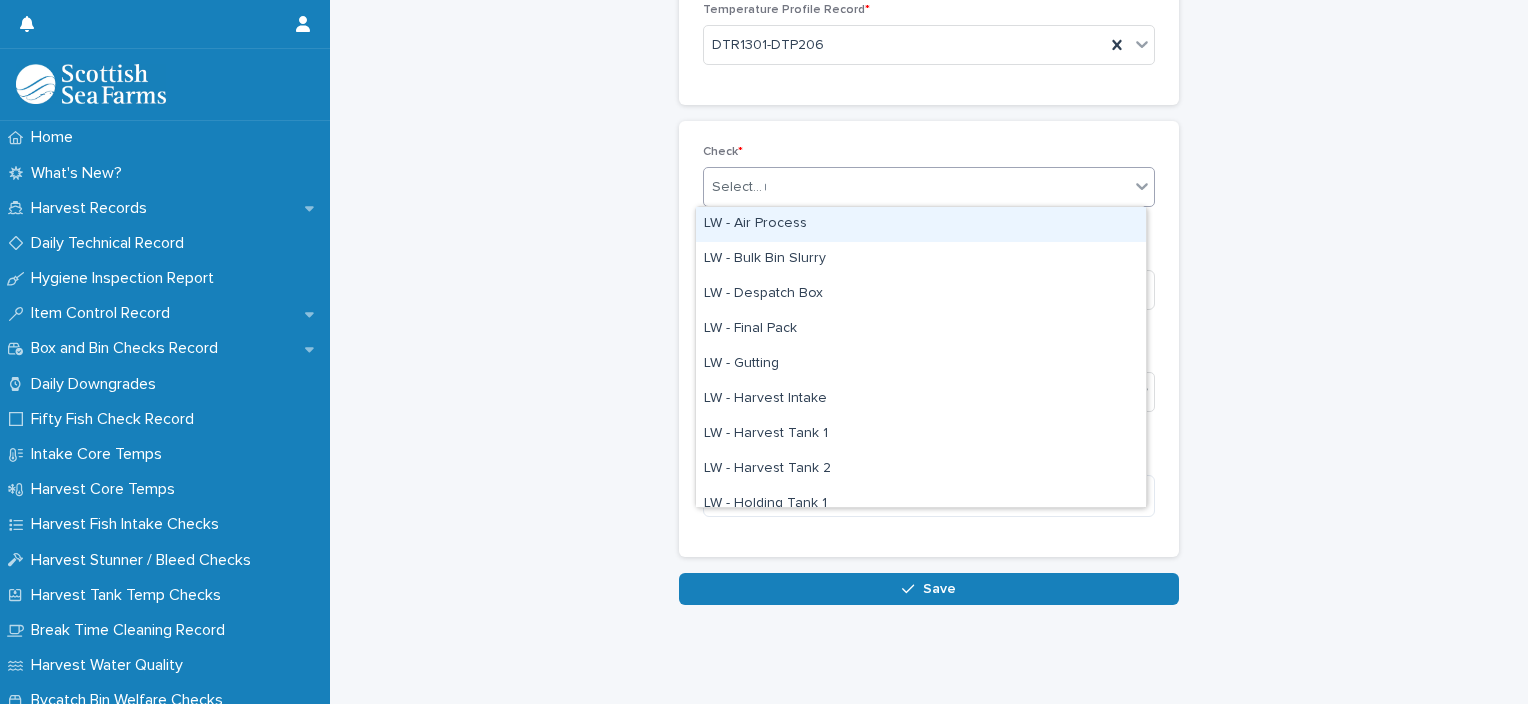type on "**" 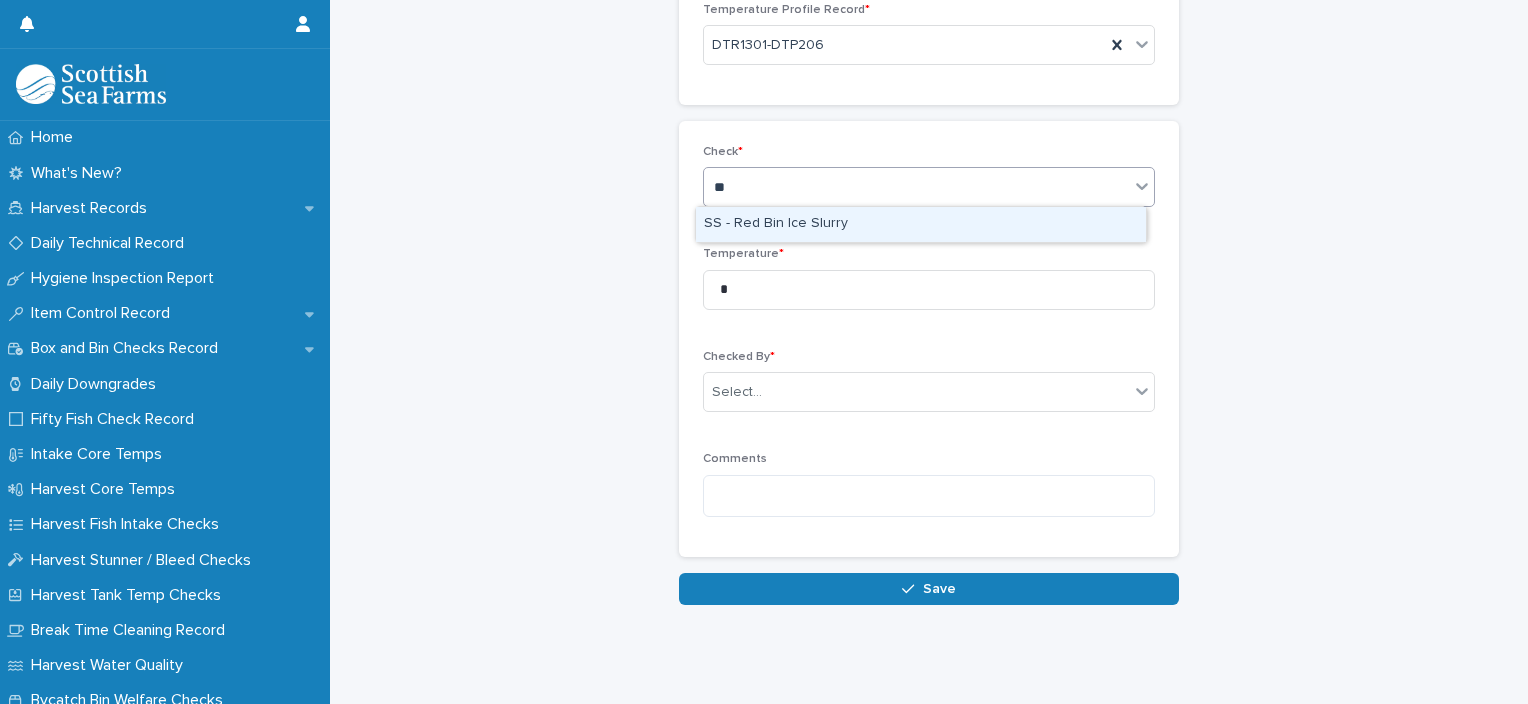 click on "SS - Red Bin Ice Slurry" at bounding box center (921, 224) 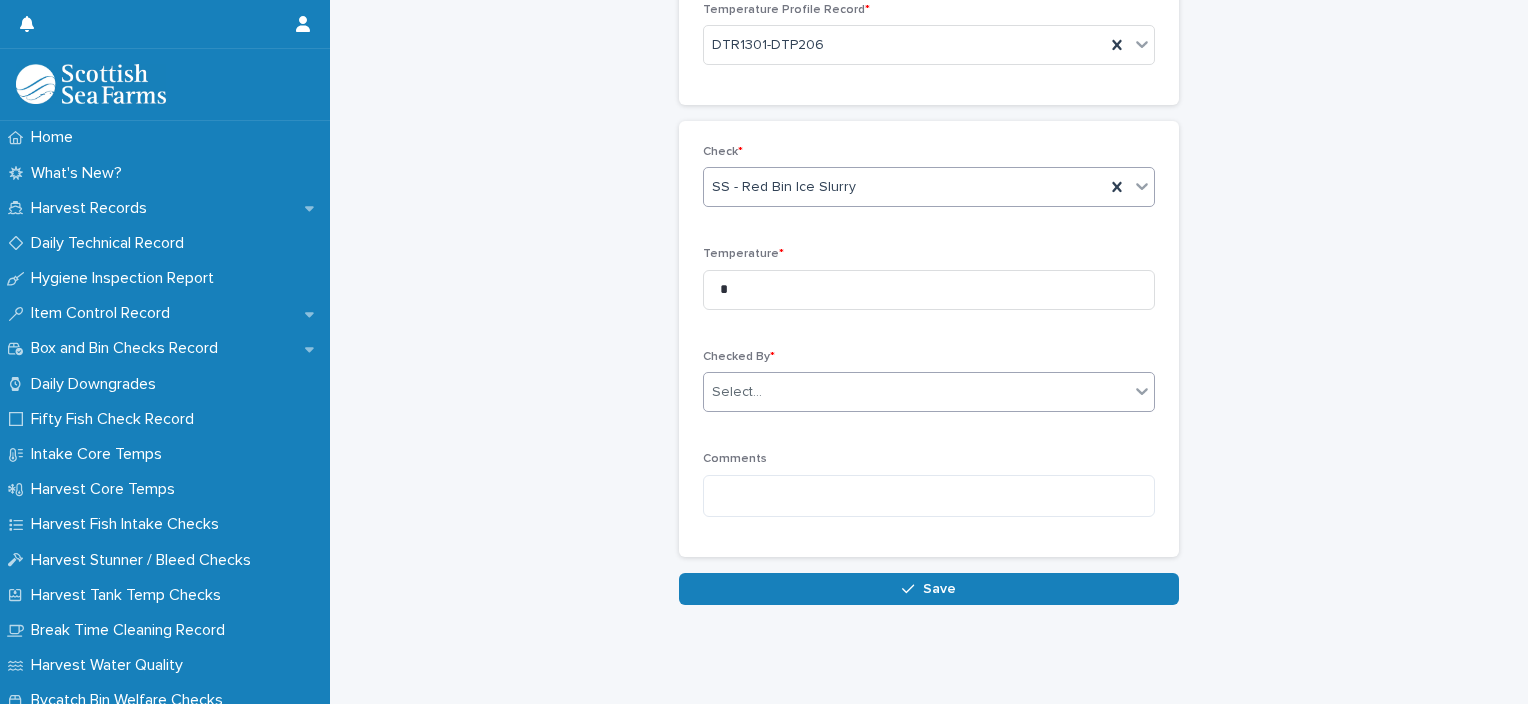 click on "Select..." at bounding box center (916, 392) 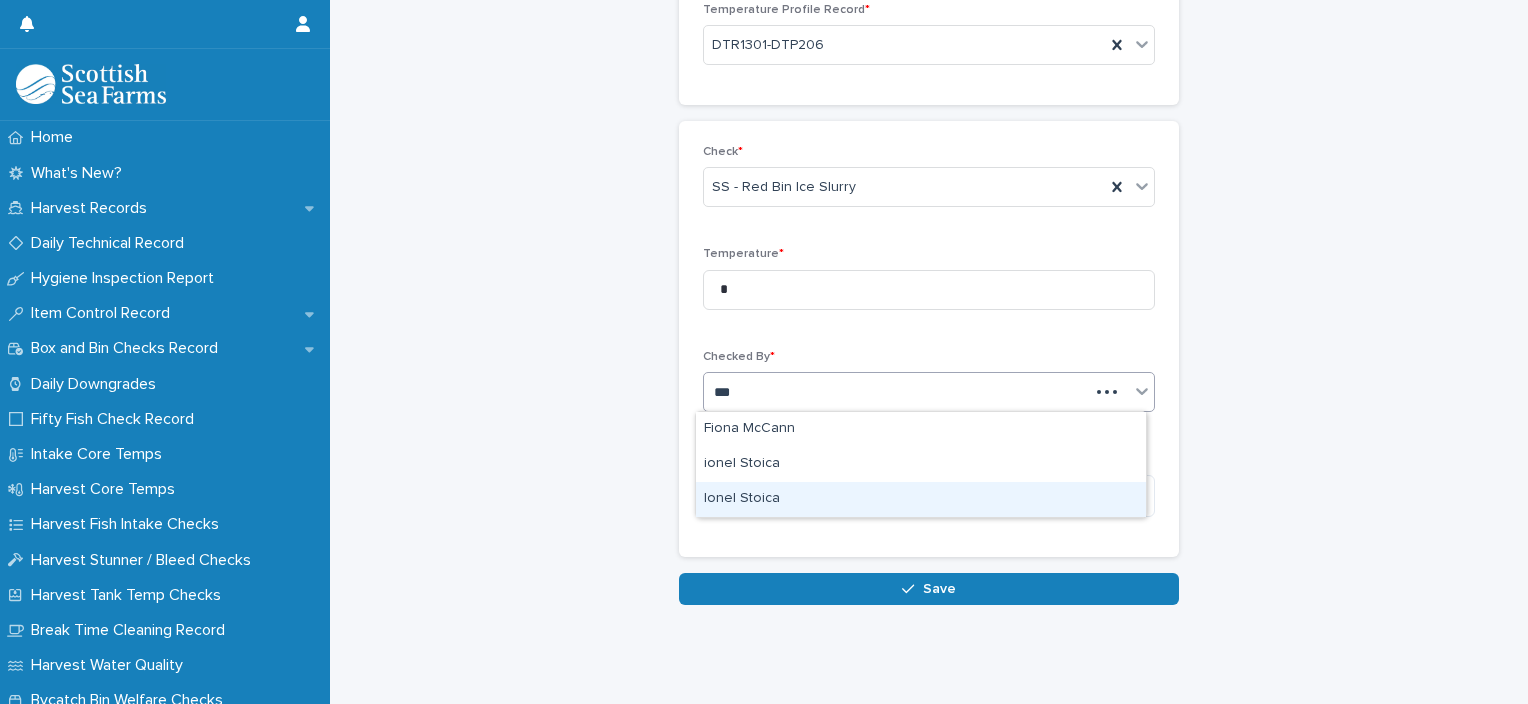type on "***" 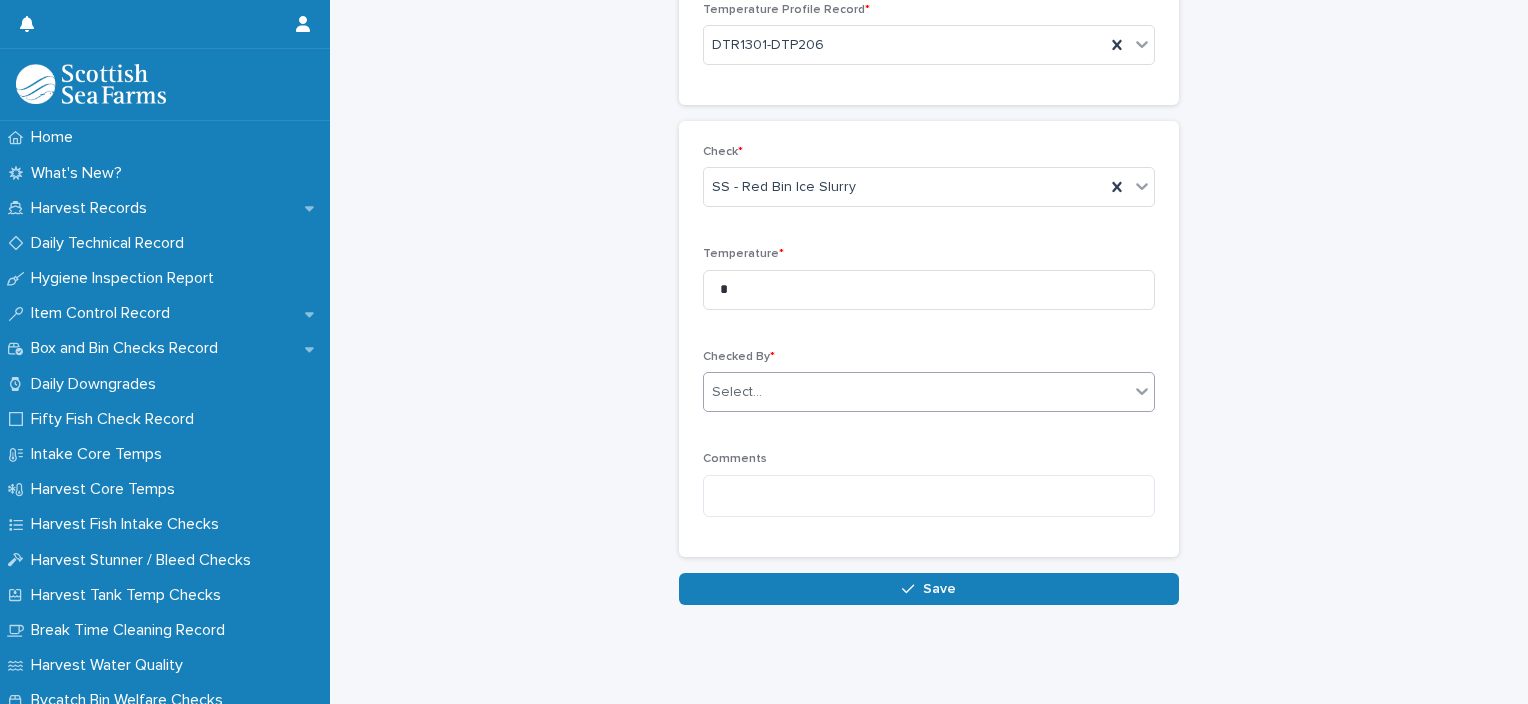 click on "Select..." at bounding box center (916, 392) 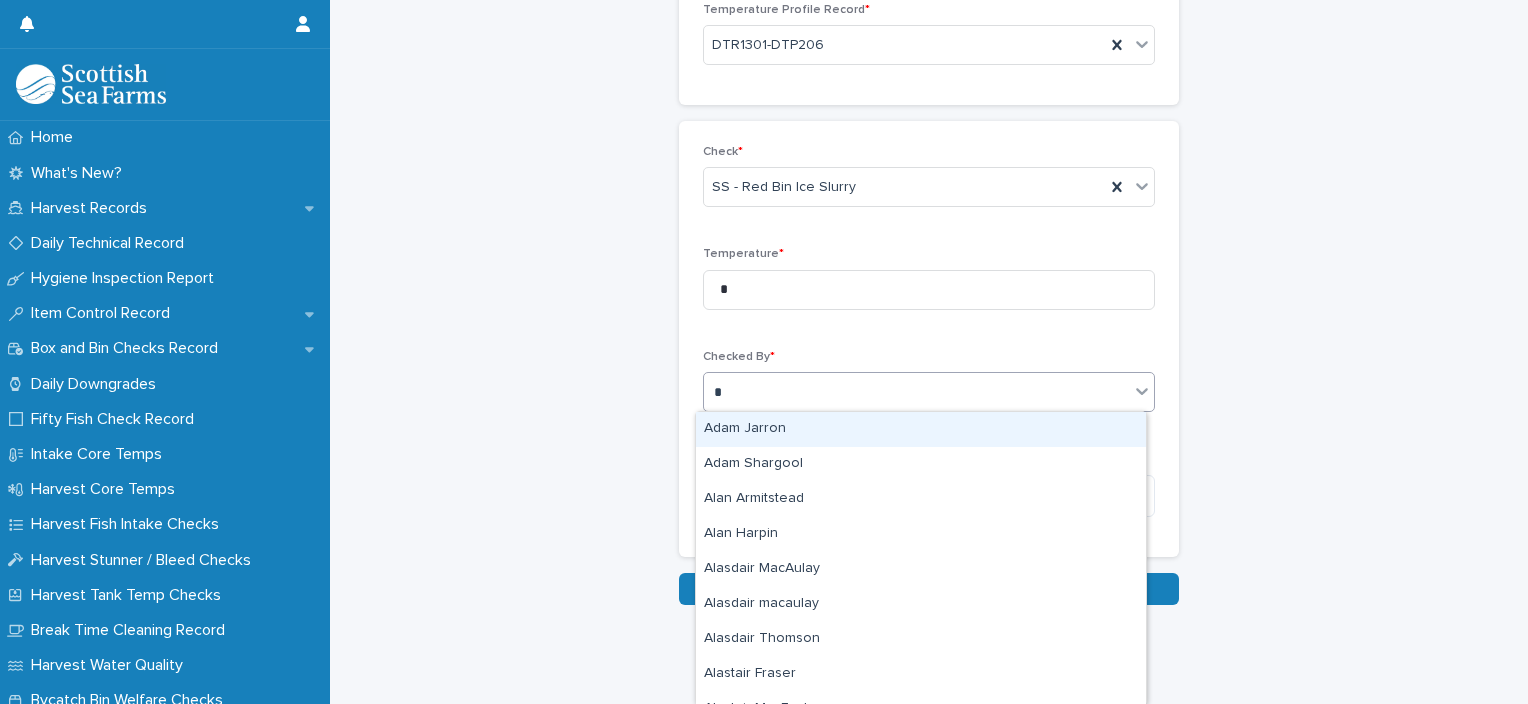 type on "**" 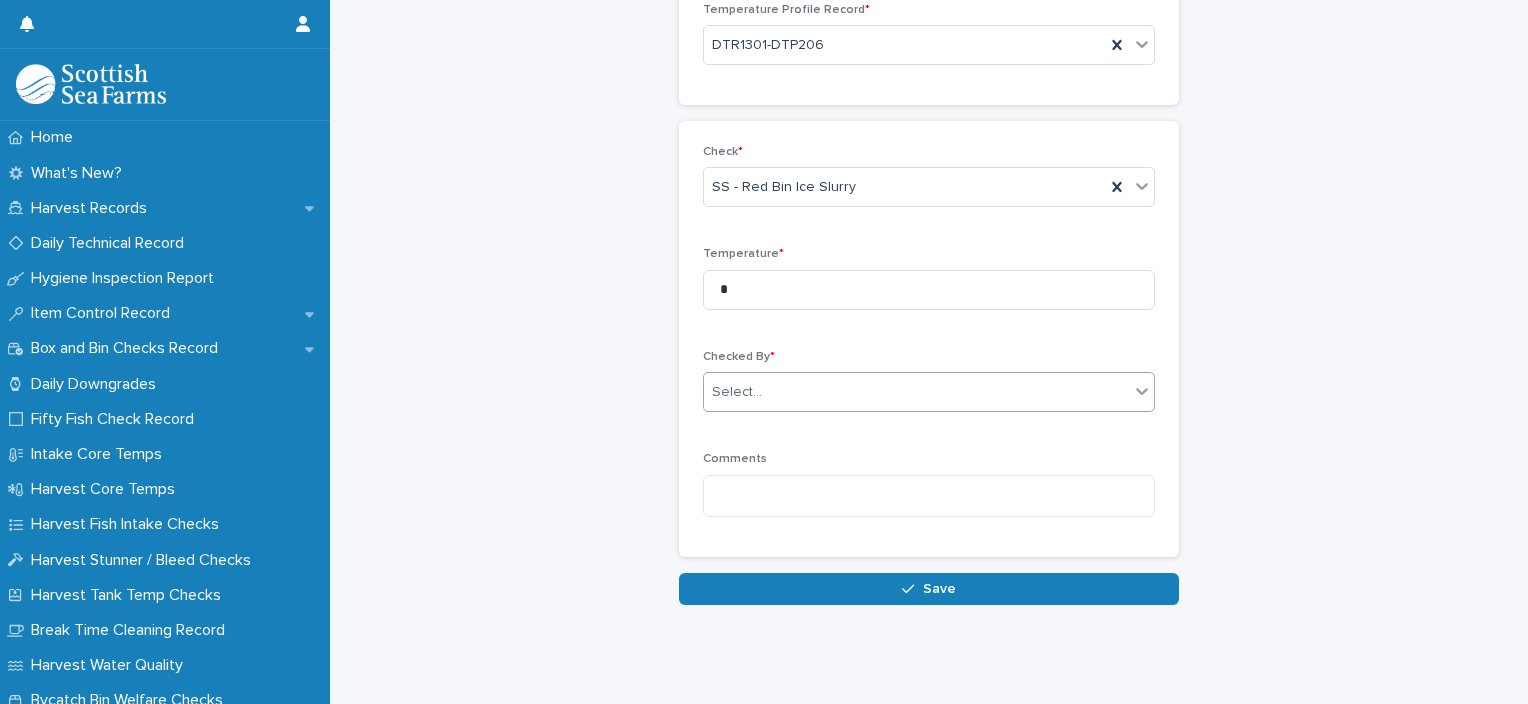 click on "Select..." at bounding box center (916, 392) 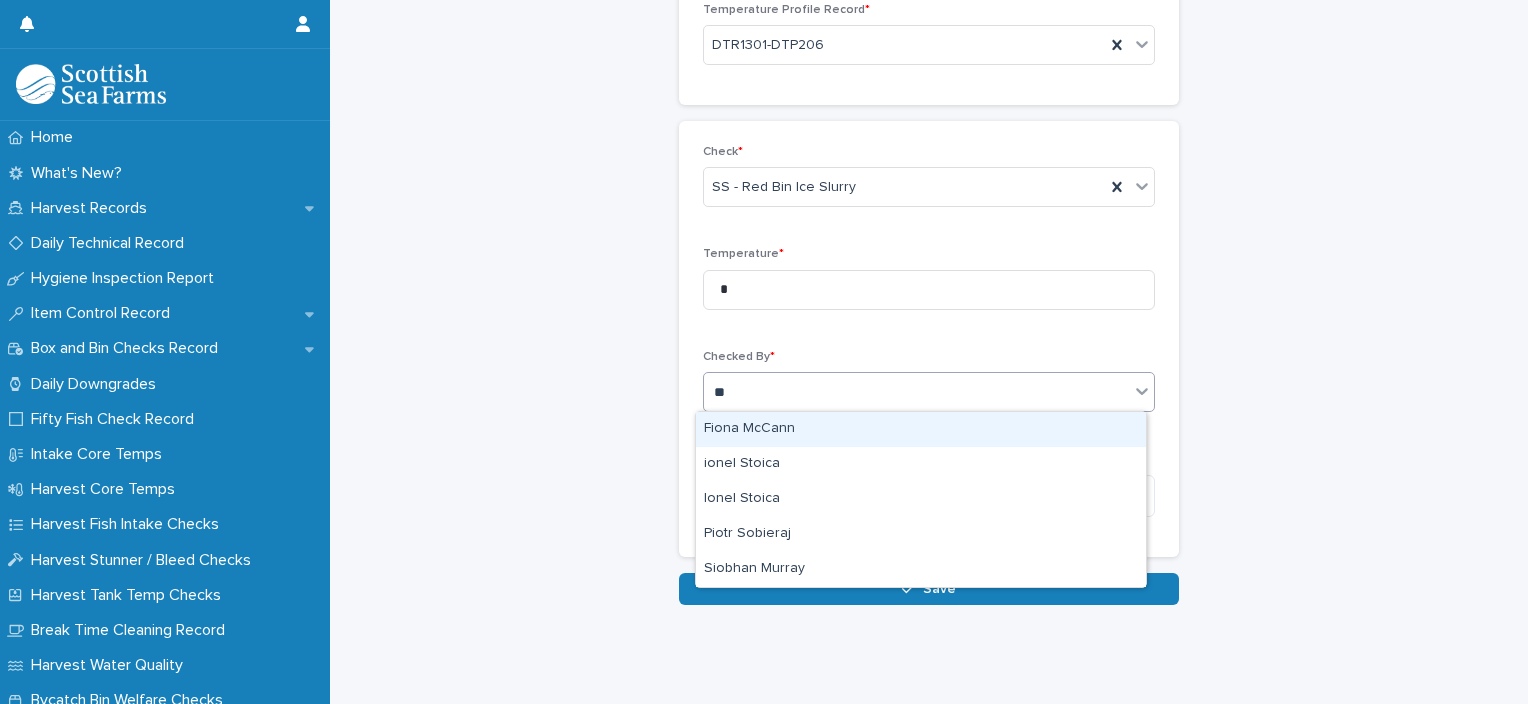 type on "***" 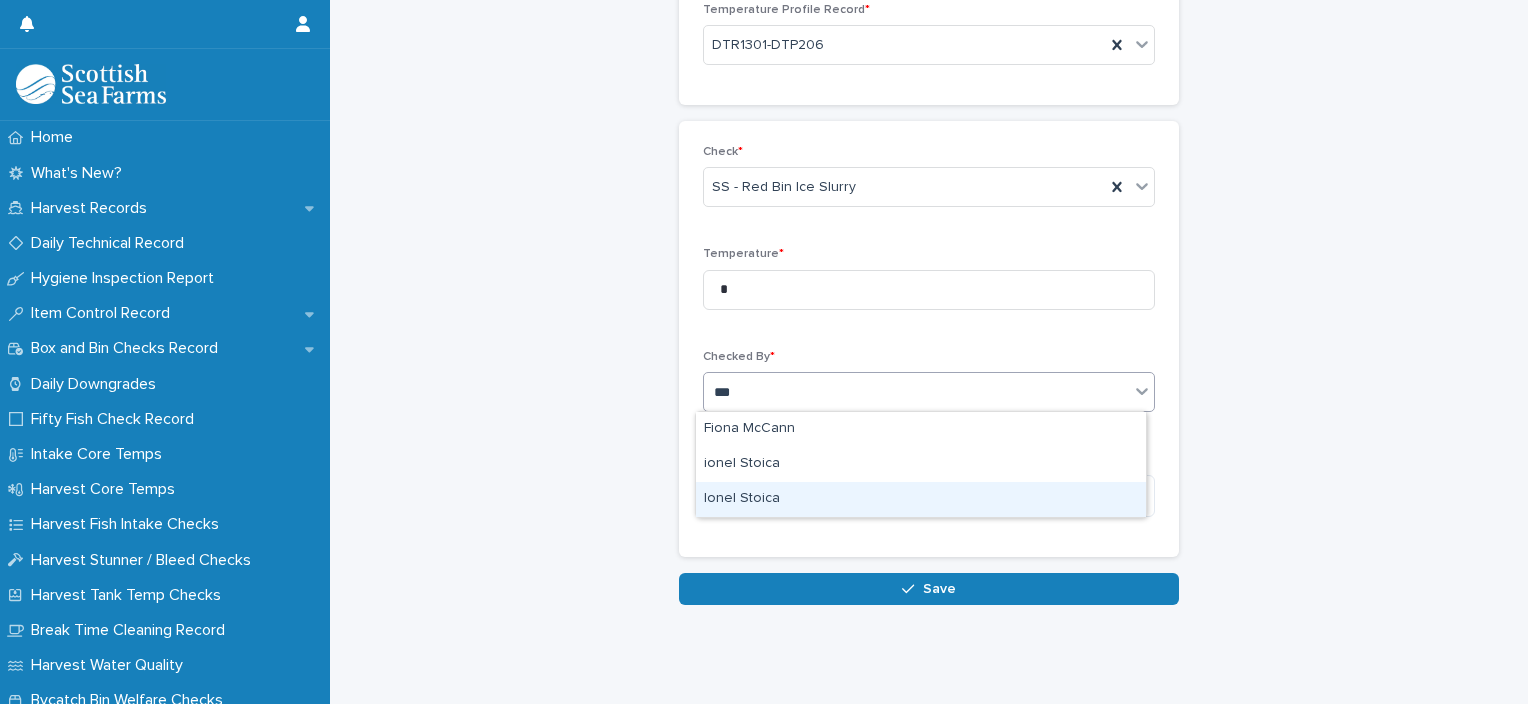 click on "Ionel Stoica" at bounding box center (921, 499) 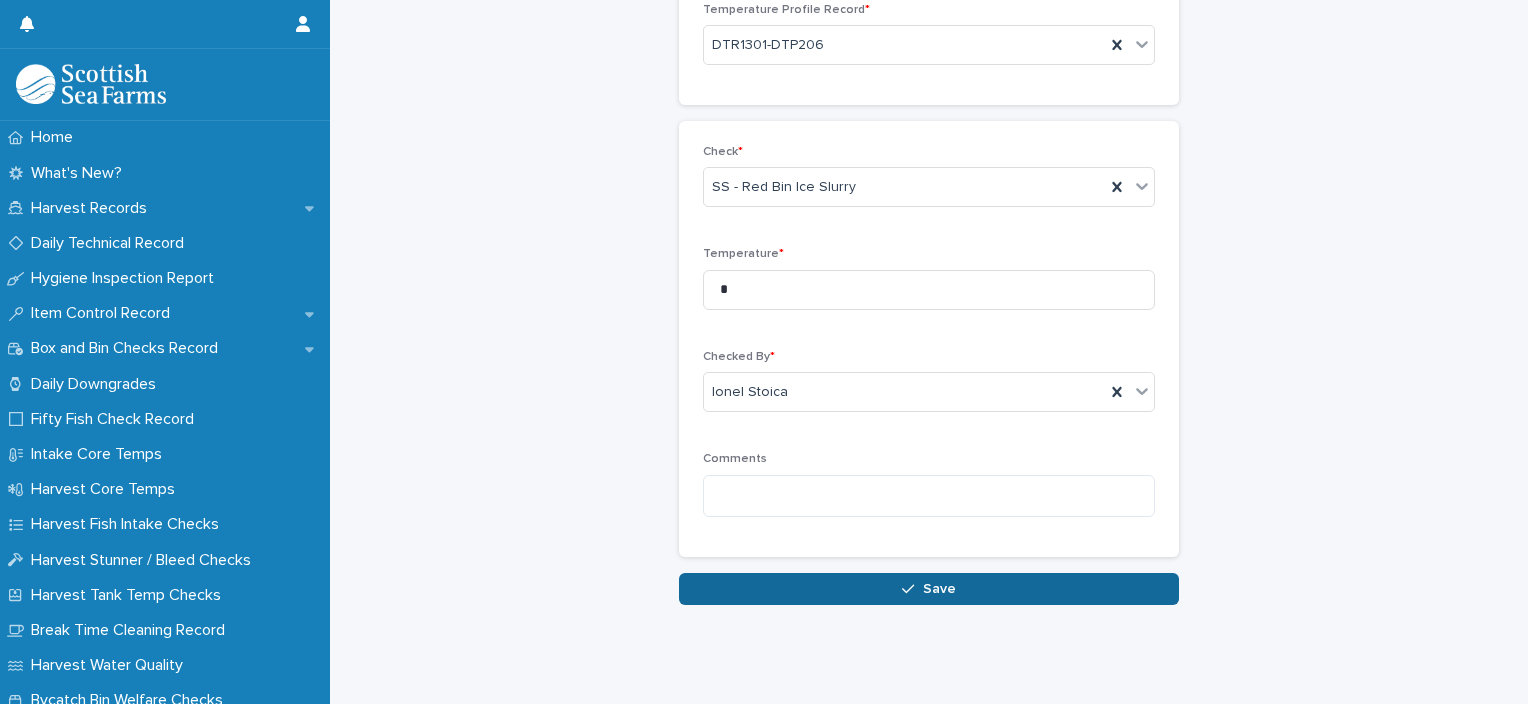 click on "Save" at bounding box center (929, 589) 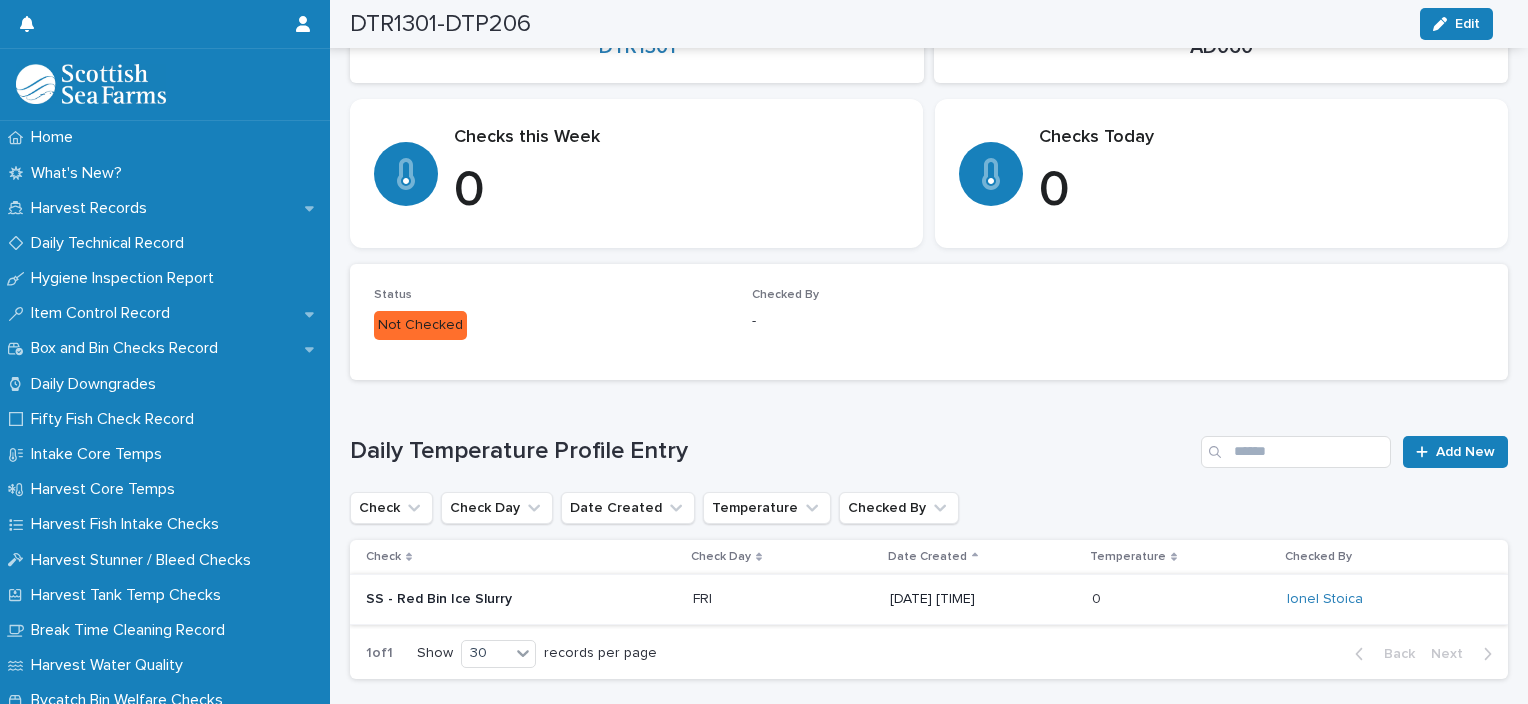 scroll, scrollTop: 388, scrollLeft: 0, axis: vertical 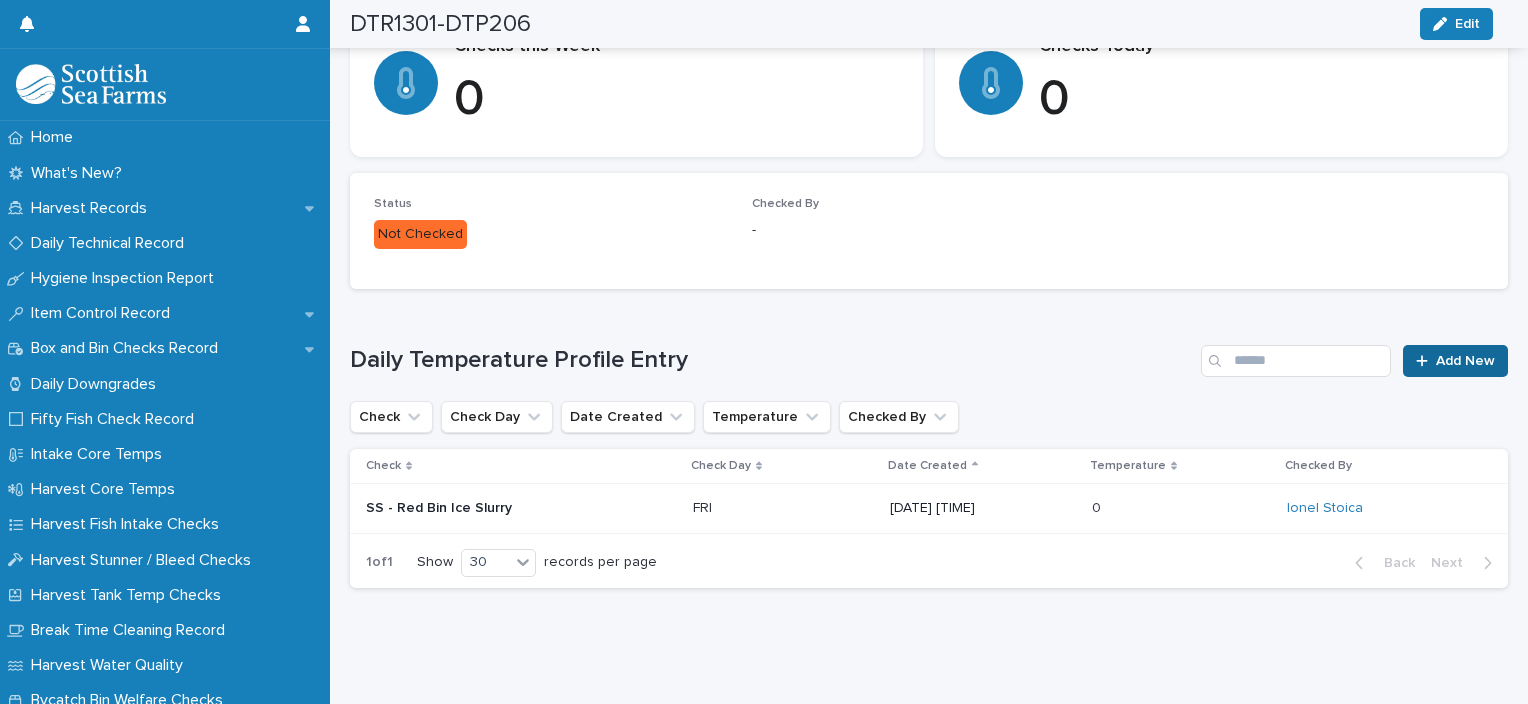 click on "Add New" at bounding box center [1465, 361] 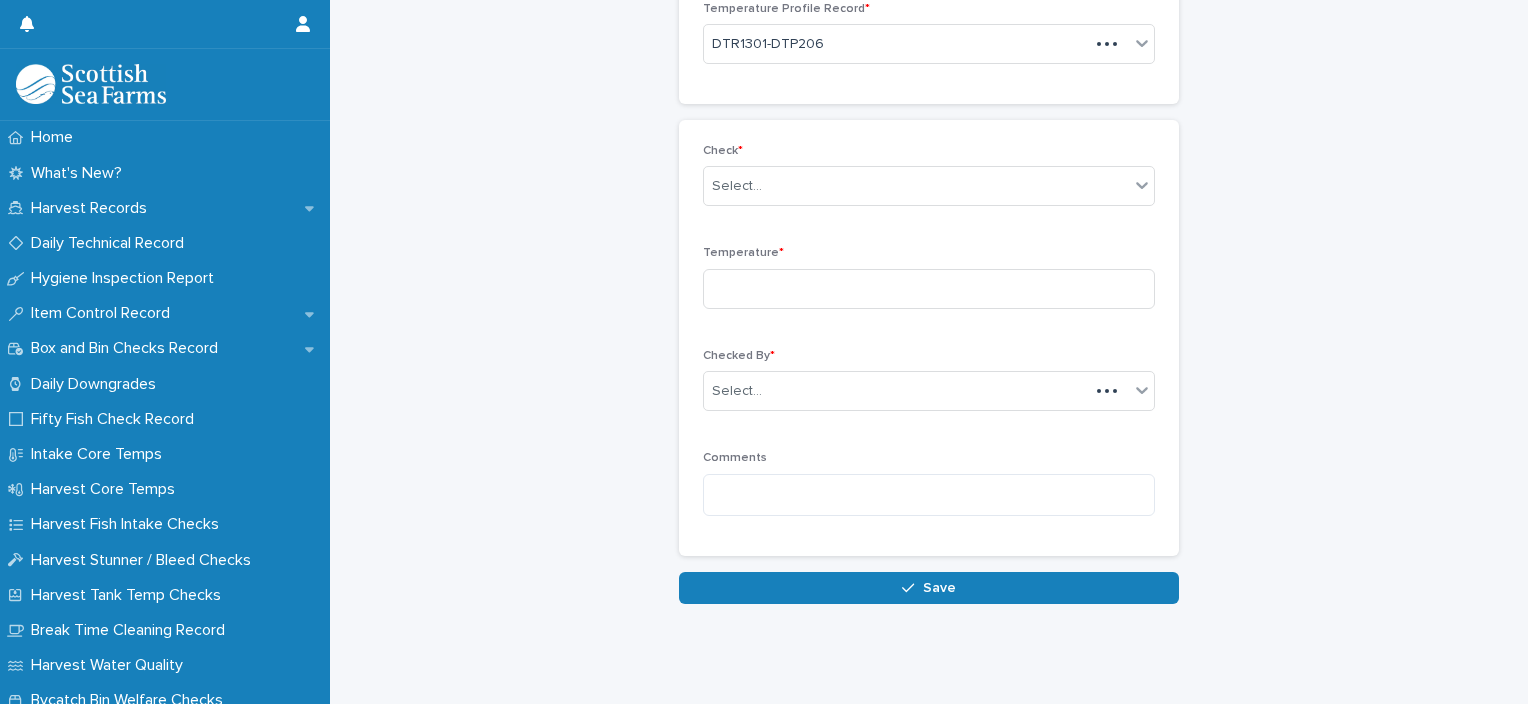scroll, scrollTop: 136, scrollLeft: 0, axis: vertical 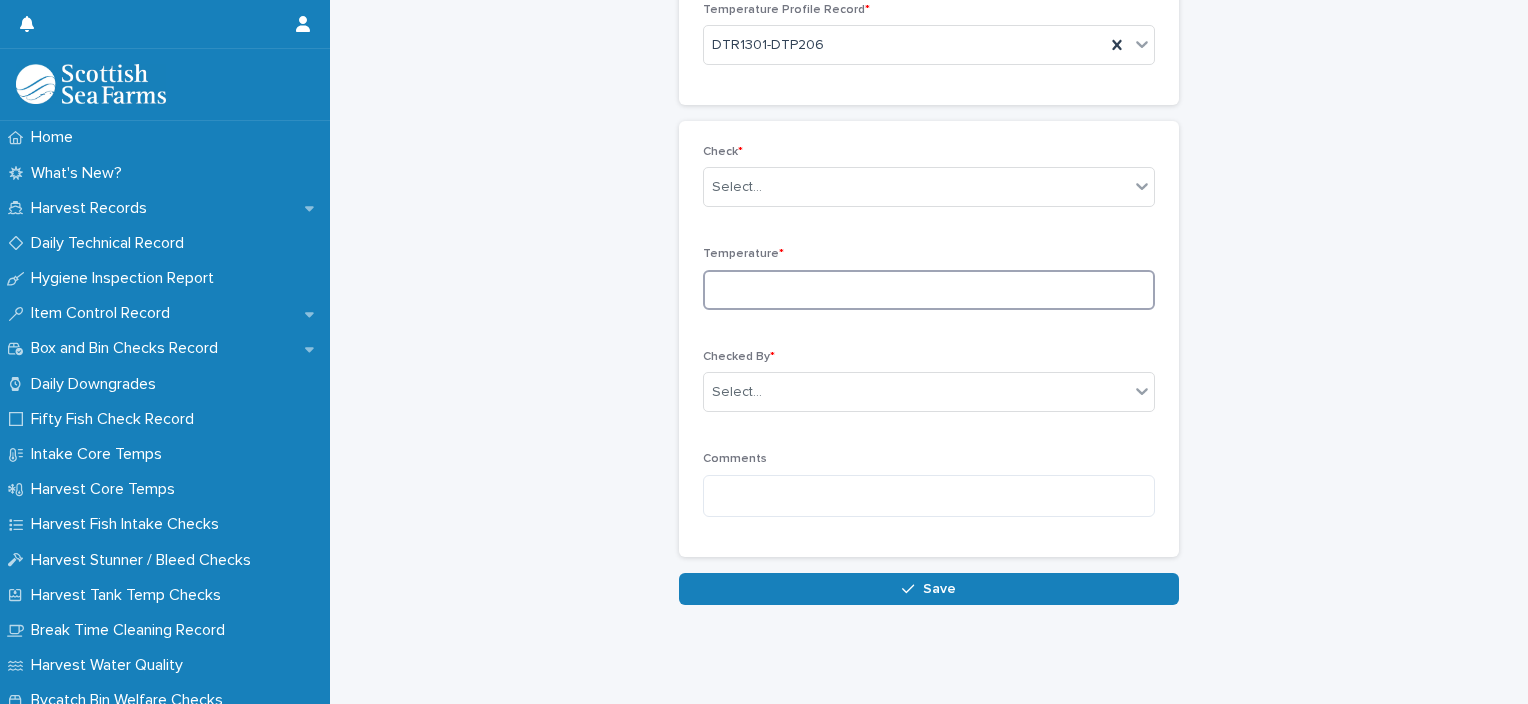 click at bounding box center (929, 290) 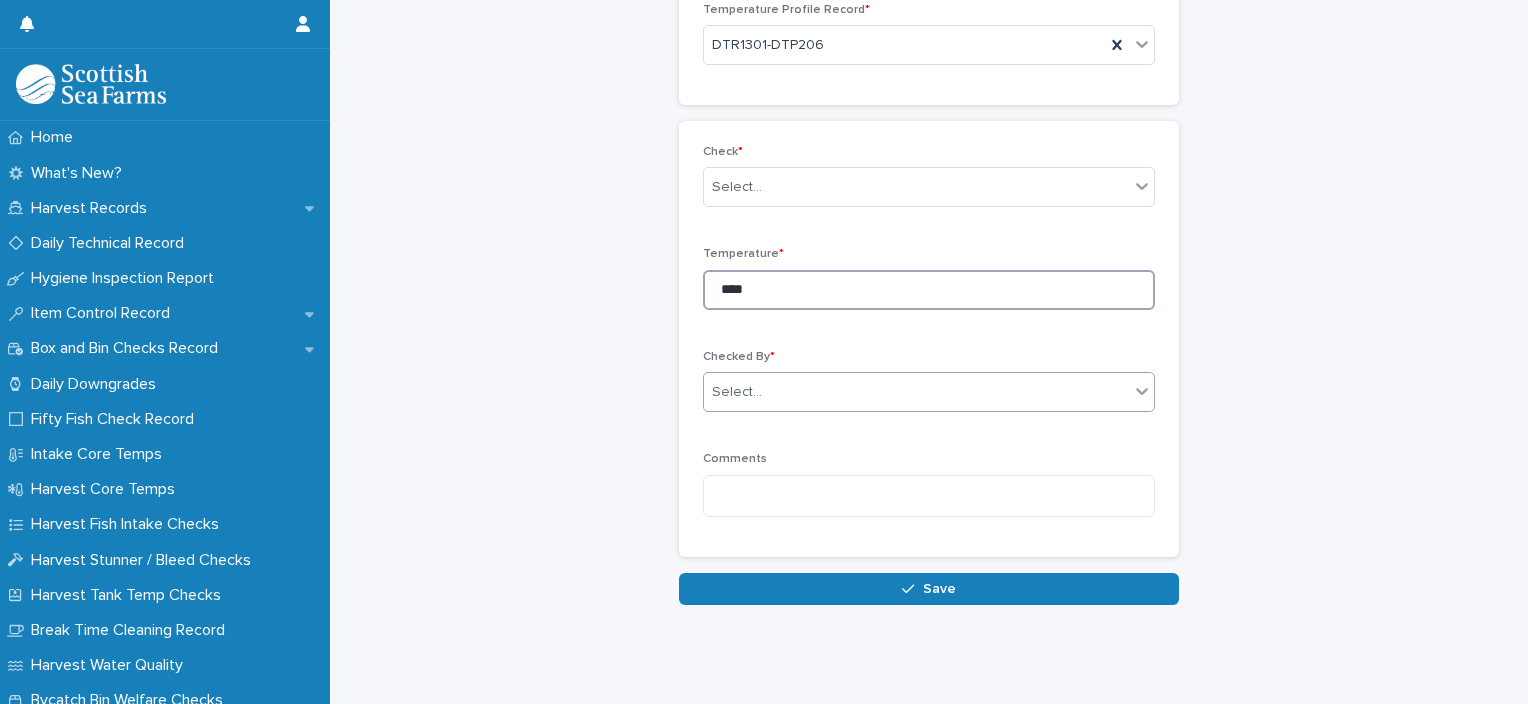 type on "****" 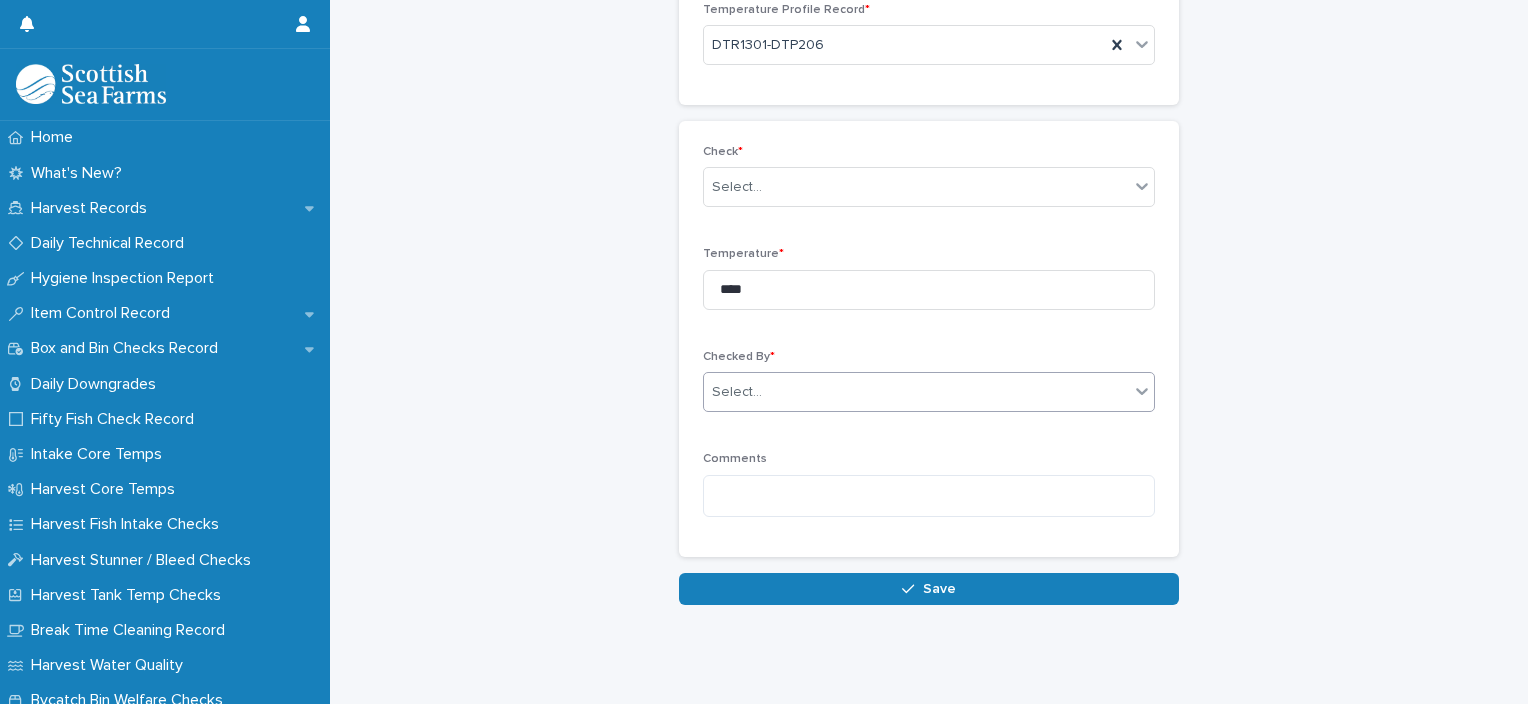 click on "Select..." at bounding box center [916, 392] 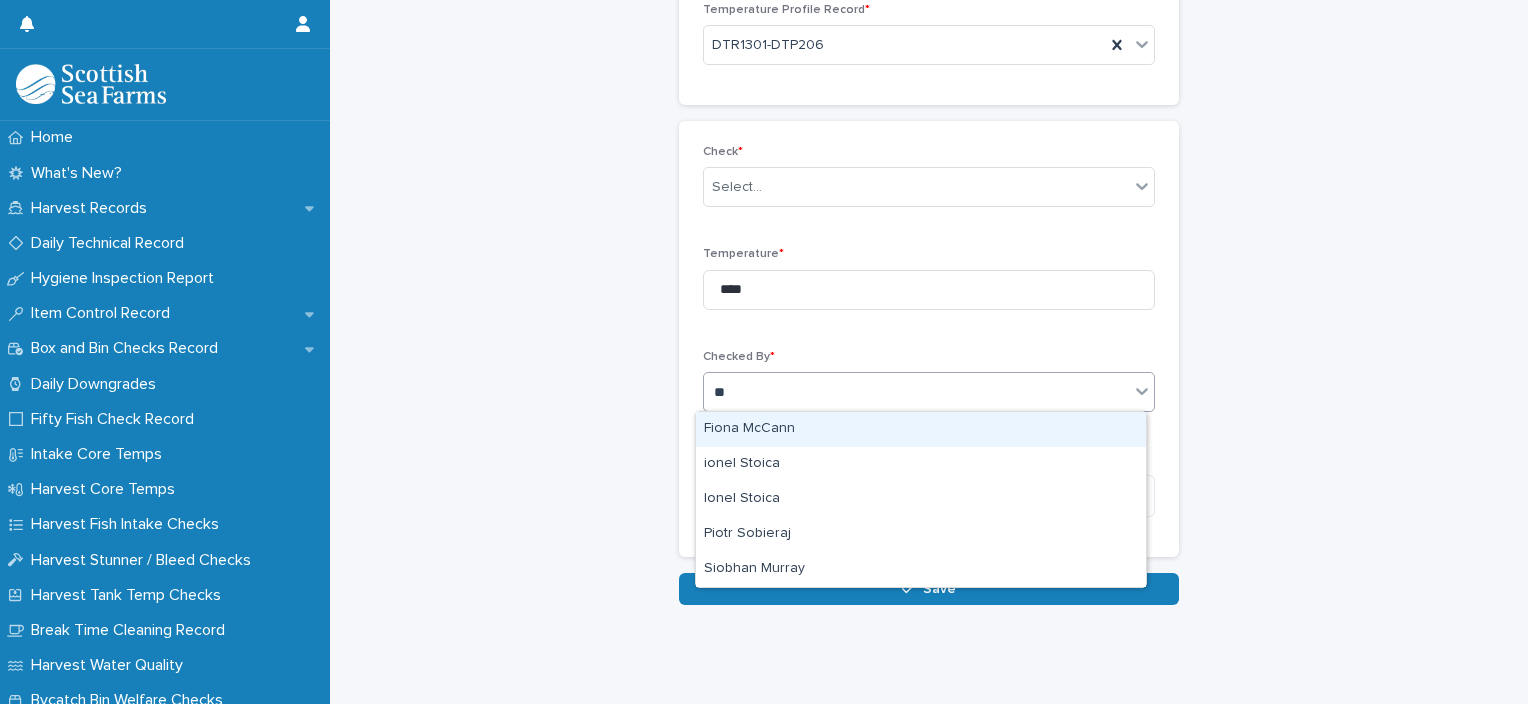 type on "***" 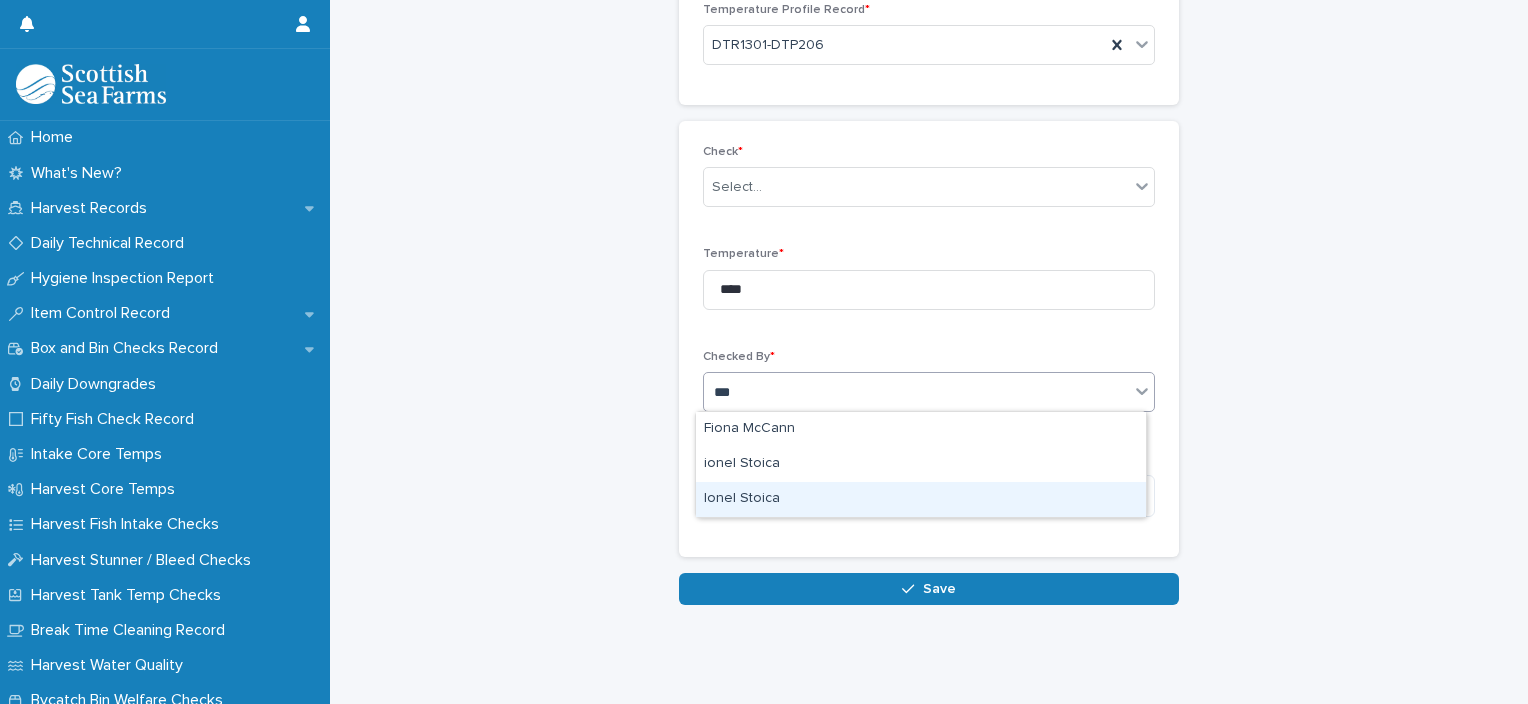 click on "Ionel Stoica" at bounding box center (921, 499) 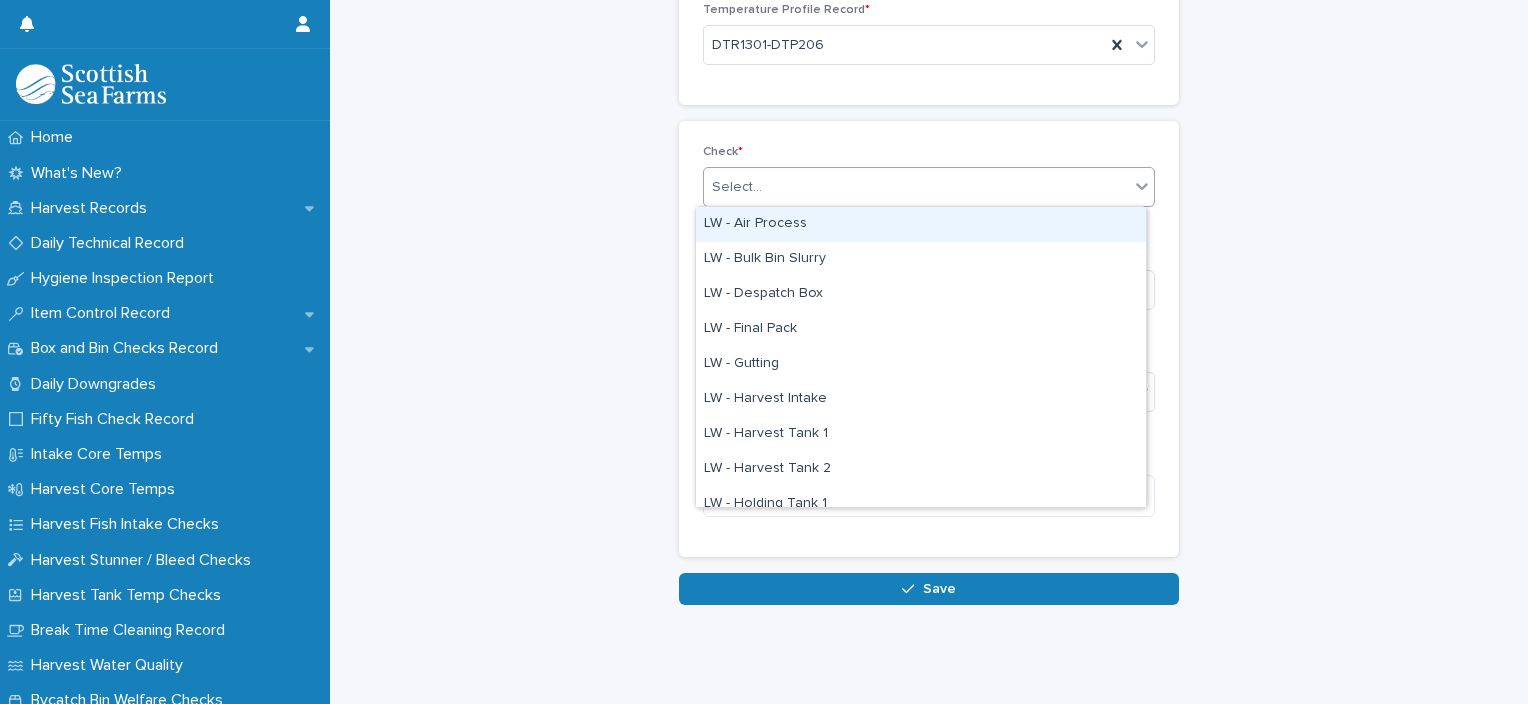 click at bounding box center (765, 187) 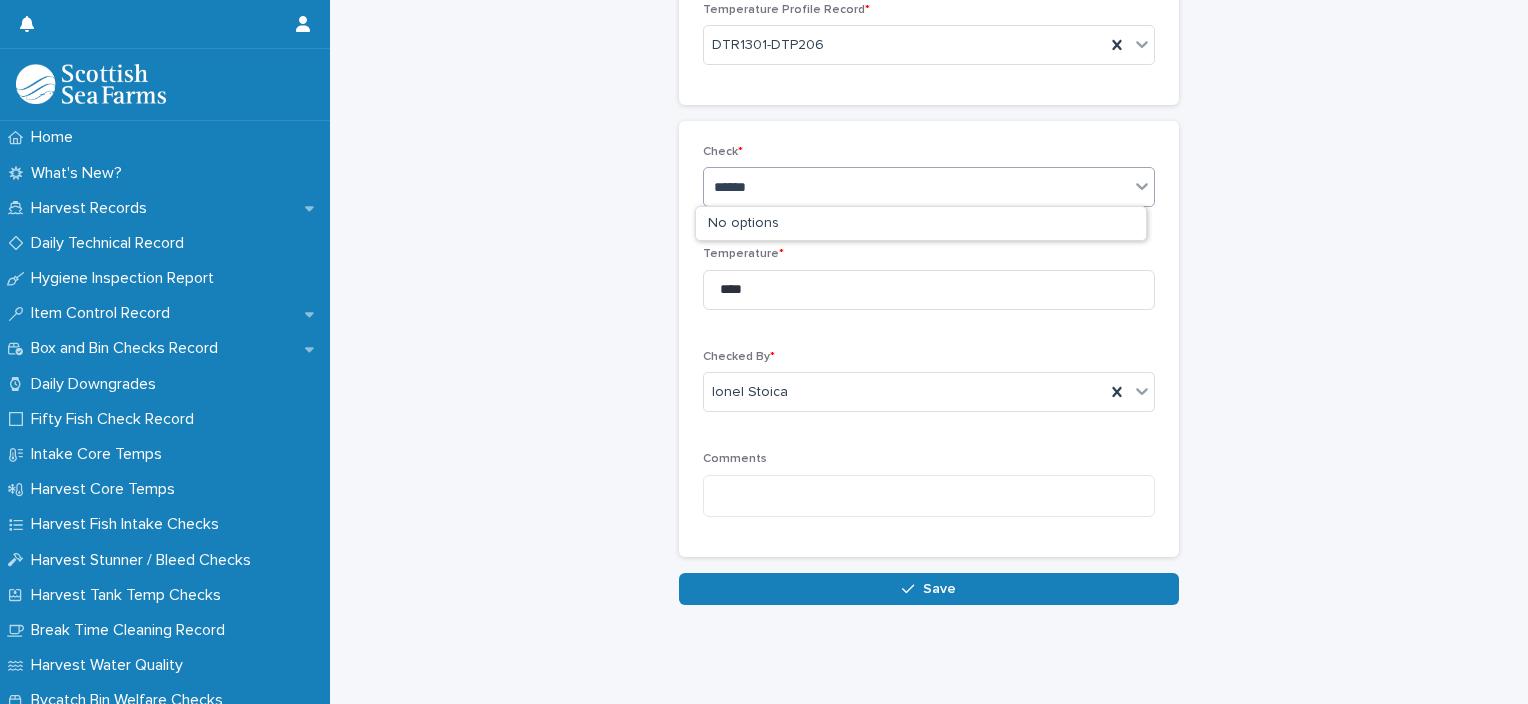type on "*****" 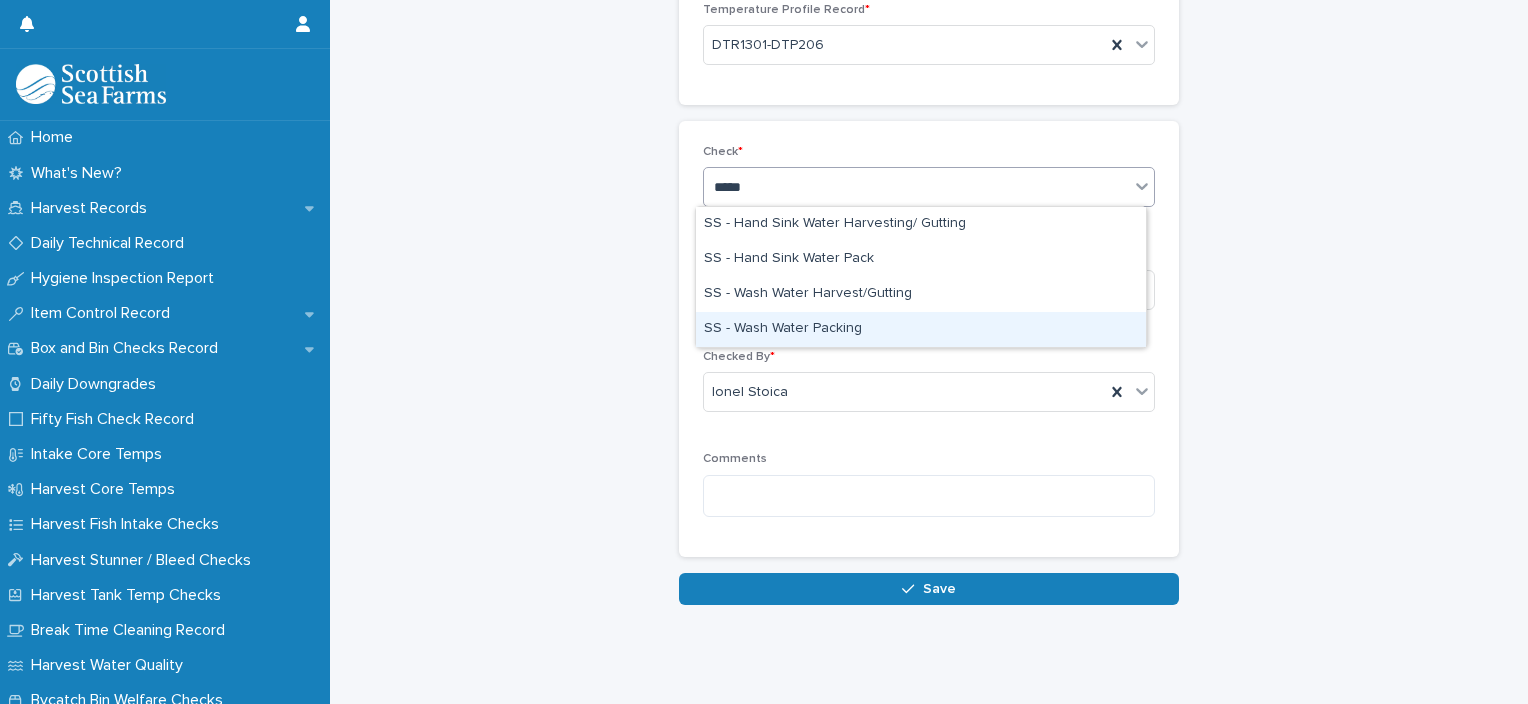 click on "SS - Wash Water Packing" at bounding box center [921, 329] 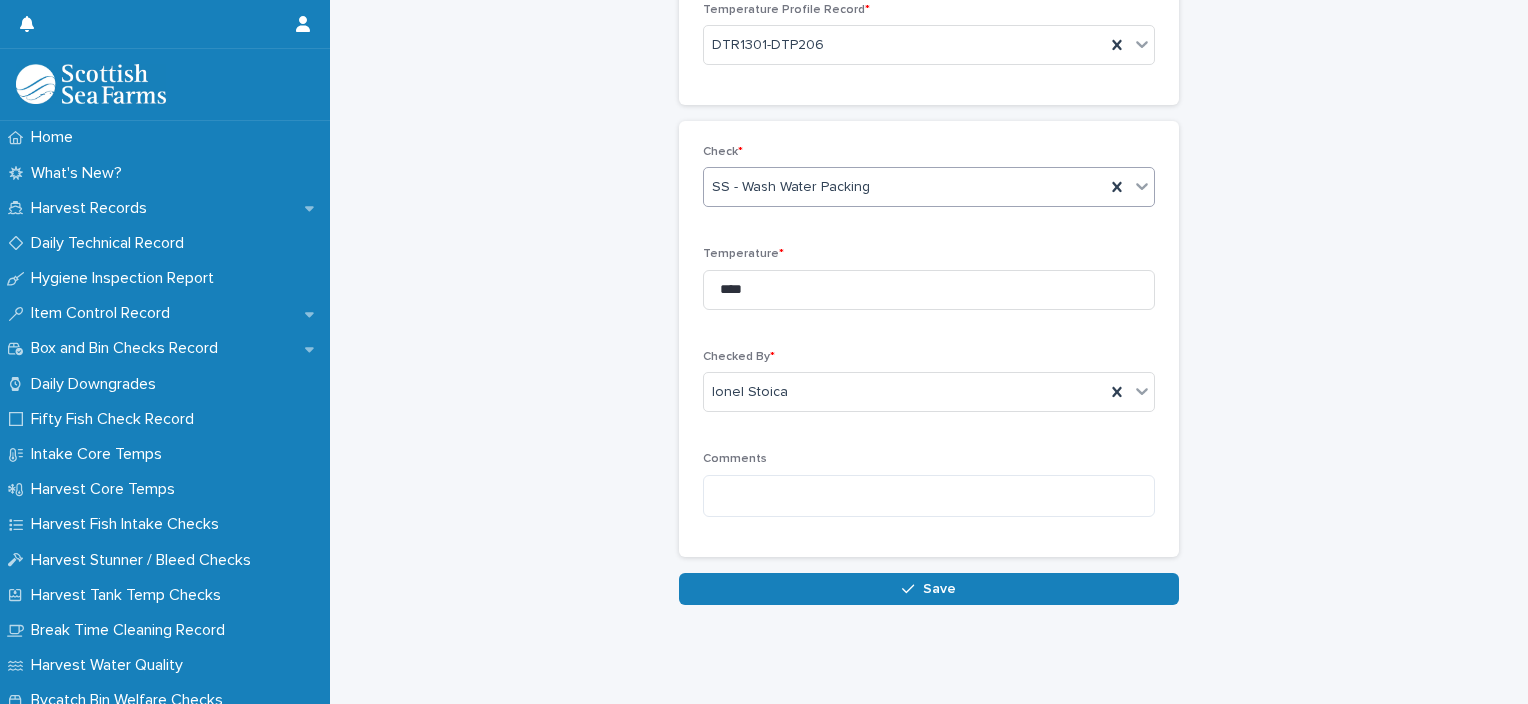 click on "Save" at bounding box center (929, 589) 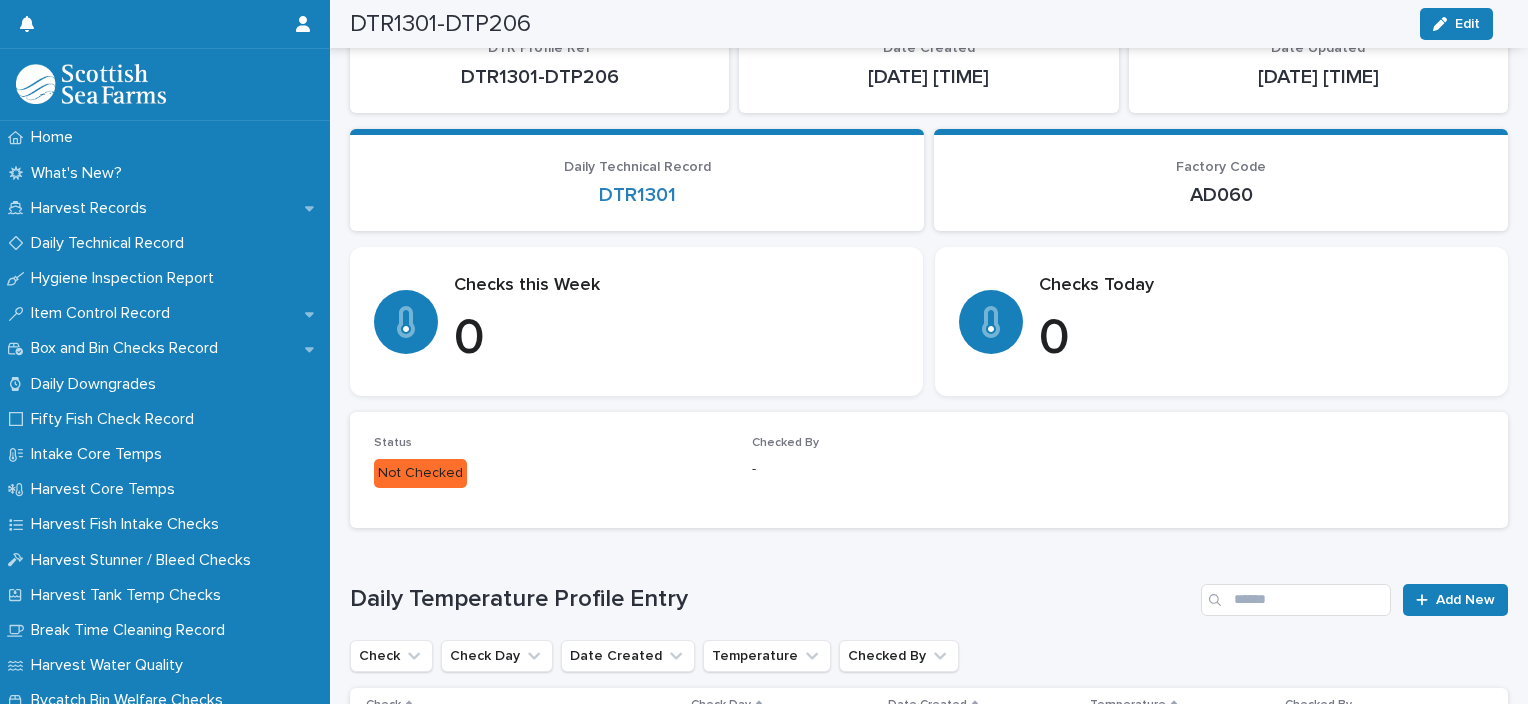 scroll, scrollTop: 174, scrollLeft: 0, axis: vertical 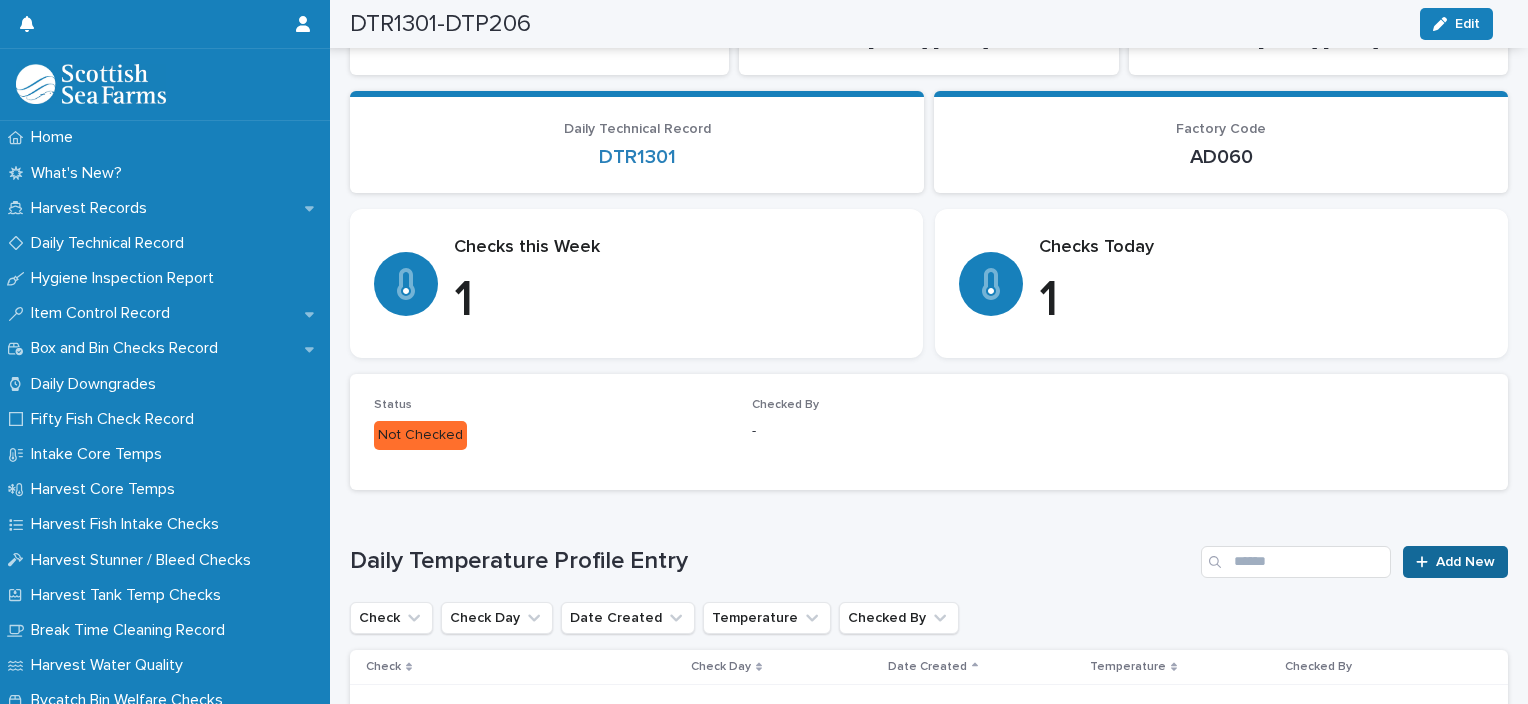 click on "Add New" at bounding box center [1465, 562] 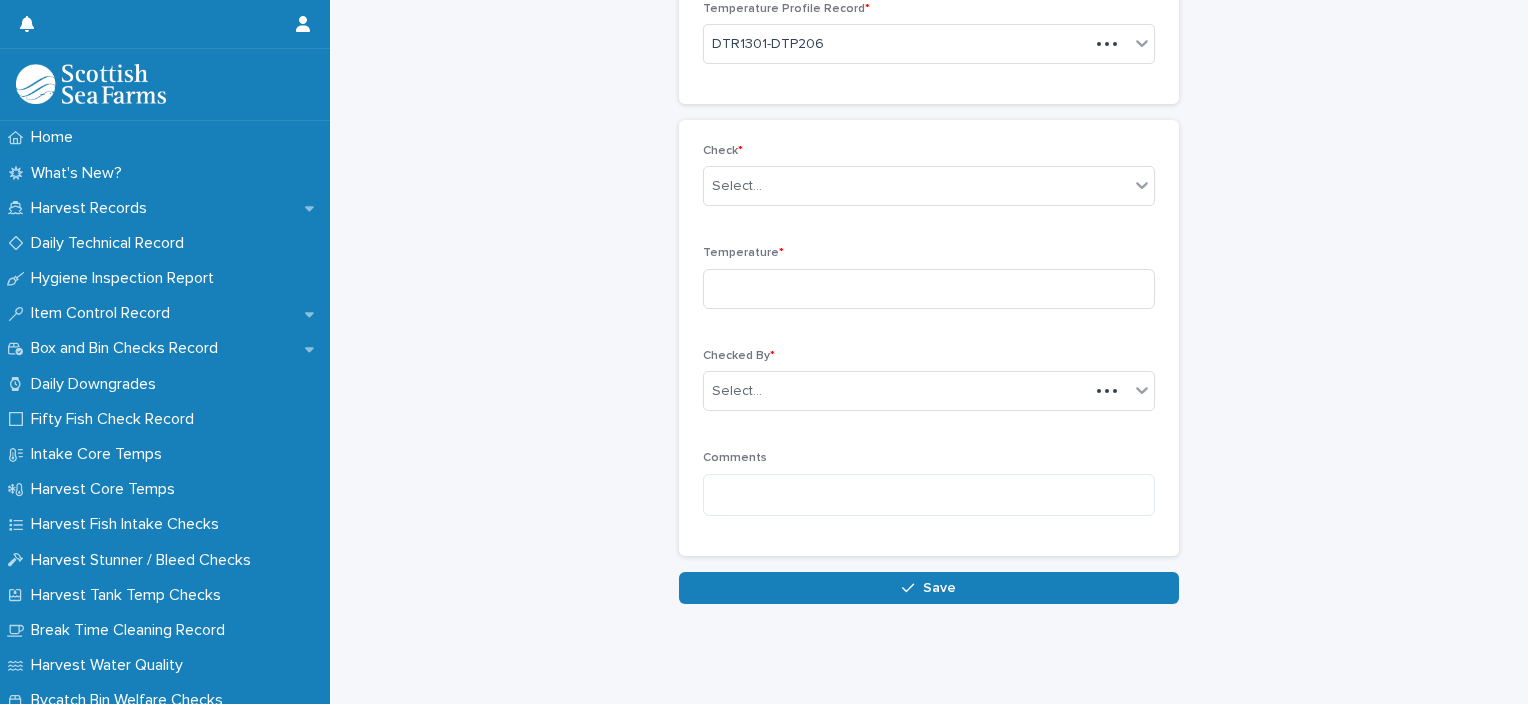 scroll, scrollTop: 136, scrollLeft: 0, axis: vertical 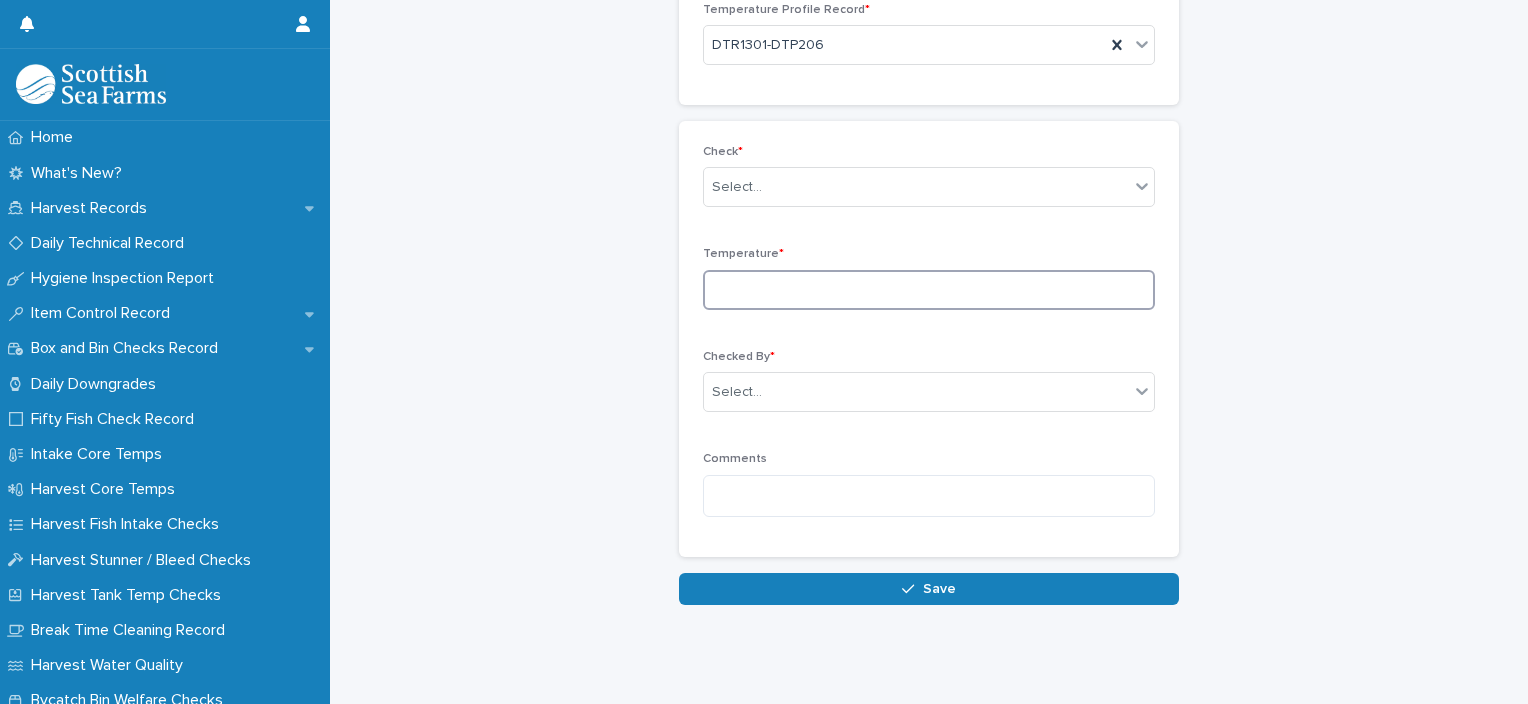 click at bounding box center [929, 290] 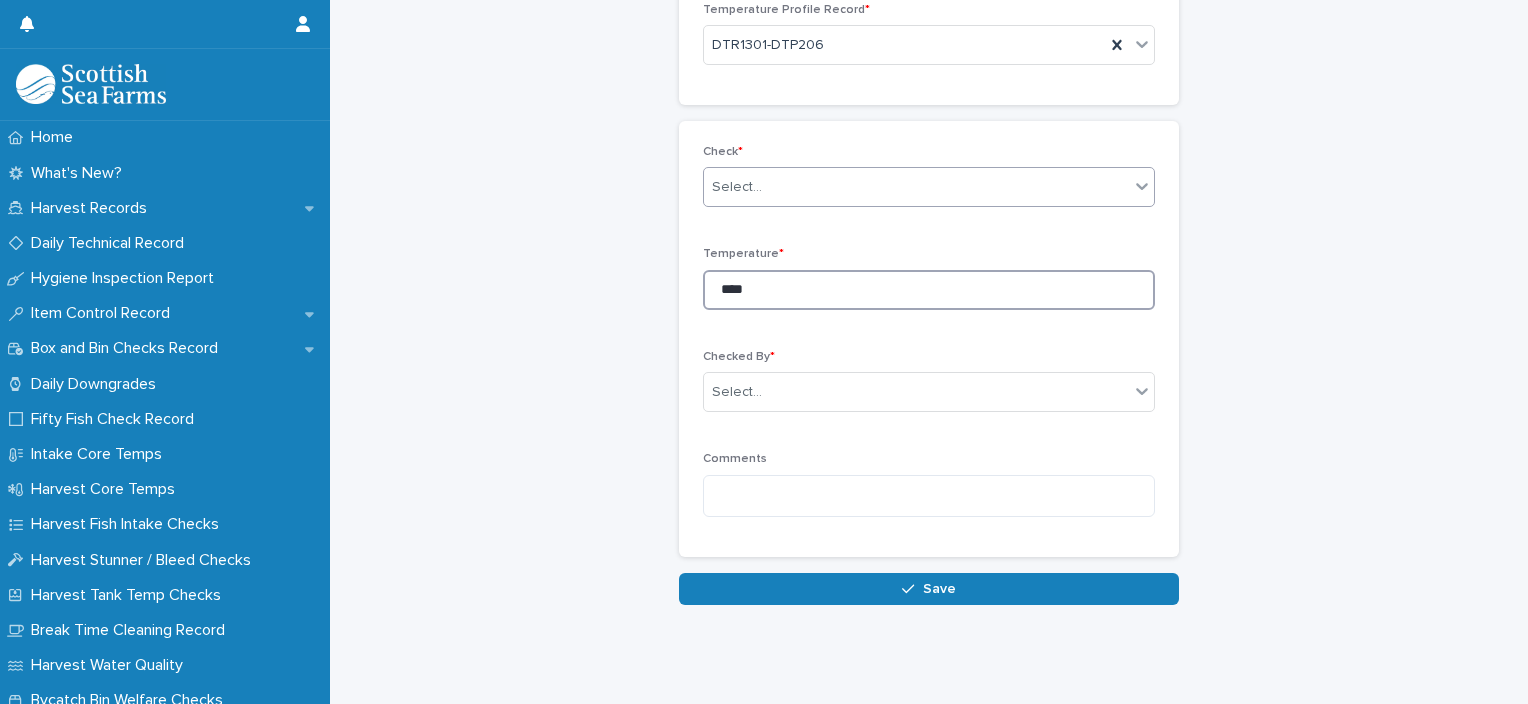 type on "****" 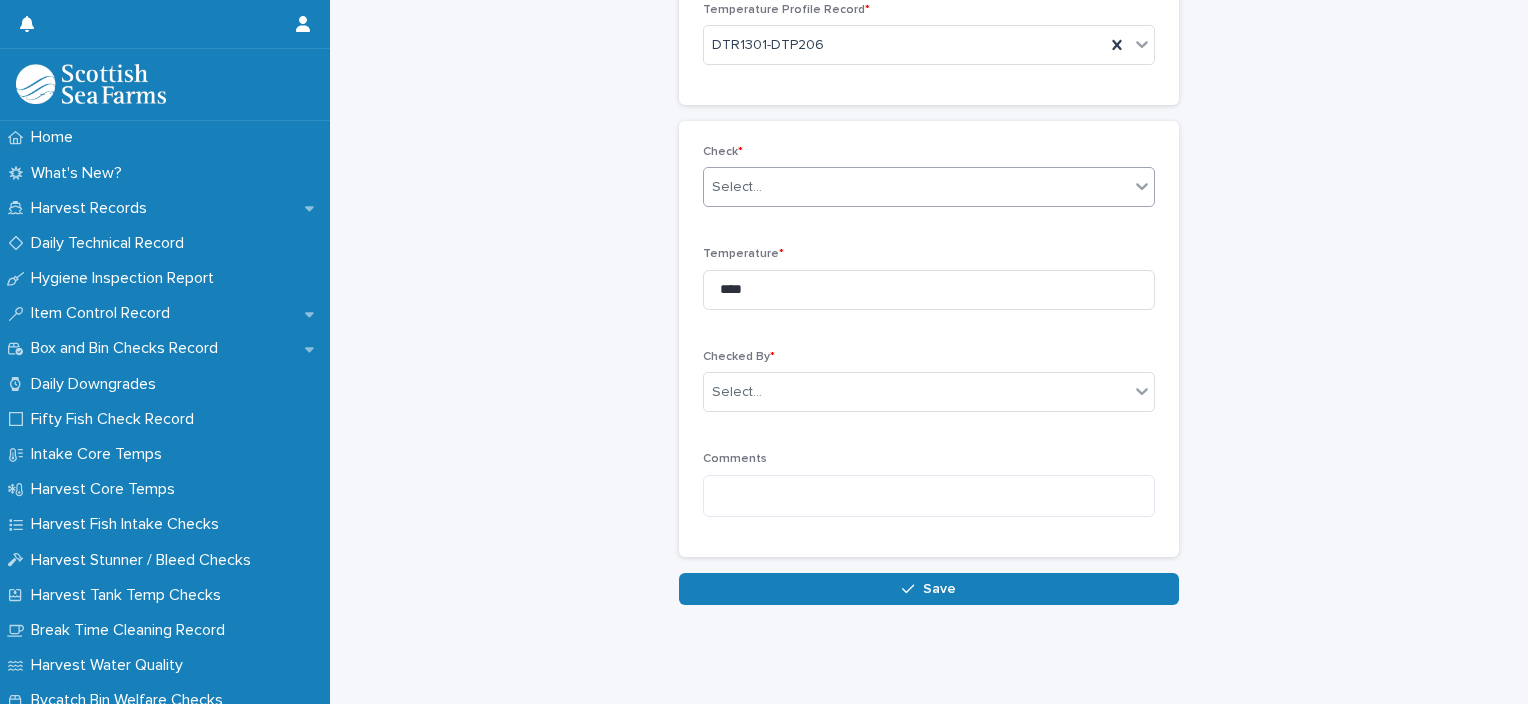 click on "Select..." at bounding box center [916, 187] 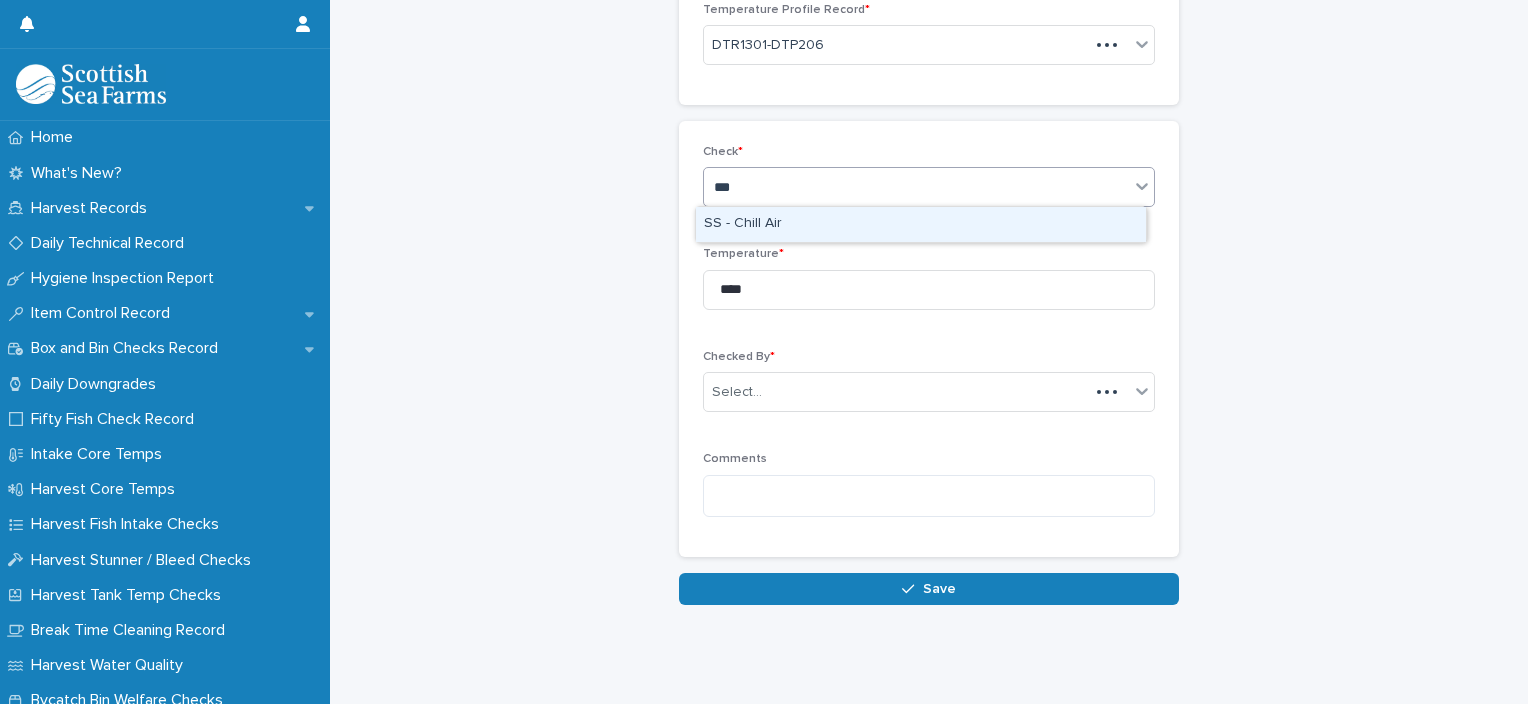 type on "****" 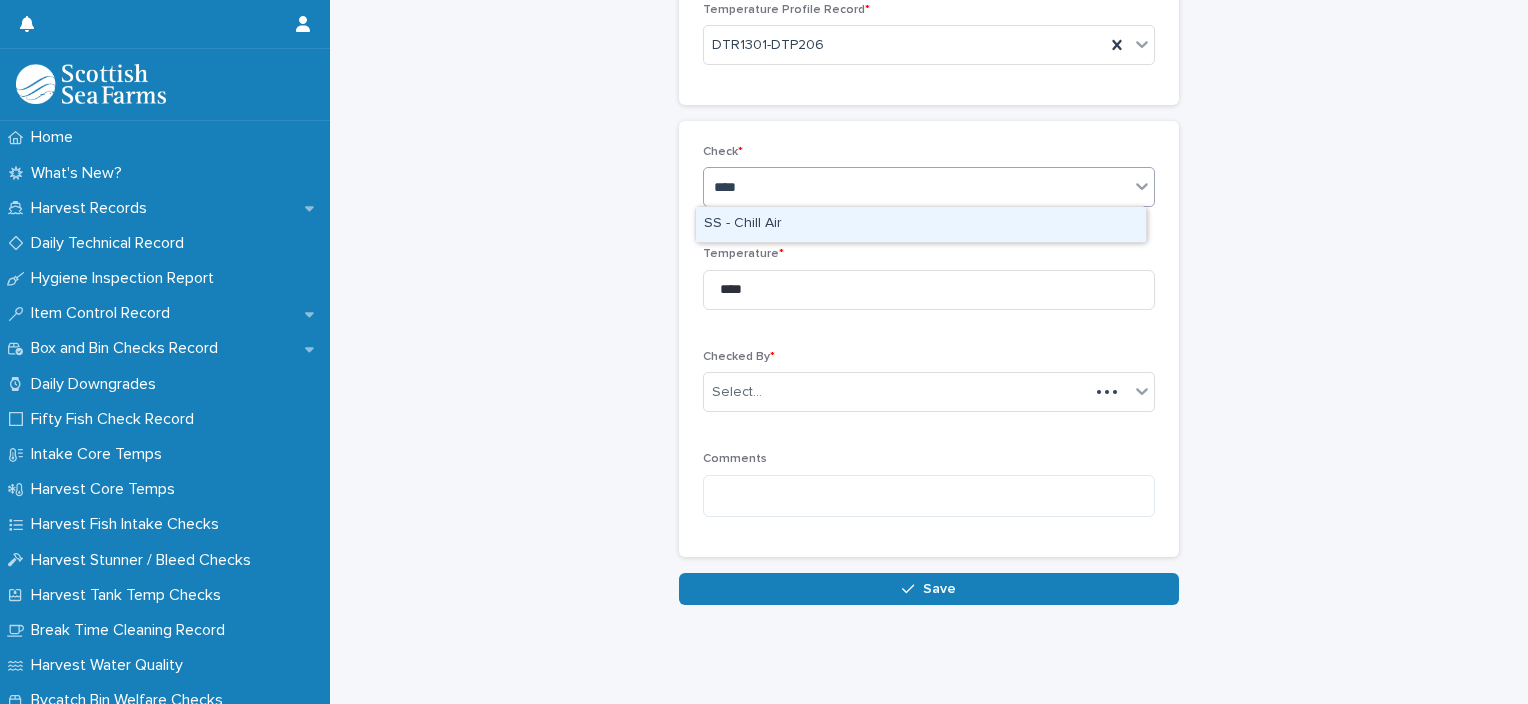 click on "SS - Chill Air" at bounding box center (921, 224) 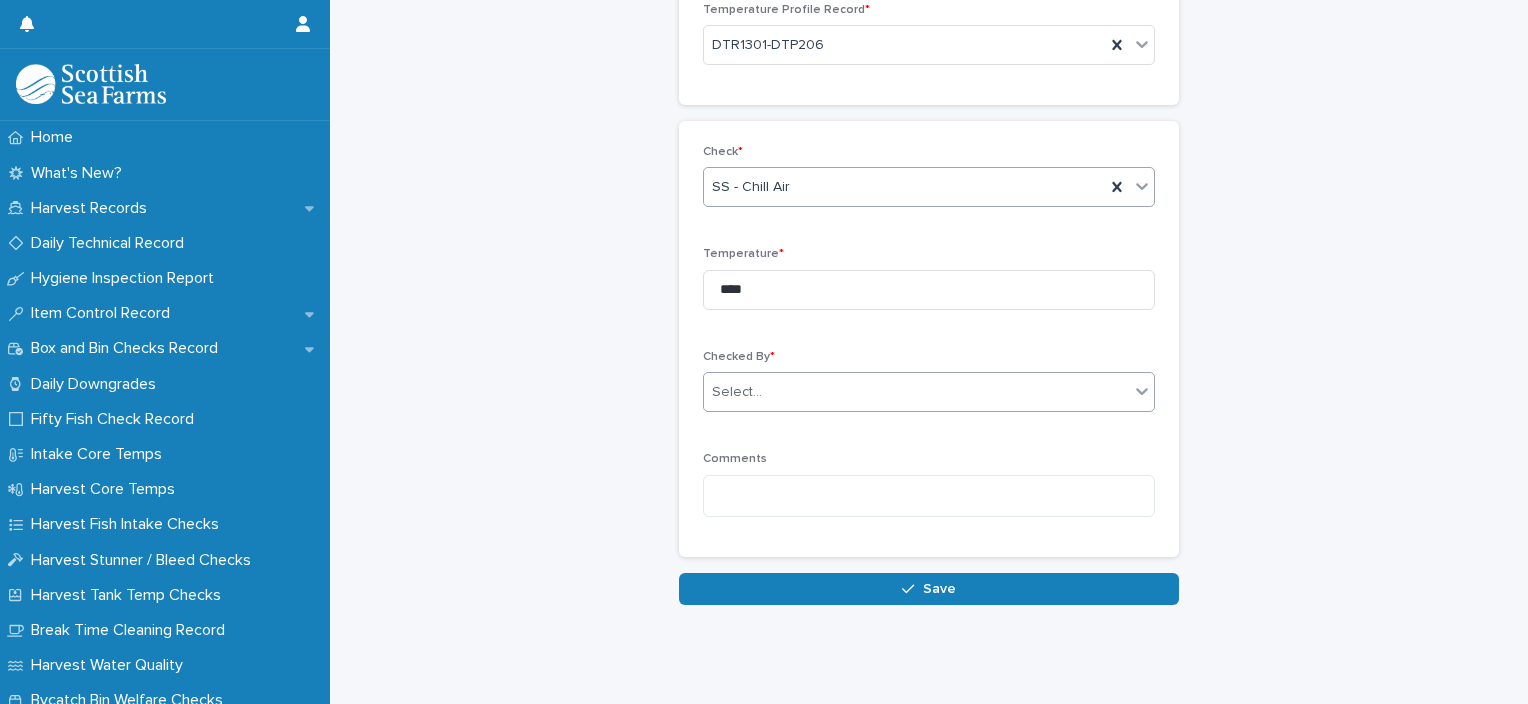 click on "Select..." at bounding box center [916, 392] 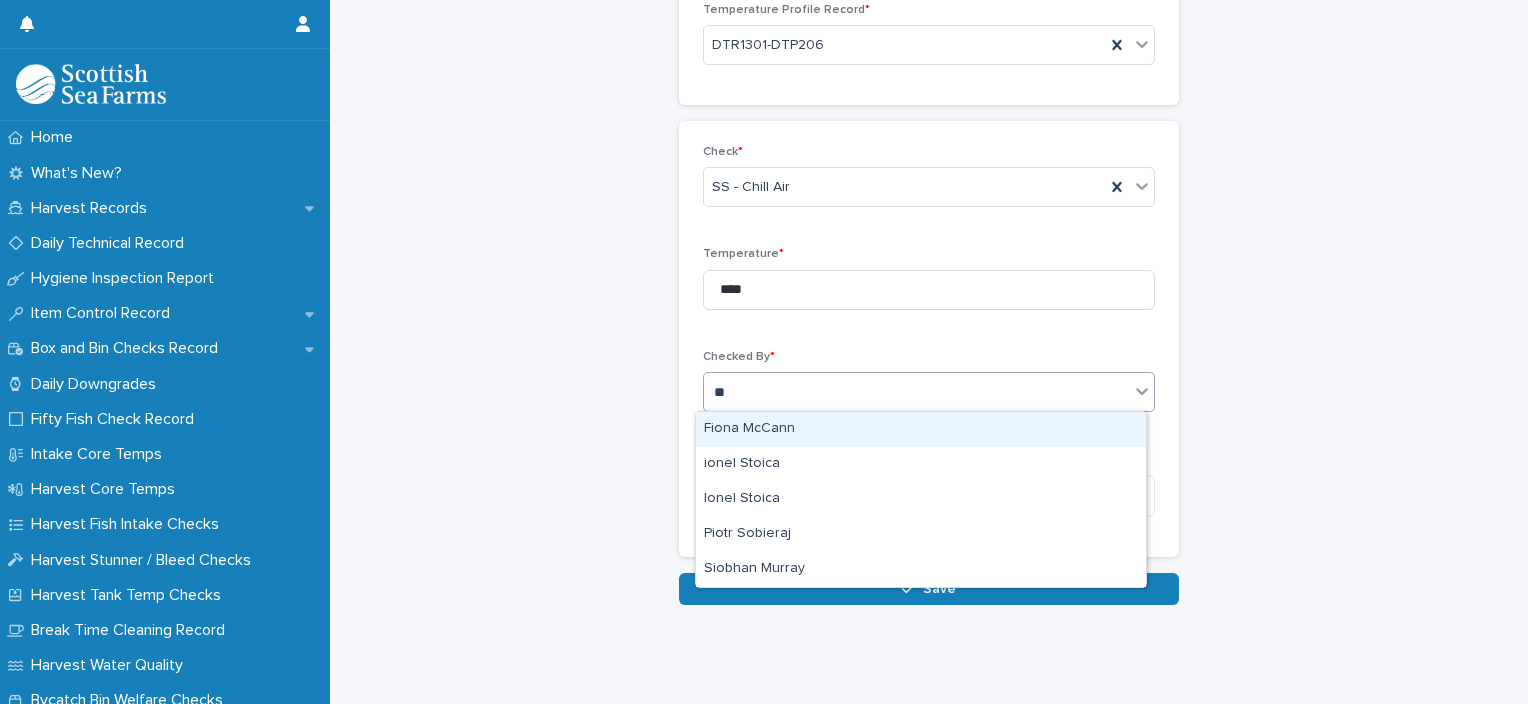 type on "***" 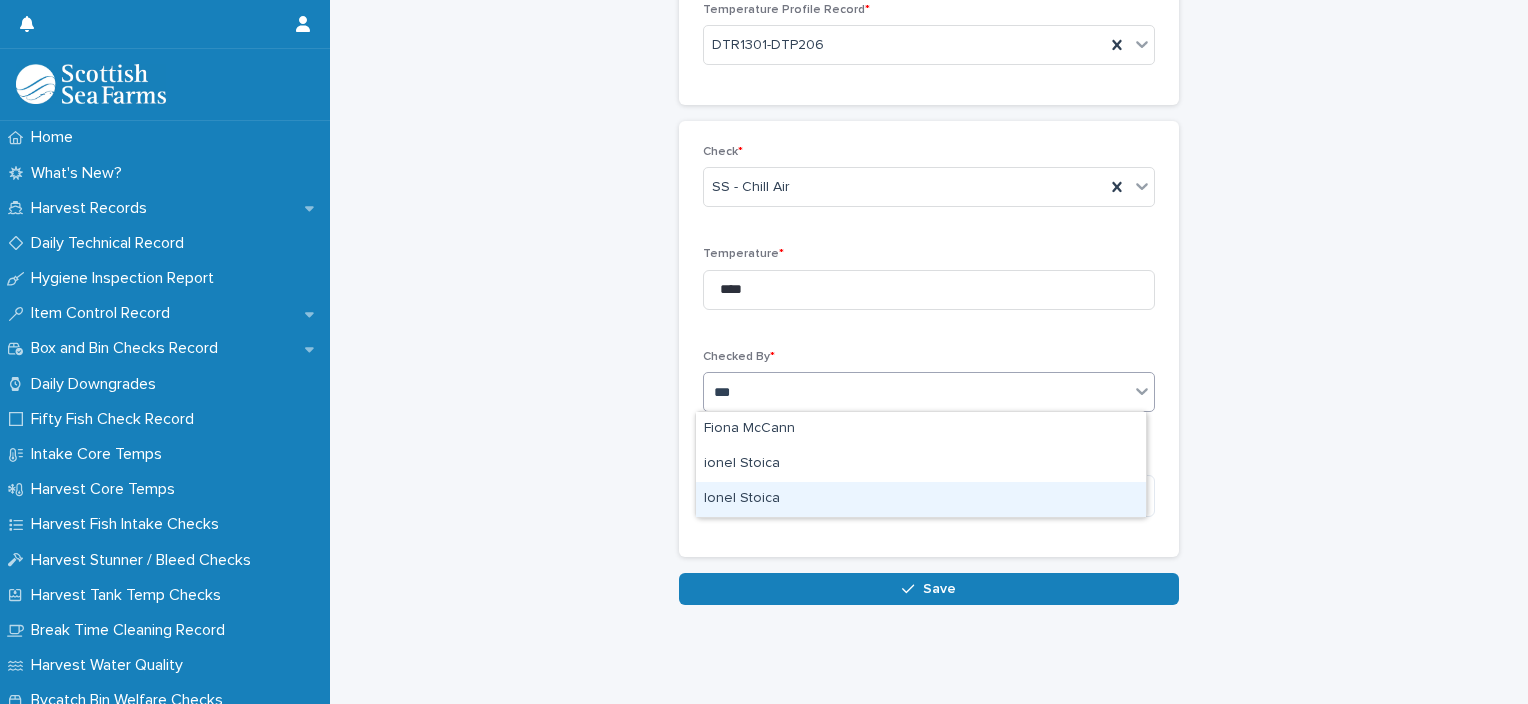 click on "Ionel Stoica" at bounding box center [921, 499] 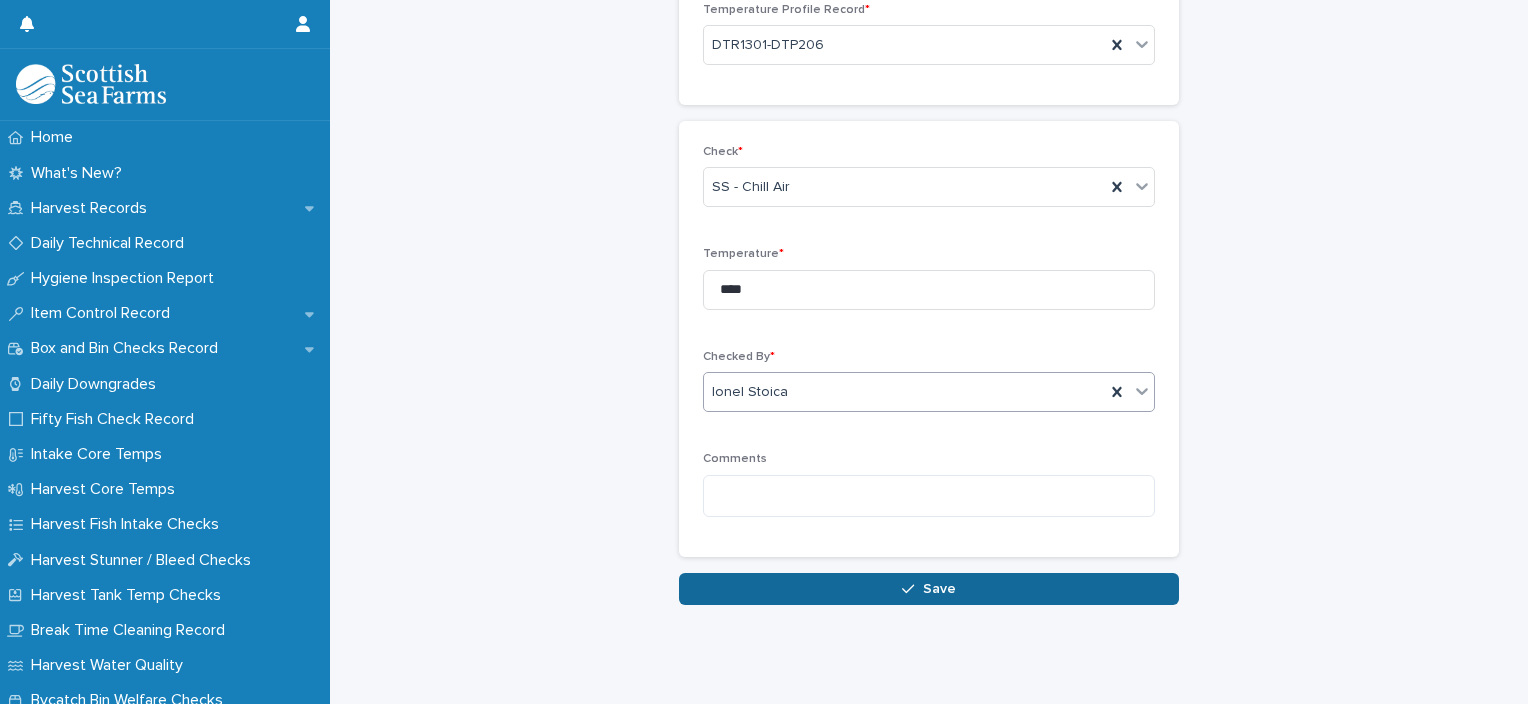 click on "Save" at bounding box center (929, 589) 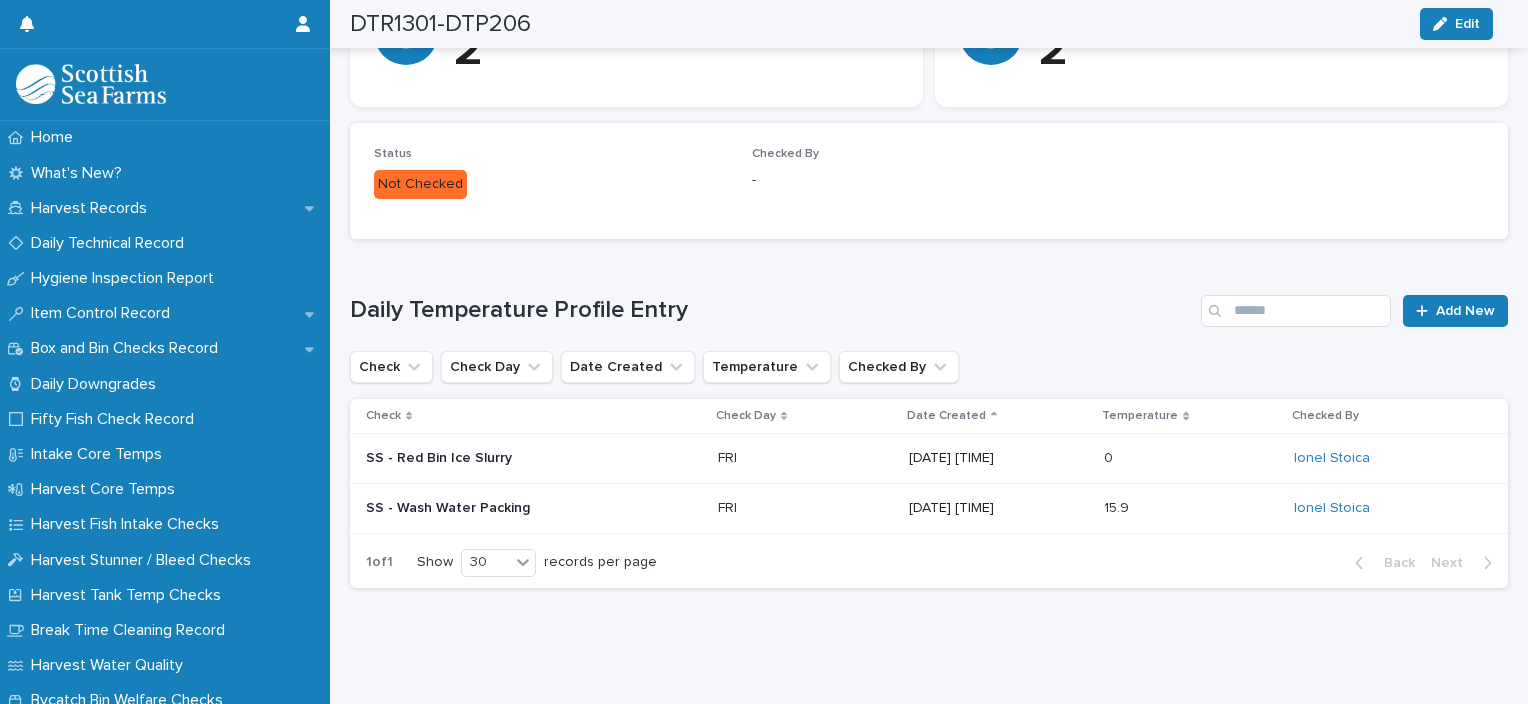 scroll, scrollTop: 462, scrollLeft: 0, axis: vertical 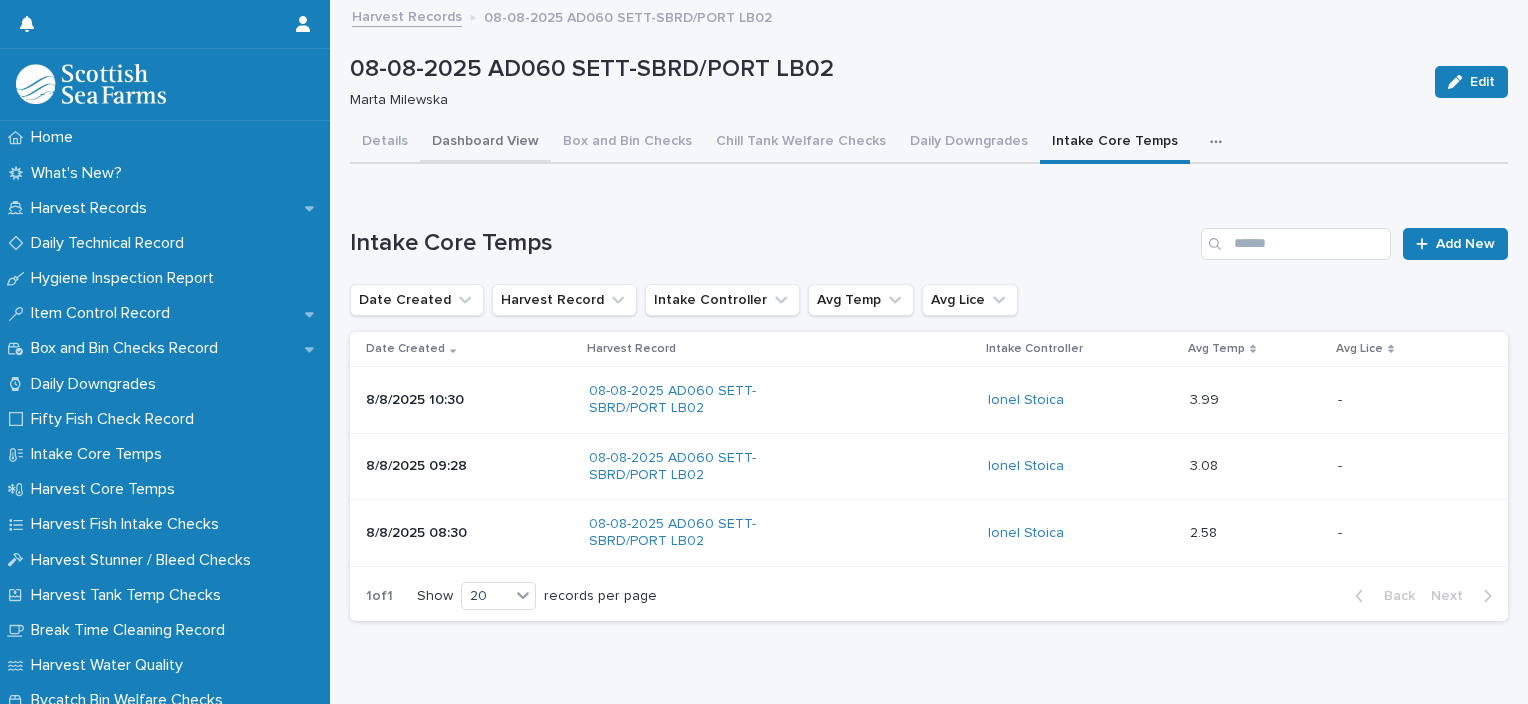 click on "Dashboard View" at bounding box center (485, 143) 